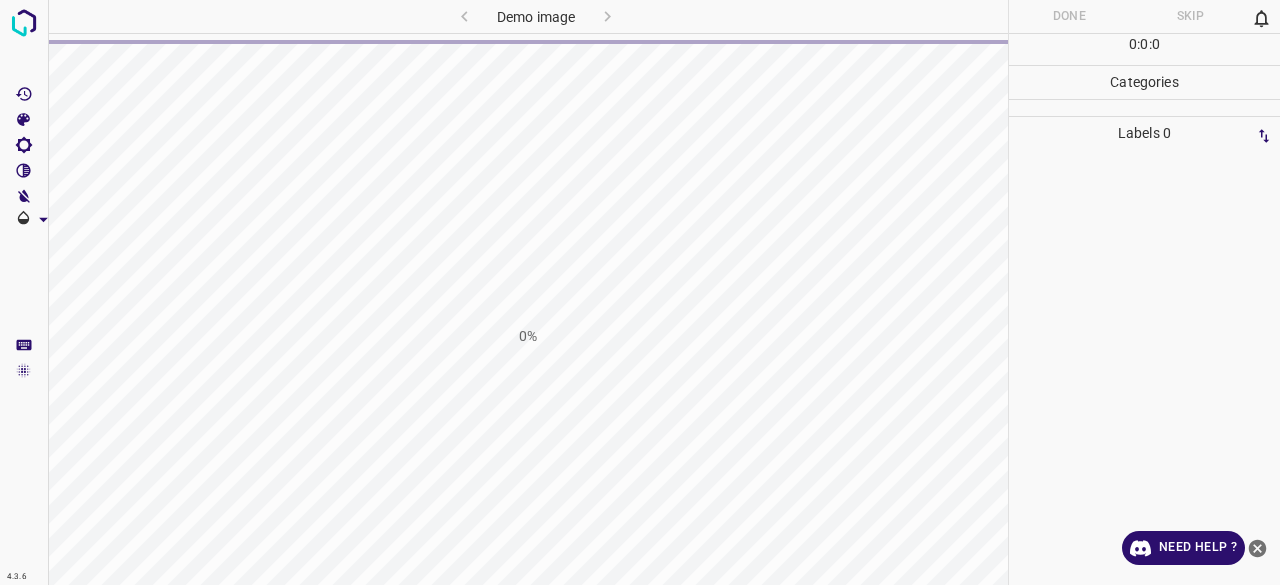 scroll, scrollTop: 0, scrollLeft: 0, axis: both 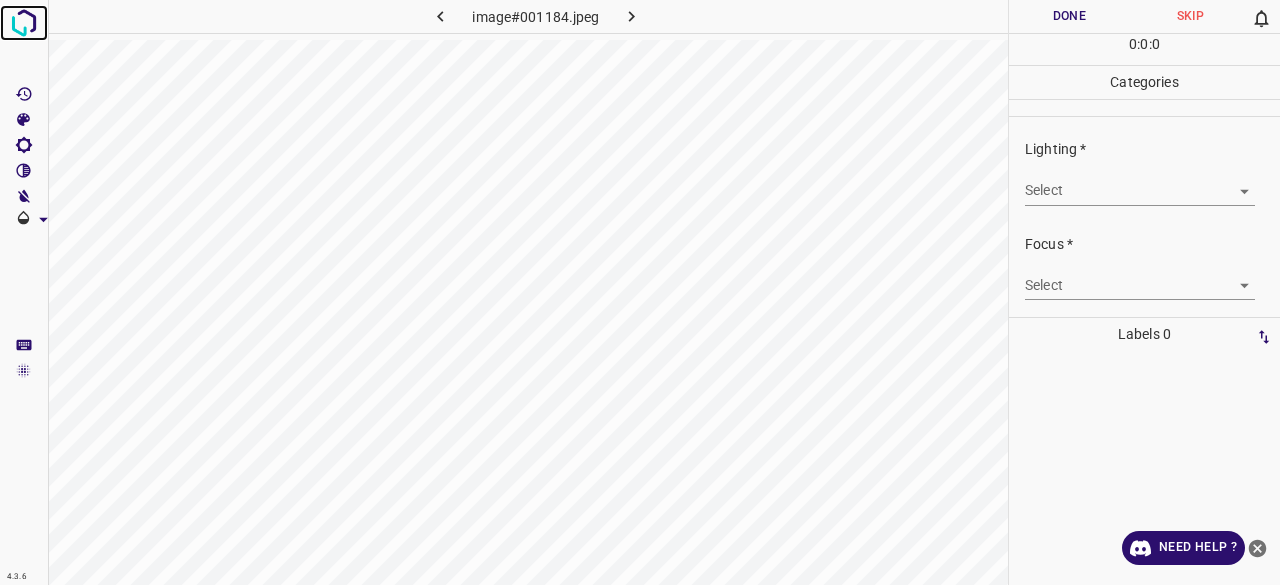 click at bounding box center [24, 23] 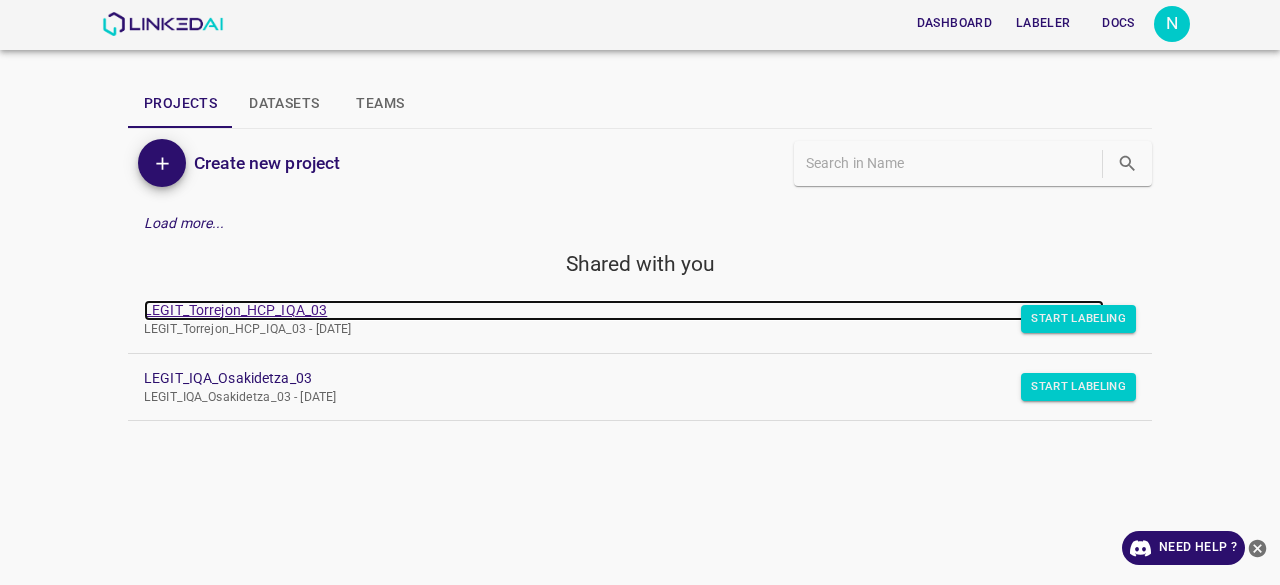 click on "LEGIT_Torrejon_HCP_IQA_03" at bounding box center (624, 310) 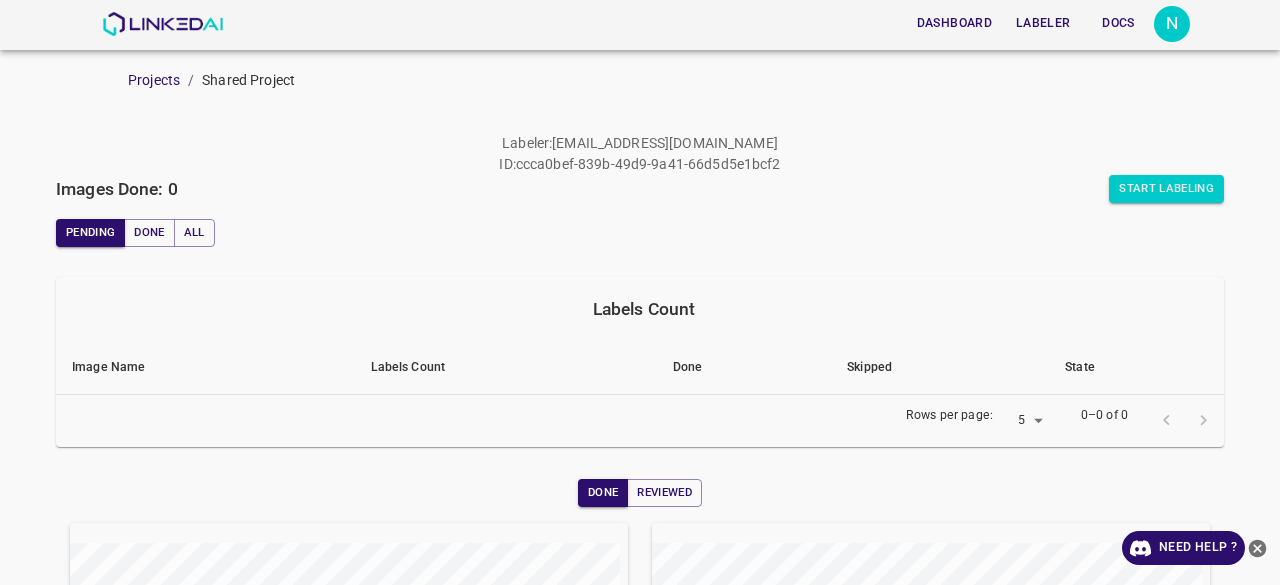 scroll, scrollTop: 0, scrollLeft: 0, axis: both 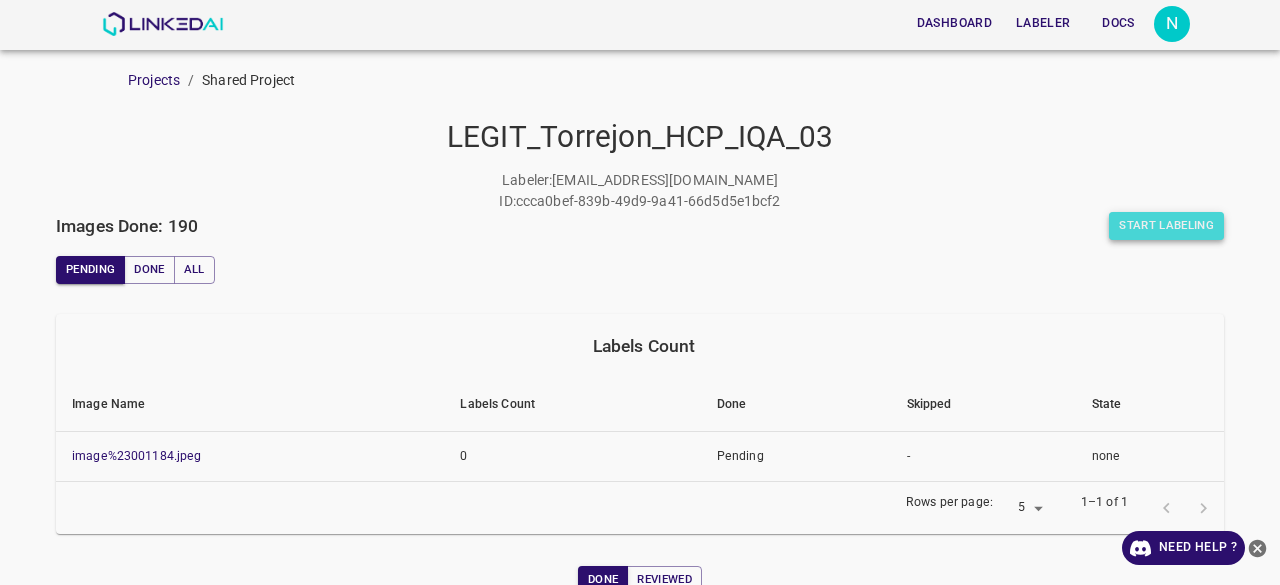 click on "Start Labeling" at bounding box center [1166, 226] 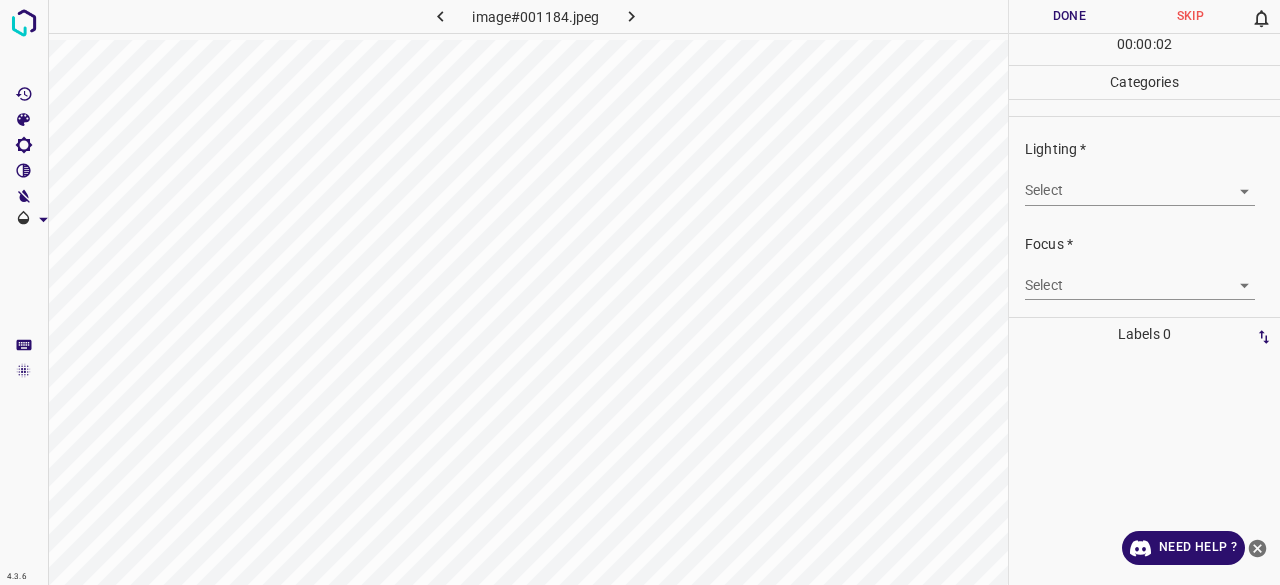 click on "4.3.6  image#001184.jpeg Done Skip 0 00   : 00   : 02   Categories Lighting *  Select ​ Focus *  Select ​ Overall *  Select ​ Labels   0 Categories 1 Lighting 2 Focus 3 Overall Tools Space Change between modes (Draw & Edit) I Auto labeling R Restore zoom M Zoom in N Zoom out Delete Delete selecte label Filters Z Restore filters X Saturation filter C Brightness filter V Contrast filter B Gray scale filter General O Download Need Help ? - Text - Hide - Delete" at bounding box center (640, 292) 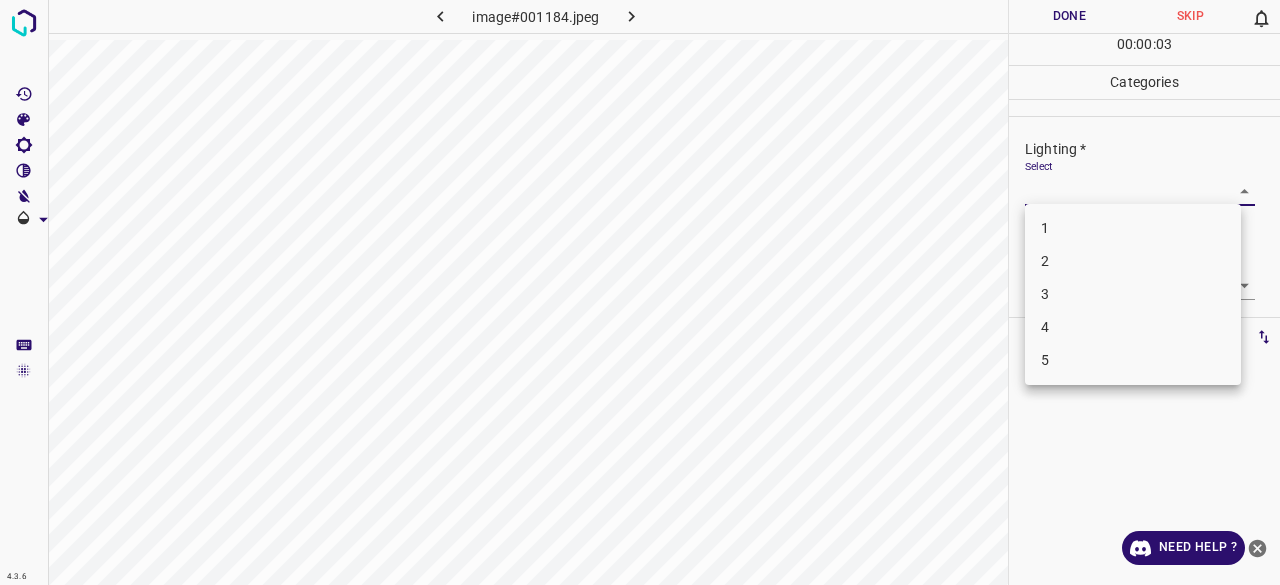 click on "3" at bounding box center (1133, 294) 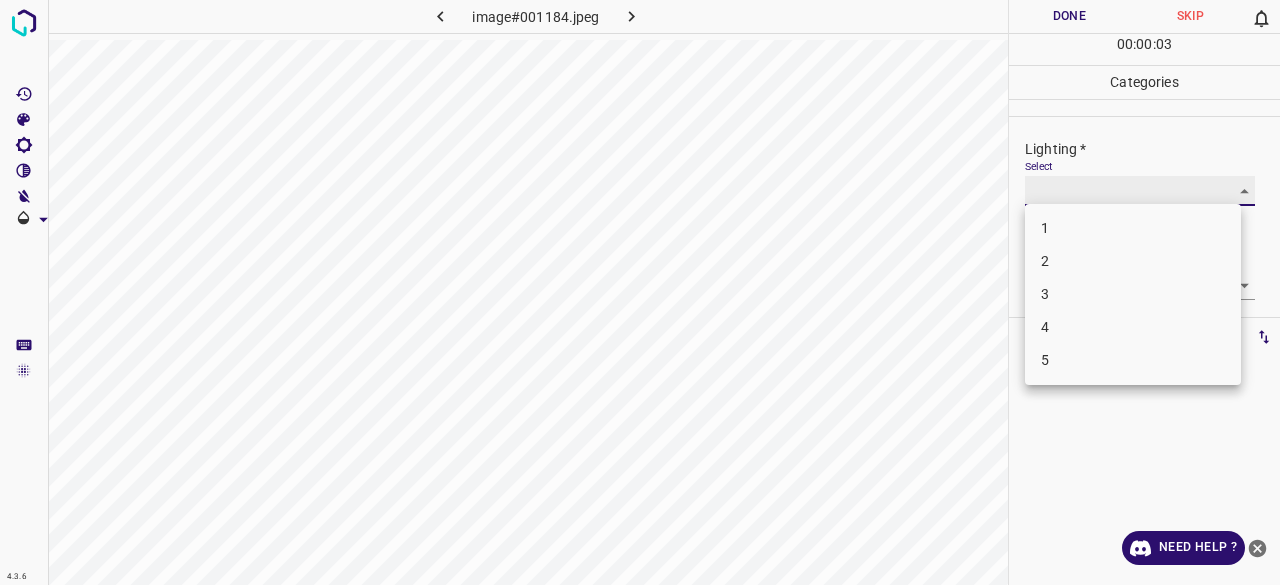 type on "3" 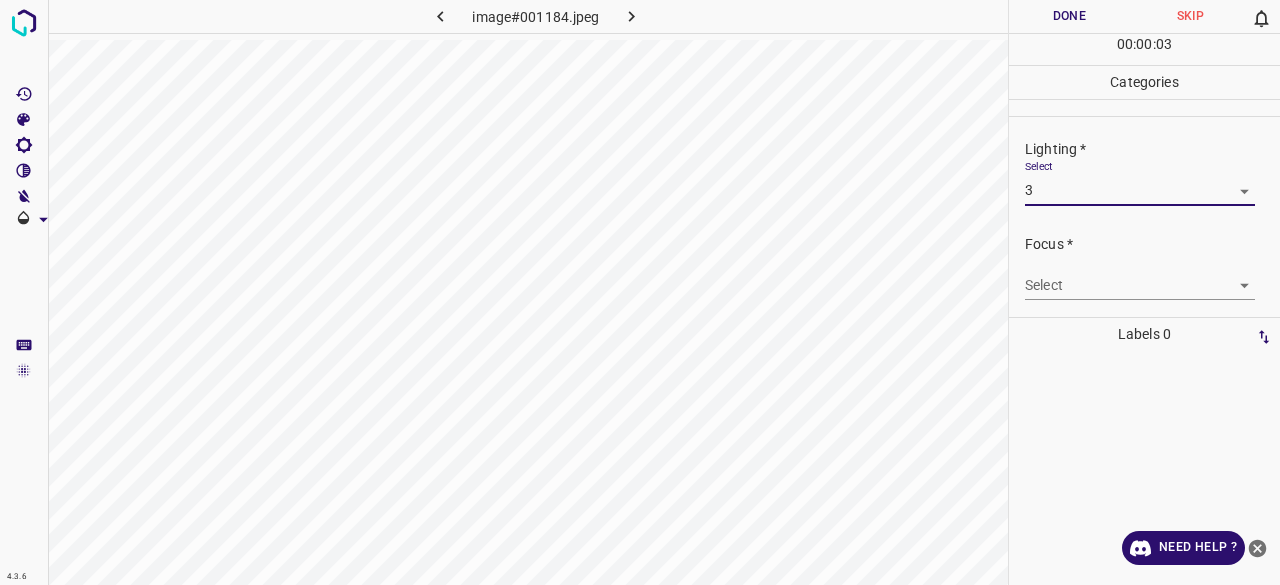 click on "4.3.6  image#001184.jpeg Done Skip 0 00   : 00   : 03   Categories Lighting *  Select 3 3 Focus *  Select ​ Overall *  Select ​ Labels   0 Categories 1 Lighting 2 Focus 3 Overall Tools Space Change between modes (Draw & Edit) I Auto labeling R Restore zoom M Zoom in N Zoom out Delete Delete selecte label Filters Z Restore filters X Saturation filter C Brightness filter V Contrast filter B Gray scale filter General O Download Need Help ? - Text - Hide - Delete 1 2 3 4 5" at bounding box center [640, 292] 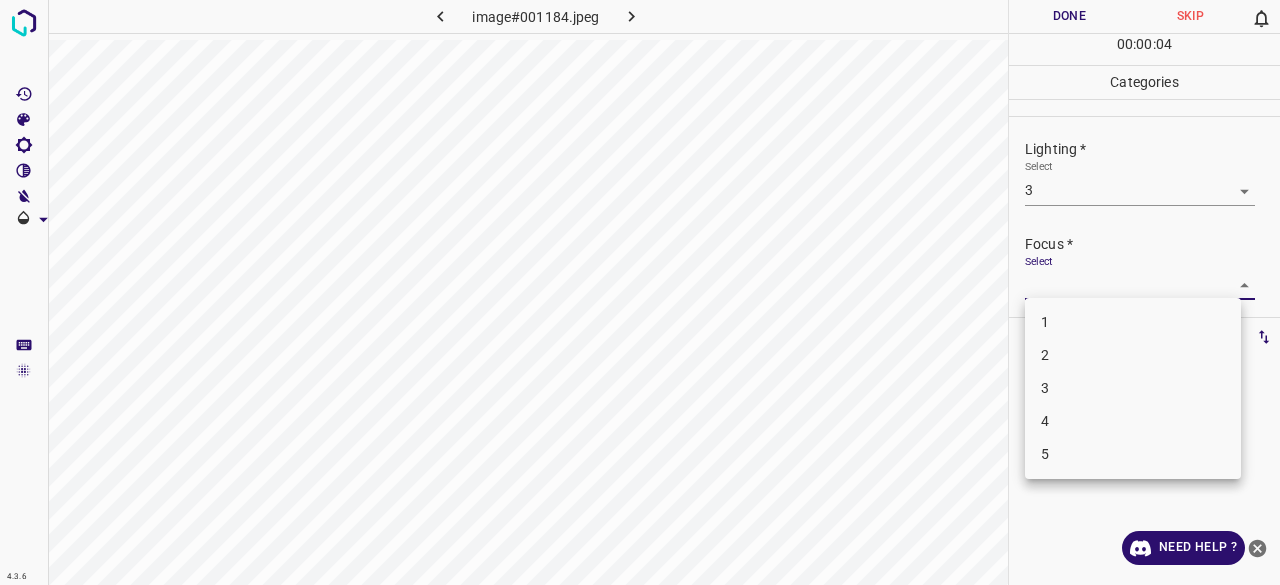 click on "3" at bounding box center (1133, 388) 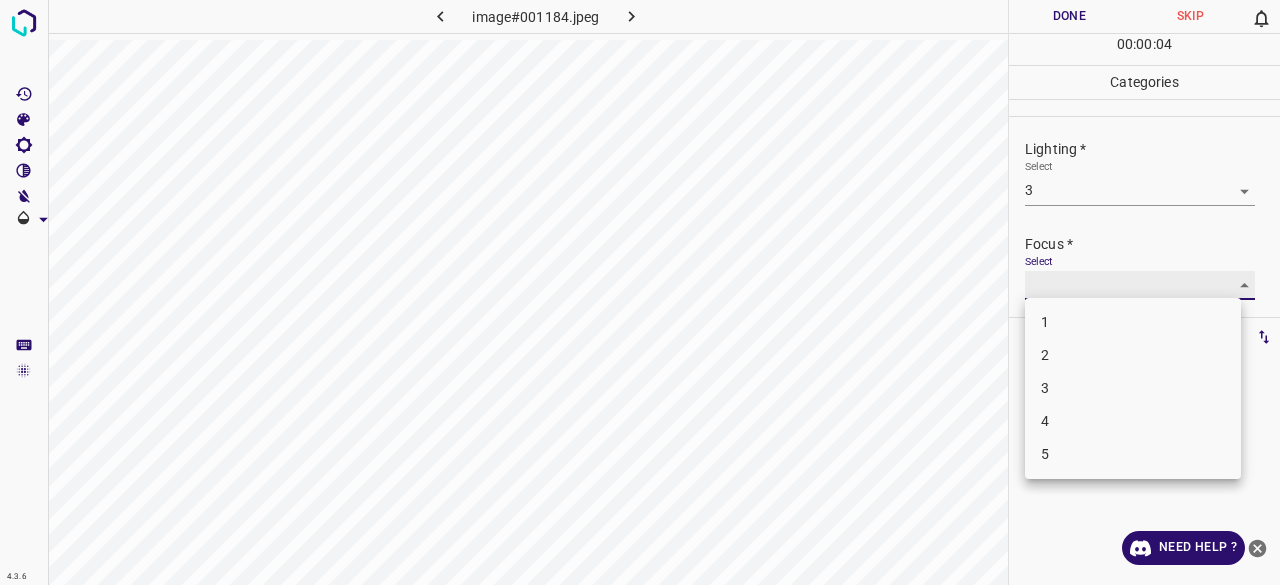 type on "3" 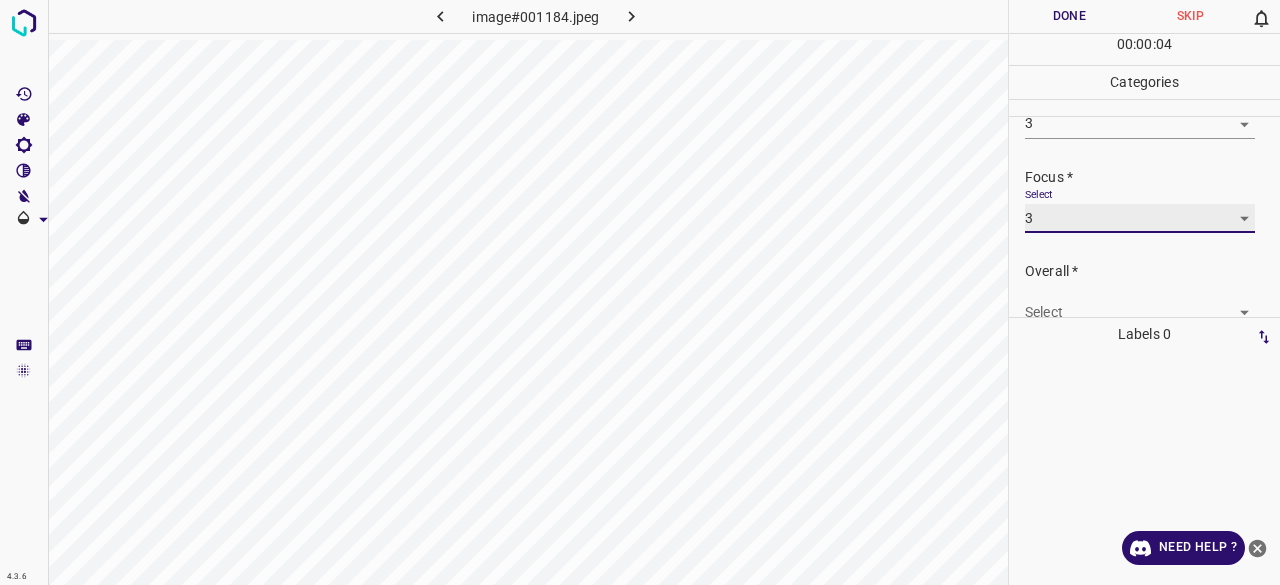 scroll, scrollTop: 98, scrollLeft: 0, axis: vertical 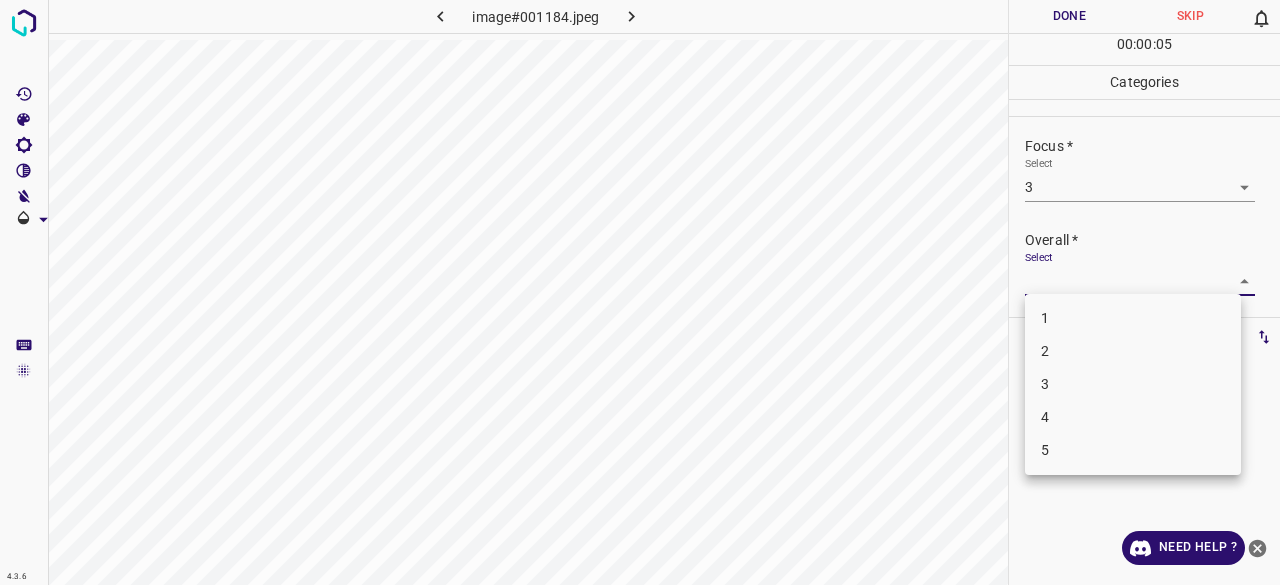 click on "4.3.6  image#001184.jpeg Done Skip 0 00   : 00   : 05   Categories Lighting *  Select 3 3 Focus *  Select 3 3 Overall *  Select ​ Labels   0 Categories 1 Lighting 2 Focus 3 Overall Tools Space Change between modes (Draw & Edit) I Auto labeling R Restore zoom M Zoom in N Zoom out Delete Delete selecte label Filters Z Restore filters X Saturation filter C Brightness filter V Contrast filter B Gray scale filter General O Download Need Help ? - Text - Hide - Delete 1 2 3 4 5" at bounding box center [640, 292] 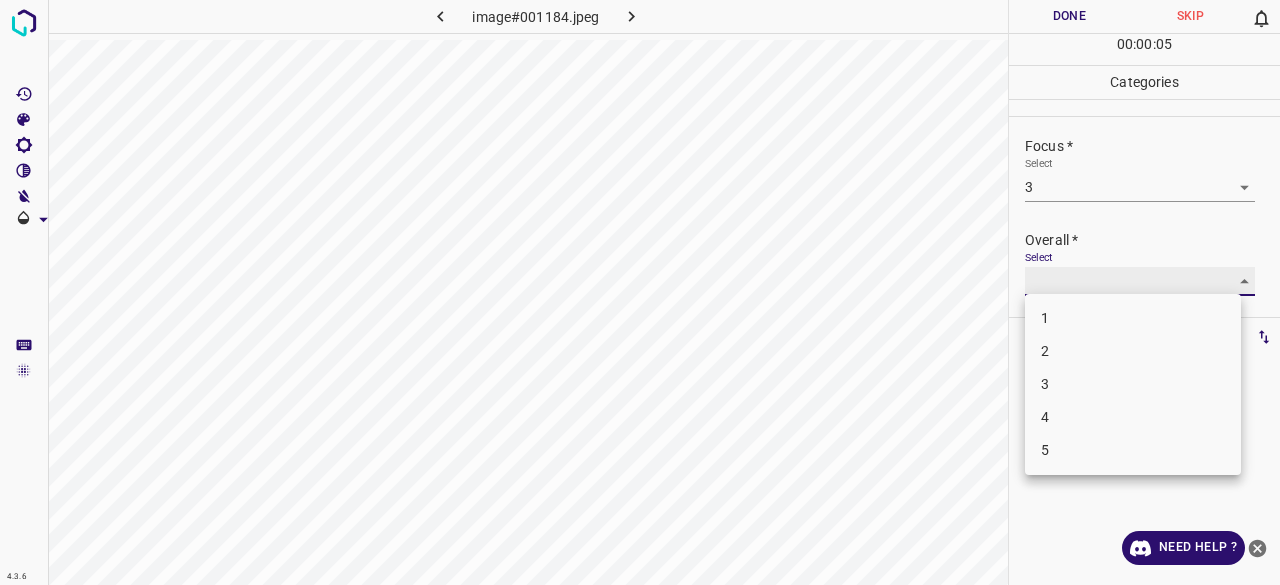 type on "3" 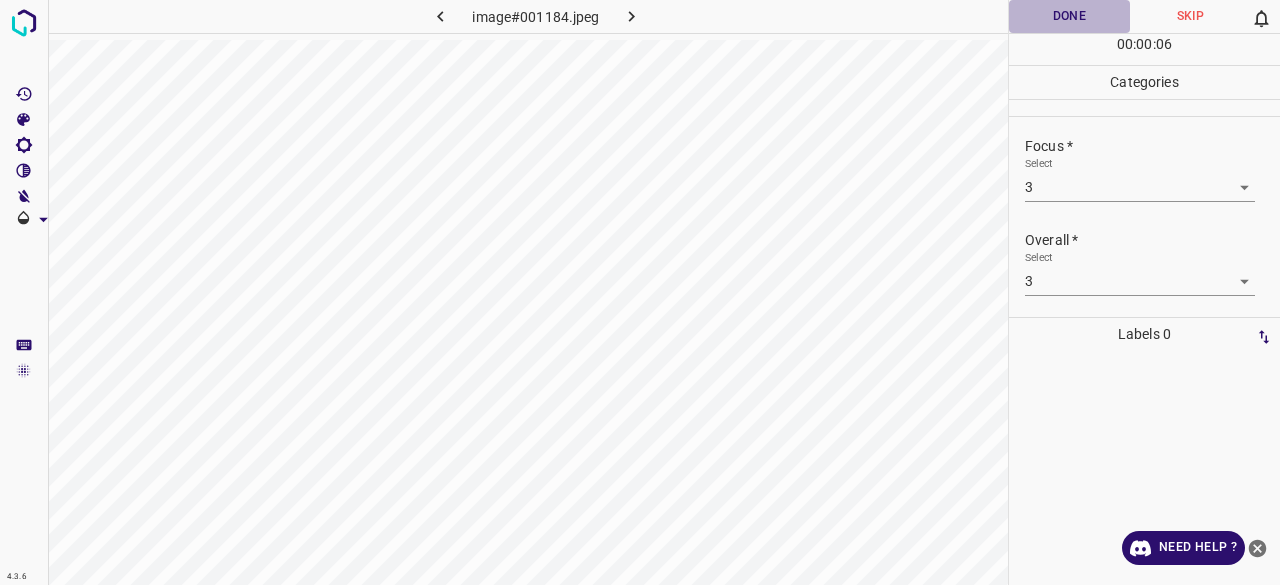 click on "Done" at bounding box center (1069, 16) 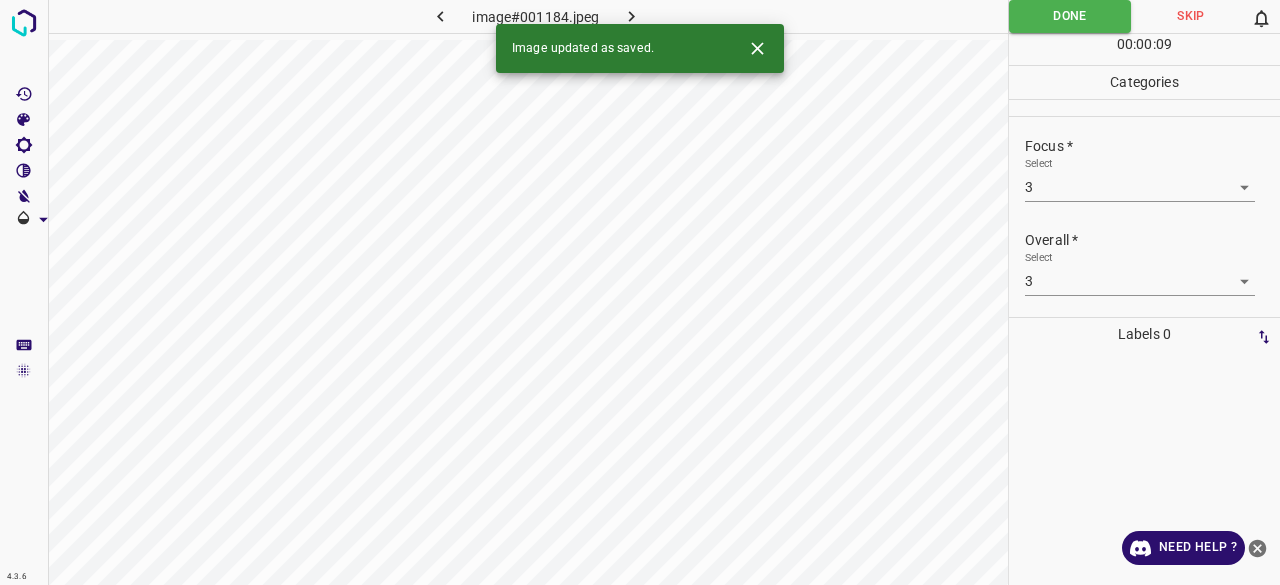 click 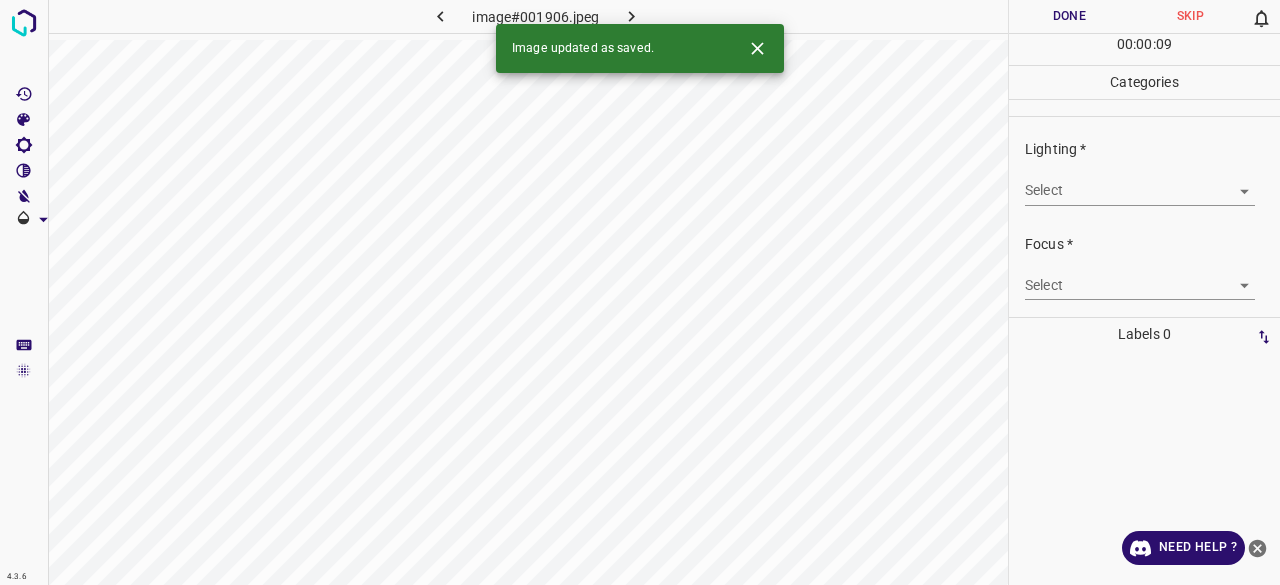 click on "Select ​" at bounding box center [1140, 182] 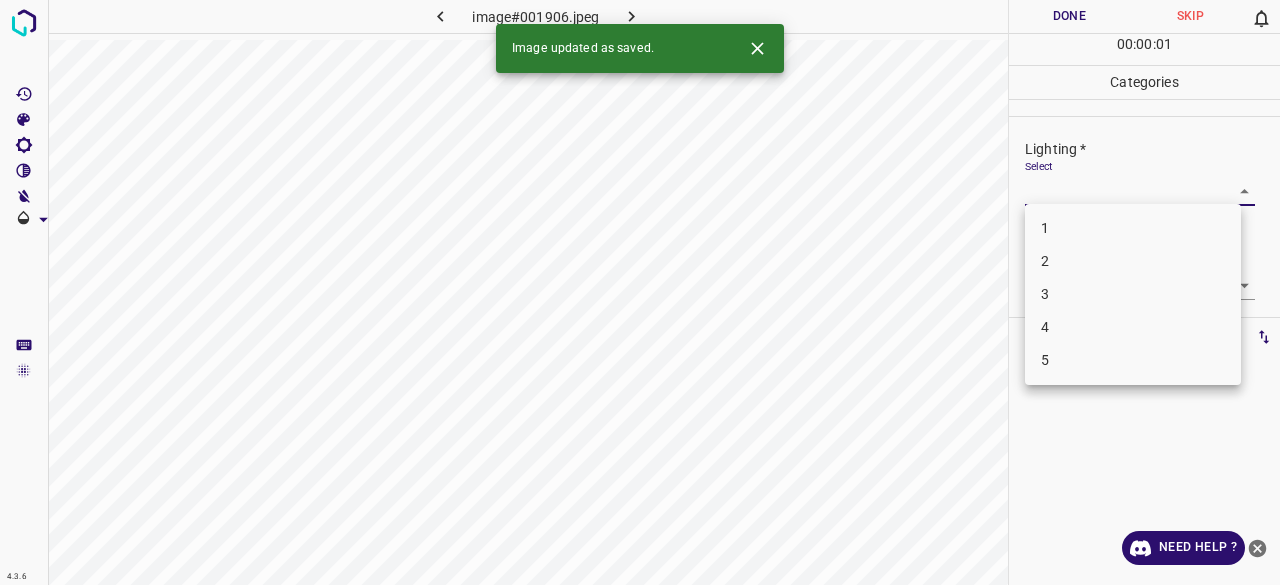 click on "3" at bounding box center [1133, 294] 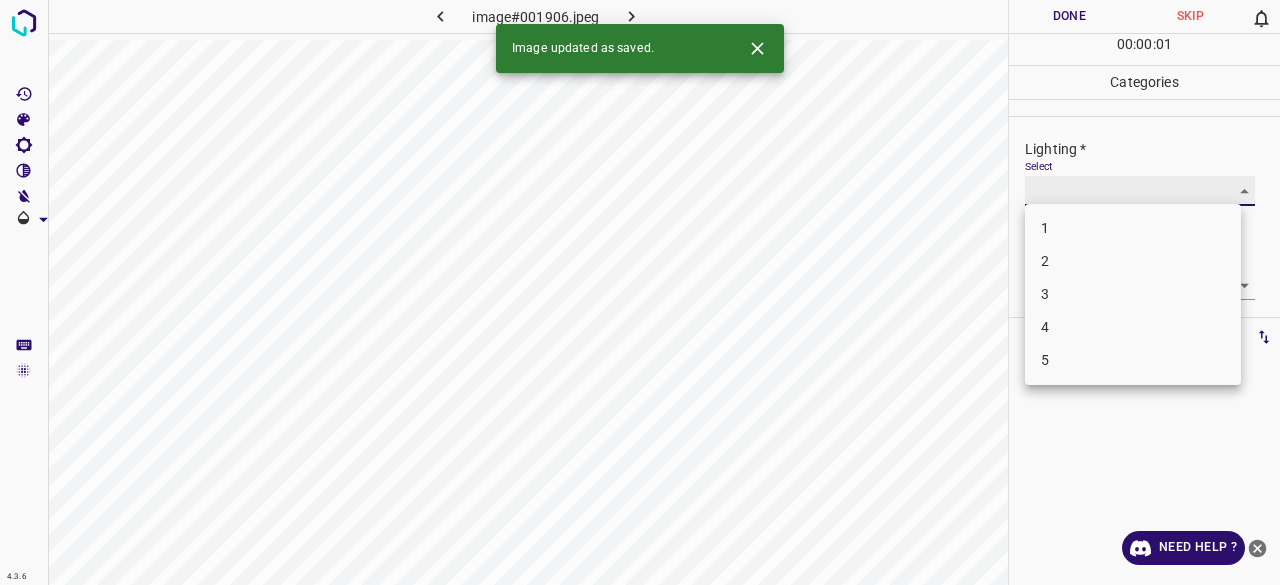type on "3" 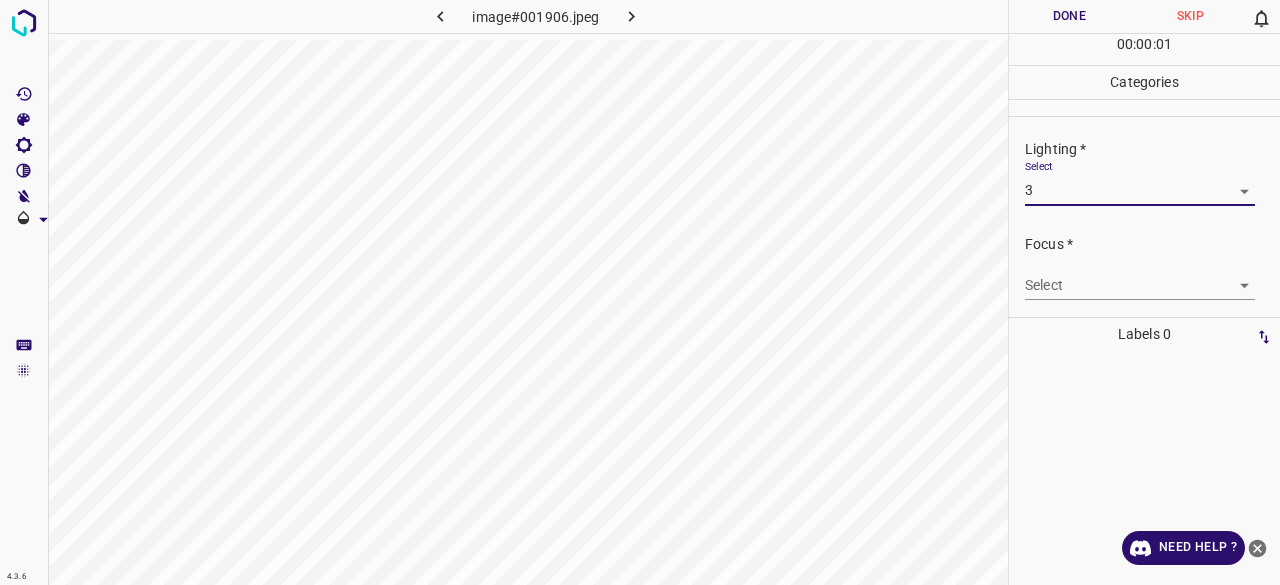 click on "4.3.6  image#001906.jpeg Done Skip 0 00   : 00   : 01   Categories Lighting *  Select 3 3 Focus *  Select ​ Overall *  Select ​ Labels   0 Categories 1 Lighting 2 Focus 3 Overall Tools Space Change between modes (Draw & Edit) I Auto labeling R Restore zoom M Zoom in N Zoom out Delete Delete selecte label Filters Z Restore filters X Saturation filter C Brightness filter V Contrast filter B Gray scale filter General O Download Need Help ? - Text - Hide - Delete 1 2 3 4 5" at bounding box center (640, 292) 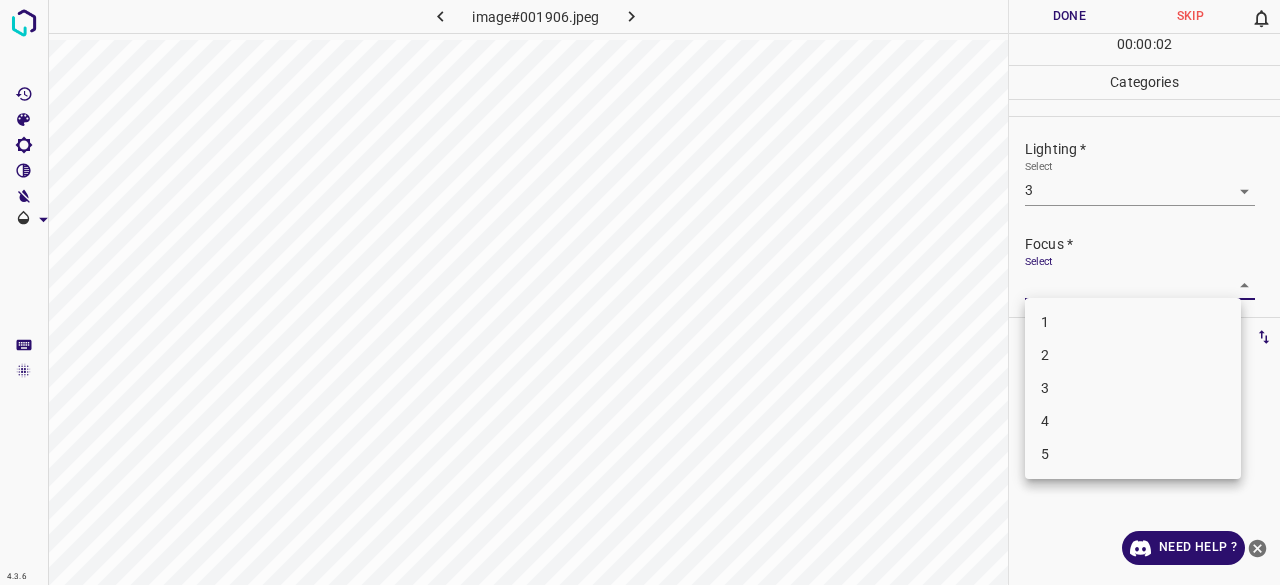 click on "3" at bounding box center (1133, 388) 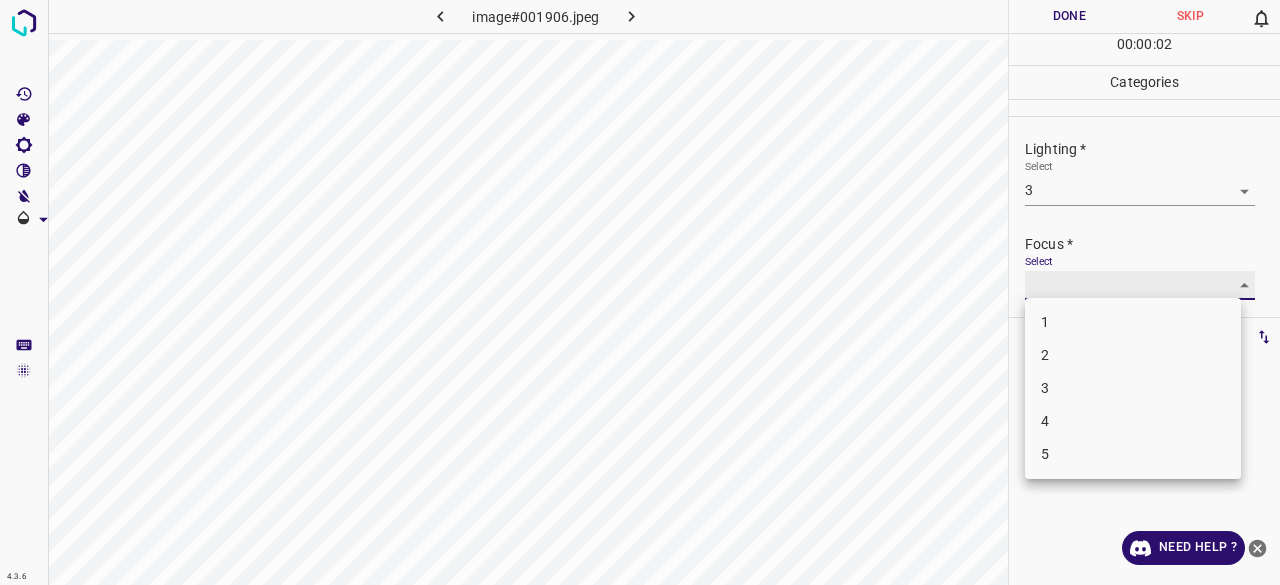 type on "3" 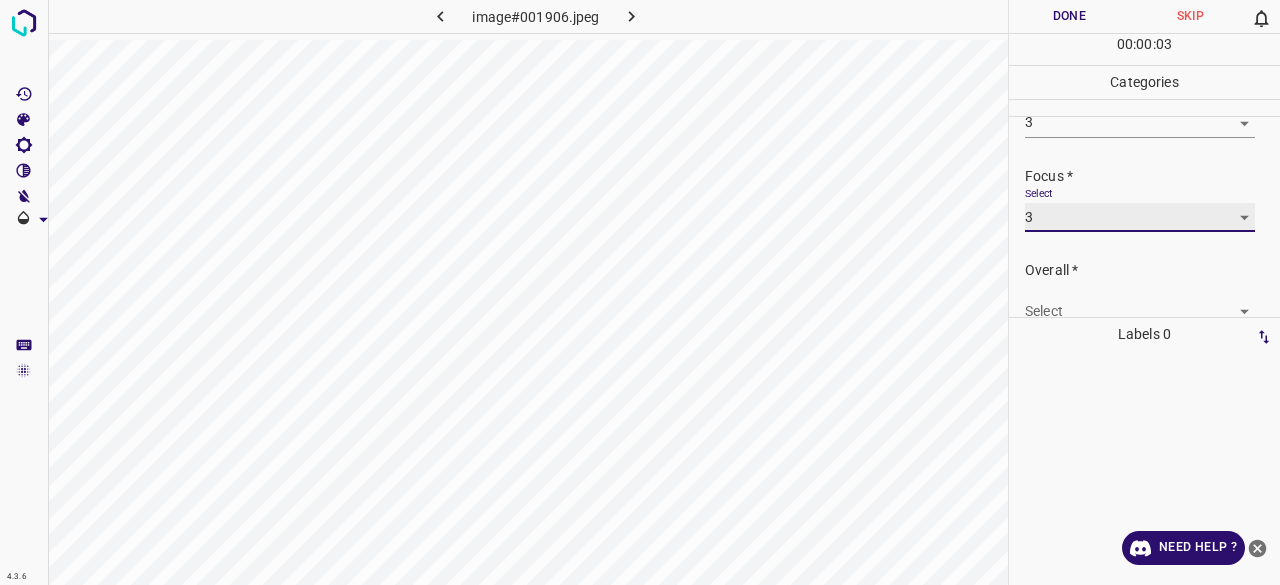 scroll, scrollTop: 98, scrollLeft: 0, axis: vertical 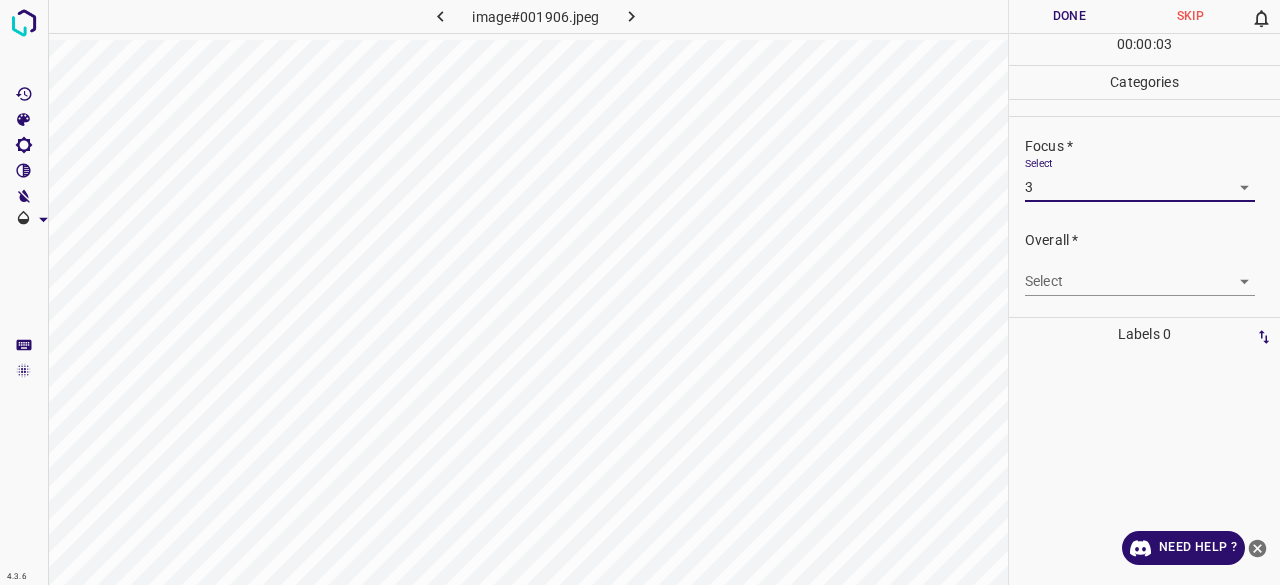 click on "4.3.6  image#001906.jpeg Done Skip 0 00   : 00   : 03   Categories Lighting *  Select 3 3 Focus *  Select 3 3 Overall *  Select ​ Labels   0 Categories 1 Lighting 2 Focus 3 Overall Tools Space Change between modes (Draw & Edit) I Auto labeling R Restore zoom M Zoom in N Zoom out Delete Delete selecte label Filters Z Restore filters X Saturation filter C Brightness filter V Contrast filter B Gray scale filter General O Download Need Help ? - Text - Hide - Delete" at bounding box center [640, 292] 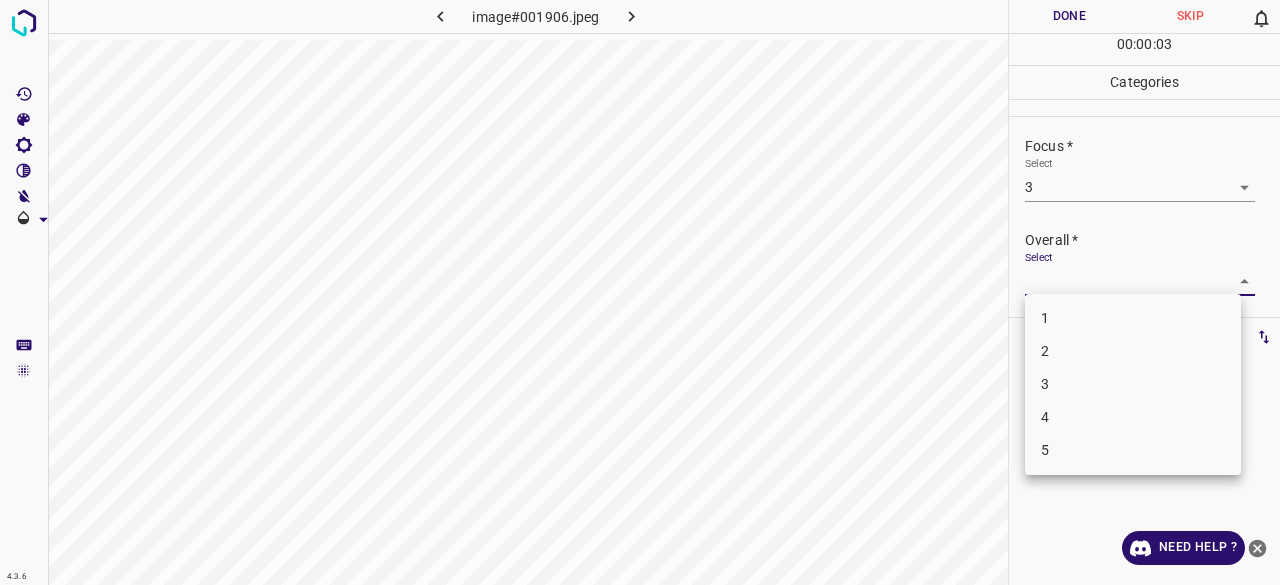 click on "3" at bounding box center (1133, 384) 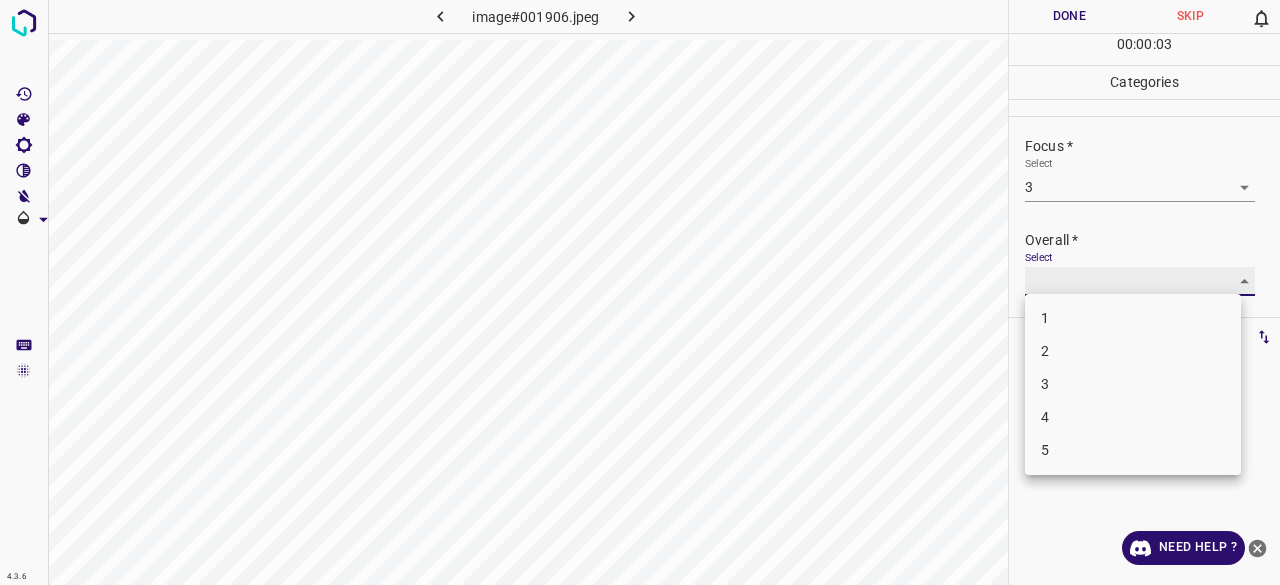 type on "3" 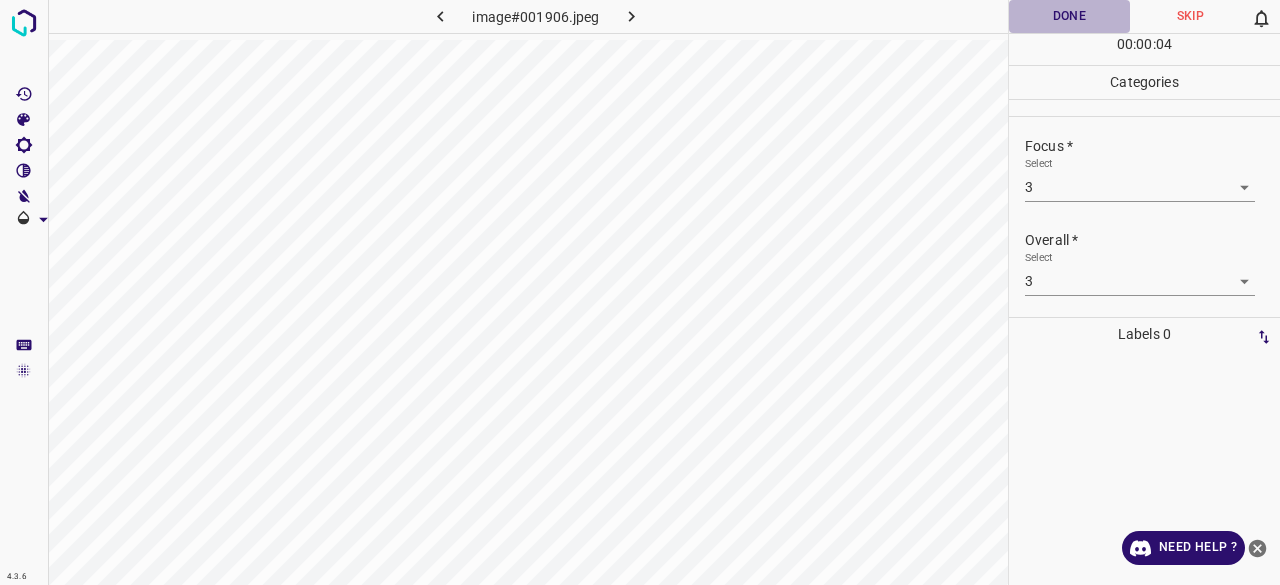 click on "Done" at bounding box center (1069, 16) 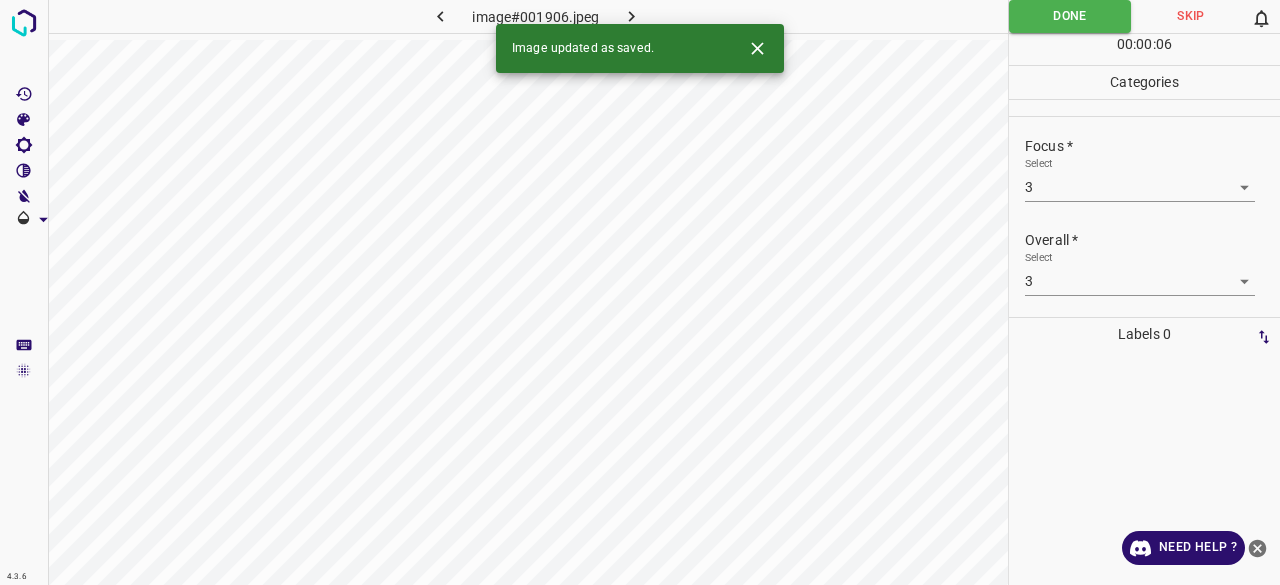 click on "Image updated as saved." at bounding box center [640, 48] 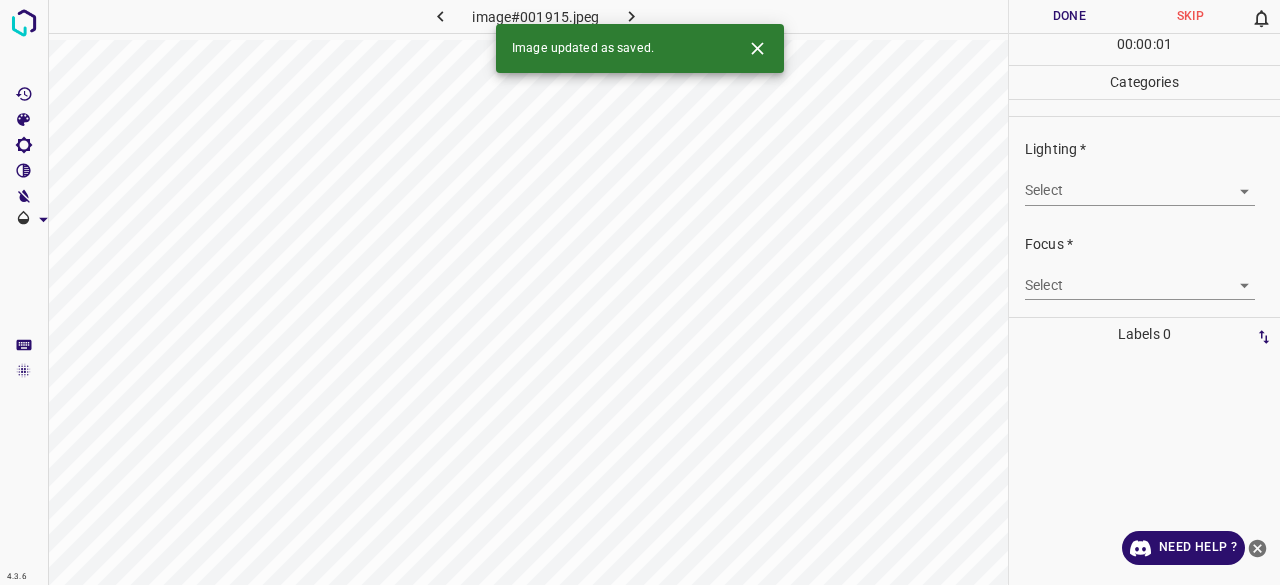 drag, startPoint x: 1050, startPoint y: 175, endPoint x: 1050, endPoint y: 192, distance: 17 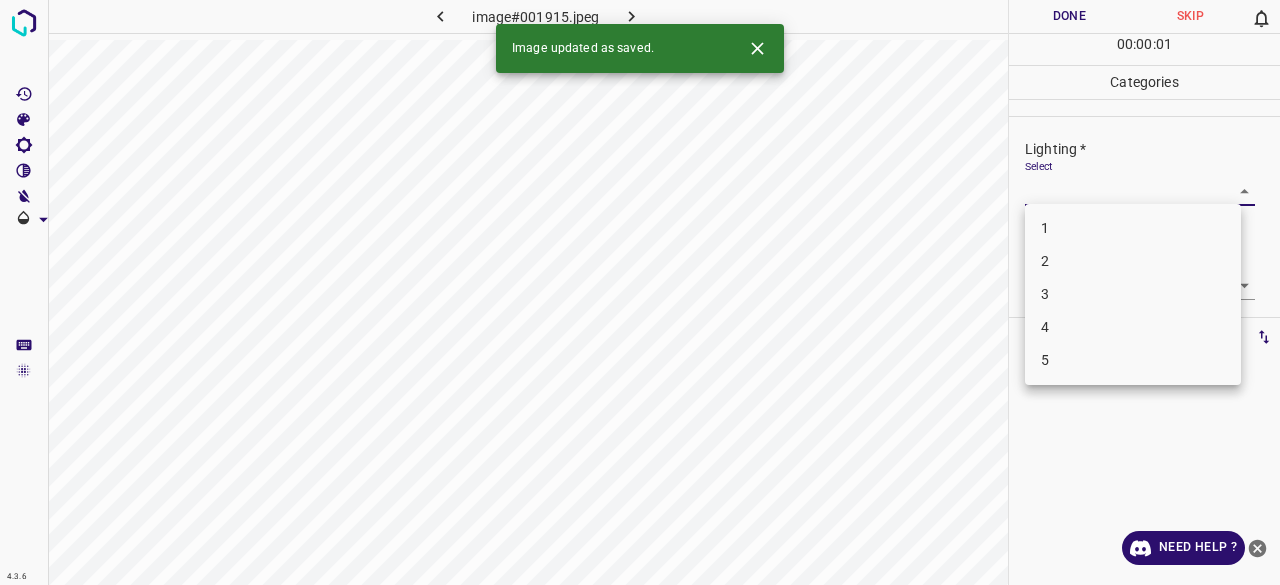 click on "3" at bounding box center [1133, 294] 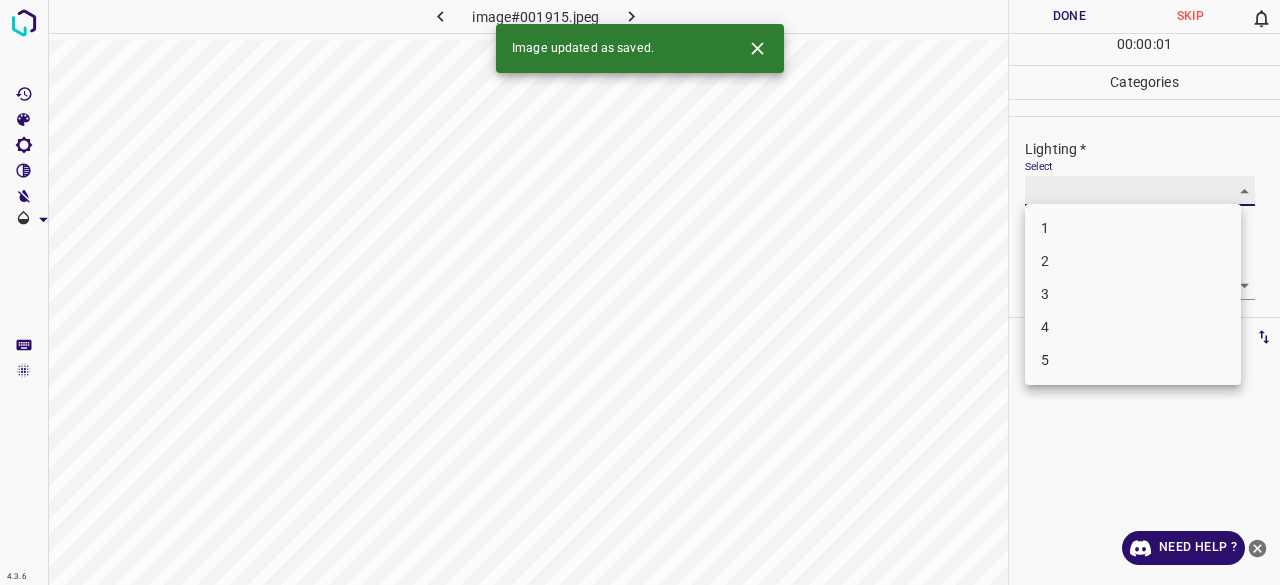 type on "3" 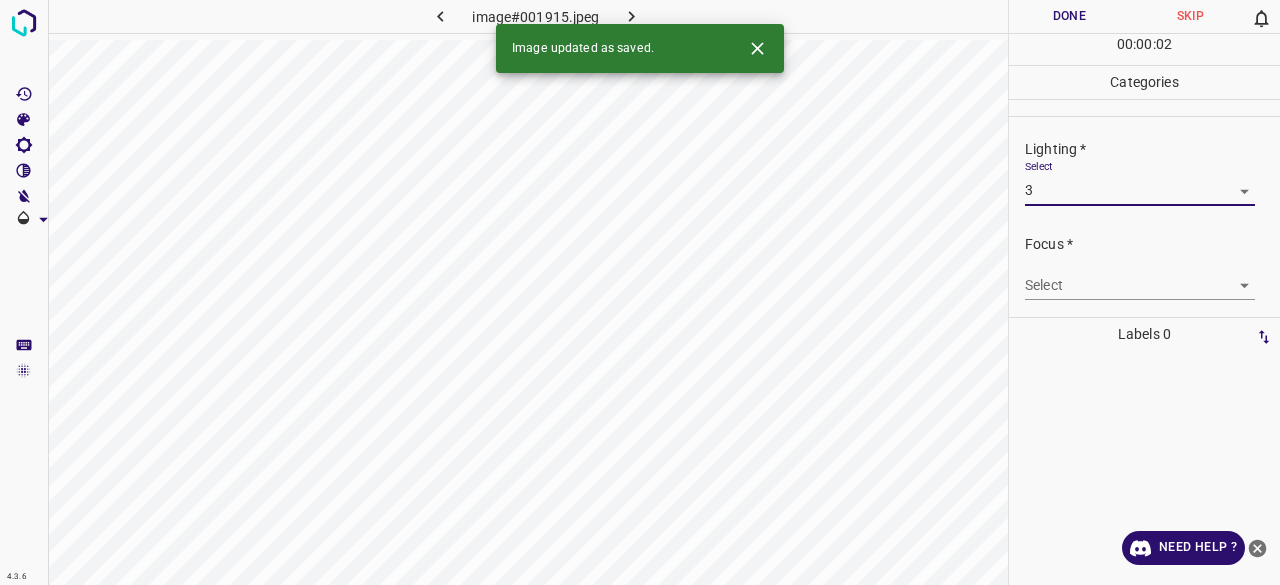 click on "4.3.6  image#001915.jpeg Done Skip 0 00   : 00   : 02   Categories Lighting *  Select 3 3 Focus *  Select ​ Overall *  Select ​ Labels   0 Categories 1 Lighting 2 Focus 3 Overall Tools Space Change between modes (Draw & Edit) I Auto labeling R Restore zoom M Zoom in N Zoom out Delete Delete selecte label Filters Z Restore filters X Saturation filter C Brightness filter V Contrast filter B Gray scale filter General O Download Image updated as saved. Need Help ? - Text - Hide - Delete 1 2 3 4 5" at bounding box center (640, 292) 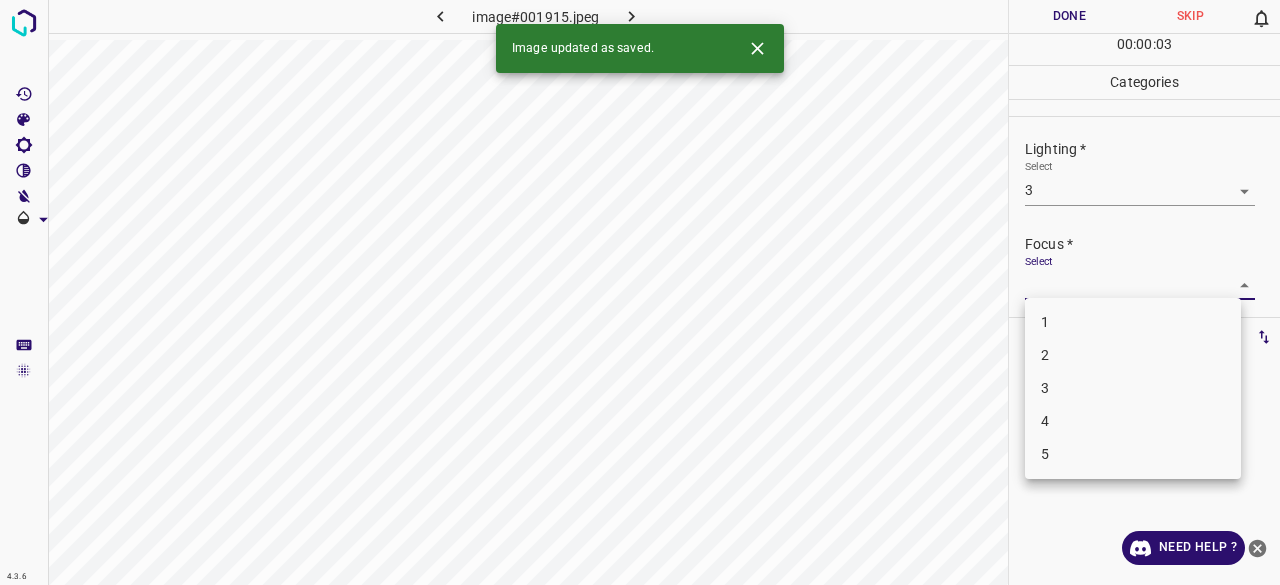 click on "1 2 3 4 5" at bounding box center [1133, 388] 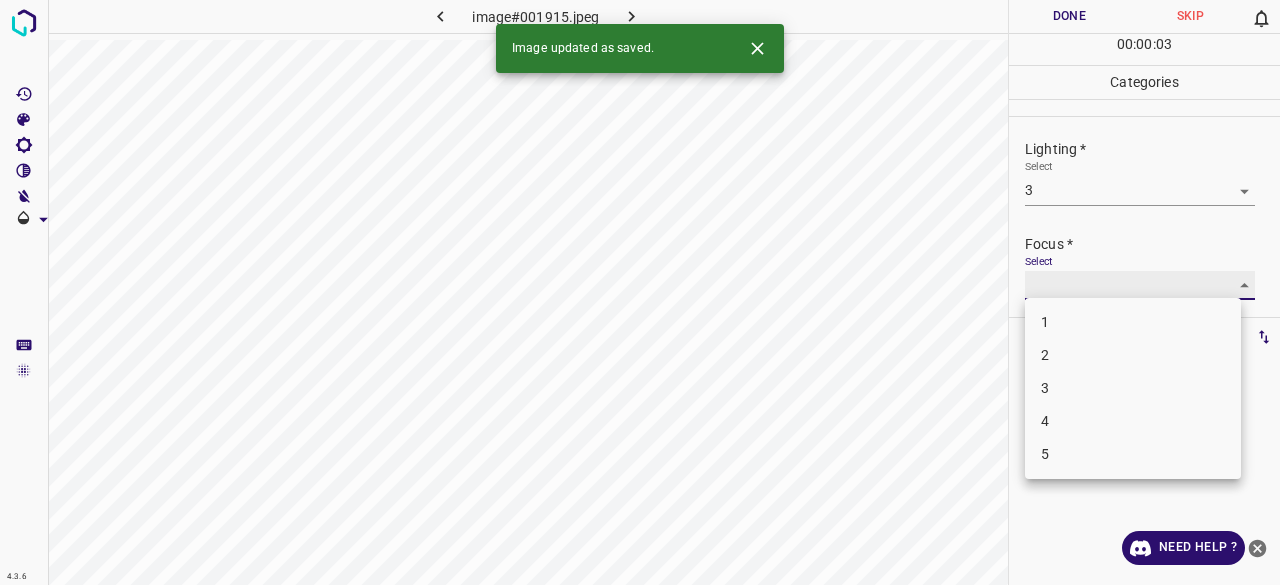 type on "3" 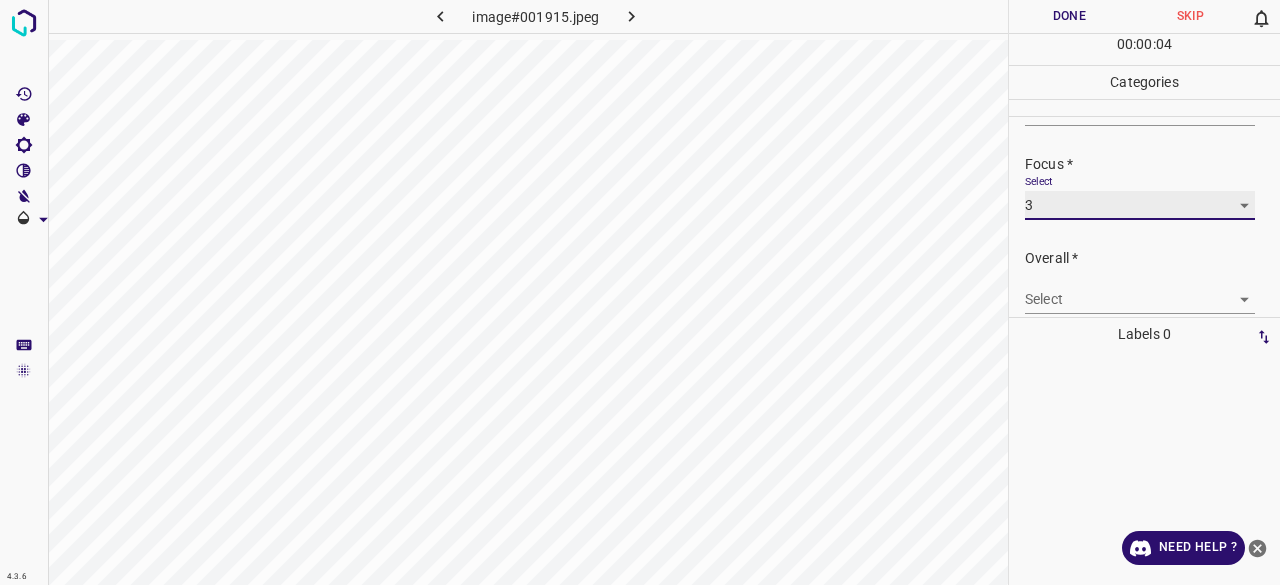 scroll, scrollTop: 98, scrollLeft: 0, axis: vertical 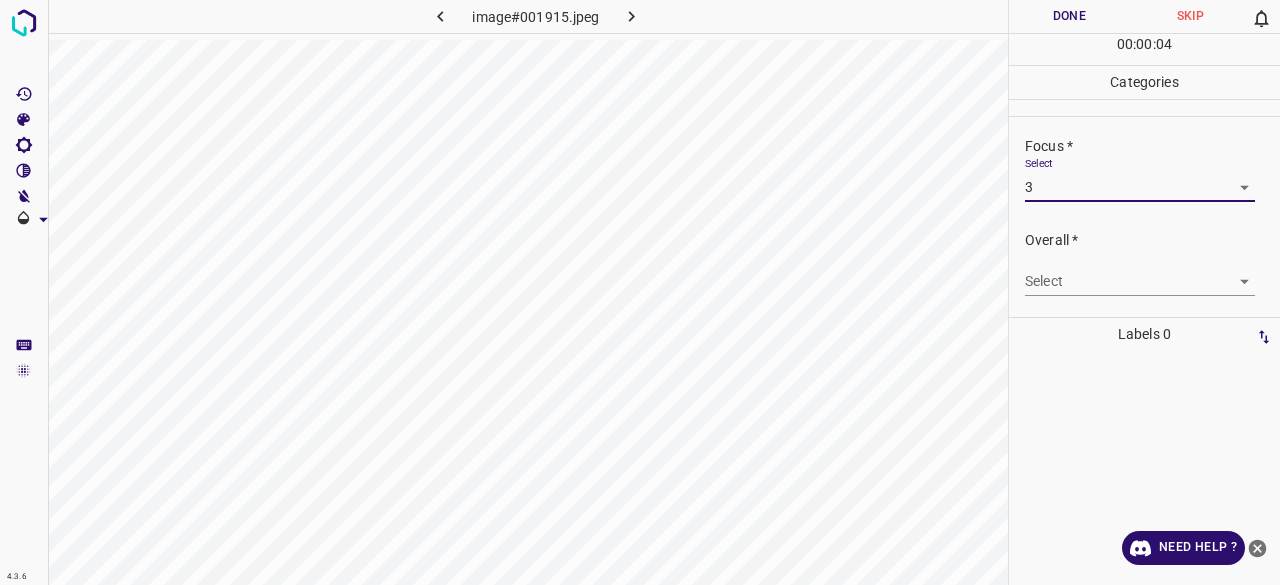 click on "4.3.6  image#001915.jpeg Done Skip 0 00   : 00   : 04   Categories Lighting *  Select 3 3 Focus *  Select 3 3 Overall *  Select ​ Labels   0 Categories 1 Lighting 2 Focus 3 Overall Tools Space Change between modes (Draw & Edit) I Auto labeling R Restore zoom M Zoom in N Zoom out Delete Delete selecte label Filters Z Restore filters X Saturation filter C Brightness filter V Contrast filter B Gray scale filter General O Download Need Help ? - Text - Hide - Delete" at bounding box center (640, 292) 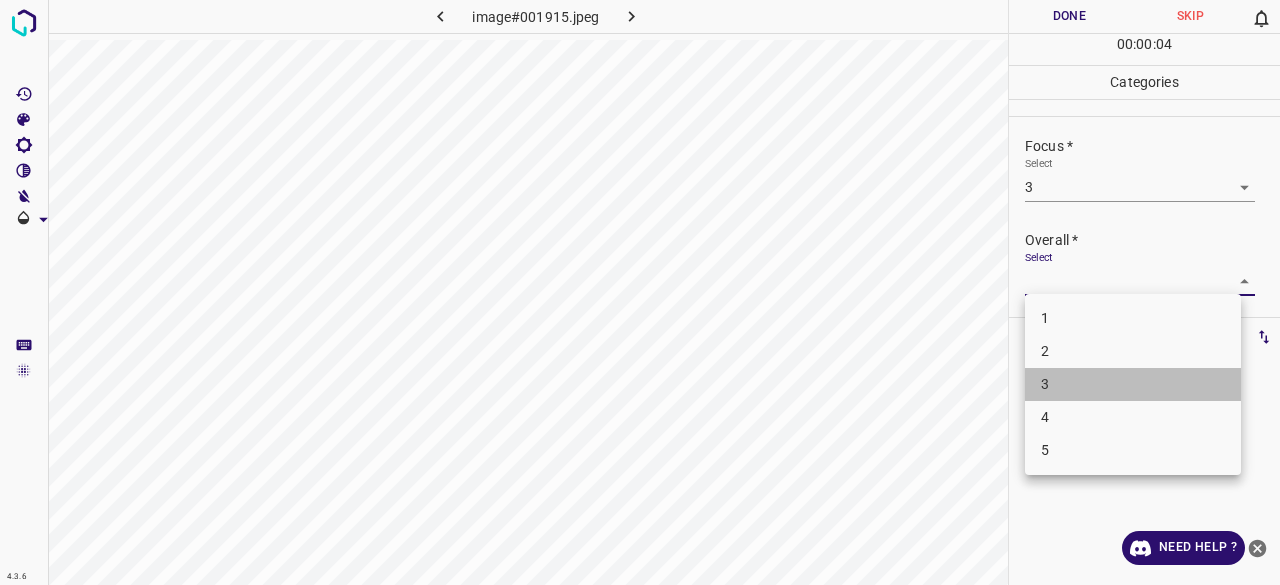 click on "3" at bounding box center [1133, 384] 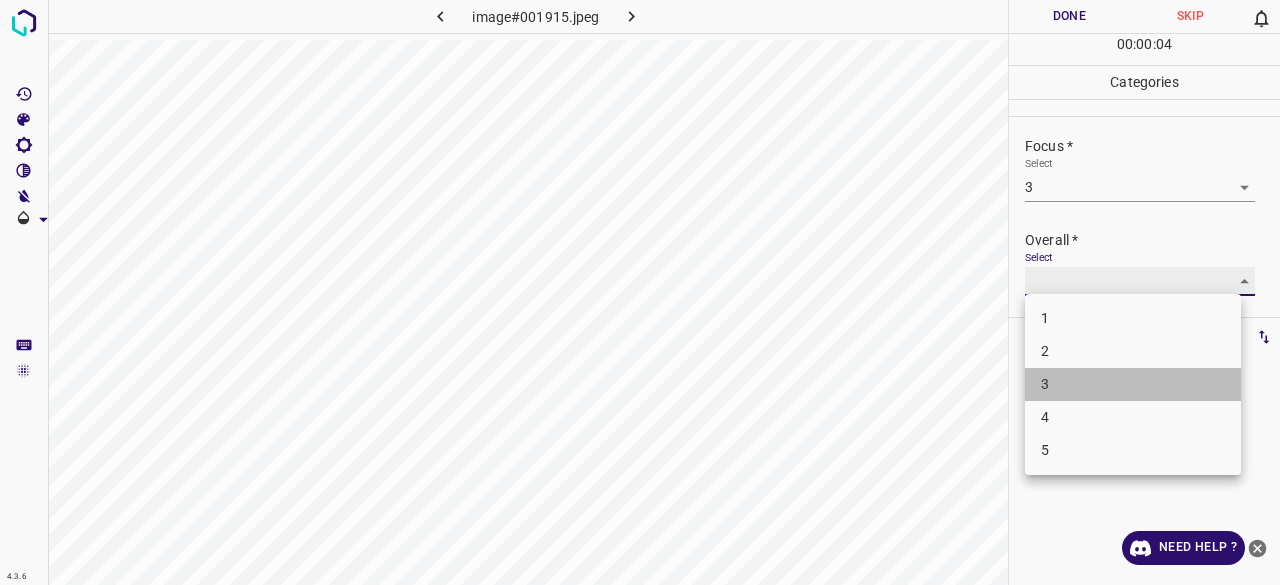 type on "3" 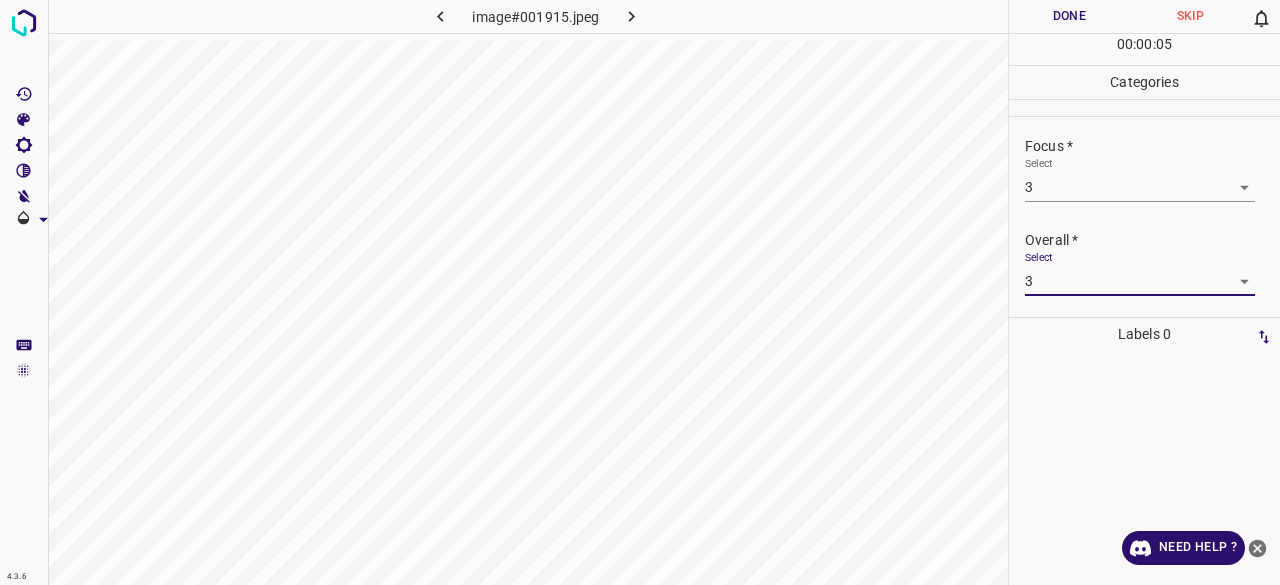 click on "Done" at bounding box center [1069, 16] 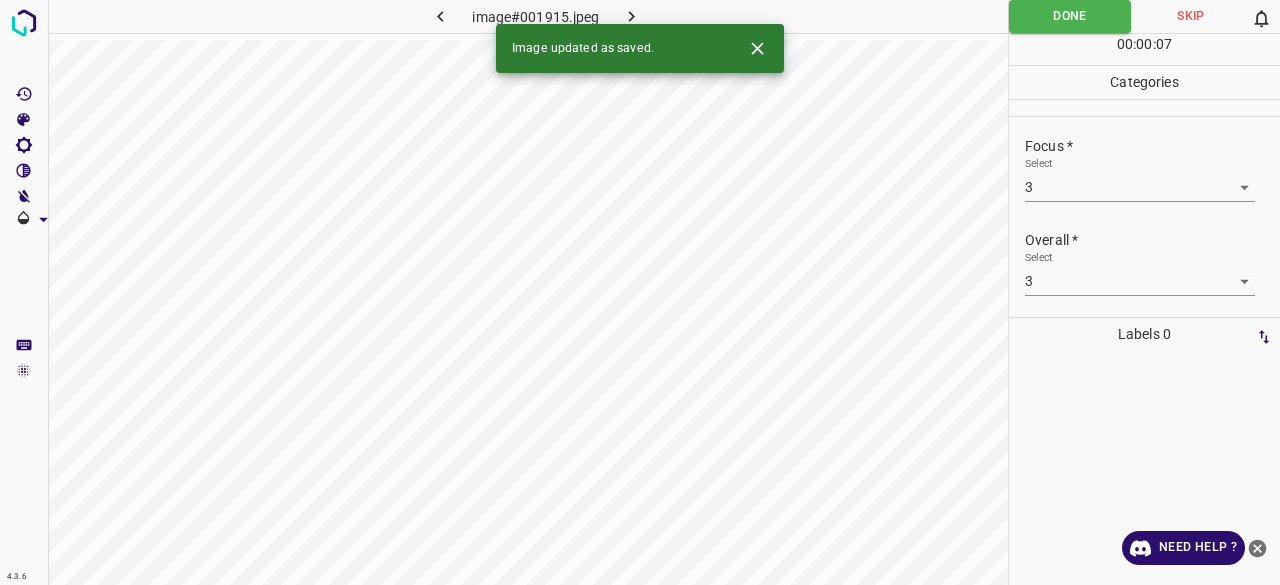 click at bounding box center (632, 16) 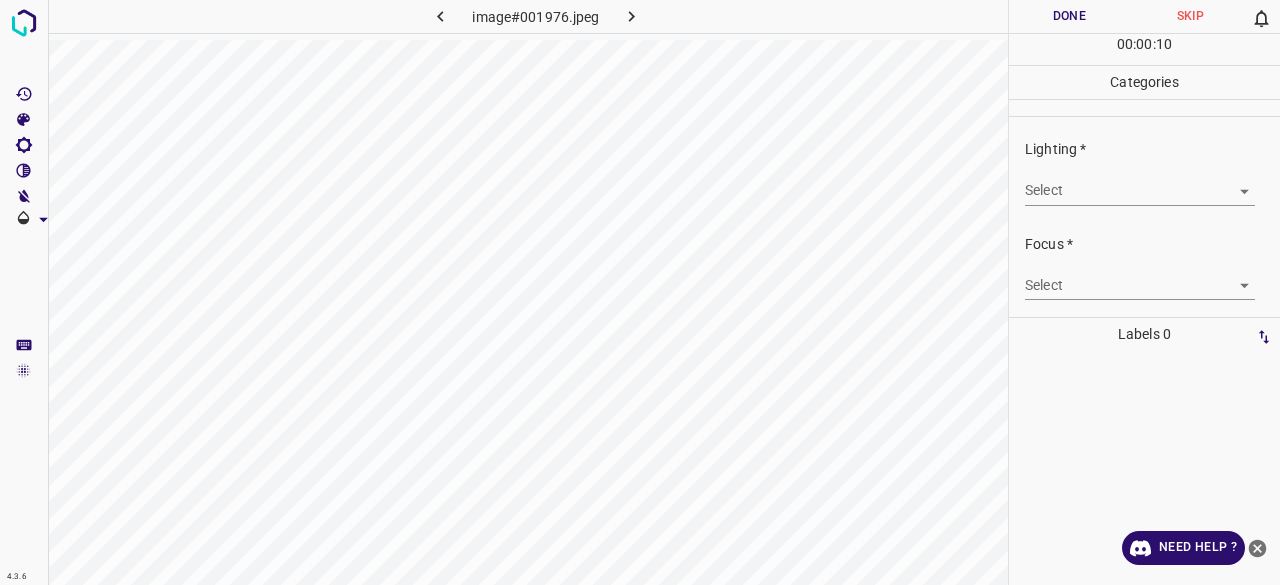 click on "4.3.6  image#001976.jpeg Done Skip 0 00   : 00   : 10   Categories Lighting *  Select ​ Focus *  Select ​ Overall *  Select ​ Labels   0 Categories 1 Lighting 2 Focus 3 Overall Tools Space Change between modes (Draw & Edit) I Auto labeling R Restore zoom M Zoom in N Zoom out Delete Delete selecte label Filters Z Restore filters X Saturation filter C Brightness filter V Contrast filter B Gray scale filter General O Download Need Help ? - Text - Hide - Delete" at bounding box center (640, 292) 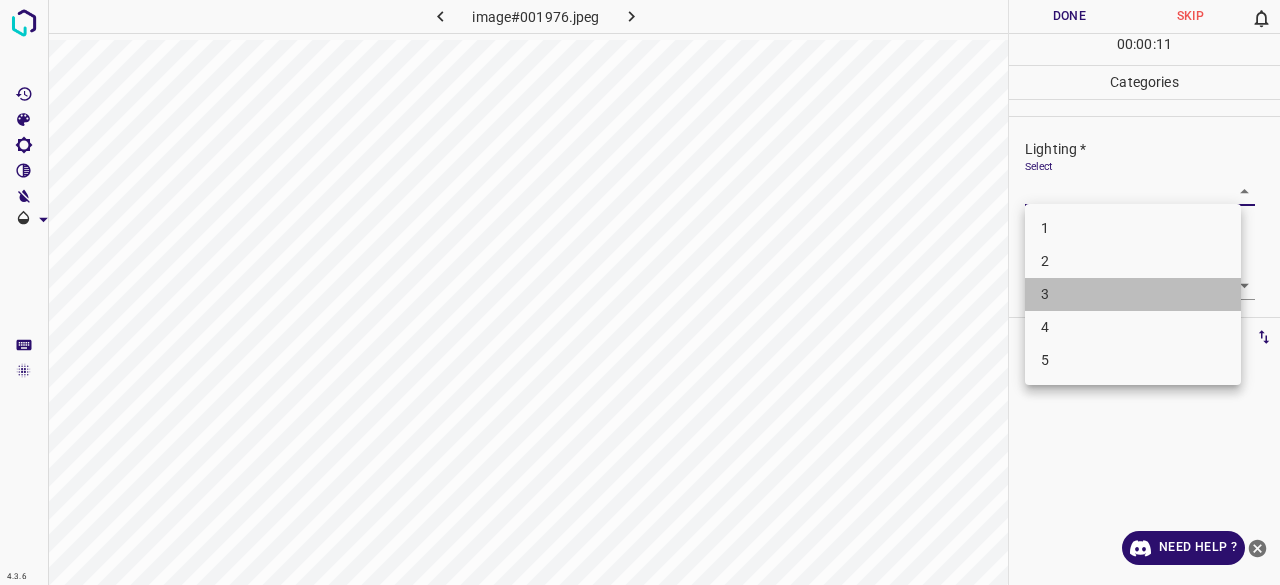 click on "3" at bounding box center (1133, 294) 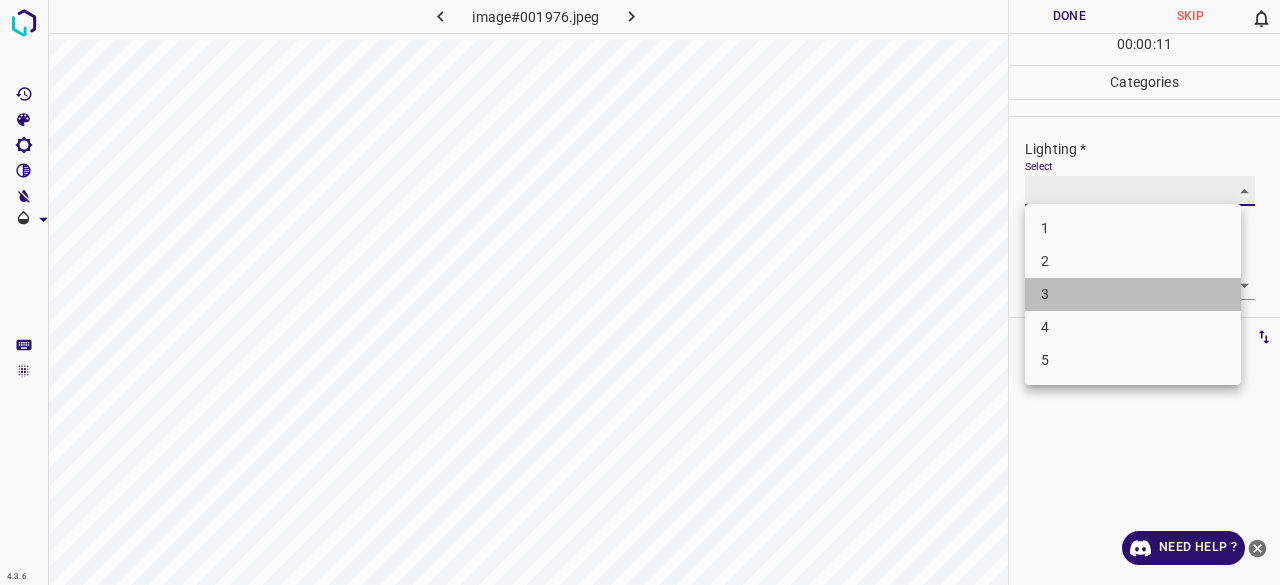 type on "3" 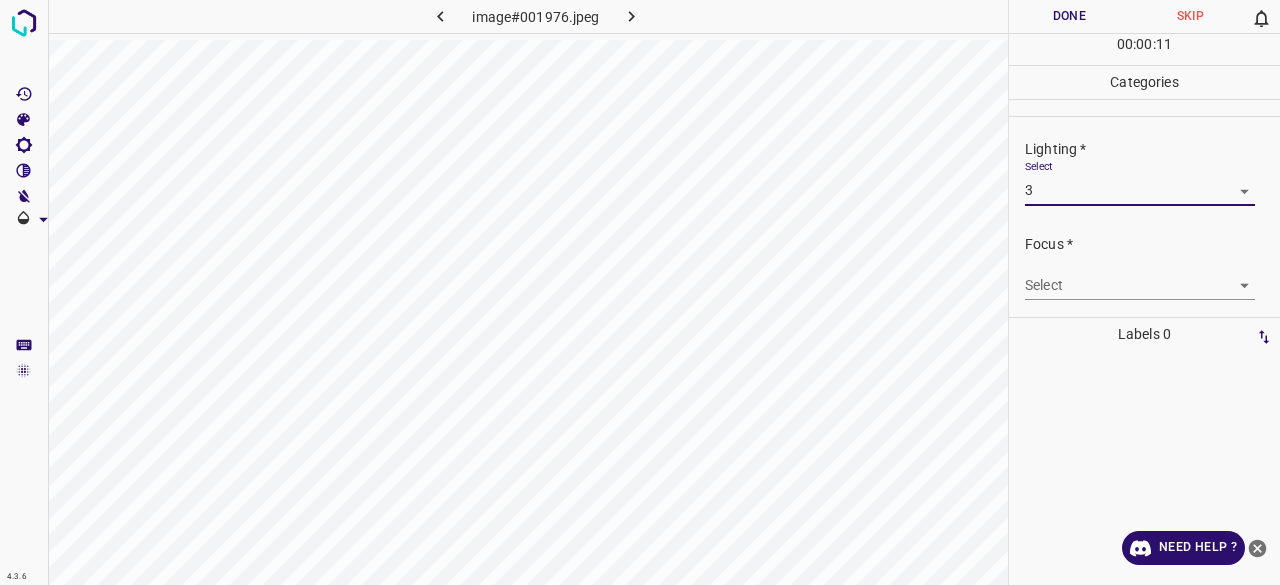 click on "4.3.6  image#001976.jpeg Done Skip 0 00   : 00   : 11   Categories Lighting *  Select 3 3 Focus *  Select ​ Overall *  Select ​ Labels   0 Categories 1 Lighting 2 Focus 3 Overall Tools Space Change between modes (Draw & Edit) I Auto labeling R Restore zoom M Zoom in N Zoom out Delete Delete selecte label Filters Z Restore filters X Saturation filter C Brightness filter V Contrast filter B Gray scale filter General O Download Need Help ? - Text - Hide - Delete 1 2 3 4 5" at bounding box center [640, 292] 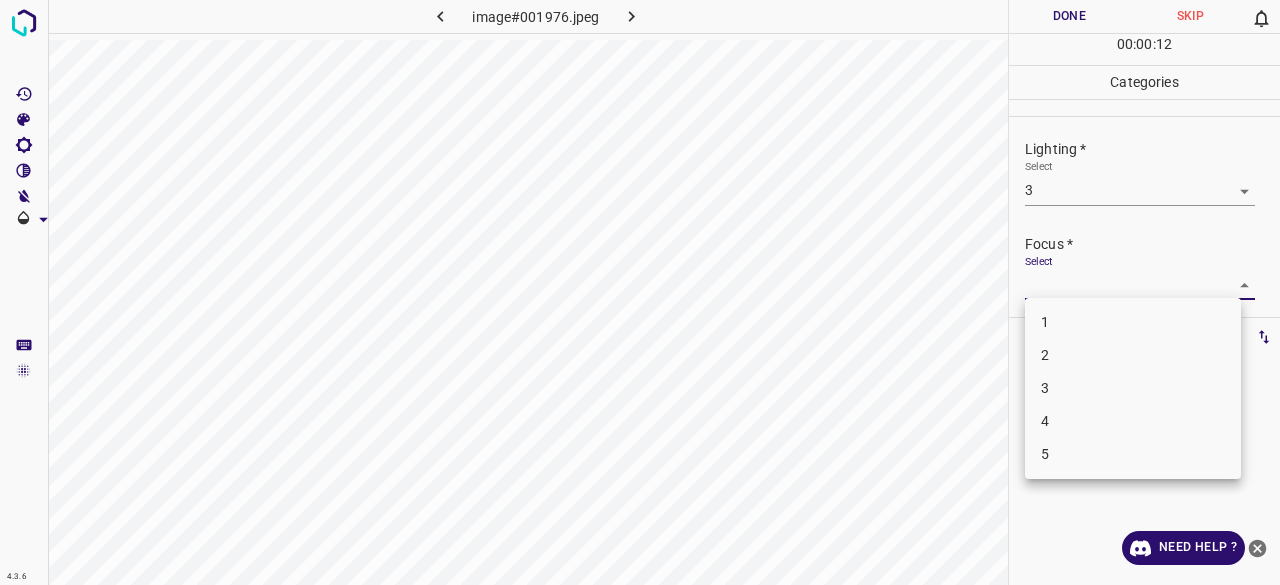 click on "2" at bounding box center [1133, 355] 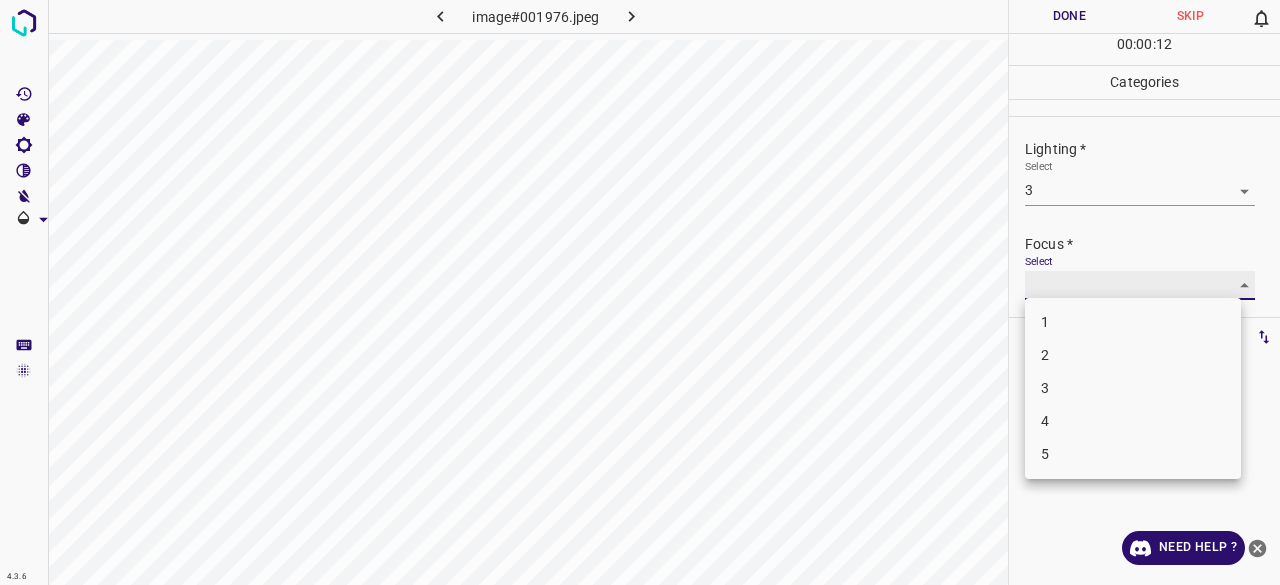 type on "2" 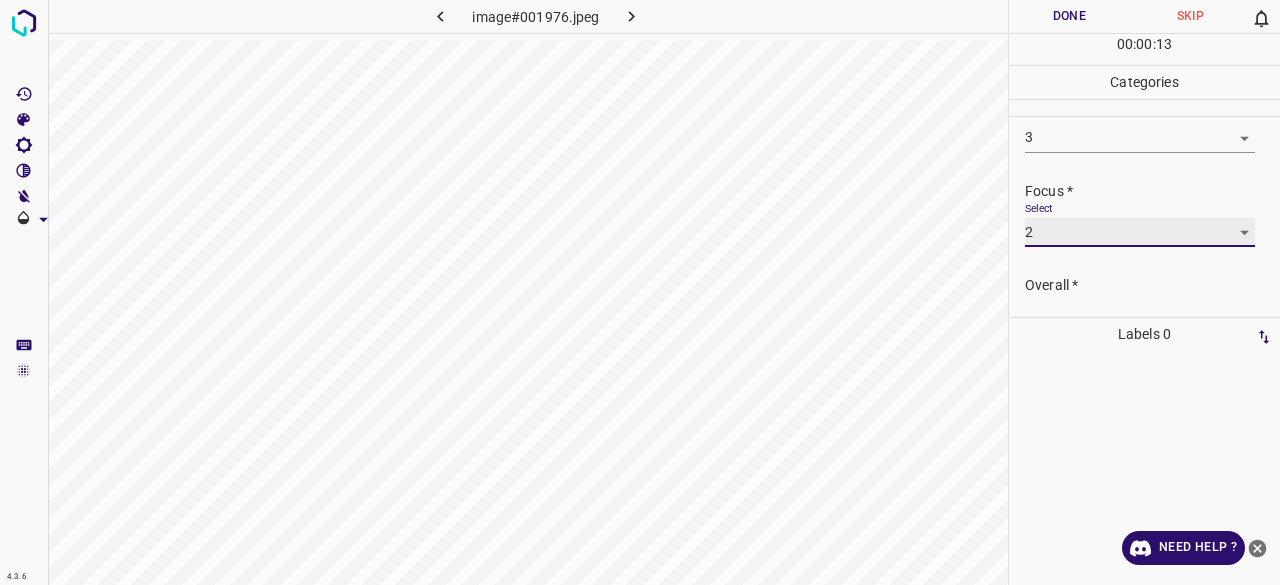 scroll, scrollTop: 98, scrollLeft: 0, axis: vertical 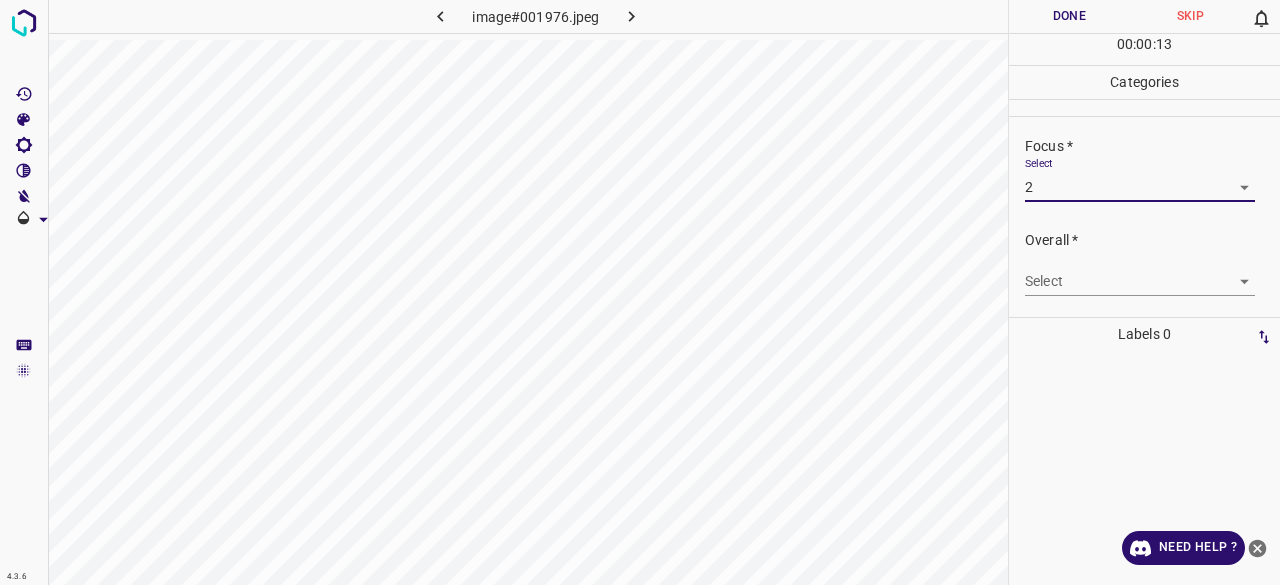 click on "Select ​" at bounding box center (1140, 273) 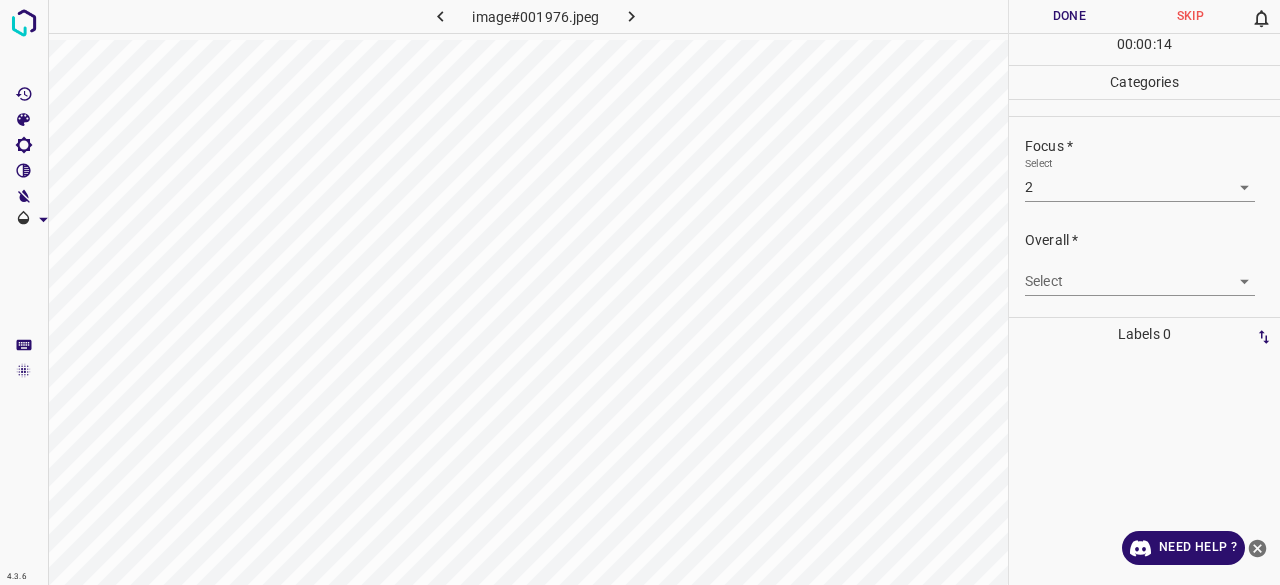 click on "4.3.6  image#001976.jpeg Done Skip 0 00   : 00   : 14   Categories Lighting *  Select 3 3 Focus *  Select 2 2 Overall *  Select ​ Labels   0 Categories 1 Lighting 2 Focus 3 Overall Tools Space Change between modes (Draw & Edit) I Auto labeling R Restore zoom M Zoom in N Zoom out Delete Delete selecte label Filters Z Restore filters X Saturation filter C Brightness filter V Contrast filter B Gray scale filter General O Download Need Help ? - Text - Hide - Delete" at bounding box center [640, 292] 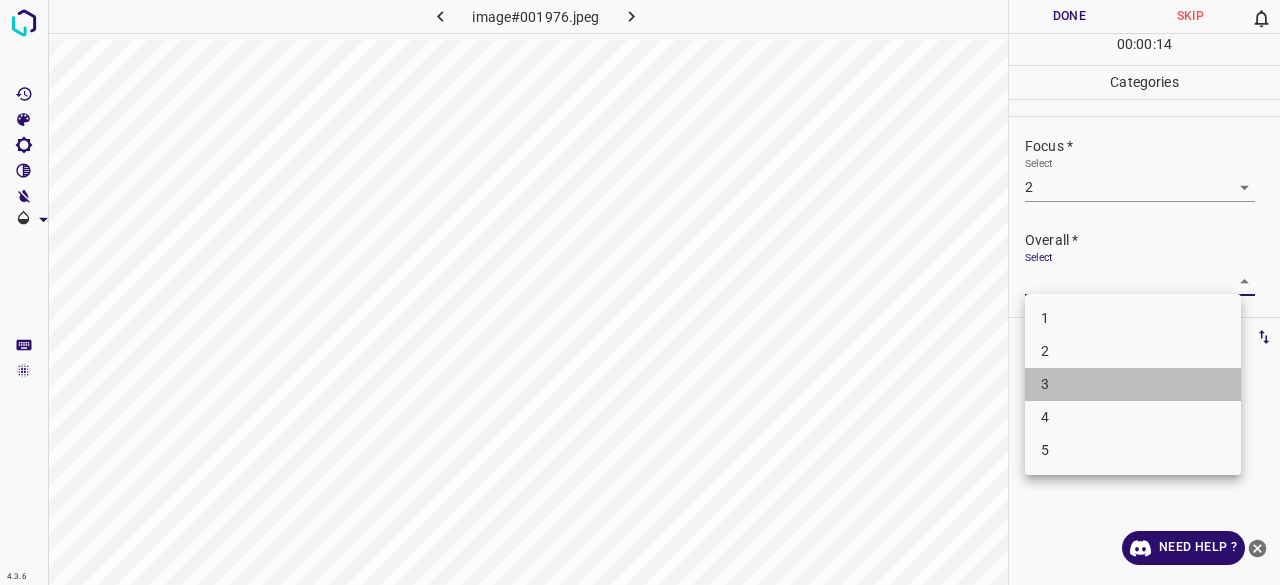 click on "3" at bounding box center (1133, 384) 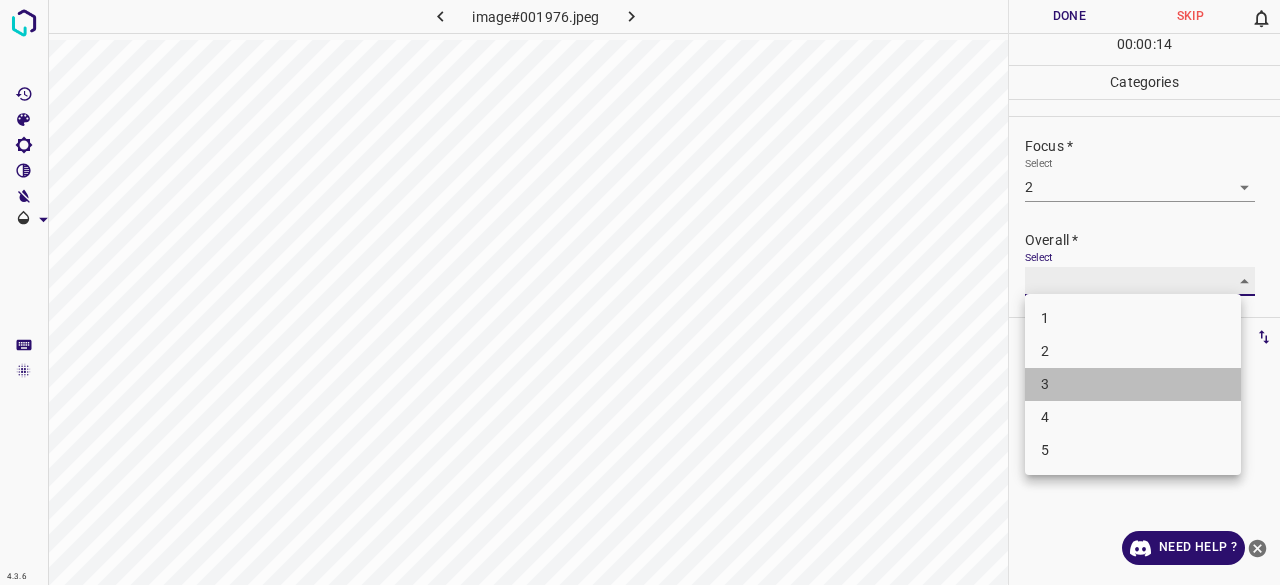 type on "3" 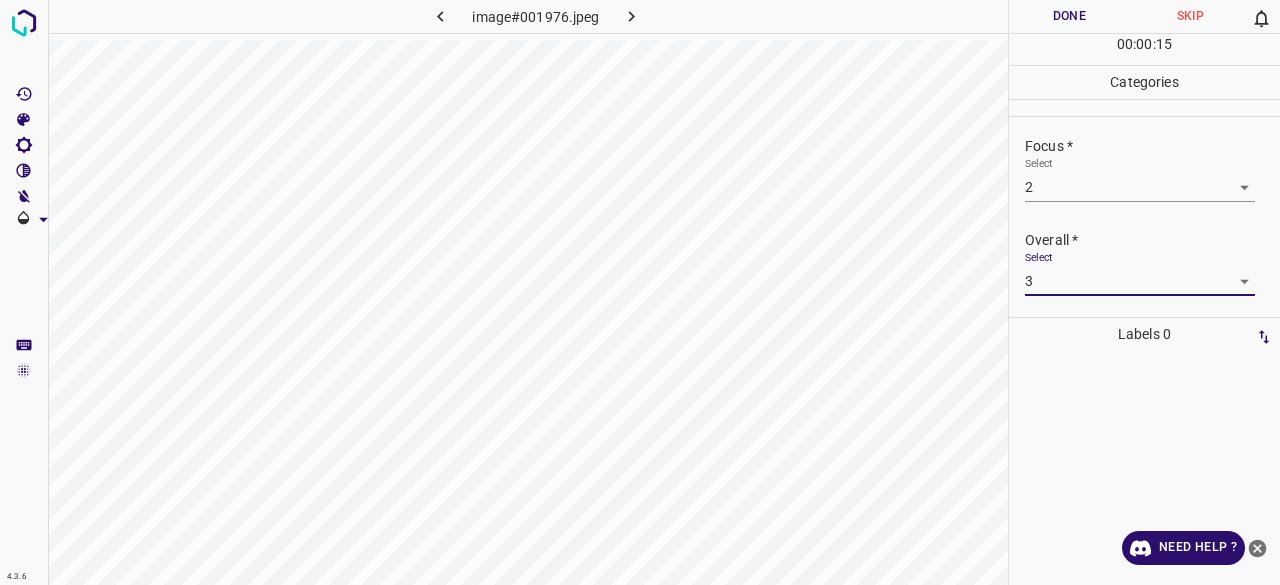 drag, startPoint x: 1060, startPoint y: 21, endPoint x: 1060, endPoint y: 38, distance: 17 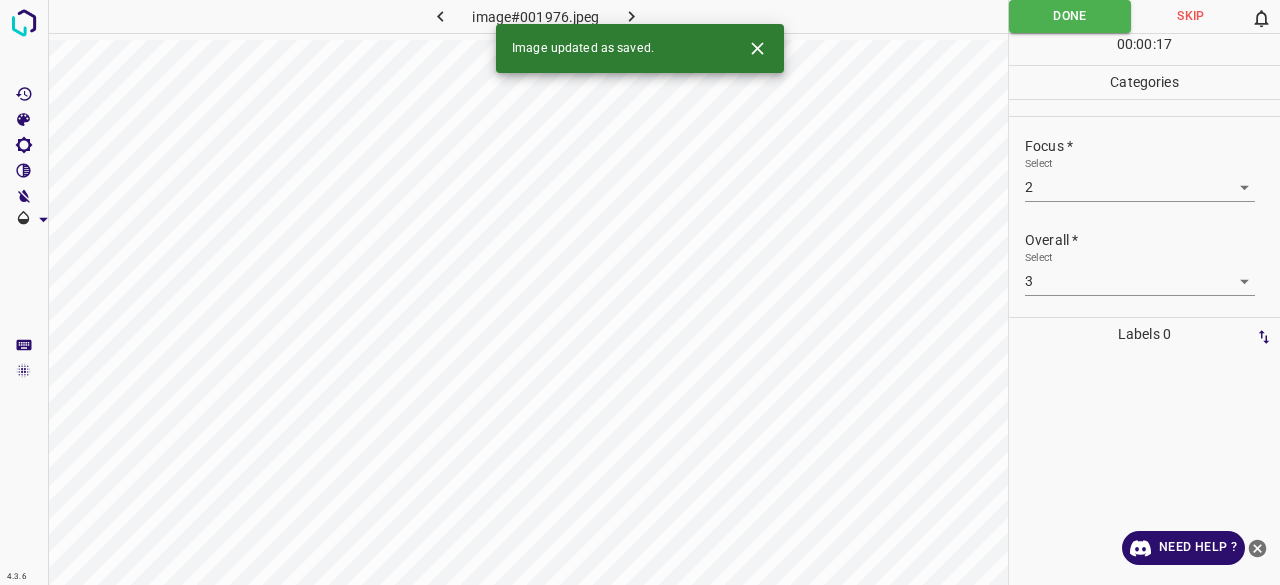 click 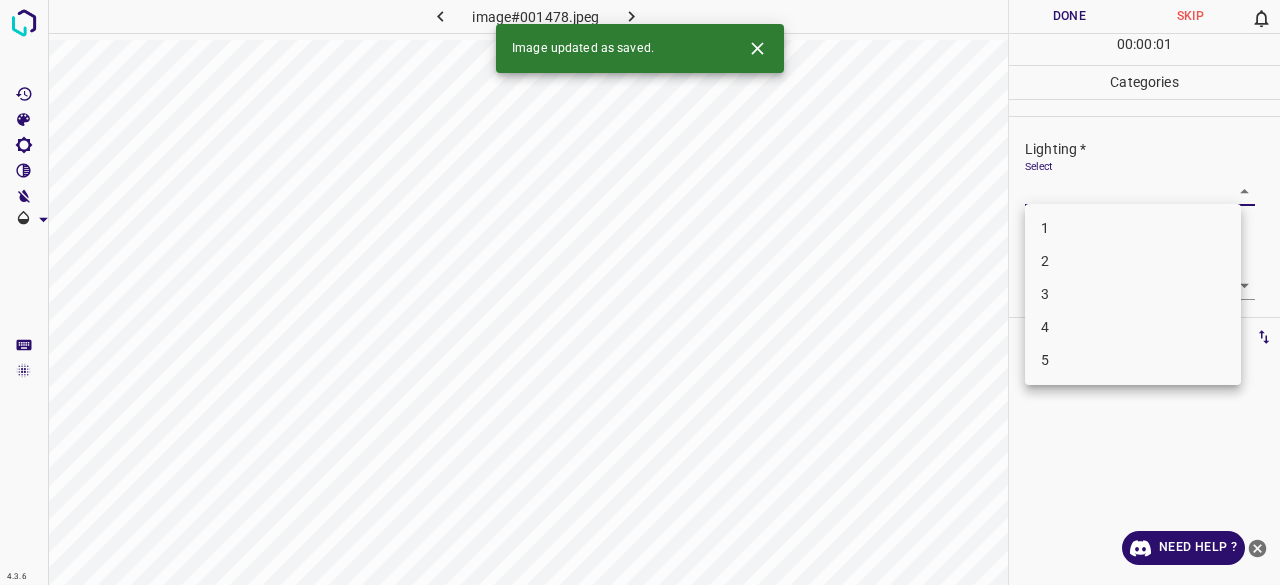 click on "4.3.6  image#001478.jpeg Done Skip 0 00   : 00   : 01   Categories Lighting *  Select ​ Focus *  Select ​ Overall *  Select ​ Labels   0 Categories 1 Lighting 2 Focus 3 Overall Tools Space Change between modes (Draw & Edit) I Auto labeling R Restore zoom M Zoom in N Zoom out Delete Delete selecte label Filters Z Restore filters X Saturation filter C Brightness filter V Contrast filter B Gray scale filter General O Download Image updated as saved. Need Help ? - Text - Hide - Delete 1 2 3 4 5" at bounding box center (640, 292) 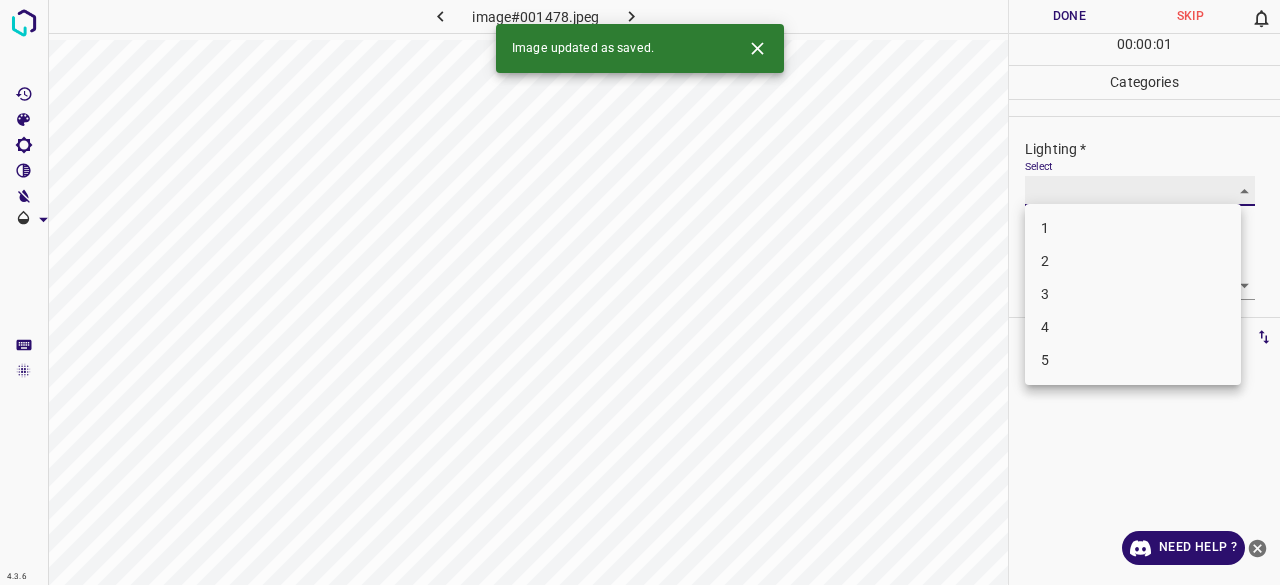 type on "3" 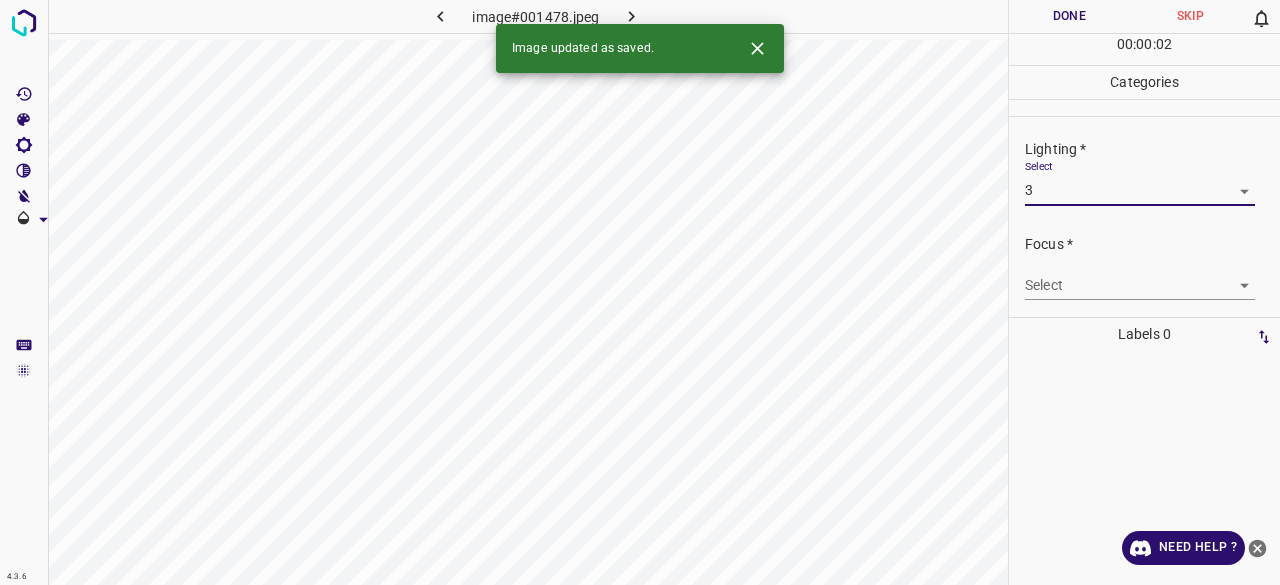 click on "Focus *  Select ​" at bounding box center (1144, 267) 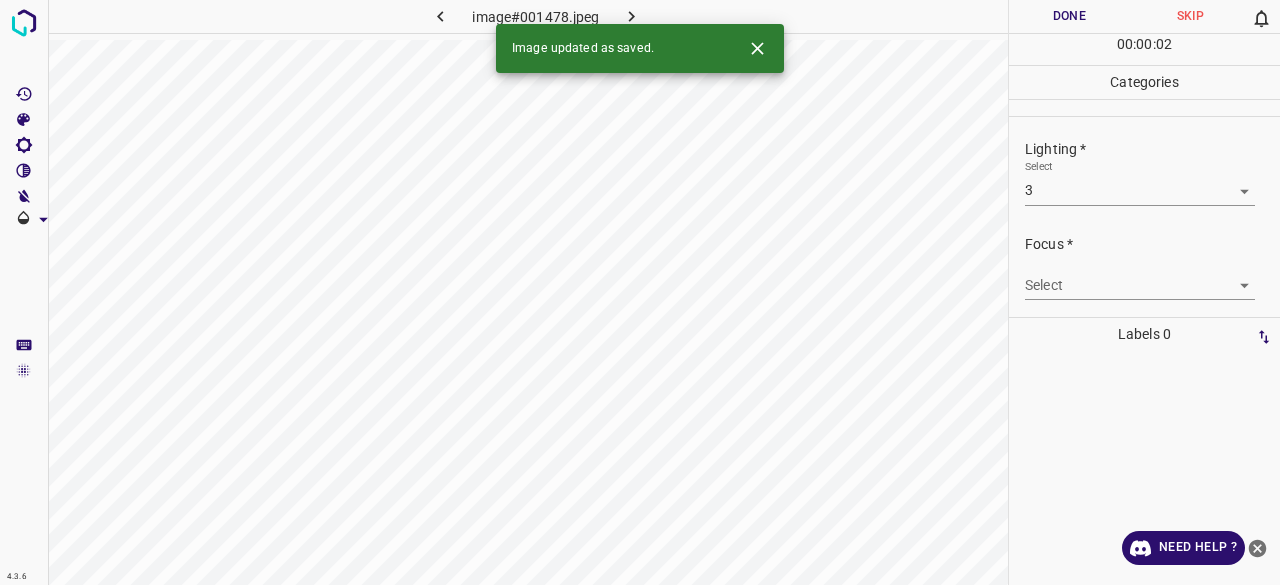 click on "4.3.6  image#001478.jpeg Done Skip 0 00   : 00   : 02   Categories Lighting *  Select 3 3 Focus *  Select ​ Overall *  Select ​ Labels   0 Categories 1 Lighting 2 Focus 3 Overall Tools Space Change between modes (Draw & Edit) I Auto labeling R Restore zoom M Zoom in N Zoom out Delete Delete selecte label Filters Z Restore filters X Saturation filter C Brightness filter V Contrast filter B Gray scale filter General O Download Image updated as saved. Need Help ? - Text - Hide - Delete" at bounding box center [640, 292] 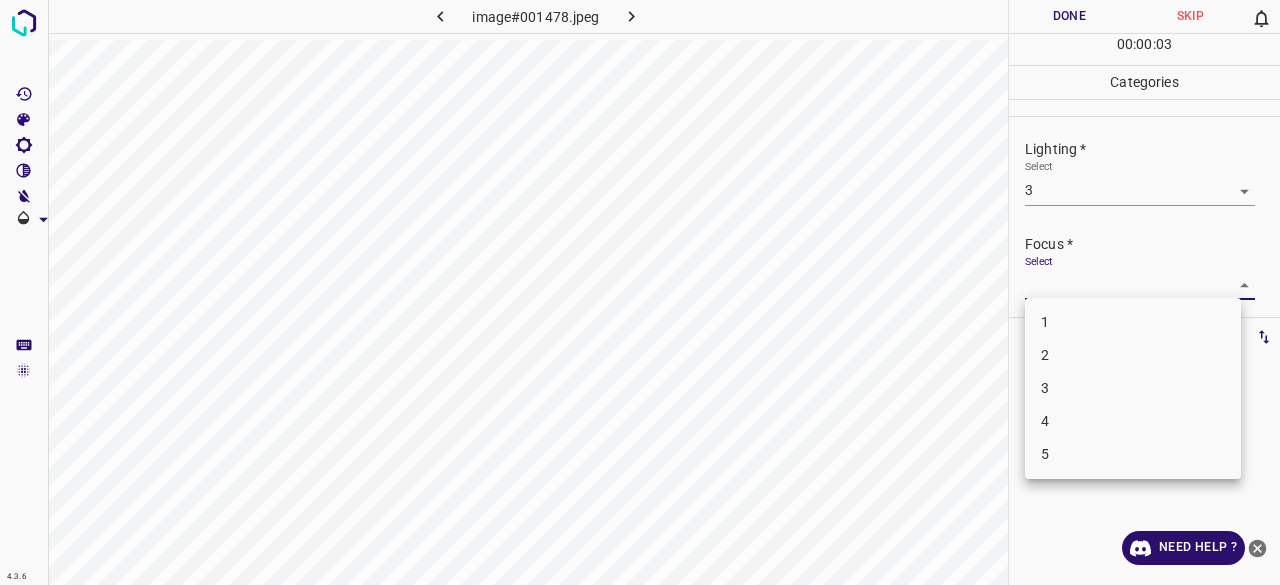 click on "2" at bounding box center (1133, 355) 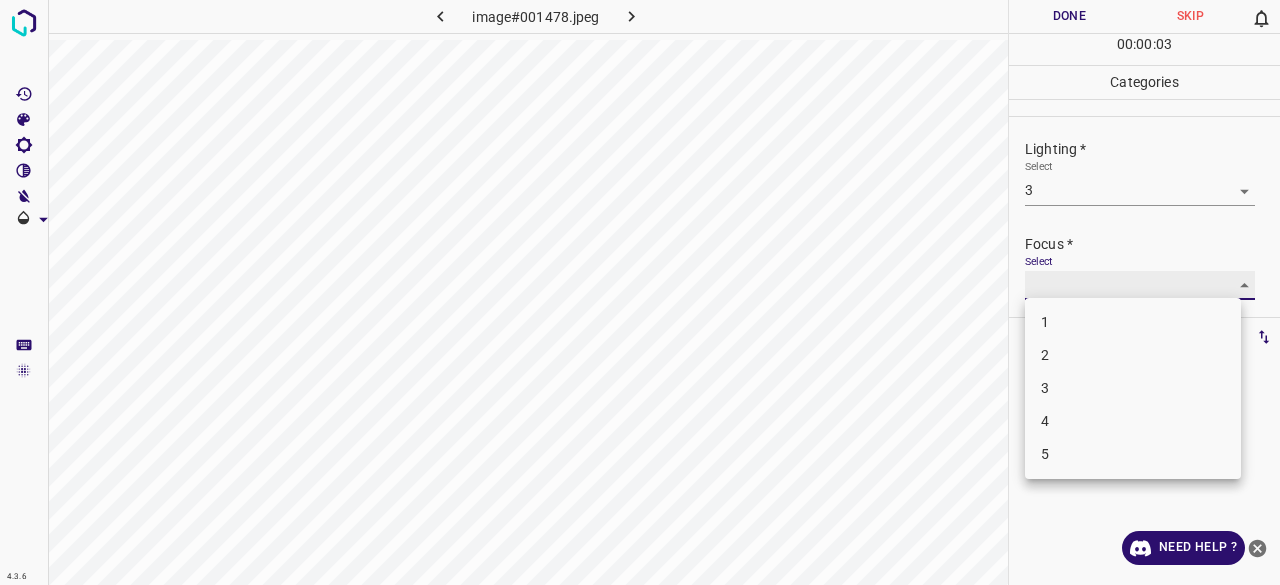 type on "2" 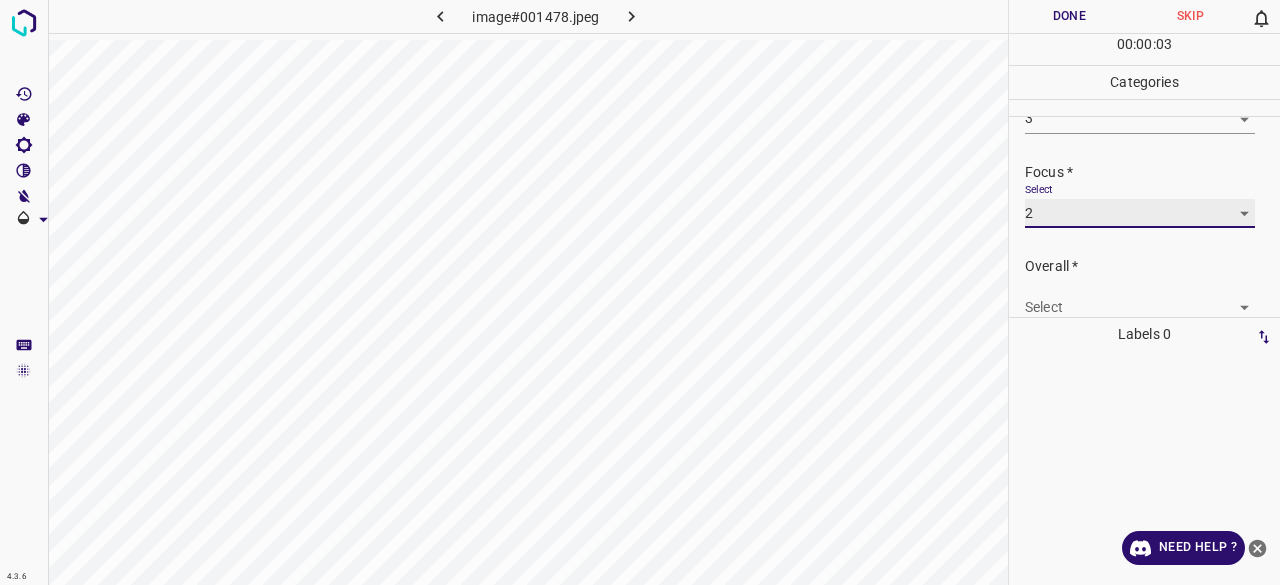 scroll, scrollTop: 98, scrollLeft: 0, axis: vertical 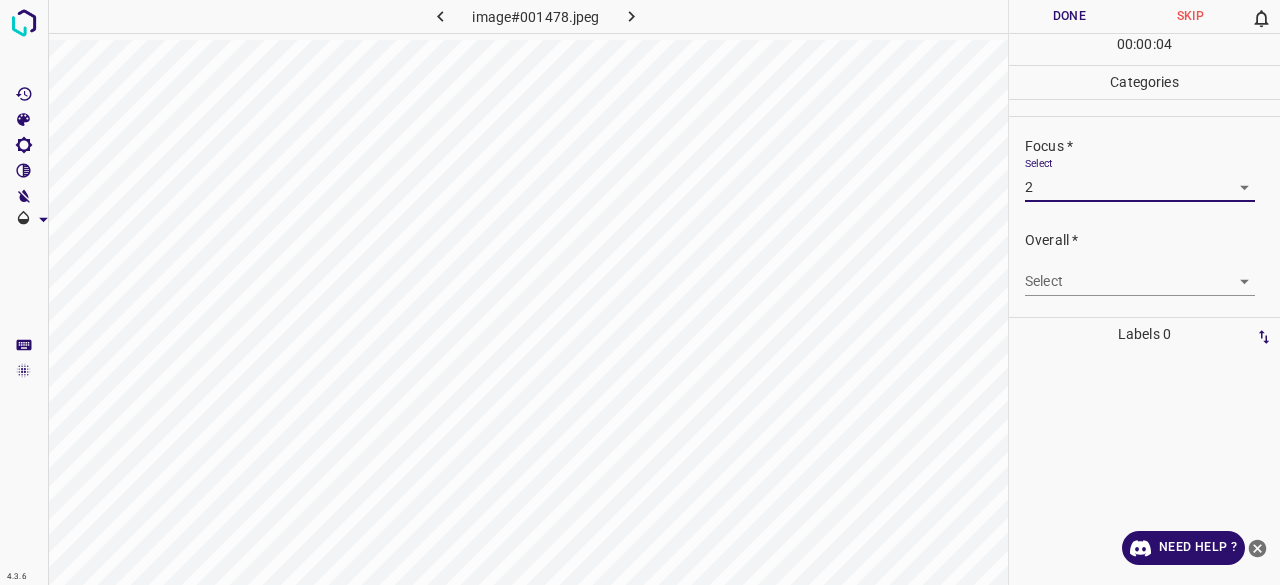 click on "4.3.6  image#001478.jpeg Done Skip 0 00   : 00   : 04   Categories Lighting *  Select 3 3 Focus *  Select 2 2 Overall *  Select ​ Labels   0 Categories 1 Lighting 2 Focus 3 Overall Tools Space Change between modes (Draw & Edit) I Auto labeling R Restore zoom M Zoom in N Zoom out Delete Delete selecte label Filters Z Restore filters X Saturation filter C Brightness filter V Contrast filter B Gray scale filter General O Download Need Help ? - Text - Hide - Delete" at bounding box center [640, 292] 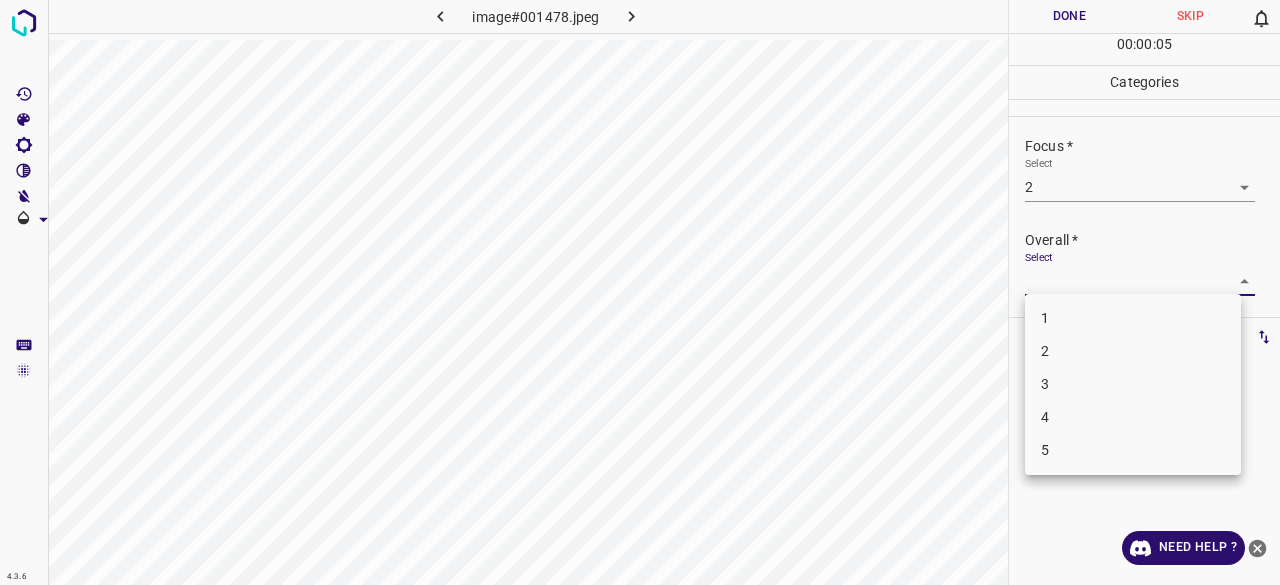 drag, startPoint x: 1068, startPoint y: 379, endPoint x: 1066, endPoint y: 351, distance: 28.071337 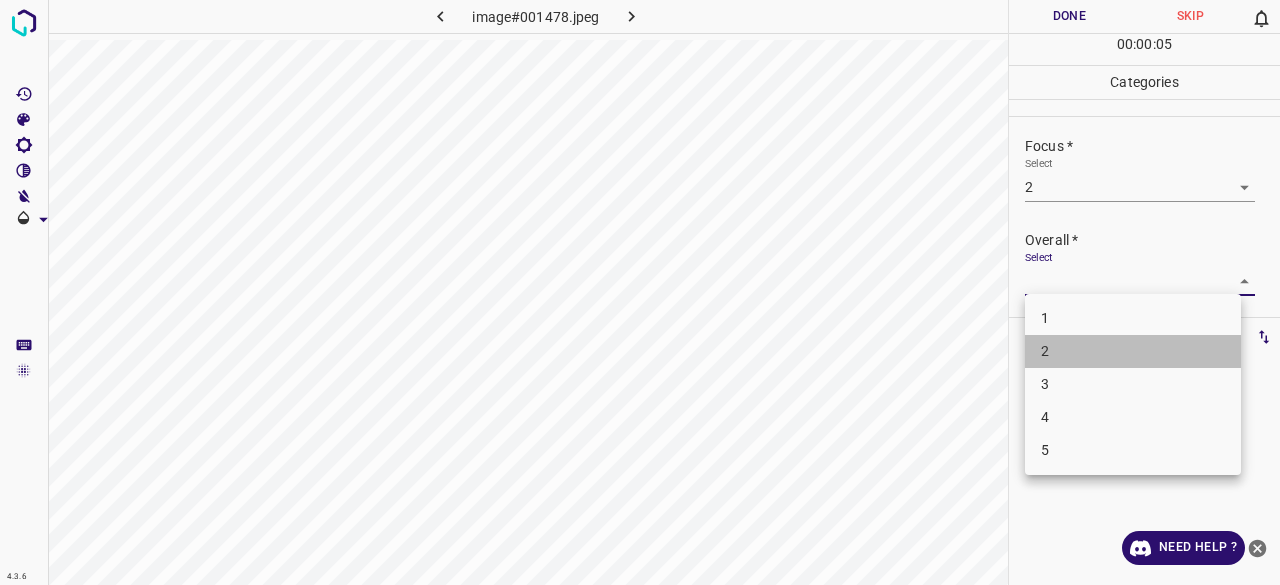 click on "2" at bounding box center (1133, 351) 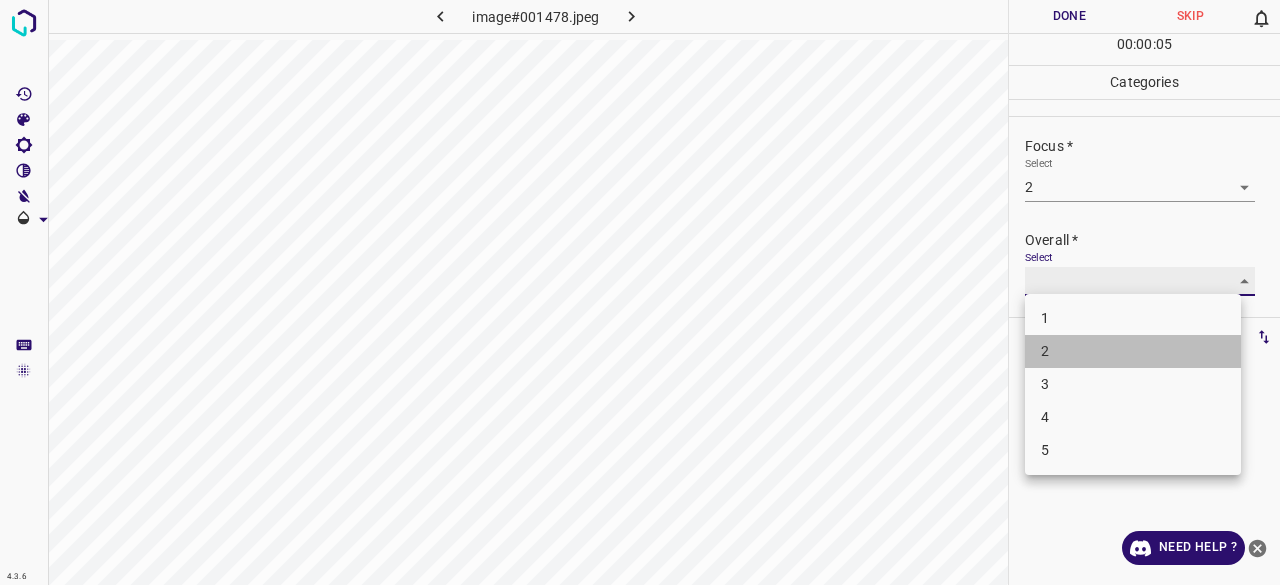 type on "2" 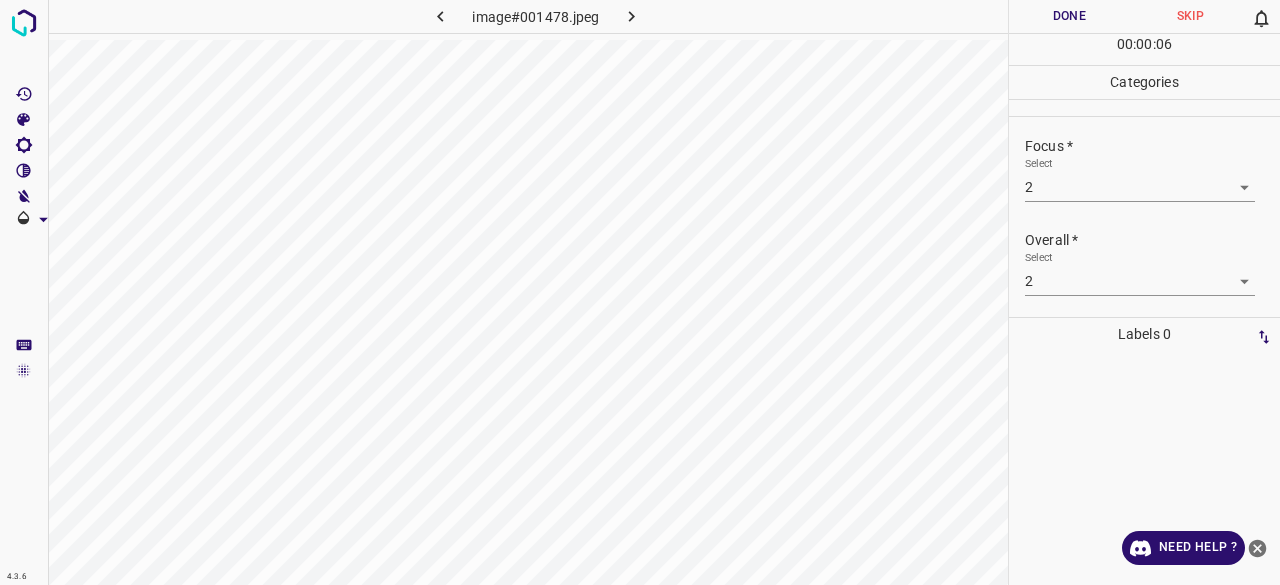 click on "00   : 00   : 06" at bounding box center (1144, 49) 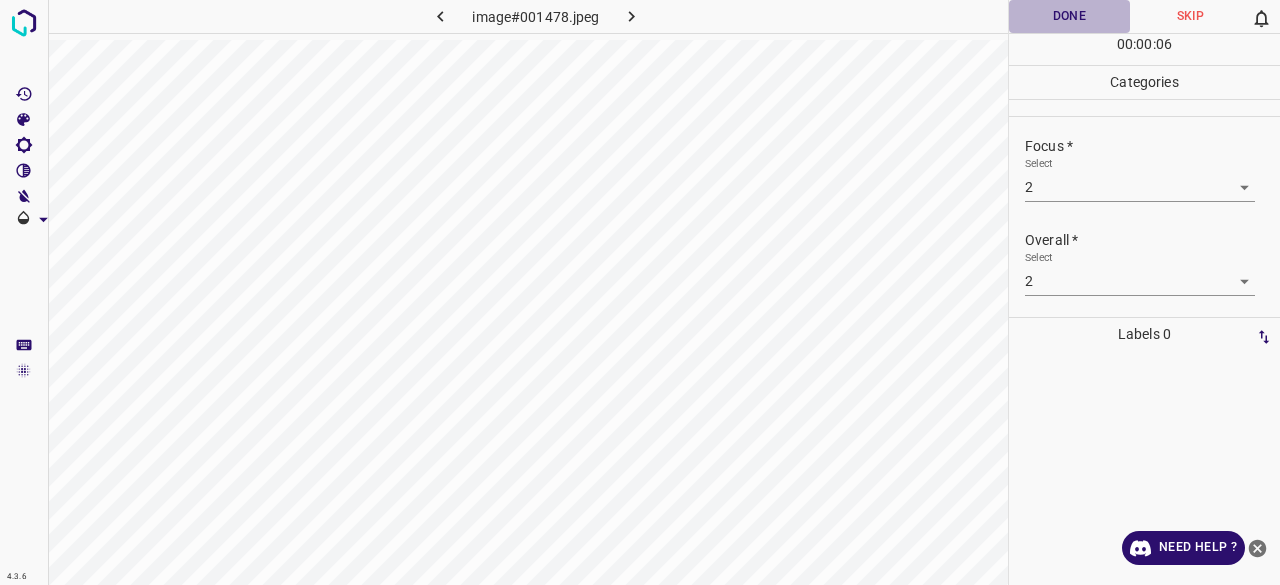 click on "Done" at bounding box center (1069, 16) 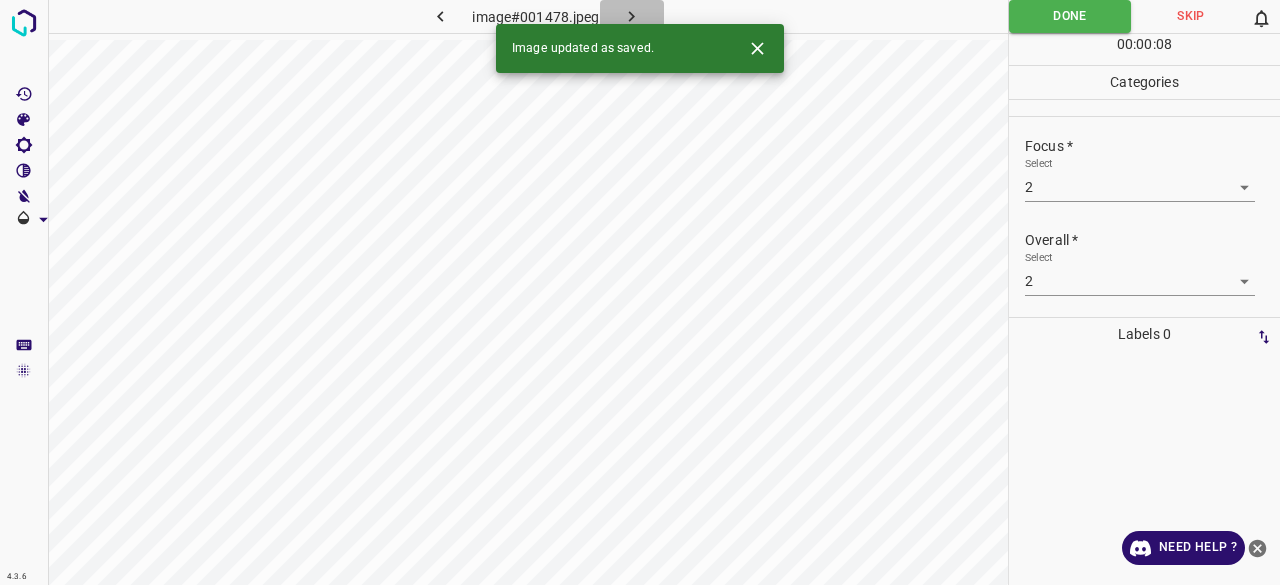 click 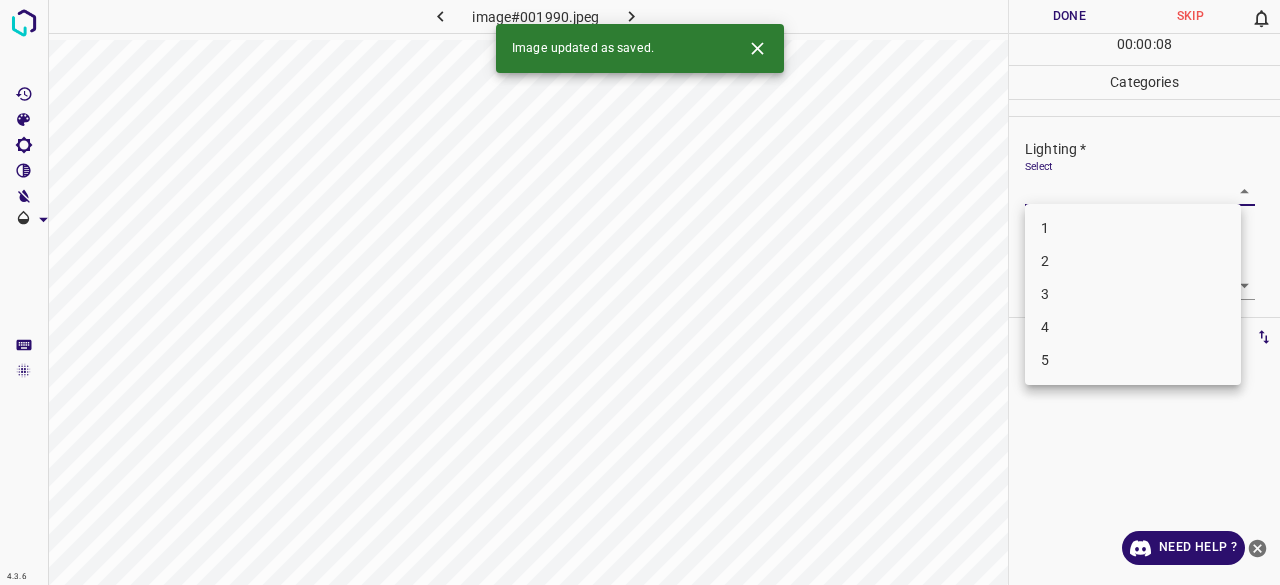 click on "4.3.6  image#001990.jpeg Done Skip 0 00   : 00   : 08   Categories Lighting *  Select ​ Focus *  Select ​ Overall *  Select ​ Labels   0 Categories 1 Lighting 2 Focus 3 Overall Tools Space Change between modes (Draw & Edit) I Auto labeling R Restore zoom M Zoom in N Zoom out Delete Delete selecte label Filters Z Restore filters X Saturation filter C Brightness filter V Contrast filter B Gray scale filter General O Download Image updated as saved. Need Help ? - Text - Hide - Delete 1 2 3 4 5" at bounding box center [640, 292] 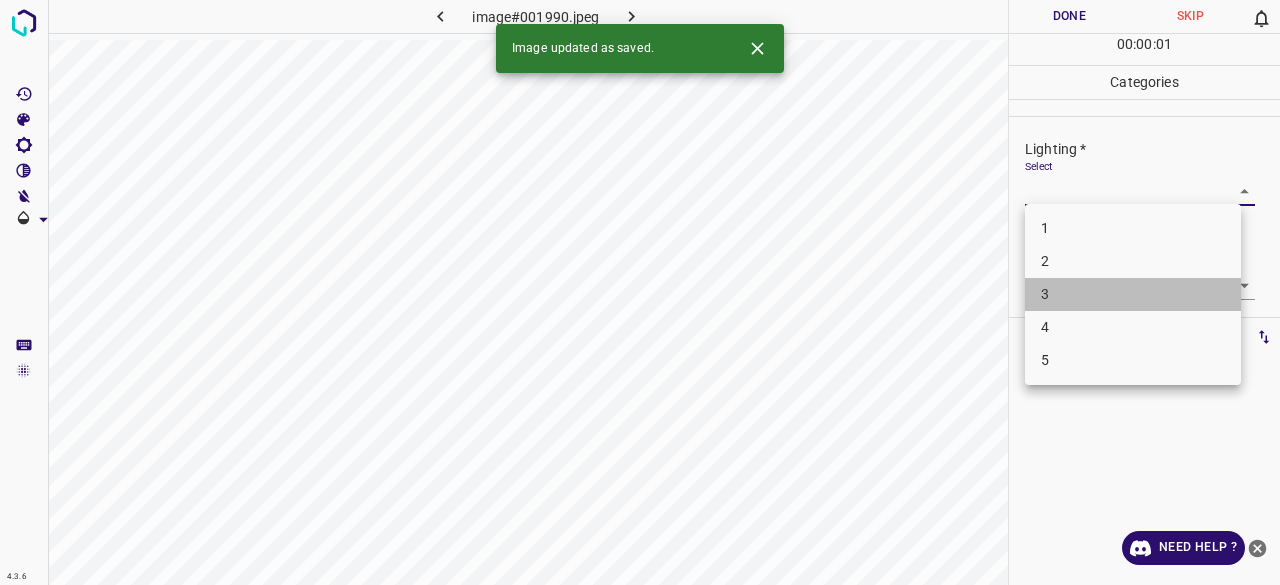 click on "3" at bounding box center [1133, 294] 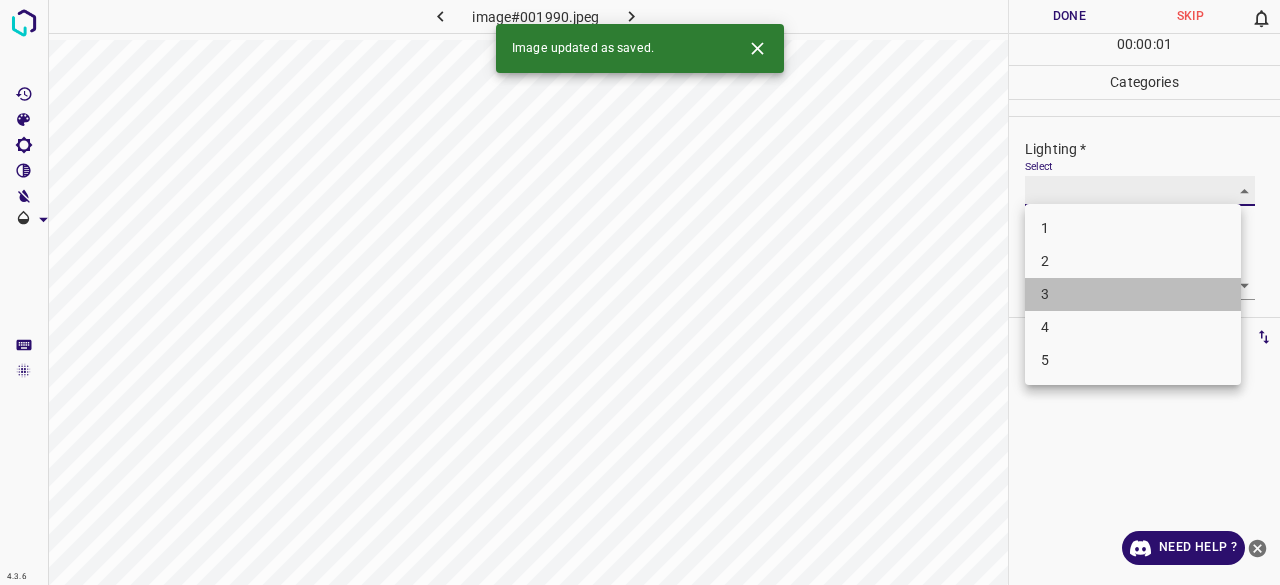 type on "3" 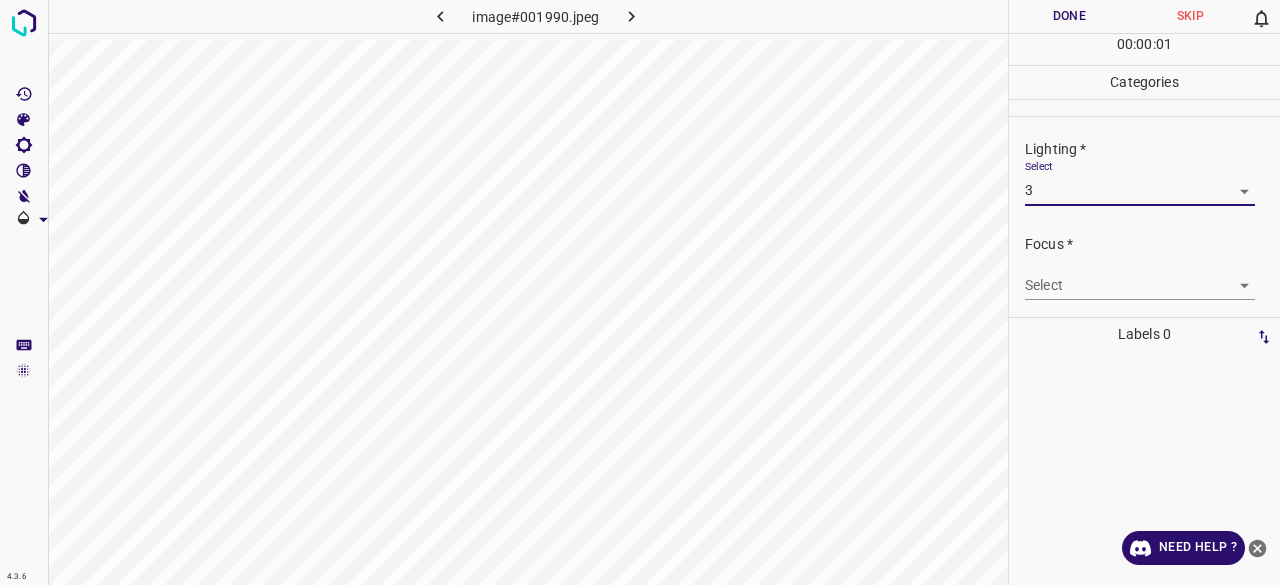 click on "4.3.6  image#001990.jpeg Done Skip 0 00   : 00   : 01   Categories Lighting *  Select 3 3 Focus *  Select ​ Overall *  Select ​ Labels   0 Categories 1 Lighting 2 Focus 3 Overall Tools Space Change between modes (Draw & Edit) I Auto labeling R Restore zoom M Zoom in N Zoom out Delete Delete selecte label Filters Z Restore filters X Saturation filter C Brightness filter V Contrast filter B Gray scale filter General O Download Need Help ? - Text - Hide - Delete 1 2 3 4 5" at bounding box center [640, 292] 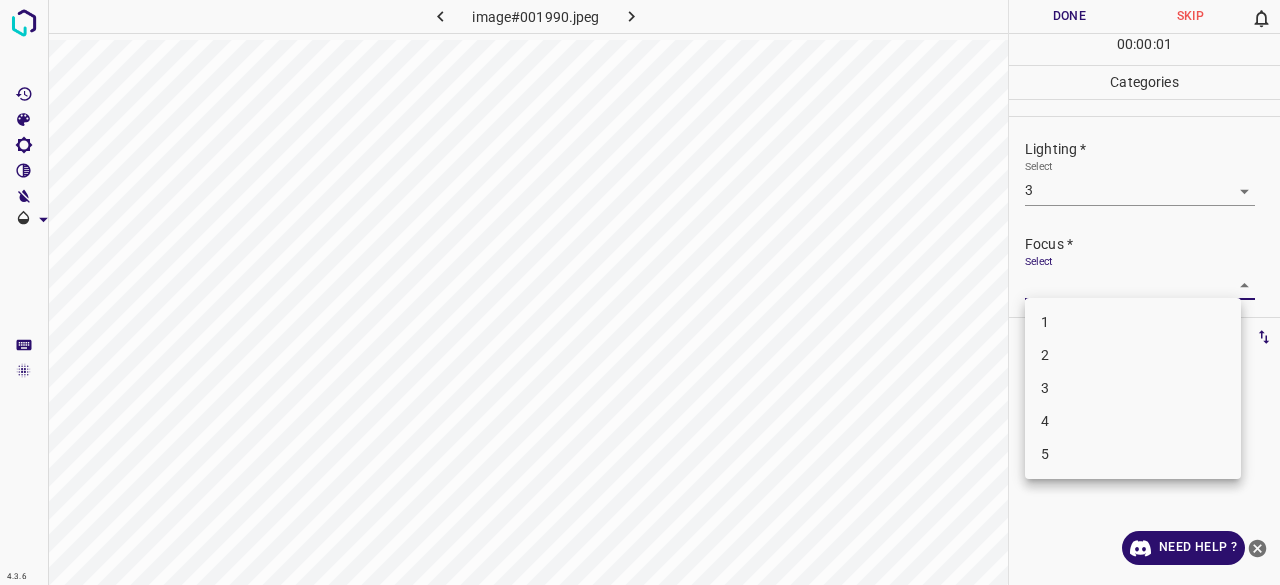click on "3" at bounding box center (1133, 388) 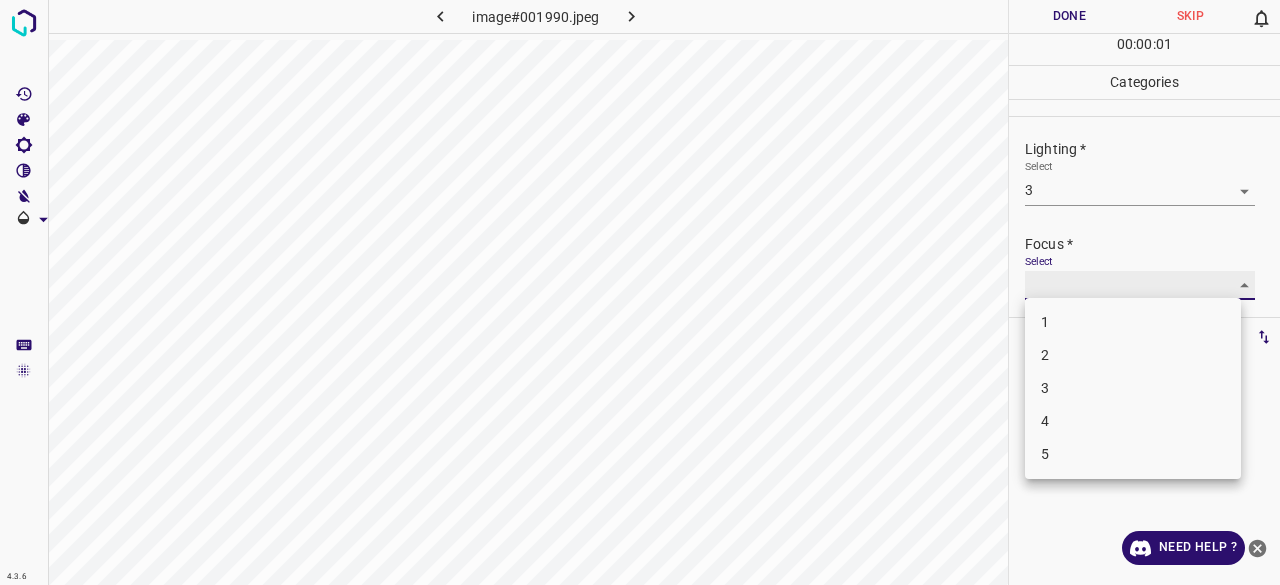 type on "3" 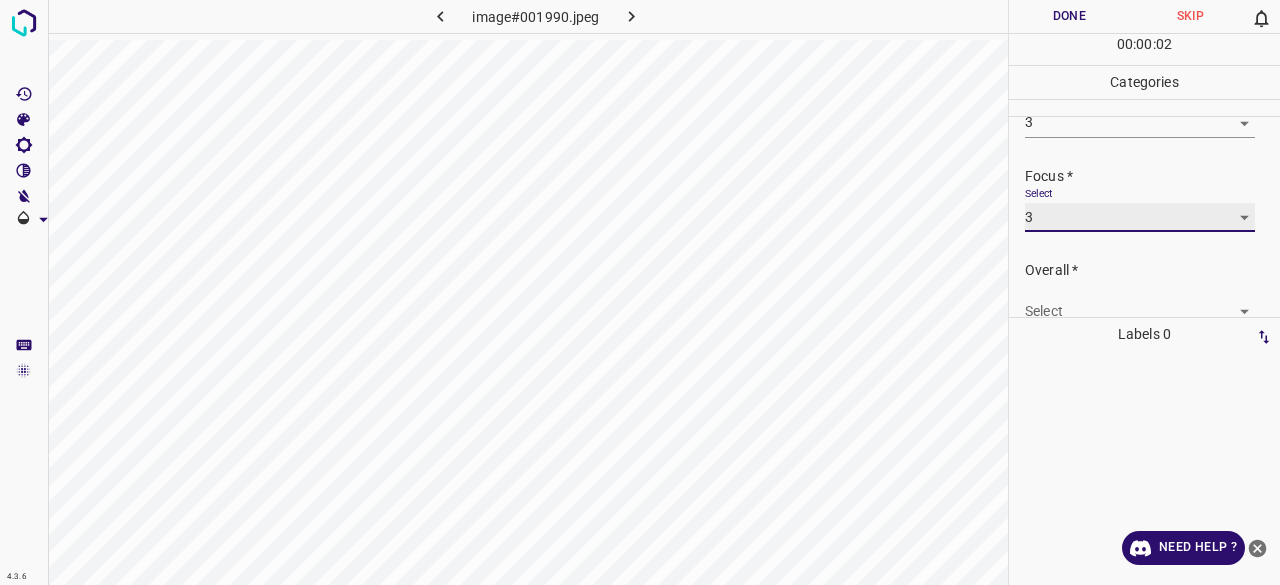 scroll, scrollTop: 98, scrollLeft: 0, axis: vertical 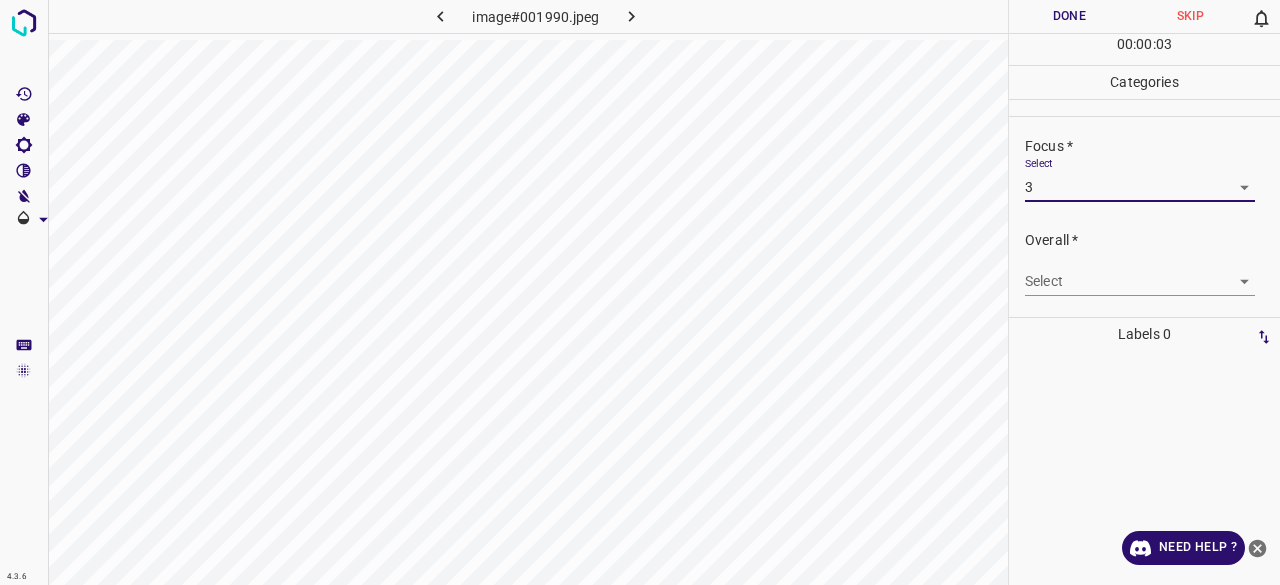click on "Overall *  Select ​" at bounding box center [1144, 263] 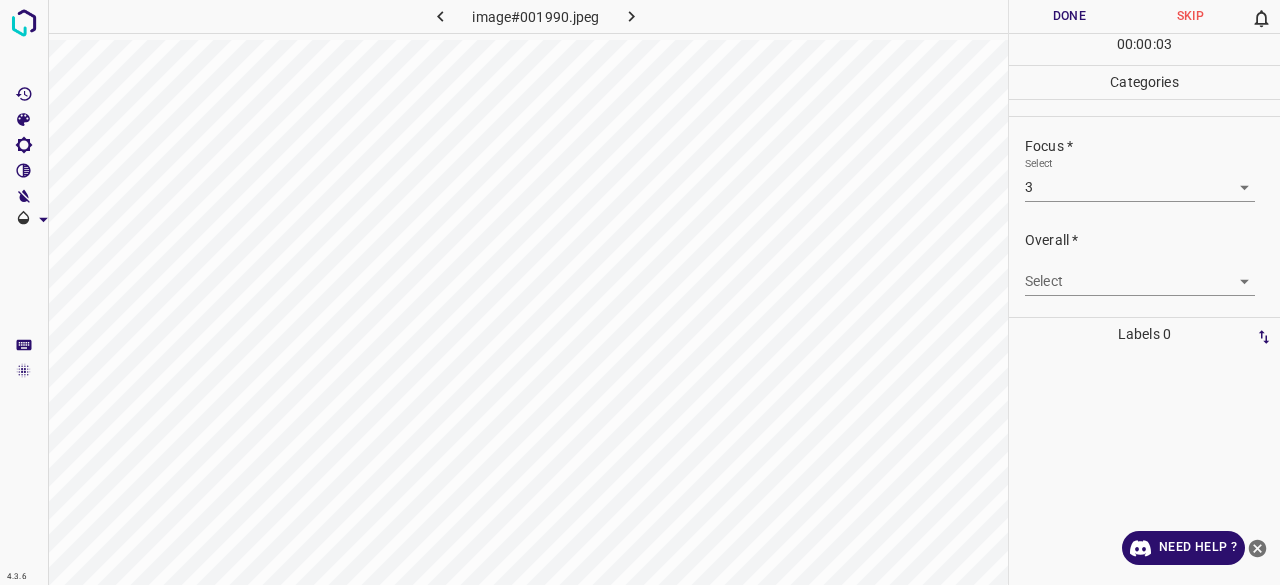 click on "4.3.6  image#001990.jpeg Done Skip 0 00   : 00   : 03   Categories Lighting *  Select 3 3 Focus *  Select 3 3 Overall *  Select ​ Labels   0 Categories 1 Lighting 2 Focus 3 Overall Tools Space Change between modes (Draw & Edit) I Auto labeling R Restore zoom M Zoom in N Zoom out Delete Delete selecte label Filters Z Restore filters X Saturation filter C Brightness filter V Contrast filter B Gray scale filter General O Download Need Help ? - Text - Hide - Delete" at bounding box center [640, 292] 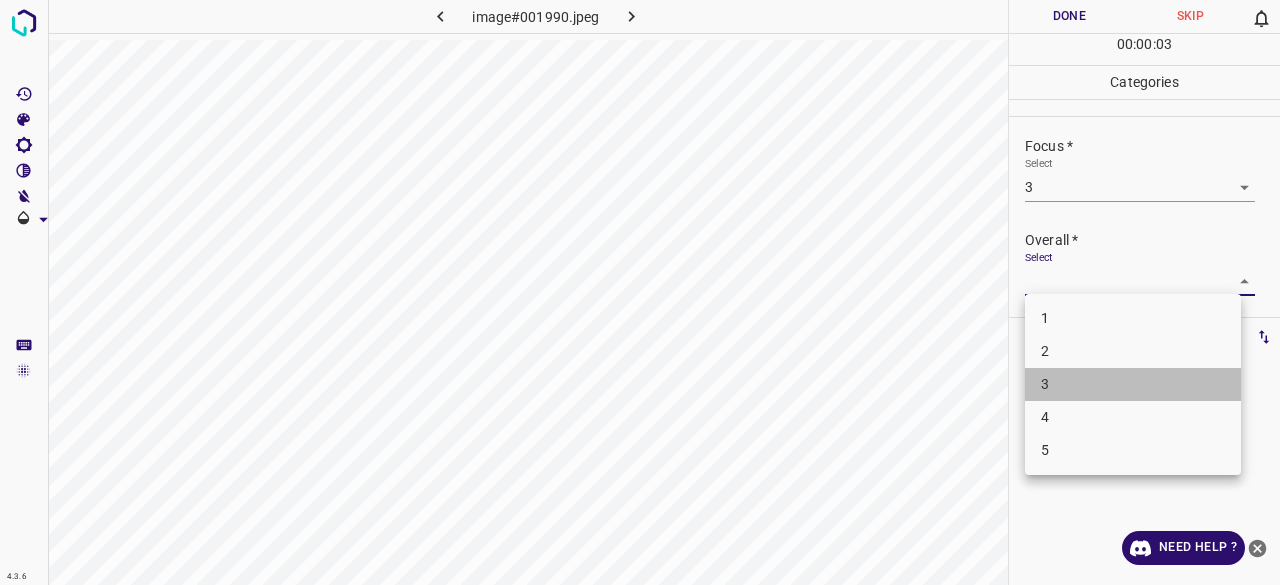 drag, startPoint x: 1069, startPoint y: 369, endPoint x: 1070, endPoint y: 381, distance: 12.0415945 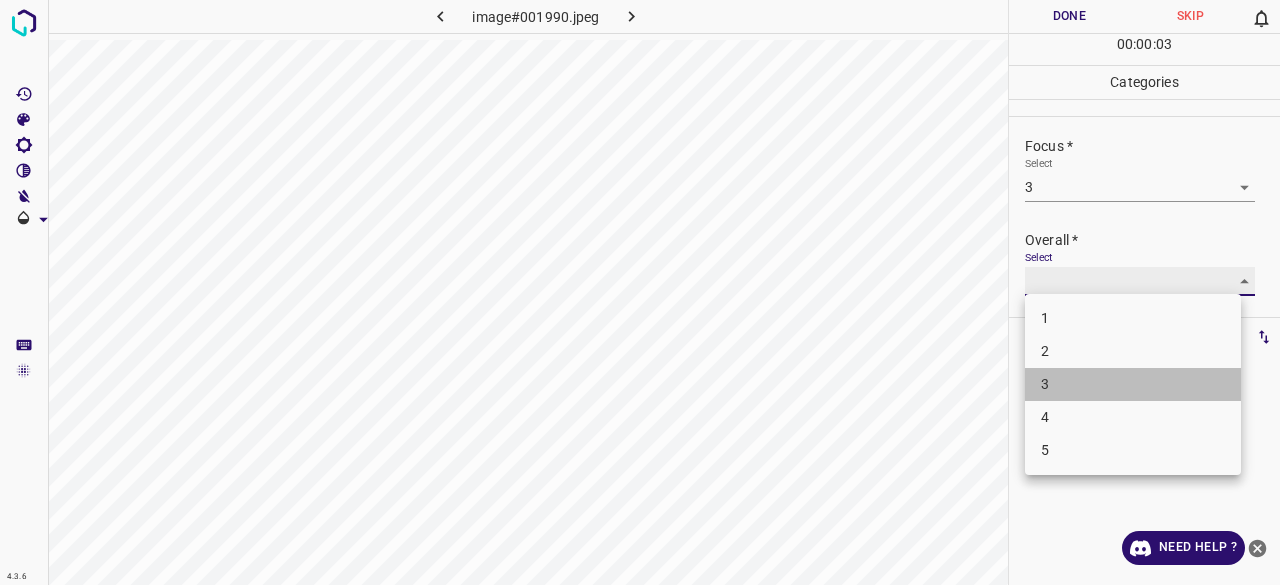 type on "3" 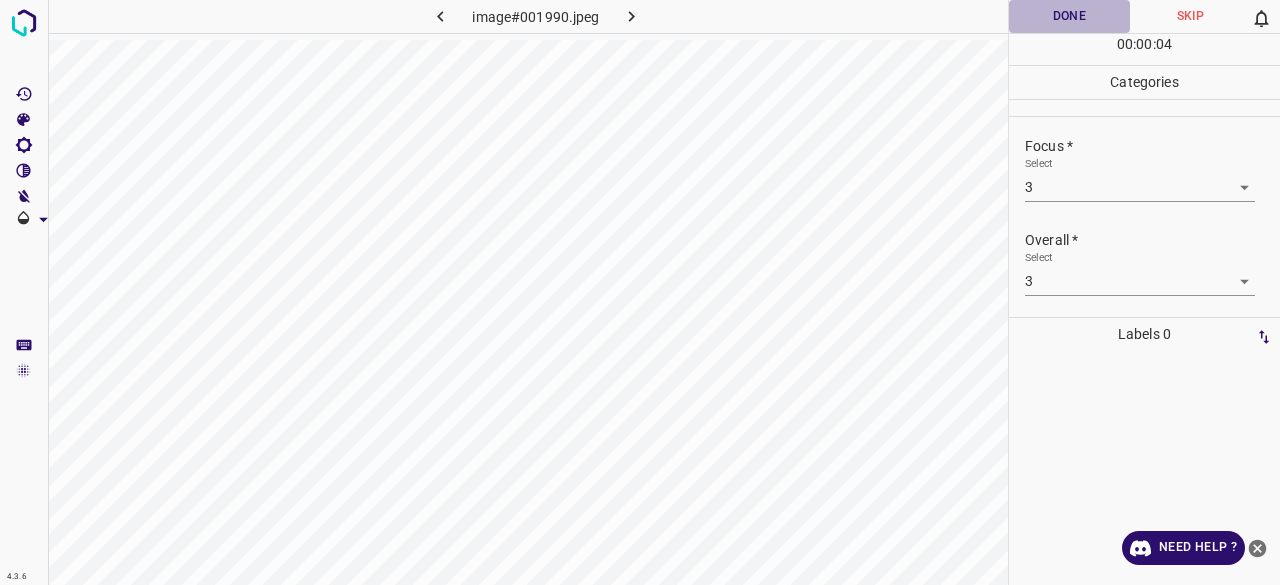 click on "Done" at bounding box center [1069, 16] 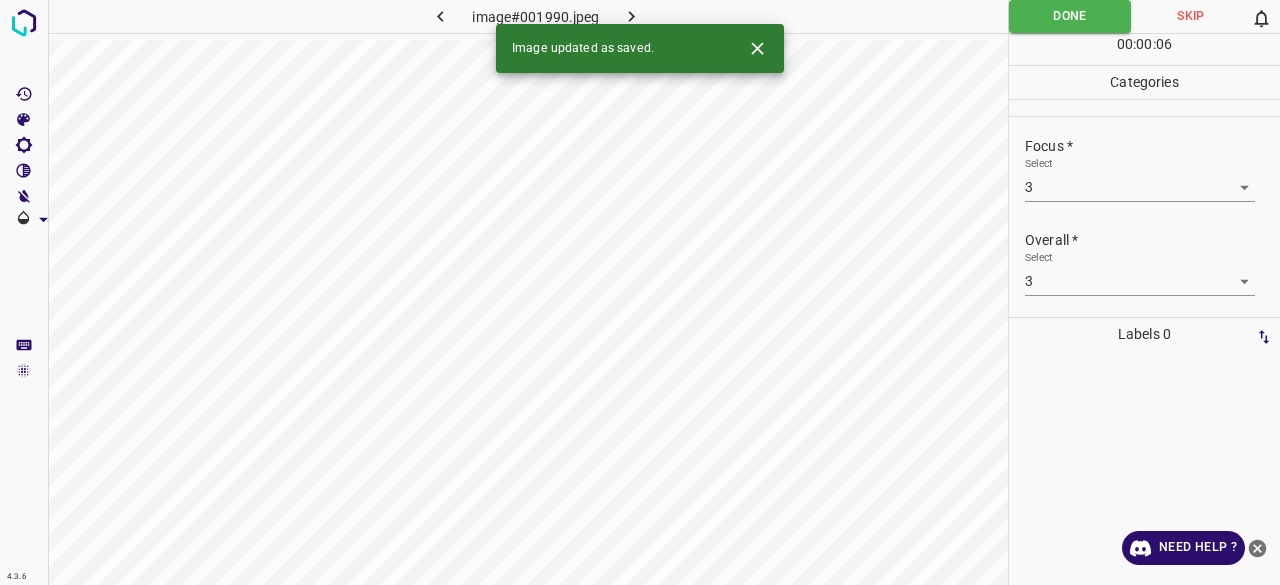 click at bounding box center [632, 16] 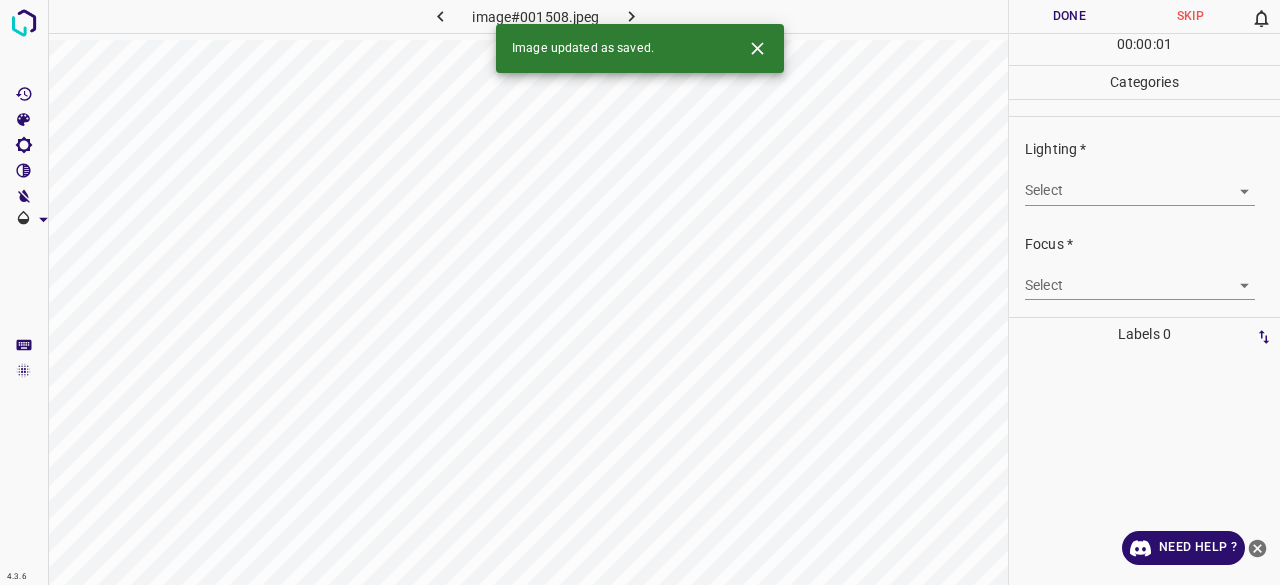 click on "4.3.6  image#001508.jpeg Done Skip 0 00   : 00   : 01   Categories Lighting *  Select ​ Focus *  Select ​ Overall *  Select ​ Labels   0 Categories 1 Lighting 2 Focus 3 Overall Tools Space Change between modes (Draw & Edit) I Auto labeling R Restore zoom M Zoom in N Zoom out Delete Delete selecte label Filters Z Restore filters X Saturation filter C Brightness filter V Contrast filter B Gray scale filter General O Download Image updated as saved. Need Help ? - Text - Hide - Delete" at bounding box center [640, 292] 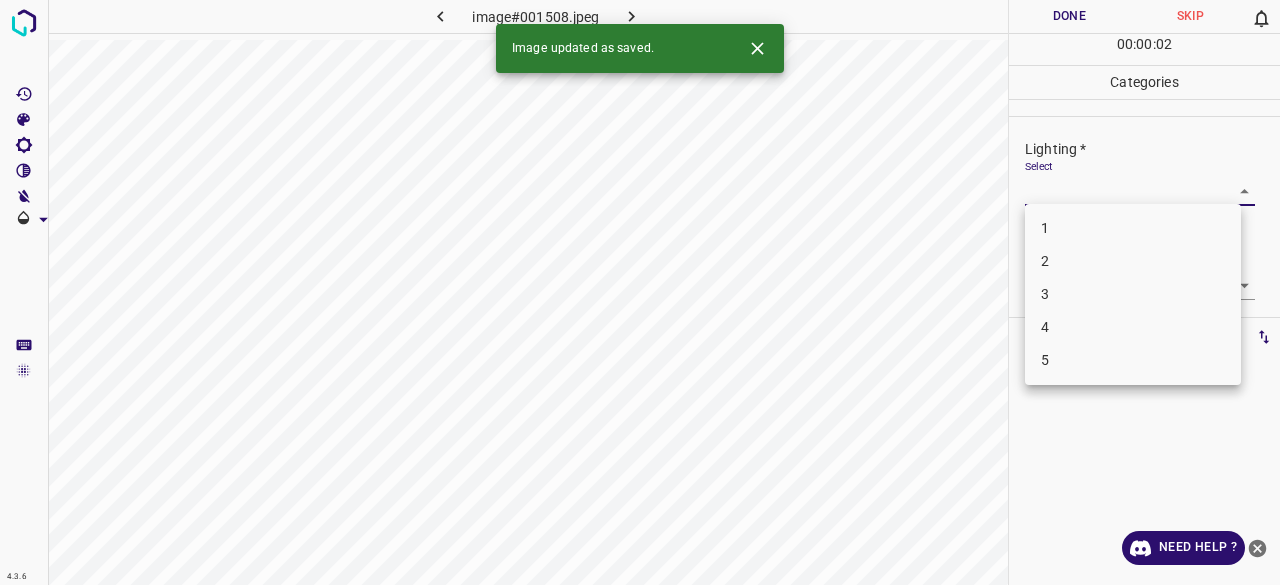 click on "3" at bounding box center (1133, 294) 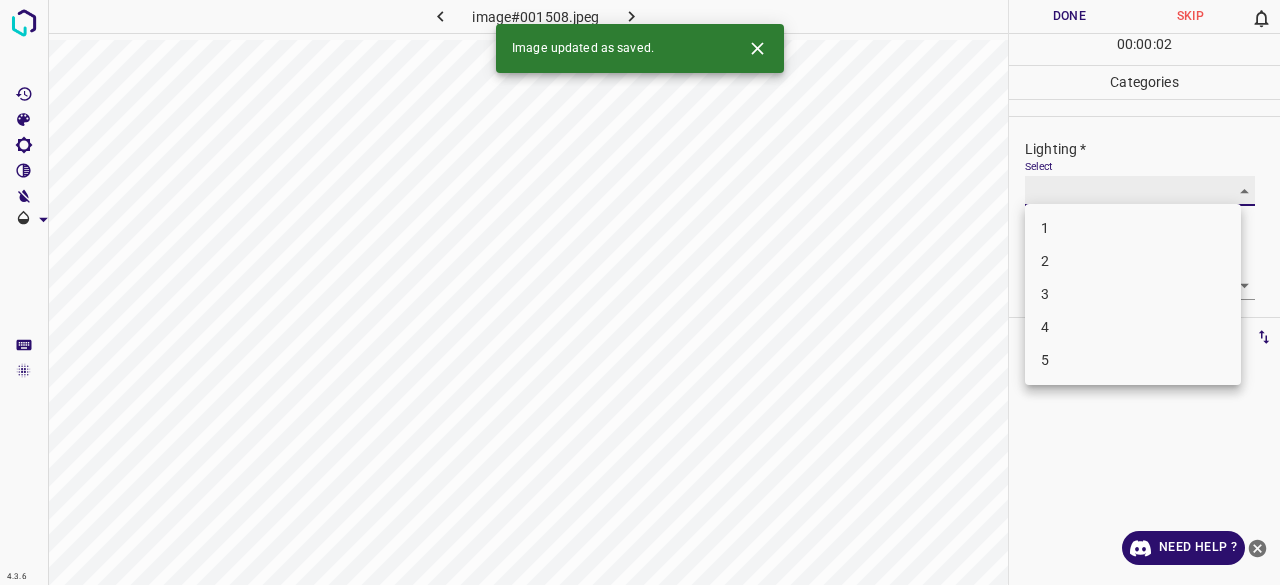type on "3" 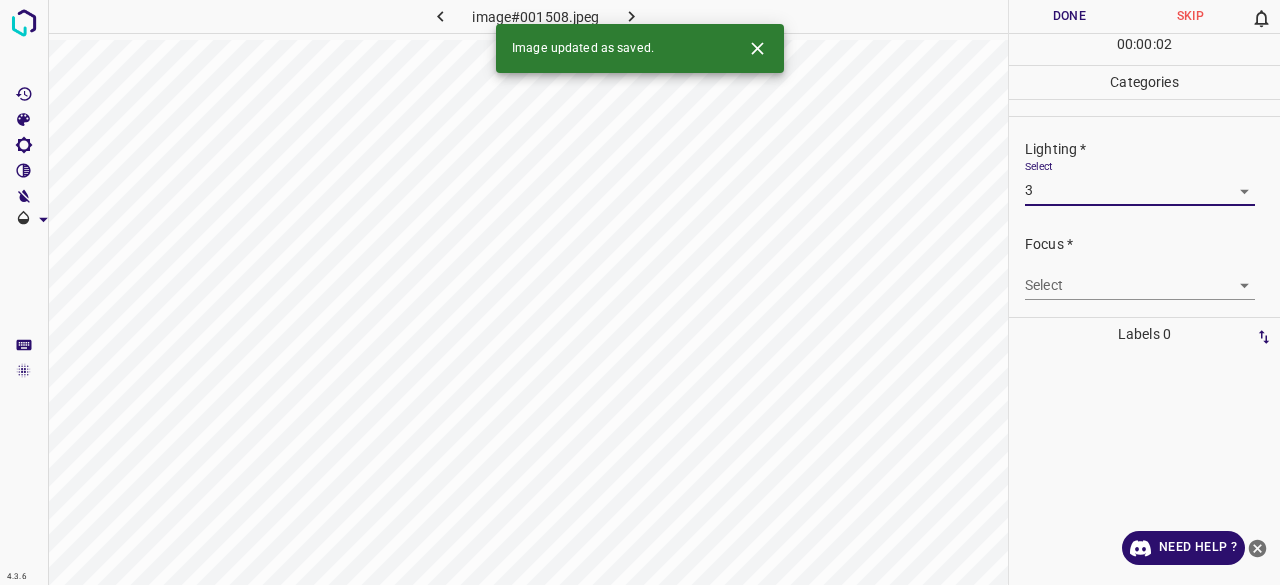 click on "4.3.6  image#001508.jpeg Done Skip 0 00   : 00   : 02   Categories Lighting *  Select 3 3 Focus *  Select ​ Overall *  Select ​ Labels   0 Categories 1 Lighting 2 Focus 3 Overall Tools Space Change between modes (Draw & Edit) I Auto labeling R Restore zoom M Zoom in N Zoom out Delete Delete selecte label Filters Z Restore filters X Saturation filter C Brightness filter V Contrast filter B Gray scale filter General O Download Image updated as saved. Need Help ? - Text - Hide - Delete" at bounding box center (640, 292) 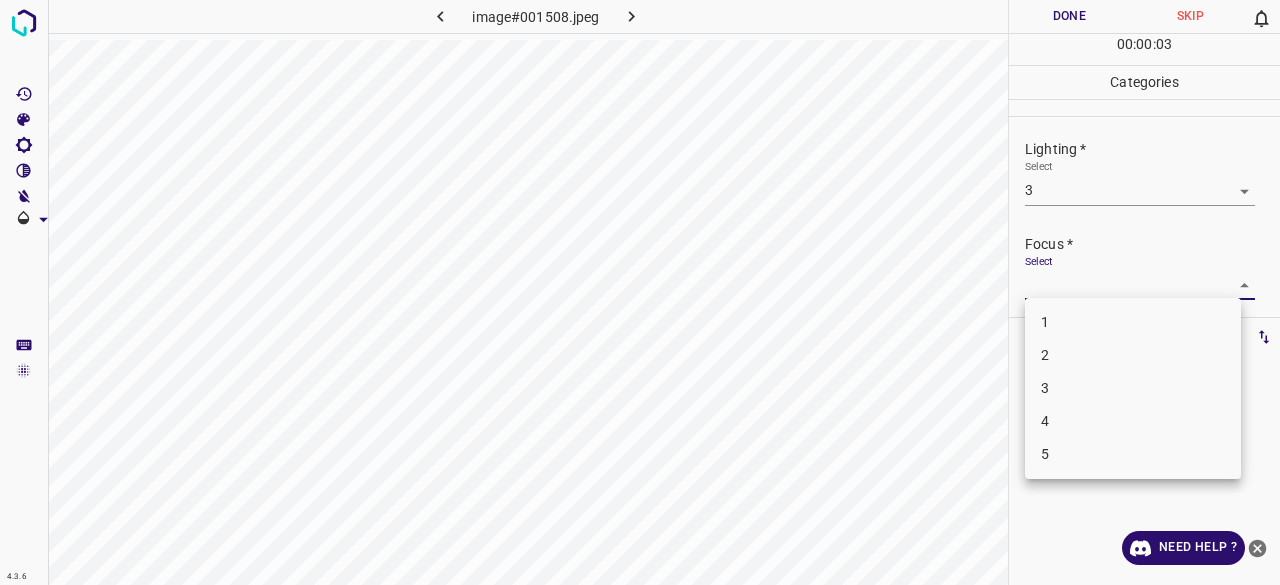 drag, startPoint x: 1082, startPoint y: 399, endPoint x: 1071, endPoint y: 372, distance: 29.15476 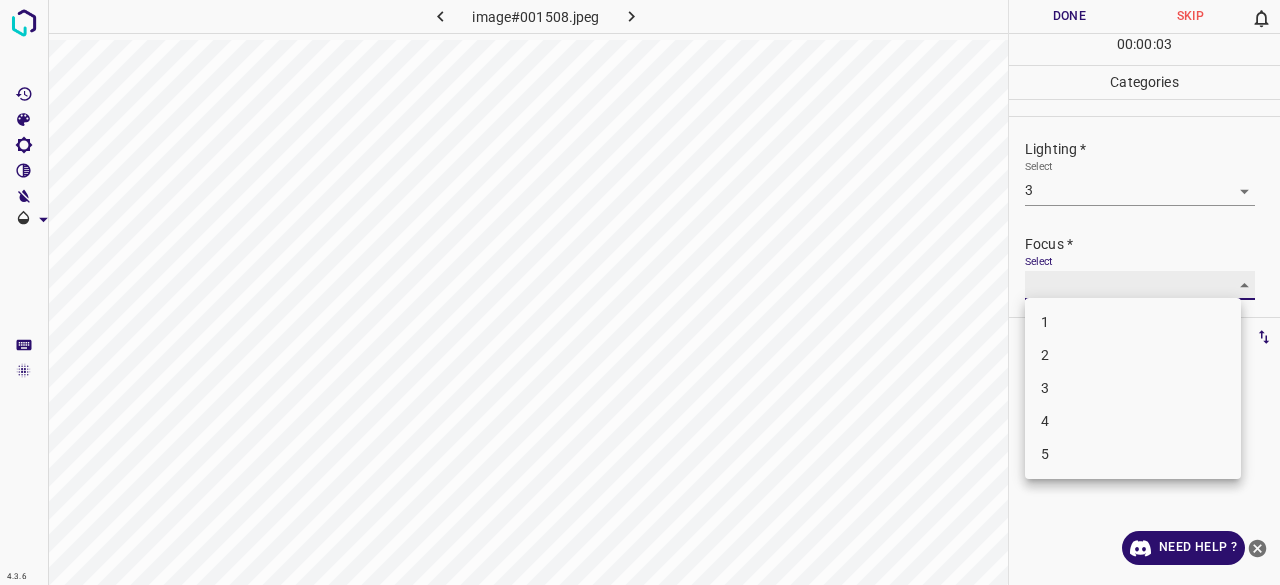 type on "3" 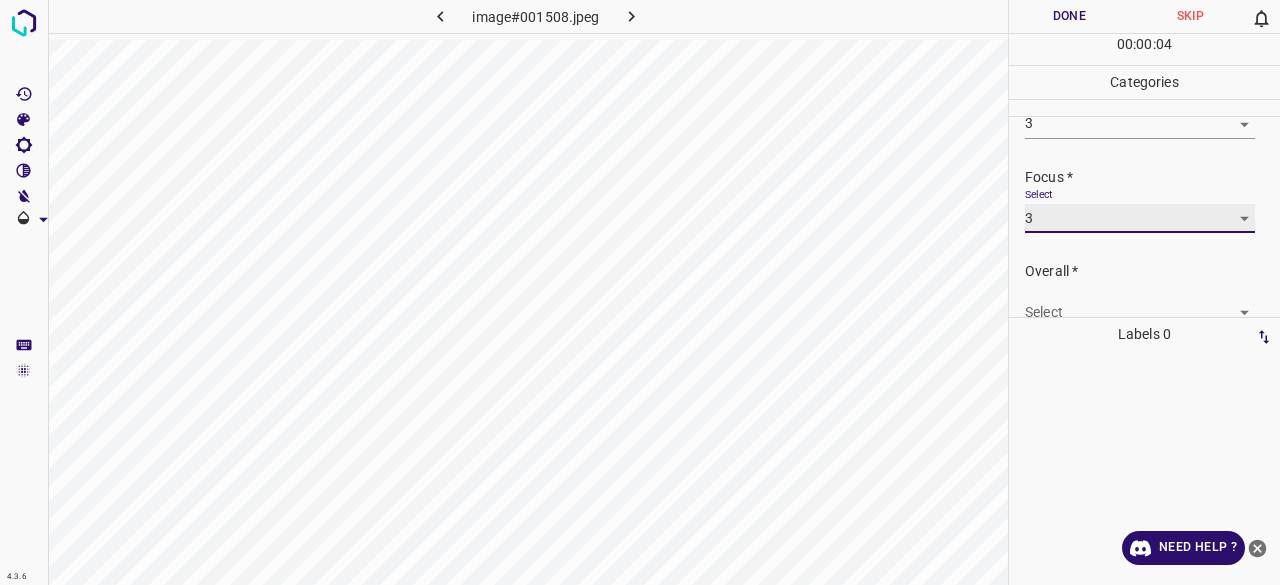 scroll, scrollTop: 98, scrollLeft: 0, axis: vertical 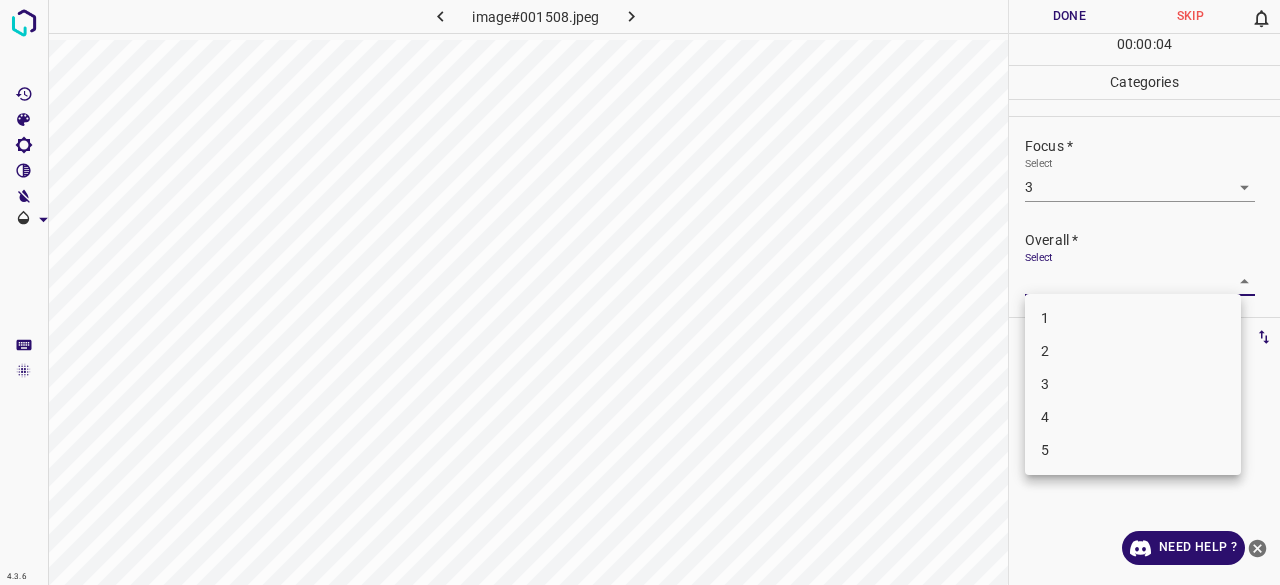 click on "4.3.6  image#001508.jpeg Done Skip 0 00   : 00   : 04   Categories Lighting *  Select 3 3 Focus *  Select 3 3 Overall *  Select ​ Labels   0 Categories 1 Lighting 2 Focus 3 Overall Tools Space Change between modes (Draw & Edit) I Auto labeling R Restore zoom M Zoom in N Zoom out Delete Delete selecte label Filters Z Restore filters X Saturation filter C Brightness filter V Contrast filter B Gray scale filter General O Download Need Help ? - Text - Hide - Delete 1 2 3 4 5" at bounding box center [640, 292] 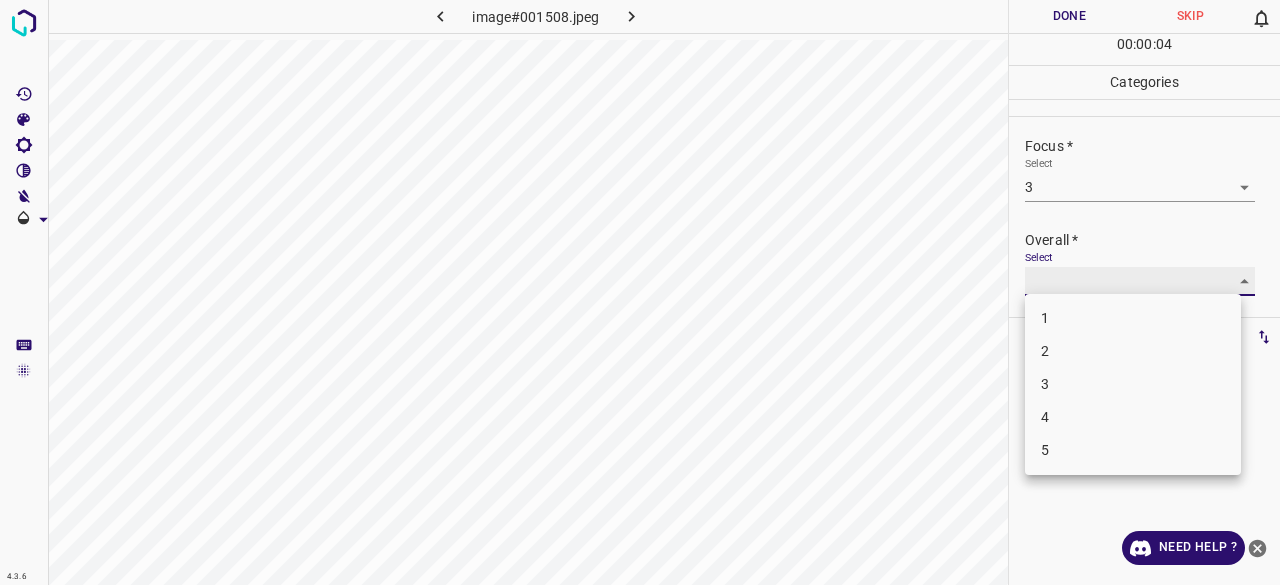 type on "3" 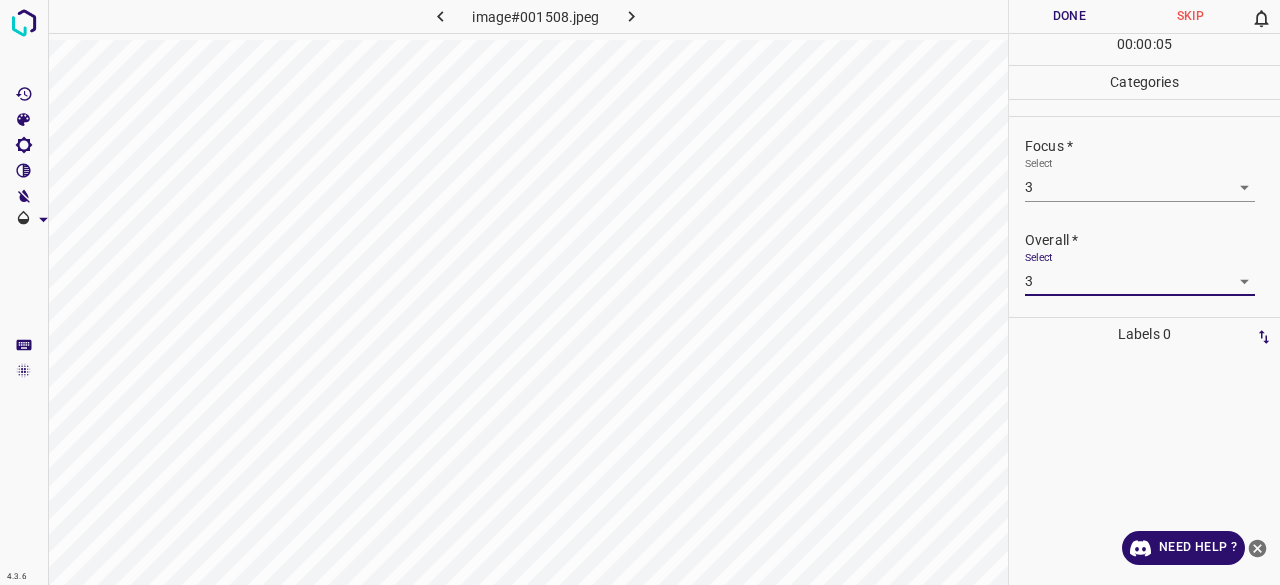 drag, startPoint x: 1058, startPoint y: 43, endPoint x: 1058, endPoint y: 32, distance: 11 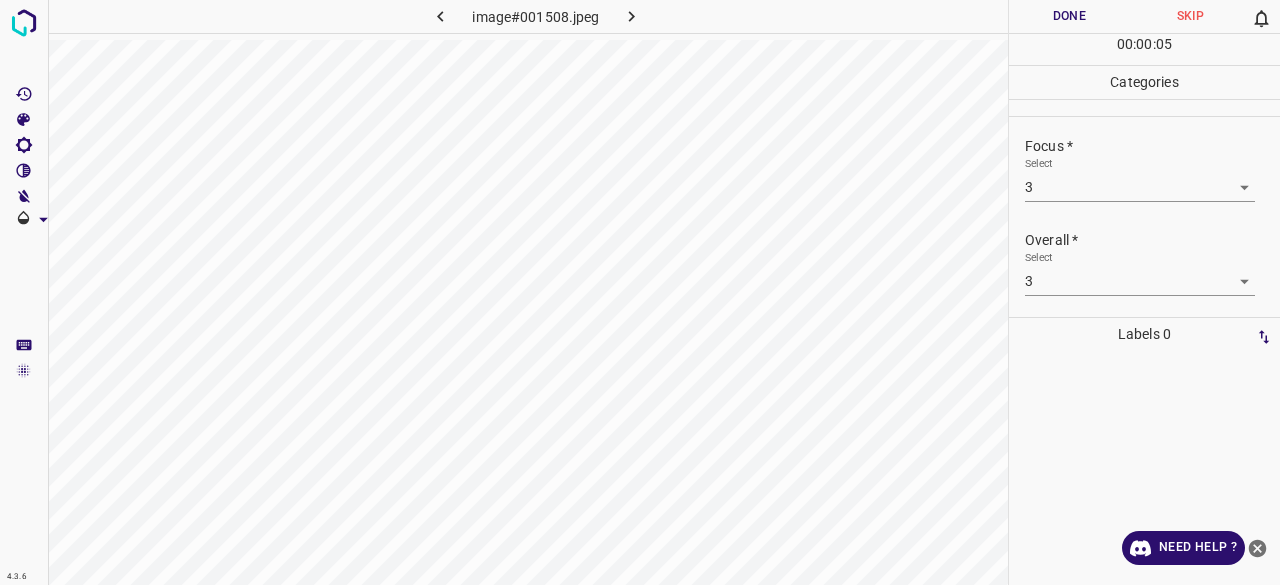 click on "Done" at bounding box center [1069, 16] 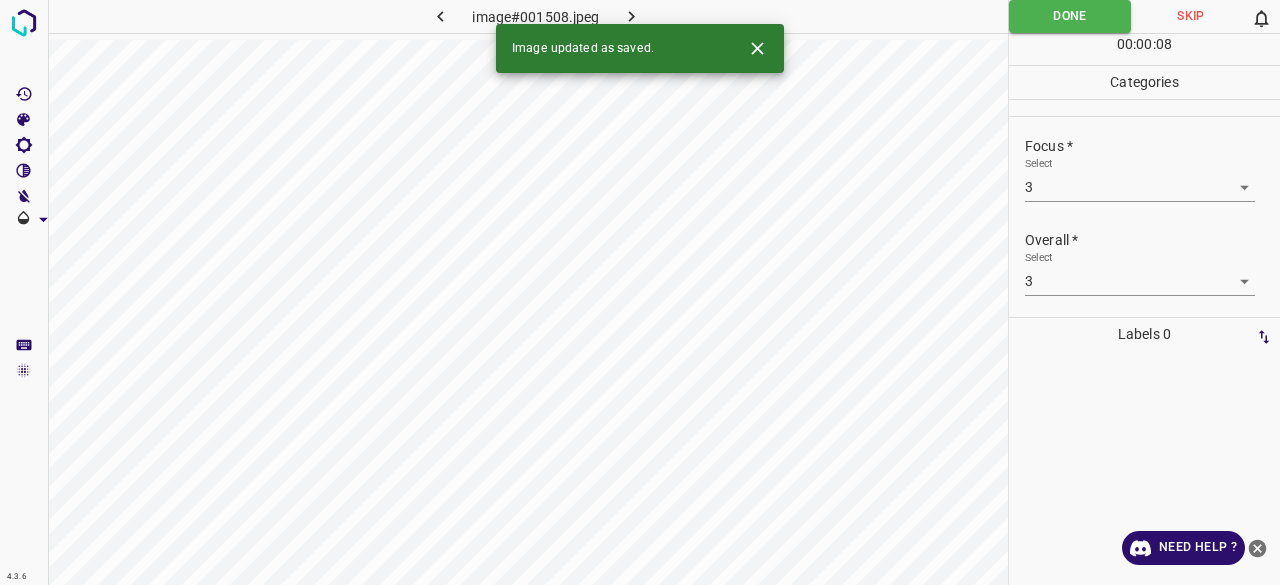 click 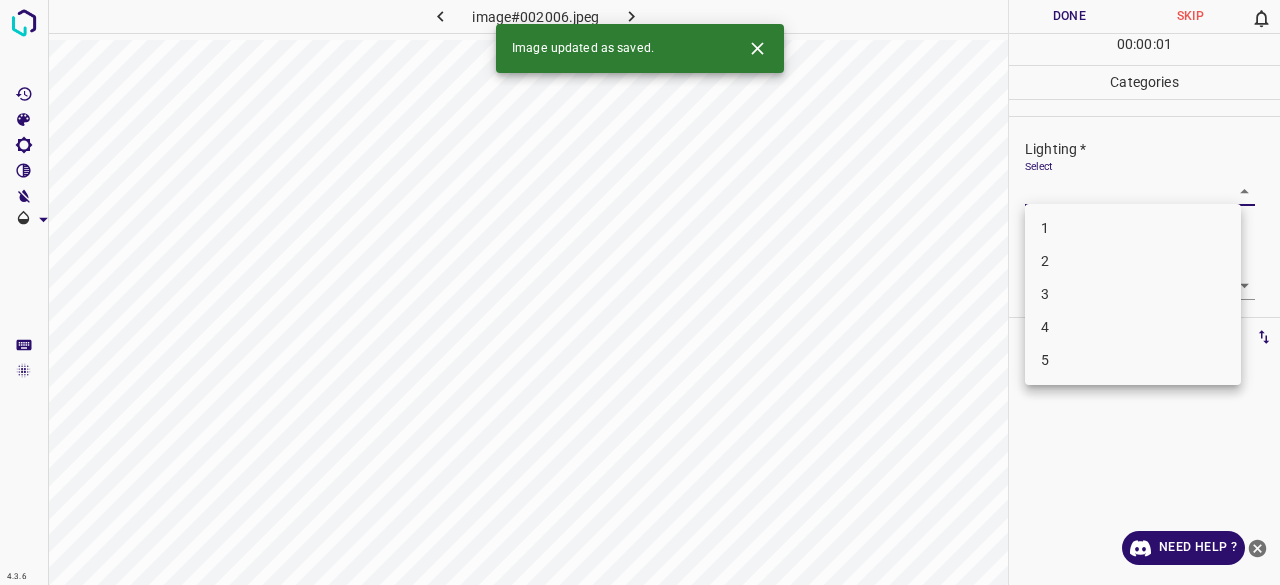 click on "4.3.6  image#002006.jpeg Done Skip 0 00   : 00   : 01   Categories Lighting *  Select ​ Focus *  Select ​ Overall *  Select ​ Labels   0 Categories 1 Lighting 2 Focus 3 Overall Tools Space Change between modes (Draw & Edit) I Auto labeling R Restore zoom M Zoom in N Zoom out Delete Delete selecte label Filters Z Restore filters X Saturation filter C Brightness filter V Contrast filter B Gray scale filter General O Download Image updated as saved. Need Help ? - Text - Hide - Delete 1 2 3 4 5" at bounding box center (640, 292) 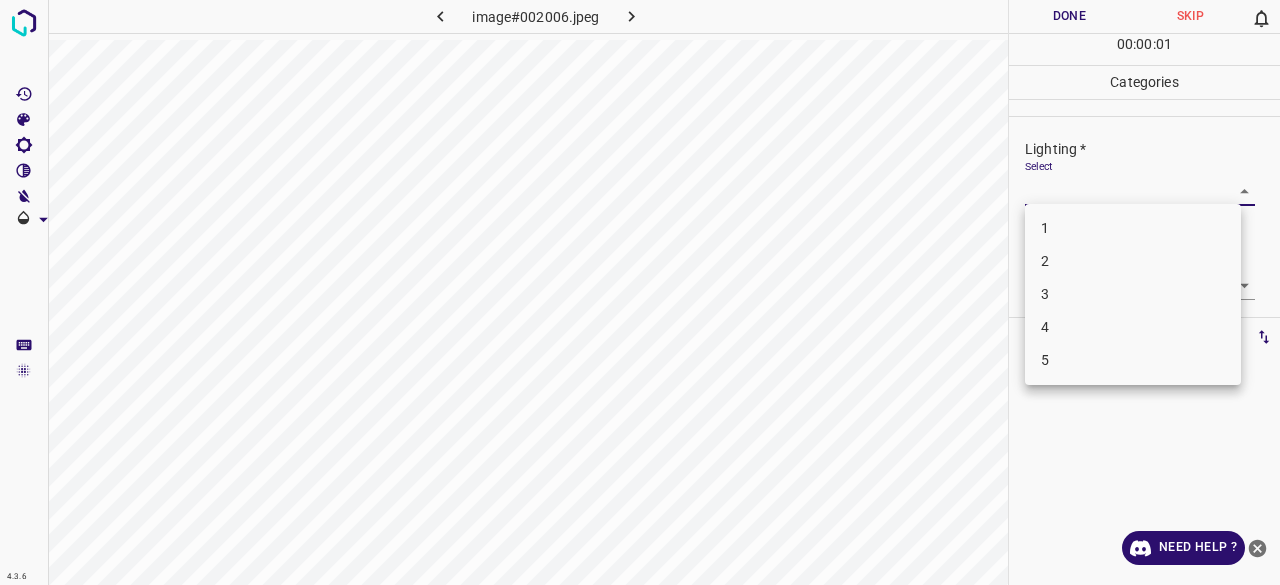 click on "3" at bounding box center (1133, 294) 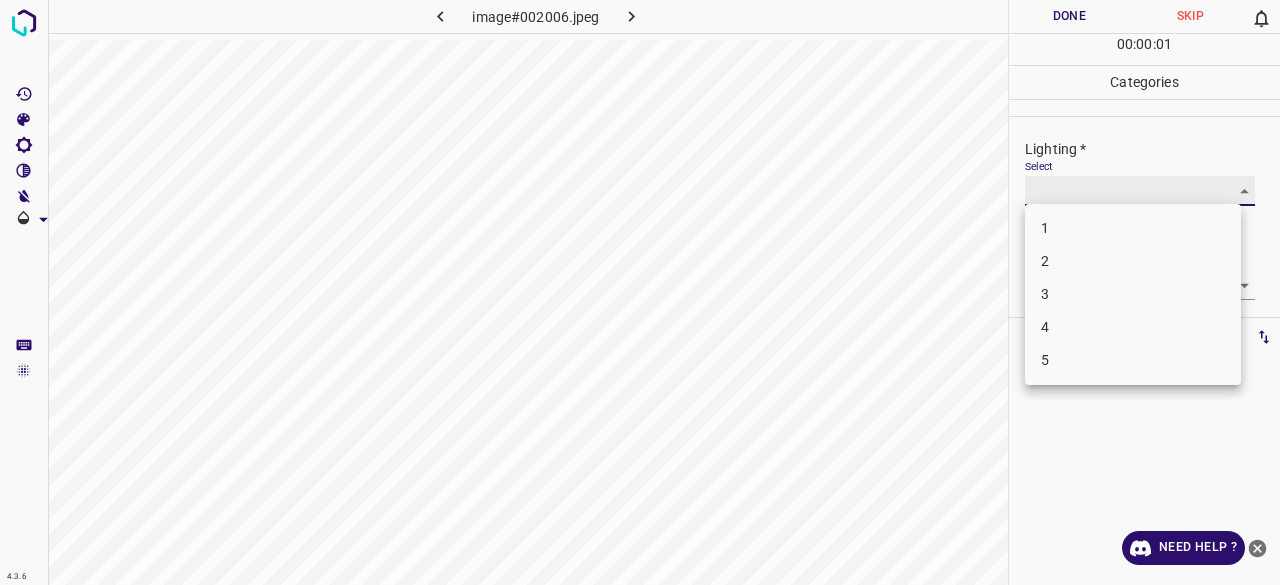 type on "3" 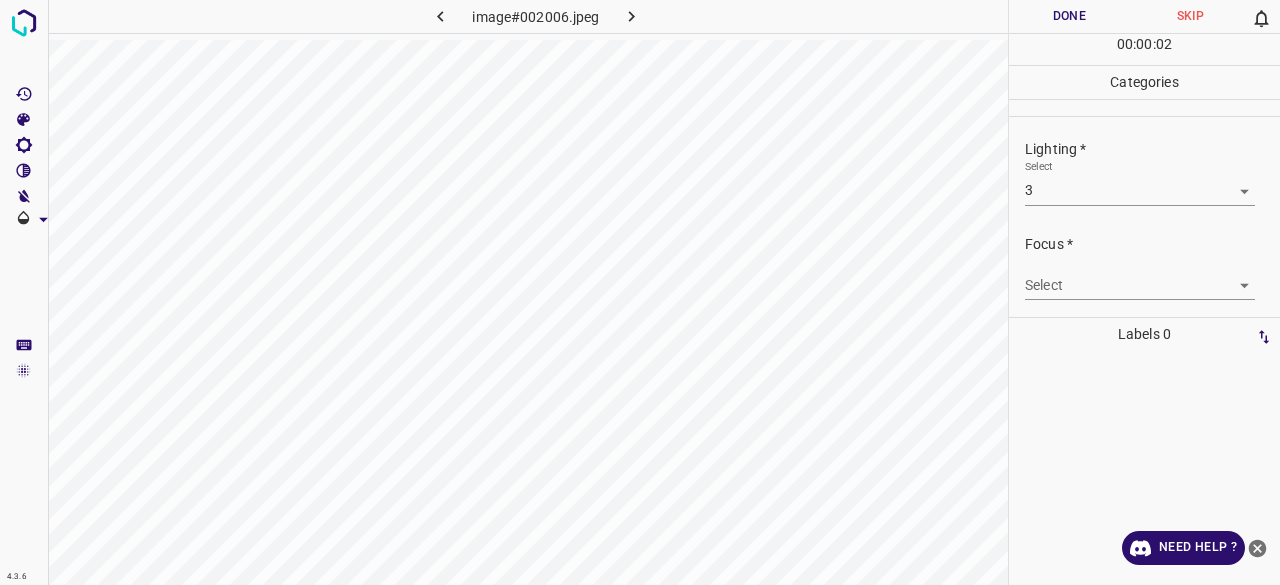 click on "Focus *  Select ​" at bounding box center [1144, 267] 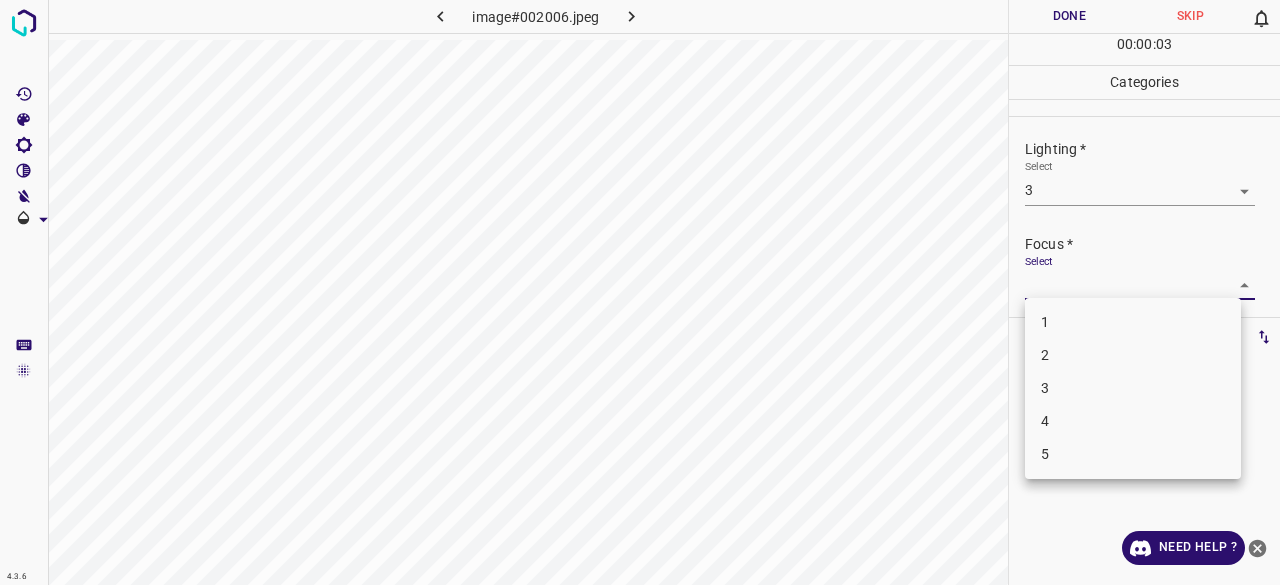 drag, startPoint x: 1061, startPoint y: 358, endPoint x: 1060, endPoint y: 317, distance: 41.01219 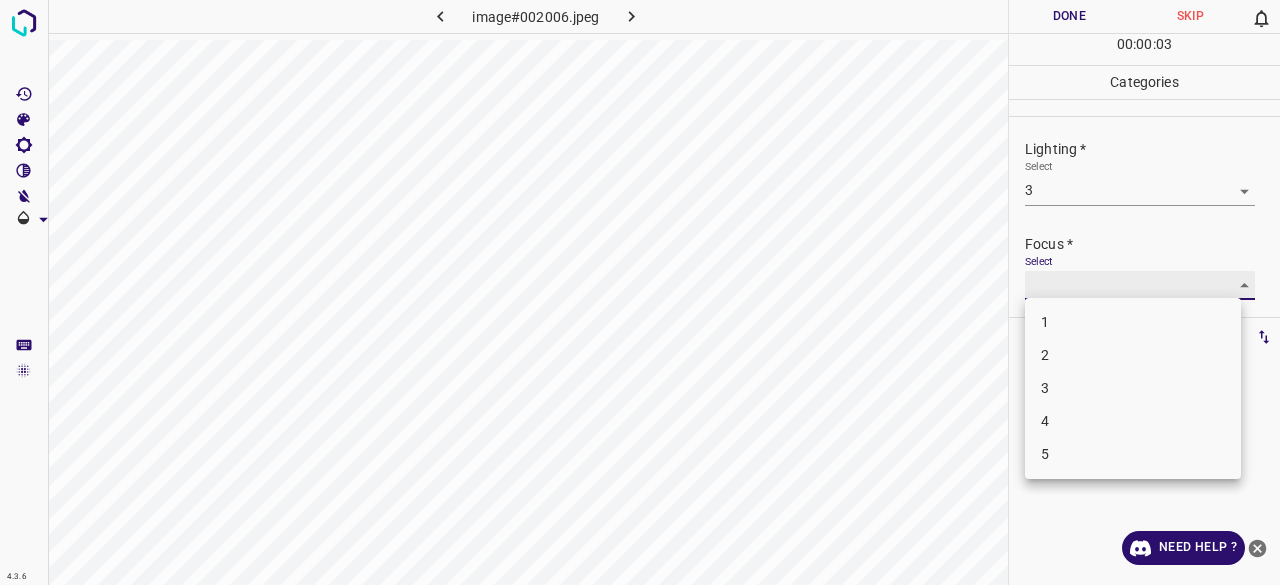 type on "2" 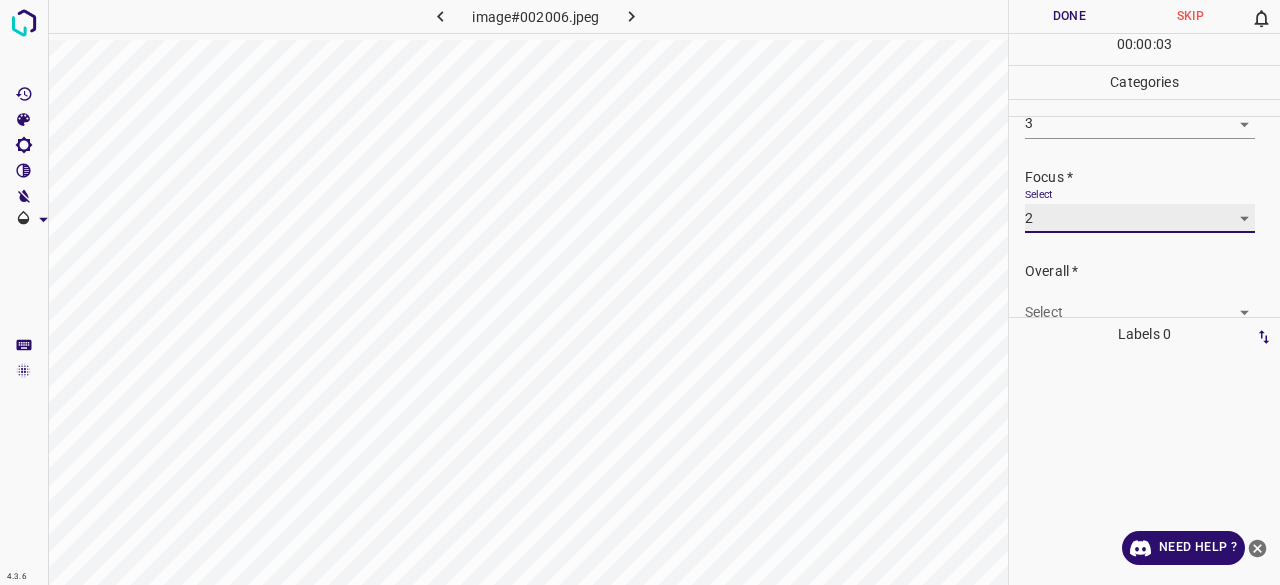 scroll, scrollTop: 98, scrollLeft: 0, axis: vertical 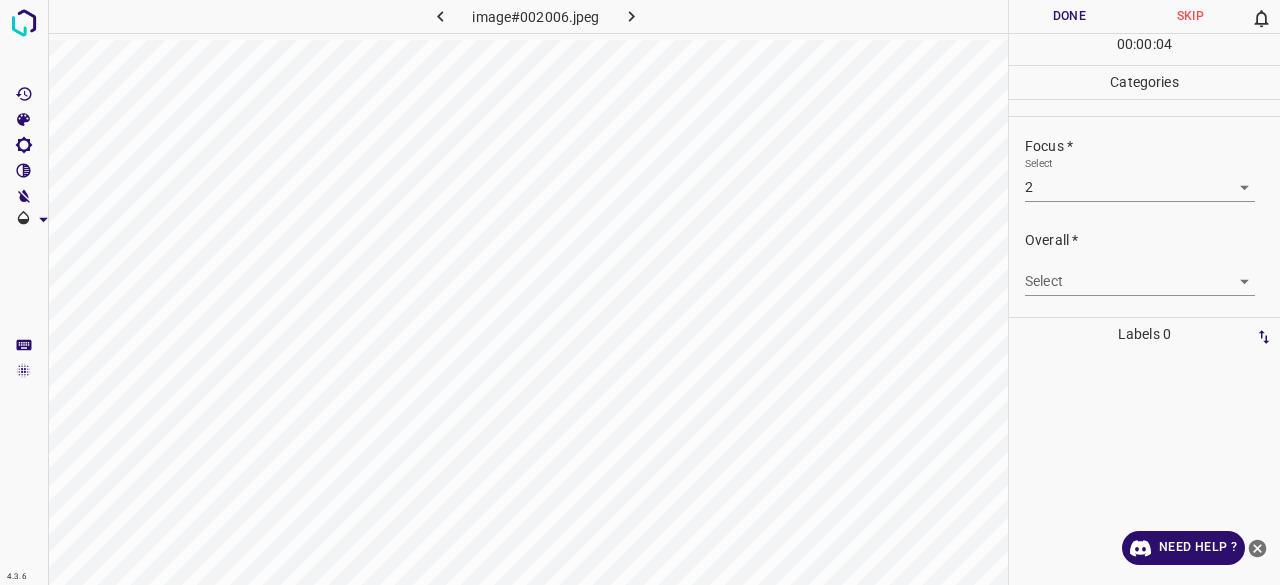 click on "Overall *  Select ​" at bounding box center (1144, 263) 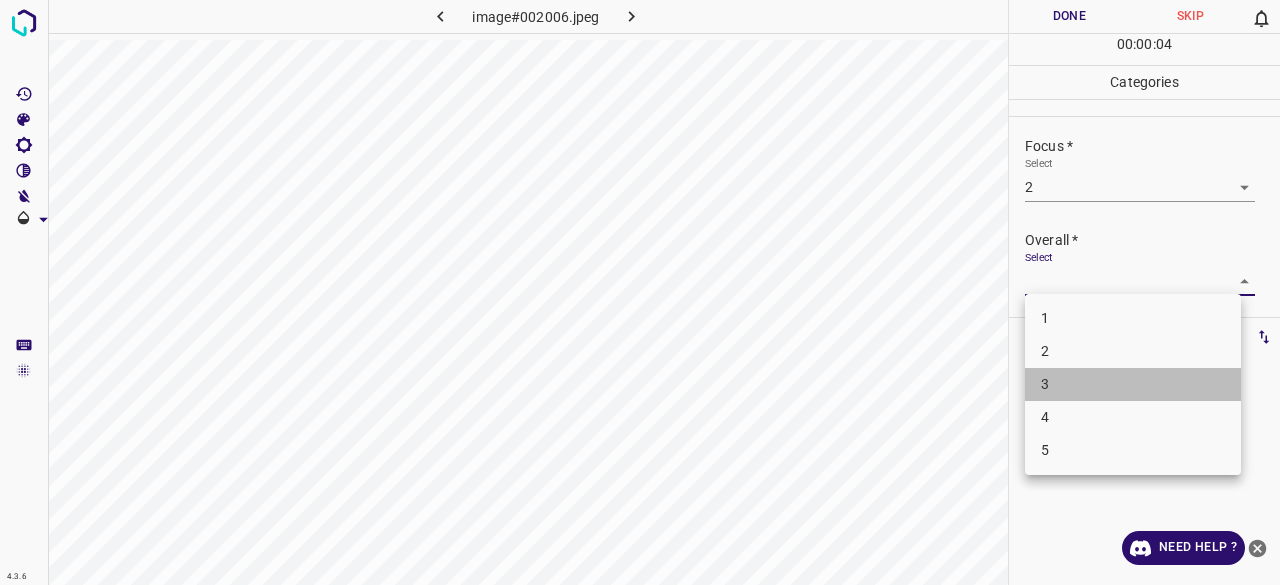 click on "3" at bounding box center [1133, 384] 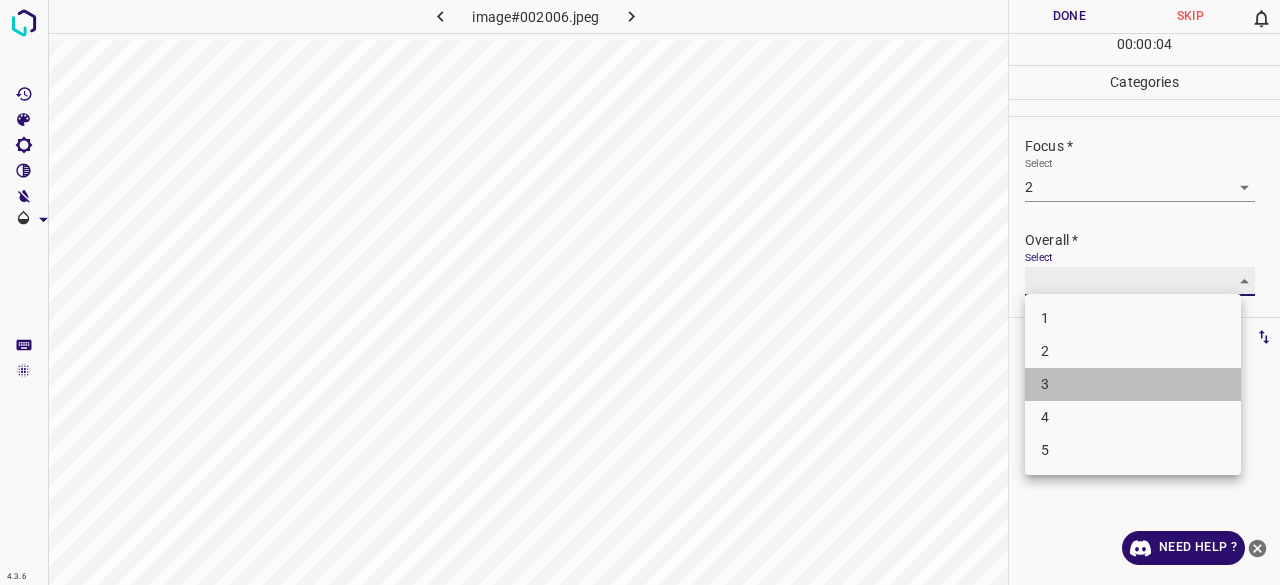 type on "3" 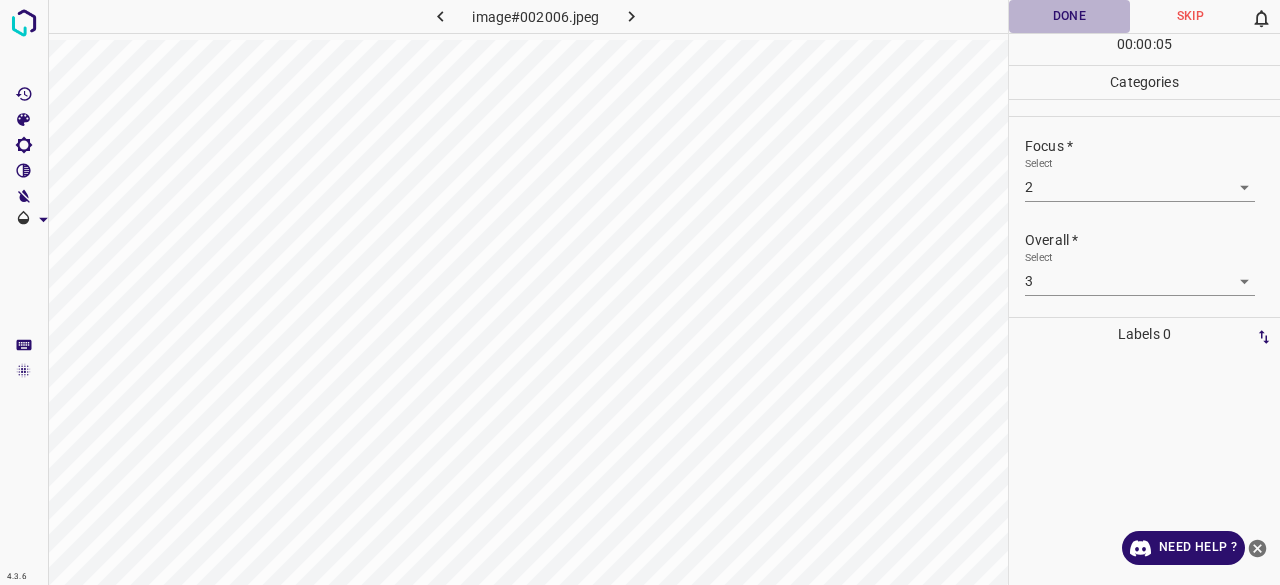 click on "Done" at bounding box center (1069, 16) 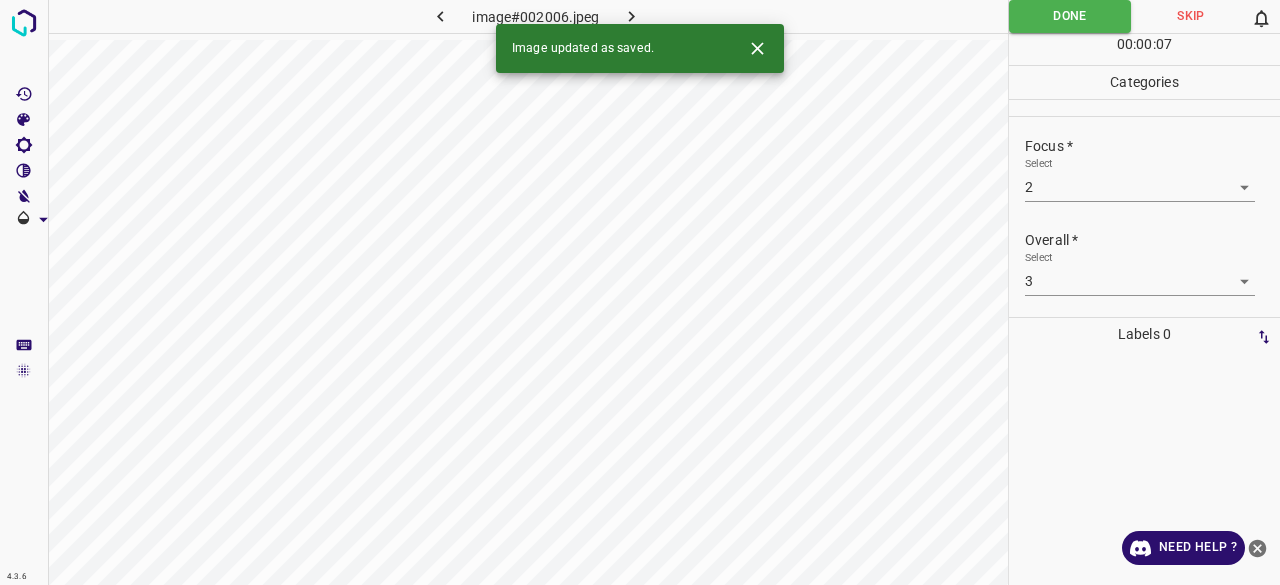 click at bounding box center (632, 16) 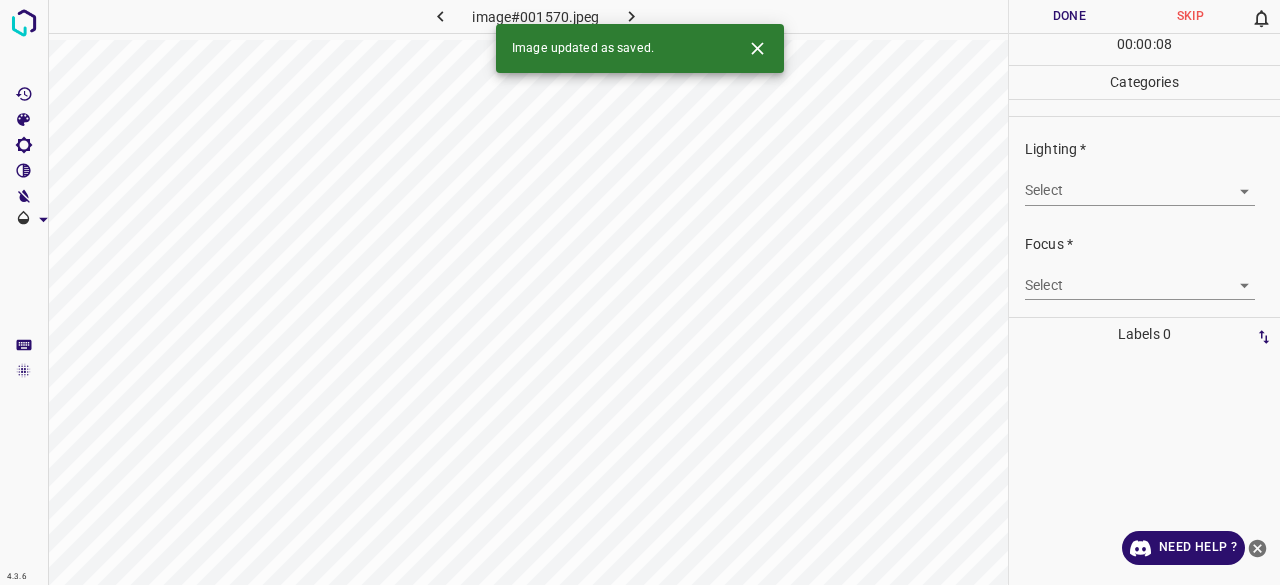 click on "Lighting *  Select ​" at bounding box center [1144, 172] 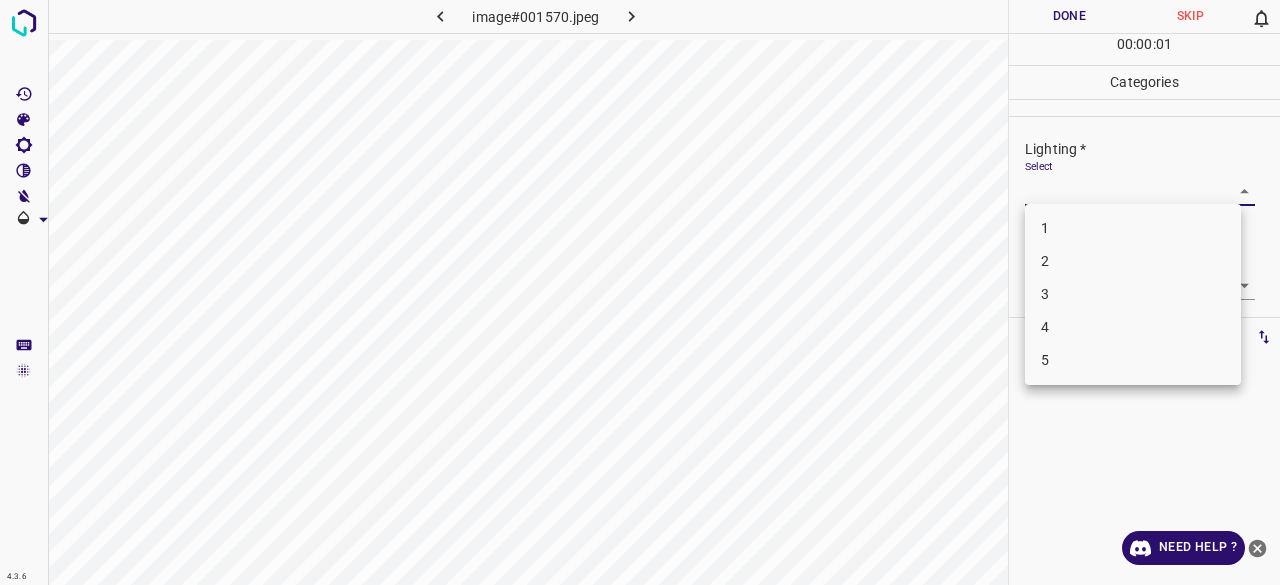 click on "3" at bounding box center [1133, 294] 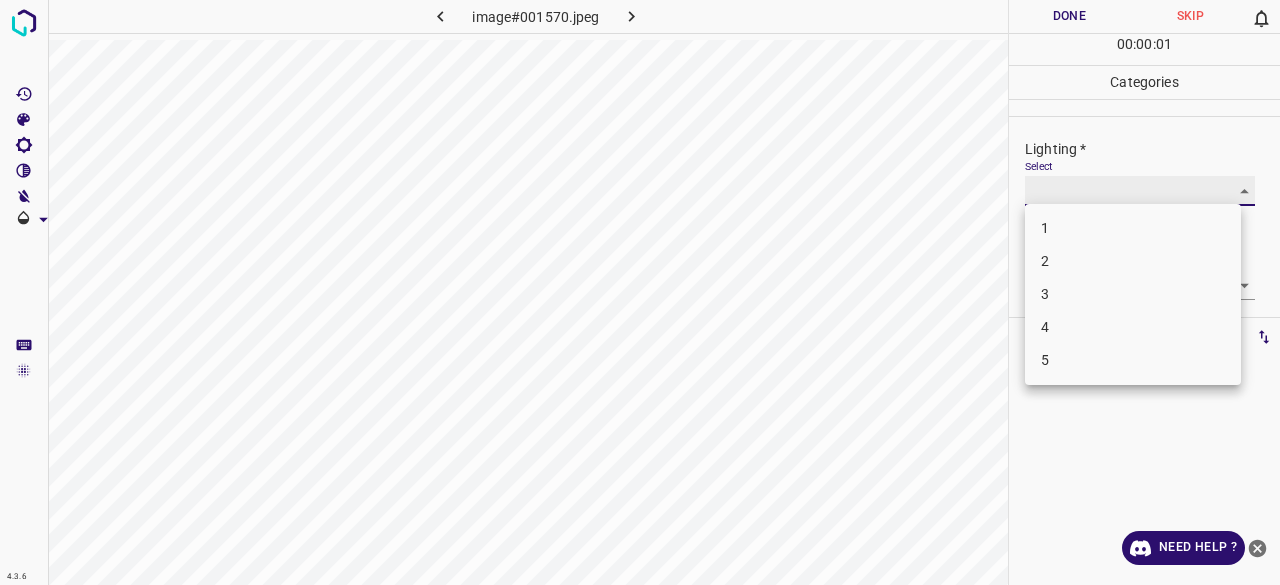 type on "3" 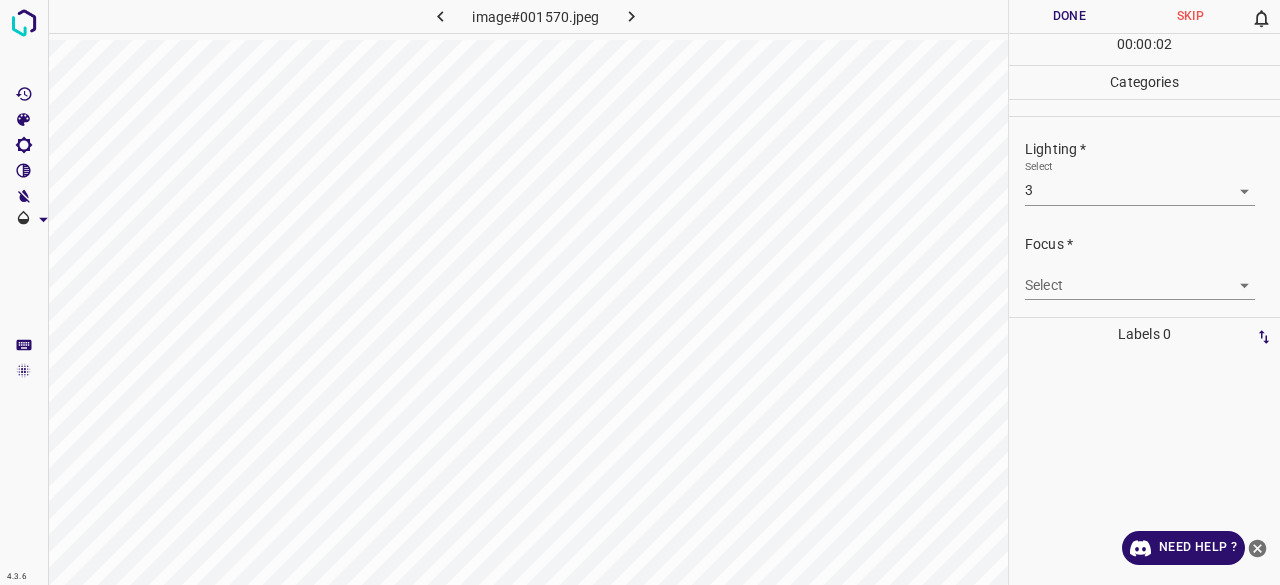 click on "Select ​" at bounding box center [1140, 277] 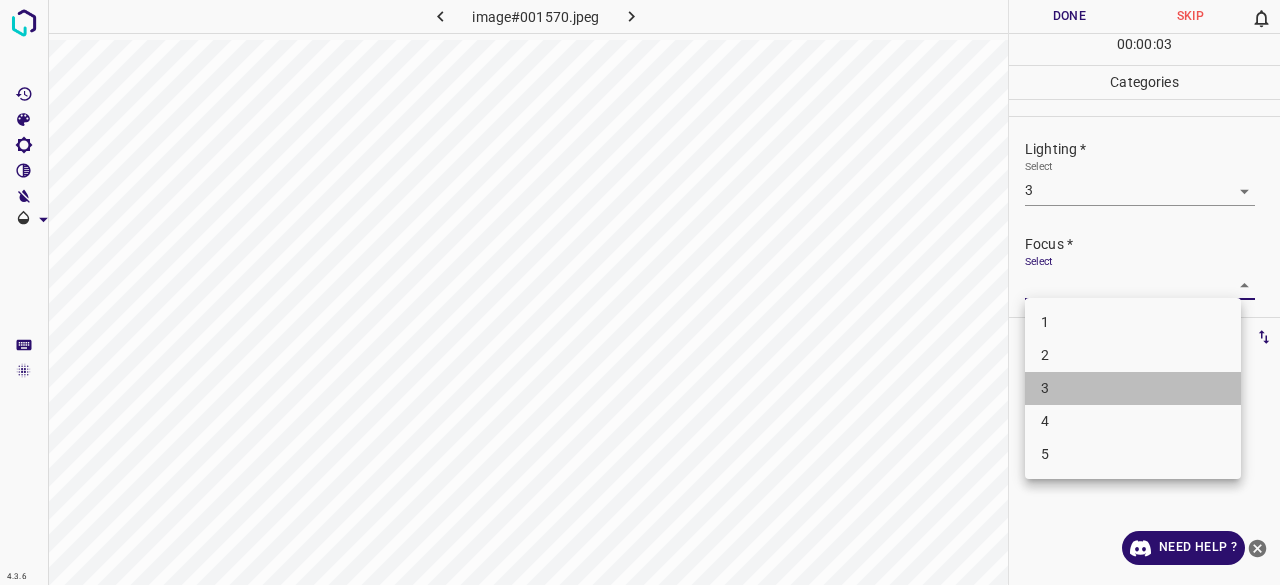 click on "3" at bounding box center [1133, 388] 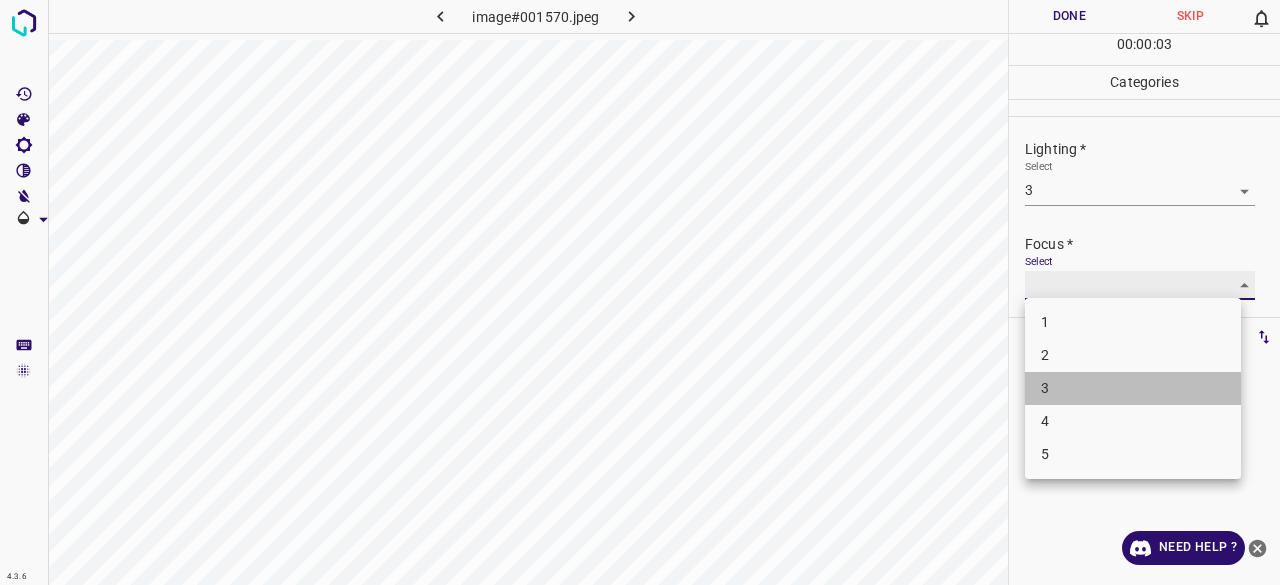 type on "3" 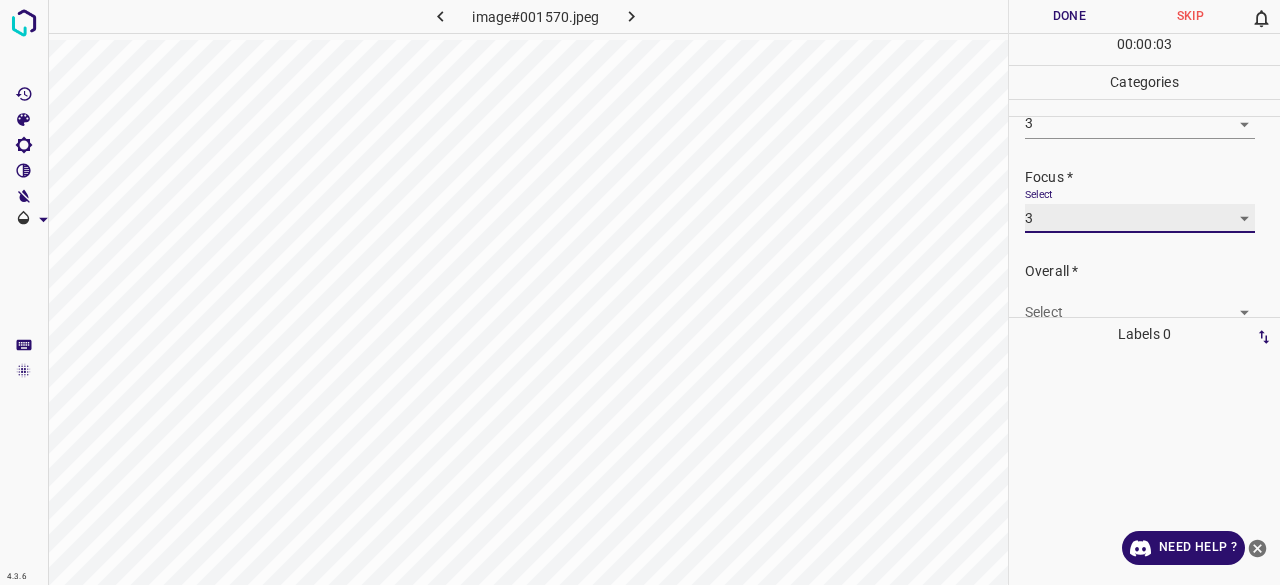scroll, scrollTop: 98, scrollLeft: 0, axis: vertical 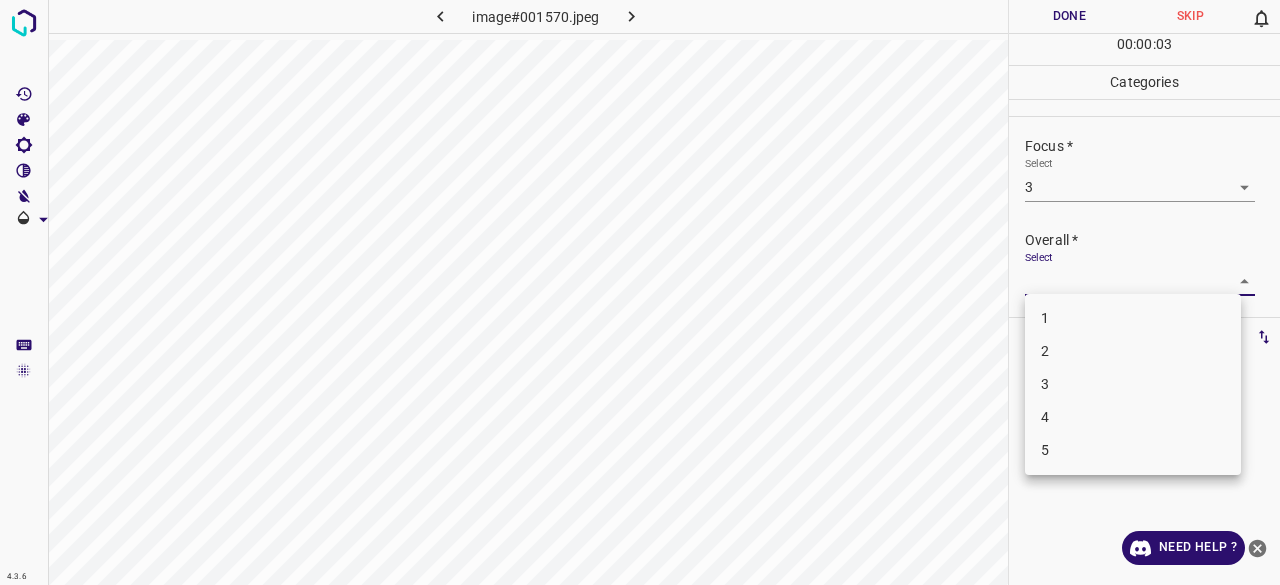 click on "4.3.6  image#001570.jpeg Done Skip 0 00   : 00   : 03   Categories Lighting *  Select 3 3 Focus *  Select 3 3 Overall *  Select ​ Labels   0 Categories 1 Lighting 2 Focus 3 Overall Tools Space Change between modes (Draw & Edit) I Auto labeling R Restore zoom M Zoom in N Zoom out Delete Delete selecte label Filters Z Restore filters X Saturation filter C Brightness filter V Contrast filter B Gray scale filter General O Download Need Help ? - Text - Hide - Delete 1 2 3 4 5" at bounding box center [640, 292] 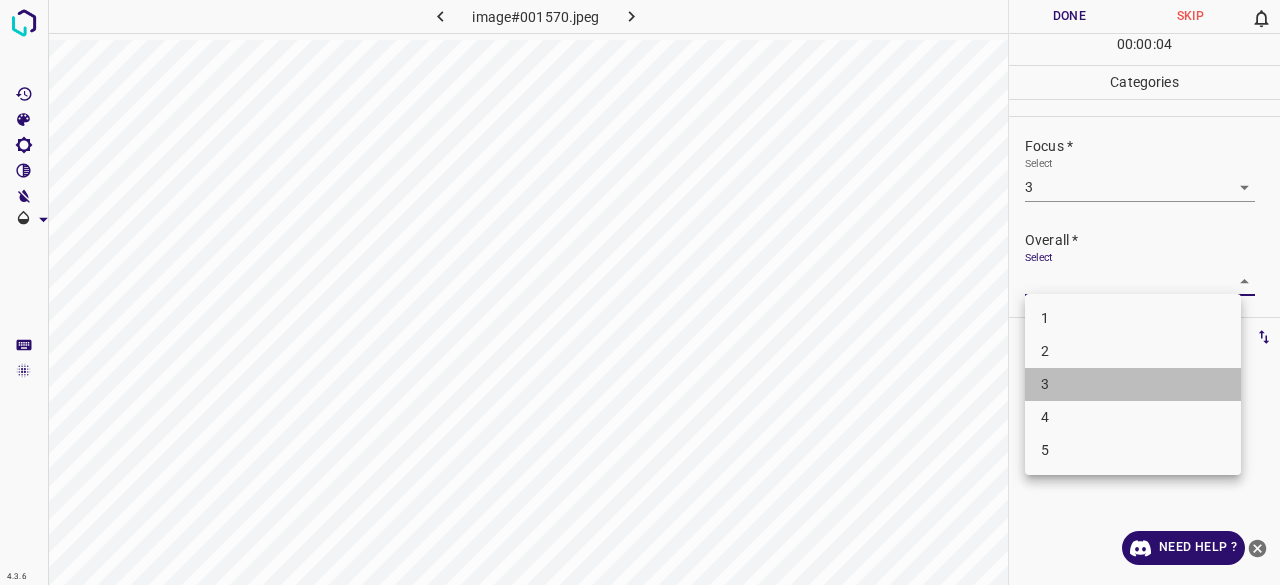 click on "3" at bounding box center (1133, 384) 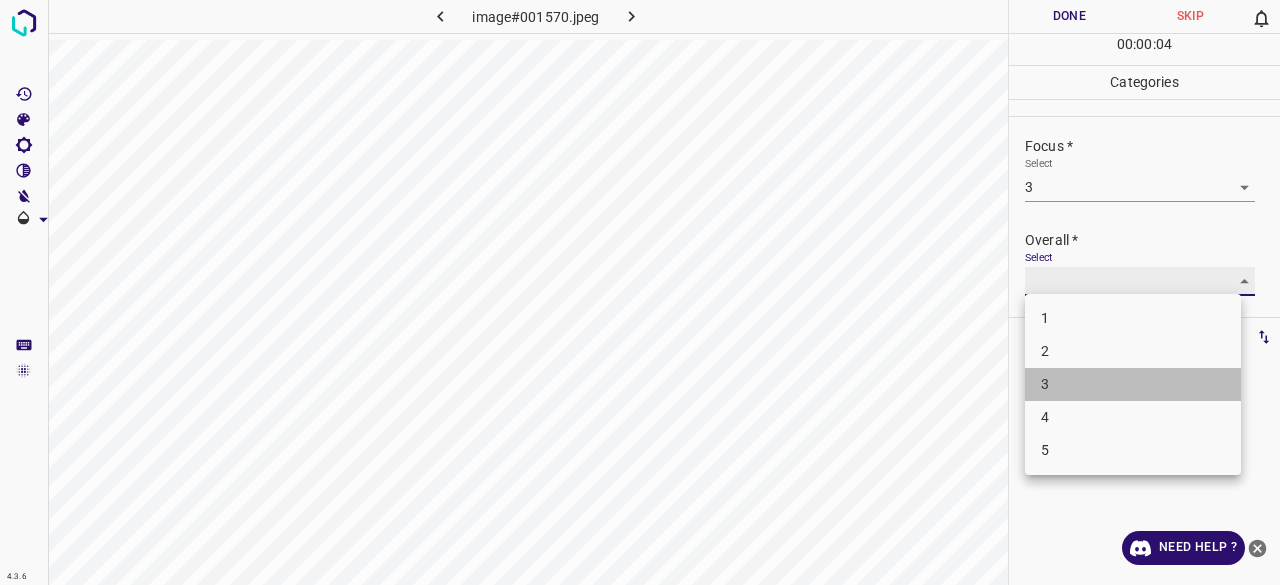 type on "3" 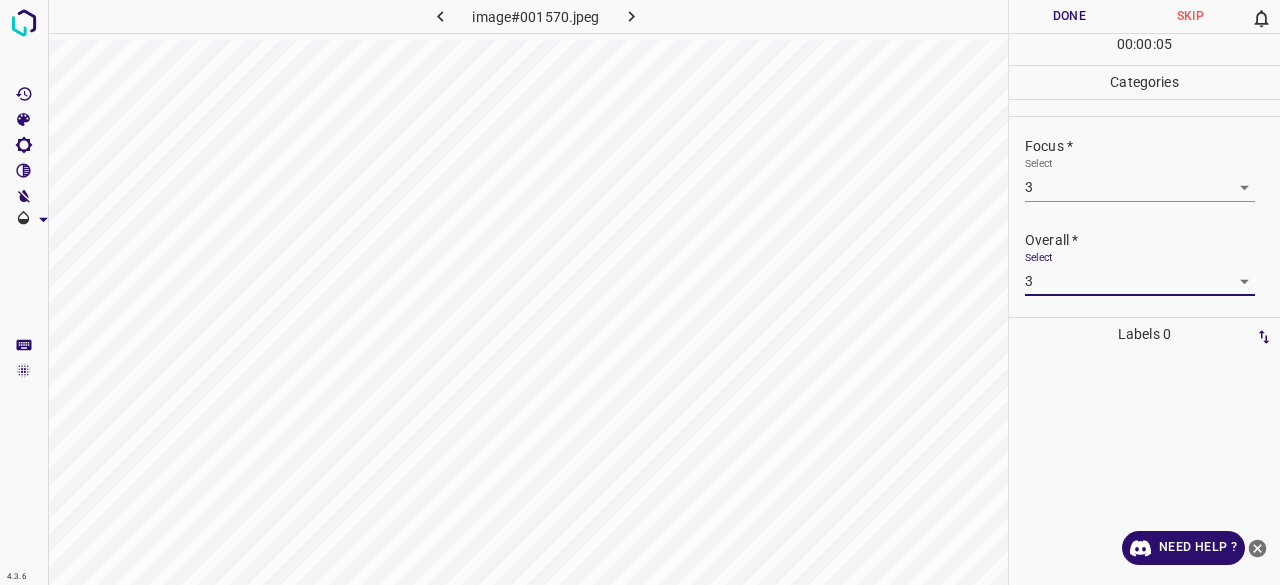 click on "Done" at bounding box center (1069, 16) 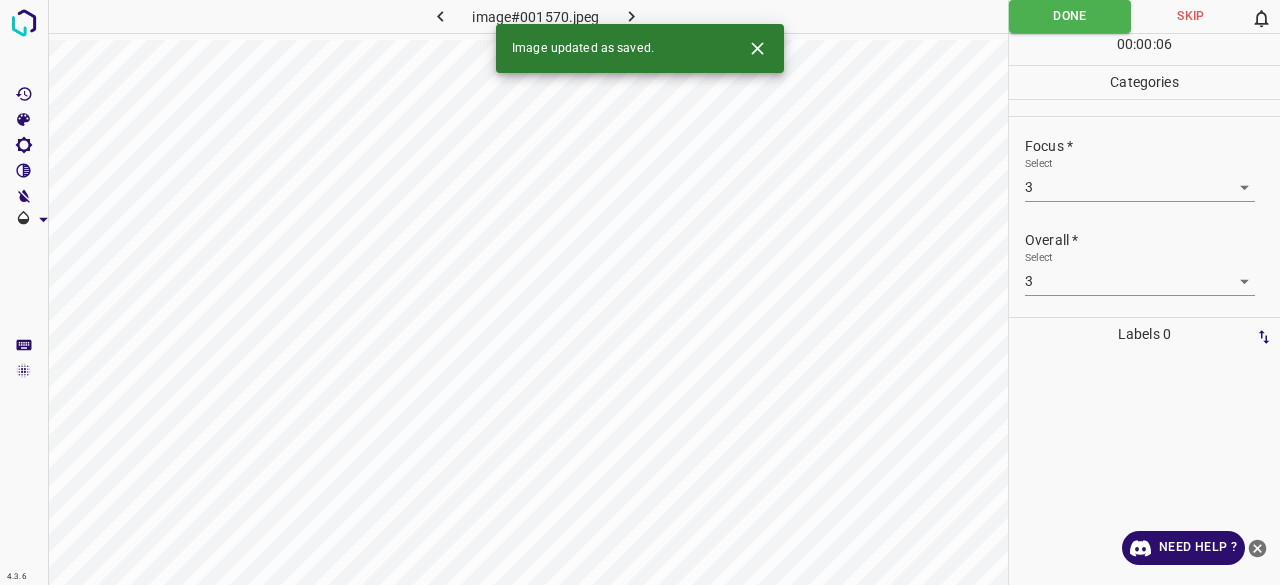 click 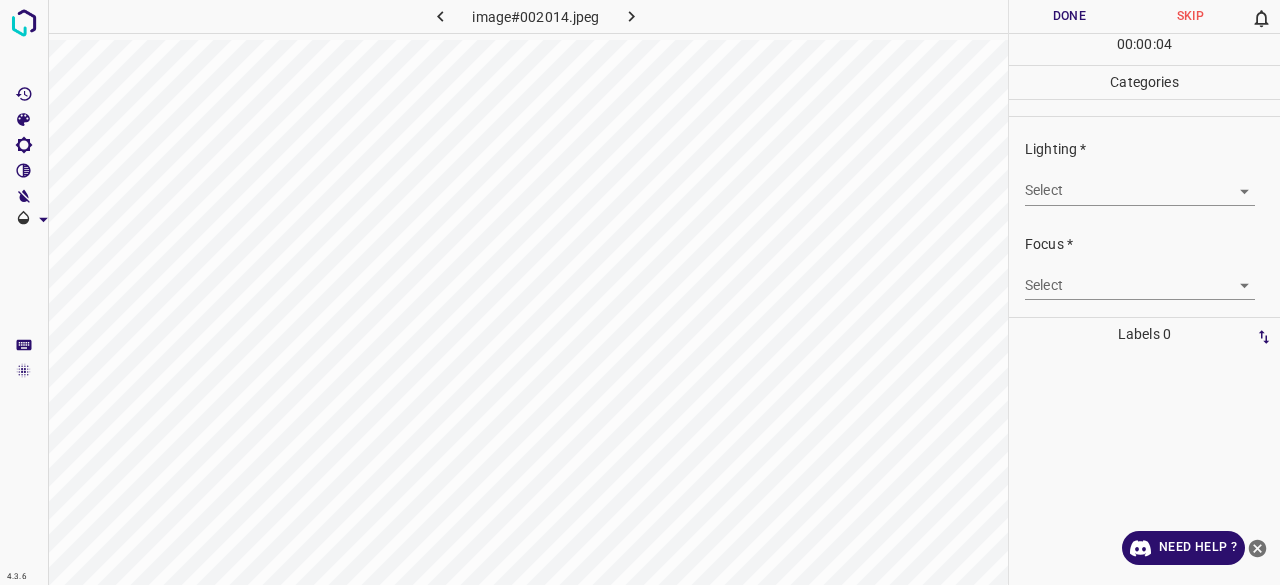 click on "4.3.6  image#002014.jpeg Done Skip 0 00   : 00   : 04   Categories Lighting *  Select ​ Focus *  Select ​ Overall *  Select ​ Labels   0 Categories 1 Lighting 2 Focus 3 Overall Tools Space Change between modes (Draw & Edit) I Auto labeling R Restore zoom M Zoom in N Zoom out Delete Delete selecte label Filters Z Restore filters X Saturation filter C Brightness filter V Contrast filter B Gray scale filter General O Download Need Help ? - Text - Hide - Delete" at bounding box center [640, 292] 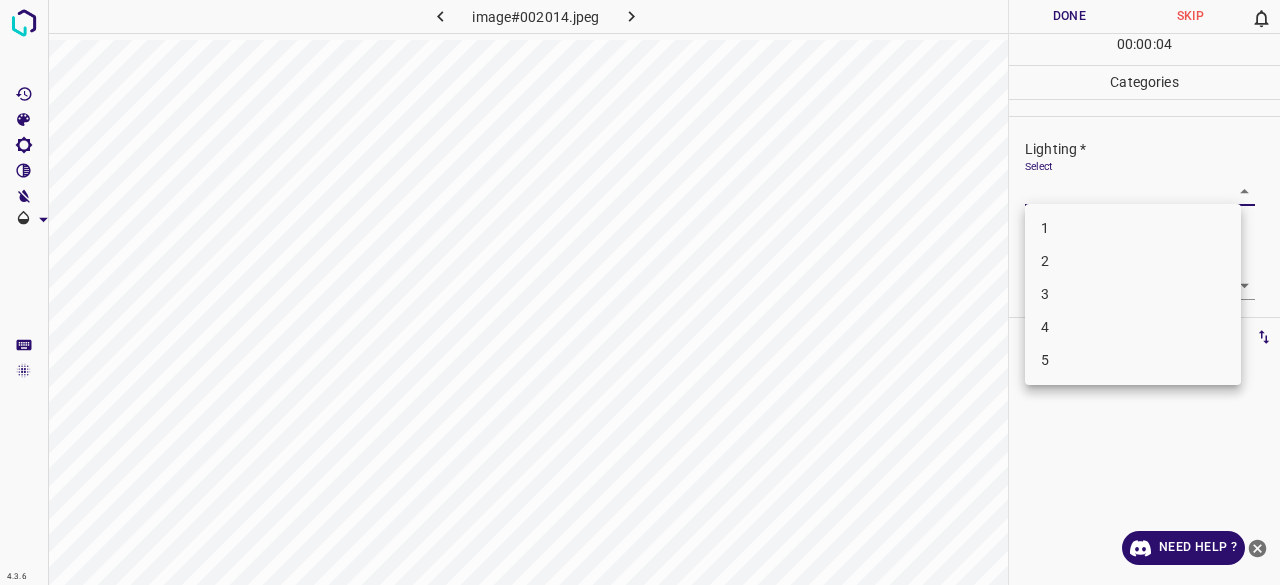 drag, startPoint x: 1049, startPoint y: 317, endPoint x: 1052, endPoint y: 305, distance: 12.369317 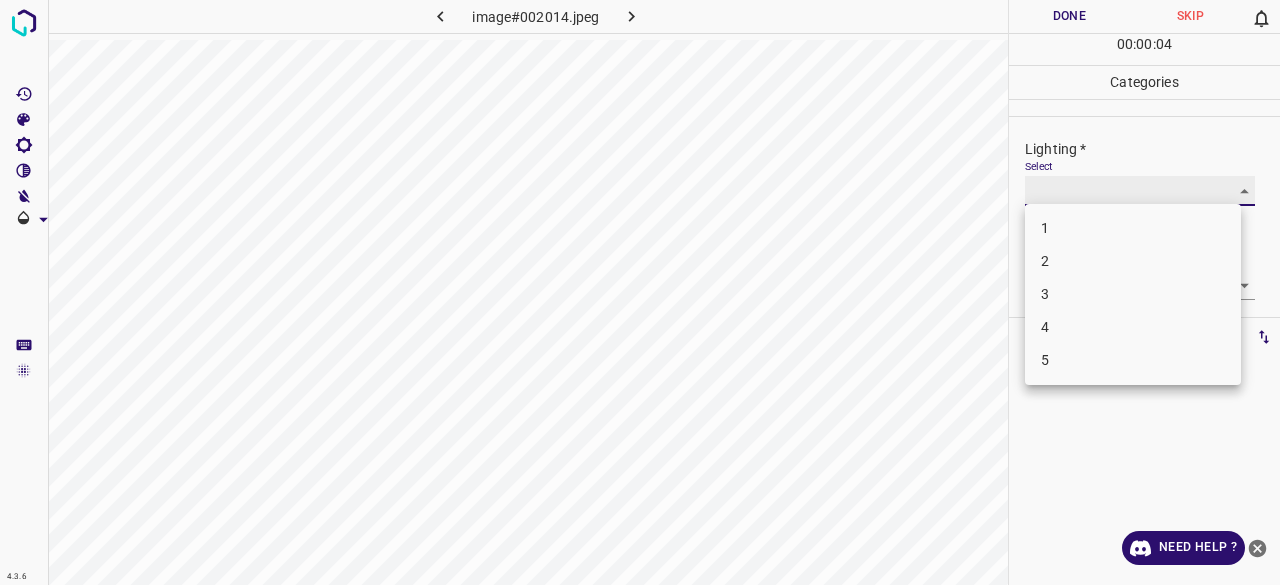 type on "3" 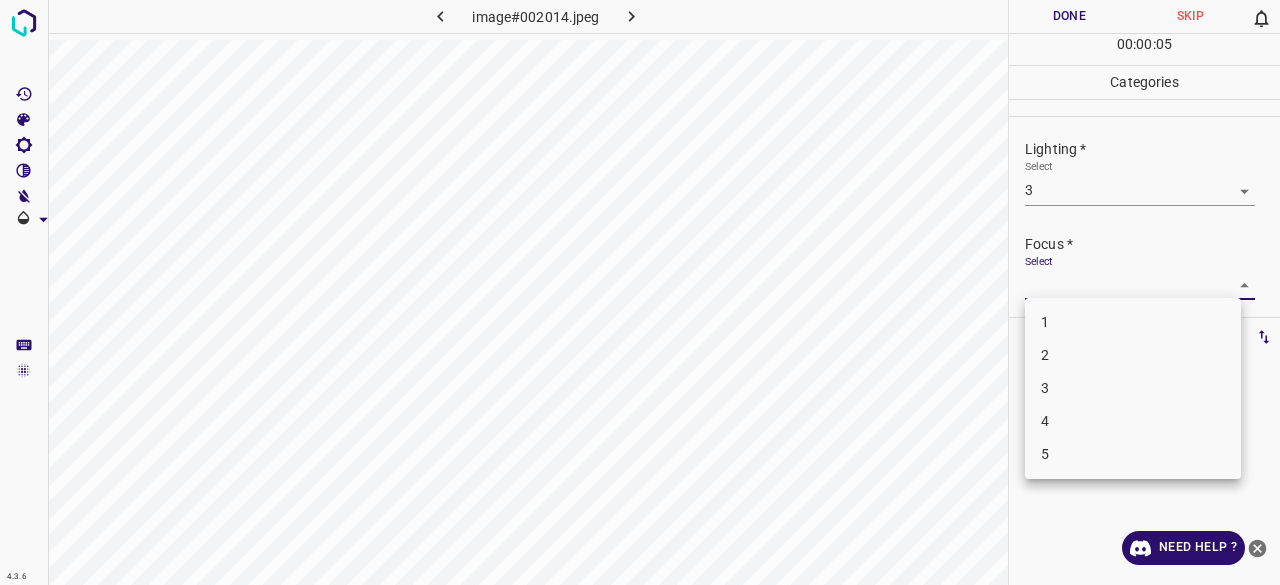 click on "4.3.6  image#002014.jpeg Done Skip 0 00   : 00   : 05   Categories Lighting *  Select 3 3 Focus *  Select ​ Overall *  Select ​ Labels   0 Categories 1 Lighting 2 Focus 3 Overall Tools Space Change between modes (Draw & Edit) I Auto labeling R Restore zoom M Zoom in N Zoom out Delete Delete selecte label Filters Z Restore filters X Saturation filter C Brightness filter V Contrast filter B Gray scale filter General O Download Need Help ? - Text - Hide - Delete 1 2 3 4 5" at bounding box center (640, 292) 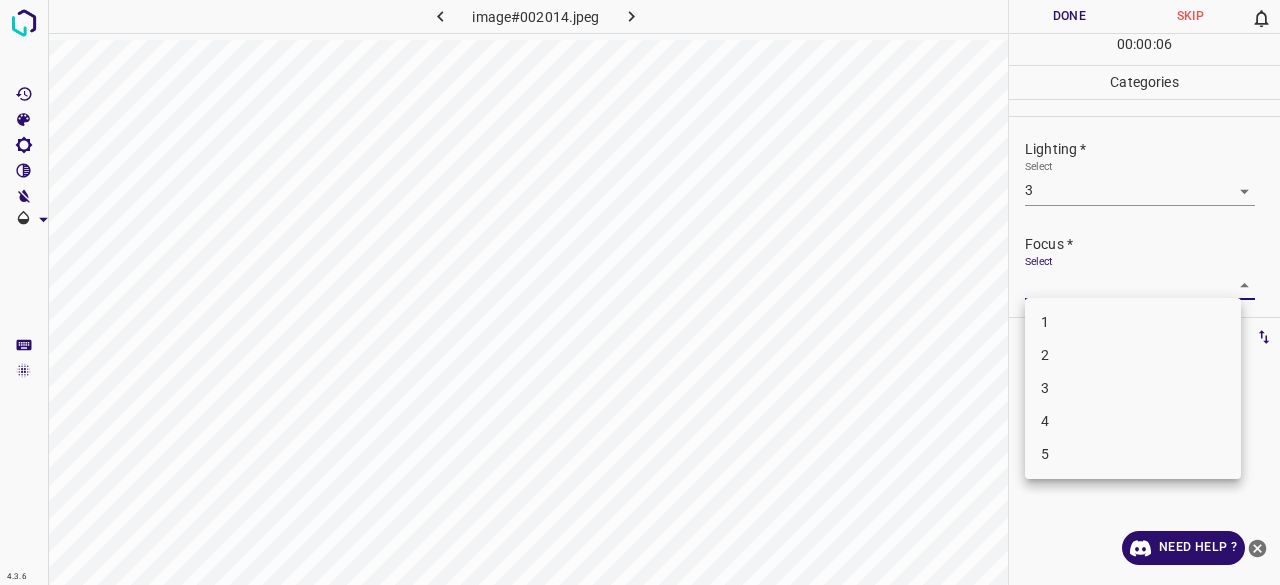 drag, startPoint x: 1051, startPoint y: 370, endPoint x: 1054, endPoint y: 386, distance: 16.27882 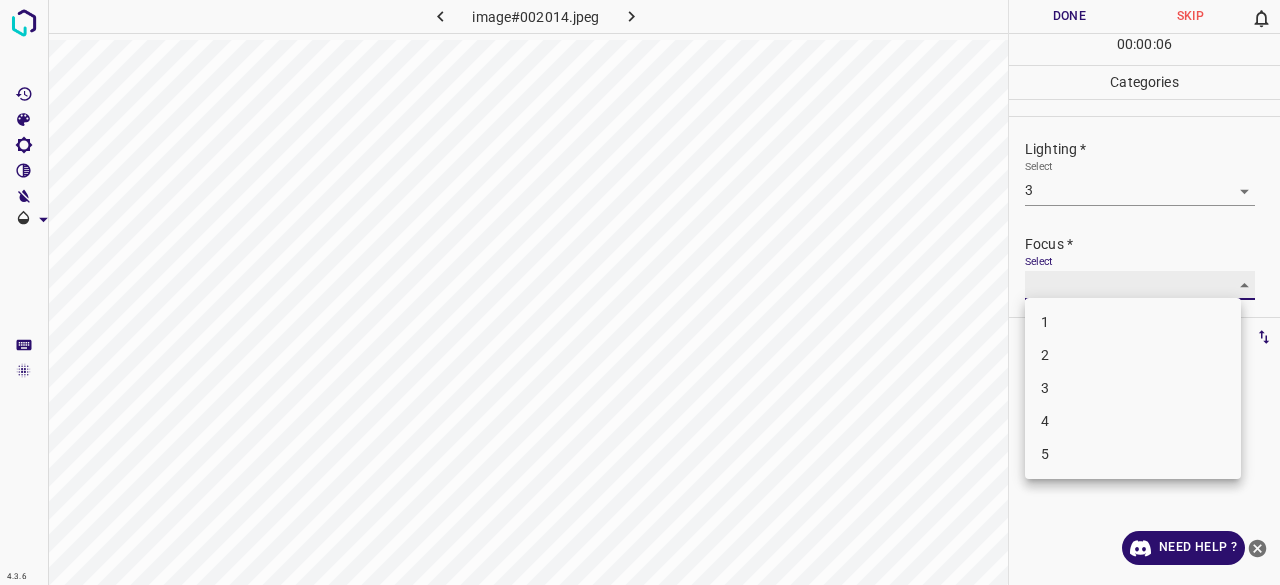 type on "3" 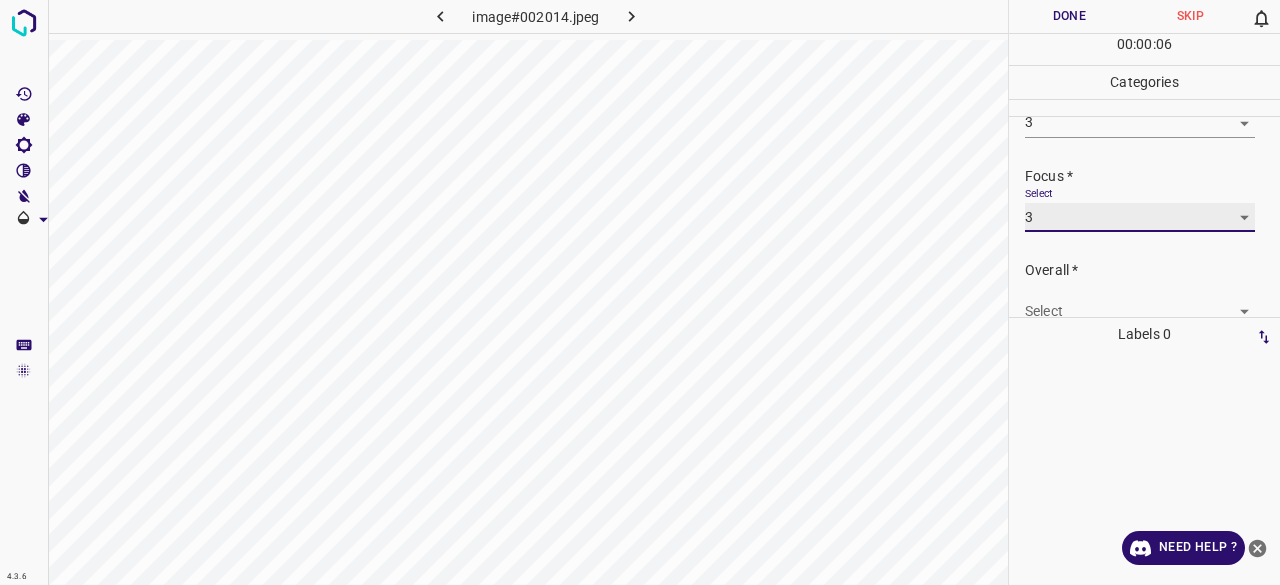 scroll, scrollTop: 98, scrollLeft: 0, axis: vertical 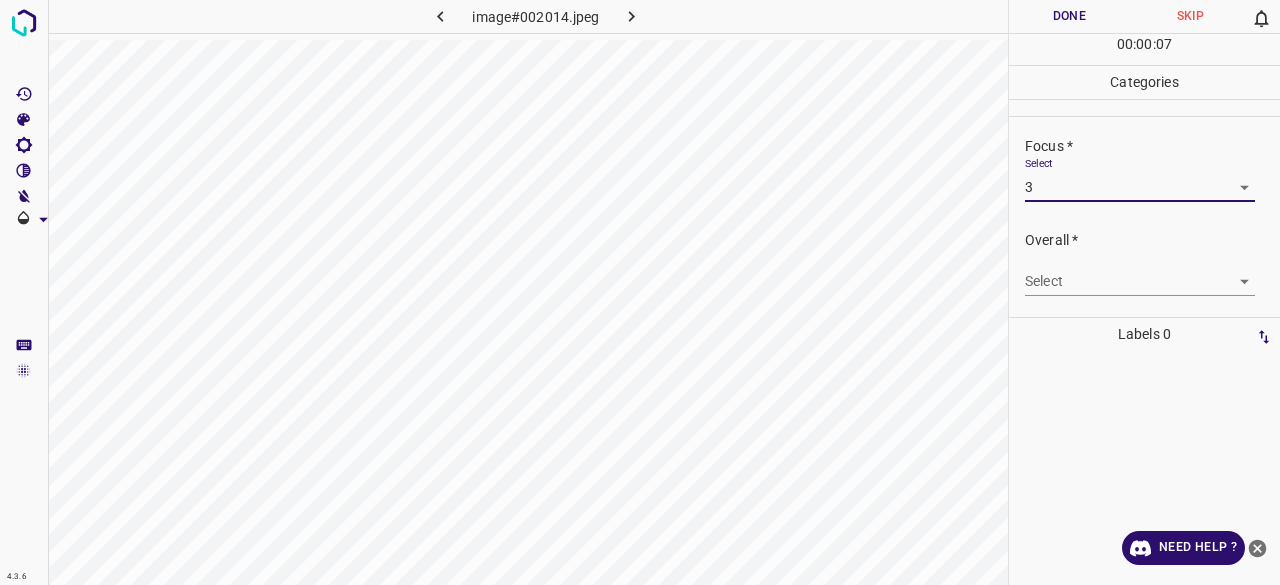 click on "4.3.6  image#002014.jpeg Done Skip 0 00   : 00   : 07   Categories Lighting *  Select 3 3 Focus *  Select 3 3 Overall *  Select ​ Labels   0 Categories 1 Lighting 2 Focus 3 Overall Tools Space Change between modes (Draw & Edit) I Auto labeling R Restore zoom M Zoom in N Zoom out Delete Delete selecte label Filters Z Restore filters X Saturation filter C Brightness filter V Contrast filter B Gray scale filter General O Download Need Help ? - Text - Hide - Delete" at bounding box center [640, 292] 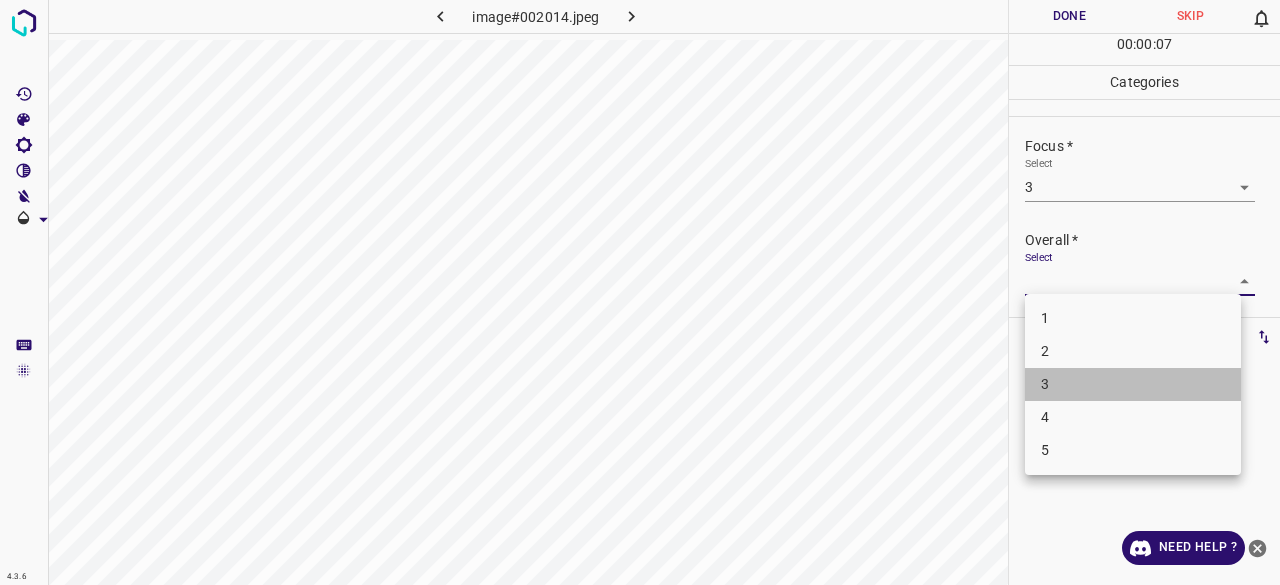 click on "3" at bounding box center (1133, 384) 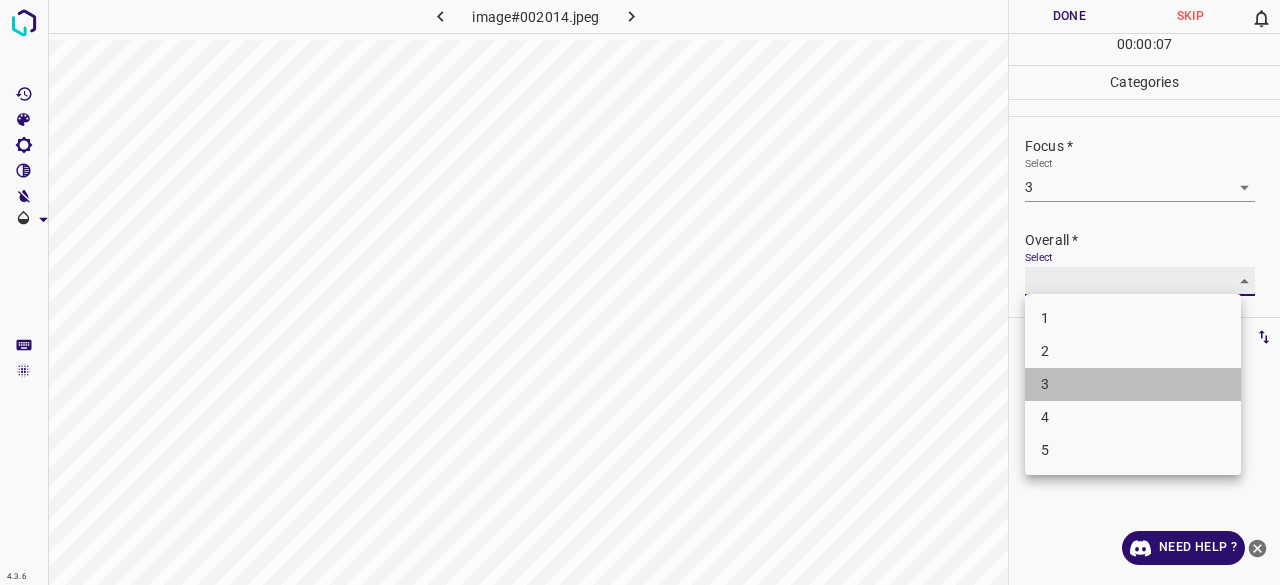 type on "3" 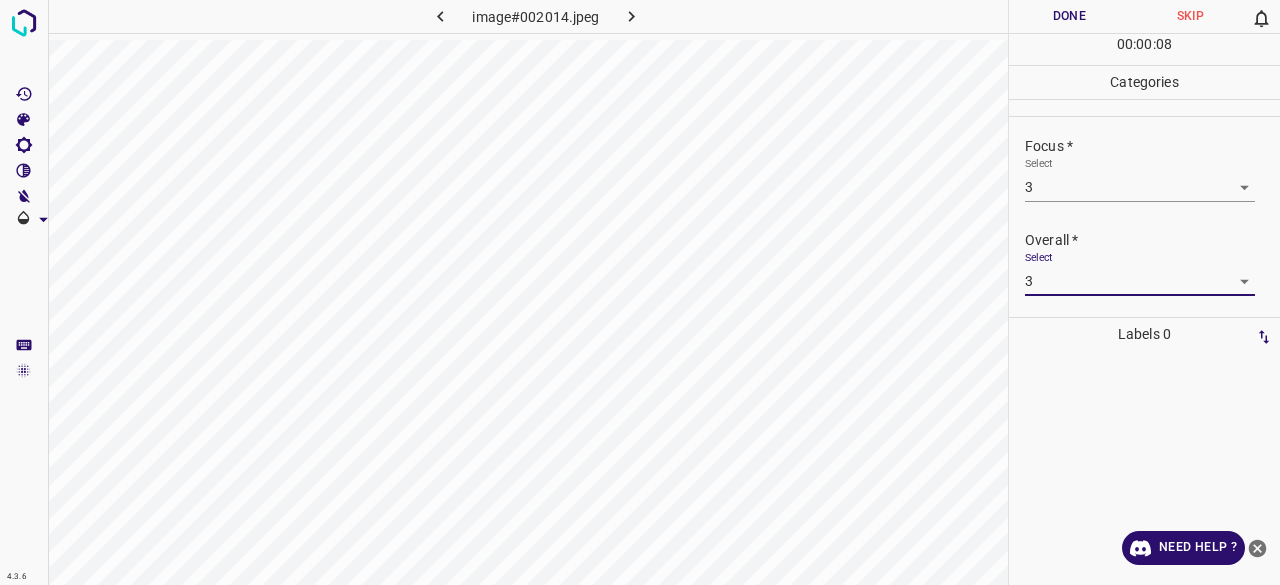 click on "Done" at bounding box center (1069, 16) 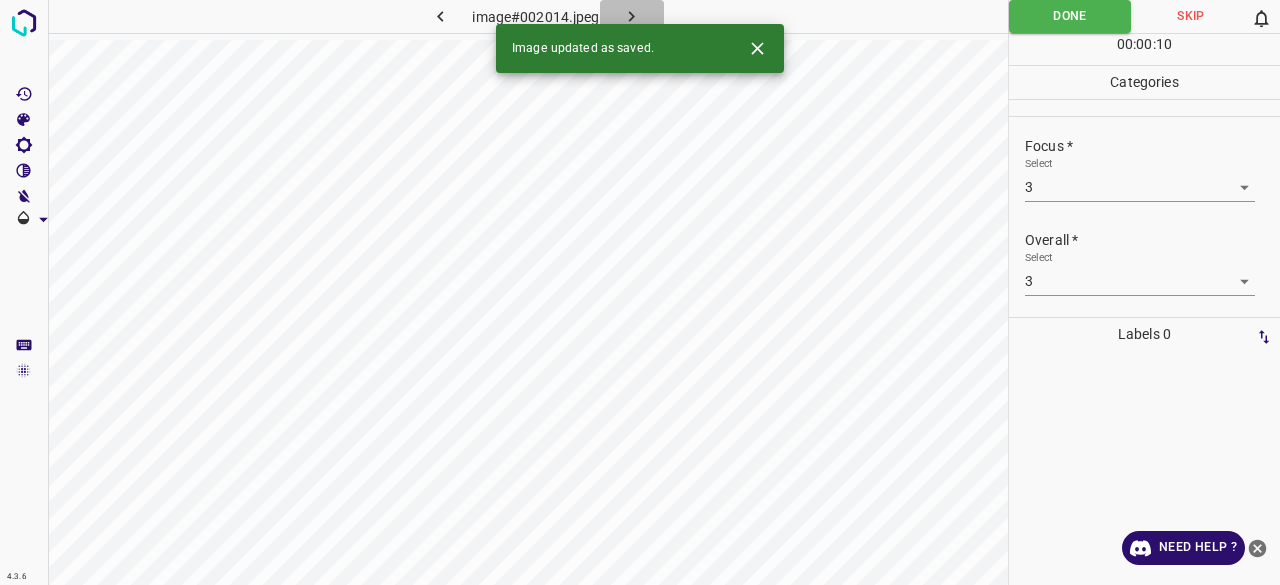 click 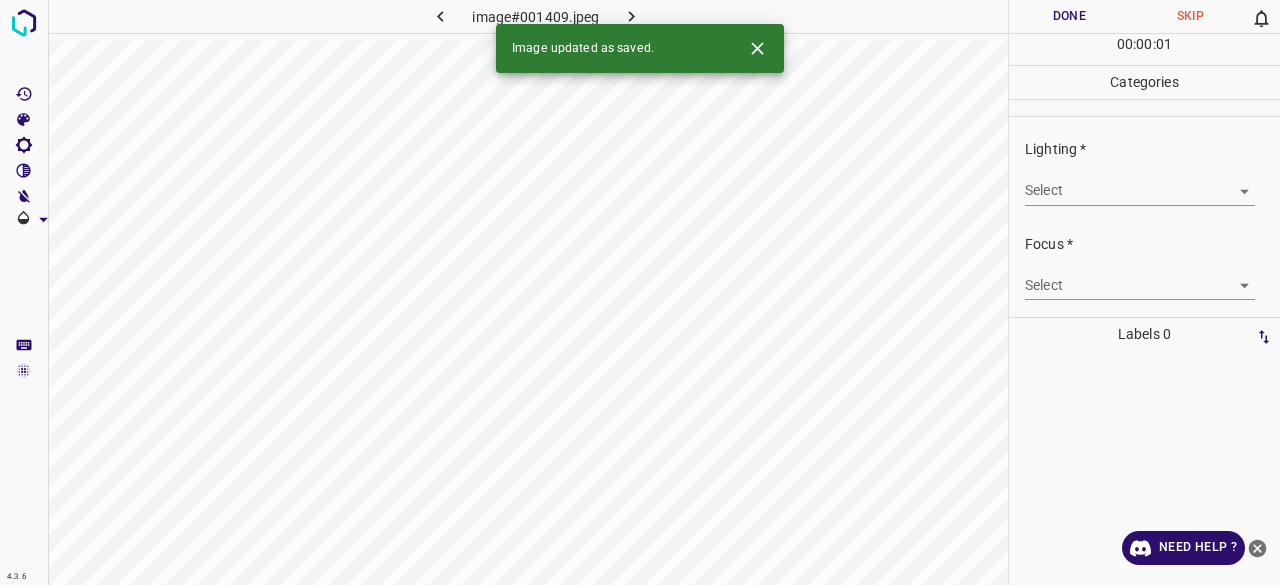 click on "Lighting *  Select ​" at bounding box center (1144, 172) 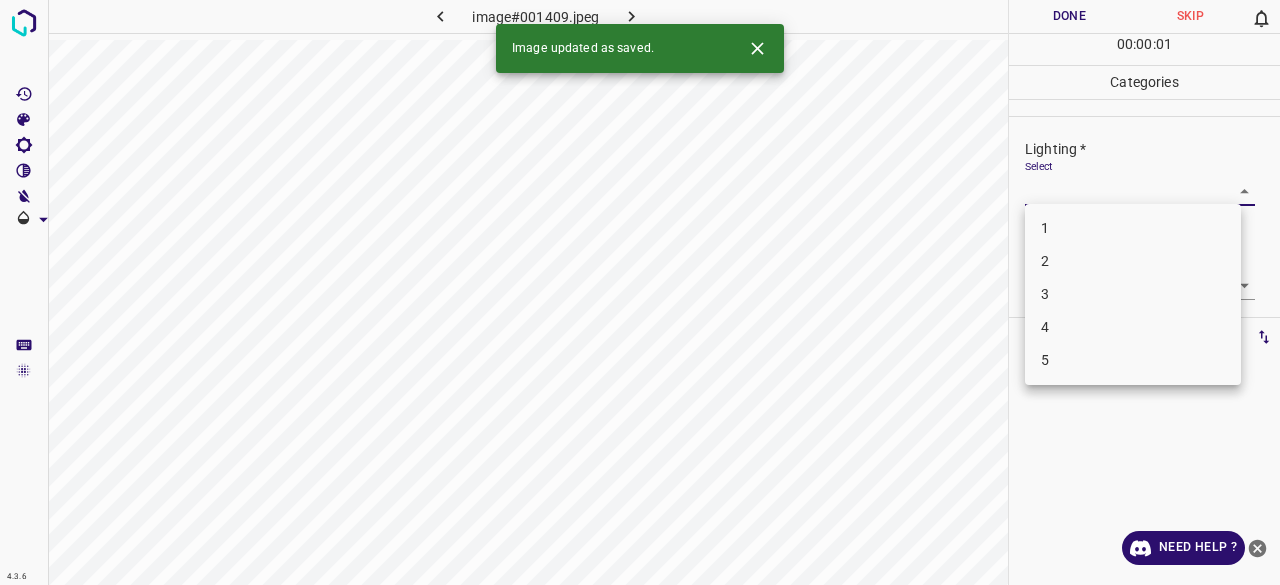 click on "4.3.6  image#001409.jpeg Done Skip 0 00   : 00   : 01   Categories Lighting *  Select ​ Focus *  Select ​ Overall *  Select ​ Labels   0 Categories 1 Lighting 2 Focus 3 Overall Tools Space Change between modes (Draw & Edit) I Auto labeling R Restore zoom M Zoom in N Zoom out Delete Delete selecte label Filters Z Restore filters X Saturation filter C Brightness filter V Contrast filter B Gray scale filter General O Download Image updated as saved. Need Help ? - Text - Hide - Delete 1 2 3 4 5" at bounding box center [640, 292] 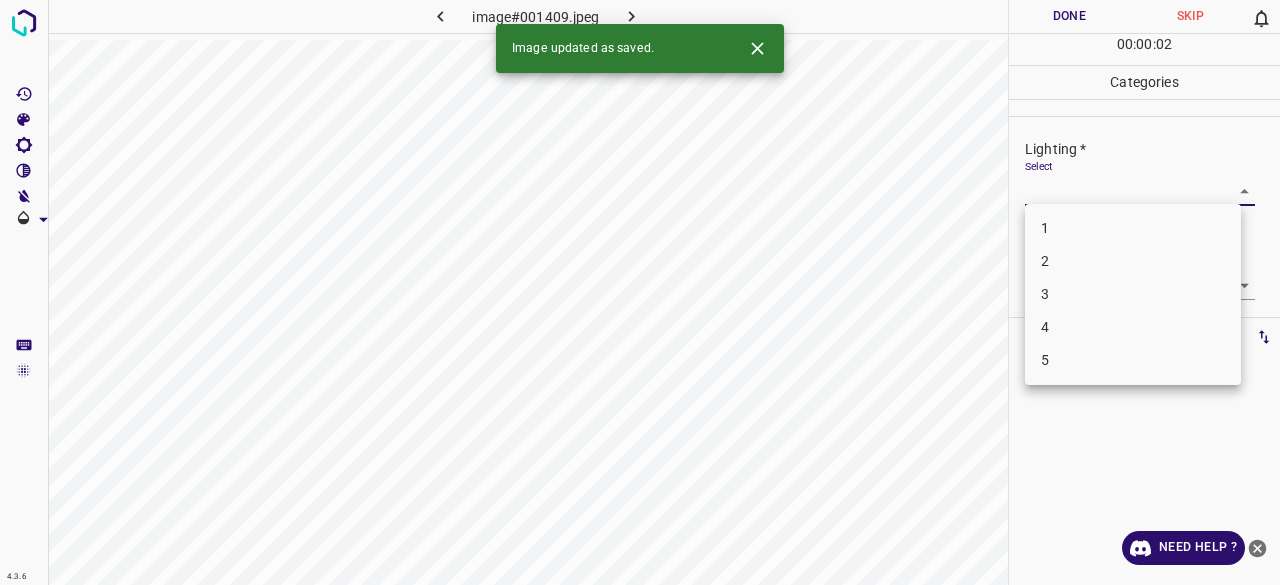 click on "3" at bounding box center [1133, 294] 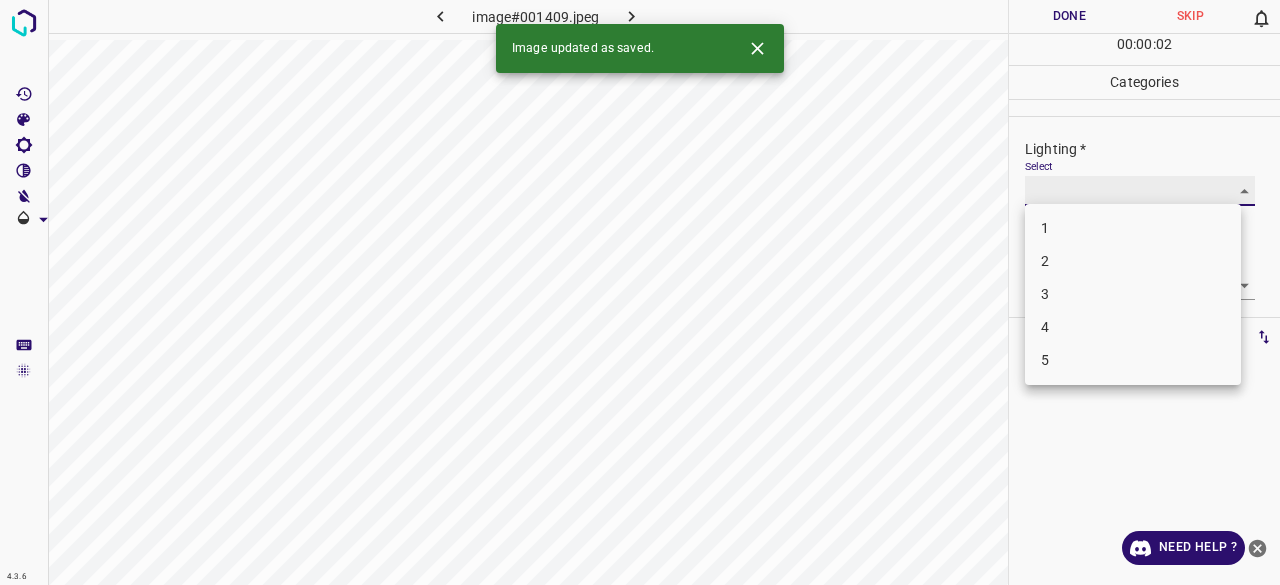 type on "3" 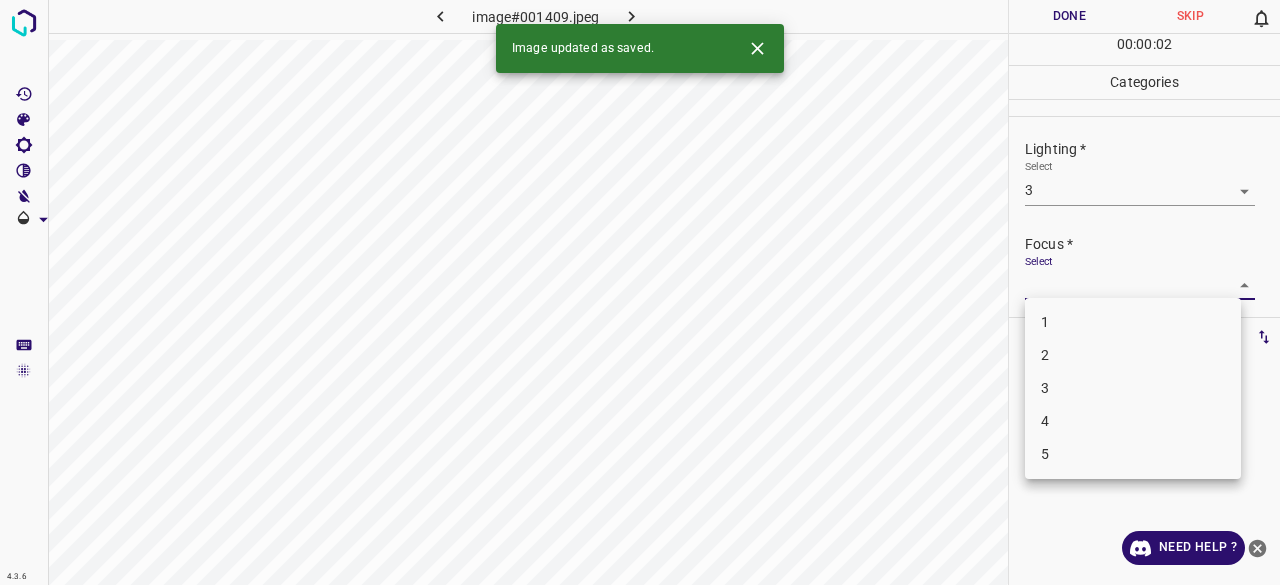 click on "4.3.6  image#001409.jpeg Done Skip 0 00   : 00   : 02   Categories Lighting *  Select 3 3 Focus *  Select ​ Overall *  Select ​ Labels   0 Categories 1 Lighting 2 Focus 3 Overall Tools Space Change between modes (Draw & Edit) I Auto labeling R Restore zoom M Zoom in N Zoom out Delete Delete selecte label Filters Z Restore filters X Saturation filter C Brightness filter V Contrast filter B Gray scale filter General O Download Image updated as saved. Need Help ? - Text - Hide - Delete 1 2 3 4 5" at bounding box center (640, 292) 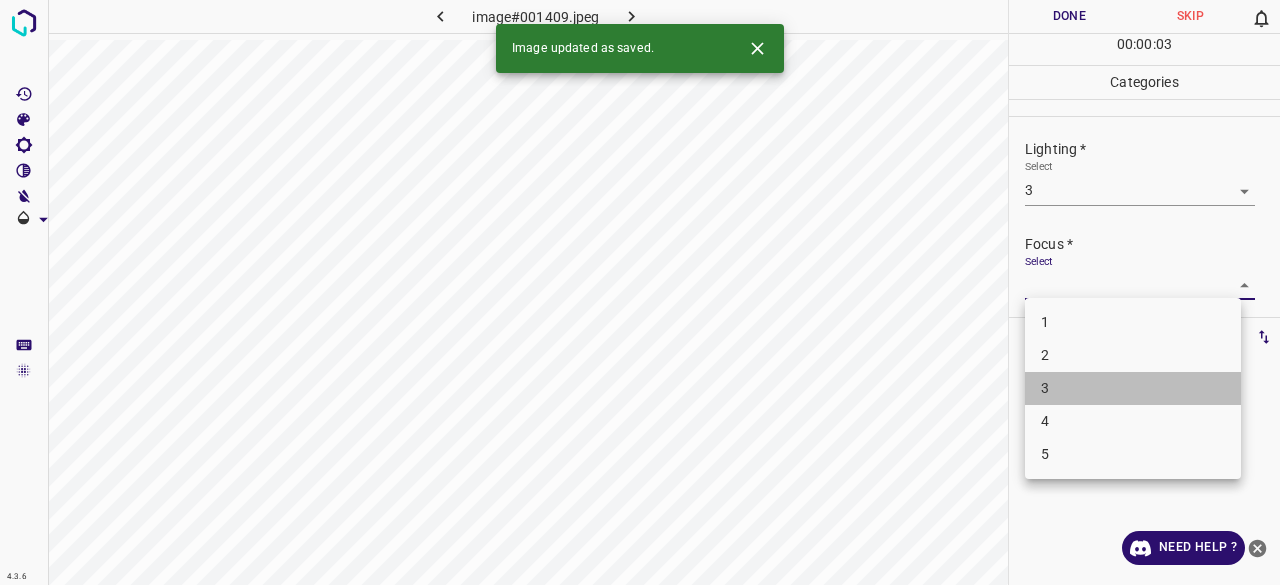 click on "3" at bounding box center [1133, 388] 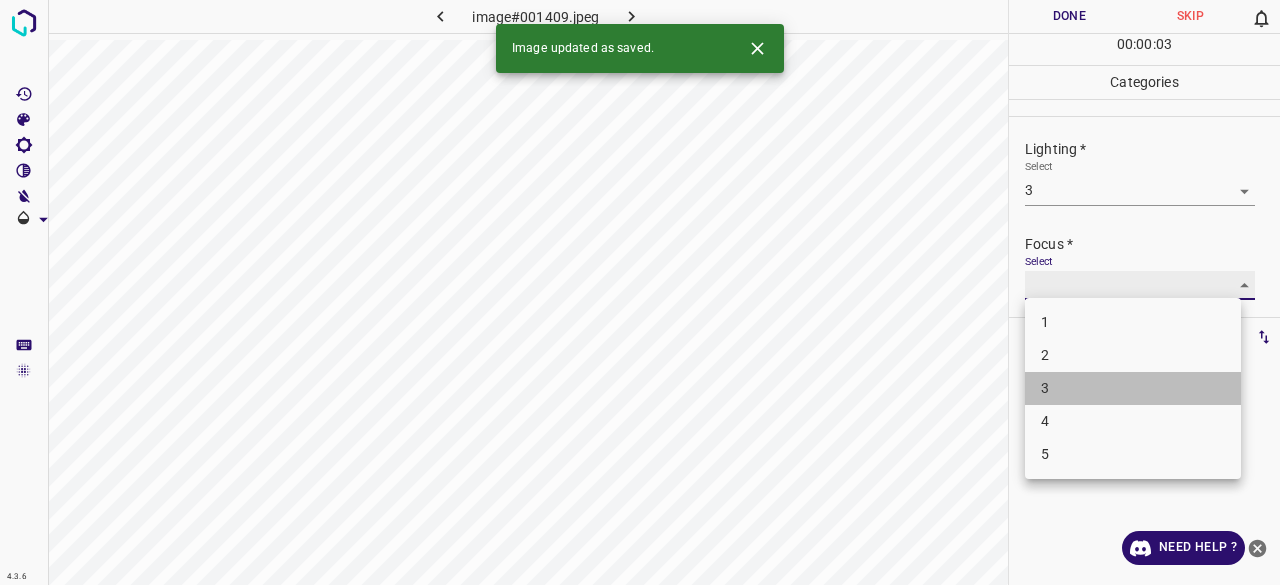 type on "3" 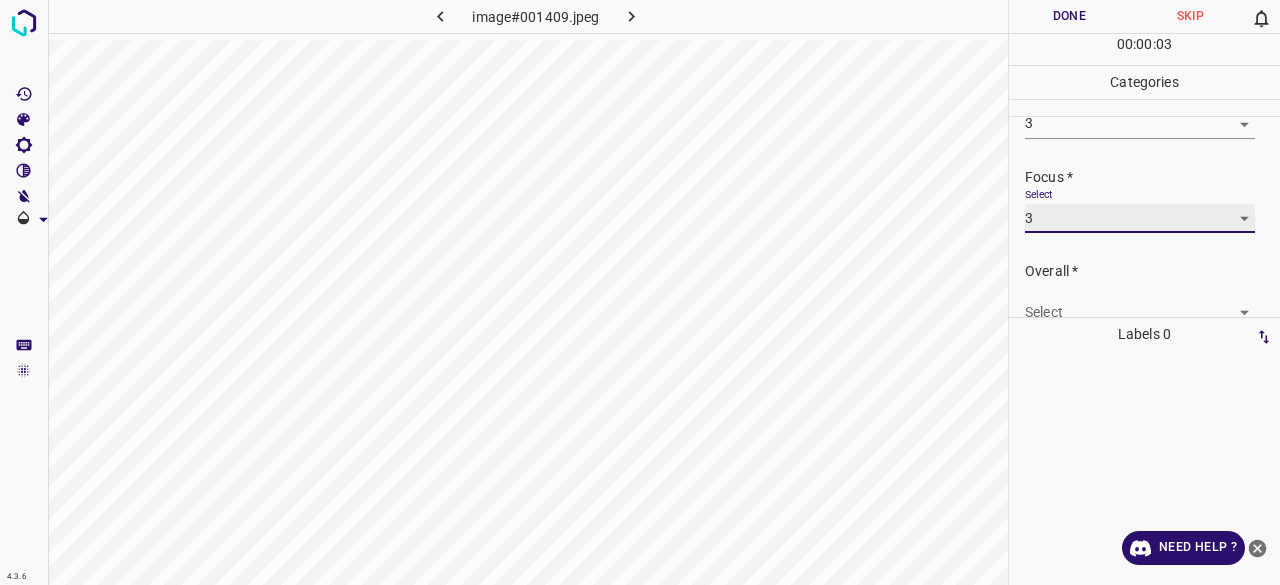 scroll, scrollTop: 98, scrollLeft: 0, axis: vertical 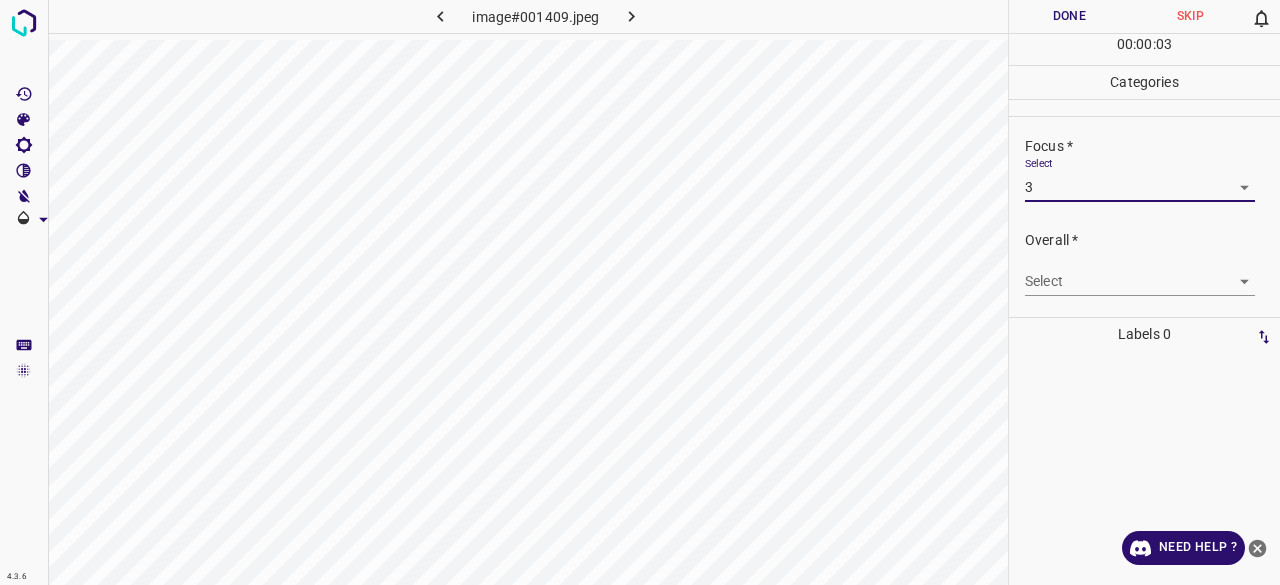 click on "4.3.6  image#001409.jpeg Done Skip 0 00   : 00   : 03   Categories Lighting *  Select 3 3 Focus *  Select 3 3 Overall *  Select ​ Labels   0 Categories 1 Lighting 2 Focus 3 Overall Tools Space Change between modes (Draw & Edit) I Auto labeling R Restore zoom M Zoom in N Zoom out Delete Delete selecte label Filters Z Restore filters X Saturation filter C Brightness filter V Contrast filter B Gray scale filter General O Download Need Help ? - Text - Hide - Delete" at bounding box center (640, 292) 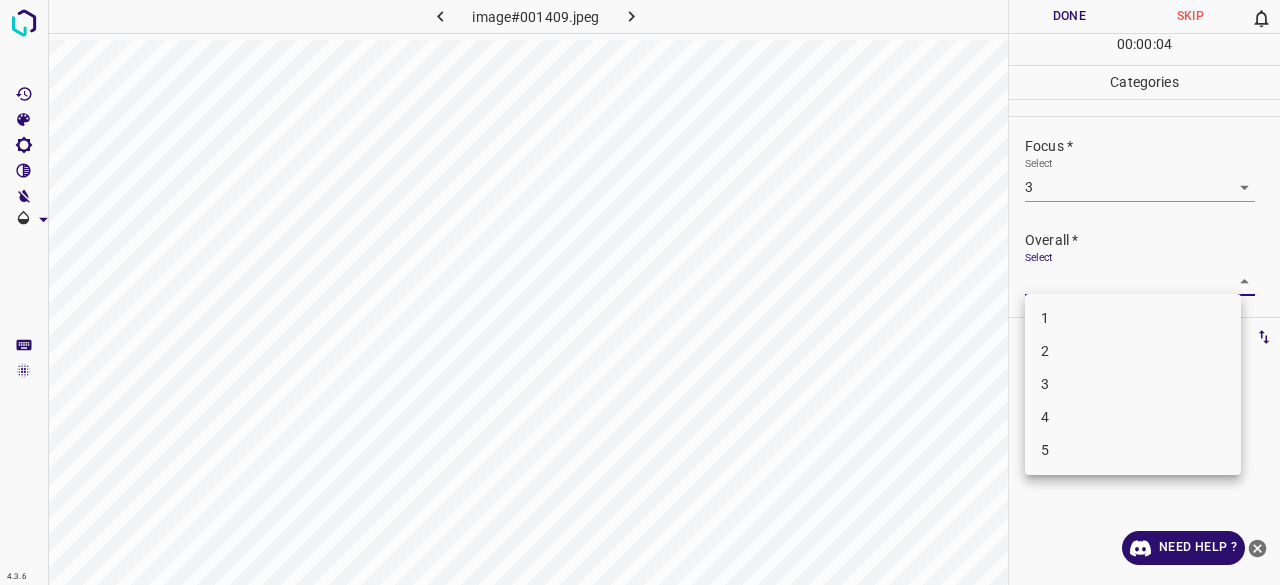 click on "1 2 3 4 5" at bounding box center [1133, 384] 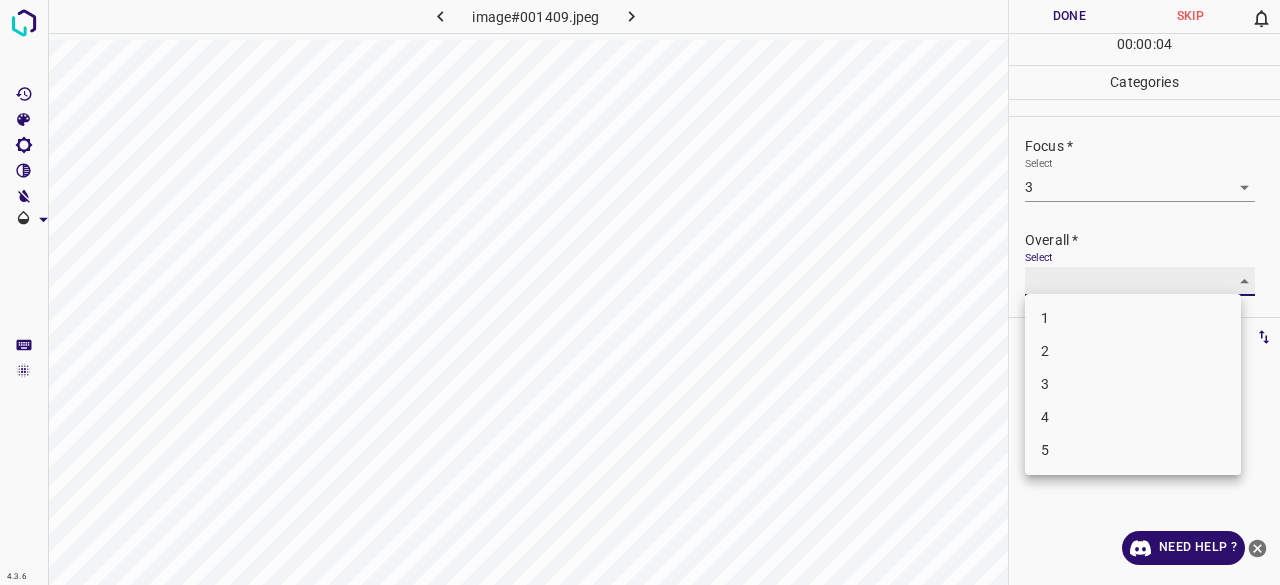 type on "3" 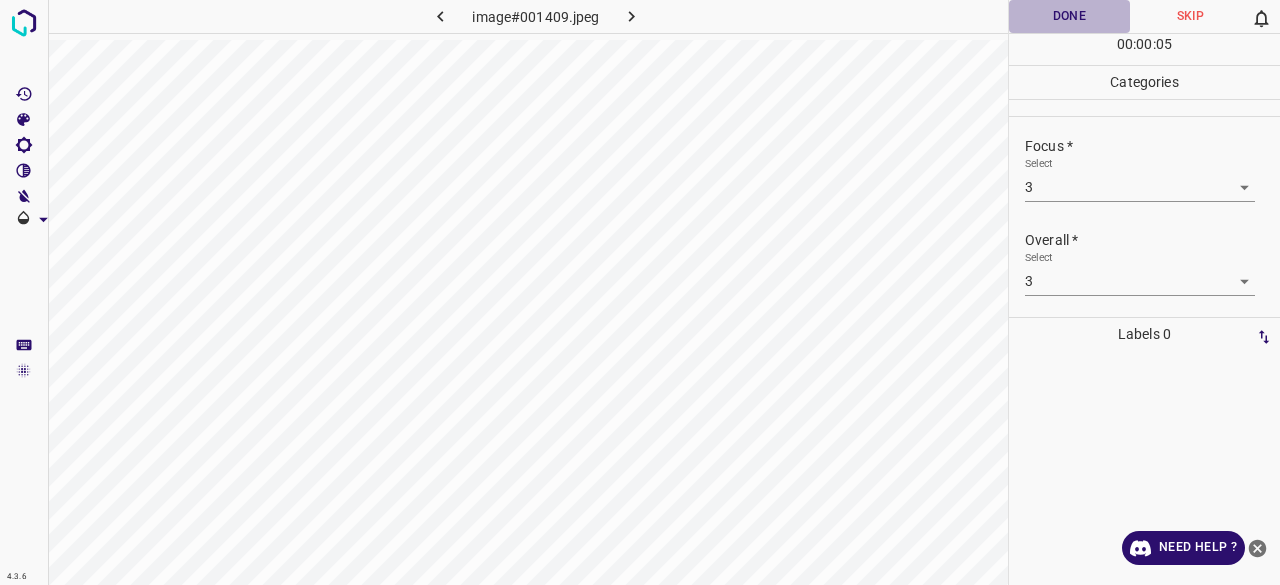 click on "Done" at bounding box center (1069, 16) 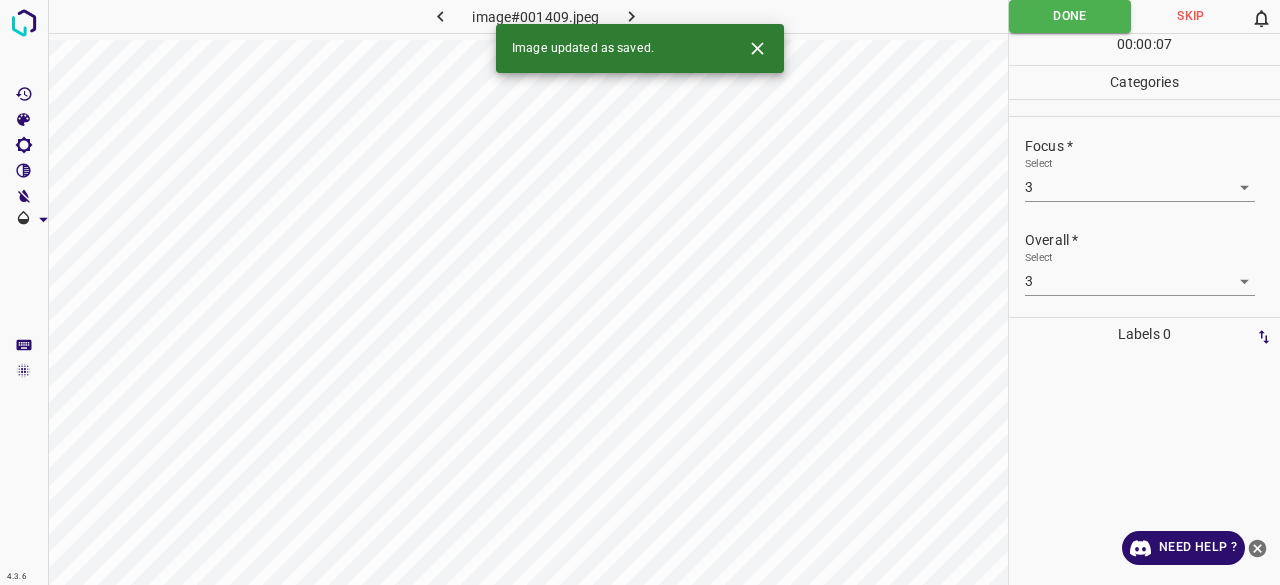 click 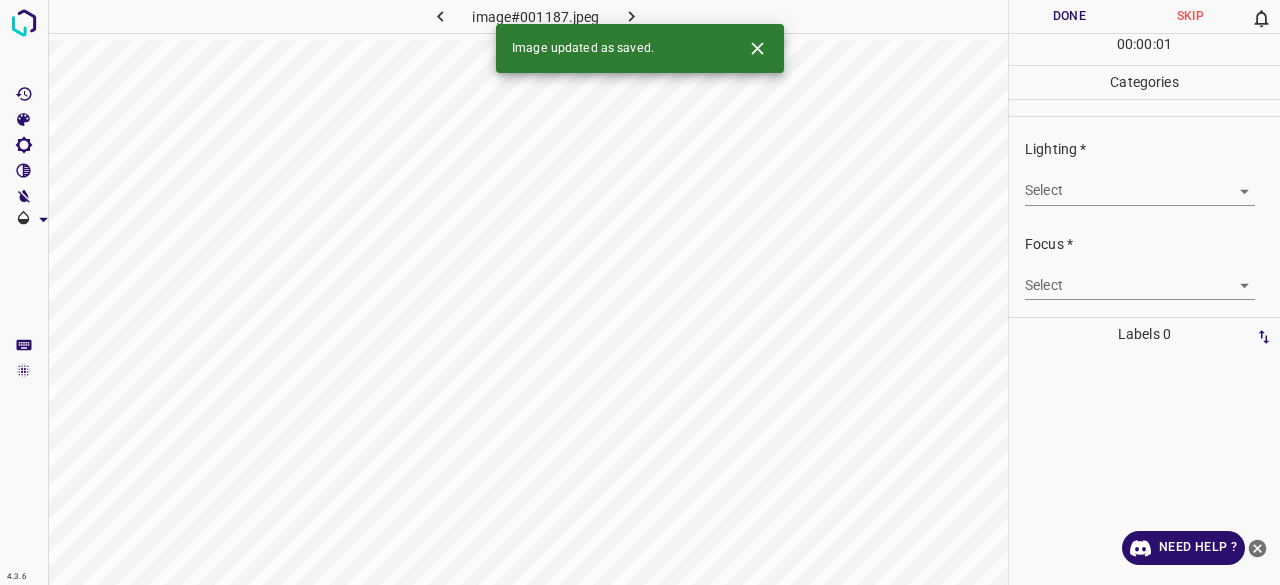 click on "4.3.6  image#001187.jpeg Done Skip 0 00   : 00   : 01   Categories Lighting *  Select ​ Focus *  Select ​ Overall *  Select ​ Labels   0 Categories 1 Lighting 2 Focus 3 Overall Tools Space Change between modes (Draw & Edit) I Auto labeling R Restore zoom M Zoom in N Zoom out Delete Delete selecte label Filters Z Restore filters X Saturation filter C Brightness filter V Contrast filter B Gray scale filter General O Download Image updated as saved. Need Help ? - Text - Hide - Delete" at bounding box center [640, 292] 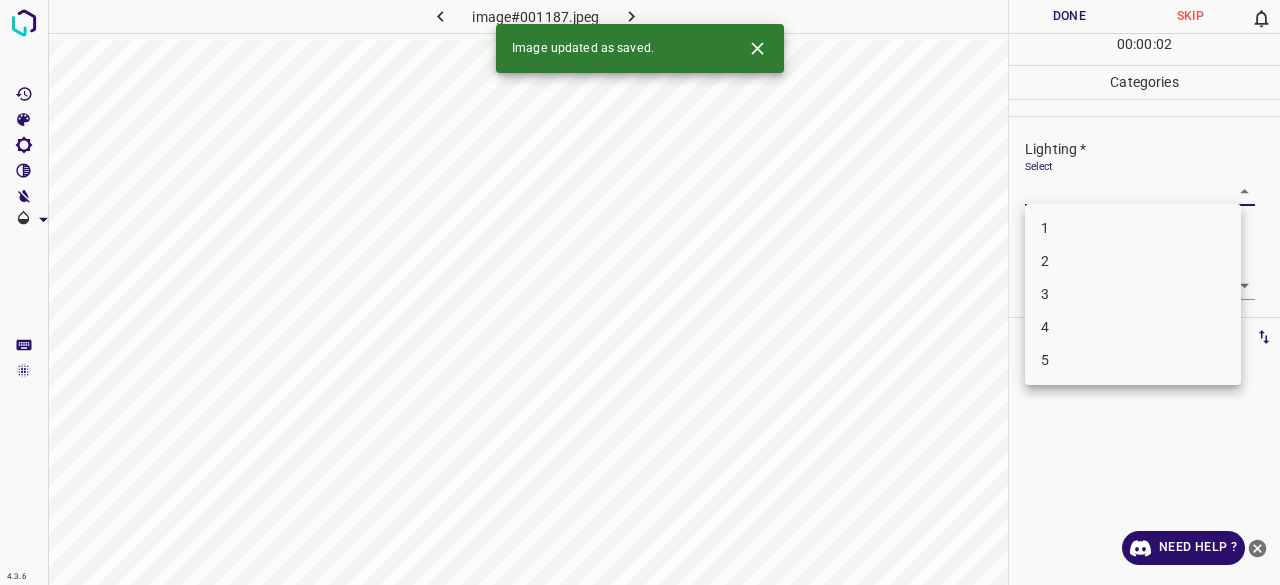 click on "3" at bounding box center [1133, 294] 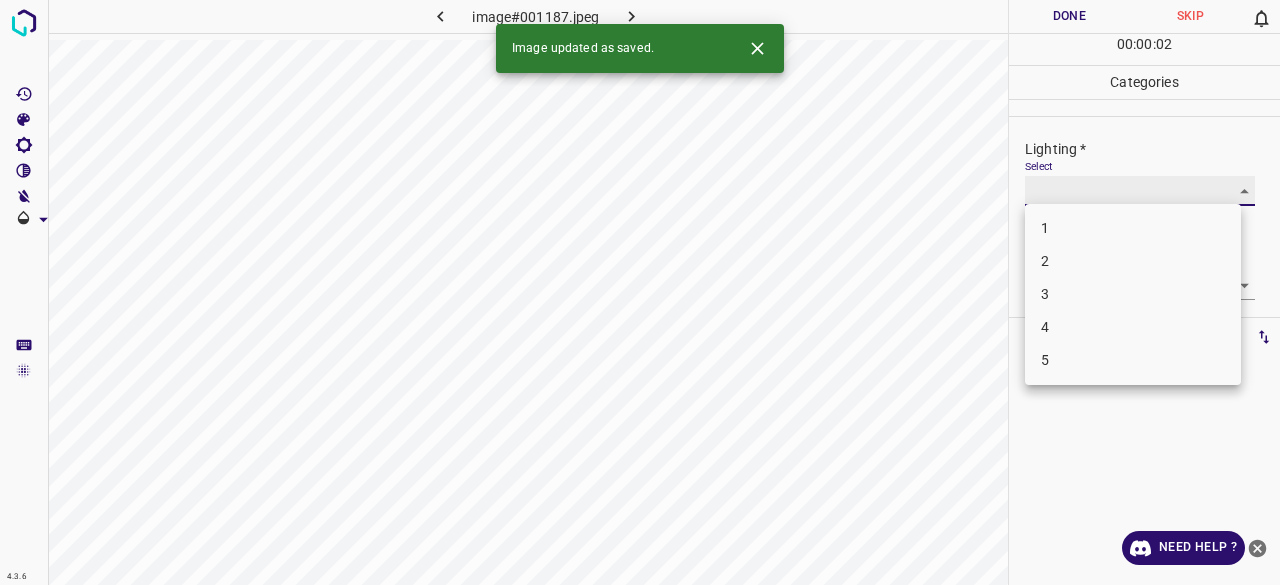 type on "3" 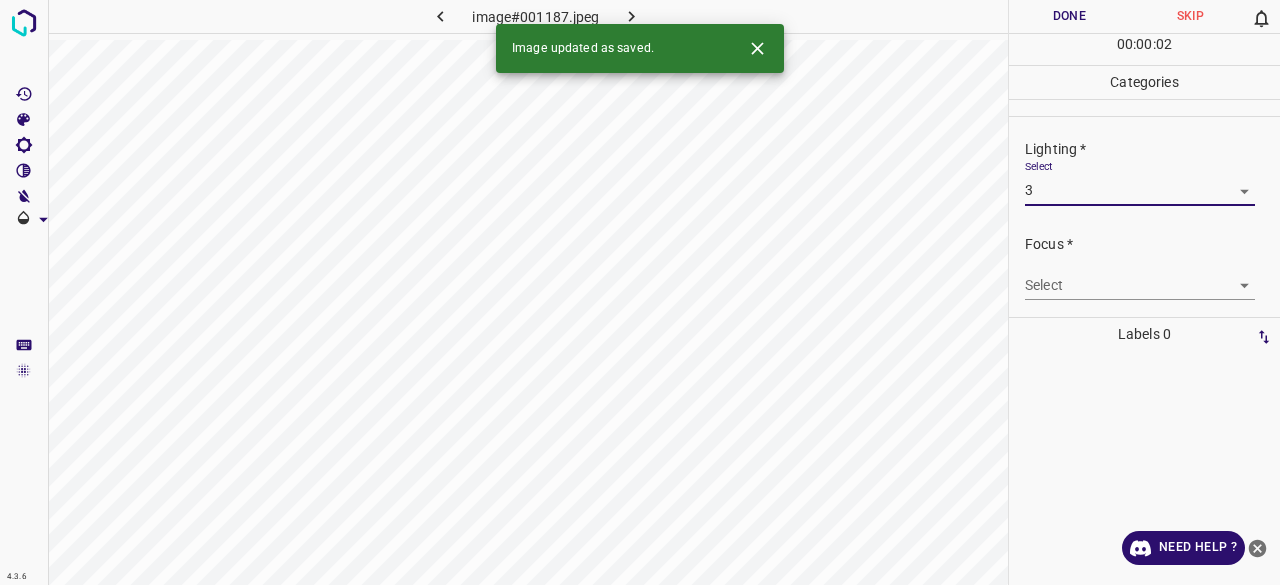 click on "4.3.6  image#001187.jpeg Done Skip 0 00   : 00   : 02   Categories Lighting *  Select 3 3 Focus *  Select ​ Overall *  Select ​ Labels   0 Categories 1 Lighting 2 Focus 3 Overall Tools Space Change between modes (Draw & Edit) I Auto labeling R Restore zoom M Zoom in N Zoom out Delete Delete selecte label Filters Z Restore filters X Saturation filter C Brightness filter V Contrast filter B Gray scale filter General O Download Image updated as saved. Need Help ? - Text - Hide - Delete" at bounding box center [640, 292] 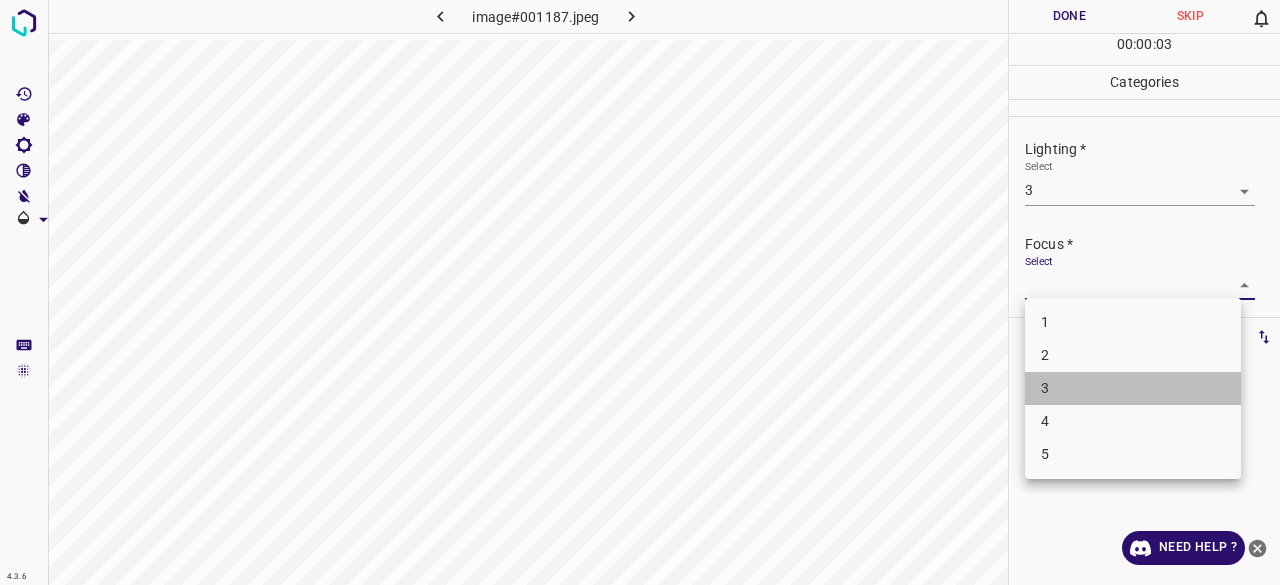 click on "3" at bounding box center [1133, 388] 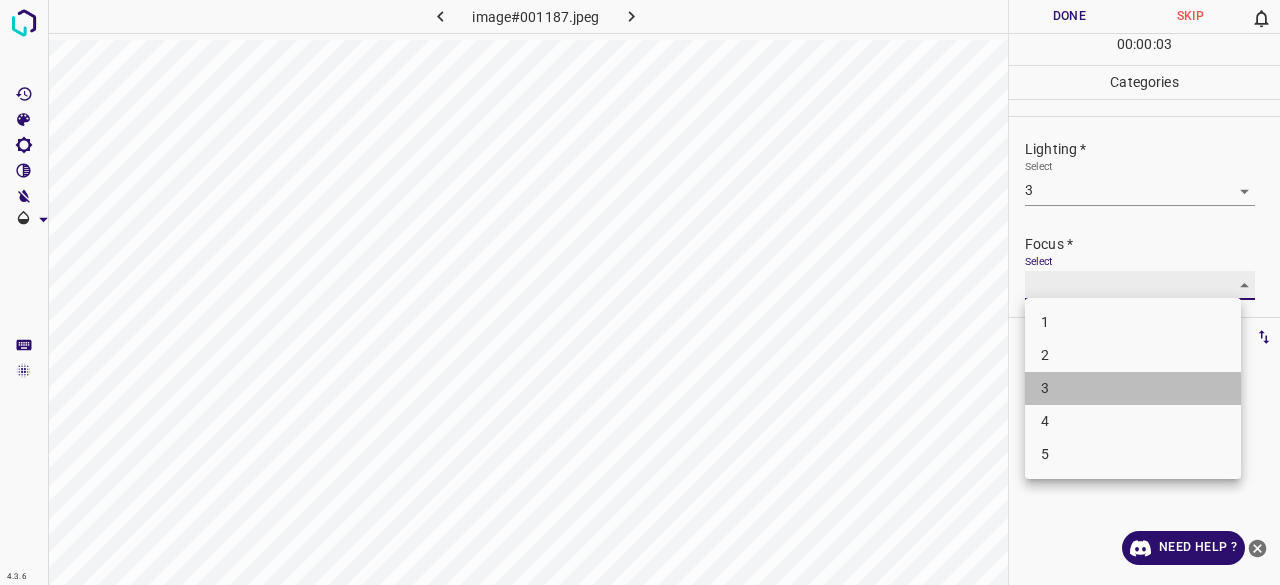 type on "3" 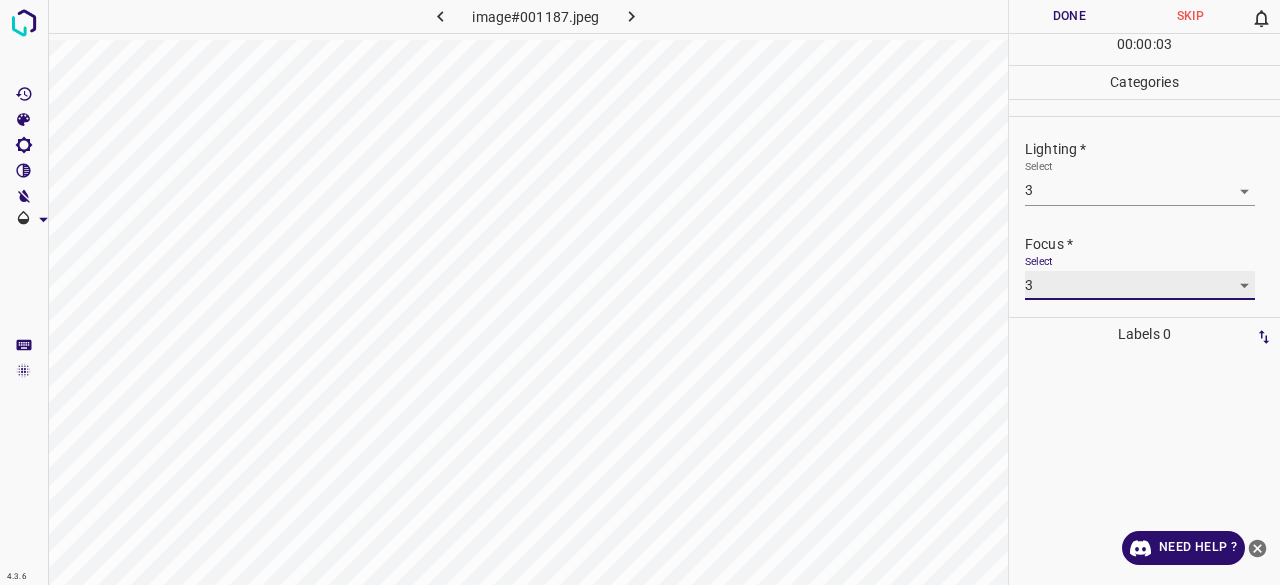 scroll, scrollTop: 98, scrollLeft: 0, axis: vertical 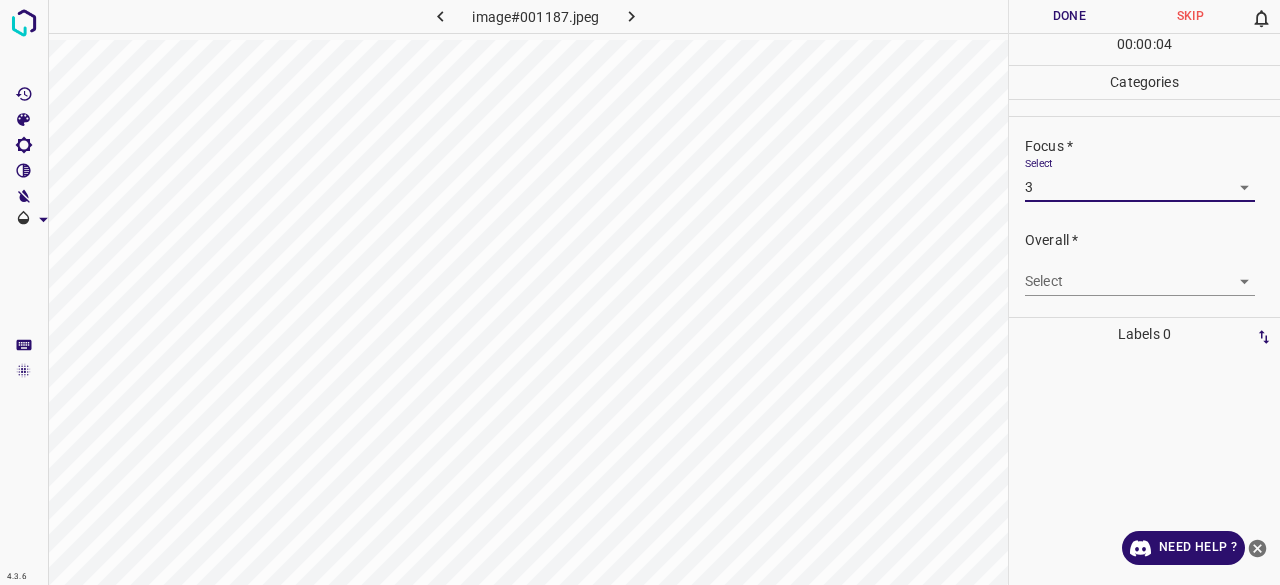 click on "4.3.6  image#001187.jpeg Done Skip 0 00   : 00   : 04   Categories Lighting *  Select 3 3 Focus *  Select 3 3 Overall *  Select ​ Labels   0 Categories 1 Lighting 2 Focus 3 Overall Tools Space Change between modes (Draw & Edit) I Auto labeling R Restore zoom M Zoom in N Zoom out Delete Delete selecte label Filters Z Restore filters X Saturation filter C Brightness filter V Contrast filter B Gray scale filter General O Download Need Help ? - Text - Hide - Delete" at bounding box center (640, 292) 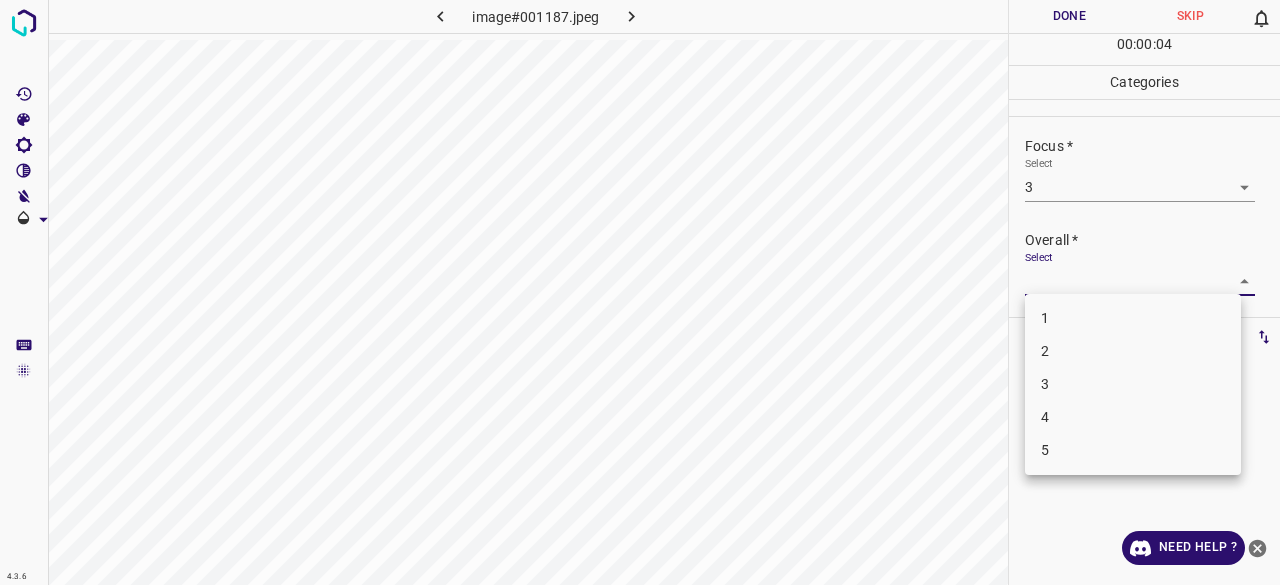 click on "3" at bounding box center (1133, 384) 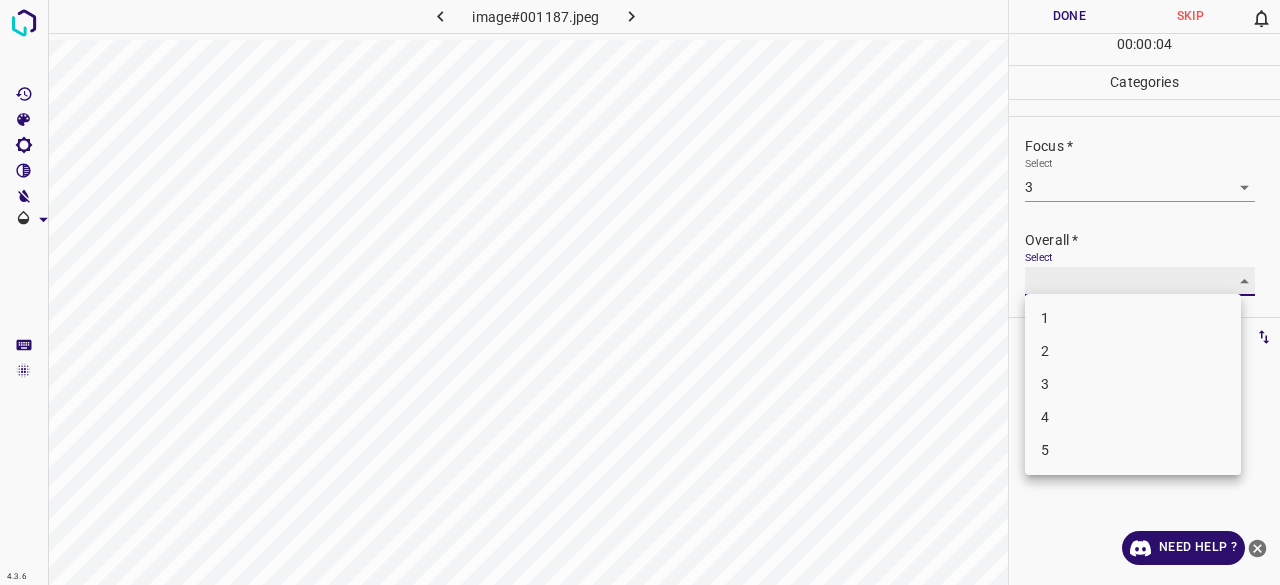 type on "3" 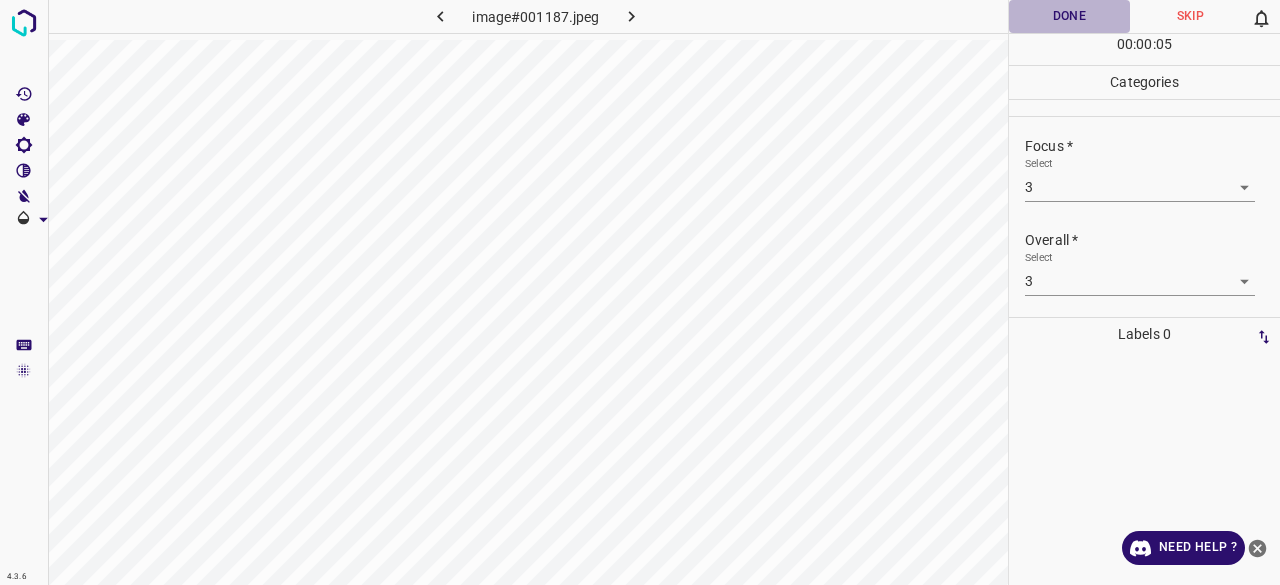 click on "Done" at bounding box center [1069, 16] 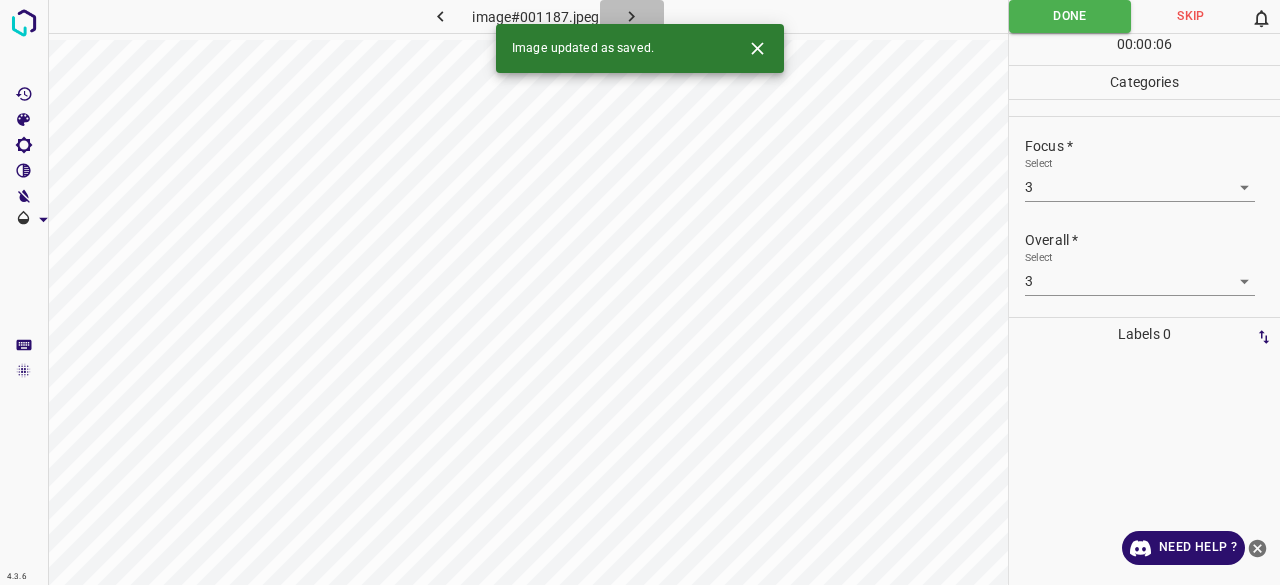click at bounding box center [632, 16] 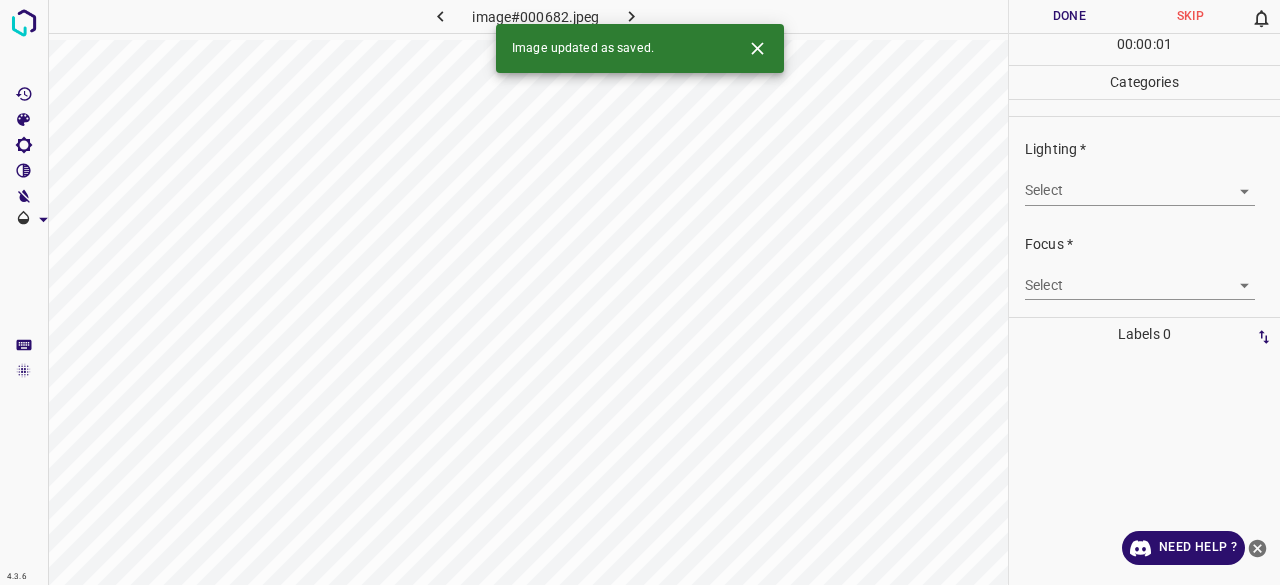 click on "4.3.6  image#000682.jpeg Done Skip 0 00   : 00   : 01   Categories Lighting *  Select ​ Focus *  Select ​ Overall *  Select ​ Labels   0 Categories 1 Lighting 2 Focus 3 Overall Tools Space Change between modes (Draw & Edit) I Auto labeling R Restore zoom M Zoom in N Zoom out Delete Delete selecte label Filters Z Restore filters X Saturation filter C Brightness filter V Contrast filter B Gray scale filter General O Download Image updated as saved. Need Help ? - Text - Hide - Delete" at bounding box center (640, 292) 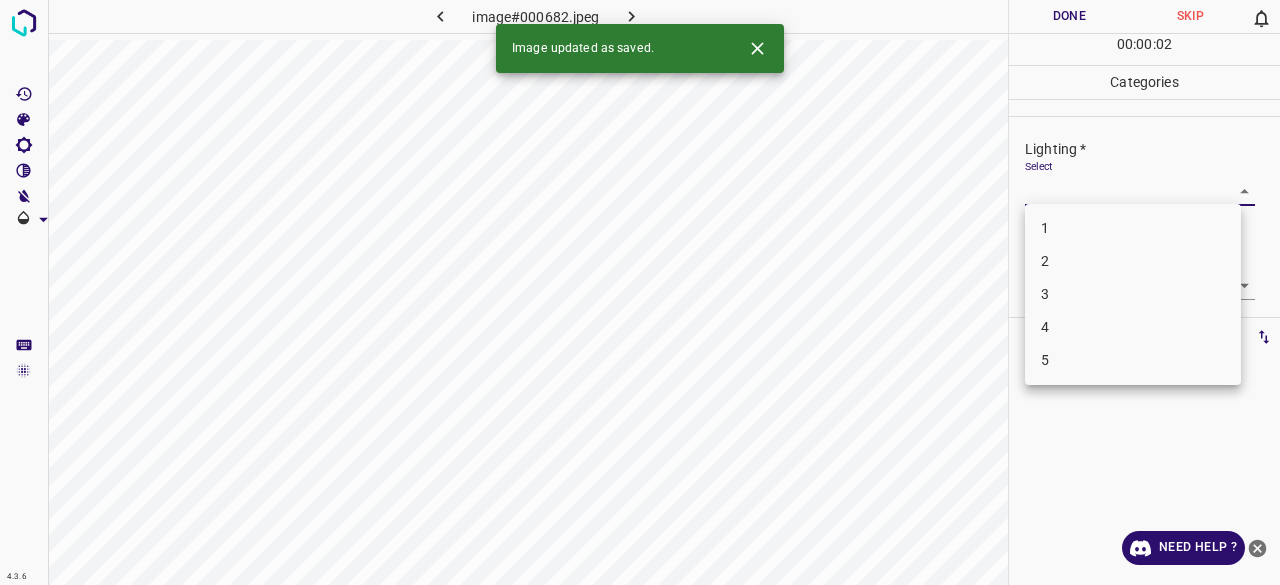 click on "3" at bounding box center [1133, 294] 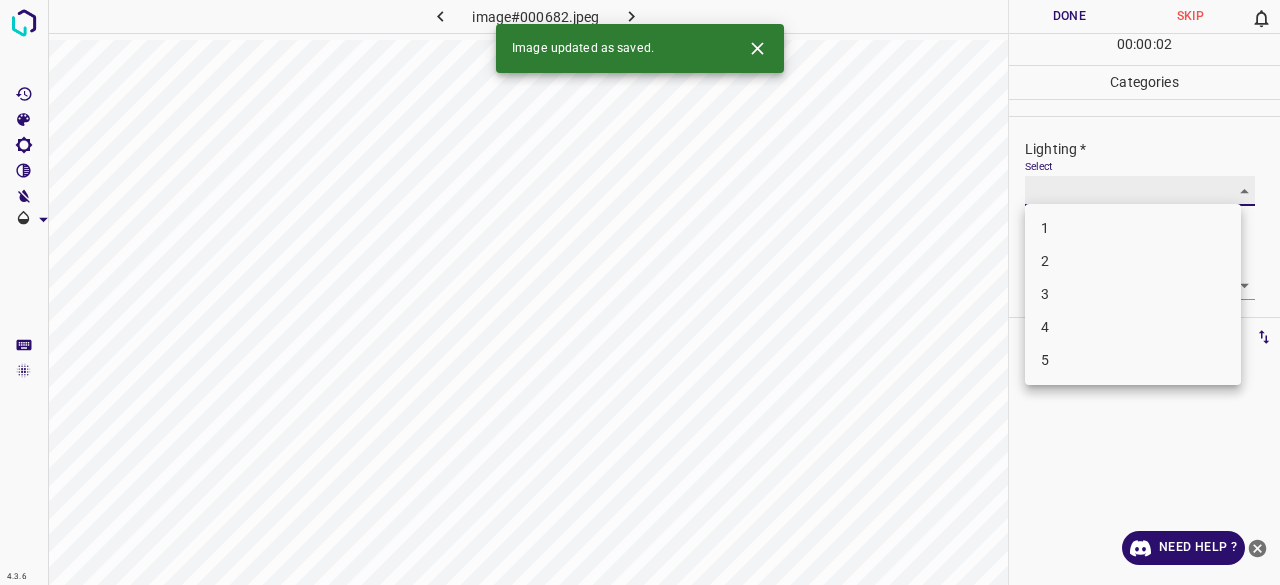 type on "3" 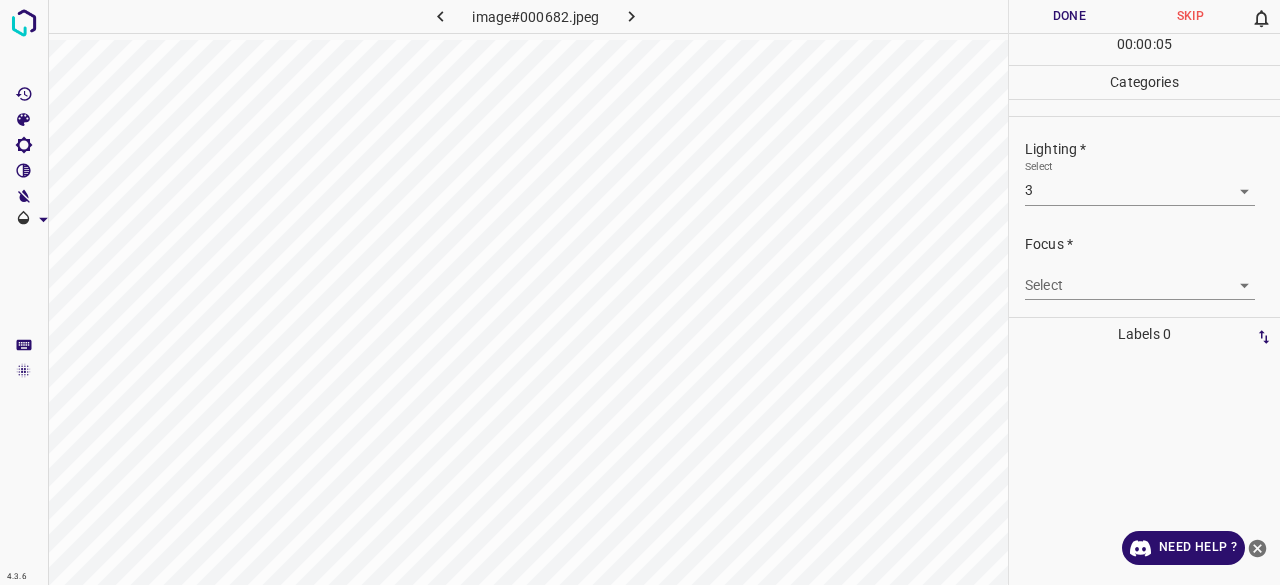 click on "Focus *  Select ​" at bounding box center (1144, 267) 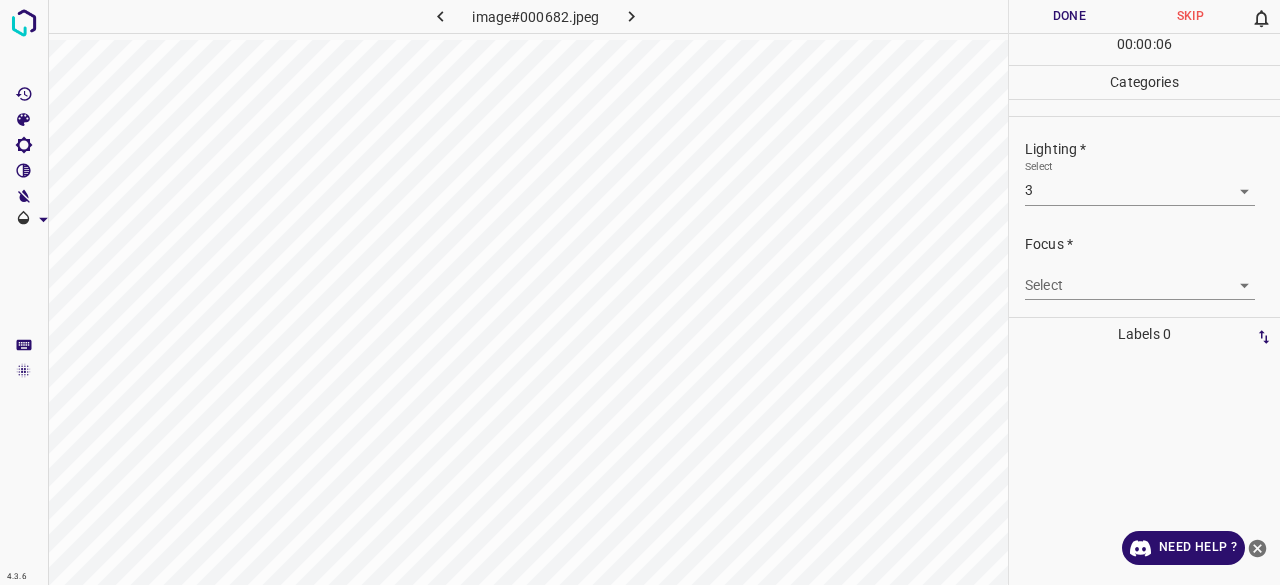 click on "4.3.6  image#000682.jpeg Done Skip 0 00   : 00   : 06   Categories Lighting *  Select 3 3 Focus *  Select ​ Overall *  Select ​ Labels   0 Categories 1 Lighting 2 Focus 3 Overall Tools Space Change between modes (Draw & Edit) I Auto labeling R Restore zoom M Zoom in N Zoom out Delete Delete selecte label Filters Z Restore filters X Saturation filter C Brightness filter V Contrast filter B Gray scale filter General O Download Need Help ? - Text - Hide - Delete" at bounding box center (640, 292) 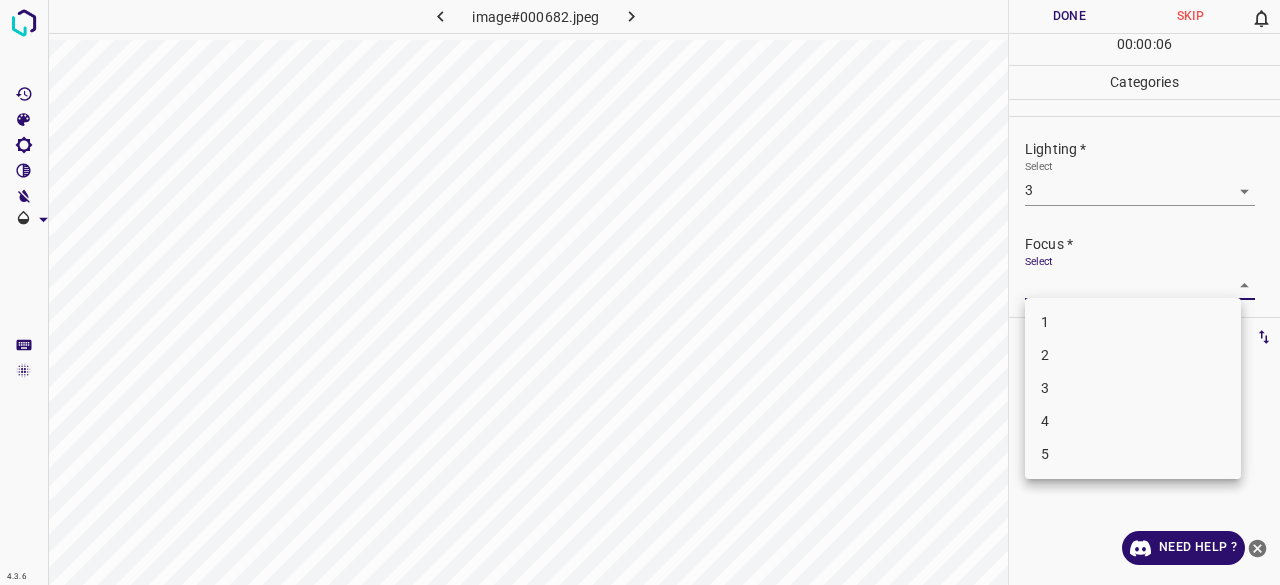 click on "3" at bounding box center [1133, 388] 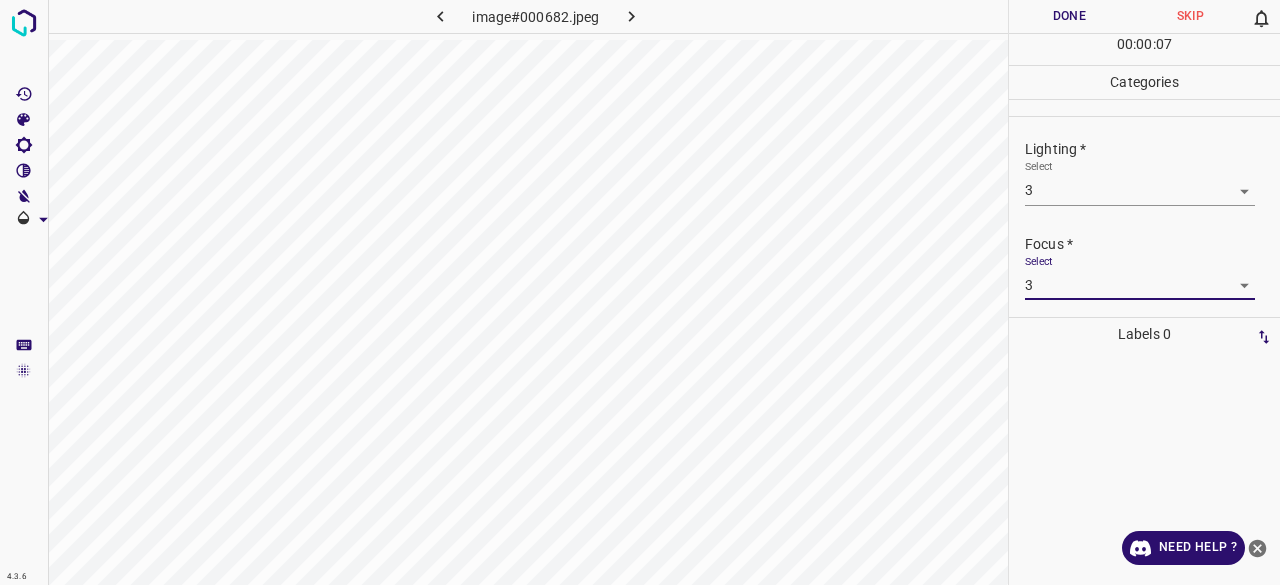 click on "4.3.6  image#000682.jpeg Done Skip 0 00   : 00   : 07   Categories Lighting *  Select 3 3 Focus *  Select 3 3 Overall *  Select ​ Labels   0 Categories 1 Lighting 2 Focus 3 Overall Tools Space Change between modes (Draw & Edit) I Auto labeling R Restore zoom M Zoom in N Zoom out Delete Delete selecte label Filters Z Restore filters X Saturation filter C Brightness filter V Contrast filter B Gray scale filter General O Download Need Help ? - Text - Hide - Delete" at bounding box center (640, 292) 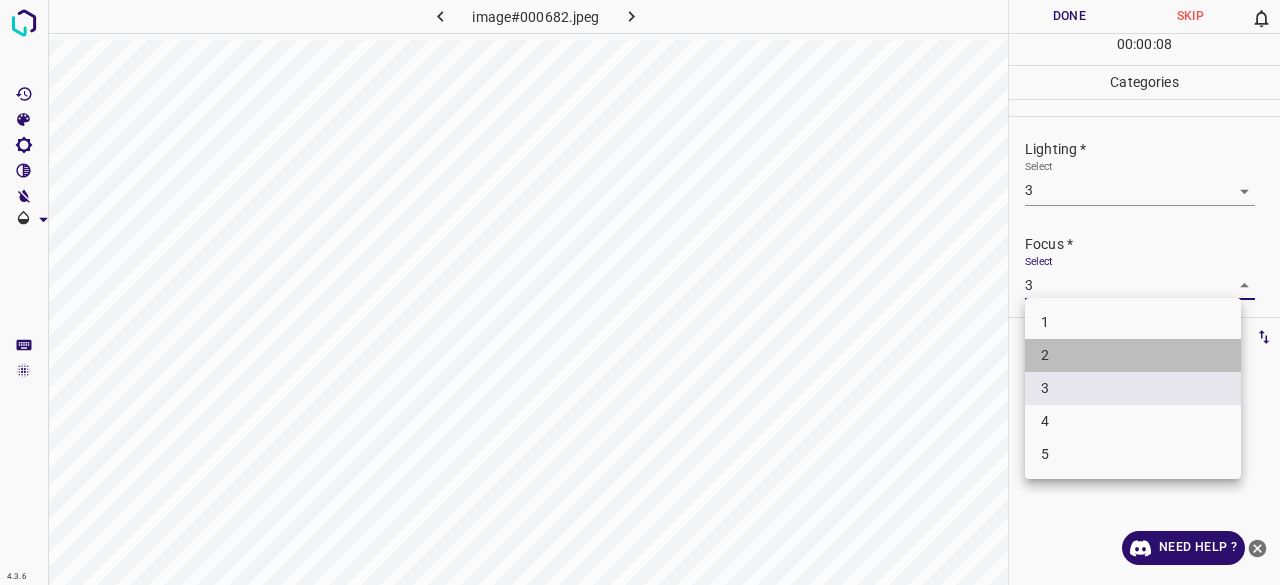 click on "2" at bounding box center [1133, 355] 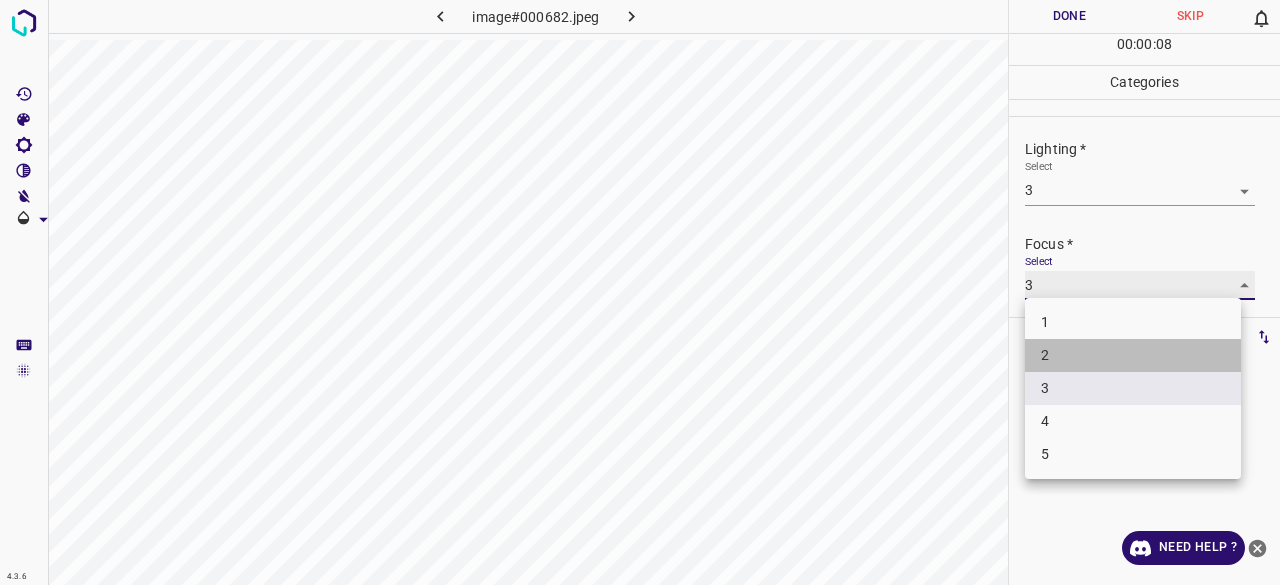 type on "2" 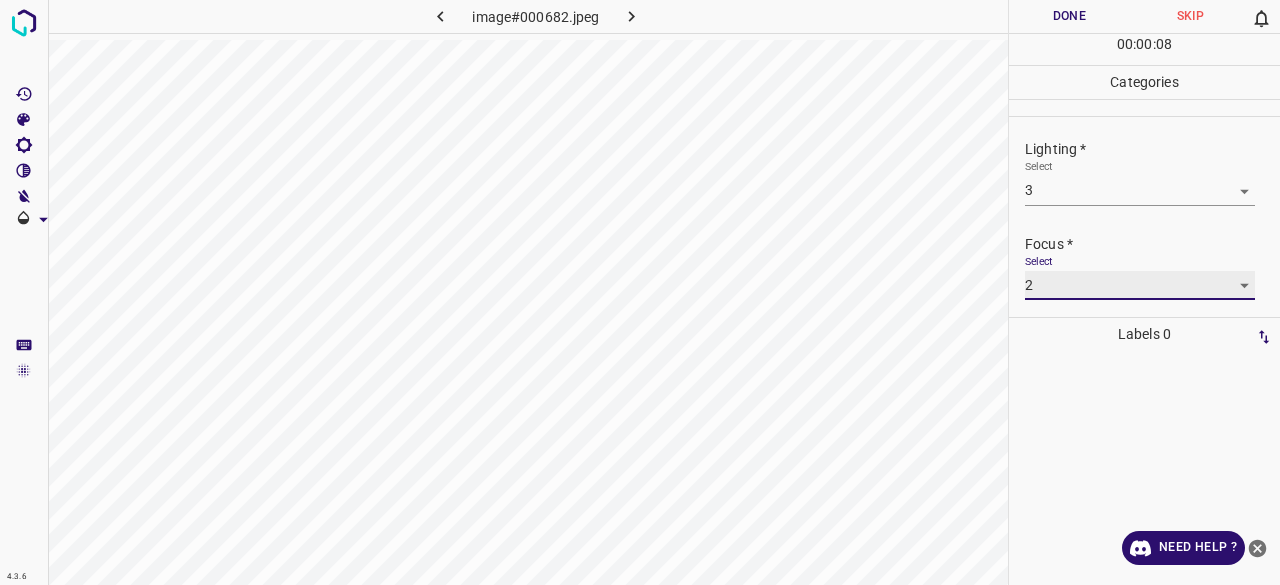 scroll, scrollTop: 98, scrollLeft: 0, axis: vertical 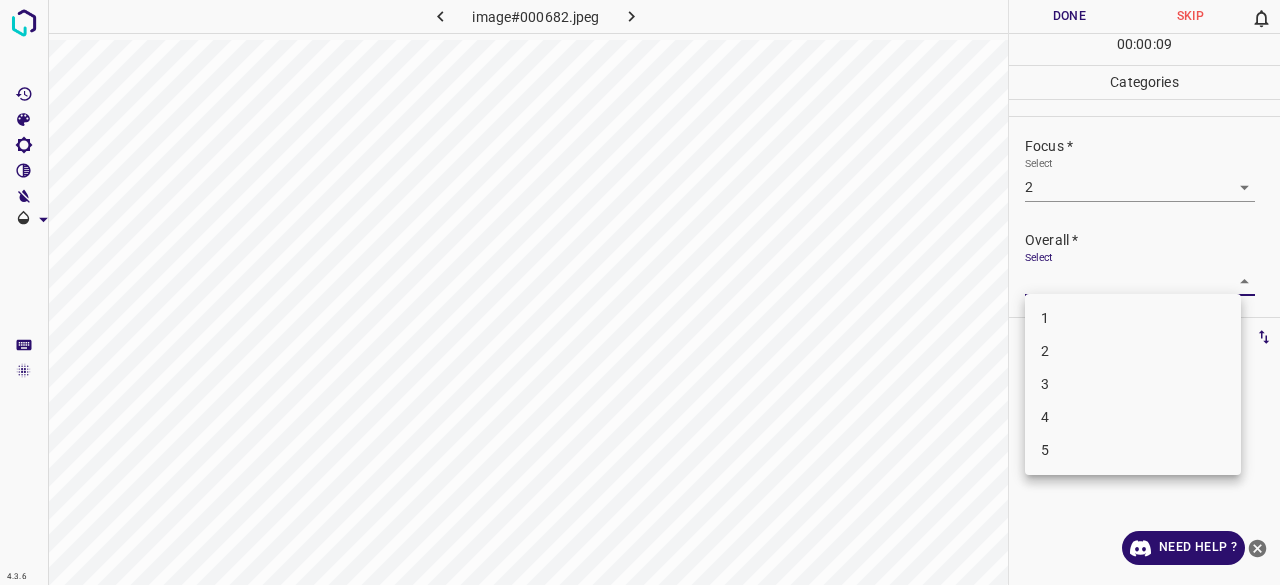 click on "4.3.6  image#000682.jpeg Done Skip 0 00   : 00   : 09   Categories Lighting *  Select 3 3 Focus *  Select 2 2 Overall *  Select ​ Labels   0 Categories 1 Lighting 2 Focus 3 Overall Tools Space Change between modes (Draw & Edit) I Auto labeling R Restore zoom M Zoom in N Zoom out Delete Delete selecte label Filters Z Restore filters X Saturation filter C Brightness filter V Contrast filter B Gray scale filter General O Download Need Help ? - Text - Hide - Delete 1 2 3 4 5" at bounding box center [640, 292] 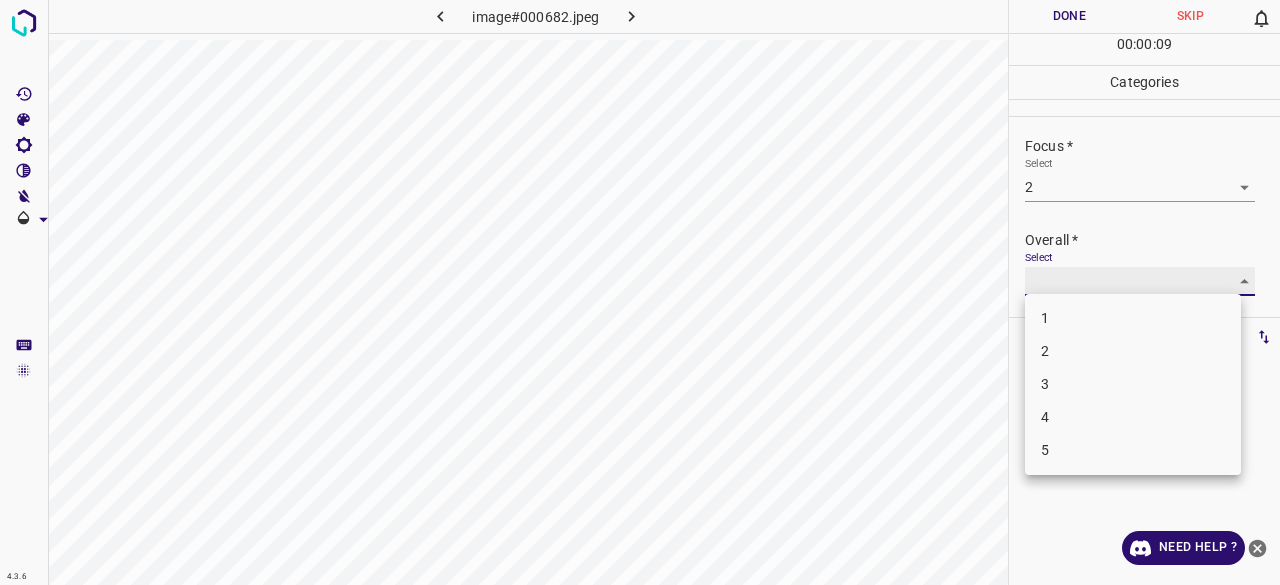 type on "3" 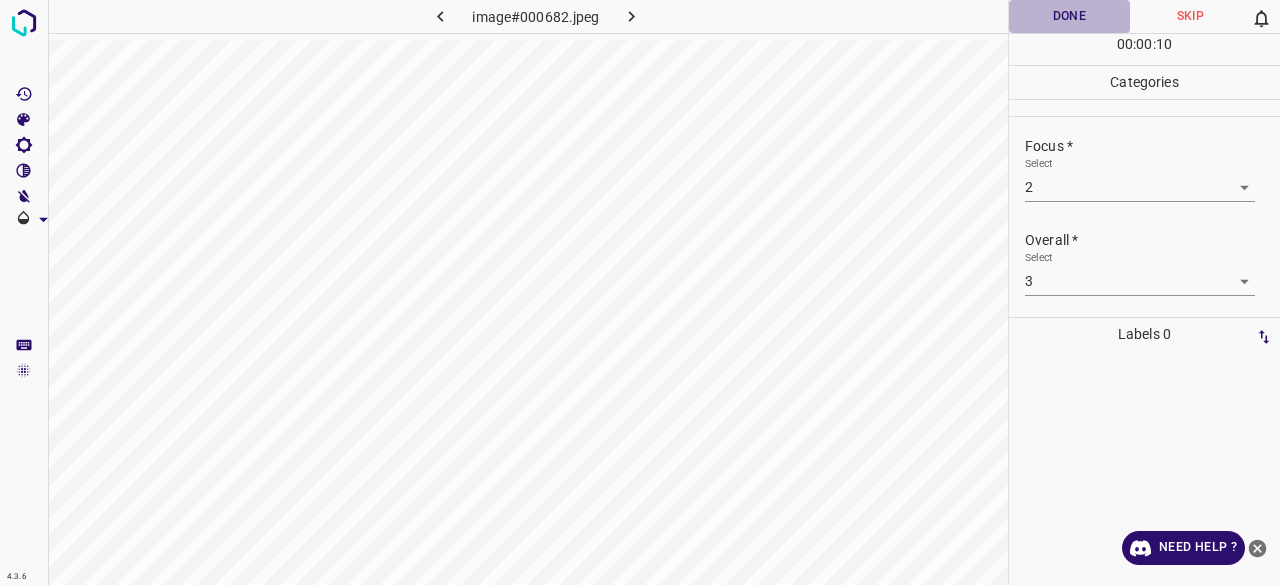 click on "Done" at bounding box center [1069, 16] 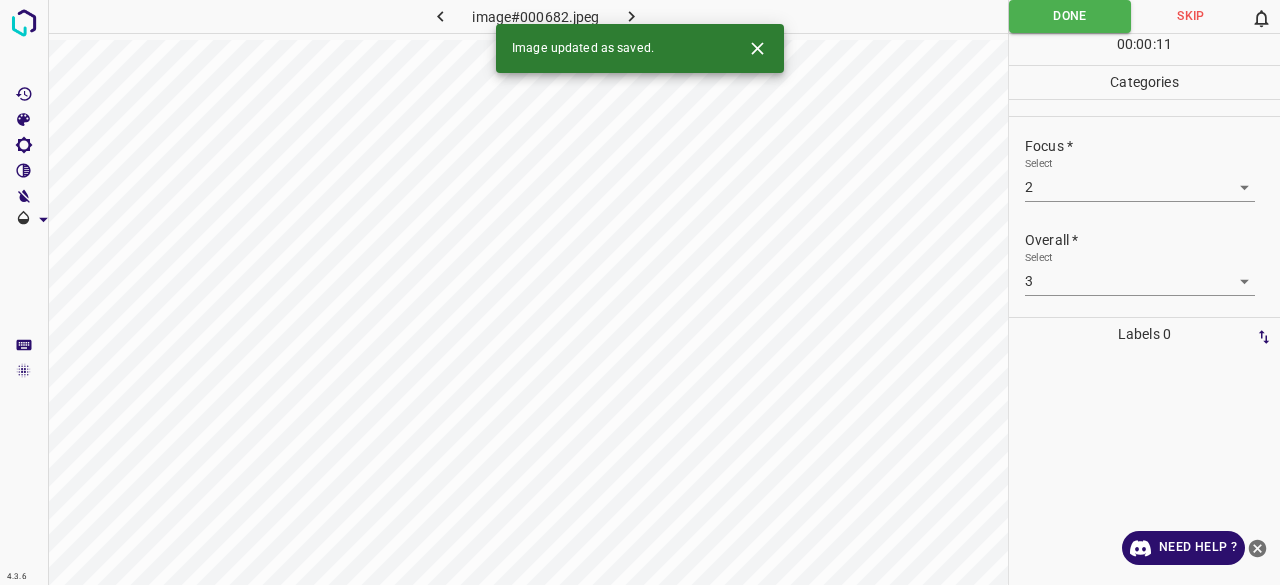 click at bounding box center (632, 16) 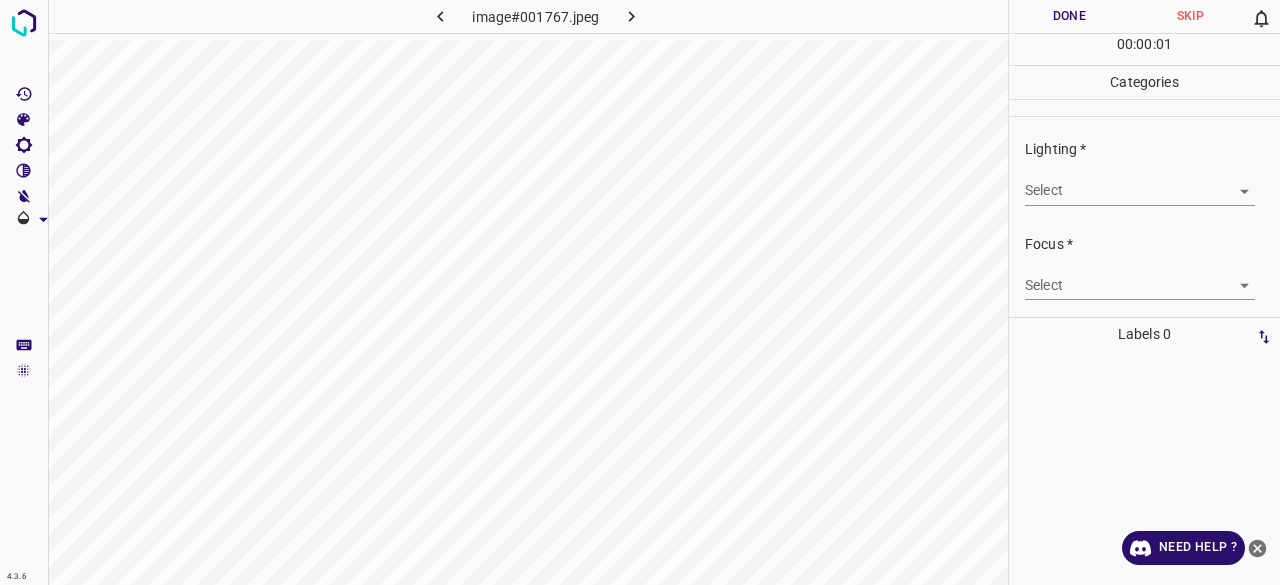 click on "4.3.6  image#001767.jpeg Done Skip 0 00   : 00   : 01   Categories Lighting *  Select ​ Focus *  Select ​ Overall *  Select ​ Labels   0 Categories 1 Lighting 2 Focus 3 Overall Tools Space Change between modes (Draw & Edit) I Auto labeling R Restore zoom M Zoom in N Zoom out Delete Delete selecte label Filters Z Restore filters X Saturation filter C Brightness filter V Contrast filter B Gray scale filter General O Download Need Help ? - Text - Hide - Delete" at bounding box center (640, 292) 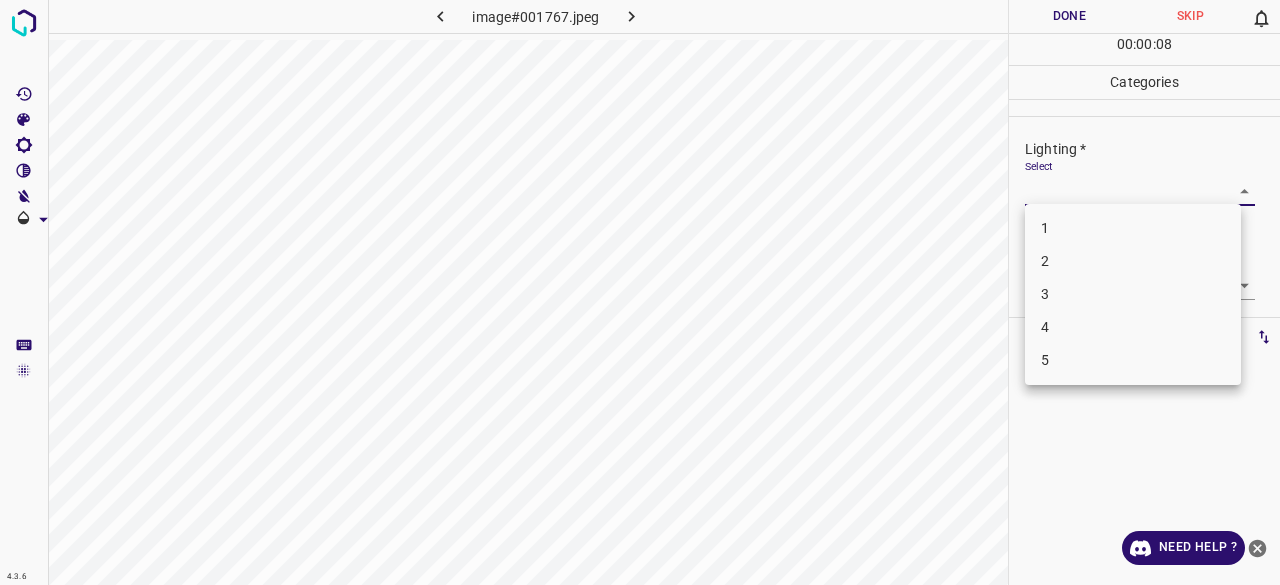 click on "3" at bounding box center [1133, 294] 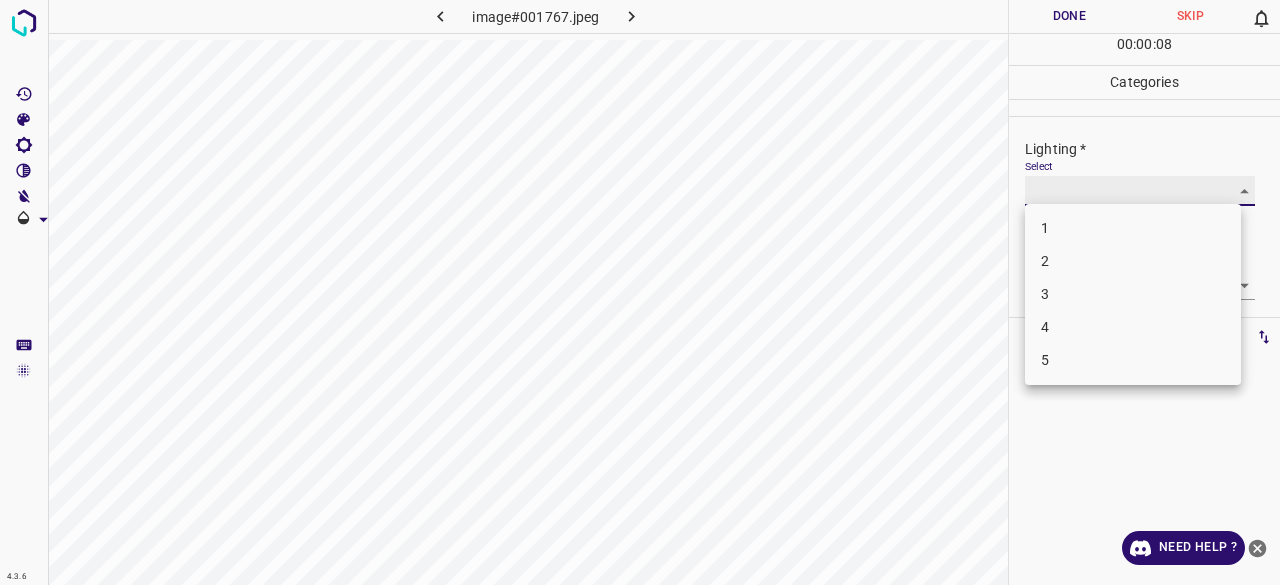 type on "3" 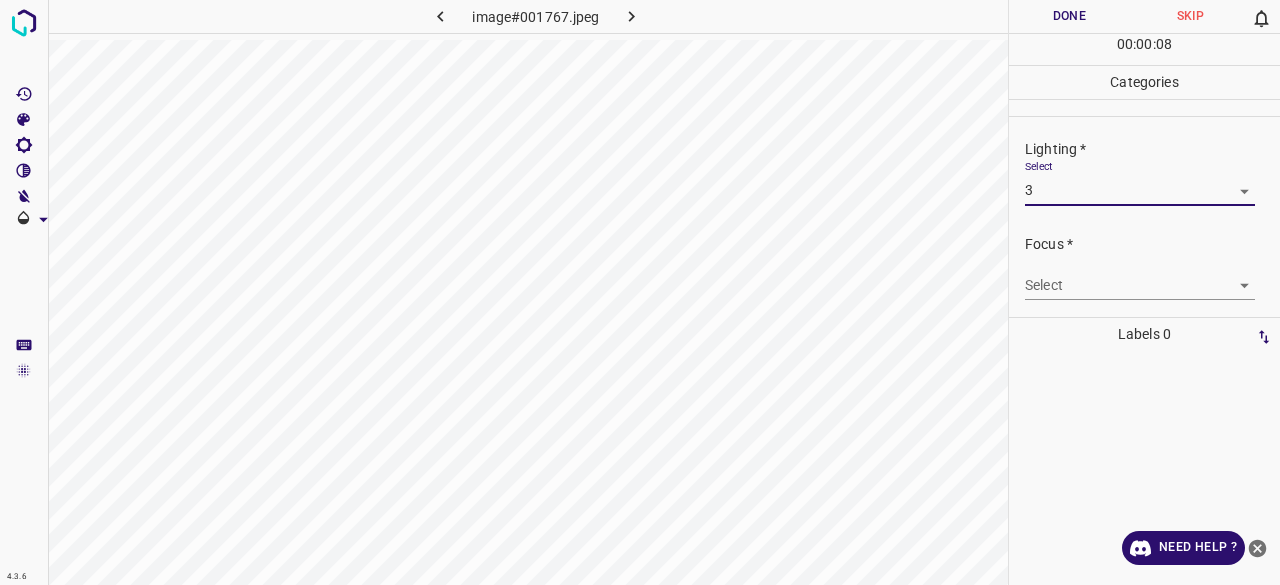click on "4.3.6  image#001767.jpeg Done Skip 0 00   : 00   : 08   Categories Lighting *  Select 3 3 Focus *  Select ​ Overall *  Select ​ Labels   0 Categories 1 Lighting 2 Focus 3 Overall Tools Space Change between modes (Draw & Edit) I Auto labeling R Restore zoom M Zoom in N Zoom out Delete Delete selecte label Filters Z Restore filters X Saturation filter C Brightness filter V Contrast filter B Gray scale filter General O Download Need Help ? - Text - Hide - Delete 1 2 3 4 5" at bounding box center (640, 292) 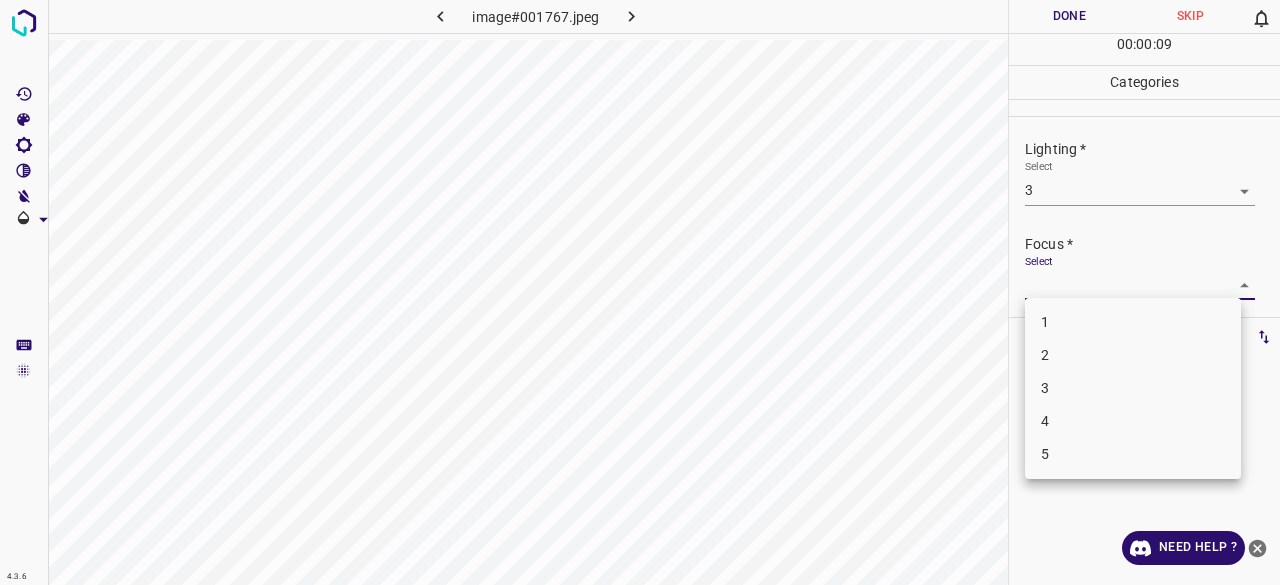 click on "3" at bounding box center [1133, 388] 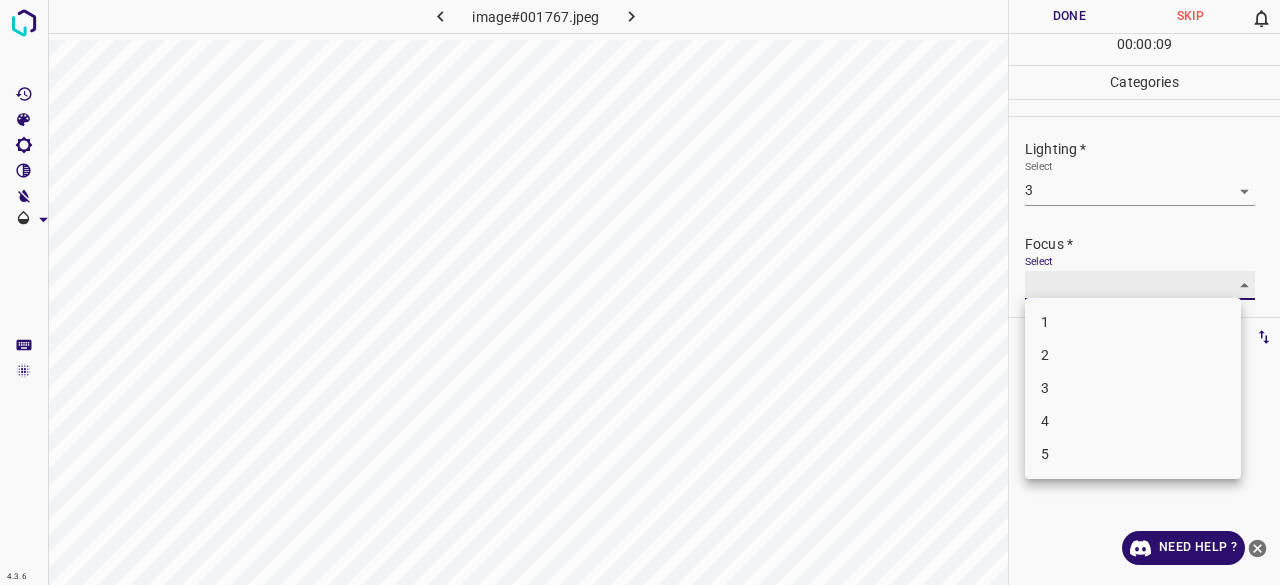 type on "3" 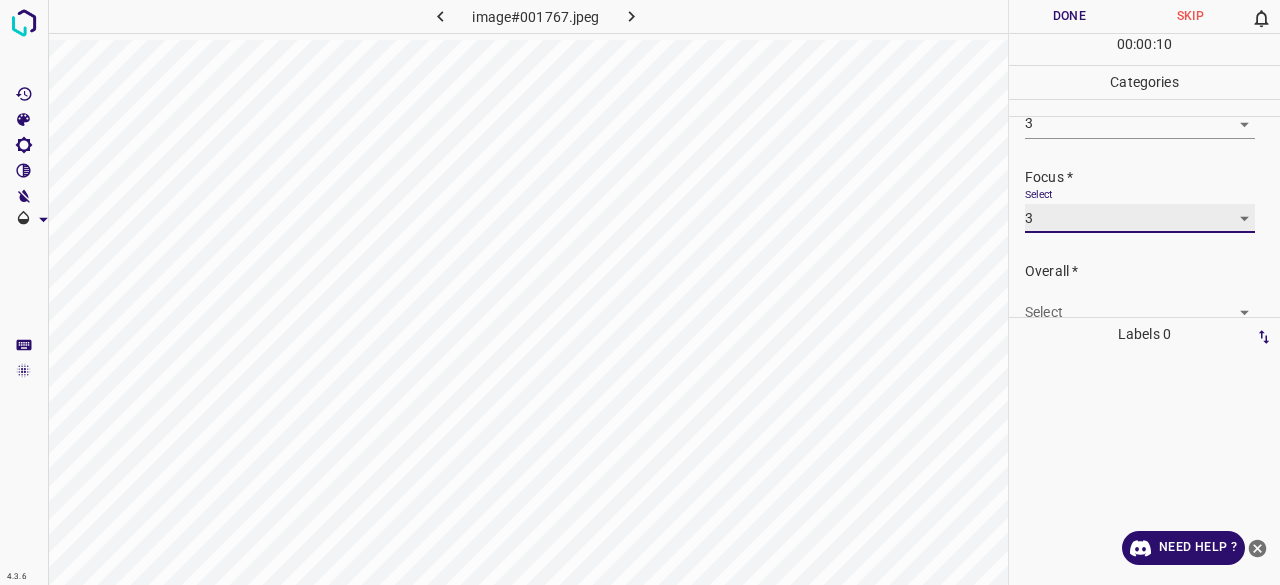 scroll, scrollTop: 98, scrollLeft: 0, axis: vertical 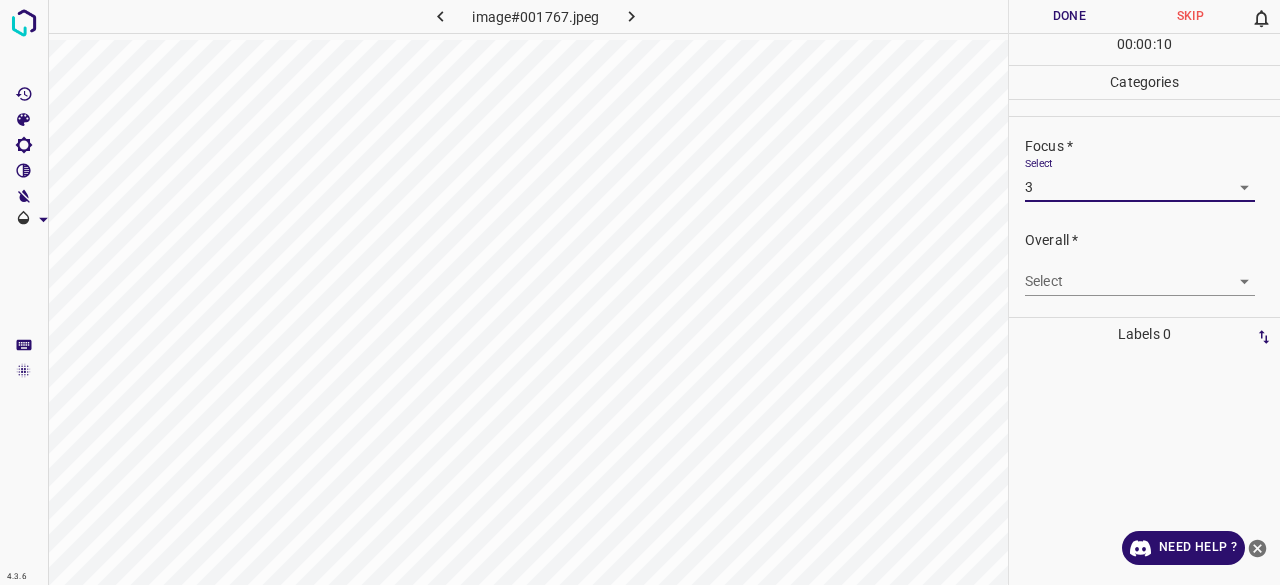 click on "Overall *  Select ​" at bounding box center [1144, 263] 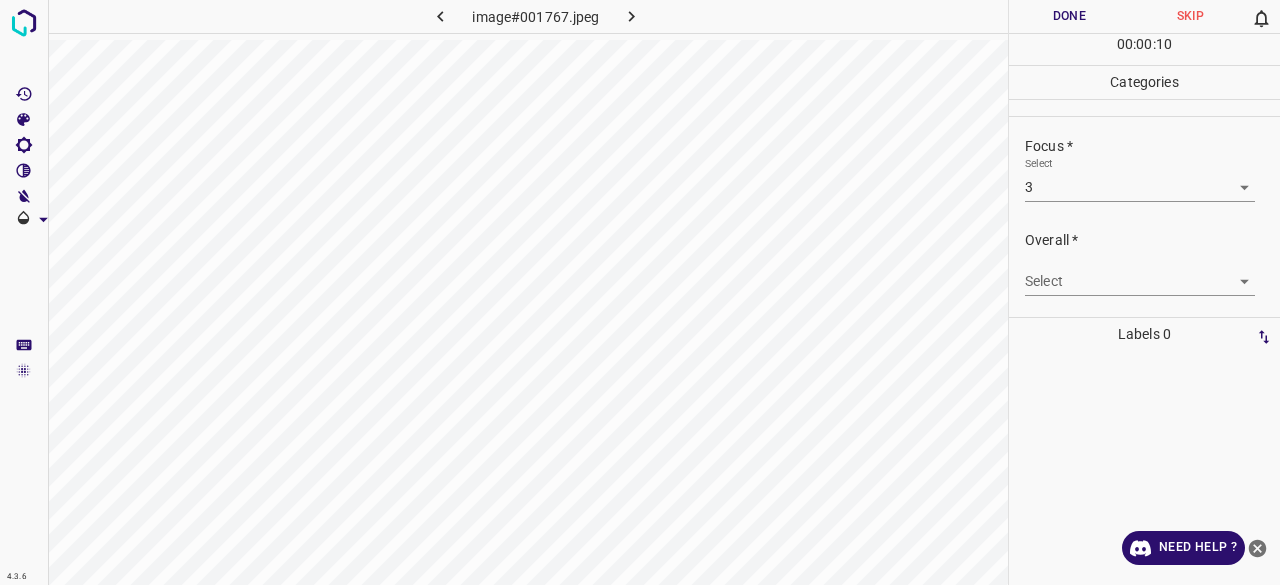 click on "4.3.6  image#001767.jpeg Done Skip 0 00   : 00   : 10   Categories Lighting *  Select 3 3 Focus *  Select 3 3 Overall *  Select ​ Labels   0 Categories 1 Lighting 2 Focus 3 Overall Tools Space Change between modes (Draw & Edit) I Auto labeling R Restore zoom M Zoom in N Zoom out Delete Delete selecte label Filters Z Restore filters X Saturation filter C Brightness filter V Contrast filter B Gray scale filter General O Download Need Help ? - Text - Hide - Delete" at bounding box center (640, 292) 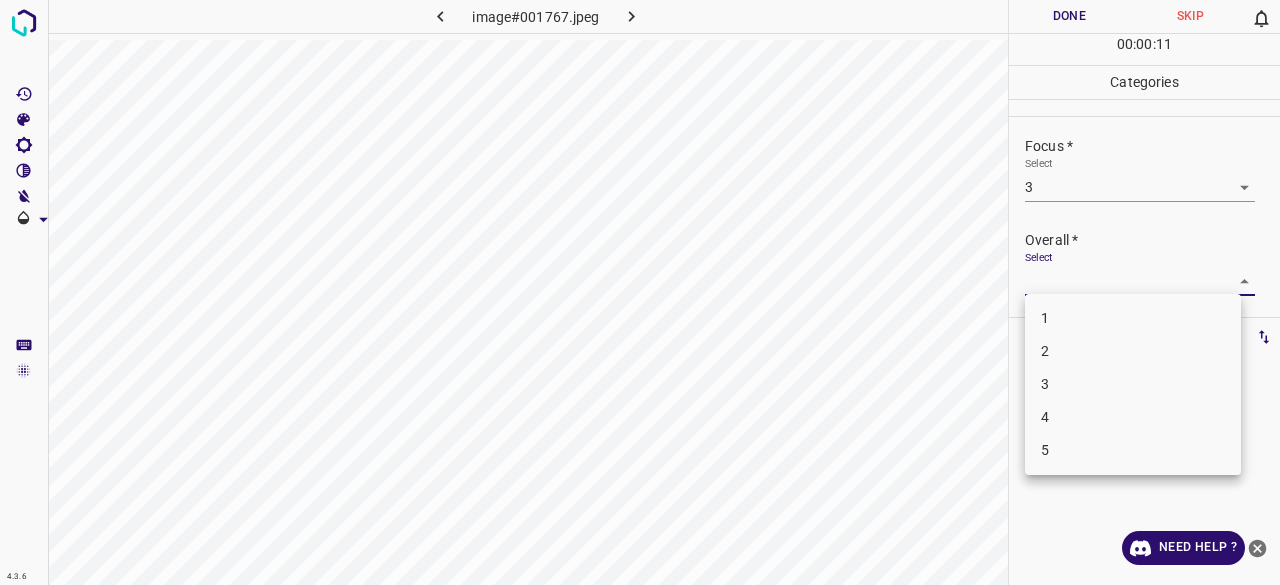 drag, startPoint x: 1046, startPoint y: 369, endPoint x: 1047, endPoint y: 297, distance: 72.00694 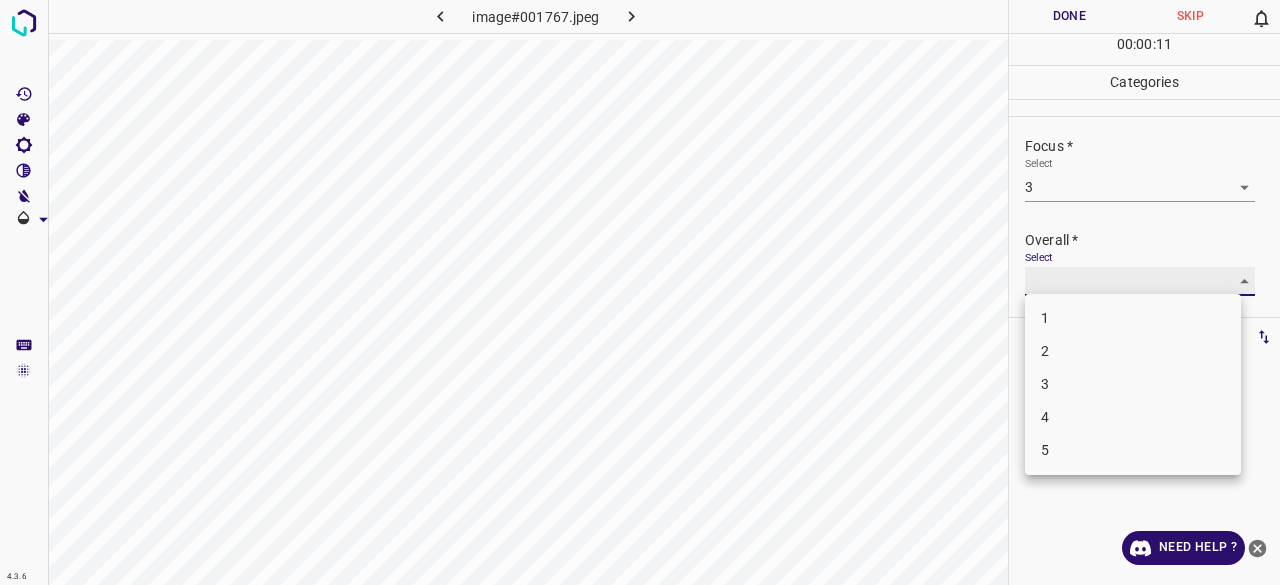 type on "3" 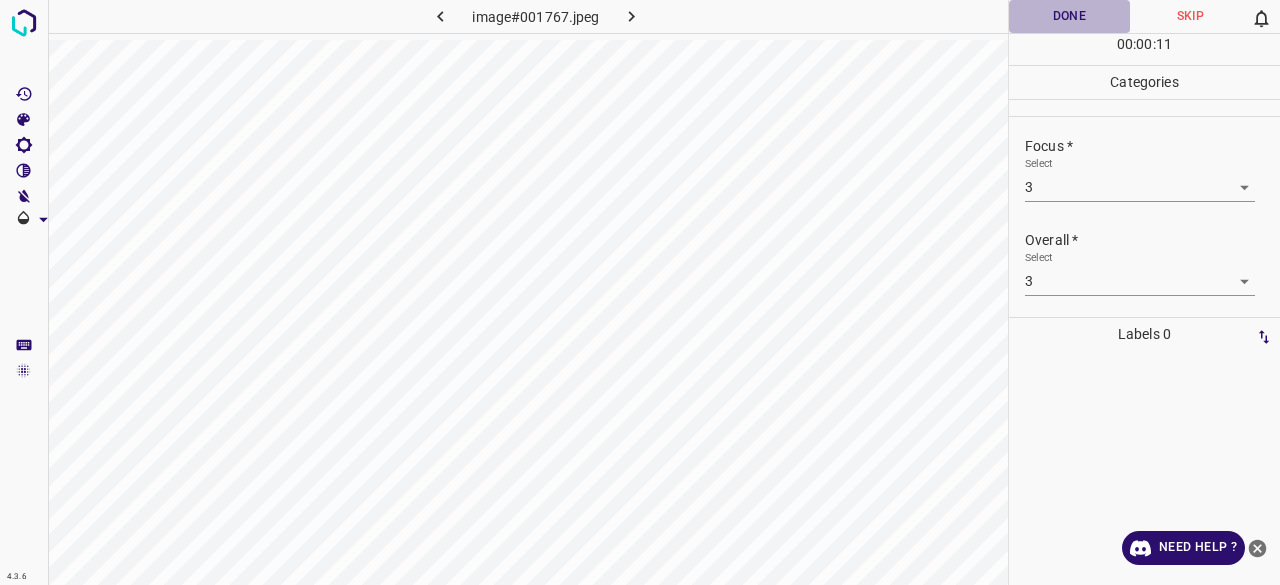 click on "Done" at bounding box center (1069, 16) 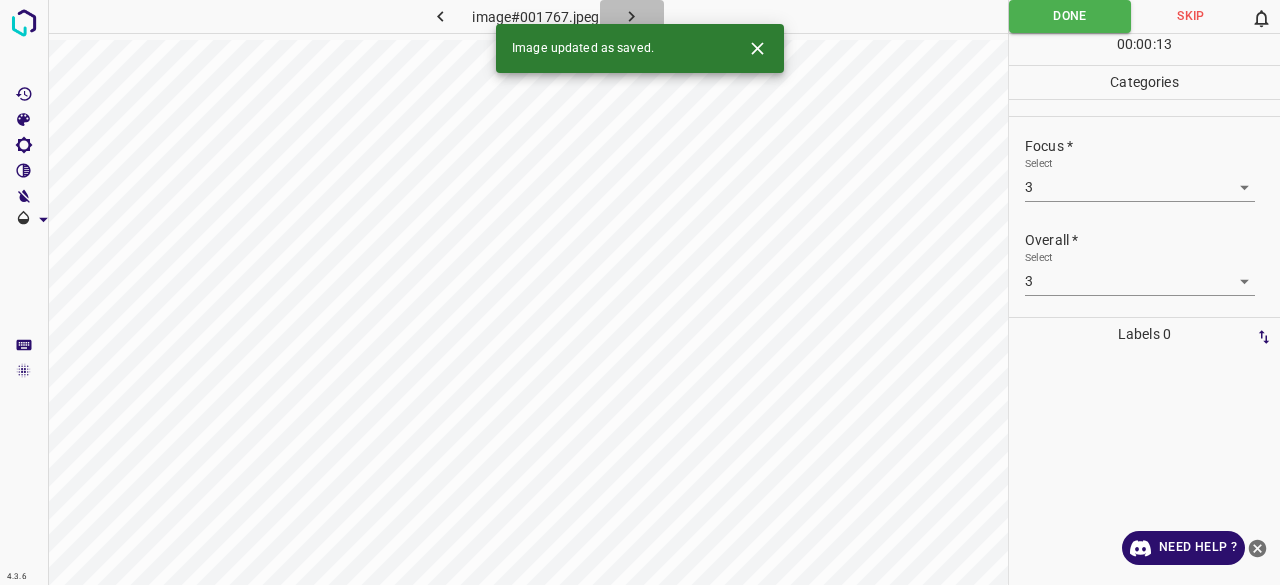 click at bounding box center [632, 16] 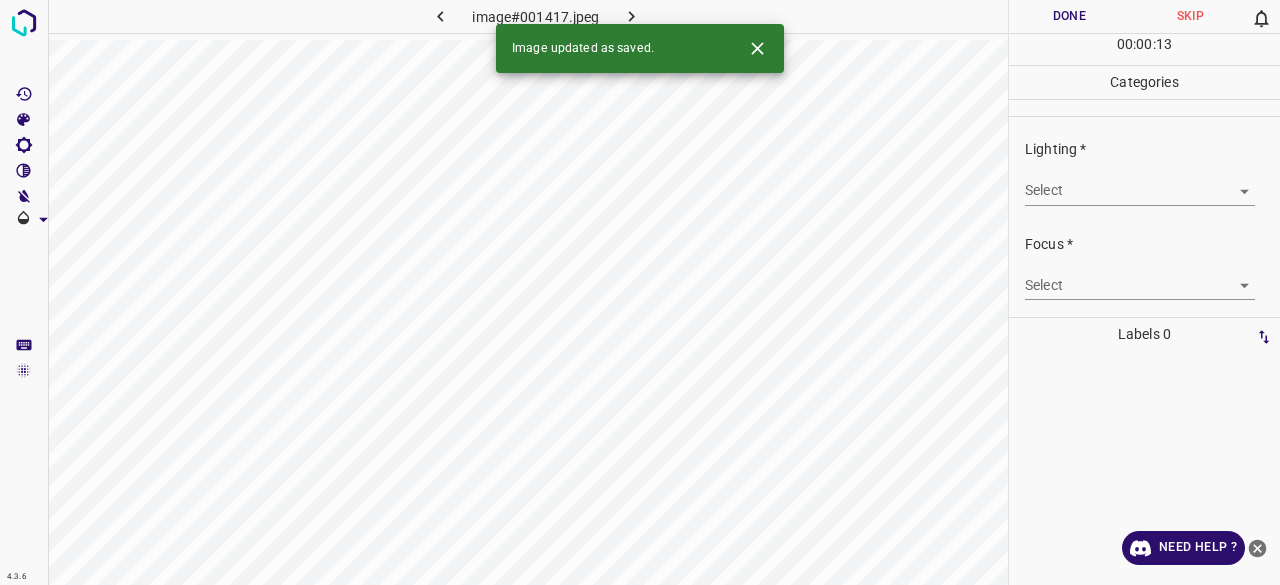 click on "Select ​" at bounding box center [1140, 182] 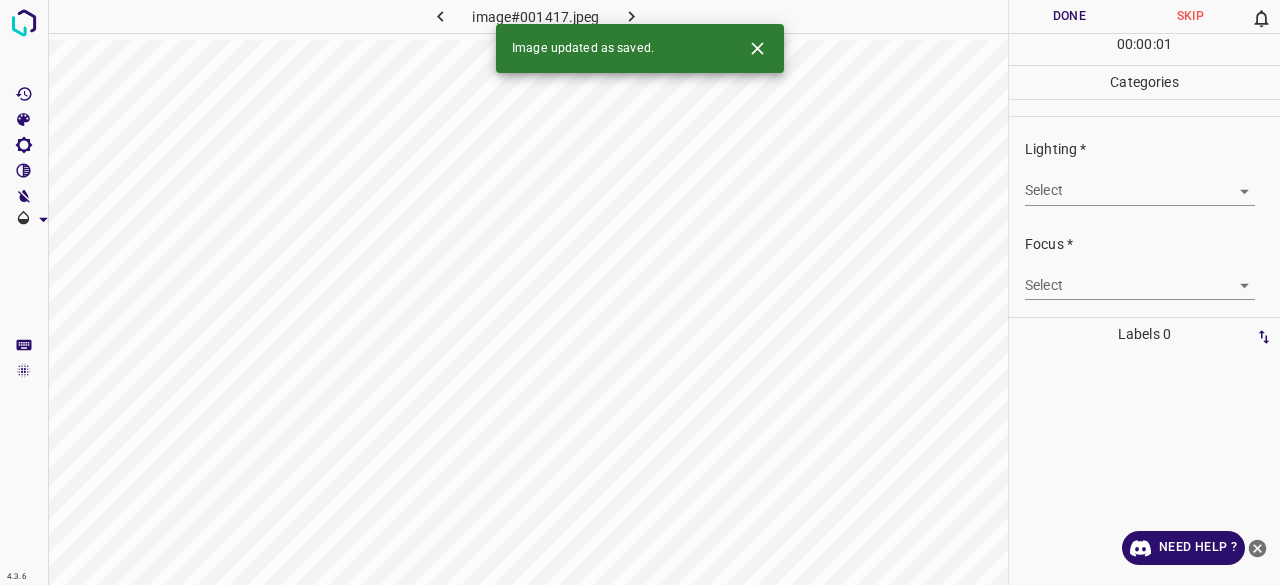 click on "4.3.6  image#001417.jpeg Done Skip 0 00   : 00   : 01   Categories Lighting *  Select ​ Focus *  Select ​ Overall *  Select ​ Labels   0 Categories 1 Lighting 2 Focus 3 Overall Tools Space Change between modes (Draw & Edit) I Auto labeling R Restore zoom M Zoom in N Zoom out Delete Delete selecte label Filters Z Restore filters X Saturation filter C Brightness filter V Contrast filter B Gray scale filter General O Download Image updated as saved. Need Help ? - Text - Hide - Delete" at bounding box center (640, 292) 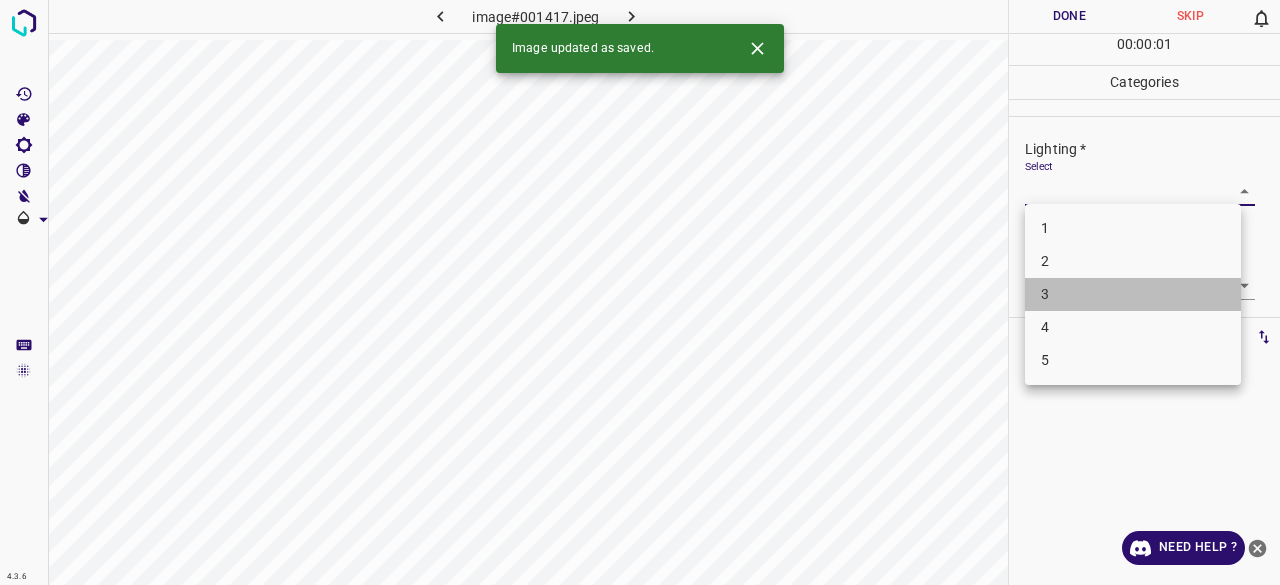 click on "3" at bounding box center (1133, 294) 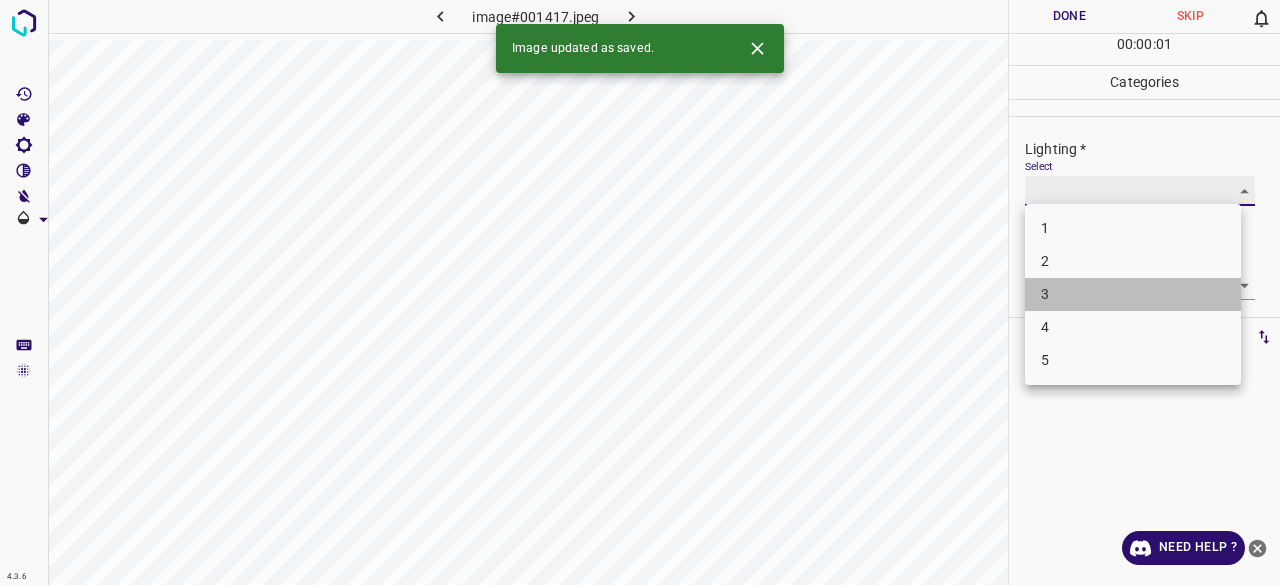 type on "3" 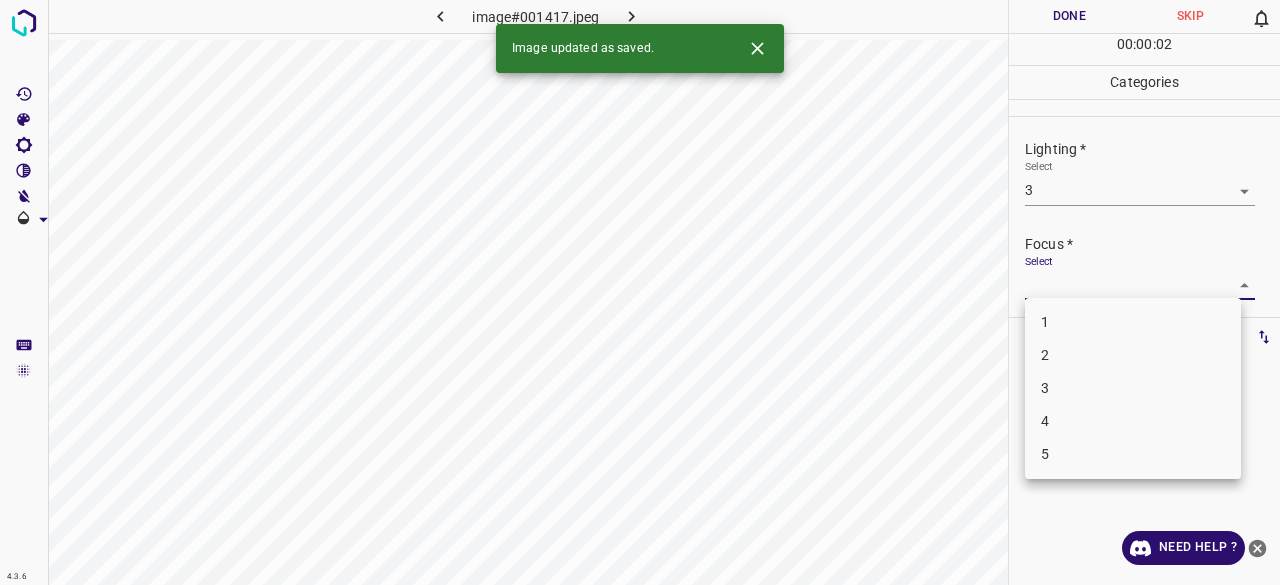click on "4.3.6  image#001417.jpeg Done Skip 0 00   : 00   : 02   Categories Lighting *  Select 3 3 Focus *  Select ​ Overall *  Select ​ Labels   0 Categories 1 Lighting 2 Focus 3 Overall Tools Space Change between modes (Draw & Edit) I Auto labeling R Restore zoom M Zoom in N Zoom out Delete Delete selecte label Filters Z Restore filters X Saturation filter C Brightness filter V Contrast filter B Gray scale filter General O Download Image updated as saved. Need Help ? - Text - Hide - Delete 1 2 3 4 5" at bounding box center [640, 292] 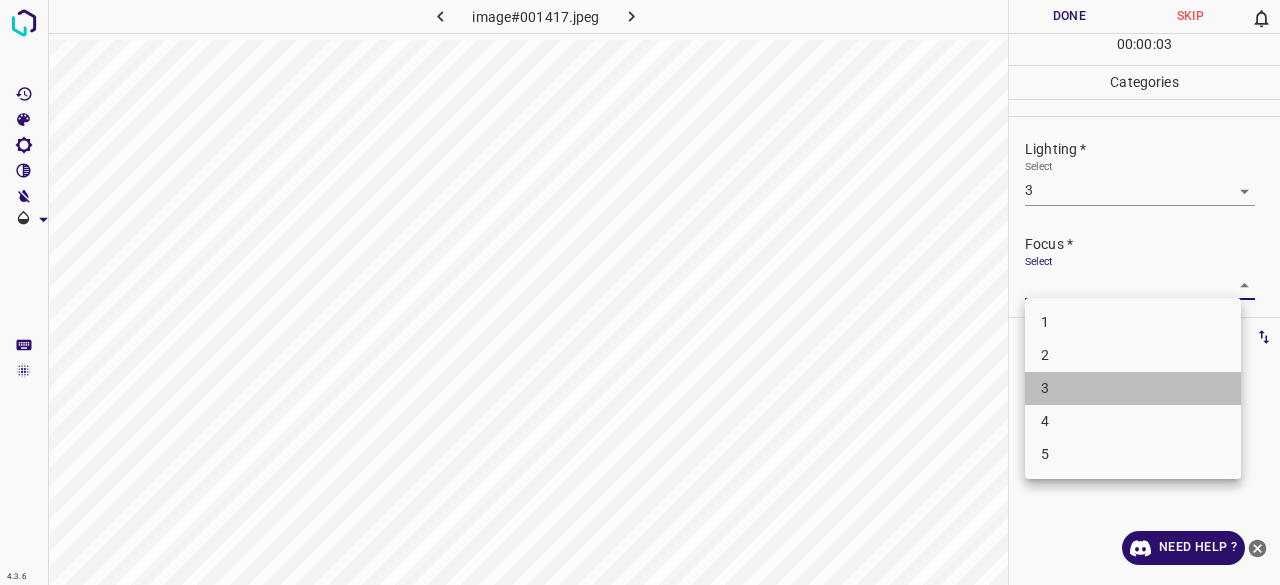 drag, startPoint x: 1056, startPoint y: 397, endPoint x: 1064, endPoint y: 359, distance: 38.832977 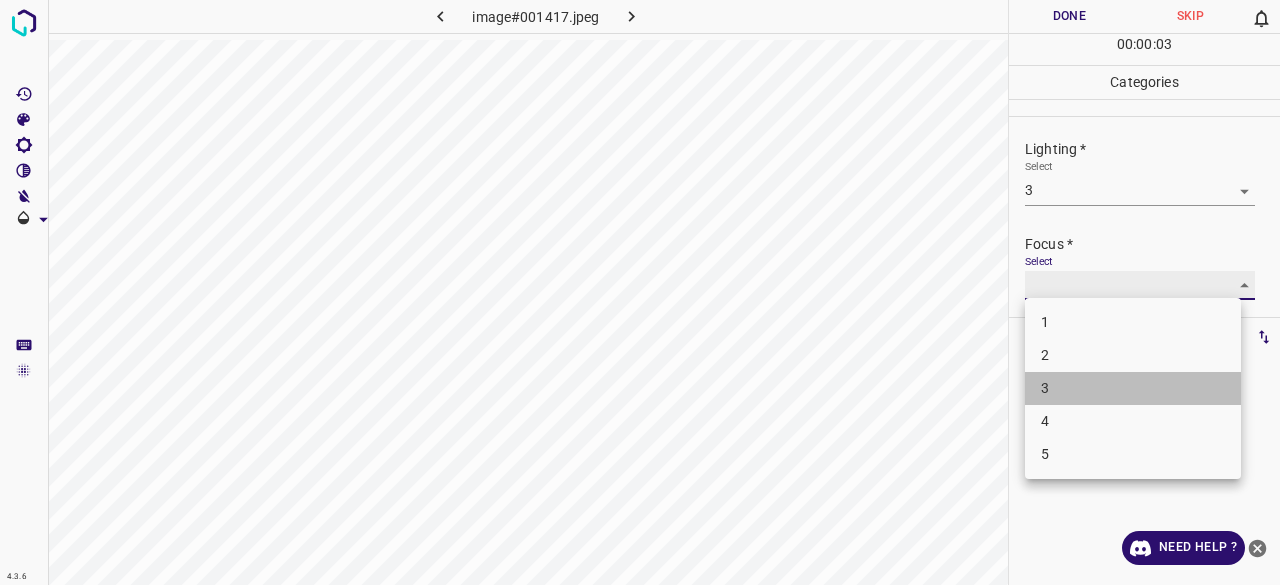type on "3" 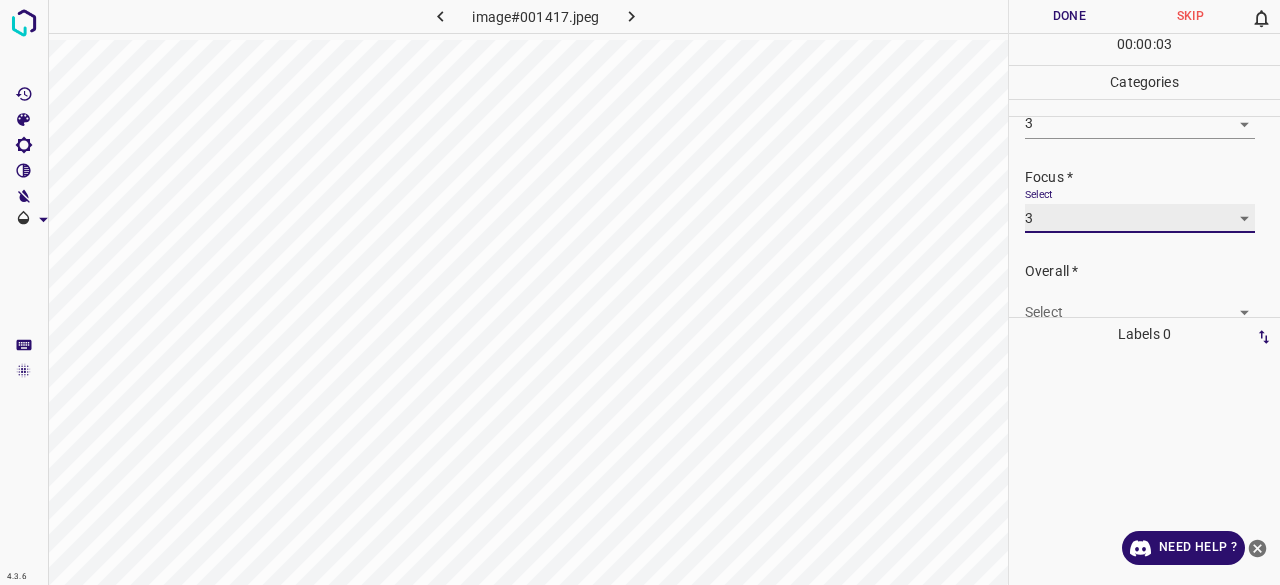 scroll, scrollTop: 98, scrollLeft: 0, axis: vertical 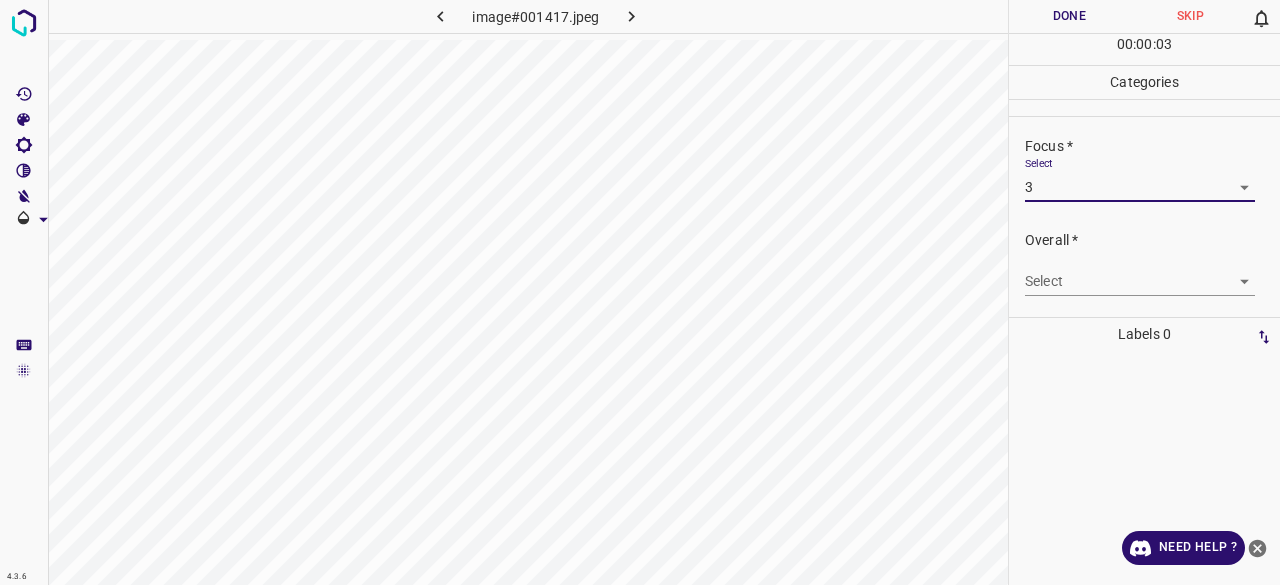 click on "4.3.6  image#001417.jpeg Done Skip 0 00   : 00   : 03   Categories Lighting *  Select 3 3 Focus *  Select 3 3 Overall *  Select ​ Labels   0 Categories 1 Lighting 2 Focus 3 Overall Tools Space Change between modes (Draw & Edit) I Auto labeling R Restore zoom M Zoom in N Zoom out Delete Delete selecte label Filters Z Restore filters X Saturation filter C Brightness filter V Contrast filter B Gray scale filter General O Download Need Help ? - Text - Hide - Delete" at bounding box center [640, 292] 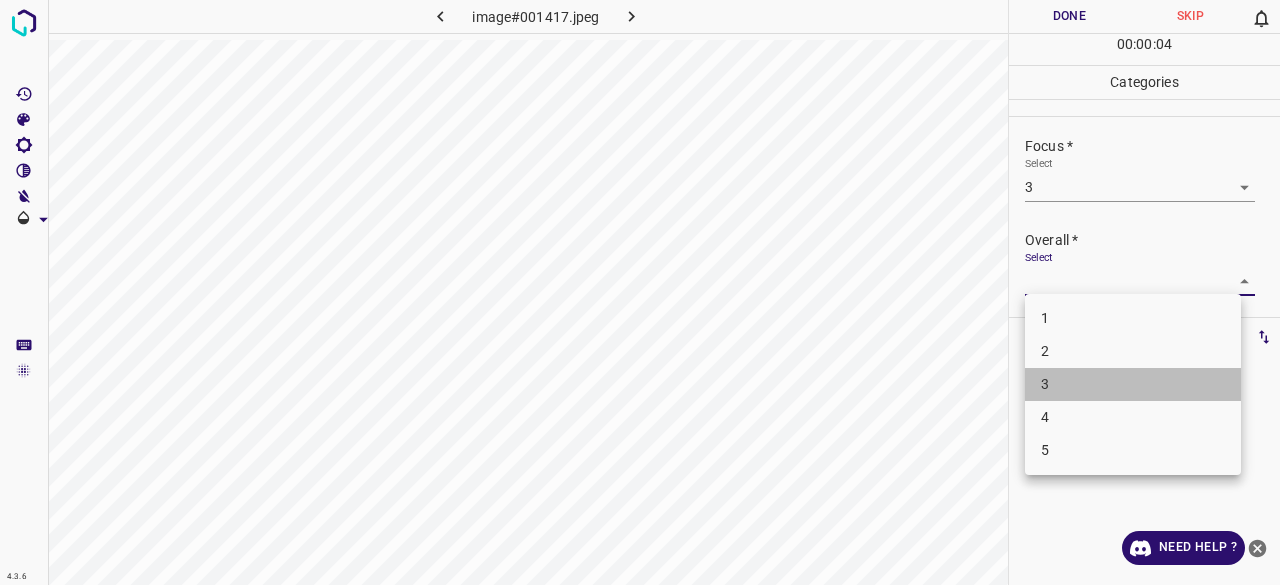 click on "3" at bounding box center [1133, 384] 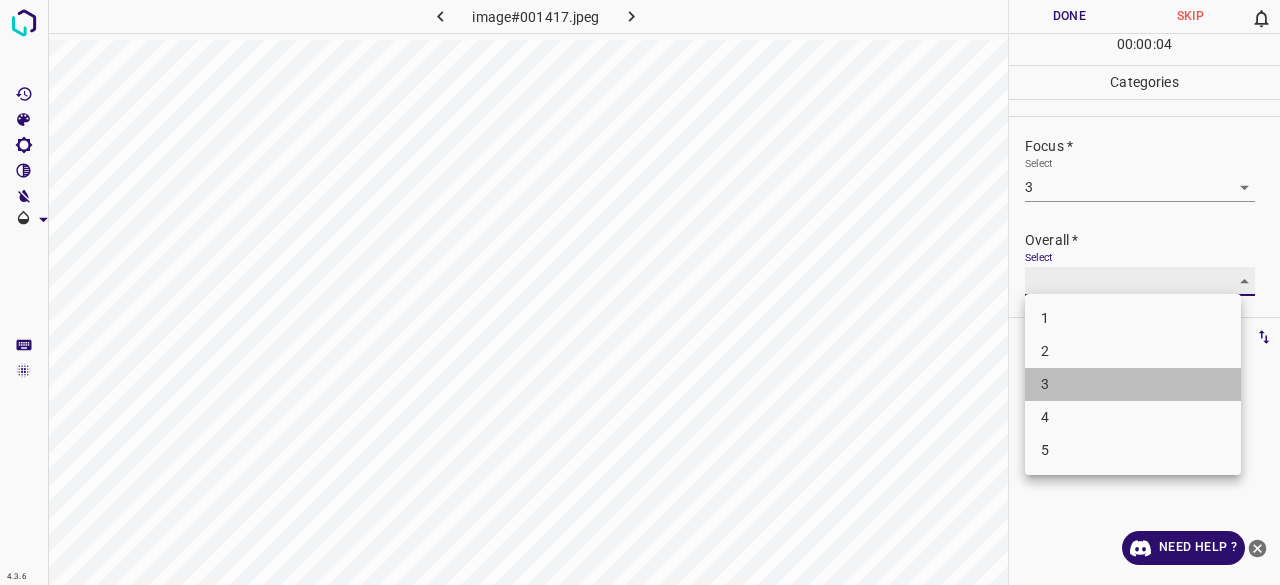 type on "3" 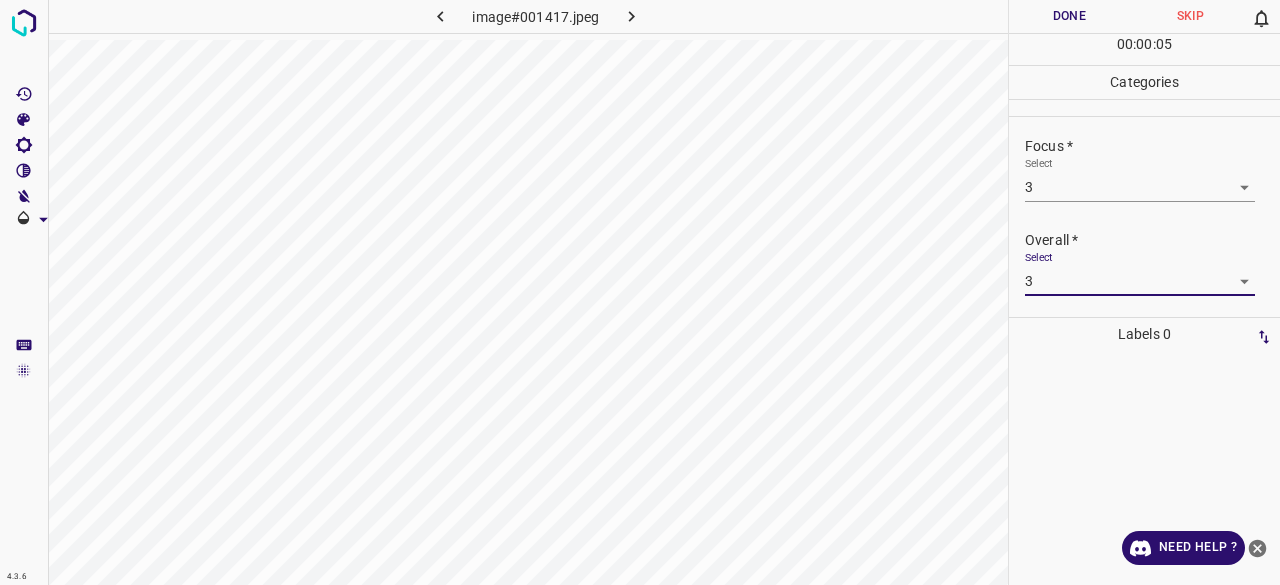 click on "Done" at bounding box center (1069, 16) 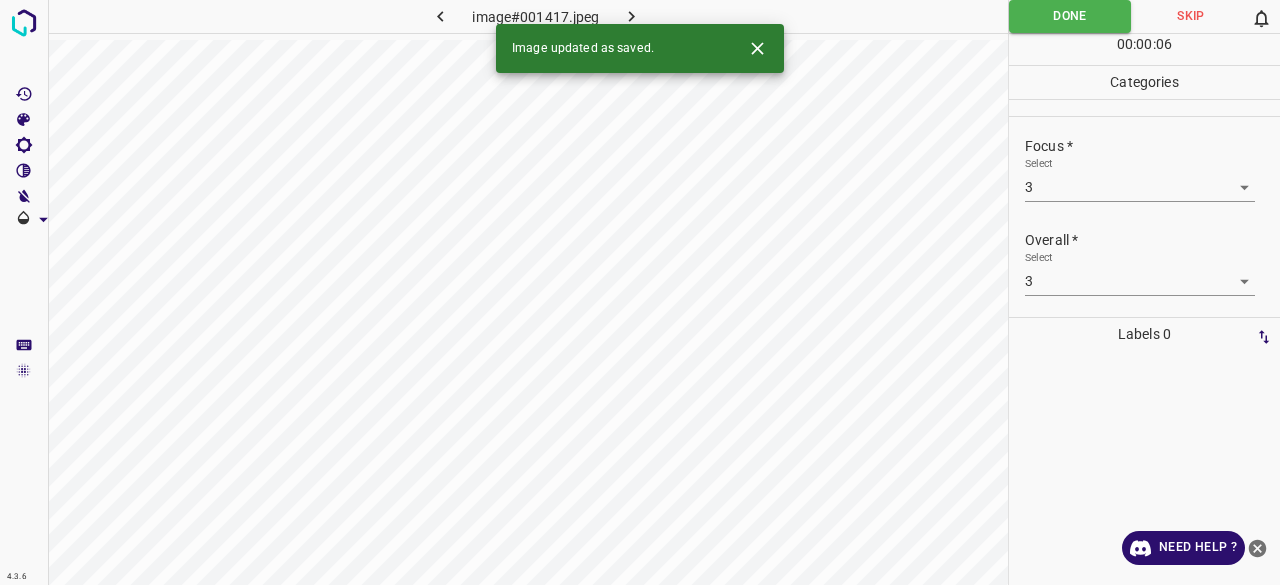 click 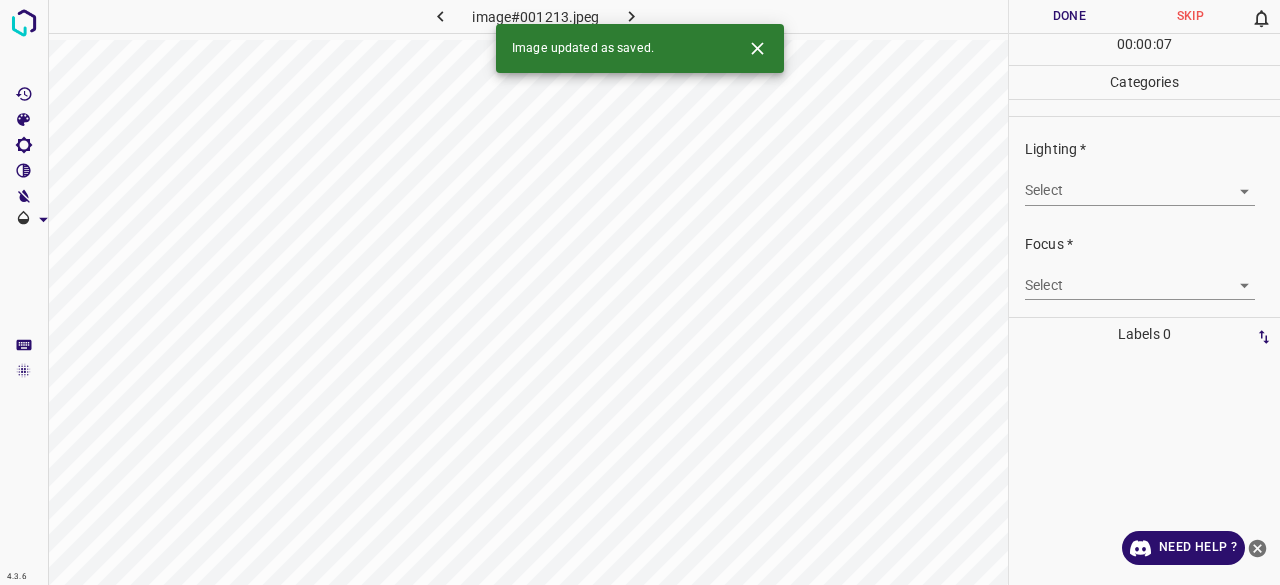 click on "4.3.6  image#001213.jpeg Done Skip 0 00   : 00   : 07   Categories Lighting *  Select ​ Focus *  Select ​ Overall *  Select ​ Labels   0 Categories 1 Lighting 2 Focus 3 Overall Tools Space Change between modes (Draw & Edit) I Auto labeling R Restore zoom M Zoom in N Zoom out Delete Delete selecte label Filters Z Restore filters X Saturation filter C Brightness filter V Contrast filter B Gray scale filter General O Download Image updated as saved. Need Help ? - Text - Hide - Delete" at bounding box center [640, 292] 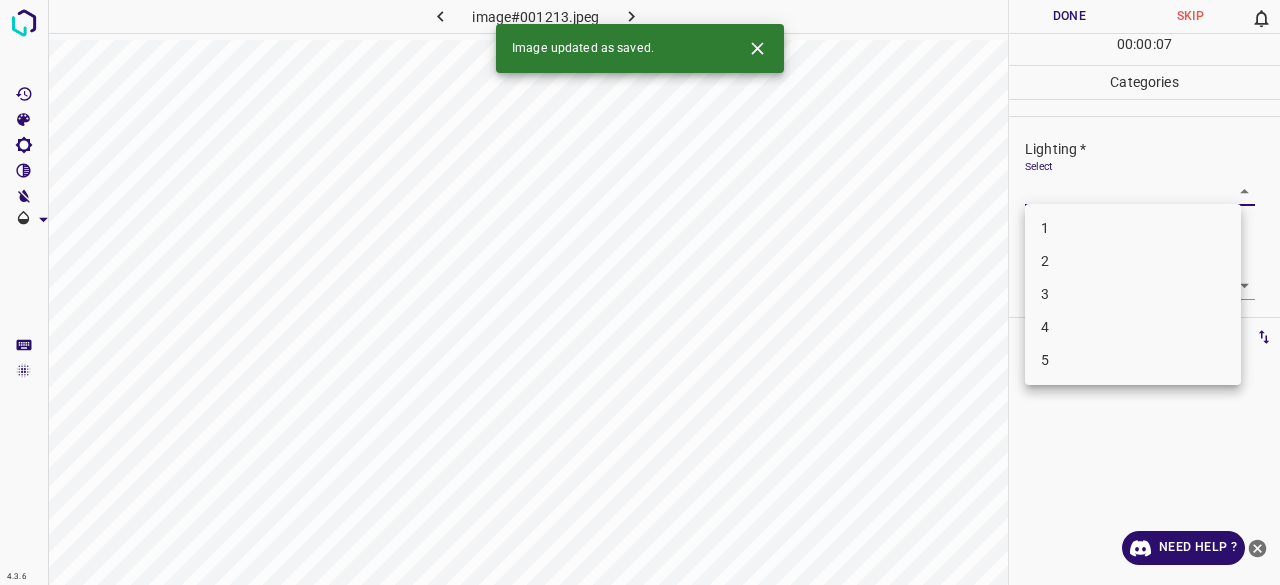 click on "3" at bounding box center (1133, 294) 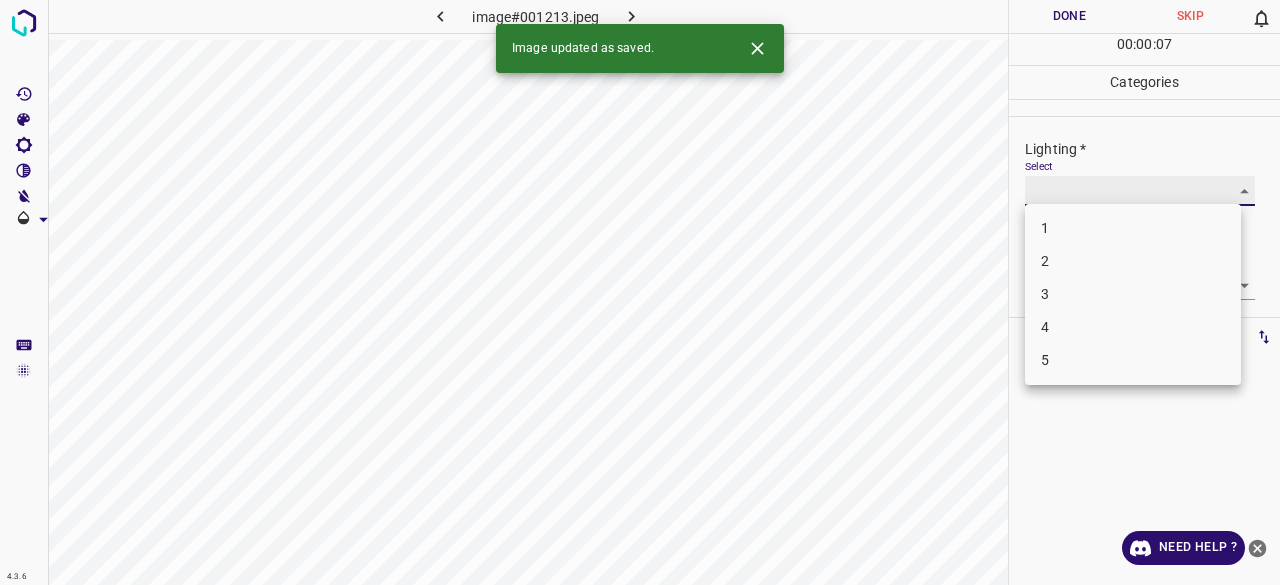 type on "3" 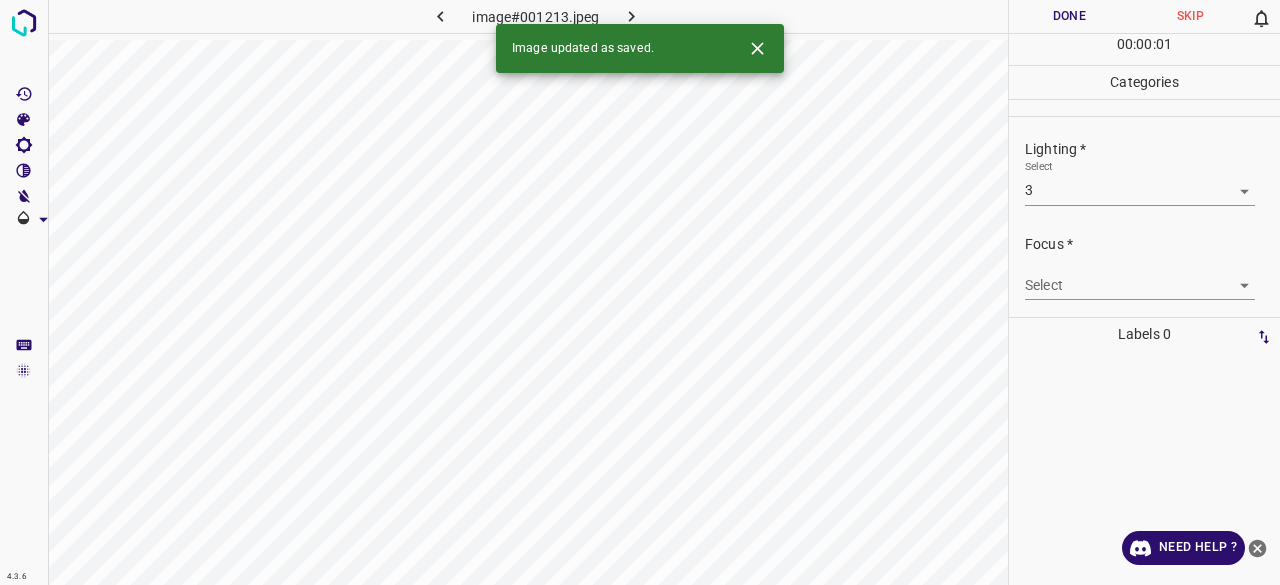 click on "4.3.6  image#001213.jpeg Done Skip 0 00   : 00   : 01   Categories Lighting *  Select 3 3 Focus *  Select ​ Overall *  Select ​ Labels   0 Categories 1 Lighting 2 Focus 3 Overall Tools Space Change between modes (Draw & Edit) I Auto labeling R Restore zoom M Zoom in N Zoom out Delete Delete selecte label Filters Z Restore filters X Saturation filter C Brightness filter V Contrast filter B Gray scale filter General O Download Image updated as saved. Need Help ? - Text - Hide - Delete" at bounding box center [640, 292] 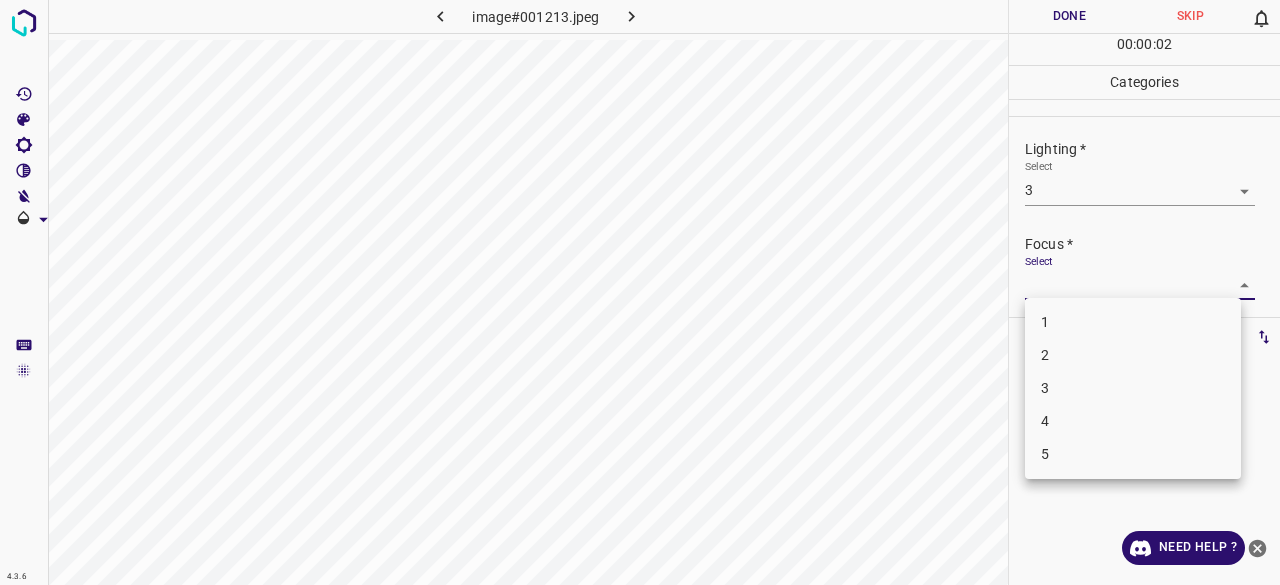 drag, startPoint x: 1056, startPoint y: 395, endPoint x: 1064, endPoint y: 313, distance: 82.38932 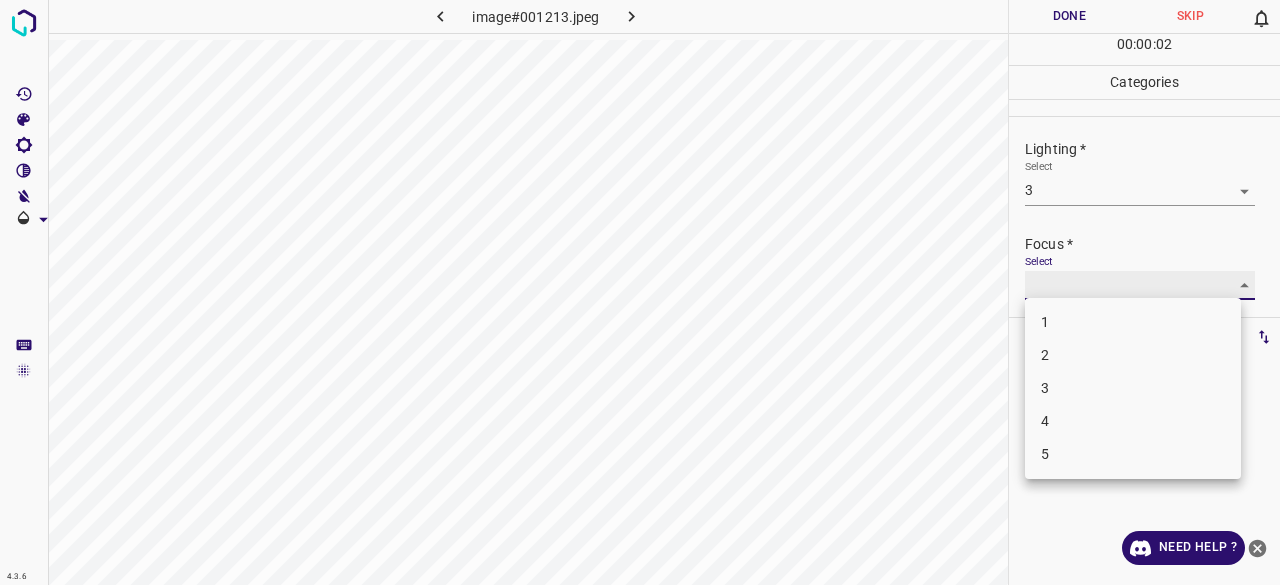 type on "3" 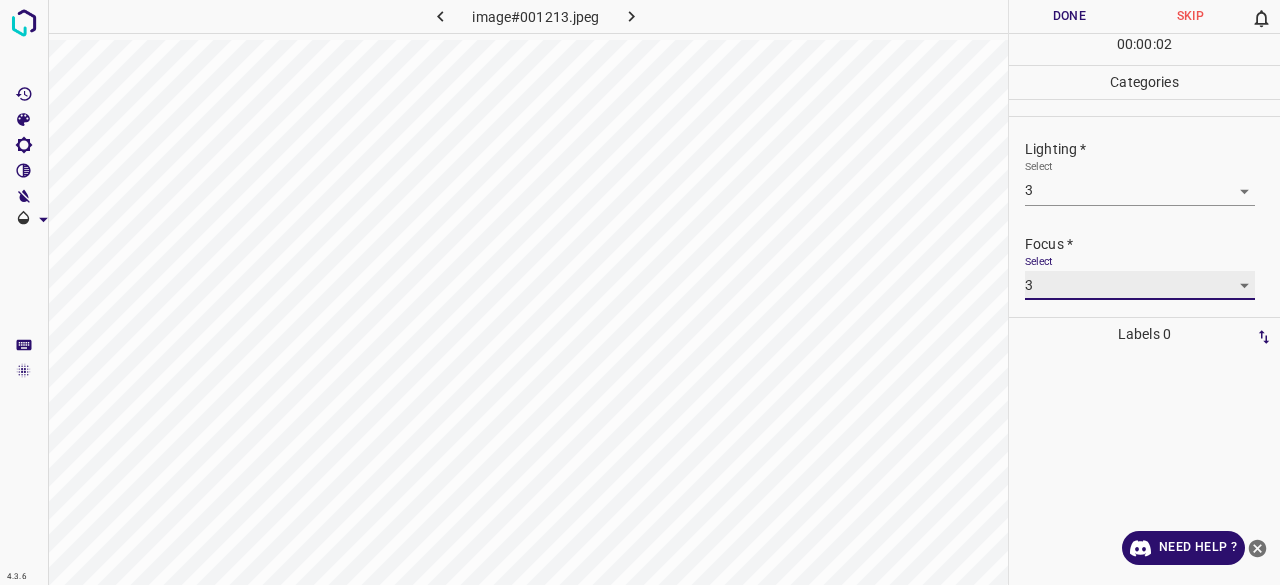 scroll, scrollTop: 98, scrollLeft: 0, axis: vertical 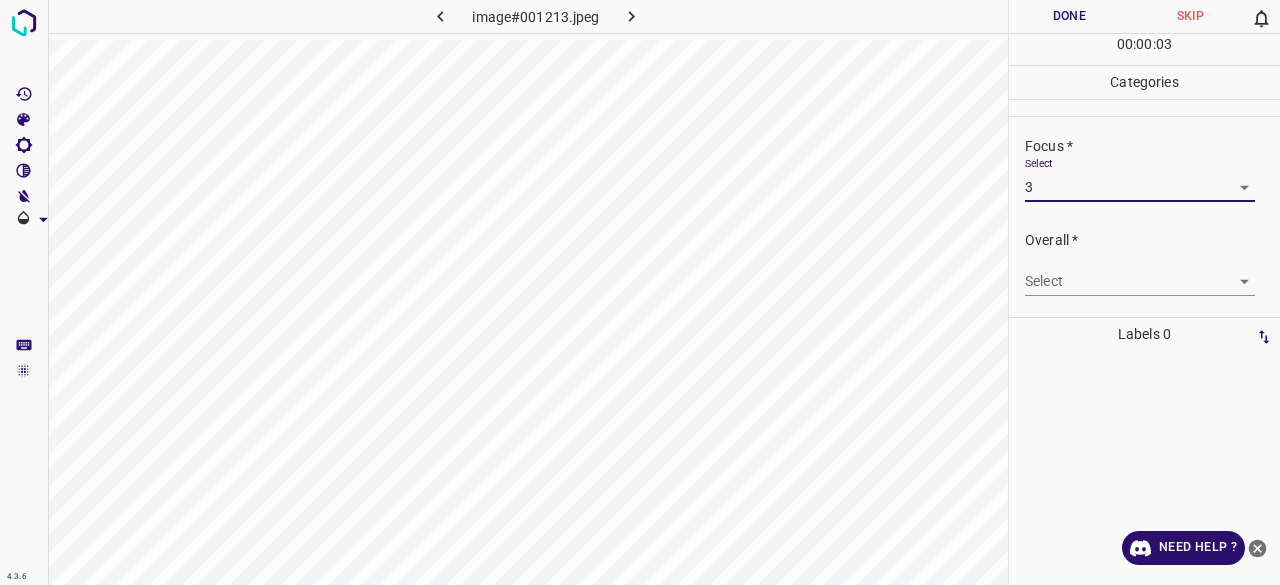 drag, startPoint x: 1052, startPoint y: 263, endPoint x: 1052, endPoint y: 276, distance: 13 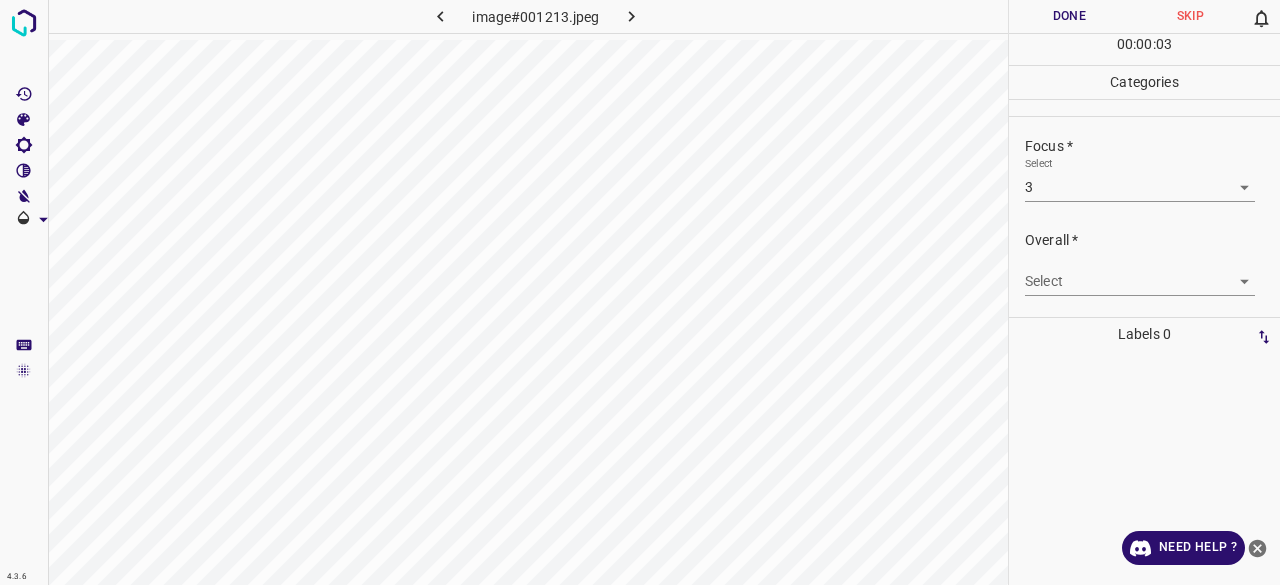 click on "4.3.6  image#001213.jpeg Done Skip 0 00   : 00   : 03   Categories Lighting *  Select 3 3 Focus *  Select 3 3 Overall *  Select ​ Labels   0 Categories 1 Lighting 2 Focus 3 Overall Tools Space Change between modes (Draw & Edit) I Auto labeling R Restore zoom M Zoom in N Zoom out Delete Delete selecte label Filters Z Restore filters X Saturation filter C Brightness filter V Contrast filter B Gray scale filter General O Download Need Help ? - Text - Hide - Delete" at bounding box center (640, 292) 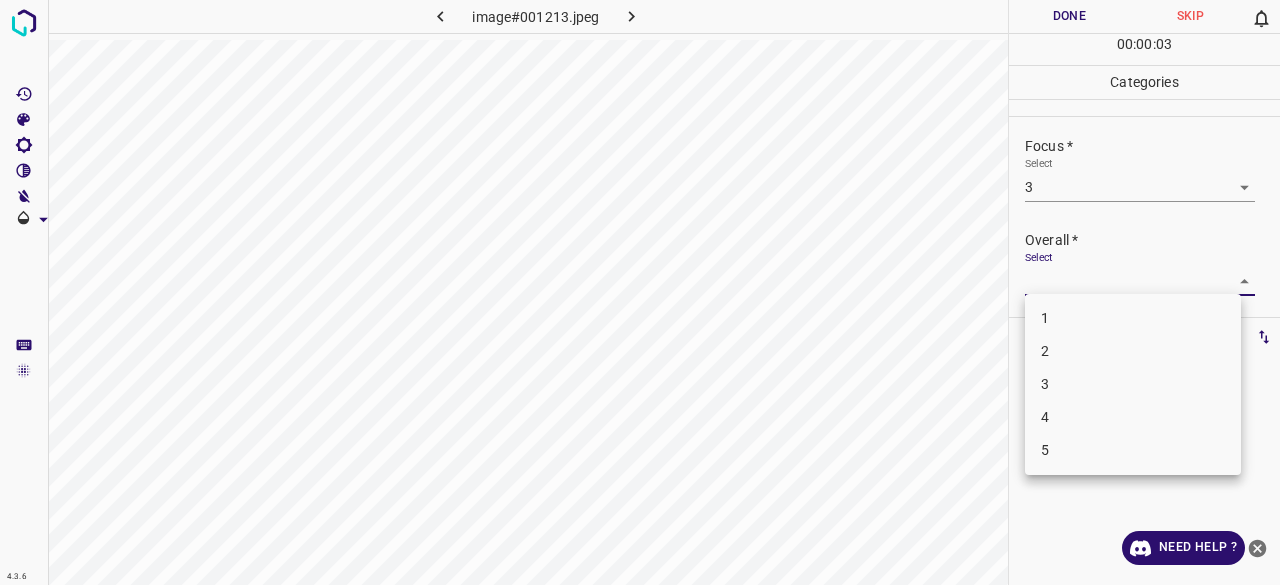 click on "3" at bounding box center (1133, 384) 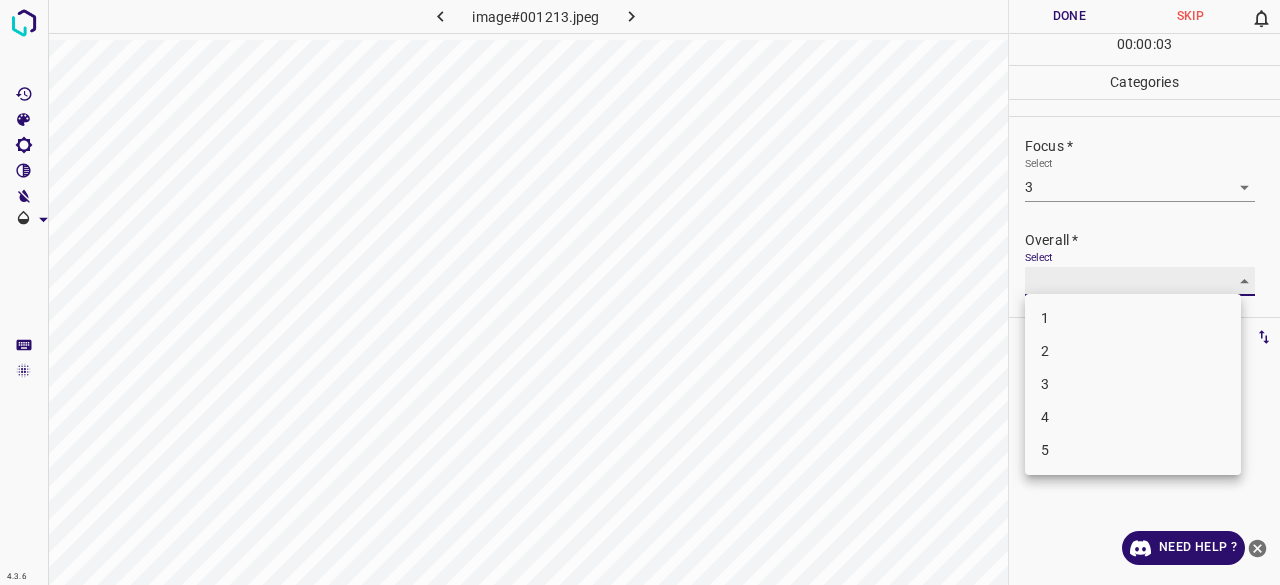 type on "3" 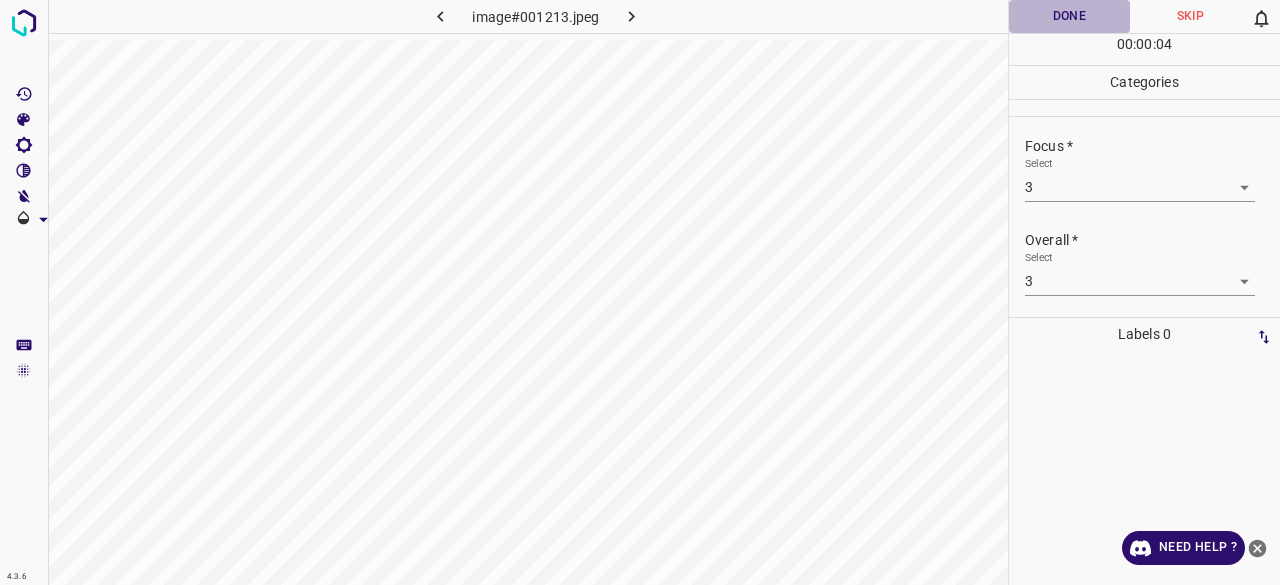 click on "Done" at bounding box center (1069, 16) 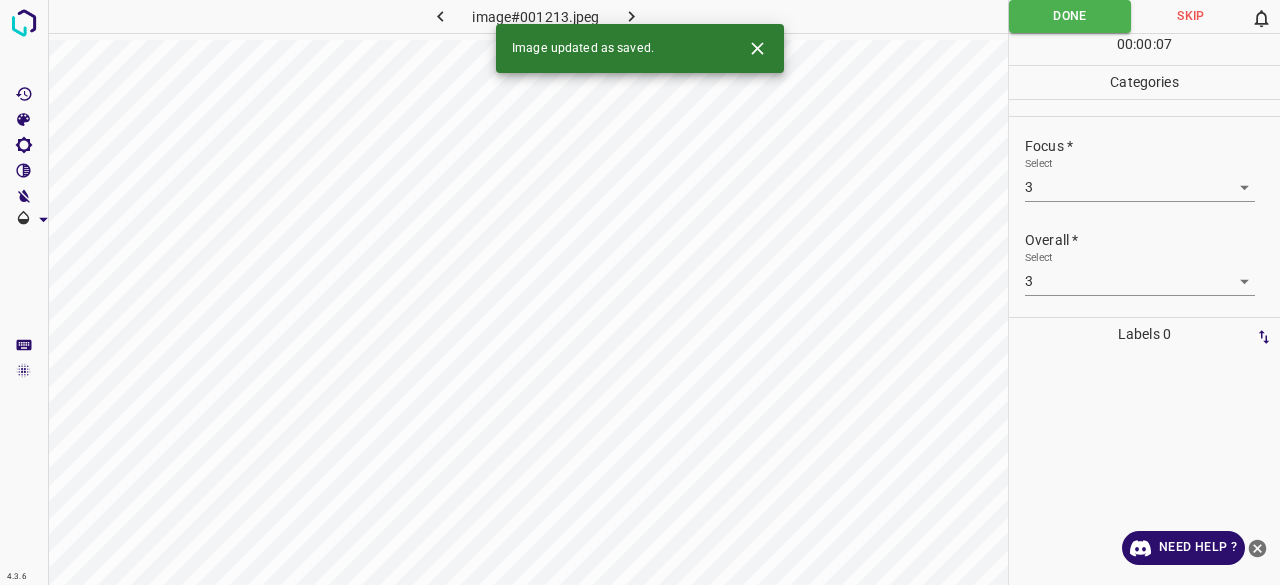 type 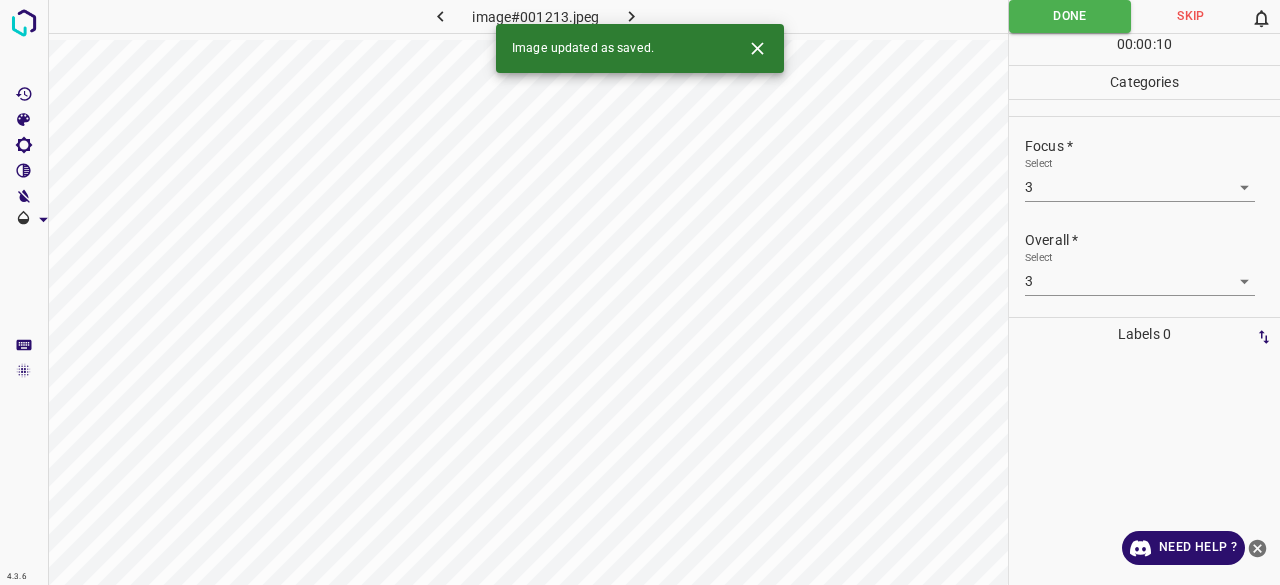 click at bounding box center [632, 16] 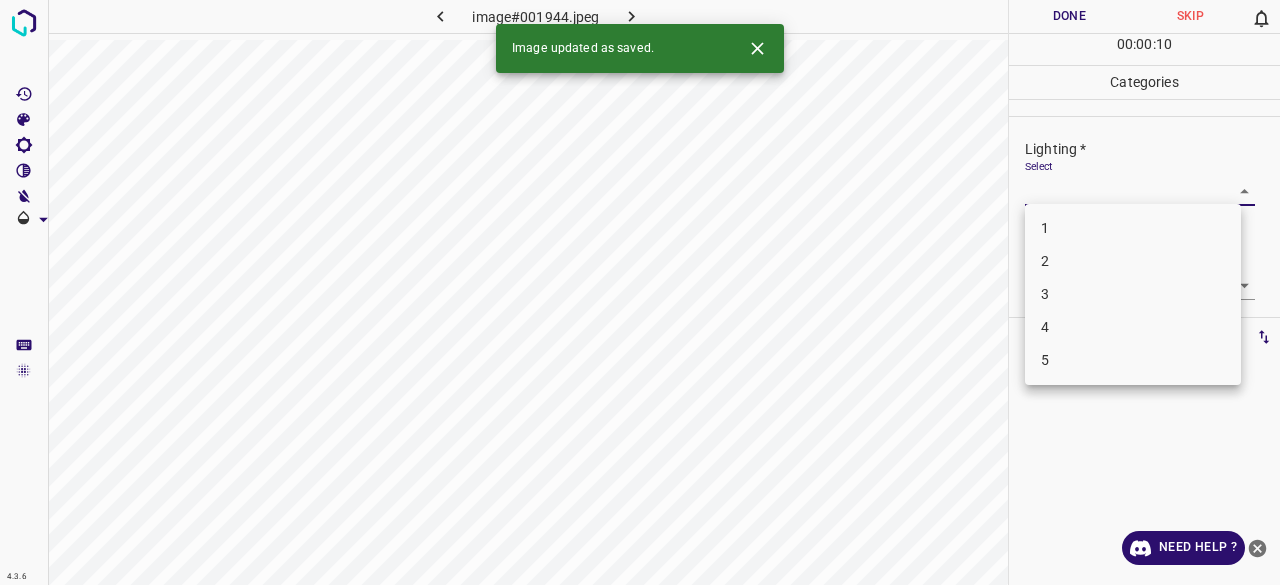 drag, startPoint x: 1107, startPoint y: 187, endPoint x: 1062, endPoint y: 227, distance: 60.207973 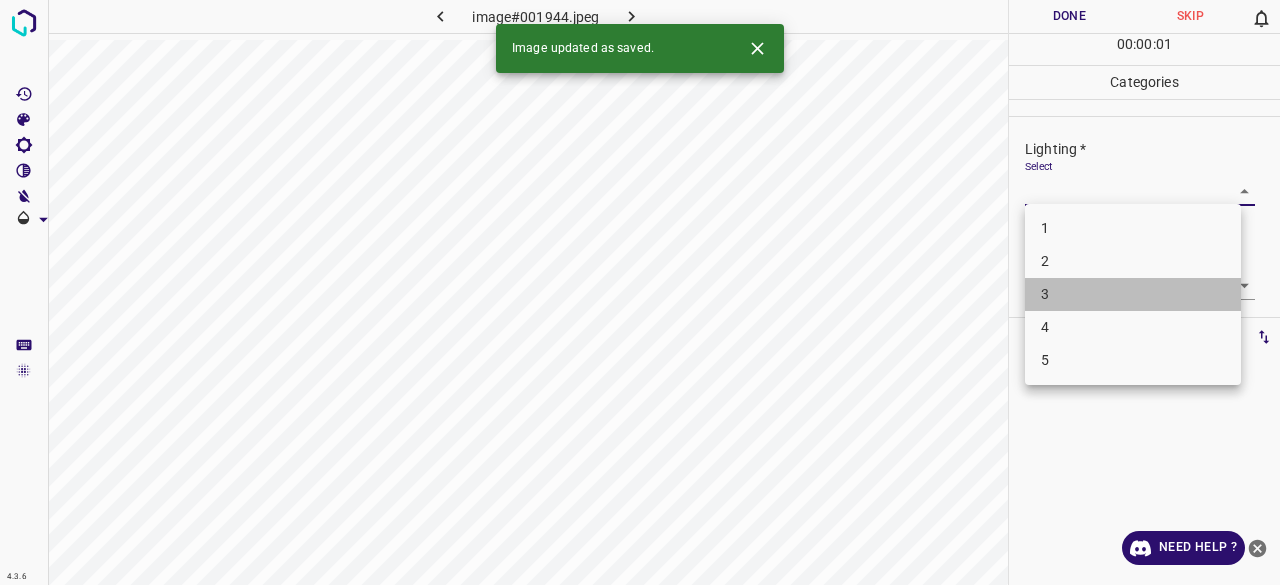 click on "3" at bounding box center (1133, 294) 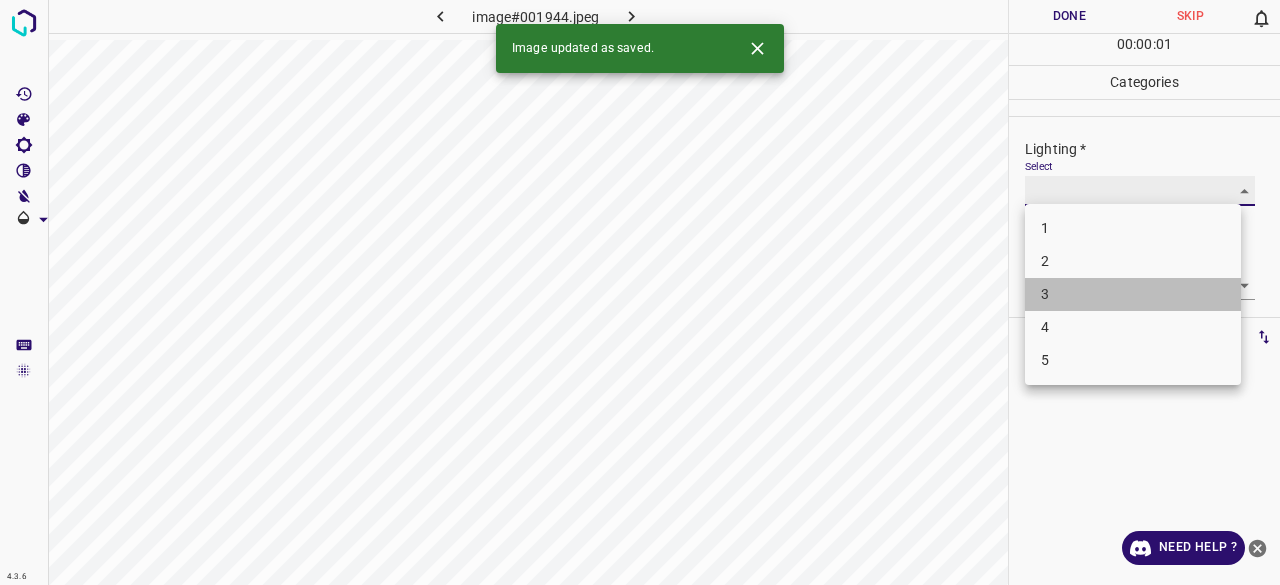 type on "3" 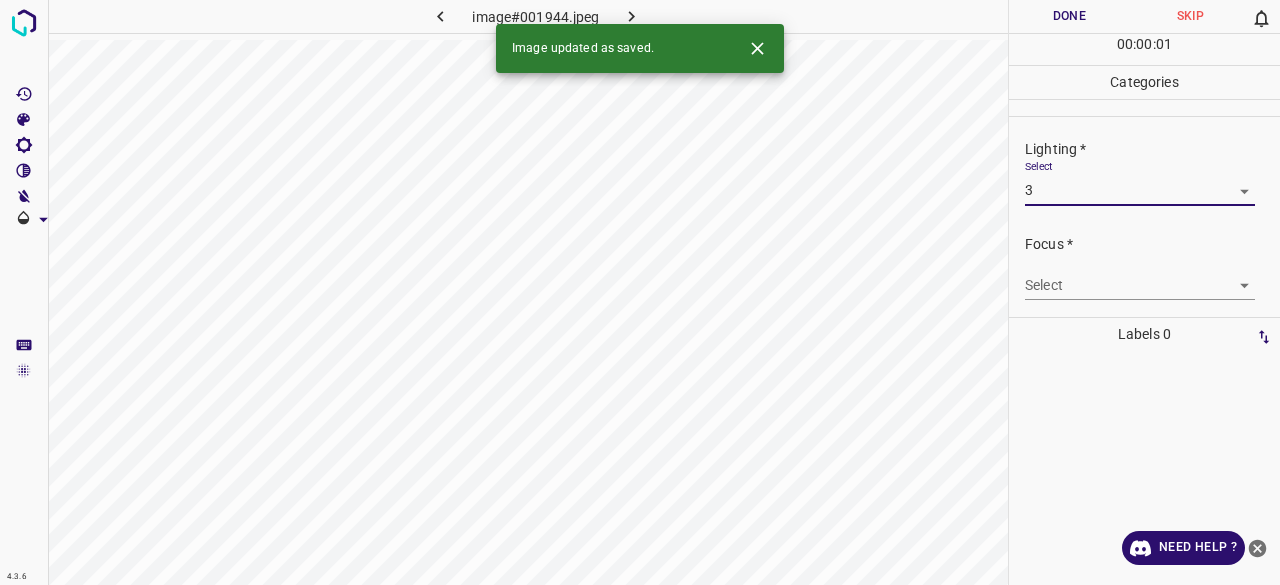drag, startPoint x: 1044, startPoint y: 264, endPoint x: 1036, endPoint y: 281, distance: 18.788294 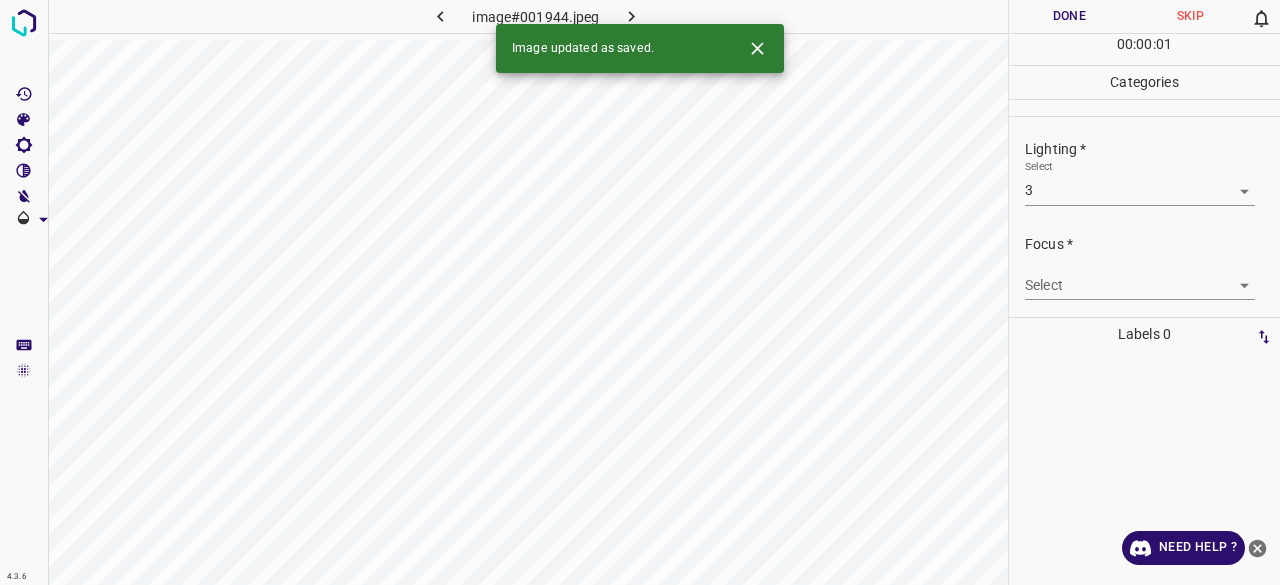 click on "4.3.6  image#001944.jpeg Done Skip 0 00   : 00   : 01   Categories Lighting *  Select 3 3 Focus *  Select ​ Overall *  Select ​ Labels   0 Categories 1 Lighting 2 Focus 3 Overall Tools Space Change between modes (Draw & Edit) I Auto labeling R Restore zoom M Zoom in N Zoom out Delete Delete selecte label Filters Z Restore filters X Saturation filter C Brightness filter V Contrast filter B Gray scale filter General O Download Image updated as saved. Need Help ? - Text - Hide - Delete" at bounding box center [640, 292] 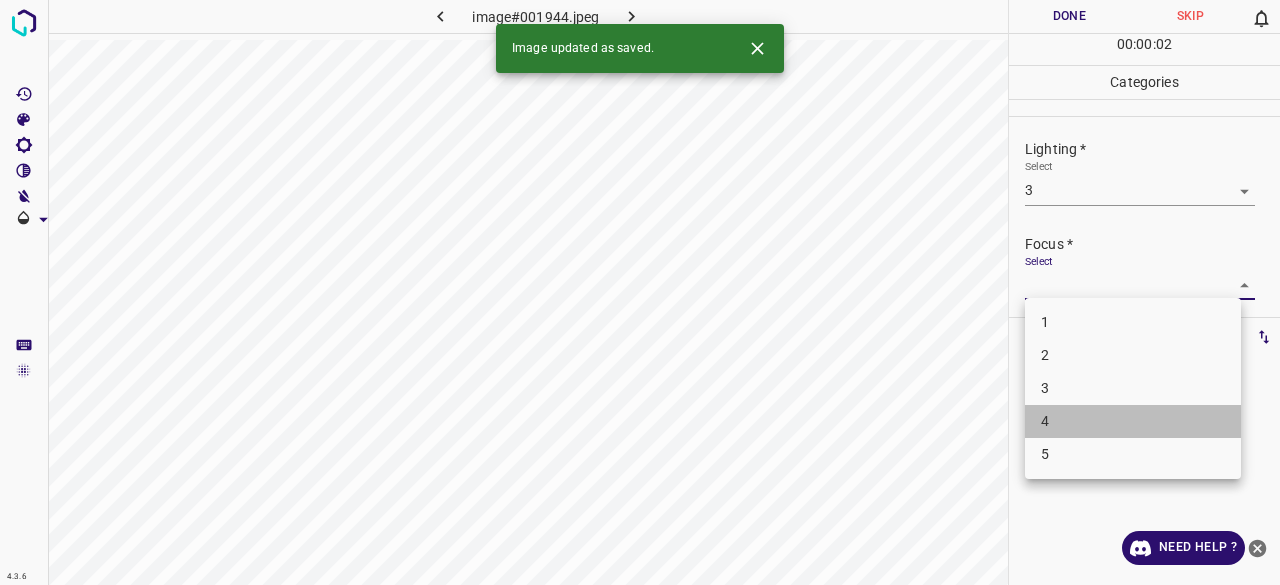 click on "4" at bounding box center [1133, 421] 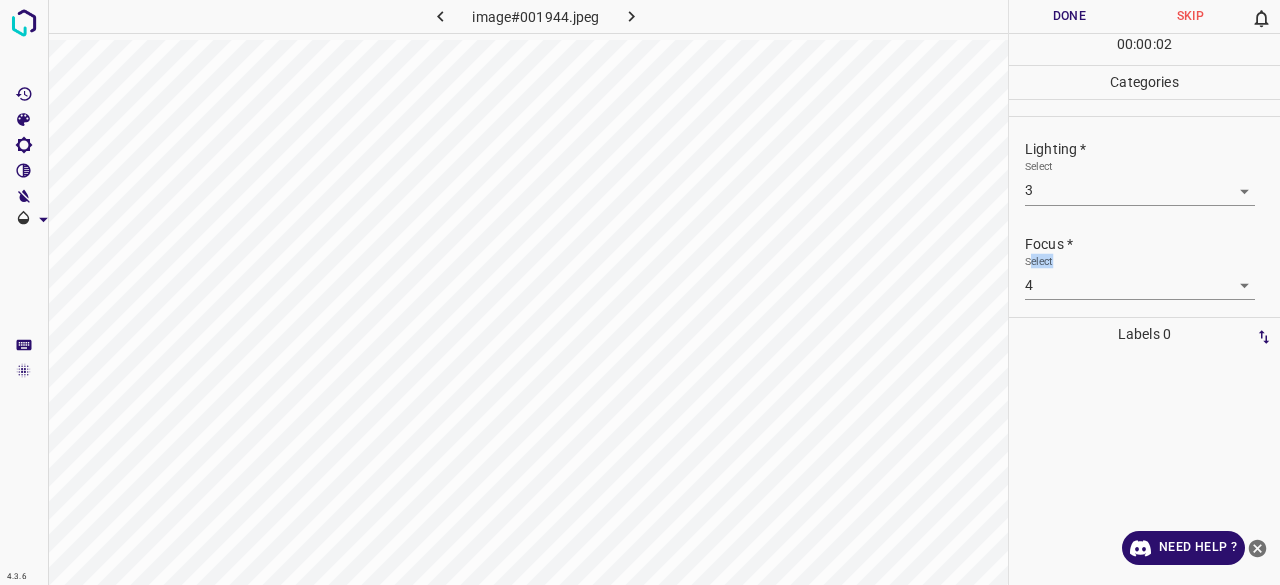 drag, startPoint x: 1032, startPoint y: 263, endPoint x: 1040, endPoint y: 278, distance: 17 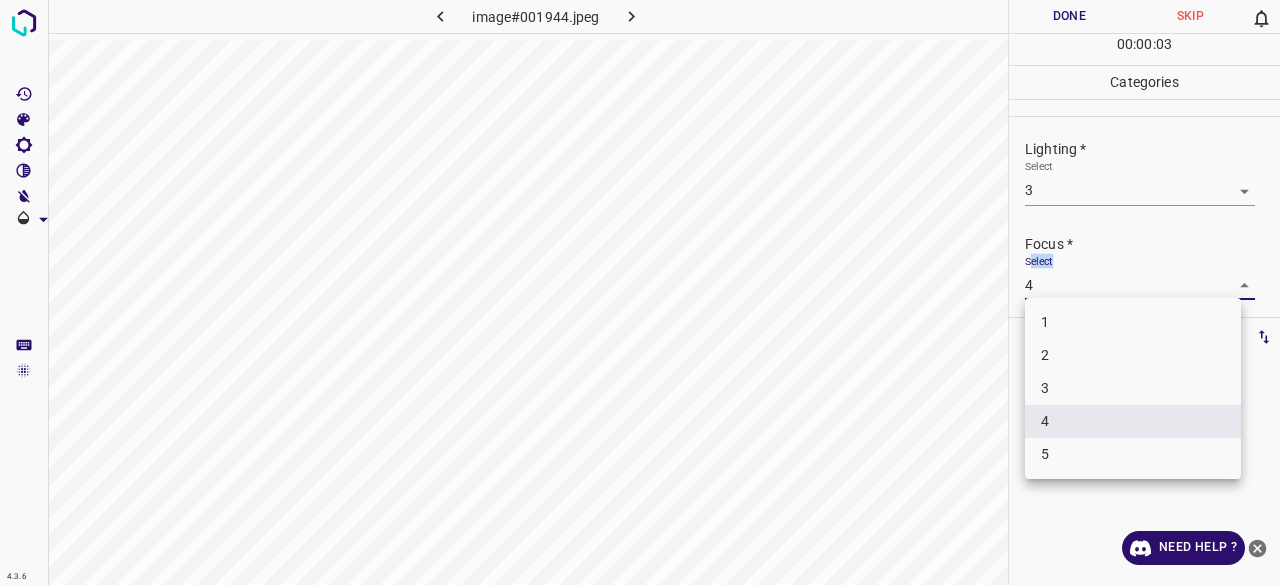 click on "4.3.6  image#001944.jpeg Done Skip 0 00   : 00   : 03   Categories Lighting *  Select 3 3 Focus *  Select 4 4 Overall *  Select ​ Labels   0 Categories 1 Lighting 2 Focus 3 Overall Tools Space Change between modes (Draw & Edit) I Auto labeling R Restore zoom M Zoom in N Zoom out Delete Delete selecte label Filters Z Restore filters X Saturation filter C Brightness filter V Contrast filter B Gray scale filter General O Download Need Help ? - Text - Hide - Delete 1 2 3 4 5" at bounding box center (640, 292) 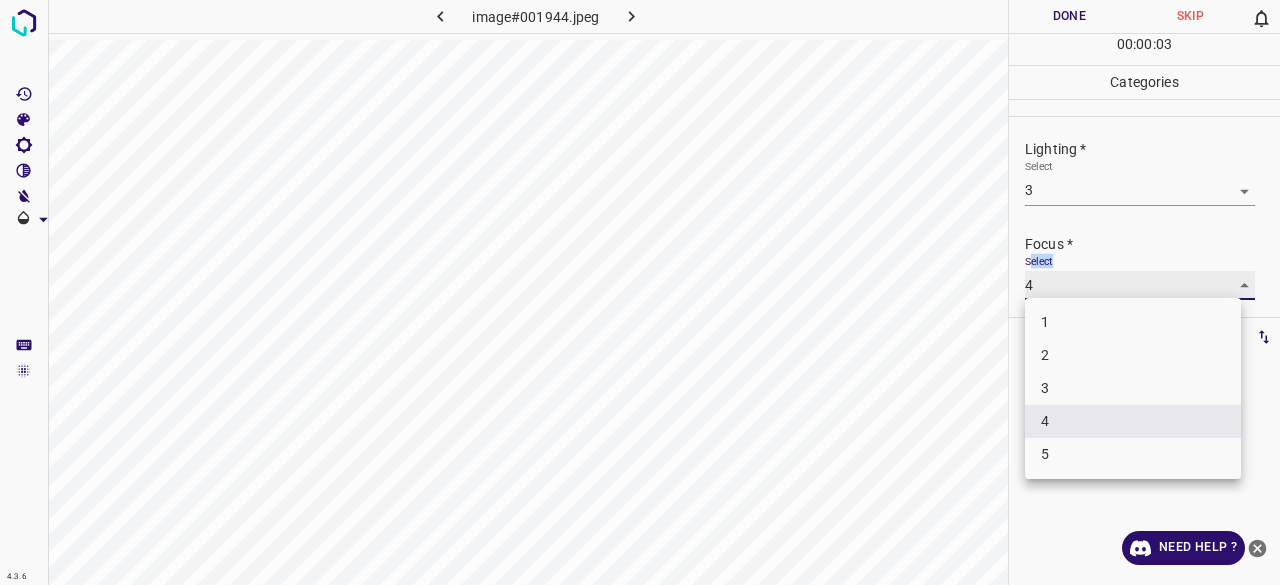 type on "3" 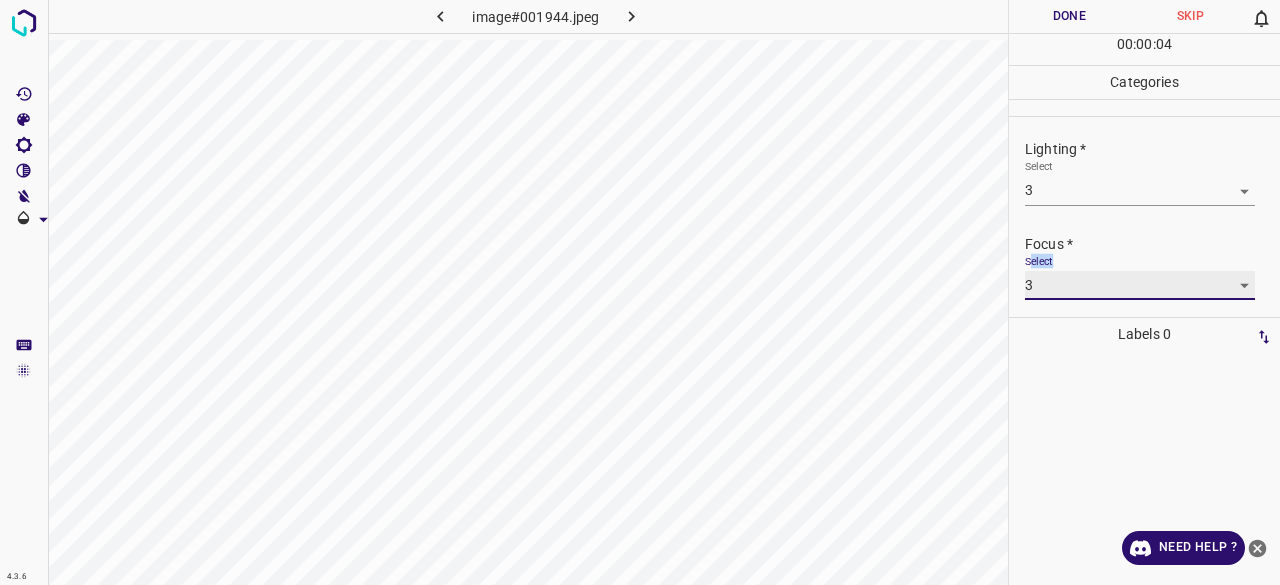 scroll, scrollTop: 98, scrollLeft: 0, axis: vertical 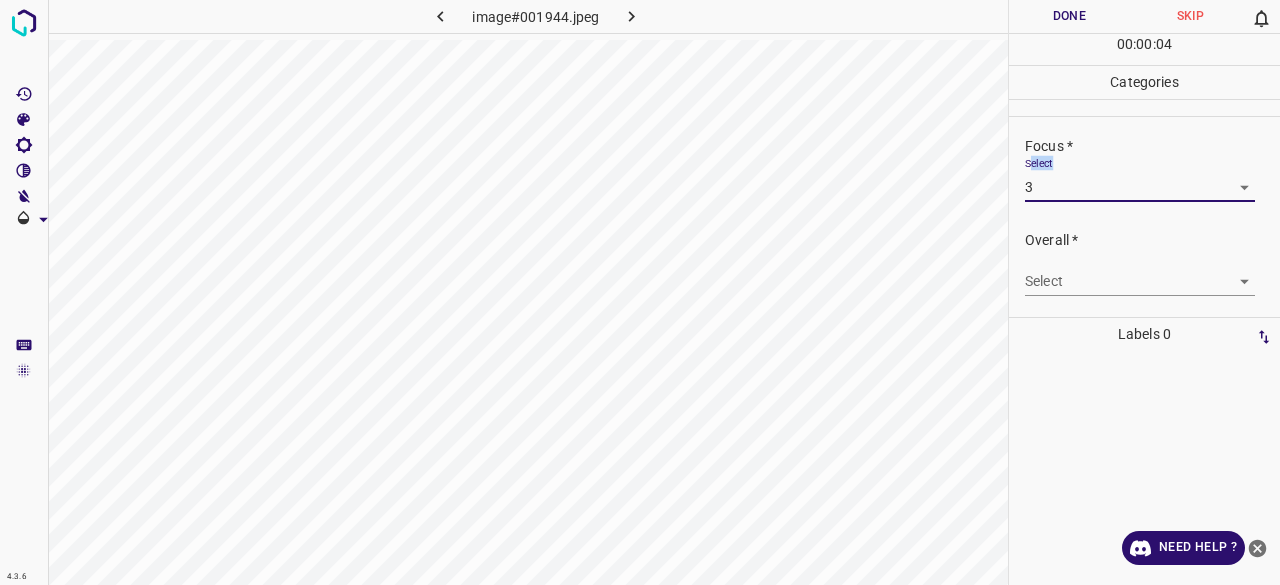 click on "4.3.6  image#001944.jpeg Done Skip 0 00   : 00   : 04   Categories Lighting *  Select 3 3 Focus *  Select 3 3 Overall *  Select ​ Labels   0 Categories 1 Lighting 2 Focus 3 Overall Tools Space Change between modes (Draw & Edit) I Auto labeling R Restore zoom M Zoom in N Zoom out Delete Delete selecte label Filters Z Restore filters X Saturation filter C Brightness filter V Contrast filter B Gray scale filter General O Download Need Help ? - Text - Hide - Delete" at bounding box center [640, 292] 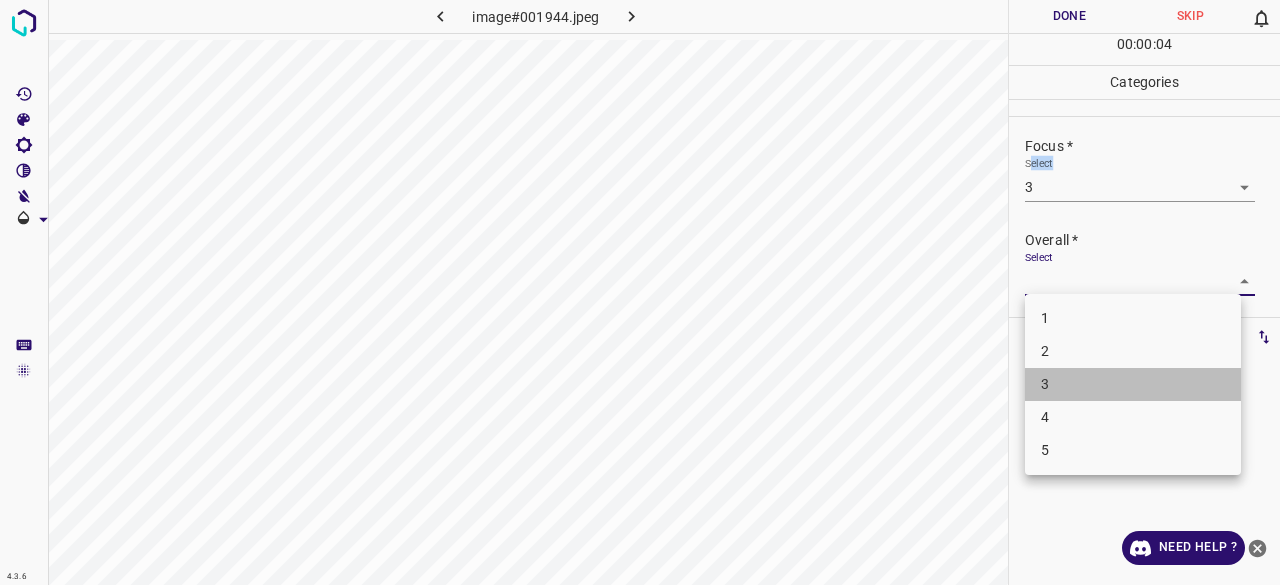 click on "3" at bounding box center (1133, 384) 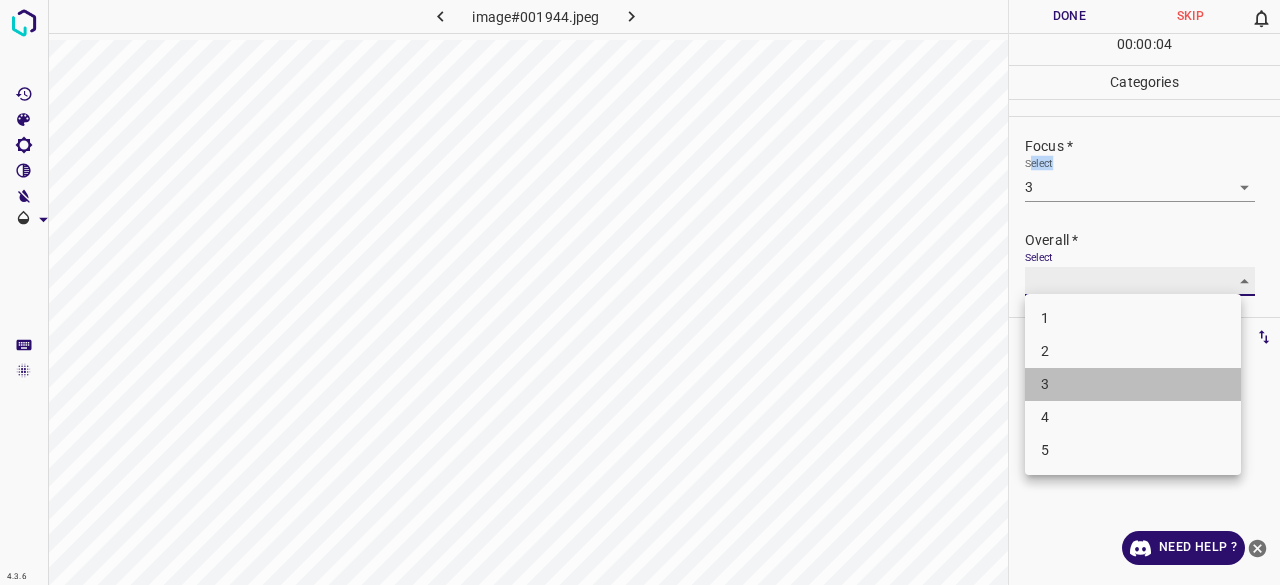 type on "3" 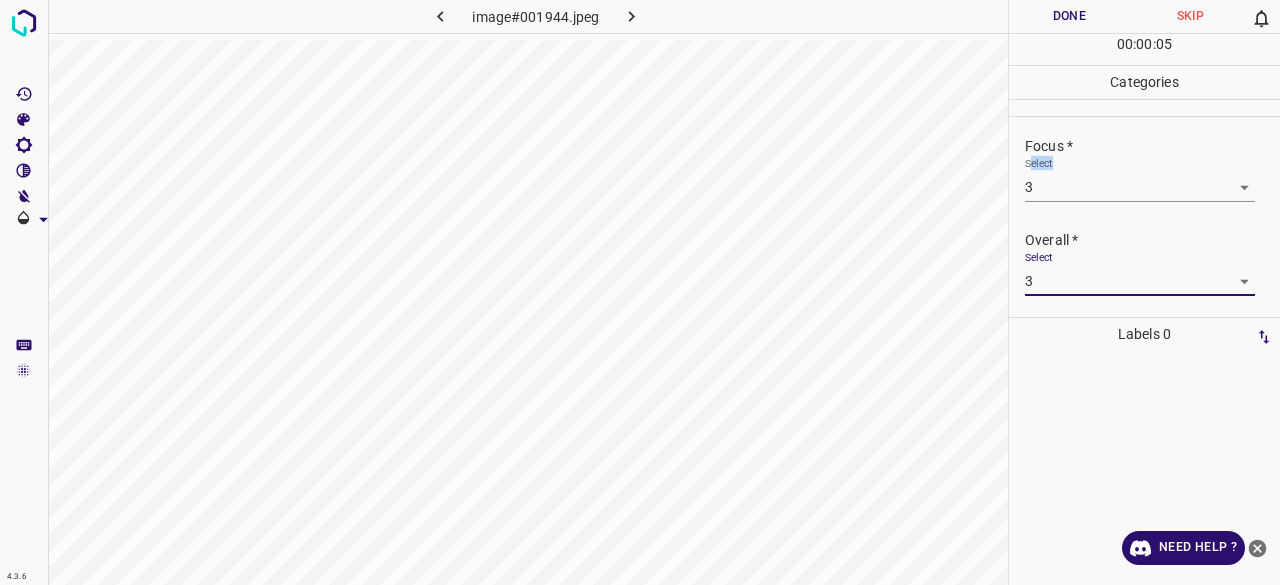 click on "Done" at bounding box center [1069, 16] 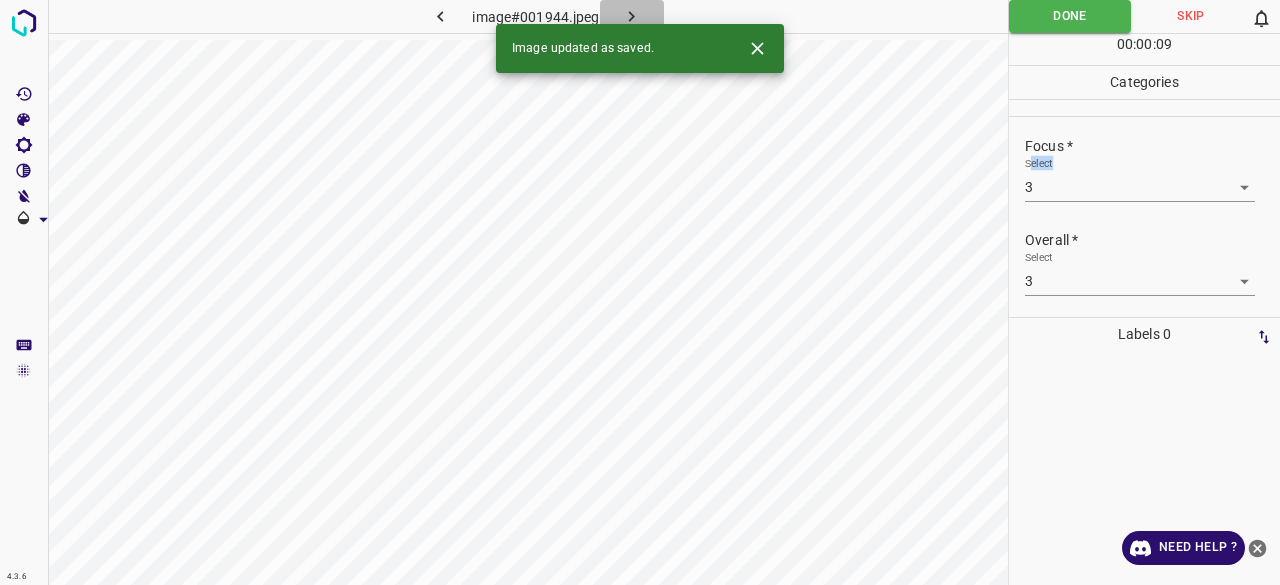 click 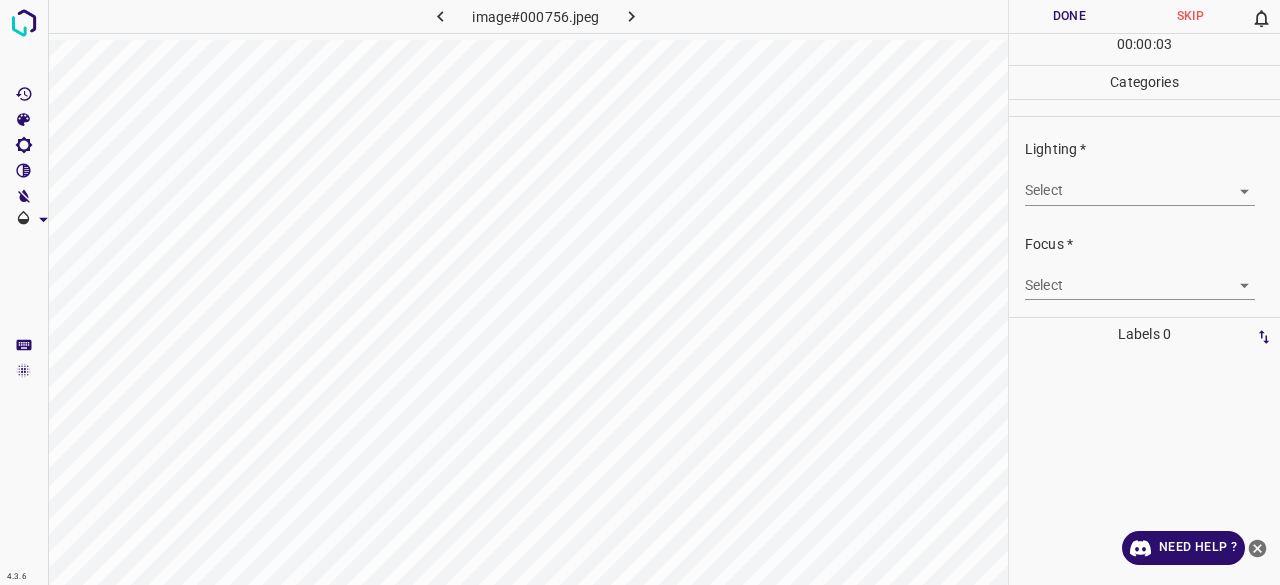 click on "4.3.6  image#000756.jpeg Done Skip 0 00   : 00   : 03   Categories Lighting *  Select ​ Focus *  Select ​ Overall *  Select ​ Labels   0 Categories 1 Lighting 2 Focus 3 Overall Tools Space Change between modes (Draw & Edit) I Auto labeling R Restore zoom M Zoom in N Zoom out Delete Delete selecte label Filters Z Restore filters X Saturation filter C Brightness filter V Contrast filter B Gray scale filter General O Download Need Help ? - Text - Hide - Delete" at bounding box center [640, 292] 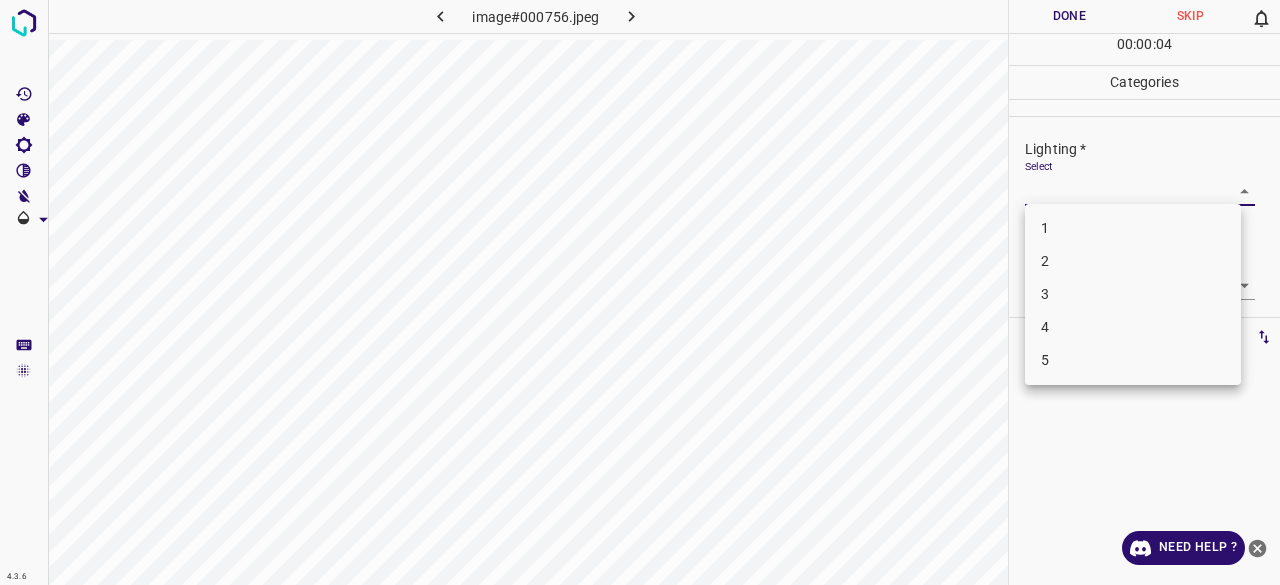 click on "3" at bounding box center (1133, 294) 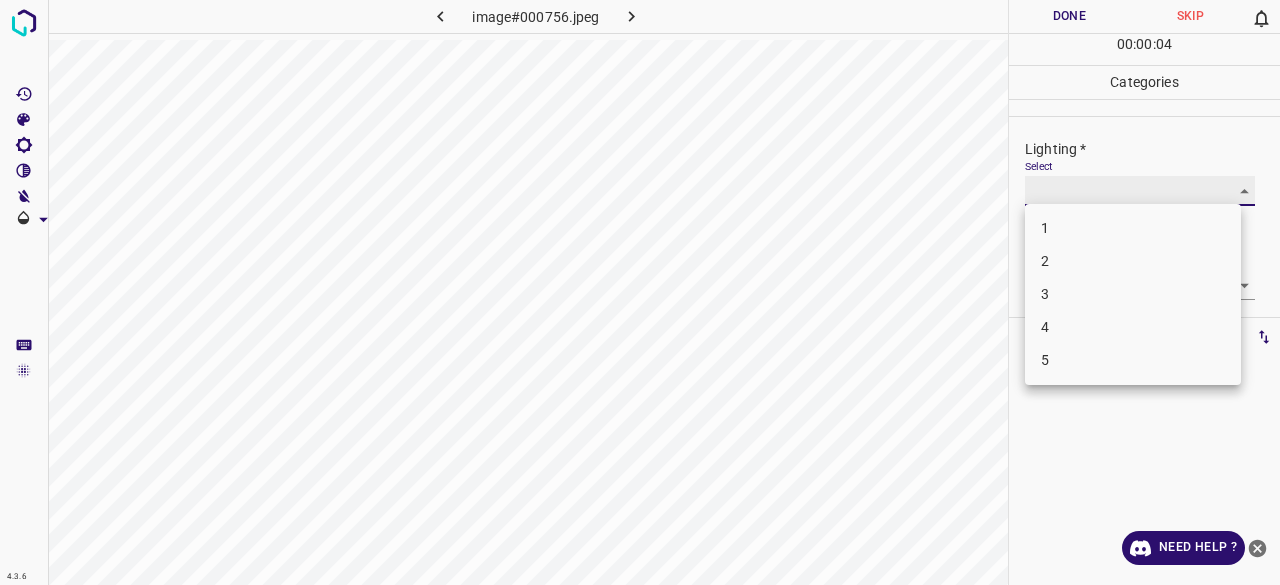 type on "3" 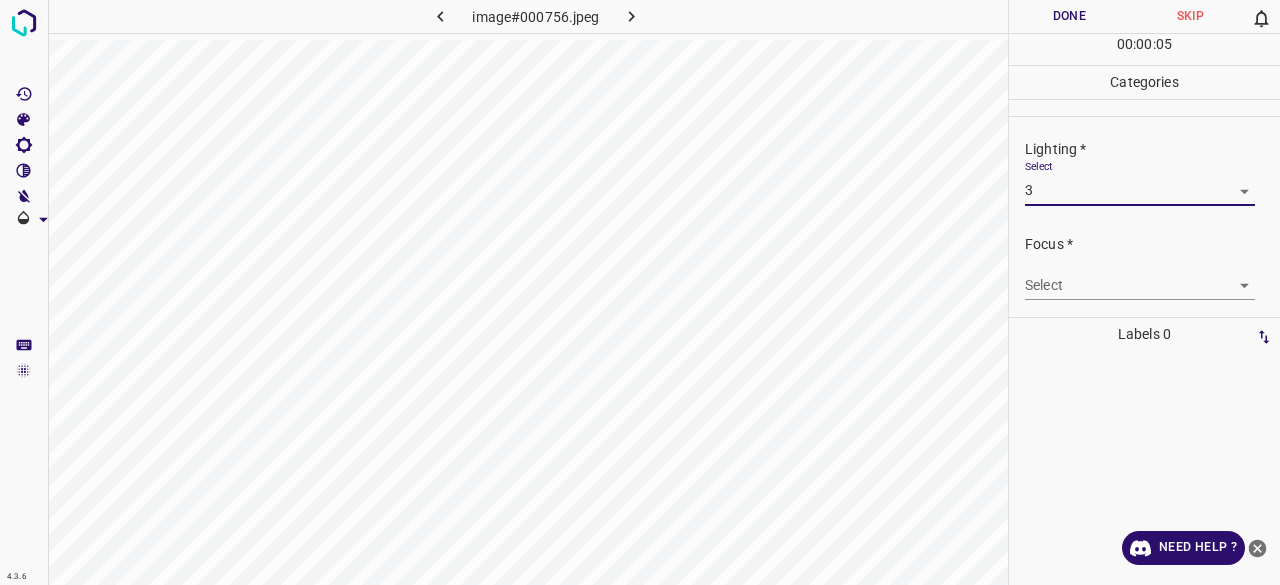 click on "4.3.6  image#000756.jpeg Done Skip 0 00   : 00   : 05   Categories Lighting *  Select 3 3 Focus *  Select ​ Overall *  Select ​ Labels   0 Categories 1 Lighting 2 Focus 3 Overall Tools Space Change between modes (Draw & Edit) I Auto labeling R Restore zoom M Zoom in N Zoom out Delete Delete selecte label Filters Z Restore filters X Saturation filter C Brightness filter V Contrast filter B Gray scale filter General O Download Need Help ? - Text - Hide - Delete" at bounding box center [640, 292] 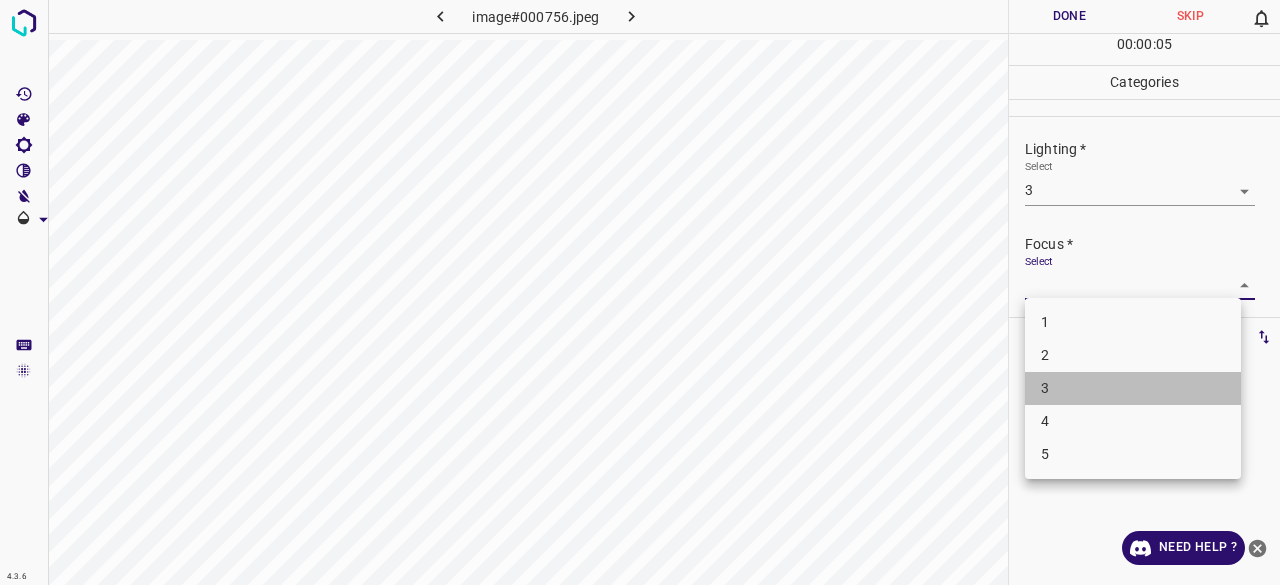 click on "3" at bounding box center (1133, 388) 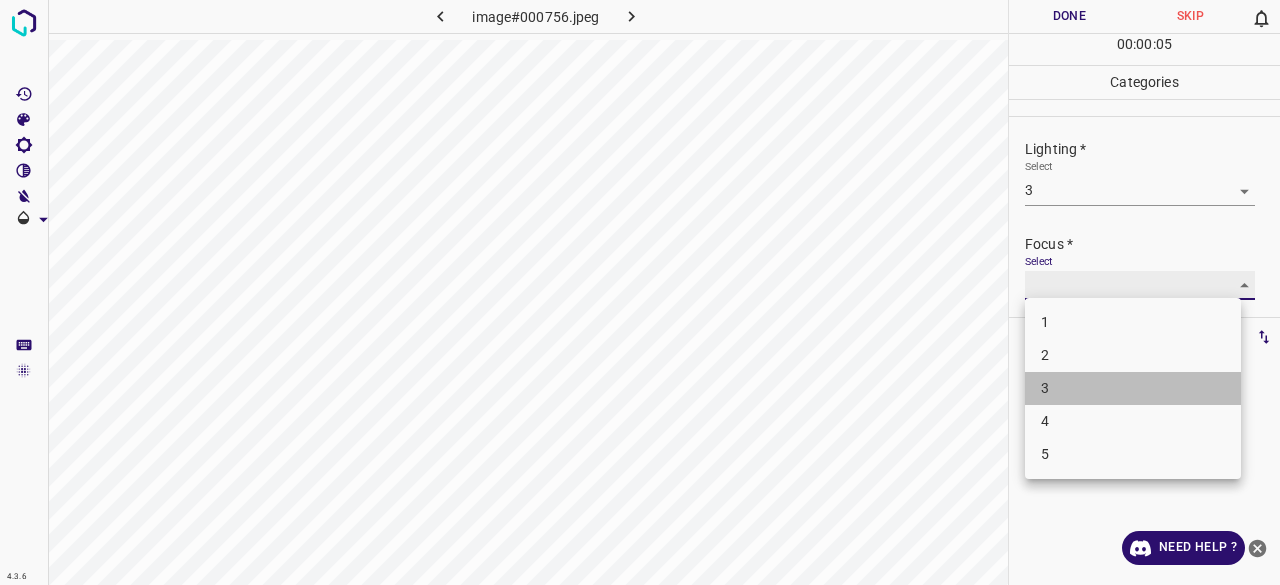type on "3" 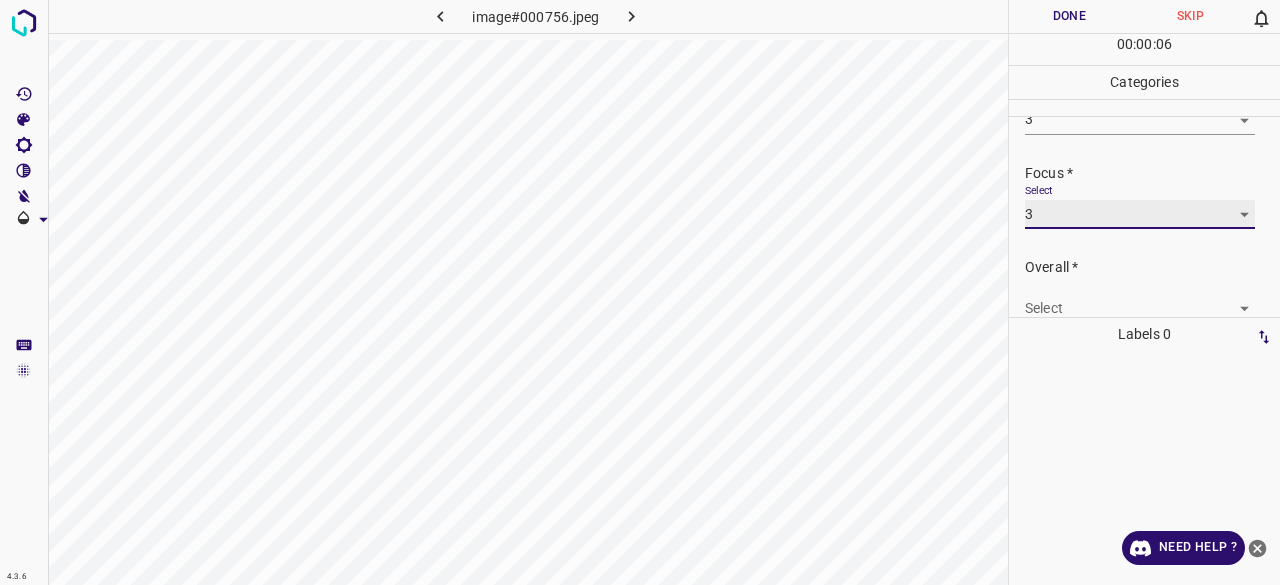 scroll, scrollTop: 98, scrollLeft: 0, axis: vertical 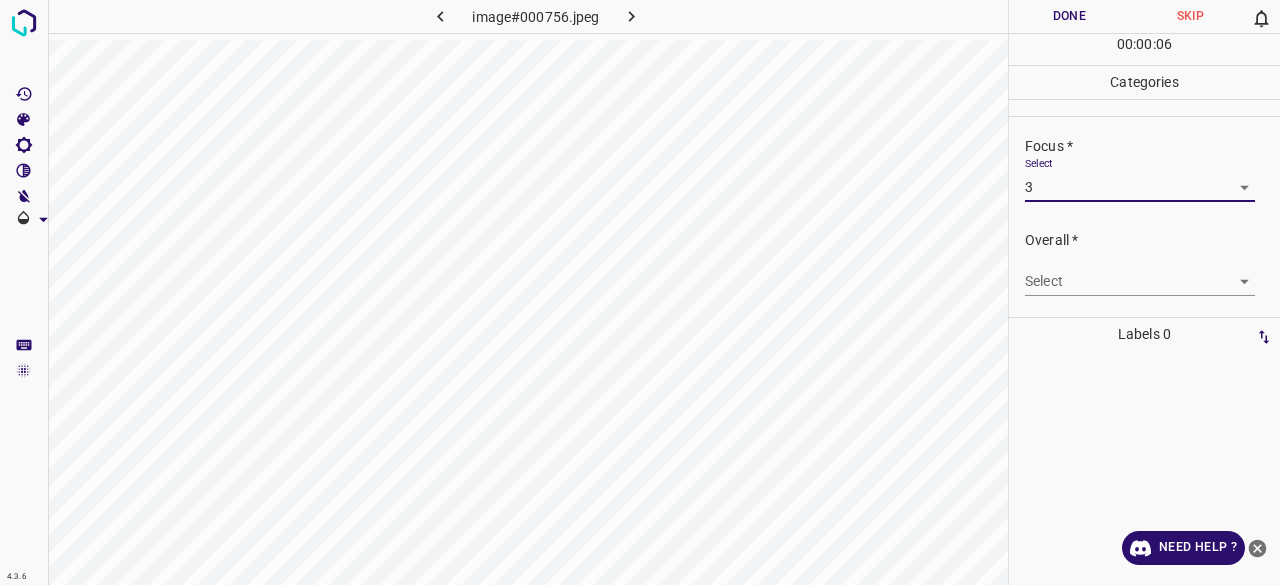 click on "4.3.6  image#000756.jpeg Done Skip 0 00   : 00   : 06   Categories Lighting *  Select 3 3 Focus *  Select 3 3 Overall *  Select ​ Labels   0 Categories 1 Lighting 2 Focus 3 Overall Tools Space Change between modes (Draw & Edit) I Auto labeling R Restore zoom M Zoom in N Zoom out Delete Delete selecte label Filters Z Restore filters X Saturation filter C Brightness filter V Contrast filter B Gray scale filter General O Download Need Help ? - Text - Hide - Delete" at bounding box center (640, 292) 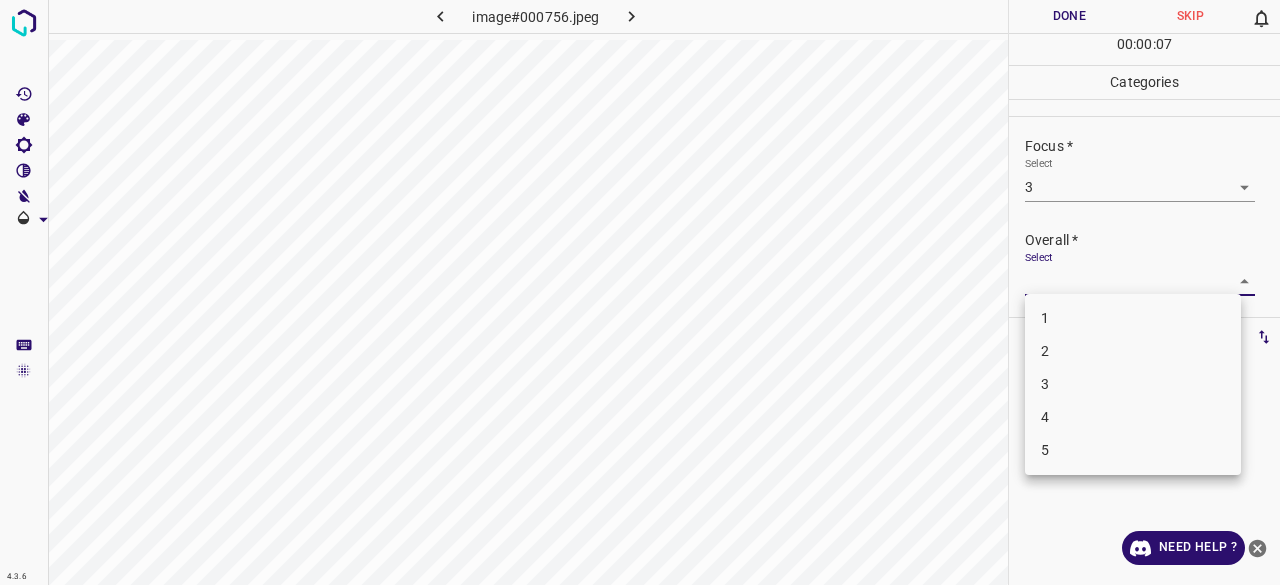 click on "3" at bounding box center (1133, 384) 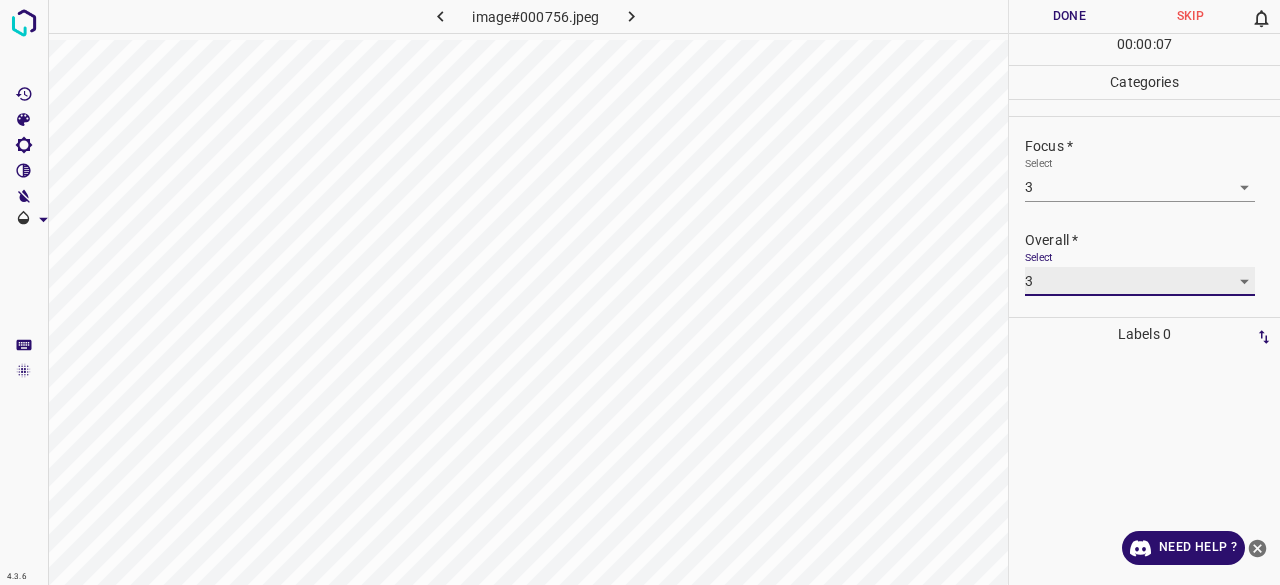 type on "3" 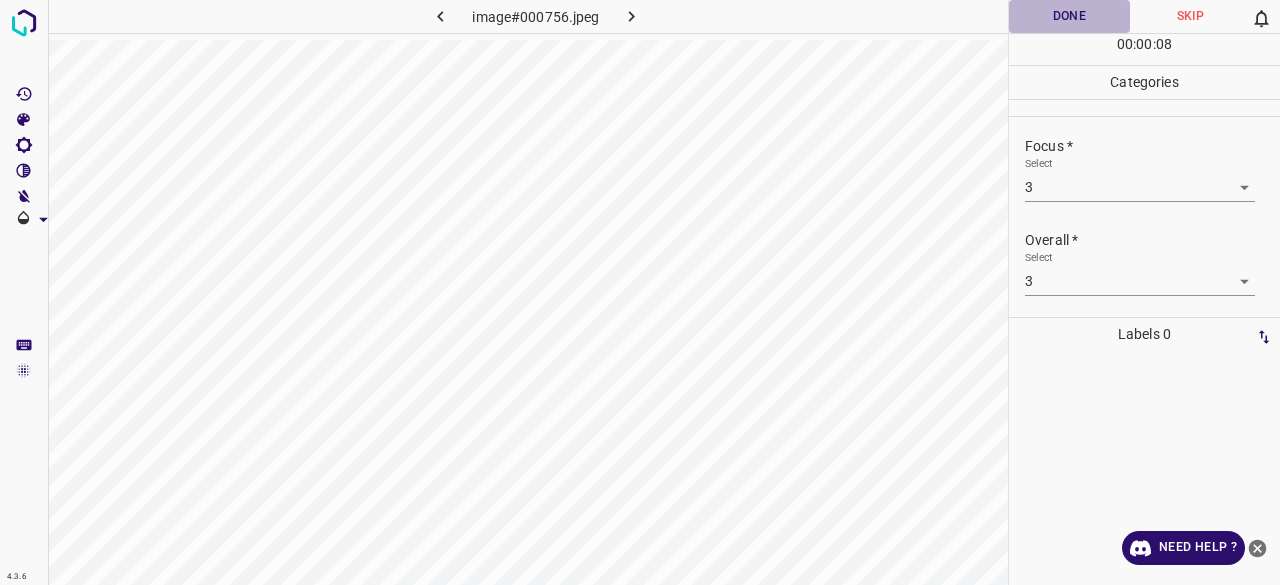 click on "Done" at bounding box center (1069, 16) 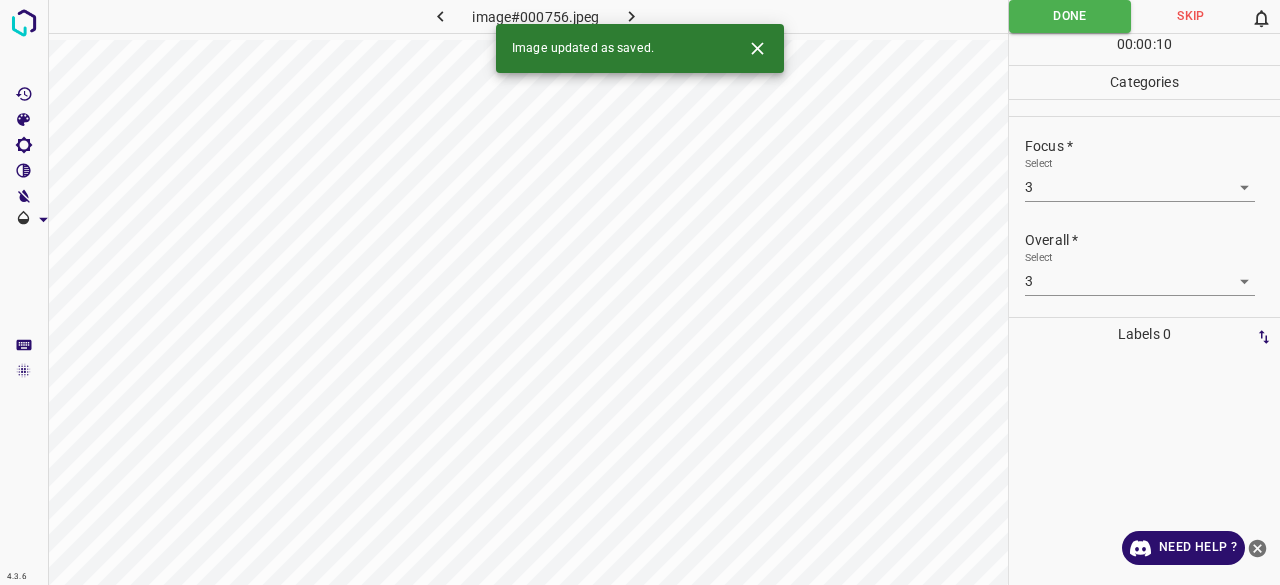 click 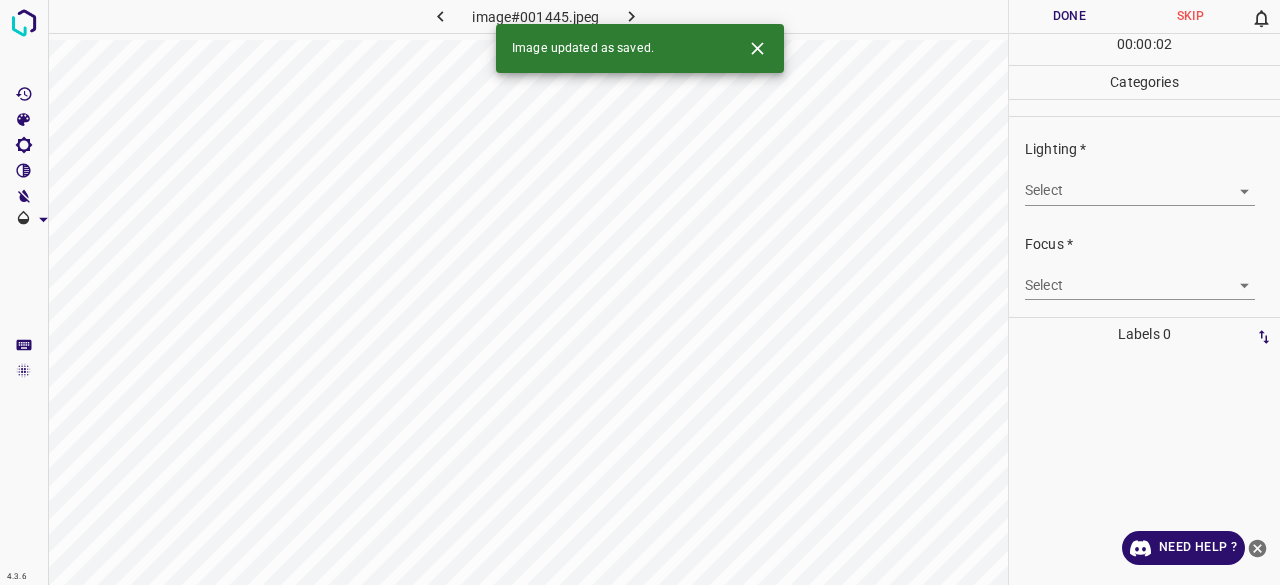 drag, startPoint x: 1102, startPoint y: 165, endPoint x: 1083, endPoint y: 188, distance: 29.832869 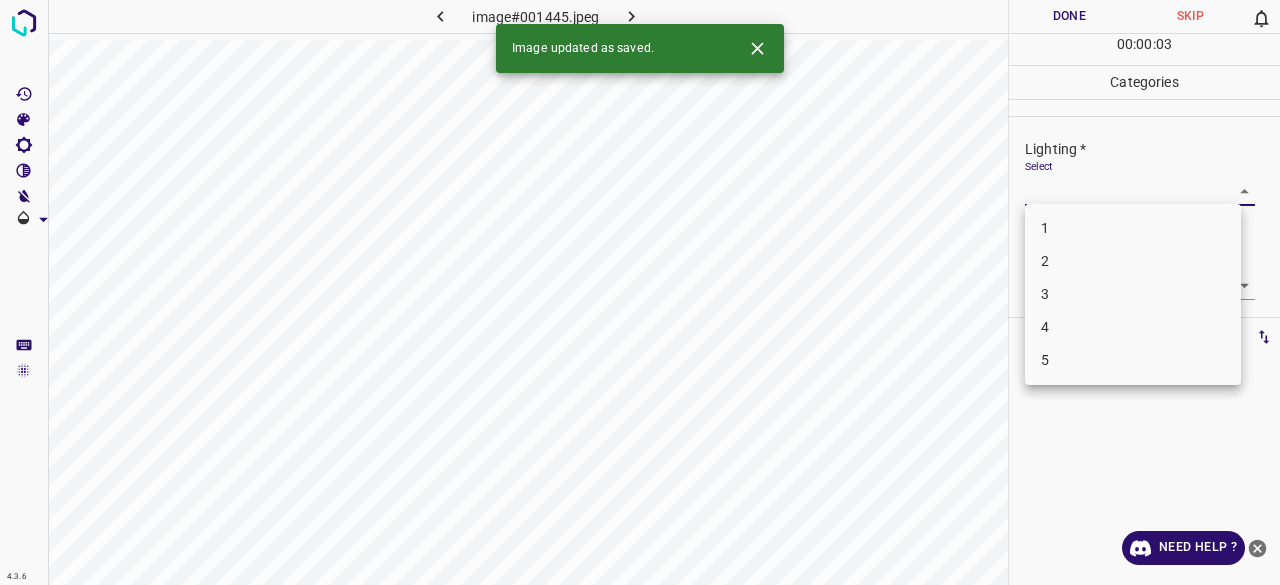 click on "4.3.6  image#001445.jpeg Done Skip 0 00   : 00   : 03   Categories Lighting *  Select ​ Focus *  Select ​ Overall *  Select ​ Labels   0 Categories 1 Lighting 2 Focus 3 Overall Tools Space Change between modes (Draw & Edit) I Auto labeling R Restore zoom M Zoom in N Zoom out Delete Delete selecte label Filters Z Restore filters X Saturation filter C Brightness filter V Contrast filter B Gray scale filter General O Download Image updated as saved. Need Help ? - Text - Hide - Delete 1 2 3 4 5" at bounding box center (640, 292) 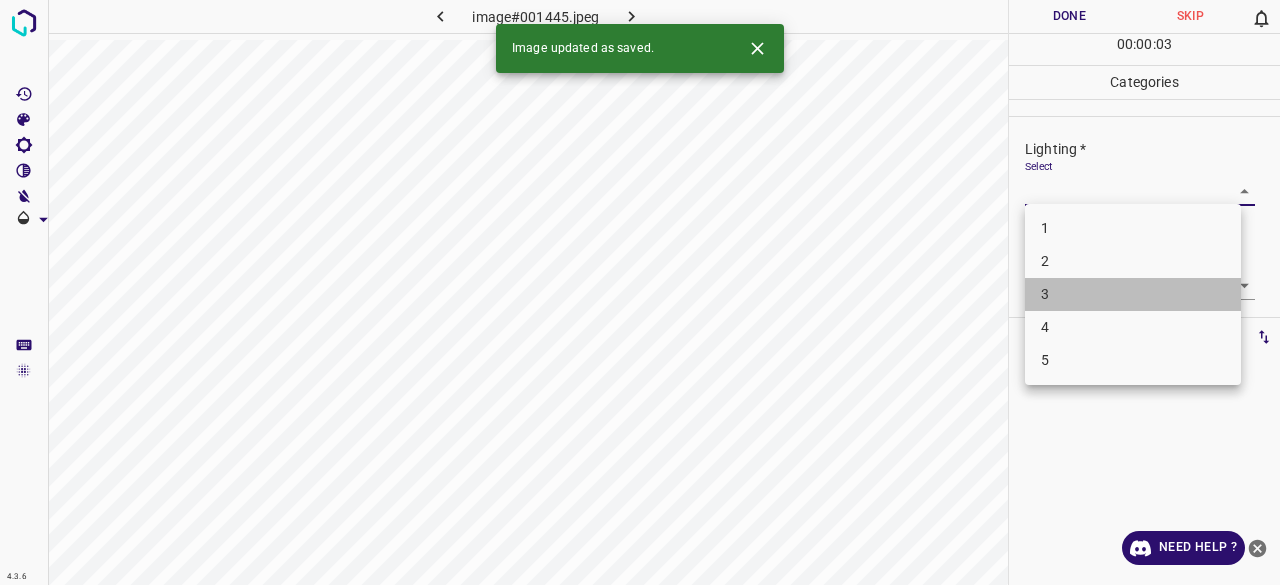 click on "3" at bounding box center [1133, 294] 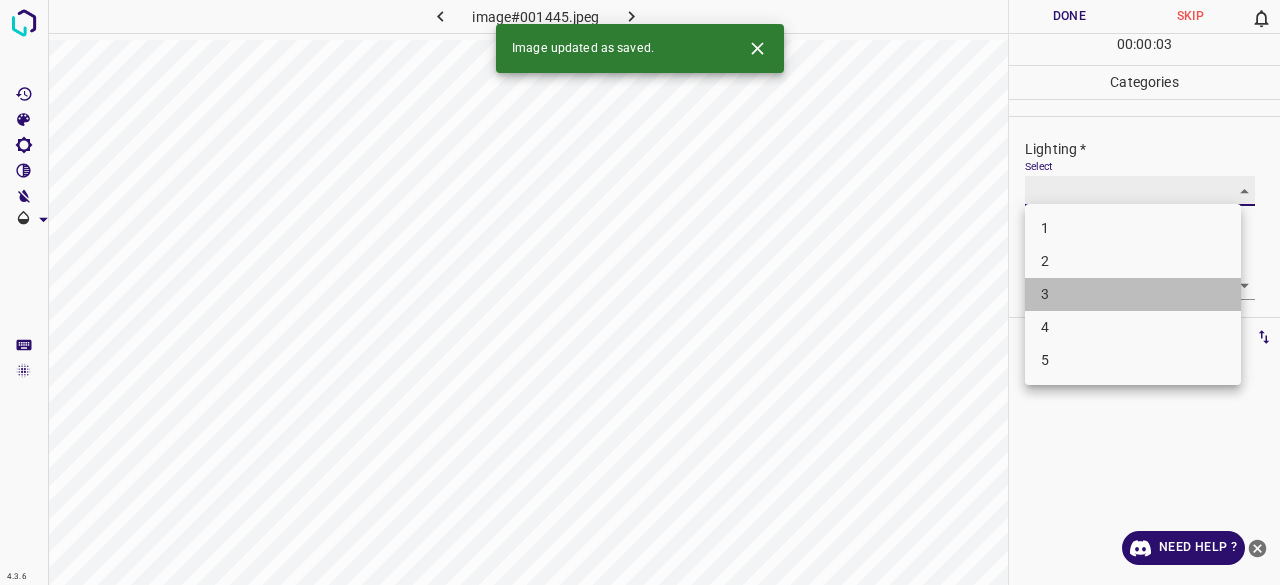 type on "3" 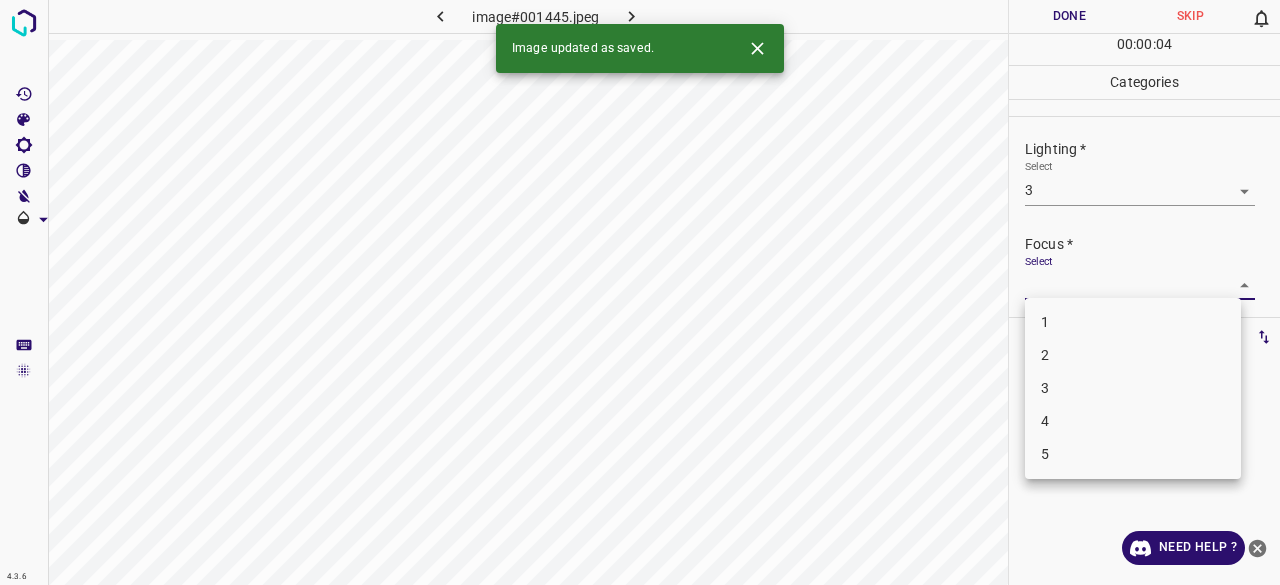 drag, startPoint x: 1043, startPoint y: 281, endPoint x: 1059, endPoint y: 325, distance: 46.818798 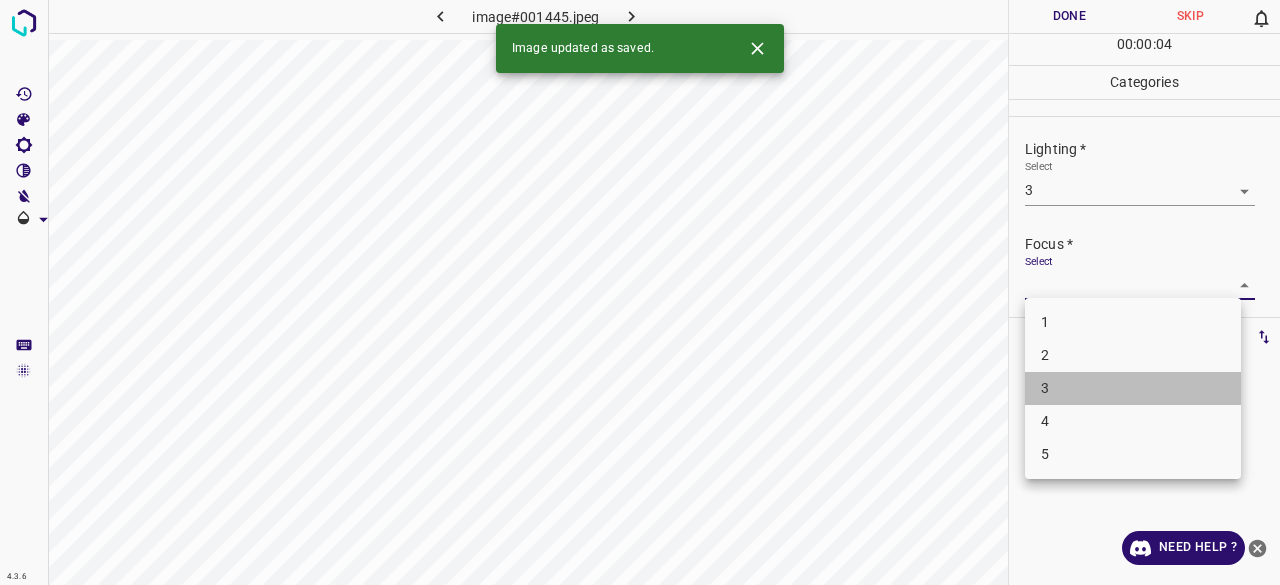 click on "3" at bounding box center [1133, 388] 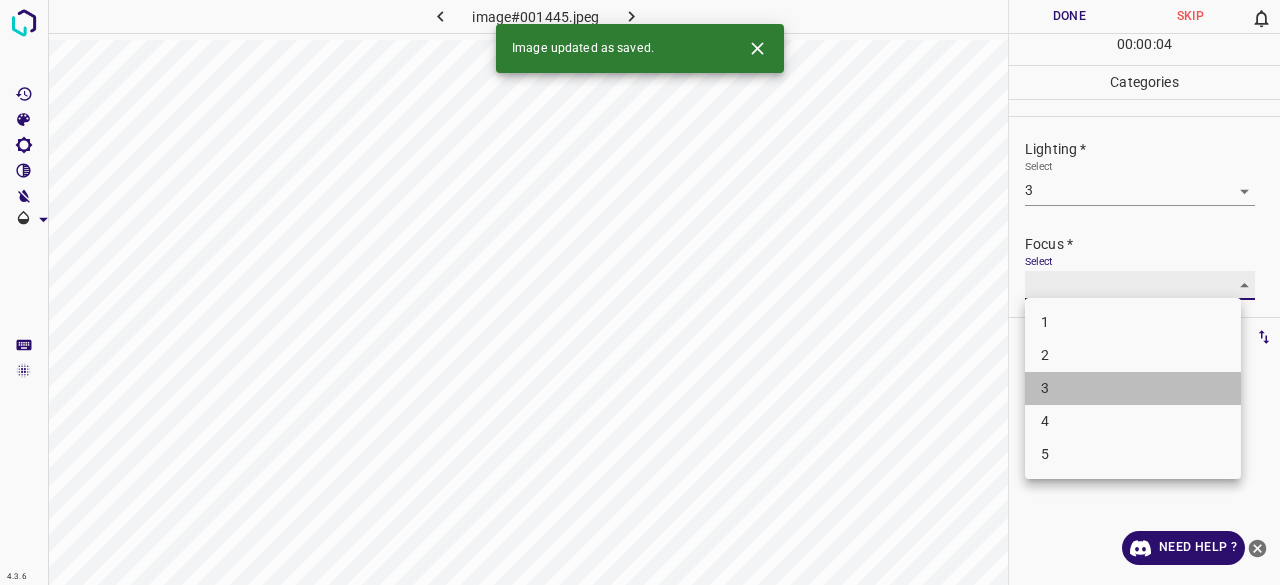 type on "3" 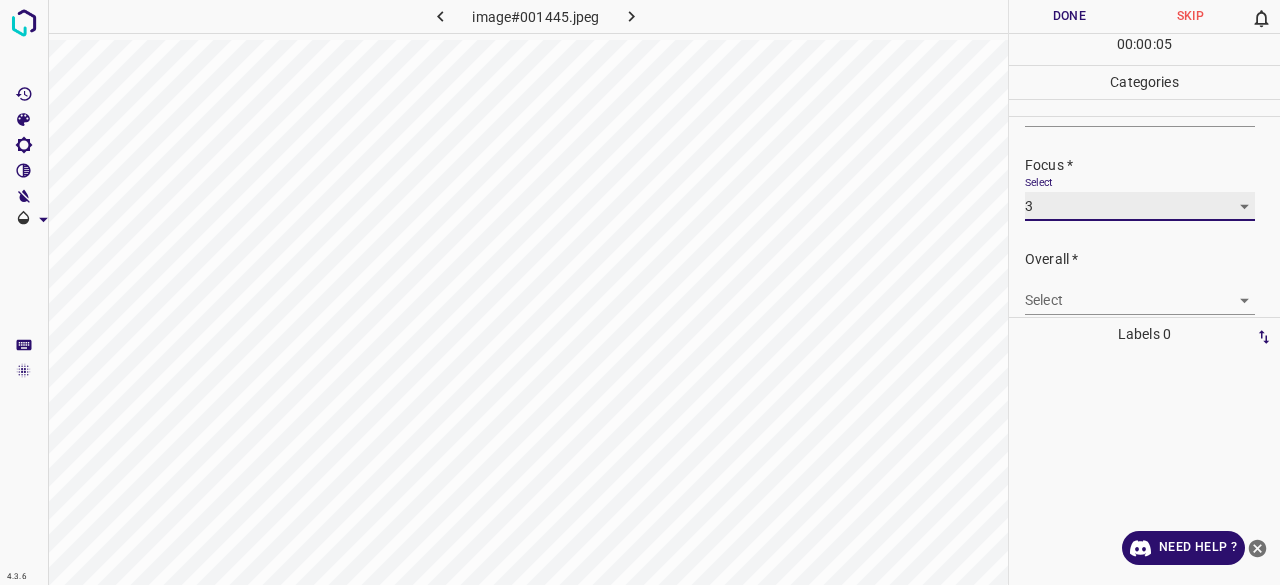 scroll, scrollTop: 98, scrollLeft: 0, axis: vertical 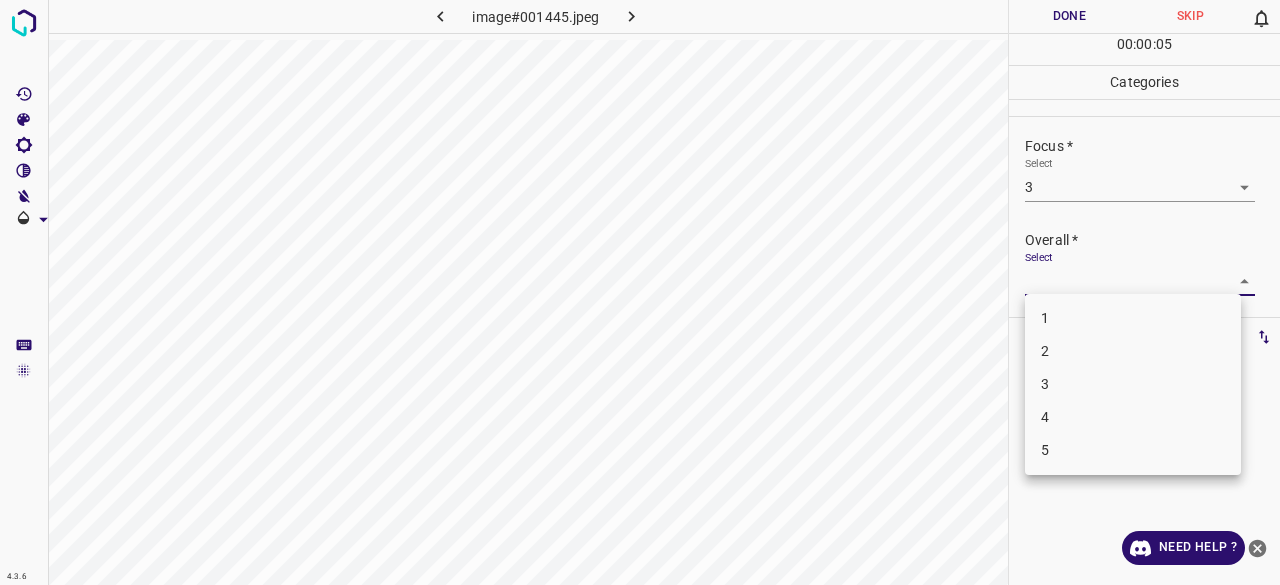 click on "4.3.6  image#001445.jpeg Done Skip 0 00   : 00   : 05   Categories Lighting *  Select 3 3 Focus *  Select 3 3 Overall *  Select ​ Labels   0 Categories 1 Lighting 2 Focus 3 Overall Tools Space Change between modes (Draw & Edit) I Auto labeling R Restore zoom M Zoom in N Zoom out Delete Delete selecte label Filters Z Restore filters X Saturation filter C Brightness filter V Contrast filter B Gray scale filter General O Download Need Help ? - Text - Hide - Delete 1 2 3 4 5" at bounding box center (640, 292) 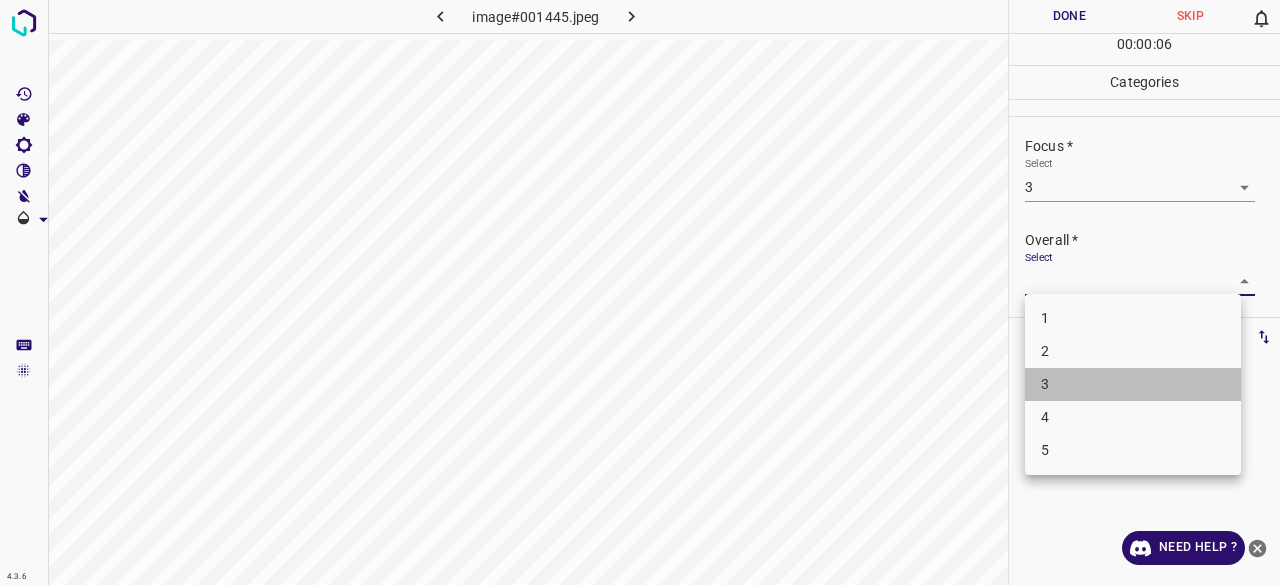 drag, startPoint x: 1045, startPoint y: 371, endPoint x: 1050, endPoint y: 289, distance: 82.1523 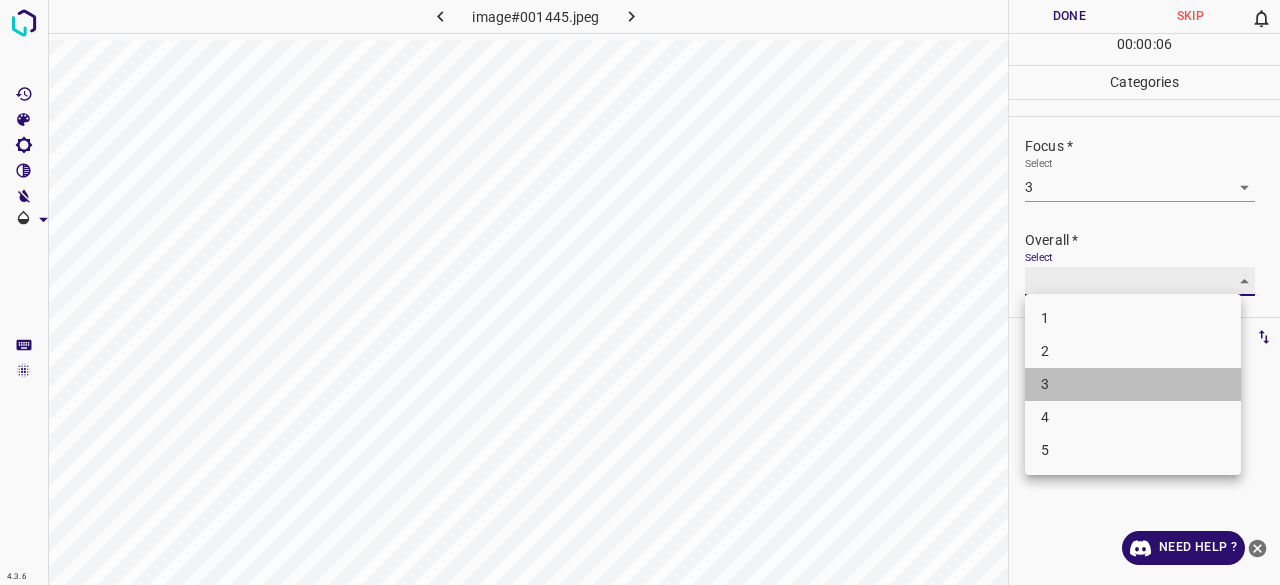 type on "3" 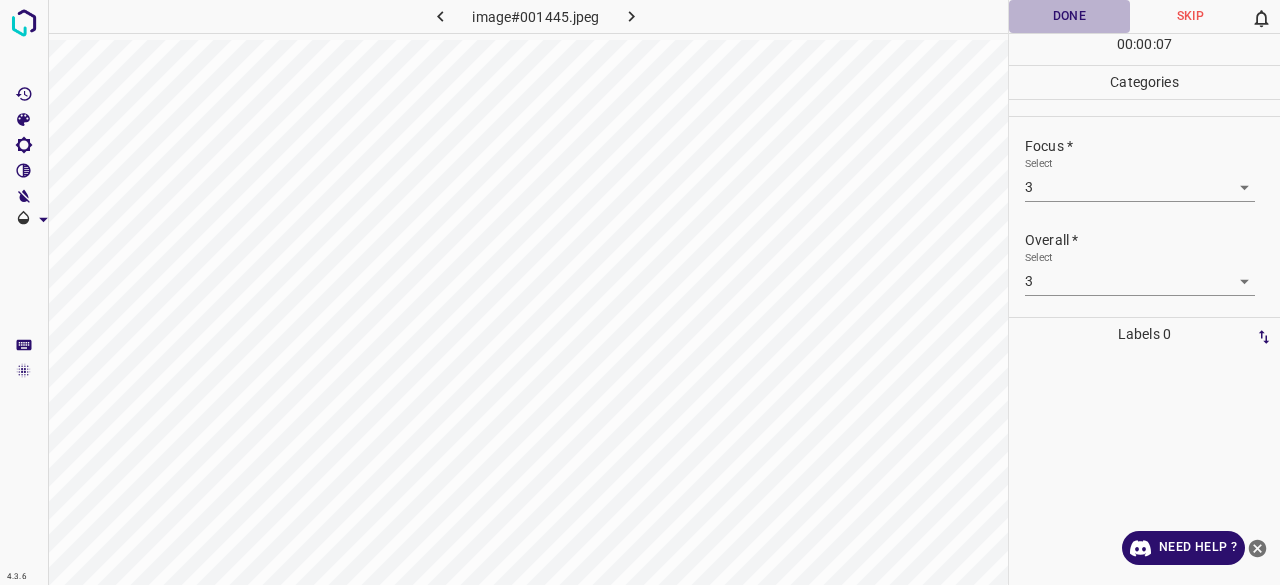 click on "Done" at bounding box center (1069, 16) 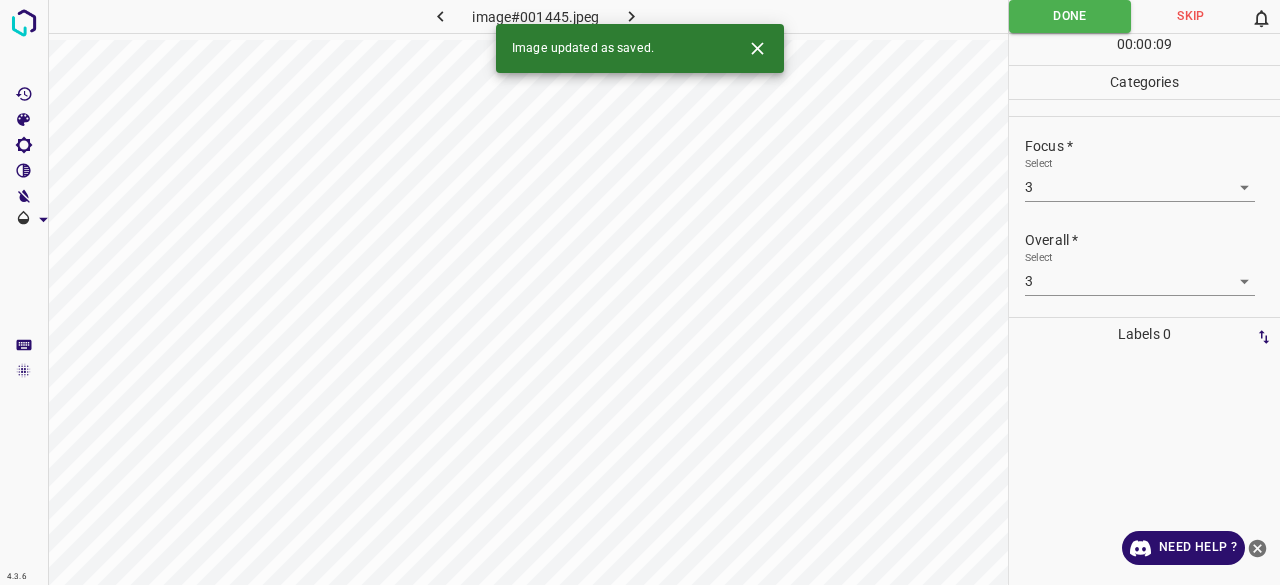 click 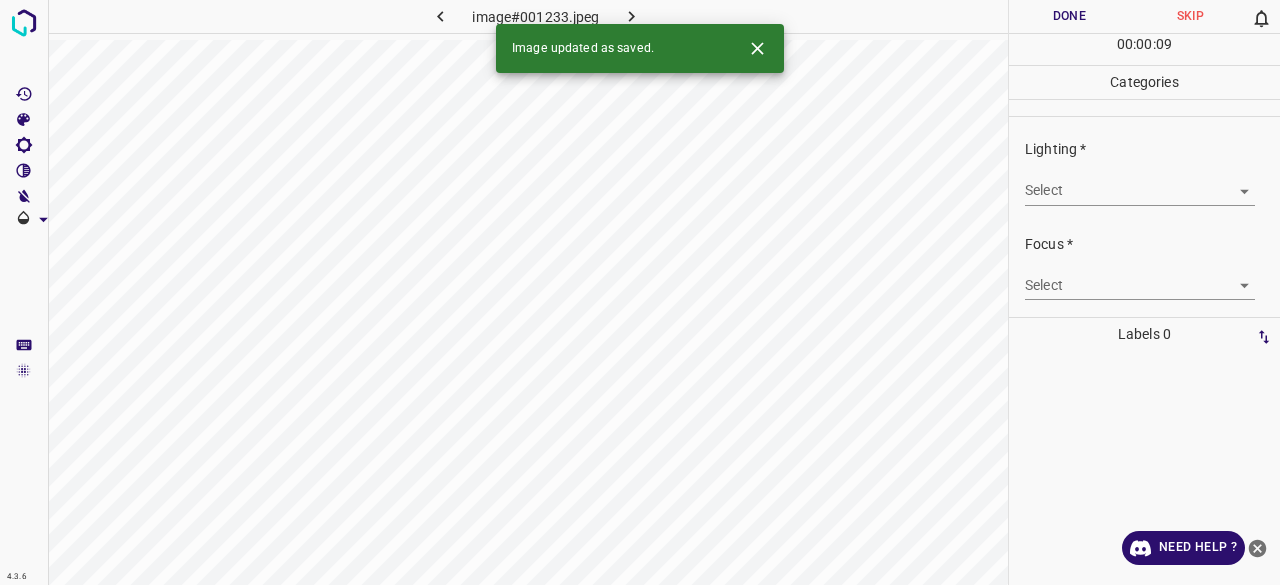 click on "4.3.6  image#001233.jpeg Done Skip 0 00   : 00   : 09   Categories Lighting *  Select ​ Focus *  Select ​ Overall *  Select ​ Labels   0 Categories 1 Lighting 2 Focus 3 Overall Tools Space Change between modes (Draw & Edit) I Auto labeling R Restore zoom M Zoom in N Zoom out Delete Delete selecte label Filters Z Restore filters X Saturation filter C Brightness filter V Contrast filter B Gray scale filter General O Download Image updated as saved. Need Help ? - Text - Hide - Delete" at bounding box center (640, 292) 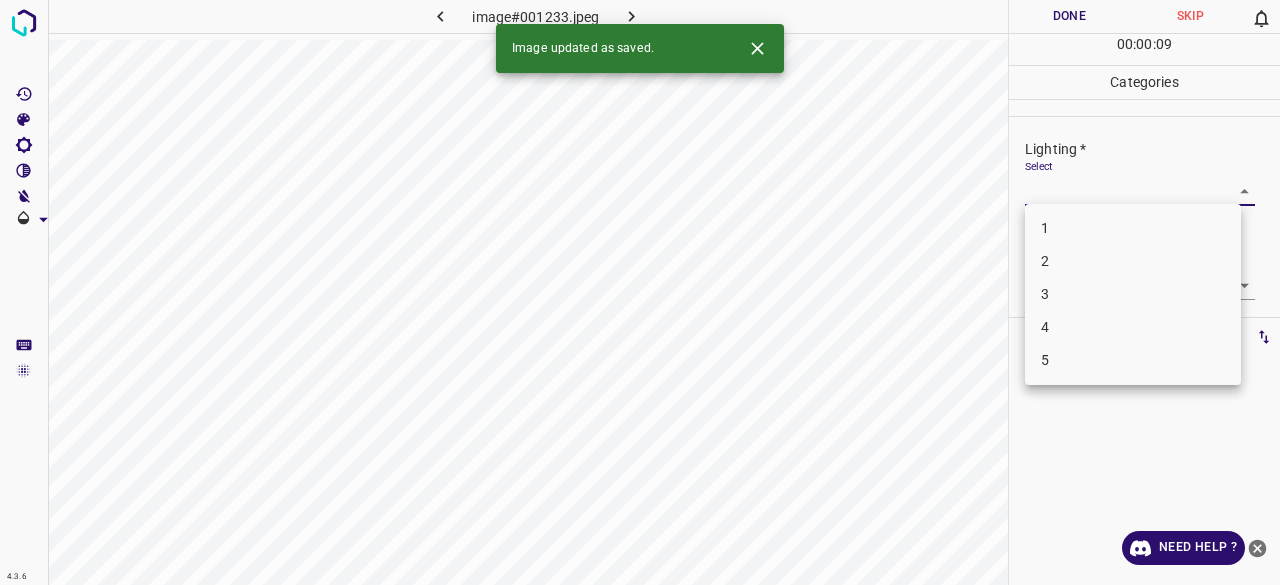 click on "3" at bounding box center (1133, 294) 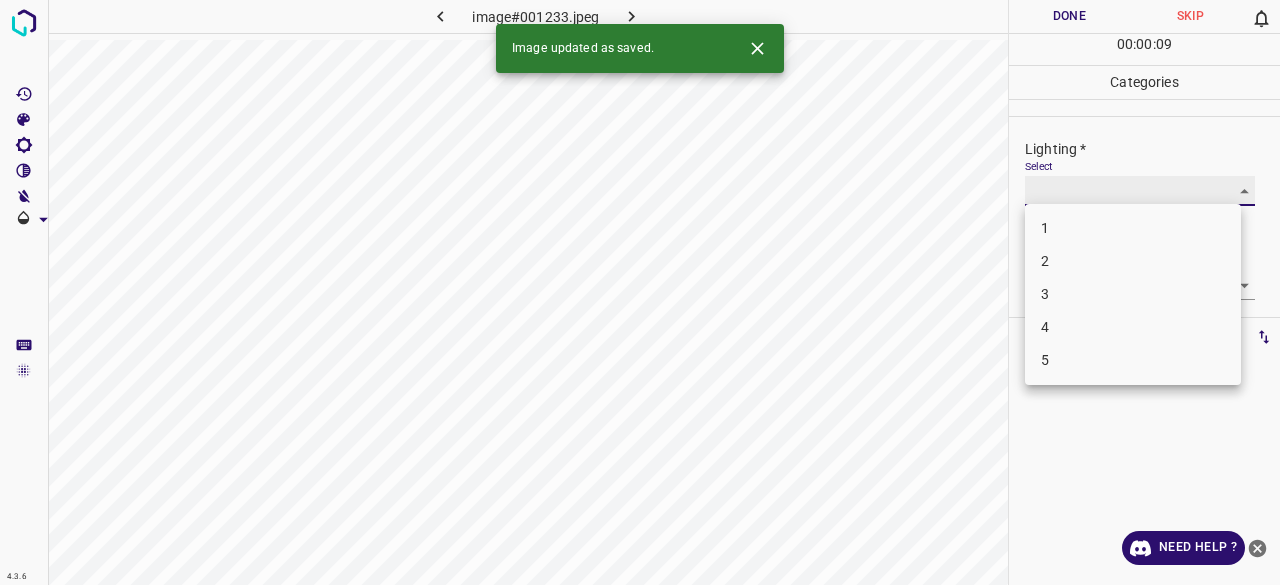 type on "3" 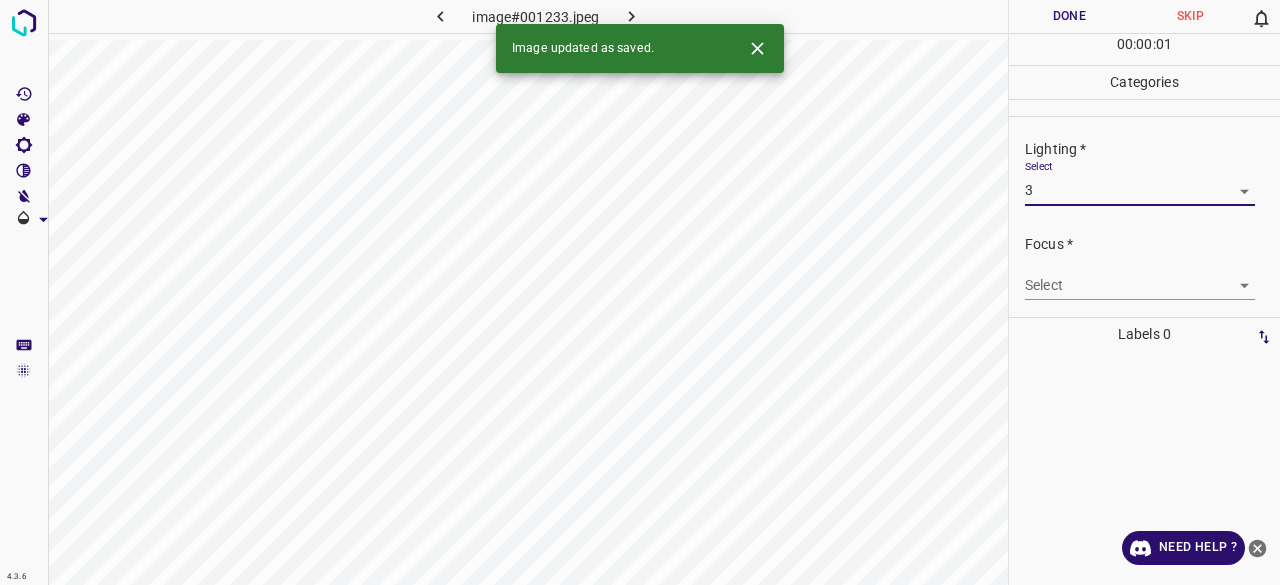 click on "1 2 3 4 5" at bounding box center [640, 292] 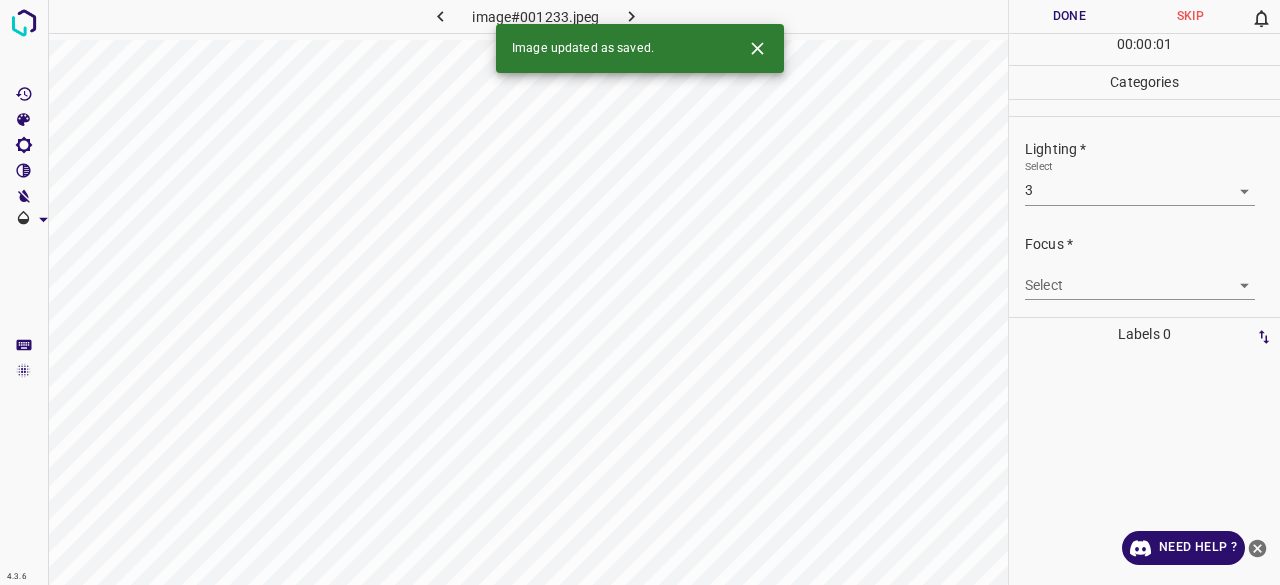 click on "4.3.6  image#001233.jpeg Done Skip 0 00   : 00   : 01   Categories Lighting *  Select 3 3 Focus *  Select ​ Overall *  Select ​ Labels   0 Categories 1 Lighting 2 Focus 3 Overall Tools Space Change between modes (Draw & Edit) I Auto labeling R Restore zoom M Zoom in N Zoom out Delete Delete selecte label Filters Z Restore filters X Saturation filter C Brightness filter V Contrast filter B Gray scale filter General O Download Image updated as saved. Need Help ? - Text - Hide - Delete" at bounding box center (640, 292) 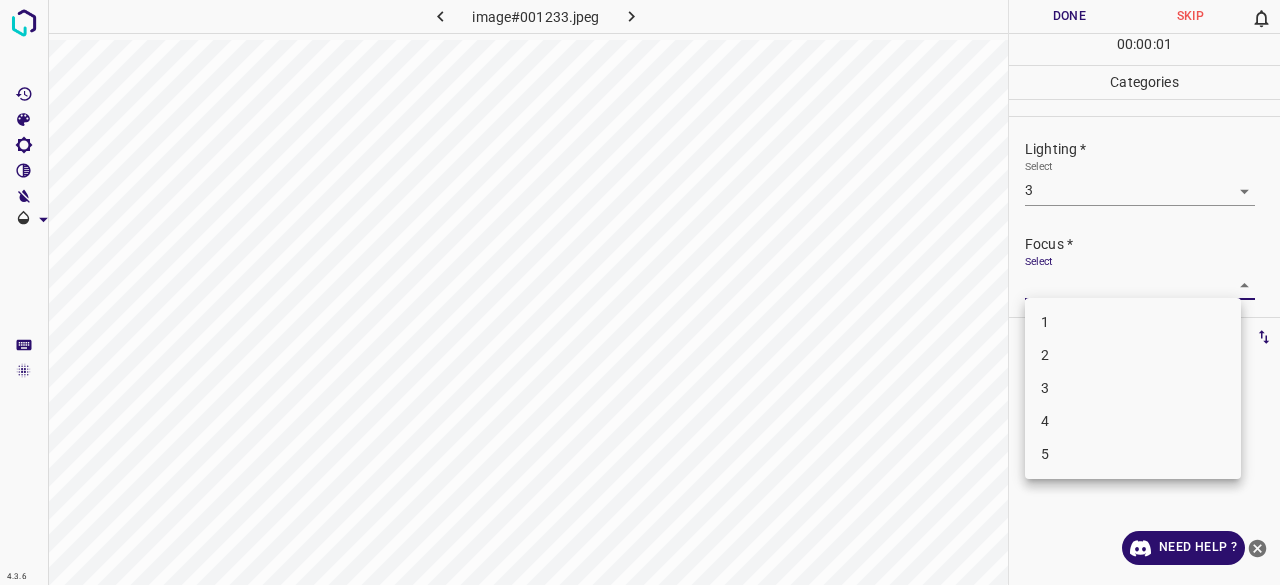 click on "2" at bounding box center [1133, 355] 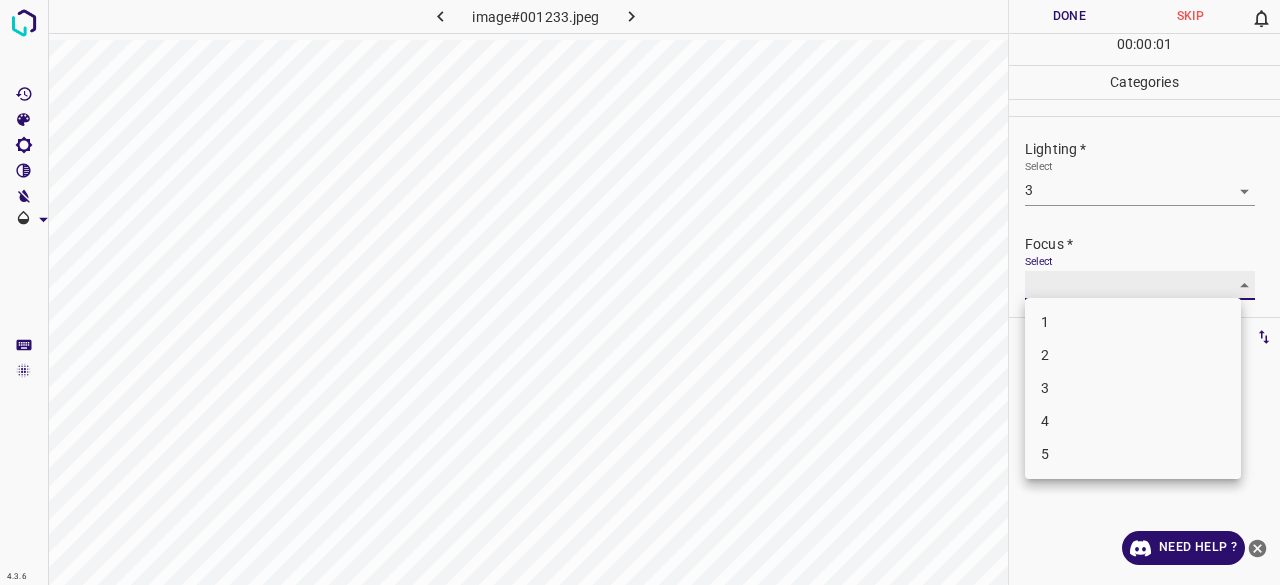 type on "2" 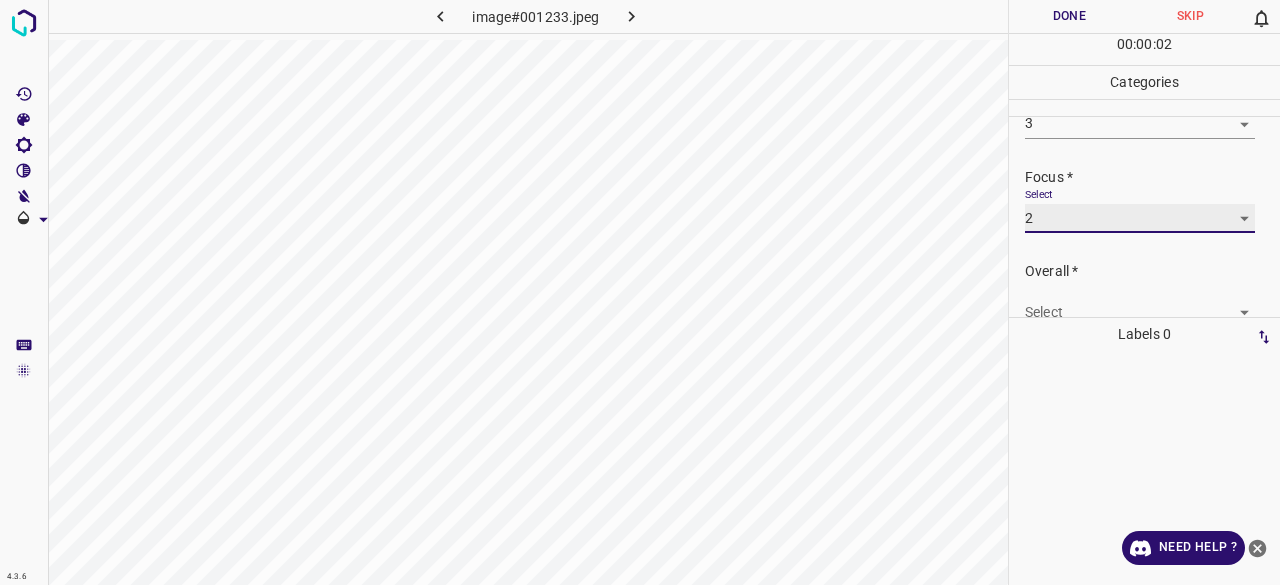 scroll, scrollTop: 98, scrollLeft: 0, axis: vertical 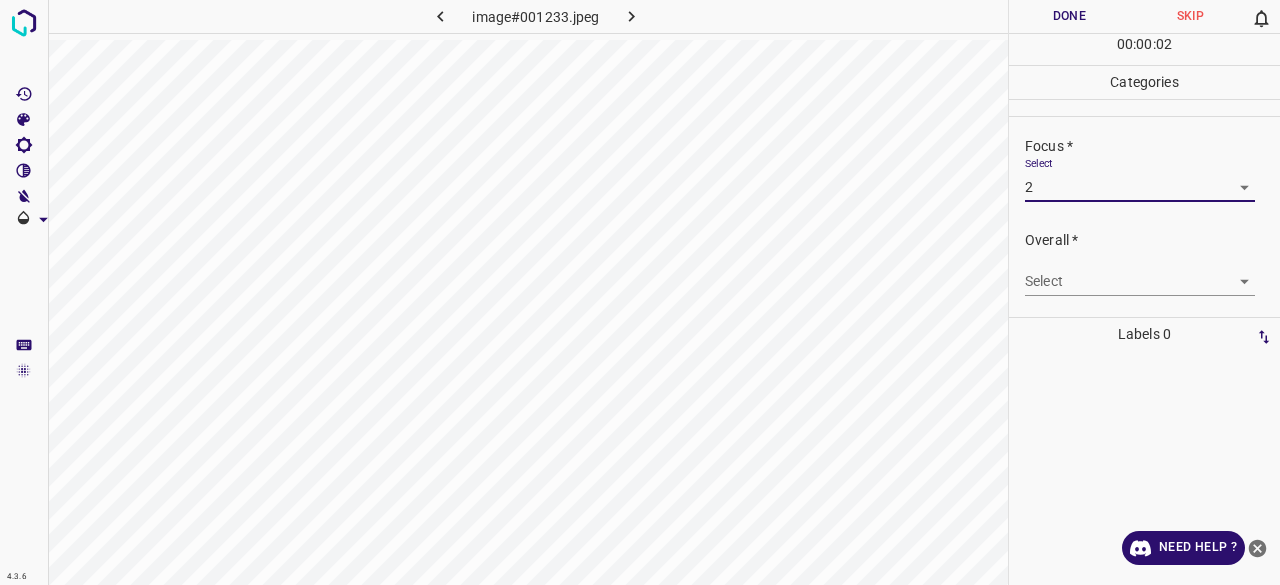 click on "Overall *  Select ​" at bounding box center (1144, 263) 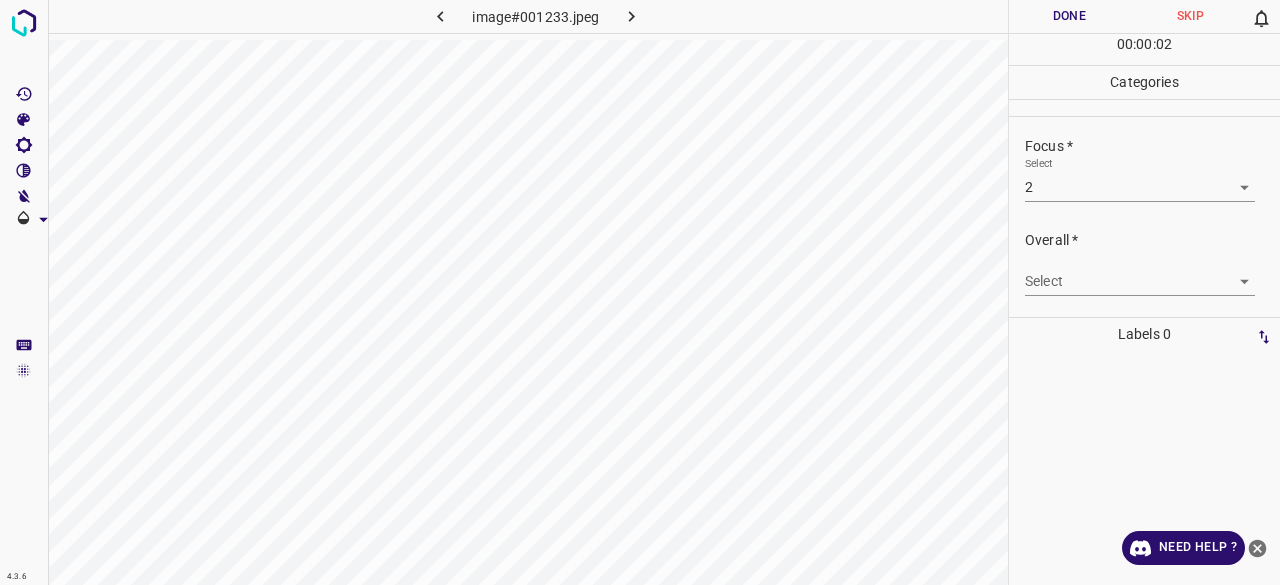 click on "4.3.6  image#001233.jpeg Done Skip 0 00   : 00   : 02   Categories Lighting *  Select 3 3 Focus *  Select 2 2 Overall *  Select ​ Labels   0 Categories 1 Lighting 2 Focus 3 Overall Tools Space Change between modes (Draw & Edit) I Auto labeling R Restore zoom M Zoom in N Zoom out Delete Delete selecte label Filters Z Restore filters X Saturation filter C Brightness filter V Contrast filter B Gray scale filter General O Download Need Help ? - Text - Hide - Delete" at bounding box center (640, 292) 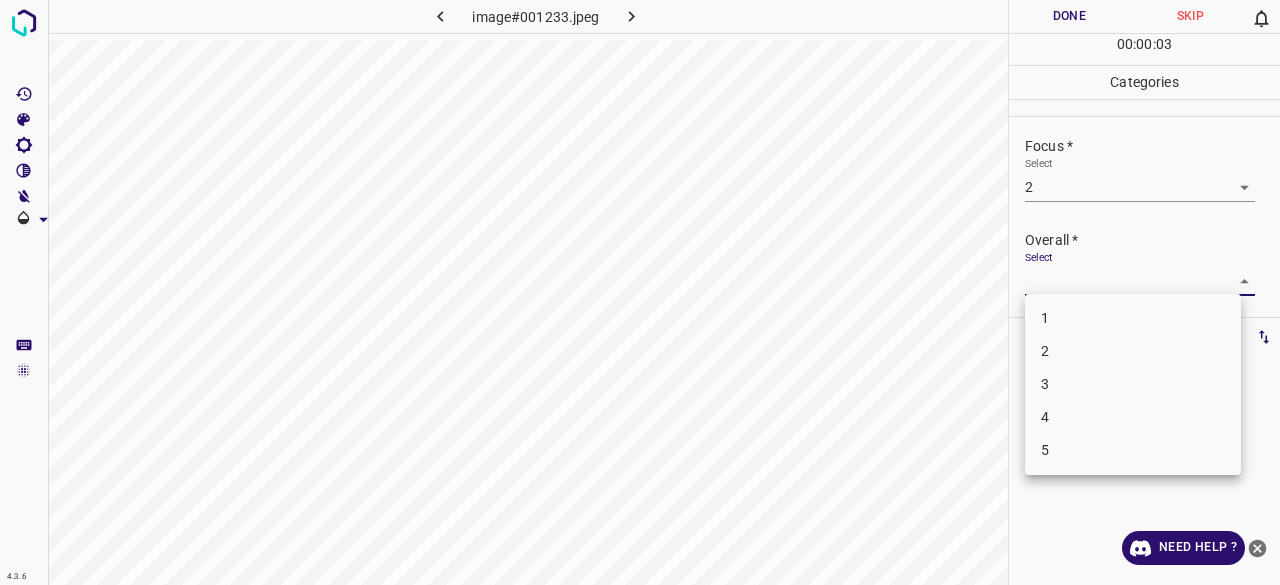 click on "3" at bounding box center (1133, 384) 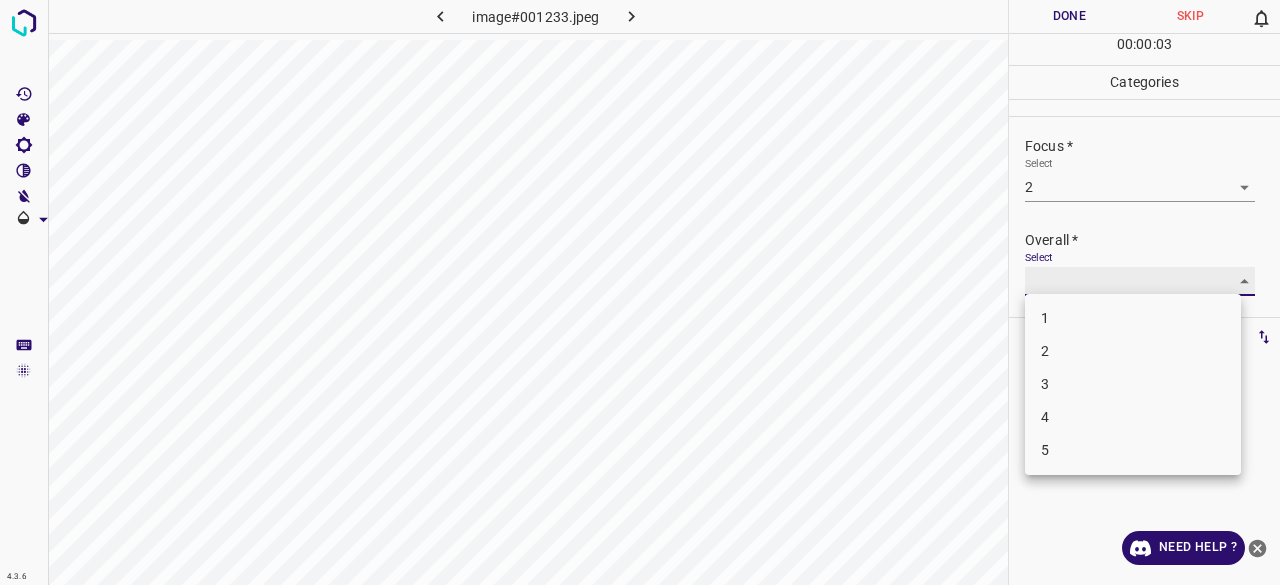 type on "3" 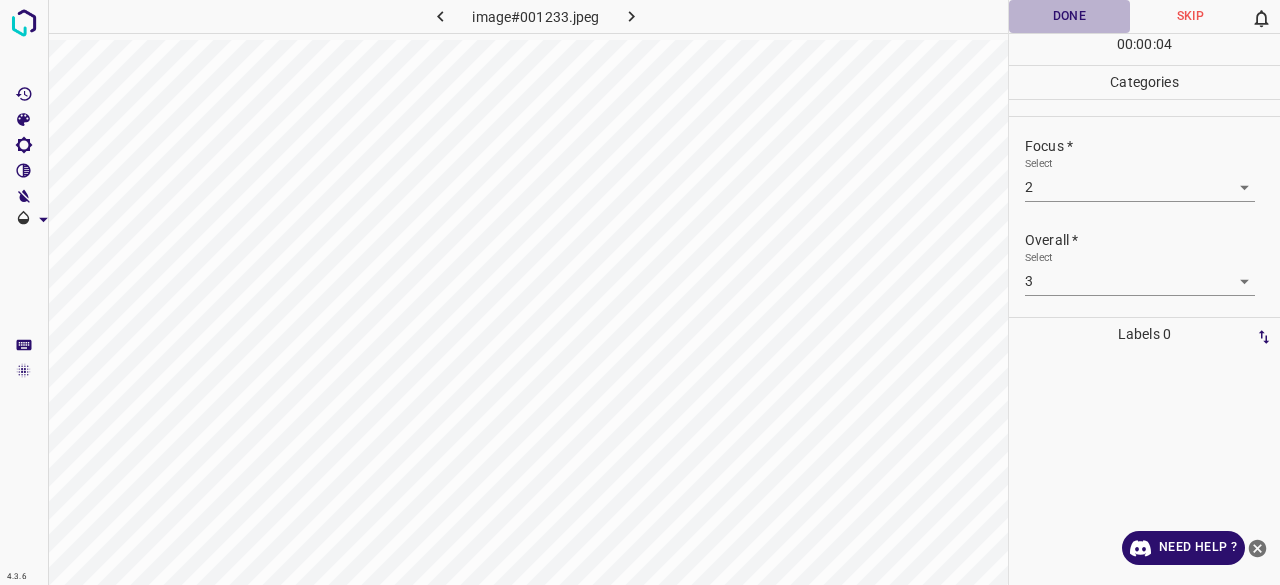 click on "Done" at bounding box center (1069, 16) 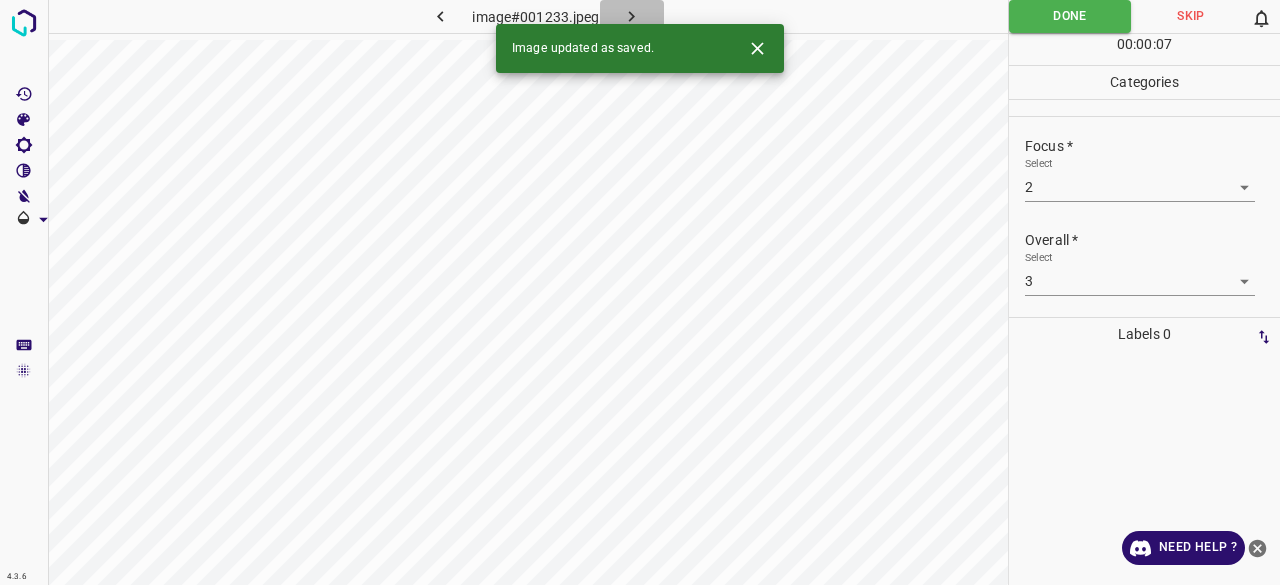 click 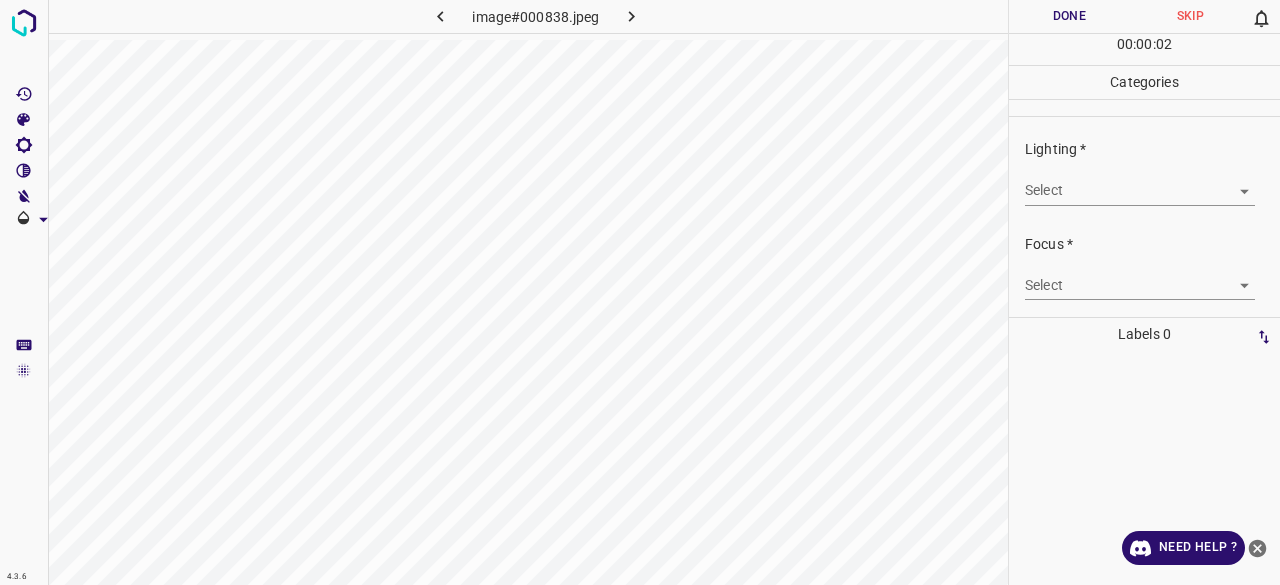 click on "Select ​" at bounding box center (1140, 182) 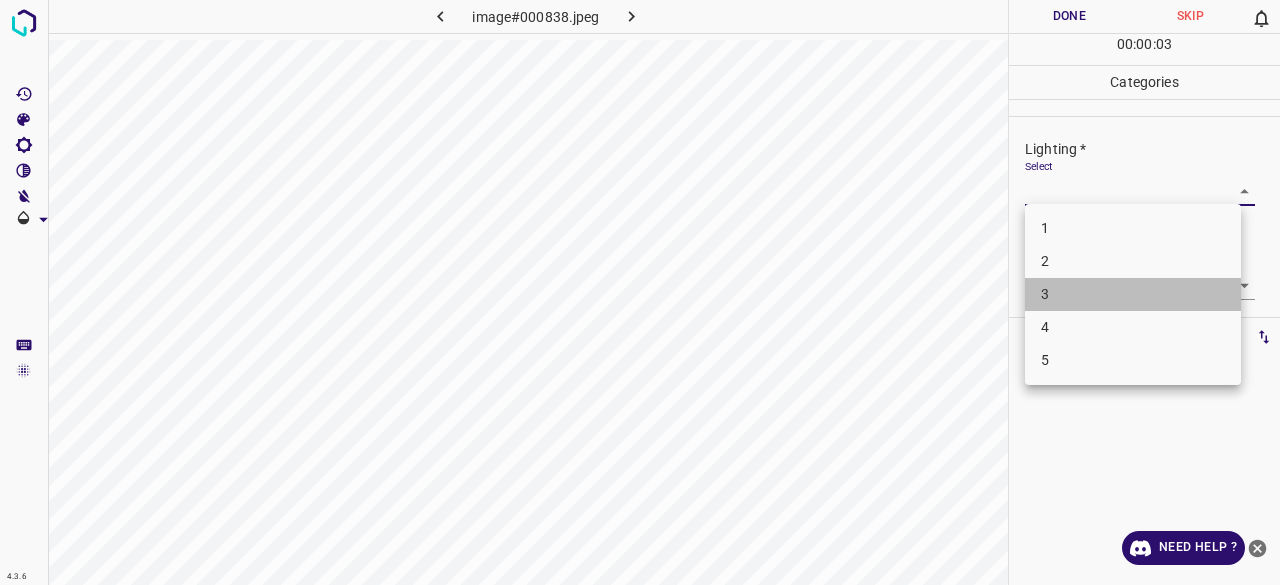 click on "3" at bounding box center (1133, 294) 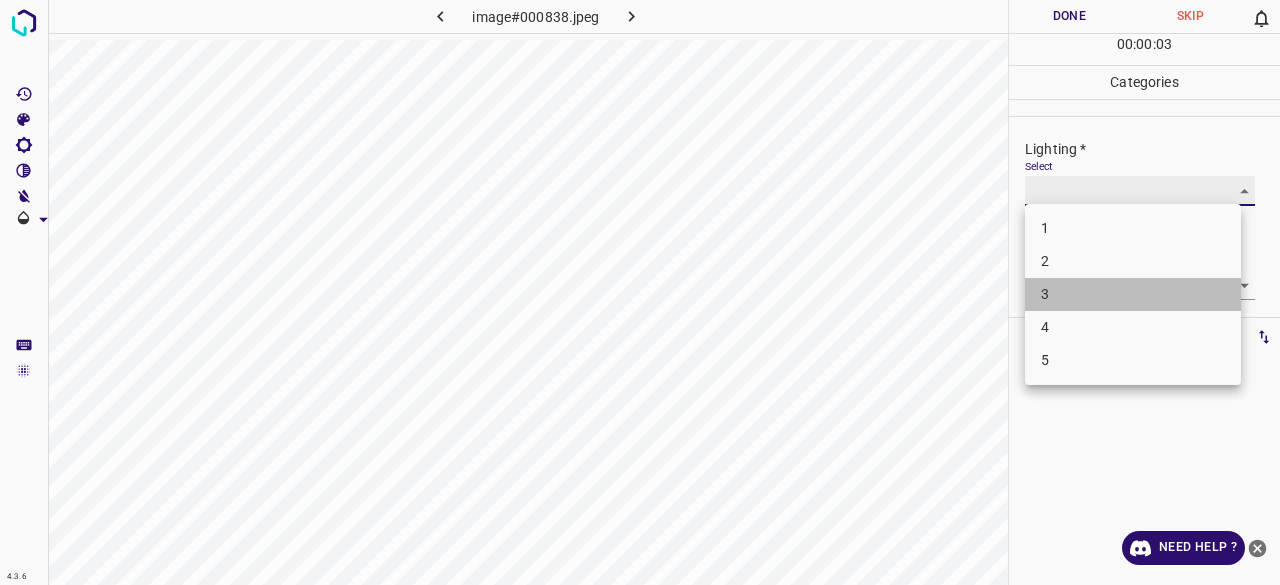 type on "3" 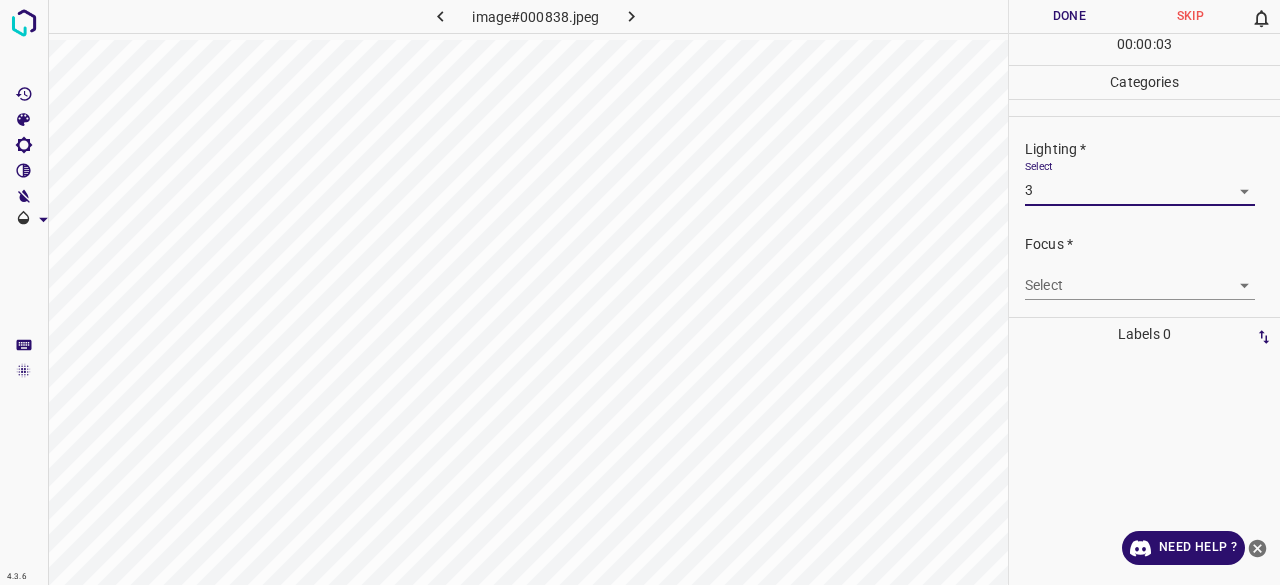 click on "Select ​" at bounding box center (1140, 277) 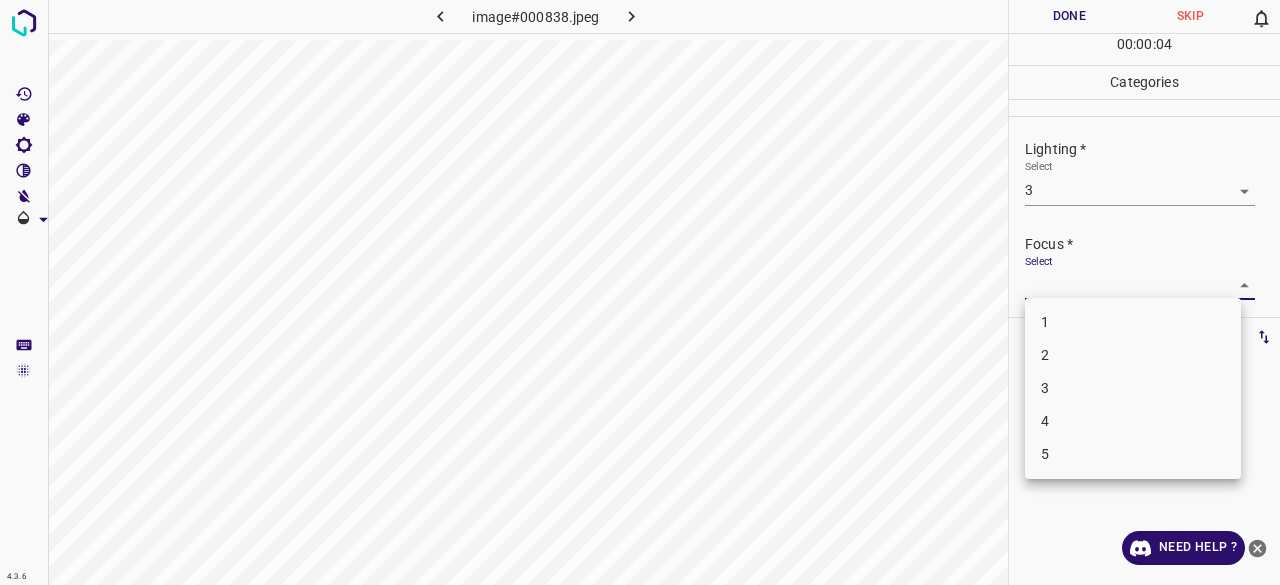 click on "4.3.6  image#000838.jpeg Done Skip 0 00   : 00   : 04   Categories Lighting *  Select 3 3 Focus *  Select ​ Overall *  Select ​ Labels   0 Categories 1 Lighting 2 Focus 3 Overall Tools Space Change between modes (Draw & Edit) I Auto labeling R Restore zoom M Zoom in N Zoom out Delete Delete selecte label Filters Z Restore filters X Saturation filter C Brightness filter V Contrast filter B Gray scale filter General O Download Need Help ? - Text - Hide - Delete 1 2 3 4 5" at bounding box center [640, 292] 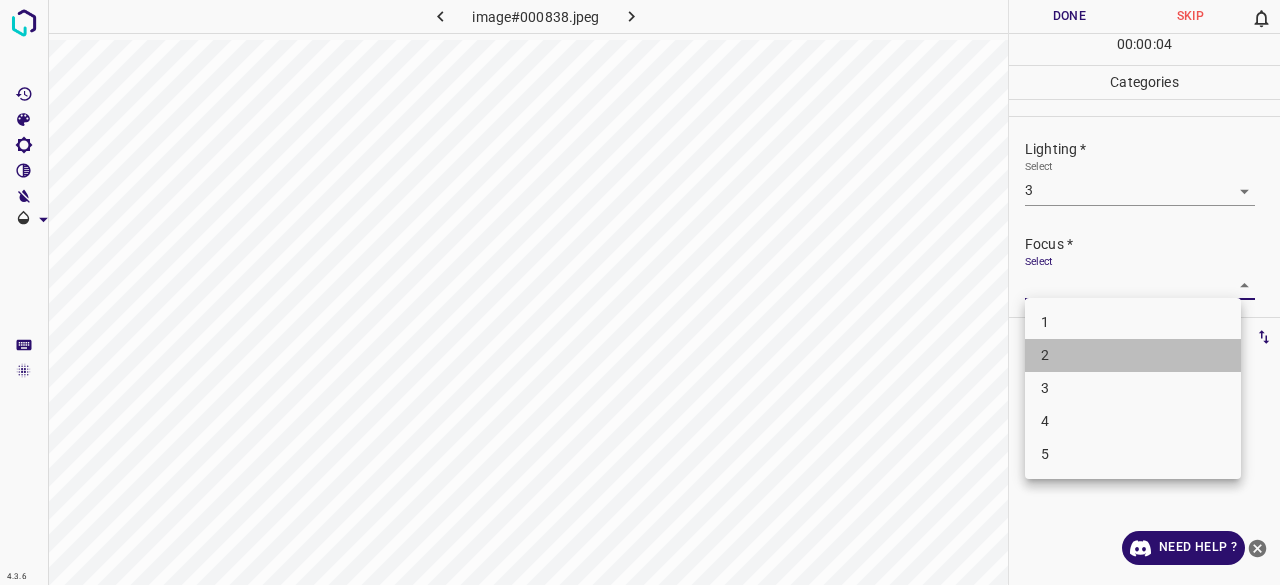 drag, startPoint x: 1041, startPoint y: 343, endPoint x: 1044, endPoint y: 329, distance: 14.3178215 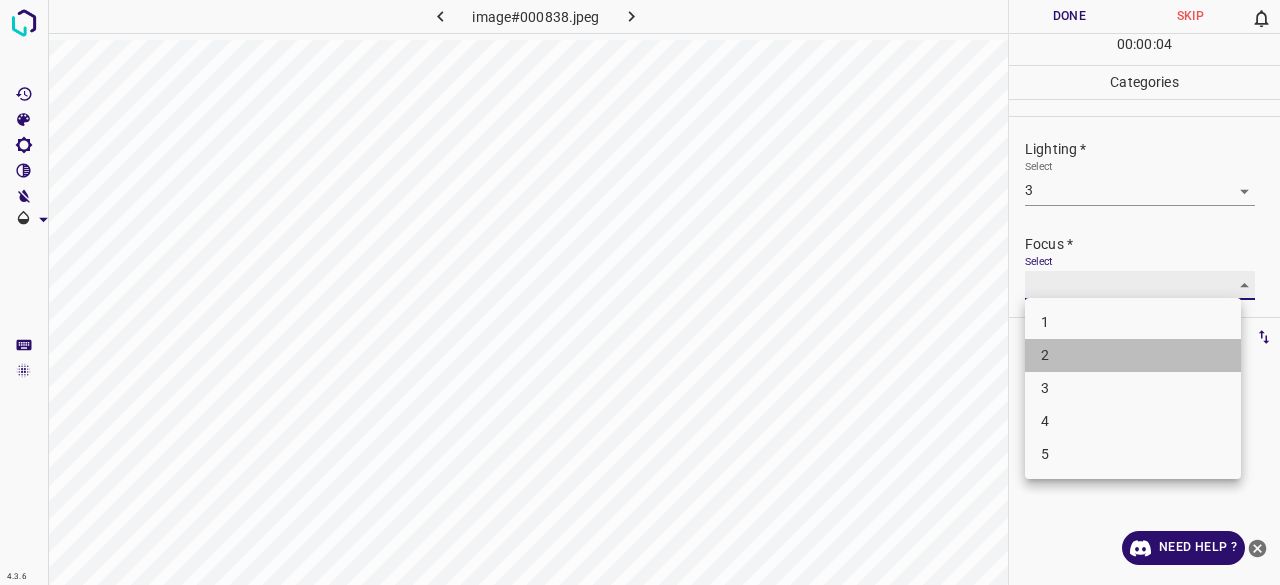 type on "2" 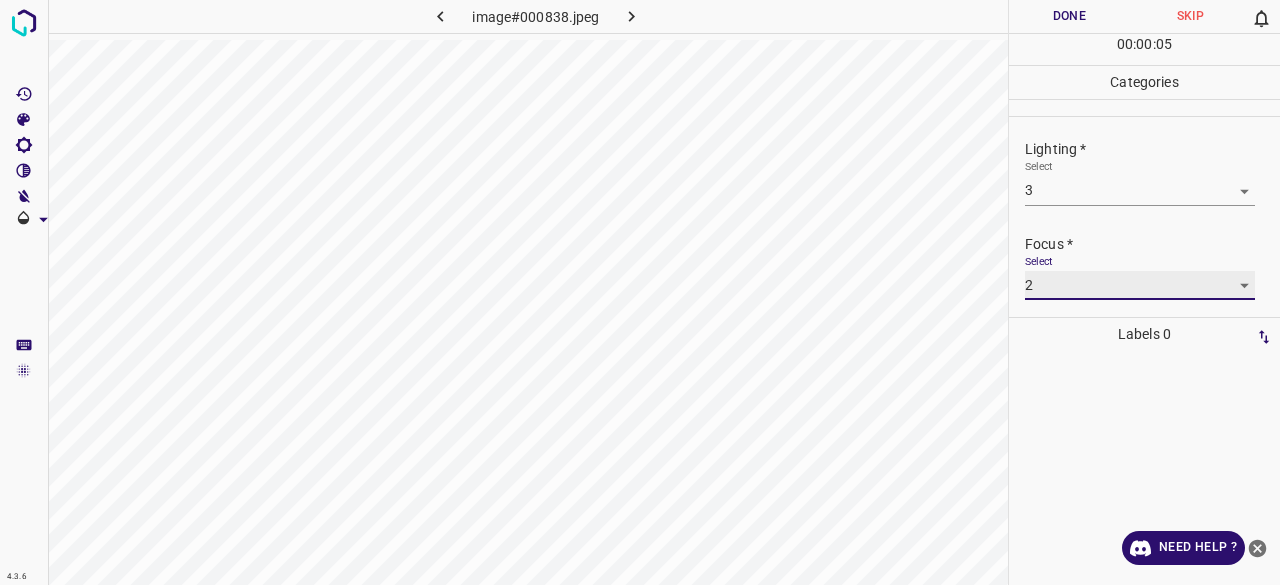 scroll, scrollTop: 98, scrollLeft: 0, axis: vertical 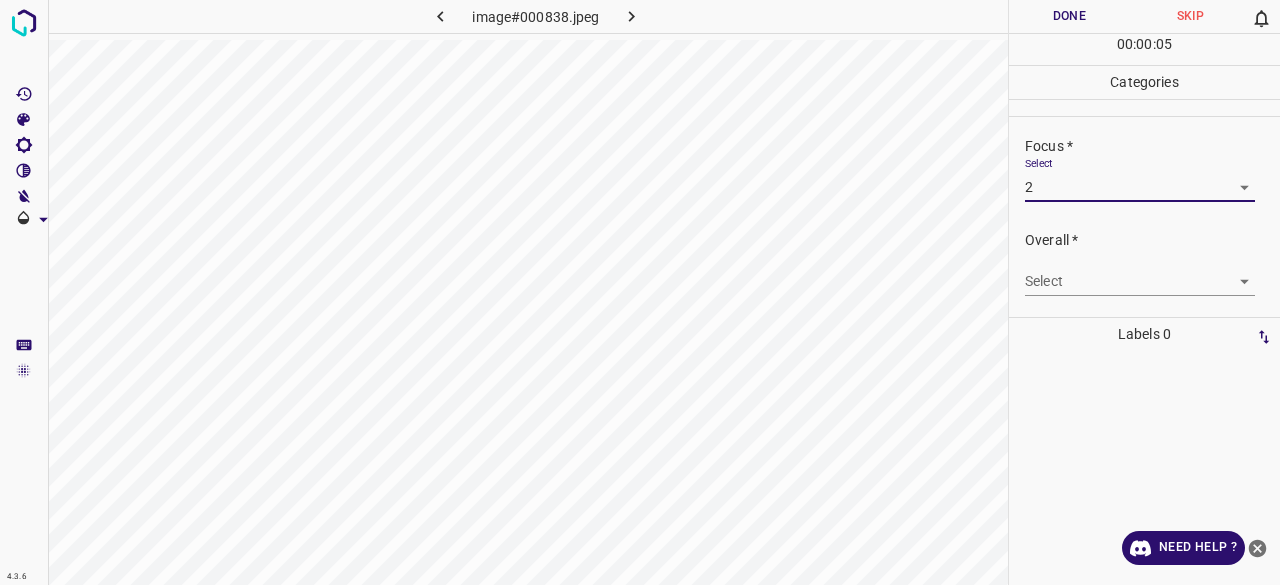 click on "4.3.6  image#000838.jpeg Done Skip 0 00   : 00   : 05   Categories Lighting *  Select 3 3 Focus *  Select 2 2 Overall *  Select ​ Labels   0 Categories 1 Lighting 2 Focus 3 Overall Tools Space Change between modes (Draw & Edit) I Auto labeling R Restore zoom M Zoom in N Zoom out Delete Delete selecte label Filters Z Restore filters X Saturation filter C Brightness filter V Contrast filter B Gray scale filter General O Download Need Help ? - Text - Hide - Delete" at bounding box center (640, 292) 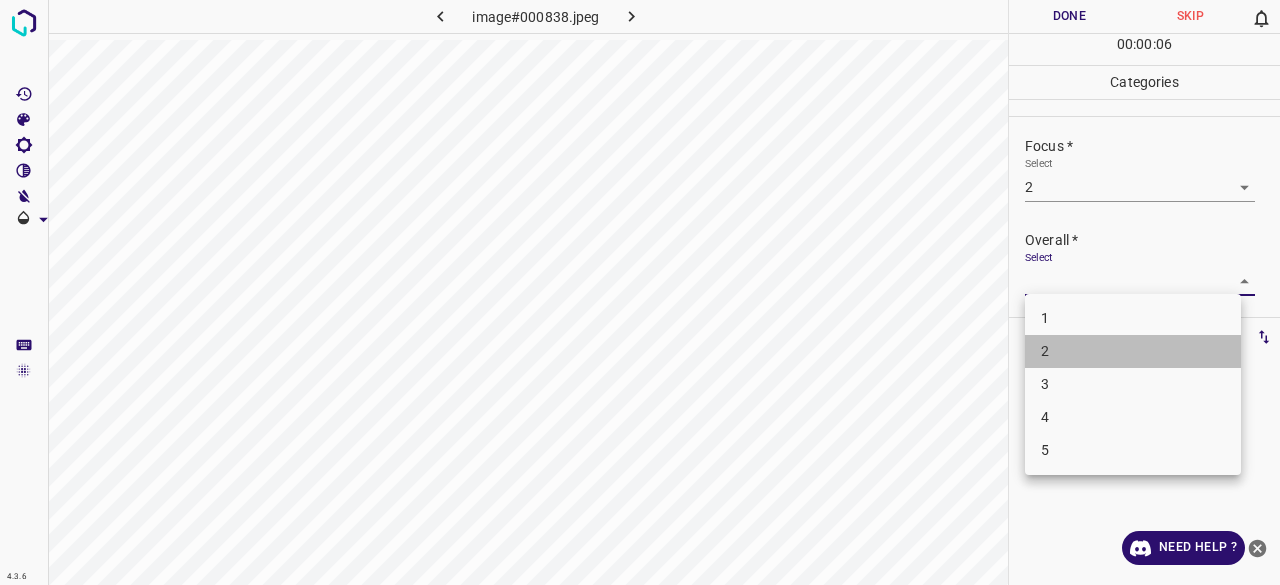 drag, startPoint x: 1048, startPoint y: 359, endPoint x: 1014, endPoint y: 117, distance: 244.37675 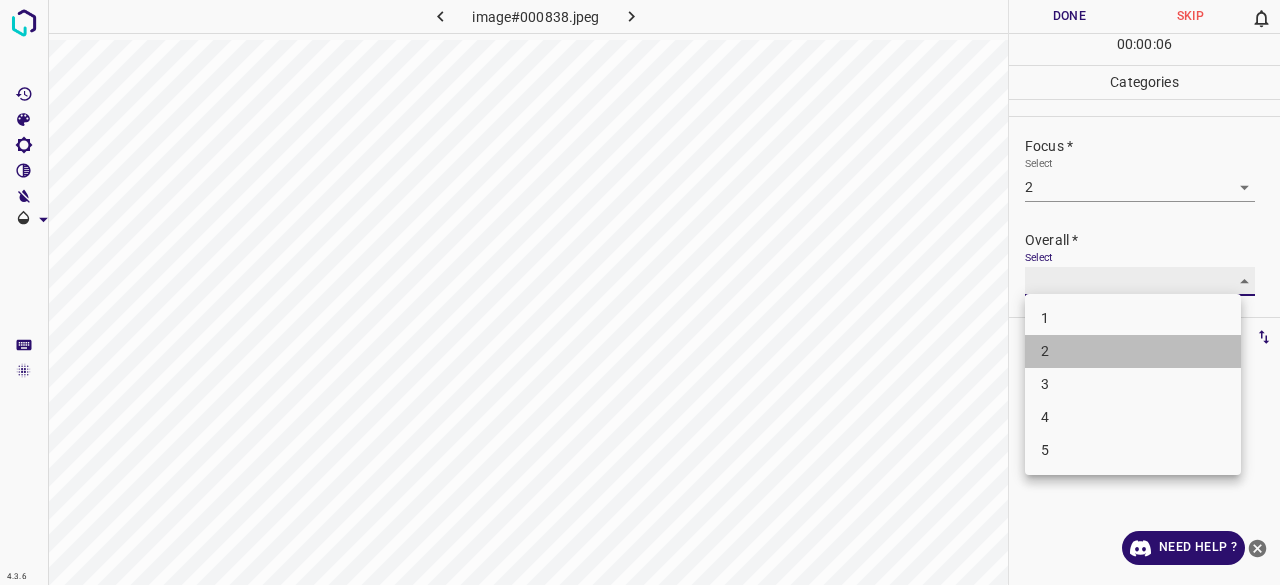 type on "2" 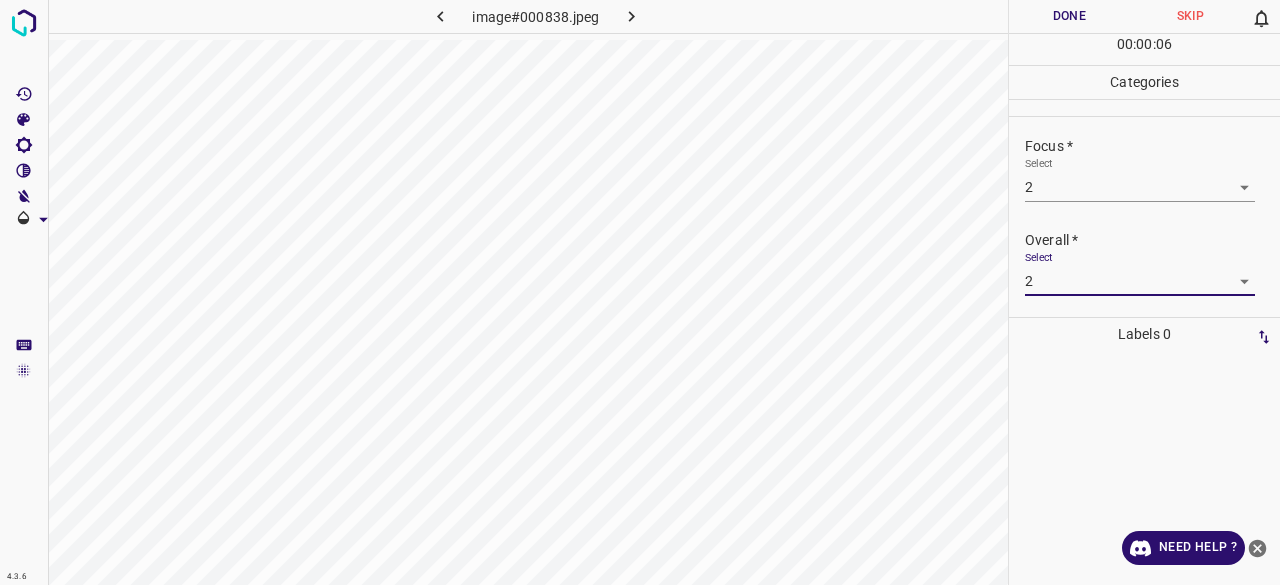 click on "00   : 00   : 06" at bounding box center [1144, 49] 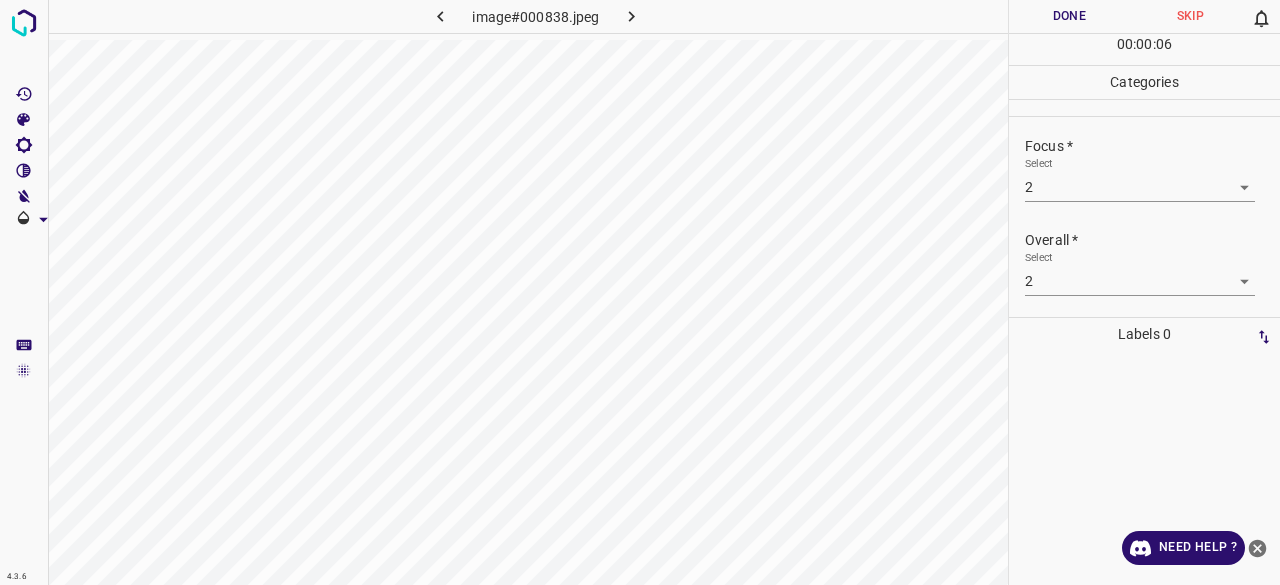 click on "Done" at bounding box center (1069, 16) 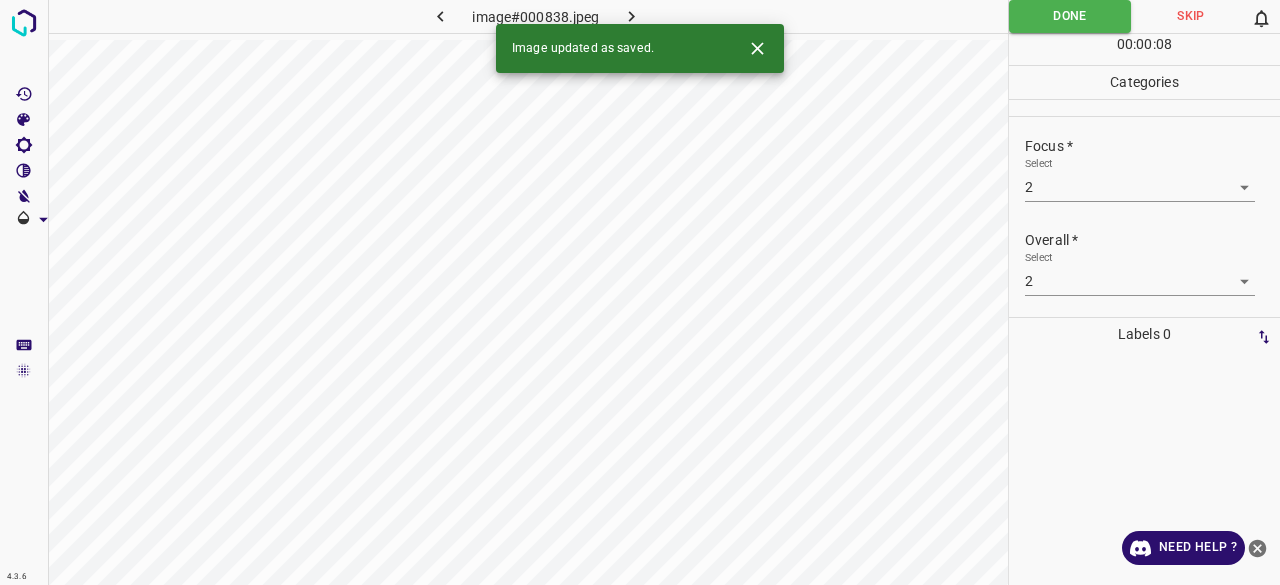 click 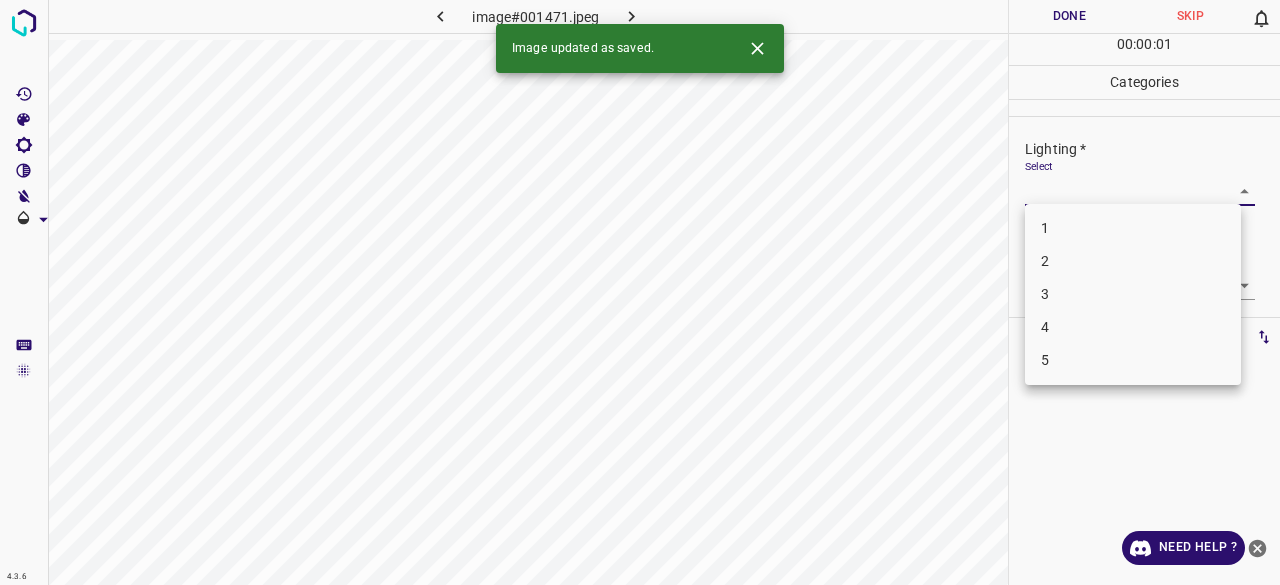 click on "4.3.6  image#001471.jpeg Done Skip 0 00   : 00   : 01   Categories Lighting *  Select ​ Focus *  Select ​ Overall *  Select ​ Labels   0 Categories 1 Lighting 2 Focus 3 Overall Tools Space Change between modes (Draw & Edit) I Auto labeling R Restore zoom M Zoom in N Zoom out Delete Delete selecte label Filters Z Restore filters X Saturation filter C Brightness filter V Contrast filter B Gray scale filter General O Download Image updated as saved. Need Help ? - Text - Hide - Delete 1 2 3 4 5" at bounding box center [640, 292] 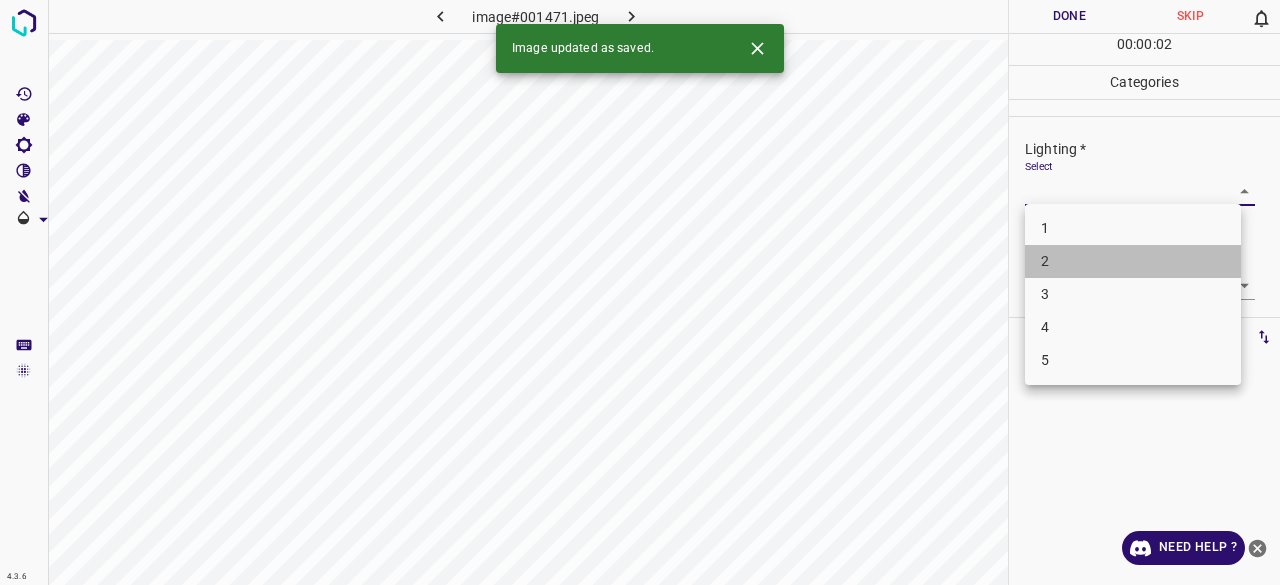 click on "2" at bounding box center (1133, 261) 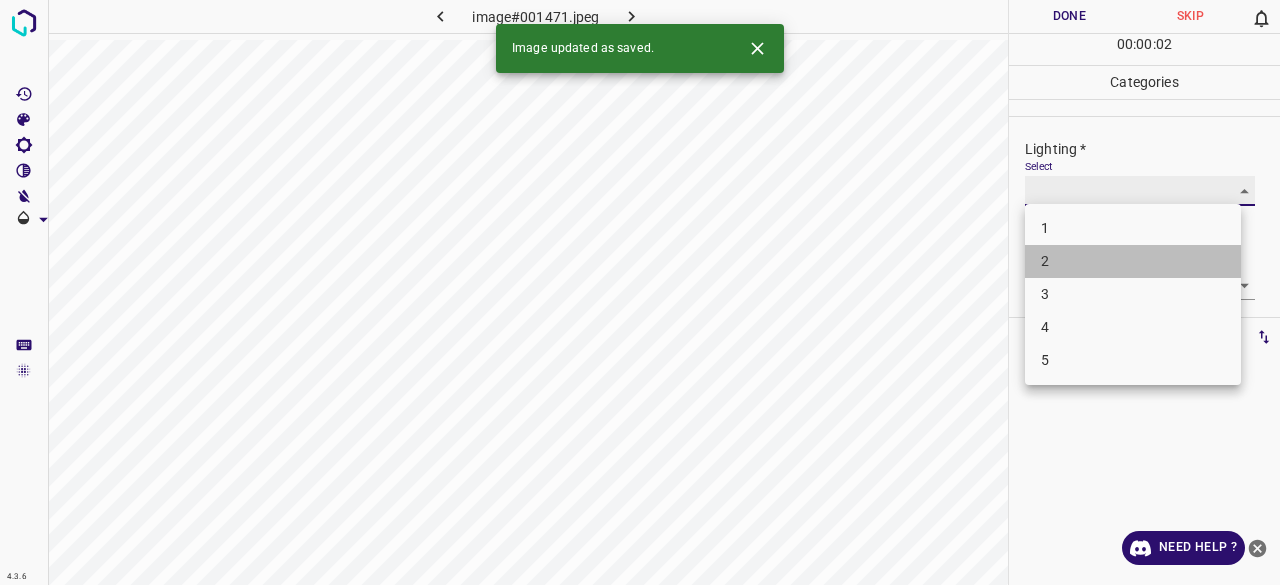 type on "2" 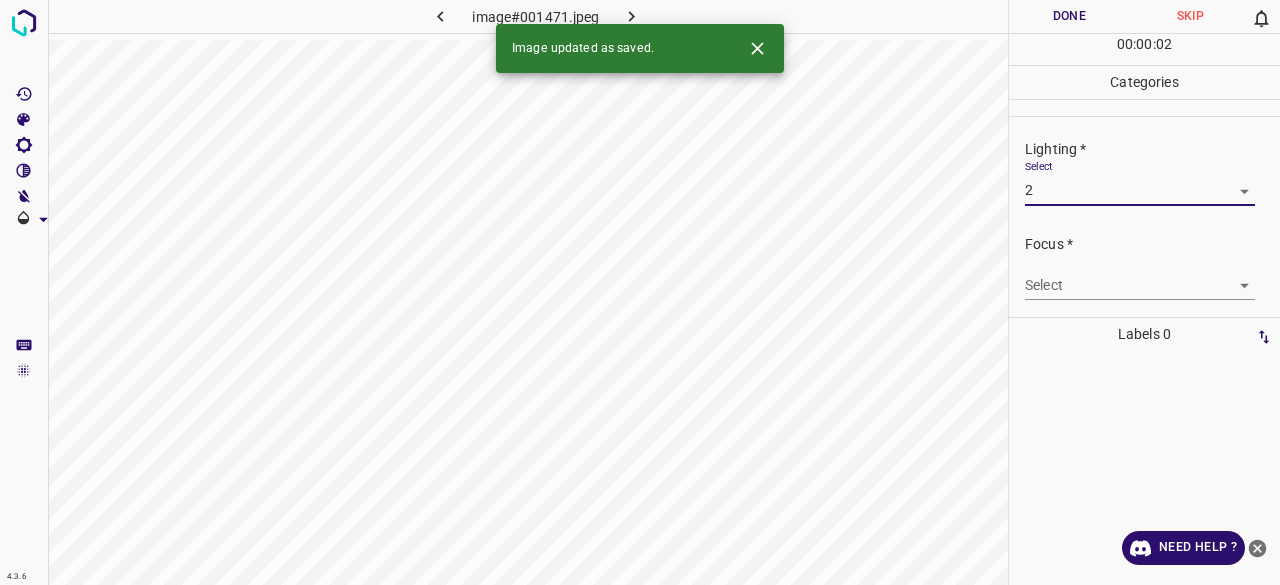 click on "4.3.6  image#001471.jpeg Done Skip 0 00   : 00   : 02   Categories Lighting *  Select 2 2 Focus *  Select ​ Overall *  Select ​ Labels   0 Categories 1 Lighting 2 Focus 3 Overall Tools Space Change between modes (Draw & Edit) I Auto labeling R Restore zoom M Zoom in N Zoom out Delete Delete selecte label Filters Z Restore filters X Saturation filter C Brightness filter V Contrast filter B Gray scale filter General O Download Image updated as saved. Need Help ? - Text - Hide - Delete 1 2 3 4 5" at bounding box center (640, 292) 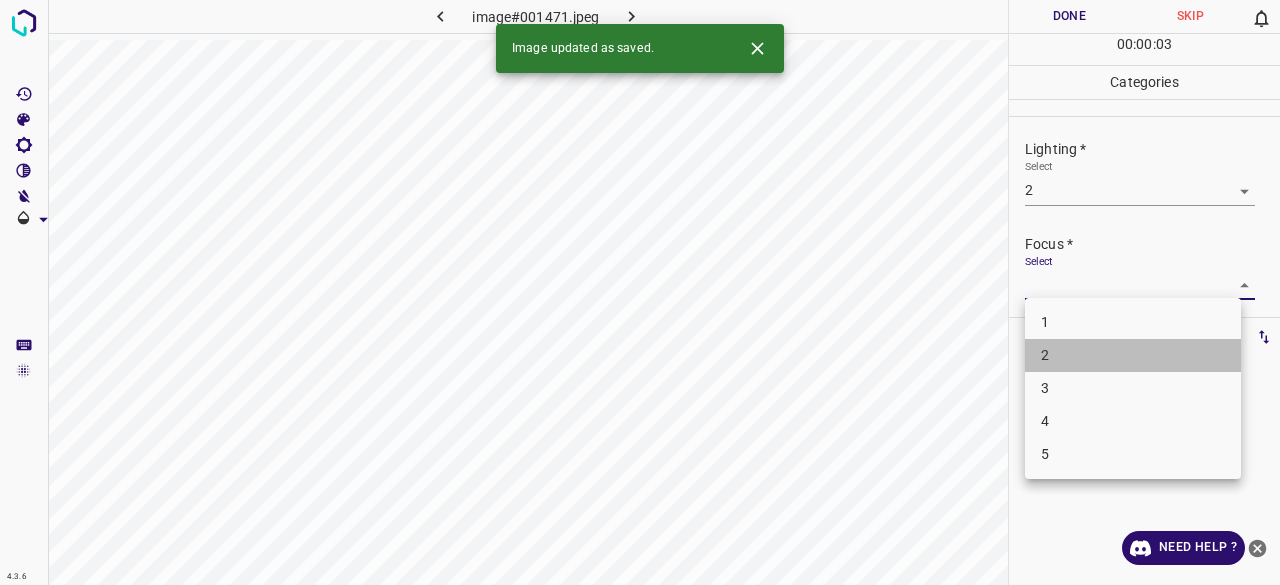 click on "2" at bounding box center [1133, 355] 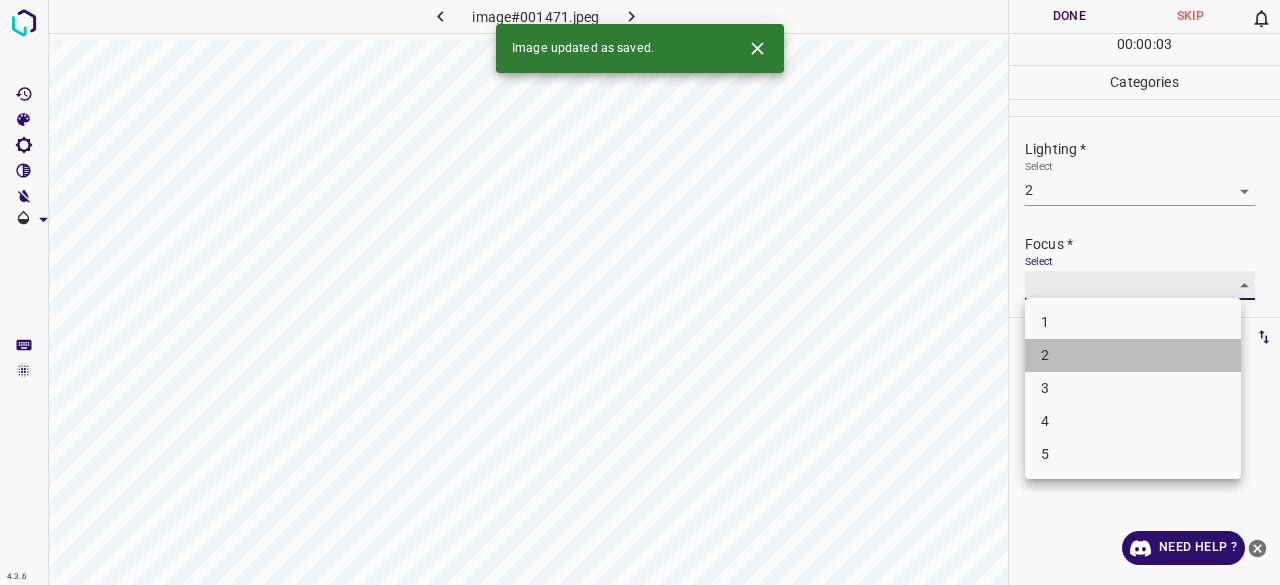 type on "2" 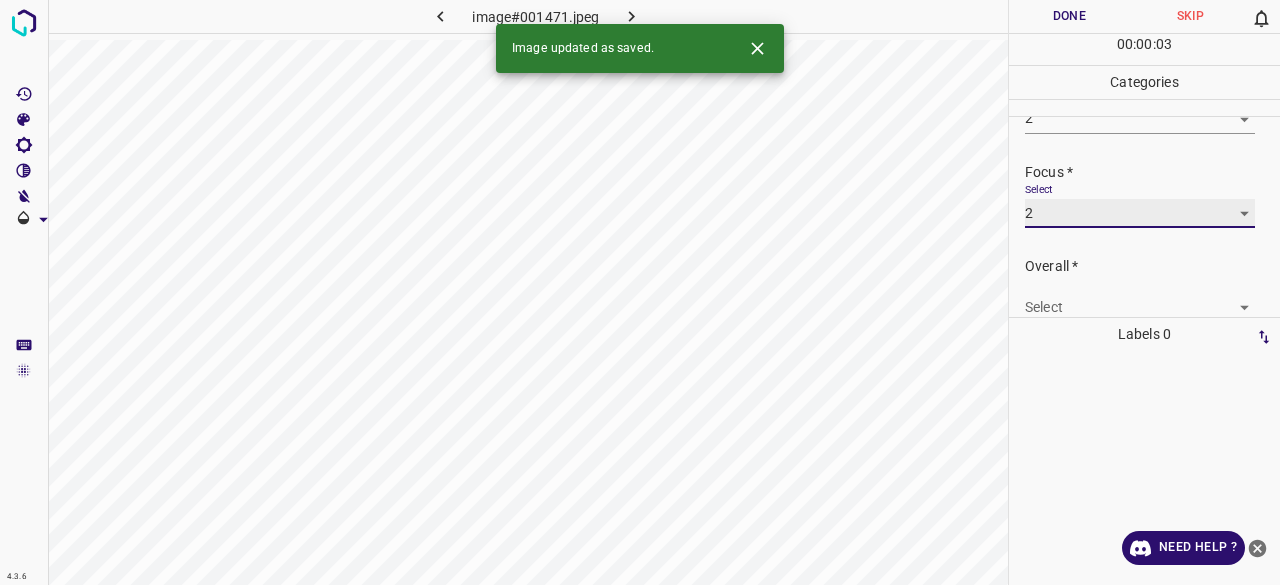 scroll, scrollTop: 98, scrollLeft: 0, axis: vertical 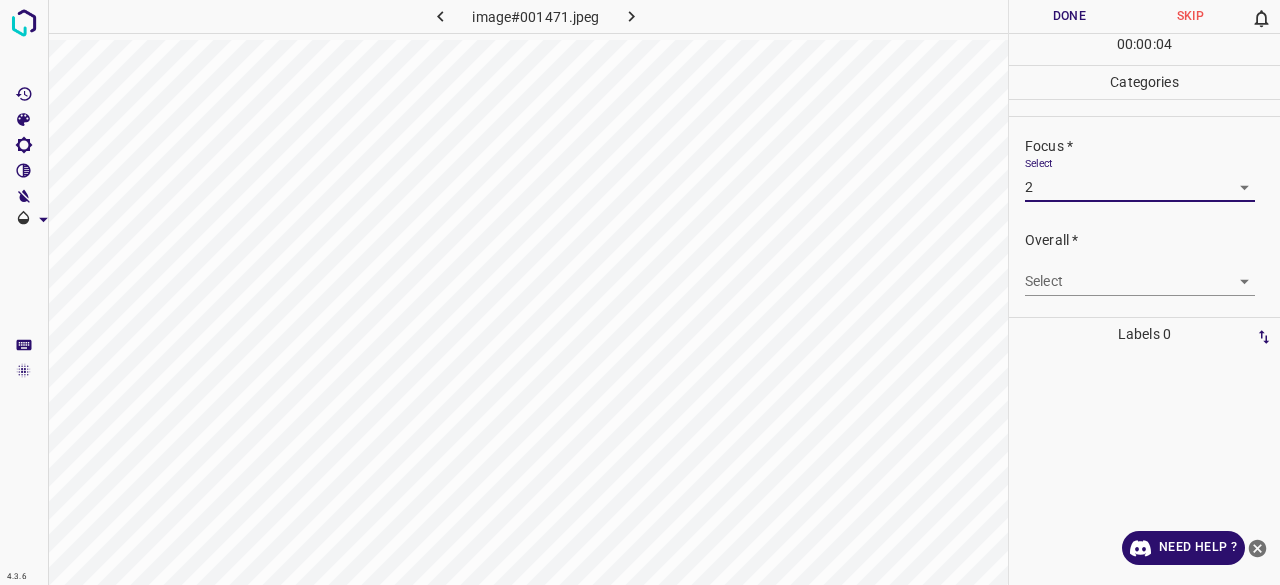 click on "4.3.6  image#001471.jpeg Done Skip 0 00   : 00   : 04   Categories Lighting *  Select 2 2 Focus *  Select 2 2 Overall *  Select ​ Labels   0 Categories 1 Lighting 2 Focus 3 Overall Tools Space Change between modes (Draw & Edit) I Auto labeling R Restore zoom M Zoom in N Zoom out Delete Delete selecte label Filters Z Restore filters X Saturation filter C Brightness filter V Contrast filter B Gray scale filter General O Download Need Help ? - Text - Hide - Delete" at bounding box center [640, 292] 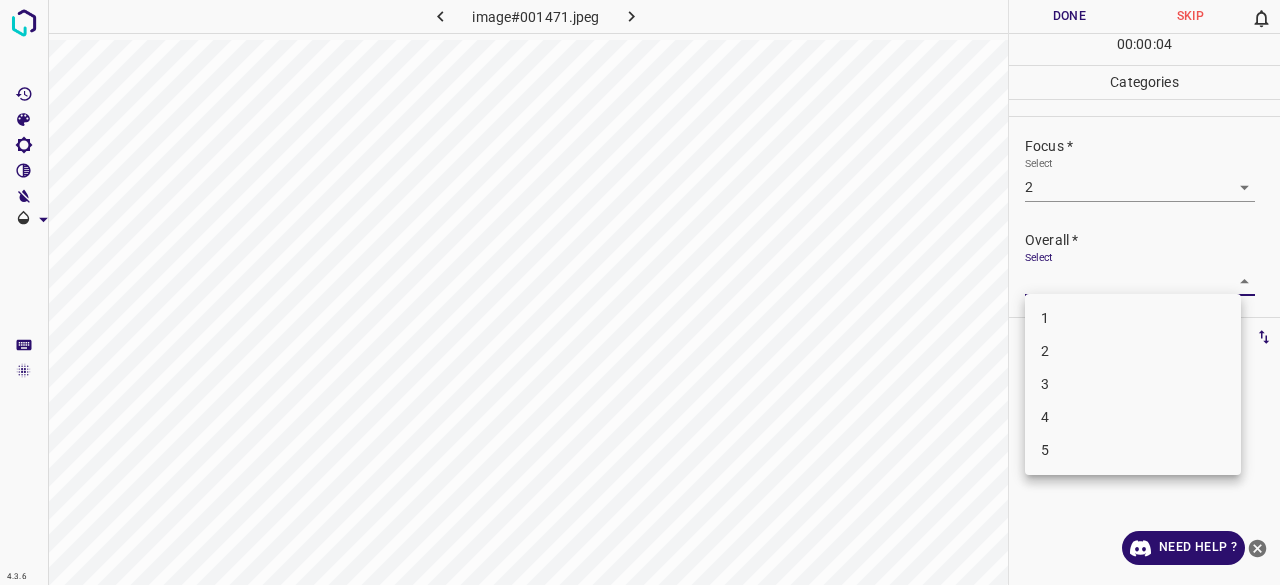 click on "2" at bounding box center [1133, 351] 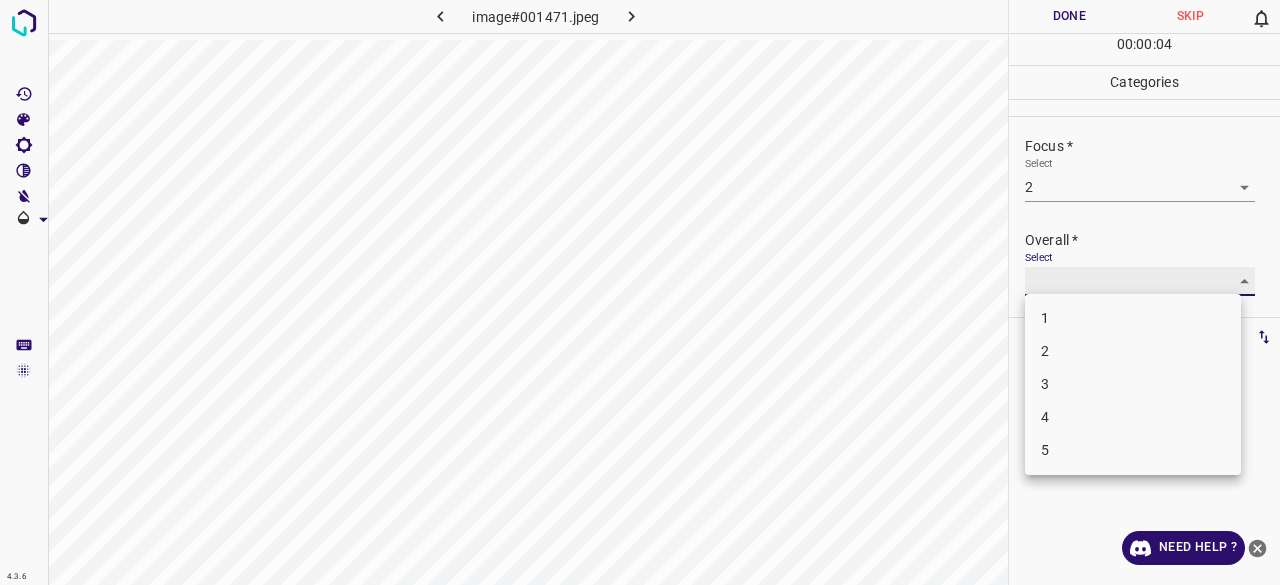 type on "2" 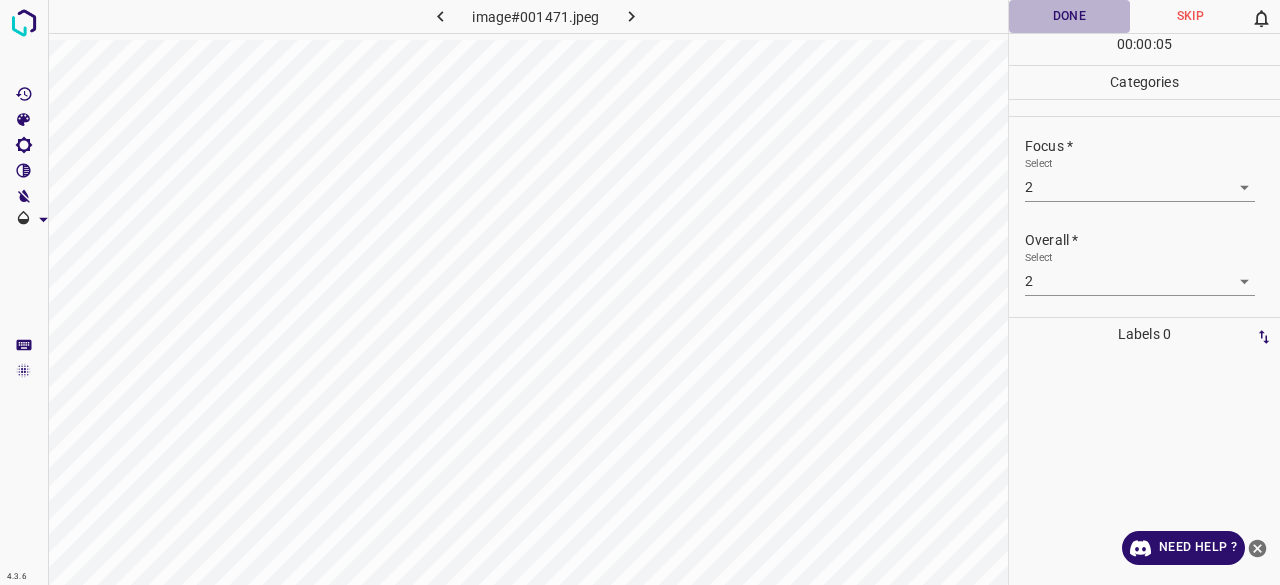 click on "Done" at bounding box center [1069, 16] 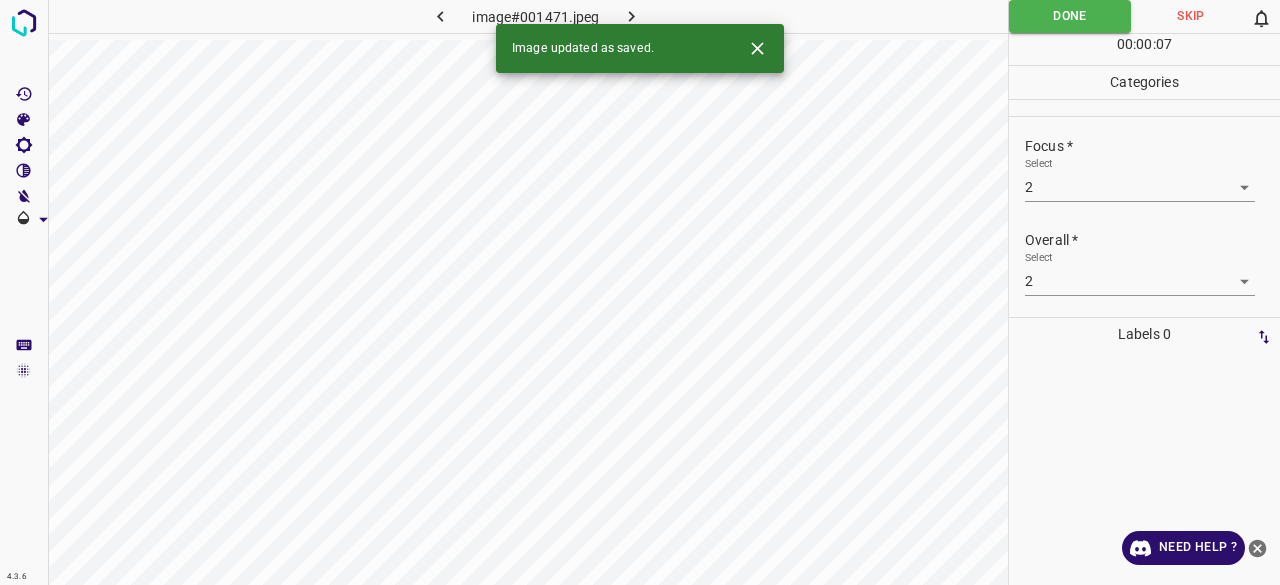 click 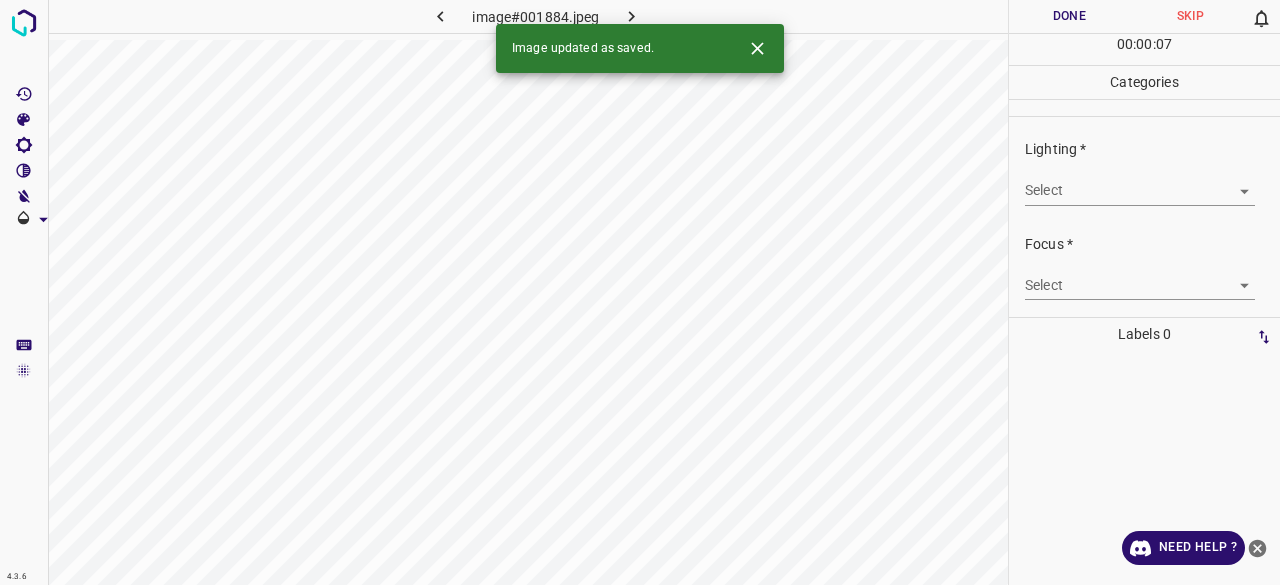 click on "4.3.6  image#001884.jpeg Done Skip 0 00   : 00   : 07   Categories Lighting *  Select ​ Focus *  Select ​ Overall *  Select ​ Labels   0 Categories 1 Lighting 2 Focus 3 Overall Tools Space Change between modes (Draw & Edit) I Auto labeling R Restore zoom M Zoom in N Zoom out Delete Delete selecte label Filters Z Restore filters X Saturation filter C Brightness filter V Contrast filter B Gray scale filter General O Download Image updated as saved. Need Help ? - Text - Hide - Delete" at bounding box center [640, 292] 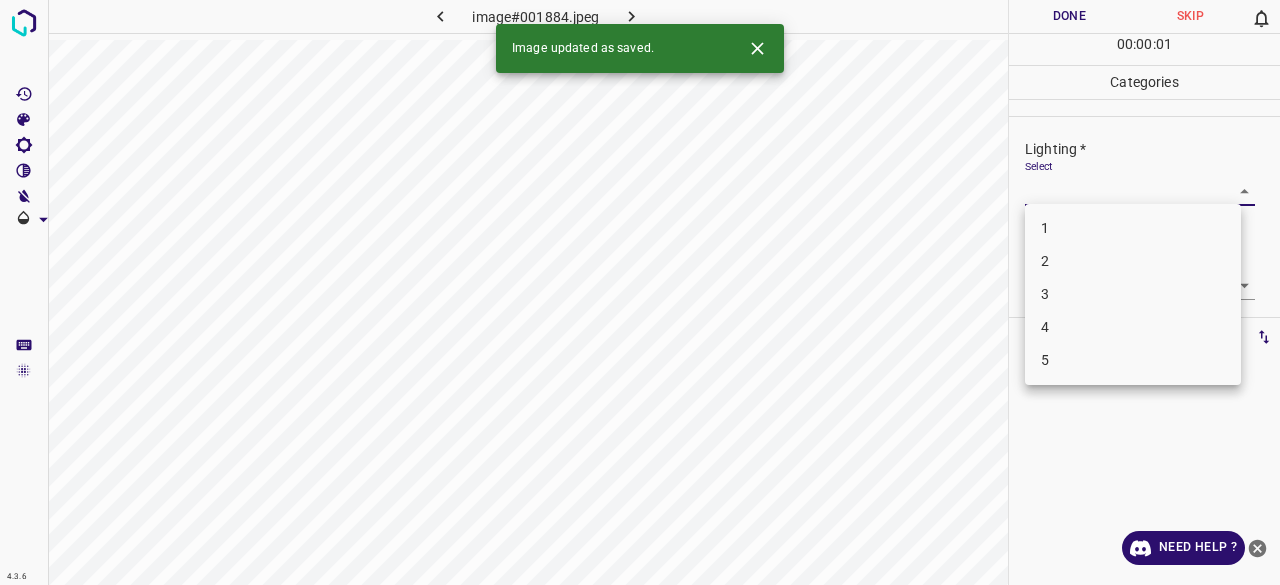 click on "3" at bounding box center [1133, 294] 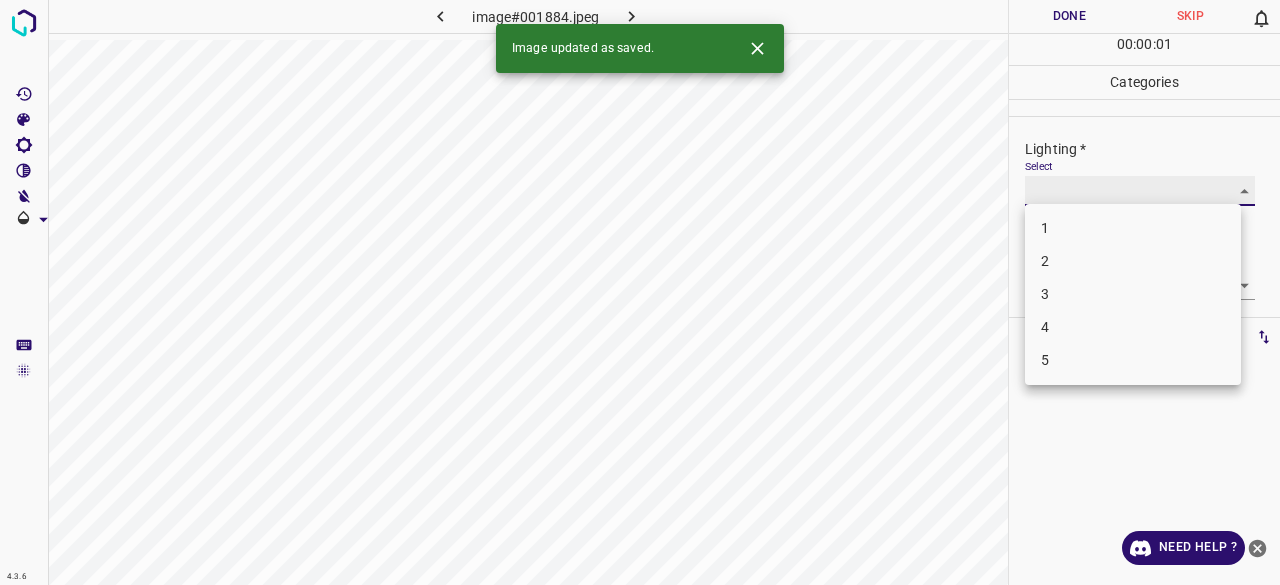 type on "3" 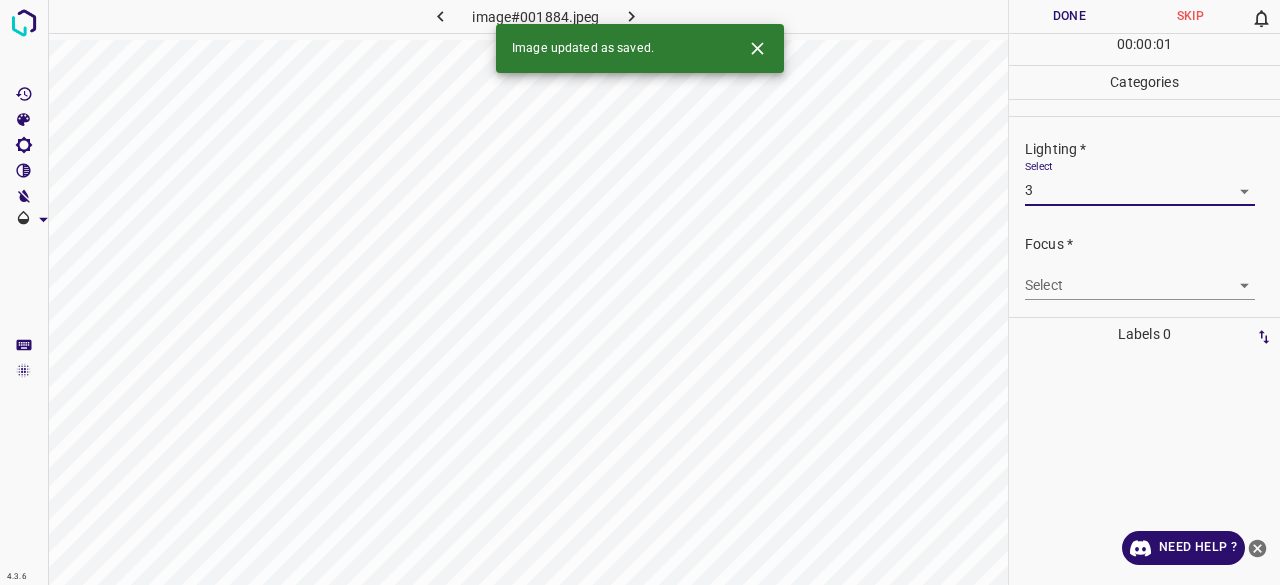 click on "Focus *  Select ​" at bounding box center [1144, 267] 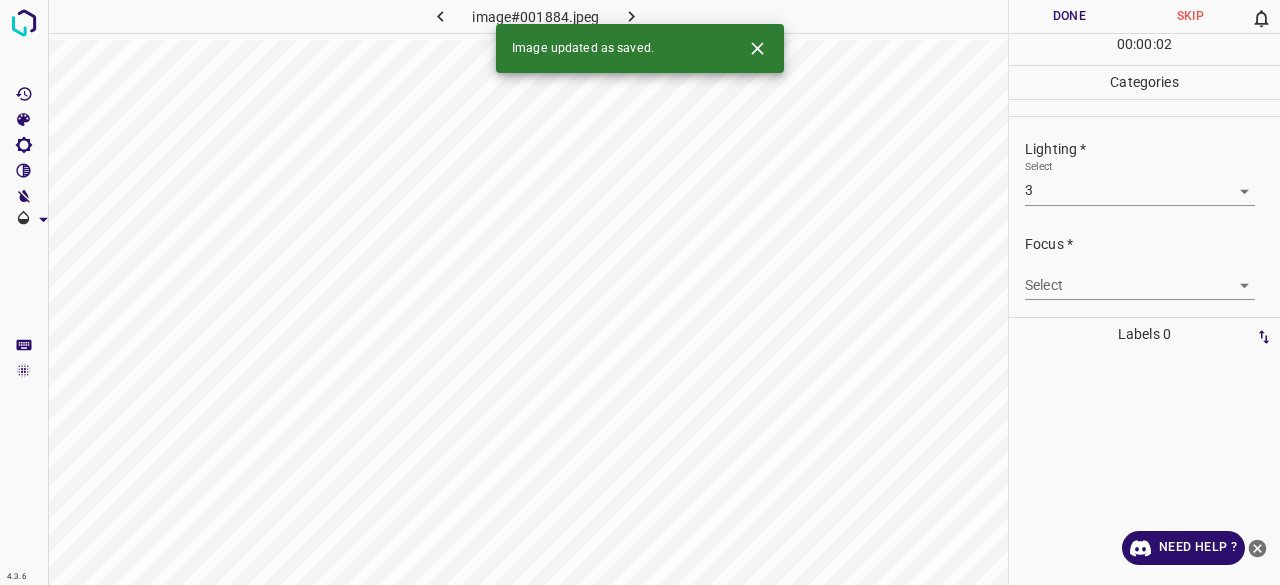 click on "4.3.6  image#001884.jpeg Done Skip 0 00   : 00   : 02   Categories Lighting *  Select 3 3 Focus *  Select ​ Overall *  Select ​ Labels   0 Categories 1 Lighting 2 Focus 3 Overall Tools Space Change between modes (Draw & Edit) I Auto labeling R Restore zoom M Zoom in N Zoom out Delete Delete selecte label Filters Z Restore filters X Saturation filter C Brightness filter V Contrast filter B Gray scale filter General O Download Image updated as saved. Need Help ? - Text - Hide - Delete" at bounding box center [640, 292] 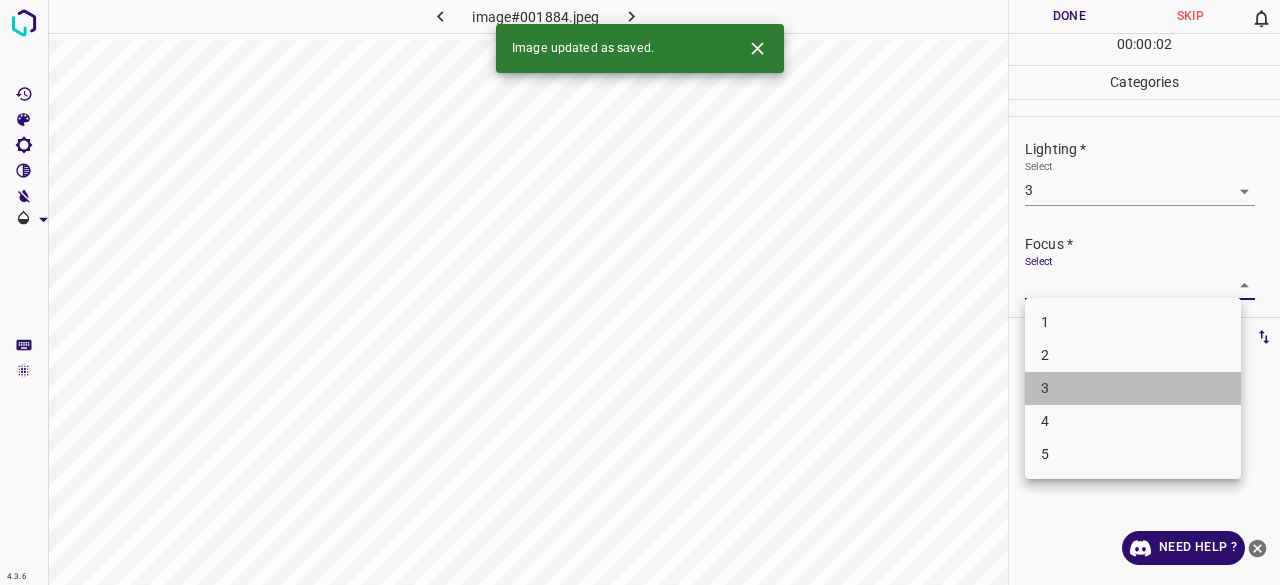 drag, startPoint x: 1054, startPoint y: 395, endPoint x: 1054, endPoint y: 383, distance: 12 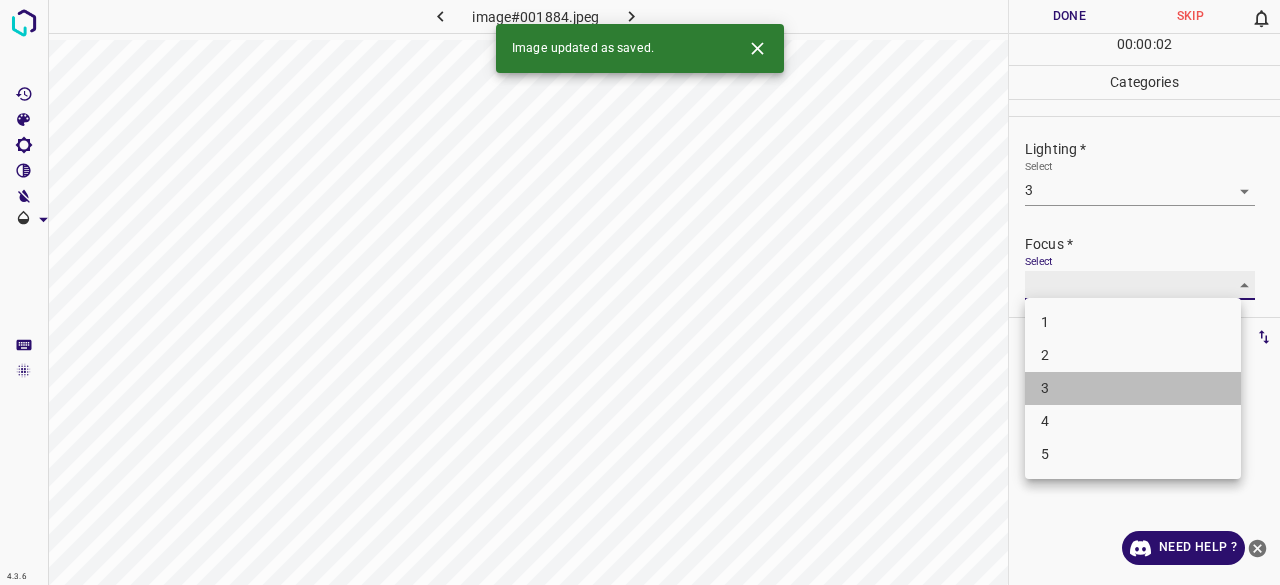 type on "3" 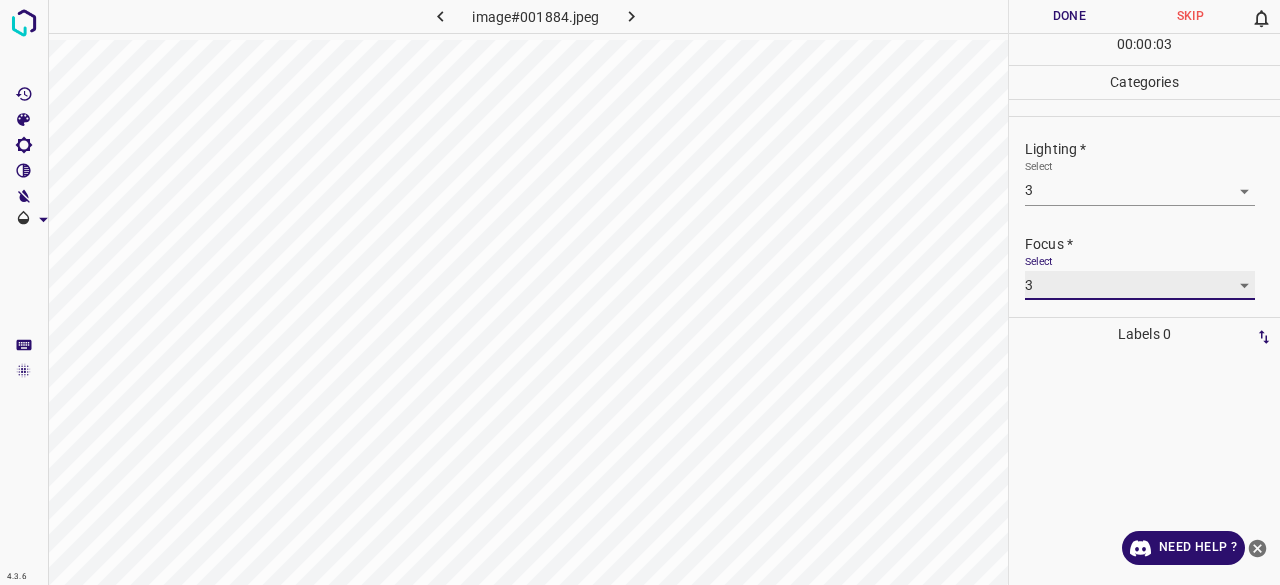 scroll, scrollTop: 98, scrollLeft: 0, axis: vertical 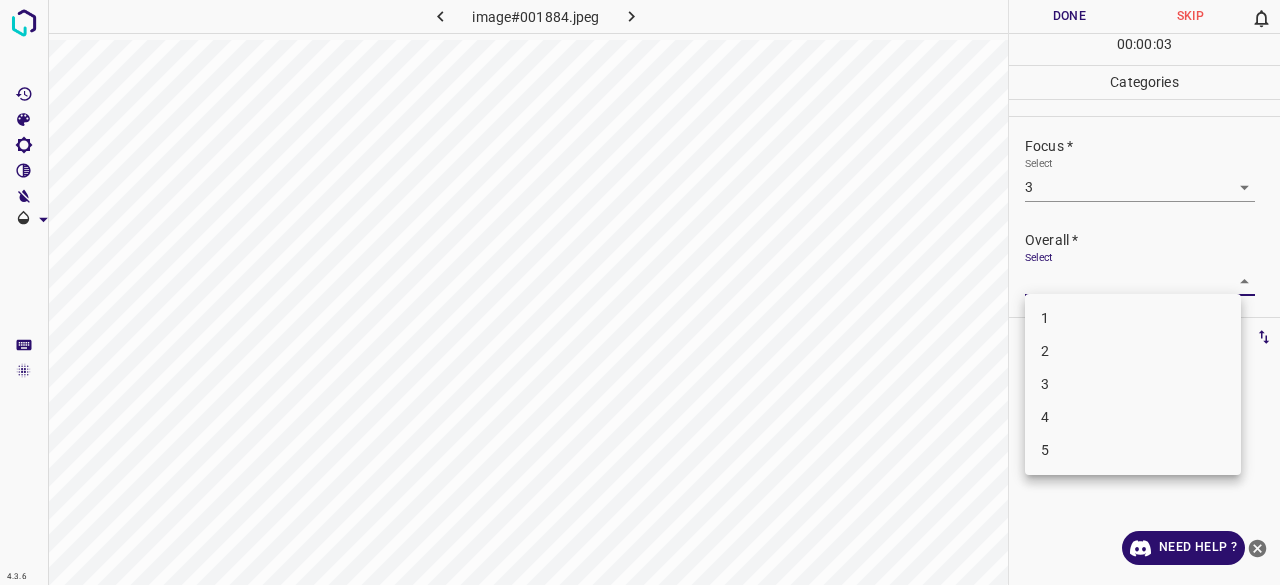 click on "4.3.6  image#001884.jpeg Done Skip 0 00   : 00   : 03   Categories Lighting *  Select 3 3 Focus *  Select 3 3 Overall *  Select ​ Labels   0 Categories 1 Lighting 2 Focus 3 Overall Tools Space Change between modes (Draw & Edit) I Auto labeling R Restore zoom M Zoom in N Zoom out Delete Delete selecte label Filters Z Restore filters X Saturation filter C Brightness filter V Contrast filter B Gray scale filter General O Download Need Help ? - Text - Hide - Delete 1 2 3 4 5" at bounding box center (640, 292) 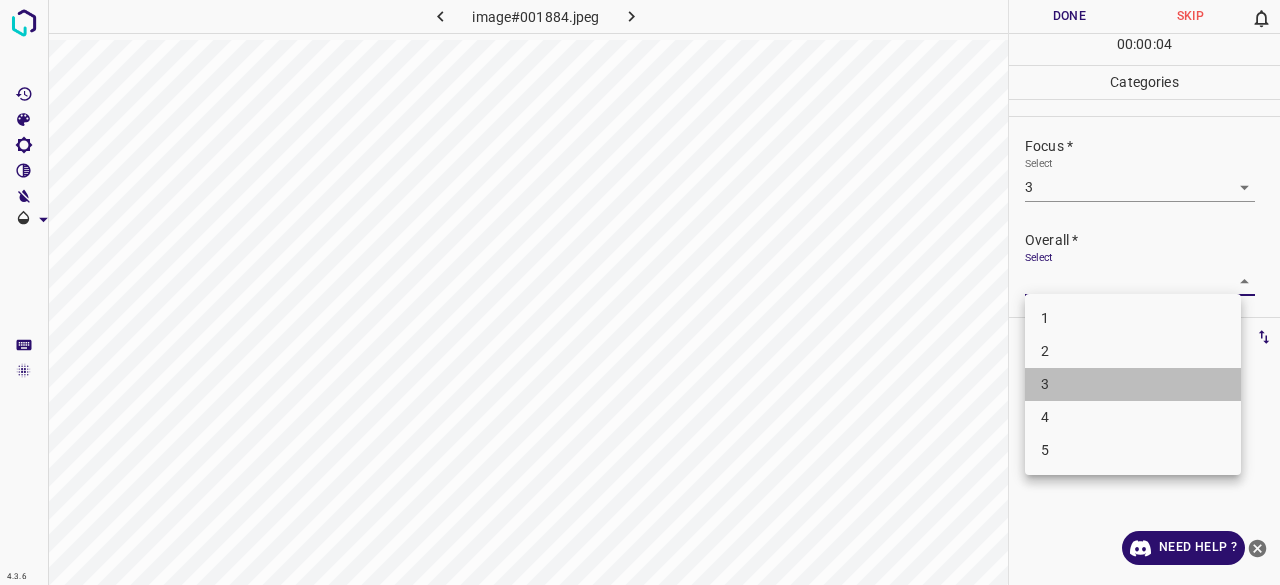 drag, startPoint x: 1032, startPoint y: 382, endPoint x: 1041, endPoint y: 345, distance: 38.078865 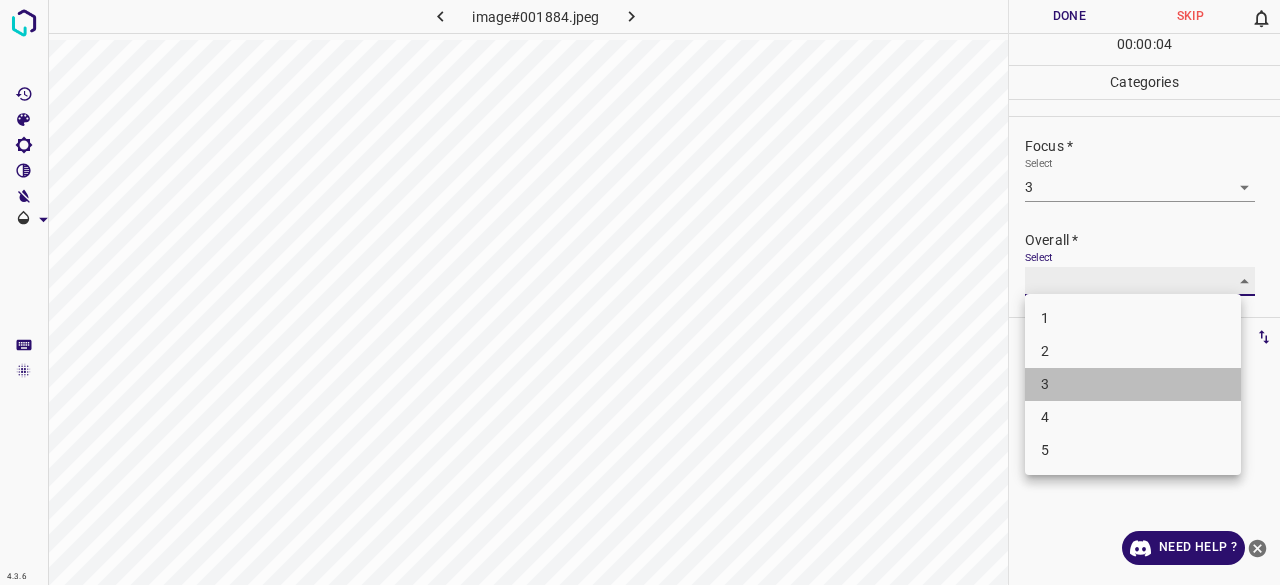 type on "3" 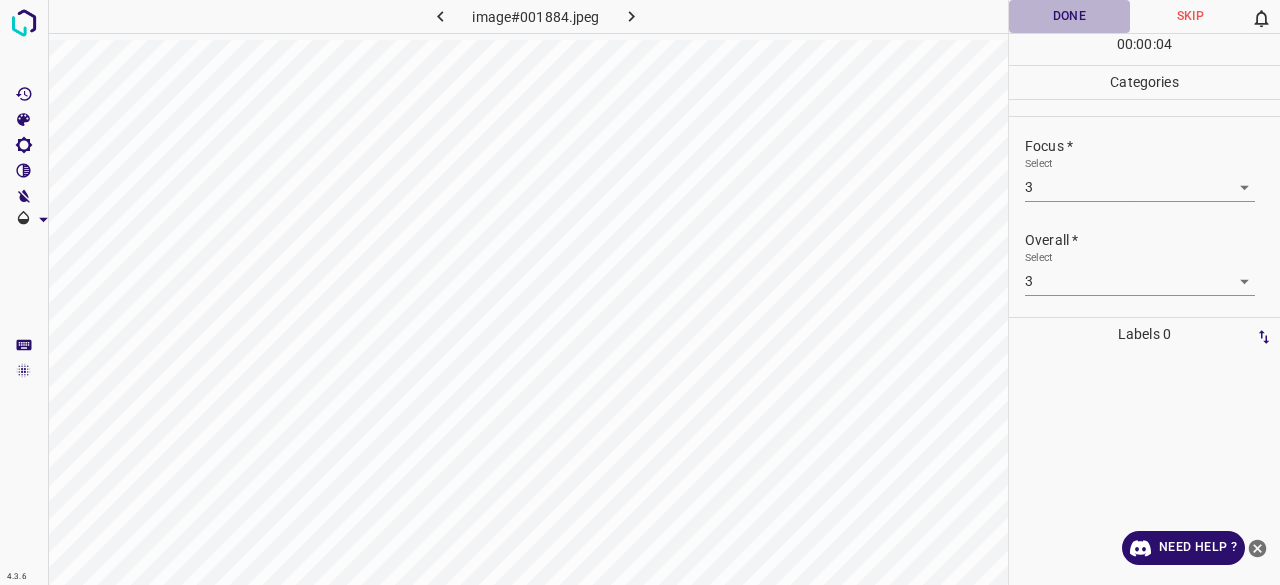 click on "Done" at bounding box center [1069, 16] 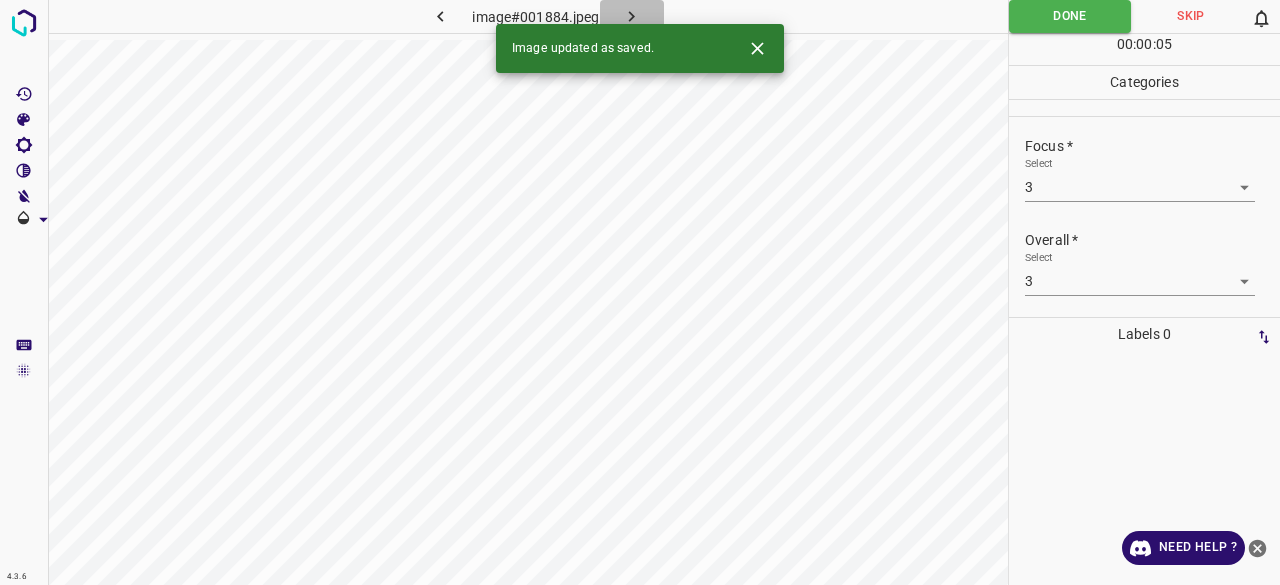 click 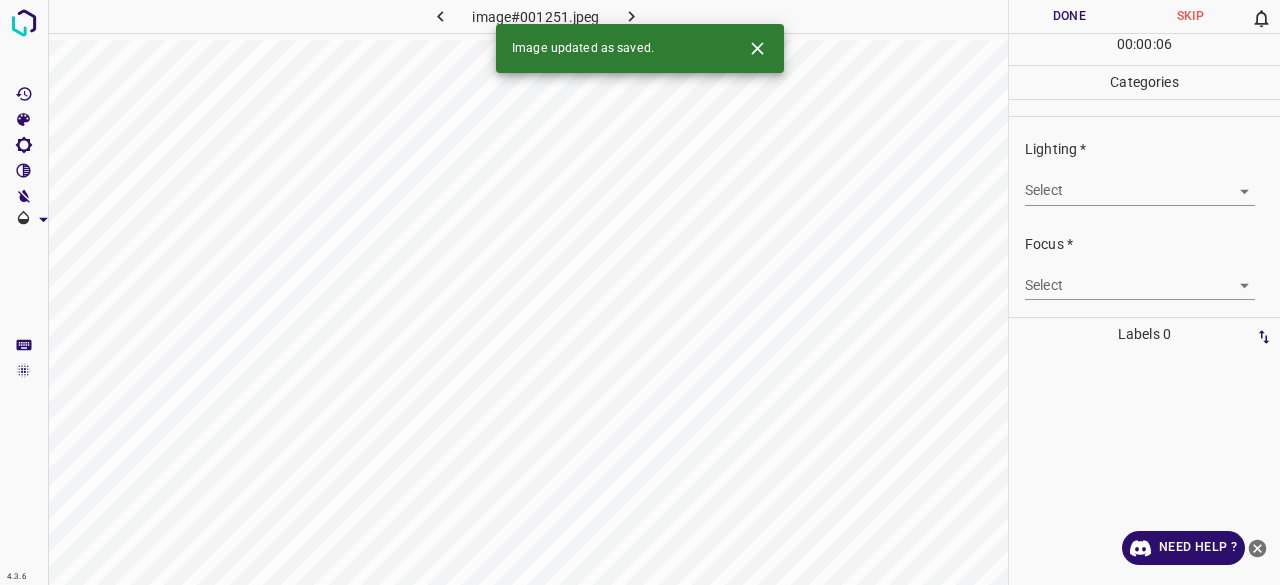 drag, startPoint x: 1046, startPoint y: 169, endPoint x: 1060, endPoint y: 183, distance: 19.79899 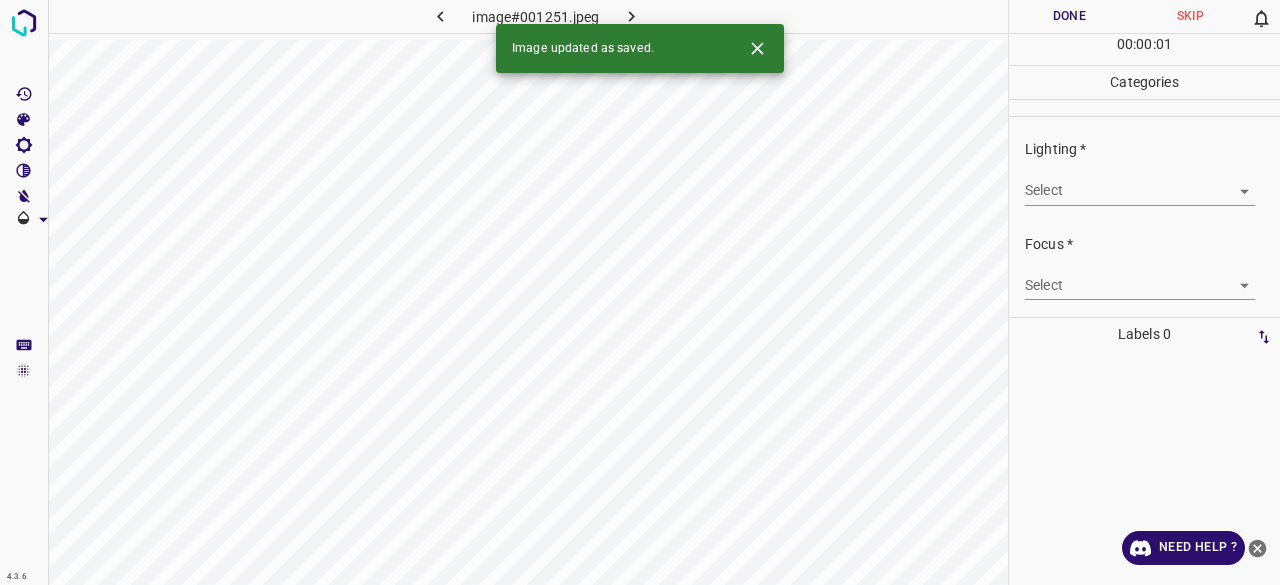 click on "4.3.6  image#001251.jpeg Done Skip 0 00   : 00   : 01   Categories Lighting *  Select ​ Focus *  Select ​ Overall *  Select ​ Labels   0 Categories 1 Lighting 2 Focus 3 Overall Tools Space Change between modes (Draw & Edit) I Auto labeling R Restore zoom M Zoom in N Zoom out Delete Delete selecte label Filters Z Restore filters X Saturation filter C Brightness filter V Contrast filter B Gray scale filter General O Download Image updated as saved. Need Help ? - Text - Hide - Delete" at bounding box center [640, 292] 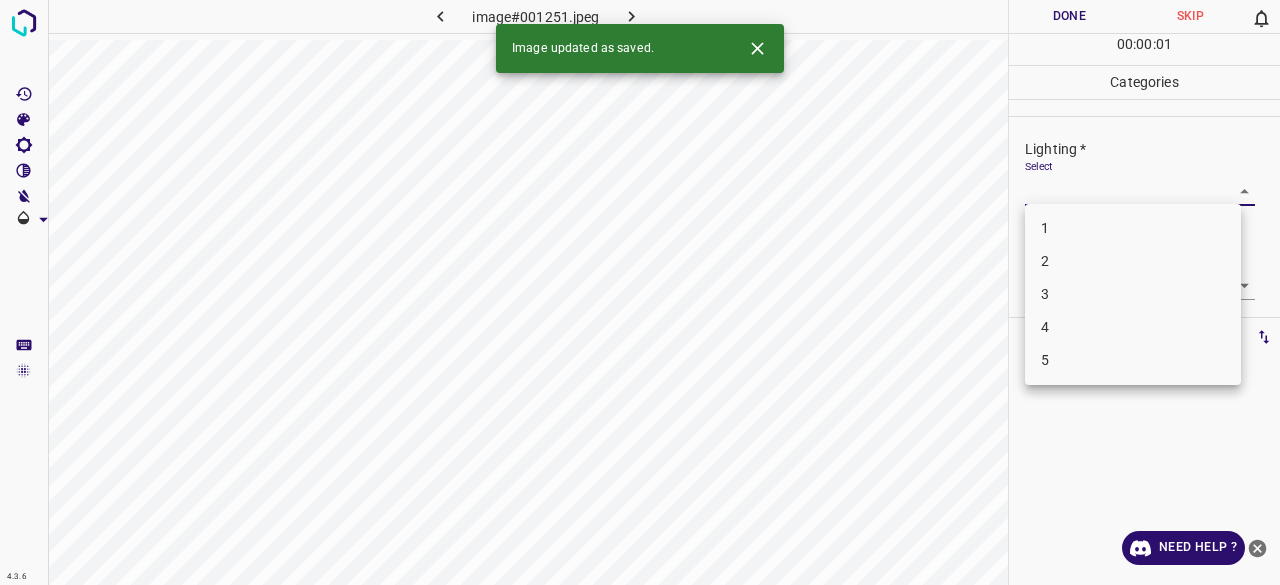 click on "3" at bounding box center [1133, 294] 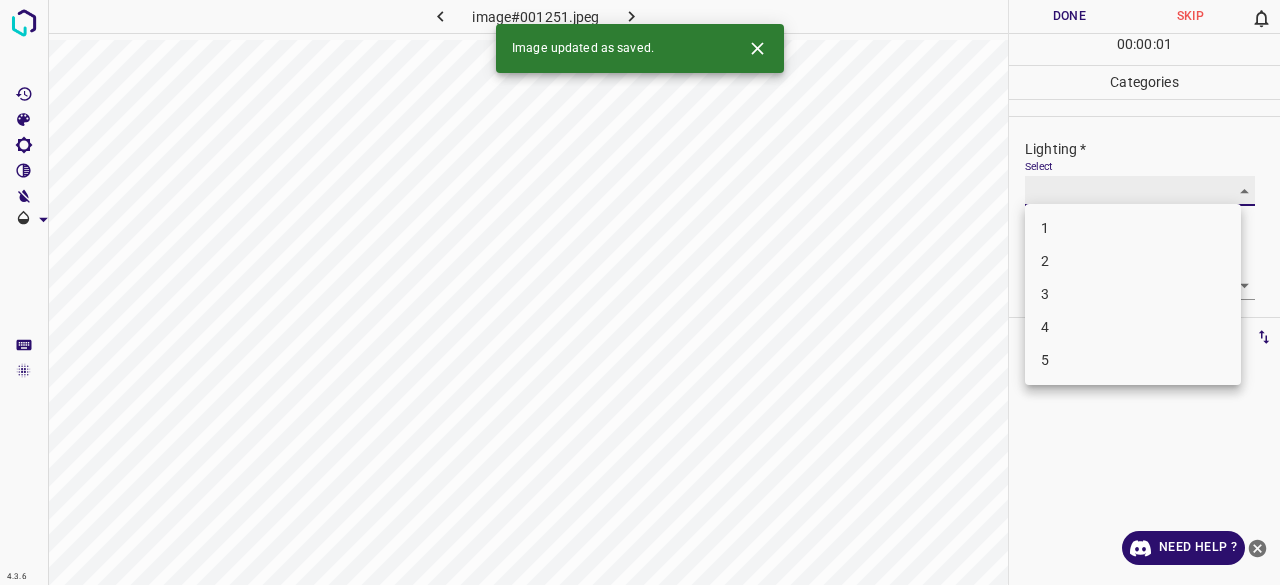 type on "3" 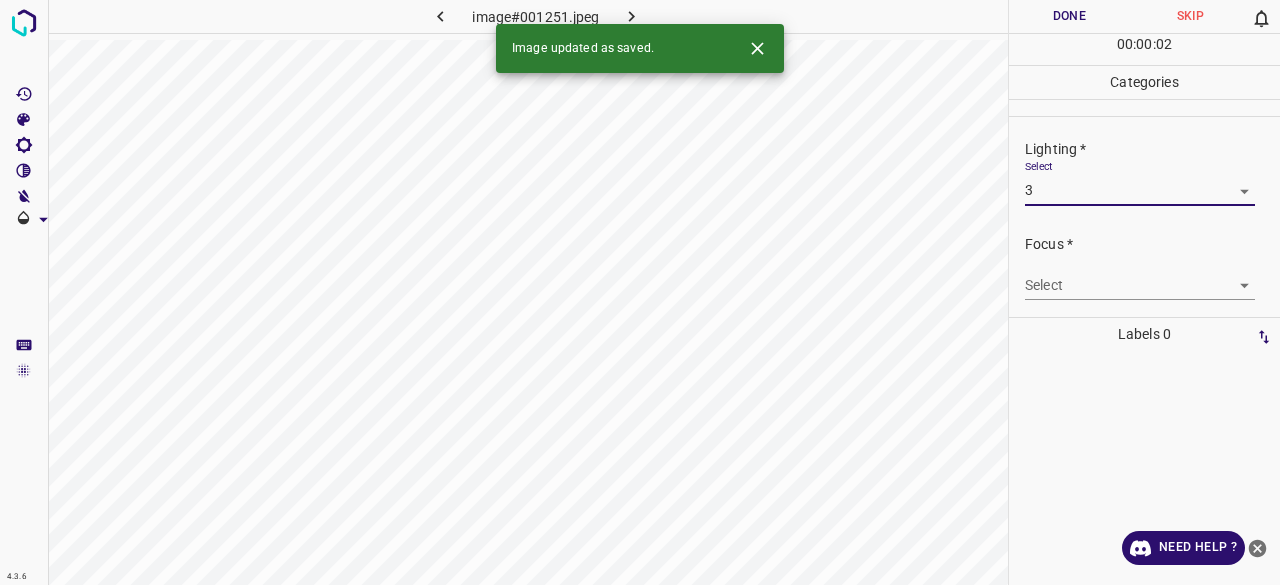 click on "4.3.6  image#001251.jpeg Done Skip 0 00   : 00   : 02   Categories Lighting *  Select 3 3 Focus *  Select ​ Overall *  Select ​ Labels   0 Categories 1 Lighting 2 Focus 3 Overall Tools Space Change between modes (Draw & Edit) I Auto labeling R Restore zoom M Zoom in N Zoom out Delete Delete selecte label Filters Z Restore filters X Saturation filter C Brightness filter V Contrast filter B Gray scale filter General O Download Image updated as saved. Need Help ? - Text - Hide - Delete" at bounding box center [640, 292] 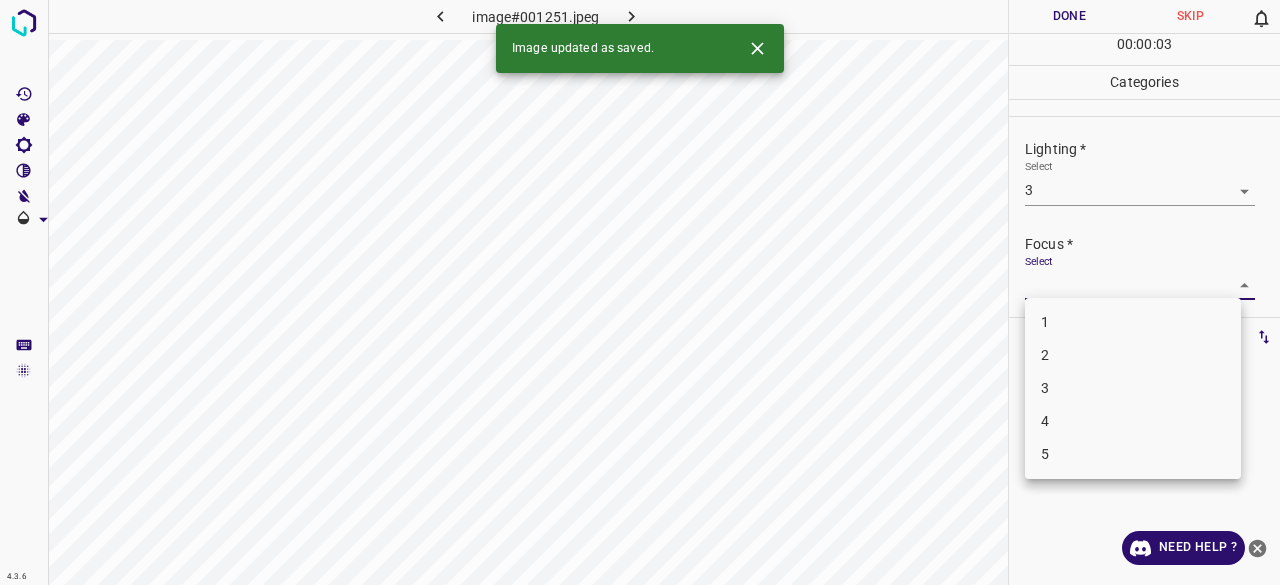 drag, startPoint x: 1074, startPoint y: 354, endPoint x: 1073, endPoint y: 377, distance: 23.021729 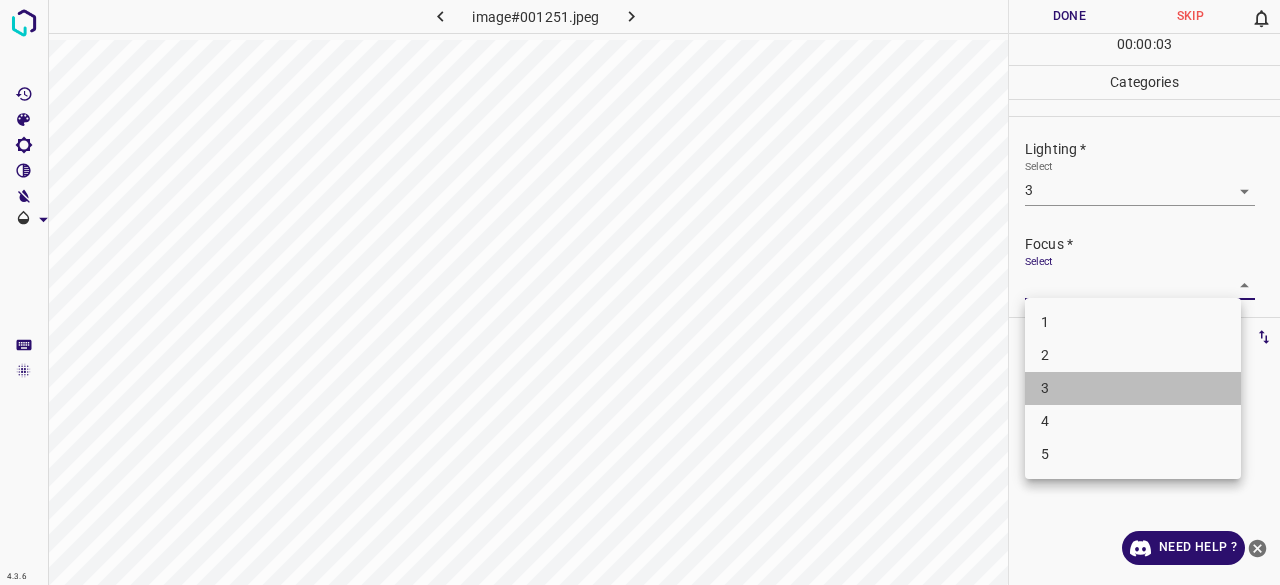 click on "3" at bounding box center [1133, 388] 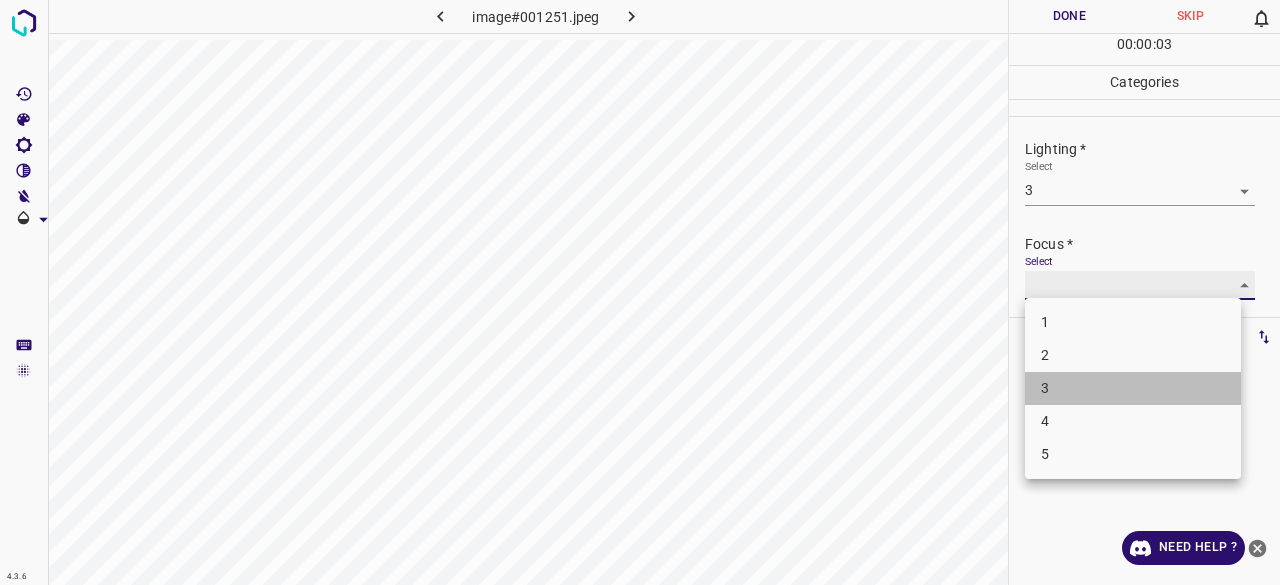 type on "3" 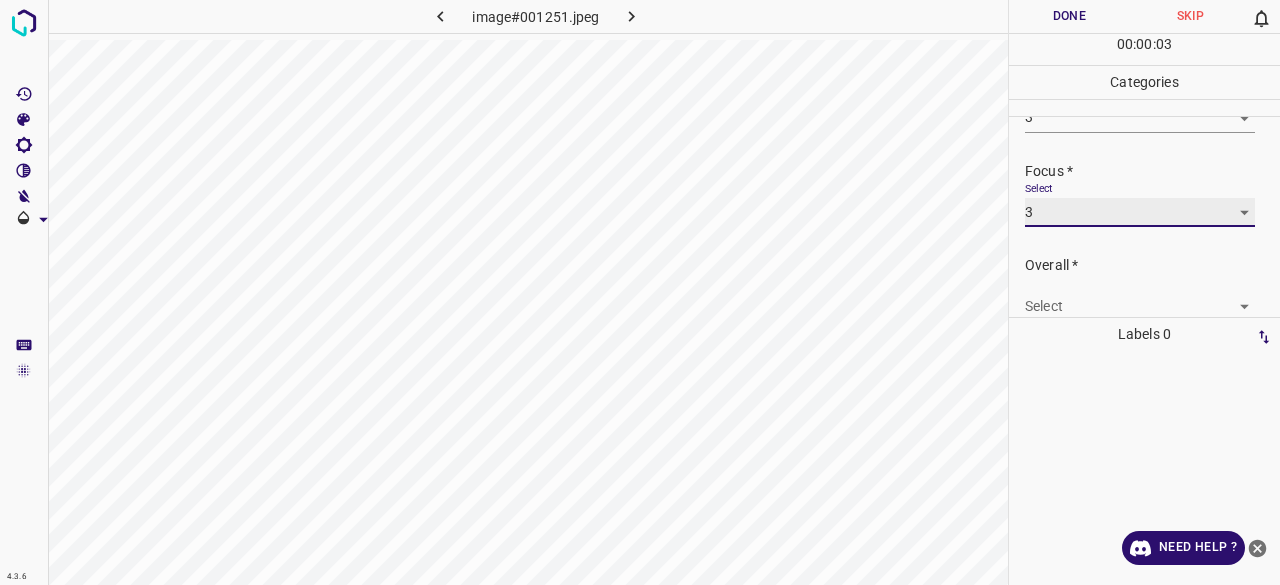 scroll, scrollTop: 98, scrollLeft: 0, axis: vertical 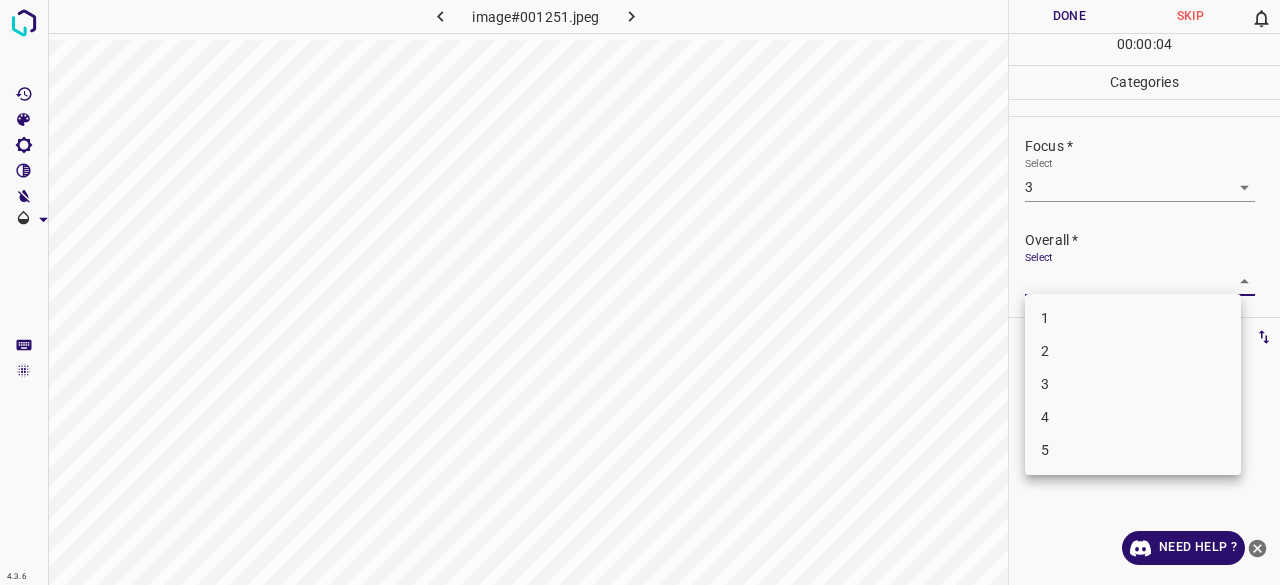 click on "4.3.6  image#001251.jpeg Done Skip 0 00   : 00   : 04   Categories Lighting *  Select 3 3 Focus *  Select 3 3 Overall *  Select ​ Labels   0 Categories 1 Lighting 2 Focus 3 Overall Tools Space Change between modes (Draw & Edit) I Auto labeling R Restore zoom M Zoom in N Zoom out Delete Delete selecte label Filters Z Restore filters X Saturation filter C Brightness filter V Contrast filter B Gray scale filter General O Download Need Help ? - Text - Hide - Delete 1 2 3 4 5" at bounding box center [640, 292] 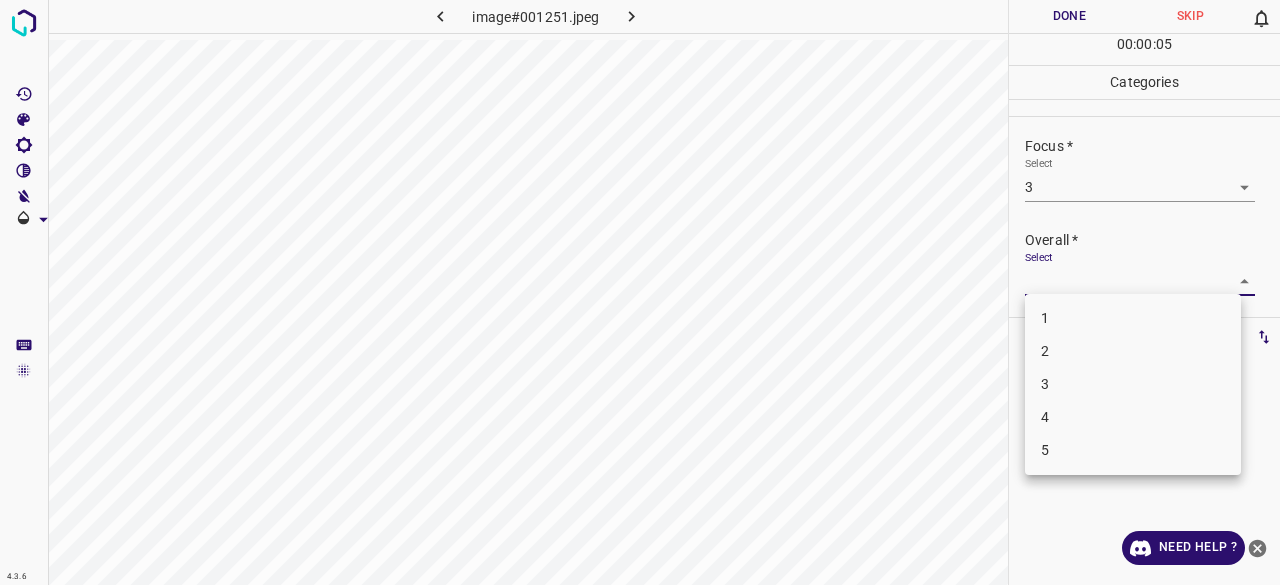 click on "3" at bounding box center (1133, 384) 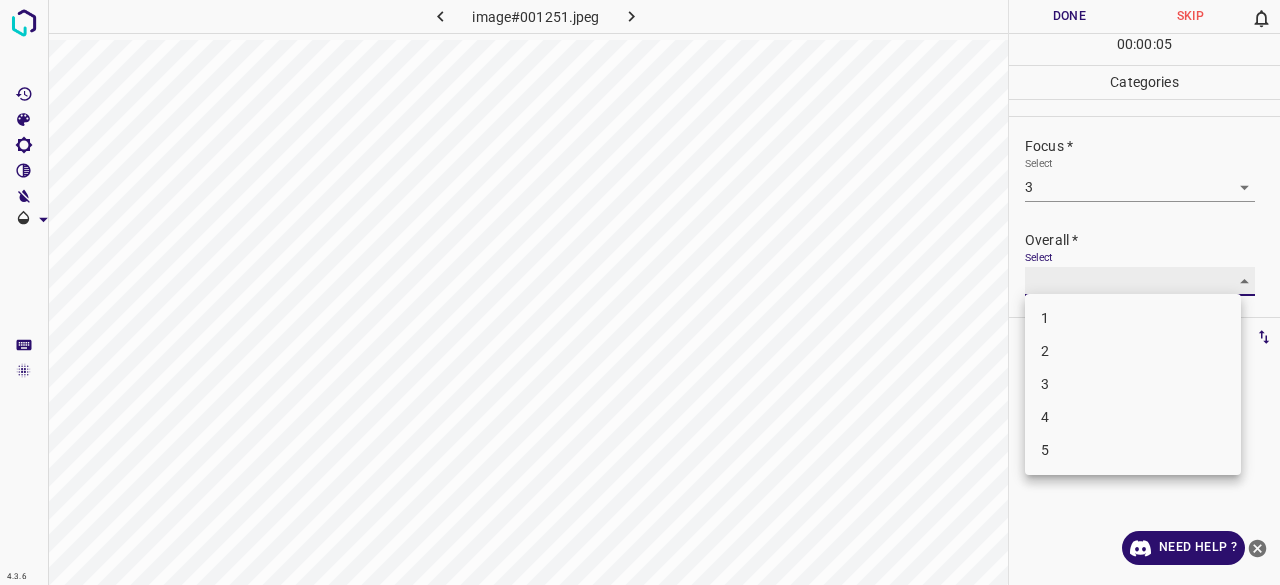 type on "3" 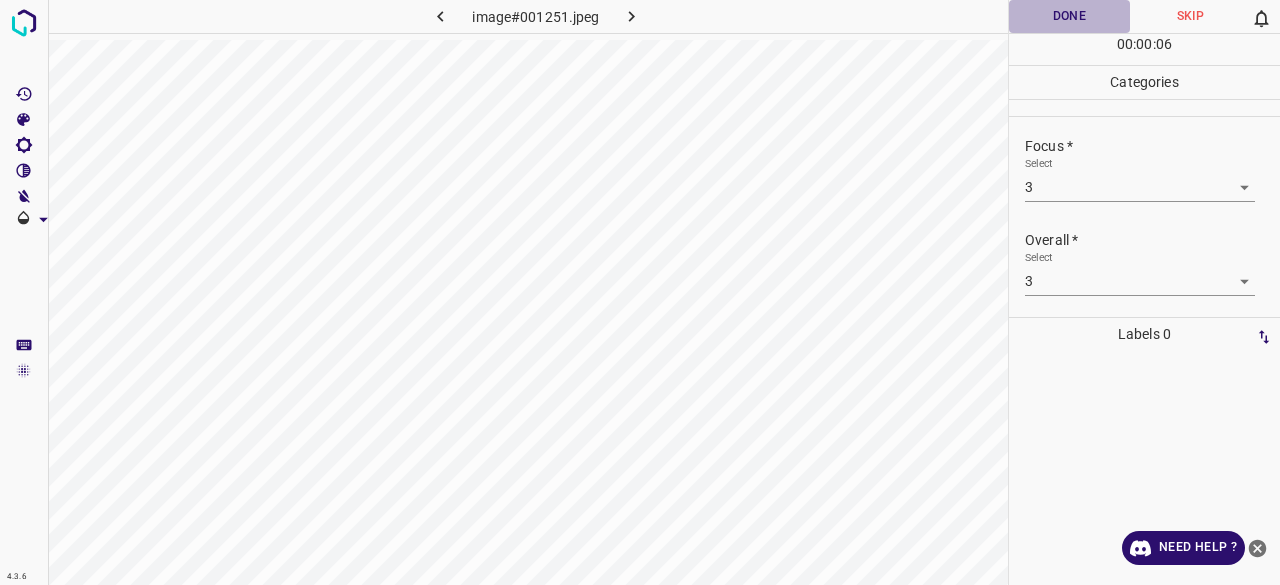 click on "Done" at bounding box center [1069, 16] 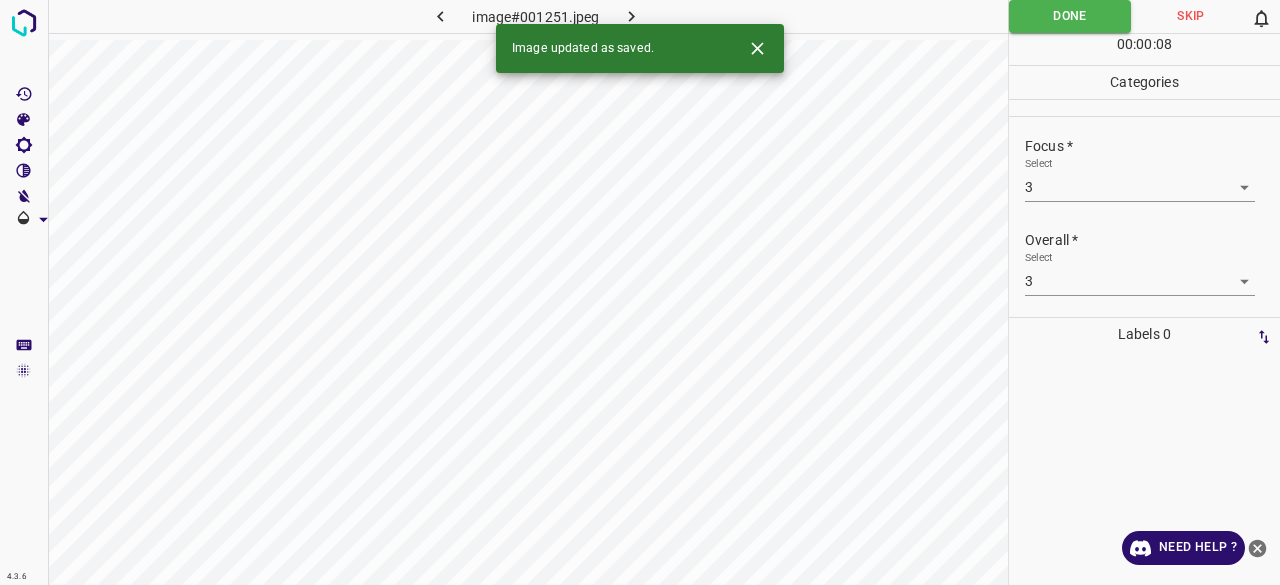 click on "Image updated as saved." at bounding box center [640, 48] 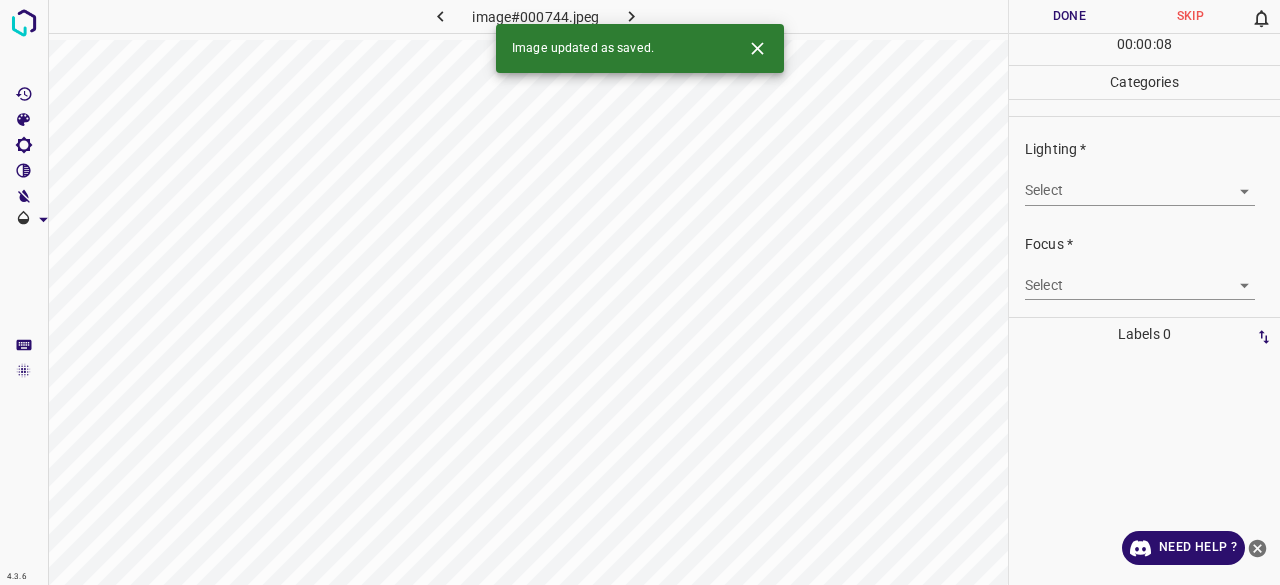 click on "4.3.6  image#000744.jpeg Done Skip 0 00   : 00   : 08   Categories Lighting *  Select ​ Focus *  Select ​ Overall *  Select ​ Labels   0 Categories 1 Lighting 2 Focus 3 Overall Tools Space Change between modes (Draw & Edit) I Auto labeling R Restore zoom M Zoom in N Zoom out Delete Delete selecte label Filters Z Restore filters X Saturation filter C Brightness filter V Contrast filter B Gray scale filter General O Download Image updated as saved. Need Help ? - Text - Hide - Delete" at bounding box center (640, 292) 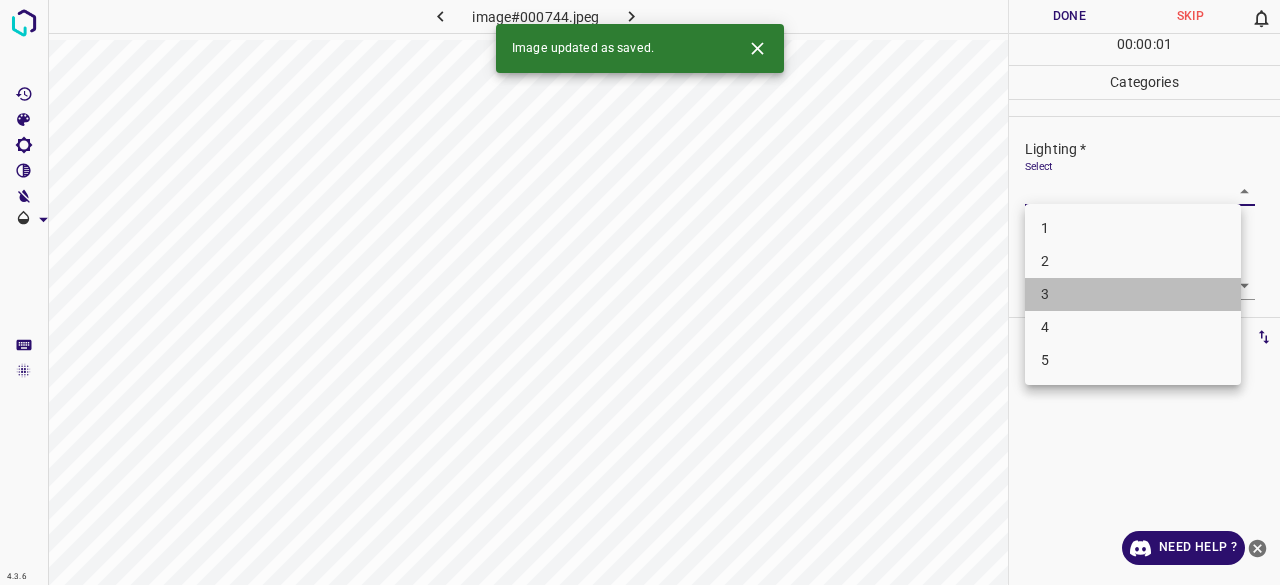 click on "3" at bounding box center [1133, 294] 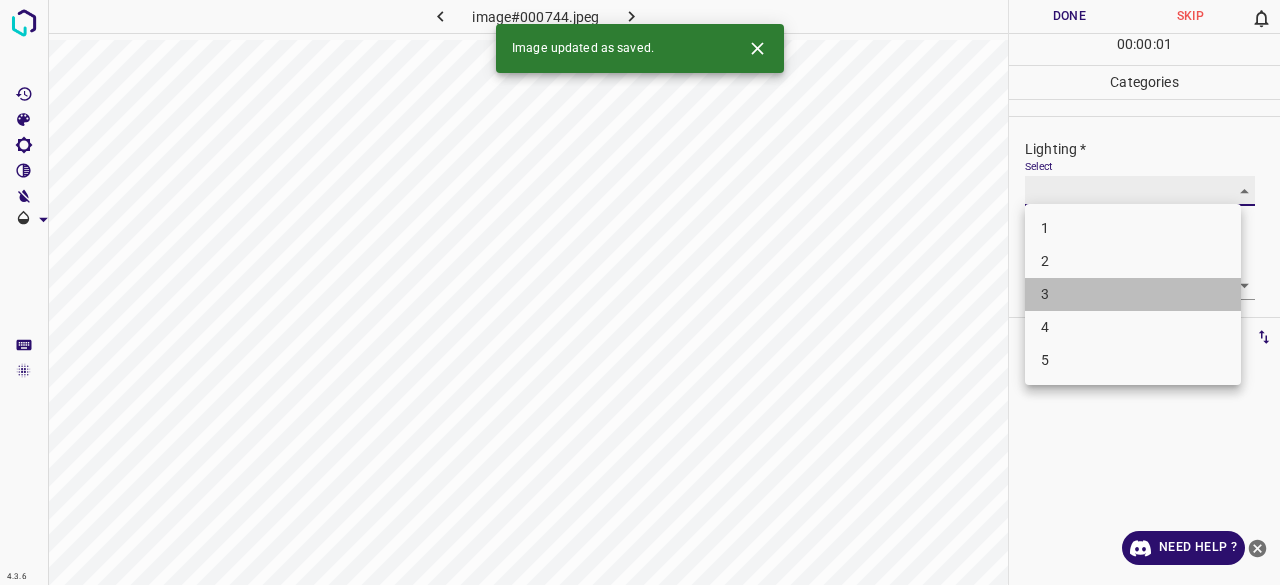 type on "3" 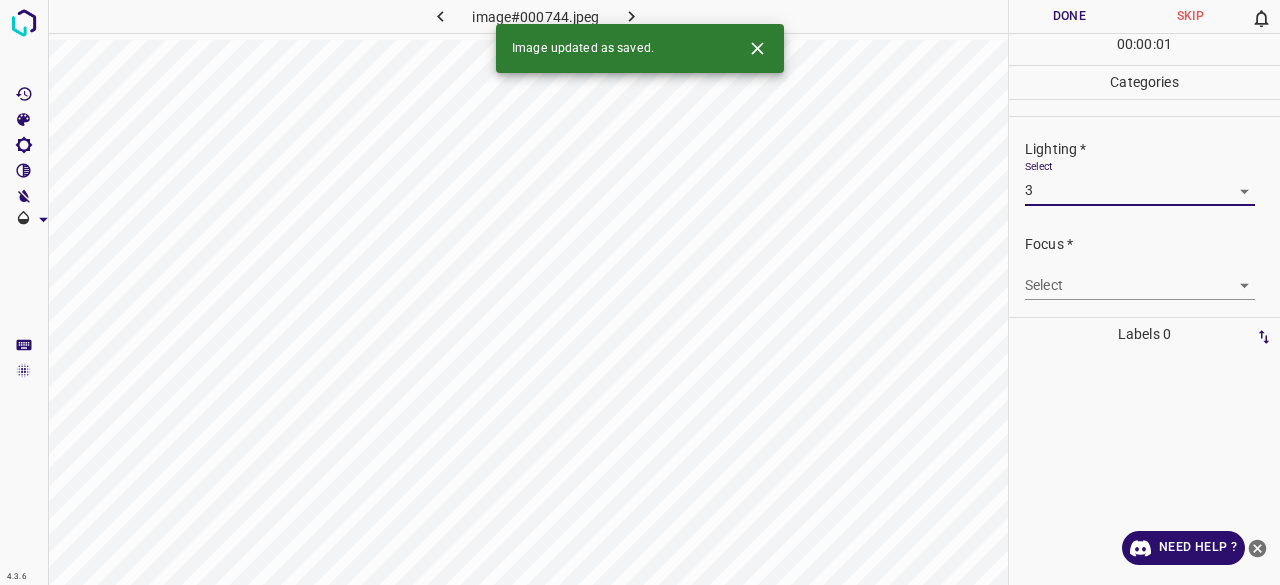 click on "4.3.6  image#000744.jpeg Done Skip 0 00   : 00   : 01   Categories Lighting *  Select 3 3 Focus *  Select ​ Overall *  Select ​ Labels   0 Categories 1 Lighting 2 Focus 3 Overall Tools Space Change between modes (Draw & Edit) I Auto labeling R Restore zoom M Zoom in N Zoom out Delete Delete selecte label Filters Z Restore filters X Saturation filter C Brightness filter V Contrast filter B Gray scale filter General O Download Image updated as saved. Need Help ? - Text - Hide - Delete 1 2 3 4 5" at bounding box center (640, 292) 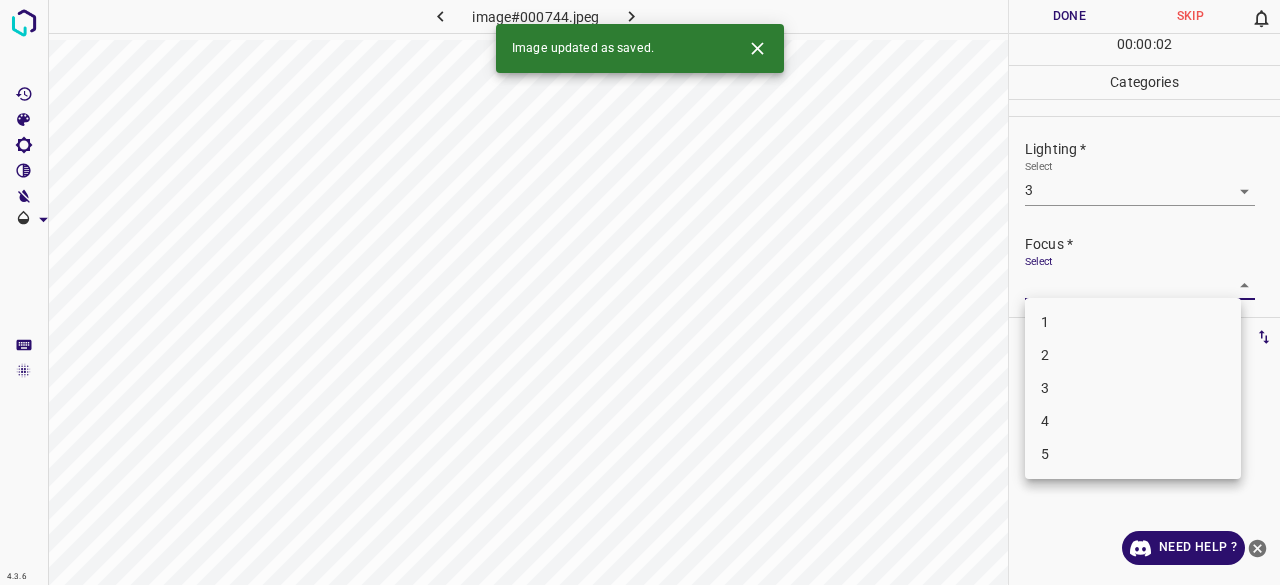 drag, startPoint x: 1065, startPoint y: 394, endPoint x: 1063, endPoint y: 381, distance: 13.152946 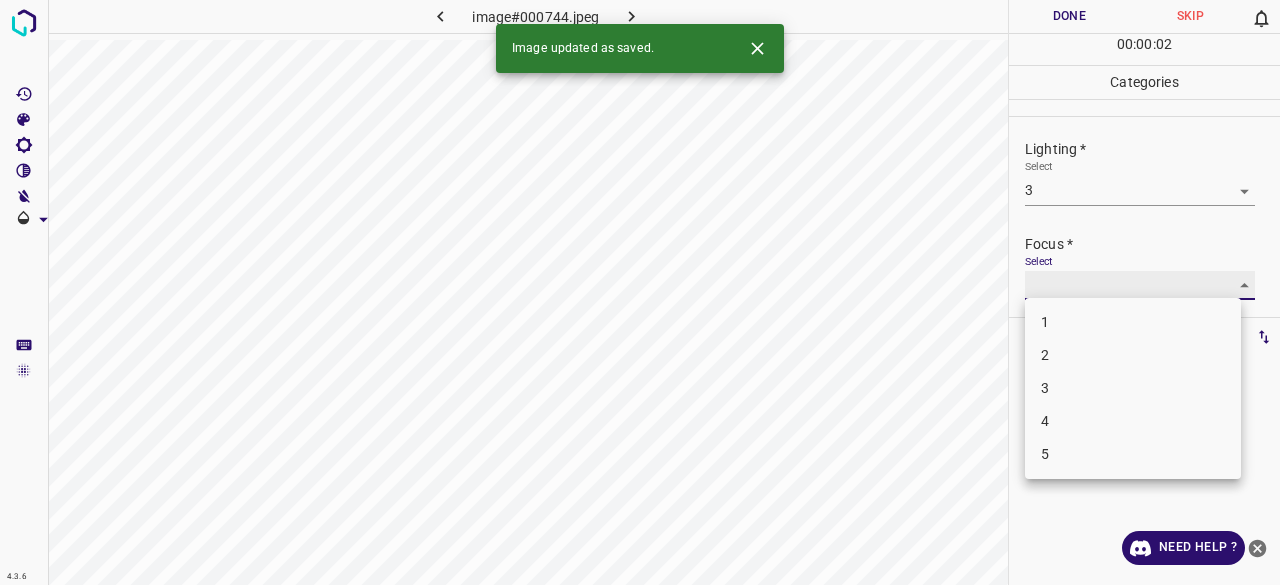 type on "3" 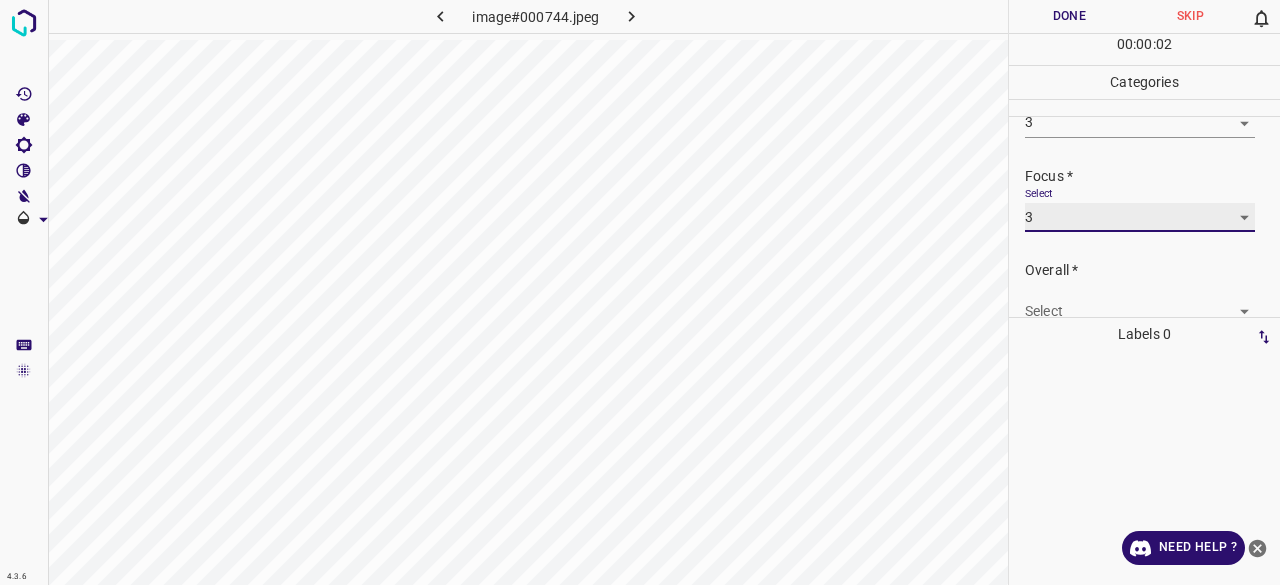 scroll, scrollTop: 98, scrollLeft: 0, axis: vertical 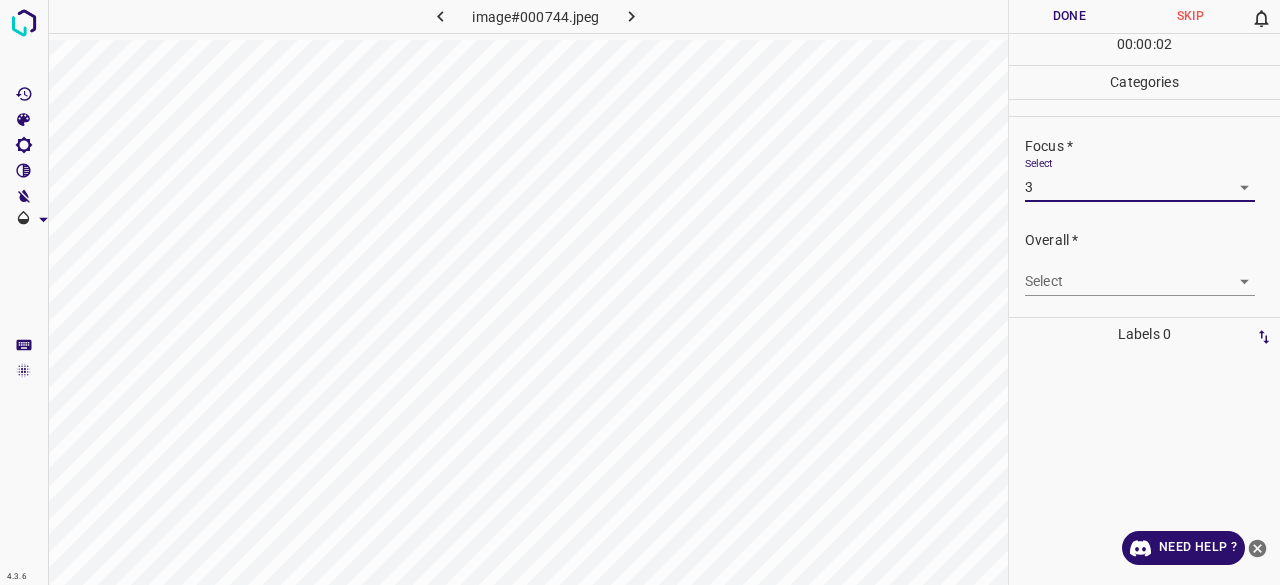 click on "4.3.6  image#000744.jpeg Done Skip 0 00   : 00   : 02   Categories Lighting *  Select 3 3 Focus *  Select 3 3 Overall *  Select ​ Labels   0 Categories 1 Lighting 2 Focus 3 Overall Tools Space Change between modes (Draw & Edit) I Auto labeling R Restore zoom M Zoom in N Zoom out Delete Delete selecte label Filters Z Restore filters X Saturation filter C Brightness filter V Contrast filter B Gray scale filter General O Download Need Help ? - Text - Hide - Delete" at bounding box center [640, 292] 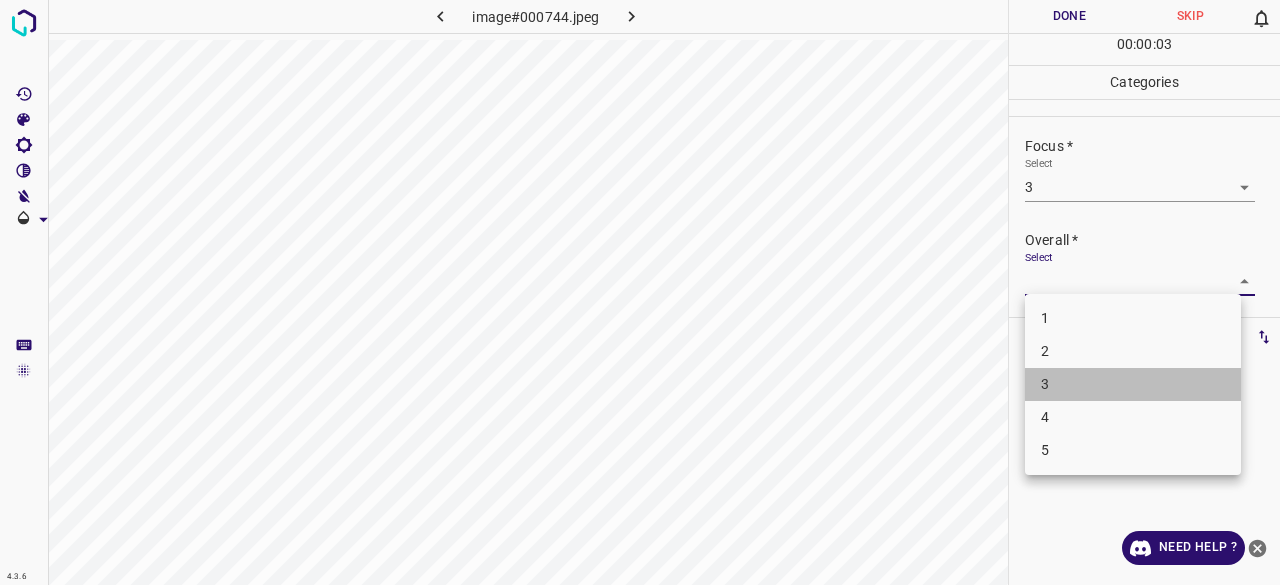 click on "3" at bounding box center [1133, 384] 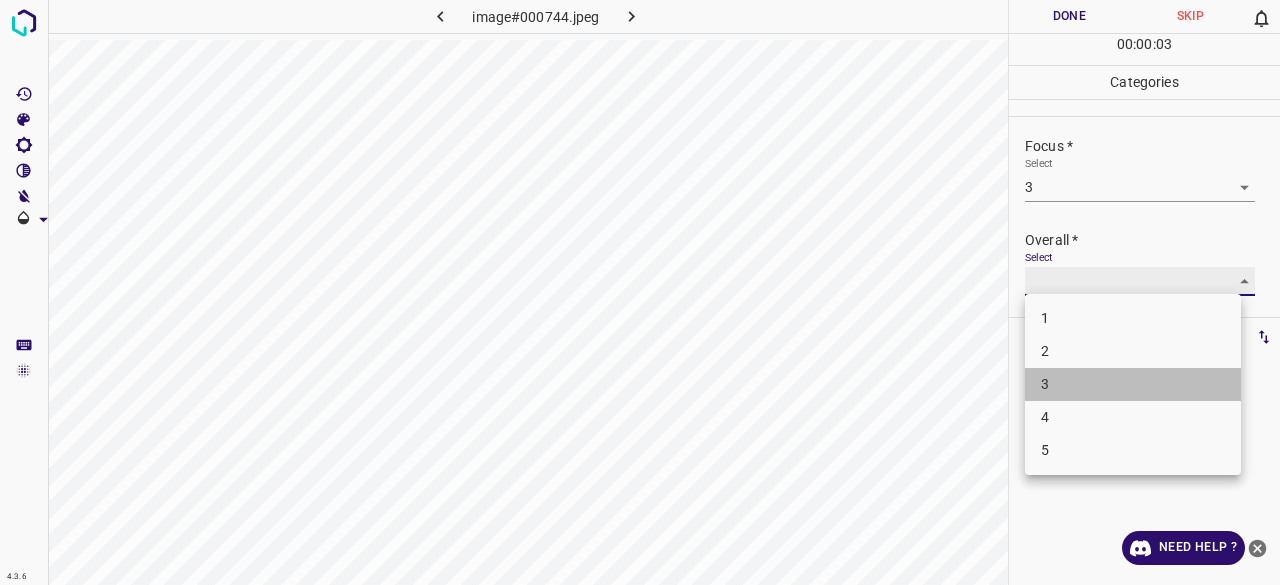 type on "3" 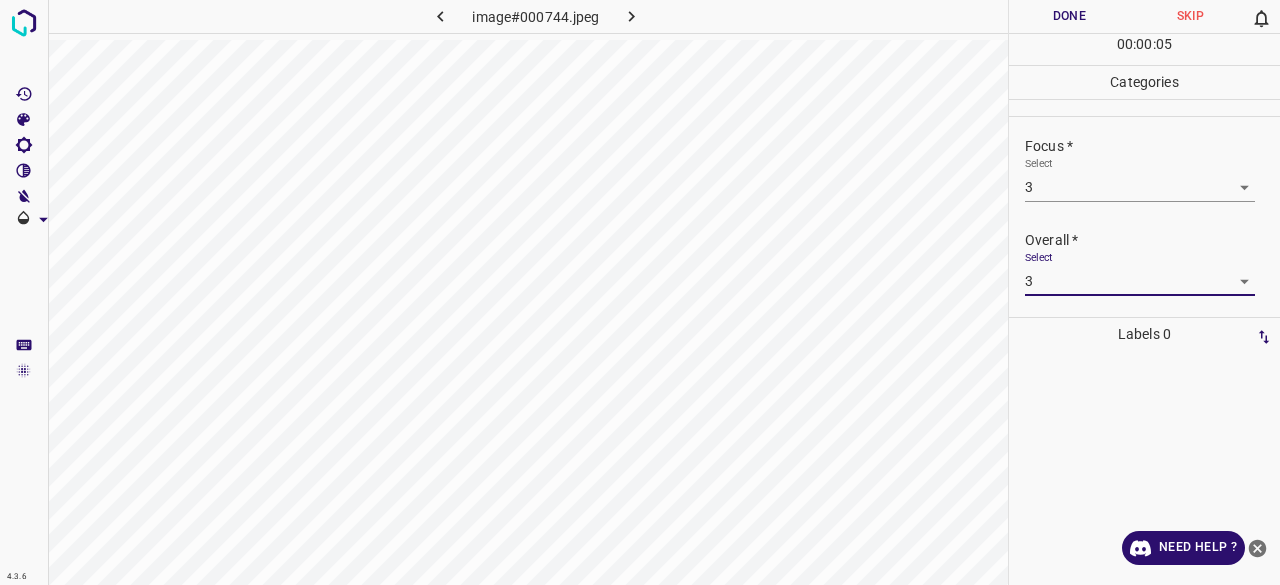 click on "Done" at bounding box center [1069, 16] 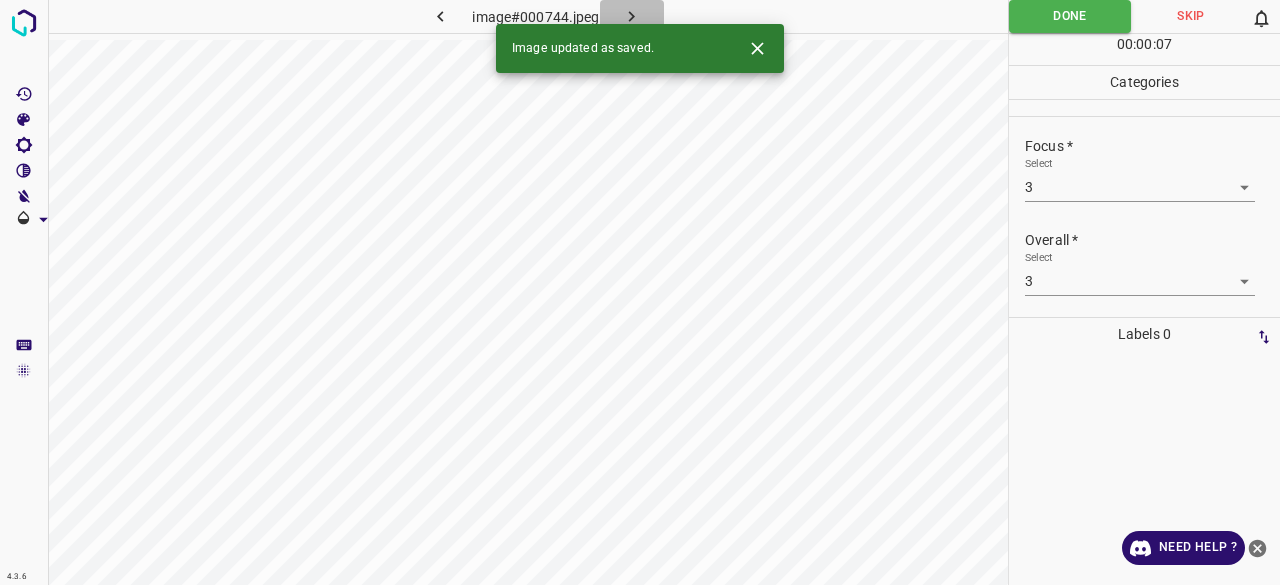 click 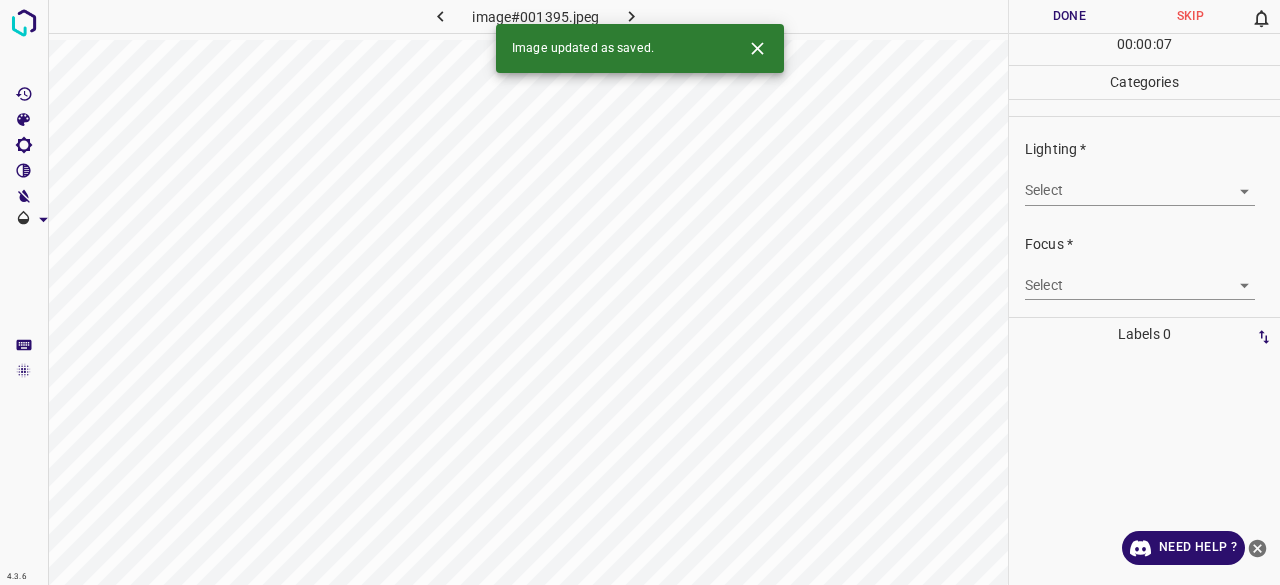 click on "4.3.6  image#001395.jpeg Done Skip 0 00   : 00   : 07   Categories Lighting *  Select ​ Focus *  Select ​ Overall *  Select ​ Labels   0 Categories 1 Lighting 2 Focus 3 Overall Tools Space Change between modes (Draw & Edit) I Auto labeling R Restore zoom M Zoom in N Zoom out Delete Delete selecte label Filters Z Restore filters X Saturation filter C Brightness filter V Contrast filter B Gray scale filter General O Download Image updated as saved. Need Help ? - Text - Hide - Delete" at bounding box center (640, 292) 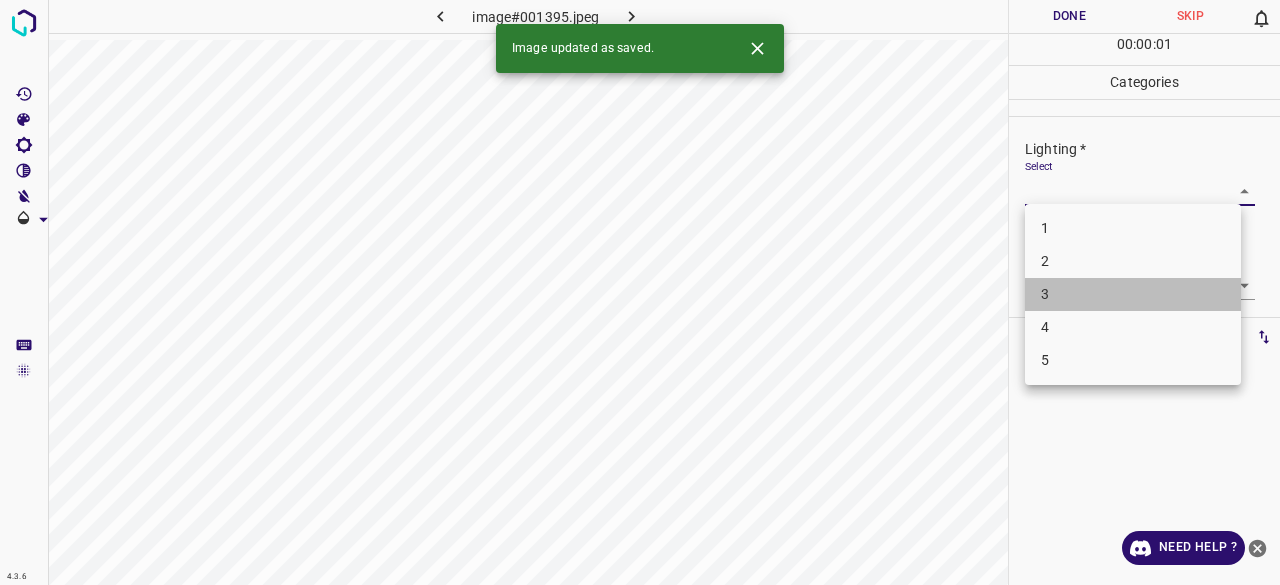 click on "3" at bounding box center [1133, 294] 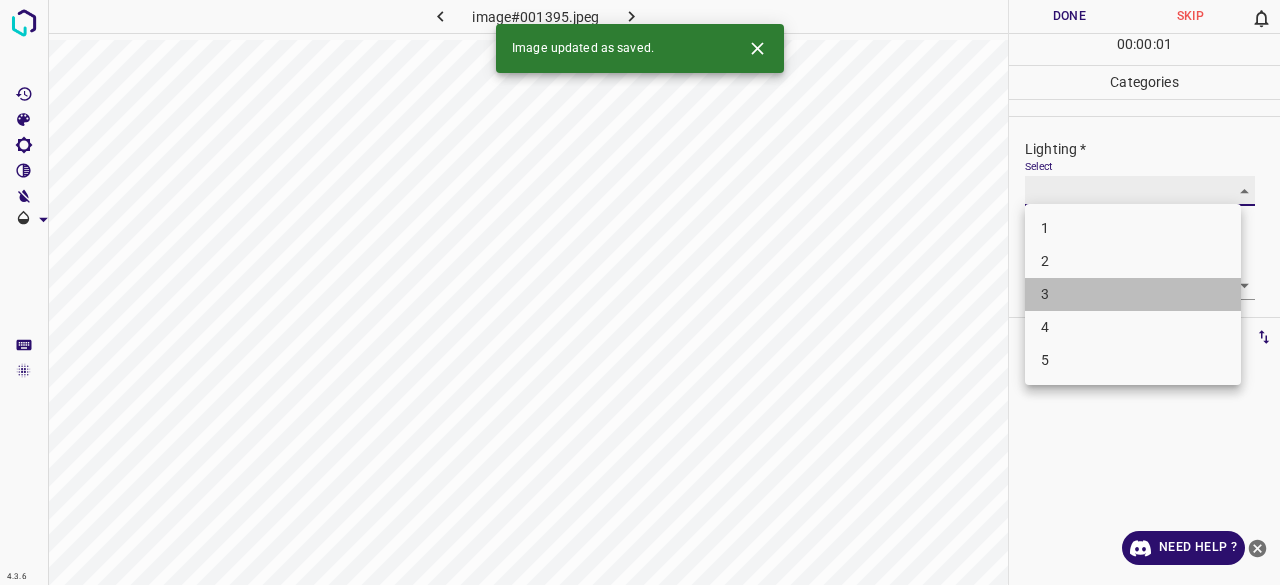 type on "3" 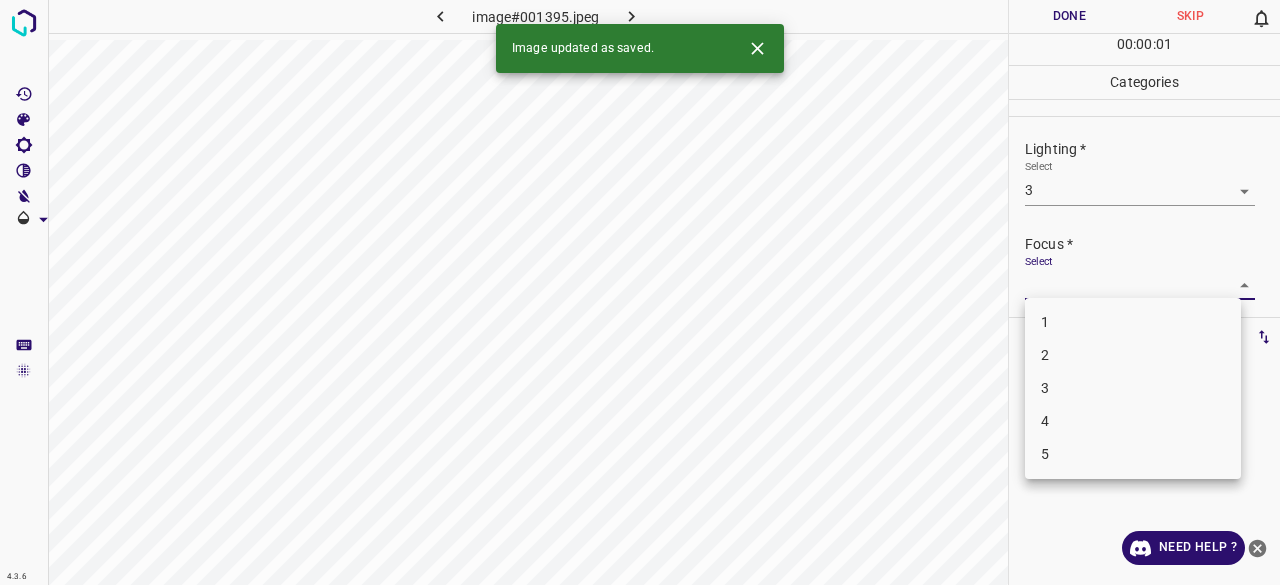 click on "4.3.6  image#001395.jpeg Done Skip 0 00   : 00   : 01   Categories Lighting *  Select 3 3 Focus *  Select ​ Overall *  Select ​ Labels   0 Categories 1 Lighting 2 Focus 3 Overall Tools Space Change between modes (Draw & Edit) I Auto labeling R Restore zoom M Zoom in N Zoom out Delete Delete selecte label Filters Z Restore filters X Saturation filter C Brightness filter V Contrast filter B Gray scale filter General O Download Image updated as saved. Need Help ? - Text - Hide - Delete 1 2 3 4 5" at bounding box center [640, 292] 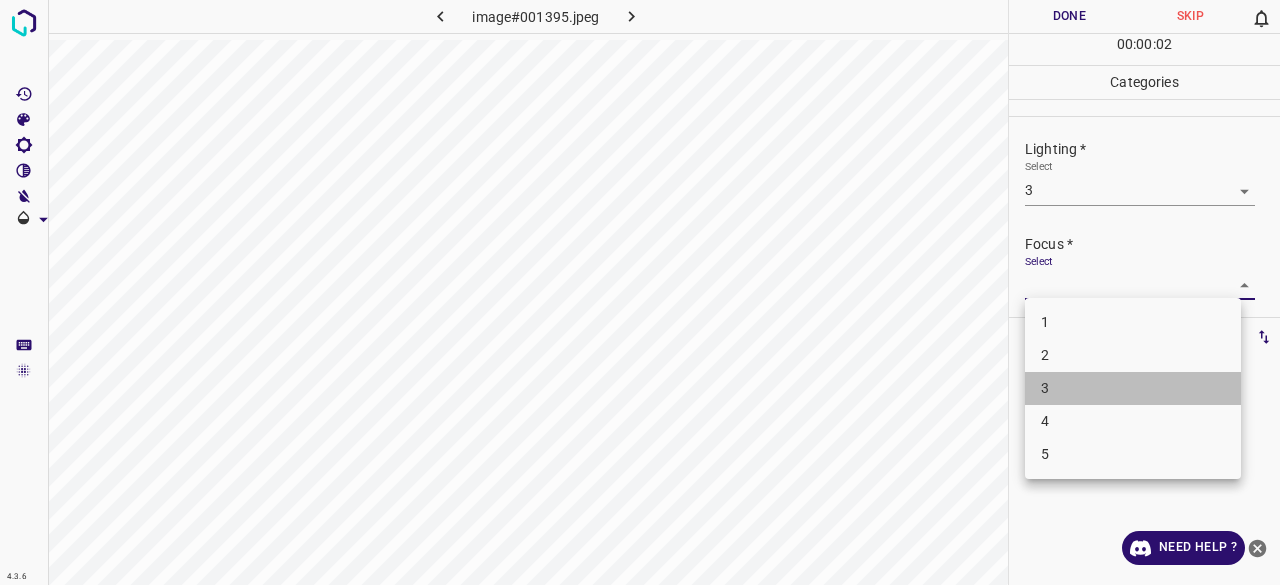 click on "3" at bounding box center [1133, 388] 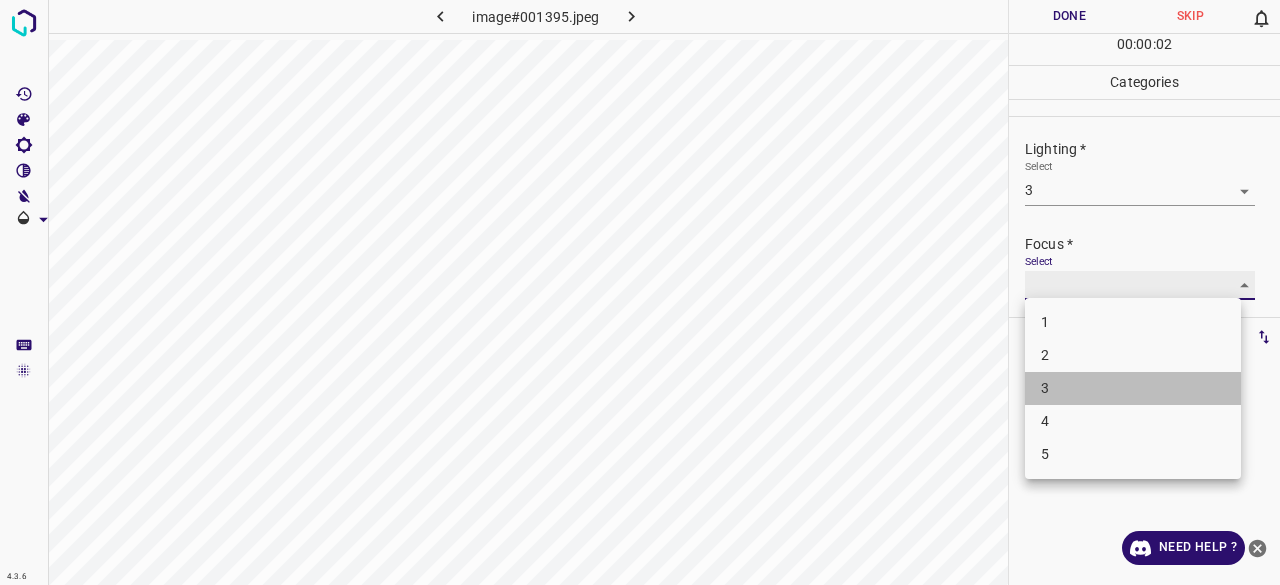 type on "3" 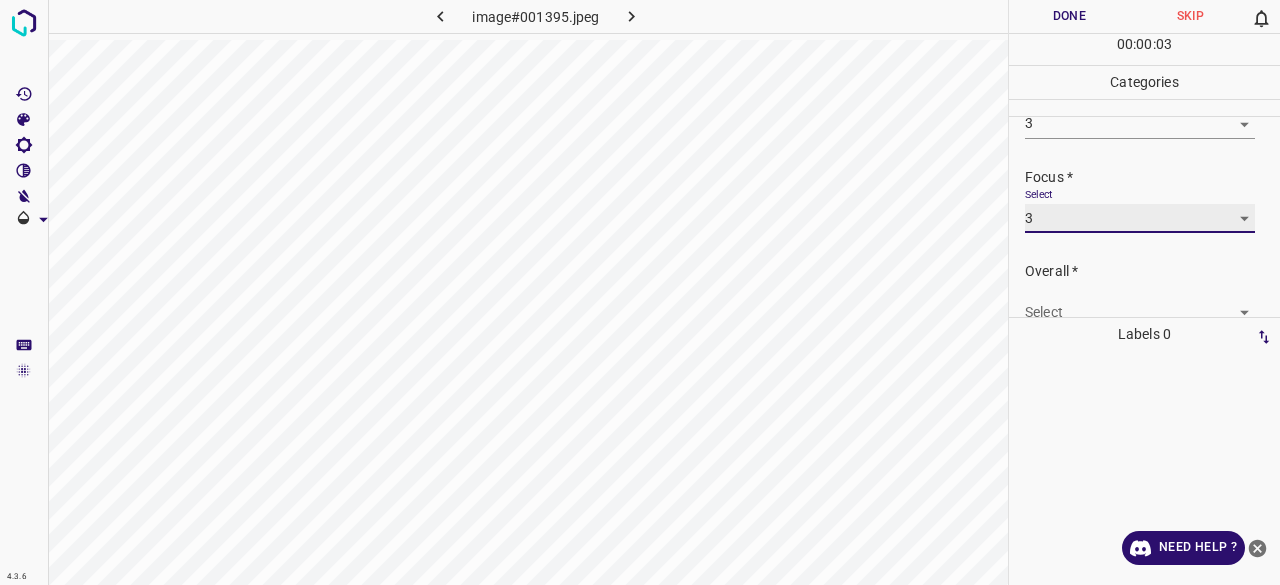 scroll, scrollTop: 98, scrollLeft: 0, axis: vertical 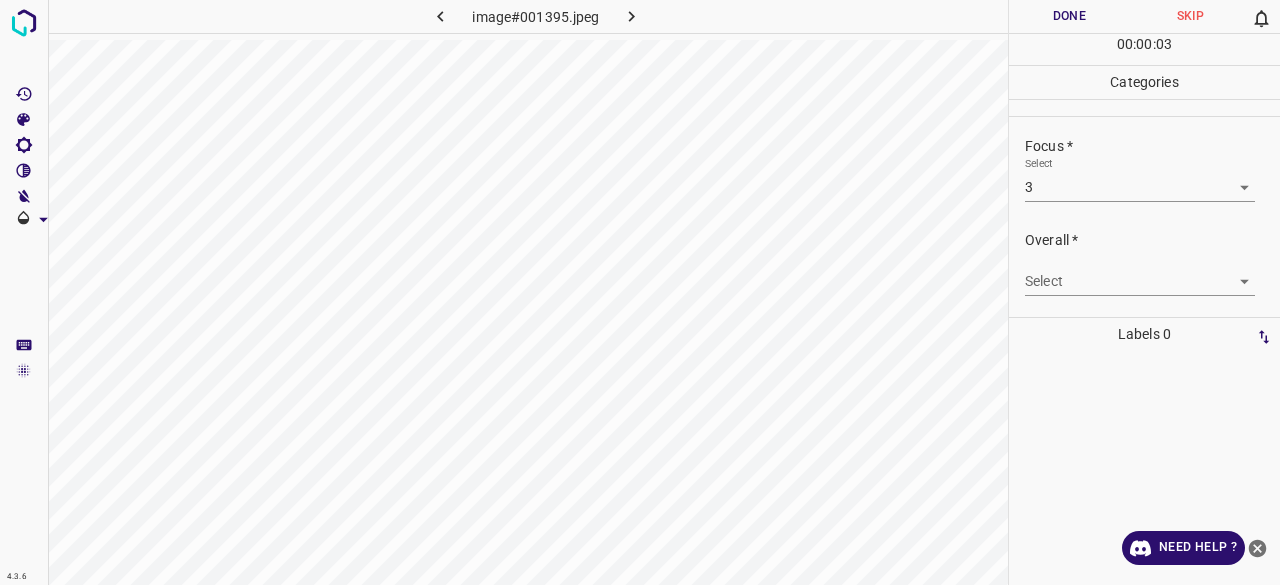 click on "Overall *  Select ​" at bounding box center (1144, 263) 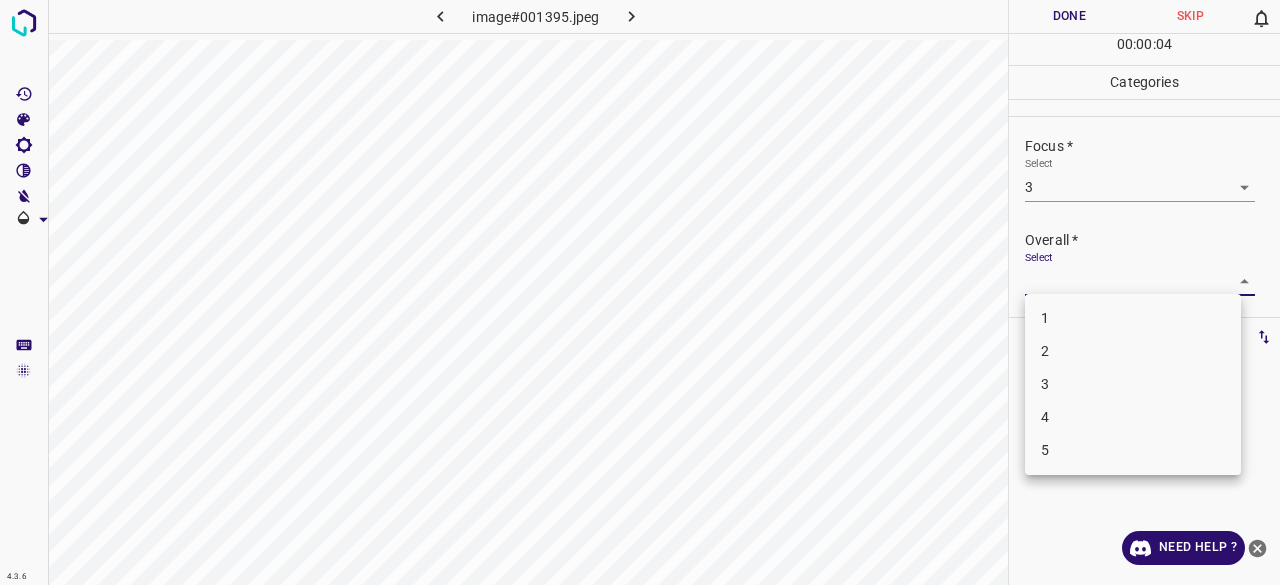 click on "3" at bounding box center [1133, 384] 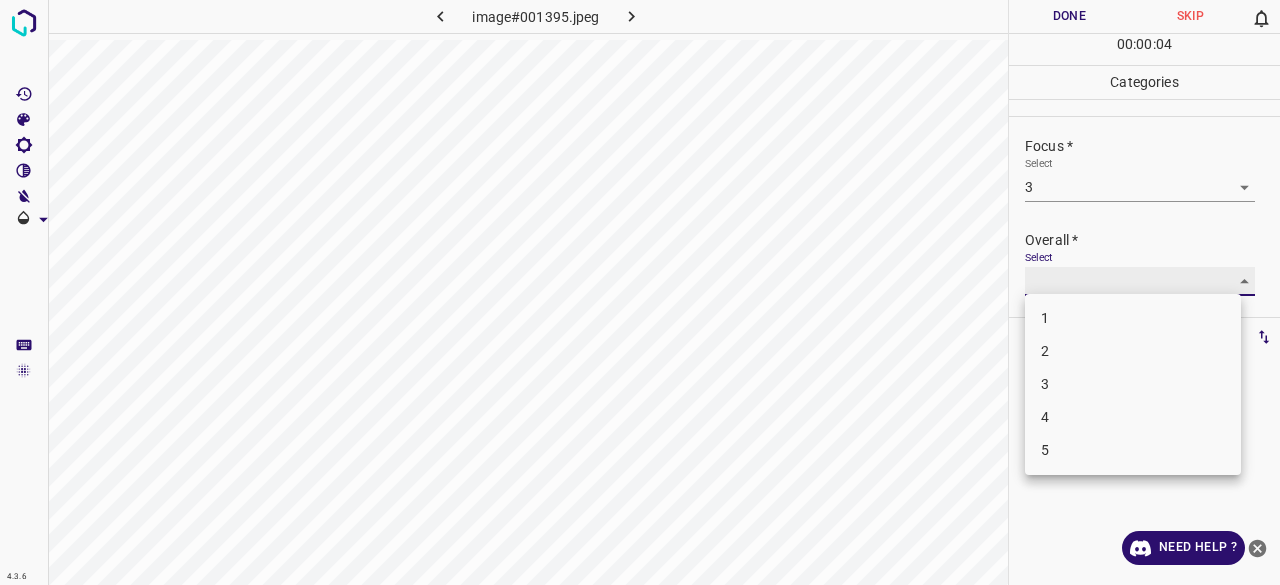 type on "3" 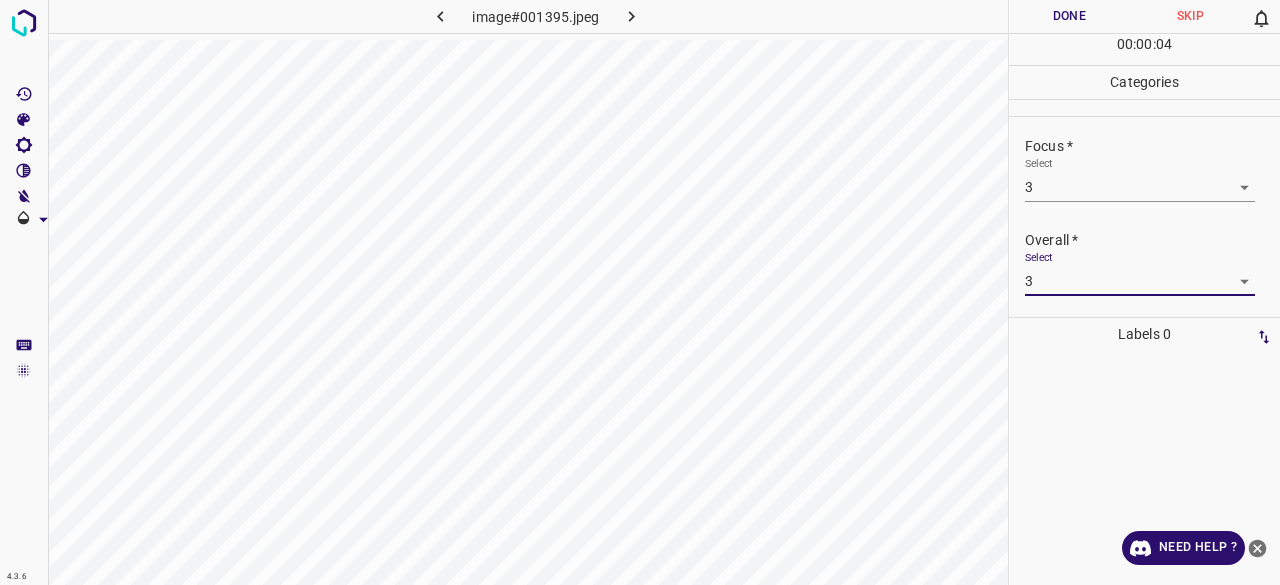 click on "Done" at bounding box center (1069, 16) 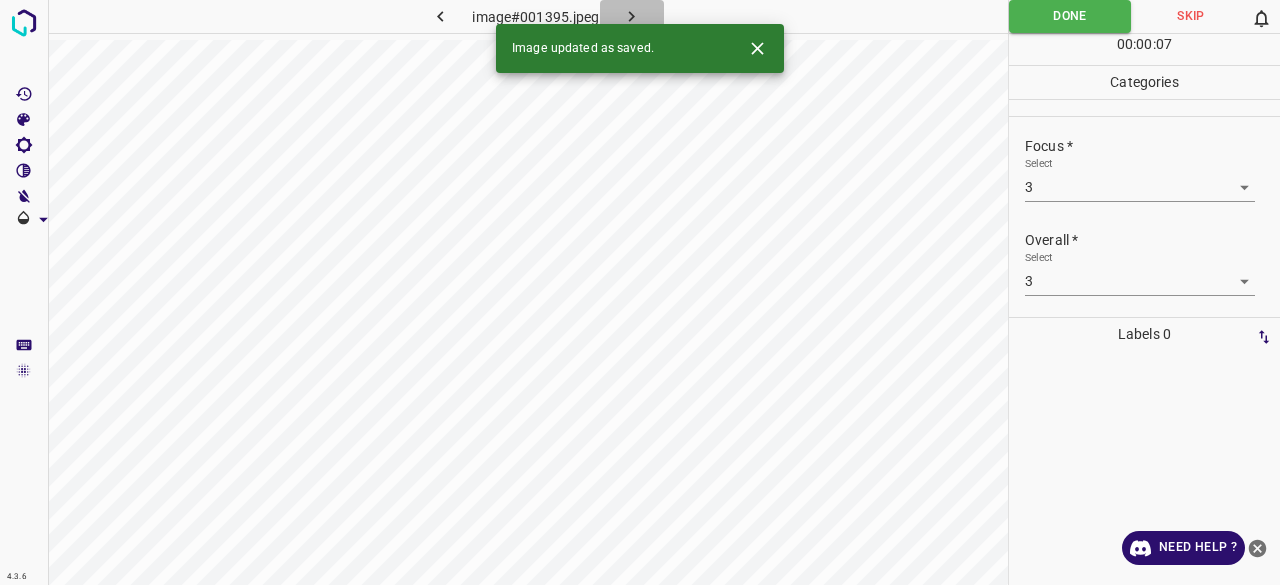 click 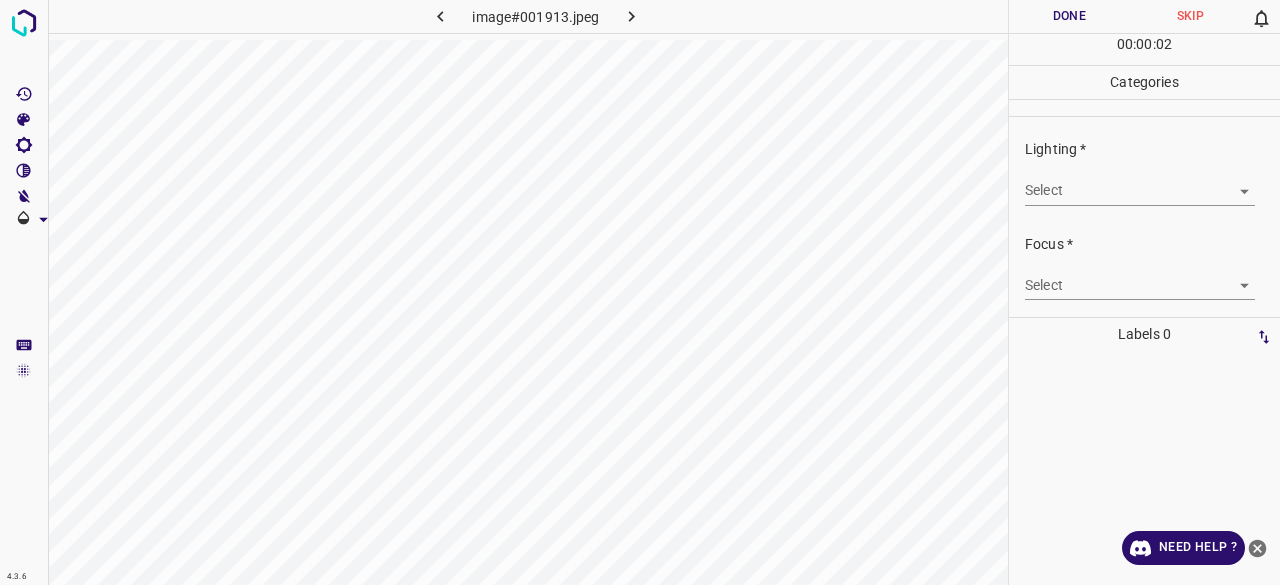 drag, startPoint x: 1096, startPoint y: 211, endPoint x: 1095, endPoint y: 191, distance: 20.024984 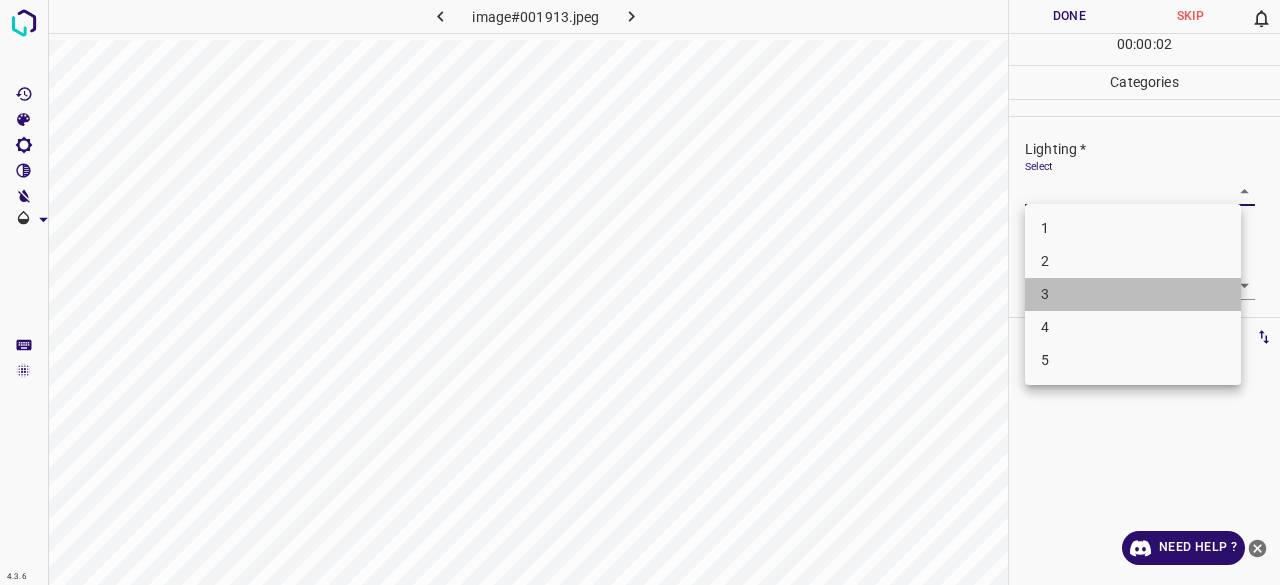 click on "3" at bounding box center [1133, 294] 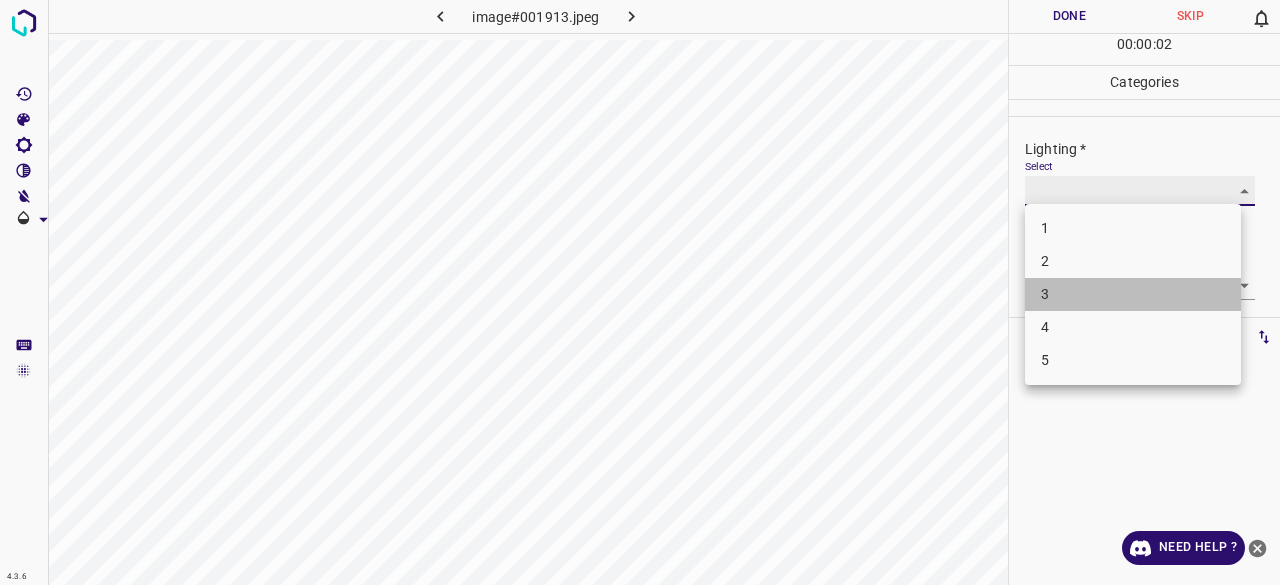 type on "3" 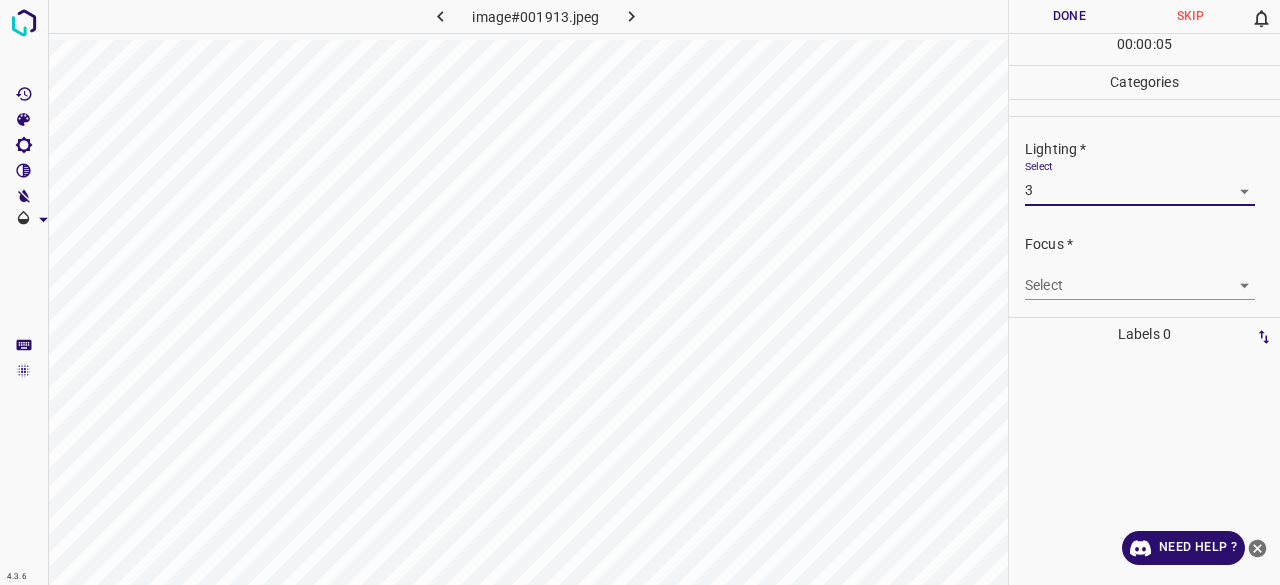 click on "4.3.6  image#001913.jpeg Done Skip 0 00   : 00   : 05   Categories Lighting *  Select 3 3 Focus *  Select ​ Overall *  Select ​ Labels   0 Categories 1 Lighting 2 Focus 3 Overall Tools Space Change between modes (Draw & Edit) I Auto labeling R Restore zoom M Zoom in N Zoom out Delete Delete selecte label Filters Z Restore filters X Saturation filter C Brightness filter V Contrast filter B Gray scale filter General O Download Need Help ? - Text - Hide - Delete" at bounding box center [640, 292] 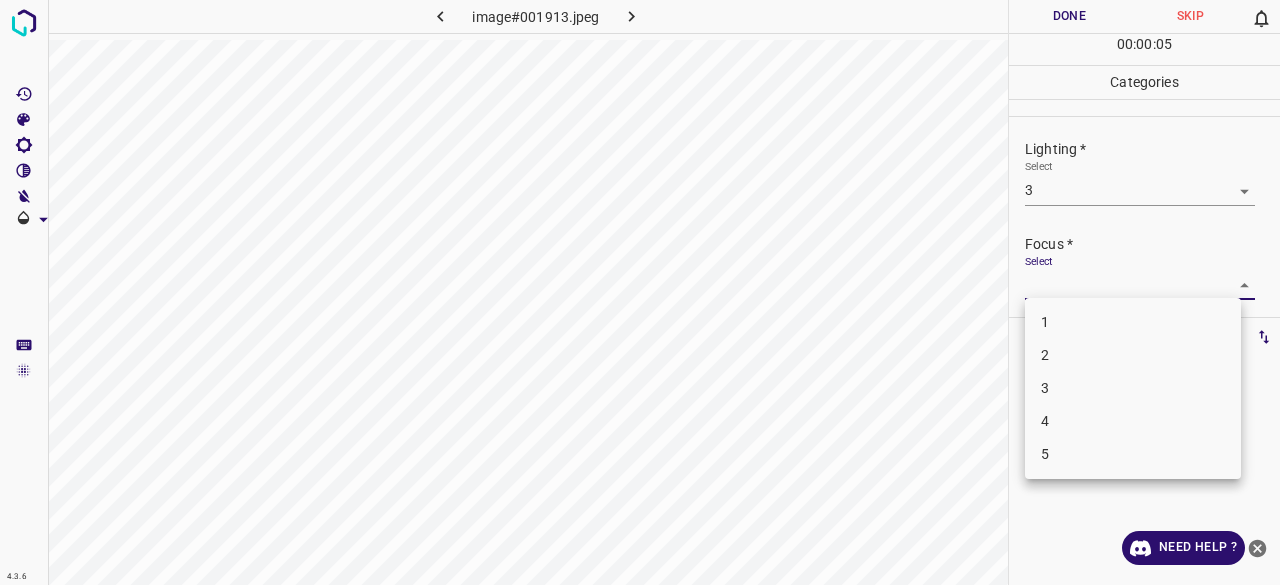click on "3" at bounding box center (1133, 388) 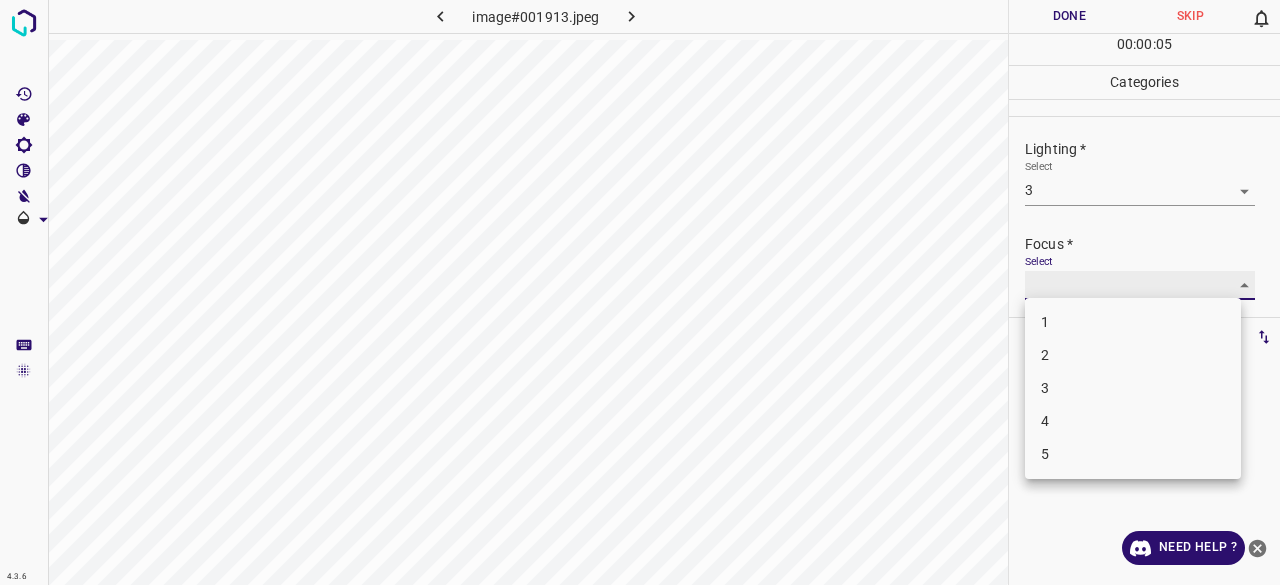 type on "3" 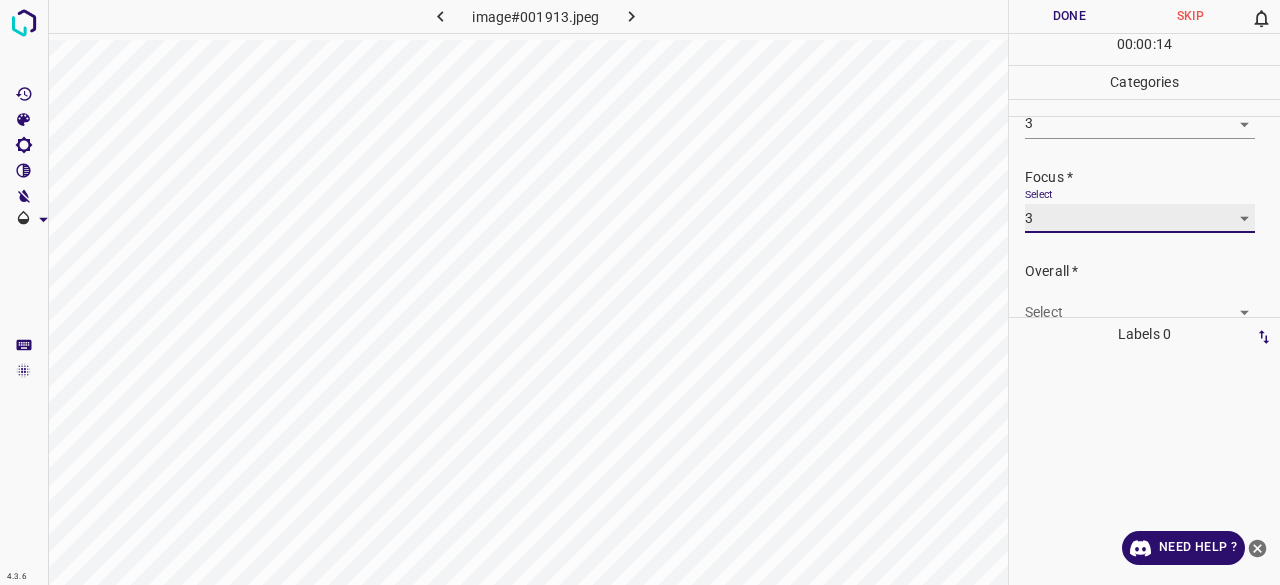 scroll, scrollTop: 98, scrollLeft: 0, axis: vertical 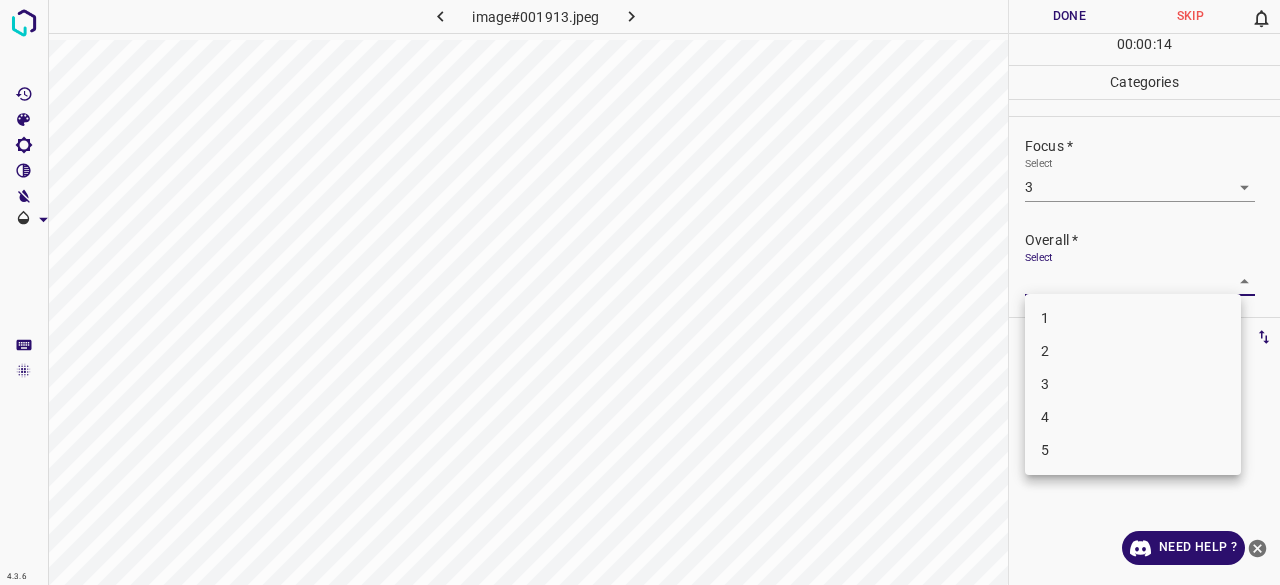 click on "4.3.6  image#001913.jpeg Done Skip 0 00   : 00   : 14   Categories Lighting *  Select 3 3 Focus *  Select 3 3 Overall *  Select ​ Labels   0 Categories 1 Lighting 2 Focus 3 Overall Tools Space Change between modes (Draw & Edit) I Auto labeling R Restore zoom M Zoom in N Zoom out Delete Delete selecte label Filters Z Restore filters X Saturation filter C Brightness filter V Contrast filter B Gray scale filter General O Download Need Help ? - Text - Hide - Delete 1 2 3 4 5" at bounding box center [640, 292] 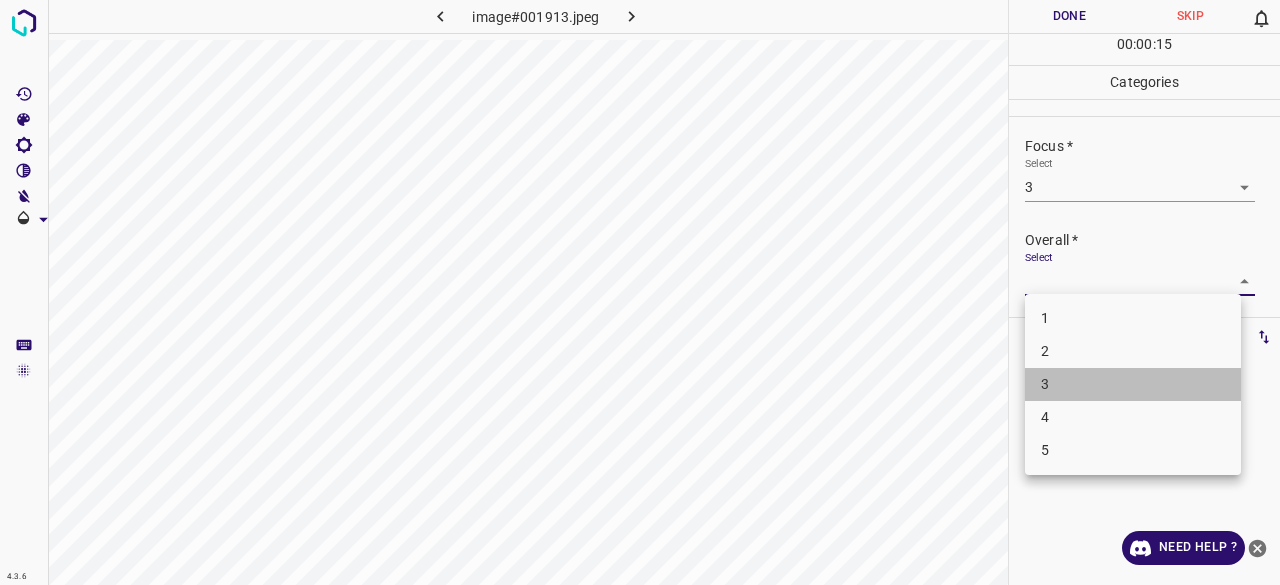 click on "3" at bounding box center [1133, 384] 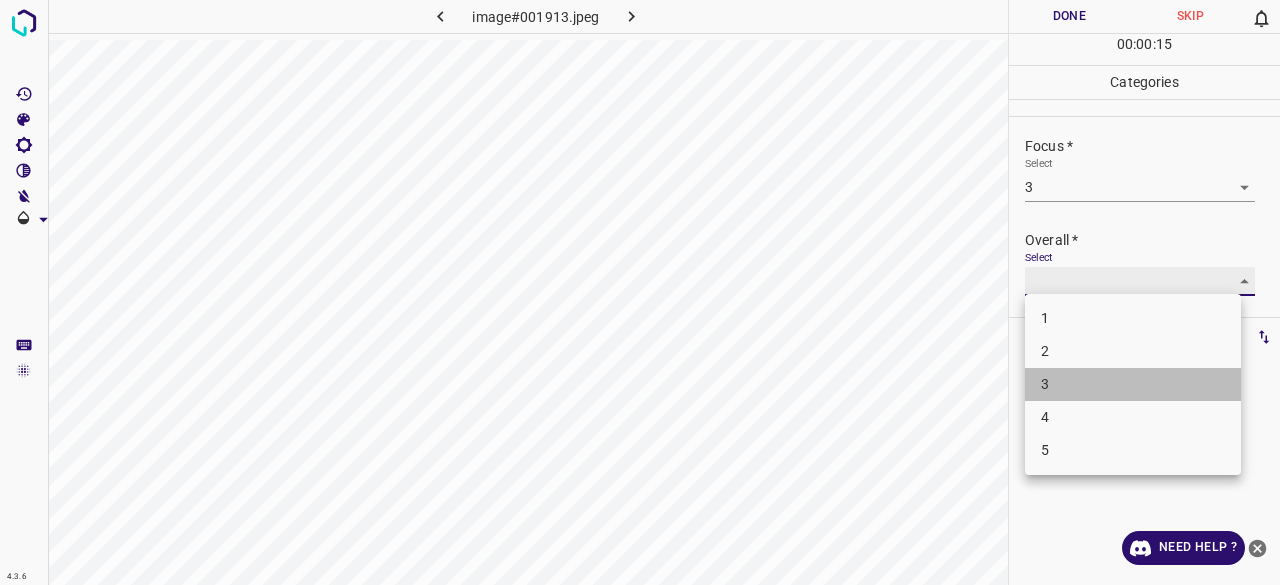 type on "3" 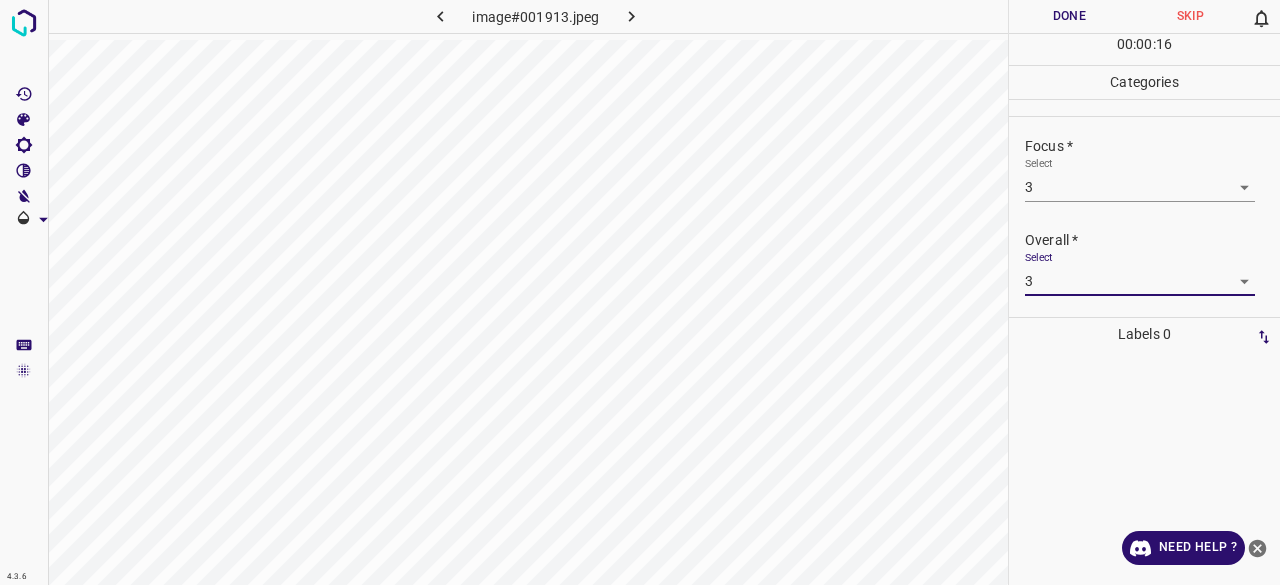 click on "Done" at bounding box center [1069, 16] 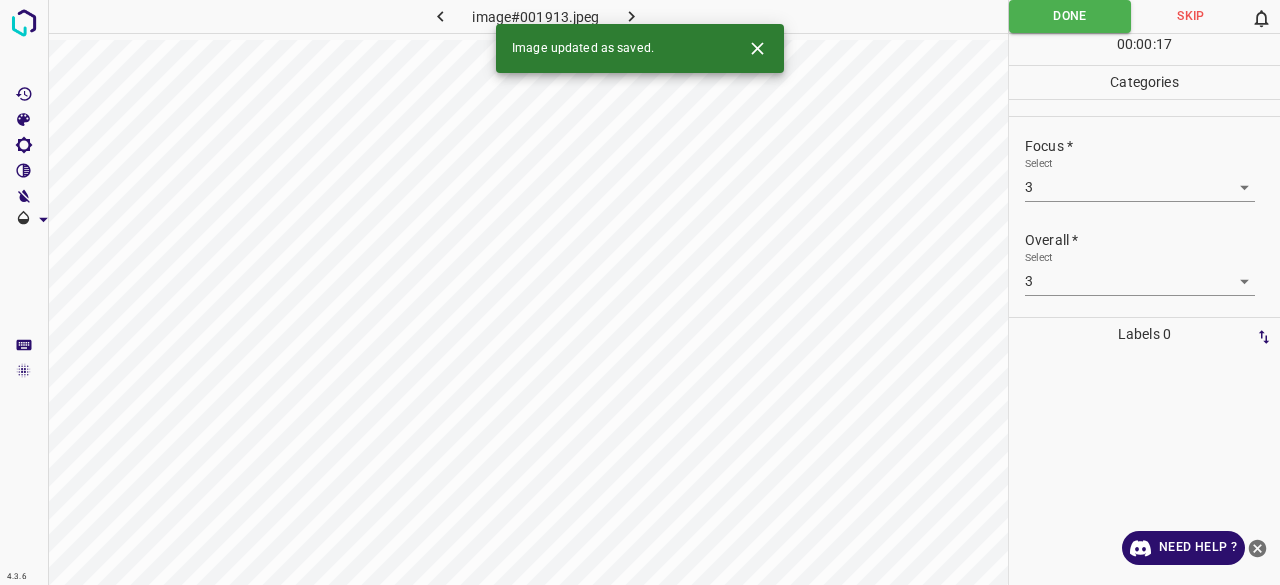 click 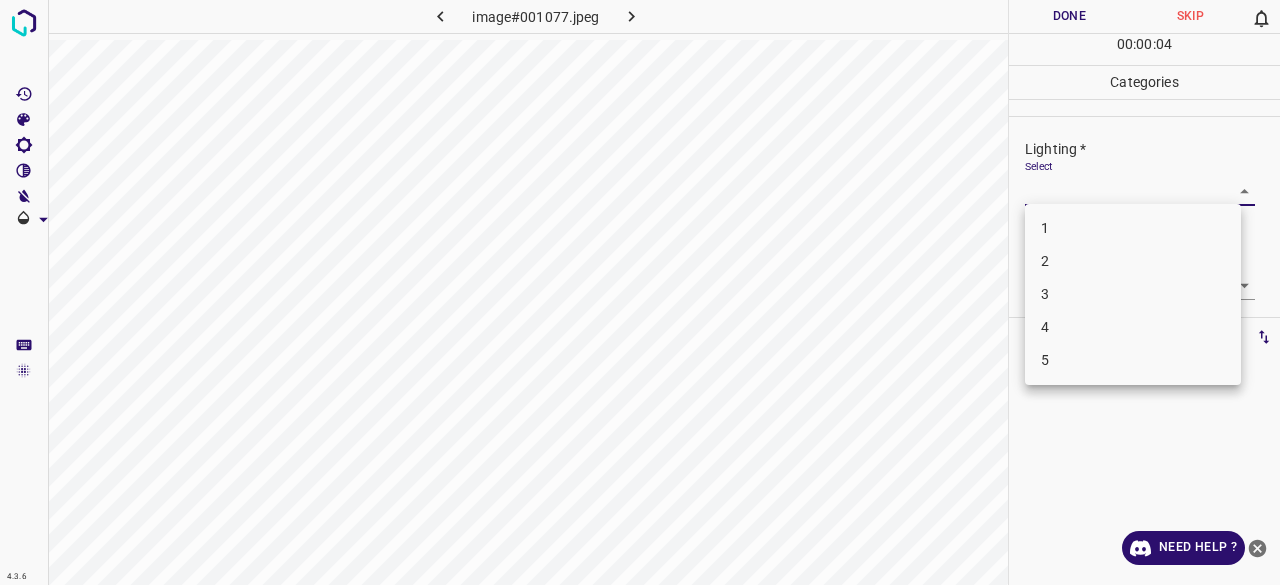 click on "4.3.6  image#001077.jpeg Done Skip 0 00   : 00   : 04   Categories Lighting *  Select ​ Focus *  Select ​ Overall *  Select ​ Labels   0 Categories 1 Lighting 2 Focus 3 Overall Tools Space Change between modes (Draw & Edit) I Auto labeling R Restore zoom M Zoom in N Zoom out Delete Delete selecte label Filters Z Restore filters X Saturation filter C Brightness filter V Contrast filter B Gray scale filter General O Download Need Help ? - Text - Hide - Delete 1 2 3 4 5" at bounding box center (640, 292) 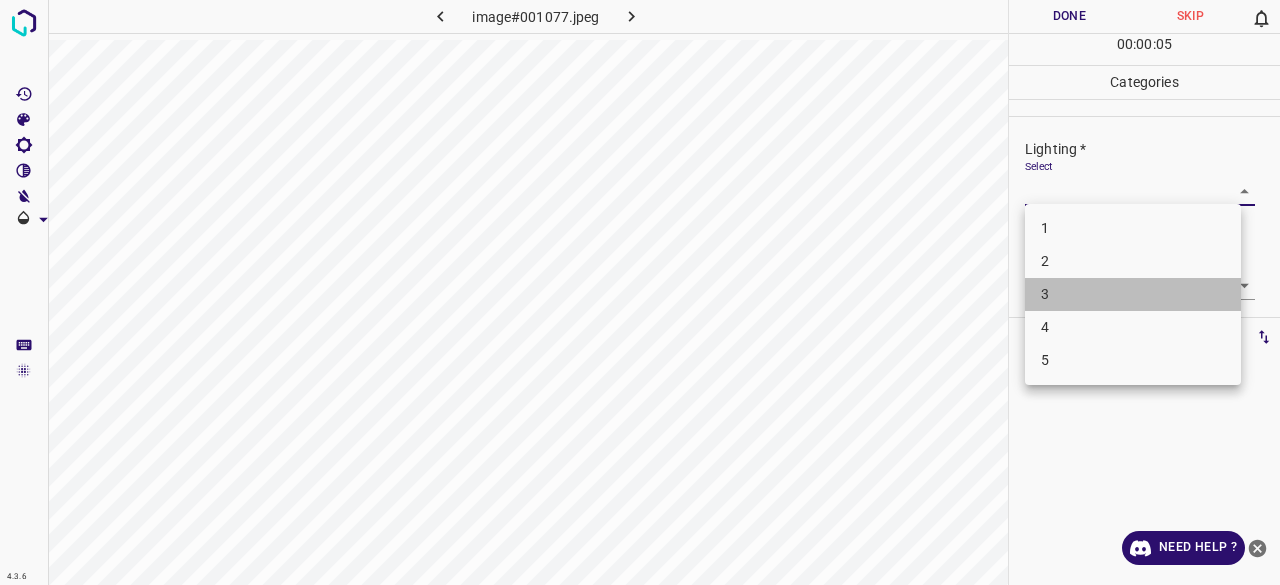 click on "3" at bounding box center [1133, 294] 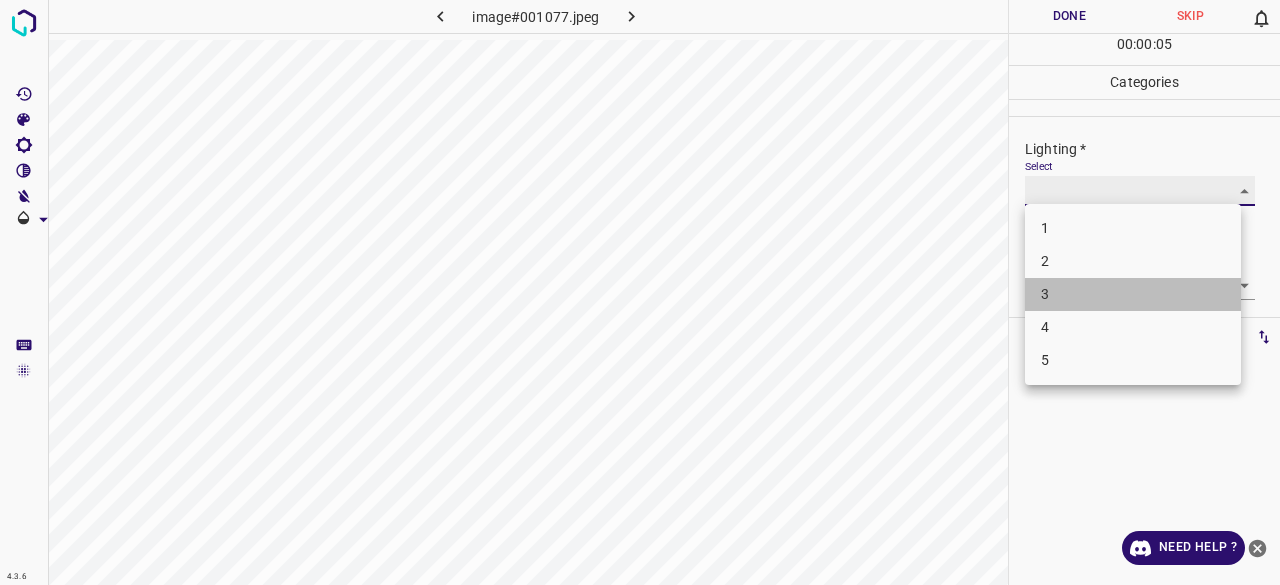 type on "3" 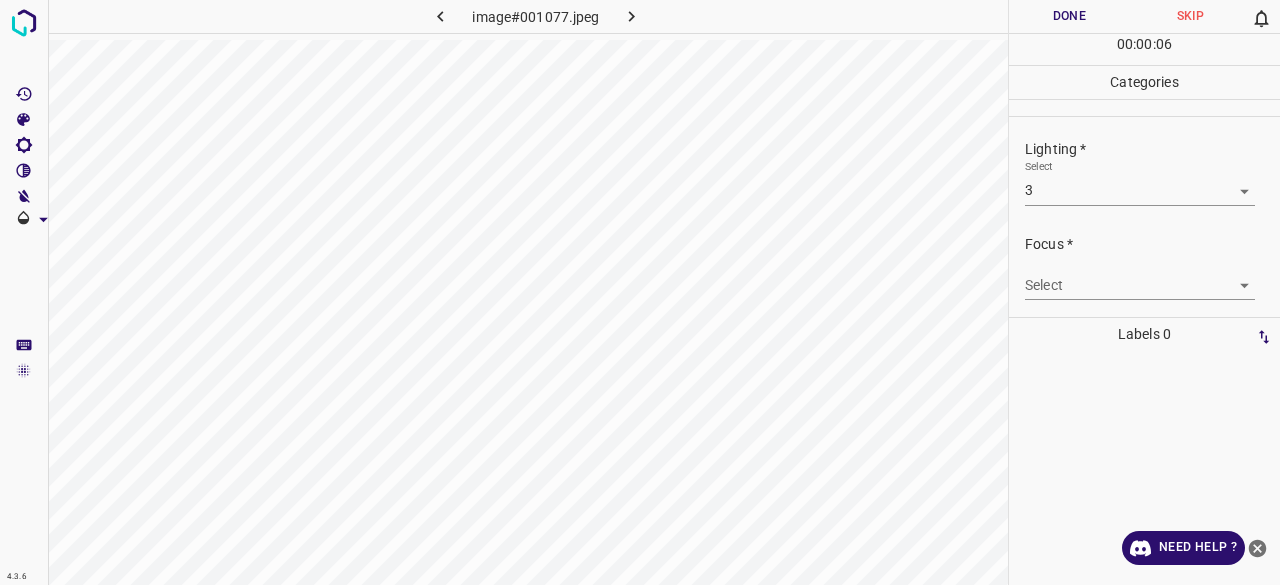 click on "4.3.6  image#001077.jpeg Done Skip 0 00   : 00   : 06   Categories Lighting *  Select 3 3 Focus *  Select ​ Overall *  Select ​ Labels   0 Categories 1 Lighting 2 Focus 3 Overall Tools Space Change between modes (Draw & Edit) I Auto labeling R Restore zoom M Zoom in N Zoom out Delete Delete selecte label Filters Z Restore filters X Saturation filter C Brightness filter V Contrast filter B Gray scale filter General O Download Need Help ? - Text - Hide - Delete" at bounding box center (640, 292) 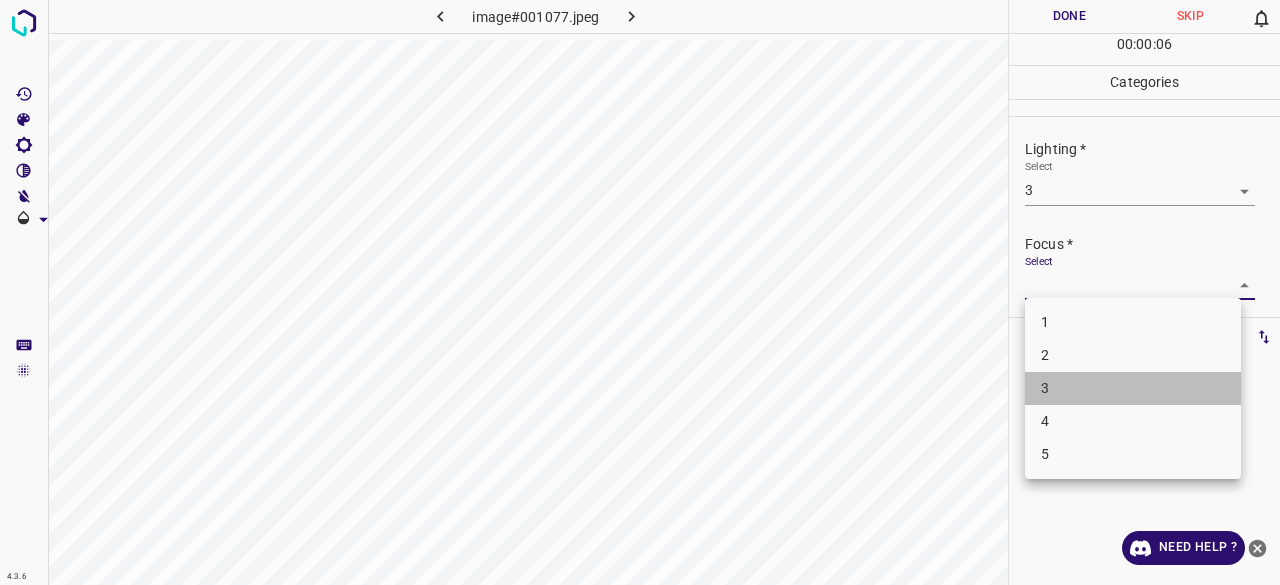 click on "3" at bounding box center [1133, 388] 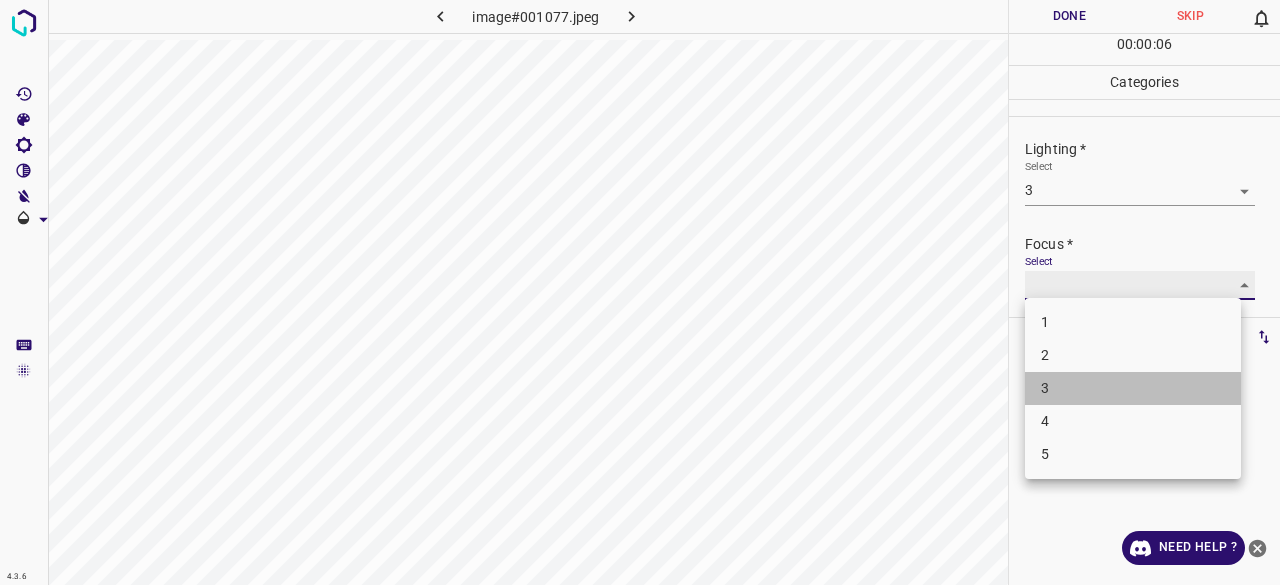 type on "3" 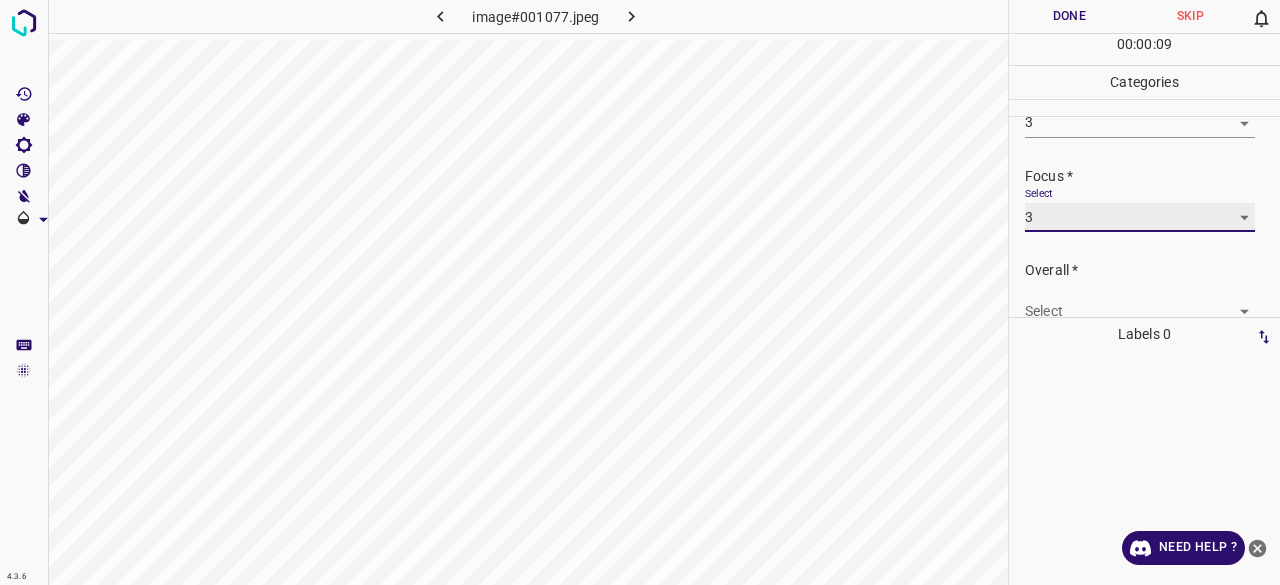 scroll, scrollTop: 98, scrollLeft: 0, axis: vertical 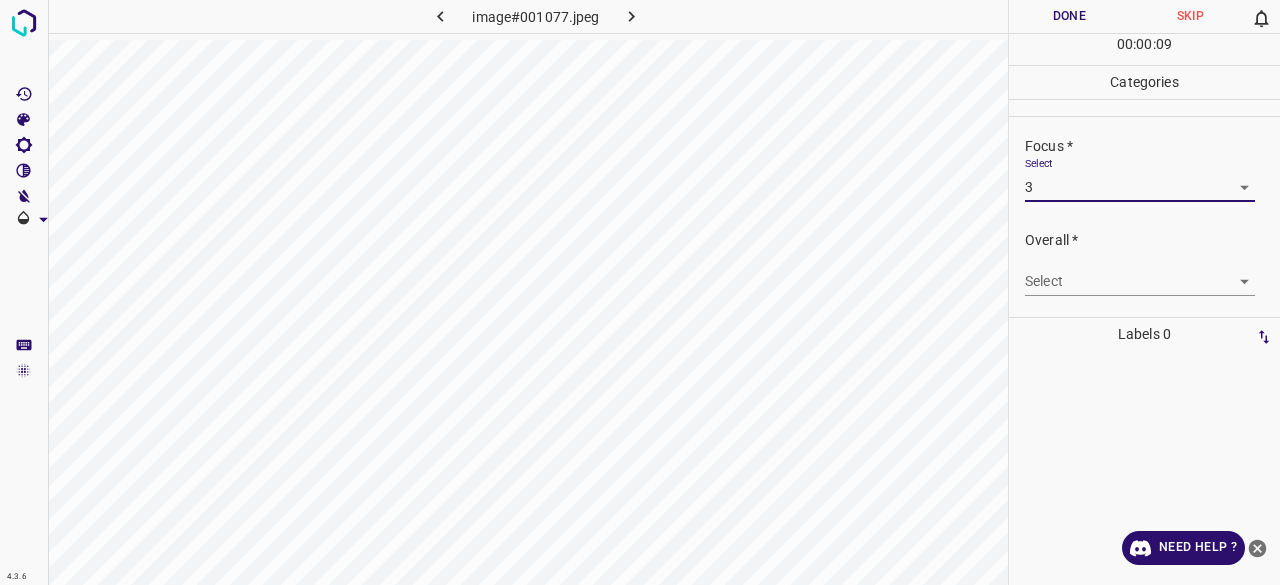 click on "Select ​" at bounding box center [1140, 273] 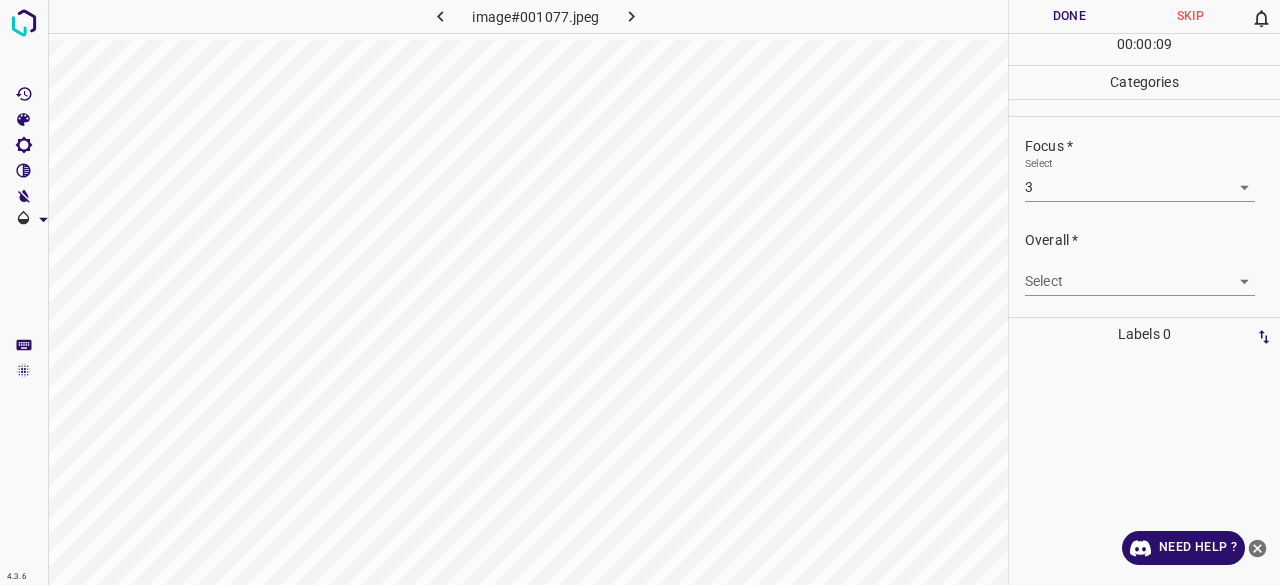 click on "4.3.6  image#001077.jpeg Done Skip 0 00   : 00   : 09   Categories Lighting *  Select 3 3 Focus *  Select 3 3 Overall *  Select ​ Labels   0 Categories 1 Lighting 2 Focus 3 Overall Tools Space Change between modes (Draw & Edit) I Auto labeling R Restore zoom M Zoom in N Zoom out Delete Delete selecte label Filters Z Restore filters X Saturation filter C Brightness filter V Contrast filter B Gray scale filter General O Download Need Help ? - Text - Hide - Delete" at bounding box center (640, 292) 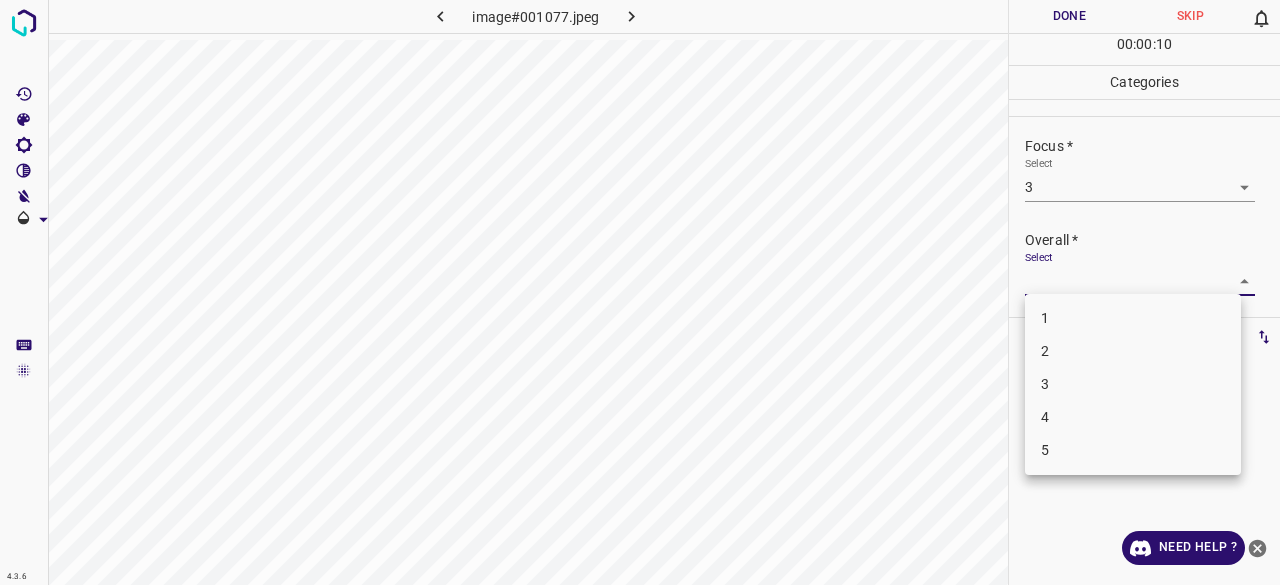 click on "1 2 3 4 5" at bounding box center [1133, 384] 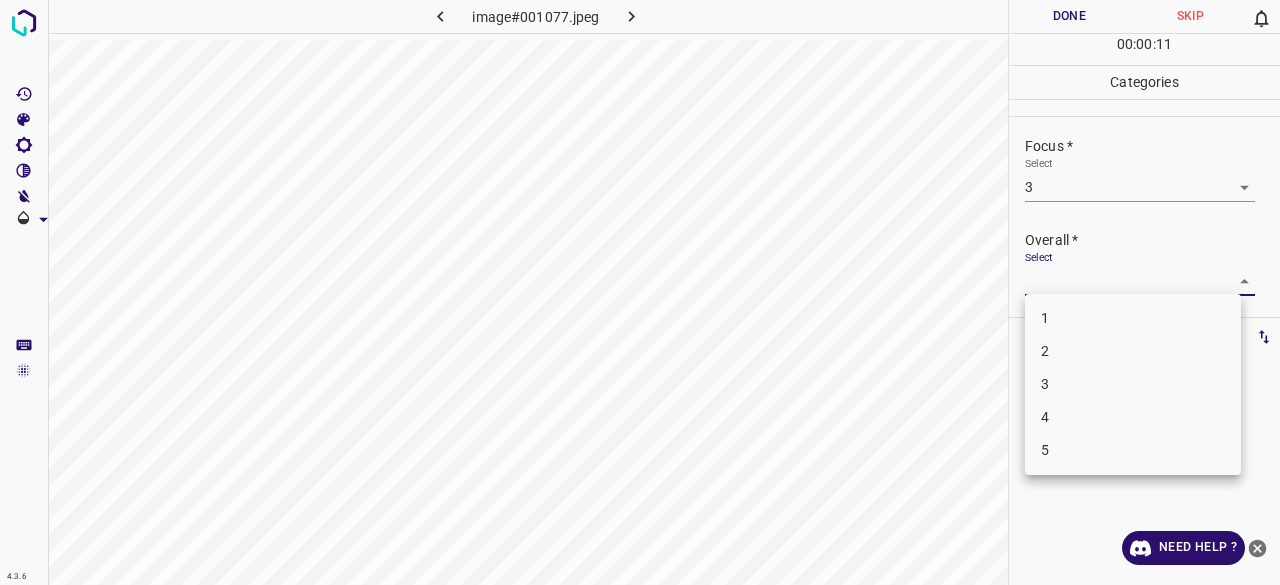 click on "3" at bounding box center [1133, 384] 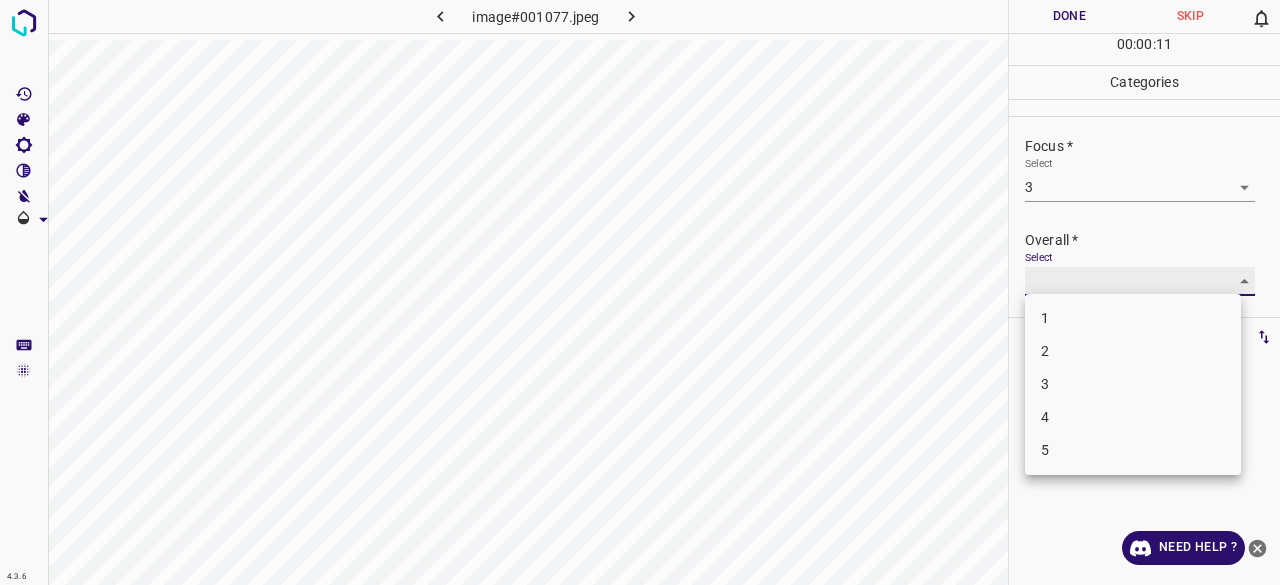 type on "3" 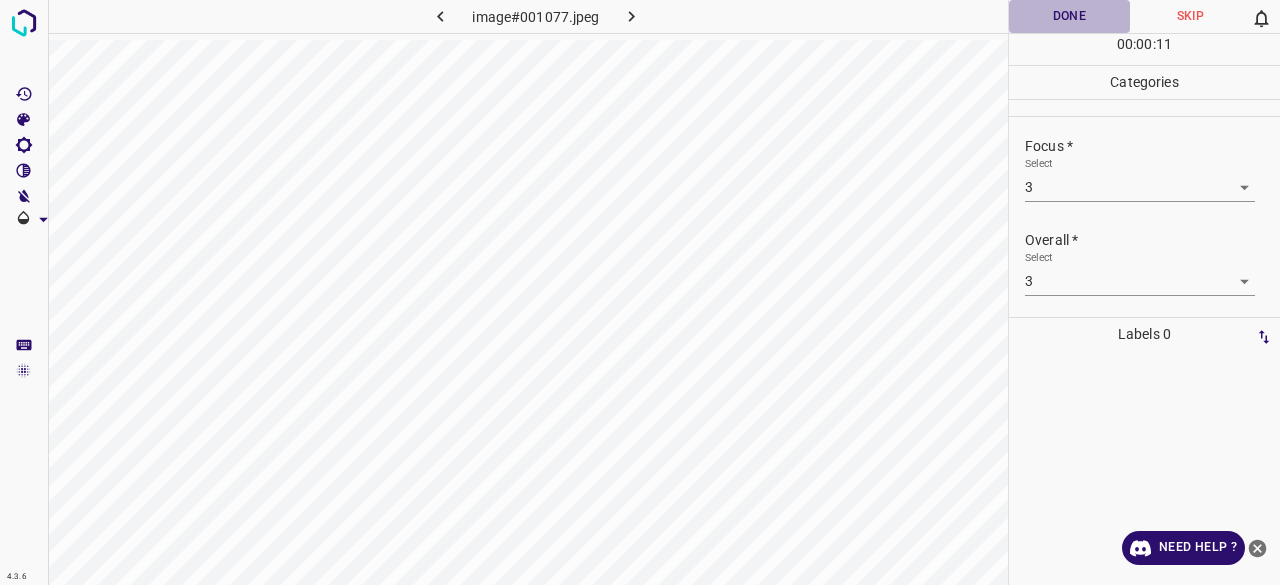 click on "Done" at bounding box center (1069, 16) 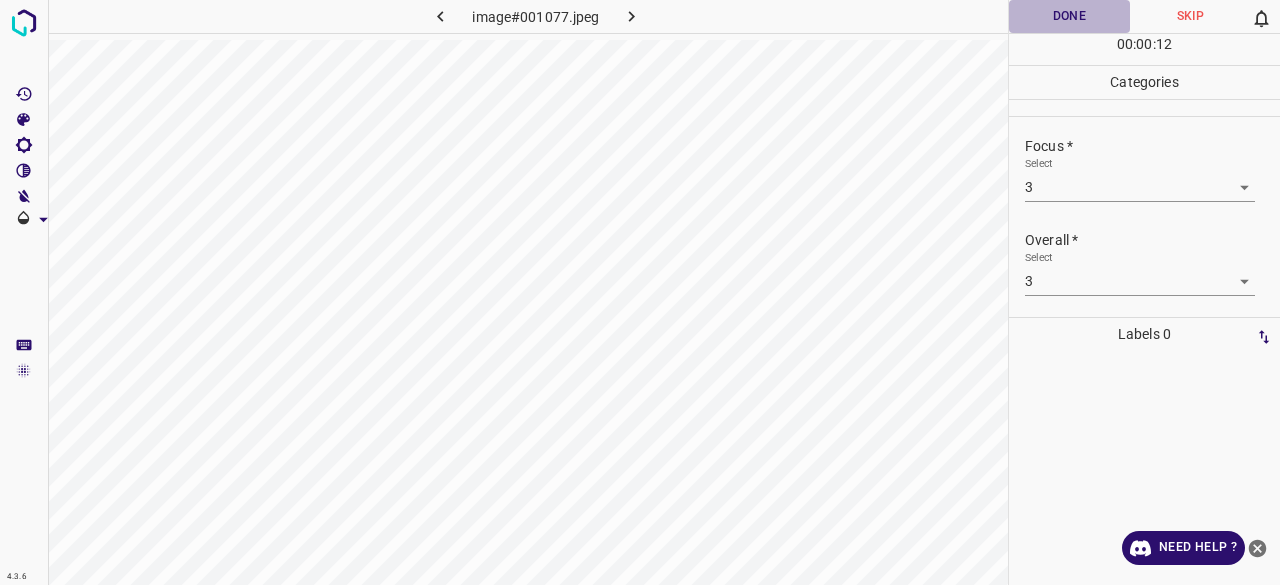 click on "Done" at bounding box center (1069, 16) 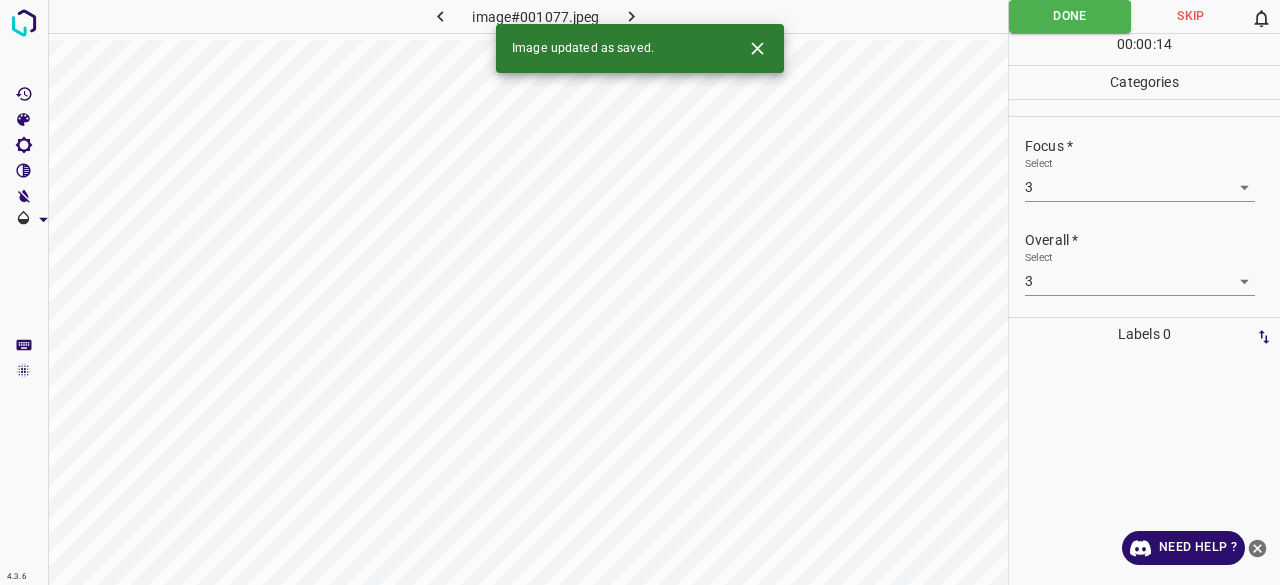 click 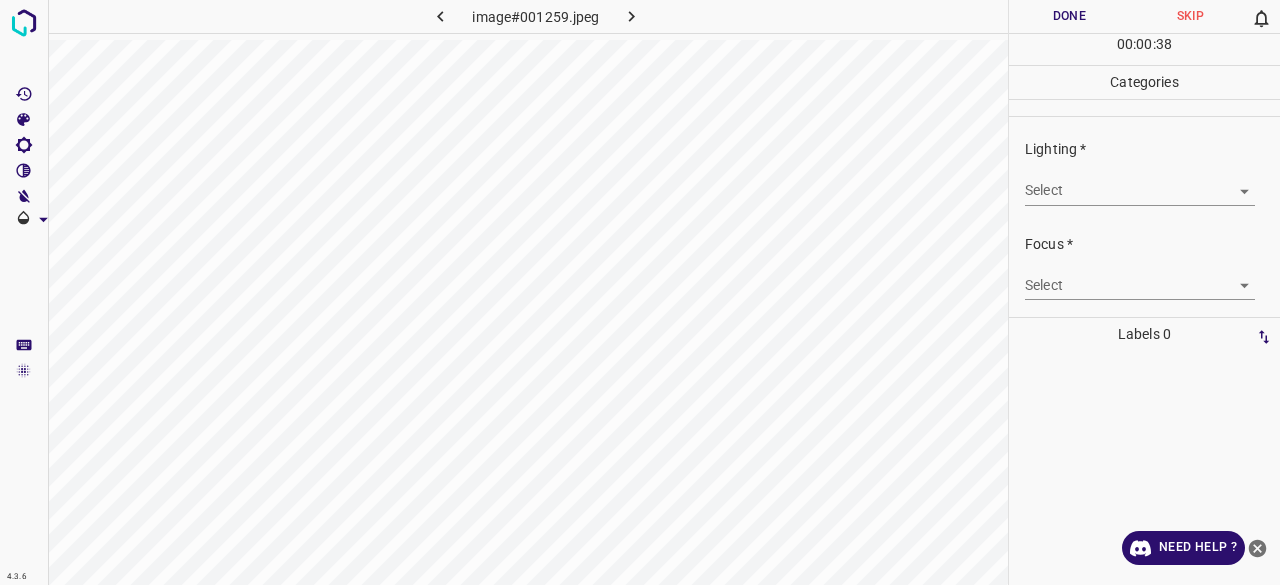 click on "Lighting *  Select ​" at bounding box center [1144, 172] 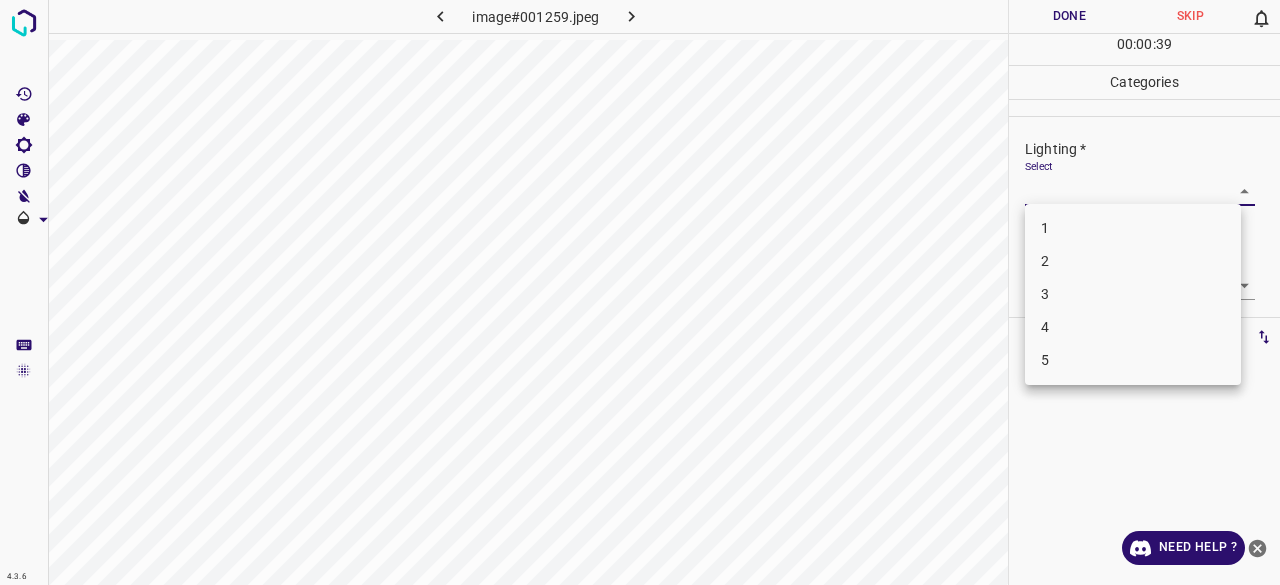 click on "3" at bounding box center [1133, 294] 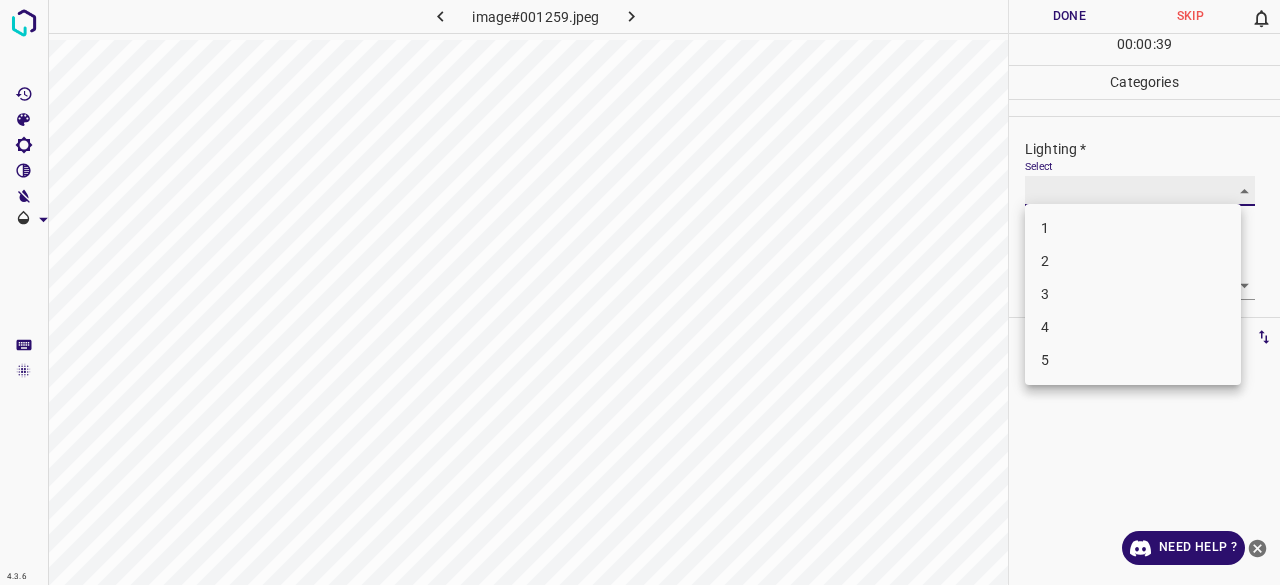 type on "3" 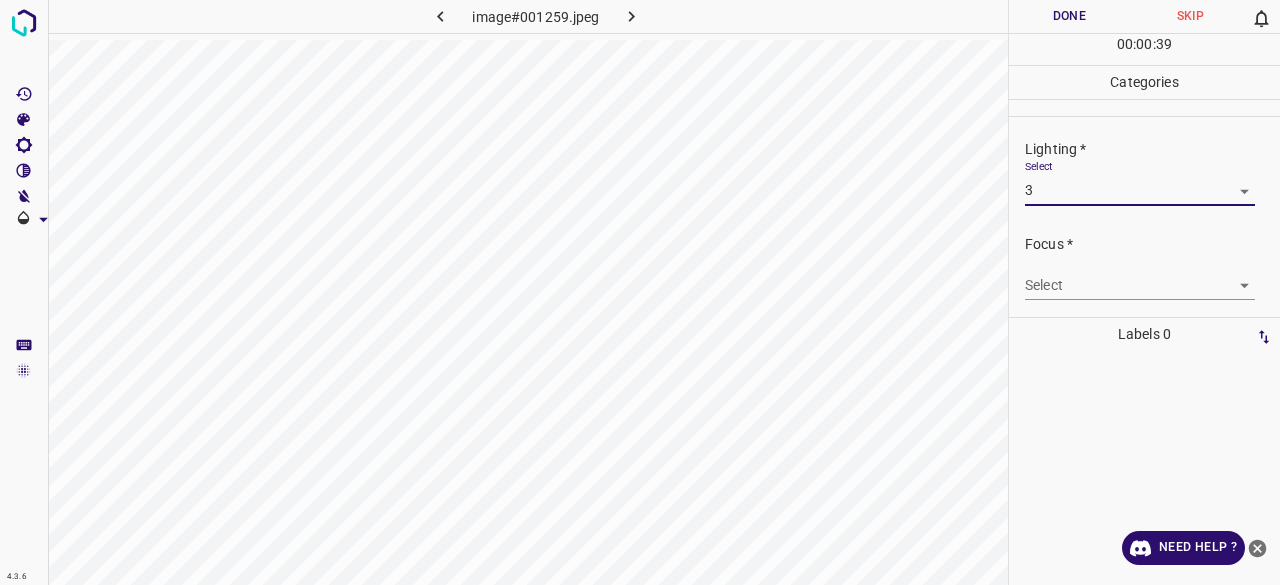 click on "4.3.6  image#001259.jpeg Done Skip 0 00   : 00   : 39   Categories Lighting *  Select 3 3 Focus *  Select ​ Overall *  Select ​ Labels   0 Categories 1 Lighting 2 Focus 3 Overall Tools Space Change between modes (Draw & Edit) I Auto labeling R Restore zoom M Zoom in N Zoom out Delete Delete selecte label Filters Z Restore filters X Saturation filter C Brightness filter V Contrast filter B Gray scale filter General O Download Need Help ? - Text - Hide - Delete" at bounding box center (640, 292) 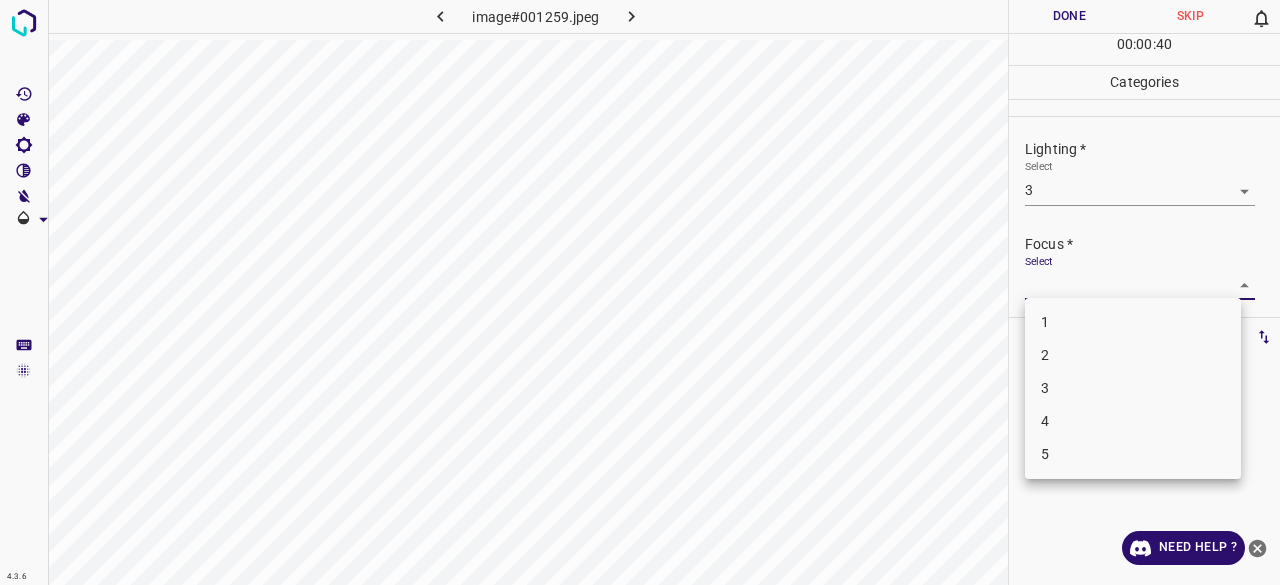 click on "3" at bounding box center (1133, 388) 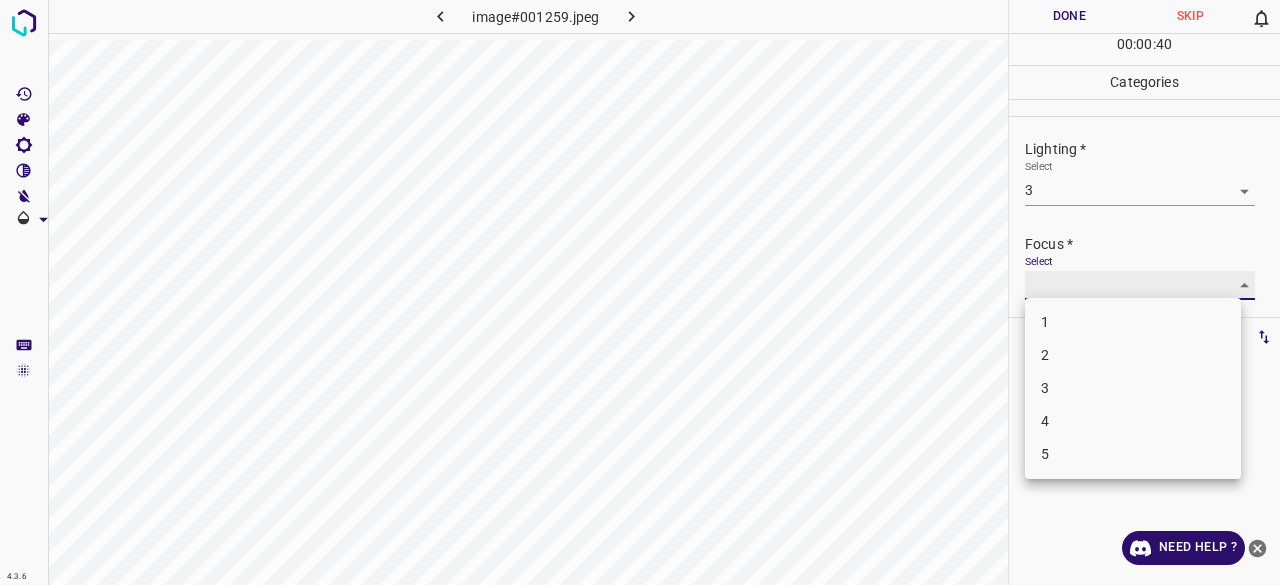 type on "3" 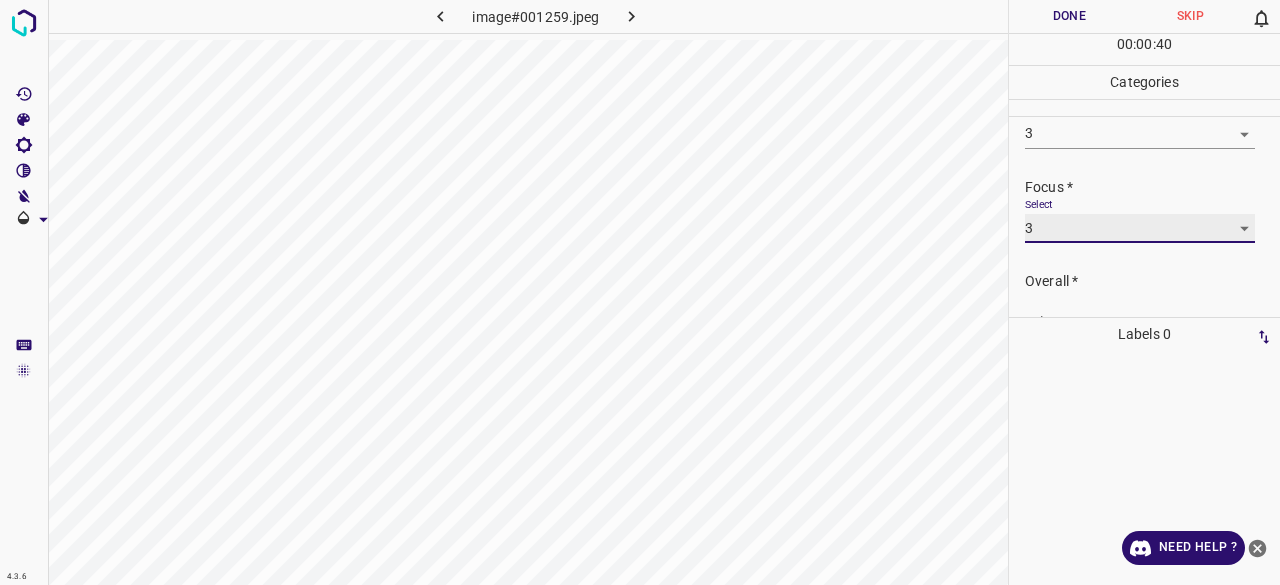 scroll, scrollTop: 98, scrollLeft: 0, axis: vertical 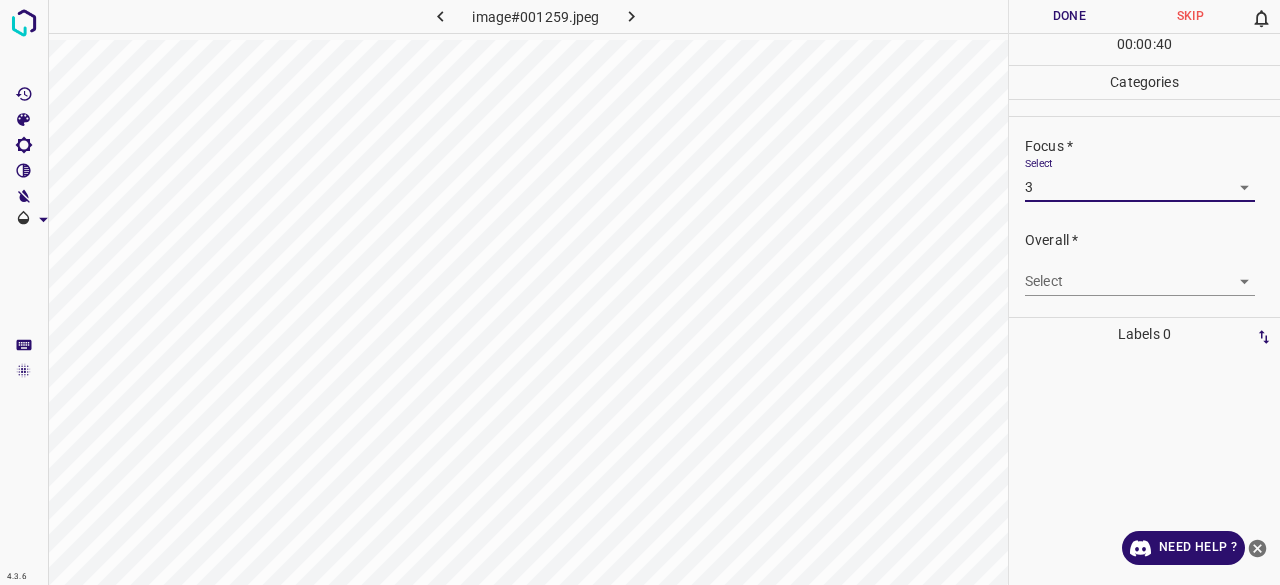 click on "4.3.6  image#001259.jpeg Done Skip 0 00   : 00   : 40   Categories Lighting *  Select 3 3 Focus *  Select 3 3 Overall *  Select ​ Labels   0 Categories 1 Lighting 2 Focus 3 Overall Tools Space Change between modes (Draw & Edit) I Auto labeling R Restore zoom M Zoom in N Zoom out Delete Delete selecte label Filters Z Restore filters X Saturation filter C Brightness filter V Contrast filter B Gray scale filter General O Download Need Help ? - Text - Hide - Delete" at bounding box center [640, 292] 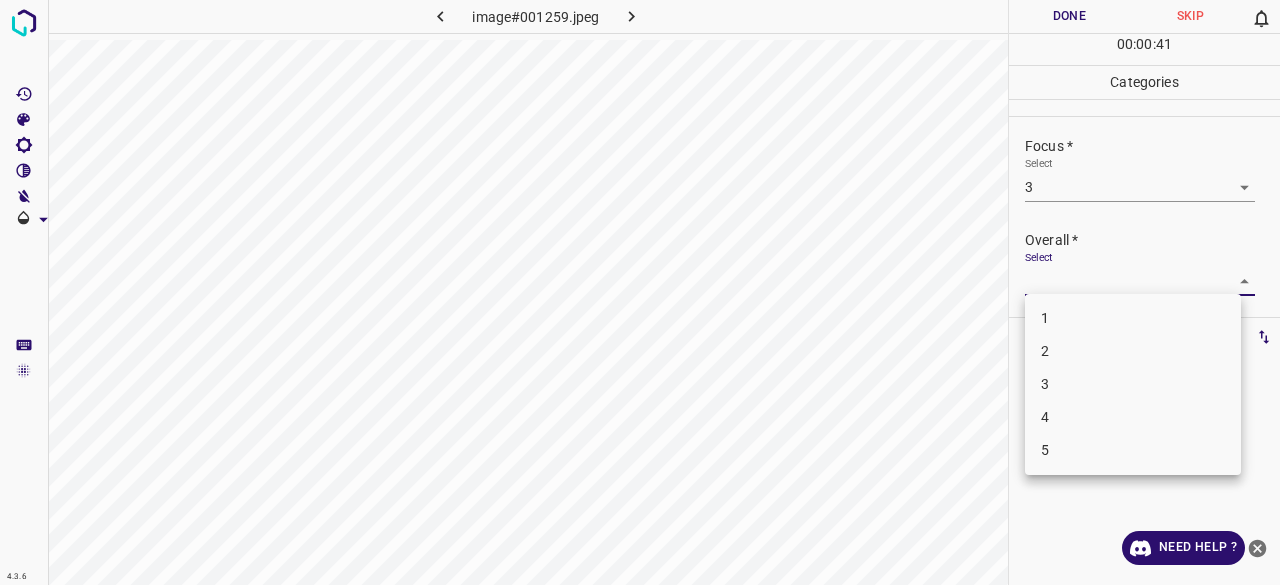 click on "3" at bounding box center (1133, 384) 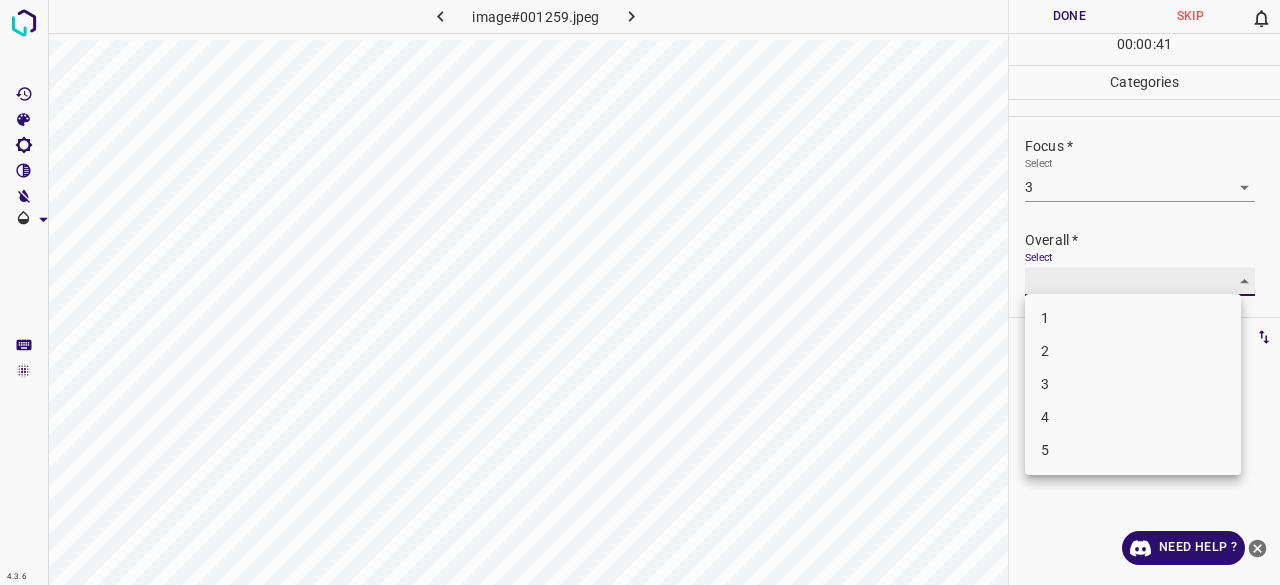type on "3" 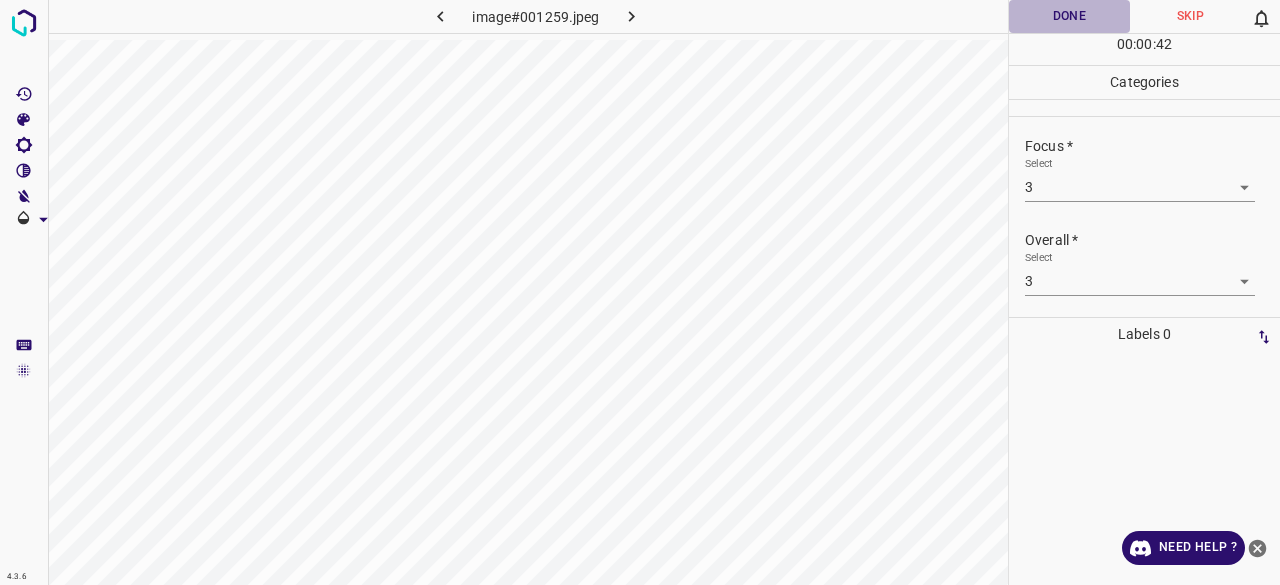 click on "Done" at bounding box center [1069, 16] 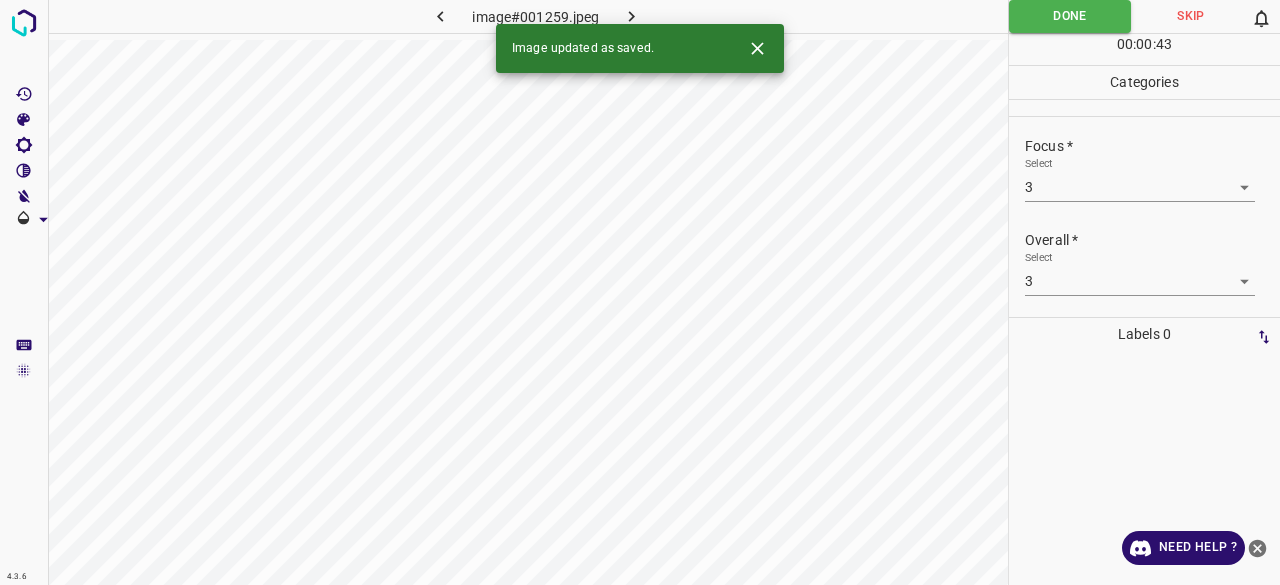 click 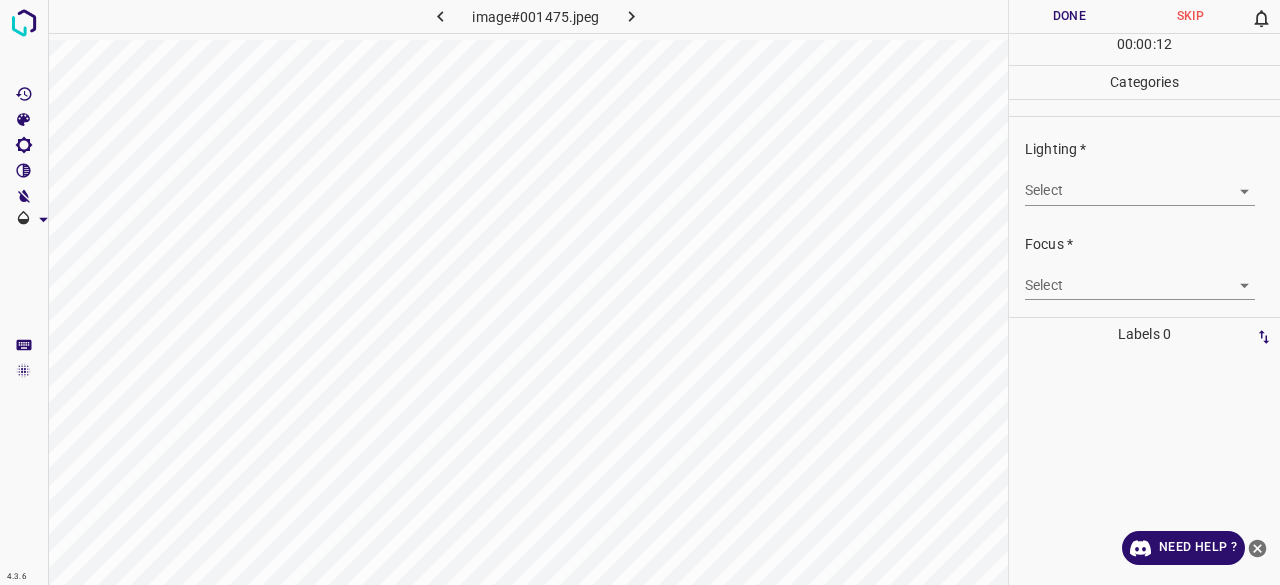 click on "4.3.6  image#001475.jpeg Done Skip 0 00   : 00   : 12   Categories Lighting *  Select ​ Focus *  Select ​ Overall *  Select ​ Labels   0 Categories 1 Lighting 2 Focus 3 Overall Tools Space Change between modes (Draw & Edit) I Auto labeling R Restore zoom M Zoom in N Zoom out Delete Delete selecte label Filters Z Restore filters X Saturation filter C Brightness filter V Contrast filter B Gray scale filter General O Download Need Help ? - Text - Hide - Delete" at bounding box center [640, 292] 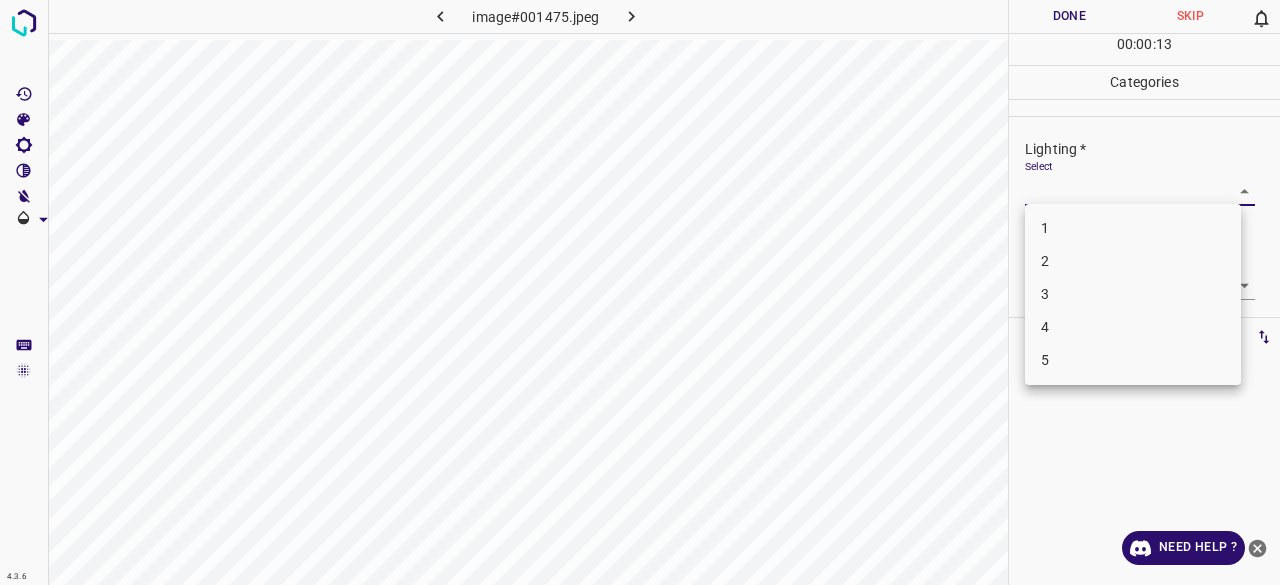 click on "2" at bounding box center (1133, 261) 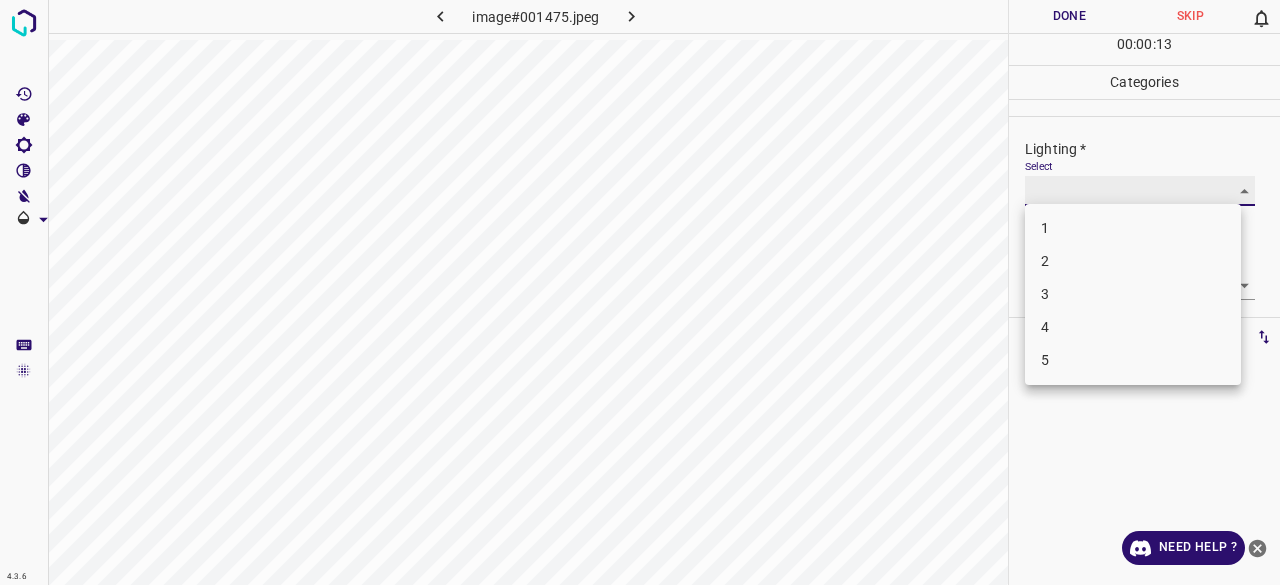type on "2" 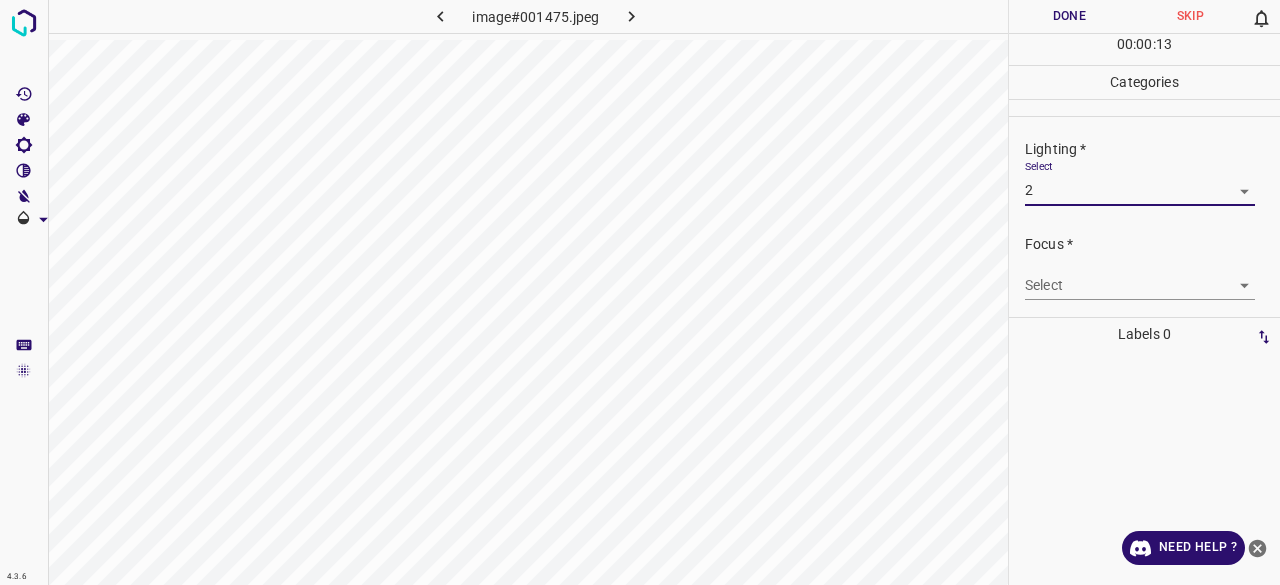 click on "4.3.6  image#001475.jpeg Done Skip 0 00   : 00   : 13   Categories Lighting *  Select 2 2 Focus *  Select ​ Overall *  Select ​ Labels   0 Categories 1 Lighting 2 Focus 3 Overall Tools Space Change between modes (Draw & Edit) I Auto labeling R Restore zoom M Zoom in N Zoom out Delete Delete selecte label Filters Z Restore filters X Saturation filter C Brightness filter V Contrast filter B Gray scale filter General O Download Need Help ? - Text - Hide - Delete" at bounding box center (640, 292) 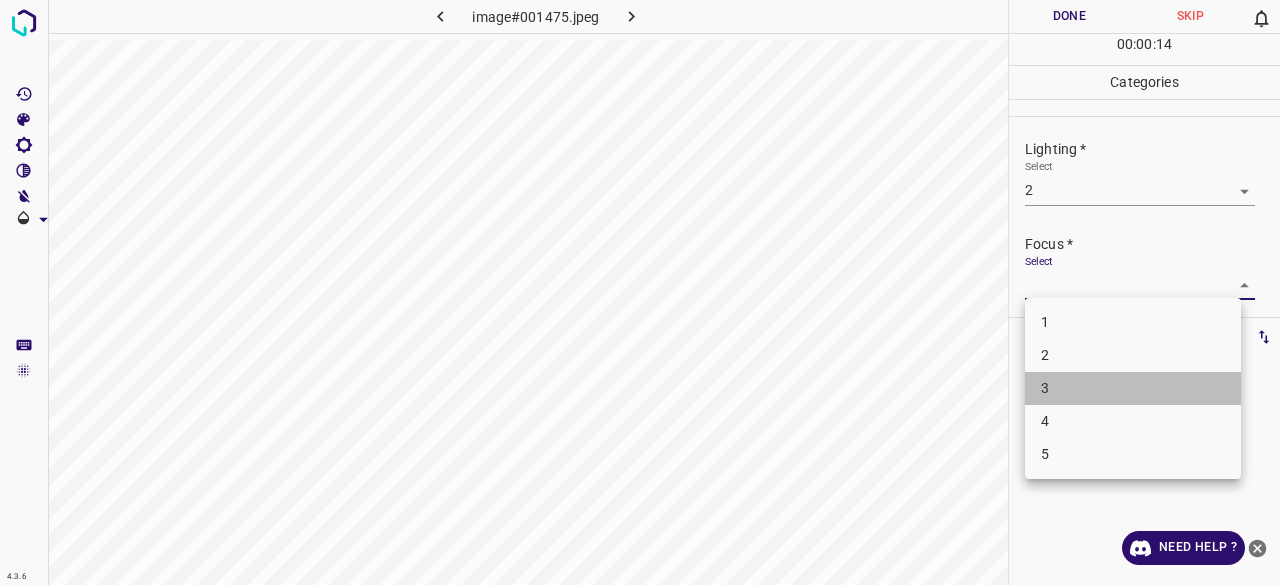 drag, startPoint x: 1060, startPoint y: 378, endPoint x: 1059, endPoint y: 367, distance: 11.045361 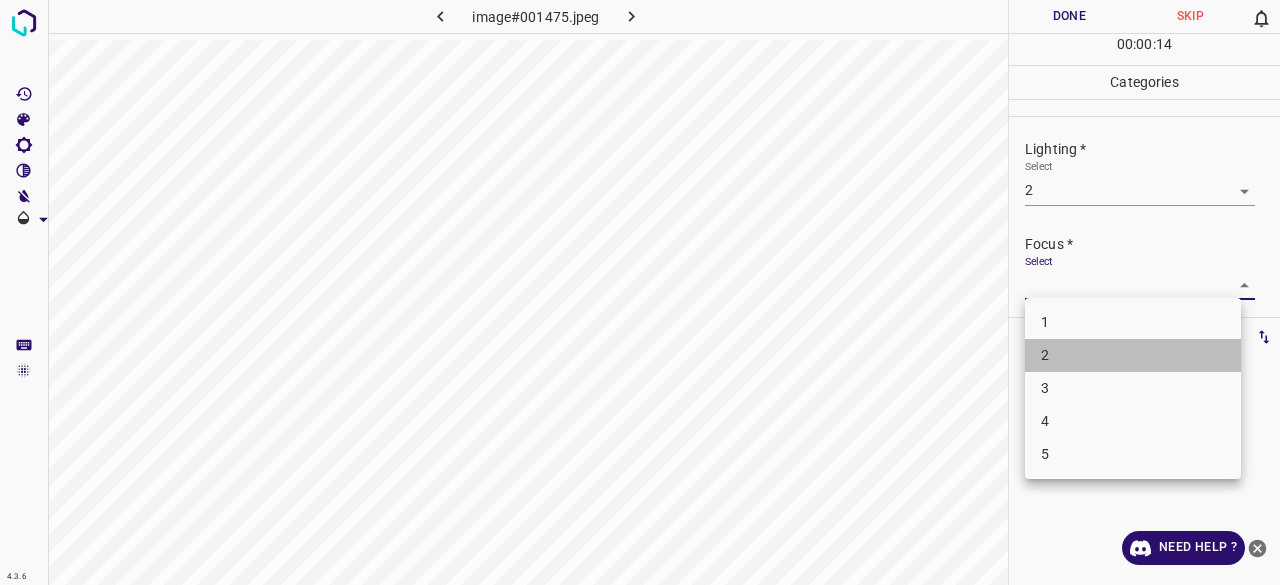 click on "2" at bounding box center [1133, 355] 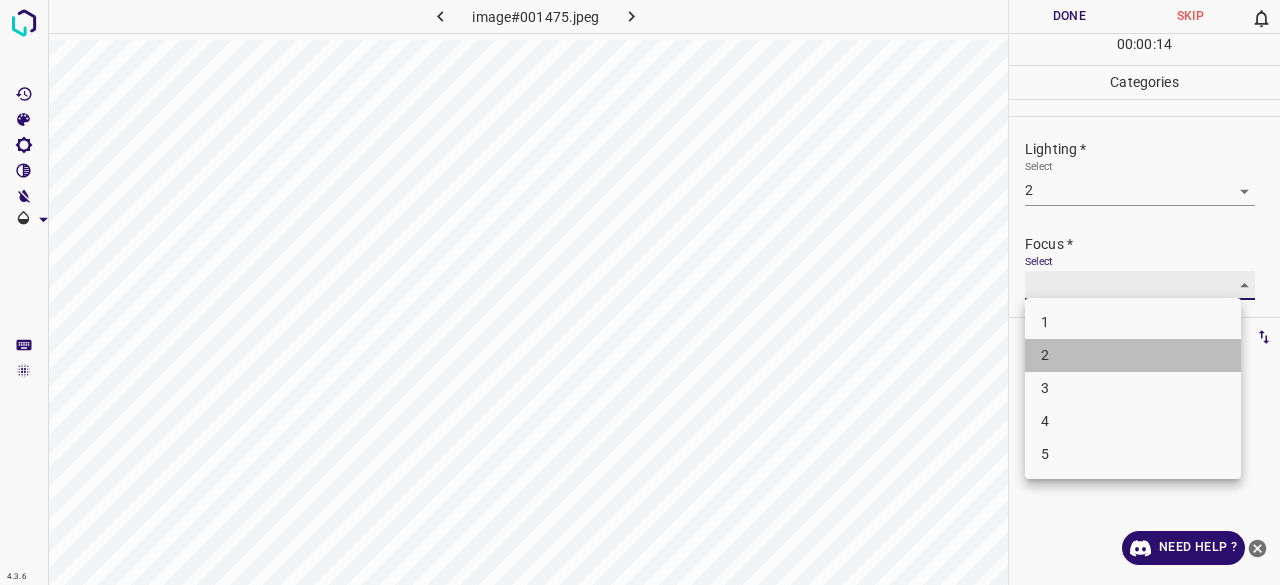 type on "2" 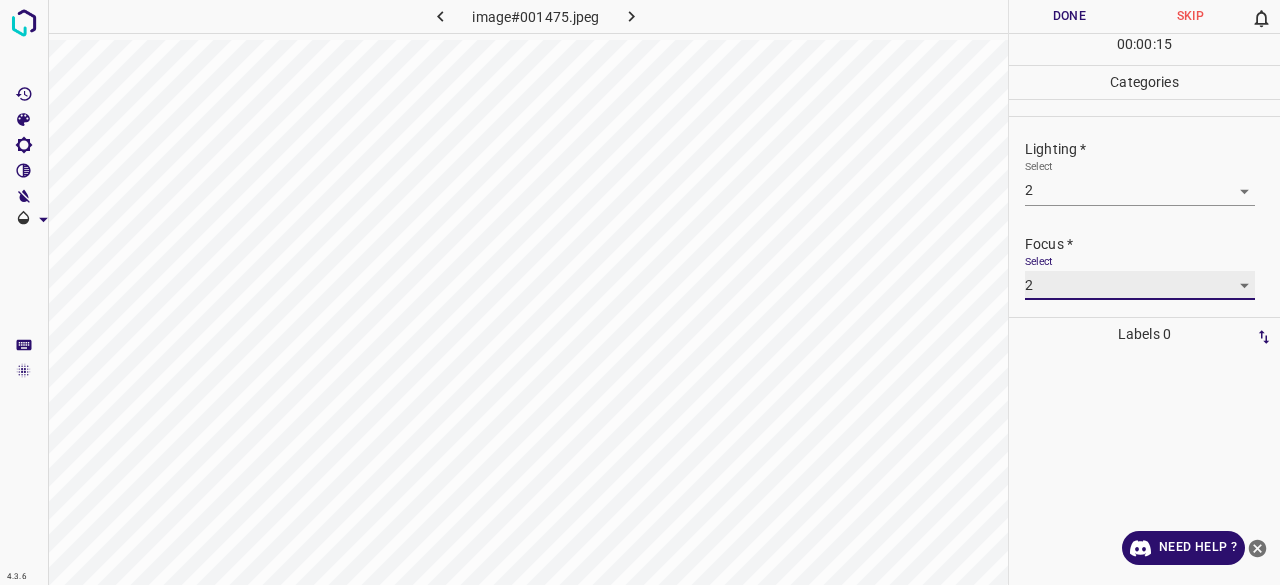 scroll, scrollTop: 98, scrollLeft: 0, axis: vertical 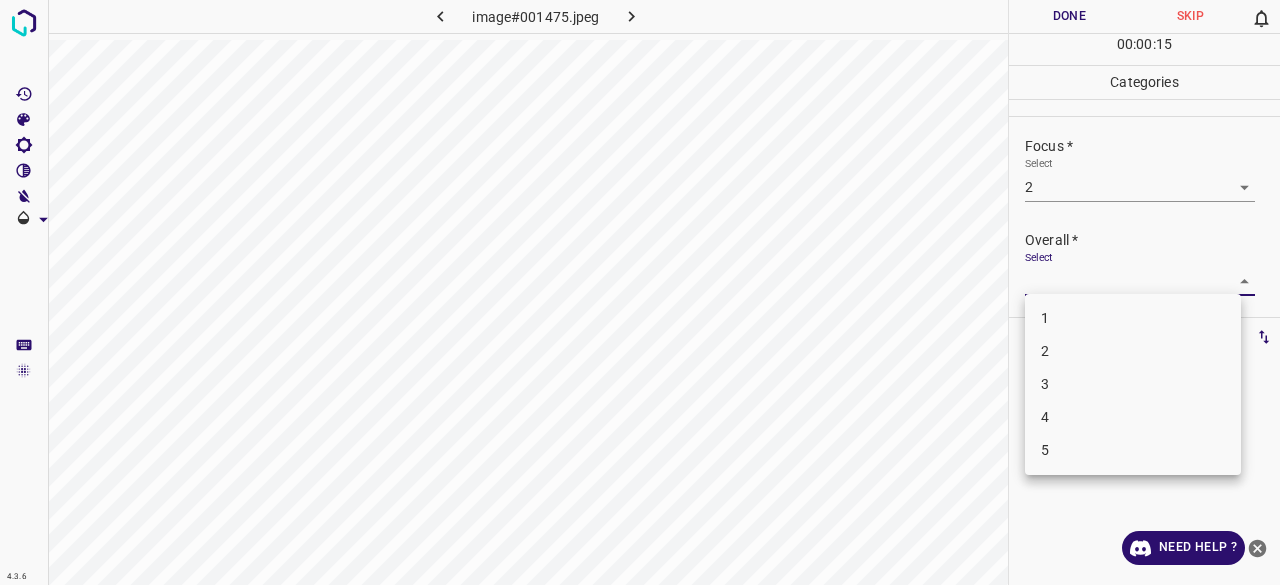 click on "4.3.6  image#001475.jpeg Done Skip 0 00   : 00   : 15   Categories Lighting *  Select 2 2 Focus *  Select 2 2 Overall *  Select ​ Labels   0 Categories 1 Lighting 2 Focus 3 Overall Tools Space Change between modes (Draw & Edit) I Auto labeling R Restore zoom M Zoom in N Zoom out Delete Delete selecte label Filters Z Restore filters X Saturation filter C Brightness filter V Contrast filter B Gray scale filter General O Download Need Help ? - Text - Hide - Delete 1 2 3 4 5" at bounding box center (640, 292) 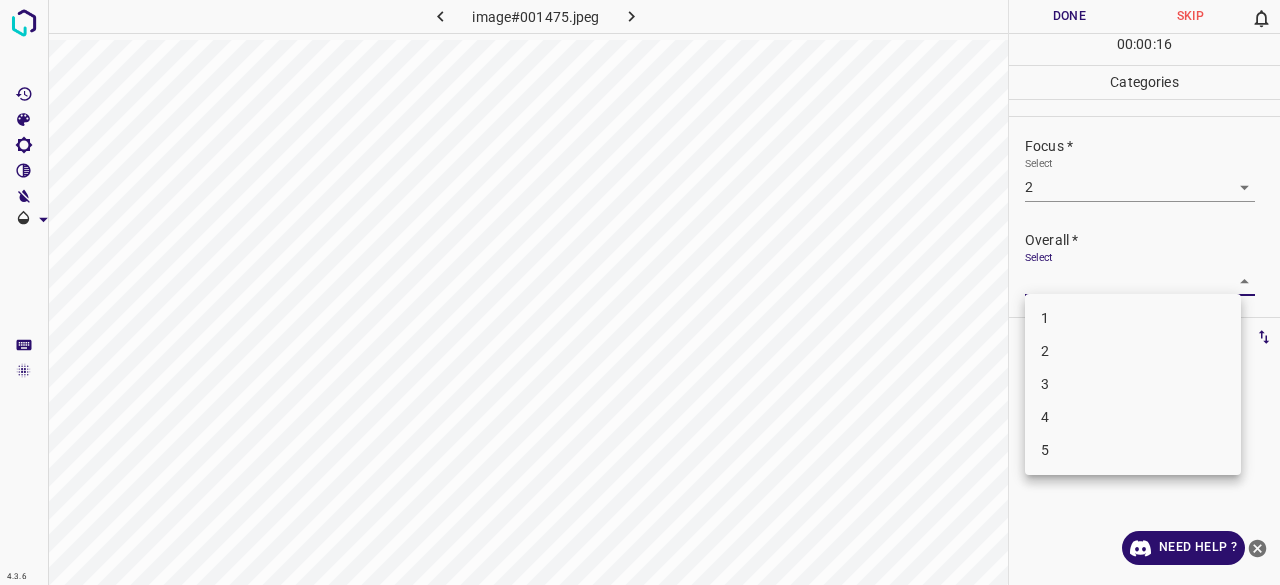 click on "2" at bounding box center (1133, 351) 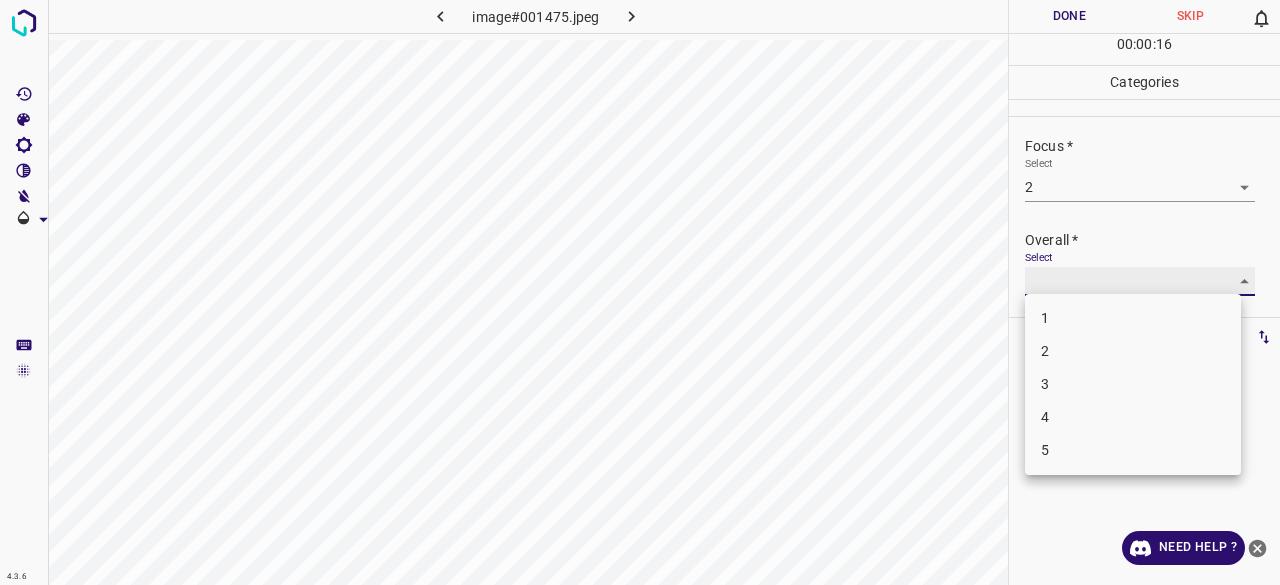 type on "2" 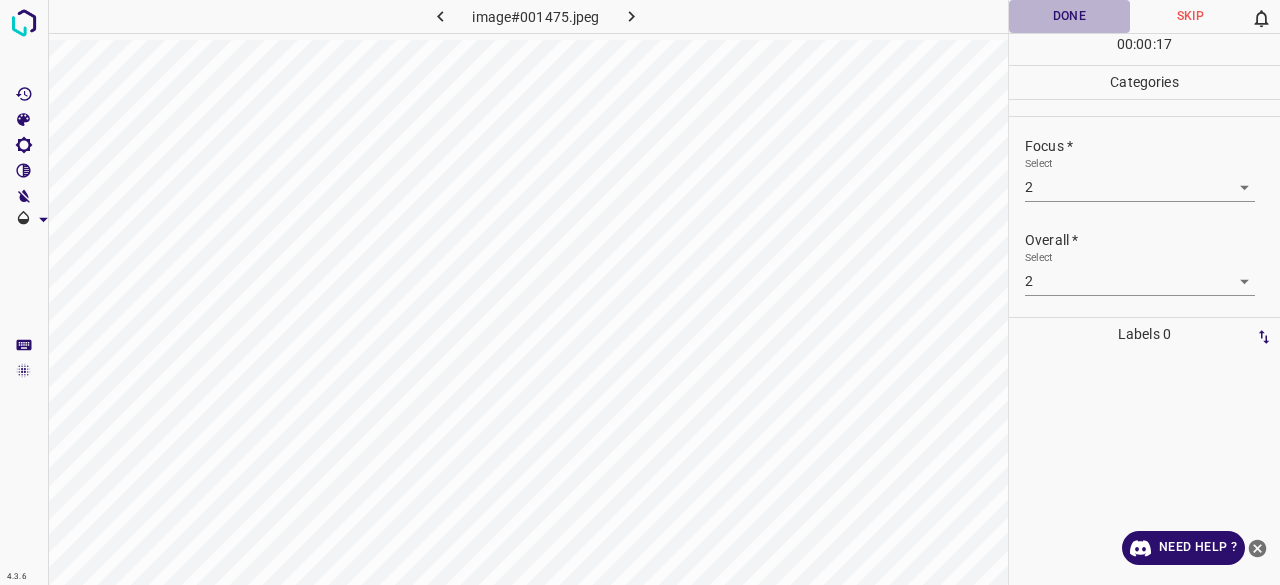 click on "Done" at bounding box center [1069, 16] 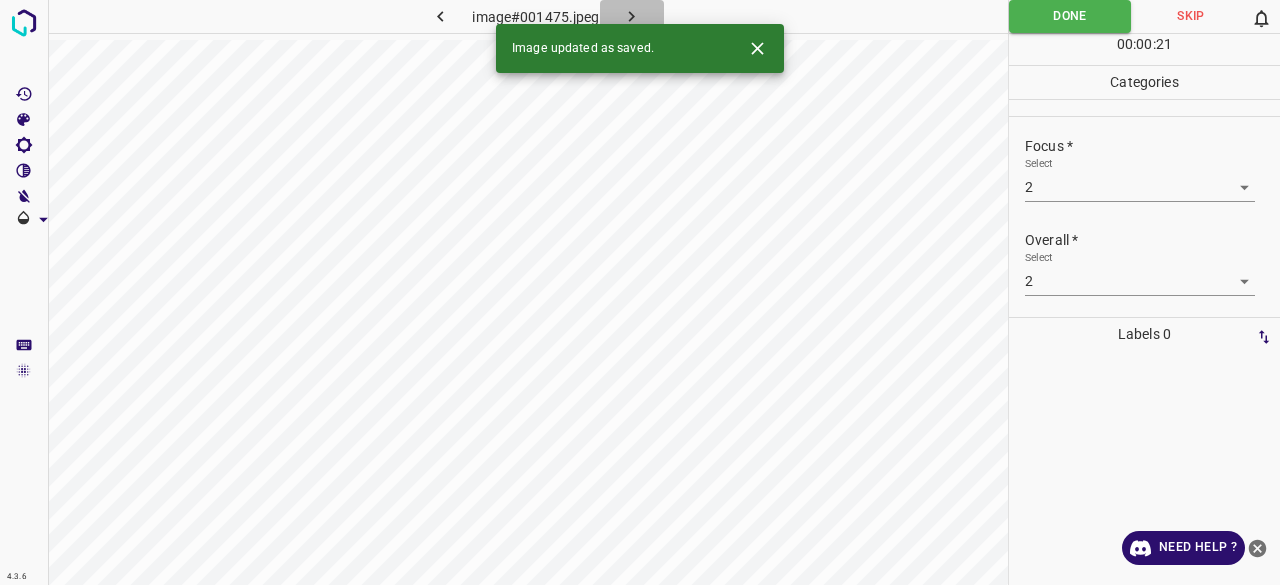click at bounding box center (632, 16) 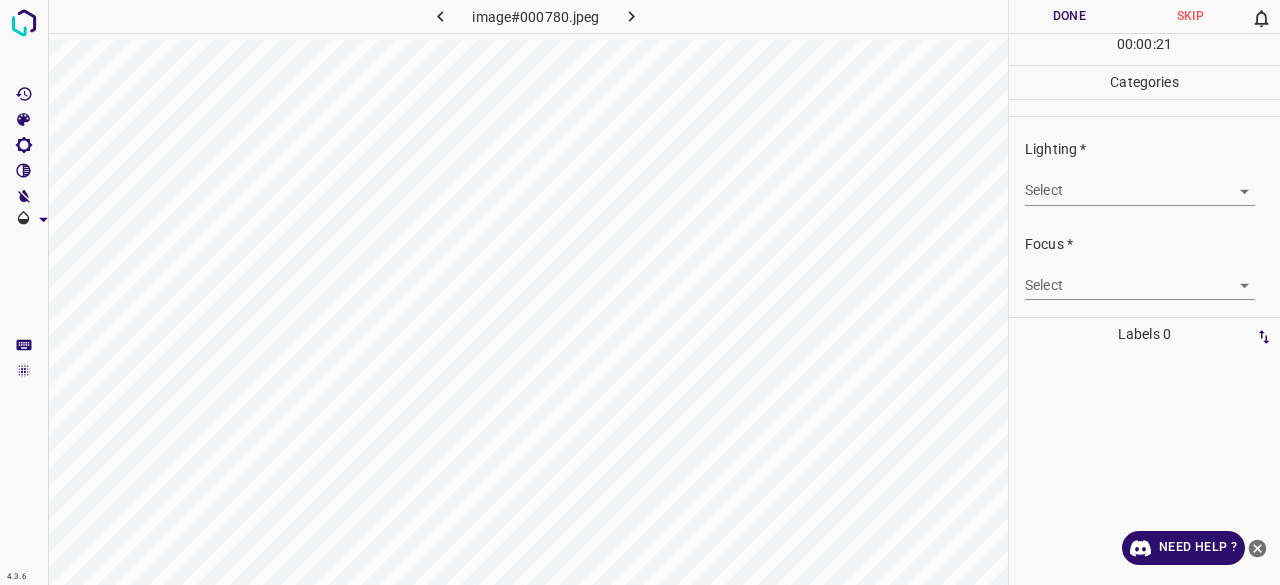 click on "4.3.6  image#000780.jpeg Done Skip 0 00   : 00   : 21   Categories Lighting *  Select ​ Focus *  Select ​ Overall *  Select ​ Labels   0 Categories 1 Lighting 2 Focus 3 Overall Tools Space Change between modes (Draw & Edit) I Auto labeling R Restore zoom M Zoom in N Zoom out Delete Delete selecte label Filters Z Restore filters X Saturation filter C Brightness filter V Contrast filter B Gray scale filter General O Download Need Help ? - Text - Hide - Delete" at bounding box center [640, 292] 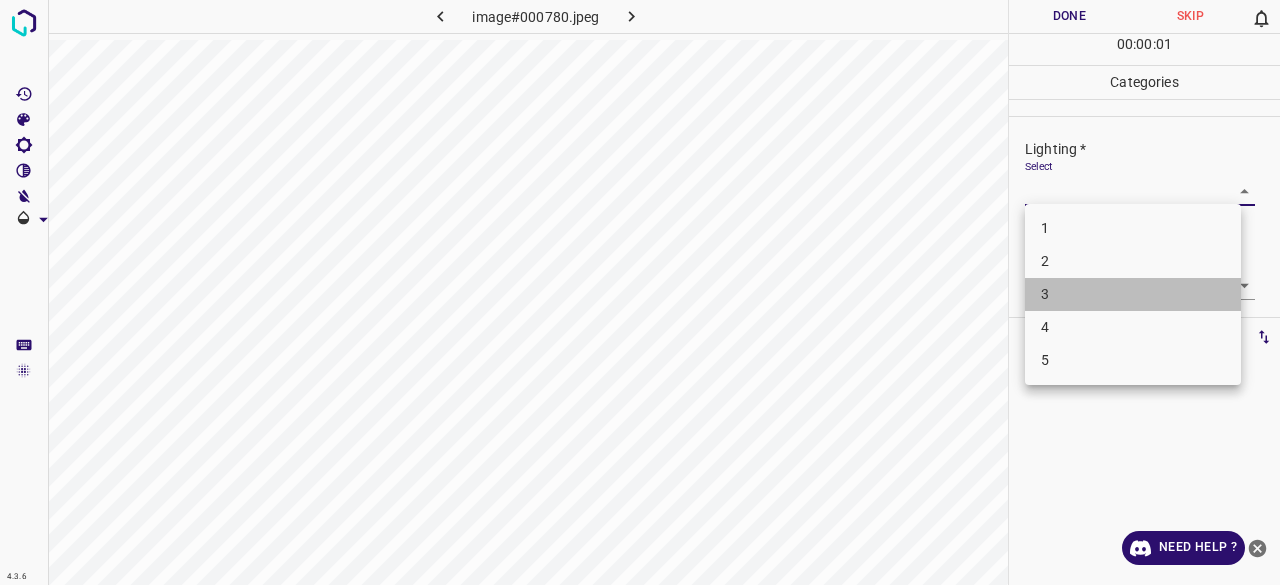click on "3" at bounding box center [1133, 294] 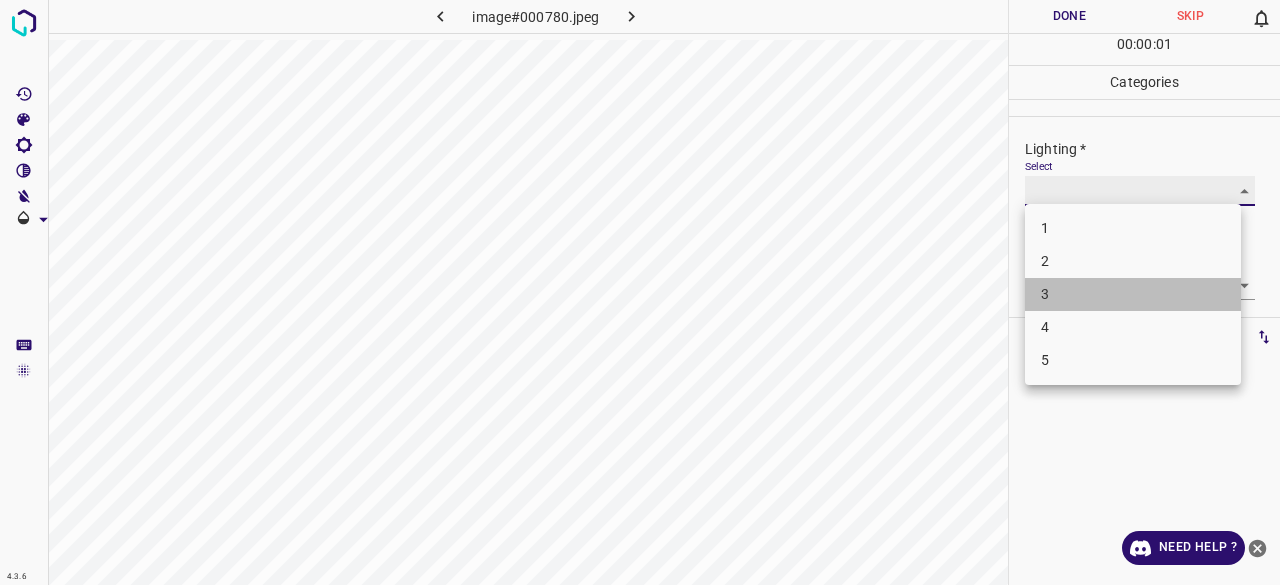 type on "3" 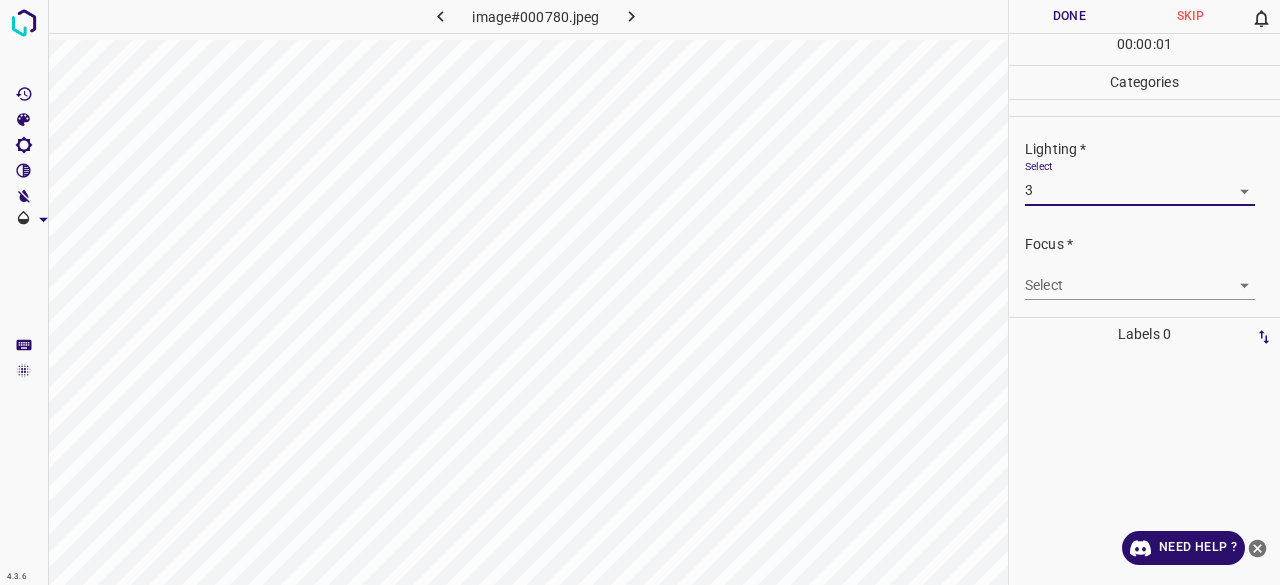 click on "4.3.6  image#000780.jpeg Done Skip 0 00   : 00   : 01   Categories Lighting *  Select 3 3 Focus *  Select ​ Overall *  Select ​ Labels   0 Categories 1 Lighting 2 Focus 3 Overall Tools Space Change between modes (Draw & Edit) I Auto labeling R Restore zoom M Zoom in N Zoom out Delete Delete selecte label Filters Z Restore filters X Saturation filter C Brightness filter V Contrast filter B Gray scale filter General O Download Need Help ? - Text - Hide - Delete 1 2 3 4 5" at bounding box center [640, 292] 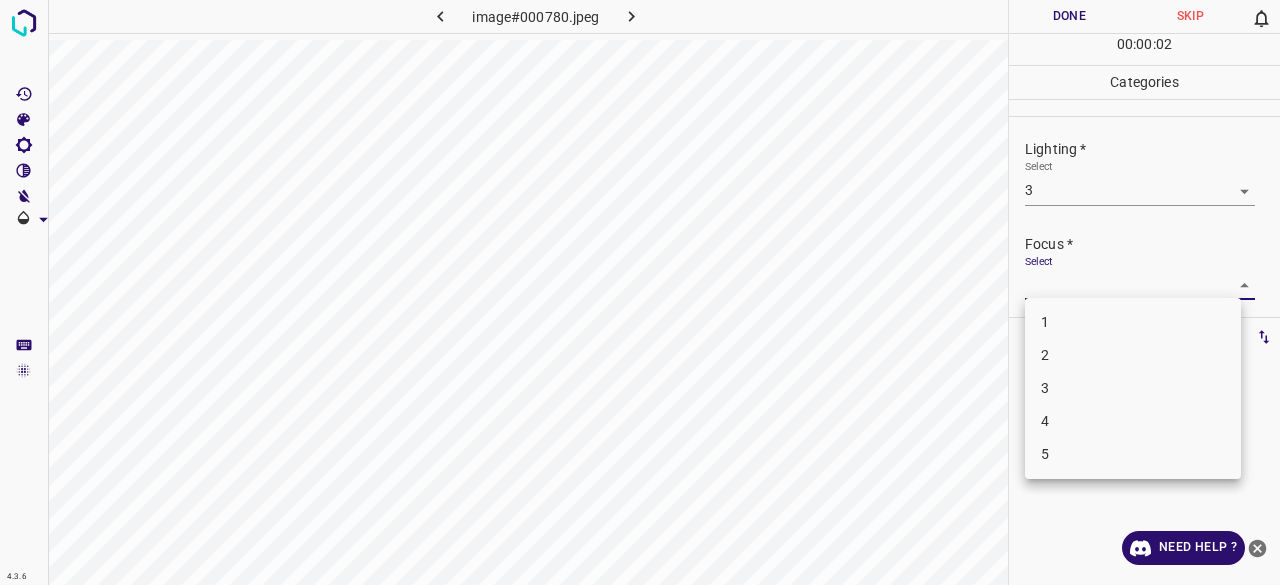drag, startPoint x: 1066, startPoint y: 373, endPoint x: 1066, endPoint y: 384, distance: 11 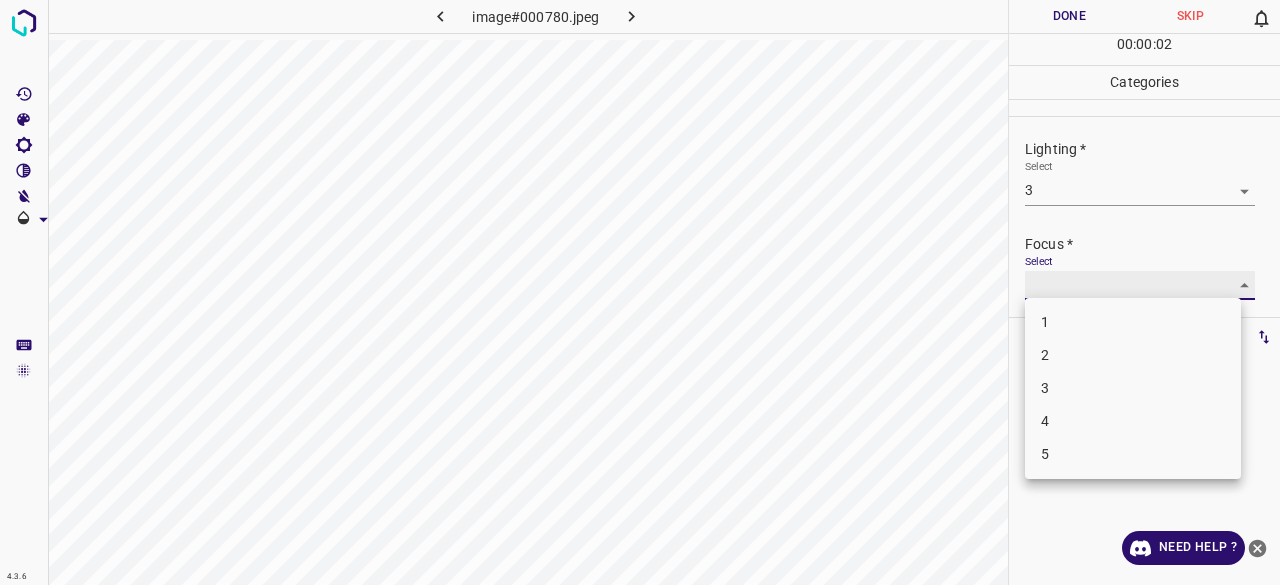 type on "3" 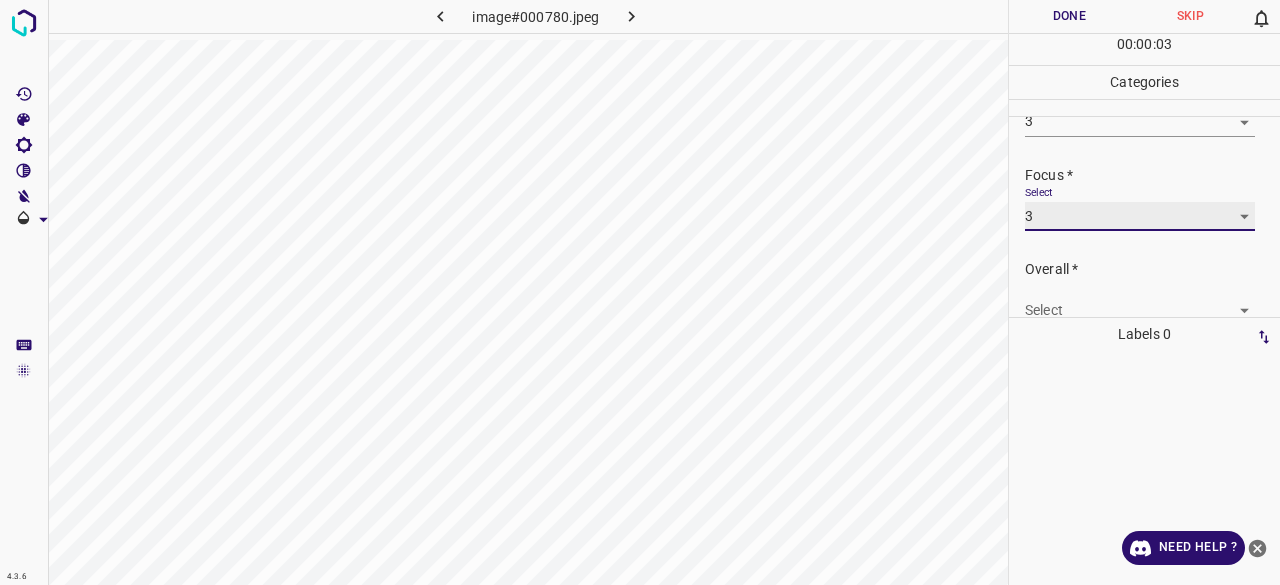 scroll, scrollTop: 98, scrollLeft: 0, axis: vertical 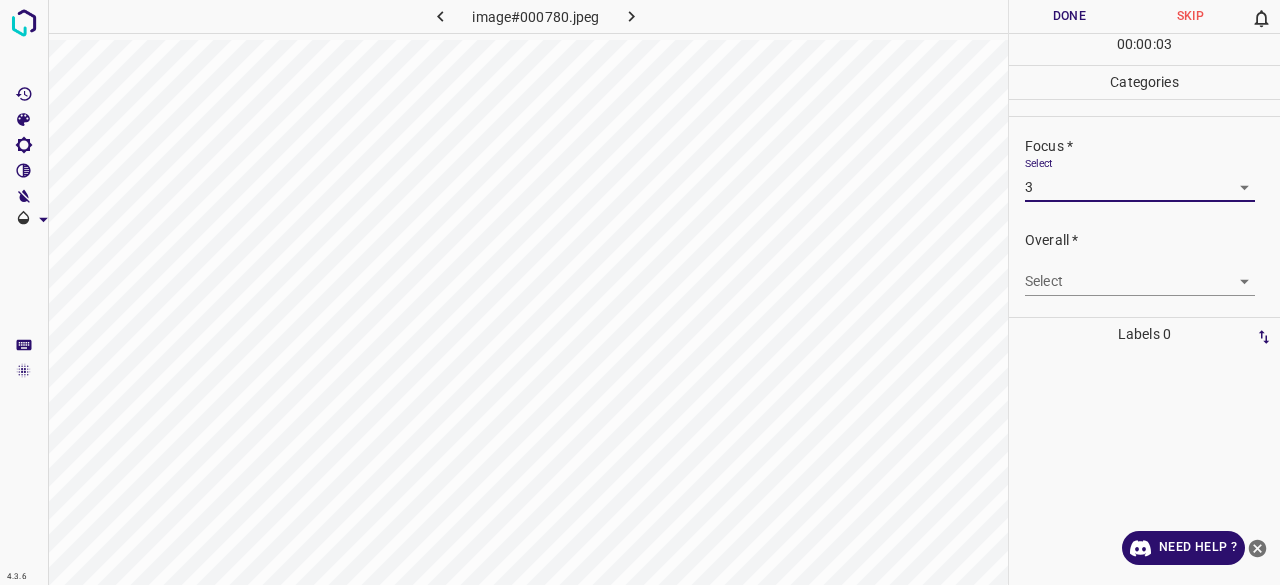 click on "4.3.6  image#000780.jpeg Done Skip 0 00   : 00   : 03   Categories Lighting *  Select 3 3 Focus *  Select 3 3 Overall *  Select ​ Labels   0 Categories 1 Lighting 2 Focus 3 Overall Tools Space Change between modes (Draw & Edit) I Auto labeling R Restore zoom M Zoom in N Zoom out Delete Delete selecte label Filters Z Restore filters X Saturation filter C Brightness filter V Contrast filter B Gray scale filter General O Download Need Help ? - Text - Hide - Delete" at bounding box center (640, 292) 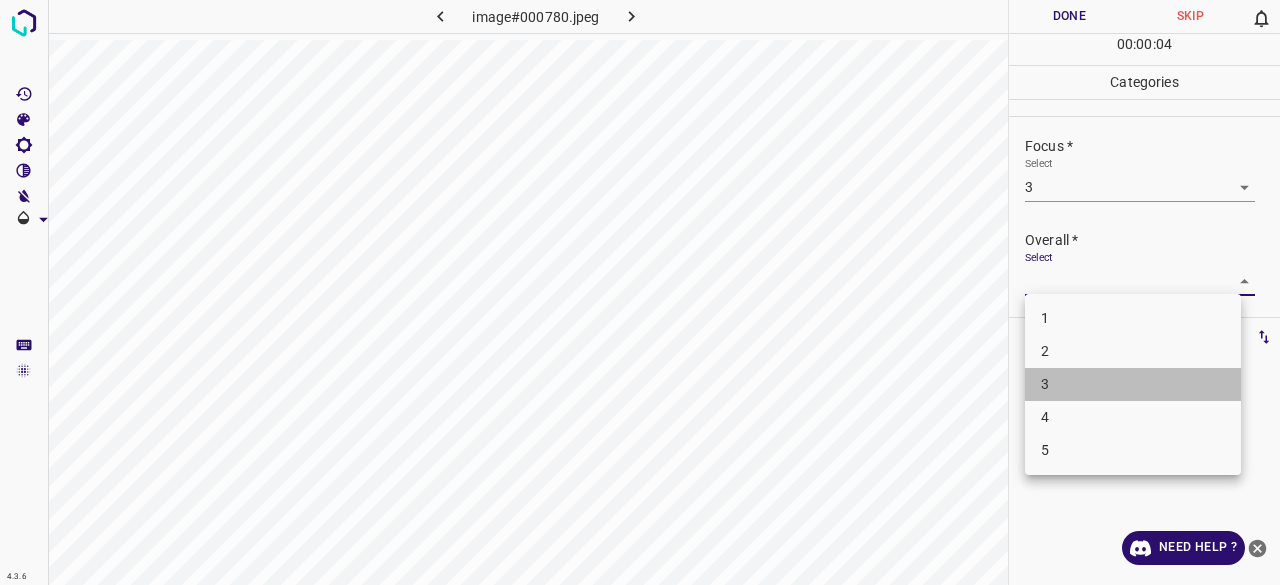 click on "3" at bounding box center (1133, 384) 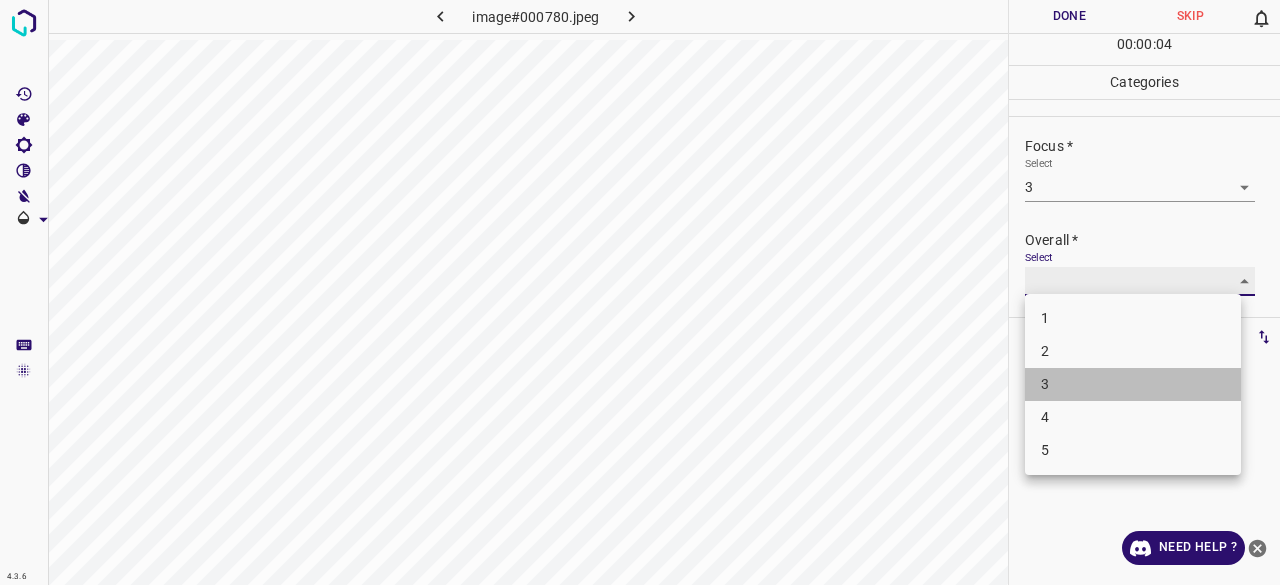 type on "3" 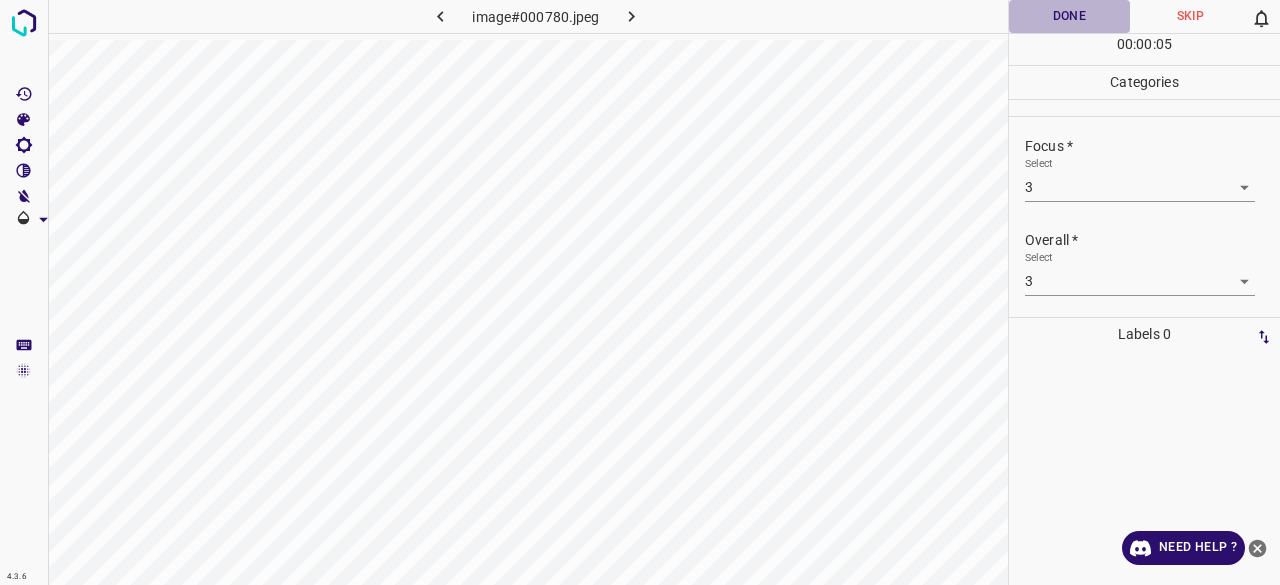 click on "Done" at bounding box center [1069, 16] 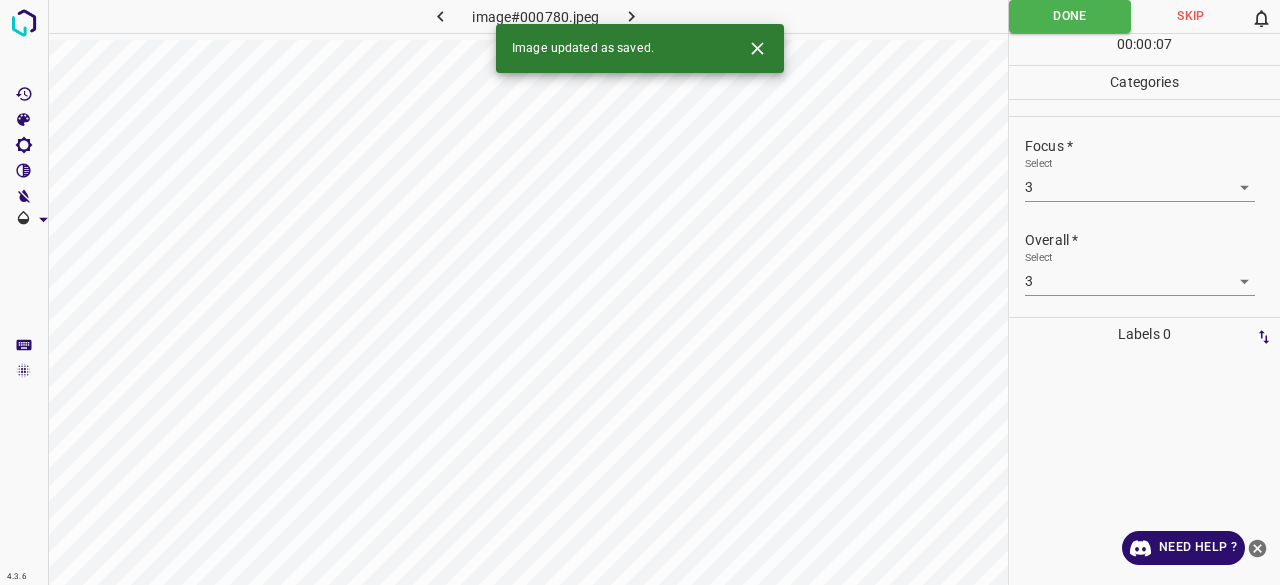 click 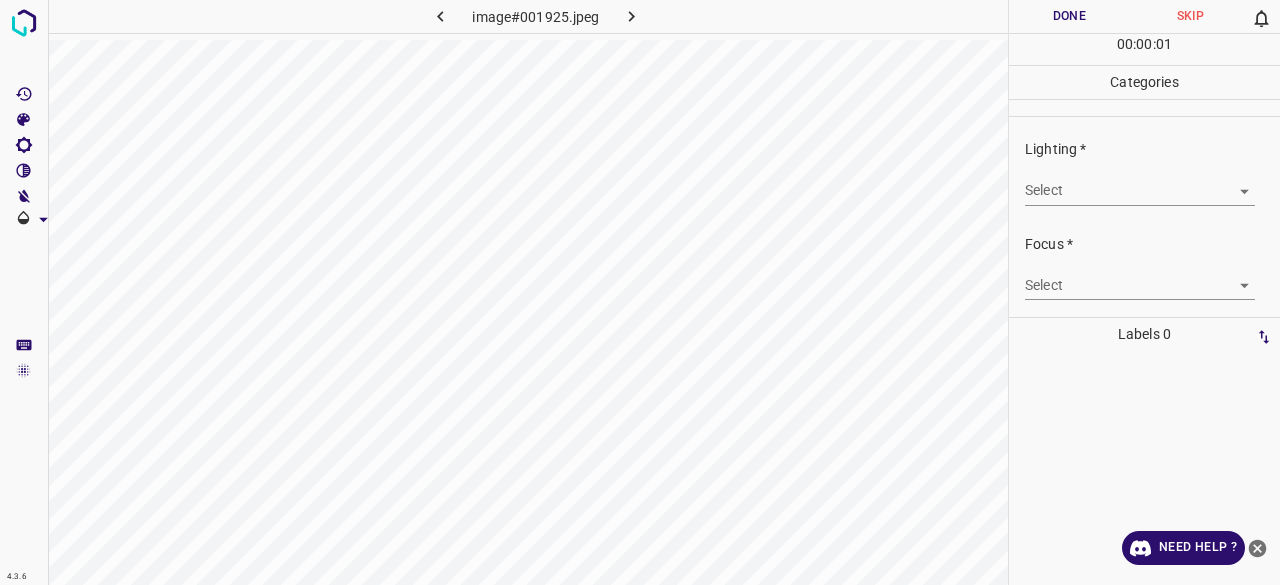 click on "4.3.6  image#001925.jpeg Done Skip 0 00   : 00   : 01   Categories Lighting *  Select ​ Focus *  Select ​ Overall *  Select ​ Labels   0 Categories 1 Lighting 2 Focus 3 Overall Tools Space Change between modes (Draw & Edit) I Auto labeling R Restore zoom M Zoom in N Zoom out Delete Delete selecte label Filters Z Restore filters X Saturation filter C Brightness filter V Contrast filter B Gray scale filter General O Download Need Help ? - Text - Hide - Delete" at bounding box center (640, 292) 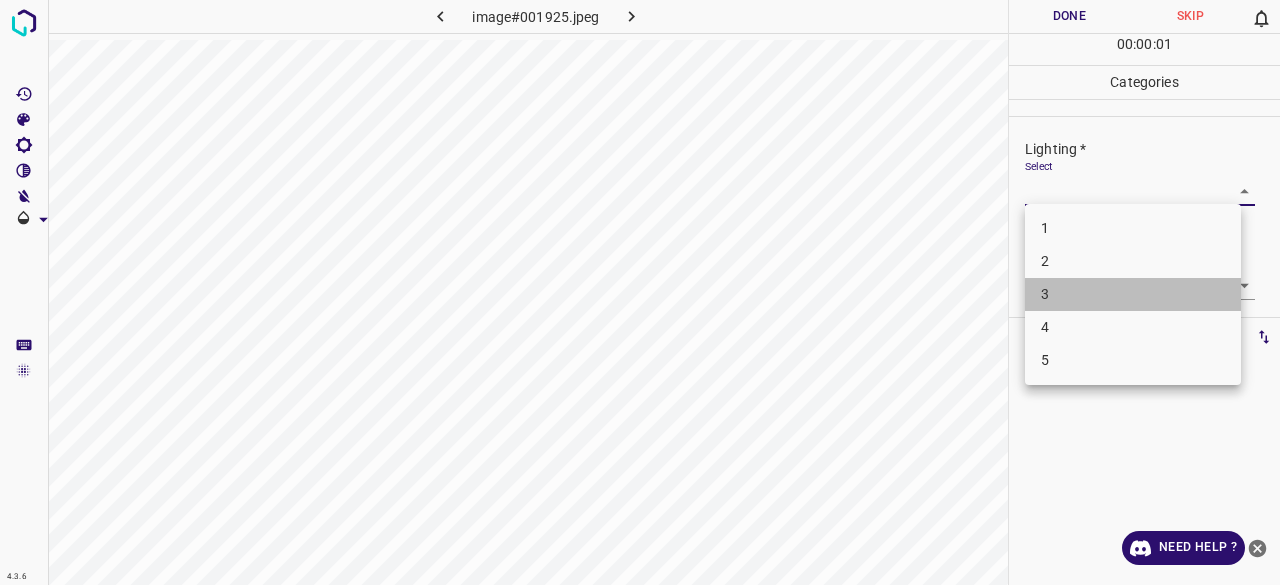 click on "3" at bounding box center [1133, 294] 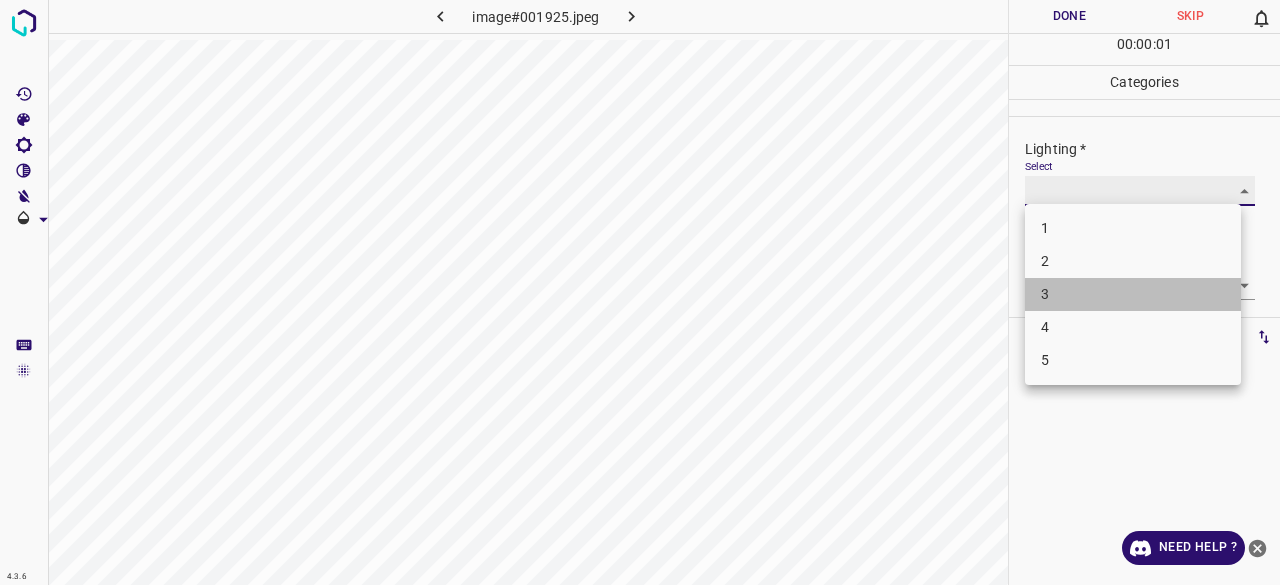 type on "3" 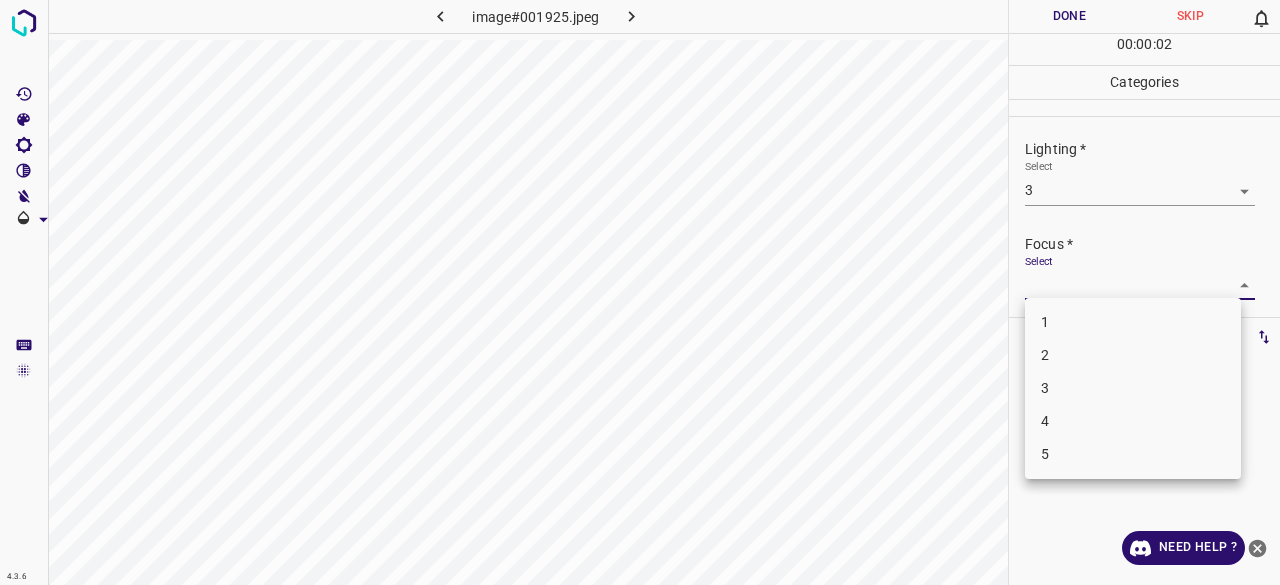 click on "4.3.6  image#001925.jpeg Done Skip 0 00   : 00   : 02   Categories Lighting *  Select 3 3 Focus *  Select ​ Overall *  Select ​ Labels   0 Categories 1 Lighting 2 Focus 3 Overall Tools Space Change between modes (Draw & Edit) I Auto labeling R Restore zoom M Zoom in N Zoom out Delete Delete selecte label Filters Z Restore filters X Saturation filter C Brightness filter V Contrast filter B Gray scale filter General O Download Need Help ? - Text - Hide - Delete 1 2 3 4 5" at bounding box center [640, 292] 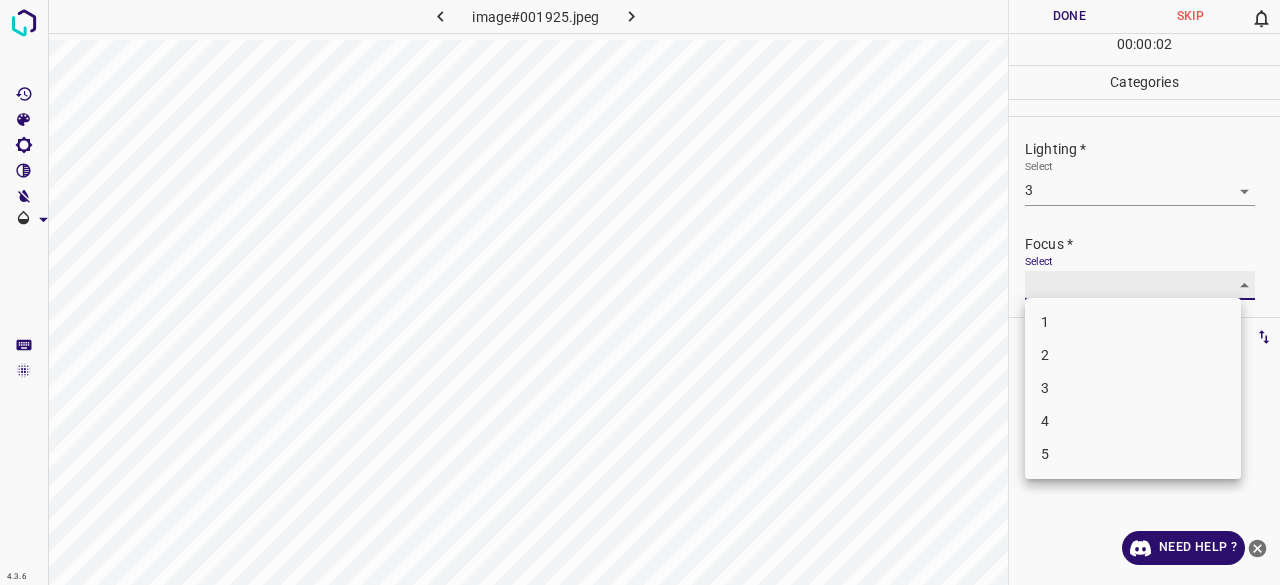type on "3" 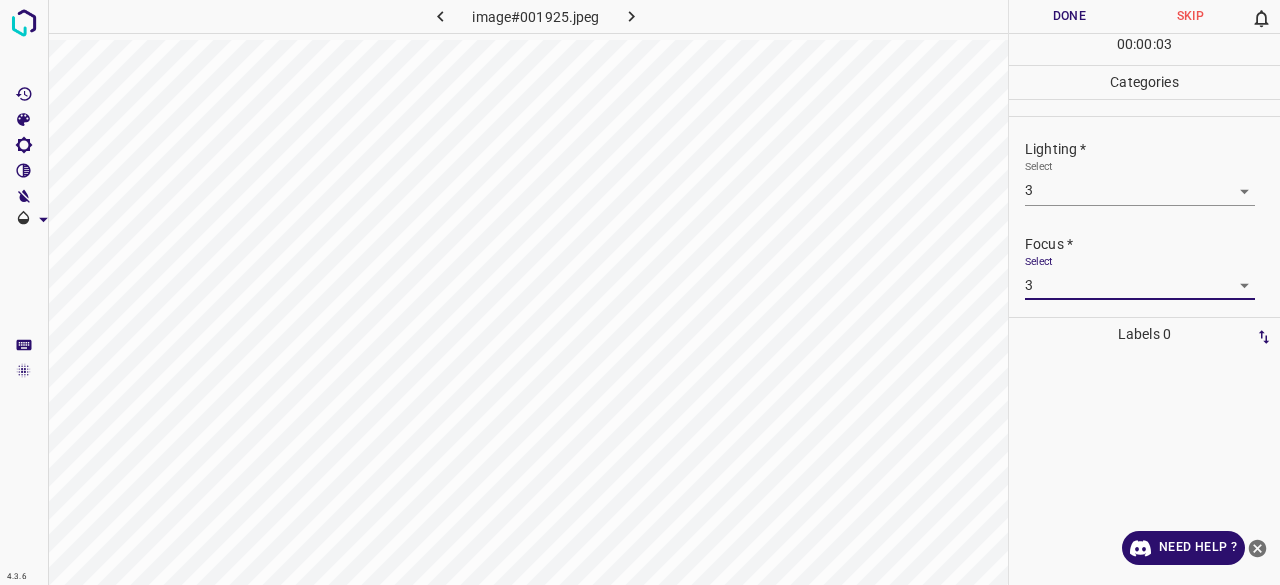 click on "4.3.6  image#001925.jpeg Done Skip 0 00   : 00   : 03   Categories Lighting *  Select 3 3 Focus *  Select 3 3 Overall *  Select ​ Labels   0 Categories 1 Lighting 2 Focus 3 Overall Tools Space Change between modes (Draw & Edit) I Auto labeling R Restore zoom M Zoom in N Zoom out Delete Delete selecte label Filters Z Restore filters X Saturation filter C Brightness filter V Contrast filter B Gray scale filter General O Download Need Help ? - Text - Hide - Delete" at bounding box center (640, 292) 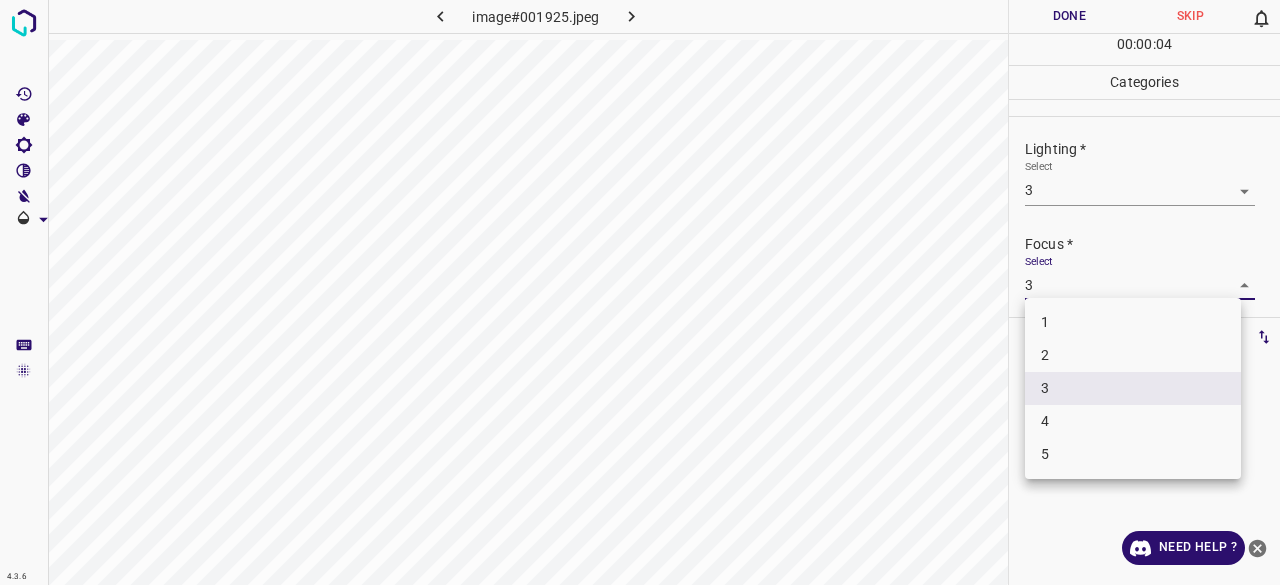 click at bounding box center [640, 292] 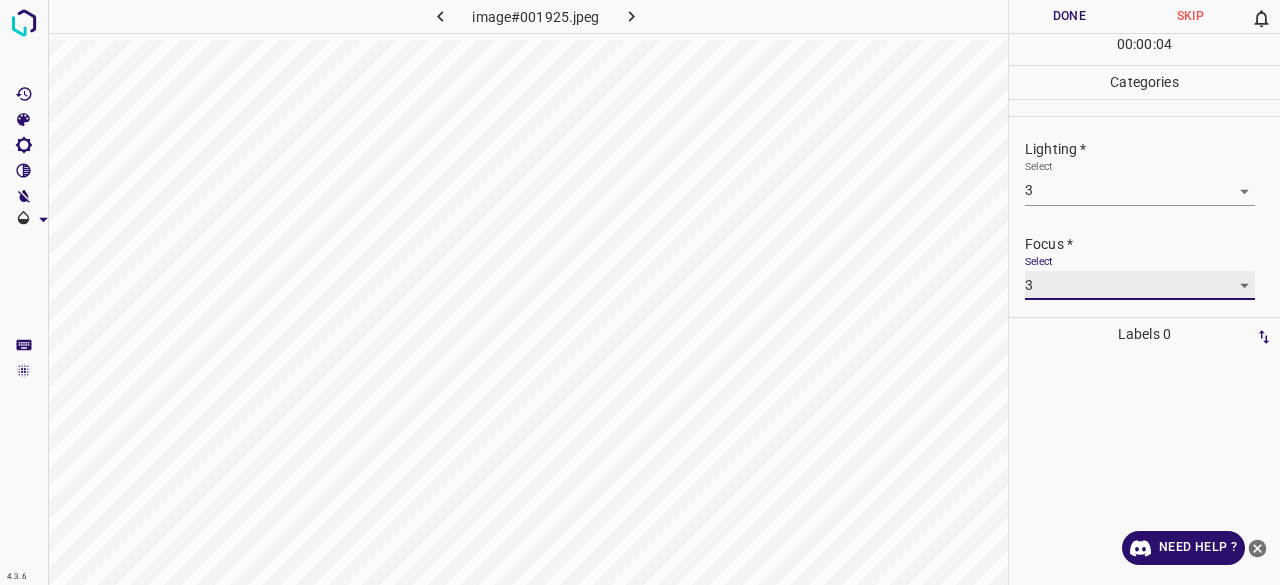 scroll, scrollTop: 98, scrollLeft: 0, axis: vertical 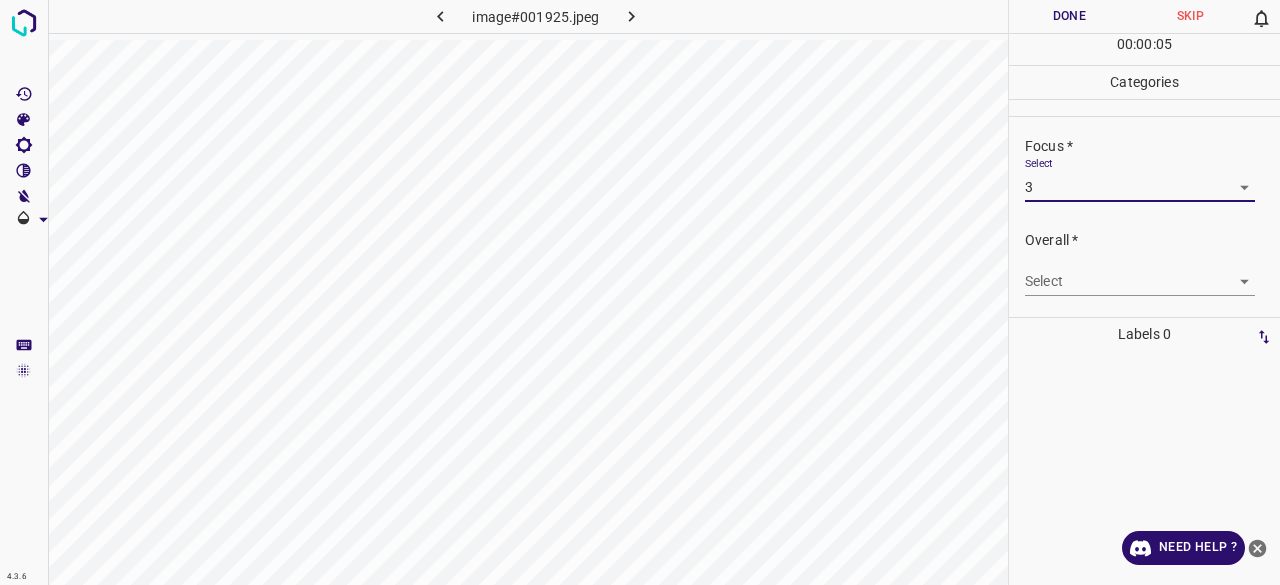 click on "4.3.6  image#001925.jpeg Done Skip 0 00   : 00   : 05   Categories Lighting *  Select 3 3 Focus *  Select 3 3 Overall *  Select ​ Labels   0 Categories 1 Lighting 2 Focus 3 Overall Tools Space Change between modes (Draw & Edit) I Auto labeling R Restore zoom M Zoom in N Zoom out Delete Delete selecte label Filters Z Restore filters X Saturation filter C Brightness filter V Contrast filter B Gray scale filter General O Download Need Help ? - Text - Hide - Delete" at bounding box center (640, 292) 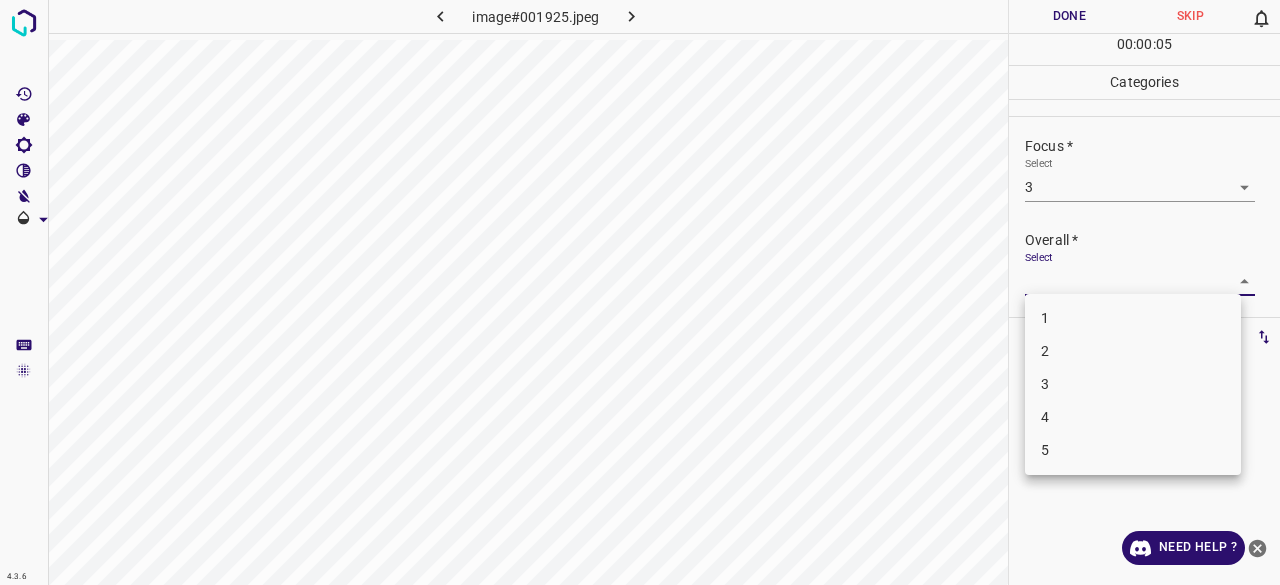 click on "3" at bounding box center [1133, 384] 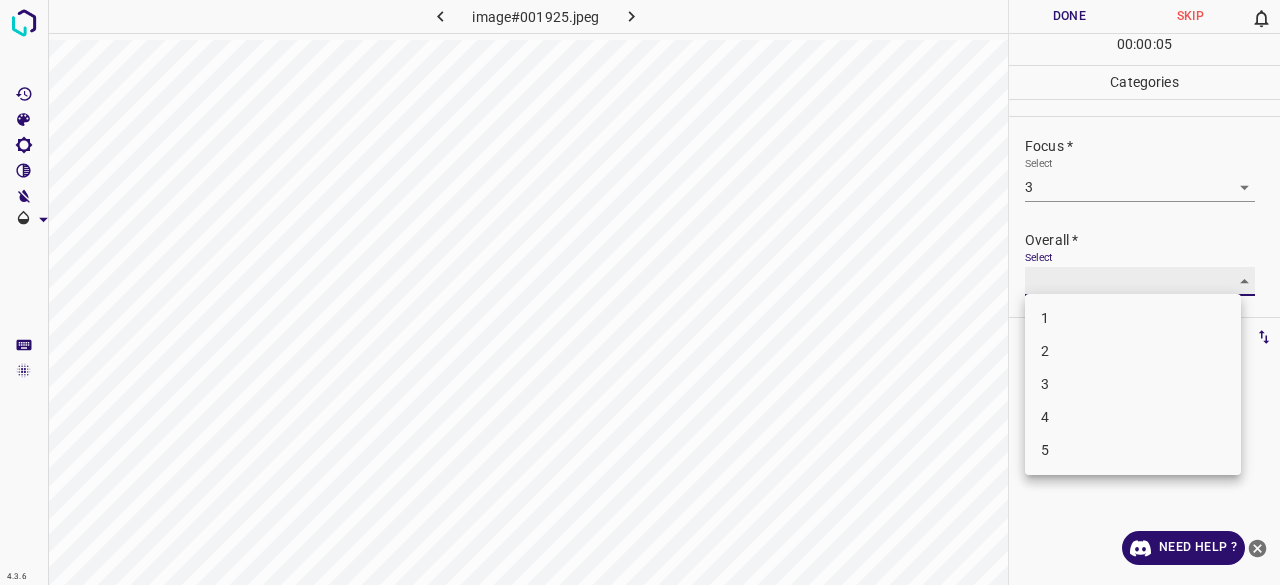 type on "3" 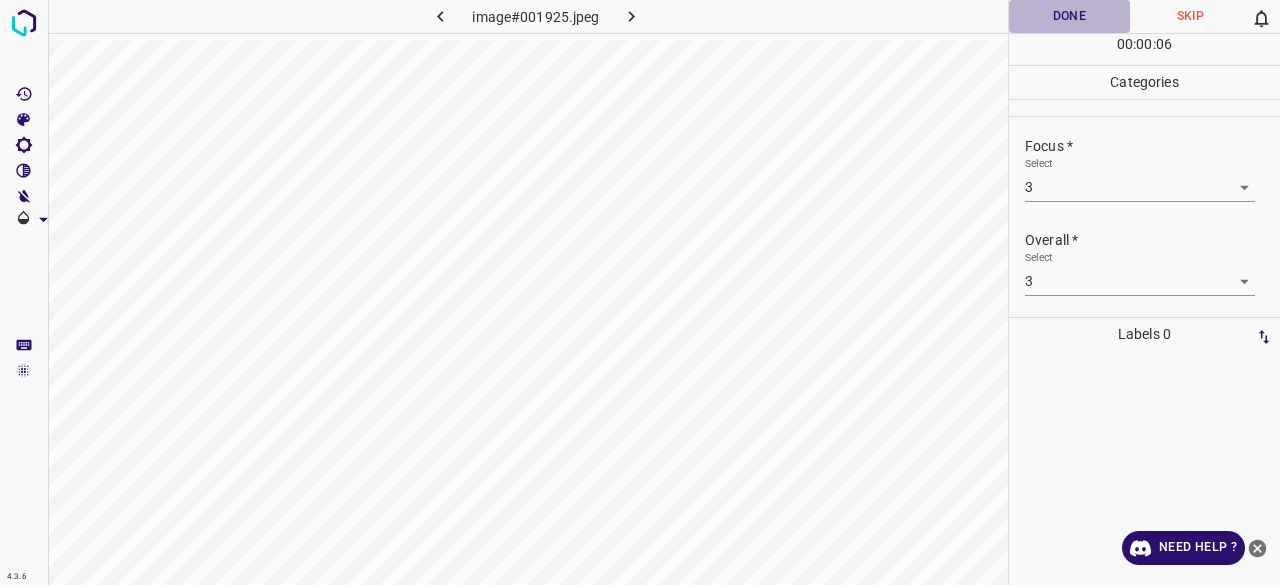 click on "Done" at bounding box center [1069, 16] 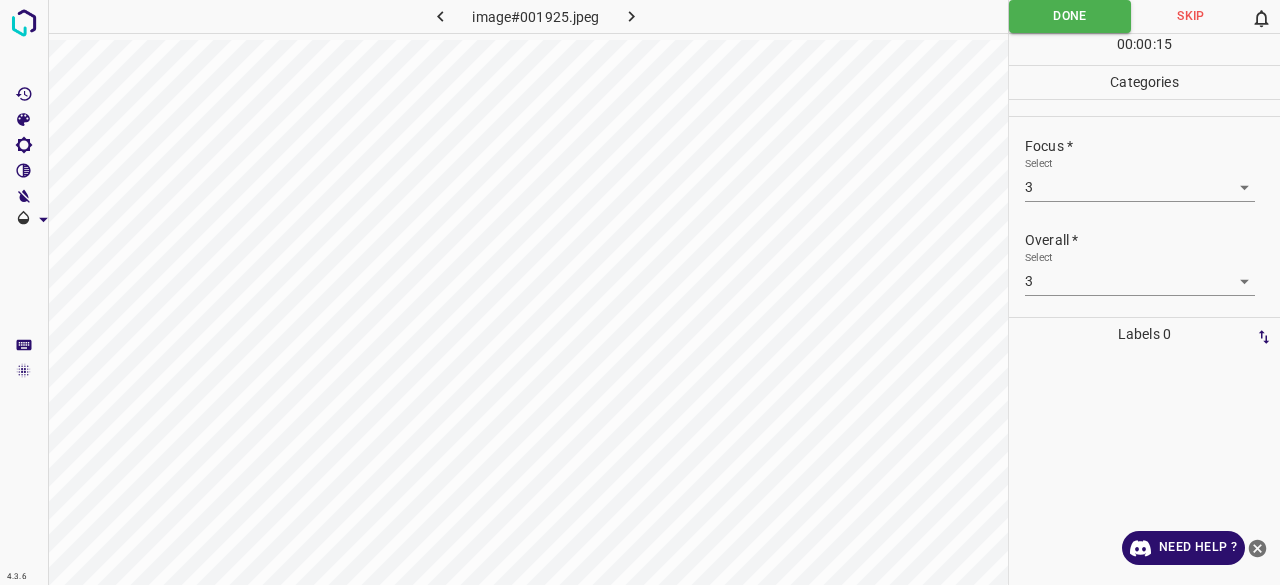 click 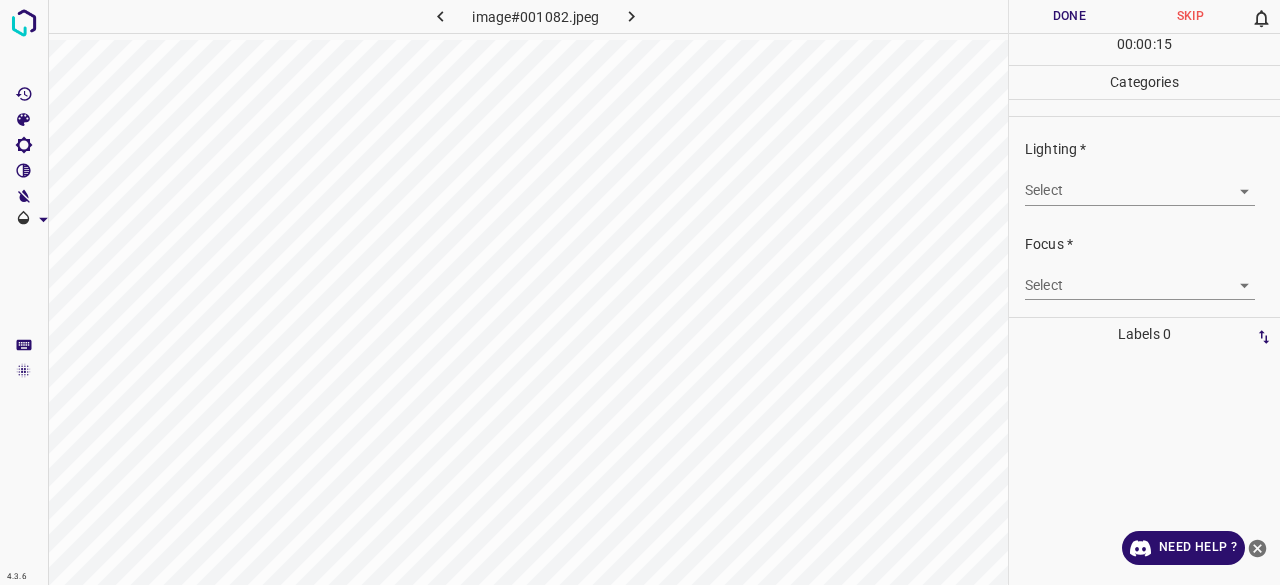 click on "4.3.6  image#001082.jpeg Done Skip 0 00   : 00   : 15   Categories Lighting *  Select ​ Focus *  Select ​ Overall *  Select ​ Labels   0 Categories 1 Lighting 2 Focus 3 Overall Tools Space Change between modes (Draw & Edit) I Auto labeling R Restore zoom M Zoom in N Zoom out Delete Delete selecte label Filters Z Restore filters X Saturation filter C Brightness filter V Contrast filter B Gray scale filter General O Download Need Help ? - Text - Hide - Delete" at bounding box center [640, 292] 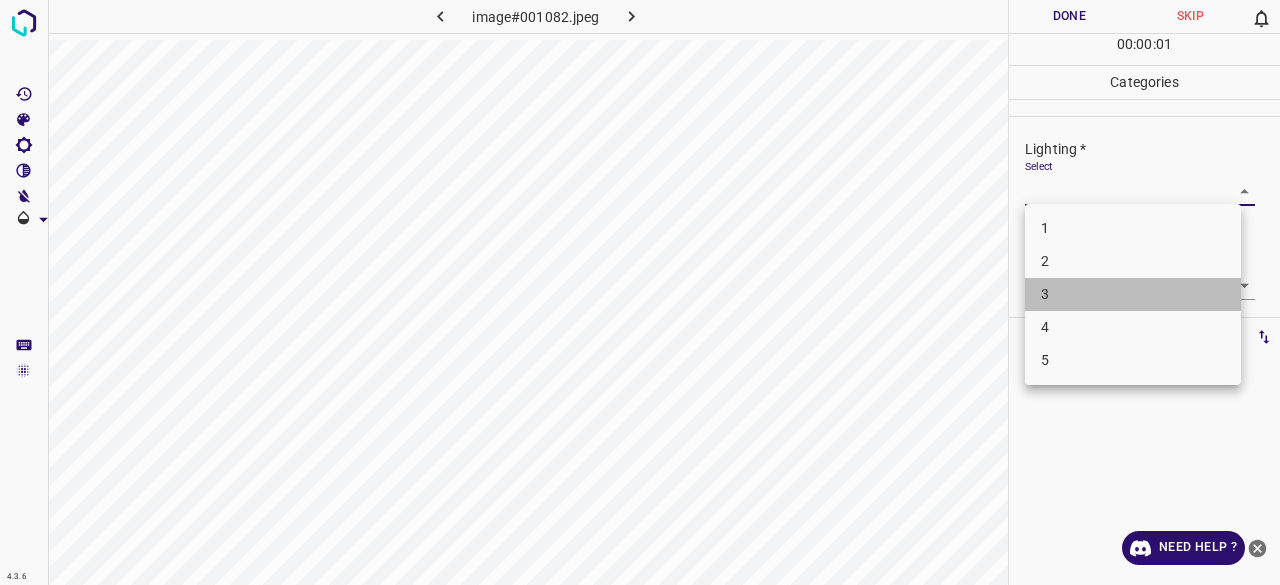 click on "3" at bounding box center [1133, 294] 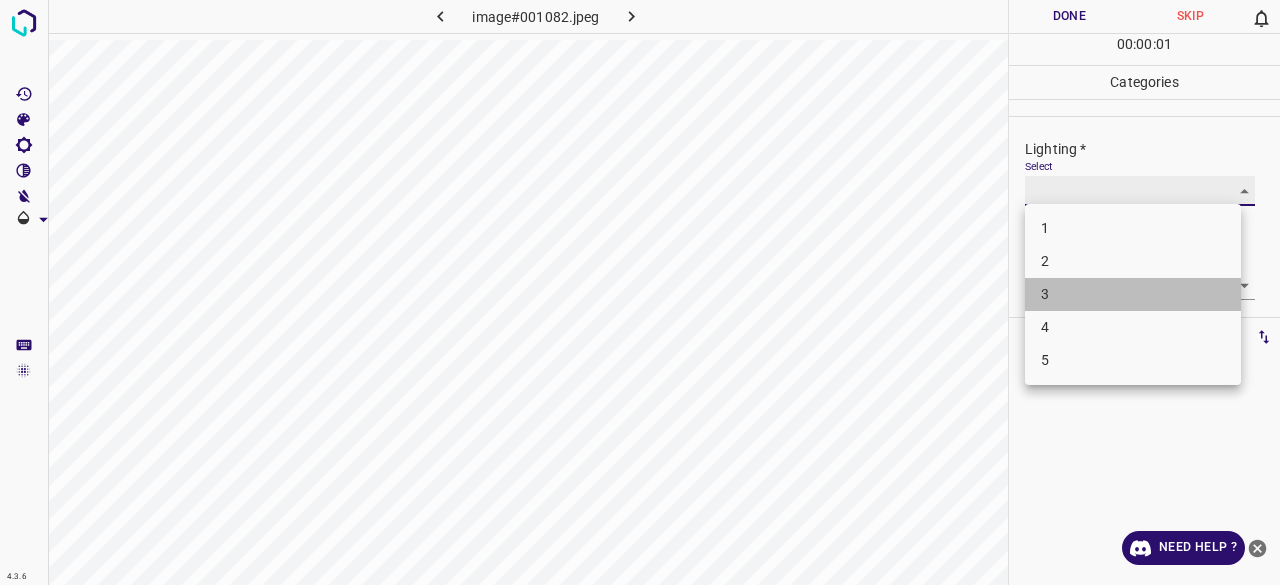 type on "3" 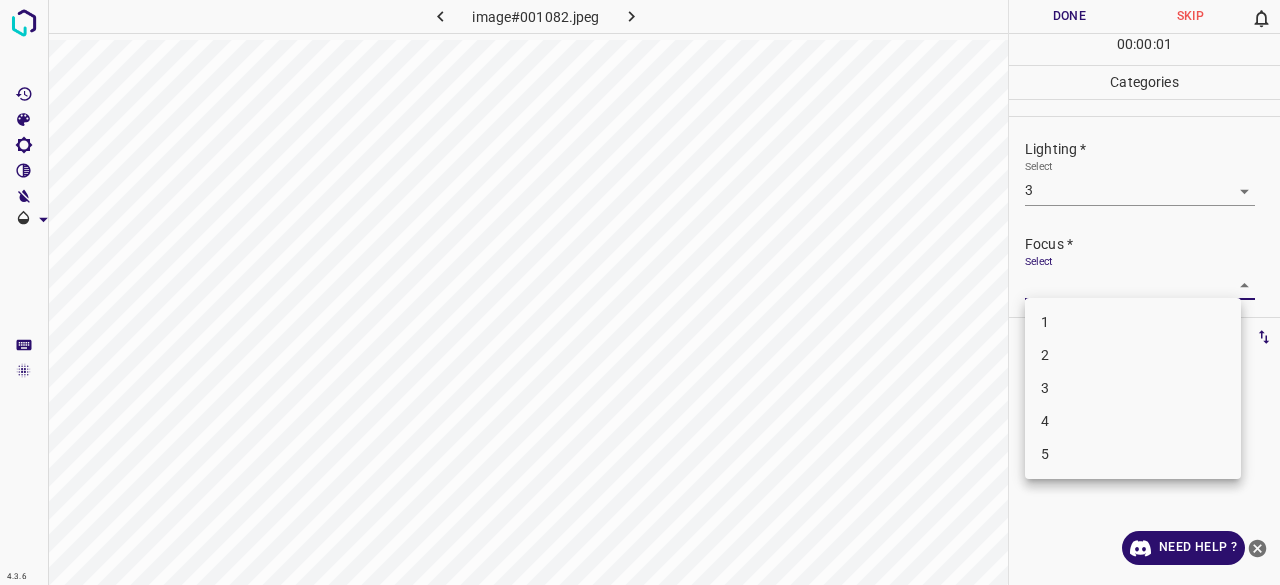click on "4.3.6  image#001082.jpeg Done Skip 0 00   : 00   : 01   Categories Lighting *  Select 3 3 Focus *  Select ​ Overall *  Select ​ Labels   0 Categories 1 Lighting 2 Focus 3 Overall Tools Space Change between modes (Draw & Edit) I Auto labeling R Restore zoom M Zoom in N Zoom out Delete Delete selecte label Filters Z Restore filters X Saturation filter C Brightness filter V Contrast filter B Gray scale filter General O Download Need Help ? - Text - Hide - Delete 1 2 3 4 5" at bounding box center (640, 292) 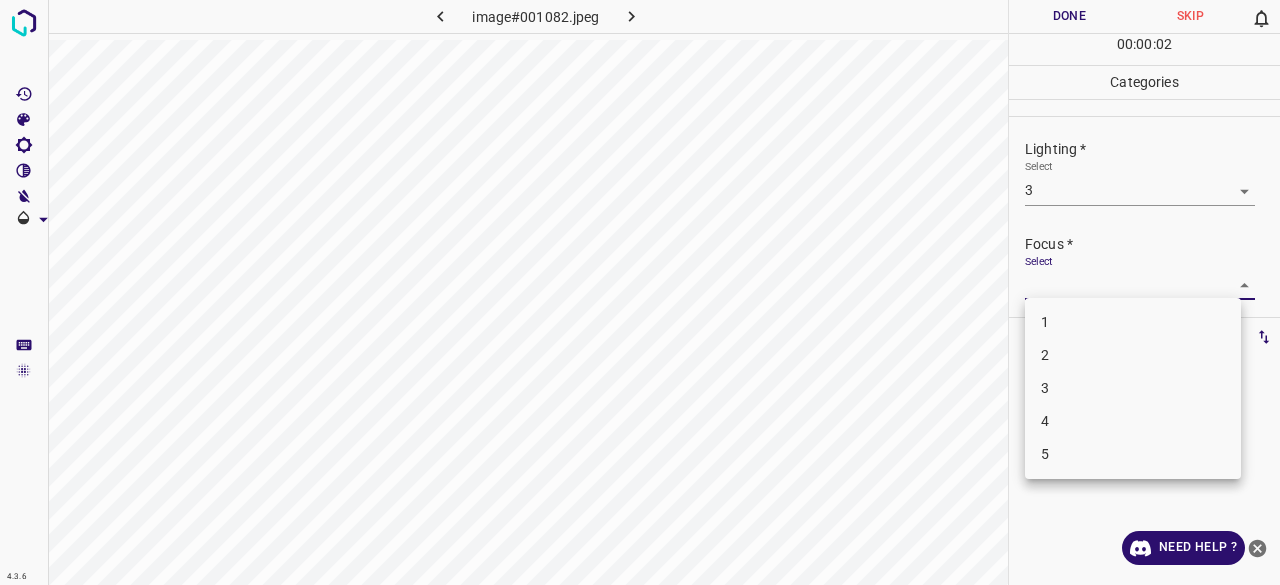 drag, startPoint x: 1067, startPoint y: 382, endPoint x: 1068, endPoint y: 353, distance: 29.017237 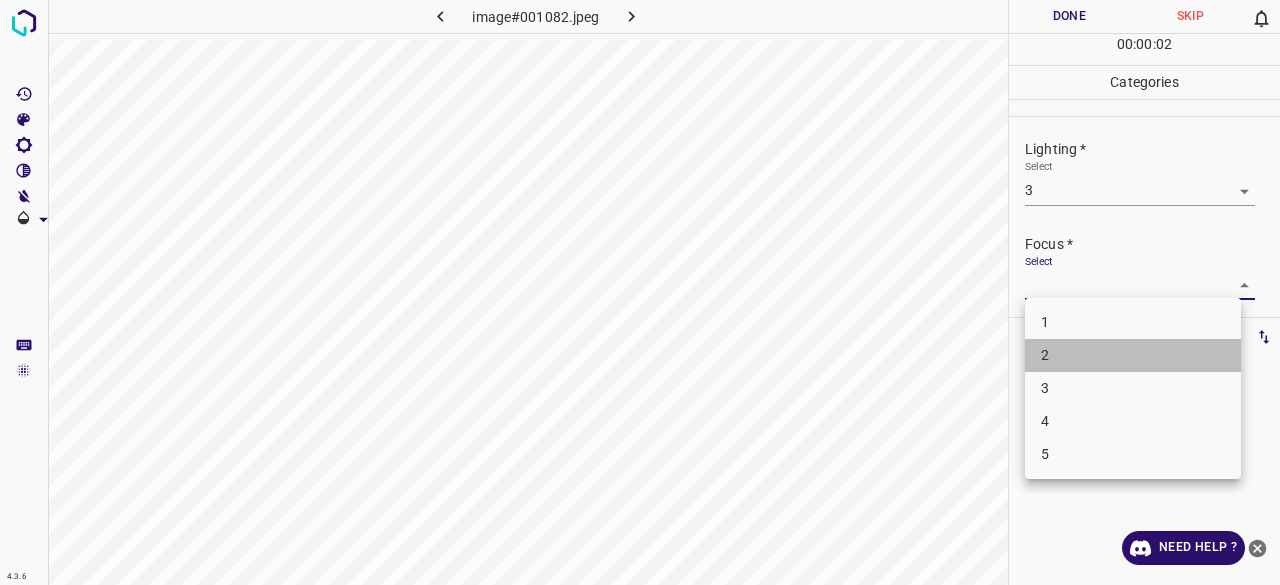 click on "2" at bounding box center [1133, 355] 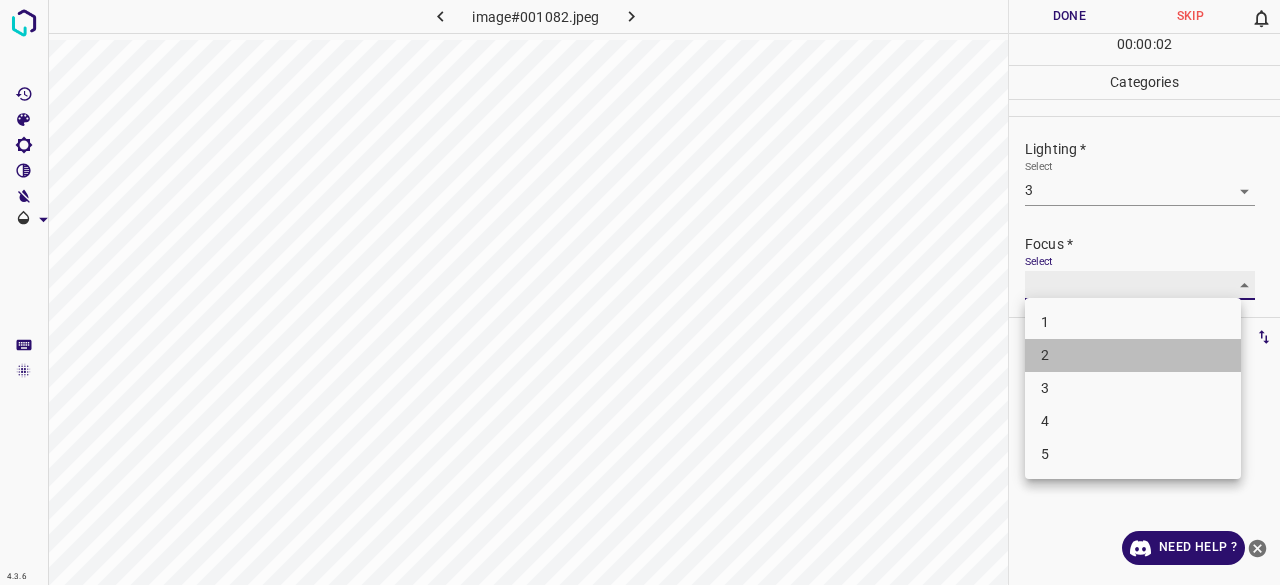type on "2" 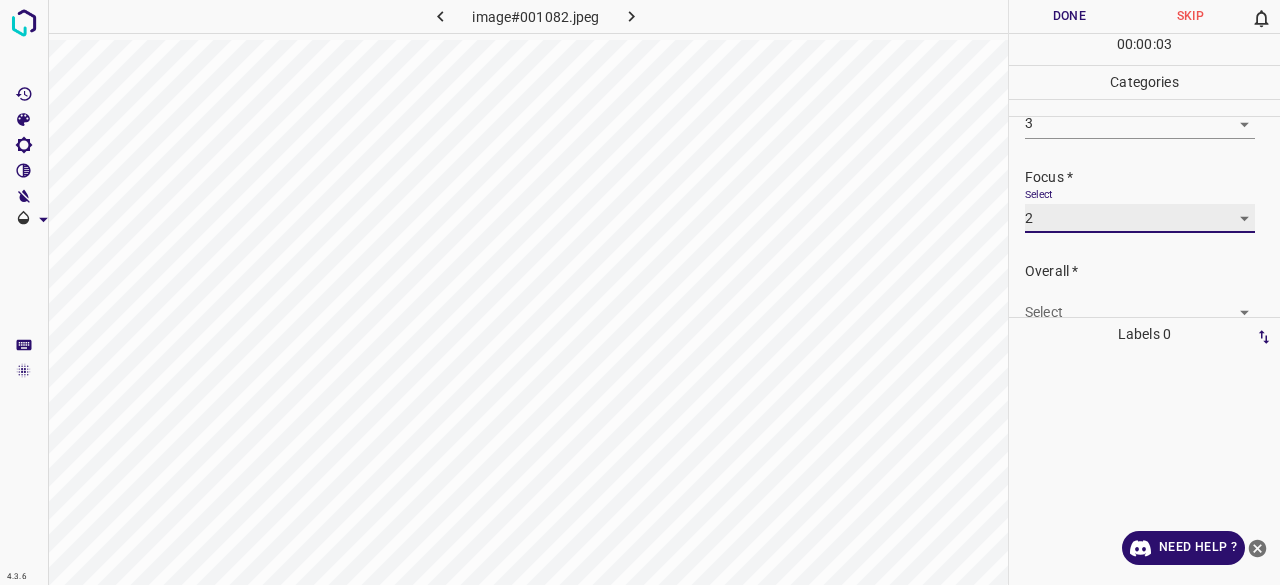 scroll, scrollTop: 98, scrollLeft: 0, axis: vertical 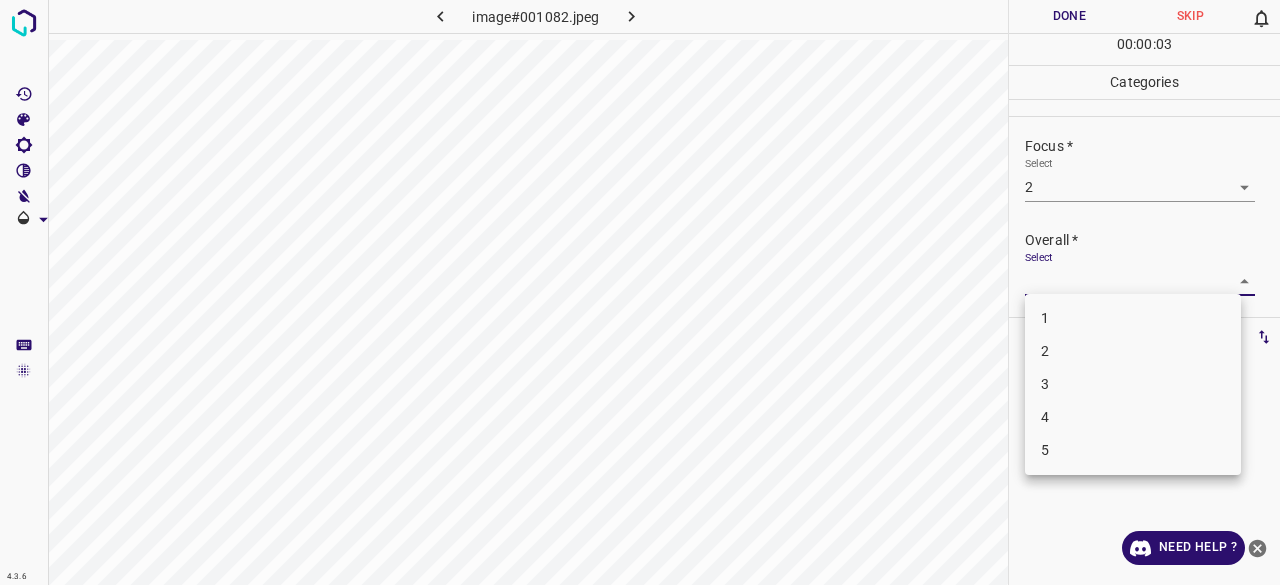 drag, startPoint x: 1051, startPoint y: 278, endPoint x: 1053, endPoint y: 327, distance: 49.0408 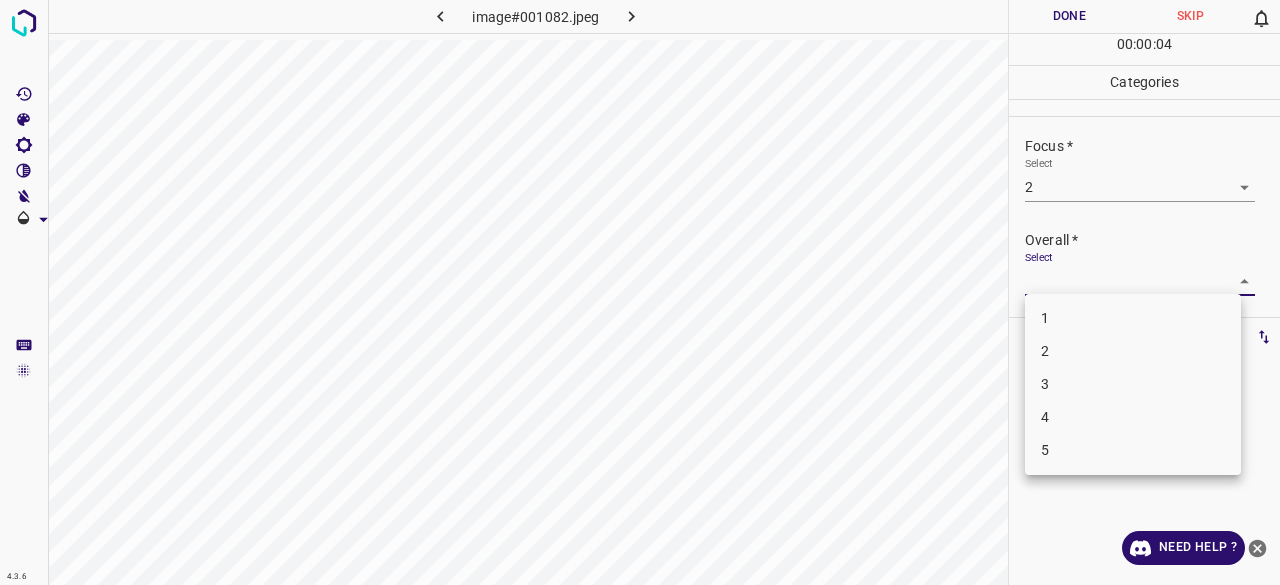 click on "1 2 3 4 5" at bounding box center (1133, 384) 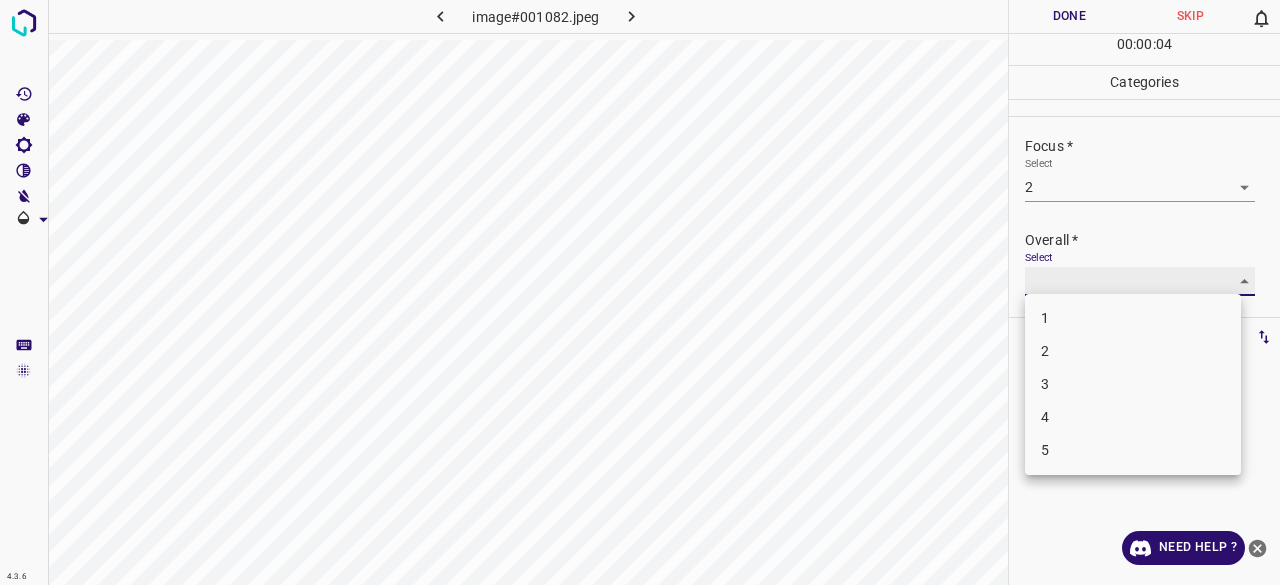type on "3" 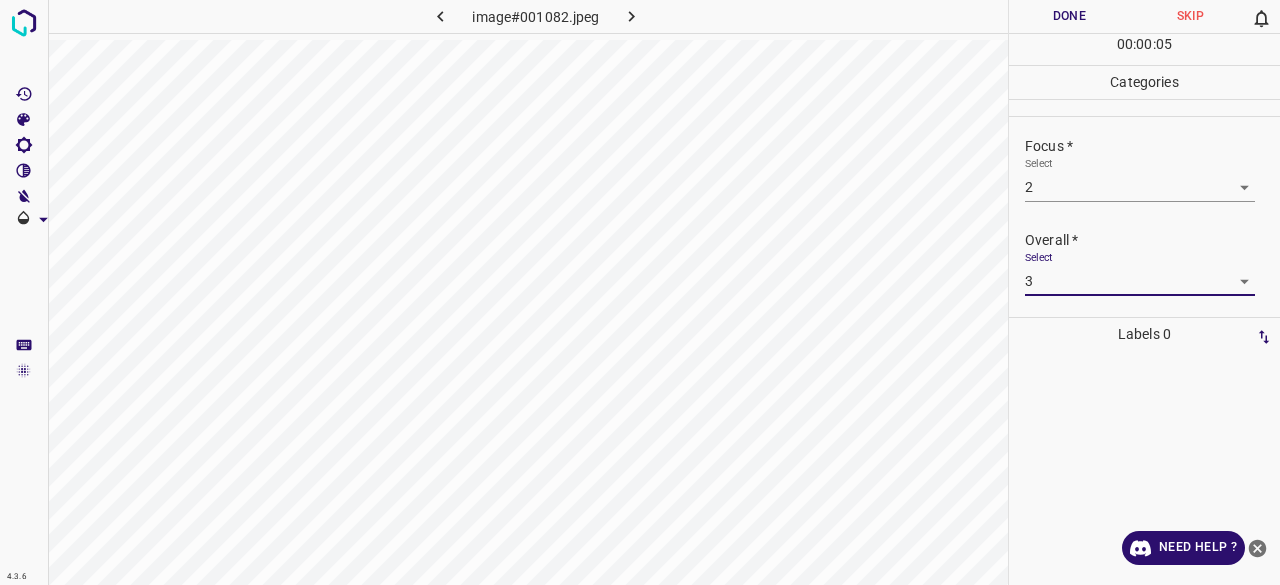 click on "Done" at bounding box center [1069, 16] 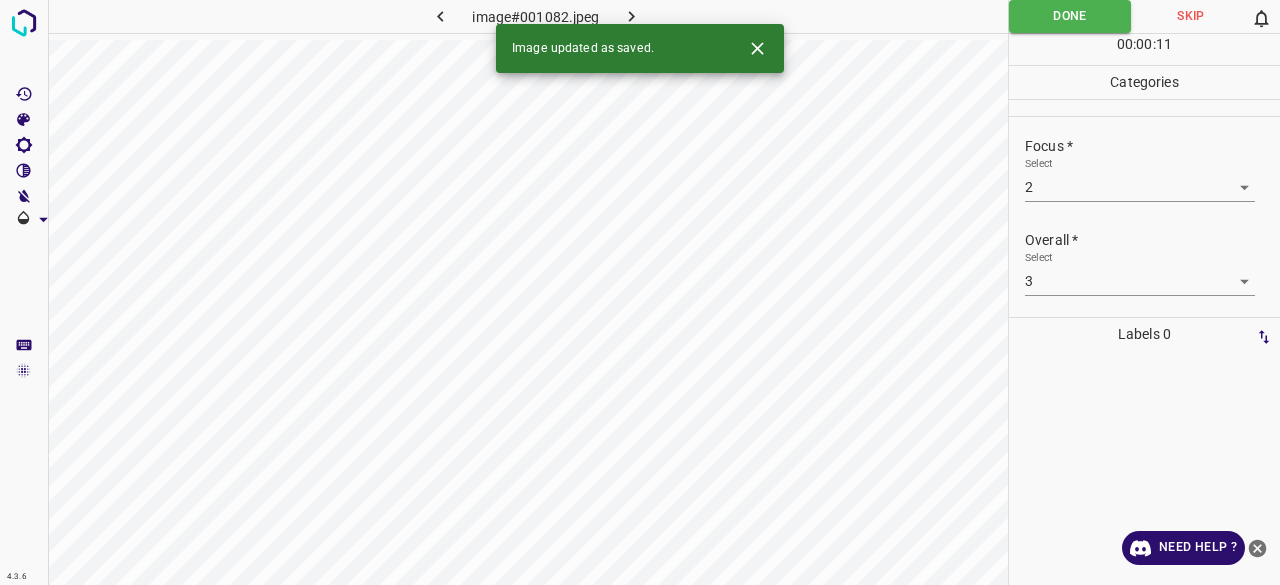 click on "4.3.6  image#001082.jpeg Done Skip 0 00   : 00   : 11   Categories Lighting *  Select 3 3 Focus *  Select 2 2 Overall *  Select 3 3 Labels   0 Categories 1 Lighting 2 Focus 3 Overall Tools Space Change between modes (Draw & Edit) I Auto labeling R Restore zoom M Zoom in N Zoom out Delete Delete selecte label Filters Z Restore filters X Saturation filter C Brightness filter V Contrast filter B Gray scale filter General O Download Image updated as saved. Need Help ? - Text - Hide - Delete" at bounding box center (640, 292) 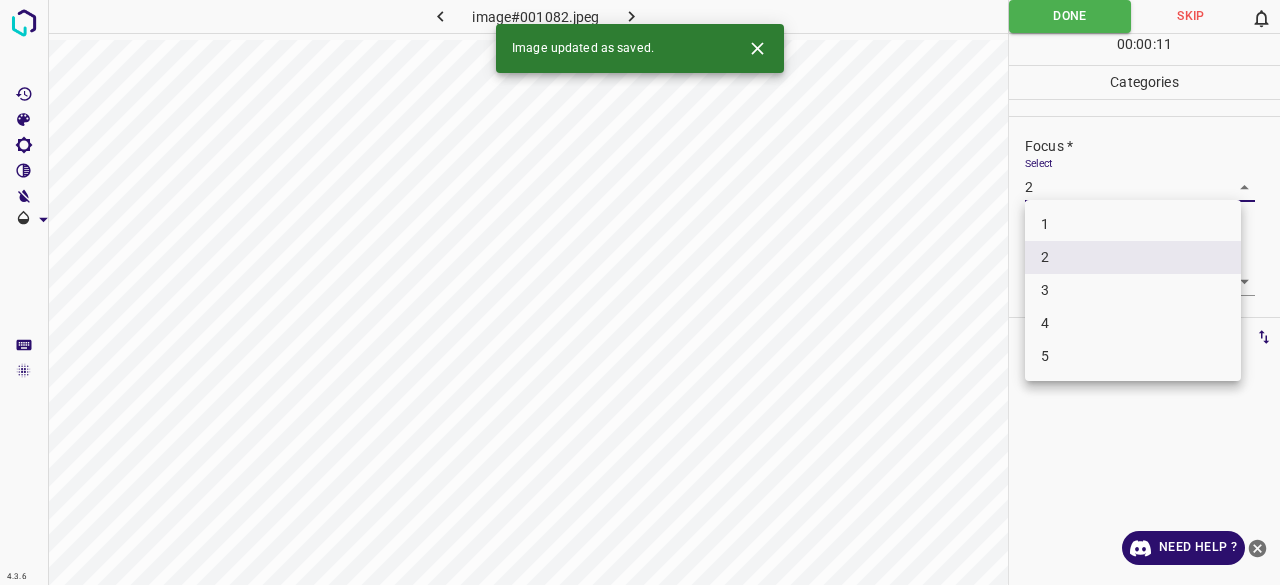 click at bounding box center [640, 292] 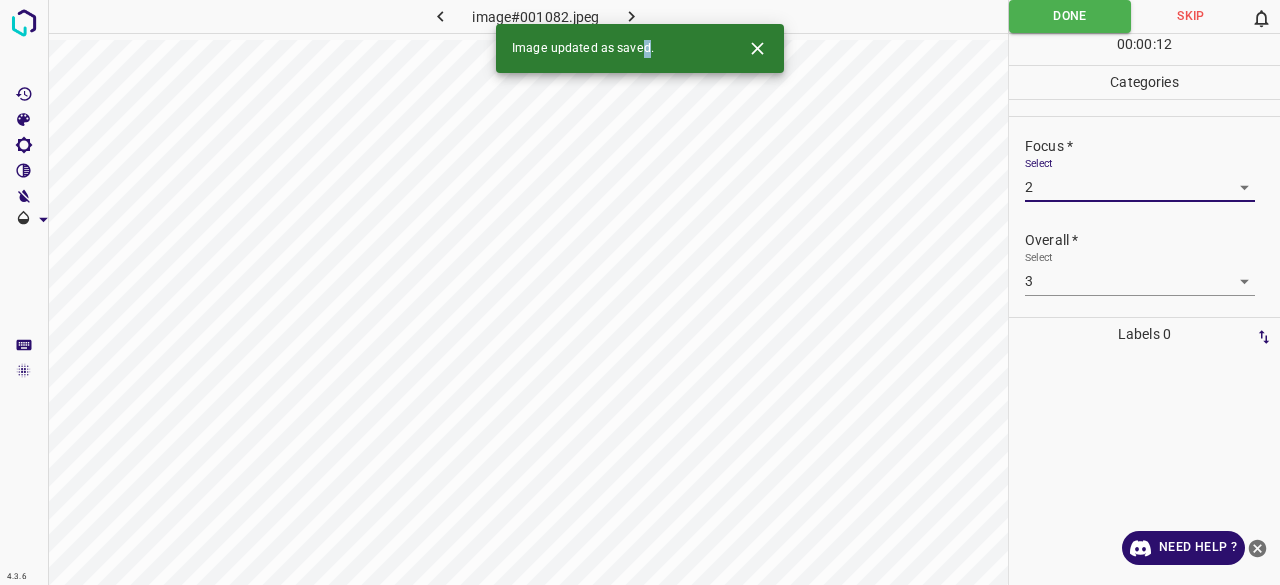 click on "Image updated as saved." at bounding box center (640, 48) 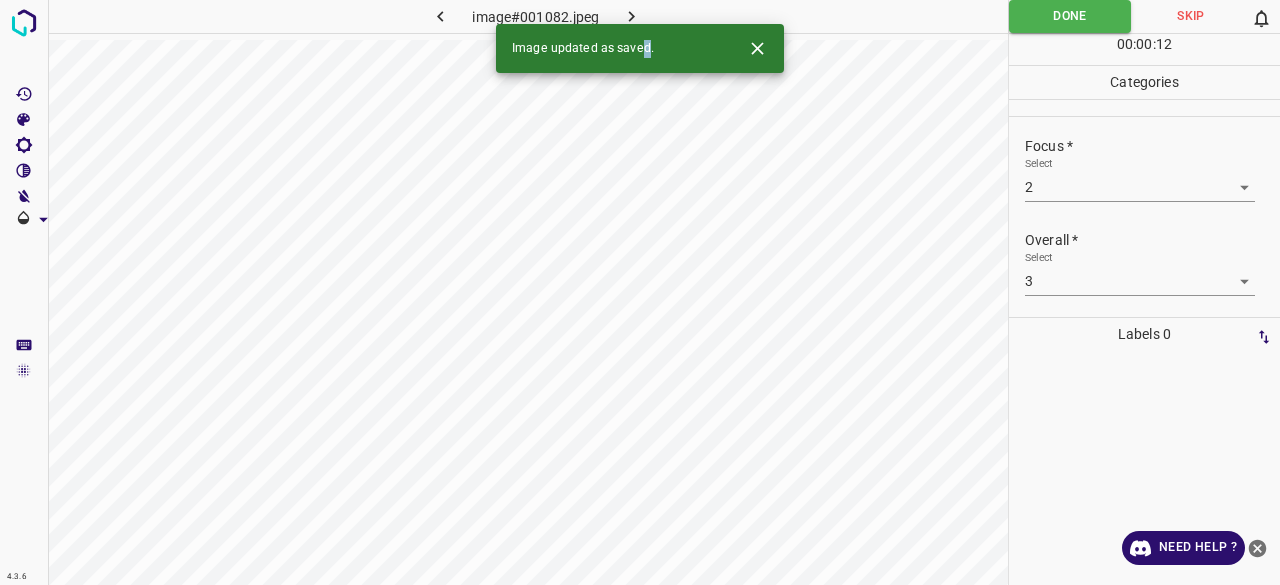 click 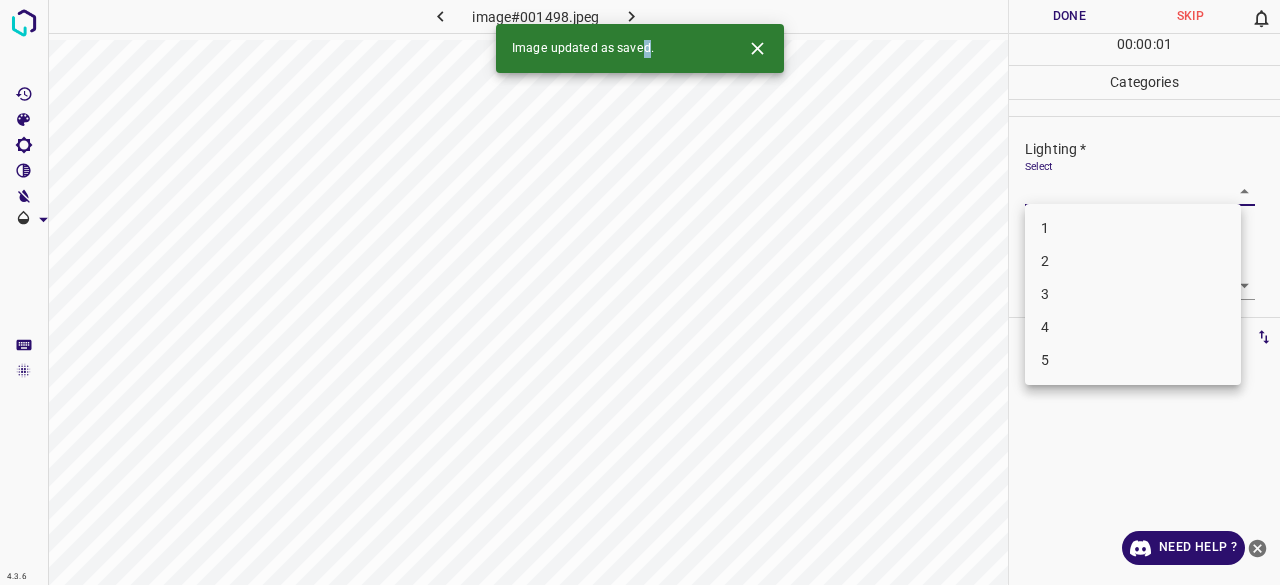 click on "4.3.6  image#001498.jpeg Done Skip 0 00   : 00   : 01   Categories Lighting *  Select ​ Focus *  Select ​ Overall *  Select ​ Labels   0 Categories 1 Lighting 2 Focus 3 Overall Tools Space Change between modes (Draw & Edit) I Auto labeling R Restore zoom M Zoom in N Zoom out Delete Delete selecte label Filters Z Restore filters X Saturation filter C Brightness filter V Contrast filter B Gray scale filter General O Download Image updated as saved. Need Help ? - Text - Hide - Delete 1 2 3 4 5" at bounding box center [640, 292] 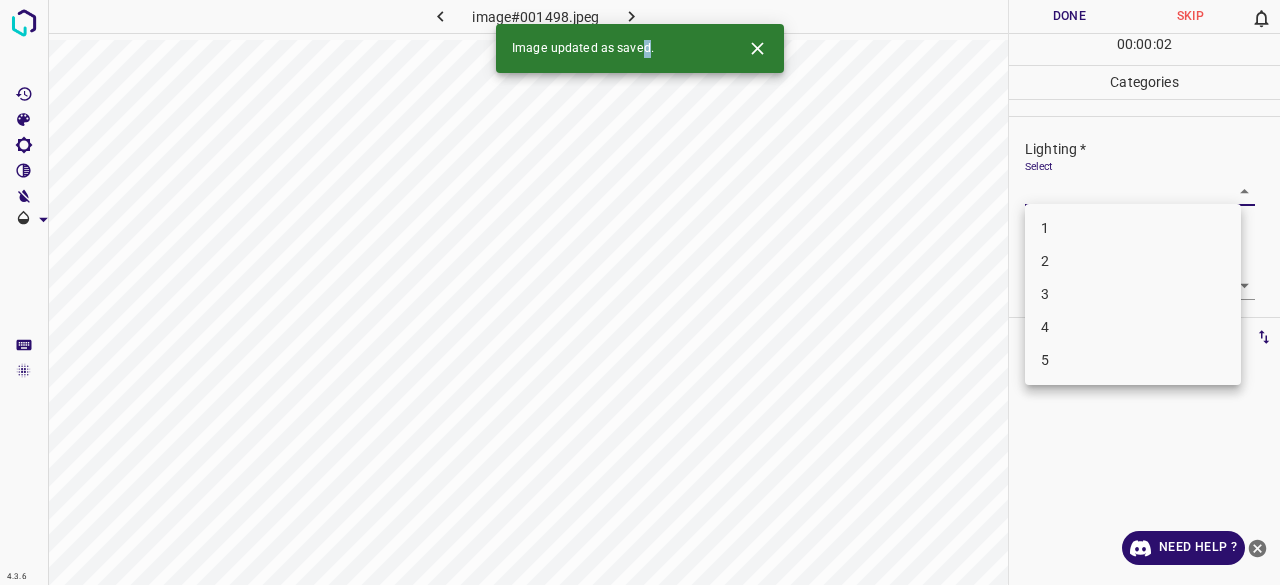 click on "3" at bounding box center [1133, 294] 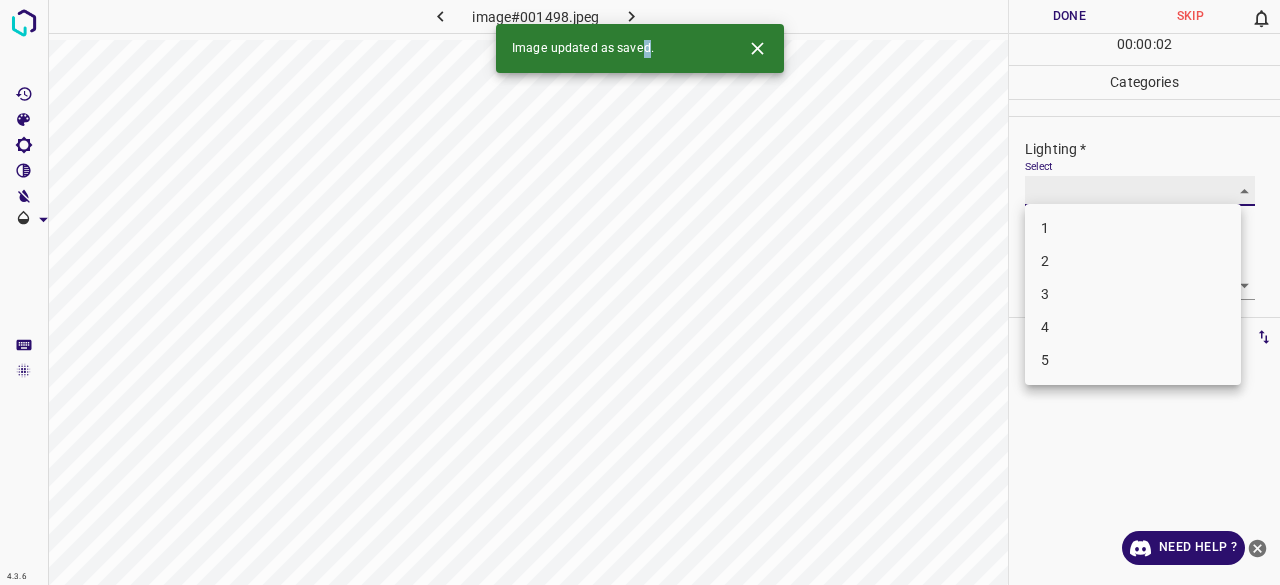 type on "3" 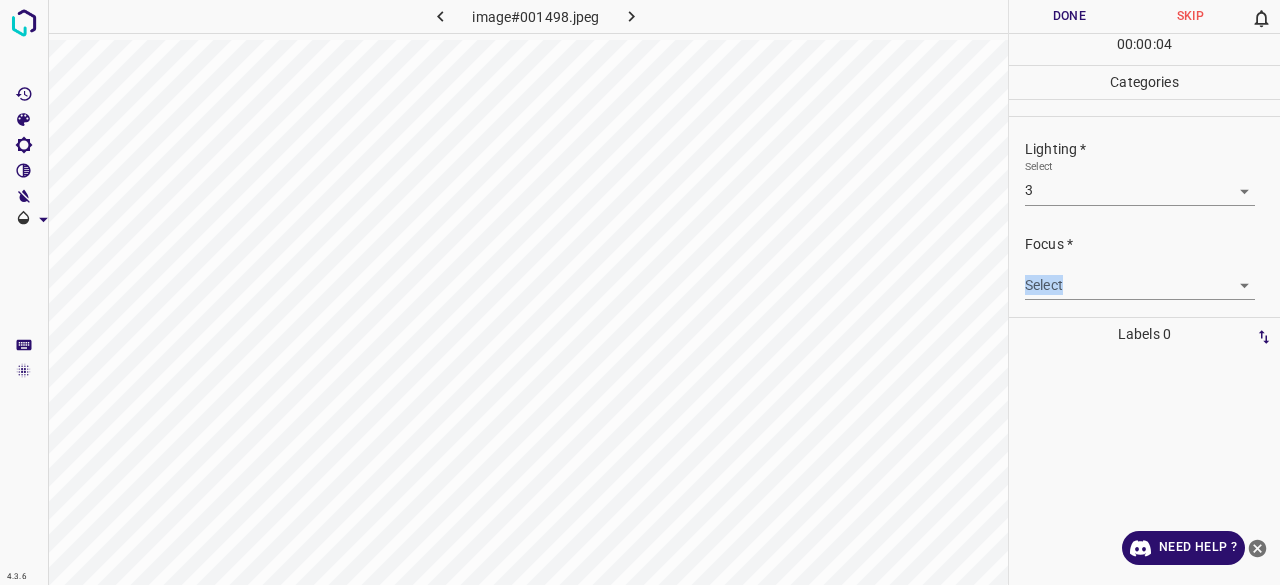 drag, startPoint x: 1060, startPoint y: 253, endPoint x: 1062, endPoint y: 280, distance: 27.073973 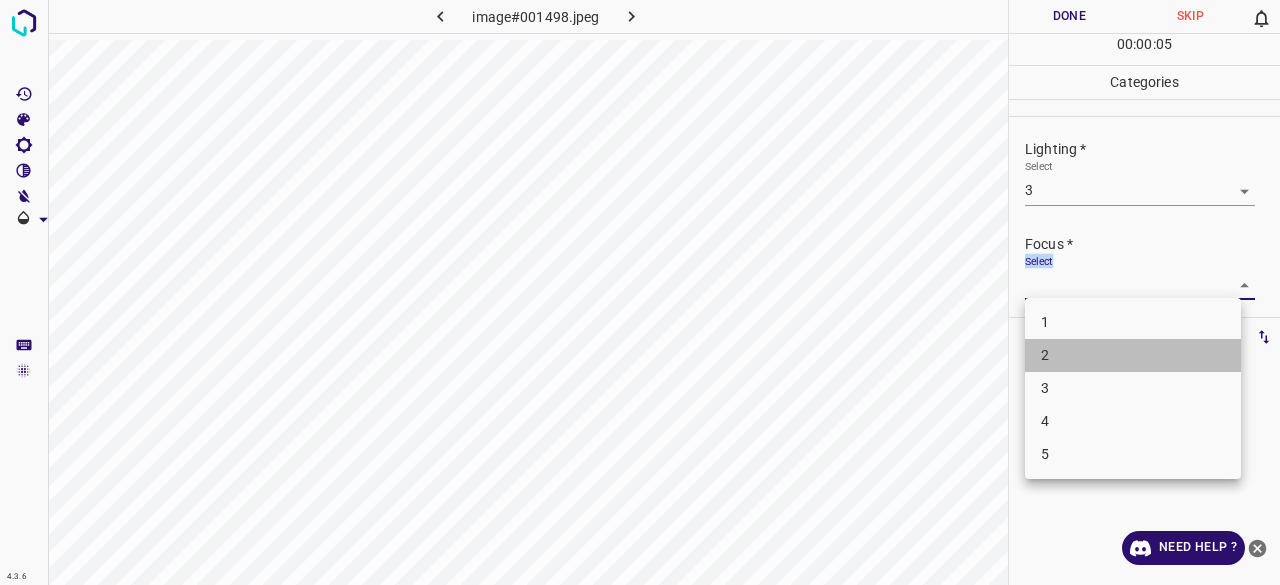 click on "2" at bounding box center [1133, 355] 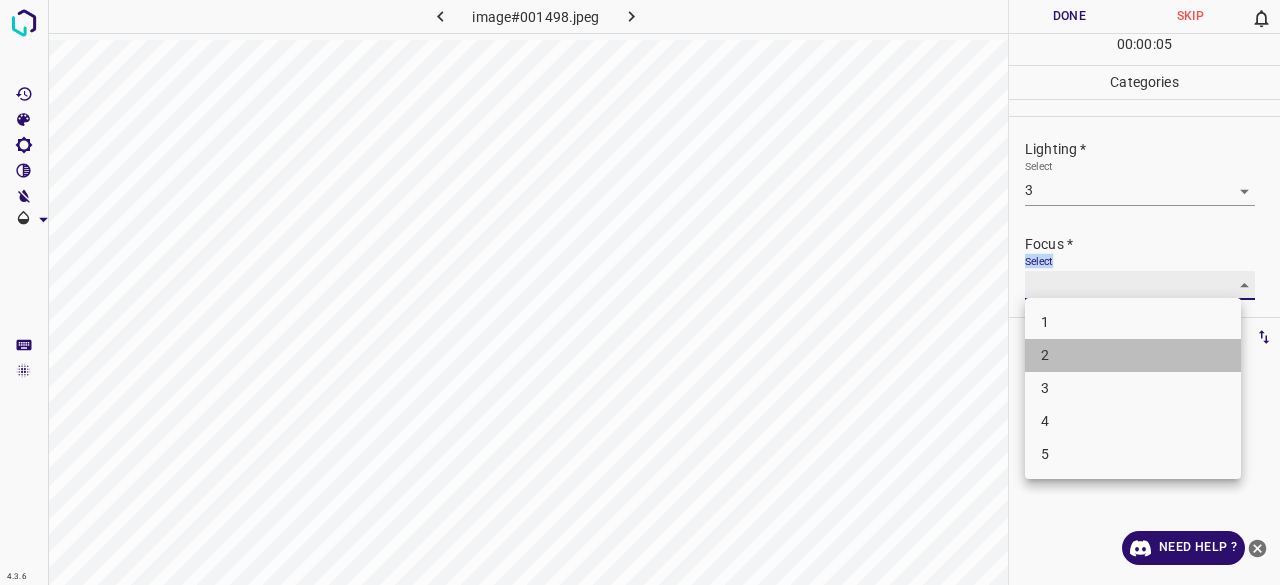 type on "2" 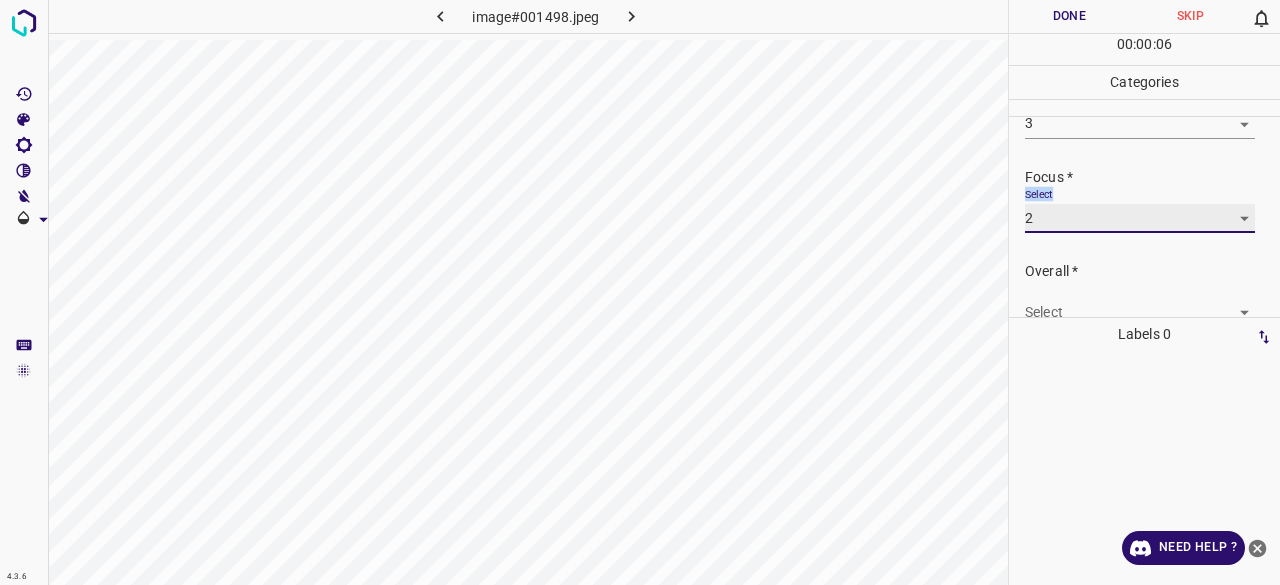 scroll, scrollTop: 98, scrollLeft: 0, axis: vertical 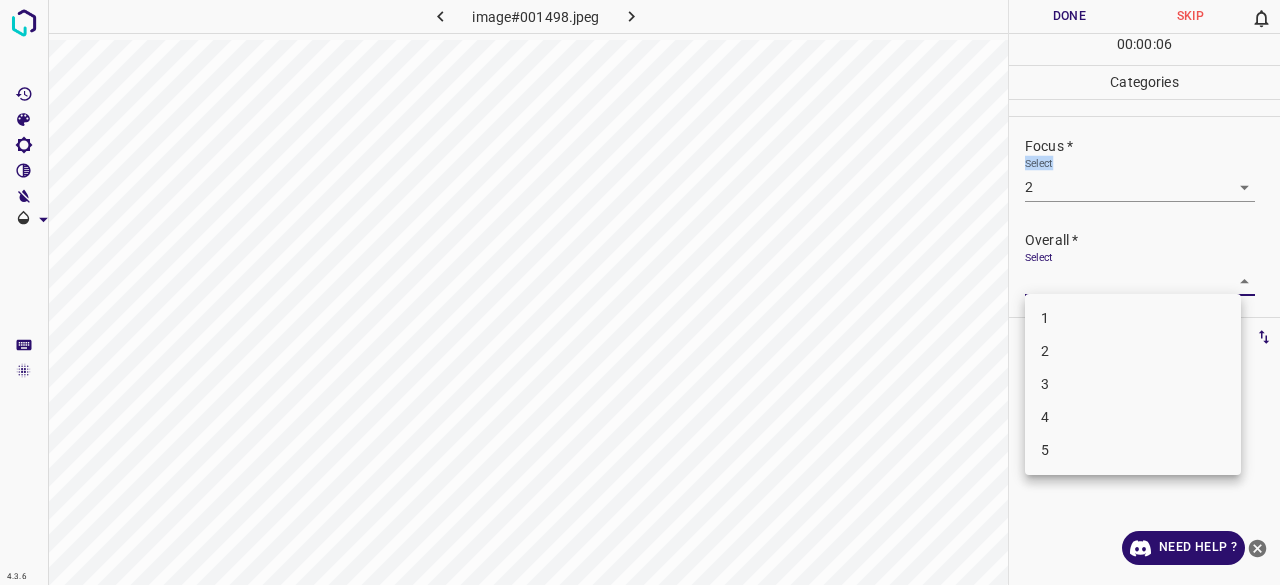click on "4.3.6  image#001498.jpeg Done Skip 0 00   : 00   : 06   Categories Lighting *  Select 3 3 Focus *  Select 2 2 Overall *  Select ​ Labels   0 Categories 1 Lighting 2 Focus 3 Overall Tools Space Change between modes (Draw & Edit) I Auto labeling R Restore zoom M Zoom in N Zoom out Delete Delete selecte label Filters Z Restore filters X Saturation filter C Brightness filter V Contrast filter B Gray scale filter General O Download Need Help ? - Text - Hide - Delete 1 2 3 4 5" at bounding box center (640, 292) 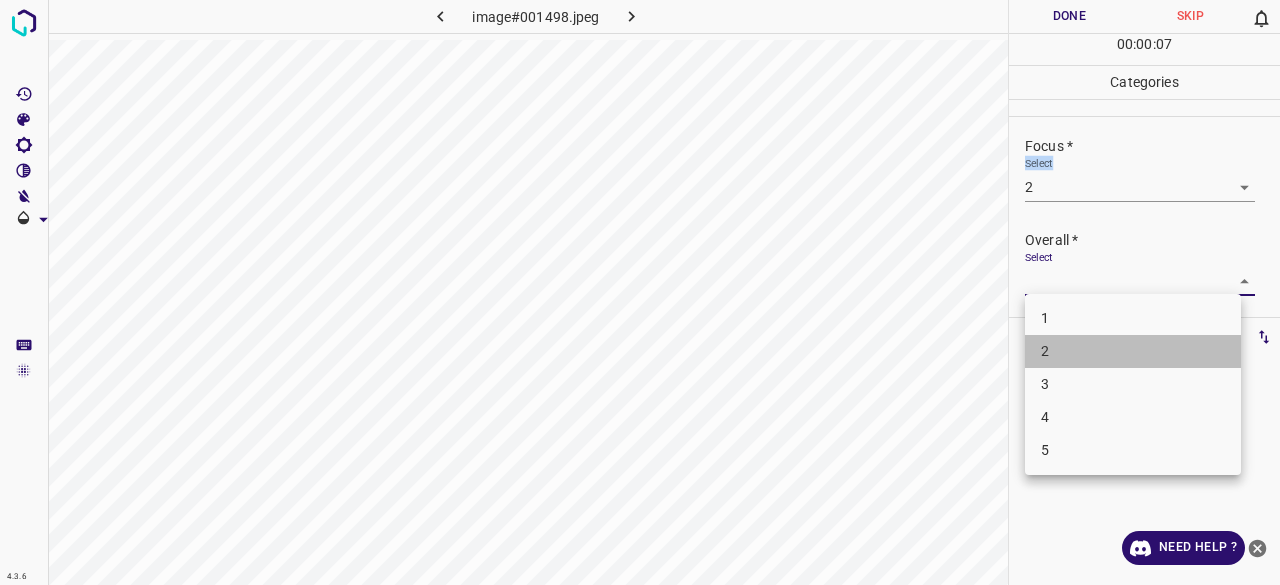 drag, startPoint x: 1062, startPoint y: 350, endPoint x: 1064, endPoint y: 393, distance: 43.046486 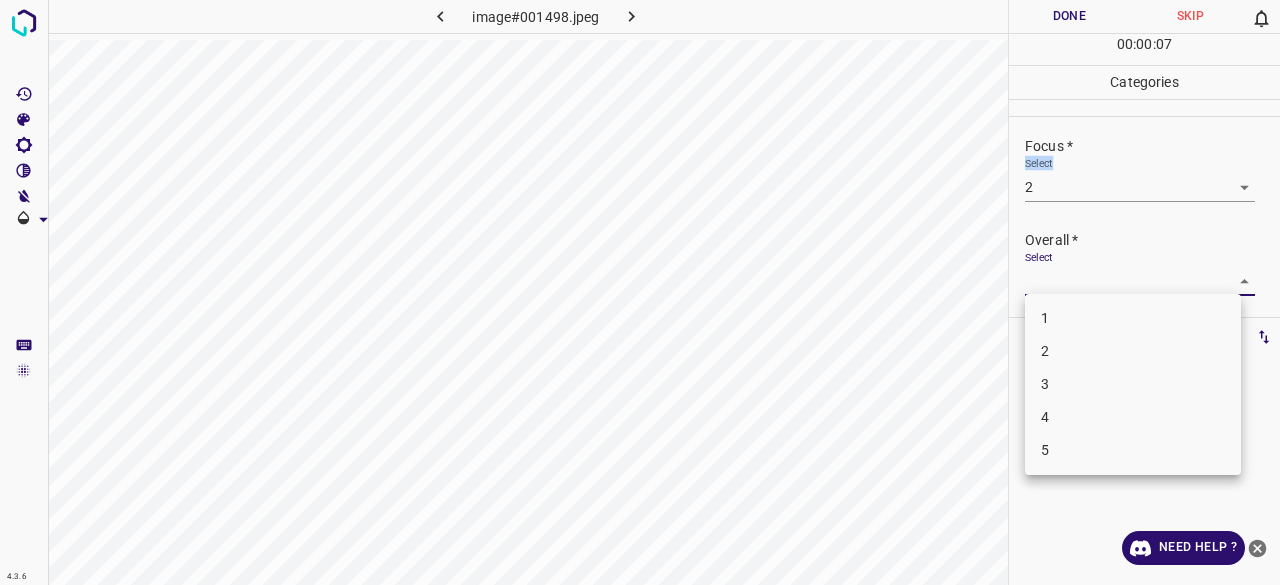drag, startPoint x: 1064, startPoint y: 387, endPoint x: 1065, endPoint y: 375, distance: 12.0415945 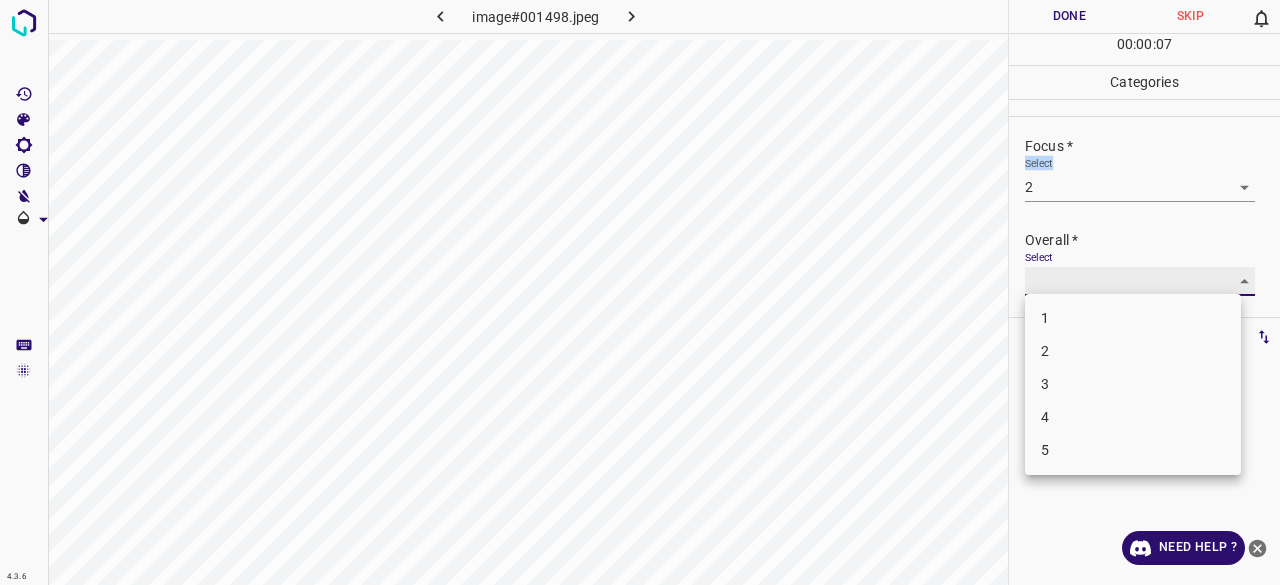 type on "3" 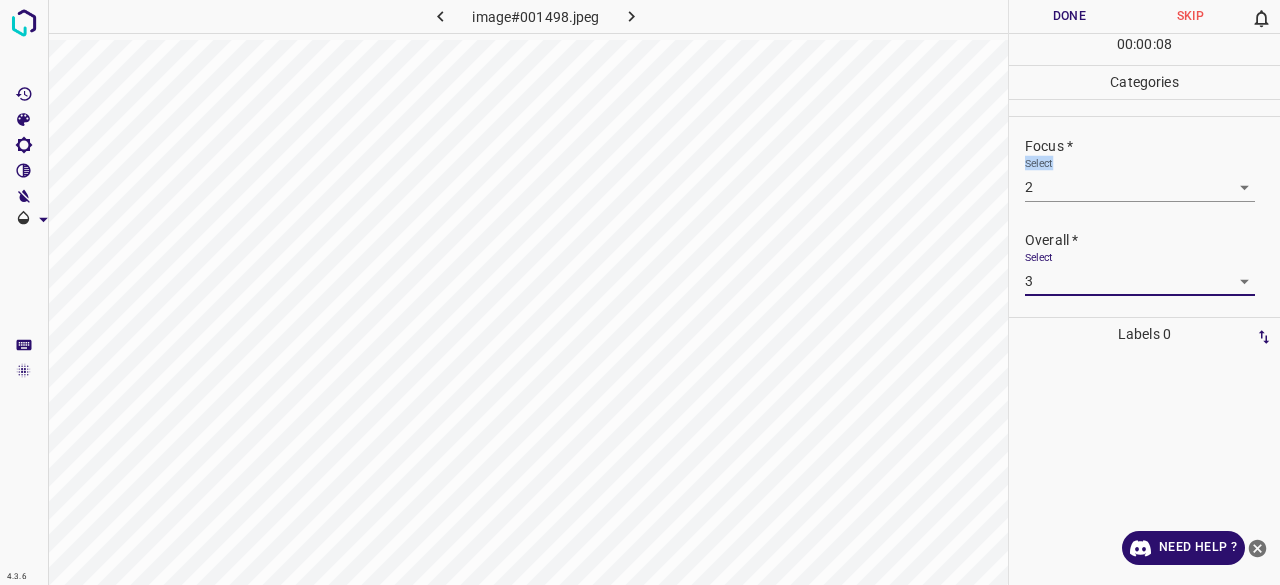 click on "Done" at bounding box center (1069, 16) 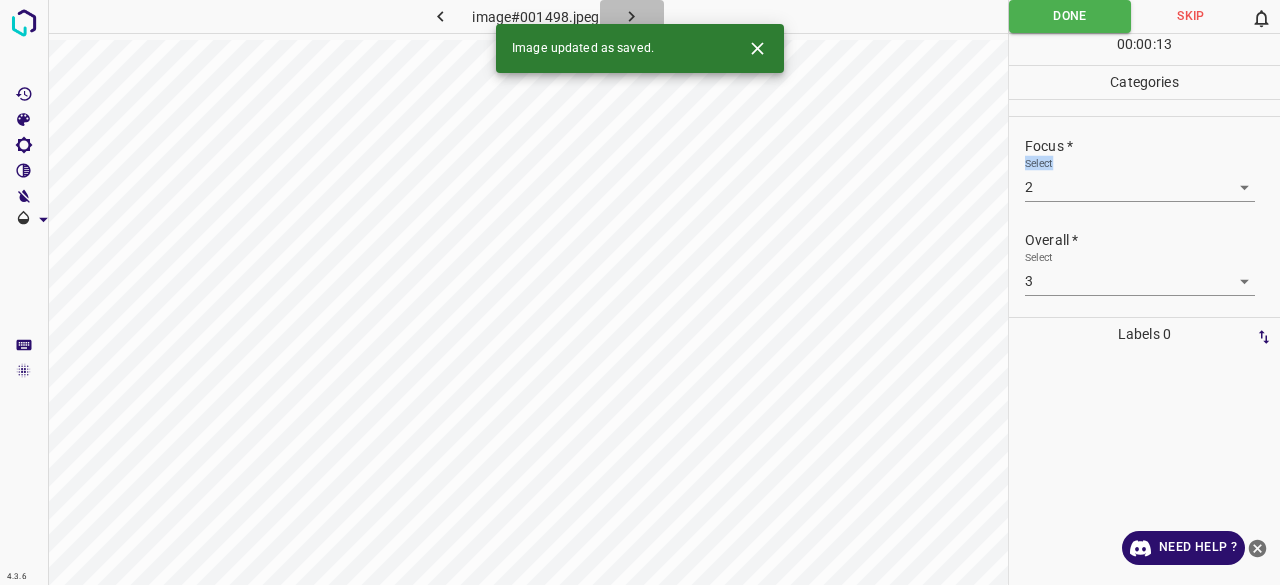 click 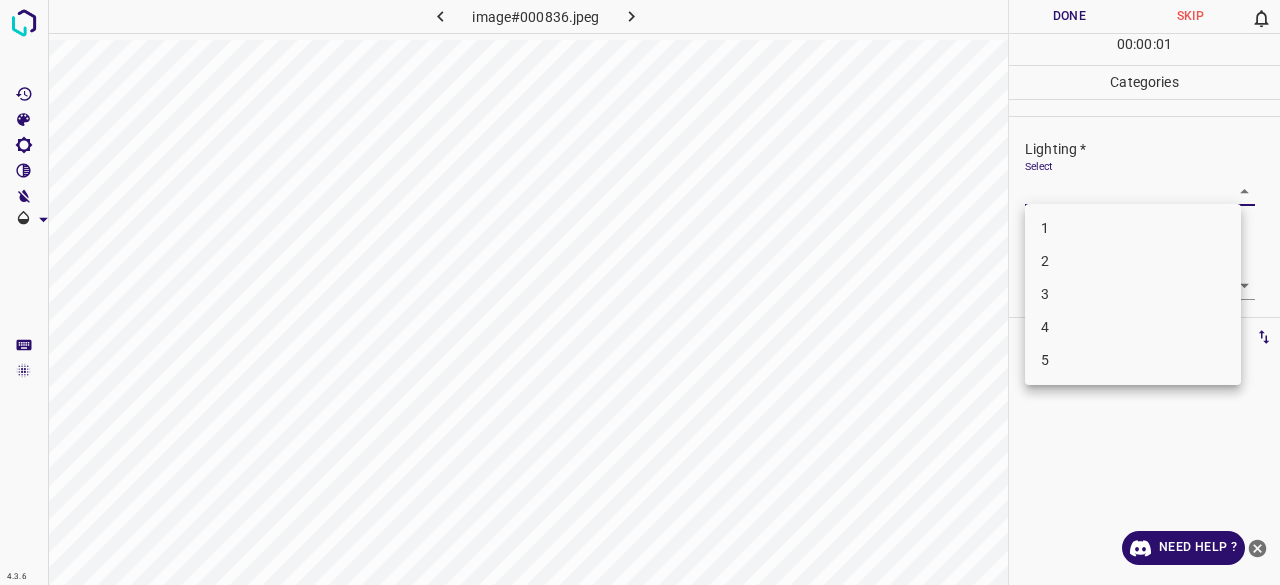 click on "4.3.6  image#000836.jpeg Done Skip 0 00   : 00   : 01   Categories Lighting *  Select ​ Focus *  Select ​ Overall *  Select ​ Labels   0 Categories 1 Lighting 2 Focus 3 Overall Tools Space Change between modes (Draw & Edit) I Auto labeling R Restore zoom M Zoom in N Zoom out Delete Delete selecte label Filters Z Restore filters X Saturation filter C Brightness filter V Contrast filter B Gray scale filter General O Download Need Help ? - Text - Hide - Delete 1 2 3 4 5" at bounding box center (640, 292) 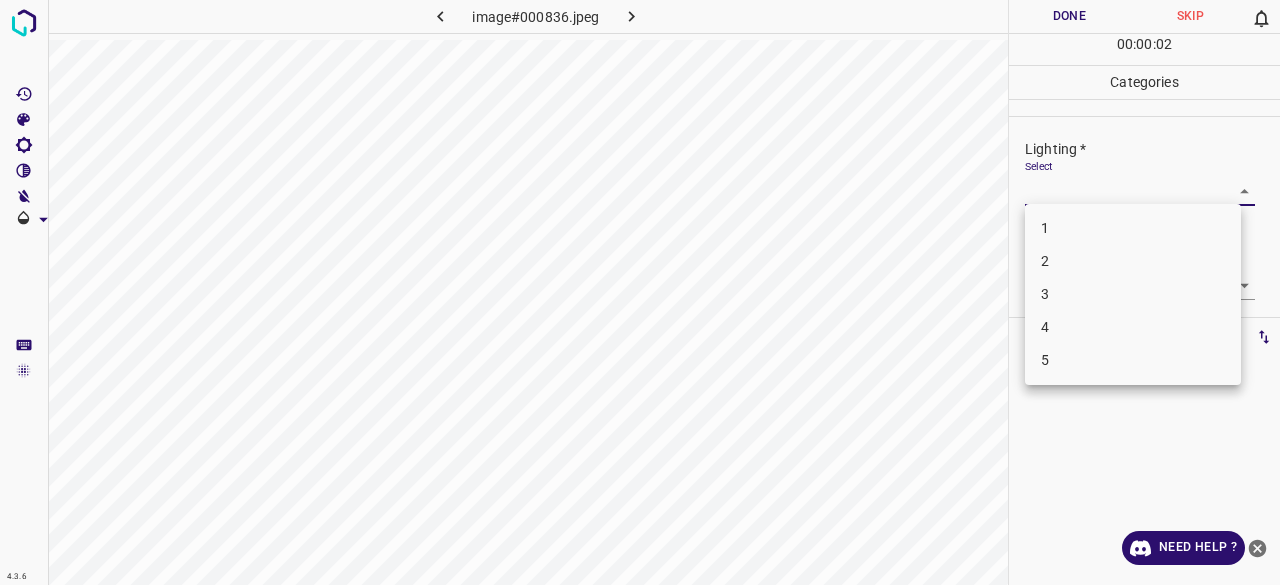drag, startPoint x: 1060, startPoint y: 267, endPoint x: 1062, endPoint y: 286, distance: 19.104973 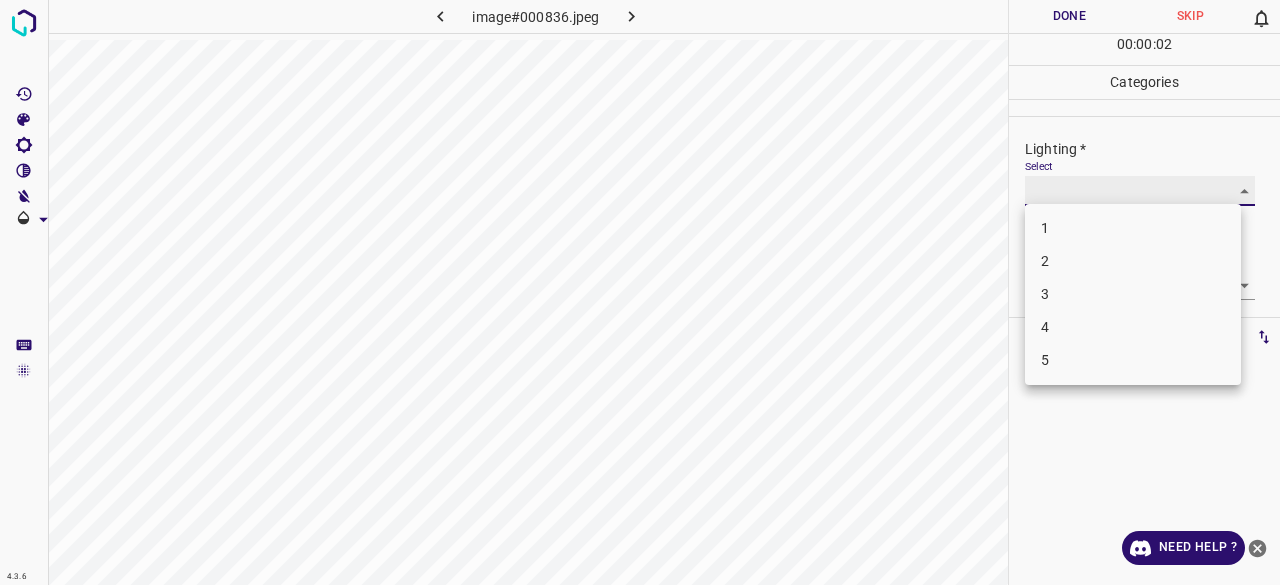 type on "3" 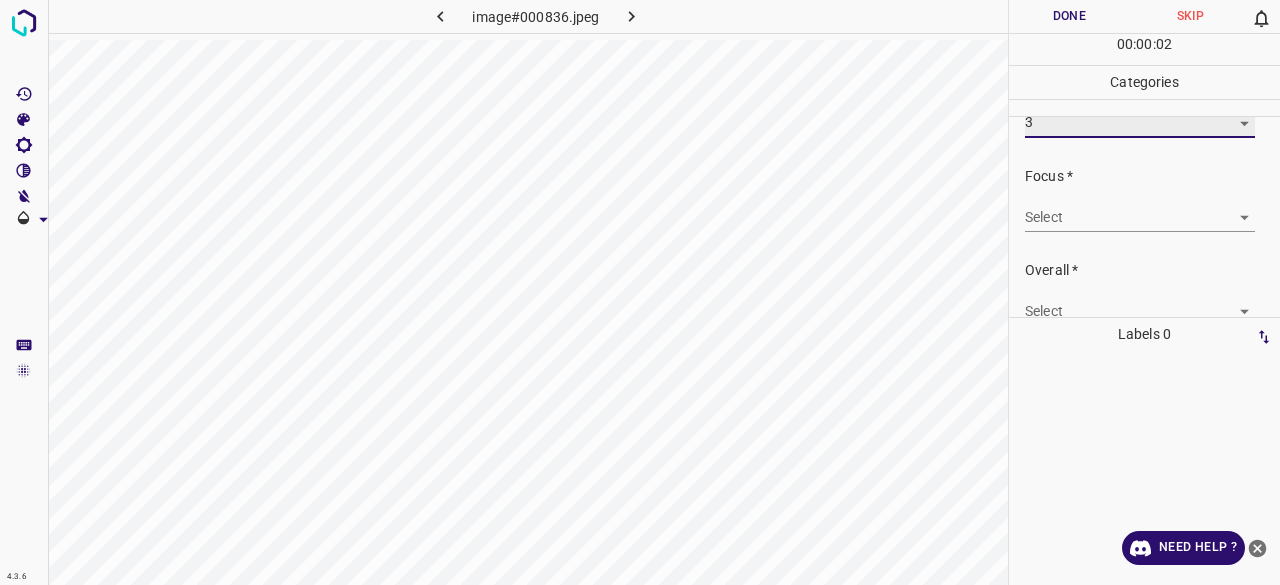 scroll, scrollTop: 98, scrollLeft: 0, axis: vertical 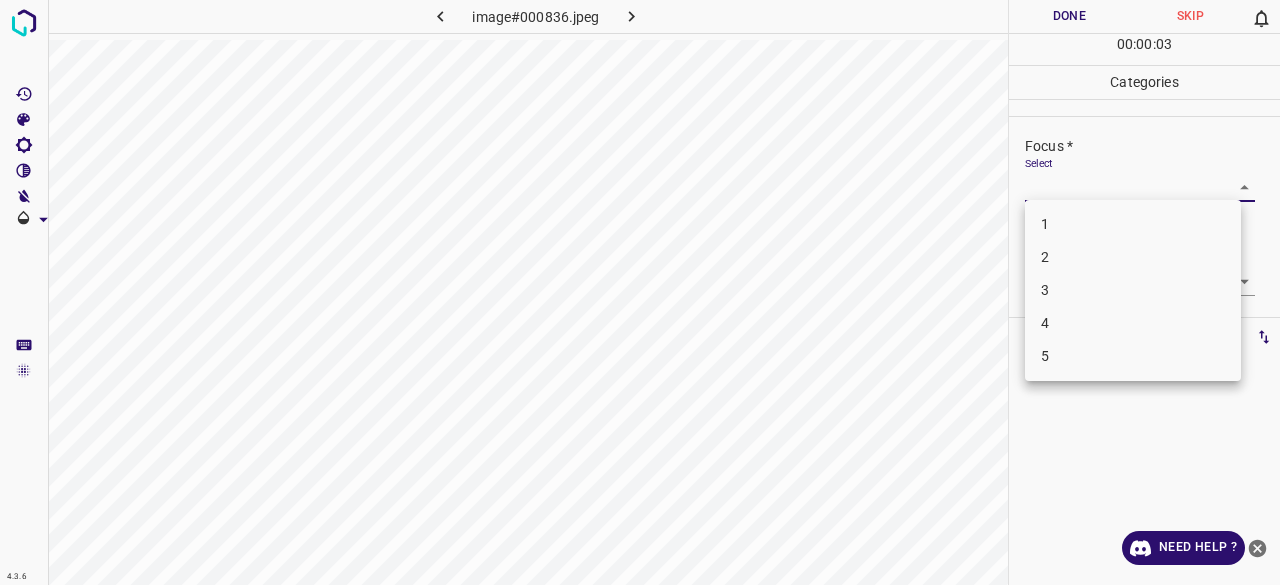 click on "4.3.6  image#000836.jpeg Done Skip 0 00   : 00   : 03   Categories Lighting *  Select 3 3 Focus *  Select ​ Overall *  Select ​ Labels   0 Categories 1 Lighting 2 Focus 3 Overall Tools Space Change between modes (Draw & Edit) I Auto labeling R Restore zoom M Zoom in N Zoom out Delete Delete selecte label Filters Z Restore filters X Saturation filter C Brightness filter V Contrast filter B Gray scale filter General O Download Need Help ? - Text - Hide - Delete 1 2 3 4 5" at bounding box center (640, 292) 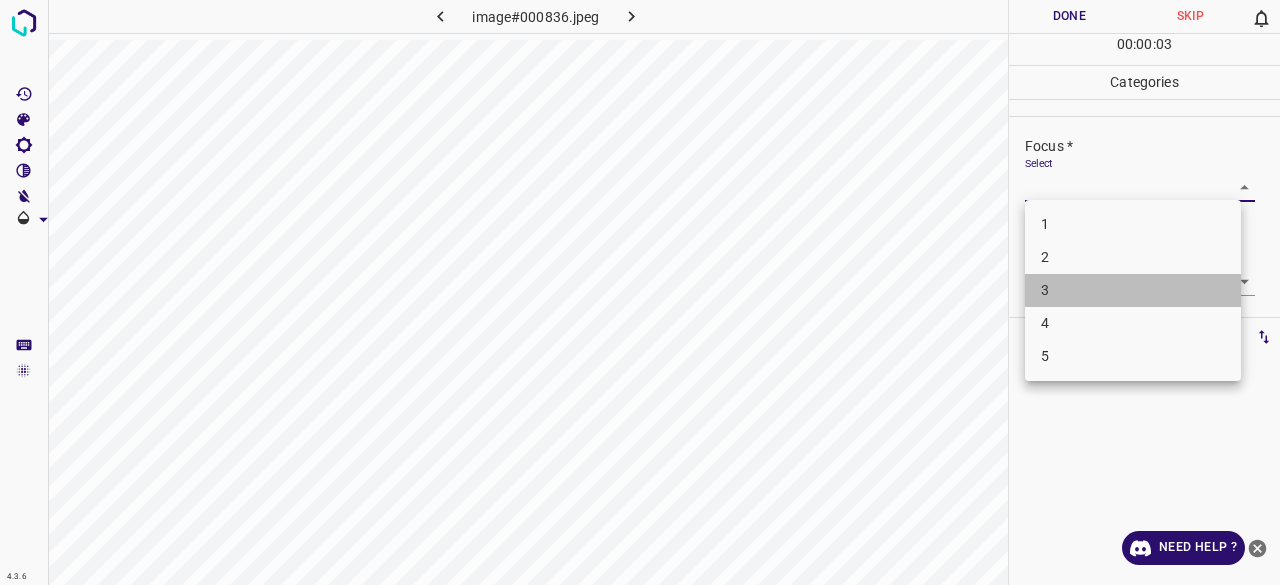 click on "3" at bounding box center (1133, 290) 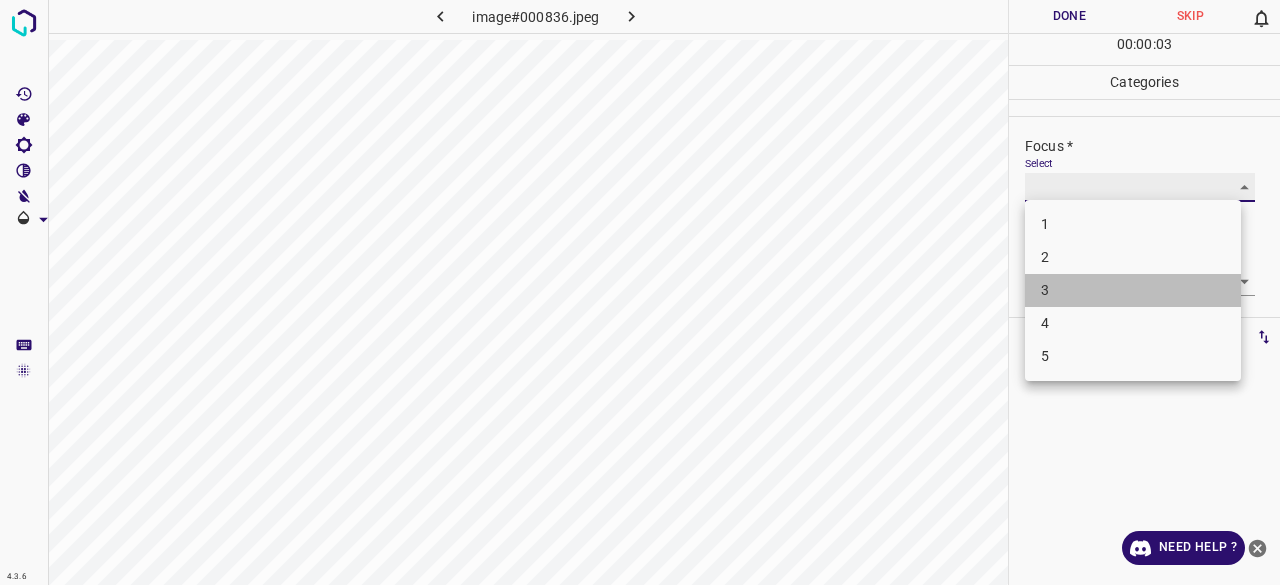 type on "3" 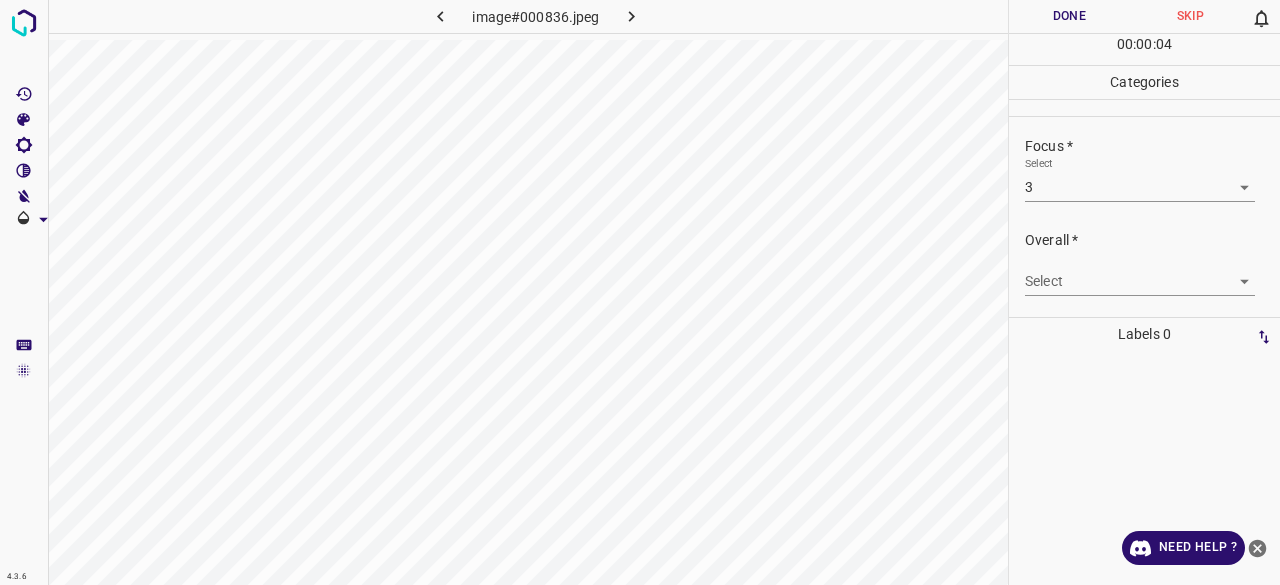 drag, startPoint x: 1055, startPoint y: 263, endPoint x: 1058, endPoint y: 273, distance: 10.440307 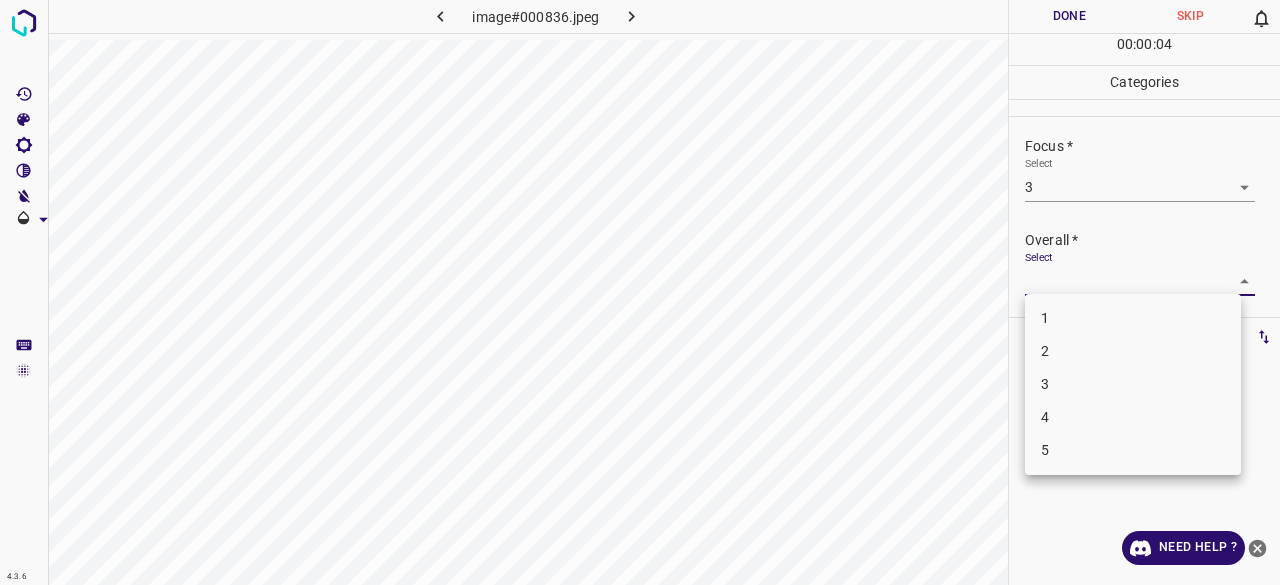 drag, startPoint x: 1058, startPoint y: 273, endPoint x: 1059, endPoint y: 293, distance: 20.024984 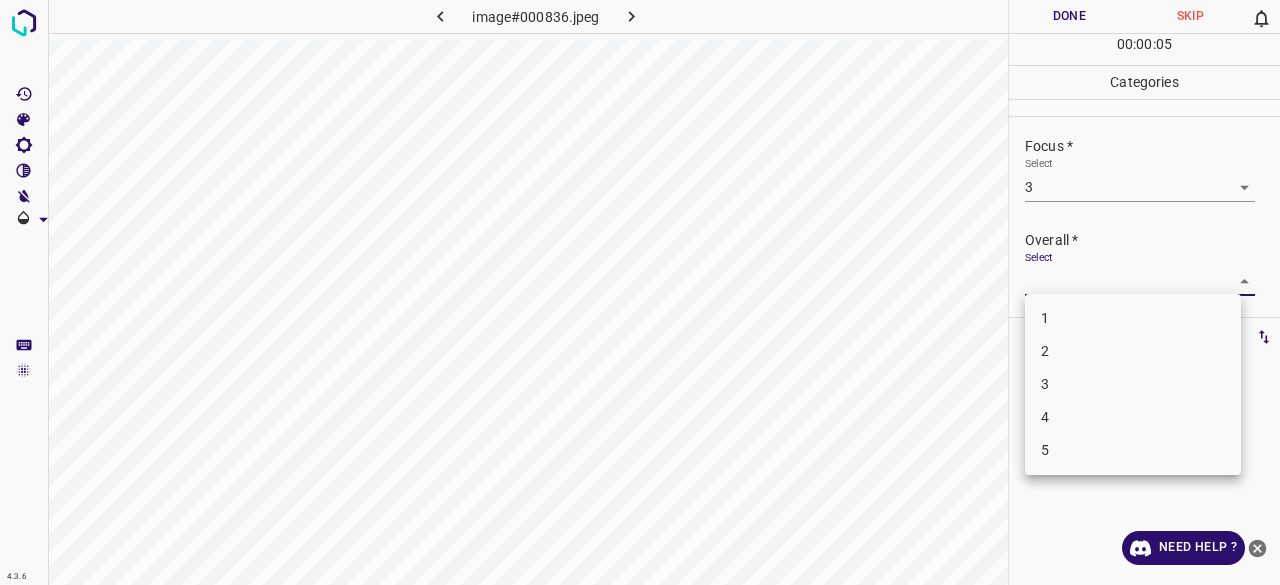 drag, startPoint x: 1058, startPoint y: 357, endPoint x: 1062, endPoint y: 381, distance: 24.33105 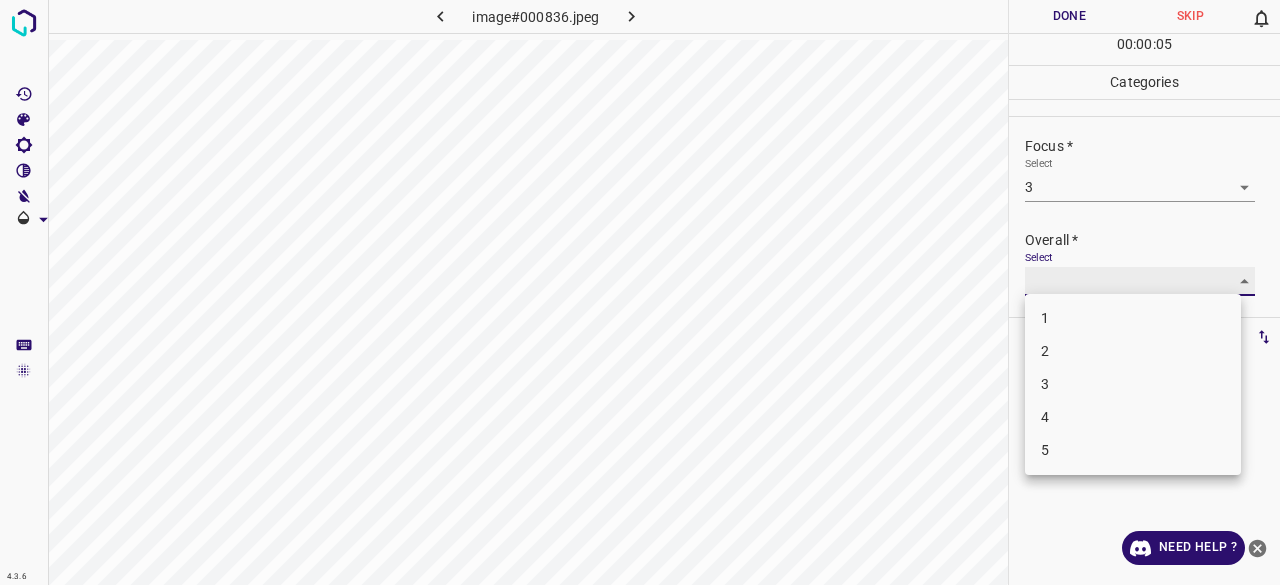 type on "3" 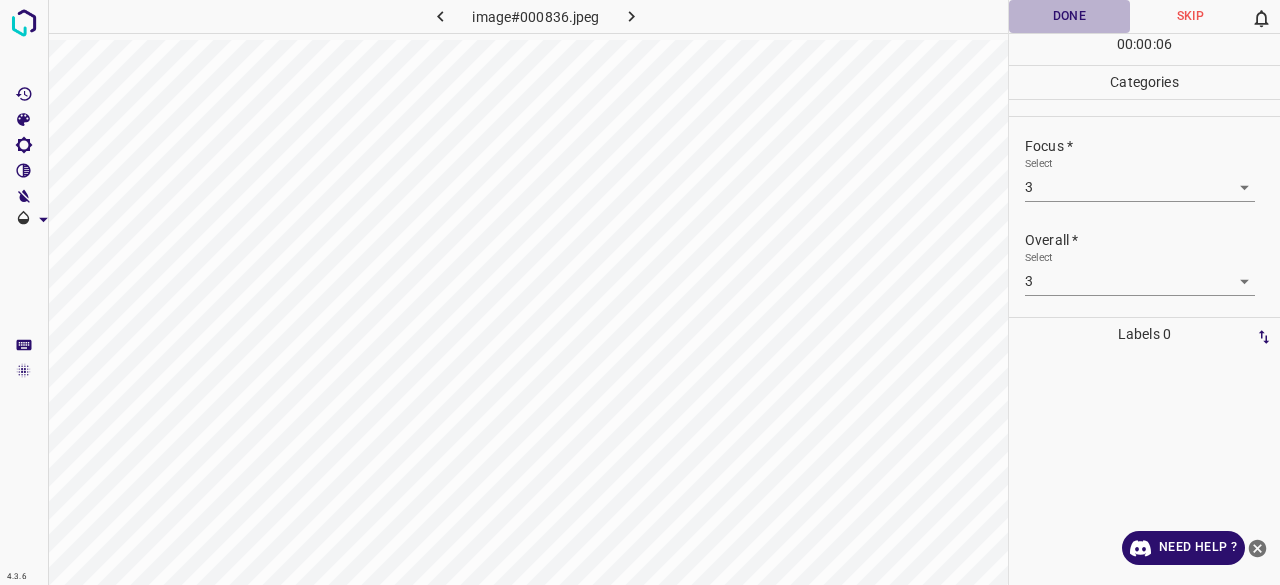 click on "Done" at bounding box center [1069, 16] 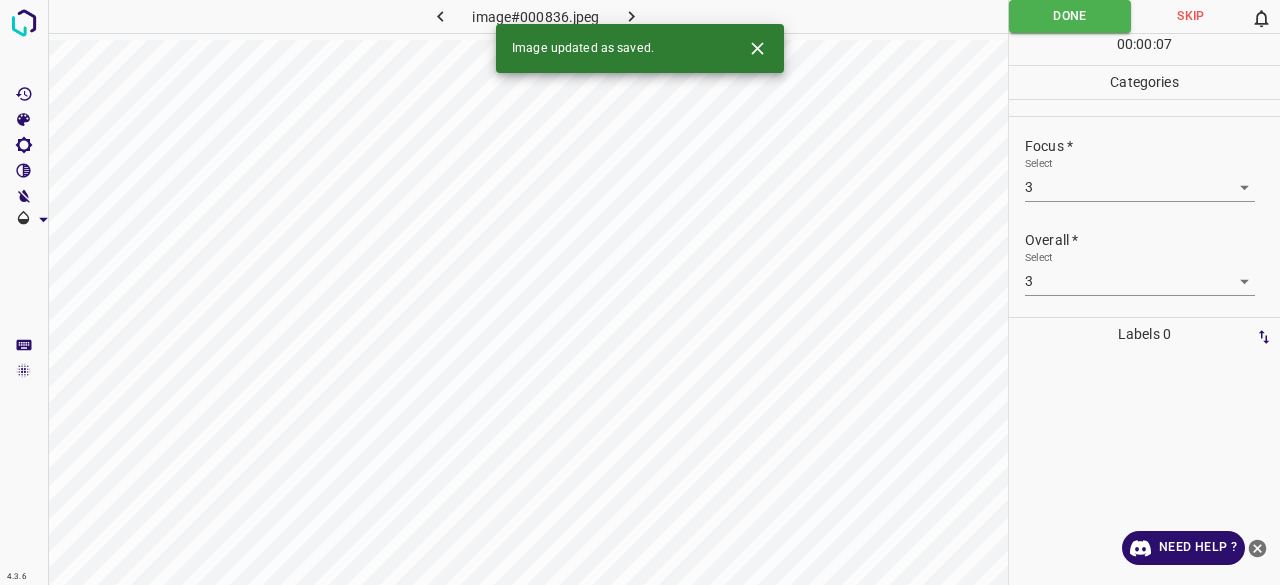 click on "Image updated as saved." at bounding box center (640, 48) 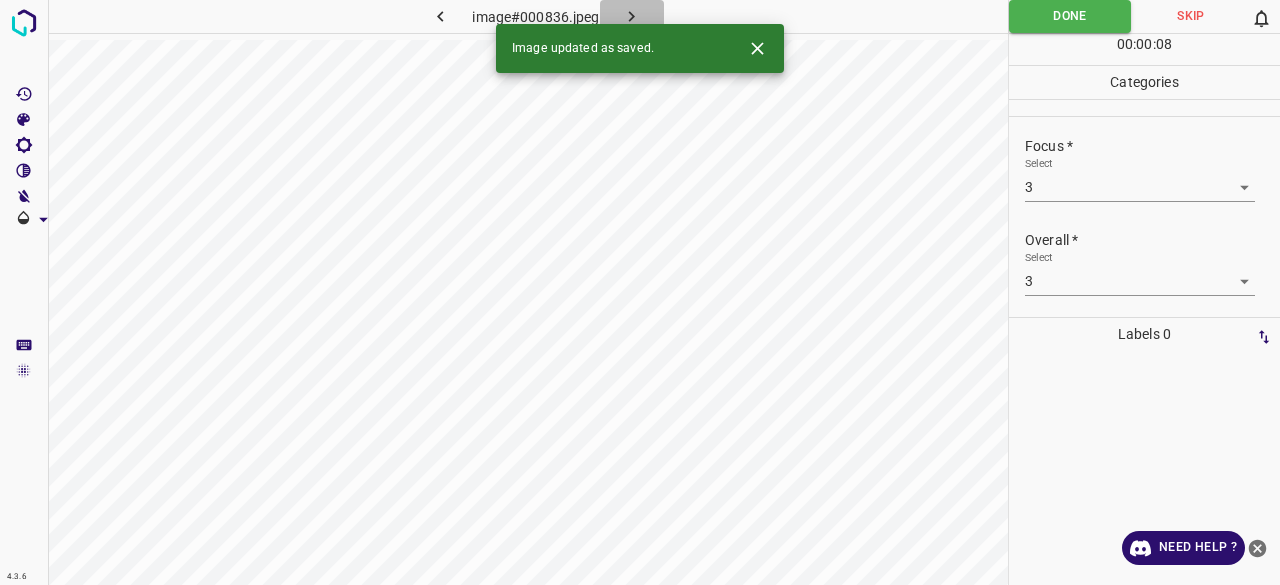 click 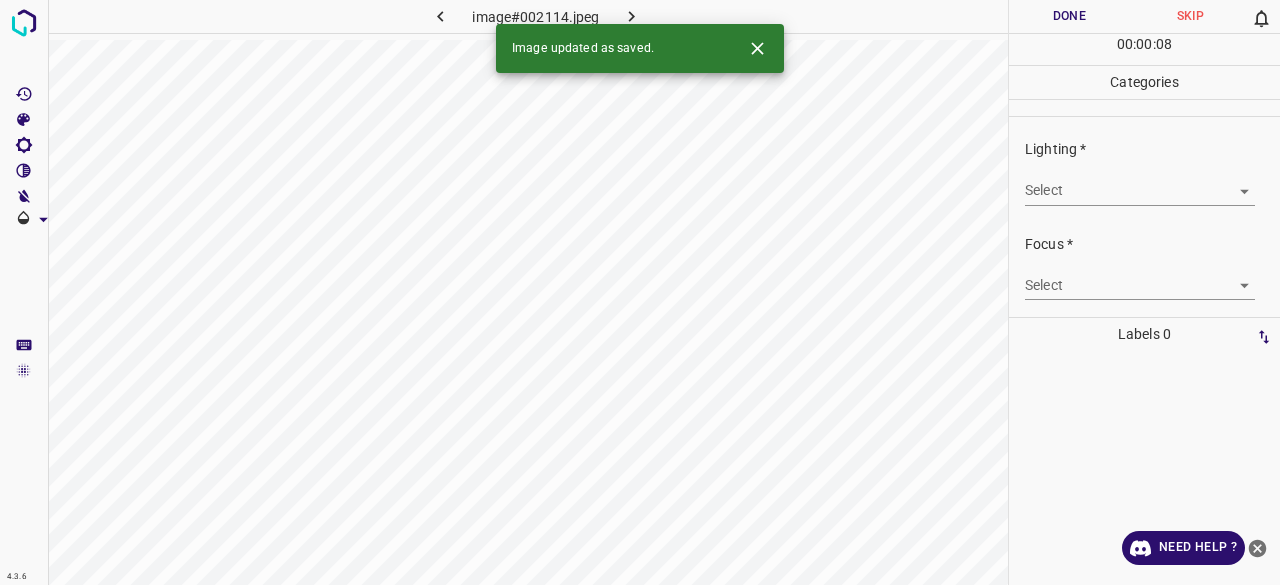 click on "4.3.6  image#002114.jpeg Done Skip 0 00   : 00   : 08   Categories Lighting *  Select ​ Focus *  Select ​ Overall *  Select ​ Labels   0 Categories 1 Lighting 2 Focus 3 Overall Tools Space Change between modes (Draw & Edit) I Auto labeling R Restore zoom M Zoom in N Zoom out Delete Delete selecte label Filters Z Restore filters X Saturation filter C Brightness filter V Contrast filter B Gray scale filter General O Download Image updated as saved. Need Help ? - Text - Hide - Delete" at bounding box center (640, 292) 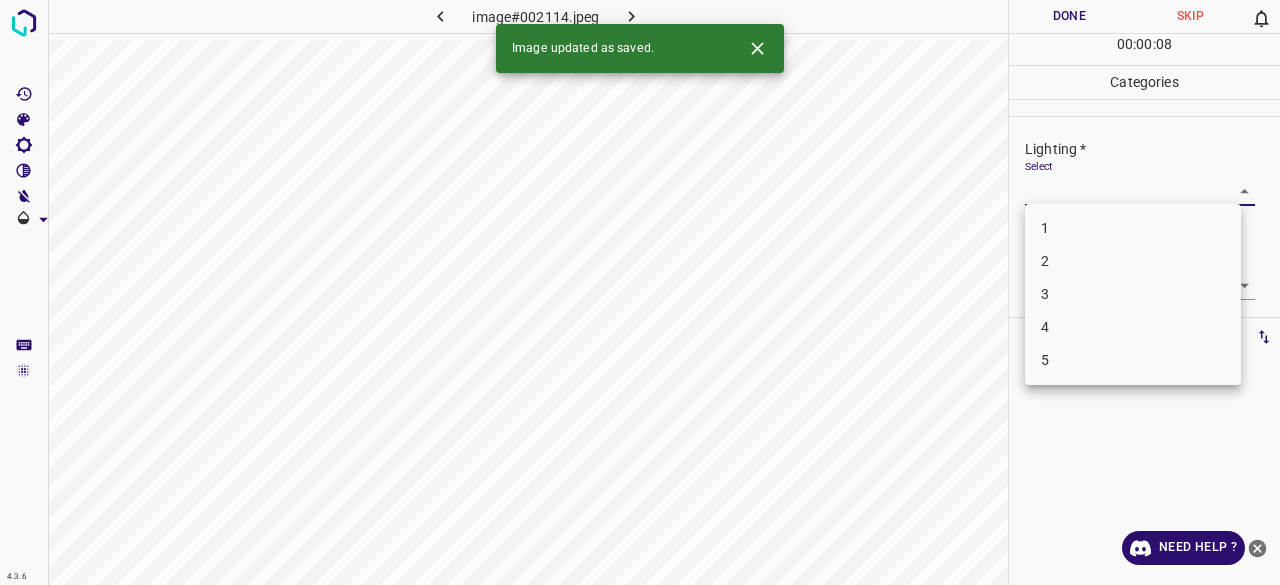 click on "2" at bounding box center (1133, 261) 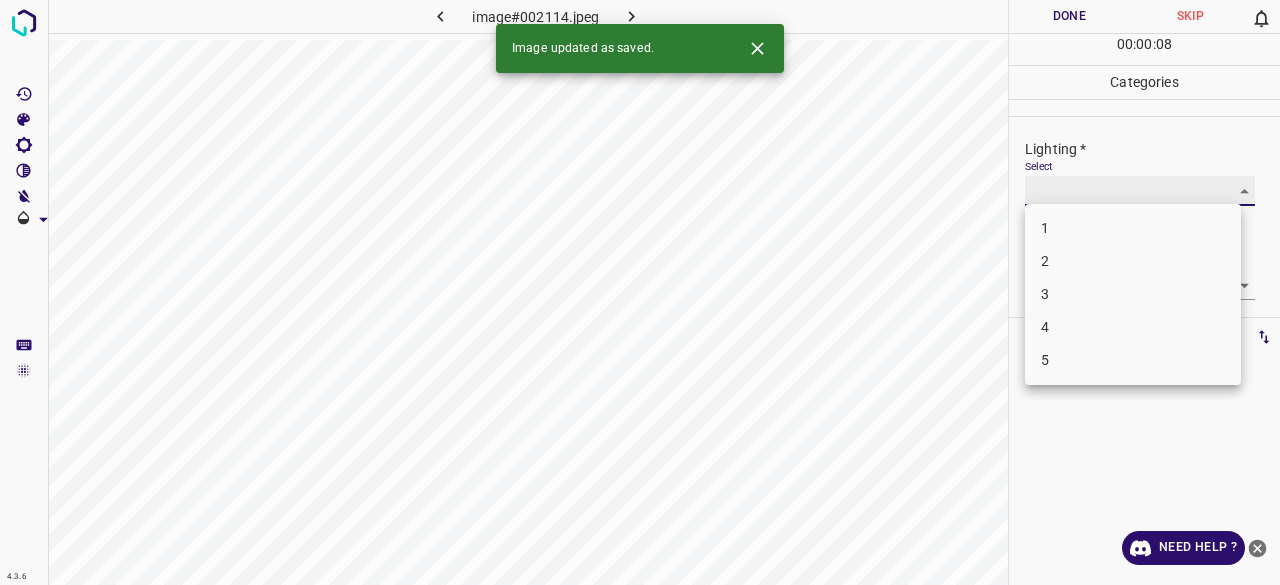type on "2" 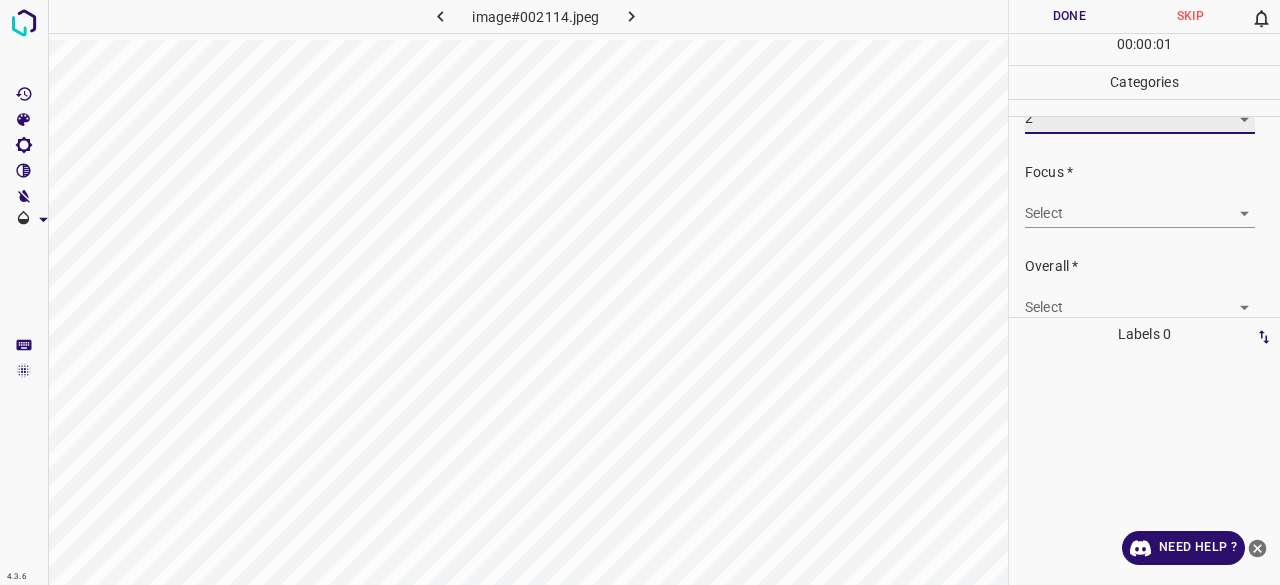 scroll, scrollTop: 98, scrollLeft: 0, axis: vertical 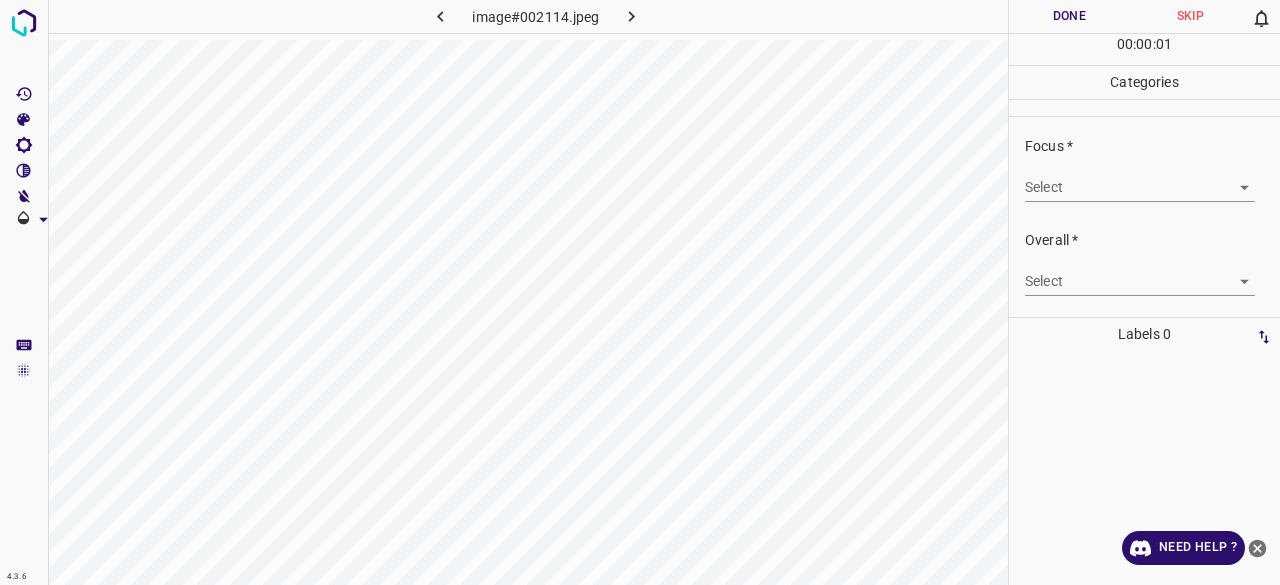 click on "4.3.6  image#002114.jpeg Done Skip 0 00   : 00   : 01   Categories Lighting *  Select 2 2 Focus *  Select ​ Overall *  Select ​ Labels   0 Categories 1 Lighting 2 Focus 3 Overall Tools Space Change between modes (Draw & Edit) I Auto labeling R Restore zoom M Zoom in N Zoom out Delete Delete selecte label Filters Z Restore filters X Saturation filter C Brightness filter V Contrast filter B Gray scale filter General O Download Need Help ? - Text - Hide - Delete" at bounding box center (640, 292) 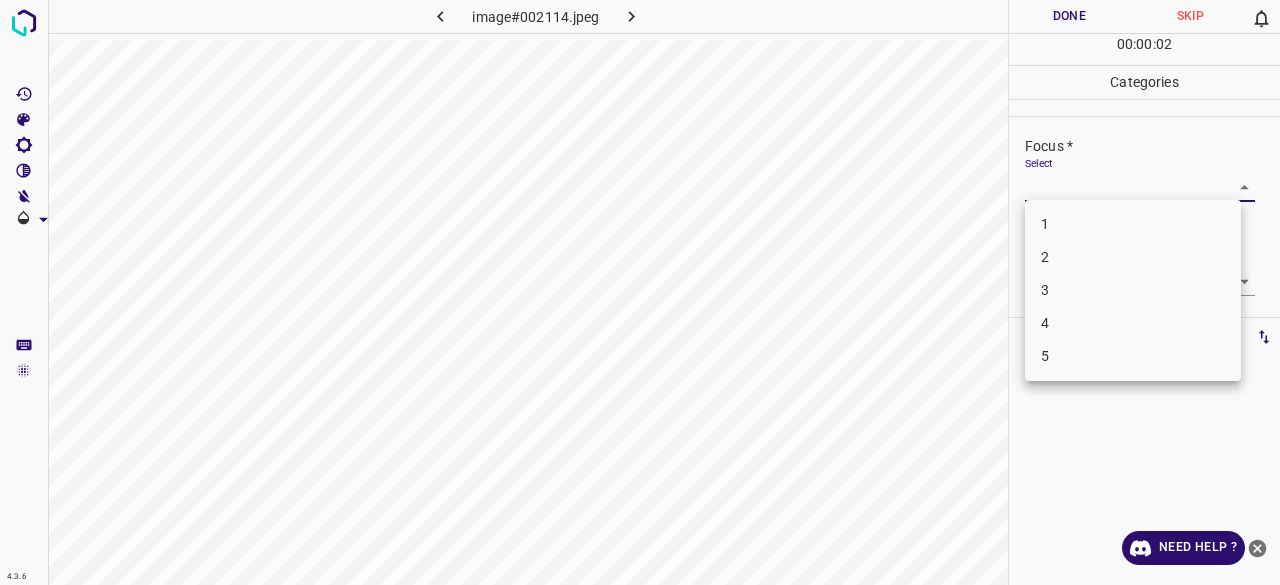 click on "2" at bounding box center (1133, 257) 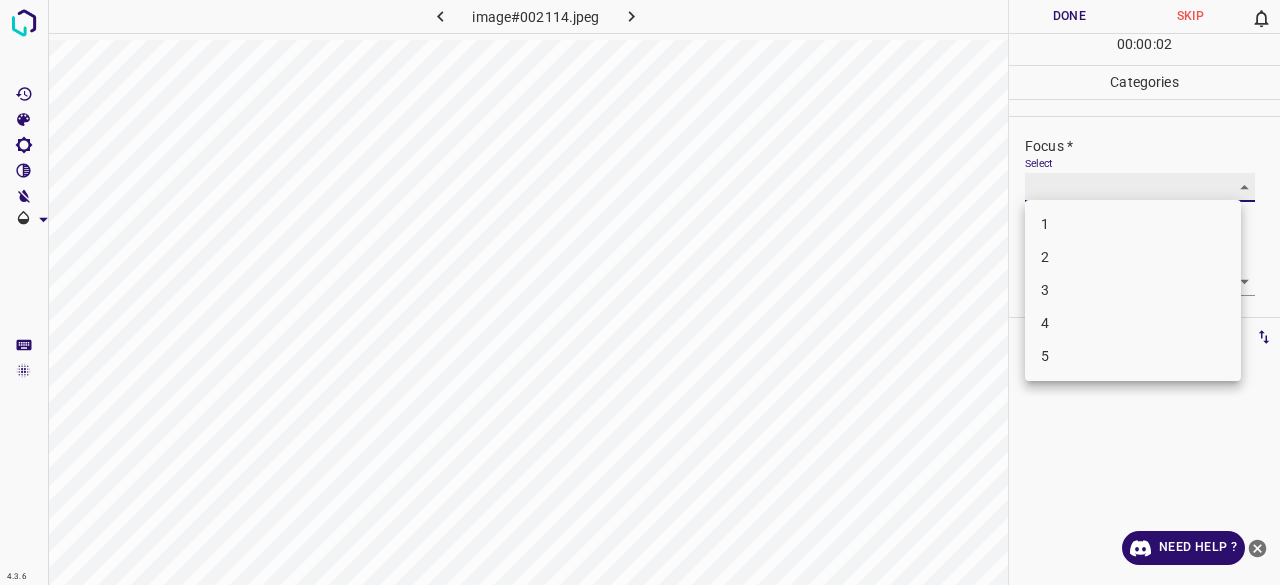 type on "2" 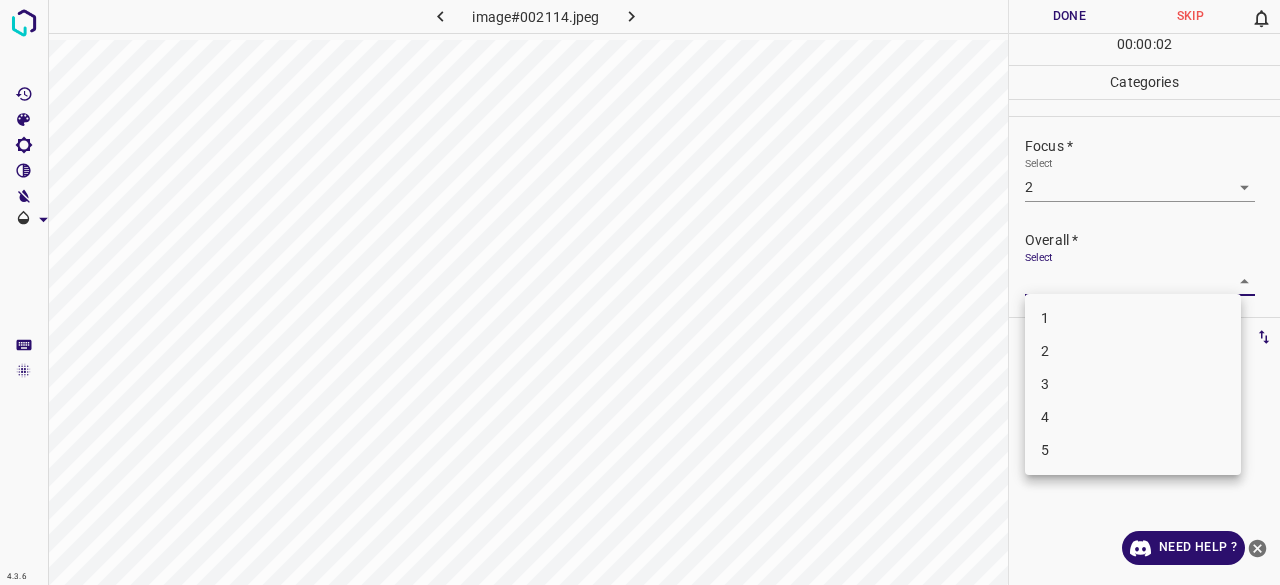 click on "4.3.6  image#002114.jpeg Done Skip 0 00   : 00   : 02   Categories Lighting *  Select 2 2 Focus *  Select 2 2 Overall *  Select ​ Labels   0 Categories 1 Lighting 2 Focus 3 Overall Tools Space Change between modes (Draw & Edit) I Auto labeling R Restore zoom M Zoom in N Zoom out Delete Delete selecte label Filters Z Restore filters X Saturation filter C Brightness filter V Contrast filter B Gray scale filter General O Download Need Help ? - Text - Hide - Delete 1 2 3 4 5" at bounding box center [640, 292] 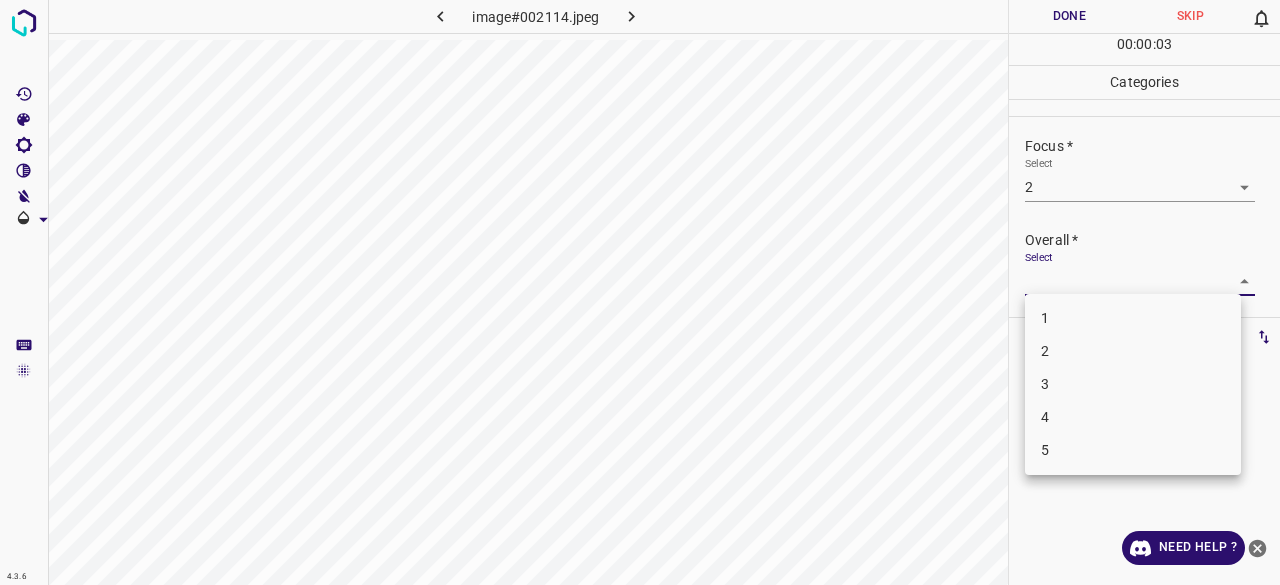 drag, startPoint x: 1072, startPoint y: 375, endPoint x: 1076, endPoint y: 353, distance: 22.36068 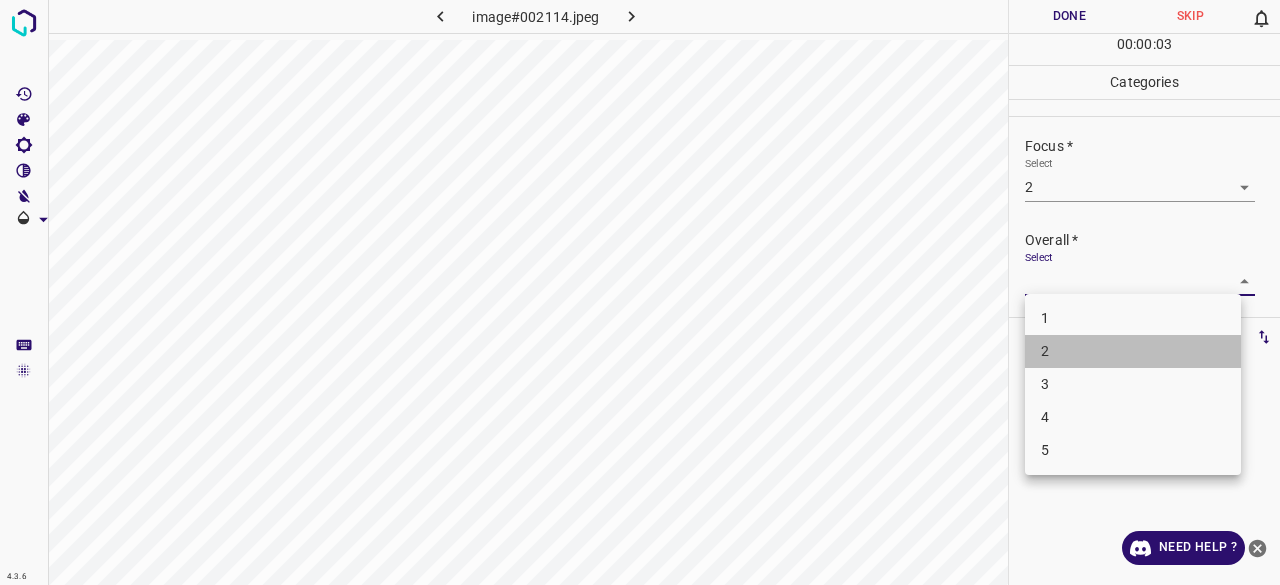 click on "2" at bounding box center [1133, 351] 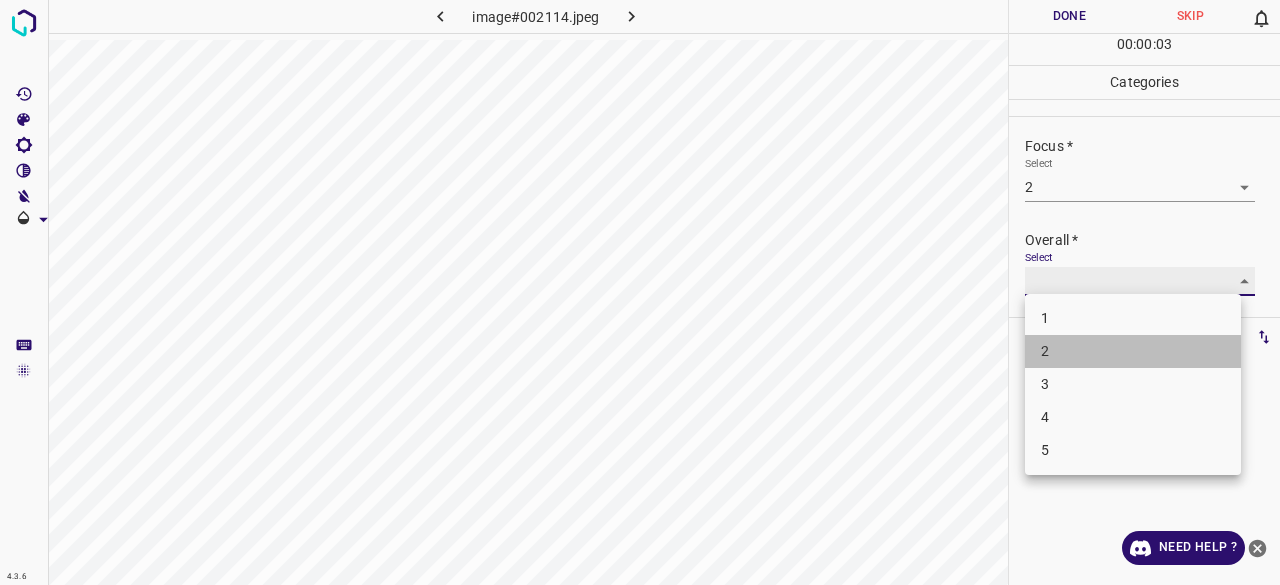 type on "2" 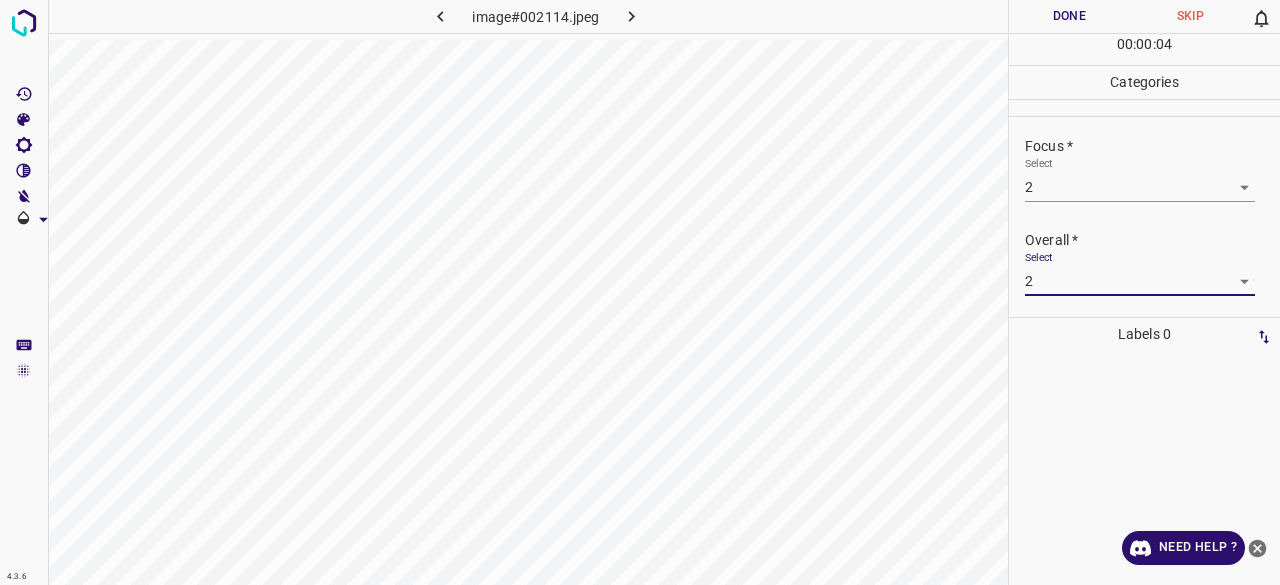 click on "00   : 00   : 04" at bounding box center [1144, 49] 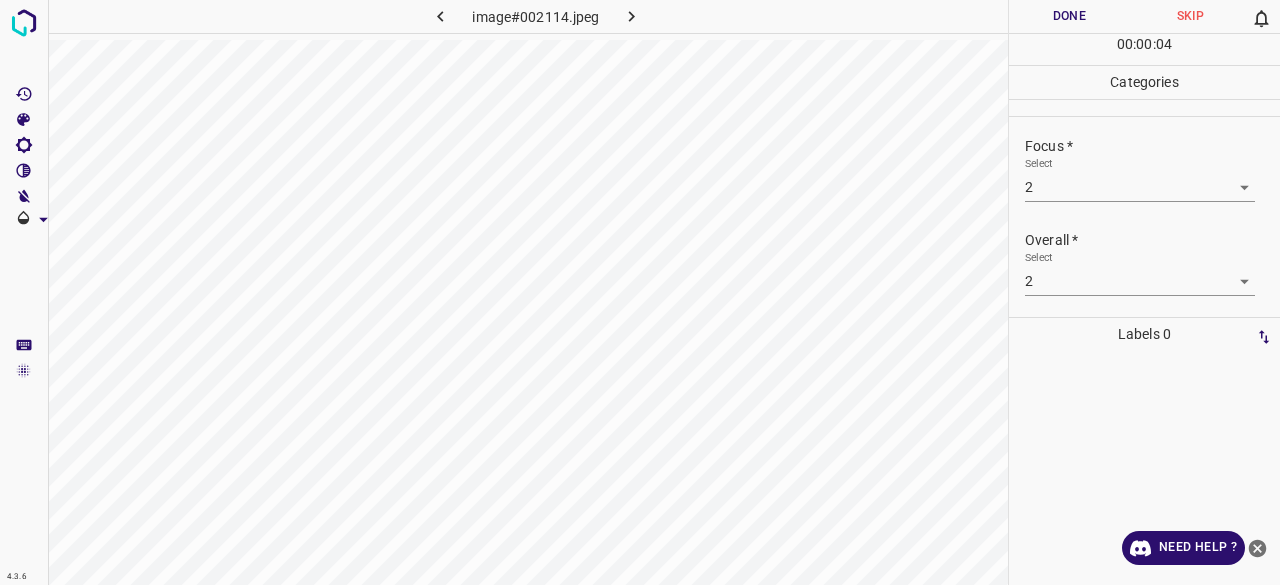 click on "Done" at bounding box center (1069, 16) 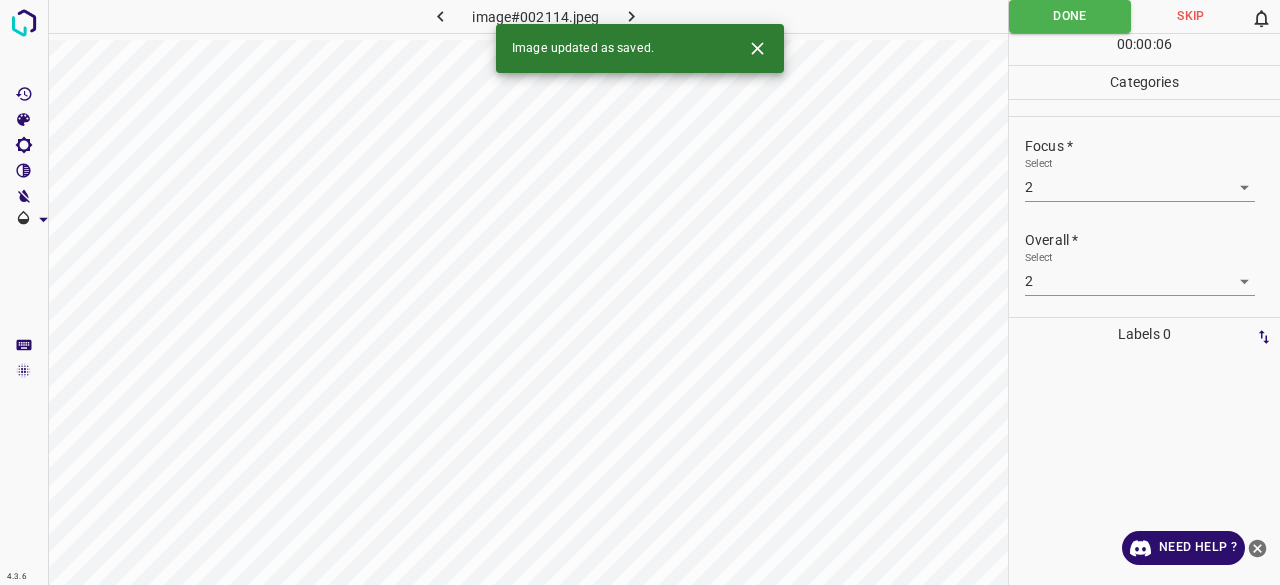 click 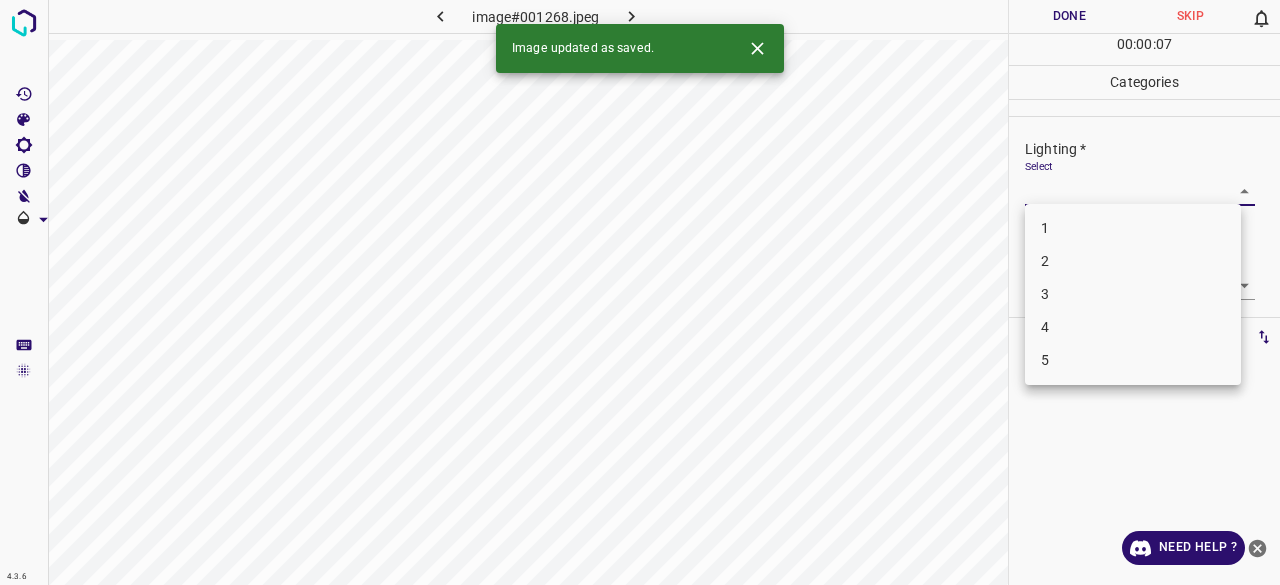 click on "4.3.6  image#001268.jpeg Done Skip 0 00   : 00   : 07   Categories Lighting *  Select ​ Focus *  Select ​ Overall *  Select ​ Labels   0 Categories 1 Lighting 2 Focus 3 Overall Tools Space Change between modes (Draw & Edit) I Auto labeling R Restore zoom M Zoom in N Zoom out Delete Delete selecte label Filters Z Restore filters X Saturation filter C Brightness filter V Contrast filter B Gray scale filter General O Download Image updated as saved. Need Help ? - Text - Hide - Delete 1 2 3 4 5" at bounding box center [640, 292] 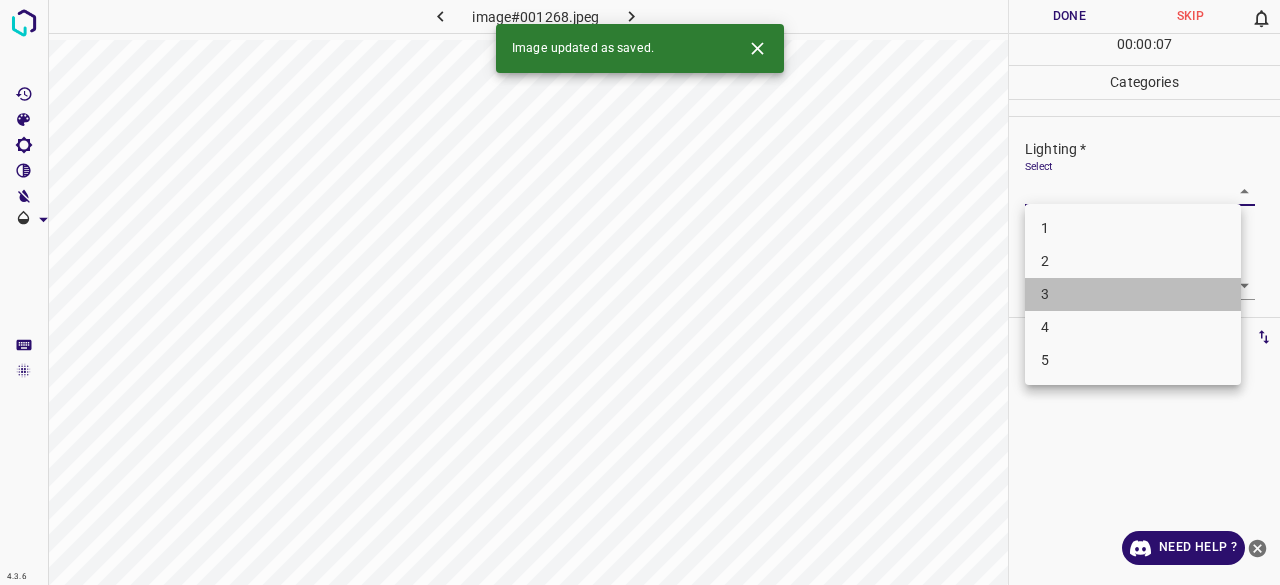 click on "3" at bounding box center (1133, 294) 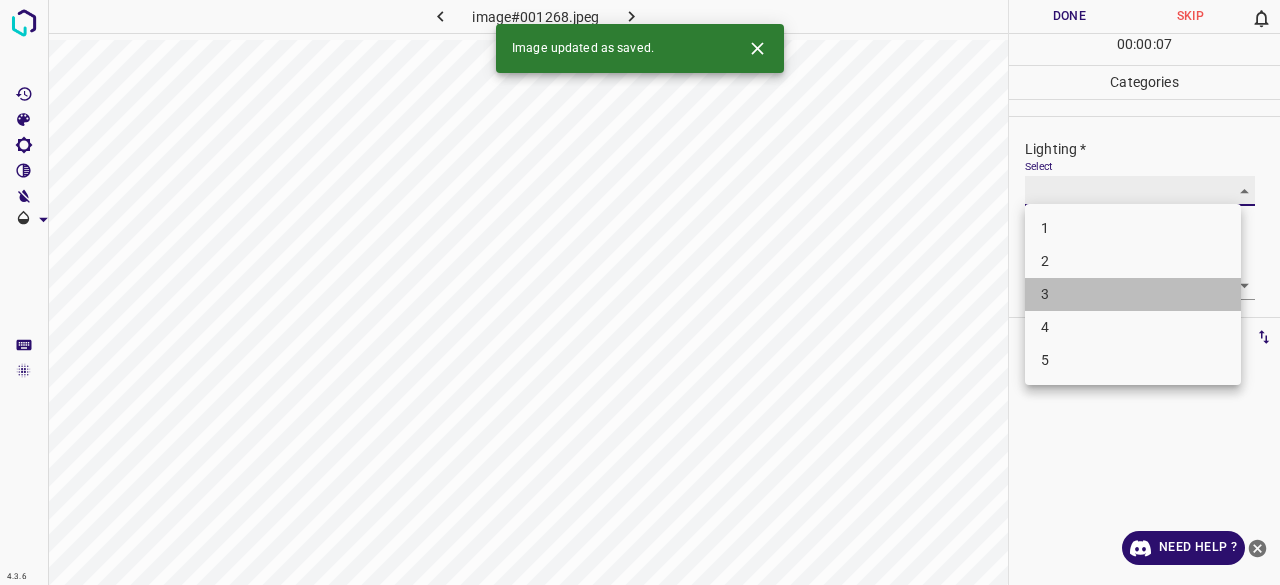 type on "3" 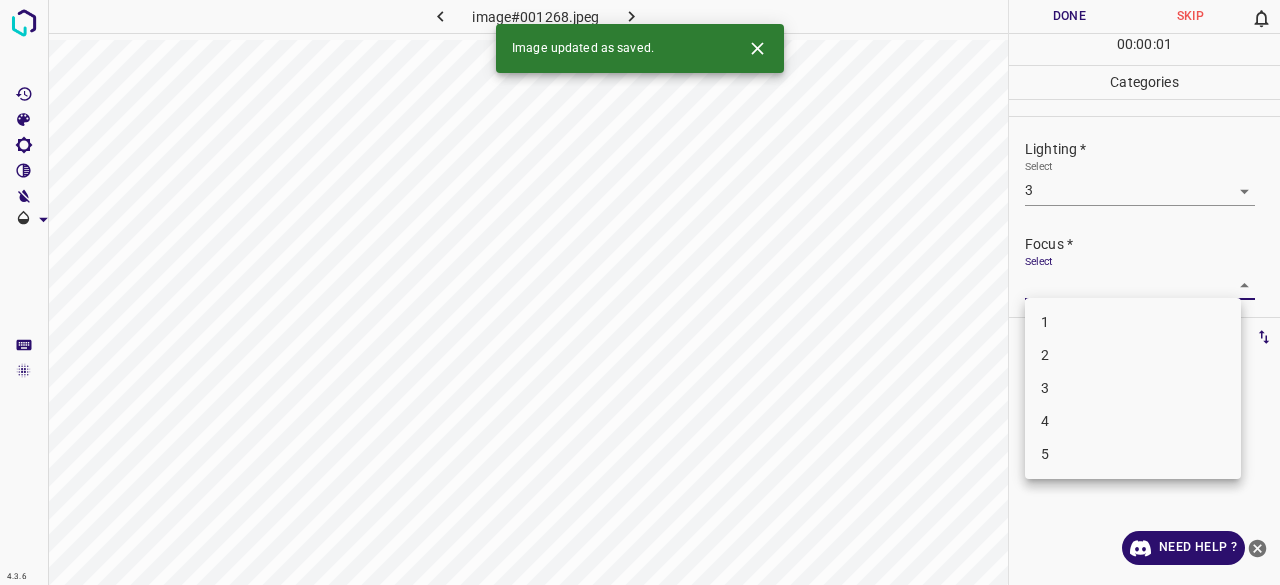 click on "4.3.6  image#001268.jpeg Done Skip 0 00   : 00   : 01   Categories Lighting *  Select 3 3 Focus *  Select ​ Overall *  Select ​ Labels   0 Categories 1 Lighting 2 Focus 3 Overall Tools Space Change between modes (Draw & Edit) I Auto labeling R Restore zoom M Zoom in N Zoom out Delete Delete selecte label Filters Z Restore filters X Saturation filter C Brightness filter V Contrast filter B Gray scale filter General O Download Image updated as saved. Need Help ? - Text - Hide - Delete 1 2 3 4 5" at bounding box center (640, 292) 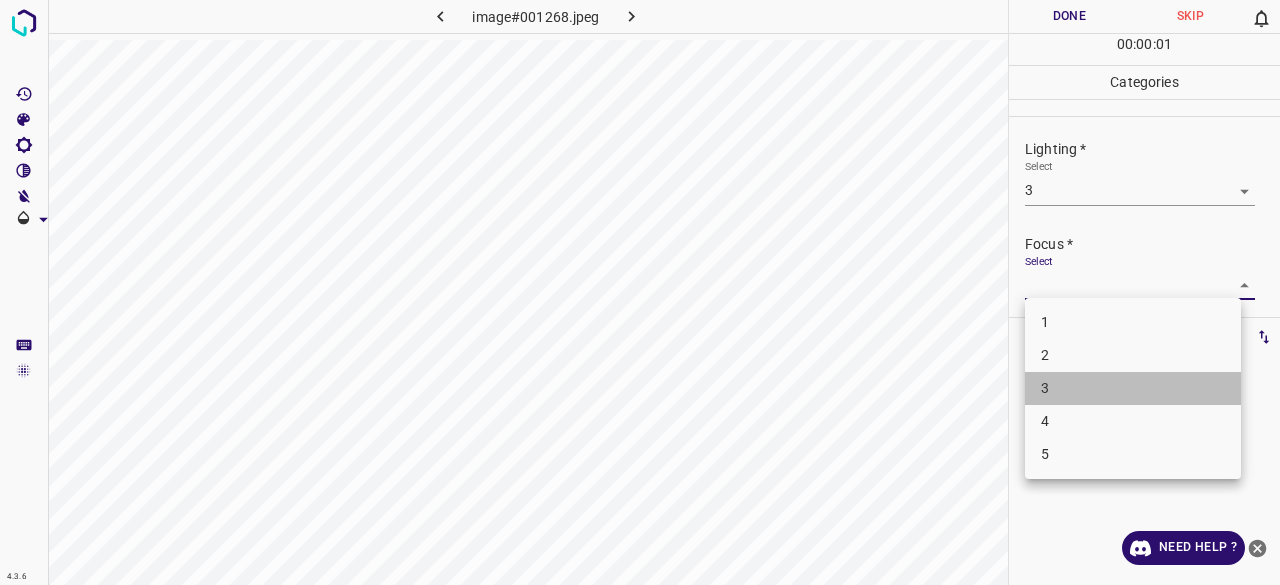 click on "3" at bounding box center [1133, 388] 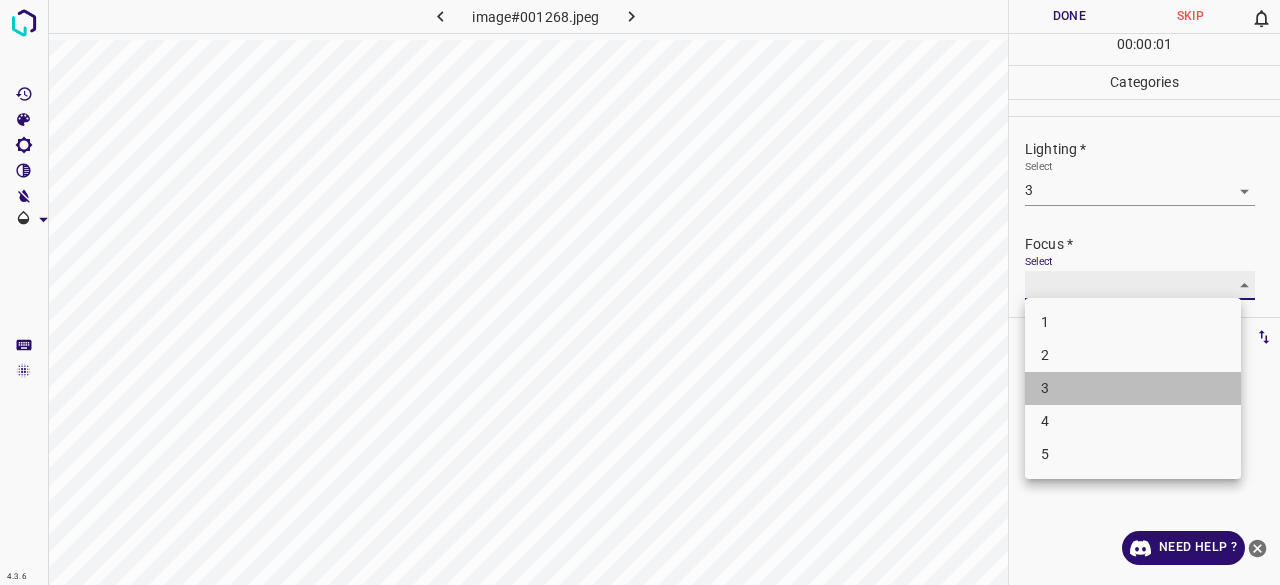 type on "3" 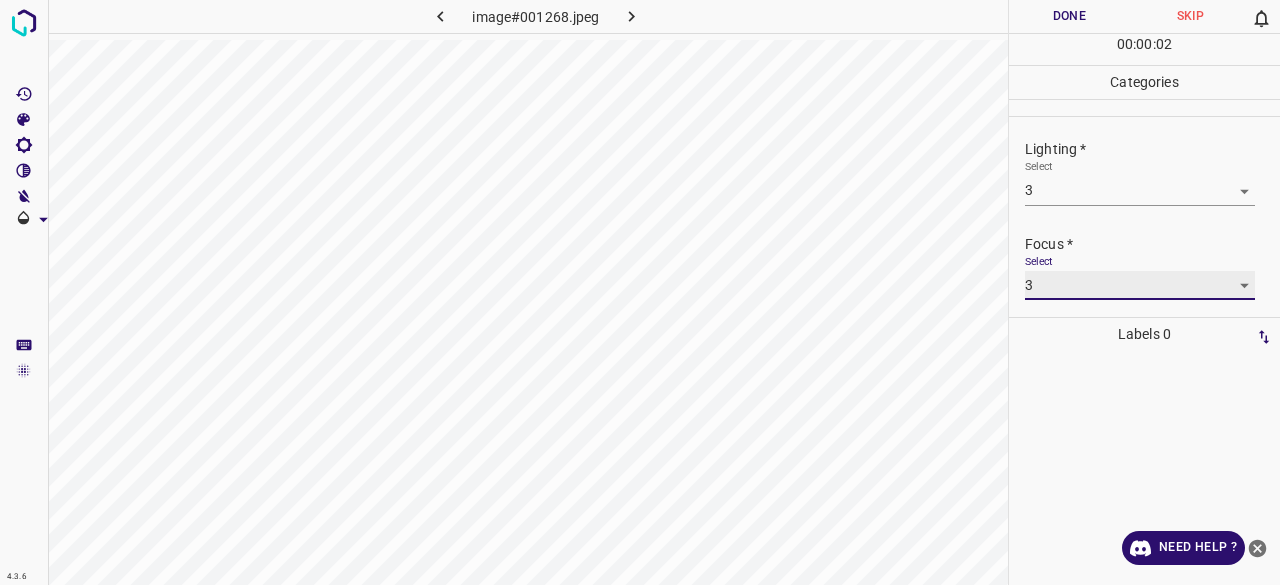 scroll, scrollTop: 98, scrollLeft: 0, axis: vertical 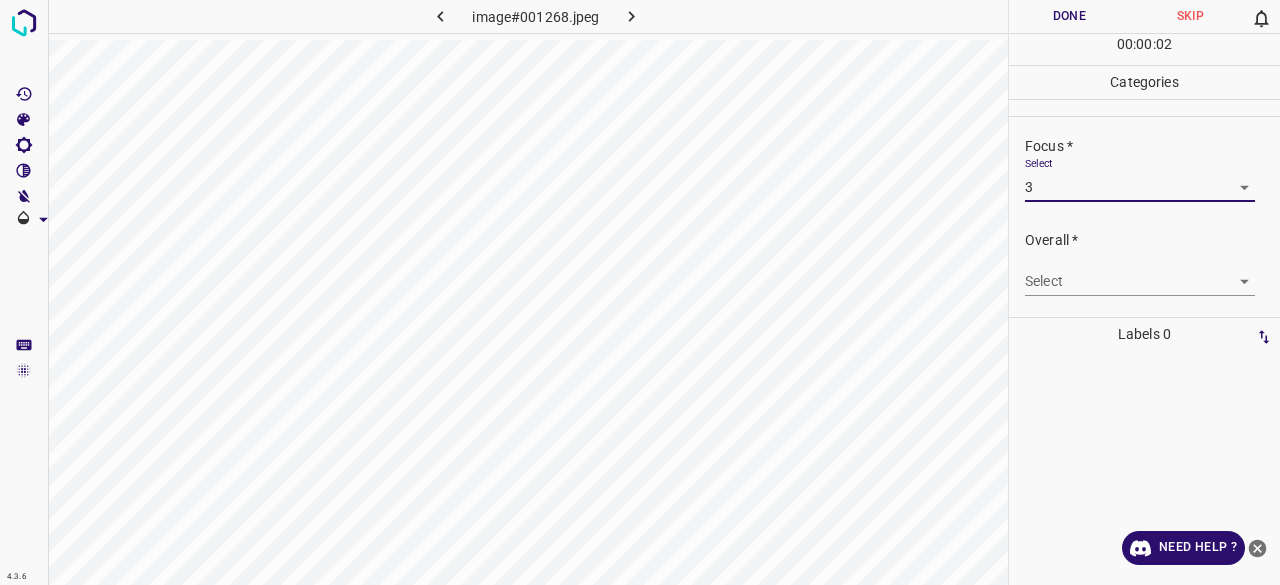 click on "4.3.6  image#001268.jpeg Done Skip 0 00   : 00   : 02   Categories Lighting *  Select 3 3 Focus *  Select 3 3 Overall *  Select ​ Labels   0 Categories 1 Lighting 2 Focus 3 Overall Tools Space Change between modes (Draw & Edit) I Auto labeling R Restore zoom M Zoom in N Zoom out Delete Delete selecte label Filters Z Restore filters X Saturation filter C Brightness filter V Contrast filter B Gray scale filter General O Download Need Help ? - Text - Hide - Delete" at bounding box center (640, 292) 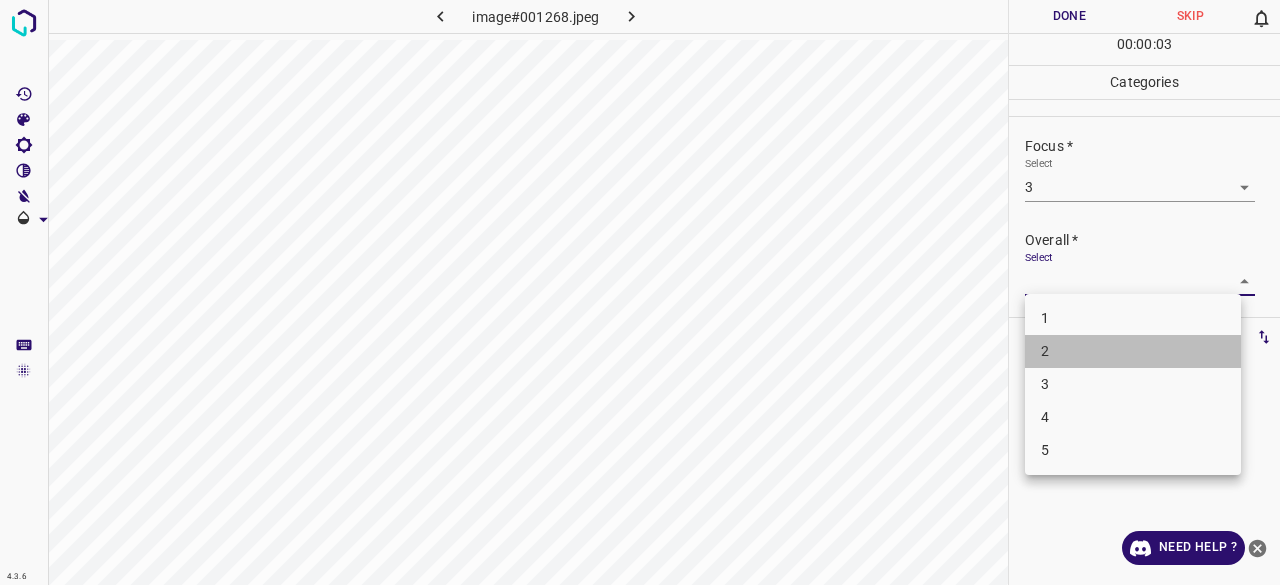 drag, startPoint x: 1062, startPoint y: 361, endPoint x: 1063, endPoint y: 377, distance: 16.03122 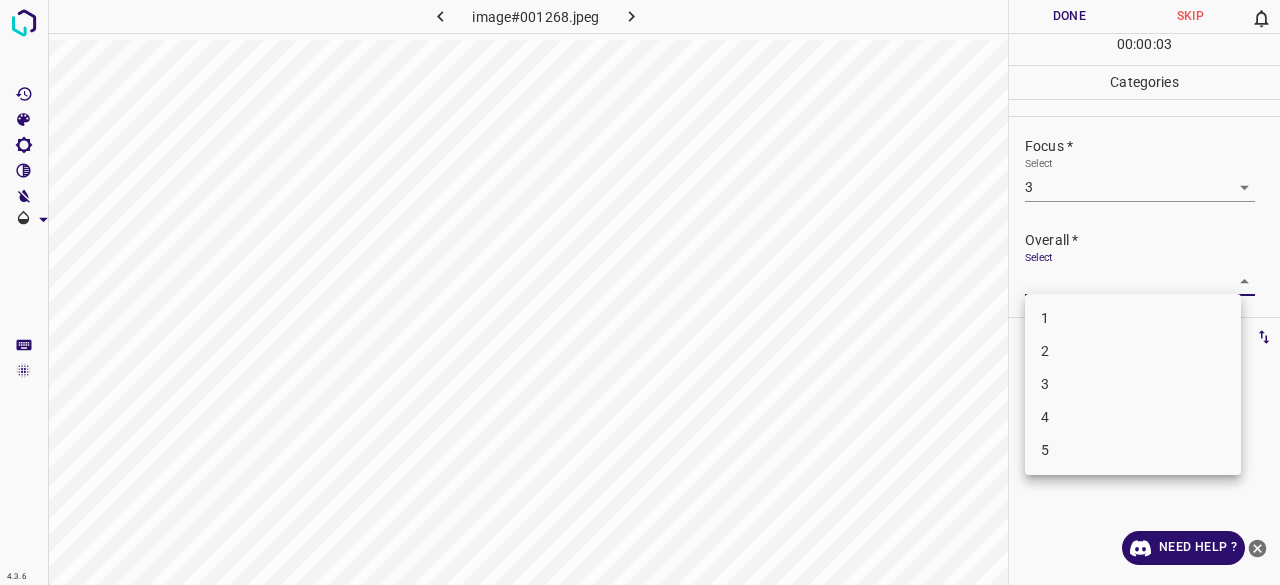 click on "3" at bounding box center (1133, 384) 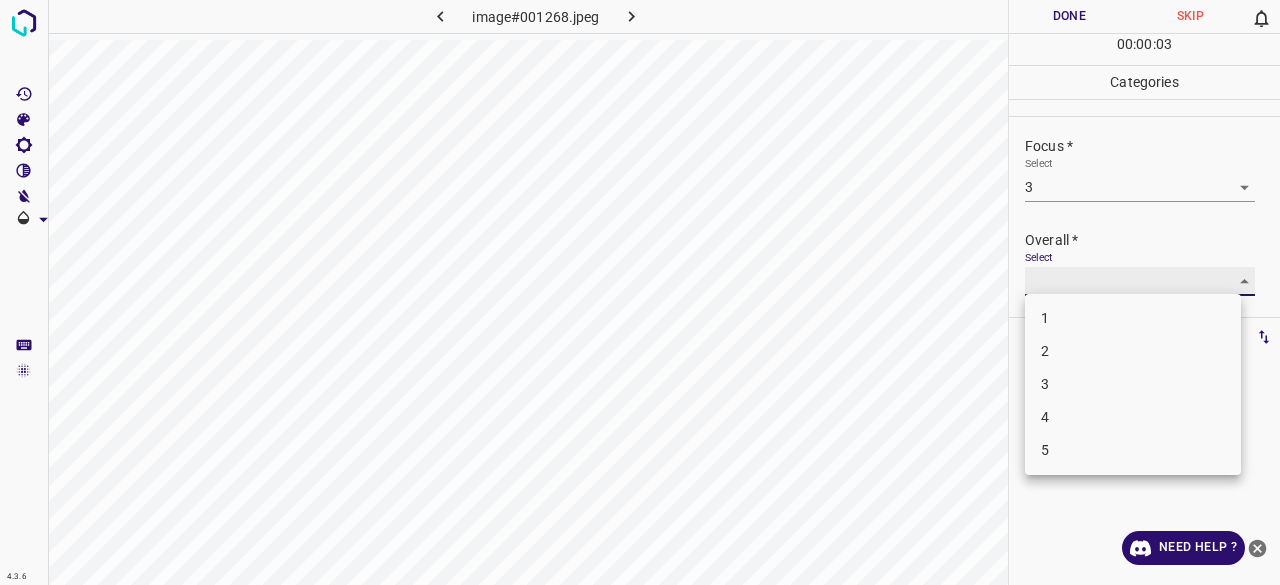 type on "3" 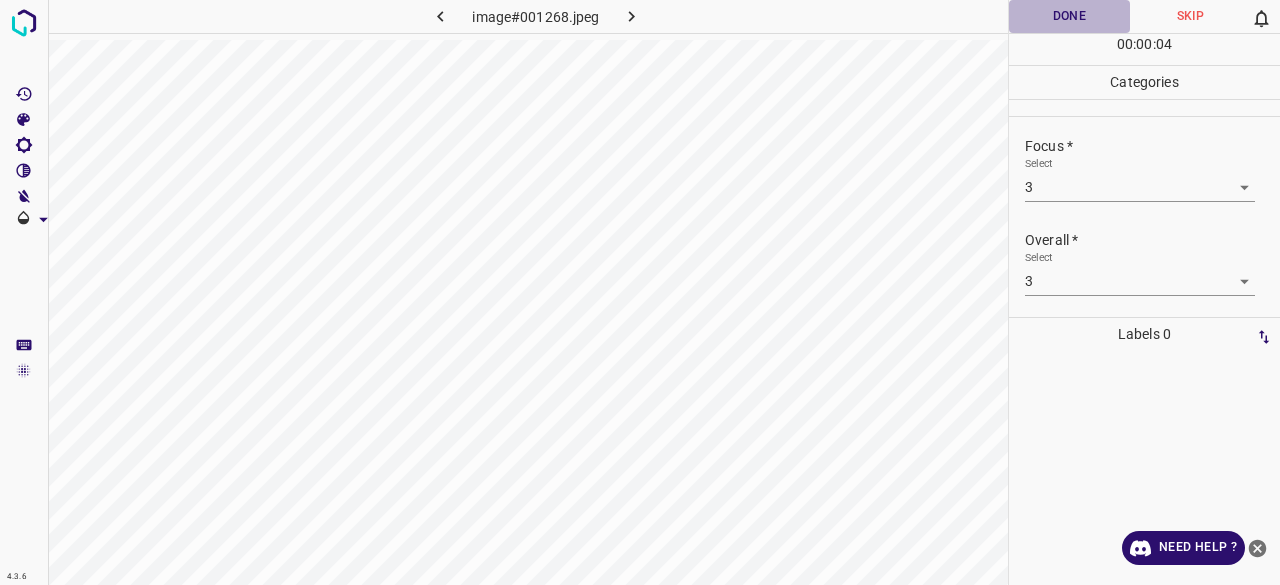 click on "Done" at bounding box center [1069, 16] 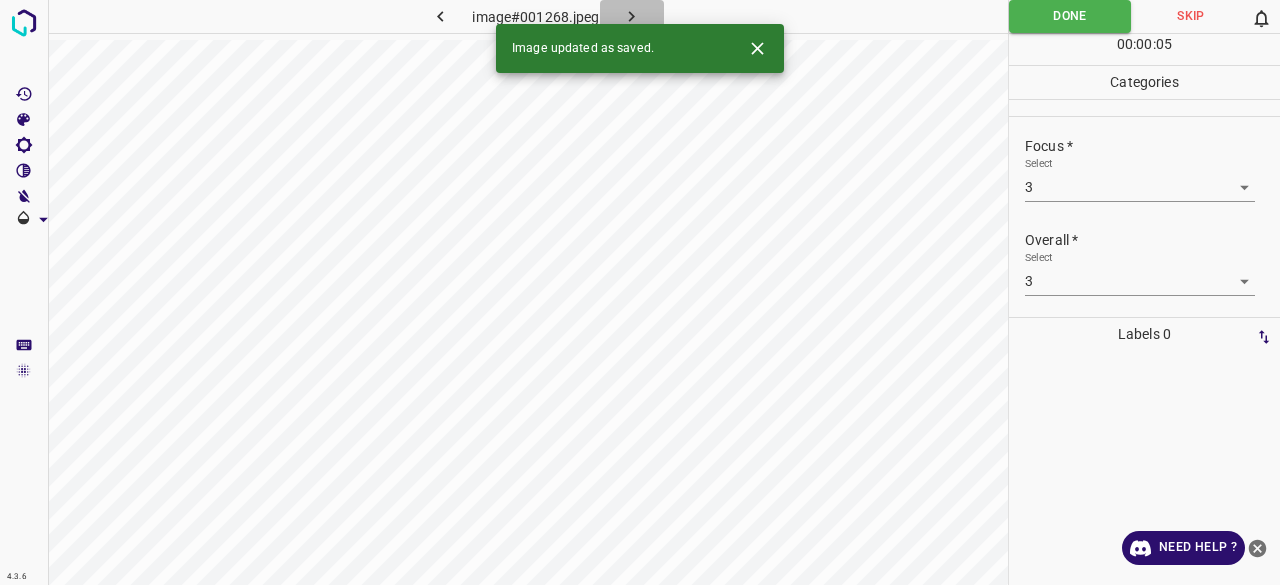 click 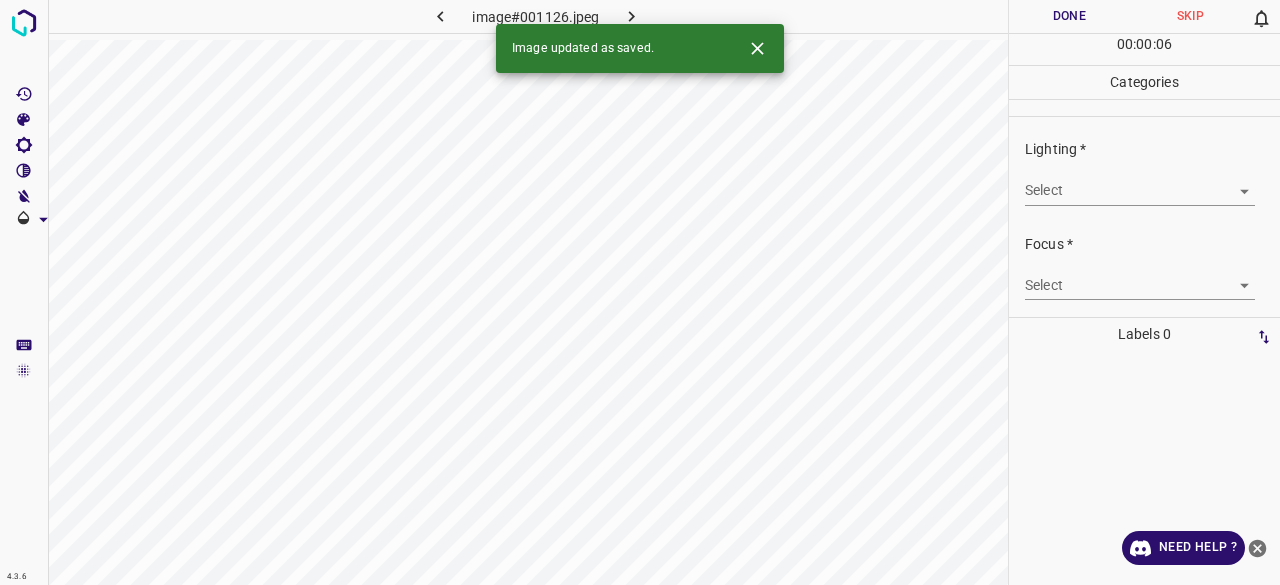 click on "Select ​" at bounding box center [1140, 182] 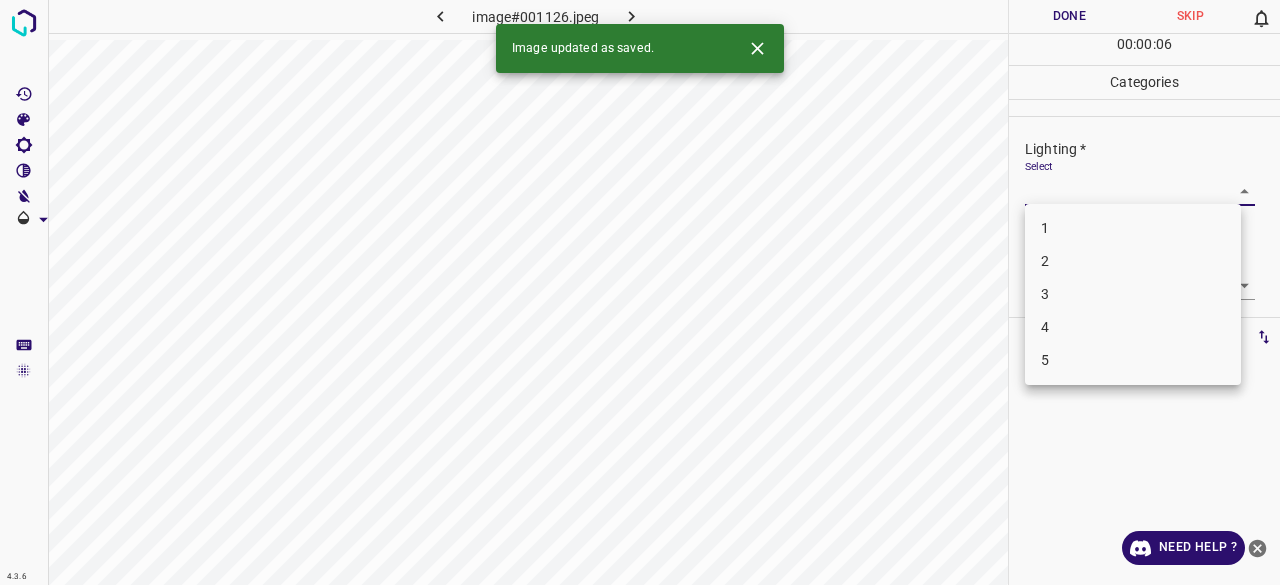 click on "3" at bounding box center (1133, 294) 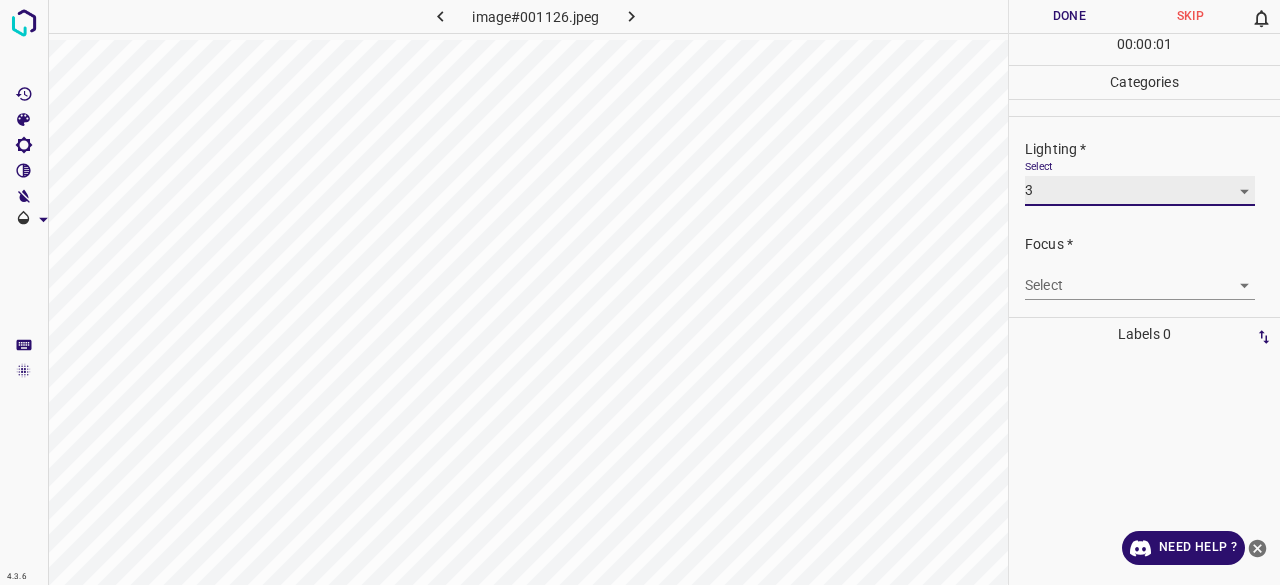type on "3" 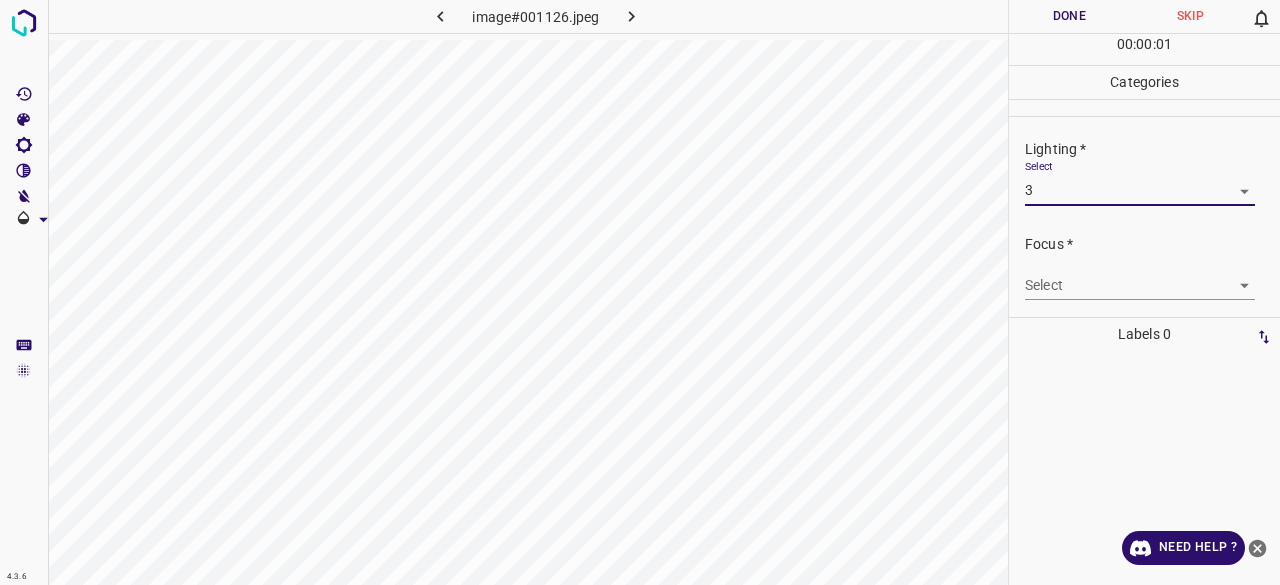 click on "4.3.6  image#001126.jpeg Done Skip 0 00   : 00   : 01   Categories Lighting *  Select 3 3 Focus *  Select ​ Overall *  Select ​ Labels   0 Categories 1 Lighting 2 Focus 3 Overall Tools Space Change between modes (Draw & Edit) I Auto labeling R Restore zoom M Zoom in N Zoom out Delete Delete selecte label Filters Z Restore filters X Saturation filter C Brightness filter V Contrast filter B Gray scale filter General O Download Need Help ? - Text - Hide - Delete" at bounding box center (640, 292) 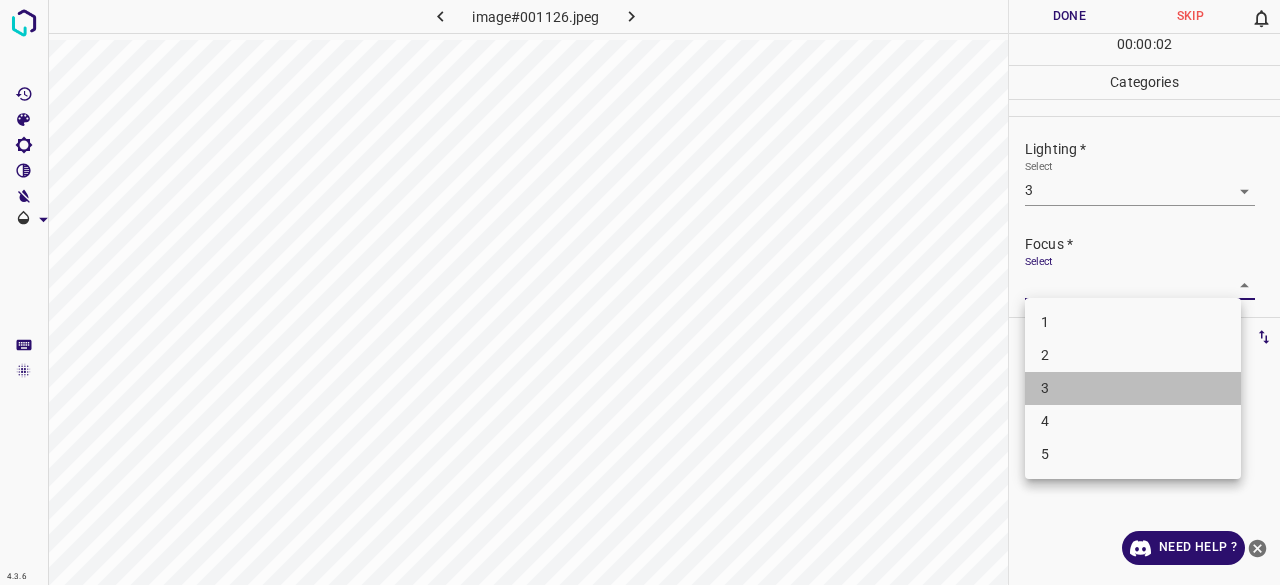 click on "3" at bounding box center [1133, 388] 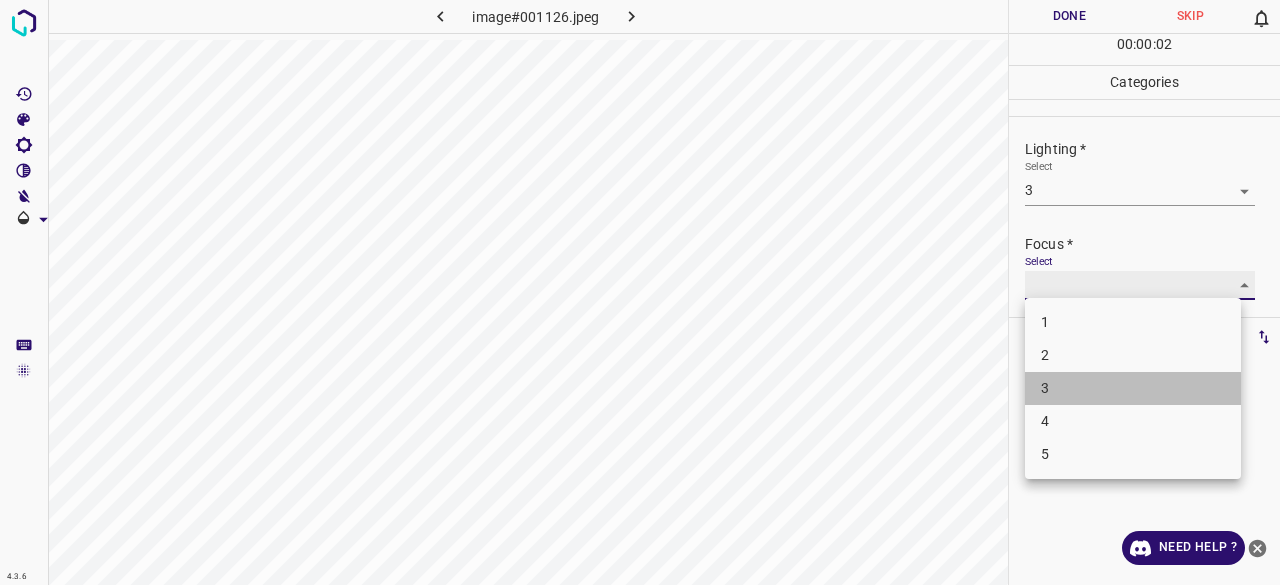 type on "3" 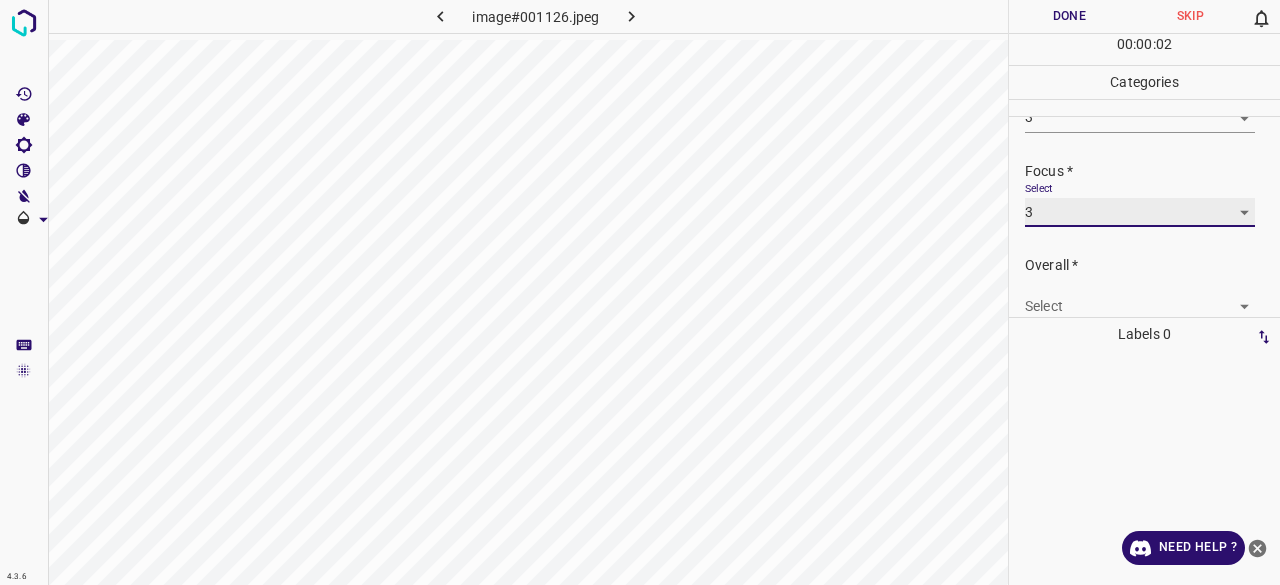 scroll, scrollTop: 98, scrollLeft: 0, axis: vertical 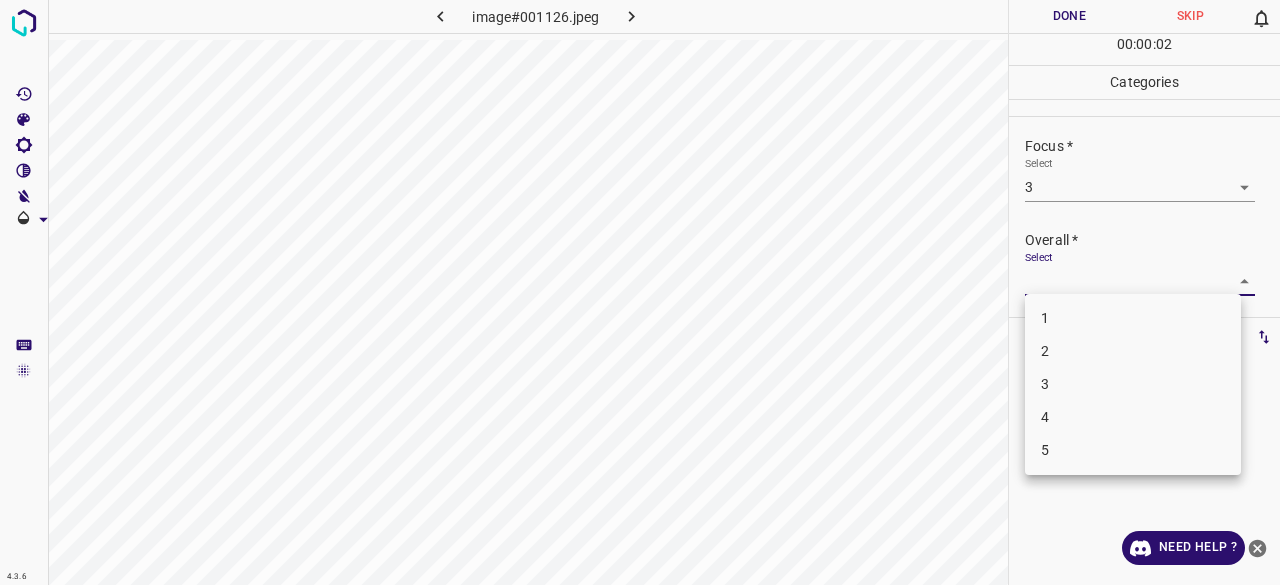 drag, startPoint x: 1066, startPoint y: 268, endPoint x: 1064, endPoint y: 335, distance: 67.02985 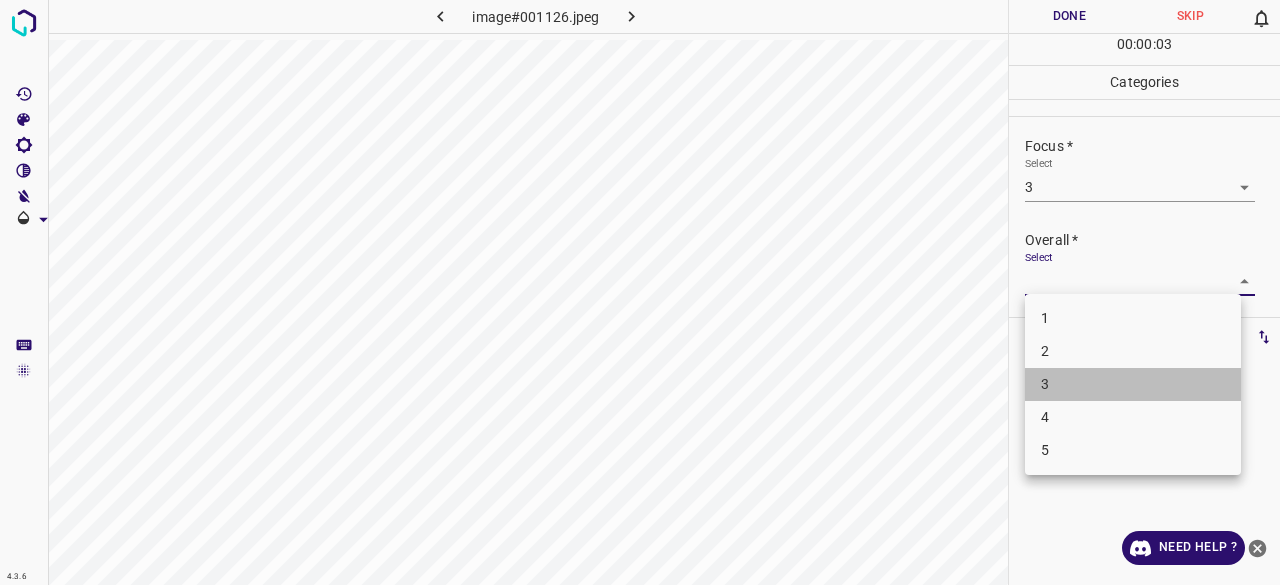 drag, startPoint x: 1063, startPoint y: 372, endPoint x: 1065, endPoint y: 325, distance: 47.042534 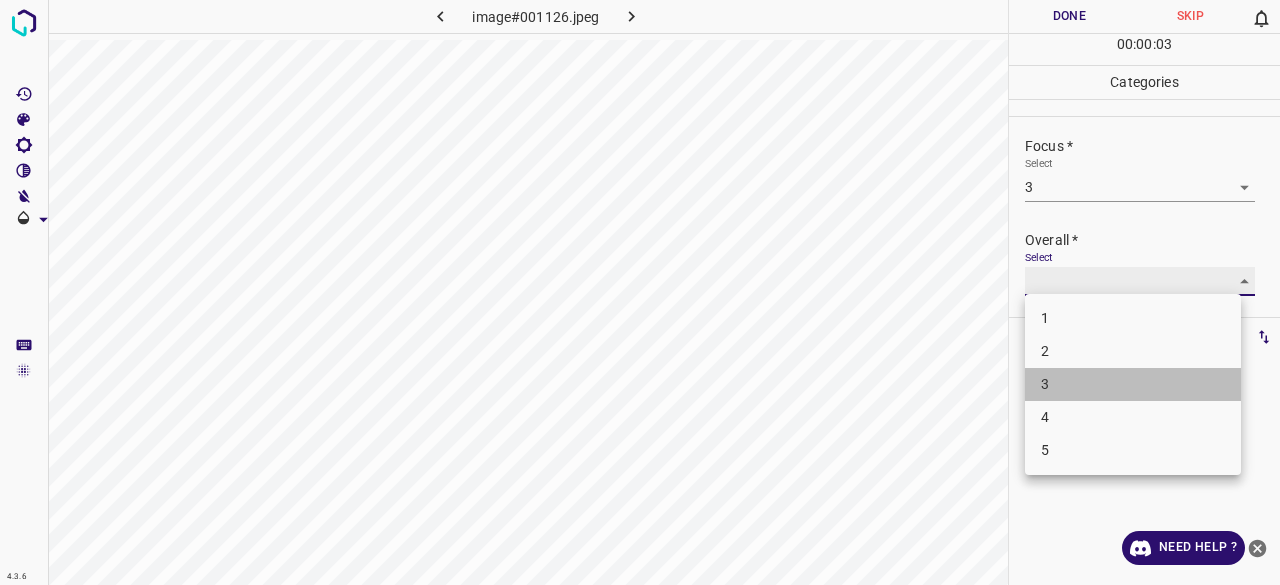 type on "3" 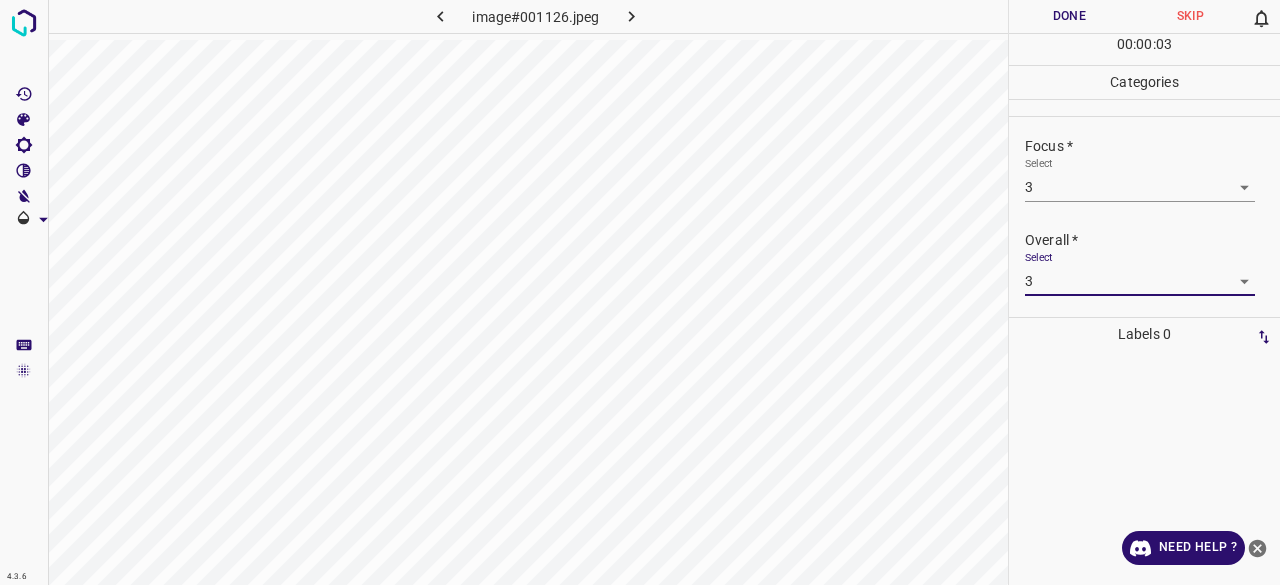 click on "Done" at bounding box center [1069, 16] 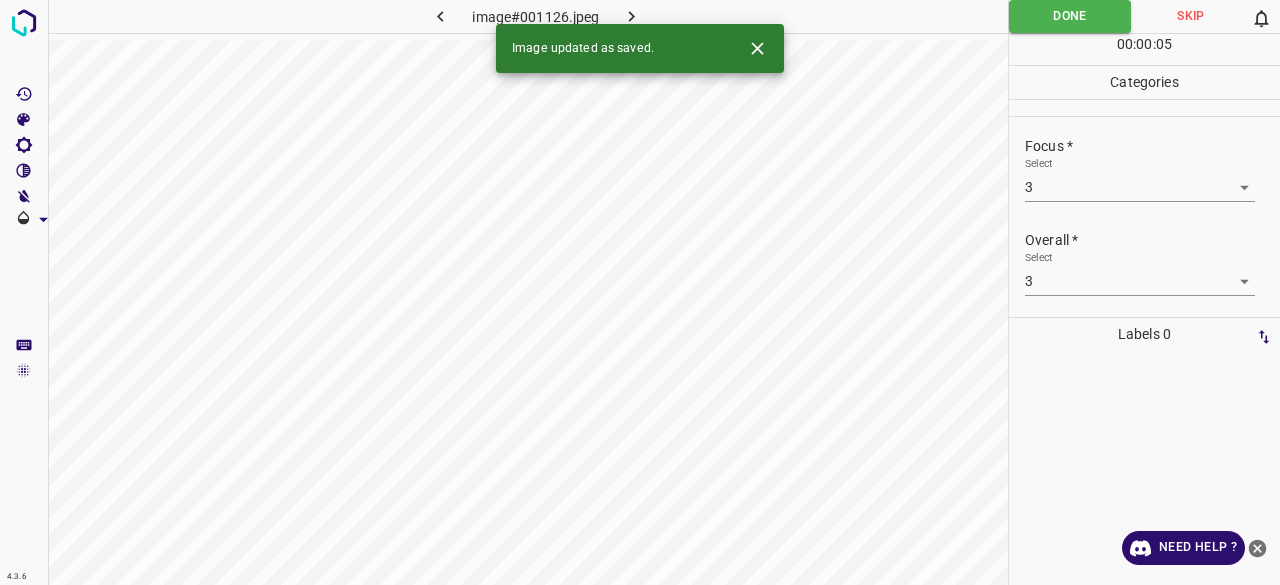 click on "Image updated as saved." at bounding box center (640, 48) 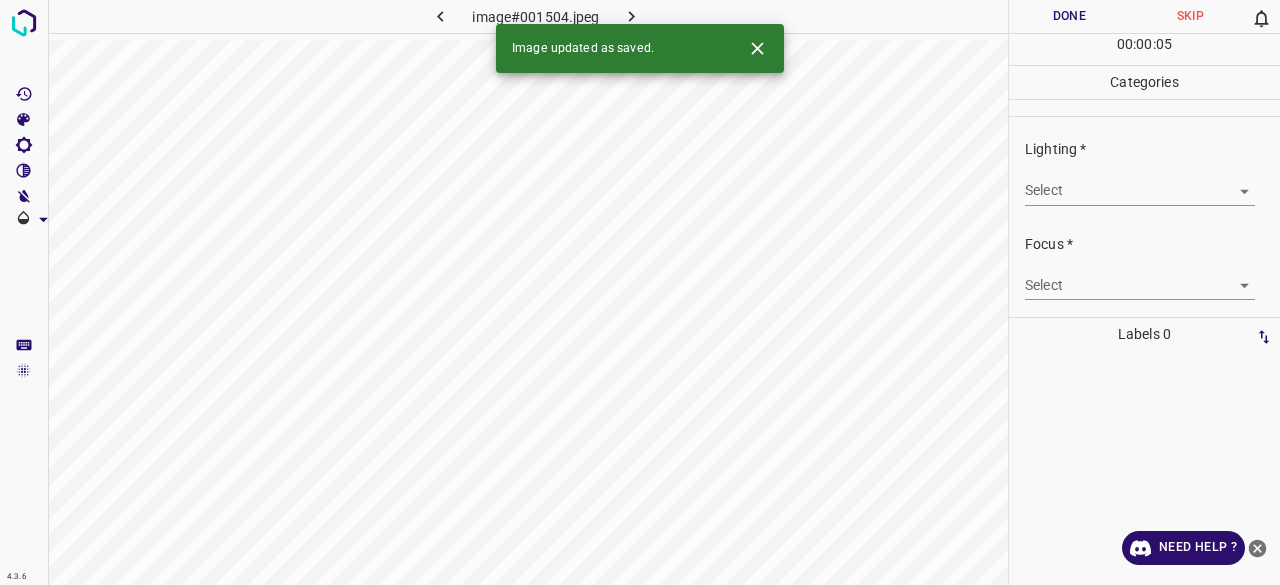 click on "4.3.6  image#001504.jpeg Done Skip 0 00   : 00   : 05   Categories Lighting *  Select ​ Focus *  Select ​ Overall *  Select ​ Labels   0 Categories 1 Lighting 2 Focus 3 Overall Tools Space Change between modes (Draw & Edit) I Auto labeling R Restore zoom M Zoom in N Zoom out Delete Delete selecte label Filters Z Restore filters X Saturation filter C Brightness filter V Contrast filter B Gray scale filter General O Download Image updated as saved. Need Help ? - Text - Hide - Delete" at bounding box center [640, 292] 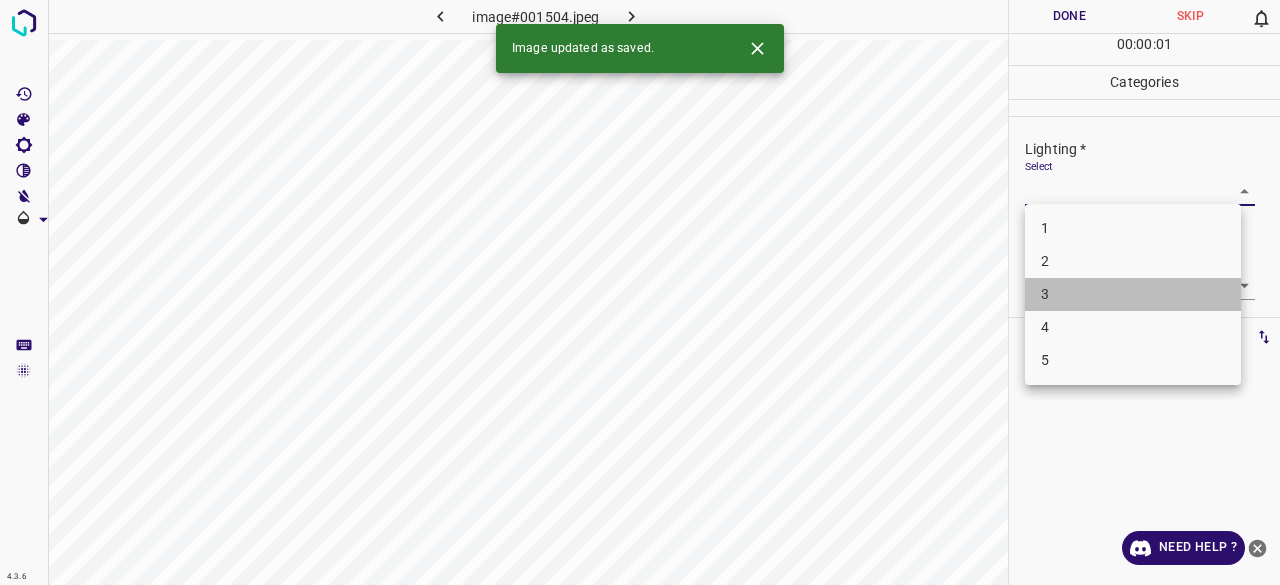 click on "3" at bounding box center [1133, 294] 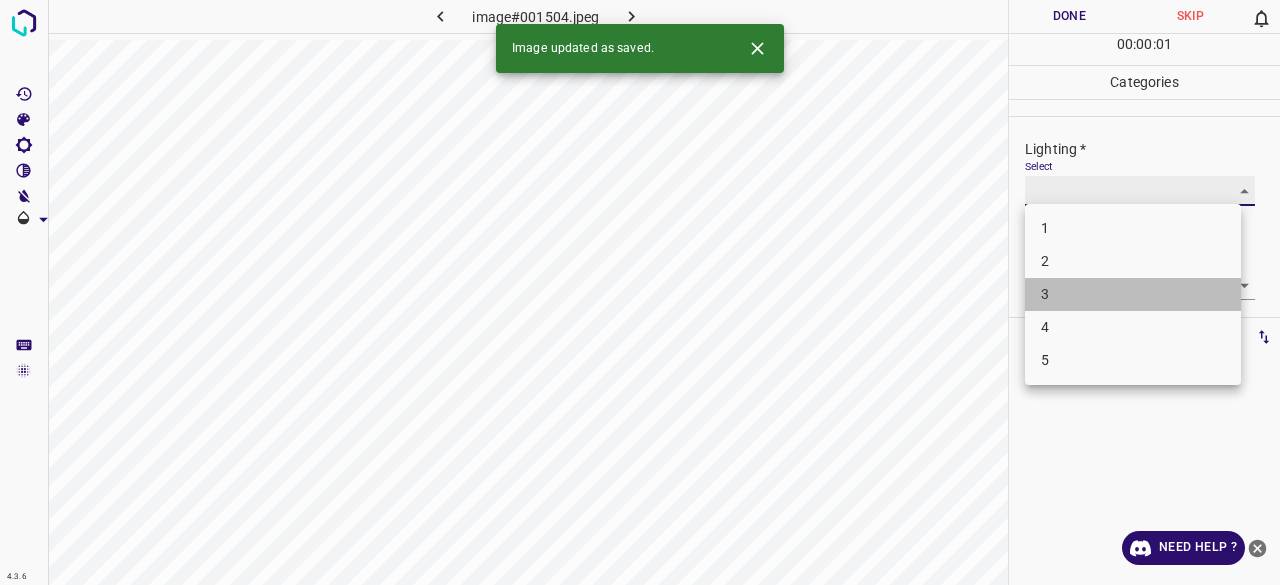 type on "3" 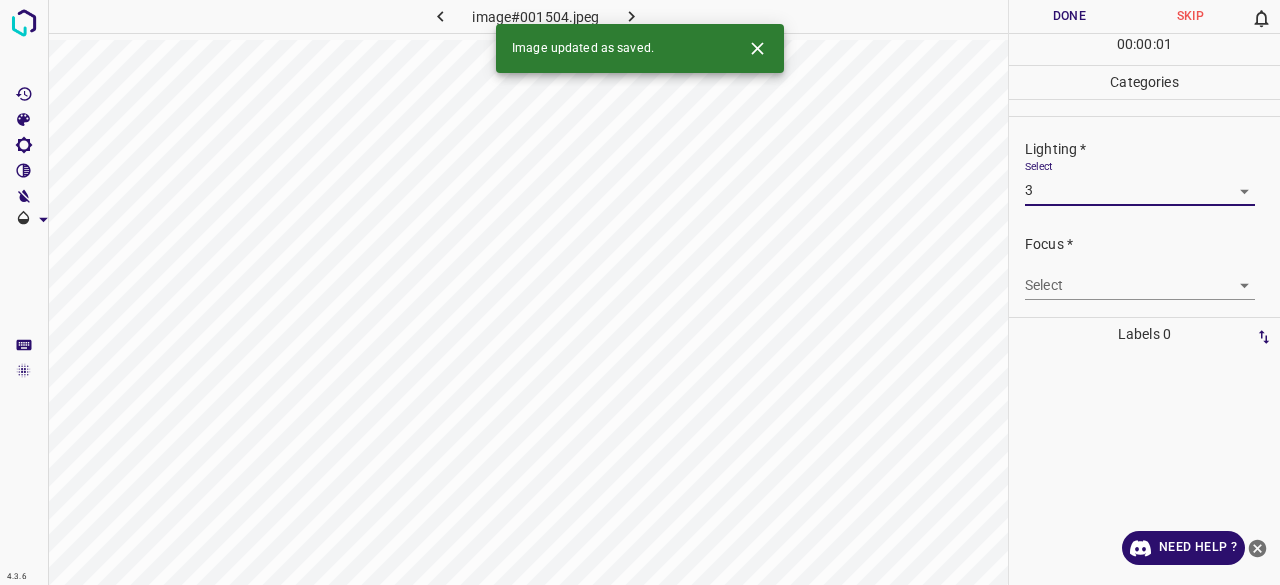 click on "4.3.6  image#001504.jpeg Done Skip 0 00   : 00   : 01   Categories Lighting *  Select 3 3 Focus *  Select ​ Overall *  Select ​ Labels   0 Categories 1 Lighting 2 Focus 3 Overall Tools Space Change between modes (Draw & Edit) I Auto labeling R Restore zoom M Zoom in N Zoom out Delete Delete selecte label Filters Z Restore filters X Saturation filter C Brightness filter V Contrast filter B Gray scale filter General O Download Image updated as saved. Need Help ? - Text - Hide - Delete 1 2 3 4 5" at bounding box center [640, 292] 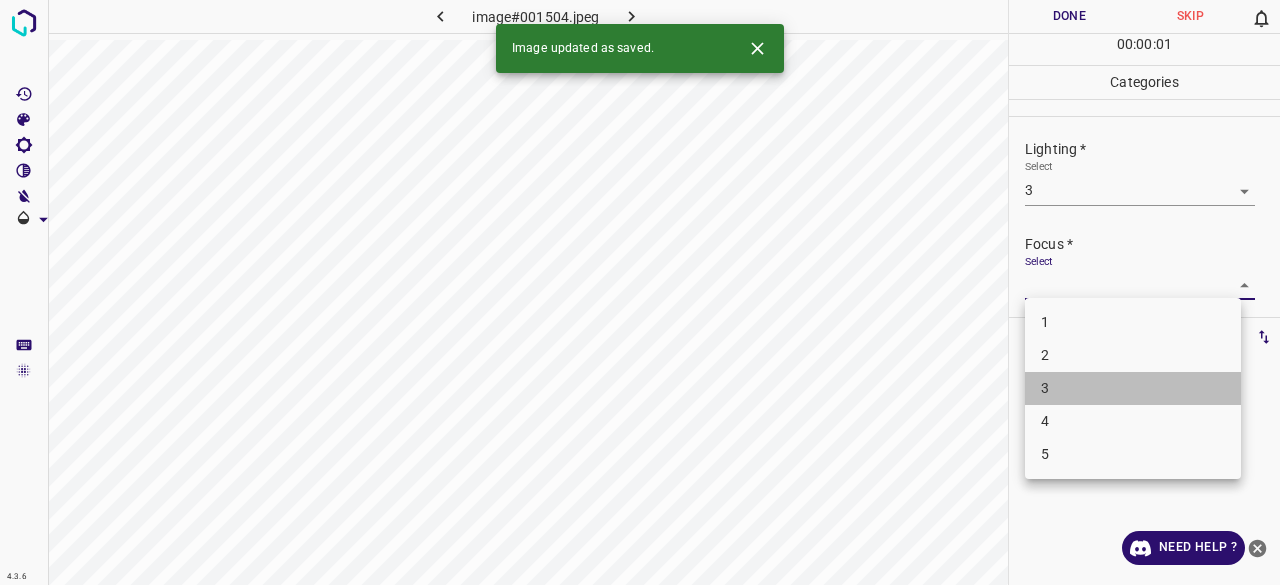 click on "3" at bounding box center [1133, 388] 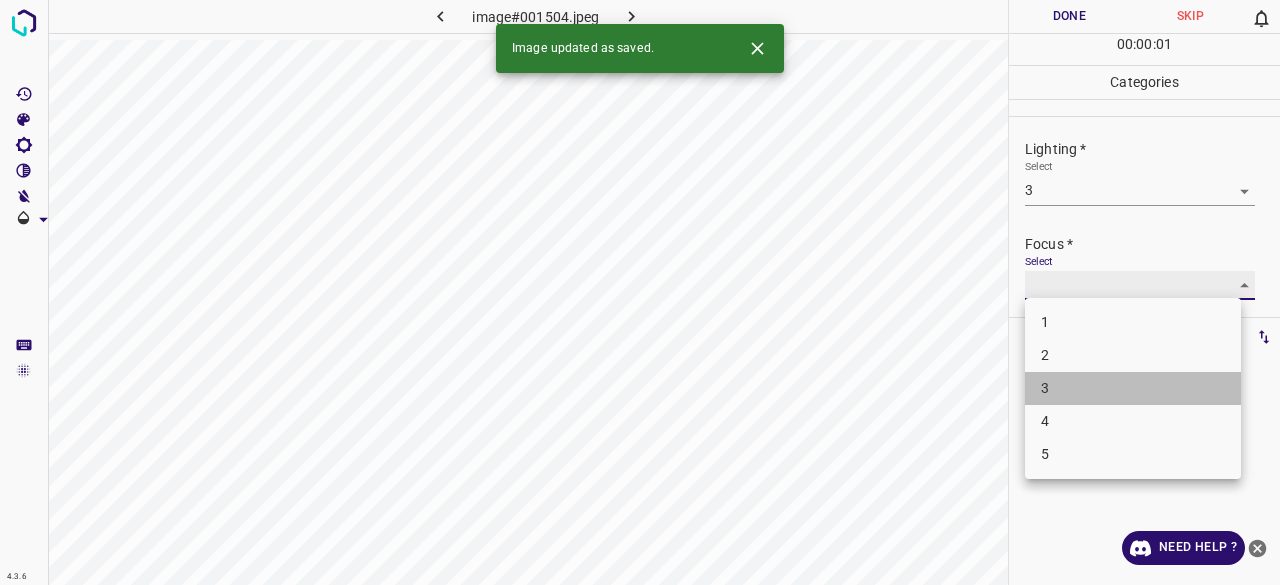 type on "3" 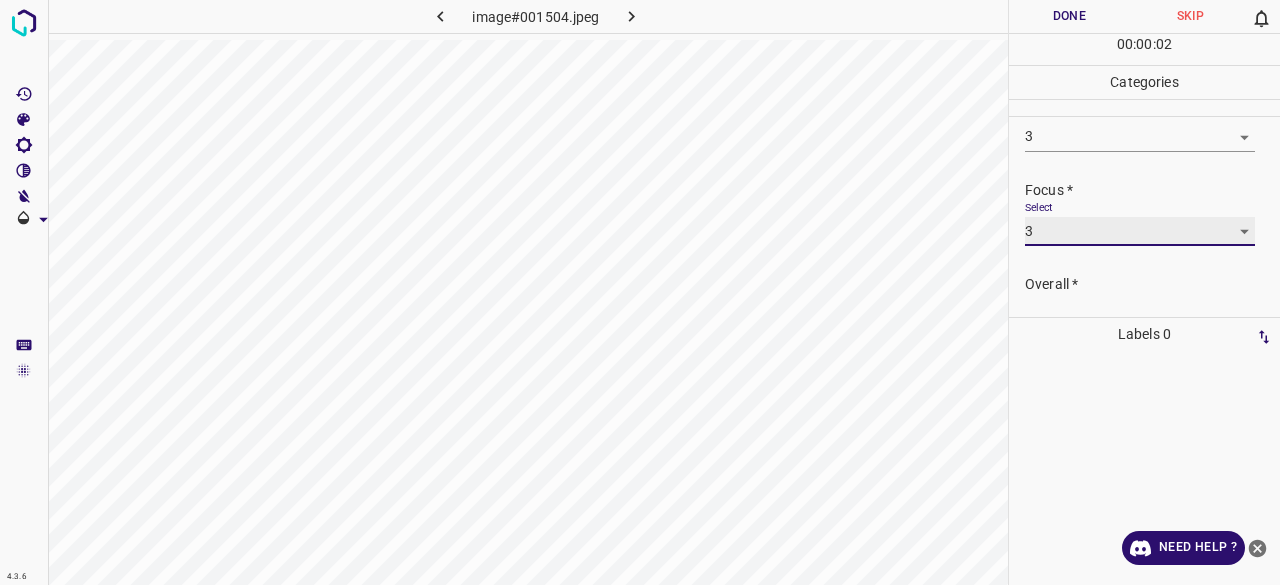 scroll, scrollTop: 98, scrollLeft: 0, axis: vertical 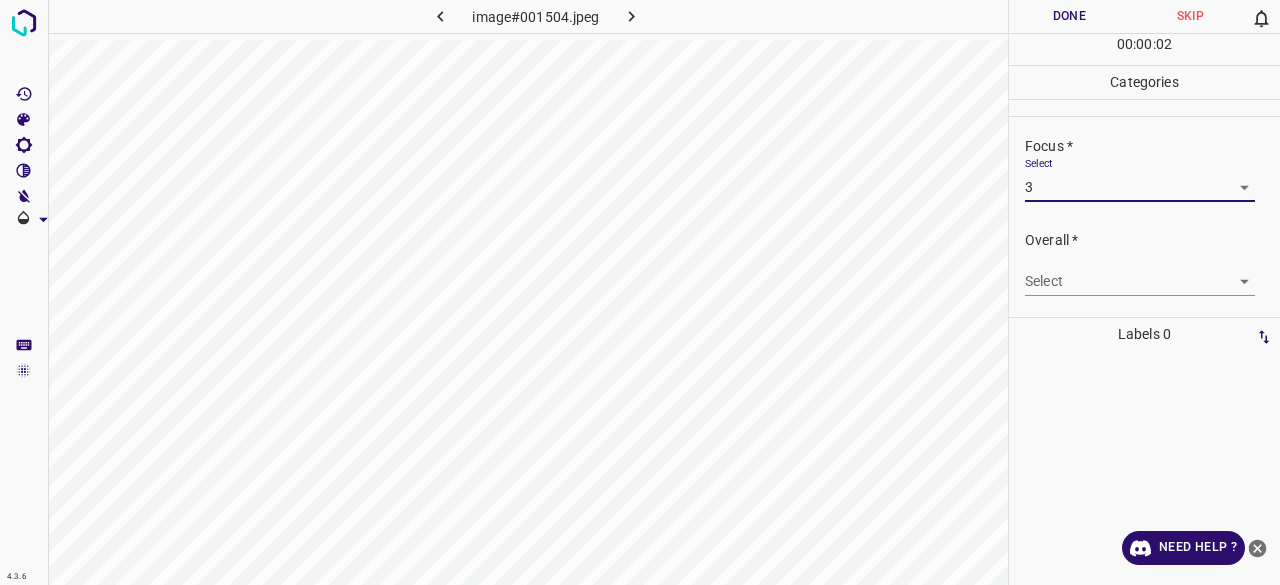 click on "4.3.6  image#001504.jpeg Done Skip 0 00   : 00   : 02   Categories Lighting *  Select 3 3 Focus *  Select 3 3 Overall *  Select ​ Labels   0 Categories 1 Lighting 2 Focus 3 Overall Tools Space Change between modes (Draw & Edit) I Auto labeling R Restore zoom M Zoom in N Zoom out Delete Delete selecte label Filters Z Restore filters X Saturation filter C Brightness filter V Contrast filter B Gray scale filter General O Download Need Help ? - Text - Hide - Delete" at bounding box center (640, 292) 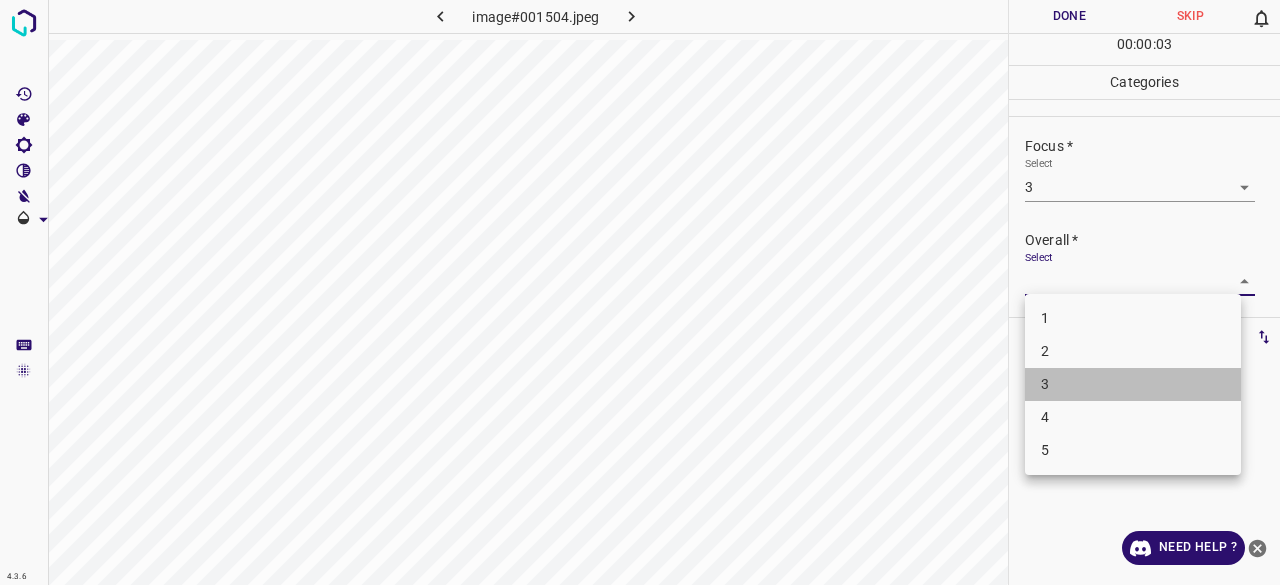 drag, startPoint x: 1060, startPoint y: 383, endPoint x: 1055, endPoint y: 246, distance: 137.09122 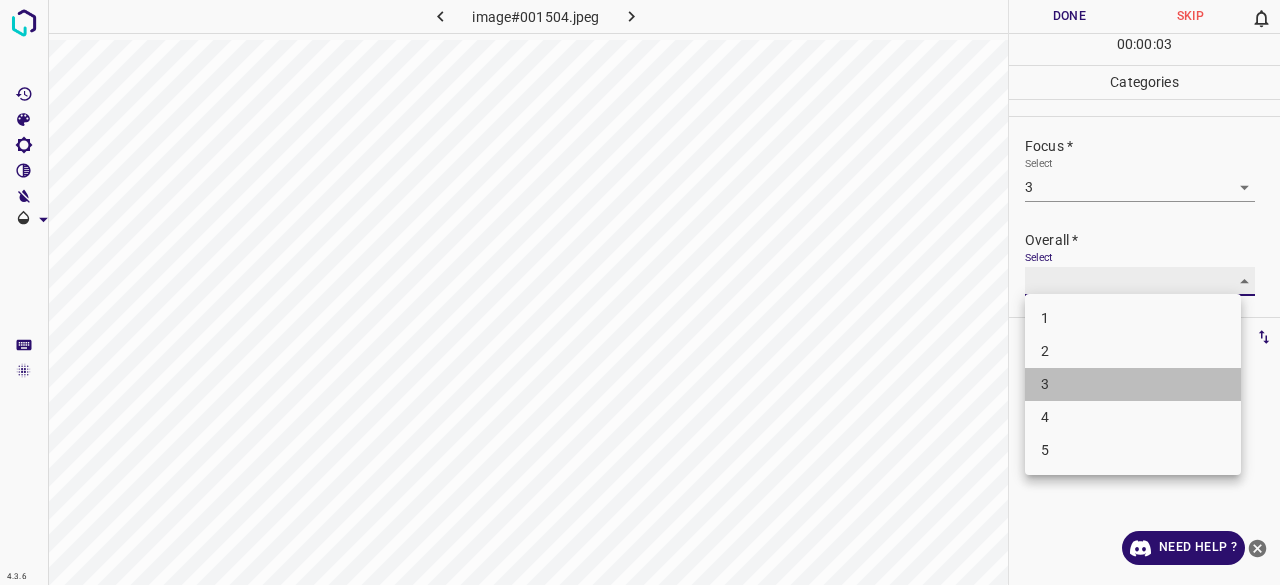 type on "3" 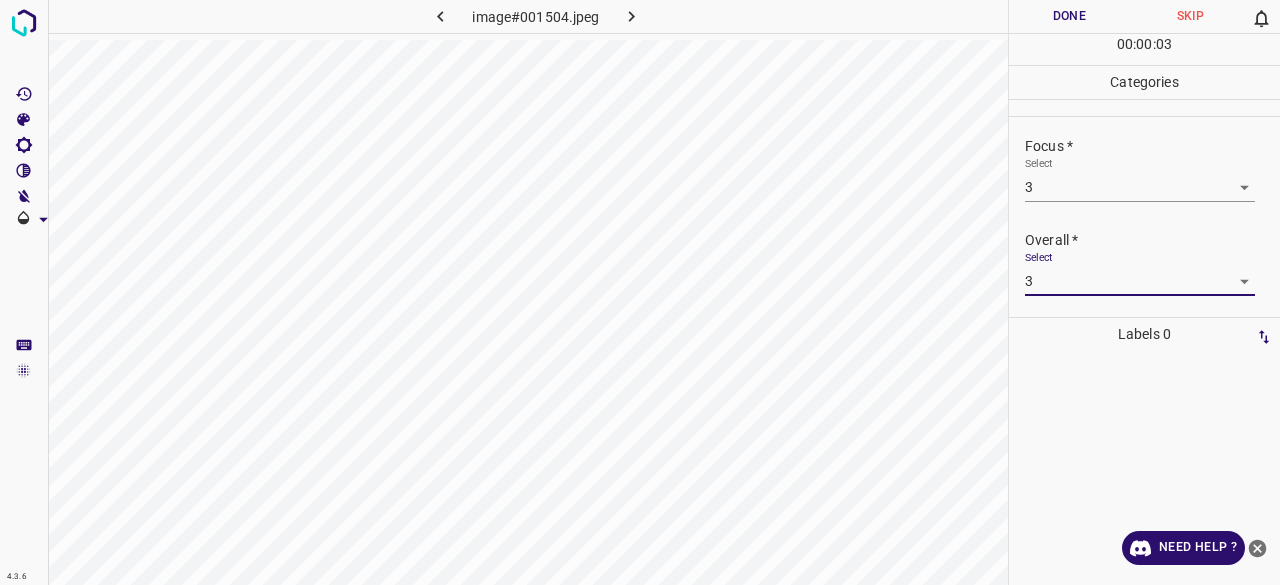 click on "Done" at bounding box center (1069, 16) 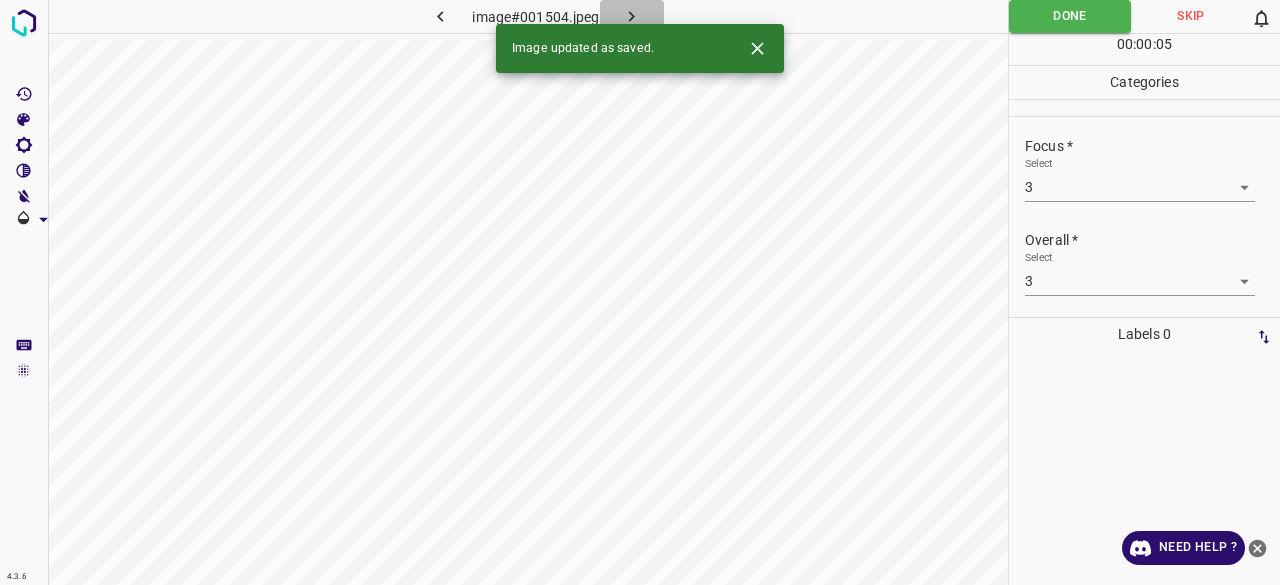 click 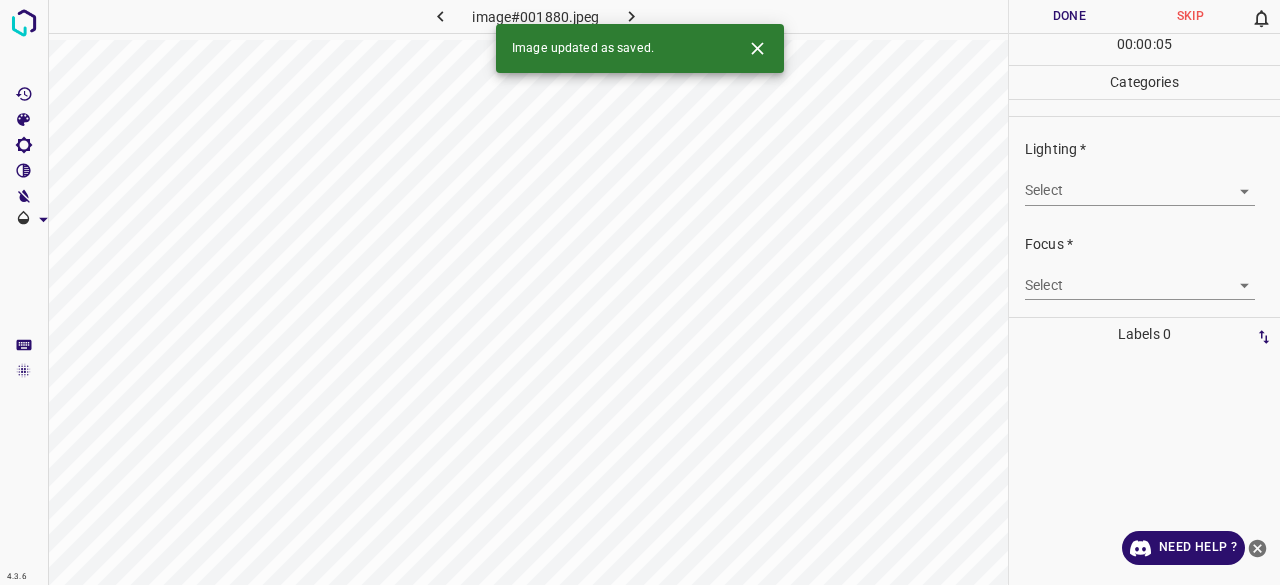 click on "Select ​" at bounding box center [1140, 182] 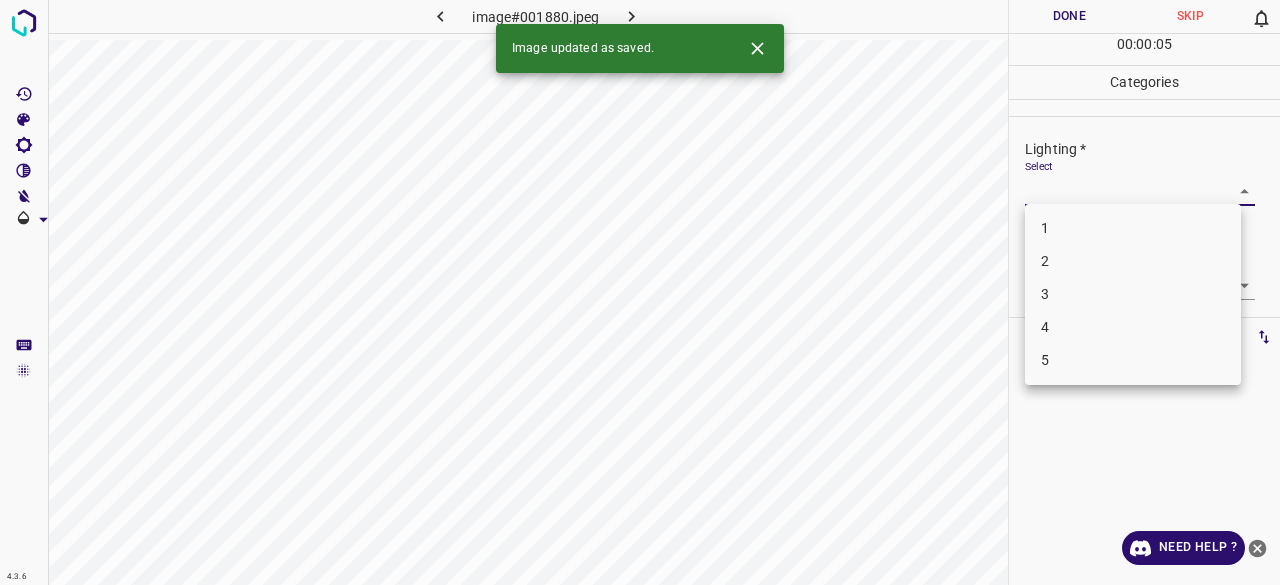 click on "4.3.6  image#001880.jpeg Done Skip 0 00   : 00   : 05   Categories Lighting *  Select ​ Focus *  Select ​ Overall *  Select ​ Labels   0 Categories 1 Lighting 2 Focus 3 Overall Tools Space Change between modes (Draw & Edit) I Auto labeling R Restore zoom M Zoom in N Zoom out Delete Delete selecte label Filters Z Restore filters X Saturation filter C Brightness filter V Contrast filter B Gray scale filter General O Download Image updated as saved. Need Help ? - Text - Hide - Delete 1 2 3 4 5" at bounding box center [640, 292] 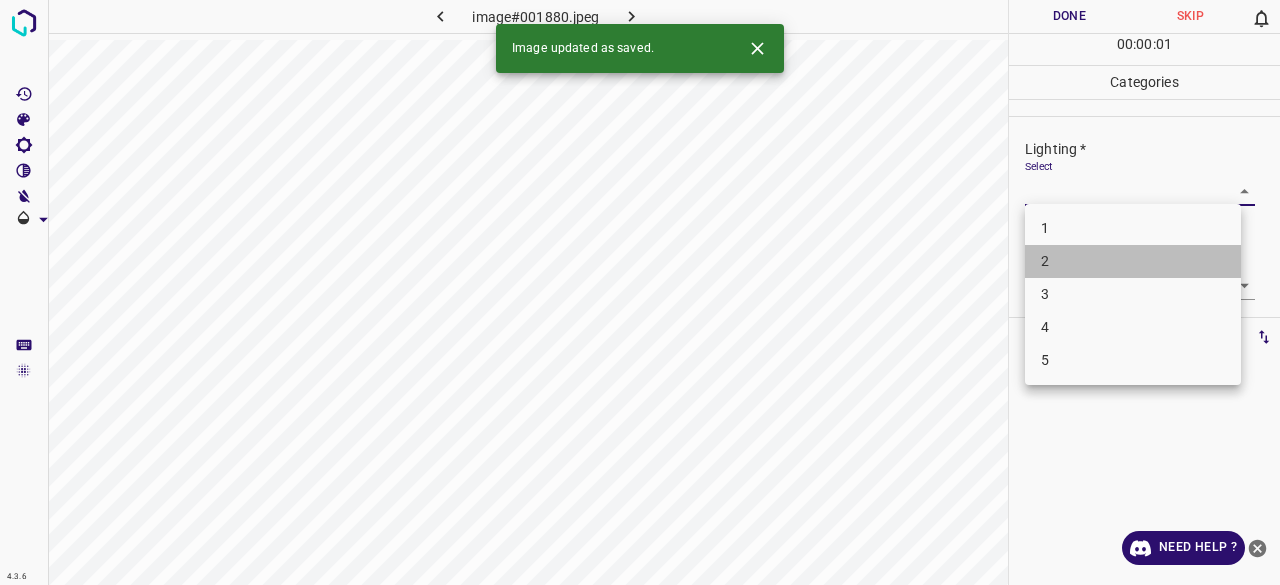 click on "2" at bounding box center (1133, 261) 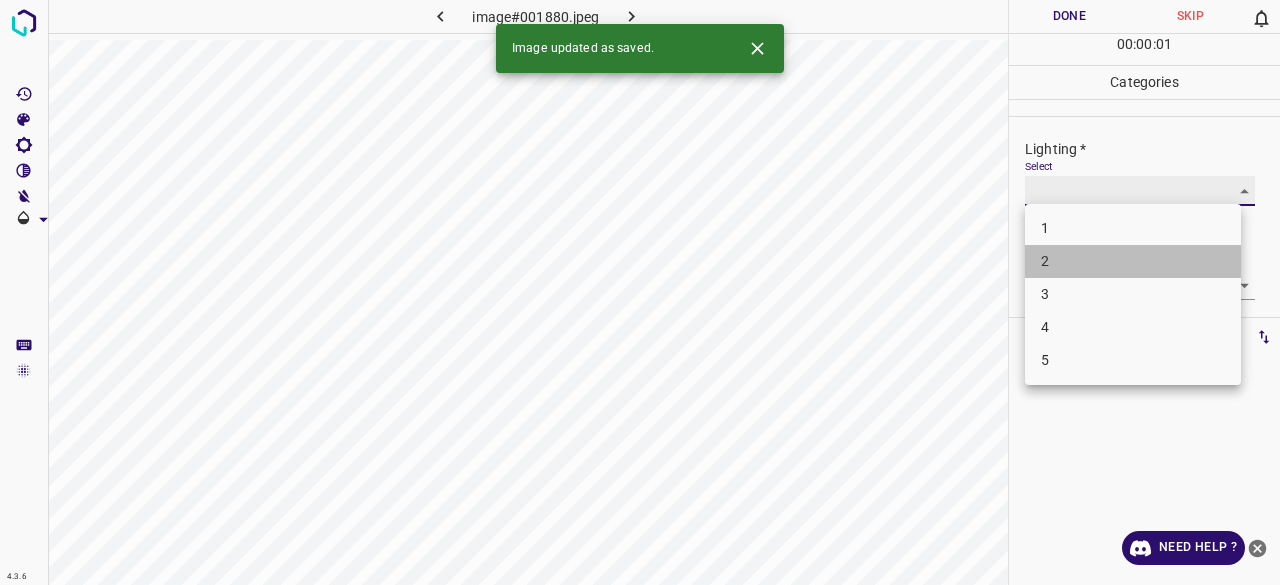 type on "2" 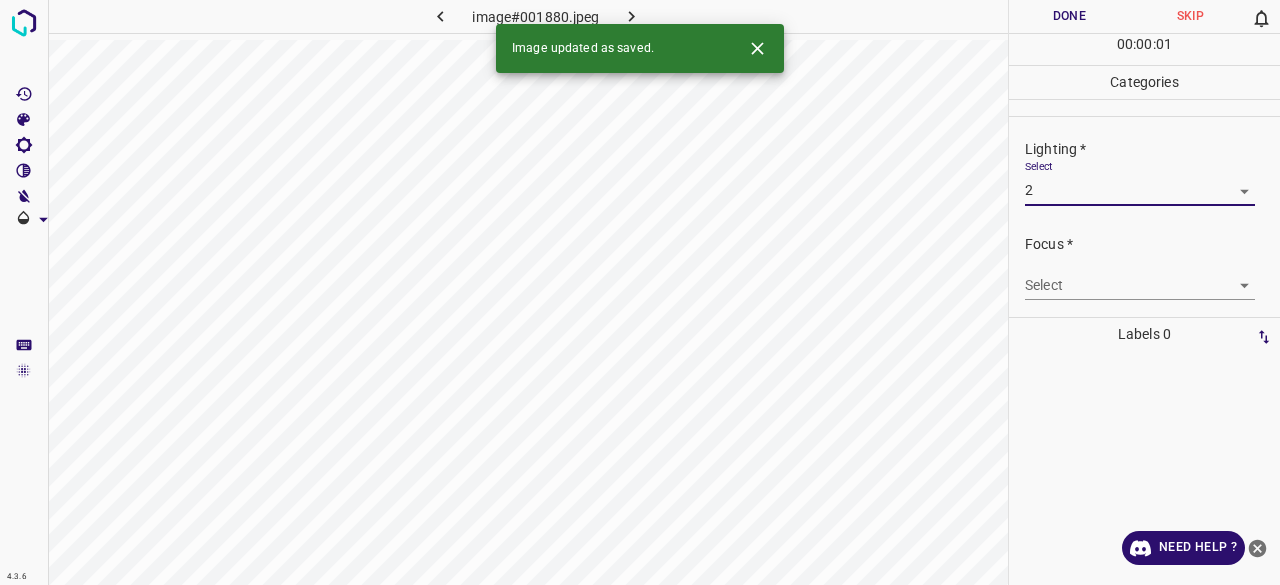 click on "4.3.6  image#001880.jpeg Done Skip 0 00   : 00   : 01   Categories Lighting *  Select 2 2 Focus *  Select ​ Overall *  Select ​ Labels   0 Categories 1 Lighting 2 Focus 3 Overall Tools Space Change between modes (Draw & Edit) I Auto labeling R Restore zoom M Zoom in N Zoom out Delete Delete selecte label Filters Z Restore filters X Saturation filter C Brightness filter V Contrast filter B Gray scale filter General O Download Image updated as saved. Need Help ? - Text - Hide - Delete" at bounding box center (640, 292) 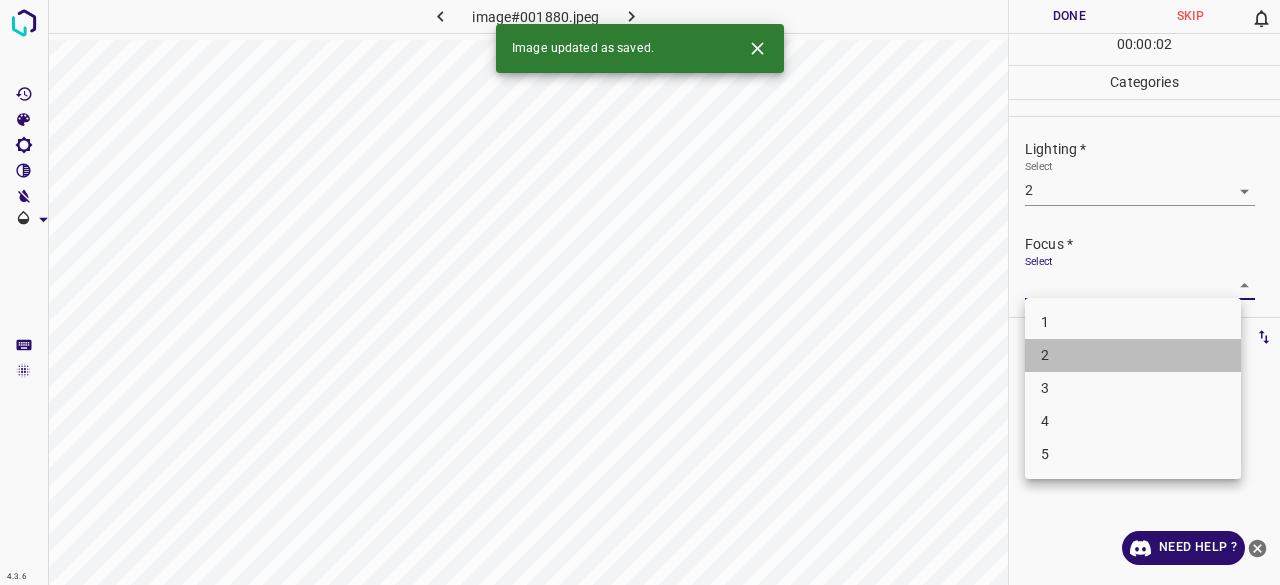 click on "2" at bounding box center [1133, 355] 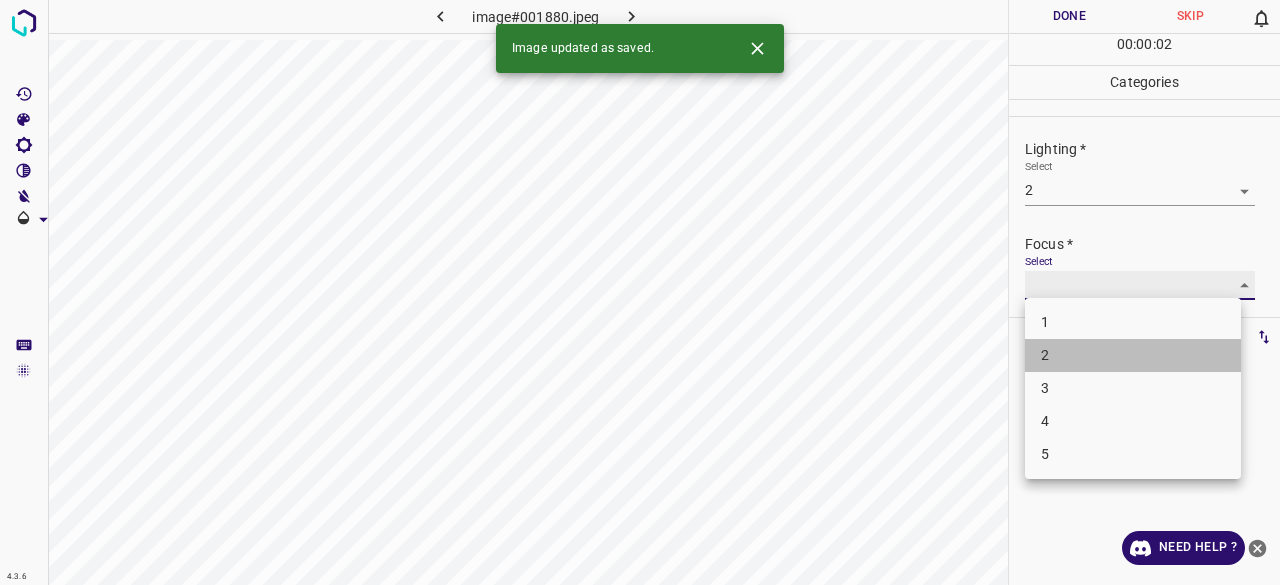 type on "2" 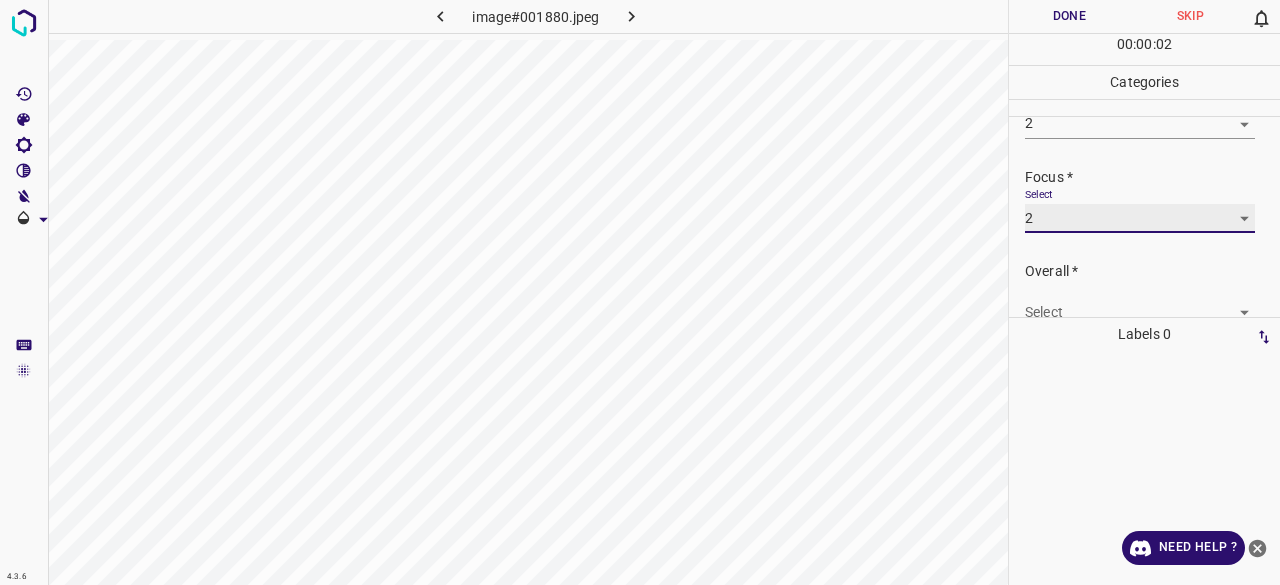 scroll, scrollTop: 98, scrollLeft: 0, axis: vertical 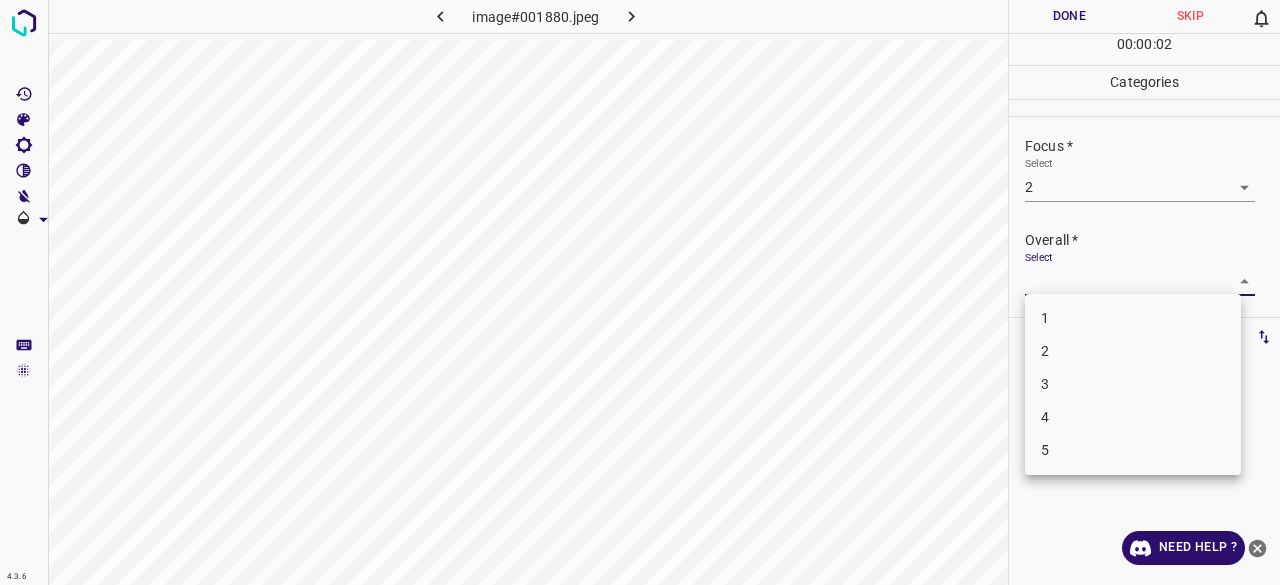 click on "4.3.6  image#001880.jpeg Done Skip 0 00   : 00   : 02   Categories Lighting *  Select 2 2 Focus *  Select 2 2 Overall *  Select ​ Labels   0 Categories 1 Lighting 2 Focus 3 Overall Tools Space Change between modes (Draw & Edit) I Auto labeling R Restore zoom M Zoom in N Zoom out Delete Delete selecte label Filters Z Restore filters X Saturation filter C Brightness filter V Contrast filter B Gray scale filter General O Download Need Help ? - Text - Hide - Delete 1 2 3 4 5" at bounding box center (640, 292) 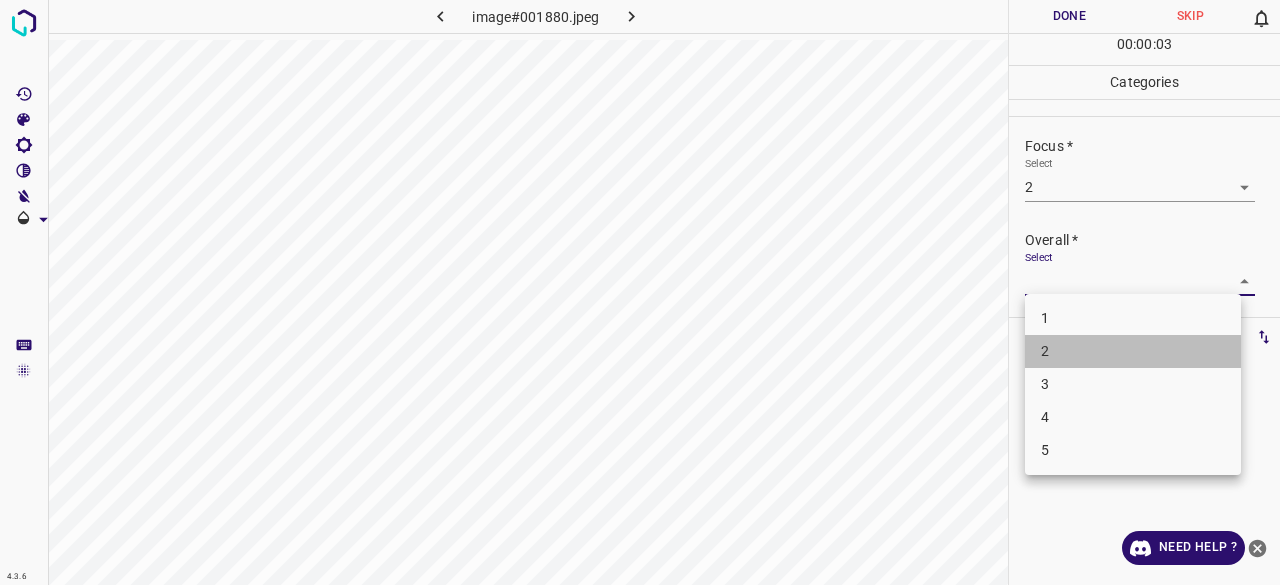 click on "2" at bounding box center (1133, 351) 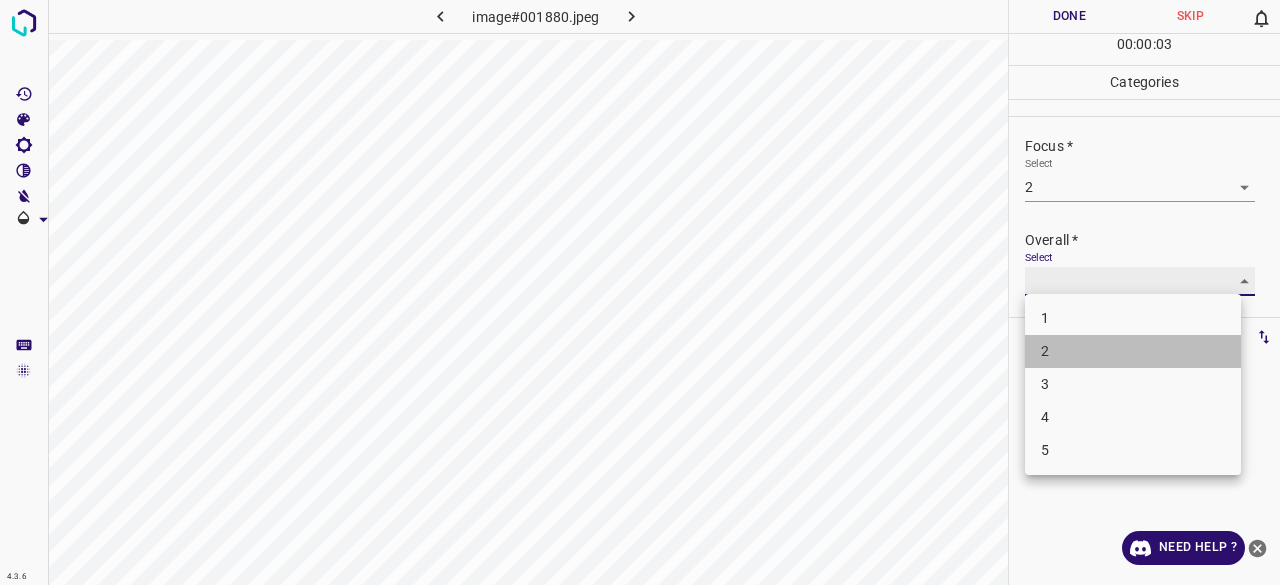 type on "2" 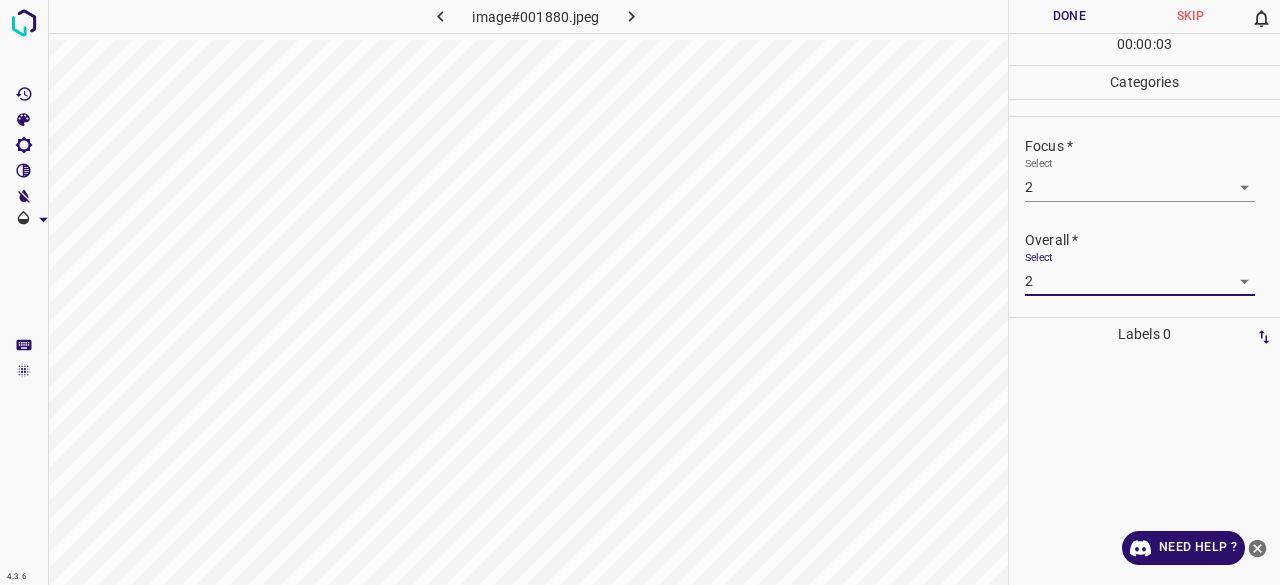 click on "Done" at bounding box center (1069, 16) 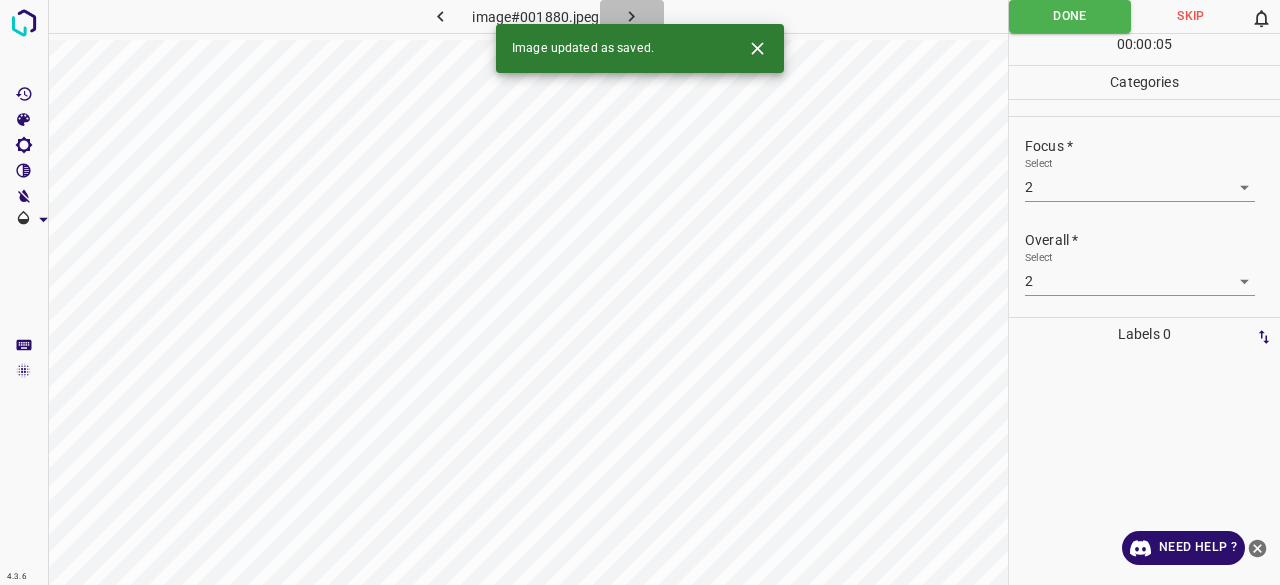 click 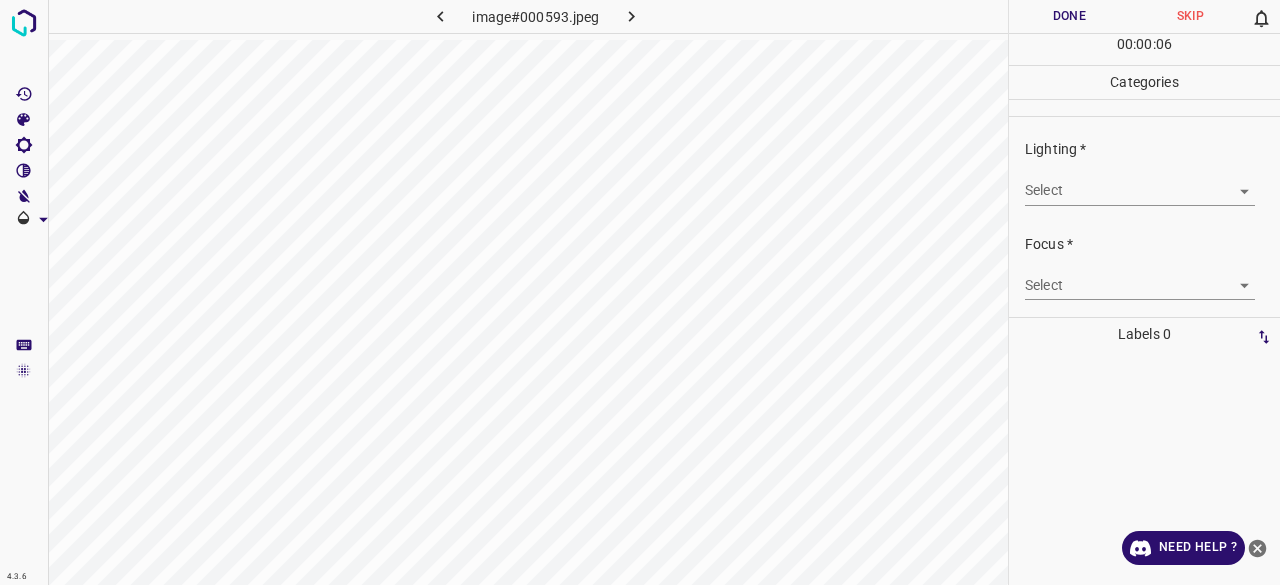 click on "4.3.6  image#000593.jpeg Done Skip 0 00   : 00   : 06   Categories Lighting *  Select ​ Focus *  Select ​ Overall *  Select ​ Labels   0 Categories 1 Lighting 2 Focus 3 Overall Tools Space Change between modes (Draw & Edit) I Auto labeling R Restore zoom M Zoom in N Zoom out Delete Delete selecte label Filters Z Restore filters X Saturation filter C Brightness filter V Contrast filter B Gray scale filter General O Download Need Help ? - Text - Hide - Delete" at bounding box center [640, 292] 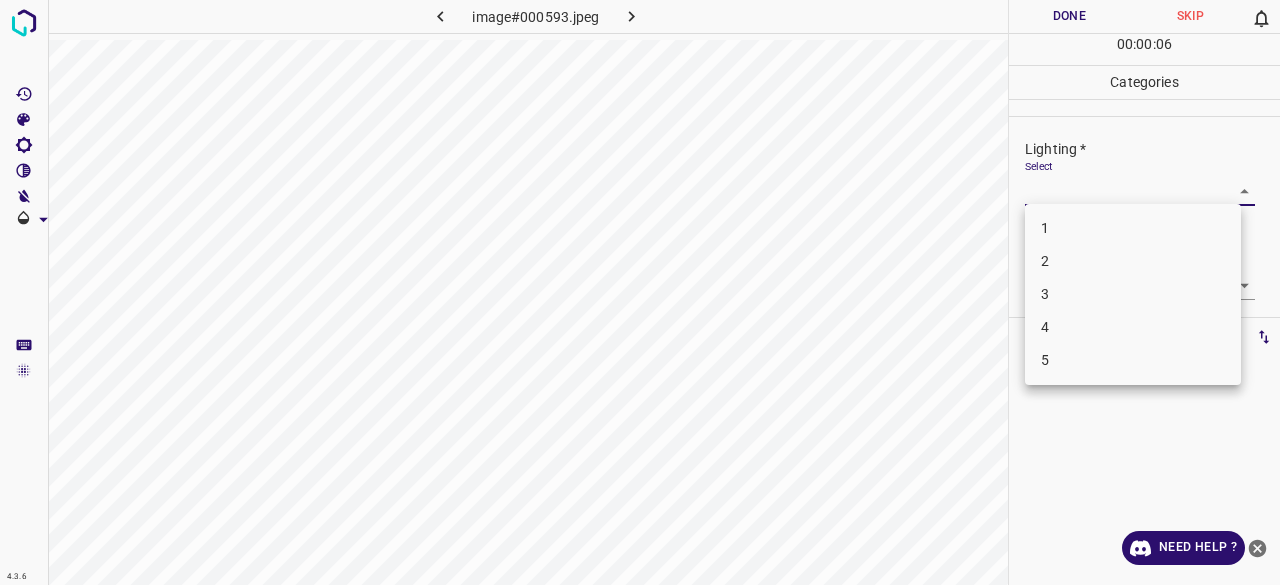 click on "3" at bounding box center (1133, 294) 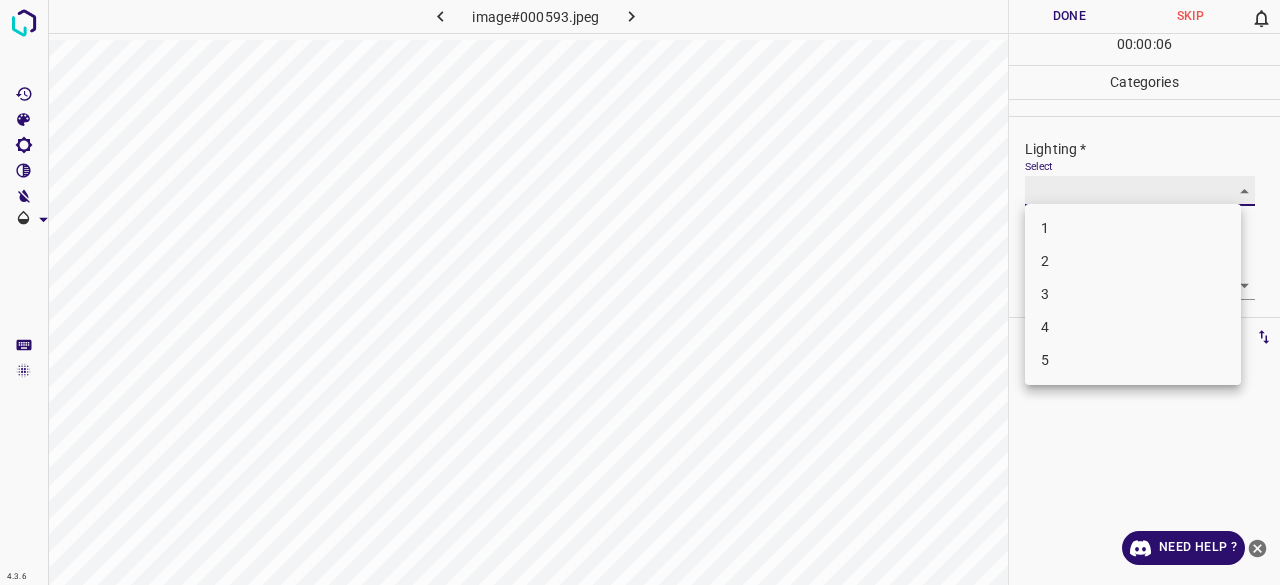 type on "3" 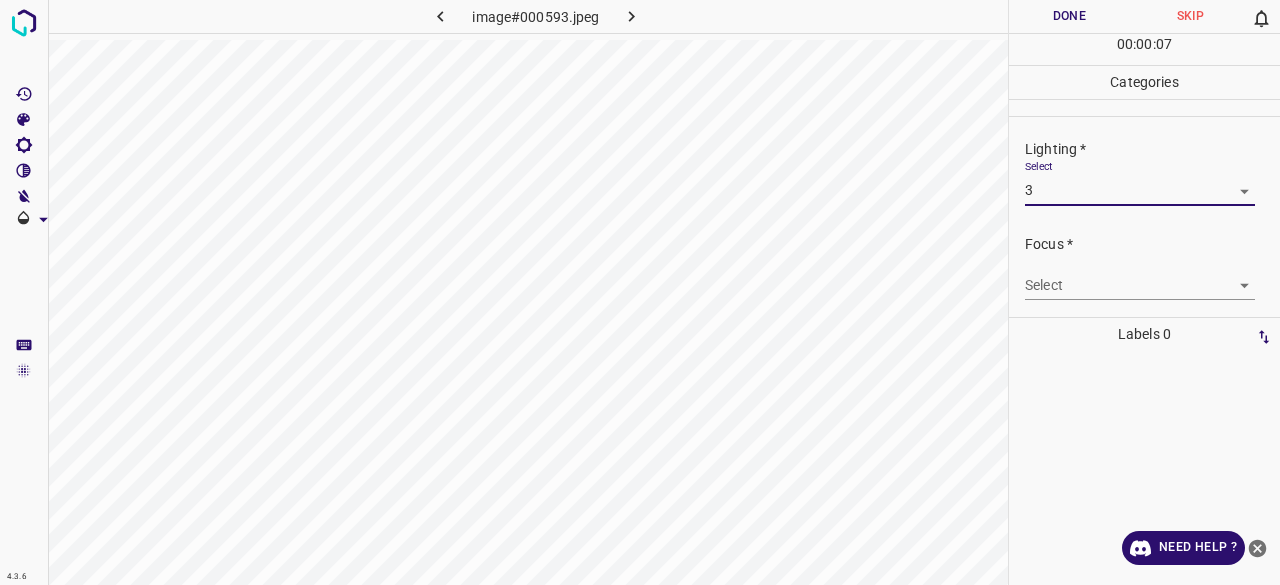 click on "4.3.6  image#000593.jpeg Done Skip 0 00   : 00   : 07   Categories Lighting *  Select 3 3 Focus *  Select ​ Overall *  Select ​ Labels   0 Categories 1 Lighting 2 Focus 3 Overall Tools Space Change between modes (Draw & Edit) I Auto labeling R Restore zoom M Zoom in N Zoom out Delete Delete selecte label Filters Z Restore filters X Saturation filter C Brightness filter V Contrast filter B Gray scale filter General O Download Need Help ? - Text - Hide - Delete 1 2 3 4 5" at bounding box center (640, 292) 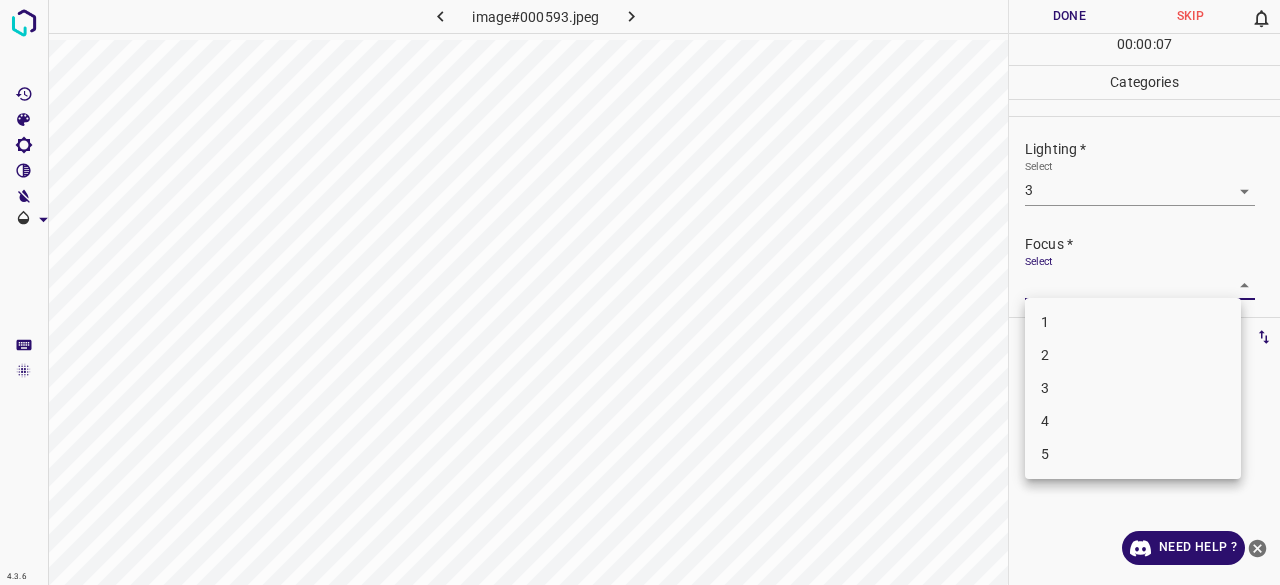click on "3" at bounding box center (1133, 388) 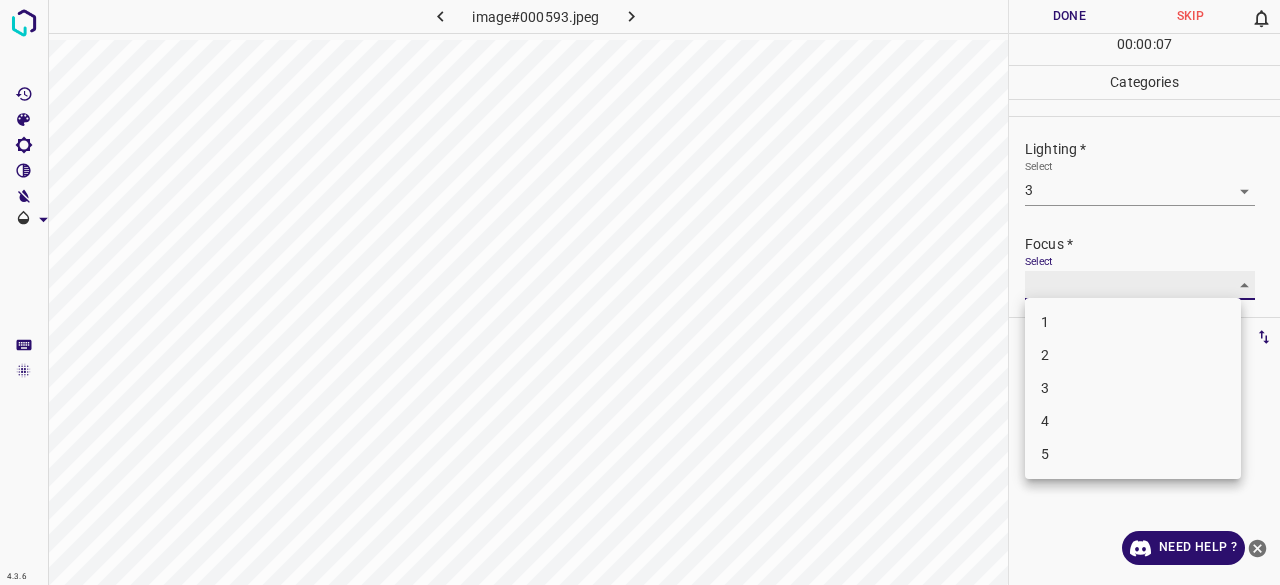 type on "3" 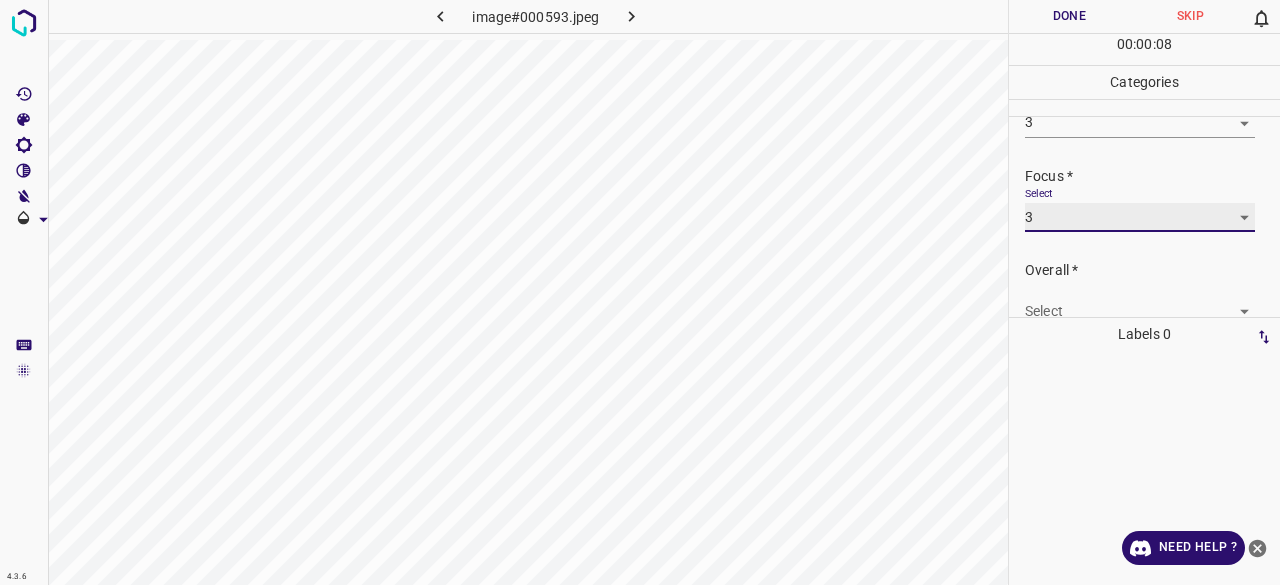 scroll, scrollTop: 98, scrollLeft: 0, axis: vertical 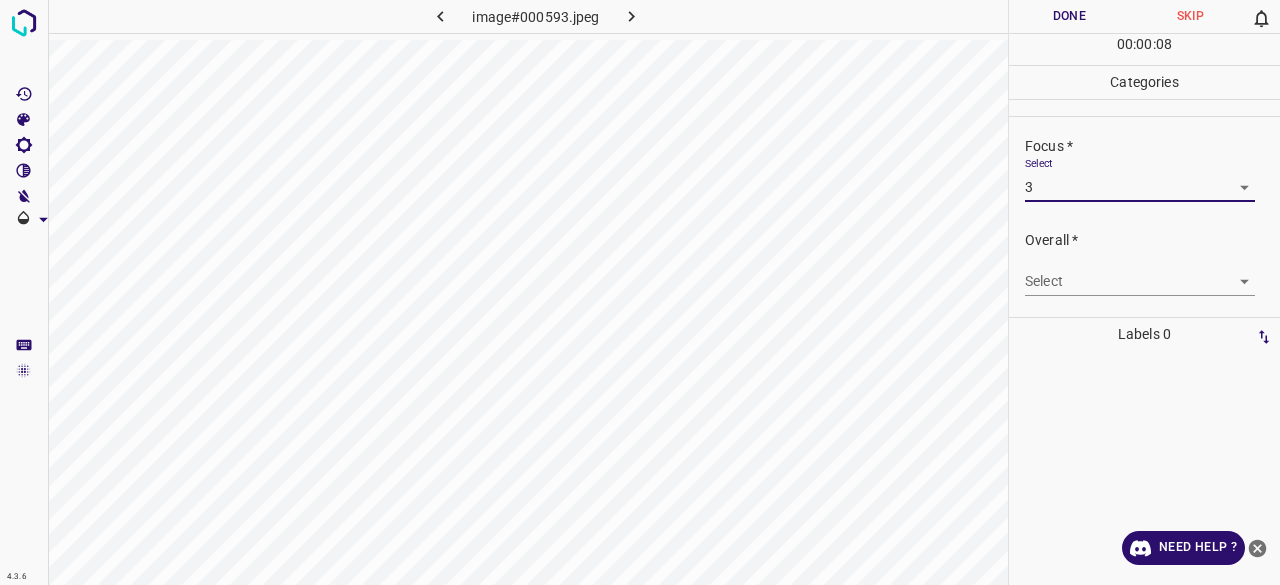 click on "4.3.6  image#000593.jpeg Done Skip 0 00   : 00   : 08   Categories Lighting *  Select 3 3 Focus *  Select 3 3 Overall *  Select ​ Labels   0 Categories 1 Lighting 2 Focus 3 Overall Tools Space Change between modes (Draw & Edit) I Auto labeling R Restore zoom M Zoom in N Zoom out Delete Delete selecte label Filters Z Restore filters X Saturation filter C Brightness filter V Contrast filter B Gray scale filter General O Download Need Help ? - Text - Hide - Delete" at bounding box center [640, 292] 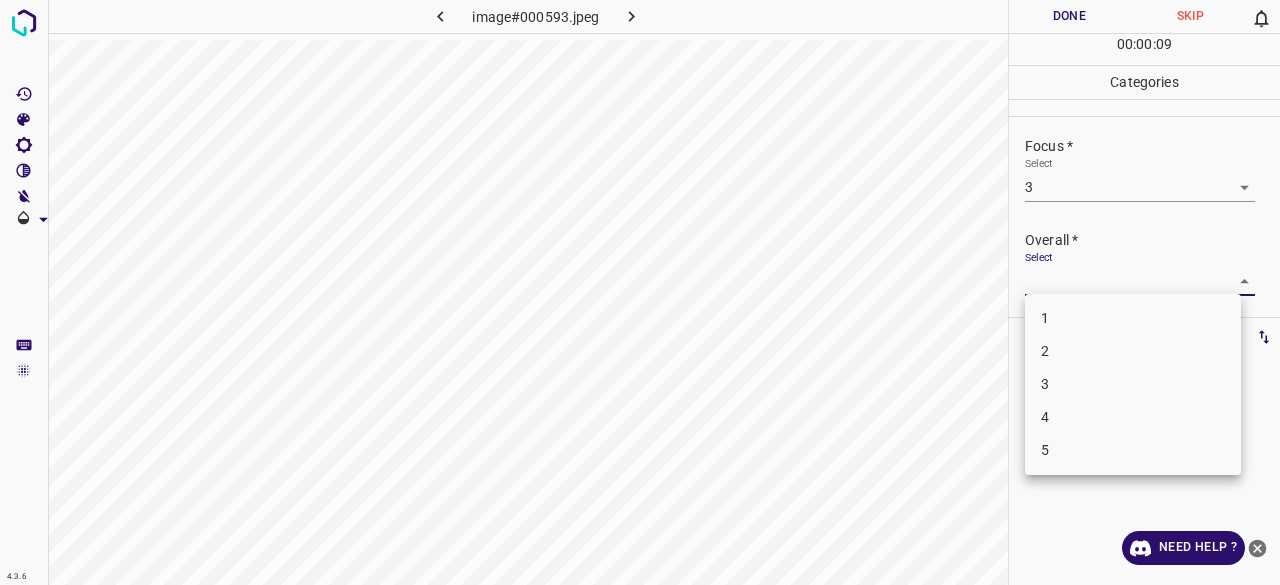 click on "1 2 3 4 5" at bounding box center [1133, 384] 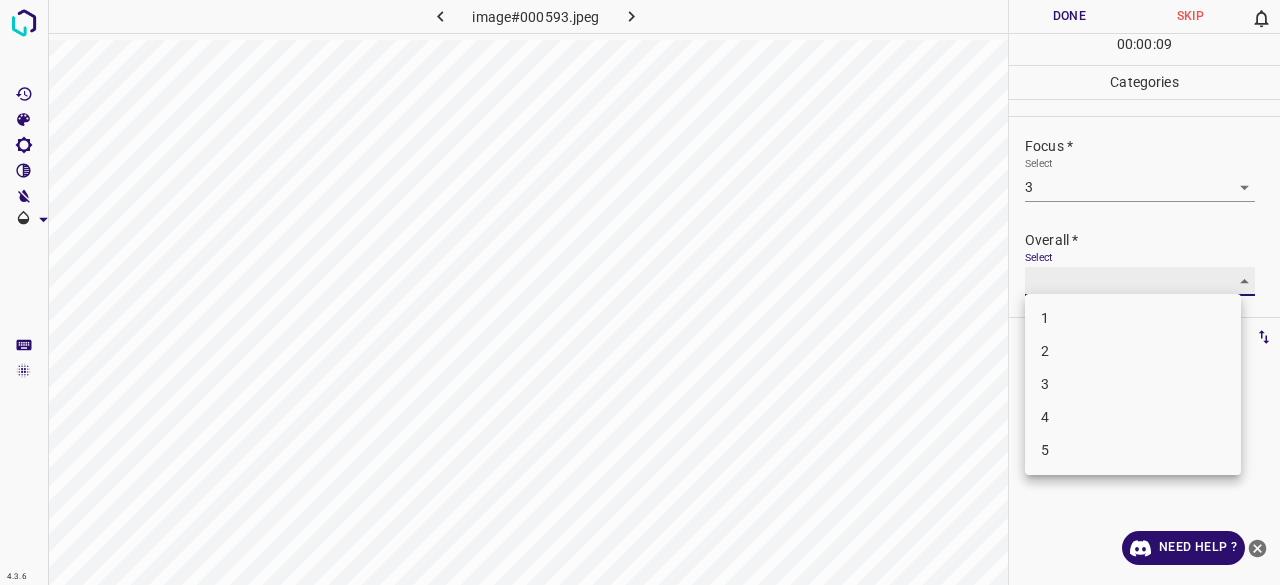 type on "3" 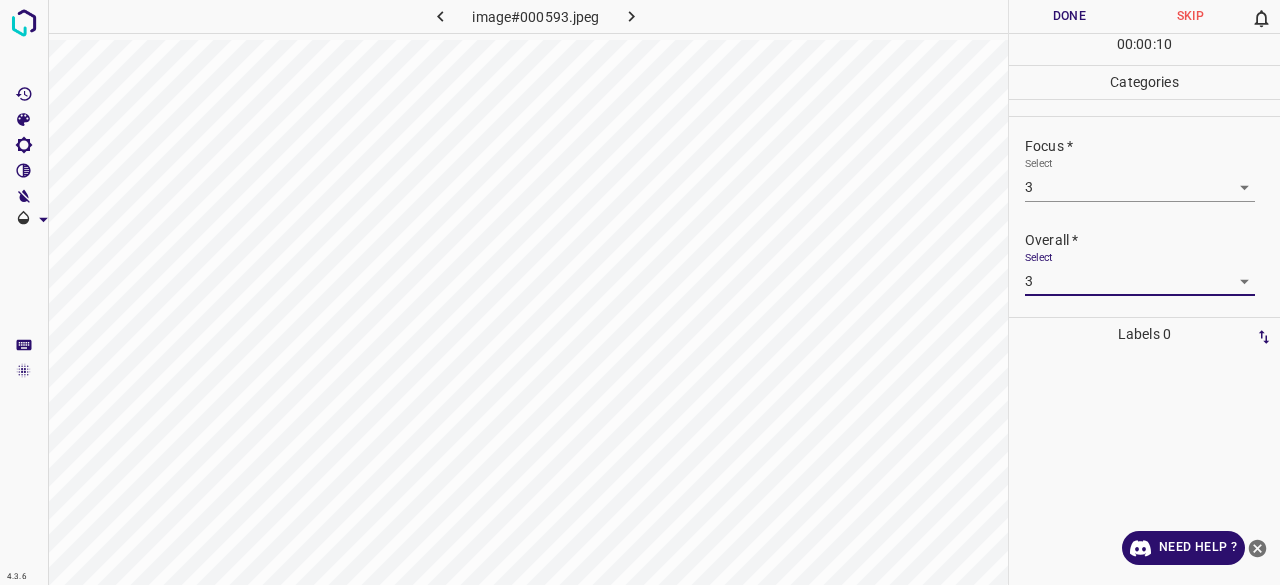 click on "Done" at bounding box center (1069, 16) 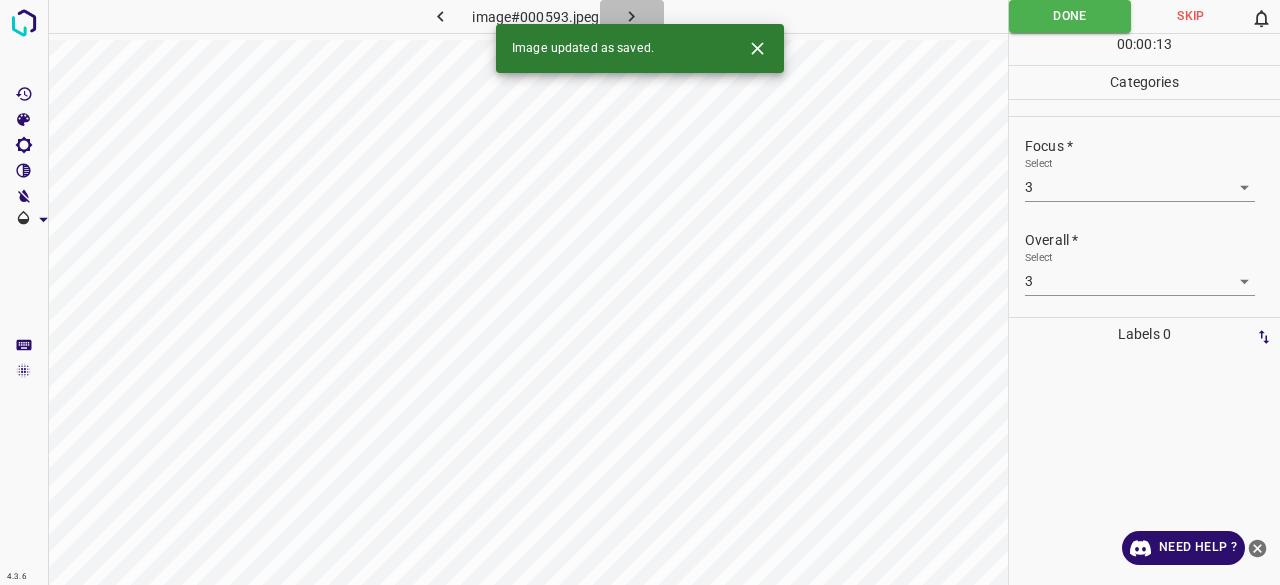 click 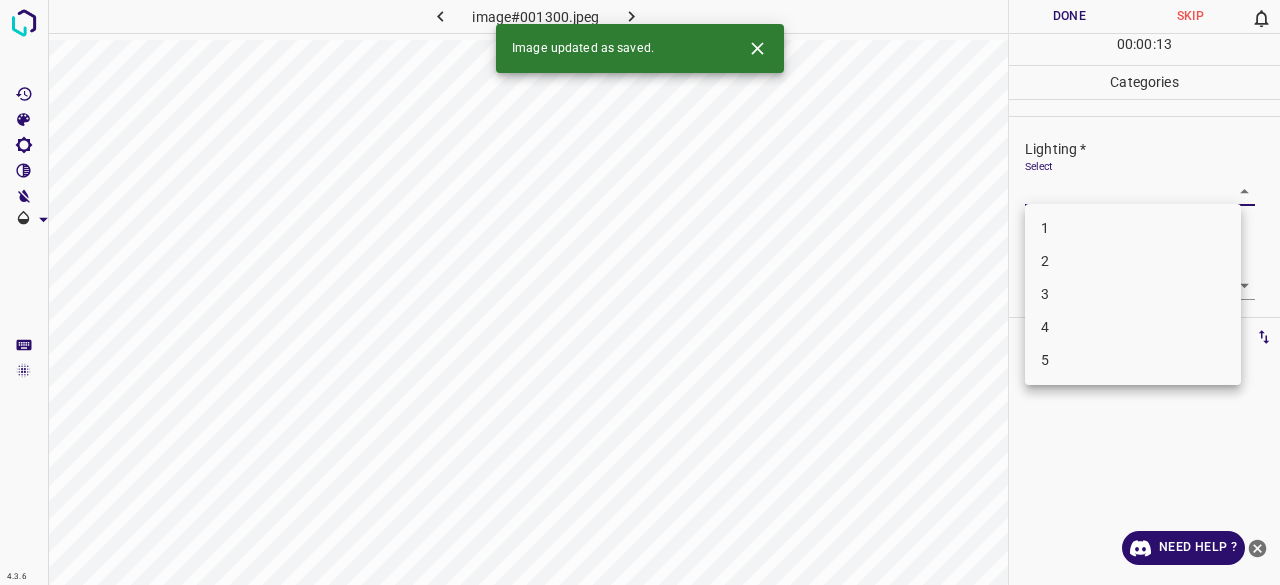 drag, startPoint x: 1101, startPoint y: 186, endPoint x: 1092, endPoint y: 203, distance: 19.235384 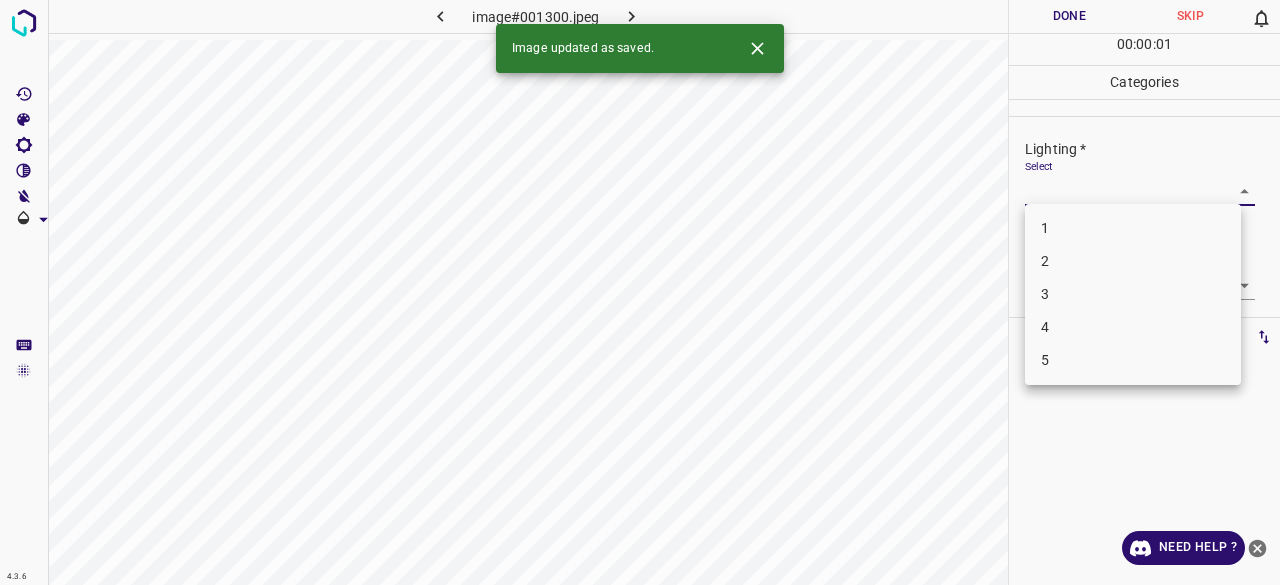 click on "3" at bounding box center [1133, 294] 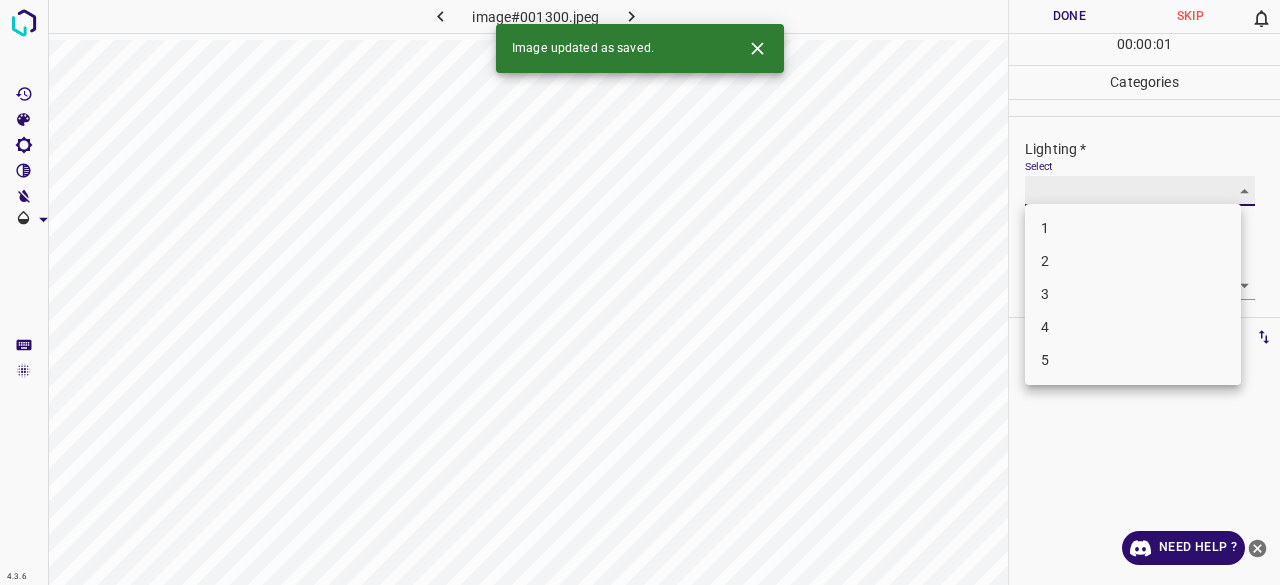 type on "3" 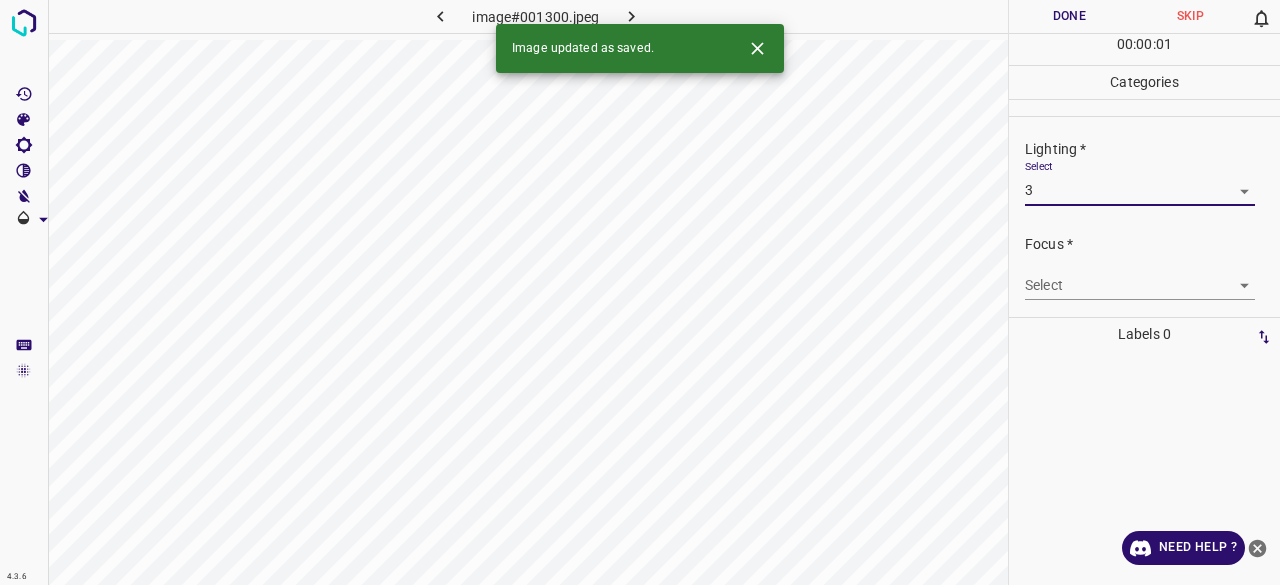 click on "4.3.6  image#001300.jpeg Done Skip 0 00   : 00   : 01   Categories Lighting *  Select 3 3 Focus *  Select ​ Overall *  Select ​ Labels   0 Categories 1 Lighting 2 Focus 3 Overall Tools Space Change between modes (Draw & Edit) I Auto labeling R Restore zoom M Zoom in N Zoom out Delete Delete selecte label Filters Z Restore filters X Saturation filter C Brightness filter V Contrast filter B Gray scale filter General O Download Image updated as saved. Need Help ? - Text - Hide - Delete" at bounding box center [640, 292] 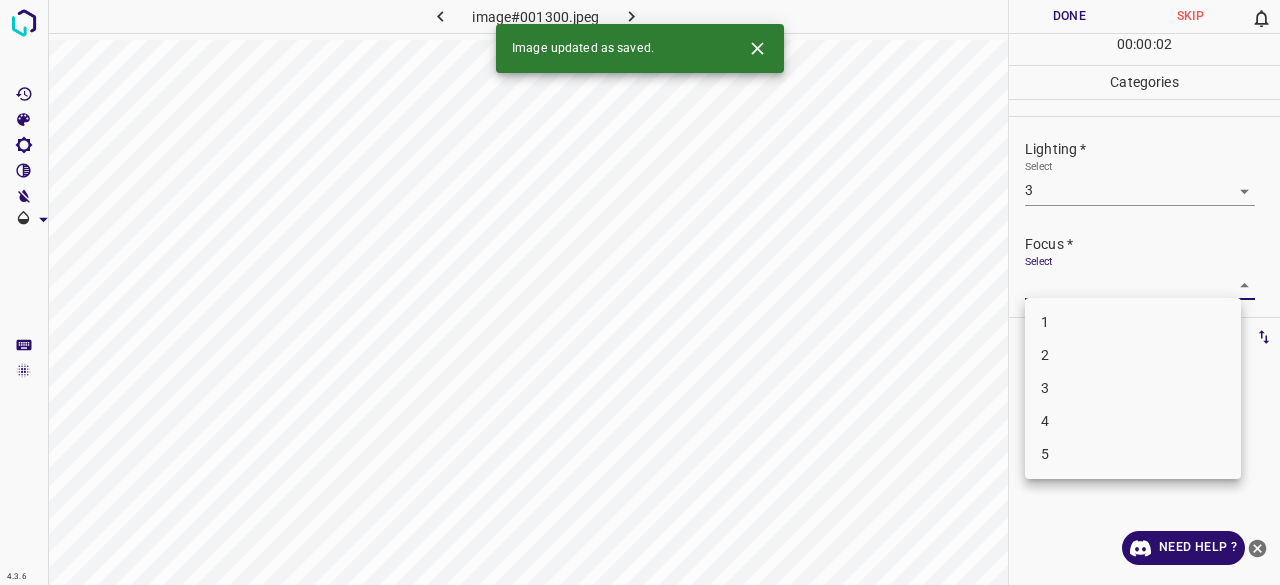 click on "1 2 3 4 5" at bounding box center [1133, 388] 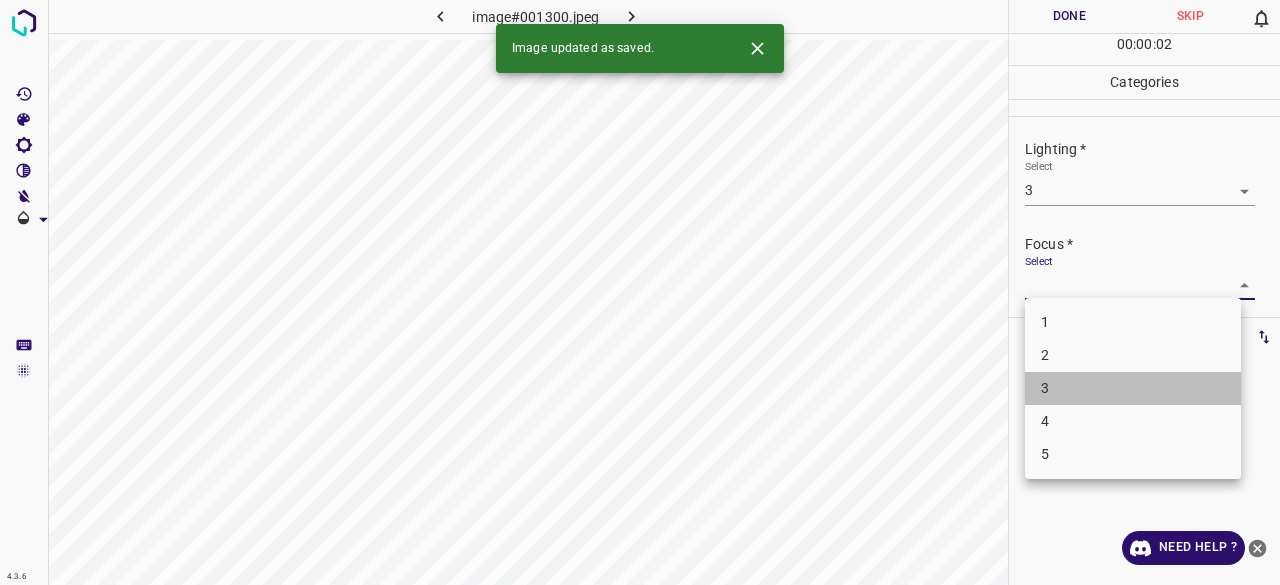 click on "3" at bounding box center (1133, 388) 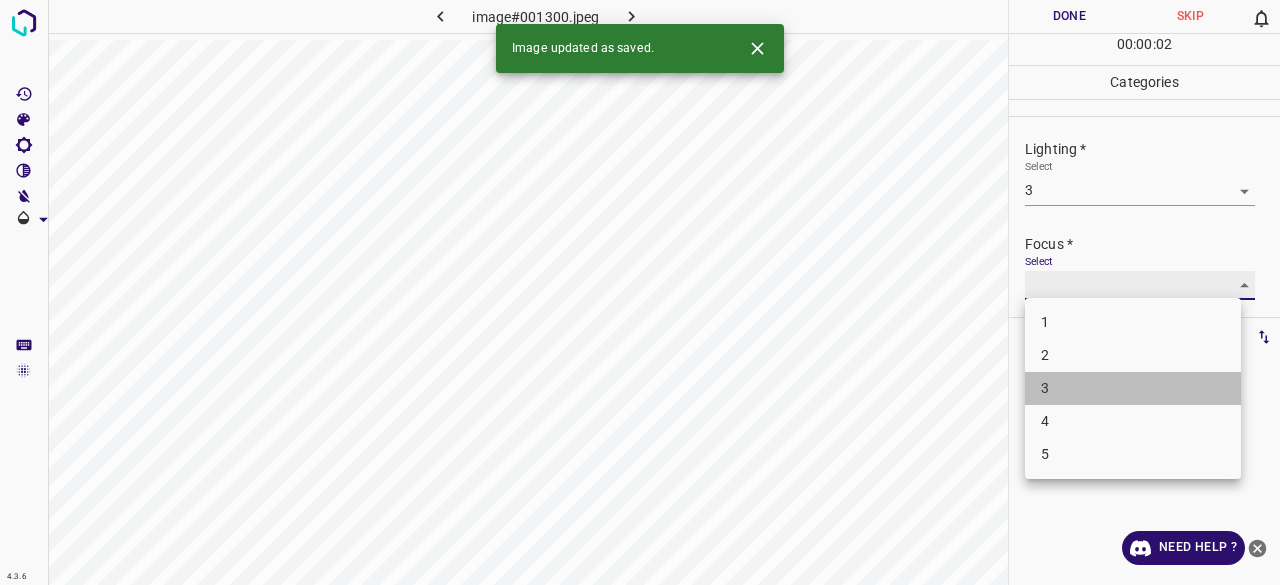 type on "3" 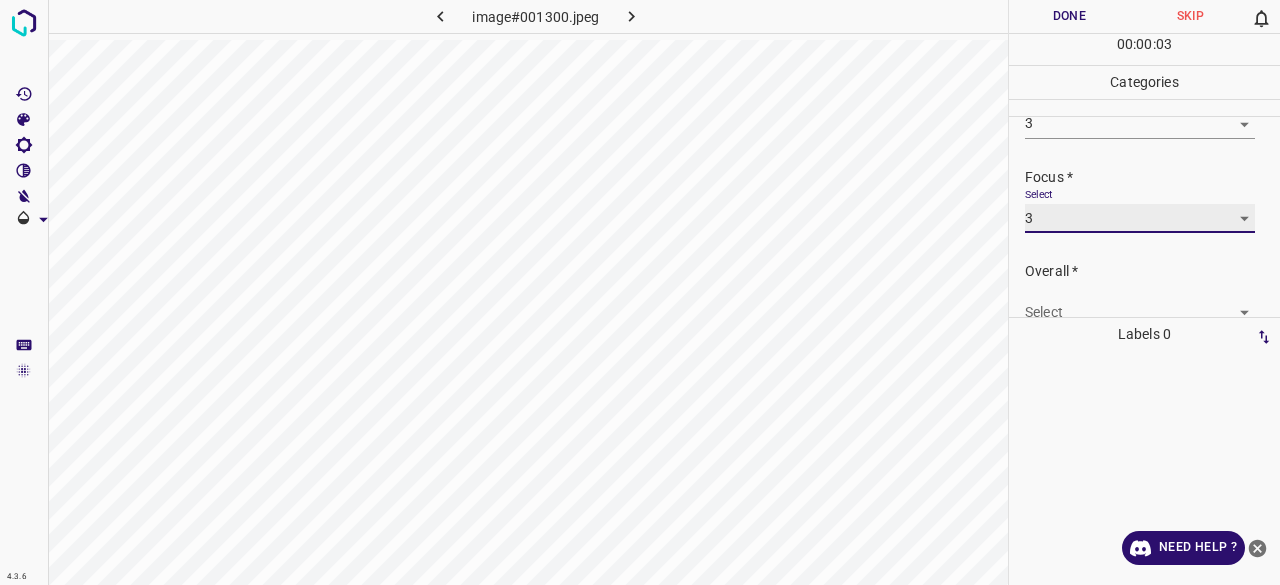 scroll, scrollTop: 98, scrollLeft: 0, axis: vertical 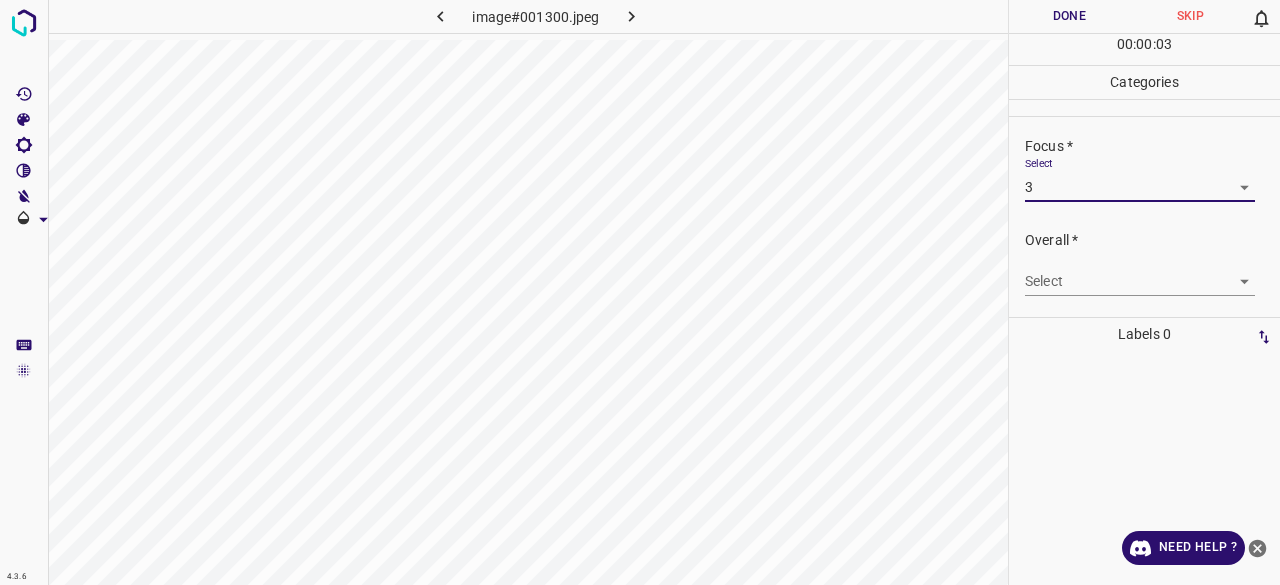 click on "4.3.6  image#001300.jpeg Done Skip 0 00   : 00   : 03   Categories Lighting *  Select 3 3 Focus *  Select 3 3 Overall *  Select ​ Labels   0 Categories 1 Lighting 2 Focus 3 Overall Tools Space Change between modes (Draw & Edit) I Auto labeling R Restore zoom M Zoom in N Zoom out Delete Delete selecte label Filters Z Restore filters X Saturation filter C Brightness filter V Contrast filter B Gray scale filter General O Download Need Help ? - Text - Hide - Delete" at bounding box center [640, 292] 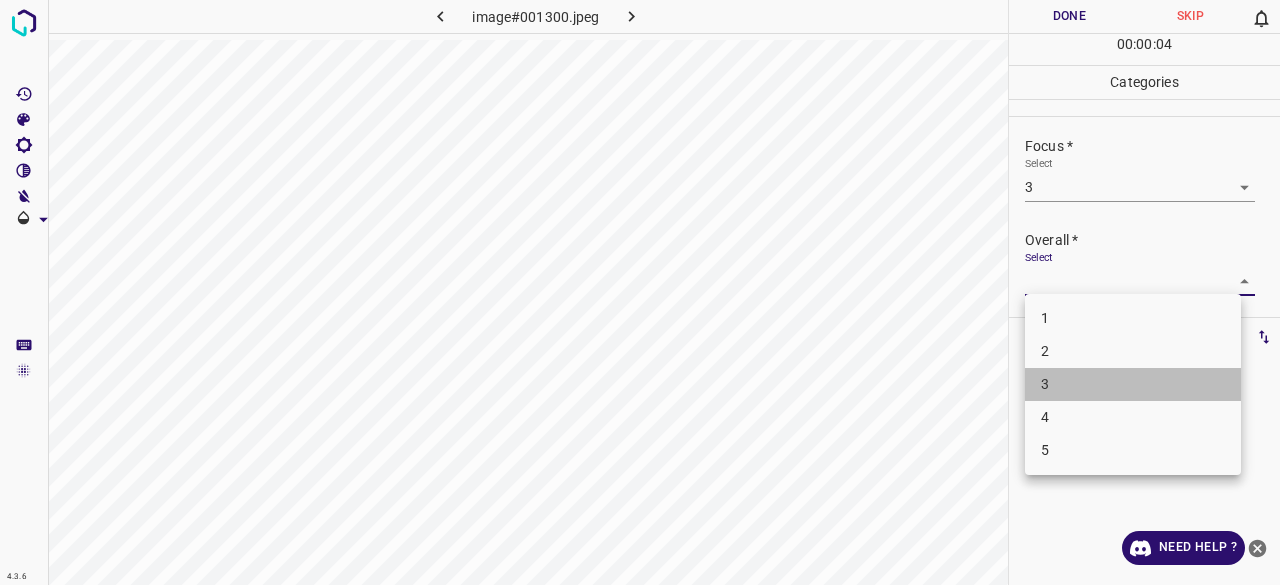 click on "3" at bounding box center (1133, 384) 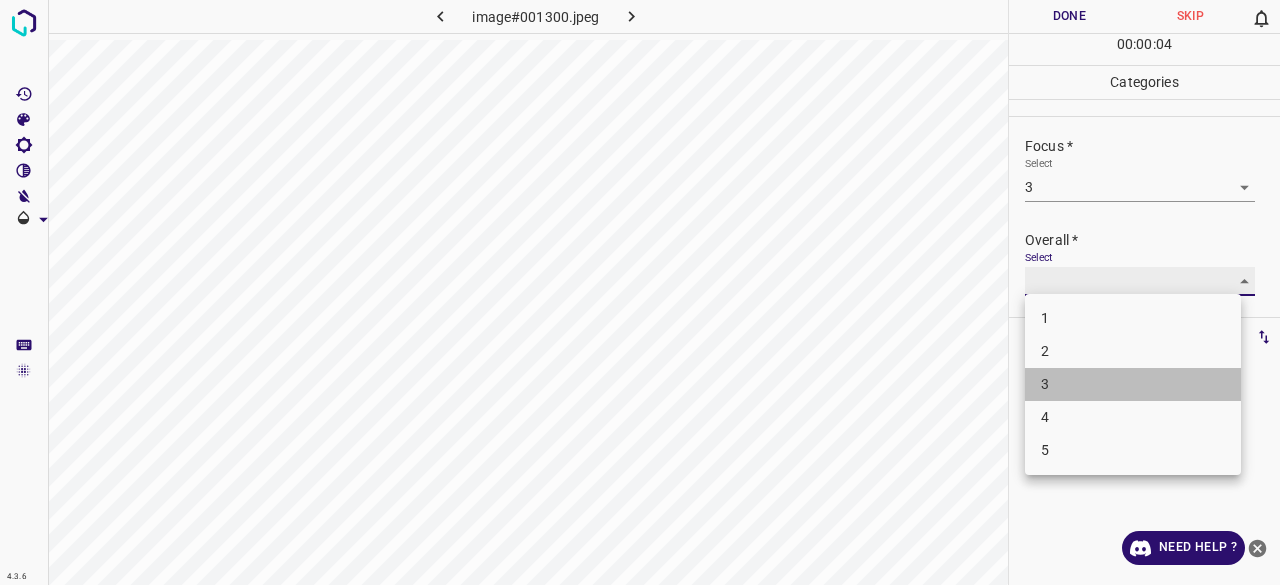 type on "3" 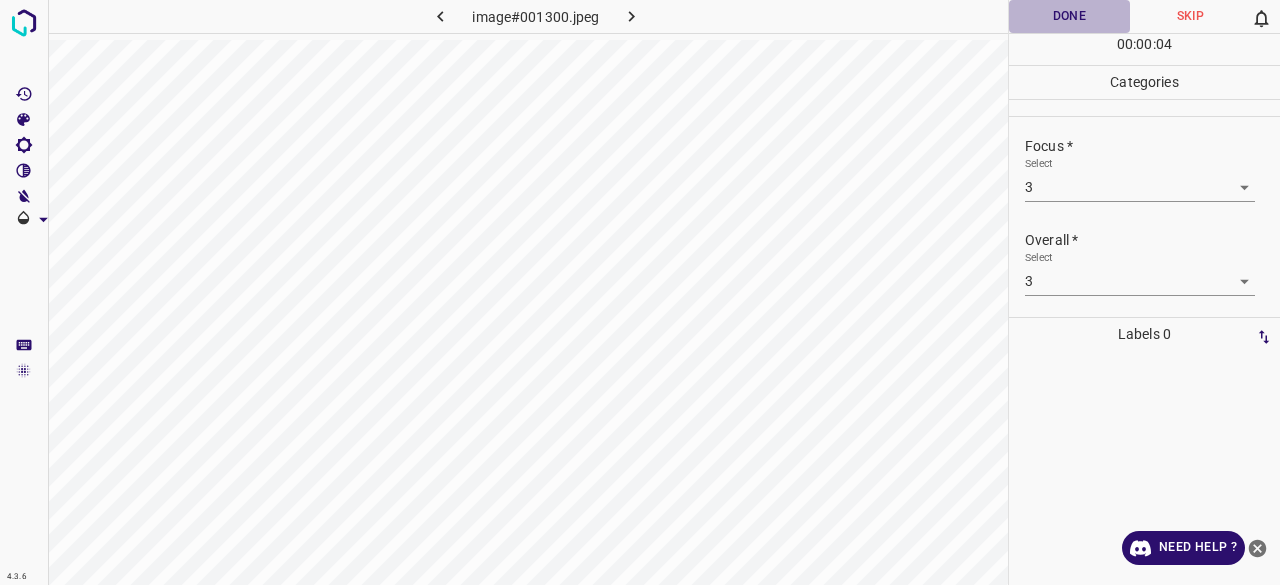 click on "Done" at bounding box center (1069, 16) 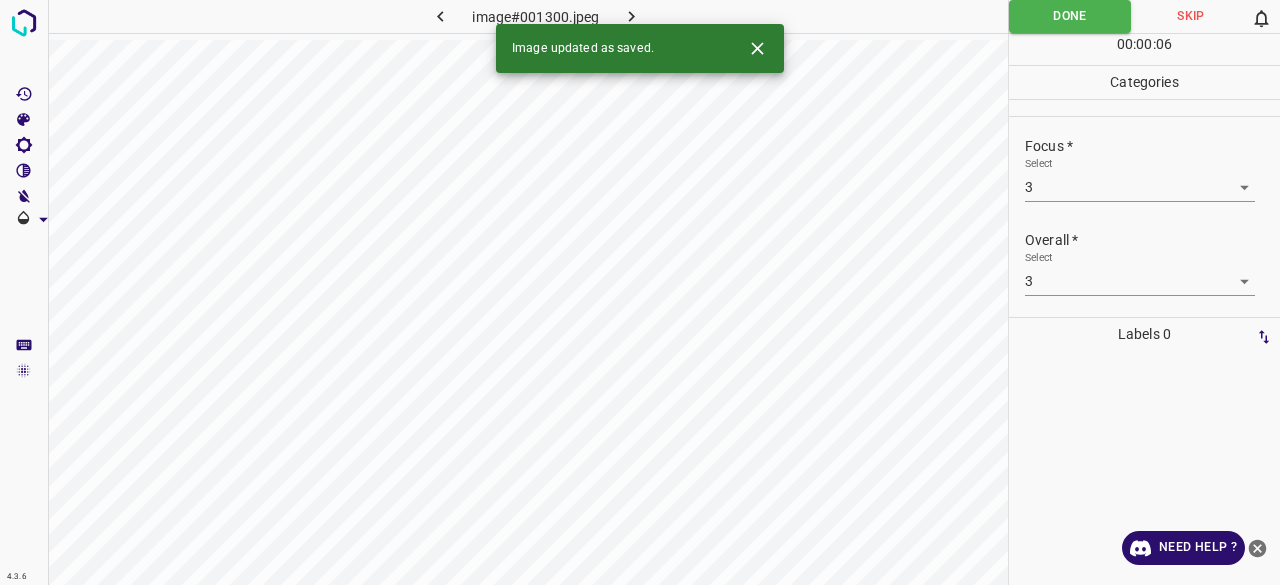 click 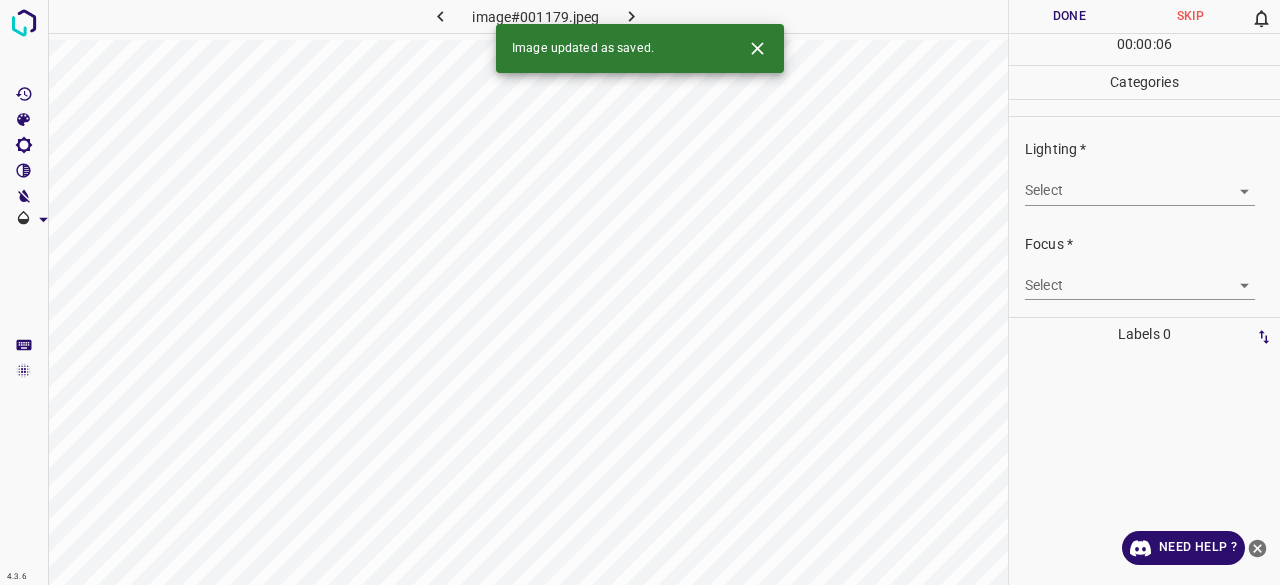 click on "4.3.6  image#001179.jpeg Done Skip 0 00   : 00   : 06   Categories Lighting *  Select ​ Focus *  Select ​ Overall *  Select ​ Labels   0 Categories 1 Lighting 2 Focus 3 Overall Tools Space Change between modes (Draw & Edit) I Auto labeling R Restore zoom M Zoom in N Zoom out Delete Delete selecte label Filters Z Restore filters X Saturation filter C Brightness filter V Contrast filter B Gray scale filter General O Download Image updated as saved. Need Help ? - Text - Hide - Delete" at bounding box center (640, 292) 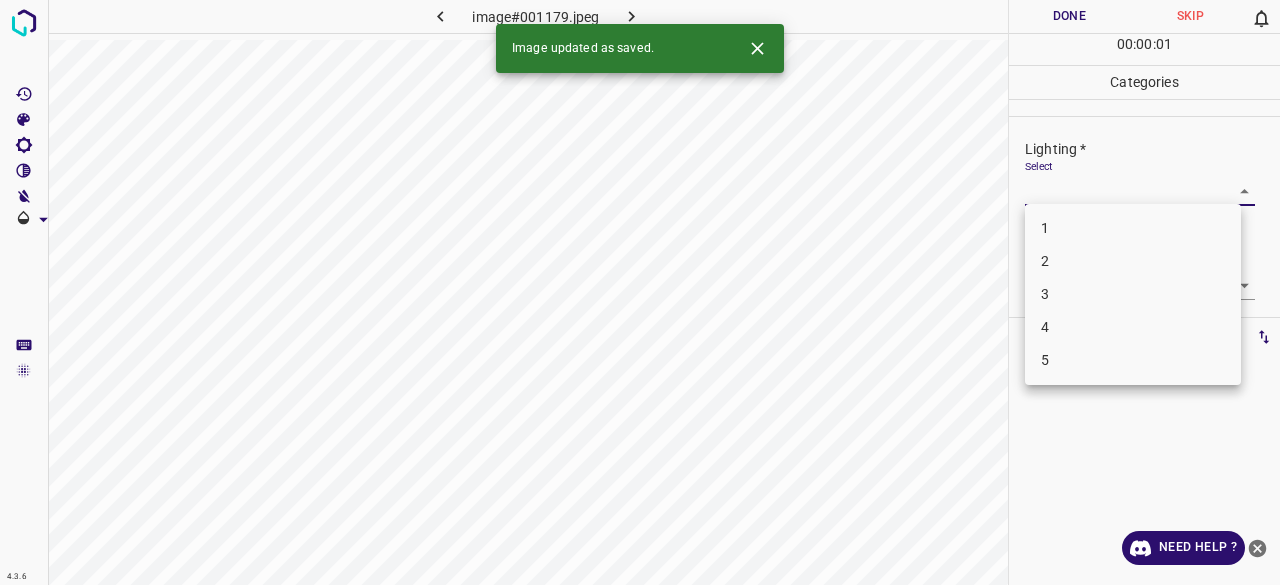 click on "3" at bounding box center [1133, 294] 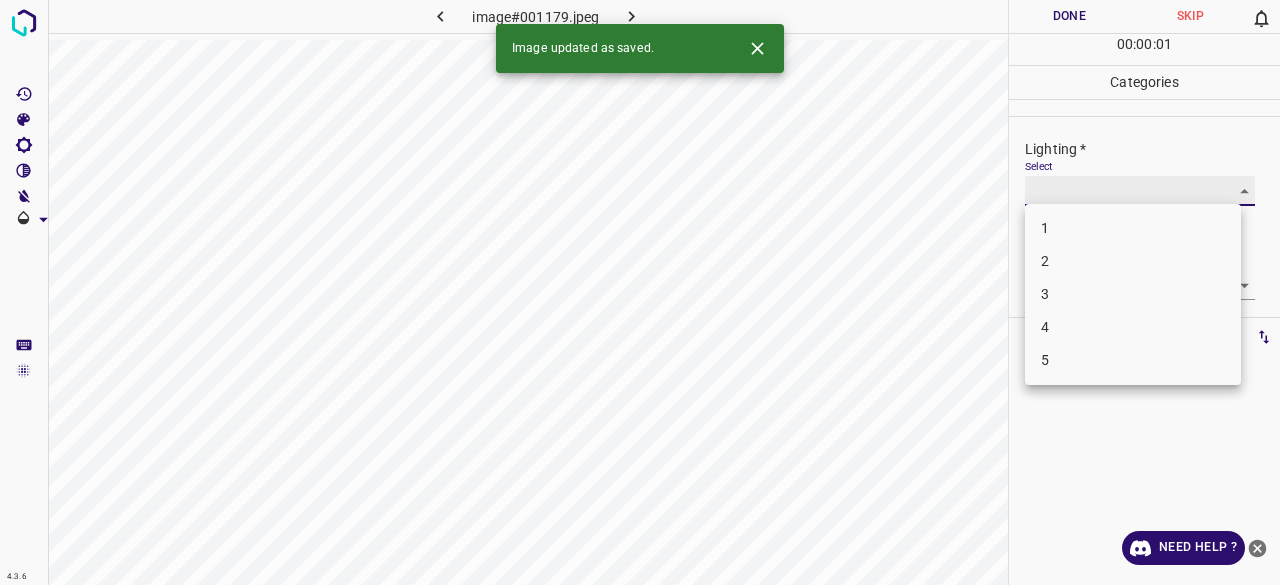 type on "3" 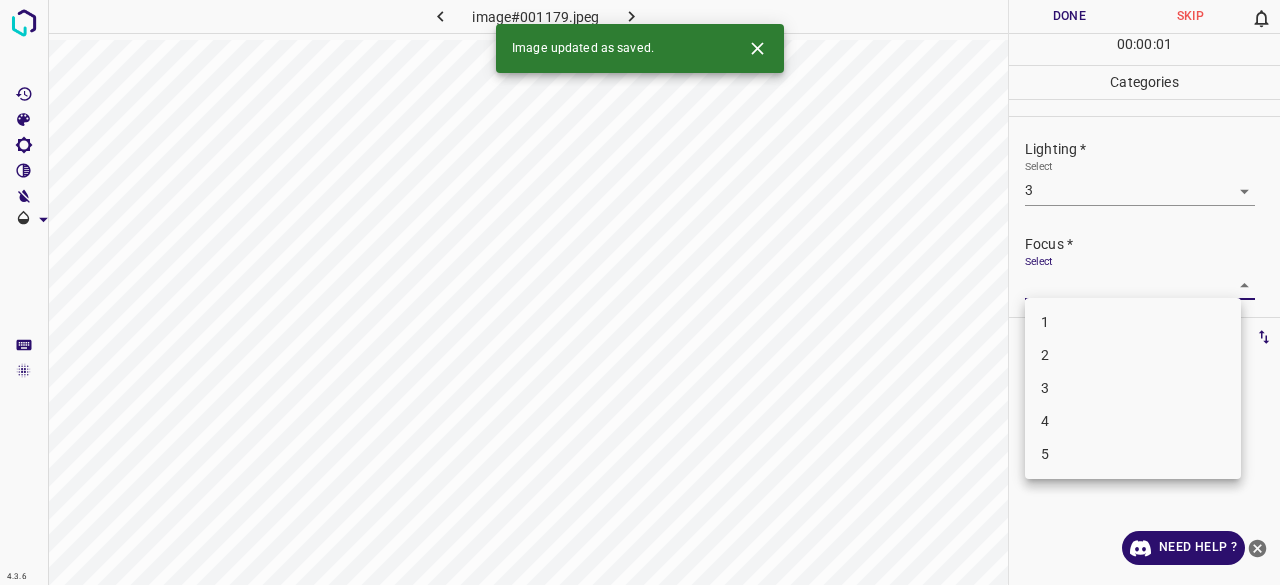 click on "4.3.6  image#001179.jpeg Done Skip 0 00   : 00   : 01   Categories Lighting *  Select 3 3 Focus *  Select ​ Overall *  Select ​ Labels   0 Categories 1 Lighting 2 Focus 3 Overall Tools Space Change between modes (Draw & Edit) I Auto labeling R Restore zoom M Zoom in N Zoom out Delete Delete selecte label Filters Z Restore filters X Saturation filter C Brightness filter V Contrast filter B Gray scale filter General O Download Image updated as saved. Need Help ? - Text - Hide - Delete 1 2 3 4 5" at bounding box center (640, 292) 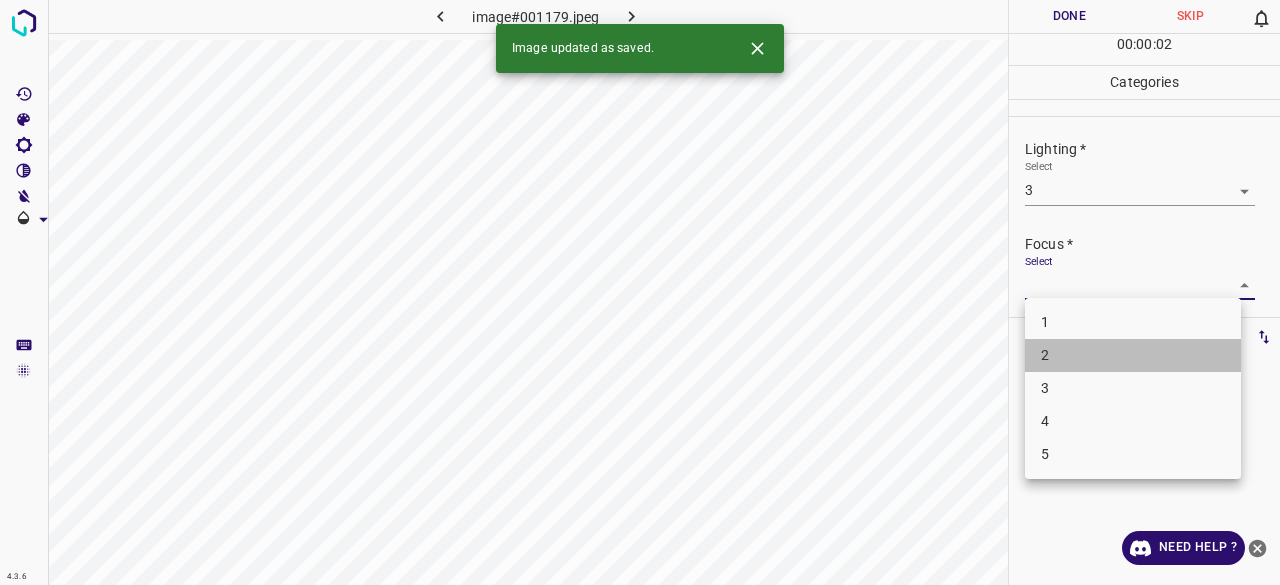click on "2" at bounding box center (1133, 355) 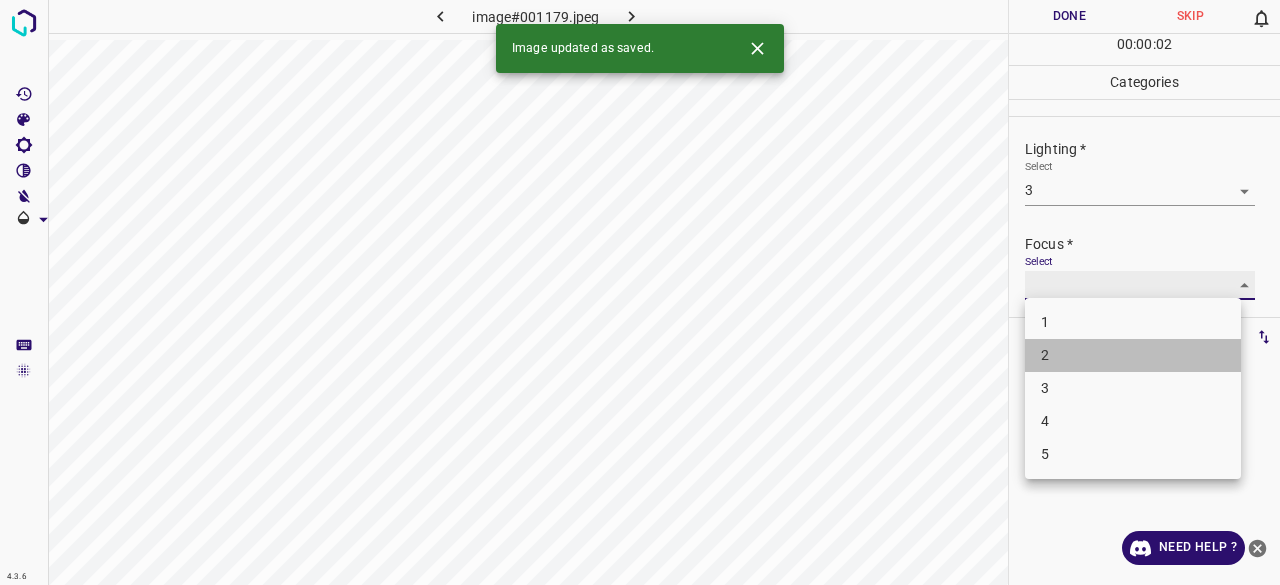 type on "2" 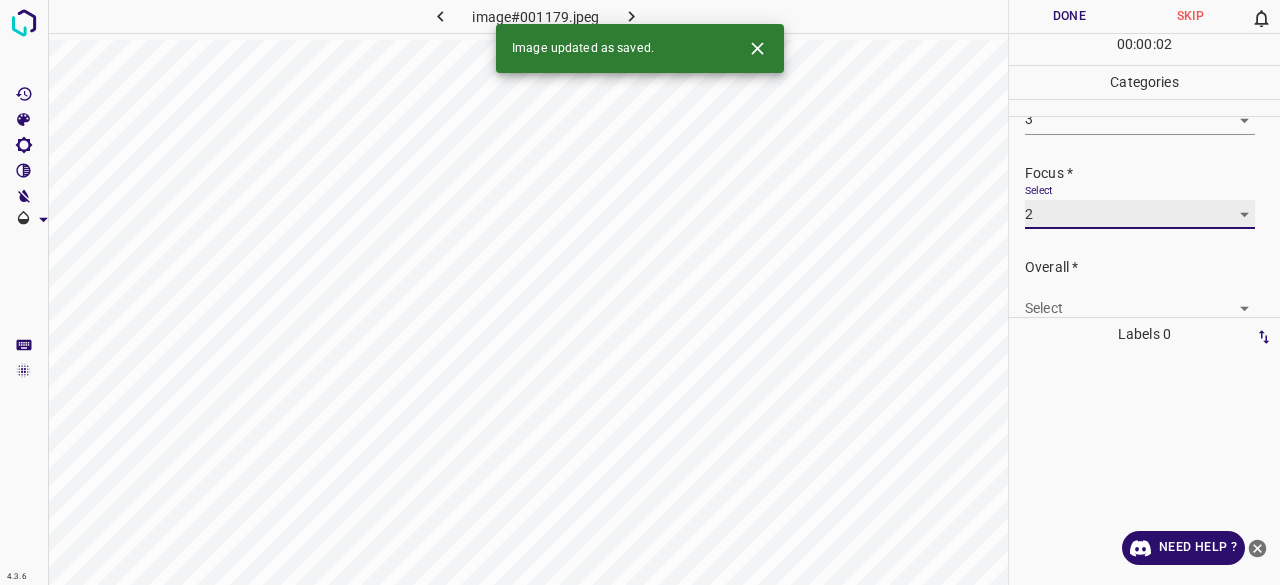 scroll, scrollTop: 98, scrollLeft: 0, axis: vertical 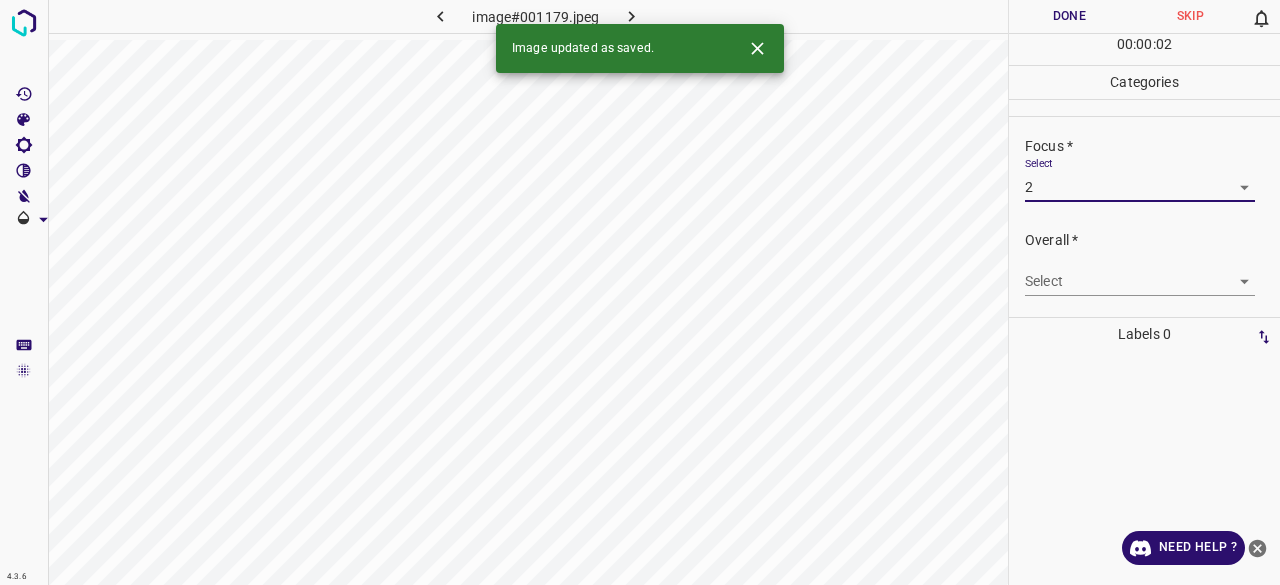 click on "4.3.6  image#001179.jpeg Done Skip 0 00   : 00   : 02   Categories Lighting *  Select 3 3 Focus *  Select 2 2 Overall *  Select ​ Labels   0 Categories 1 Lighting 2 Focus 3 Overall Tools Space Change between modes (Draw & Edit) I Auto labeling R Restore zoom M Zoom in N Zoom out Delete Delete selecte label Filters Z Restore filters X Saturation filter C Brightness filter V Contrast filter B Gray scale filter General O Download Image updated as saved. Need Help ? - Text - Hide - Delete" at bounding box center (640, 292) 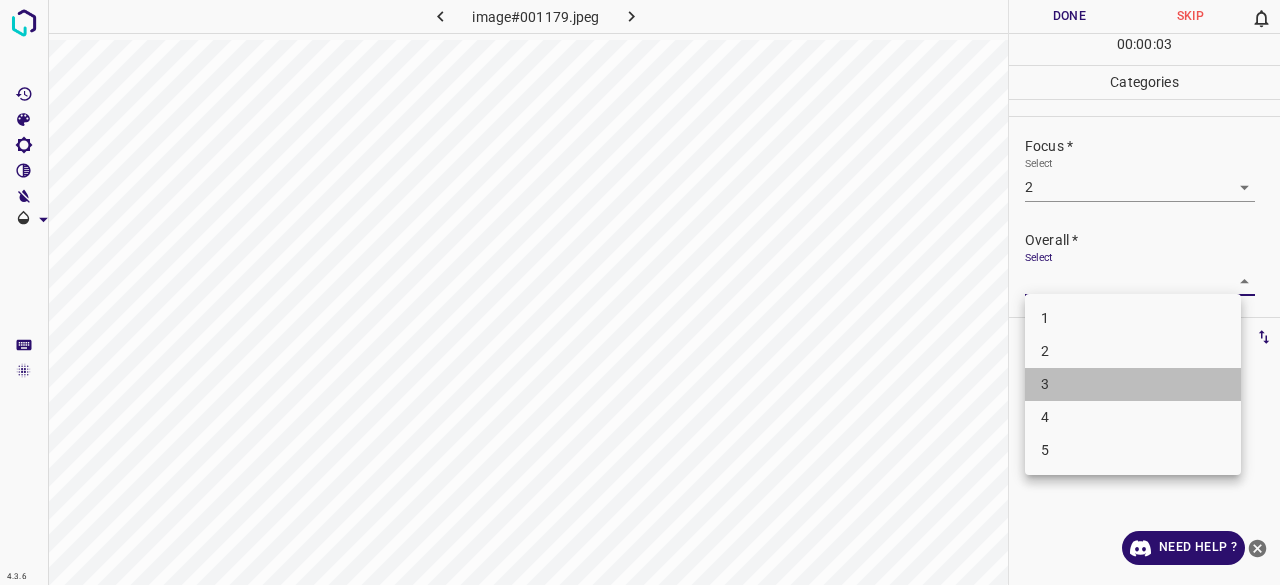 click on "3" at bounding box center [1133, 384] 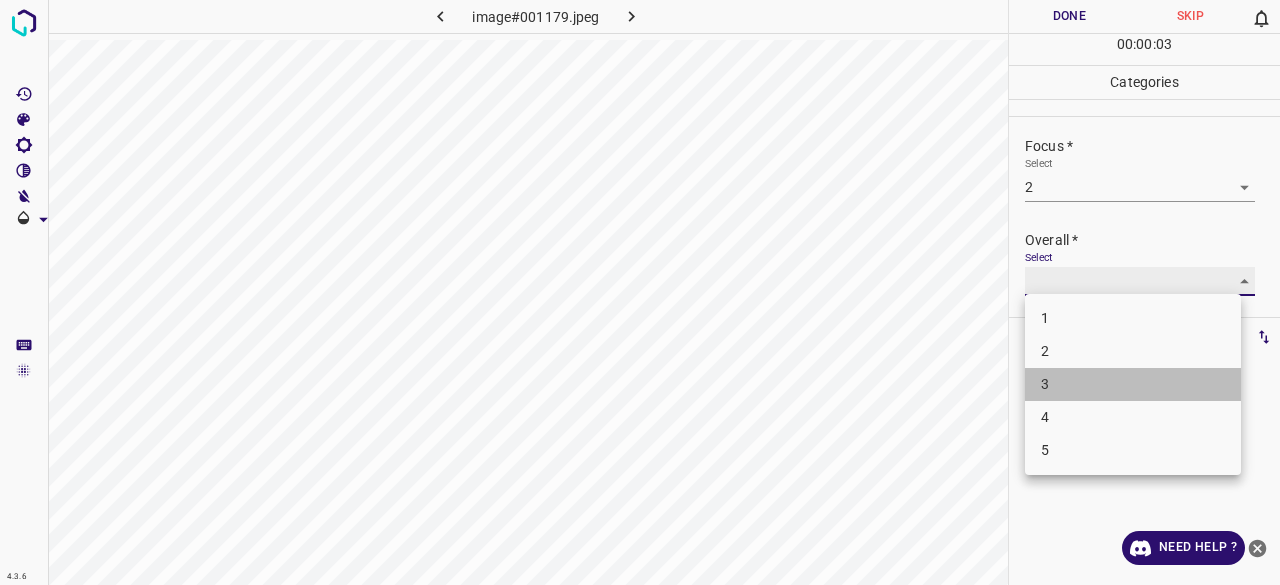 type on "3" 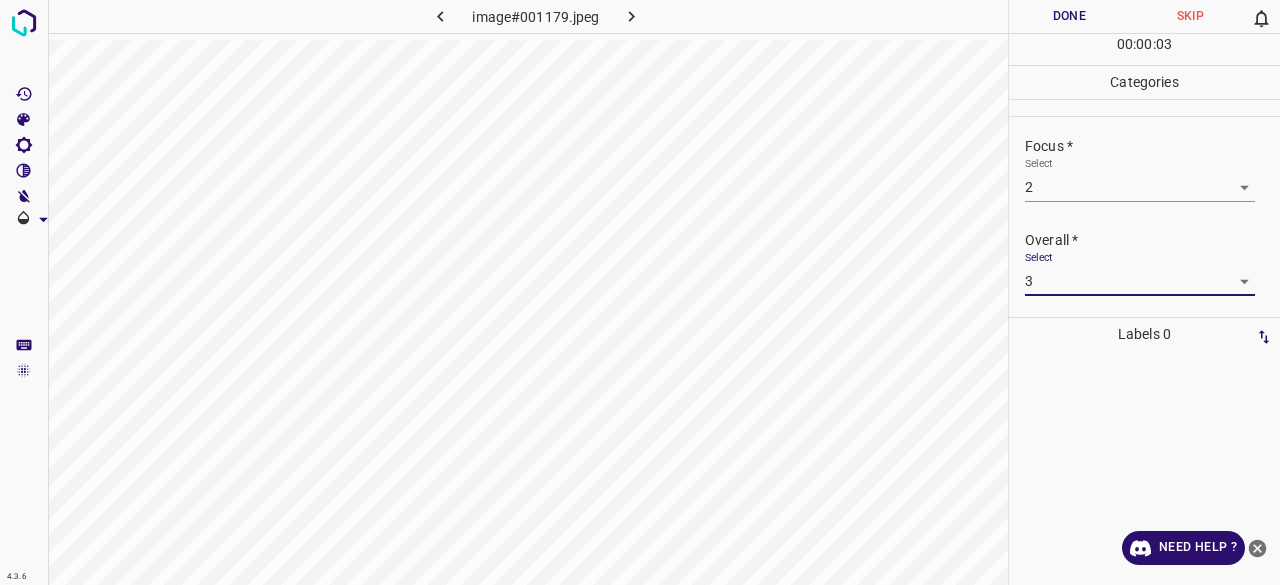 click on "Done" at bounding box center [1069, 16] 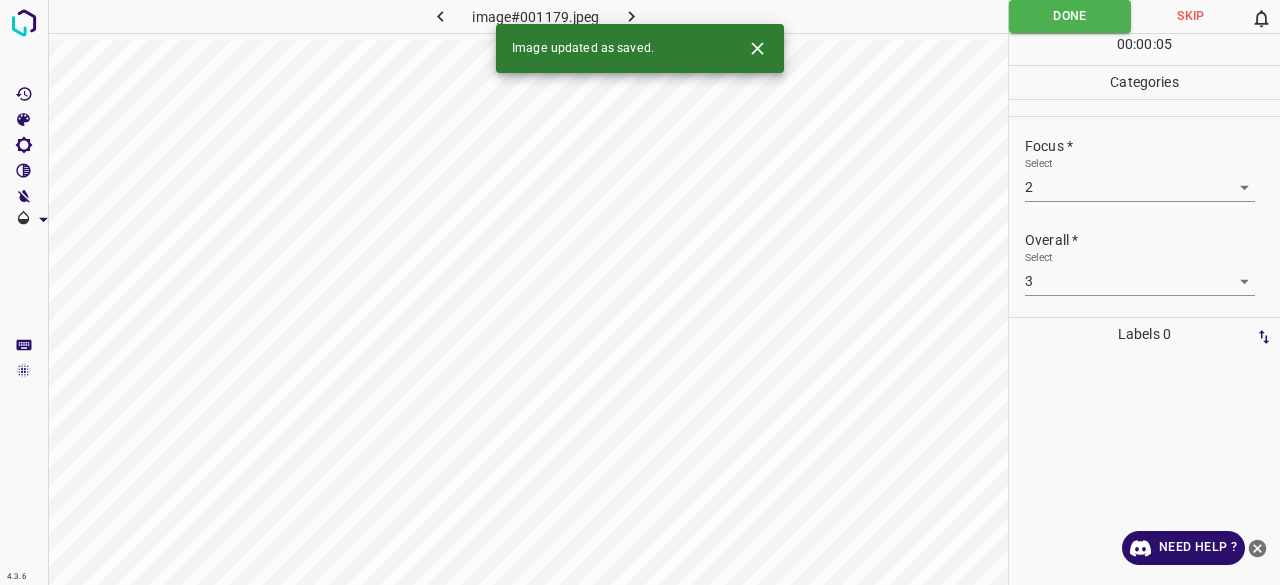 click 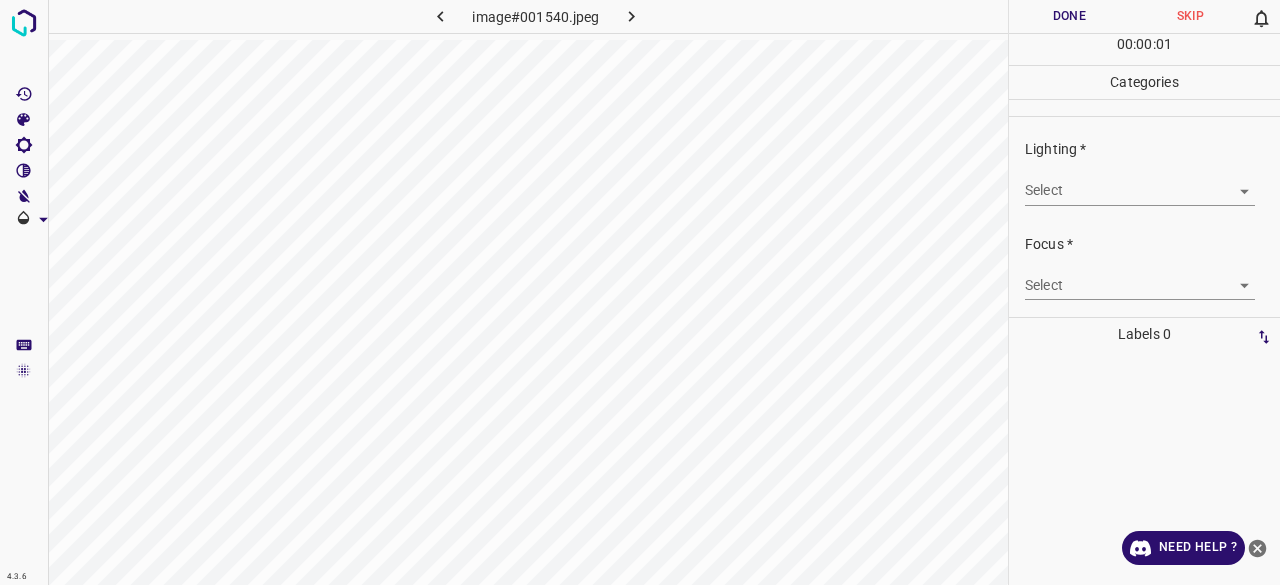 click on "Lighting *  Select ​" at bounding box center [1144, 172] 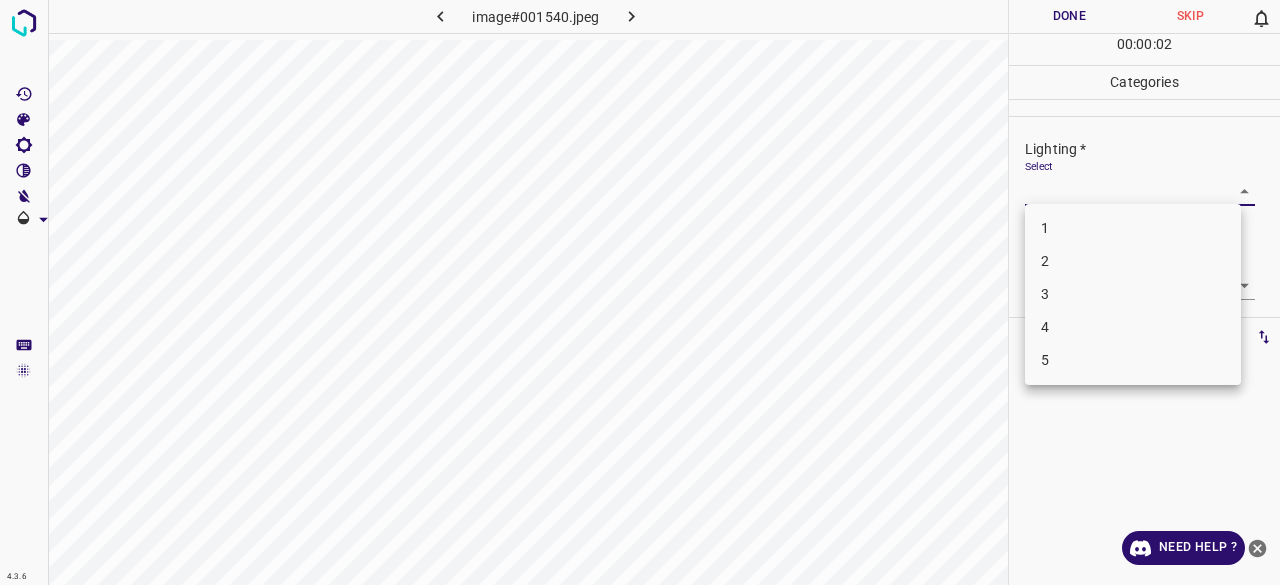click on "3" at bounding box center (1133, 294) 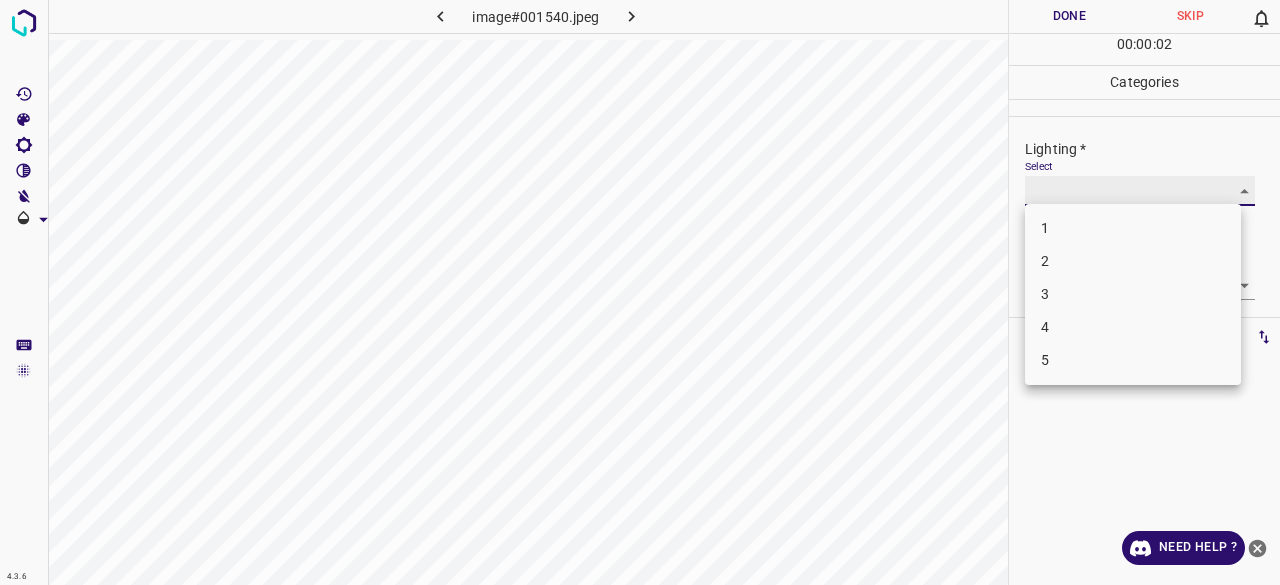 type on "3" 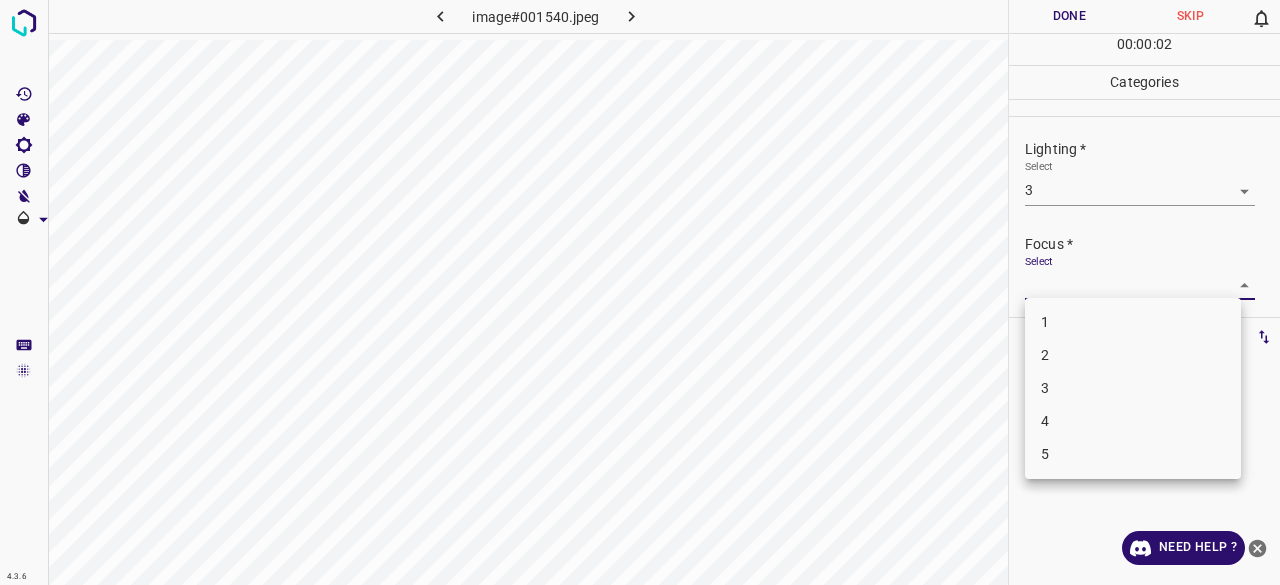 click on "4.3.6  image#001540.jpeg Done Skip 0 00   : 00   : 02   Categories Lighting *  Select 3 3 Focus *  Select ​ Overall *  Select ​ Labels   0 Categories 1 Lighting 2 Focus 3 Overall Tools Space Change between modes (Draw & Edit) I Auto labeling R Restore zoom M Zoom in N Zoom out Delete Delete selecte label Filters Z Restore filters X Saturation filter C Brightness filter V Contrast filter B Gray scale filter General O Download Need Help ? - Text - Hide - Delete 1 2 3 4 5" at bounding box center [640, 292] 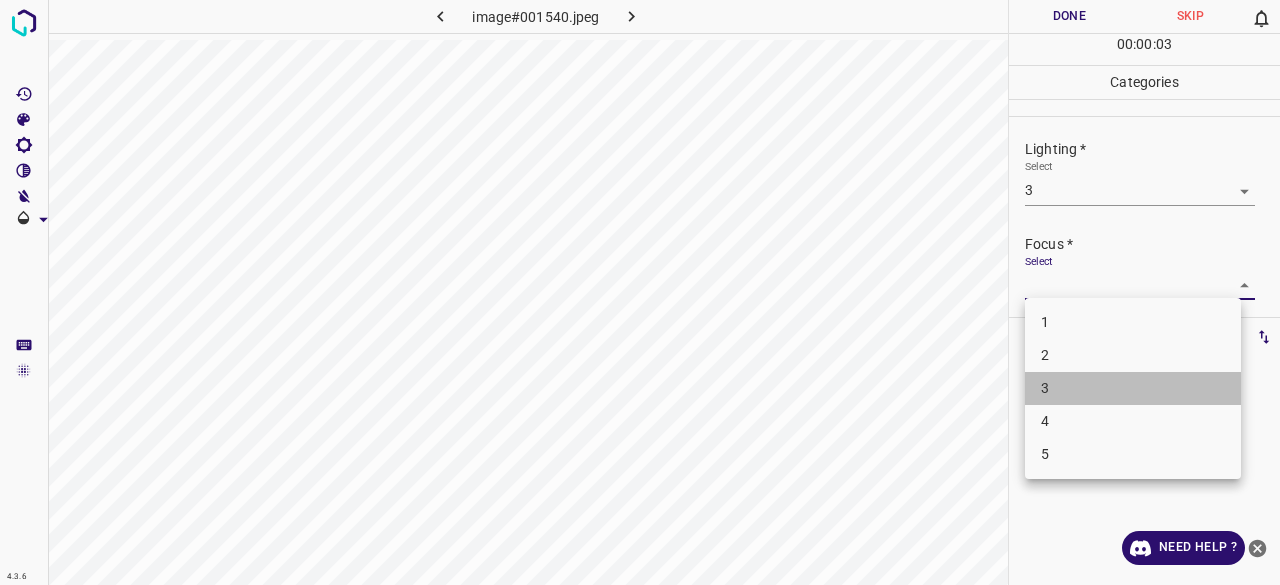 click on "3" at bounding box center [1133, 388] 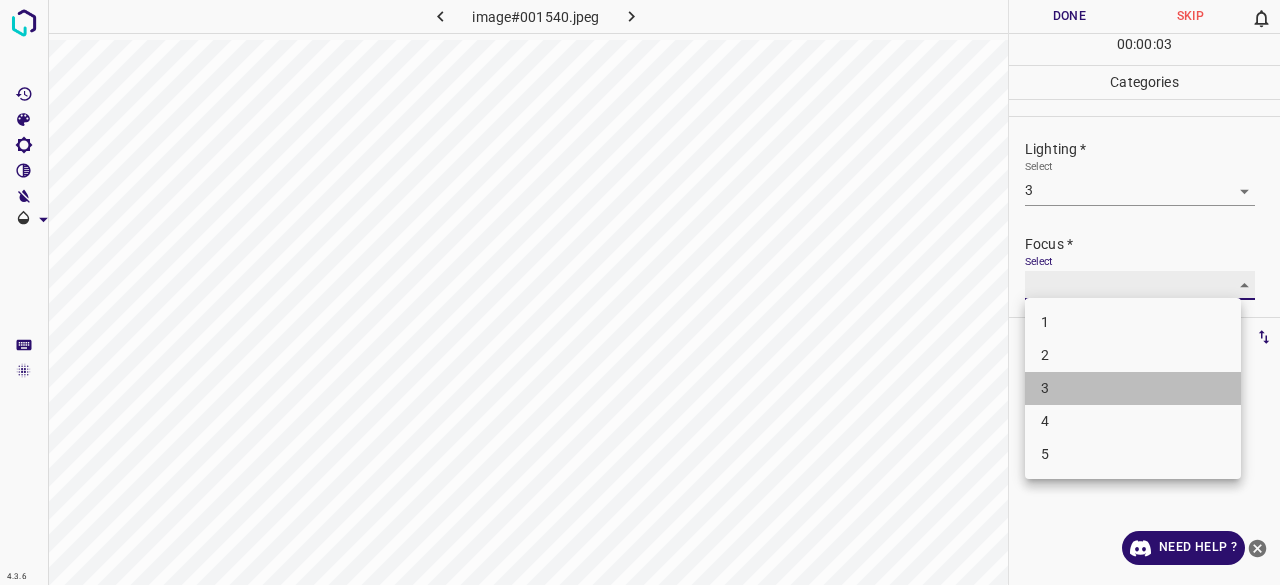 type on "3" 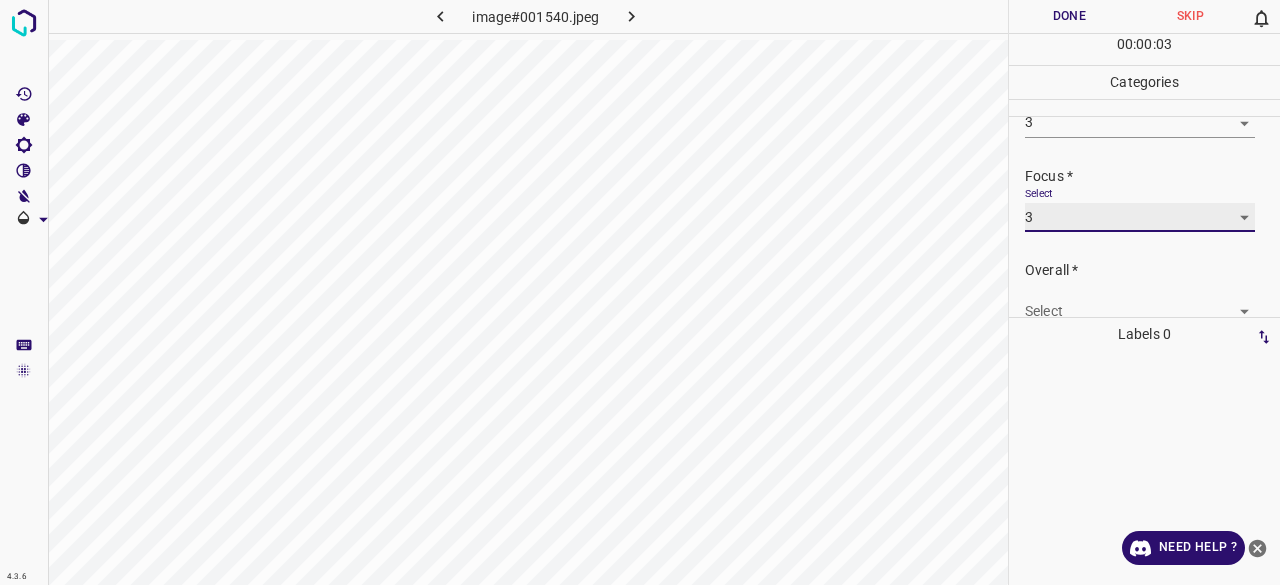 scroll, scrollTop: 98, scrollLeft: 0, axis: vertical 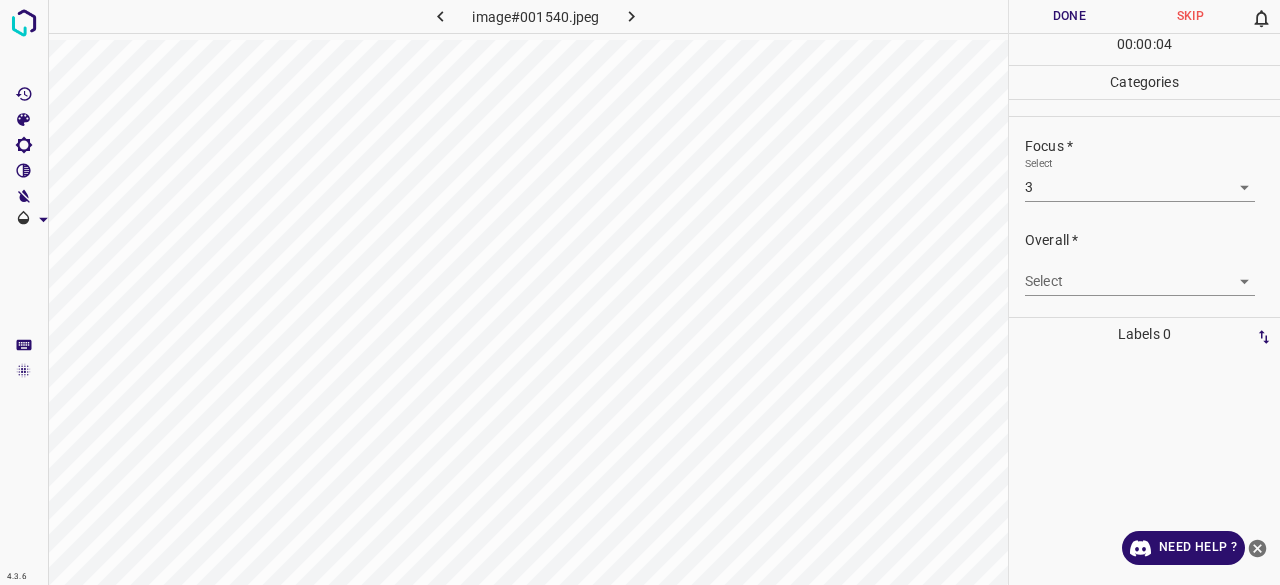 drag, startPoint x: 1071, startPoint y: 249, endPoint x: 1068, endPoint y: 274, distance: 25.179358 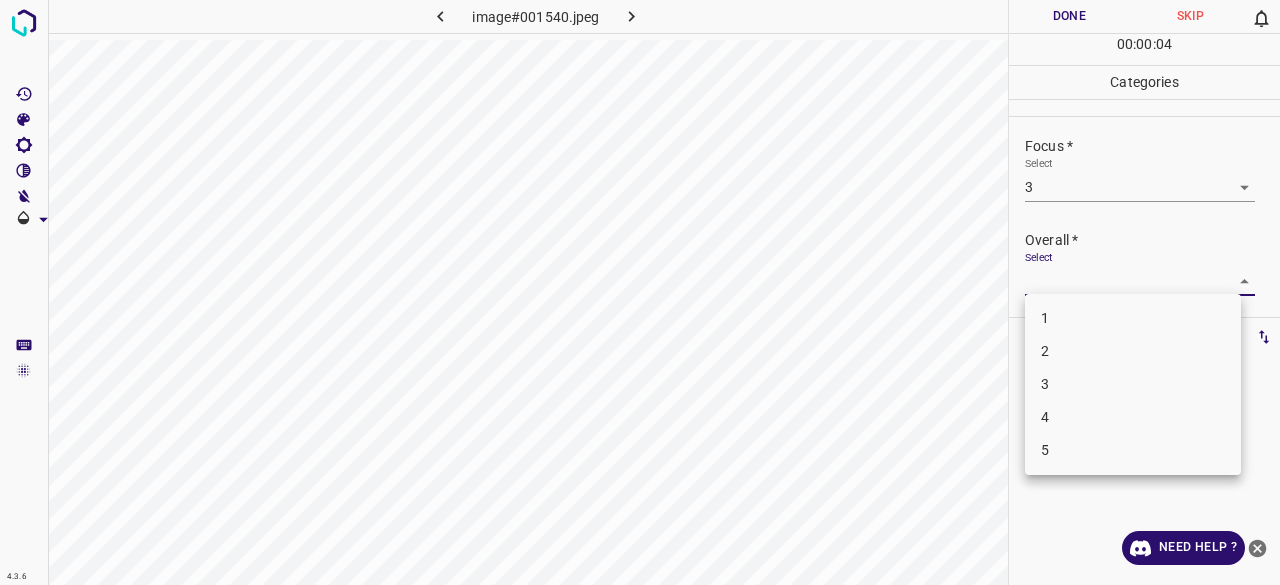 click on "4.3.6  image#001540.jpeg Done Skip 0 00   : 00   : 04   Categories Lighting *  Select 3 3 Focus *  Select 3 3 Overall *  Select ​ Labels   0 Categories 1 Lighting 2 Focus 3 Overall Tools Space Change between modes (Draw & Edit) I Auto labeling R Restore zoom M Zoom in N Zoom out Delete Delete selecte label Filters Z Restore filters X Saturation filter C Brightness filter V Contrast filter B Gray scale filter General O Download Need Help ? - Text - Hide - Delete 1 2 3 4 5" at bounding box center (640, 292) 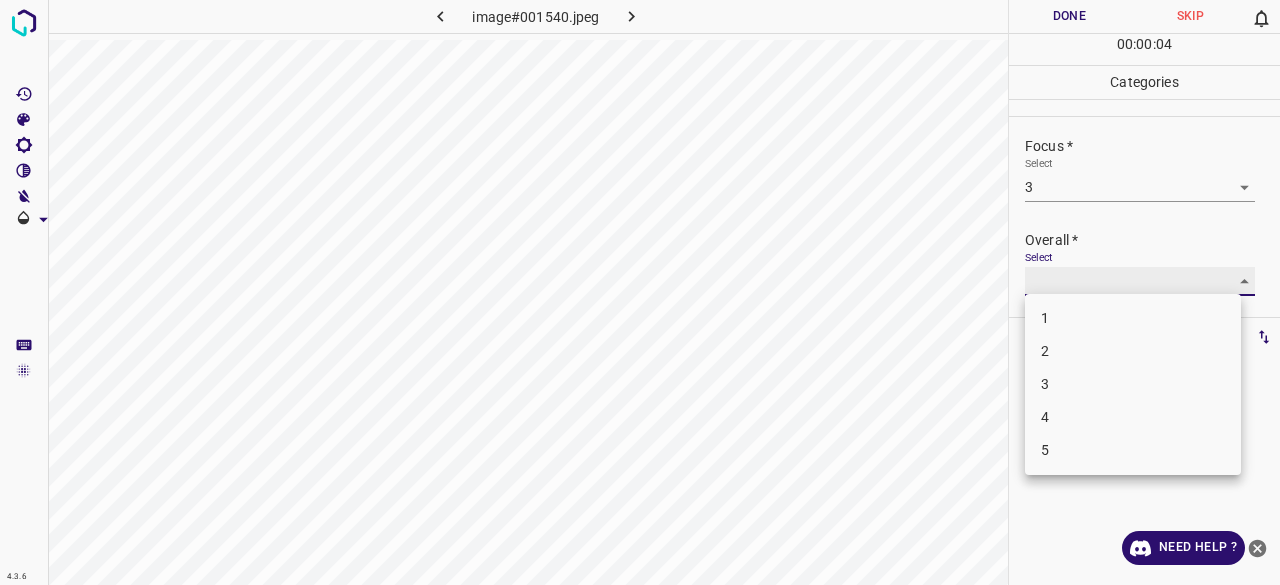 type on "3" 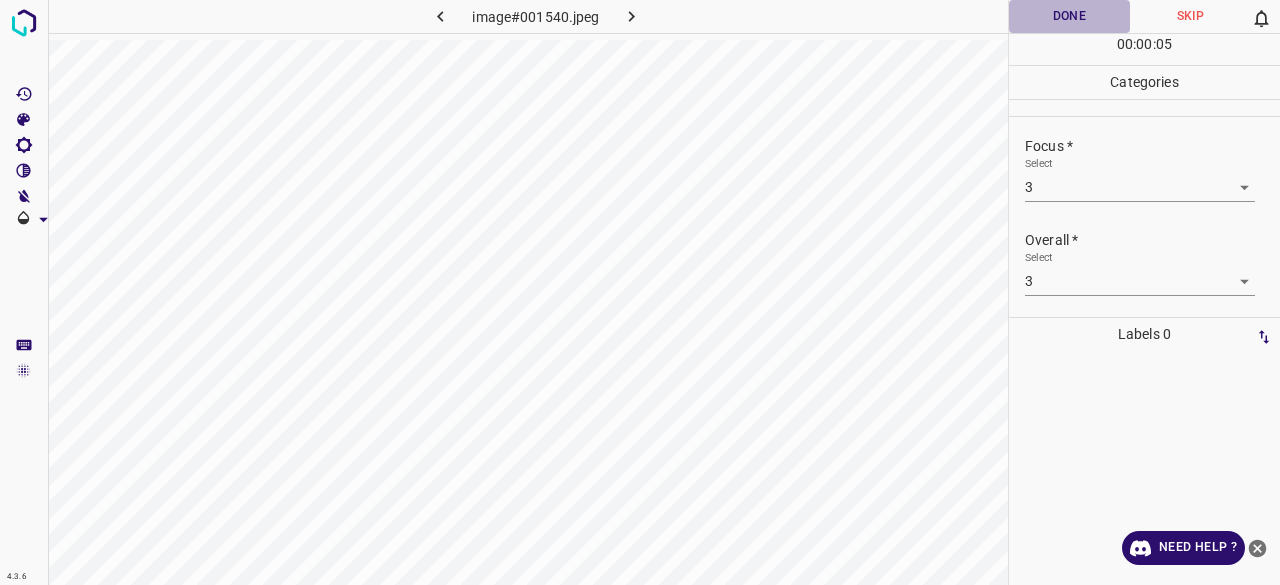 click on "Done" at bounding box center (1069, 16) 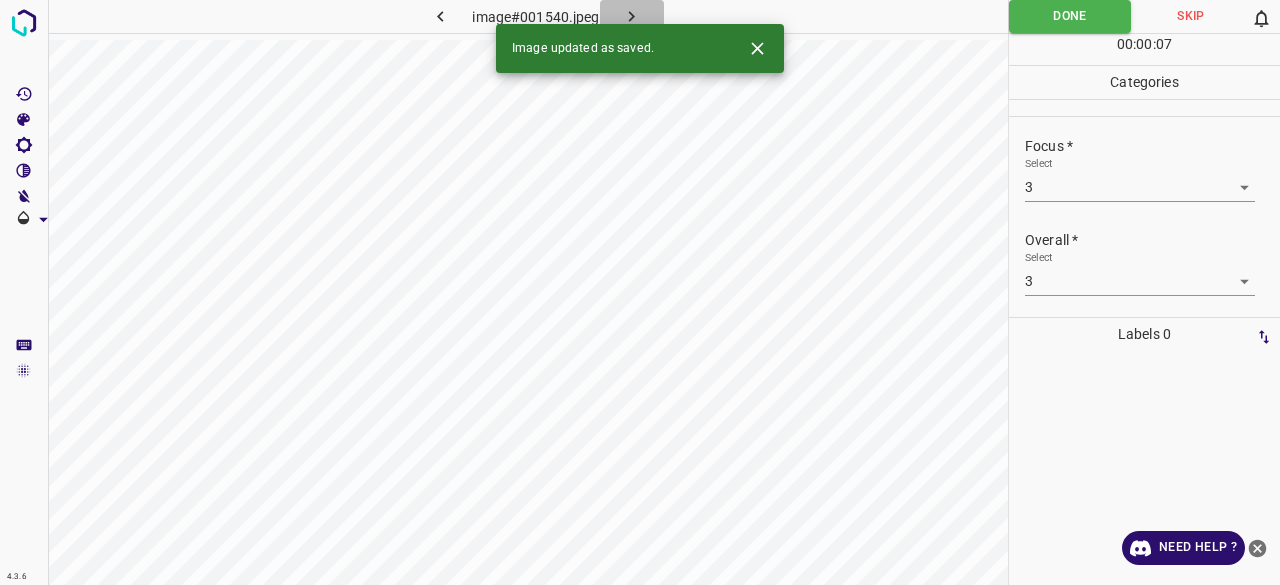 click 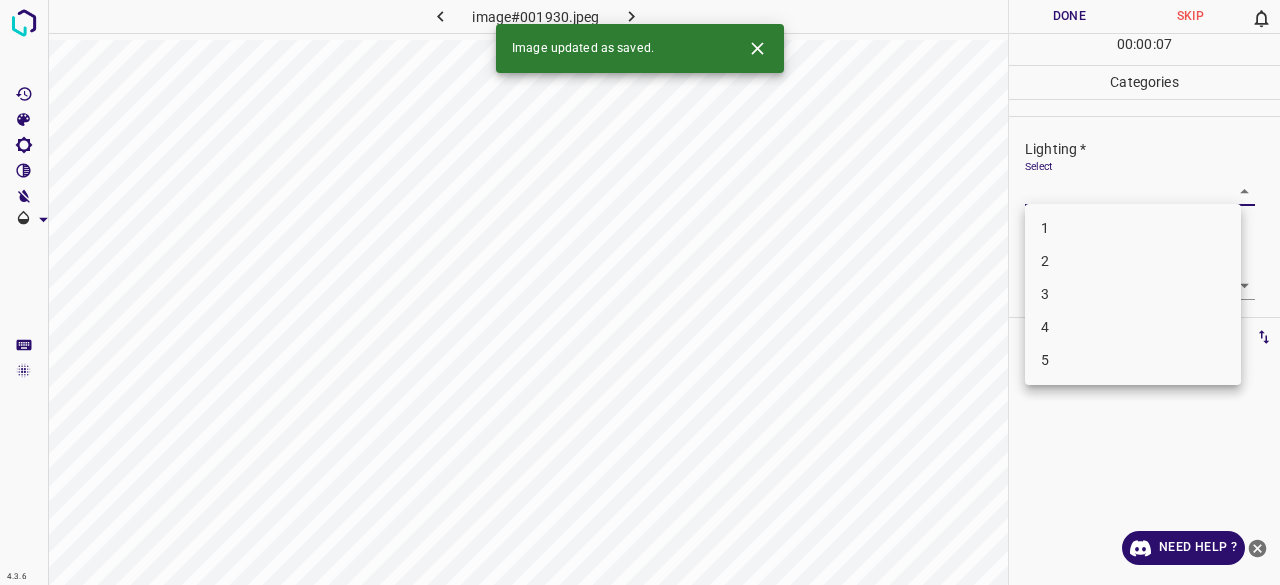 click on "4.3.6  image#001930.jpeg Done Skip 0 00   : 00   : 07   Categories Lighting *  Select ​ Focus *  Select ​ Overall *  Select ​ Labels   0 Categories 1 Lighting 2 Focus 3 Overall Tools Space Change between modes (Draw & Edit) I Auto labeling R Restore zoom M Zoom in N Zoom out Delete Delete selecte label Filters Z Restore filters X Saturation filter C Brightness filter V Contrast filter B Gray scale filter General O Download Image updated as saved. Need Help ? - Text - Hide - Delete 1 2 3 4 5" at bounding box center (640, 292) 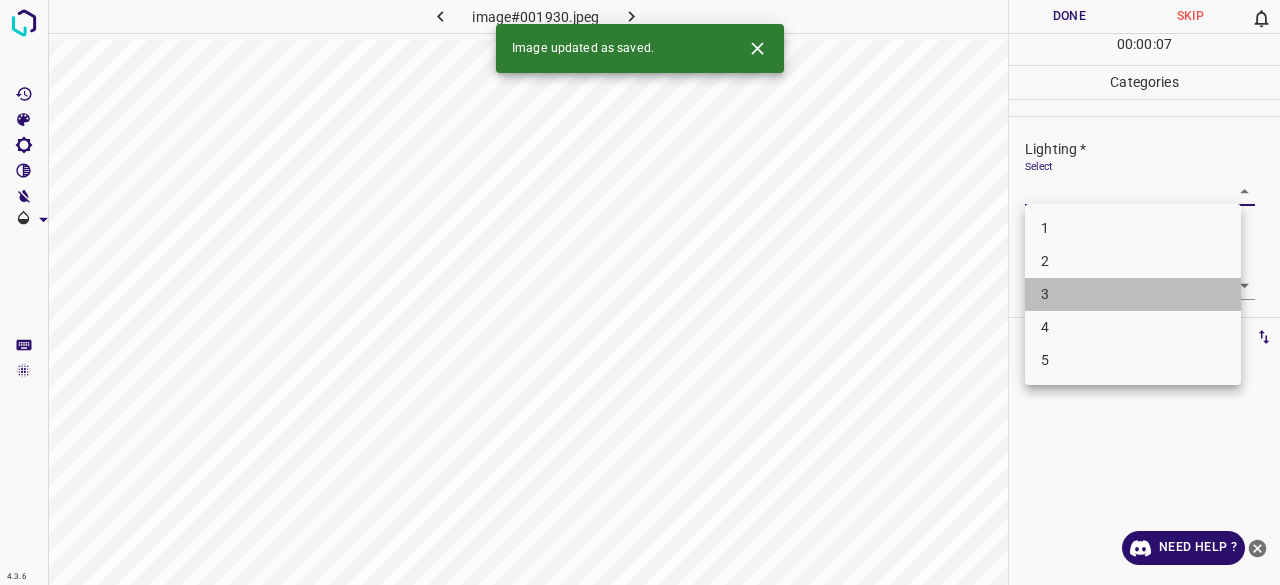 click on "3" at bounding box center [1133, 294] 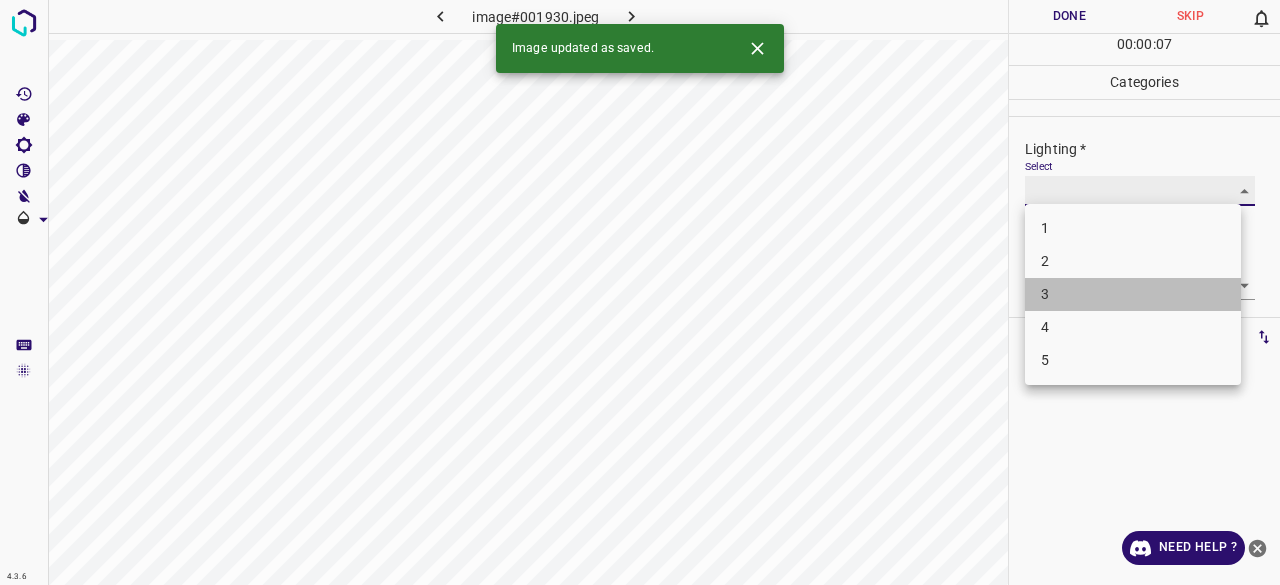 type on "3" 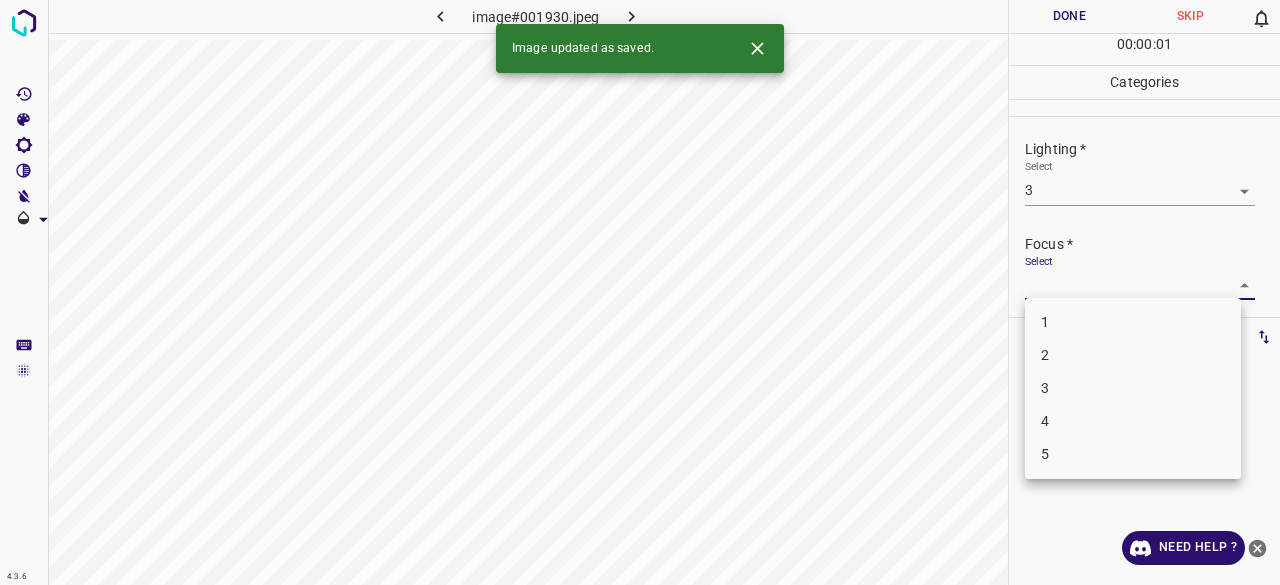 click on "4.3.6  image#001930.jpeg Done Skip 0 00   : 00   : 01   Categories Lighting *  Select 3 3 Focus *  Select ​ Overall *  Select ​ Labels   0 Categories 1 Lighting 2 Focus 3 Overall Tools Space Change between modes (Draw & Edit) I Auto labeling R Restore zoom M Zoom in N Zoom out Delete Delete selecte label Filters Z Restore filters X Saturation filter C Brightness filter V Contrast filter B Gray scale filter General O Download Image updated as saved. Need Help ? - Text - Hide - Delete 1 2 3 4 5" at bounding box center [640, 292] 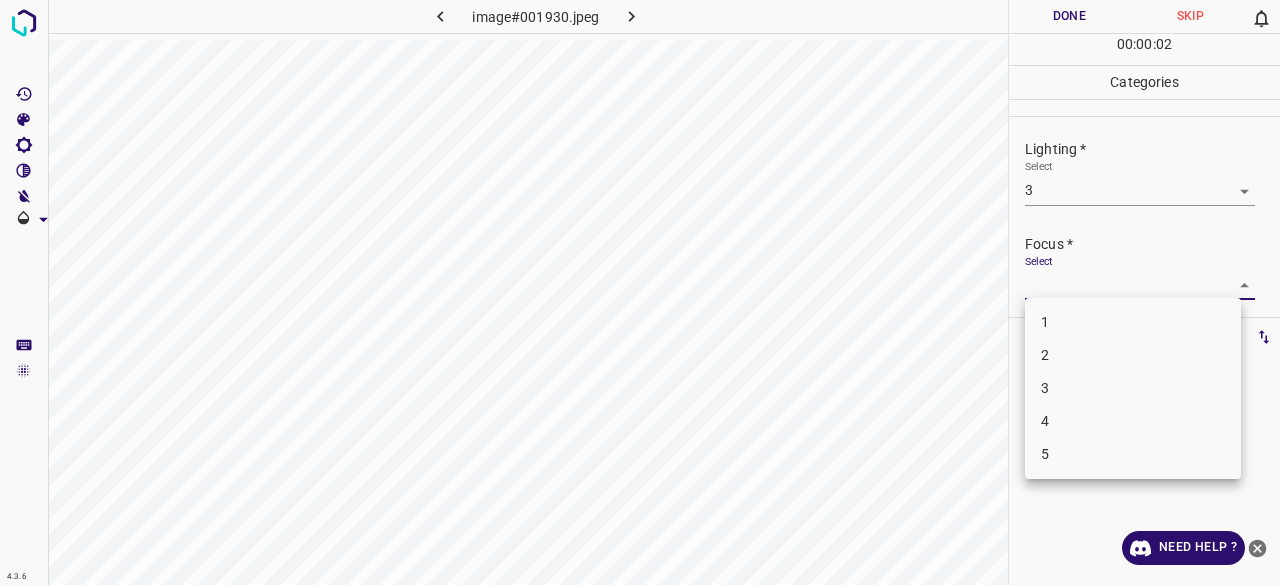 drag, startPoint x: 1050, startPoint y: 370, endPoint x: 1058, endPoint y: 387, distance: 18.788294 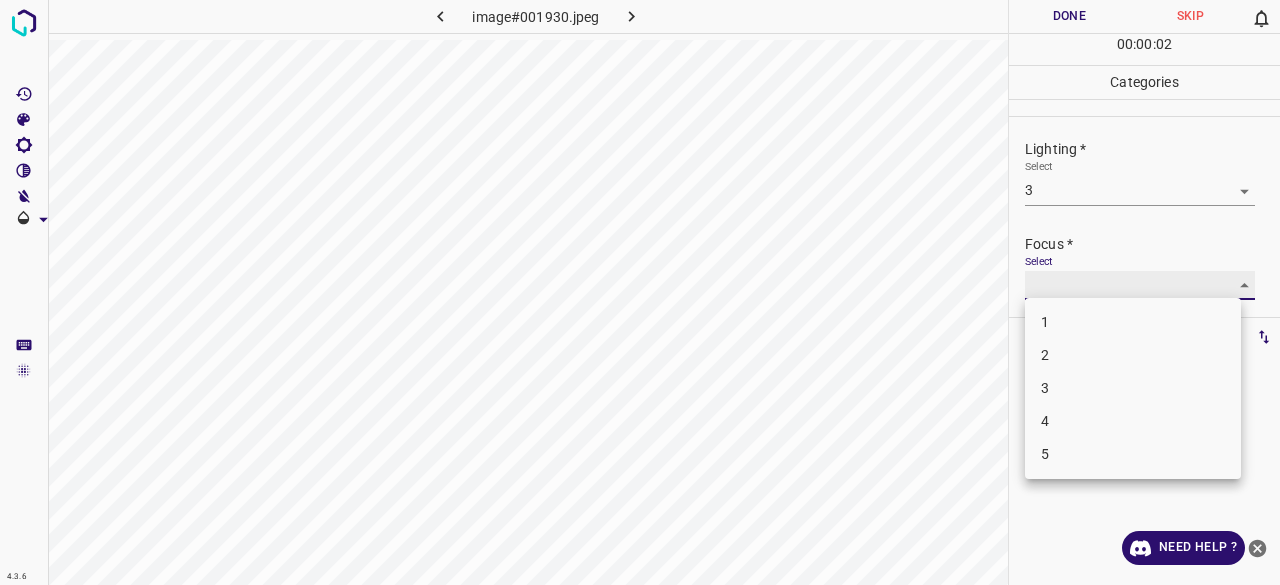 type on "3" 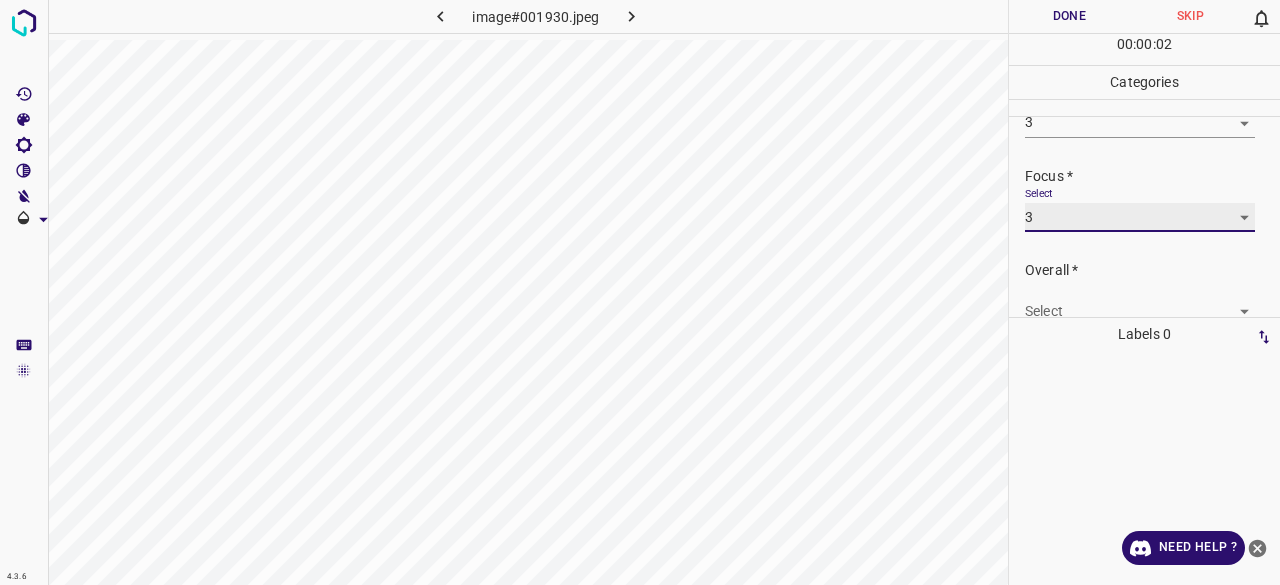 scroll, scrollTop: 98, scrollLeft: 0, axis: vertical 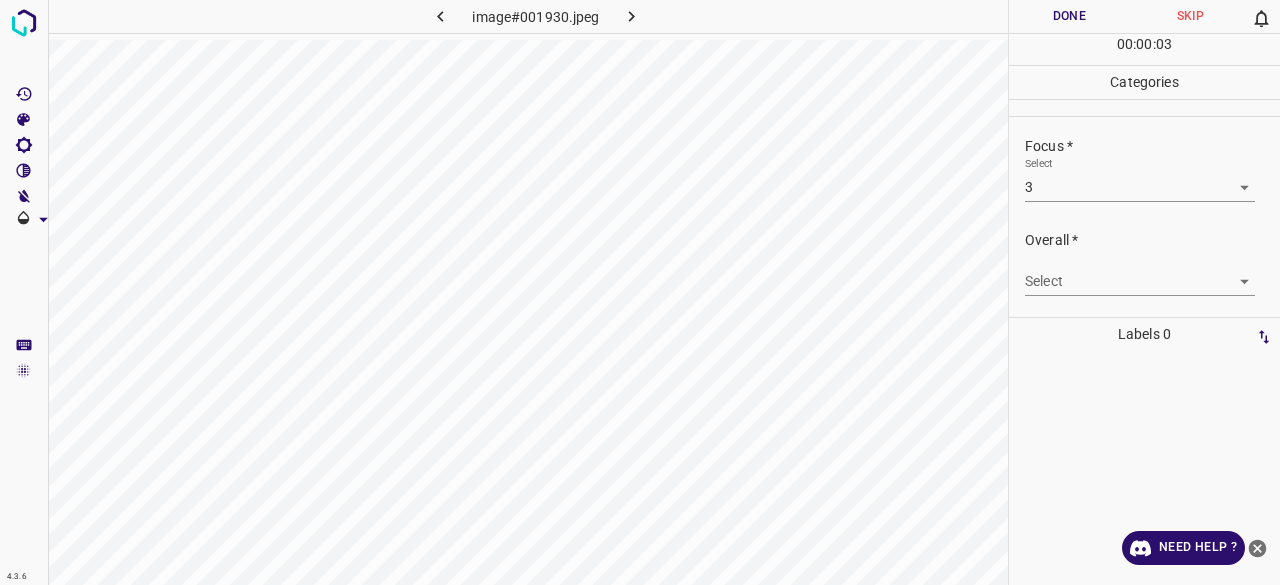 click on "Select ​" at bounding box center (1140, 273) 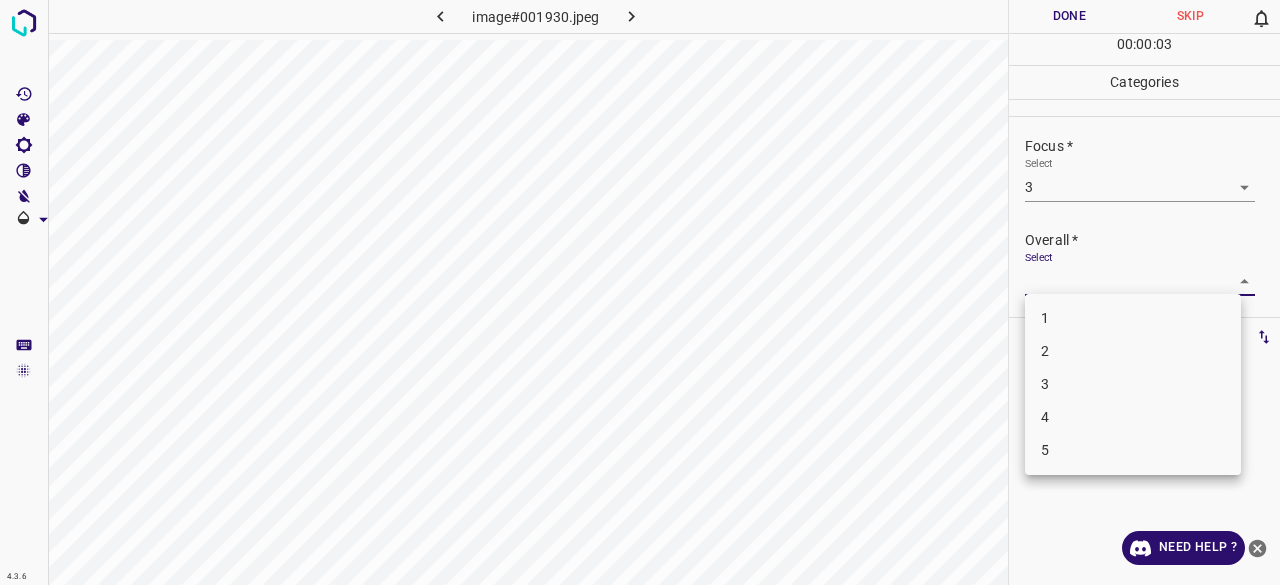 click on "4.3.6  image#001930.jpeg Done Skip 0 00   : 00   : 03   Categories Lighting *  Select 3 3 Focus *  Select 3 3 Overall *  Select ​ Labels   0 Categories 1 Lighting 2 Focus 3 Overall Tools Space Change between modes (Draw & Edit) I Auto labeling R Restore zoom M Zoom in N Zoom out Delete Delete selecte label Filters Z Restore filters X Saturation filter C Brightness filter V Contrast filter B Gray scale filter General O Download Need Help ? - Text - Hide - Delete 1 2 3 4 5" at bounding box center [640, 292] 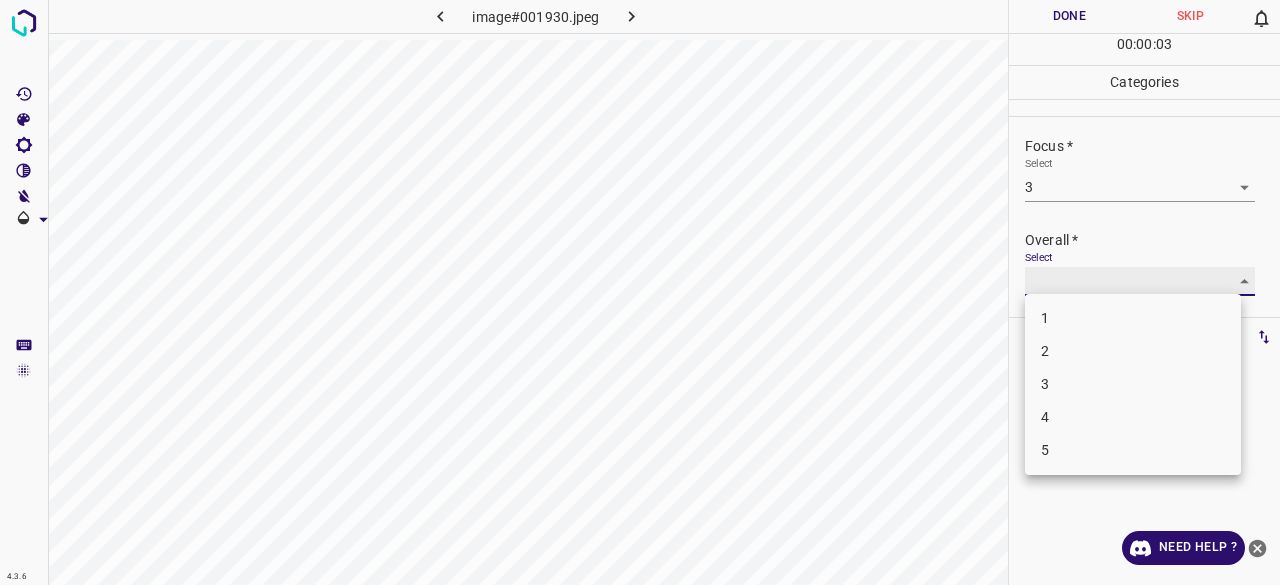 type on "3" 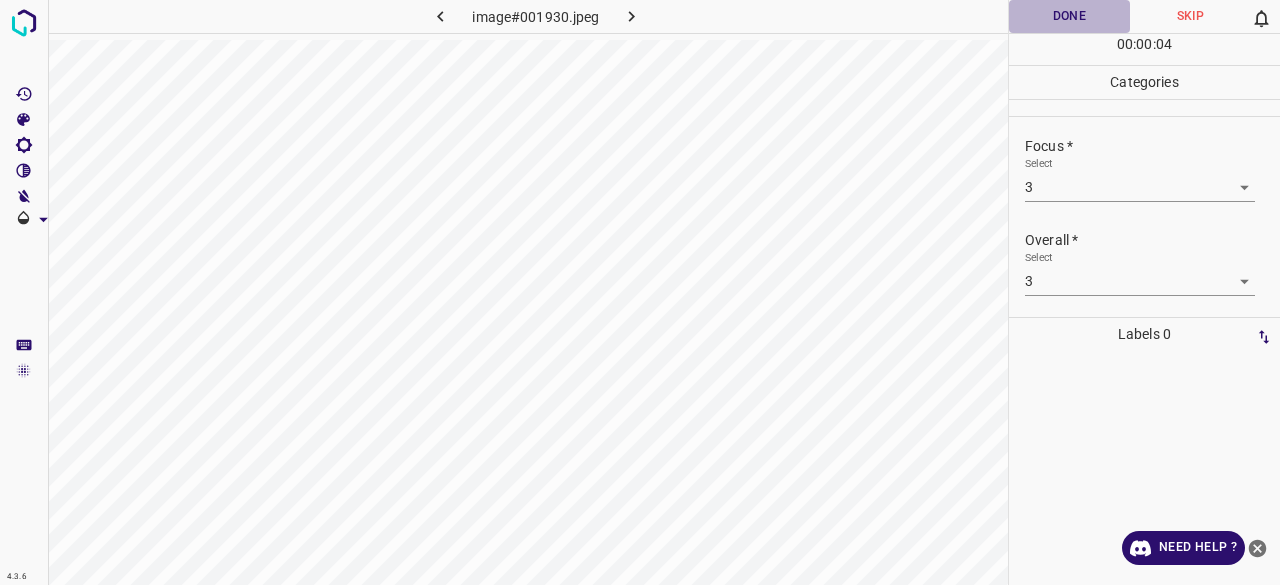 click on "Done" at bounding box center (1069, 16) 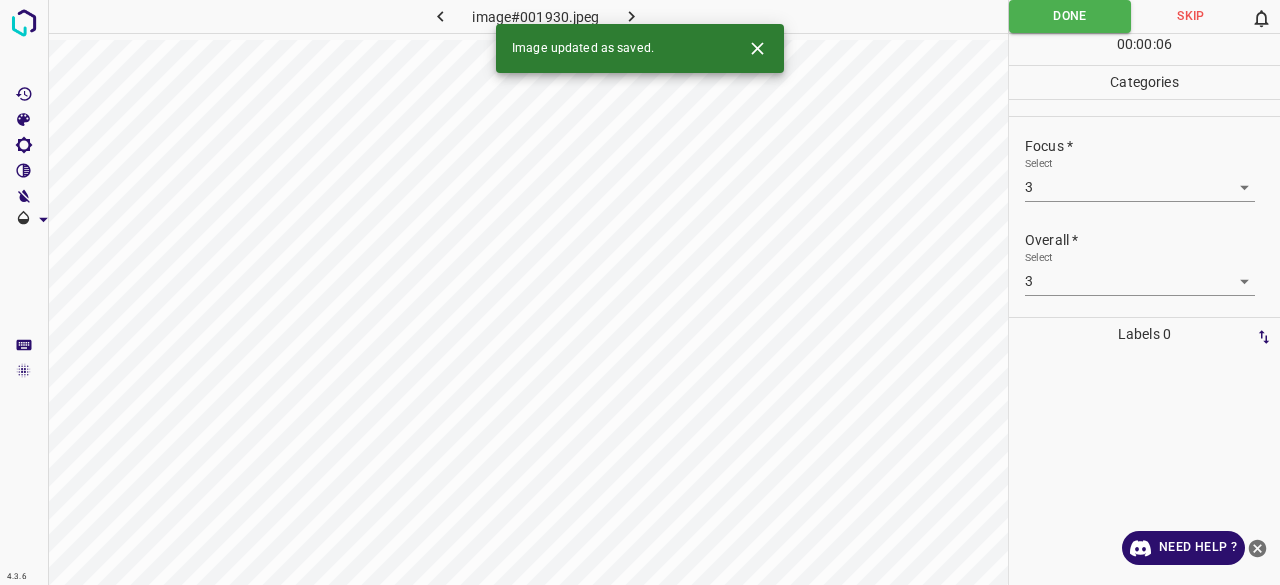 drag, startPoint x: 616, startPoint y: 22, endPoint x: 625, endPoint y: 4, distance: 20.12461 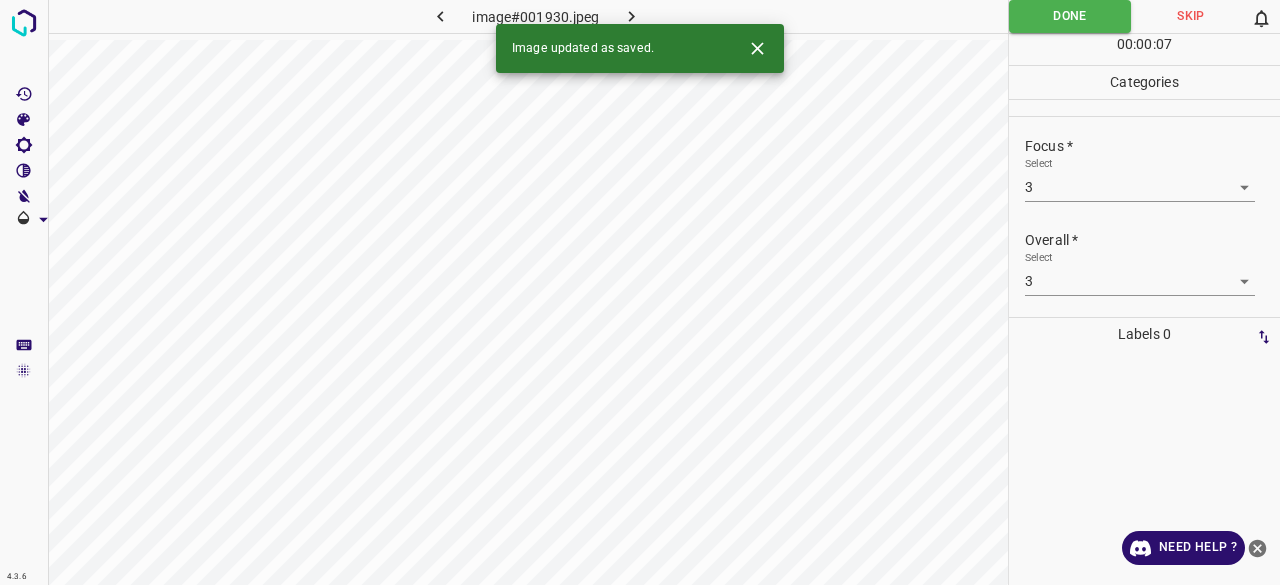 click 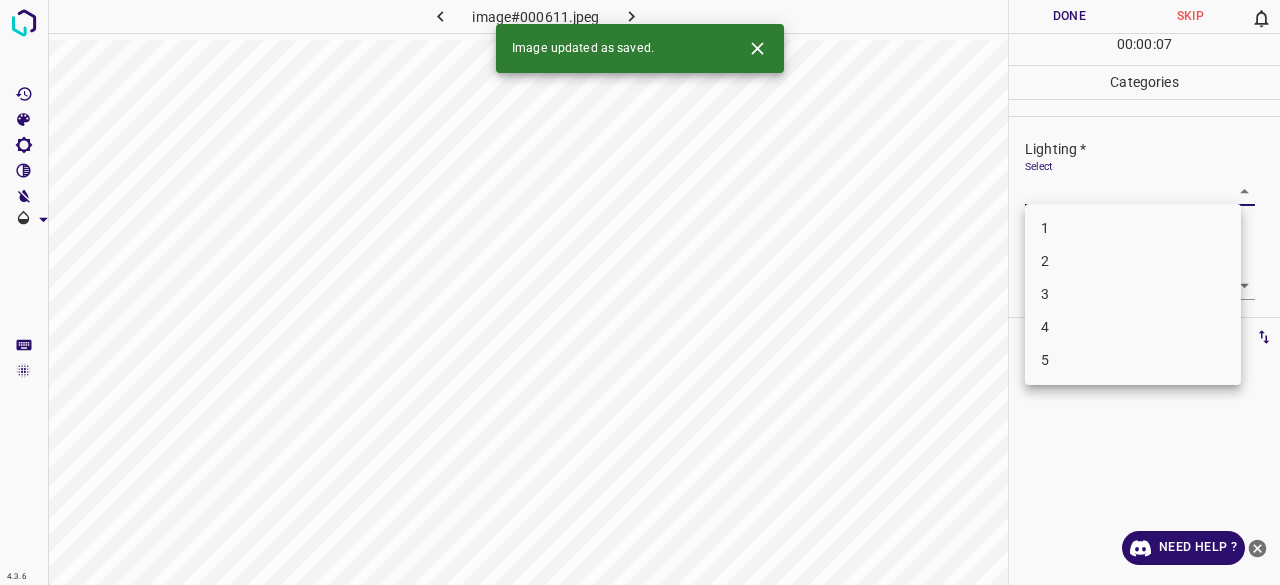 click on "4.3.6  image#000611.jpeg Done Skip 0 00   : 00   : 07   Categories Lighting *  Select ​ Focus *  Select ​ Overall *  Select ​ Labels   0 Categories 1 Lighting 2 Focus 3 Overall Tools Space Change between modes (Draw & Edit) I Auto labeling R Restore zoom M Zoom in N Zoom out Delete Delete selecte label Filters Z Restore filters X Saturation filter C Brightness filter V Contrast filter B Gray scale filter General O Download Image updated as saved. Need Help ? - Text - Hide - Delete 1 2 3 4 5" at bounding box center (640, 292) 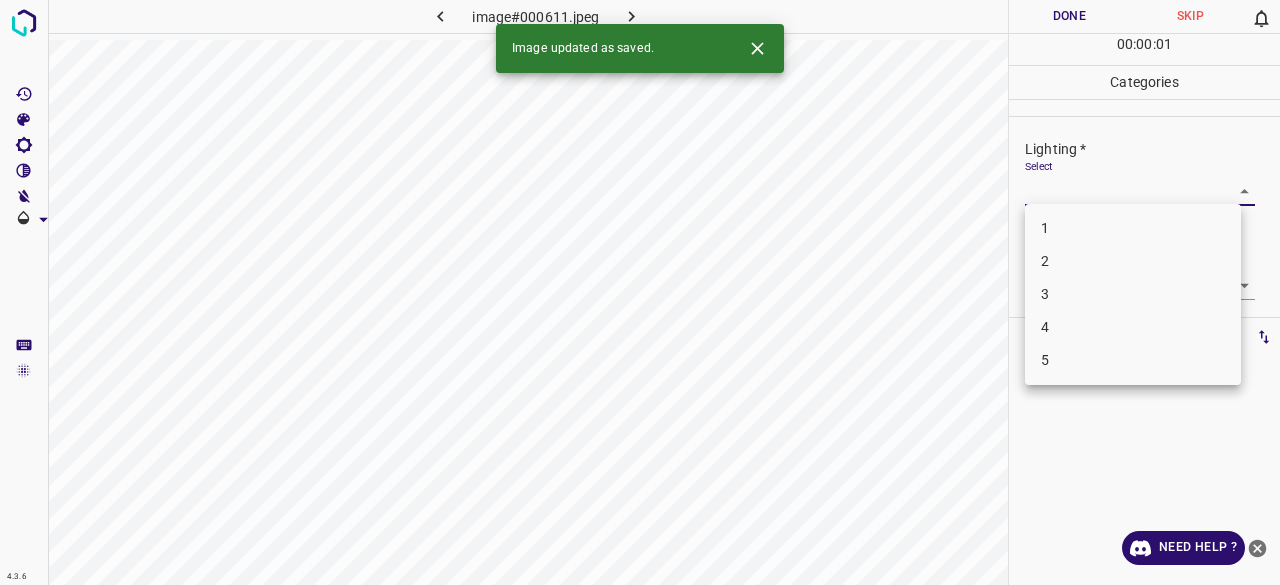 click on "3" at bounding box center [1133, 294] 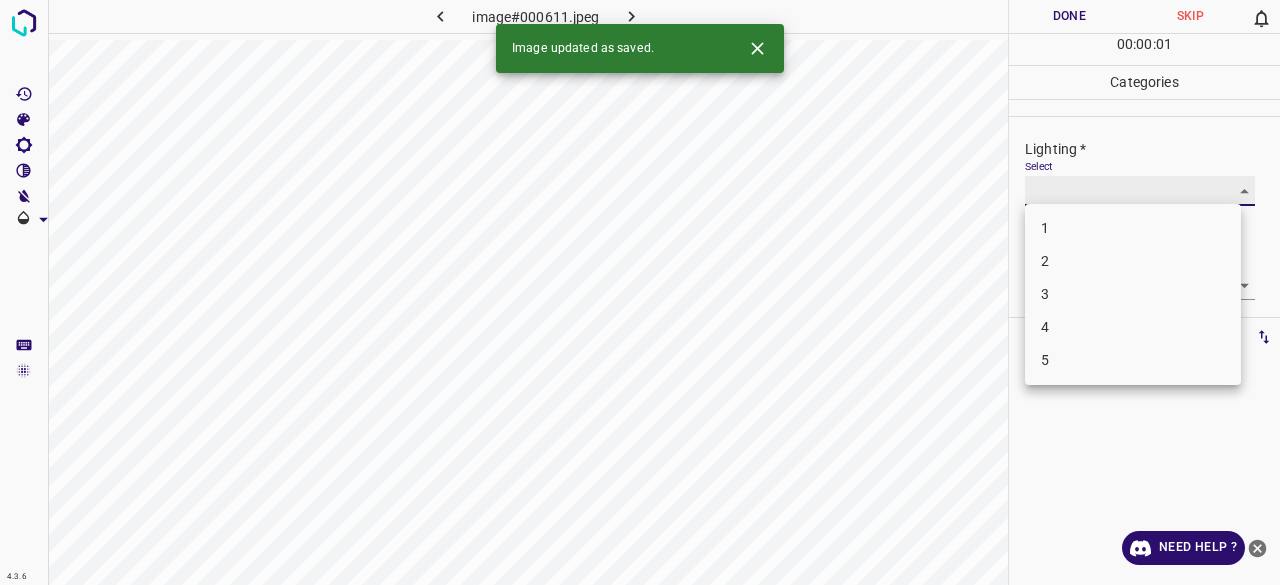 type on "3" 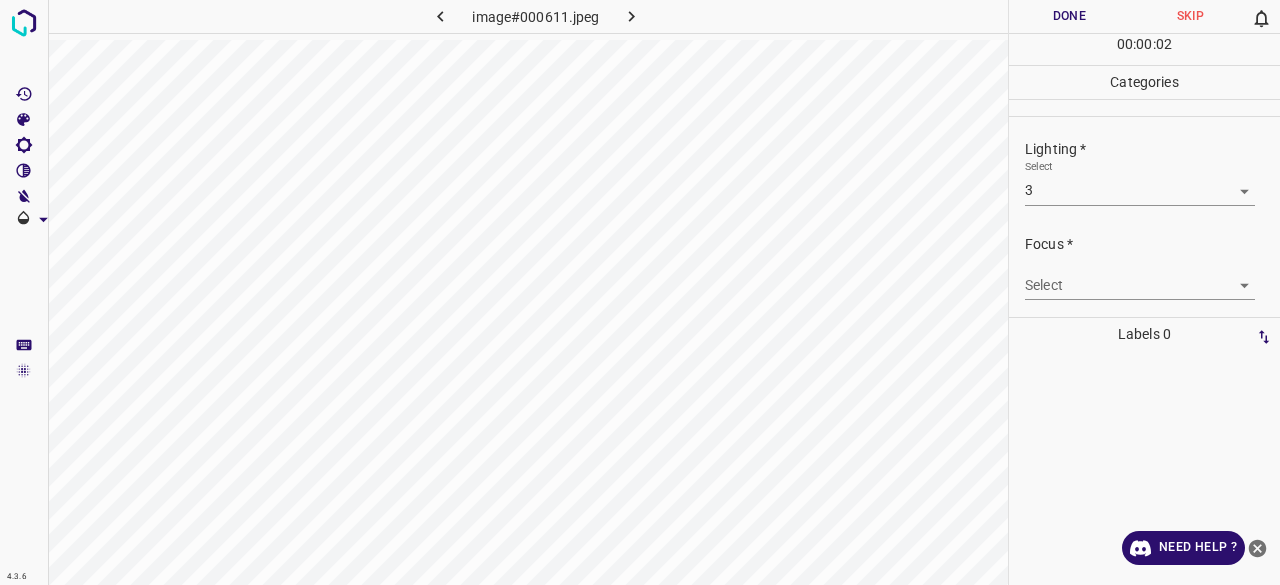 drag, startPoint x: 1020, startPoint y: 288, endPoint x: 1028, endPoint y: 295, distance: 10.630146 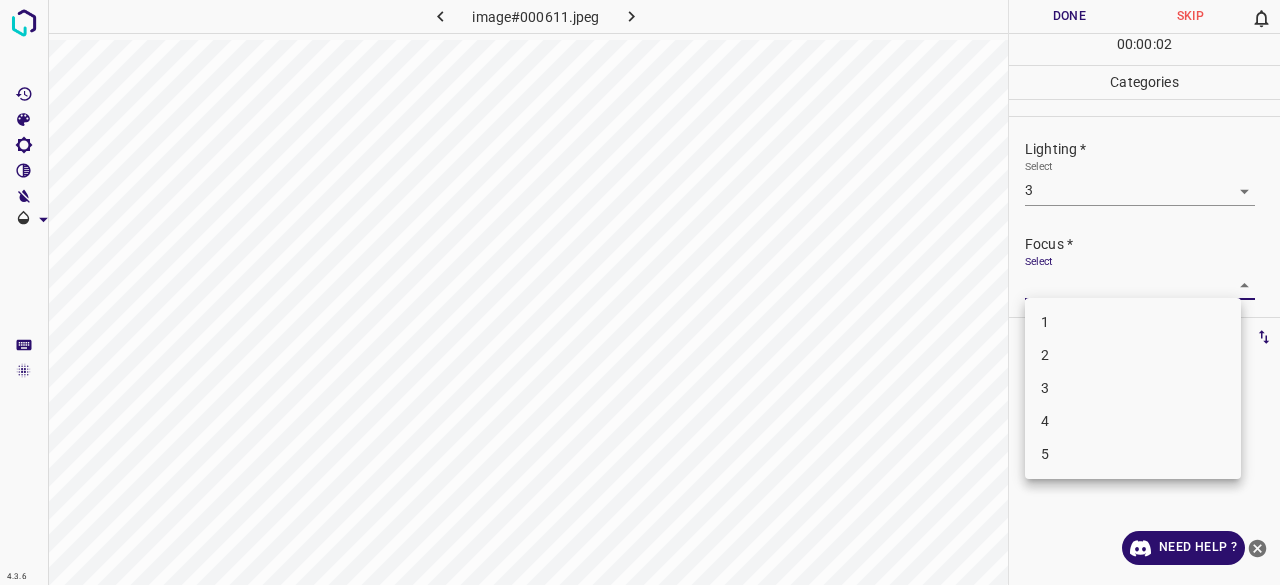 click on "4.3.6  image#000611.jpeg Done Skip 0 00   : 00   : 02   Categories Lighting *  Select 3 3 Focus *  Select ​ Overall *  Select ​ Labels   0 Categories 1 Lighting 2 Focus 3 Overall Tools Space Change between modes (Draw & Edit) I Auto labeling R Restore zoom M Zoom in N Zoom out Delete Delete selecte label Filters Z Restore filters X Saturation filter C Brightness filter V Contrast filter B Gray scale filter General O Download Need Help ? - Text - Hide - Delete 1 2 3 4 5" at bounding box center (640, 292) 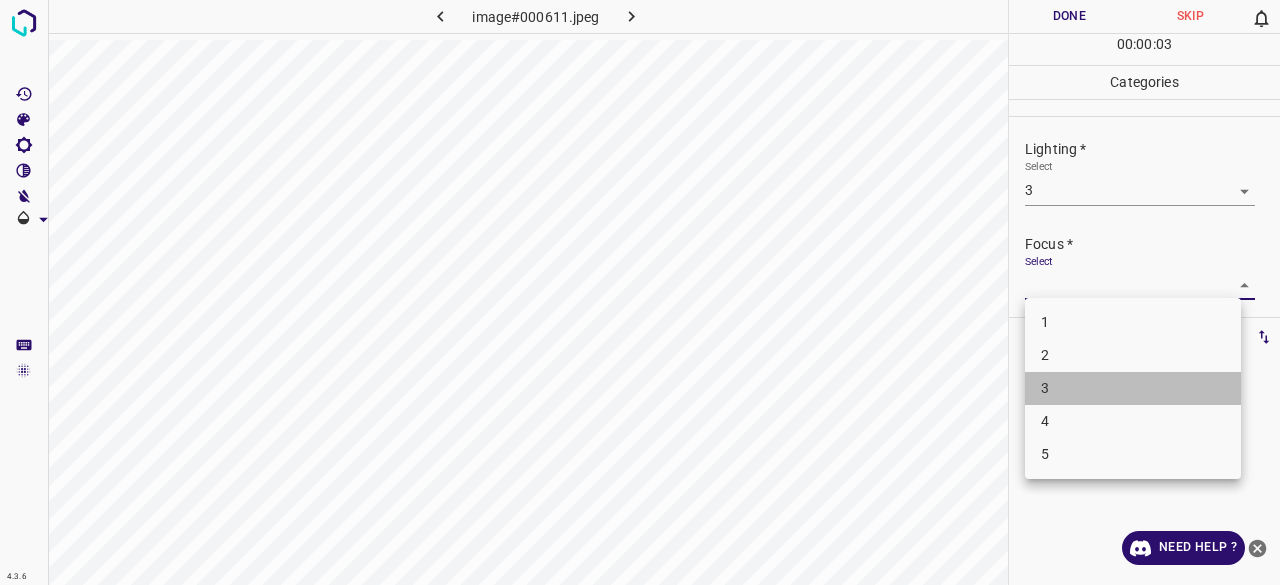 click on "3" at bounding box center [1133, 388] 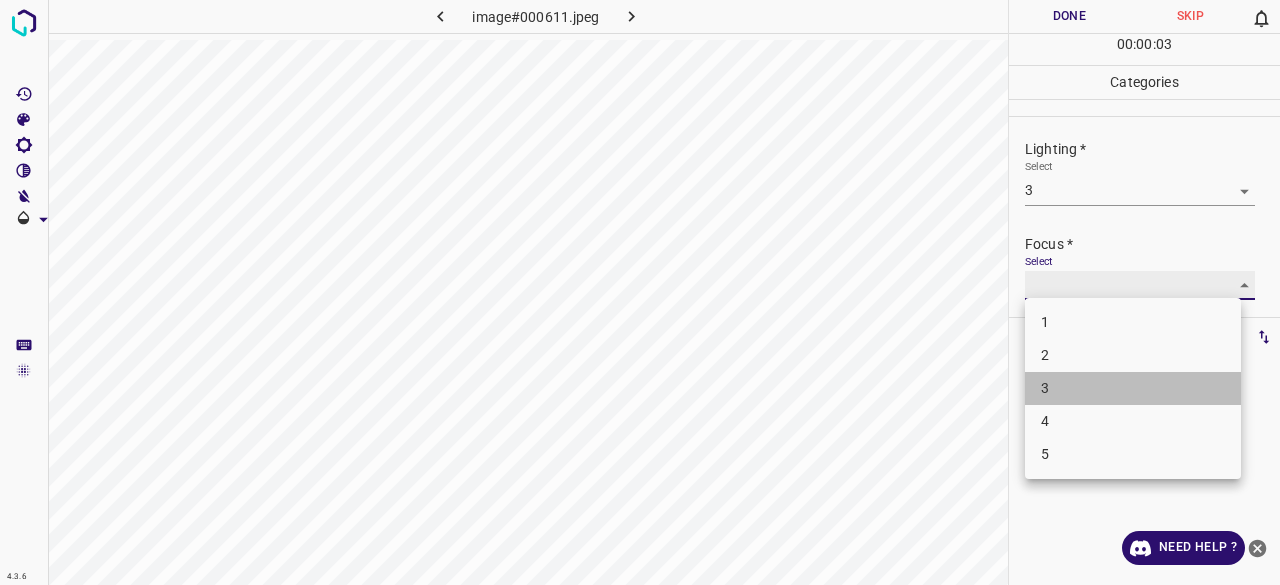 type on "3" 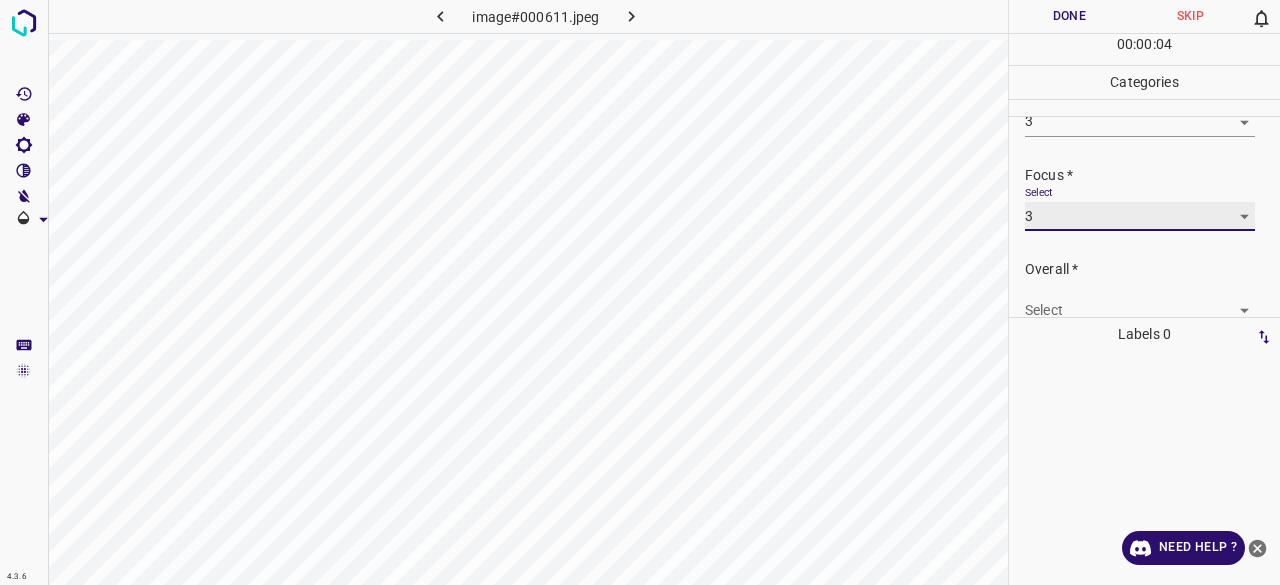 scroll, scrollTop: 98, scrollLeft: 0, axis: vertical 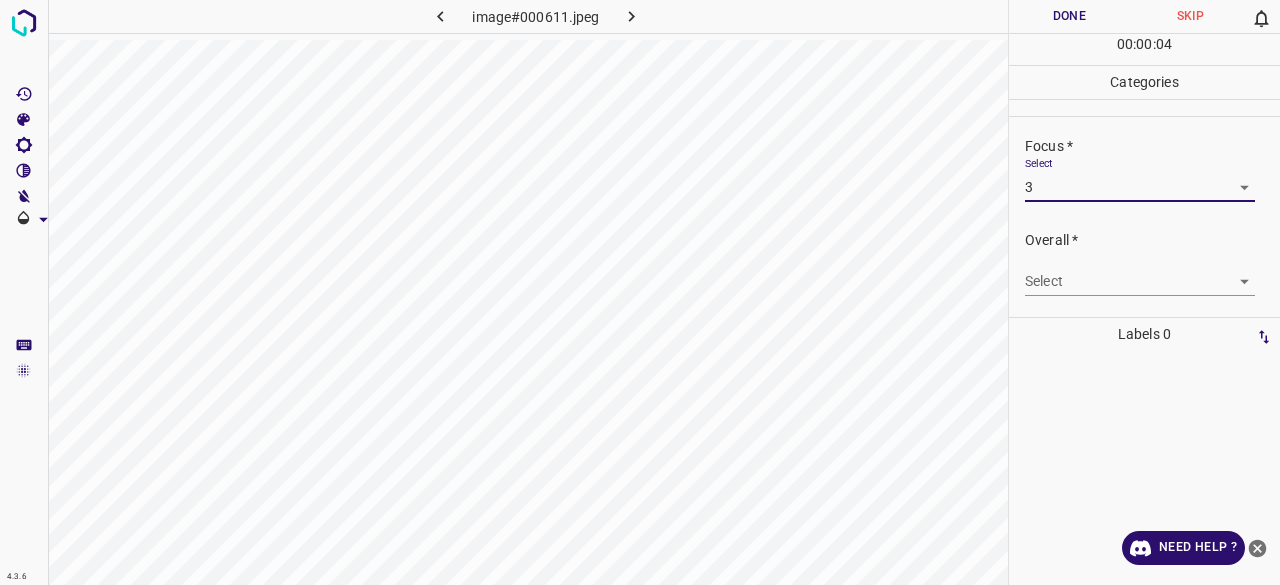 click on "4.3.6  image#000611.jpeg Done Skip 0 00   : 00   : 04   Categories Lighting *  Select 3 3 Focus *  Select 3 3 Overall *  Select ​ Labels   0 Categories 1 Lighting 2 Focus 3 Overall Tools Space Change between modes (Draw & Edit) I Auto labeling R Restore zoom M Zoom in N Zoom out Delete Delete selecte label Filters Z Restore filters X Saturation filter C Brightness filter V Contrast filter B Gray scale filter General O Download Need Help ? - Text - Hide - Delete" at bounding box center (640, 292) 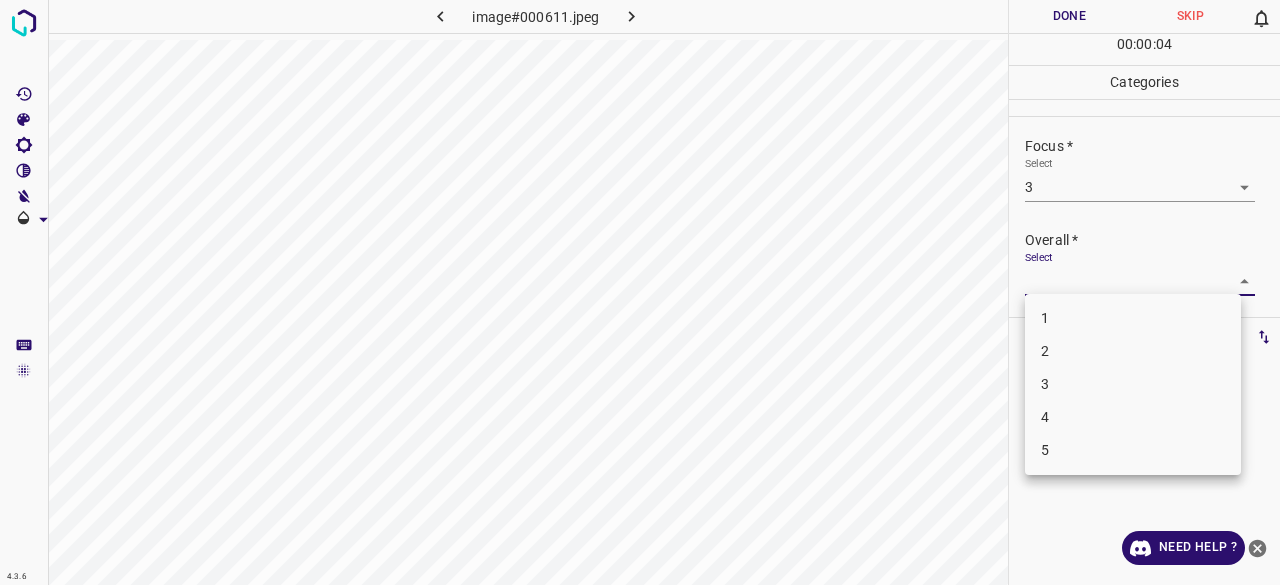 drag, startPoint x: 1051, startPoint y: 335, endPoint x: 1048, endPoint y: 367, distance: 32.140316 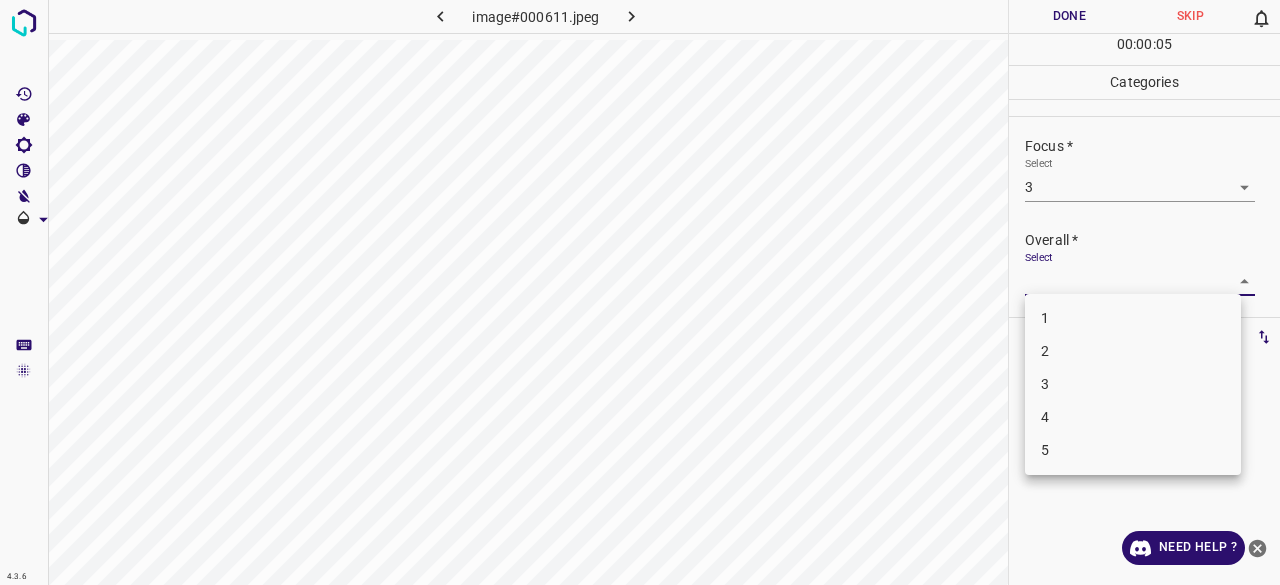 click on "3" at bounding box center [1133, 384] 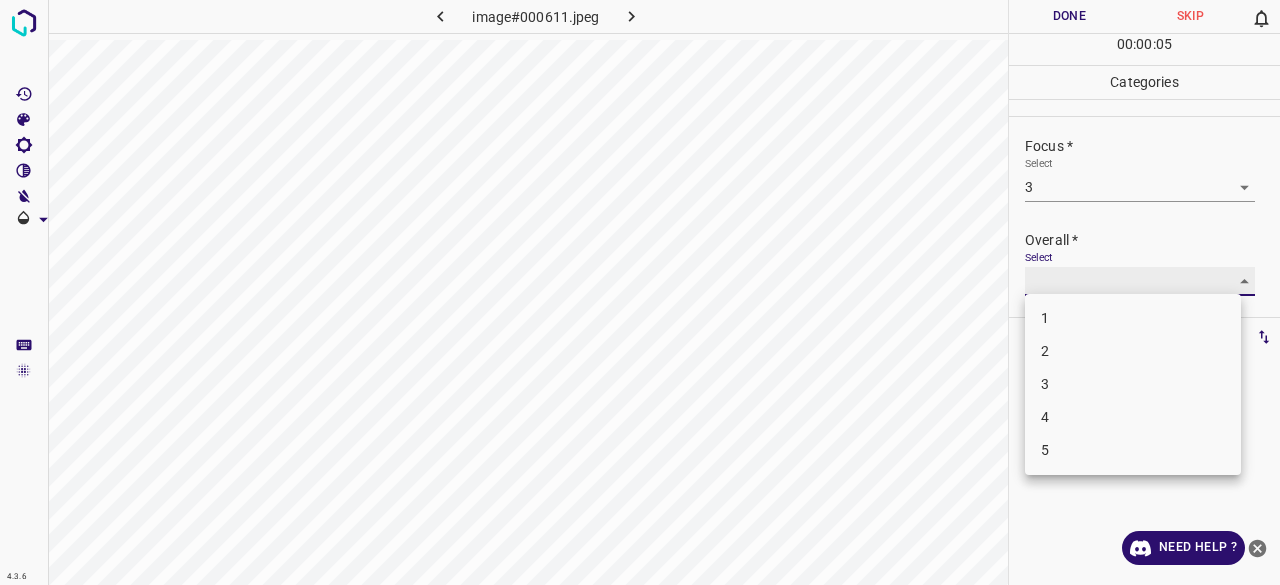 type on "3" 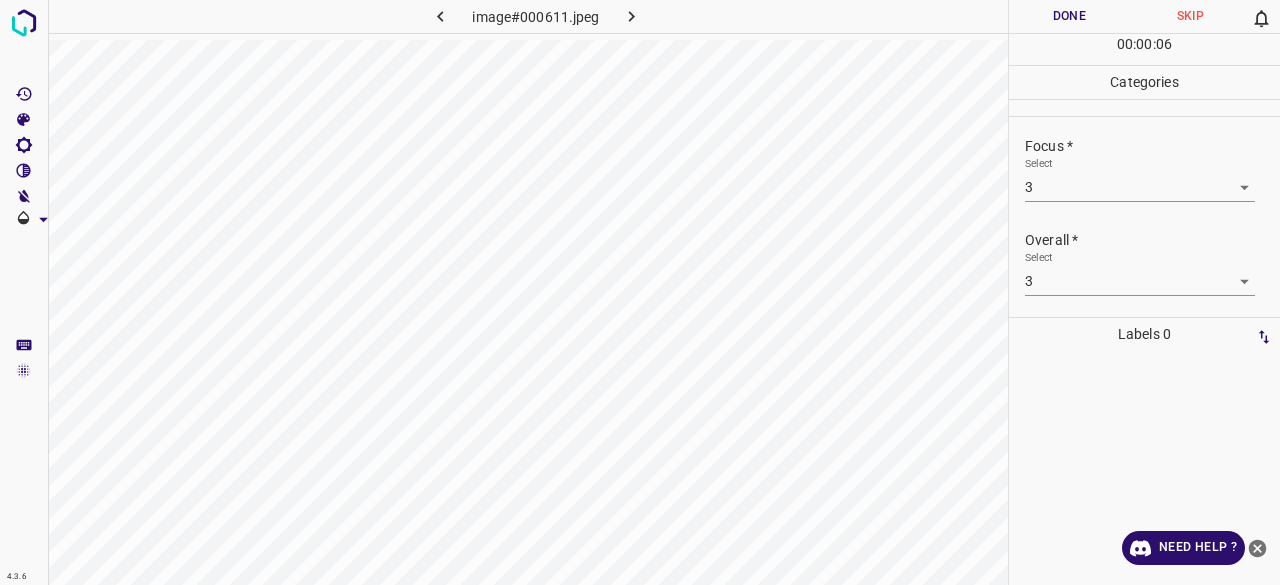 click on "00   : 00   : 06" at bounding box center (1144, 49) 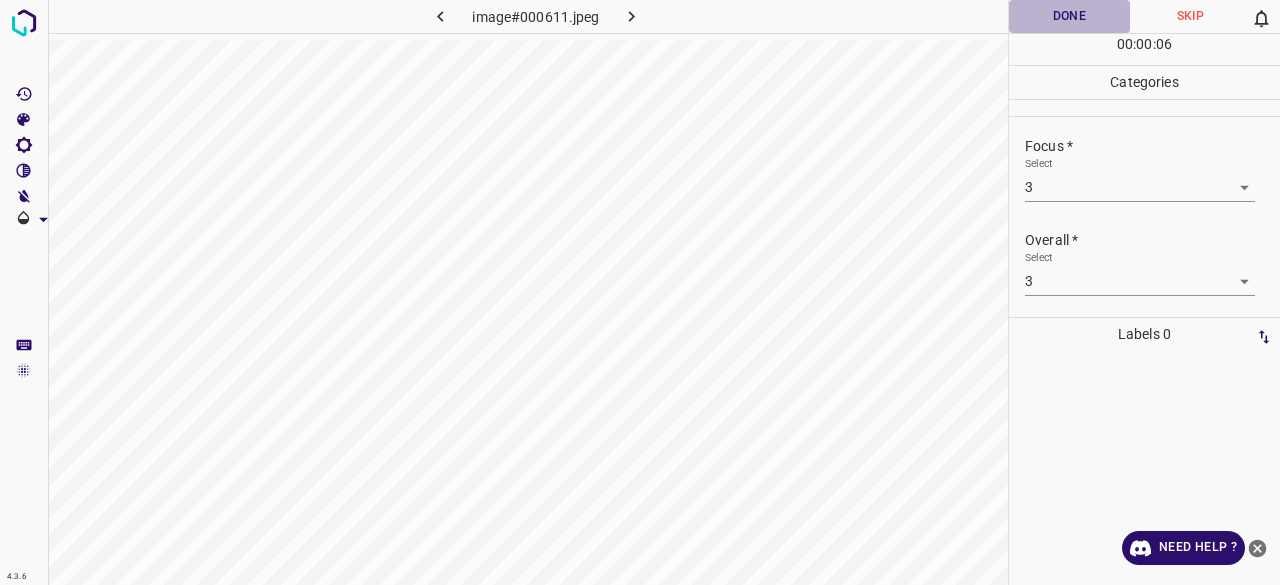 click on "Done" at bounding box center (1069, 16) 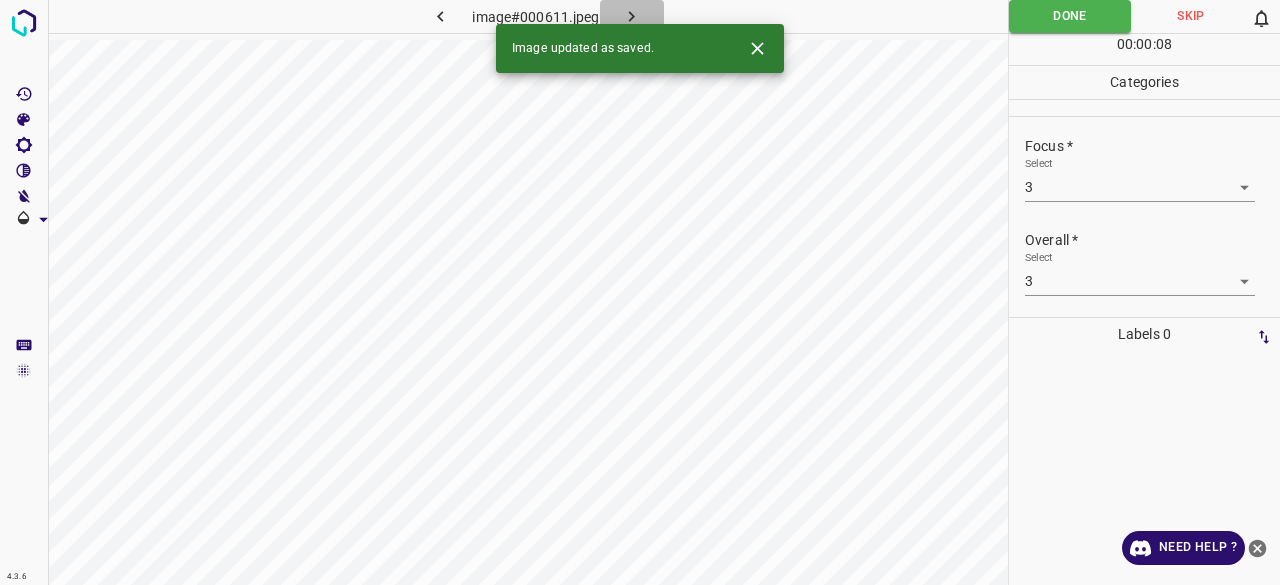 click at bounding box center [632, 16] 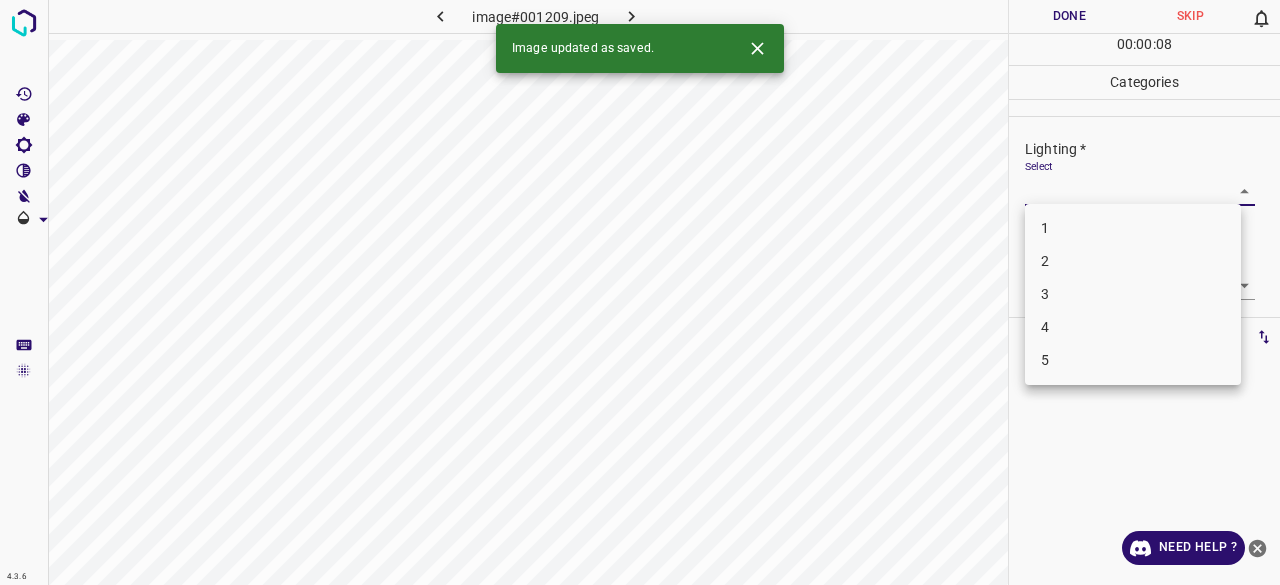 drag, startPoint x: 1072, startPoint y: 197, endPoint x: 1072, endPoint y: 213, distance: 16 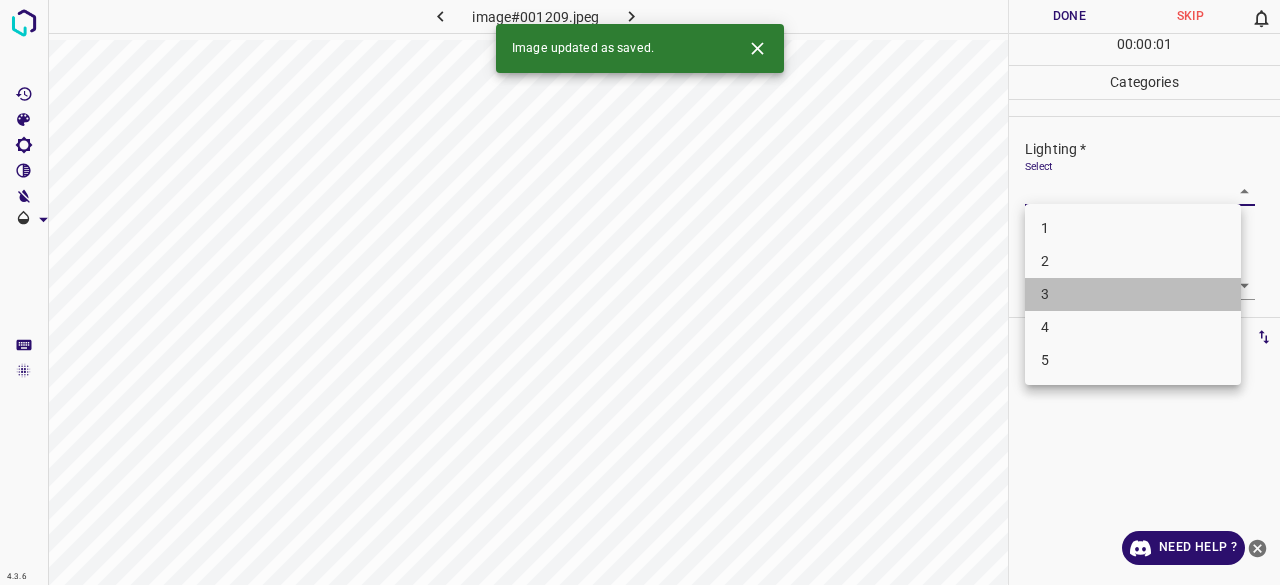 click on "3" at bounding box center [1133, 294] 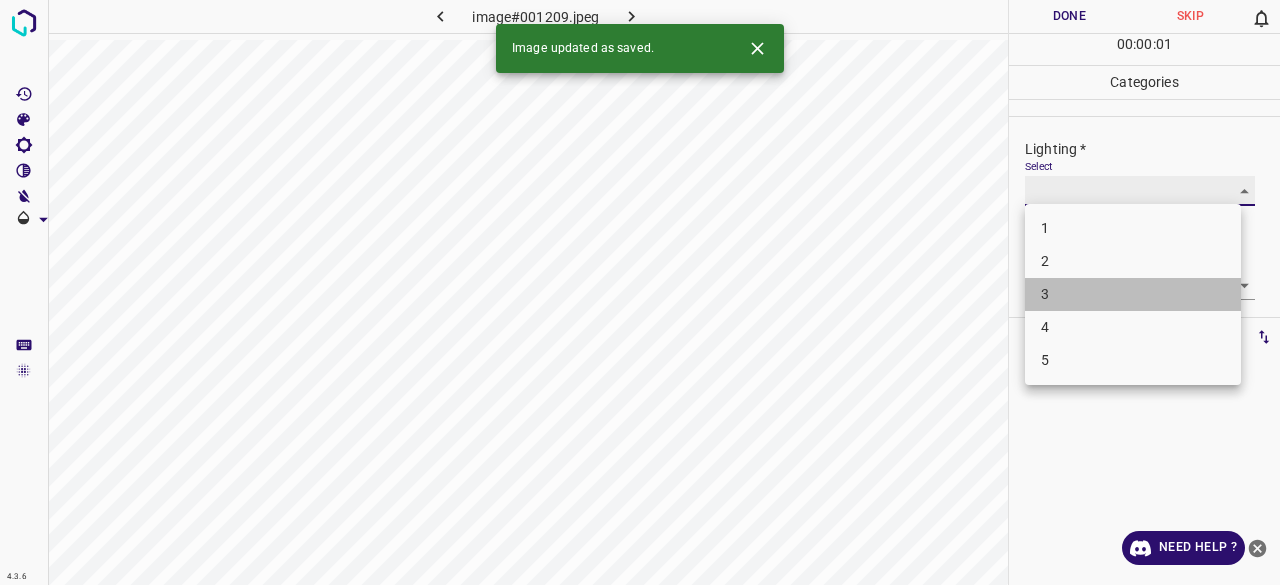 type on "3" 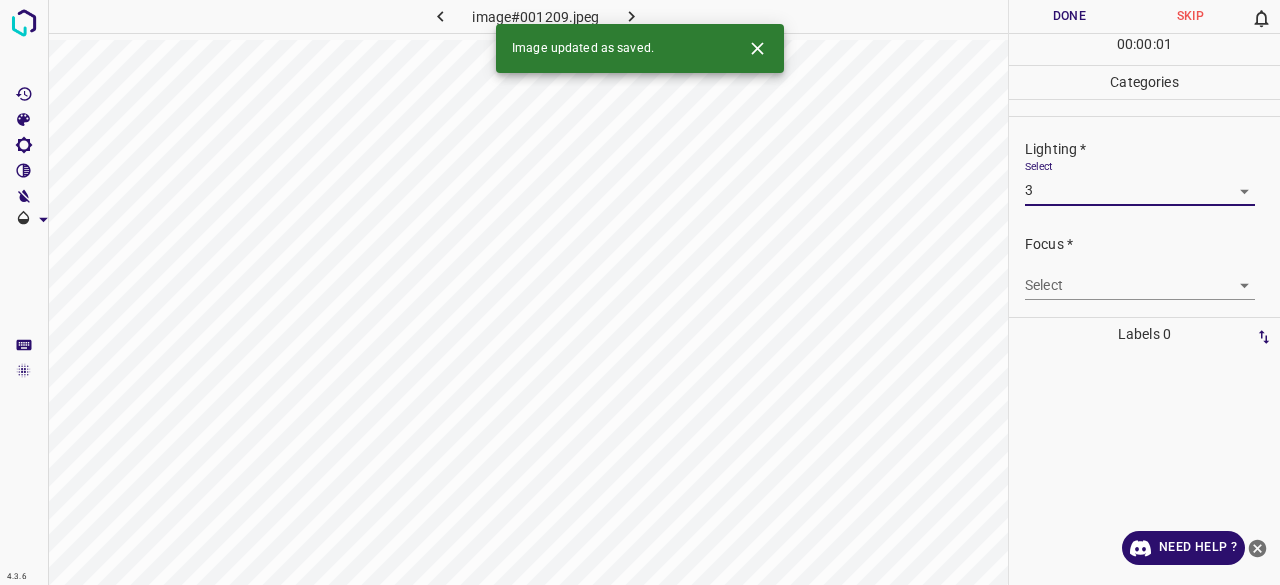 click on "4.3.6  image#001209.jpeg Done Skip 0 00   : 00   : 01   Categories Lighting *  Select 3 3 Focus *  Select ​ Overall *  Select ​ Labels   0 Categories 1 Lighting 2 Focus 3 Overall Tools Space Change between modes (Draw & Edit) I Auto labeling R Restore zoom M Zoom in N Zoom out Delete Delete selecte label Filters Z Restore filters X Saturation filter C Brightness filter V Contrast filter B Gray scale filter General O Download Image updated as saved. Need Help ? - Text - Hide - Delete 1 2 3 4 5" at bounding box center [640, 292] 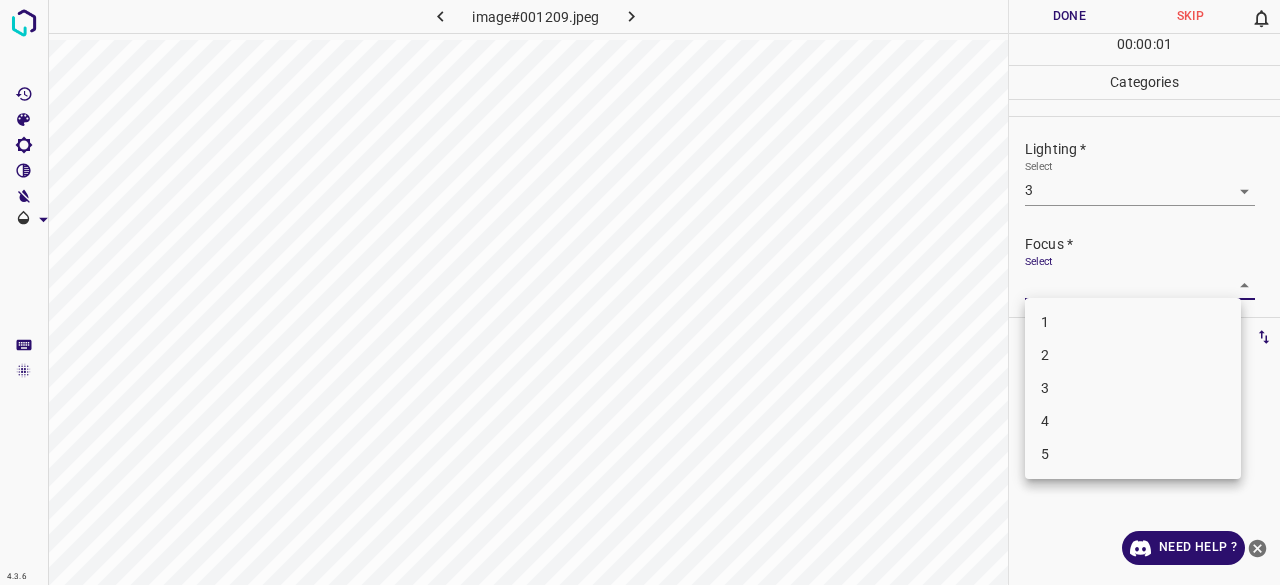 click on "3" at bounding box center (1133, 388) 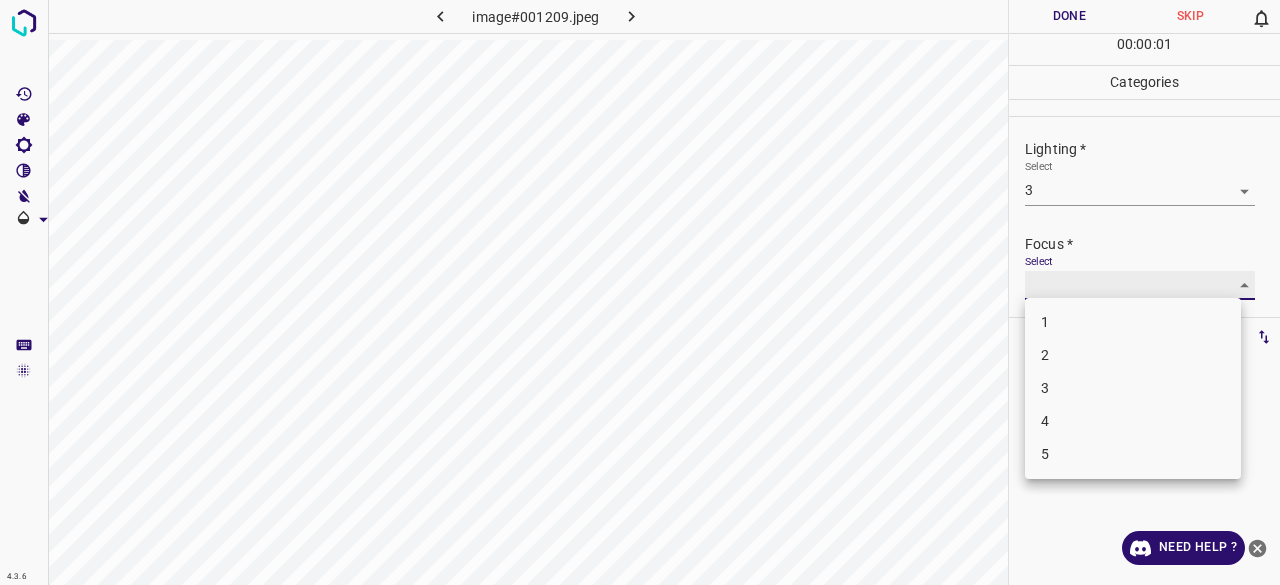 type on "3" 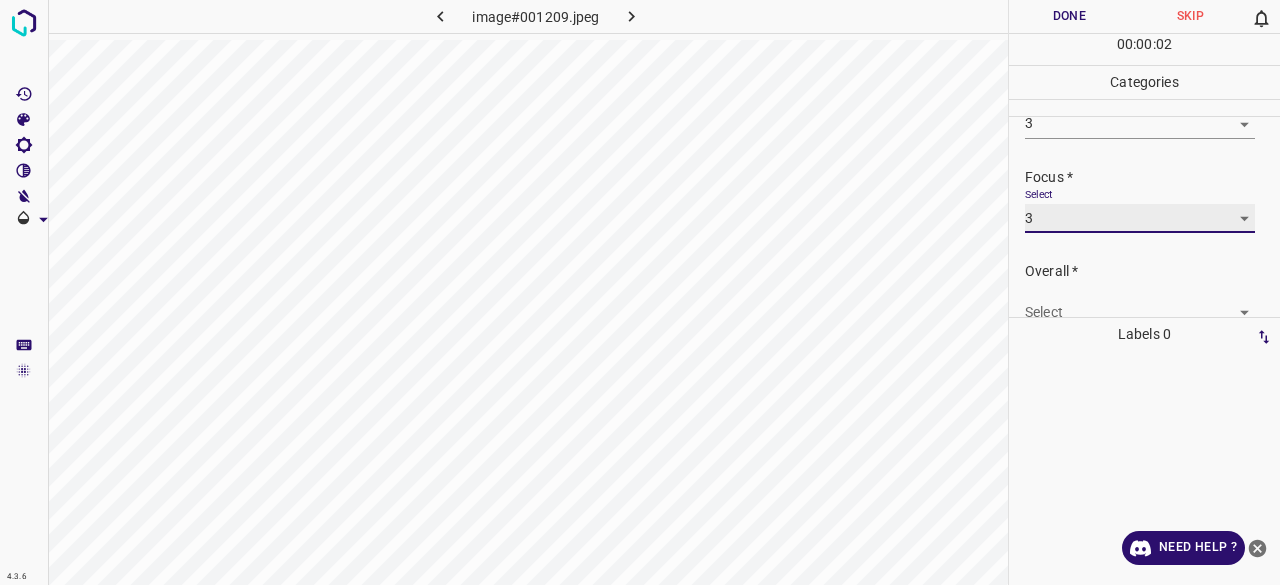 scroll, scrollTop: 98, scrollLeft: 0, axis: vertical 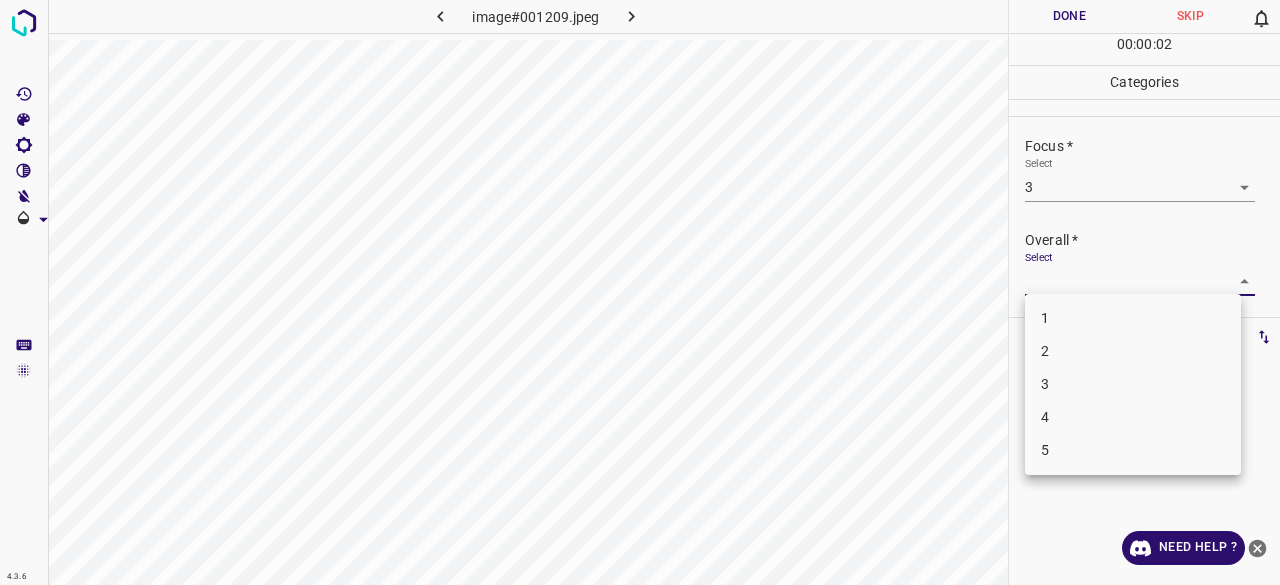 drag, startPoint x: 1060, startPoint y: 283, endPoint x: 1061, endPoint y: 295, distance: 12.0415945 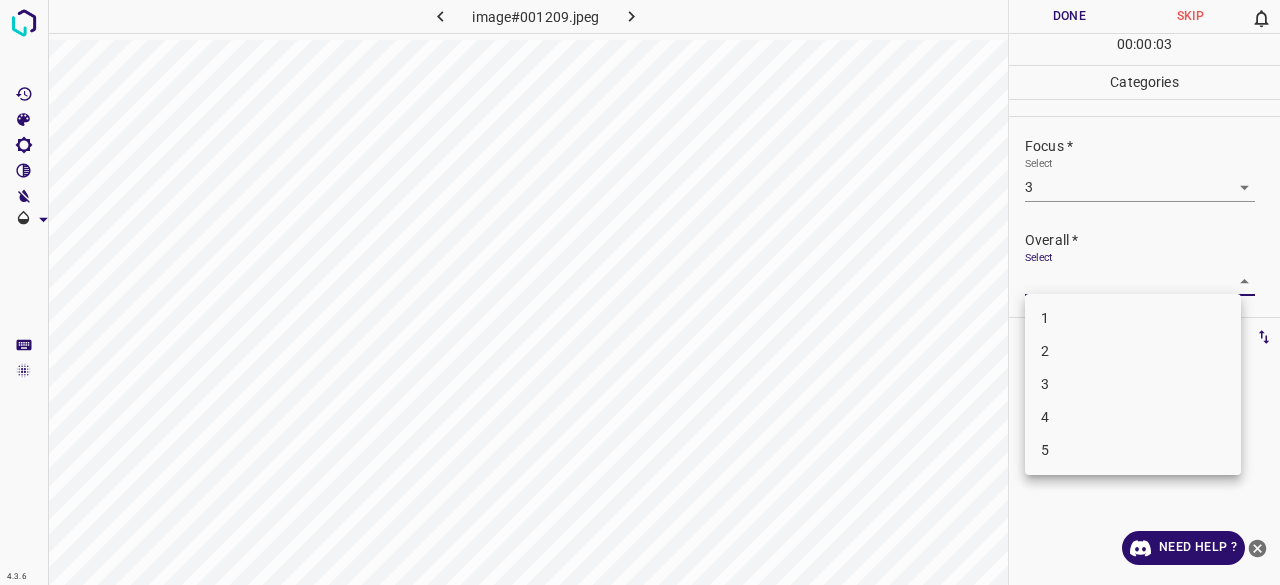 click on "3" at bounding box center [1133, 384] 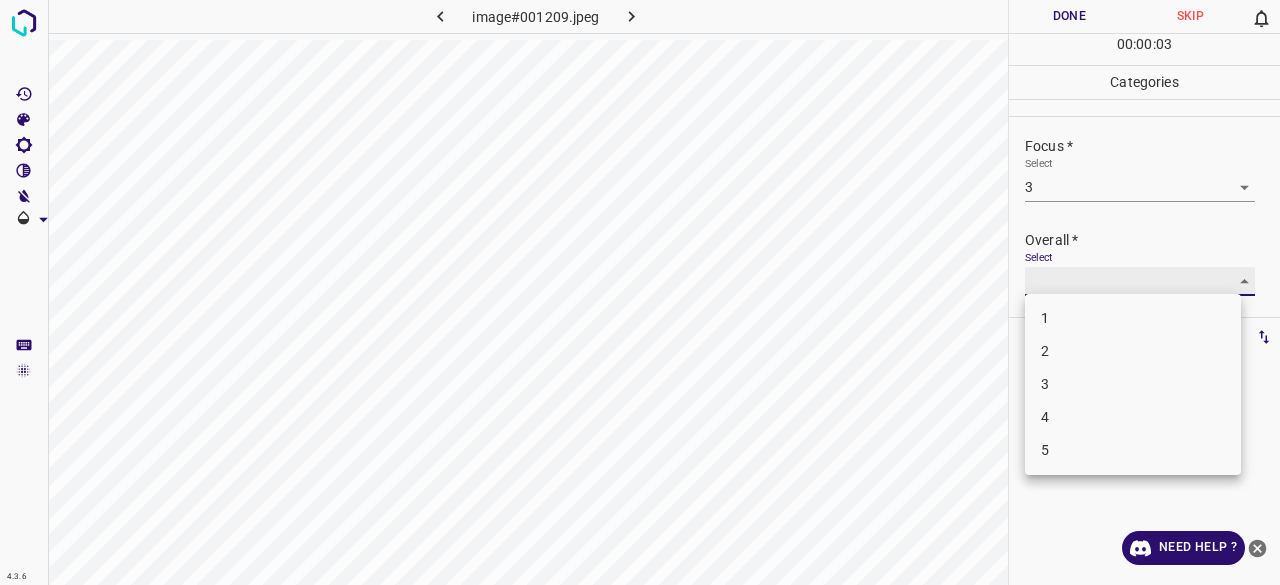 type on "3" 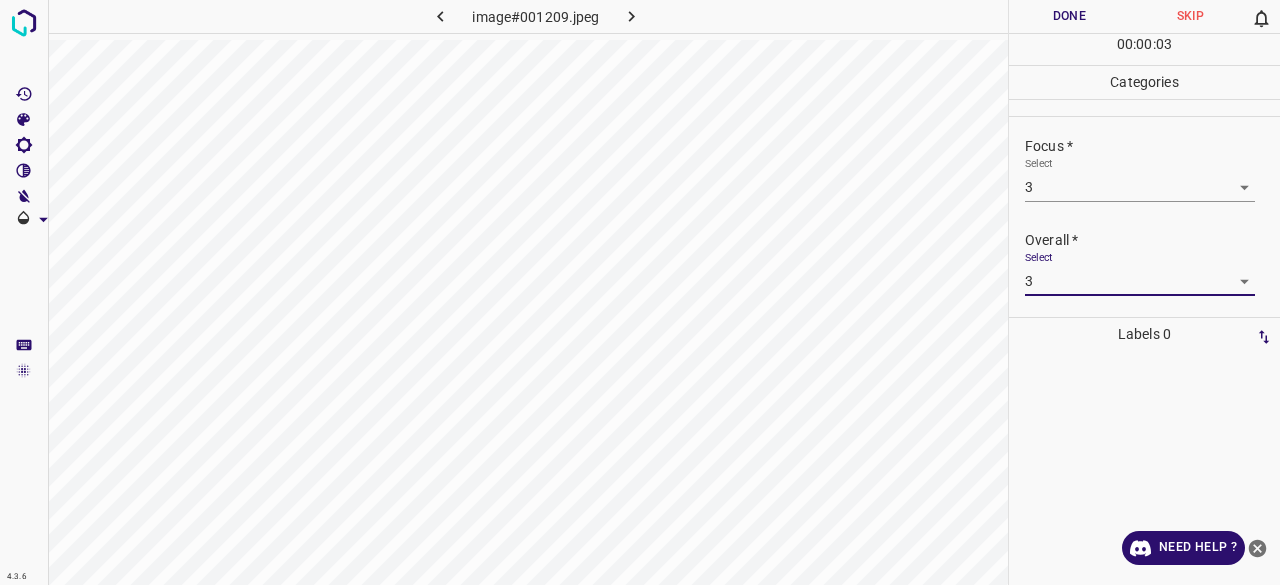 click on "00   : 00   : 03" at bounding box center [1144, 49] 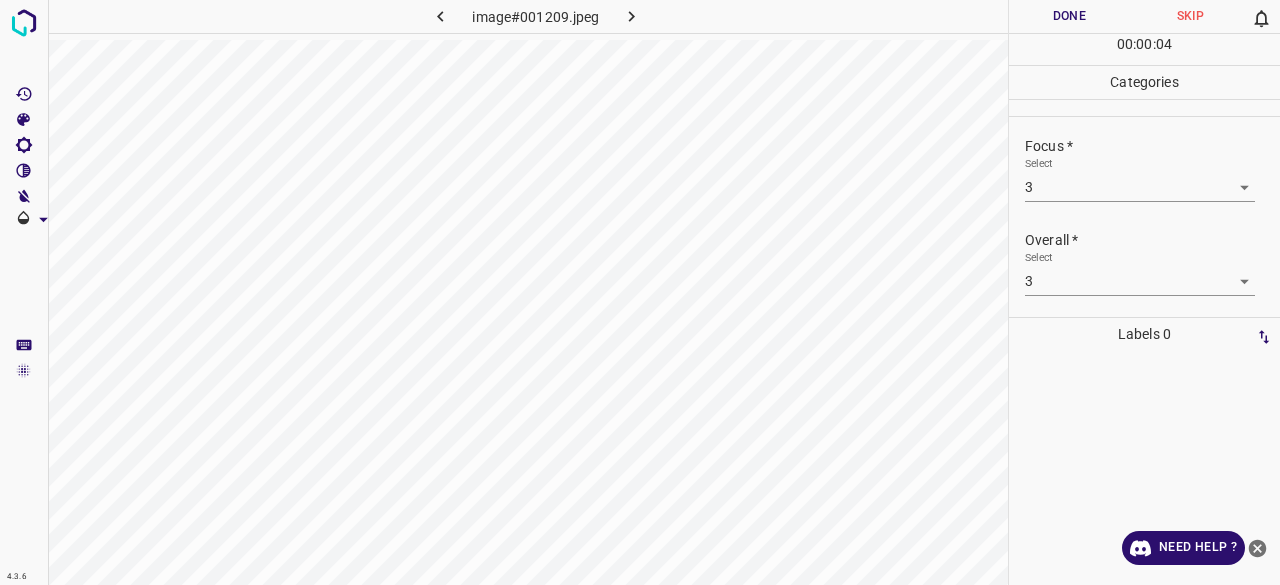 click on "Done" at bounding box center (1069, 16) 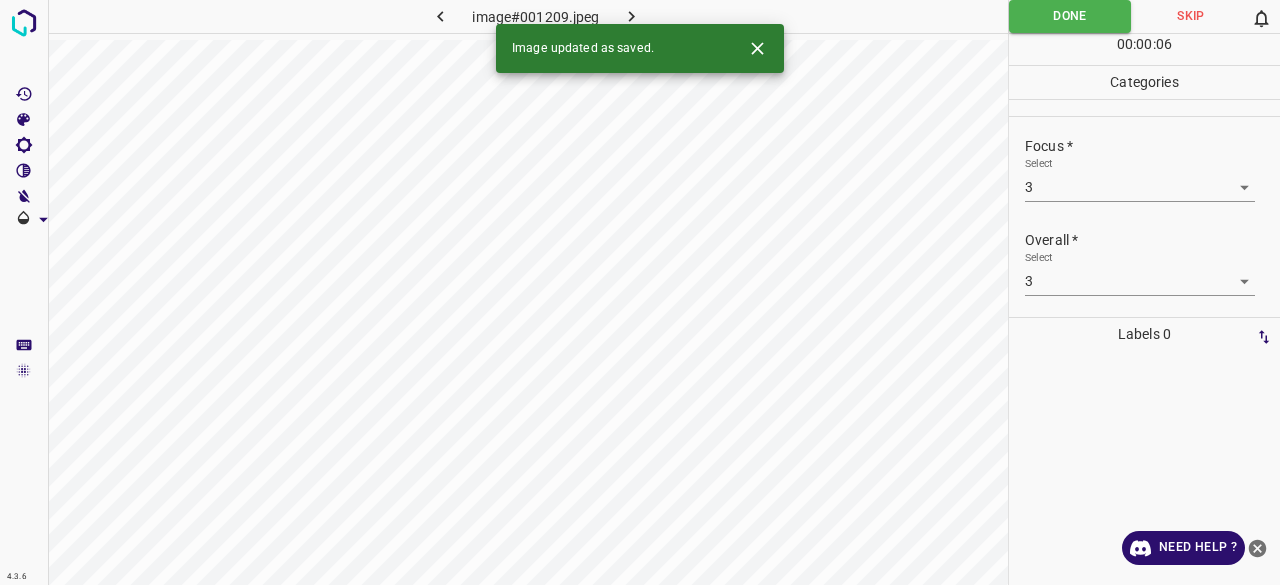 click 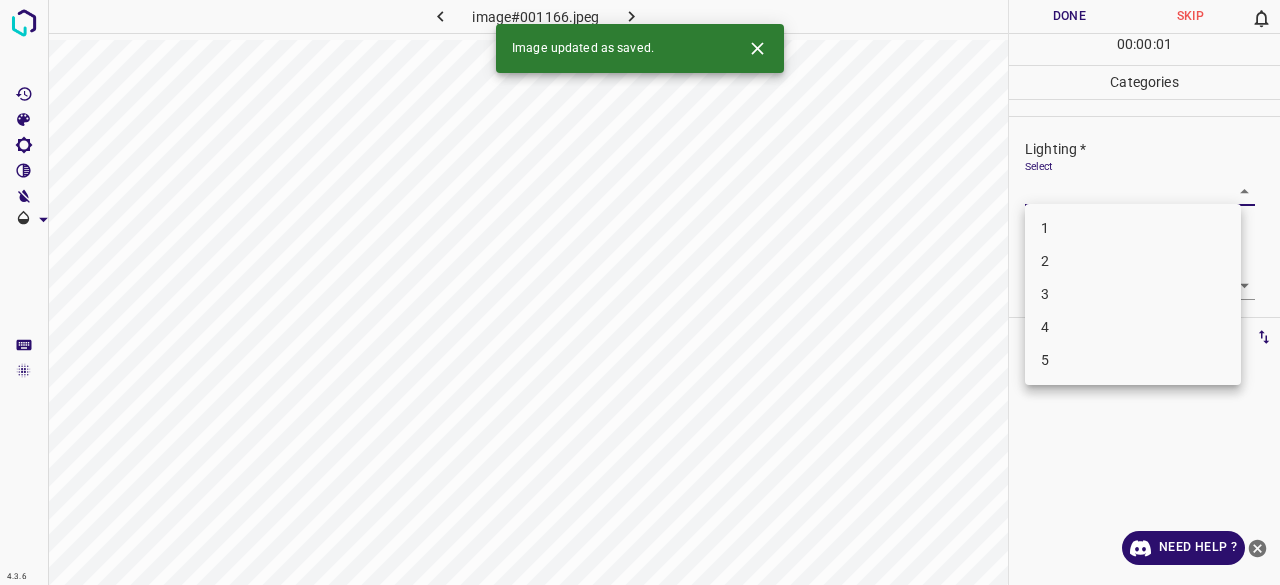 click on "4.3.6  image#001166.jpeg Done Skip 0 00   : 00   : 01   Categories Lighting *  Select ​ Focus *  Select ​ Overall *  Select ​ Labels   0 Categories 1 Lighting 2 Focus 3 Overall Tools Space Change between modes (Draw & Edit) I Auto labeling R Restore zoom M Zoom in N Zoom out Delete Delete selecte label Filters Z Restore filters X Saturation filter C Brightness filter V Contrast filter B Gray scale filter General O Download Image updated as saved. Need Help ? - Text - Hide - Delete 1 2 3 4 5" at bounding box center [640, 292] 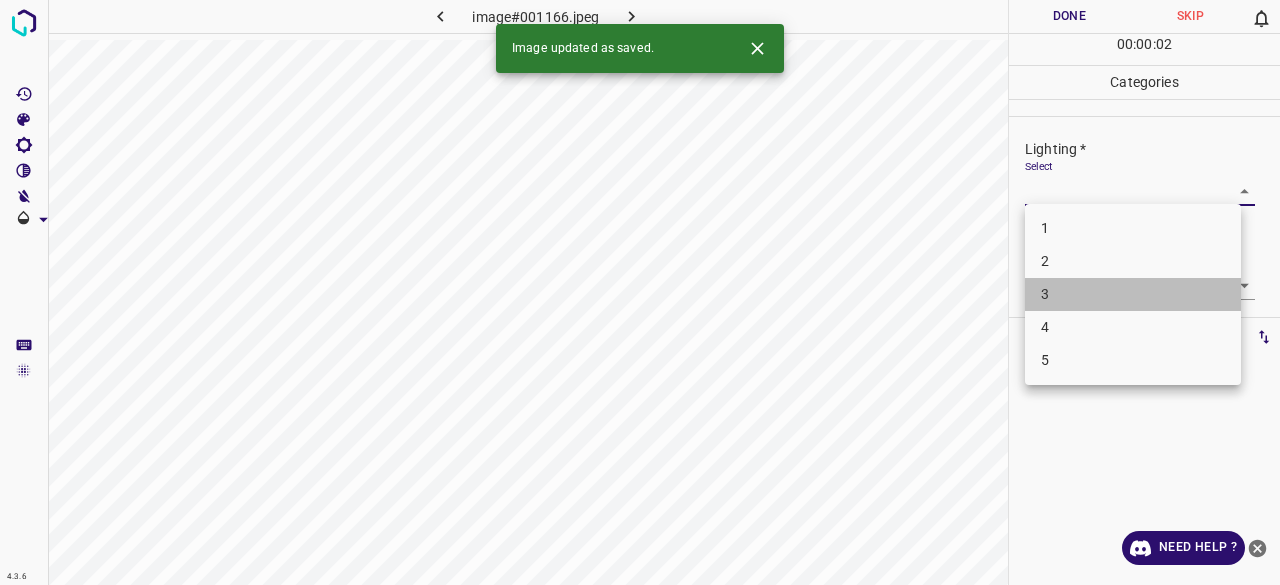 click on "3" at bounding box center [1133, 294] 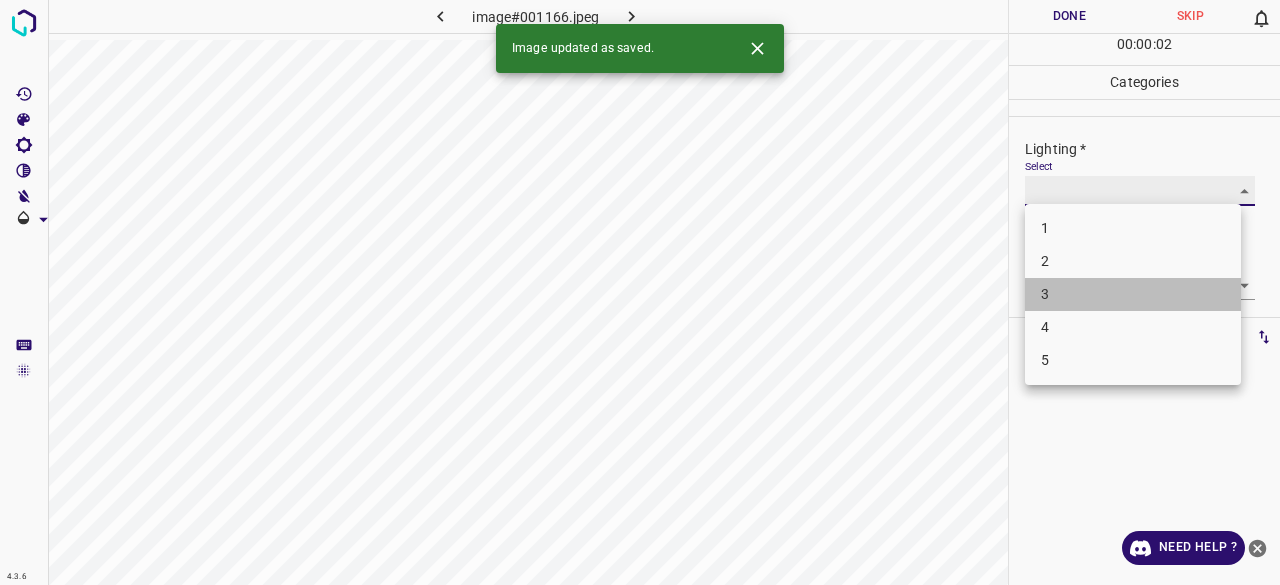 type on "3" 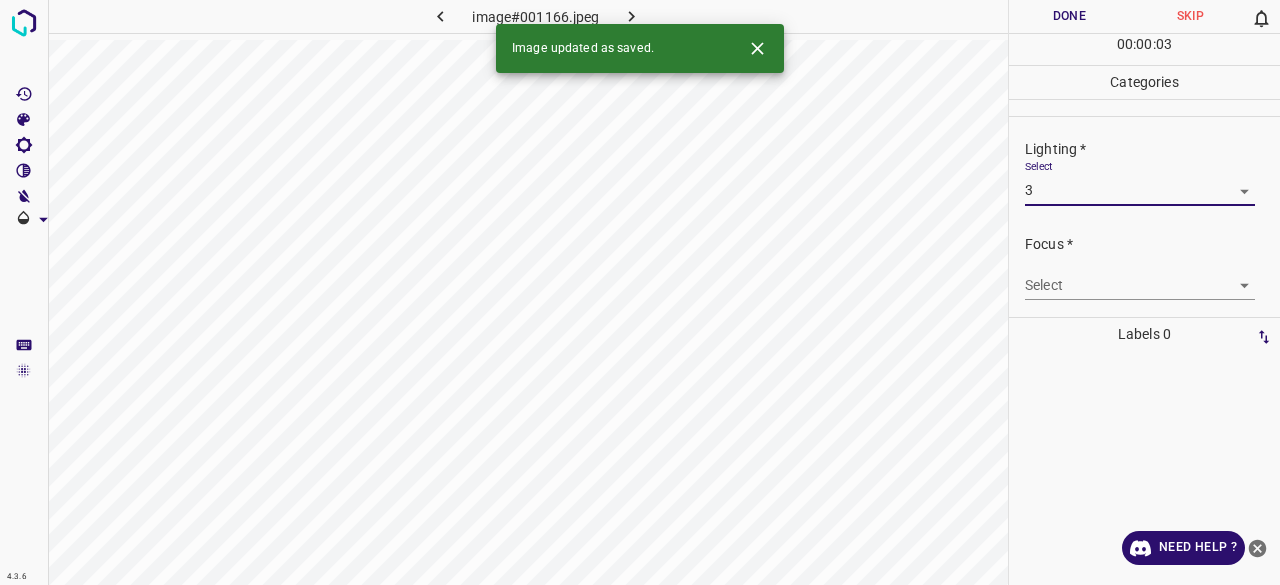 click on "4.3.6  image#001166.jpeg Done Skip 0 00   : 00   : 03   Categories Lighting *  Select 3 3 Focus *  Select ​ Overall *  Select ​ Labels   0 Categories 1 Lighting 2 Focus 3 Overall Tools Space Change between modes (Draw & Edit) I Auto labeling R Restore zoom M Zoom in N Zoom out Delete Delete selecte label Filters Z Restore filters X Saturation filter C Brightness filter V Contrast filter B Gray scale filter General O Download Image updated as saved. Need Help ? - Text - Hide - Delete" at bounding box center (640, 292) 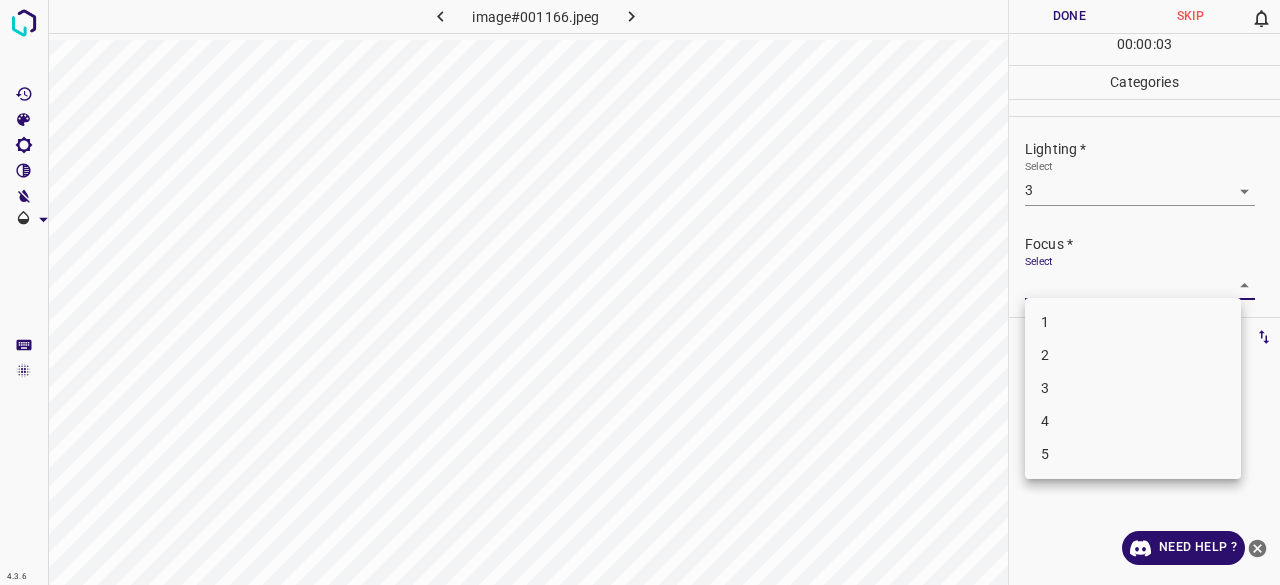 click on "3" at bounding box center [1133, 388] 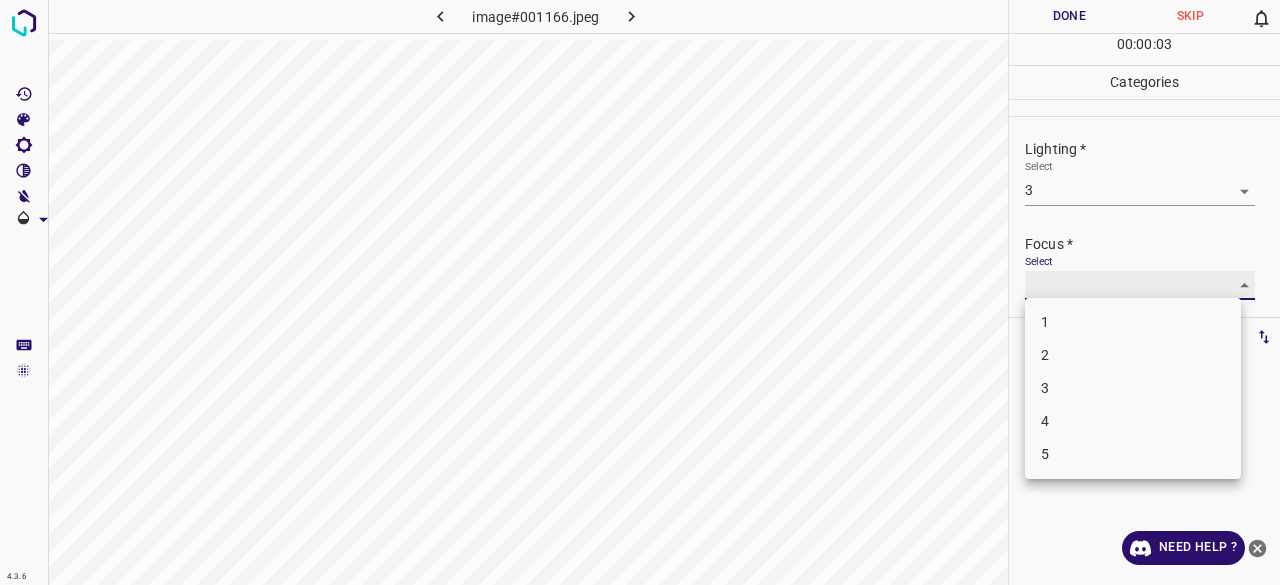 type on "3" 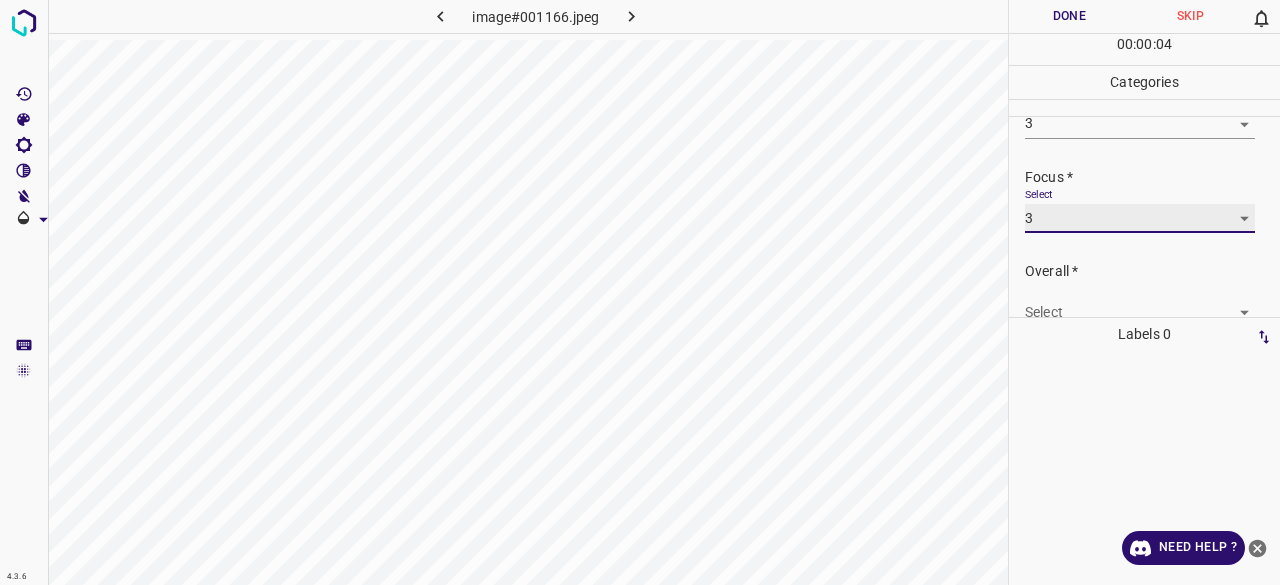 scroll, scrollTop: 98, scrollLeft: 0, axis: vertical 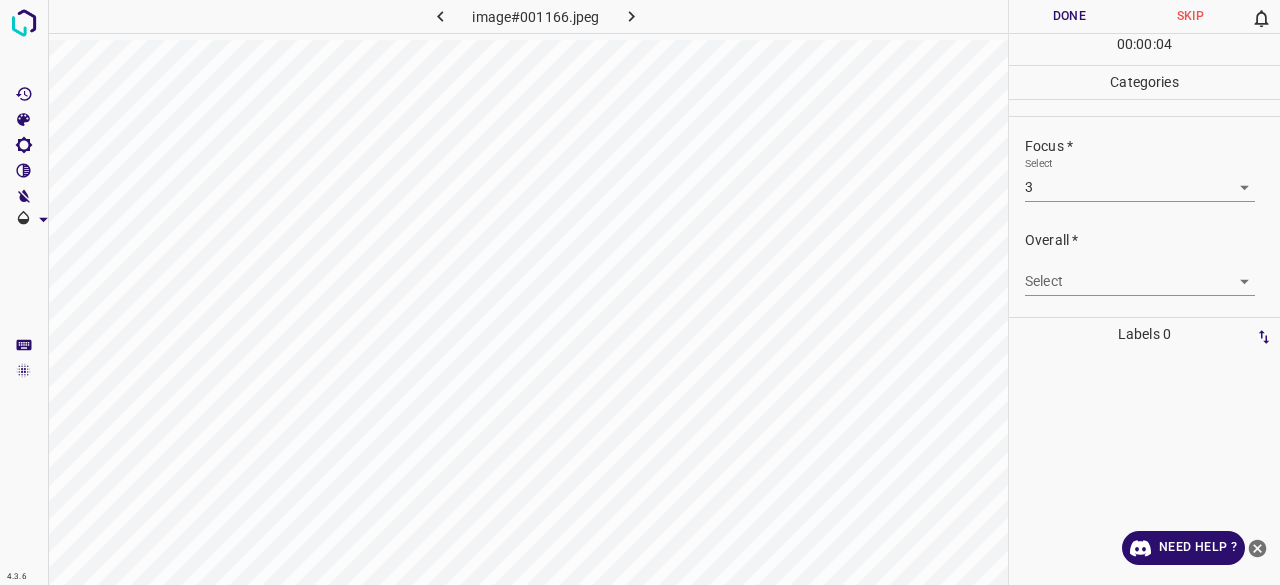 drag, startPoint x: 1060, startPoint y: 235, endPoint x: 1064, endPoint y: 311, distance: 76.105194 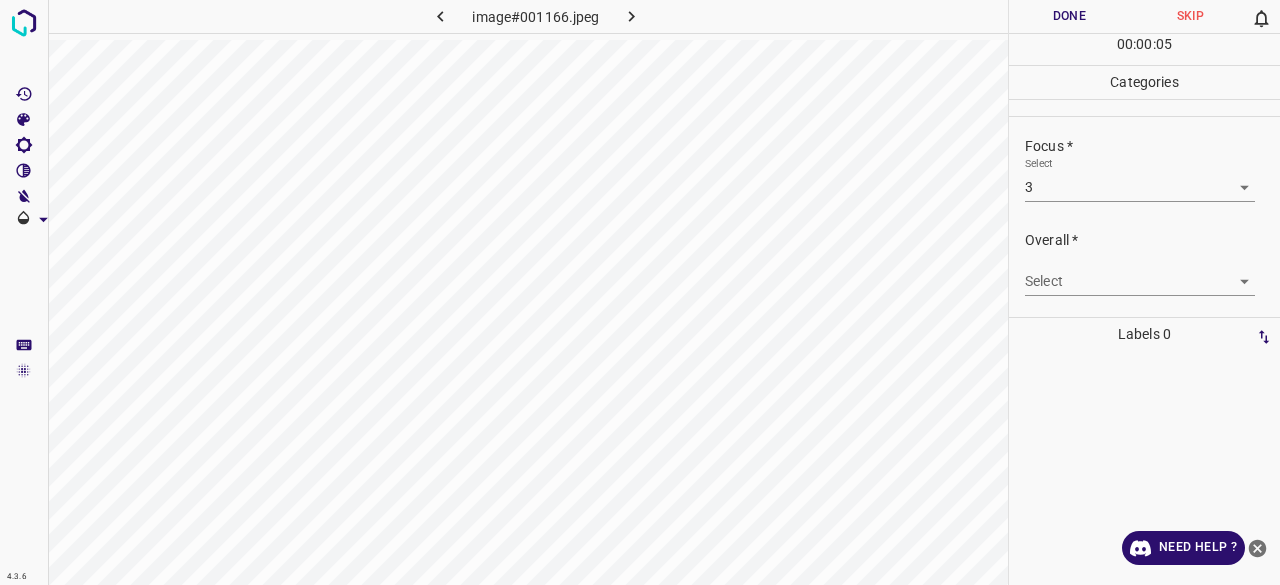 click on "Lighting *  Select 3 3 Focus *  Select 3 3 Overall *  Select ​" at bounding box center [1144, 168] 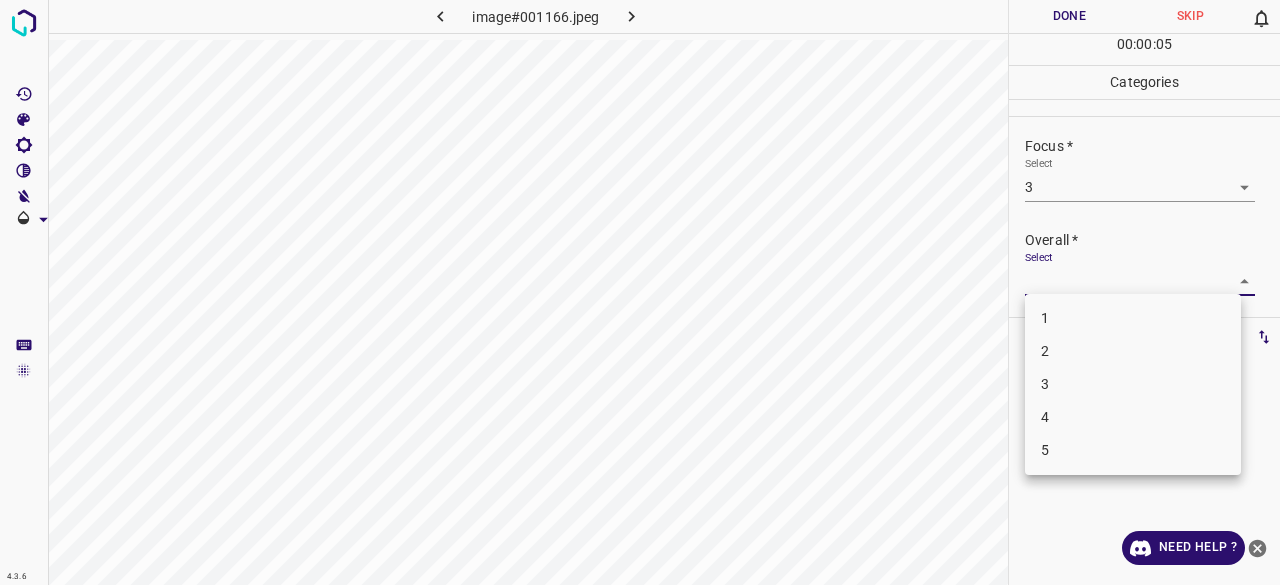 click on "4.3.6  image#001166.jpeg Done Skip 0 00   : 00   : 05   Categories Lighting *  Select 3 3 Focus *  Select 3 3 Overall *  Select ​ Labels   0 Categories 1 Lighting 2 Focus 3 Overall Tools Space Change between modes (Draw & Edit) I Auto labeling R Restore zoom M Zoom in N Zoom out Delete Delete selecte label Filters Z Restore filters X Saturation filter C Brightness filter V Contrast filter B Gray scale filter General O Download Need Help ? - Text - Hide - Delete 1 2 3 4 5" at bounding box center [640, 292] 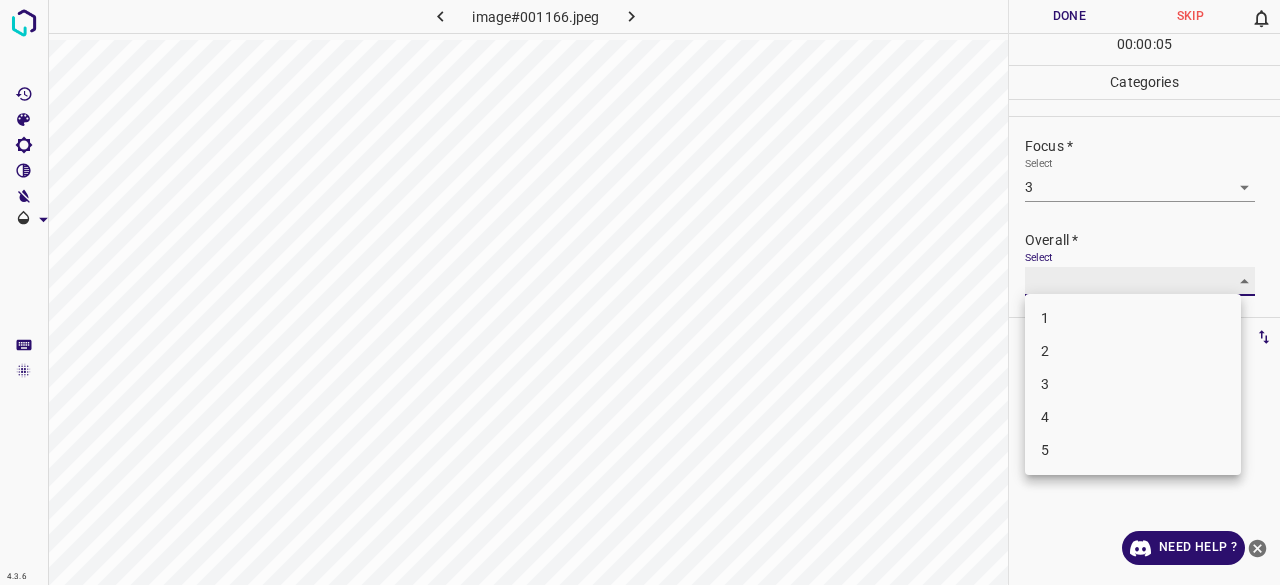 type on "3" 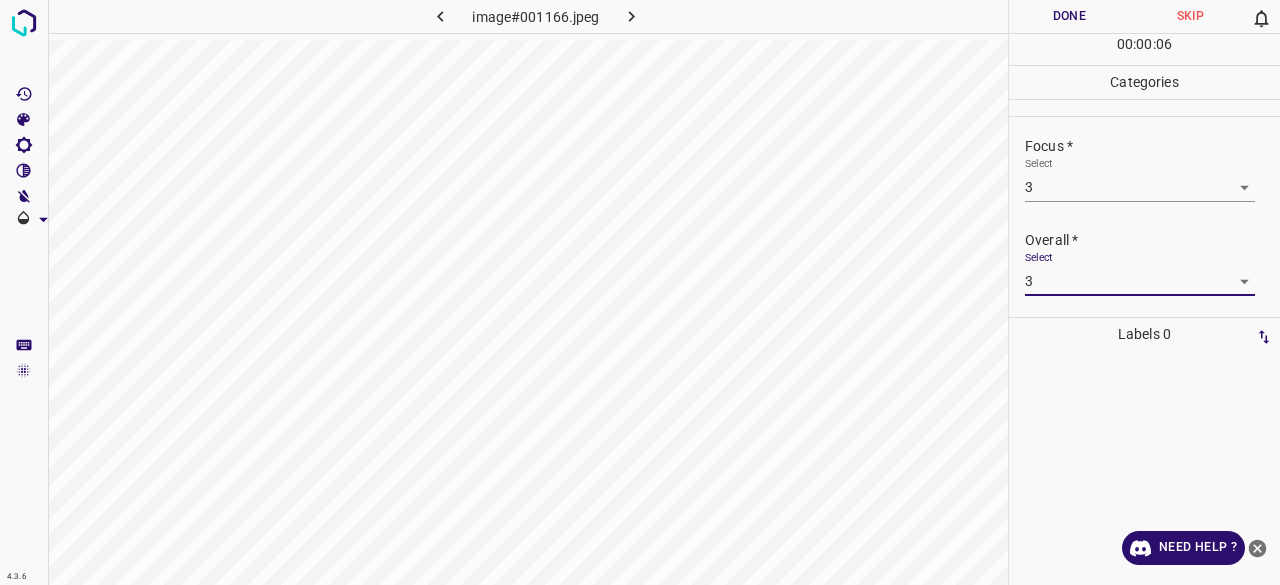 click on "Done" at bounding box center [1069, 16] 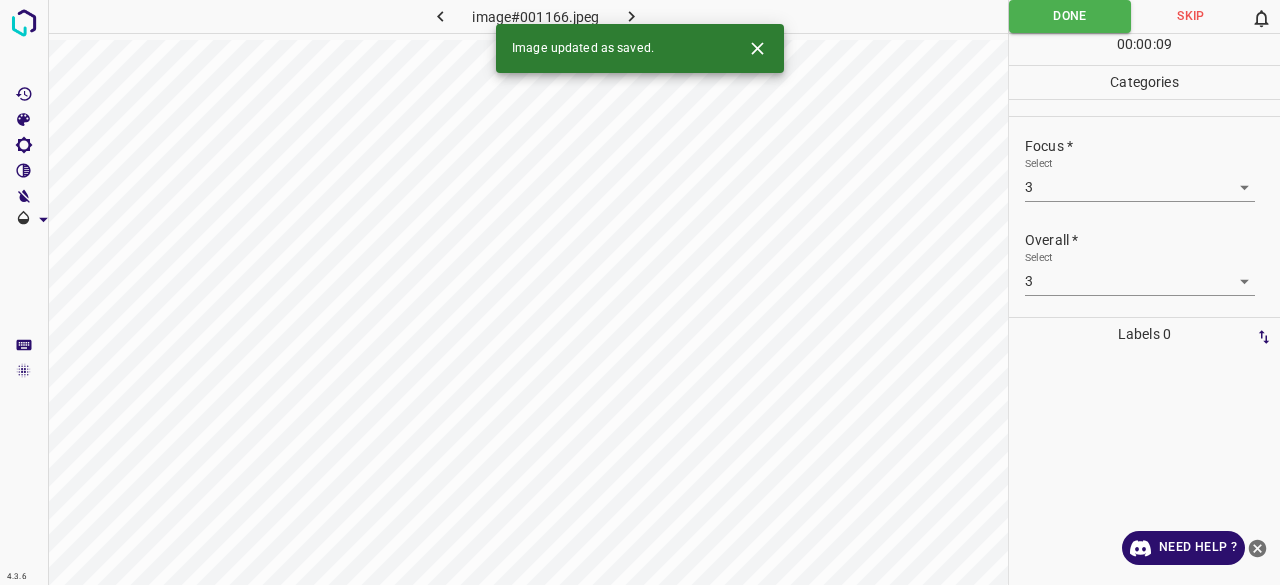 click 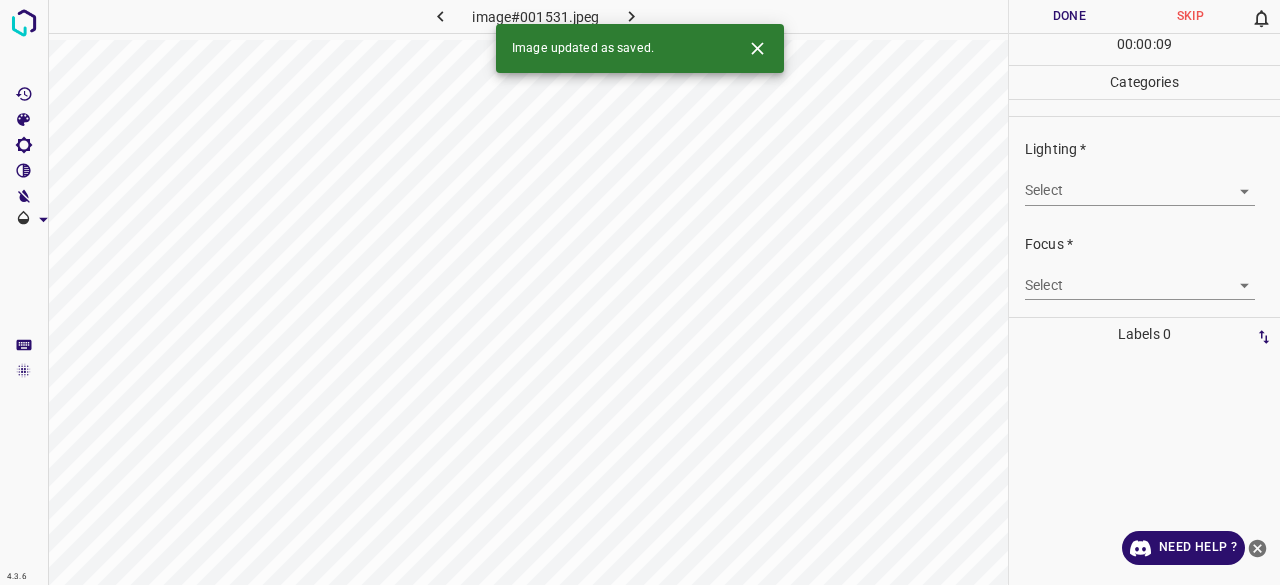 click on "4.3.6  image#001531.jpeg Done Skip 0 00   : 00   : 09   Categories Lighting *  Select ​ Focus *  Select ​ Overall *  Select ​ Labels   0 Categories 1 Lighting 2 Focus 3 Overall Tools Space Change between modes (Draw & Edit) I Auto labeling R Restore zoom M Zoom in N Zoom out Delete Delete selecte label Filters Z Restore filters X Saturation filter C Brightness filter V Contrast filter B Gray scale filter General O Download Image updated as saved. Need Help ? - Text - Hide - Delete" at bounding box center (640, 292) 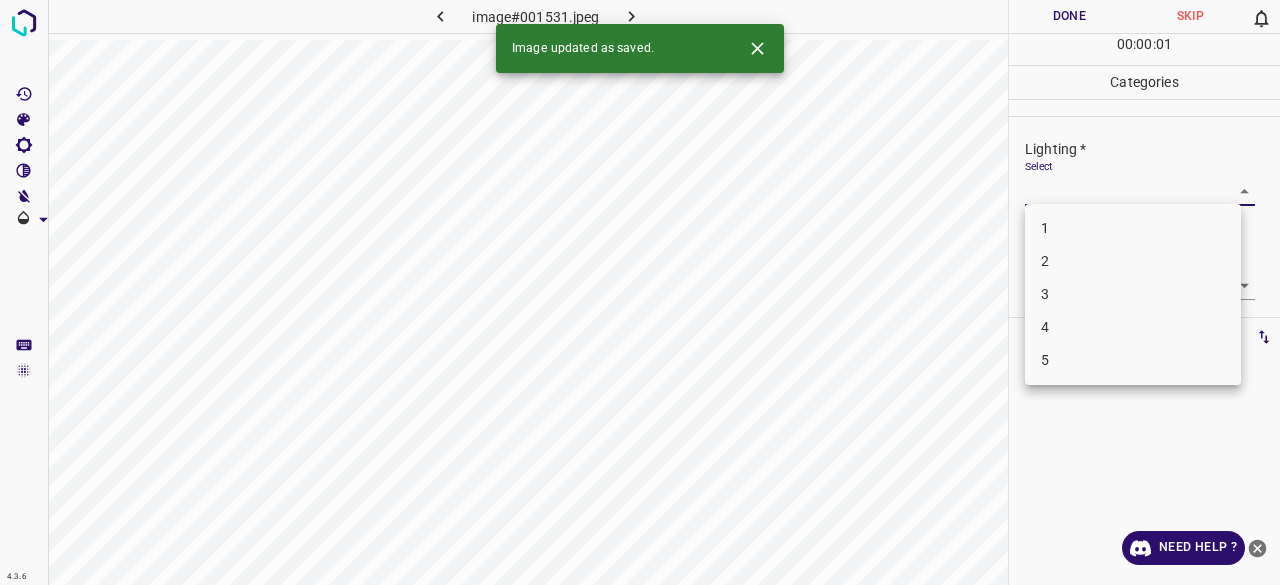 click on "3" at bounding box center (1133, 294) 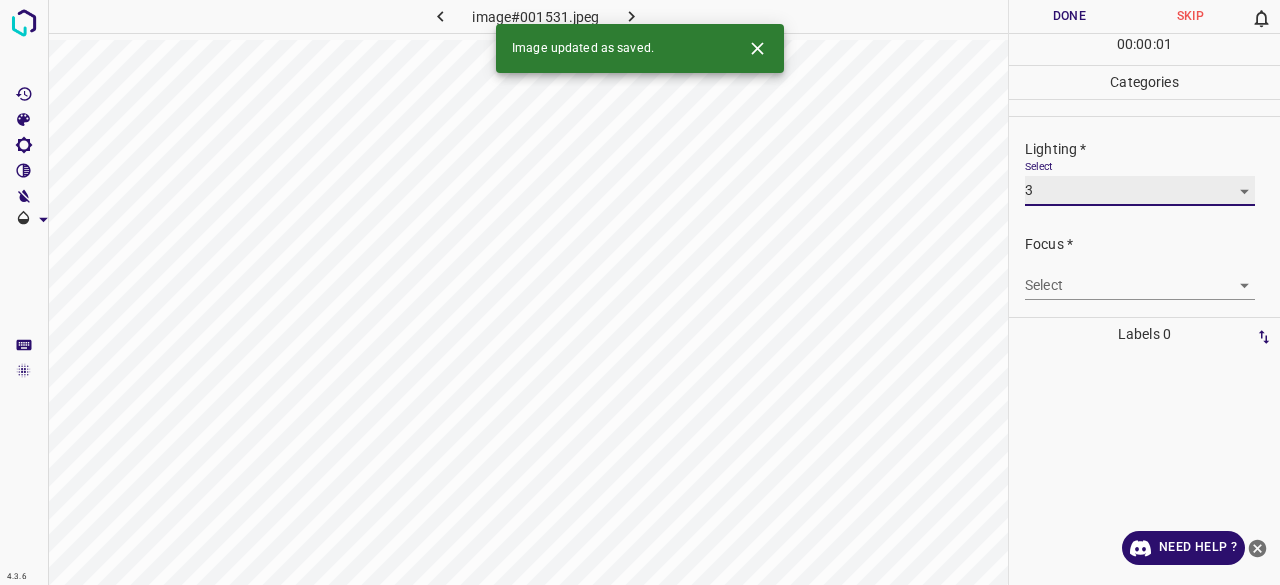 type on "3" 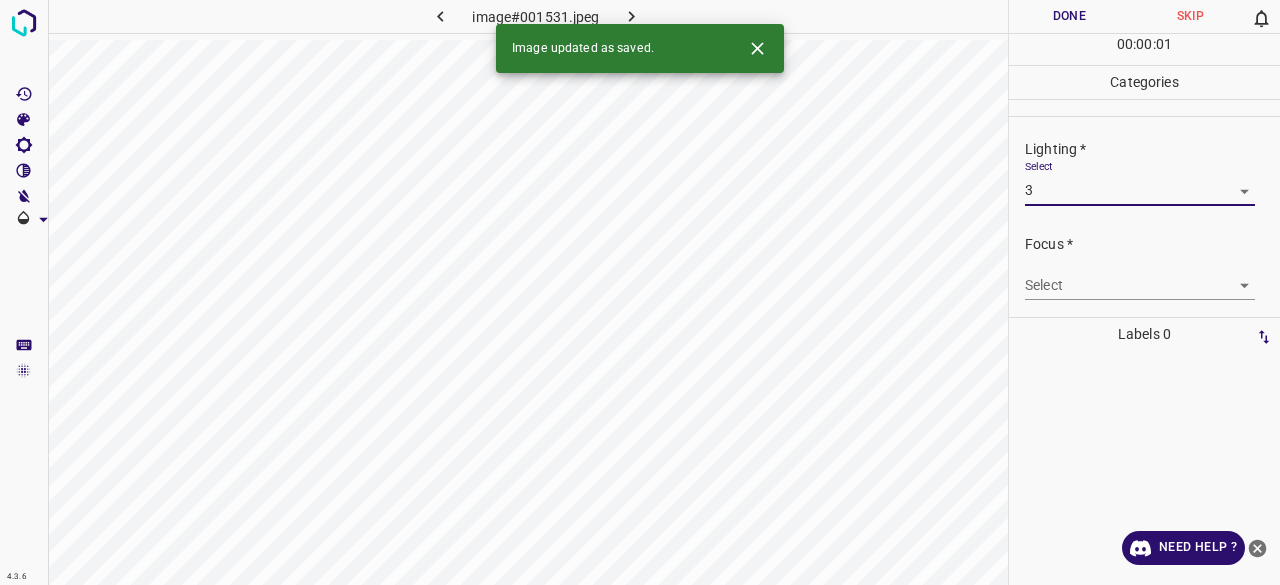 click on "4.3.6  image#001531.jpeg Done Skip 0 00   : 00   : 01   Categories Lighting *  Select 3 3 Focus *  Select ​ Overall *  Select ​ Labels   0 Categories 1 Lighting 2 Focus 3 Overall Tools Space Change between modes (Draw & Edit) I Auto labeling R Restore zoom M Zoom in N Zoom out Delete Delete selecte label Filters Z Restore filters X Saturation filter C Brightness filter V Contrast filter B Gray scale filter General O Download Image updated as saved. Need Help ? - Text - Hide - Delete 1 2 3 4 5" at bounding box center (640, 292) 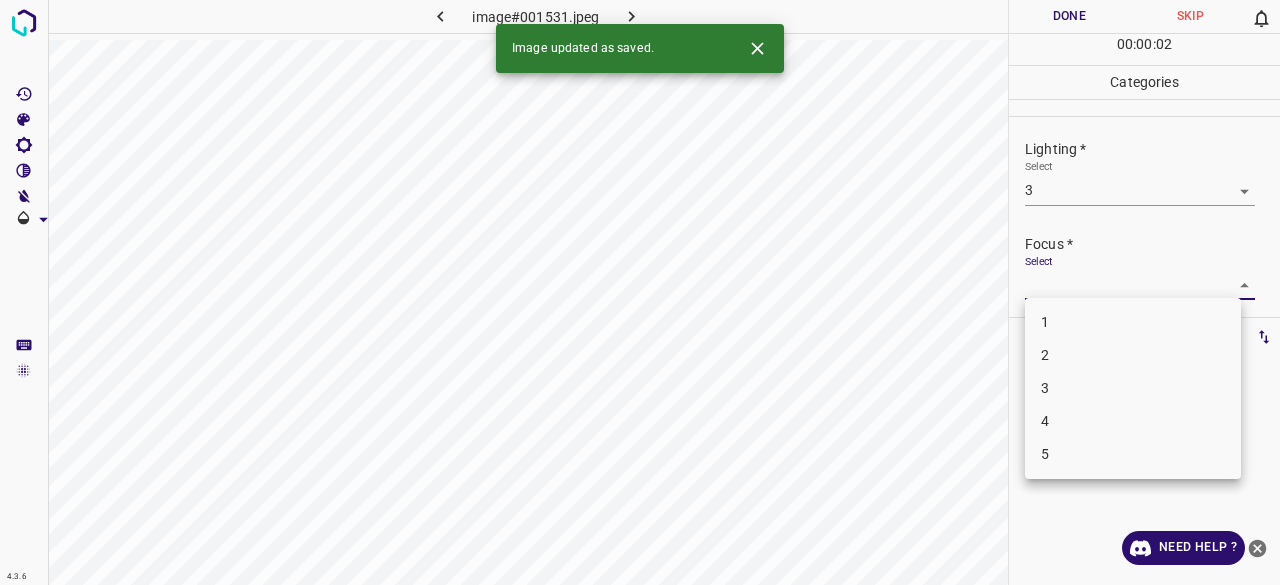 click on "3" at bounding box center (1133, 388) 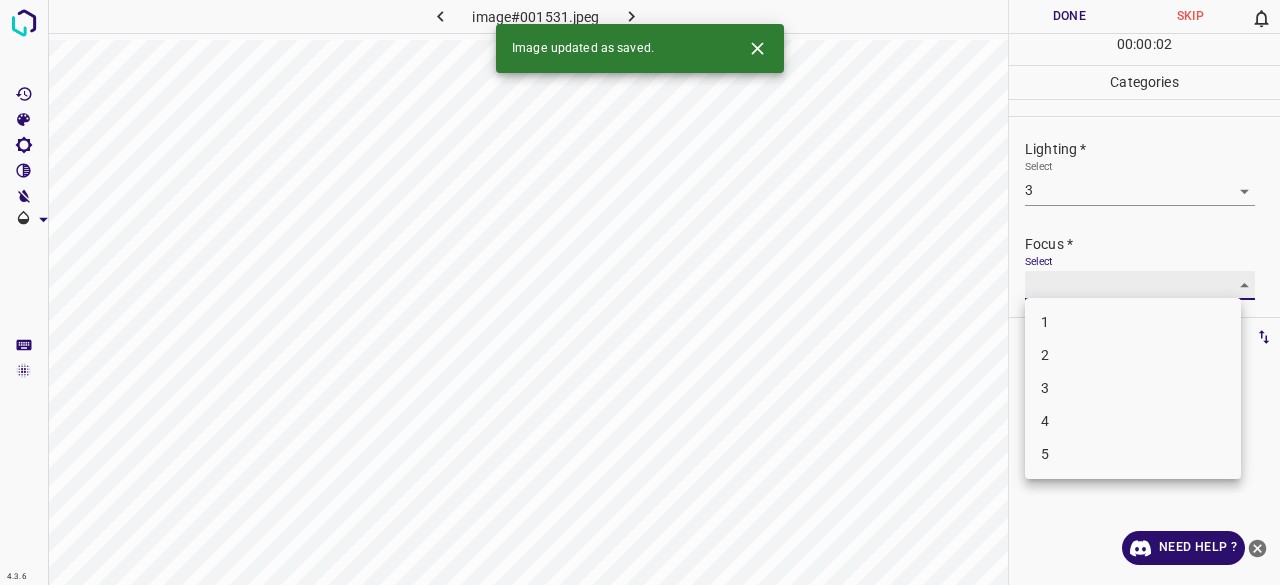 type on "3" 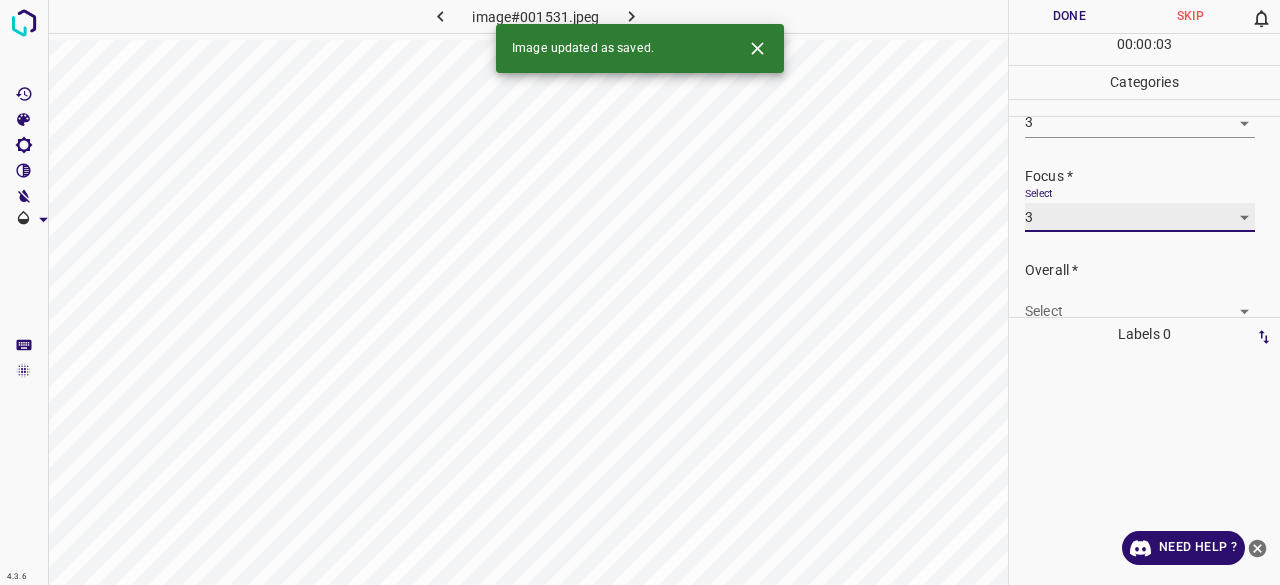 scroll, scrollTop: 98, scrollLeft: 0, axis: vertical 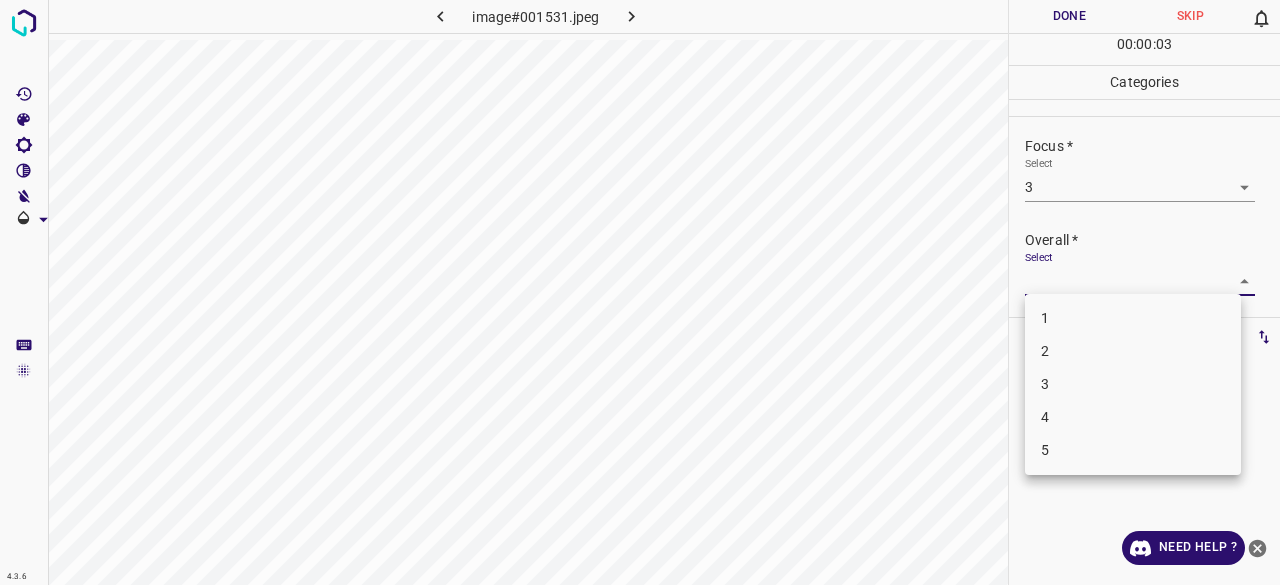 click on "4.3.6  image#001531.jpeg Done Skip 0 00   : 00   : 03   Categories Lighting *  Select 3 3 Focus *  Select 3 3 Overall *  Select ​ Labels   0 Categories 1 Lighting 2 Focus 3 Overall Tools Space Change between modes (Draw & Edit) I Auto labeling R Restore zoom M Zoom in N Zoom out Delete Delete selecte label Filters Z Restore filters X Saturation filter C Brightness filter V Contrast filter B Gray scale filter General O Download Need Help ? - Text - Hide - Delete 1 2 3 4 5" at bounding box center [640, 292] 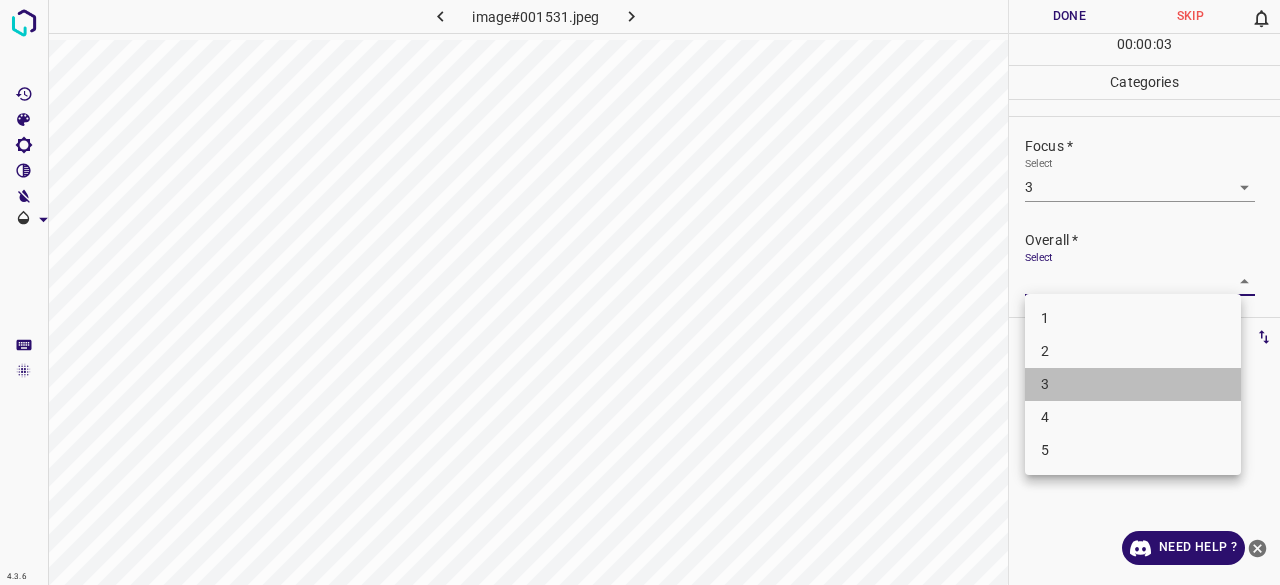 click on "3" at bounding box center (1133, 384) 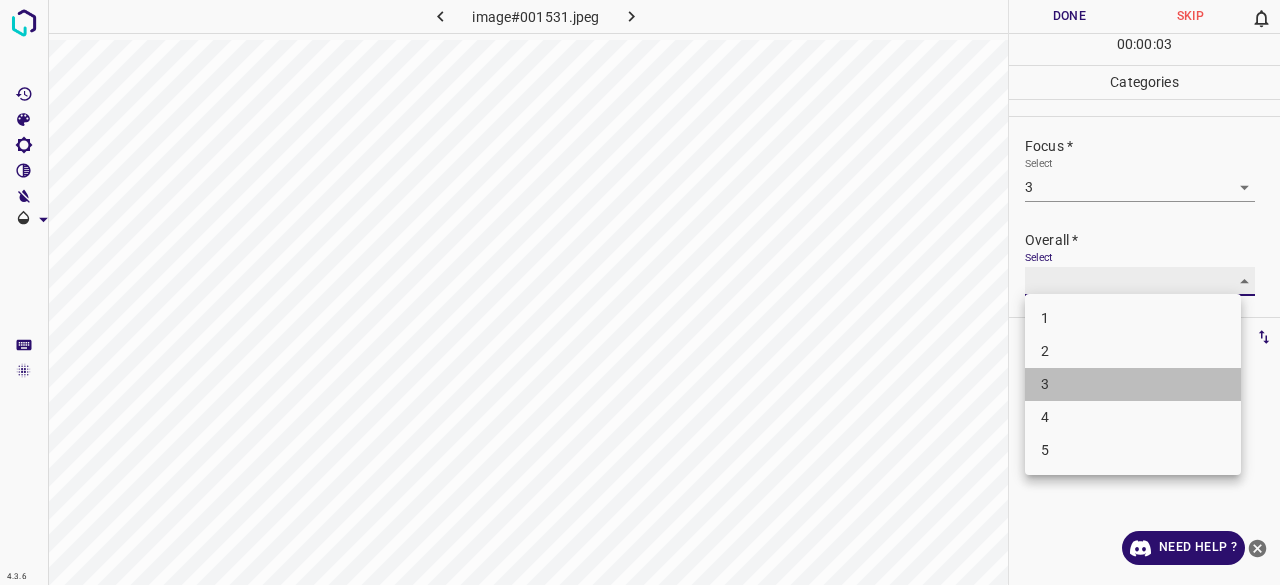 type on "3" 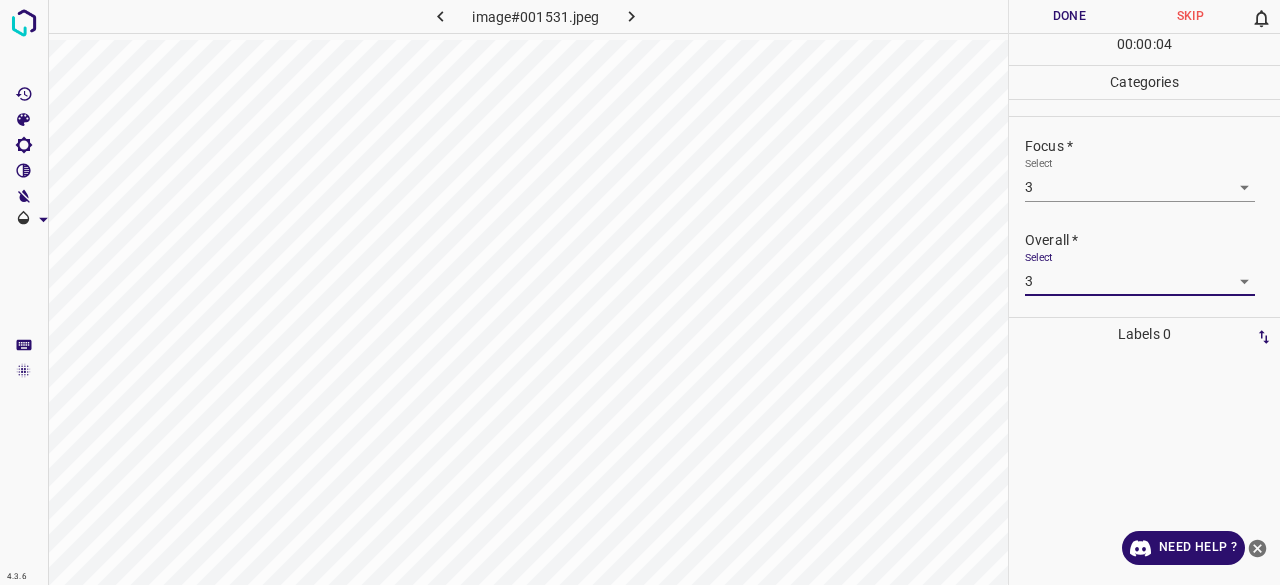 click on "Done" at bounding box center [1069, 16] 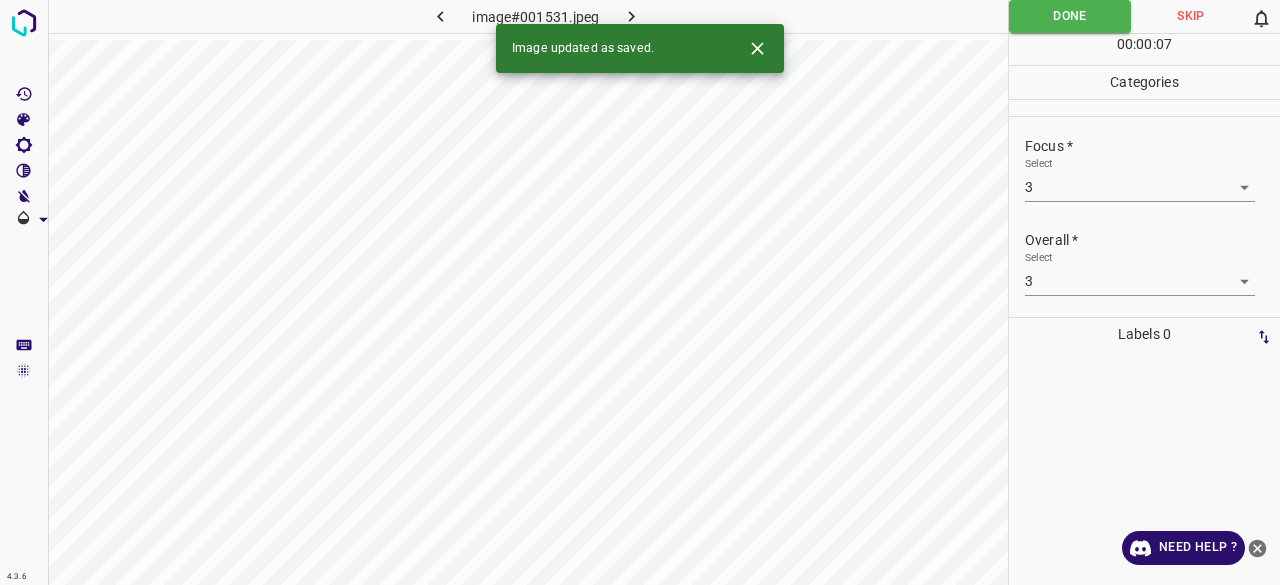 drag, startPoint x: 606, startPoint y: 14, endPoint x: 629, endPoint y: 14, distance: 23 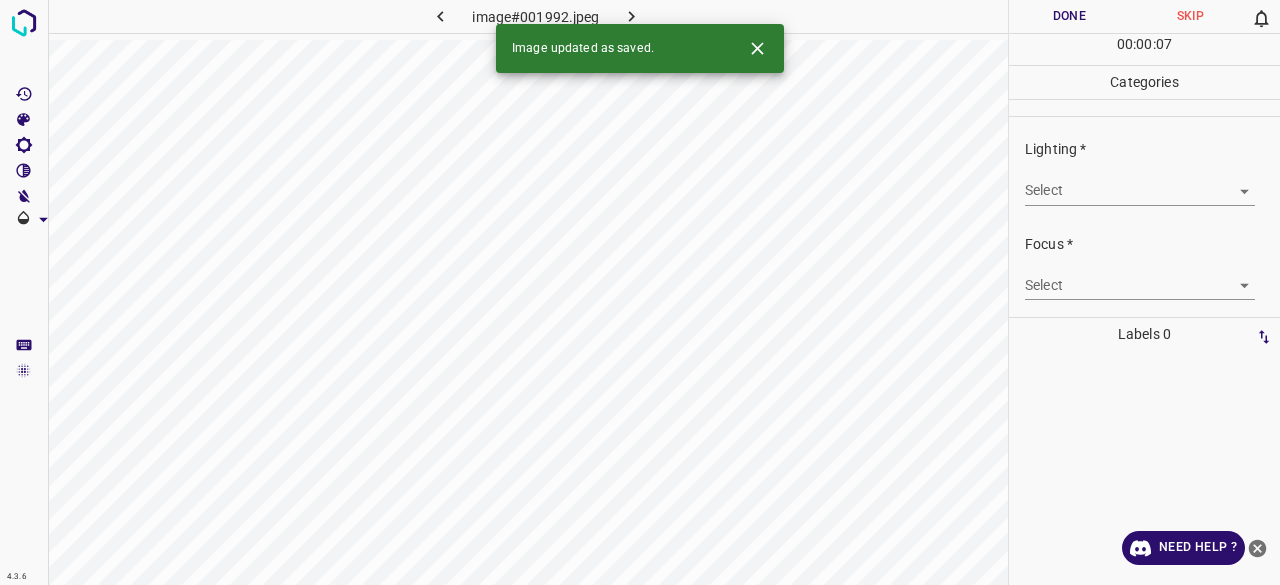 click on "Lighting *  Select ​" at bounding box center [1144, 172] 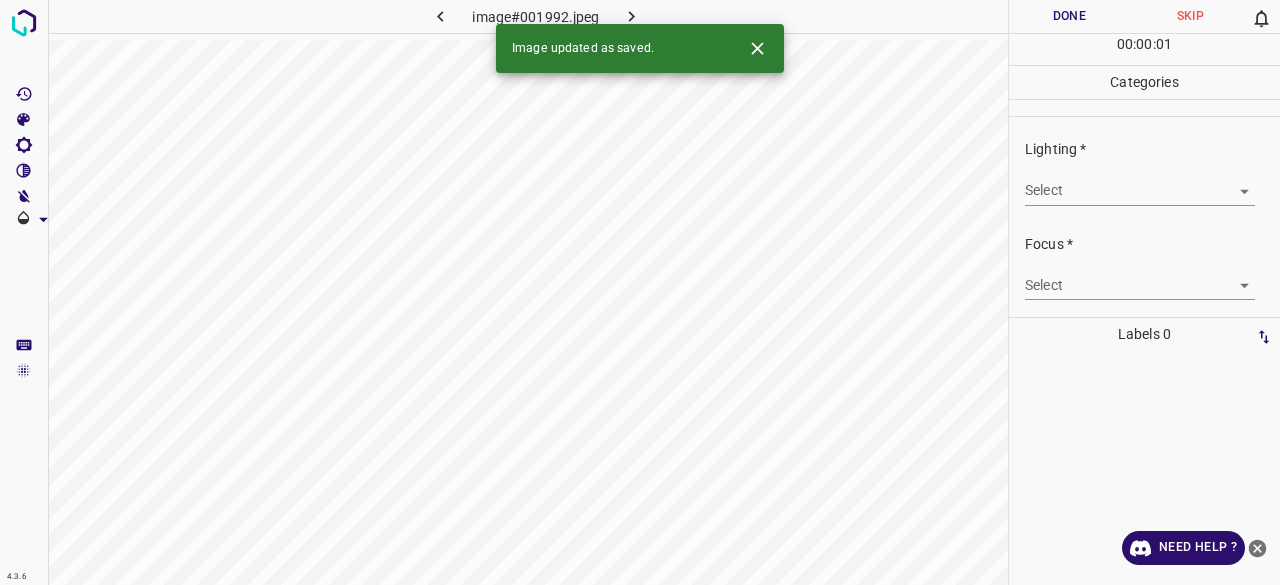 click on "4.3.6  image#001992.jpeg Done Skip 0 00   : 00   : 01   Categories Lighting *  Select ​ Focus *  Select ​ Overall *  Select ​ Labels   0 Categories 1 Lighting 2 Focus 3 Overall Tools Space Change between modes (Draw & Edit) I Auto labeling R Restore zoom M Zoom in N Zoom out Delete Delete selecte label Filters Z Restore filters X Saturation filter C Brightness filter V Contrast filter B Gray scale filter General O Download Image updated as saved. Need Help ? - Text - Hide - Delete" at bounding box center (640, 292) 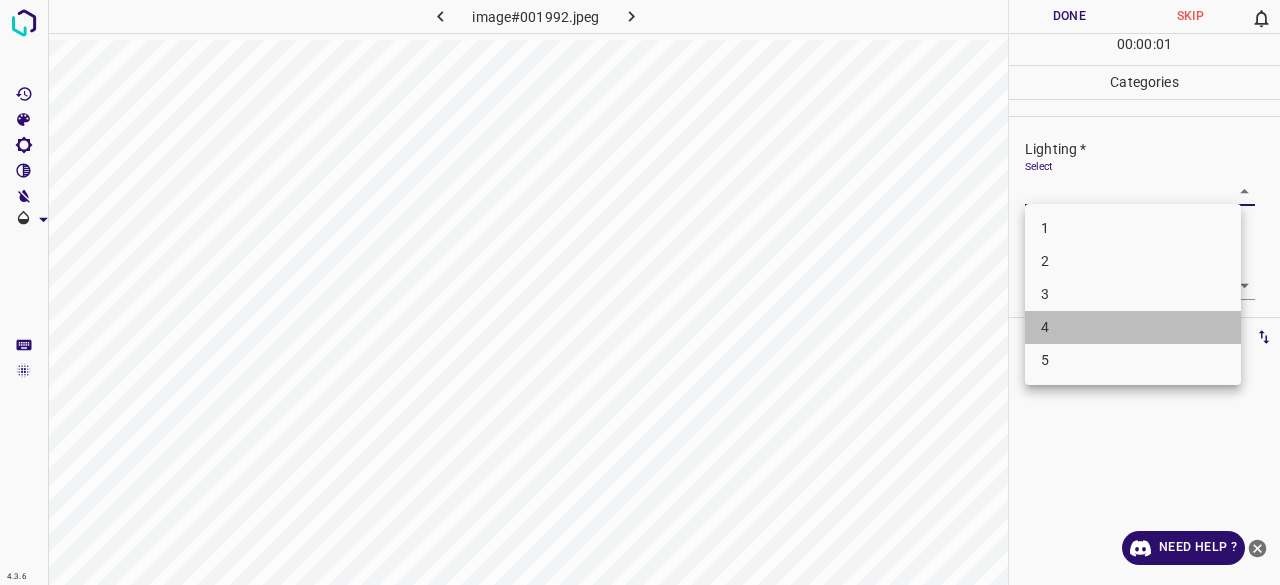 click on "4" at bounding box center (1133, 327) 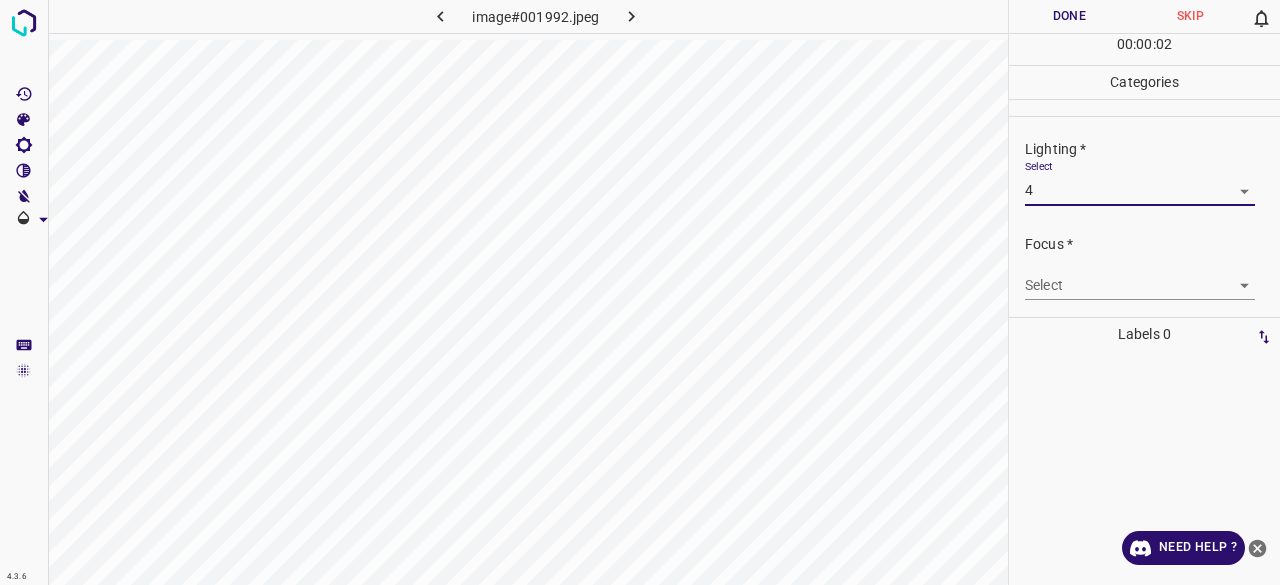 click on "4.3.6  image#001992.jpeg Done Skip 0 00   : 00   : 02   Categories Lighting *  Select 4 4 Focus *  Select ​ Overall *  Select ​ Labels   0 Categories 1 Lighting 2 Focus 3 Overall Tools Space Change between modes (Draw & Edit) I Auto labeling R Restore zoom M Zoom in N Zoom out Delete Delete selecte label Filters Z Restore filters X Saturation filter C Brightness filter V Contrast filter B Gray scale filter General O Download Need Help ? - Text - Hide - Delete" at bounding box center (640, 292) 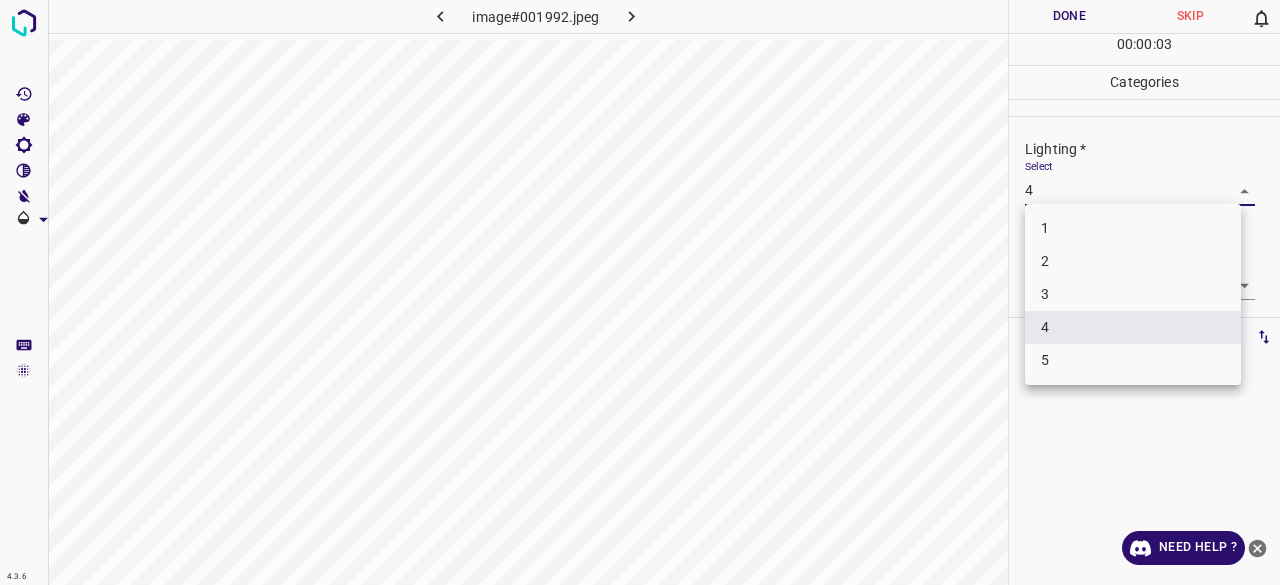 drag, startPoint x: 1052, startPoint y: 268, endPoint x: 1060, endPoint y: 295, distance: 28.160255 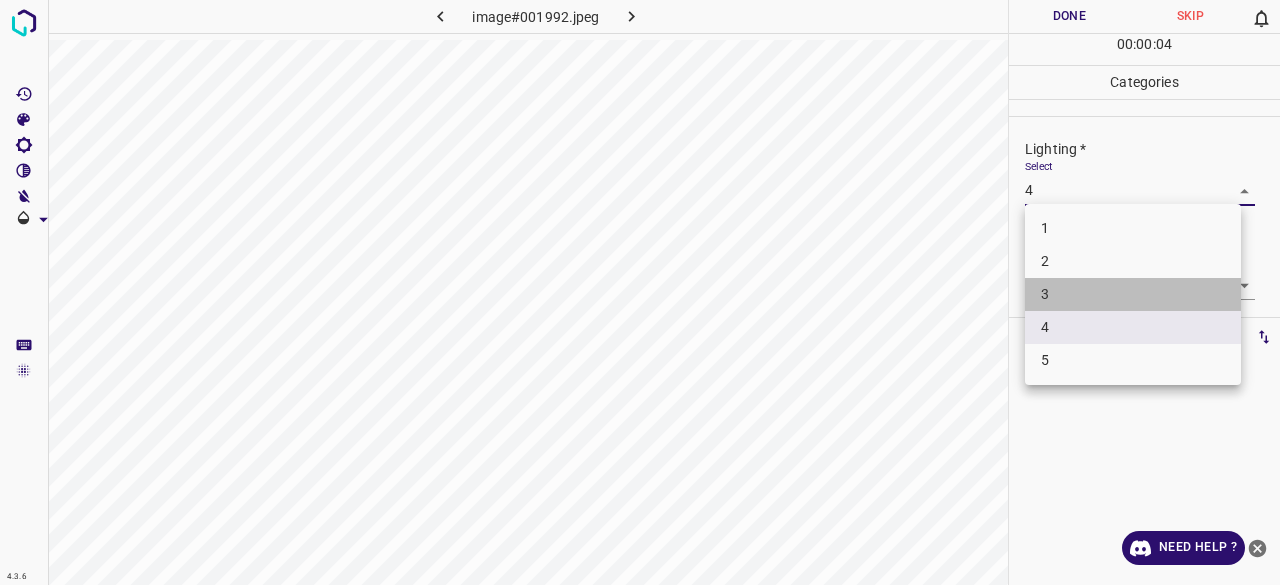 click on "3" at bounding box center [1133, 294] 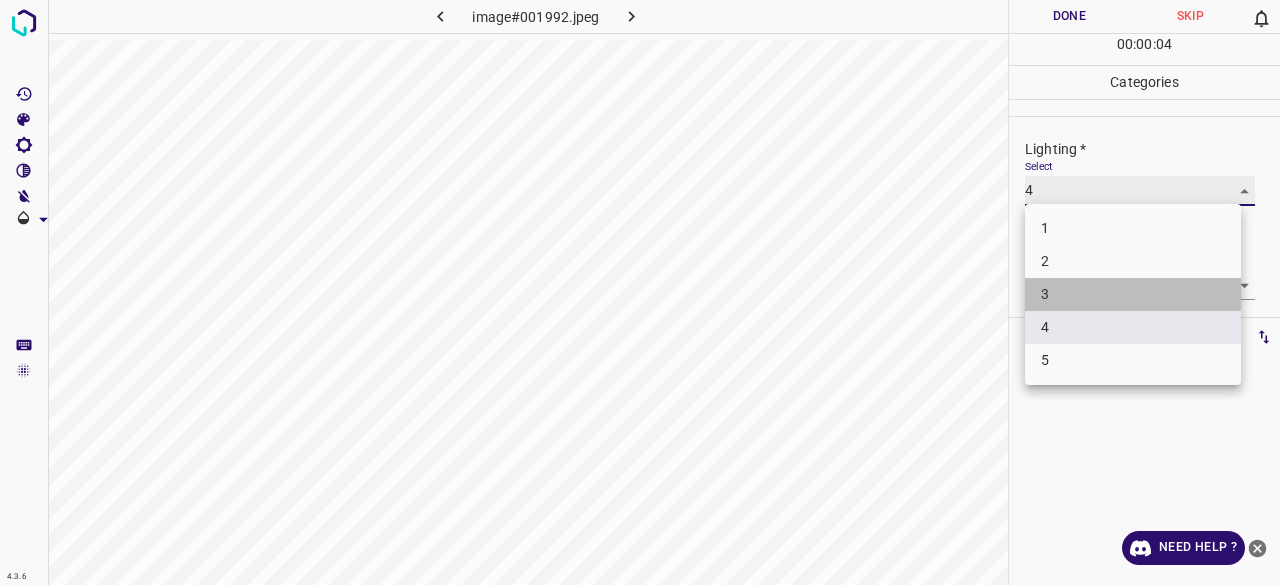 type on "3" 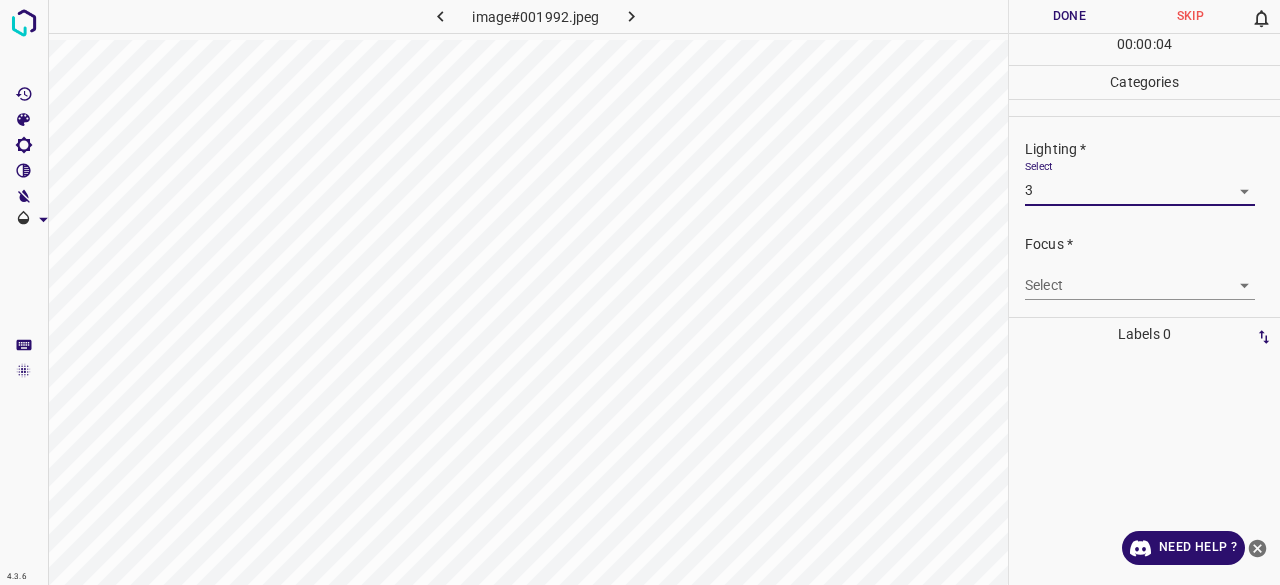 click on "4.3.6  image#001992.jpeg Done Skip 0 00   : 00   : 04   Categories Lighting *  Select 3 3 Focus *  Select ​ Overall *  Select ​ Labels   0 Categories 1 Lighting 2 Focus 3 Overall Tools Space Change between modes (Draw & Edit) I Auto labeling R Restore zoom M Zoom in N Zoom out Delete Delete selecte label Filters Z Restore filters X Saturation filter C Brightness filter V Contrast filter B Gray scale filter General O Download Need Help ? - Text - Hide - Delete" at bounding box center (640, 292) 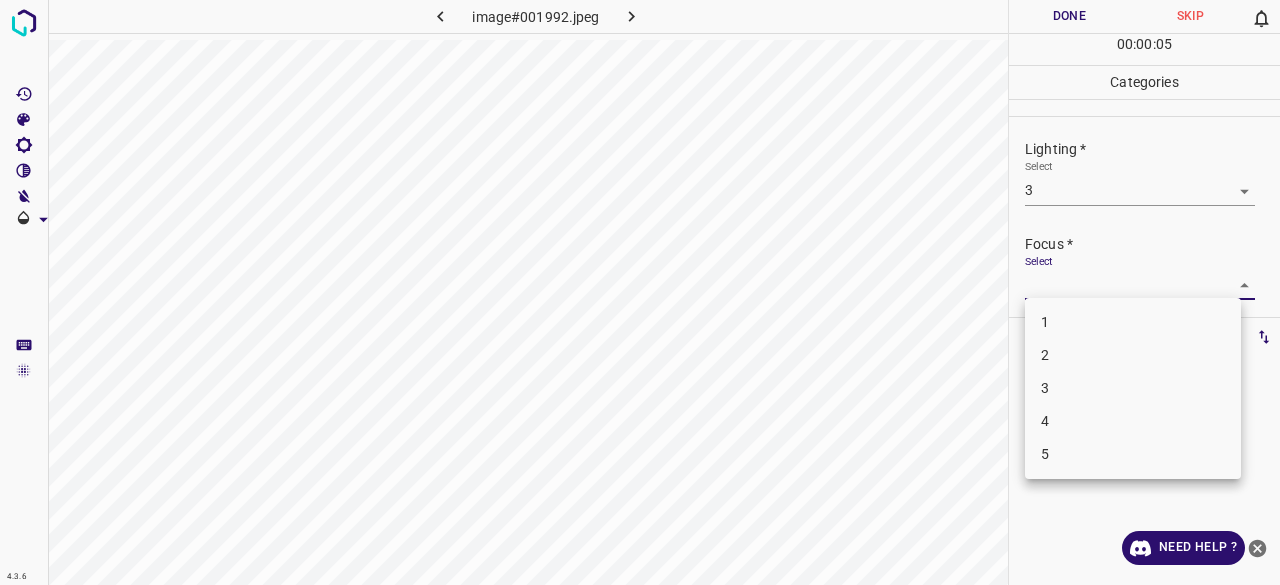 click on "3" at bounding box center [1133, 388] 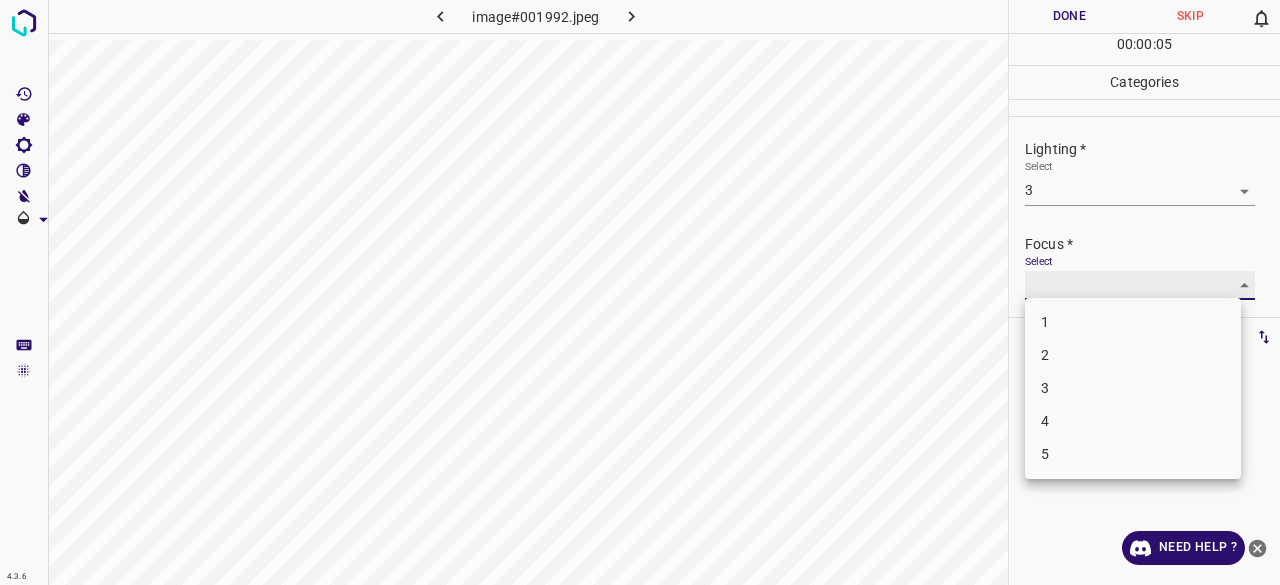 type on "3" 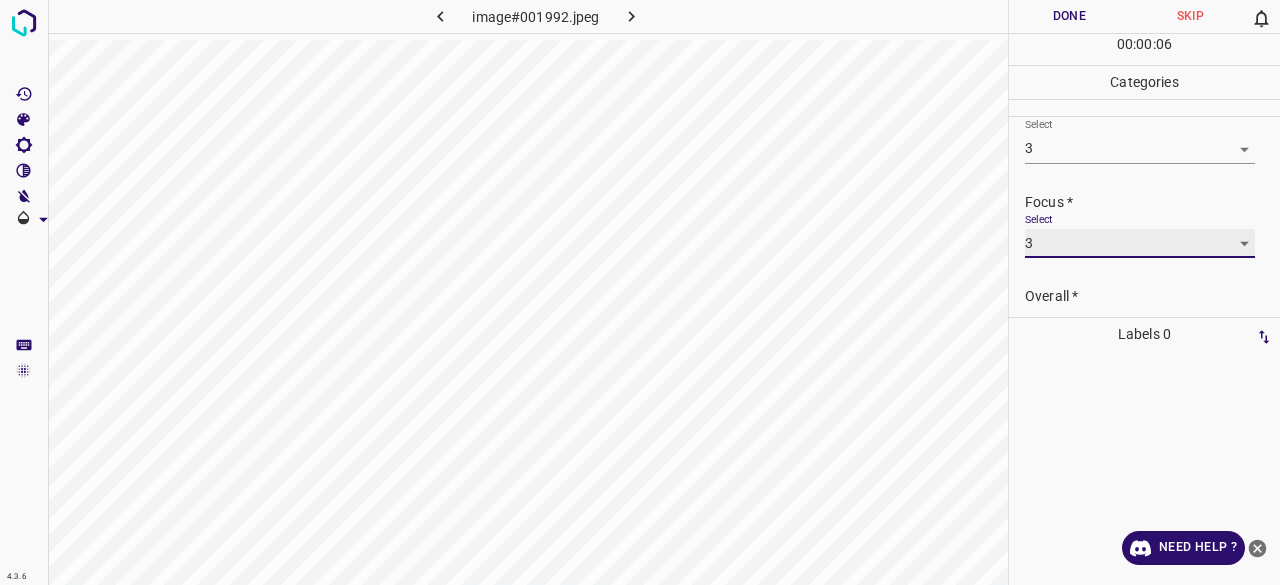 scroll, scrollTop: 98, scrollLeft: 0, axis: vertical 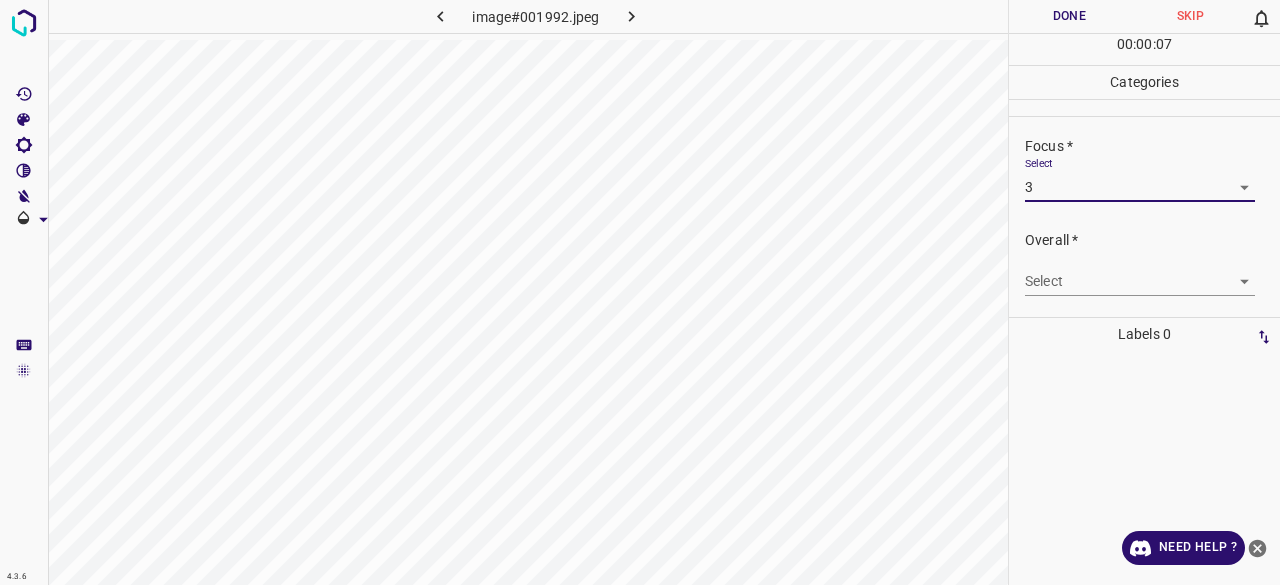 click on "4.3.6  image#001992.jpeg Done Skip 0 00   : 00   : 07   Categories Lighting *  Select 3 3 Focus *  Select 3 3 Overall *  Select ​ Labels   0 Categories 1 Lighting 2 Focus 3 Overall Tools Space Change between modes (Draw & Edit) I Auto labeling R Restore zoom M Zoom in N Zoom out Delete Delete selecte label Filters Z Restore filters X Saturation filter C Brightness filter V Contrast filter B Gray scale filter General O Download Need Help ? - Text - Hide - Delete" at bounding box center (640, 292) 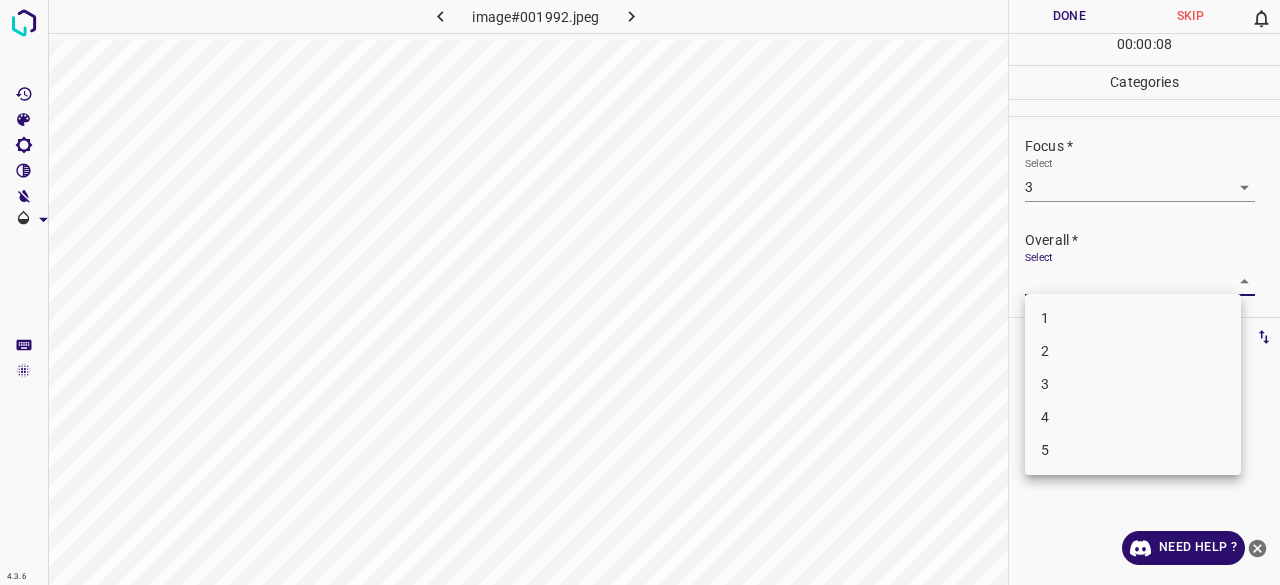 click on "3" at bounding box center [1133, 384] 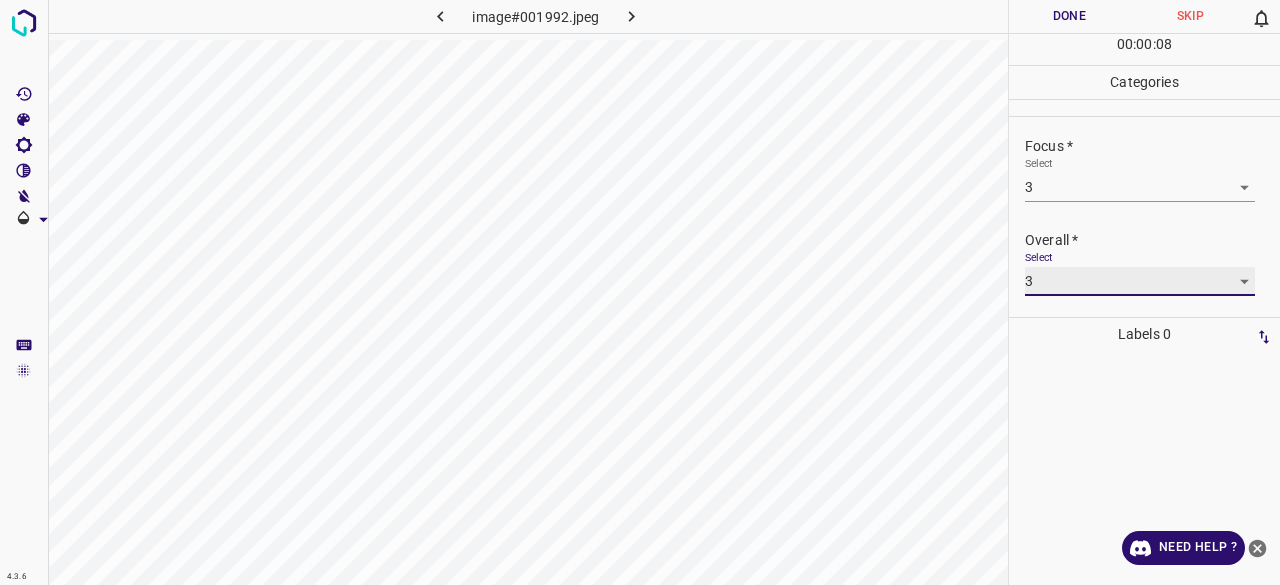 type on "3" 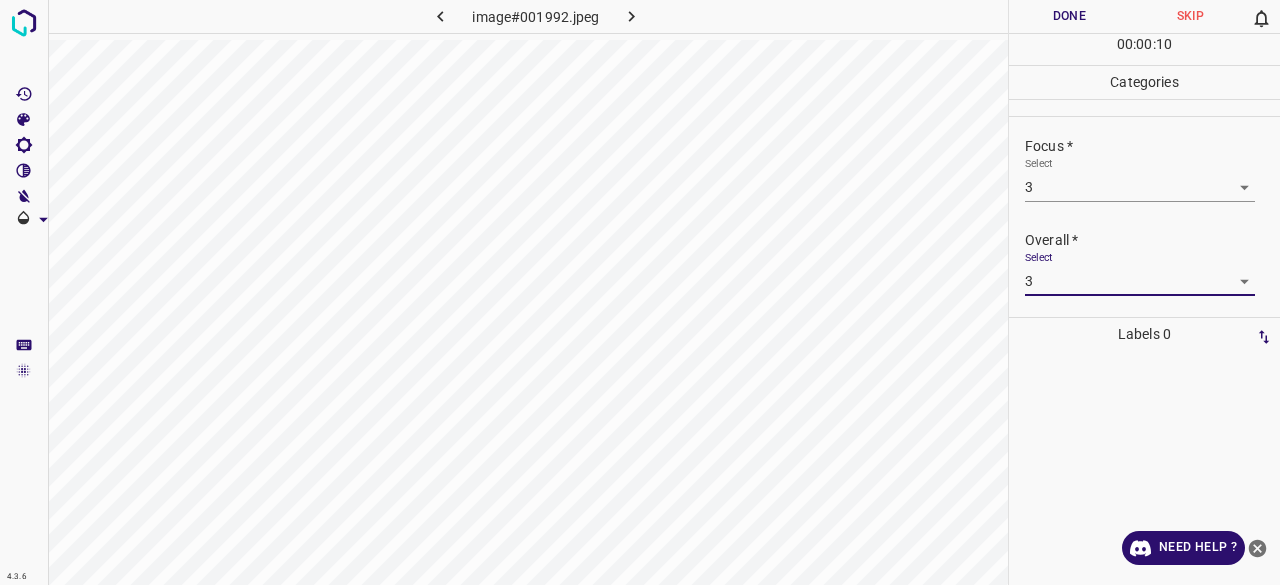click on "Done" at bounding box center (1069, 16) 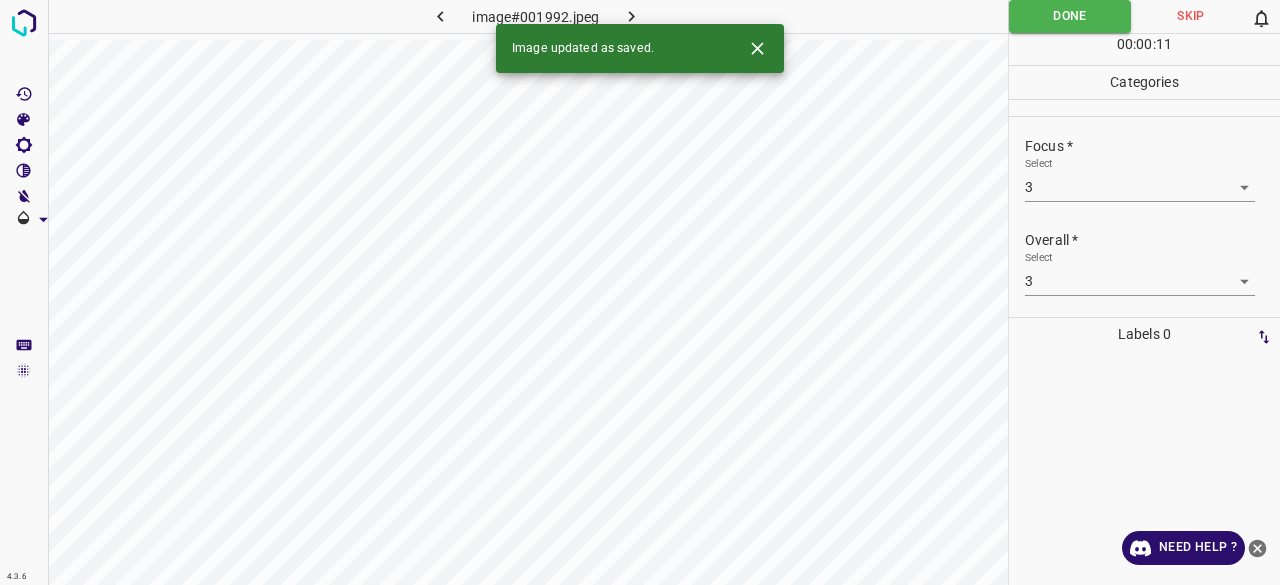 click at bounding box center (632, 16) 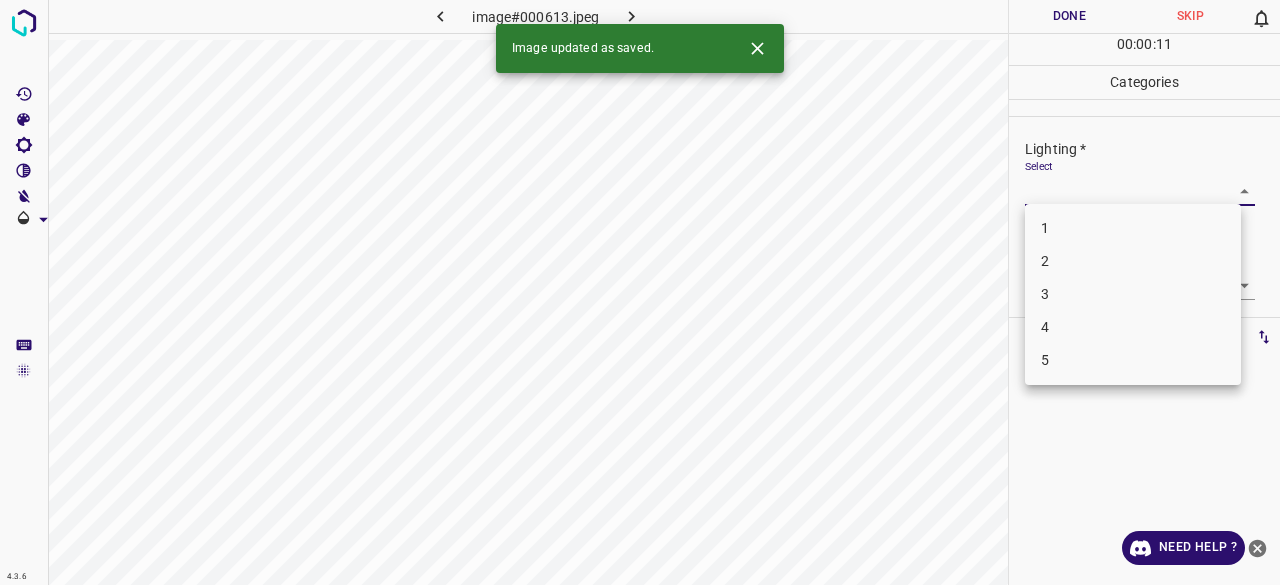 click on "4.3.6  image#000613.jpeg Done Skip 0 00   : 00   : 11   Categories Lighting *  Select ​ Focus *  Select ​ Overall *  Select ​ Labels   0 Categories 1 Lighting 2 Focus 3 Overall Tools Space Change between modes (Draw & Edit) I Auto labeling R Restore zoom M Zoom in N Zoom out Delete Delete selecte label Filters Z Restore filters X Saturation filter C Brightness filter V Contrast filter B Gray scale filter General O Download Image updated as saved. Need Help ? - Text - Hide - Delete 1 2 3 4 5" at bounding box center (640, 292) 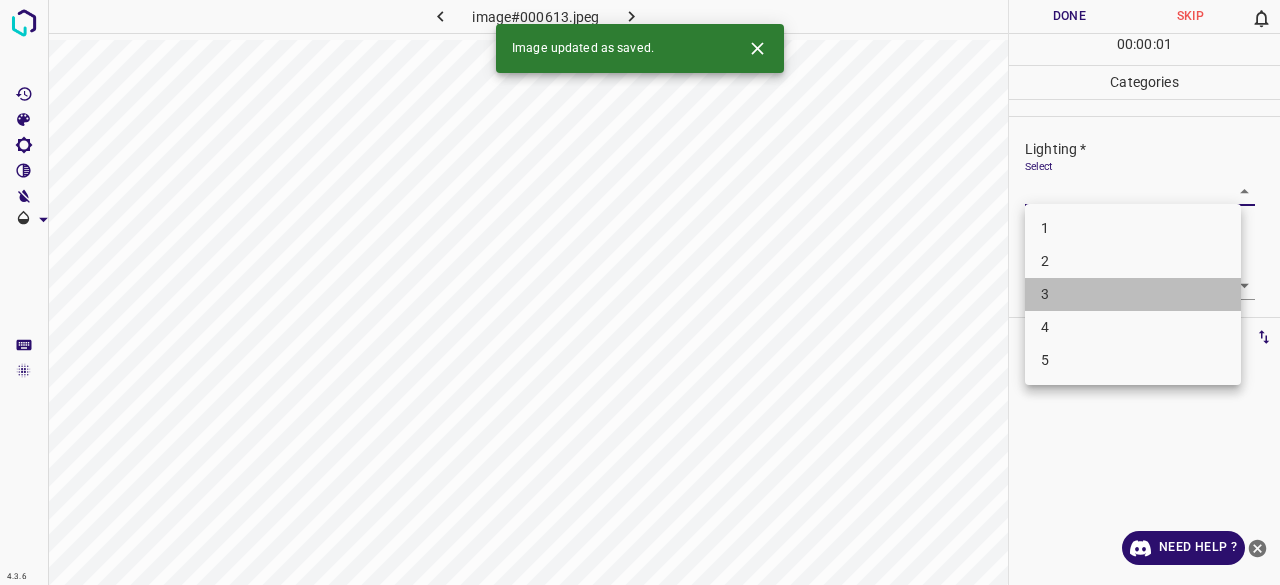 click on "3" at bounding box center (1133, 294) 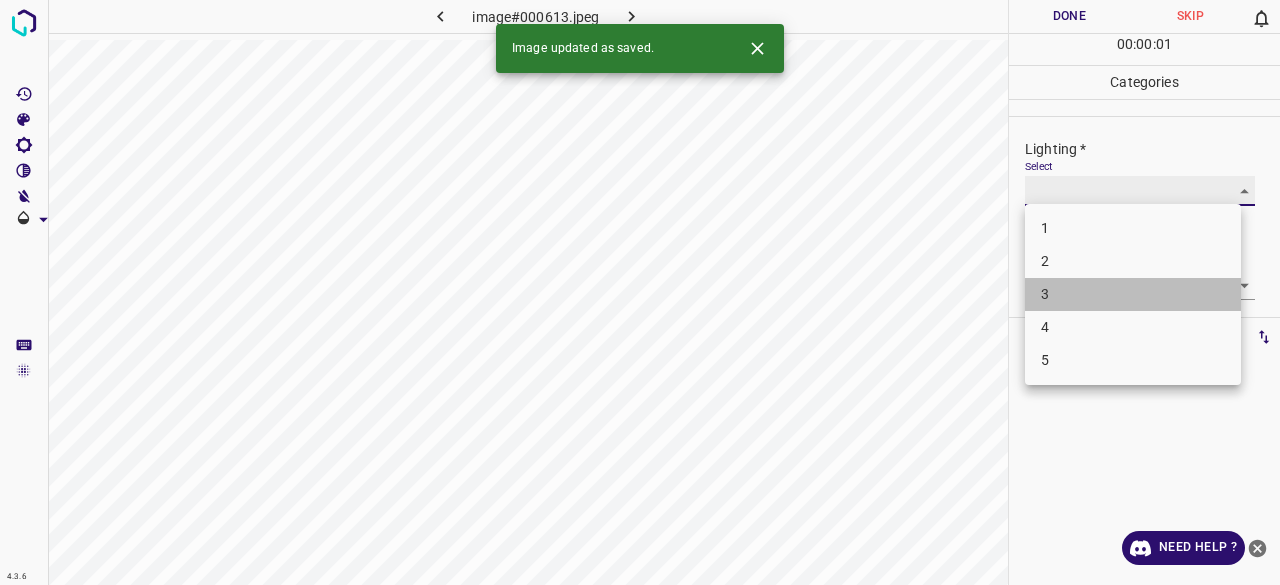 type on "3" 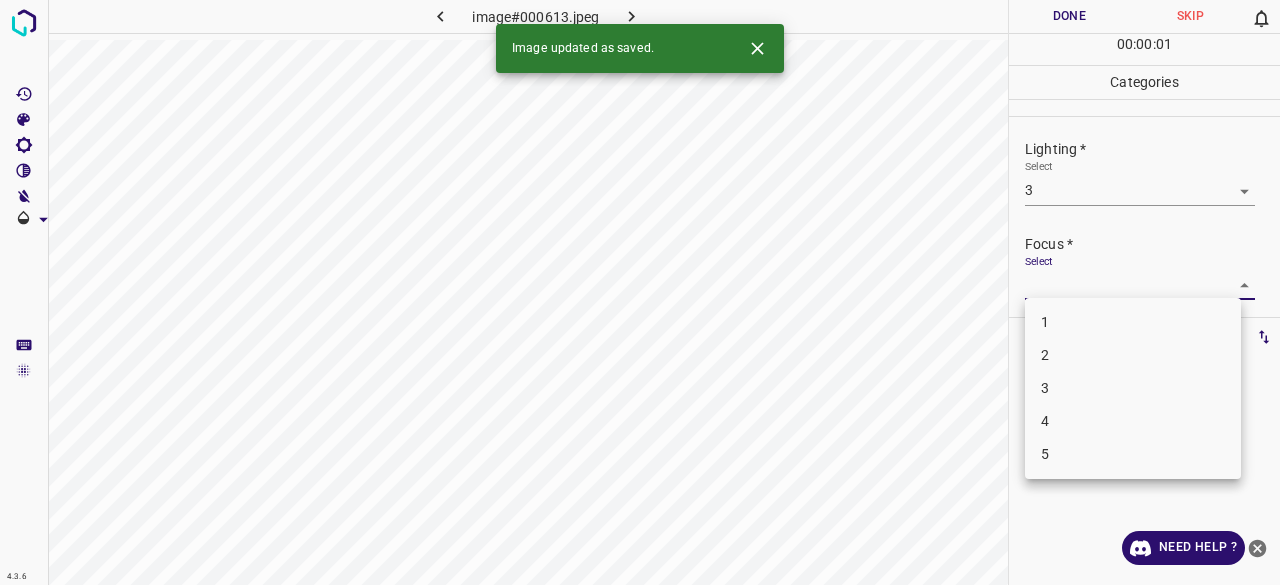 click on "4.3.6  image#000613.jpeg Done Skip 0 00   : 00   : 01   Categories Lighting *  Select 3 3 Focus *  Select ​ Overall *  Select ​ Labels   0 Categories 1 Lighting 2 Focus 3 Overall Tools Space Change between modes (Draw & Edit) I Auto labeling R Restore zoom M Zoom in N Zoom out Delete Delete selecte label Filters Z Restore filters X Saturation filter C Brightness filter V Contrast filter B Gray scale filter General O Download Image updated as saved. Need Help ? - Text - Hide - Delete 1 2 3 4 5" at bounding box center (640, 292) 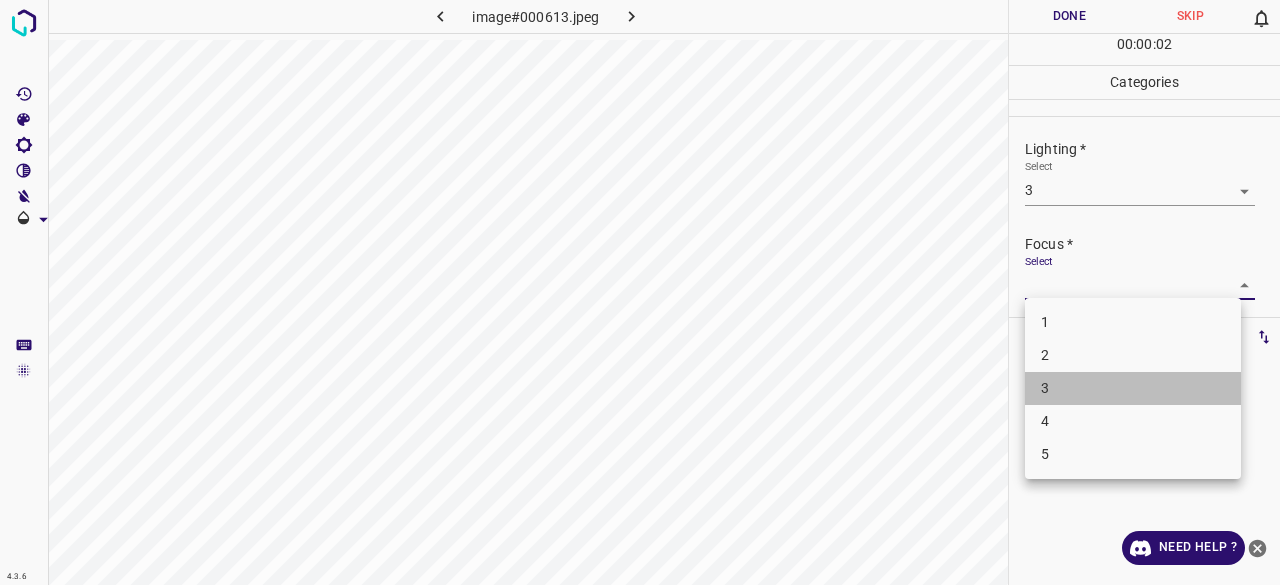 click on "3" at bounding box center [1133, 388] 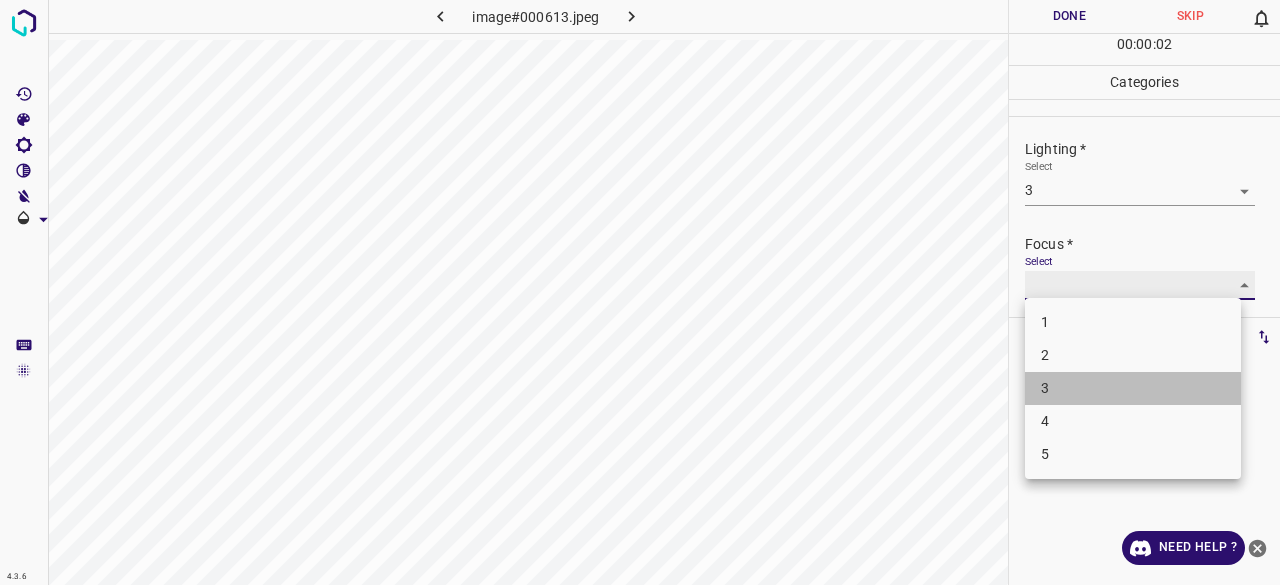 type on "3" 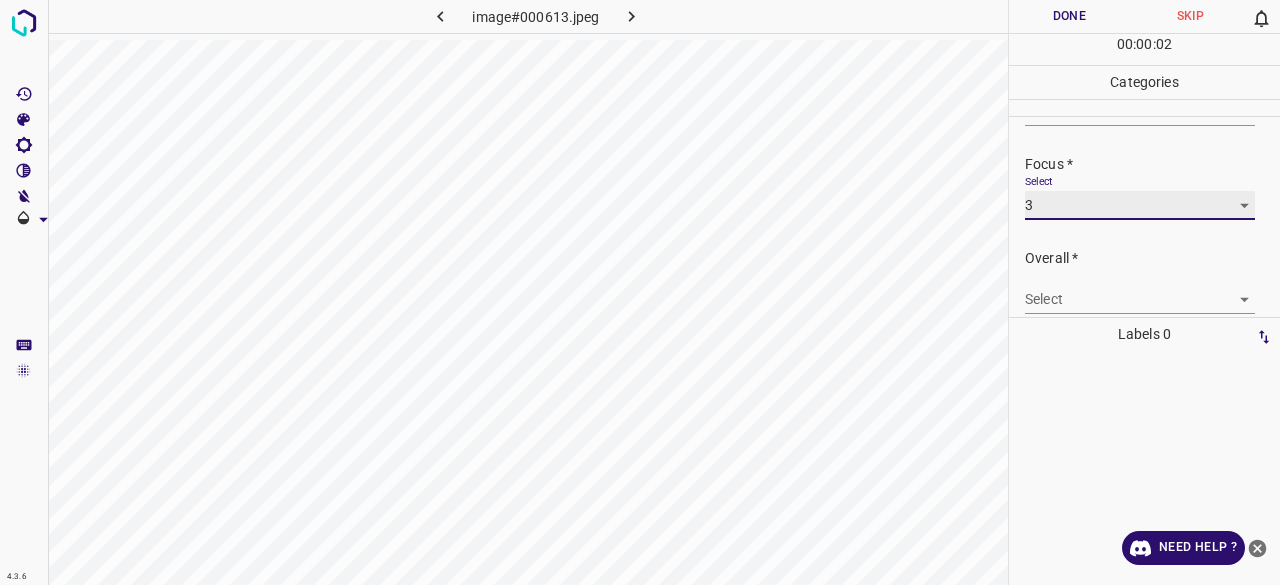 scroll, scrollTop: 98, scrollLeft: 0, axis: vertical 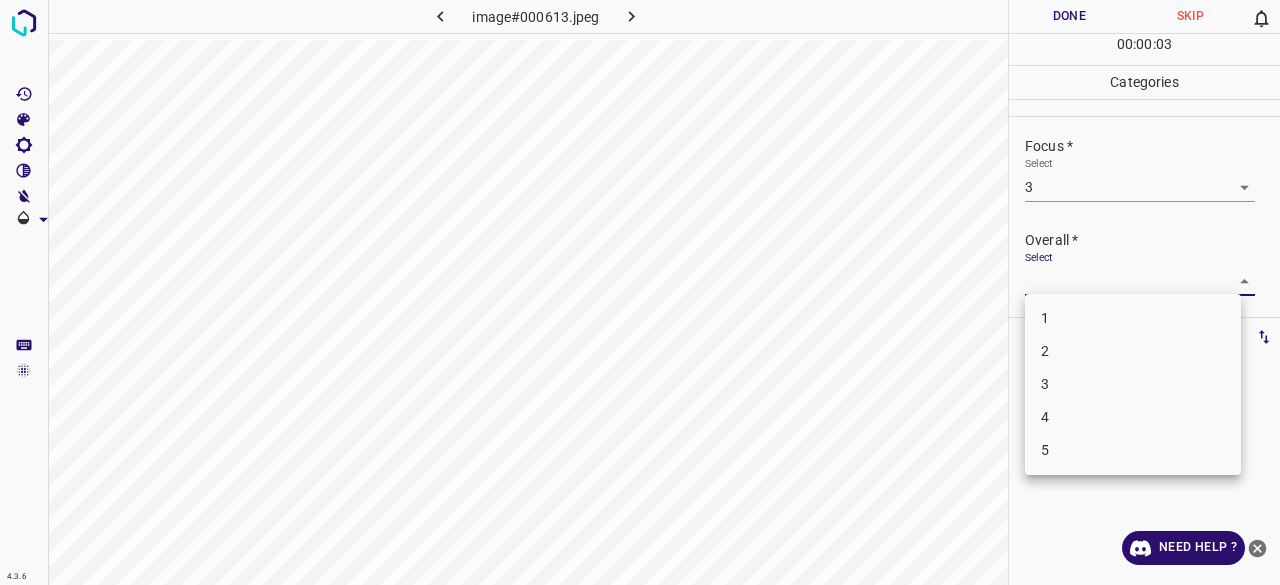 drag, startPoint x: 1054, startPoint y: 276, endPoint x: 1054, endPoint y: 323, distance: 47 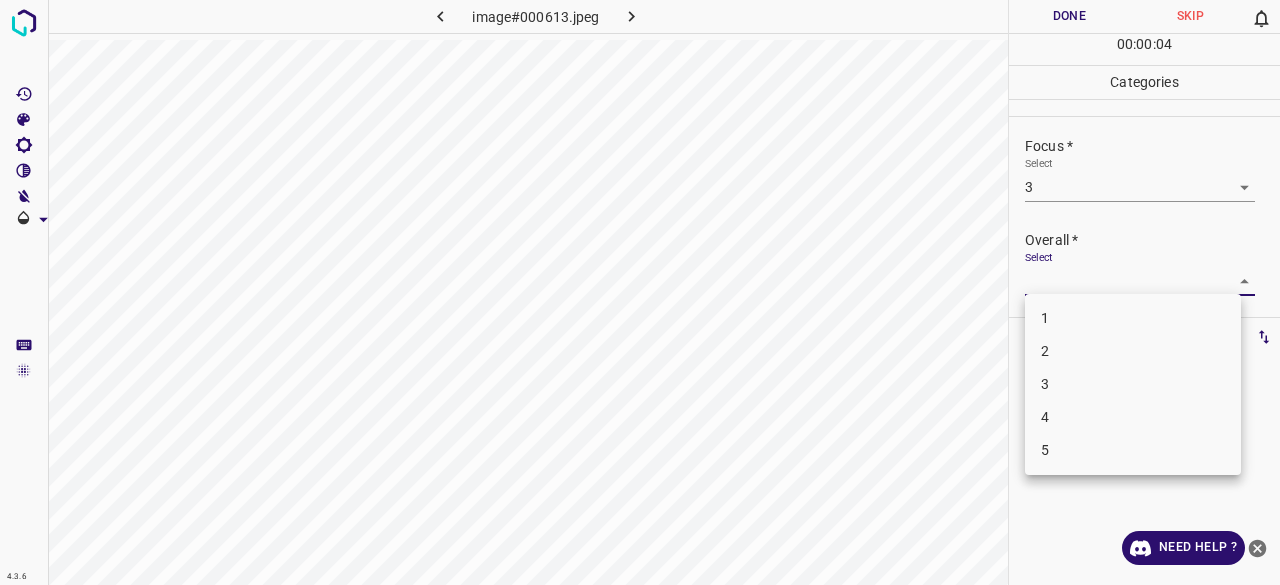 drag, startPoint x: 1054, startPoint y: 359, endPoint x: 1059, endPoint y: 390, distance: 31.400637 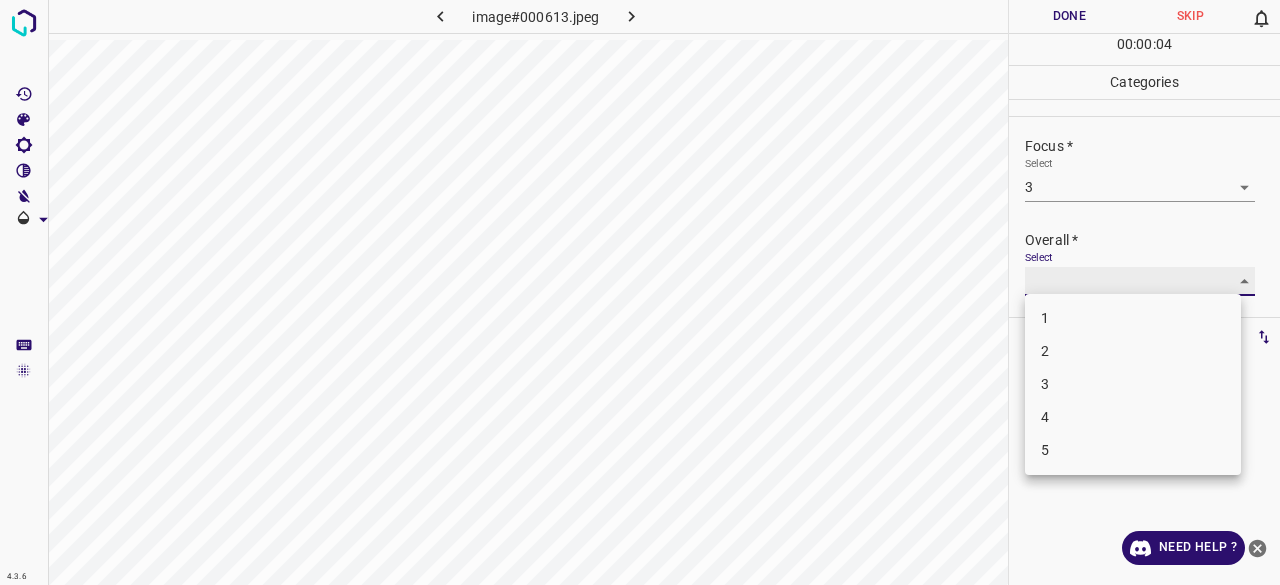 type on "3" 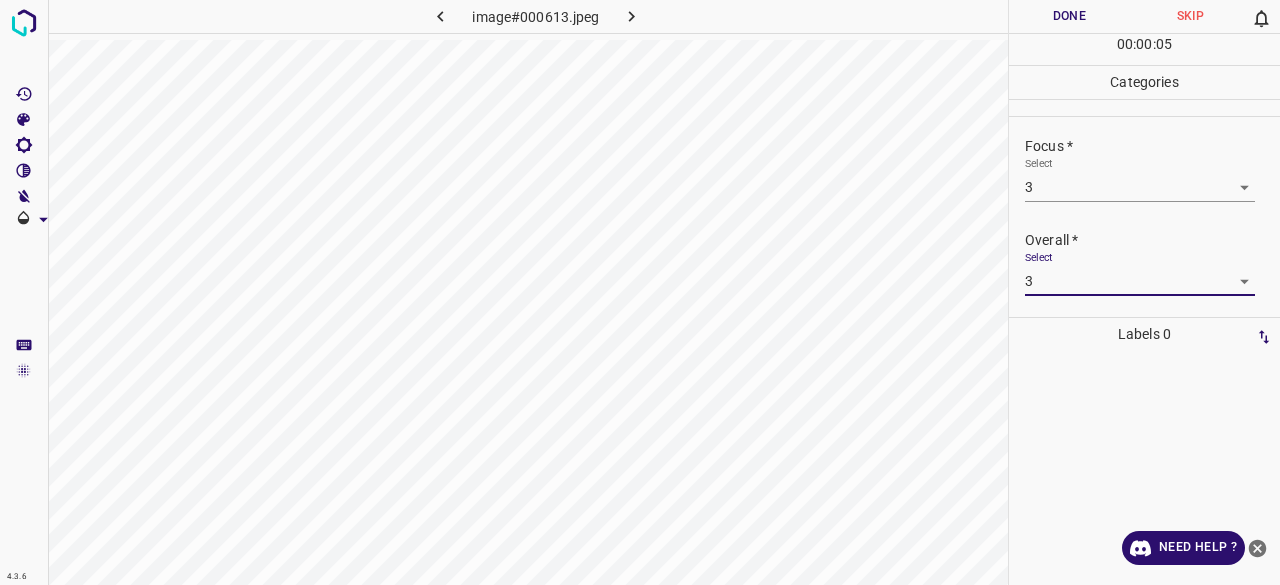 click on "4.3.6  image#000613.jpeg Done Skip 0 00   : 00   : 05   Categories Lighting *  Select 3 3 Focus *  Select 3 3 Overall *  Select 3 3 Labels   0 Categories 1 Lighting 2 Focus 3 Overall Tools Space Change between modes (Draw & Edit) I Auto labeling R Restore zoom M Zoom in N Zoom out Delete Delete selecte label Filters Z Restore filters X Saturation filter C Brightness filter V Contrast filter B Gray scale filter General O Download Need Help ? - Text - Hide - Delete" at bounding box center (640, 292) 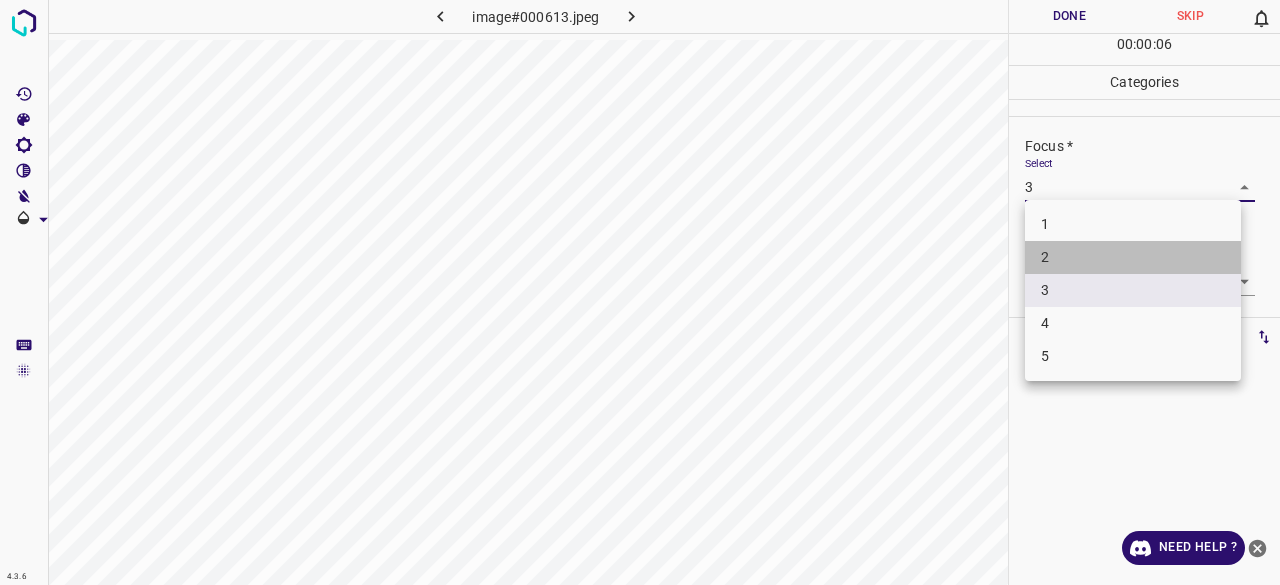 drag, startPoint x: 1056, startPoint y: 261, endPoint x: 1057, endPoint y: 251, distance: 10.049875 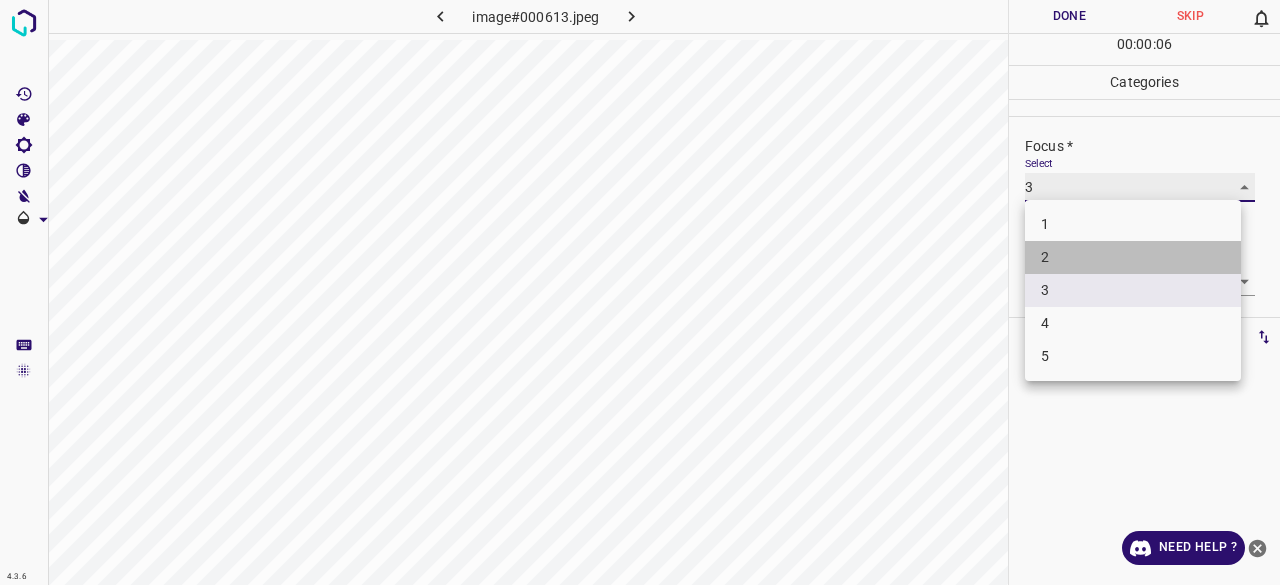 type on "2" 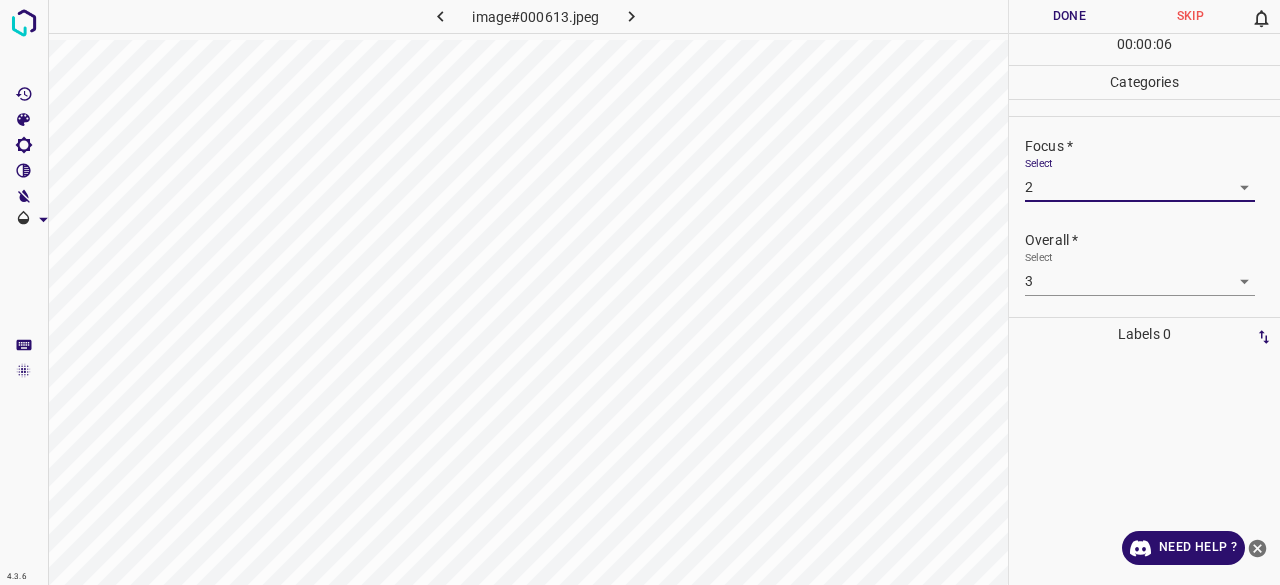 click on "Done" at bounding box center (1069, 16) 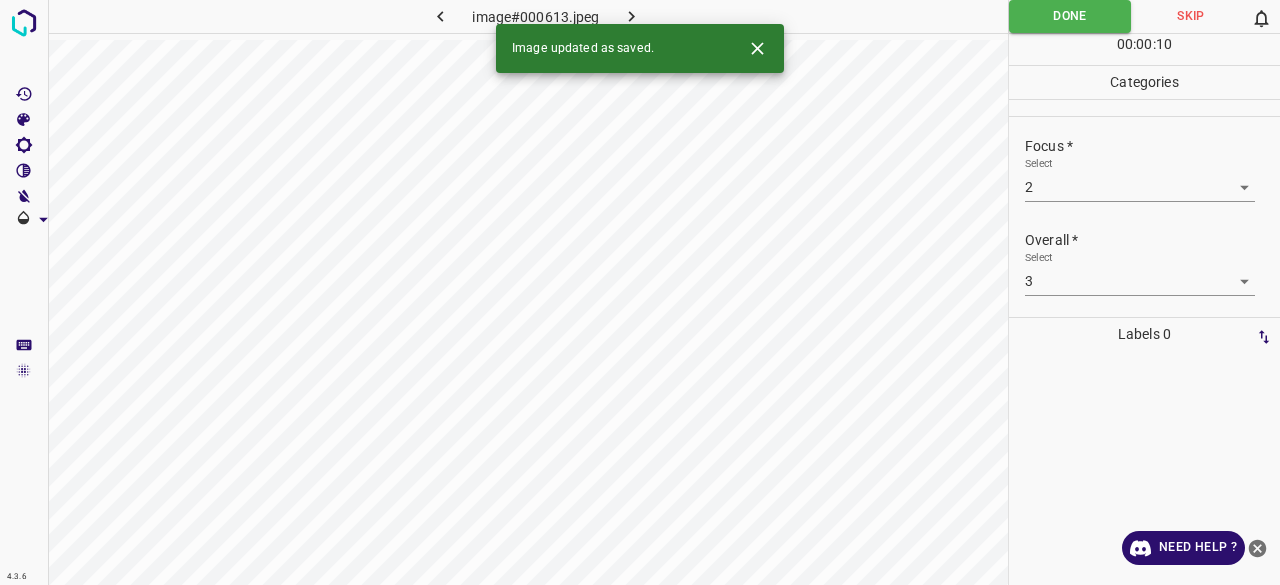 click 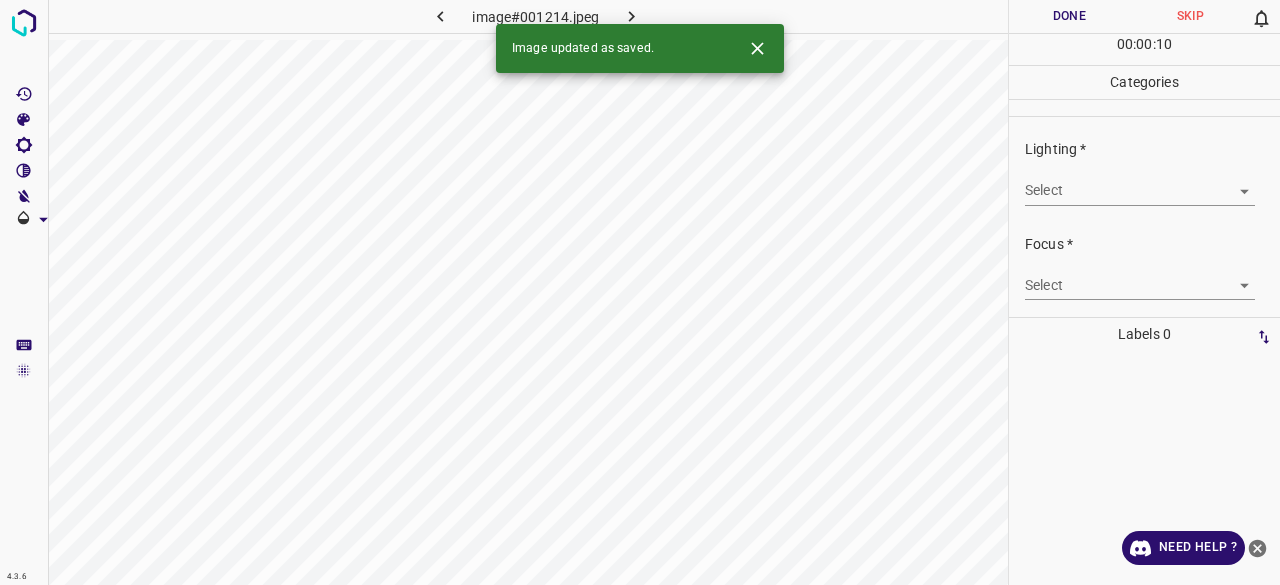 click on "4.3.6  image#001214.jpeg Done Skip 0 00   : 00   : 10   Categories Lighting *  Select ​ Focus *  Select ​ Overall *  Select ​ Labels   0 Categories 1 Lighting 2 Focus 3 Overall Tools Space Change between modes (Draw & Edit) I Auto labeling R Restore zoom M Zoom in N Zoom out Delete Delete selecte label Filters Z Restore filters X Saturation filter C Brightness filter V Contrast filter B Gray scale filter General O Download Image updated as saved. Need Help ? - Text - Hide - Delete" at bounding box center (640, 292) 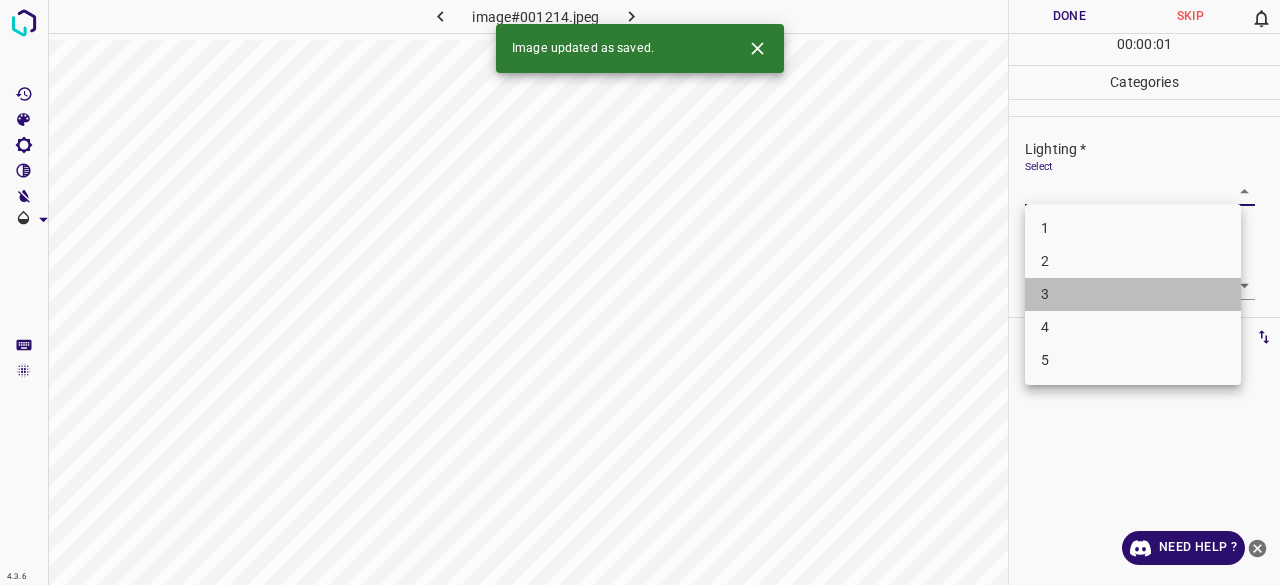 click on "3" at bounding box center [1133, 294] 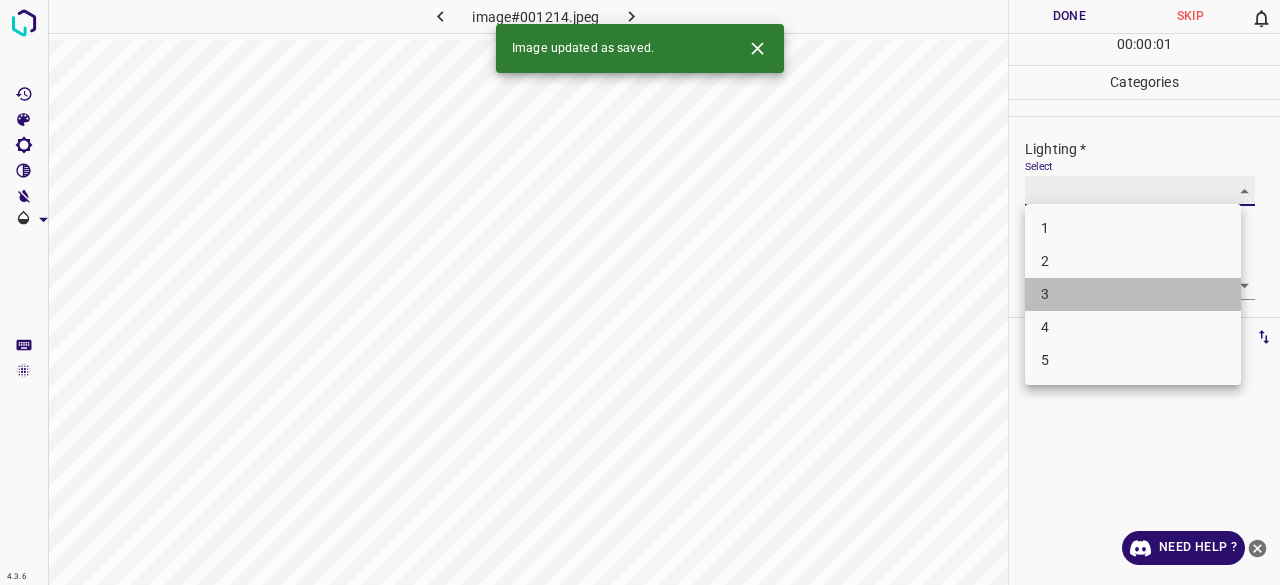 type on "3" 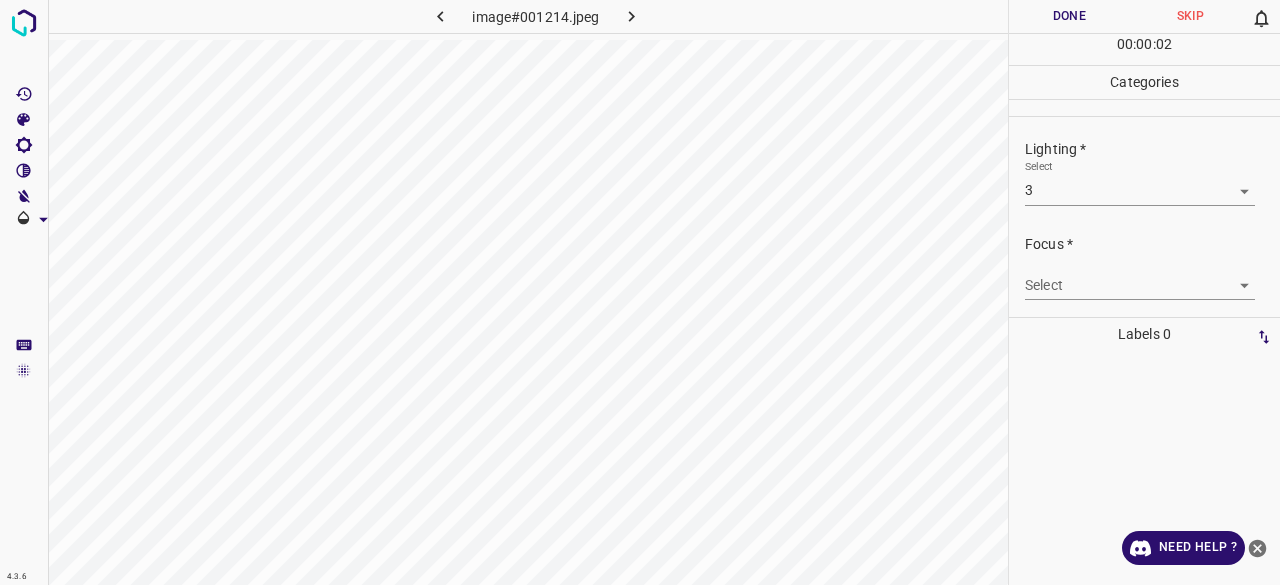 click on "4.3.6  image#001214.jpeg Done Skip 0 00   : 00   : 02   Categories Lighting *  Select 3 3 Focus *  Select ​ Overall *  Select ​ Labels   0 Categories 1 Lighting 2 Focus 3 Overall Tools Space Change between modes (Draw & Edit) I Auto labeling R Restore zoom M Zoom in N Zoom out Delete Delete selecte label Filters Z Restore filters X Saturation filter C Brightness filter V Contrast filter B Gray scale filter General O Download Need Help ? - Text - Hide - Delete" at bounding box center [640, 292] 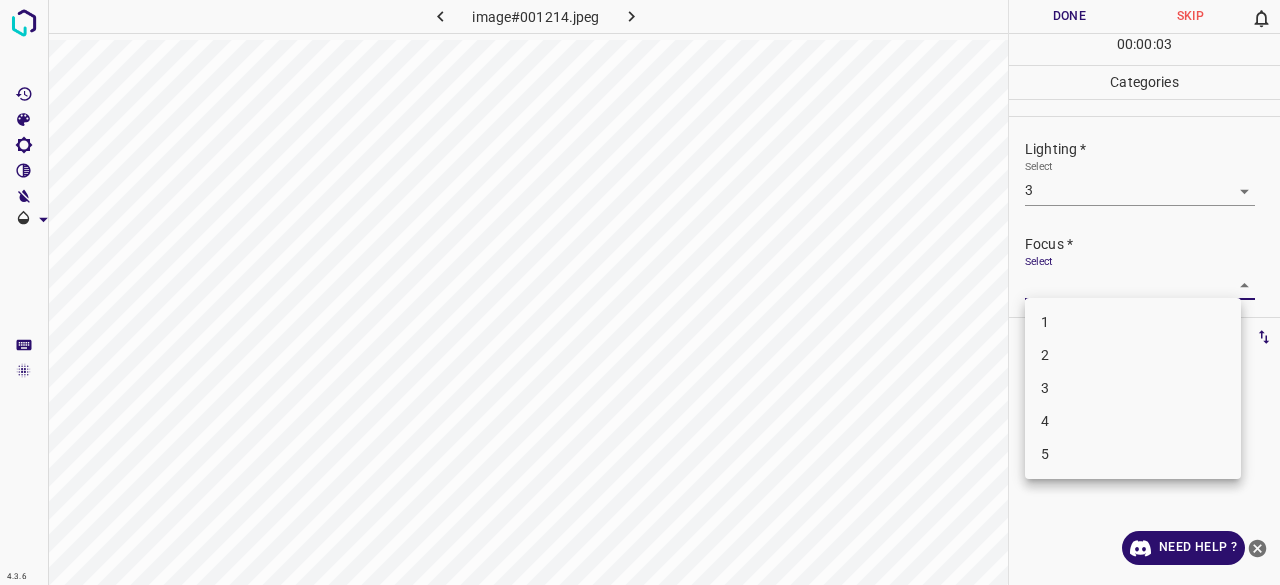 drag, startPoint x: 1051, startPoint y: 409, endPoint x: 1051, endPoint y: 383, distance: 26 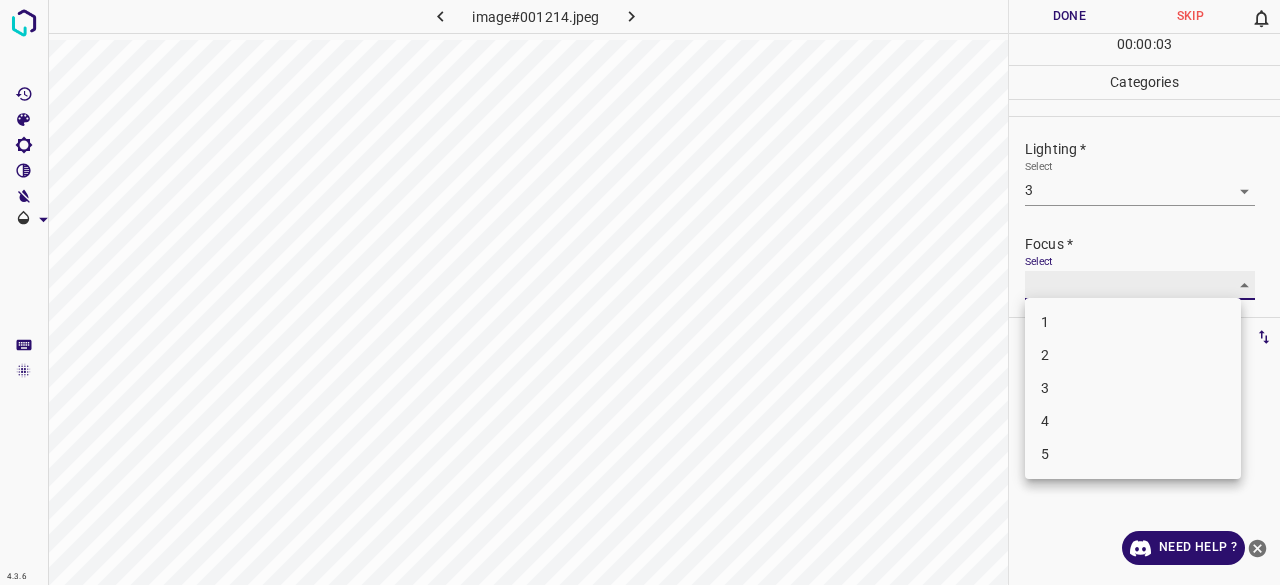 type on "3" 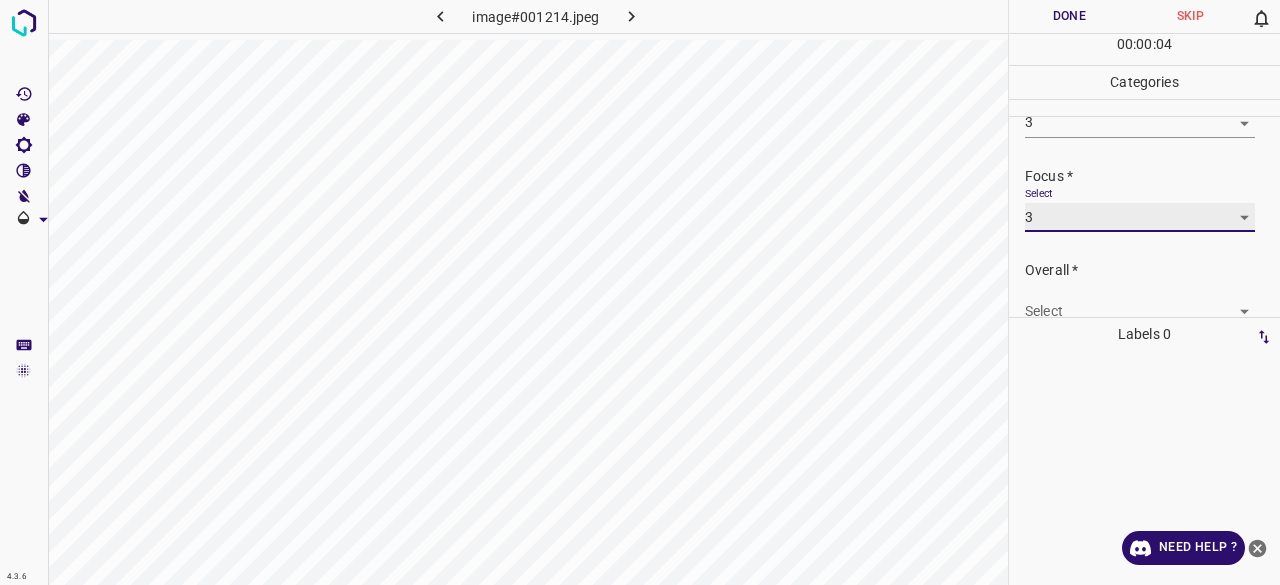 scroll, scrollTop: 98, scrollLeft: 0, axis: vertical 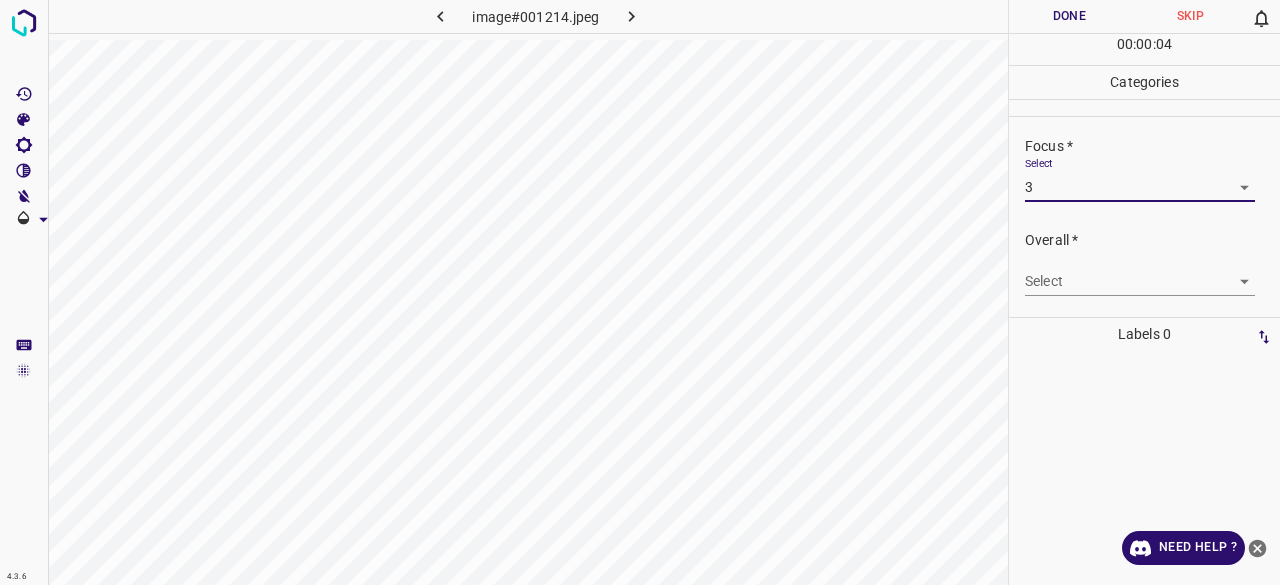 click on "Select ​" at bounding box center (1140, 273) 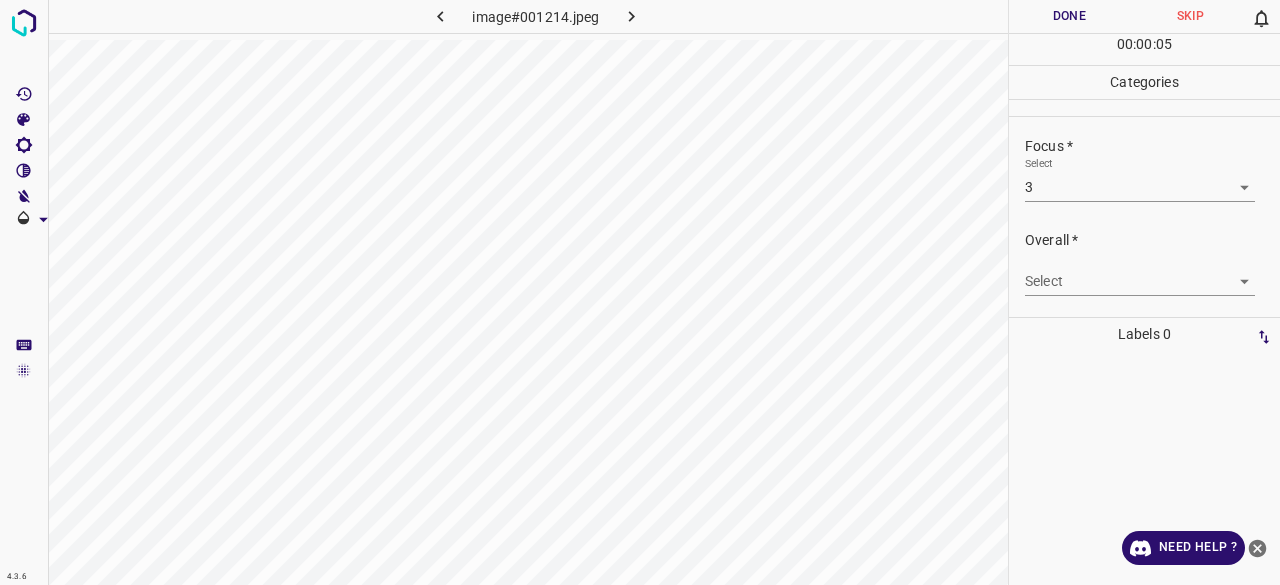 click on "4.3.6  image#001214.jpeg Done Skip 0 00   : 00   : 05   Categories Lighting *  Select 3 3 Focus *  Select 3 3 Overall *  Select ​ Labels   0 Categories 1 Lighting 2 Focus 3 Overall Tools Space Change between modes (Draw & Edit) I Auto labeling R Restore zoom M Zoom in N Zoom out Delete Delete selecte label Filters Z Restore filters X Saturation filter C Brightness filter V Contrast filter B Gray scale filter General O Download Need Help ? - Text - Hide - Delete" at bounding box center (640, 292) 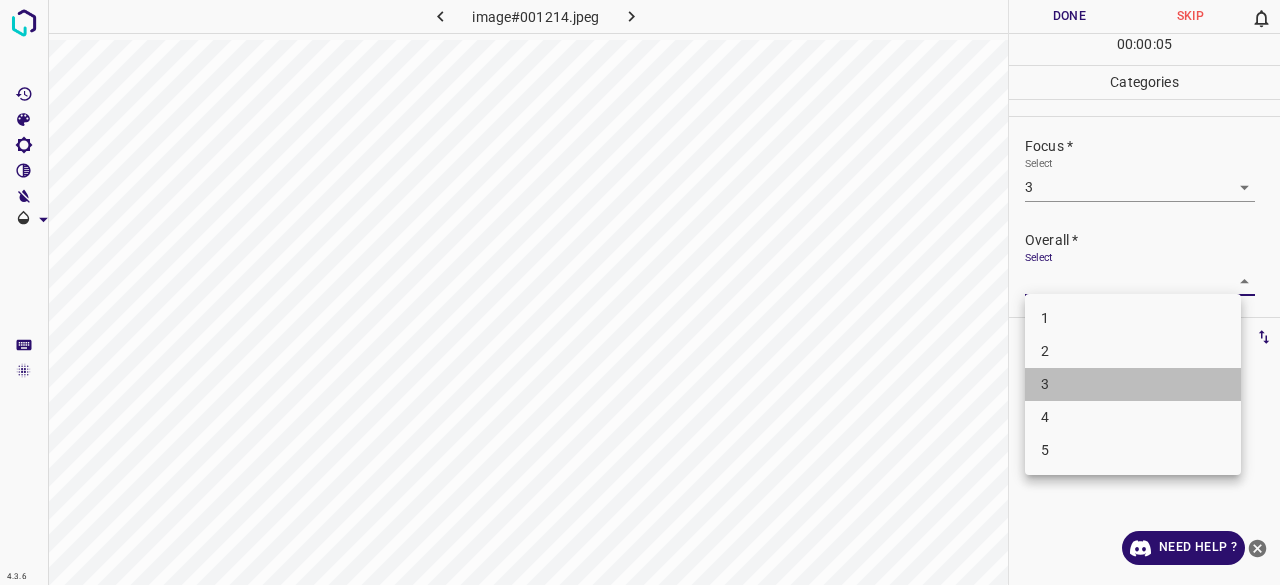 drag, startPoint x: 1061, startPoint y: 389, endPoint x: 1059, endPoint y: 318, distance: 71.02816 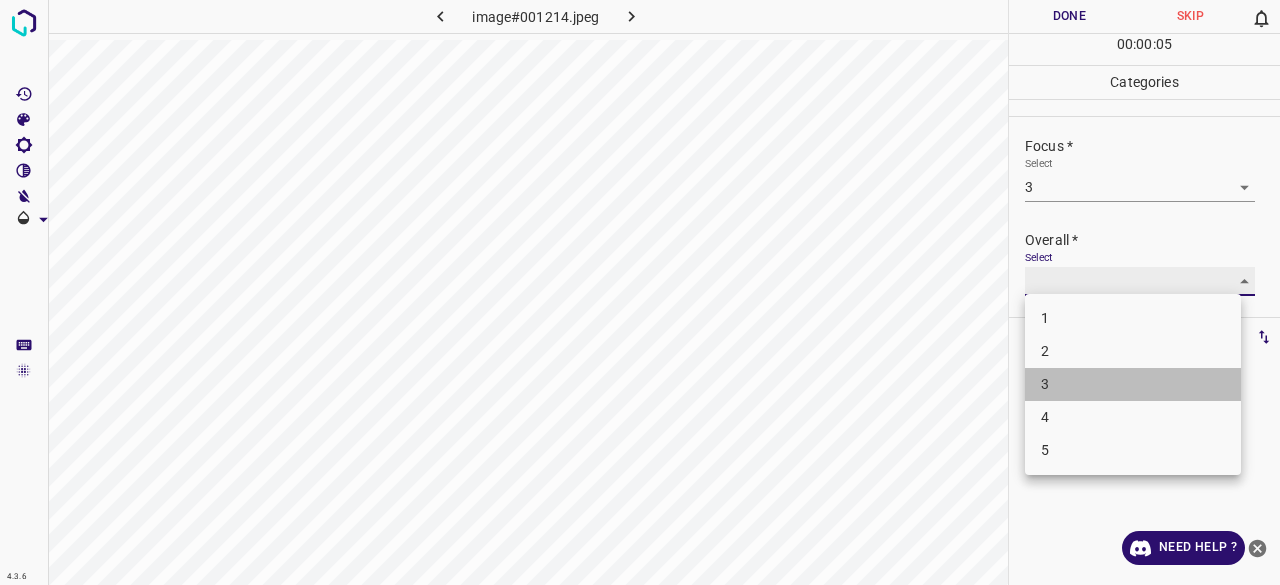 type on "3" 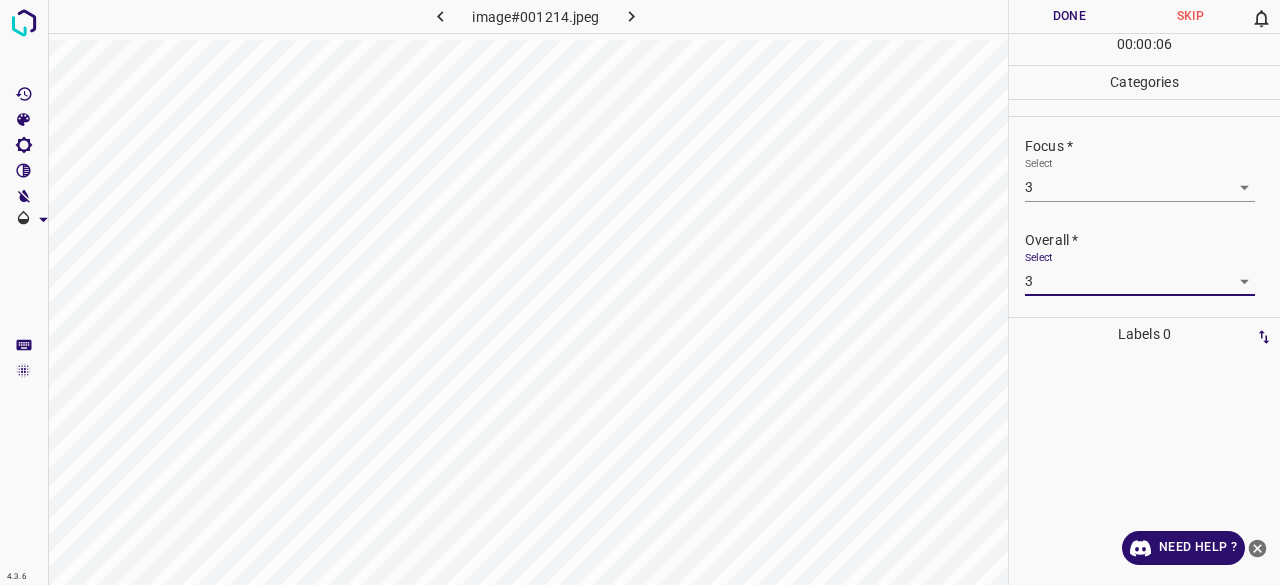 click on "Done" at bounding box center [1069, 16] 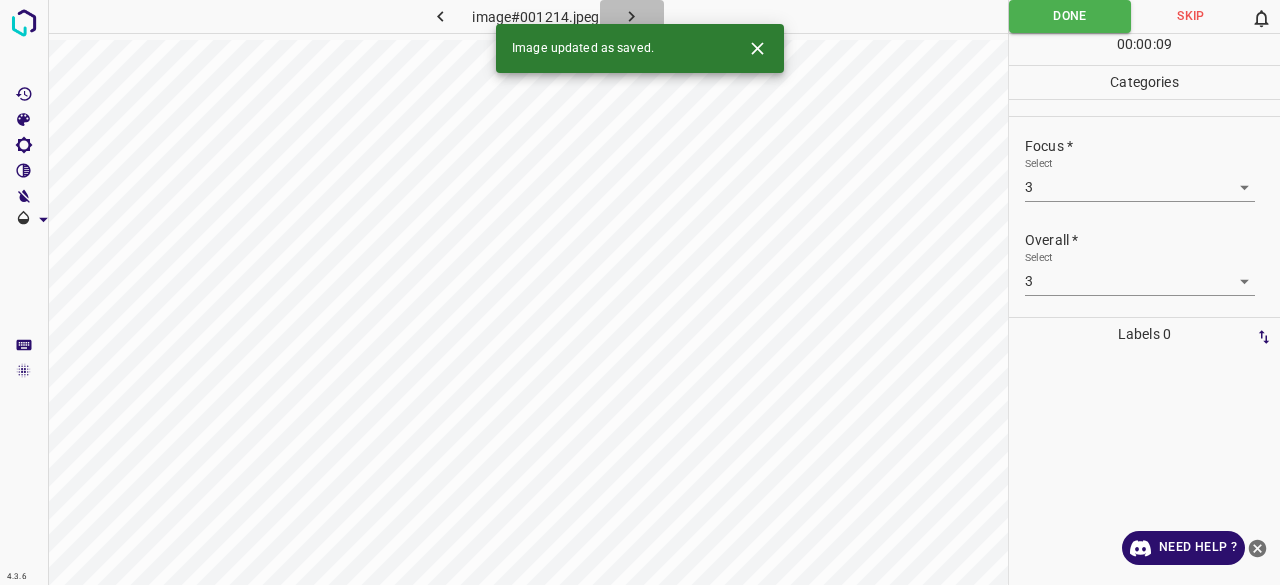 click at bounding box center [632, 16] 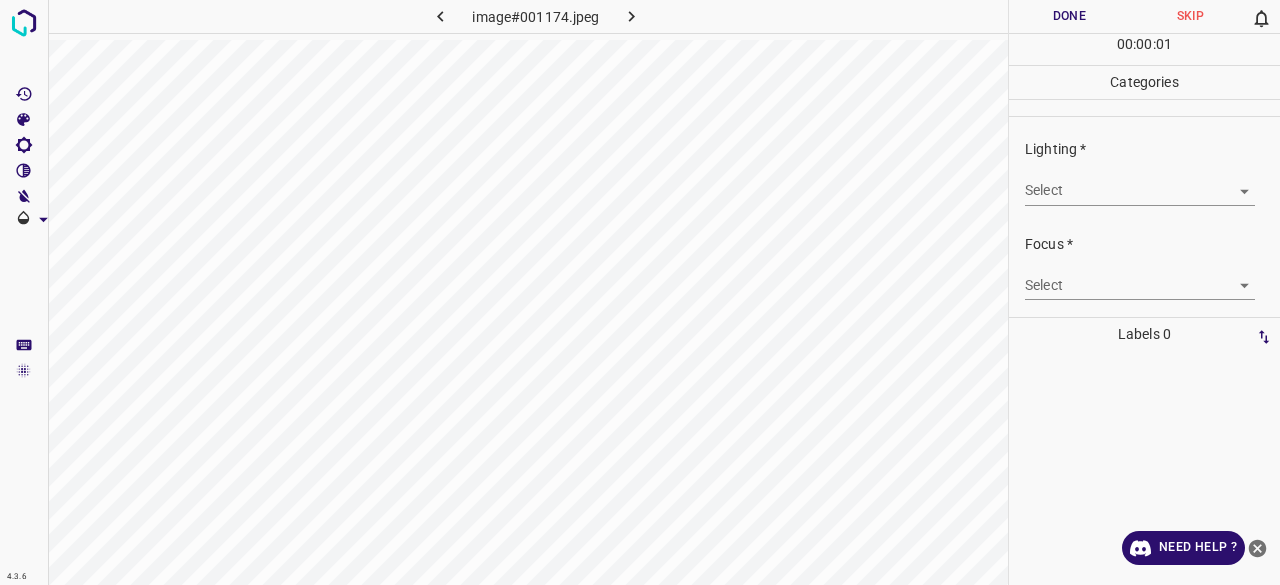 click on "4.3.6  image#001174.jpeg Done Skip 0 00   : 00   : 01   Categories Lighting *  Select ​ Focus *  Select ​ Overall *  Select ​ Labels   0 Categories 1 Lighting 2 Focus 3 Overall Tools Space Change between modes (Draw & Edit) I Auto labeling R Restore zoom M Zoom in N Zoom out Delete Delete selecte label Filters Z Restore filters X Saturation filter C Brightness filter V Contrast filter B Gray scale filter General O Download Need Help ? - Text - Hide - Delete" at bounding box center [640, 292] 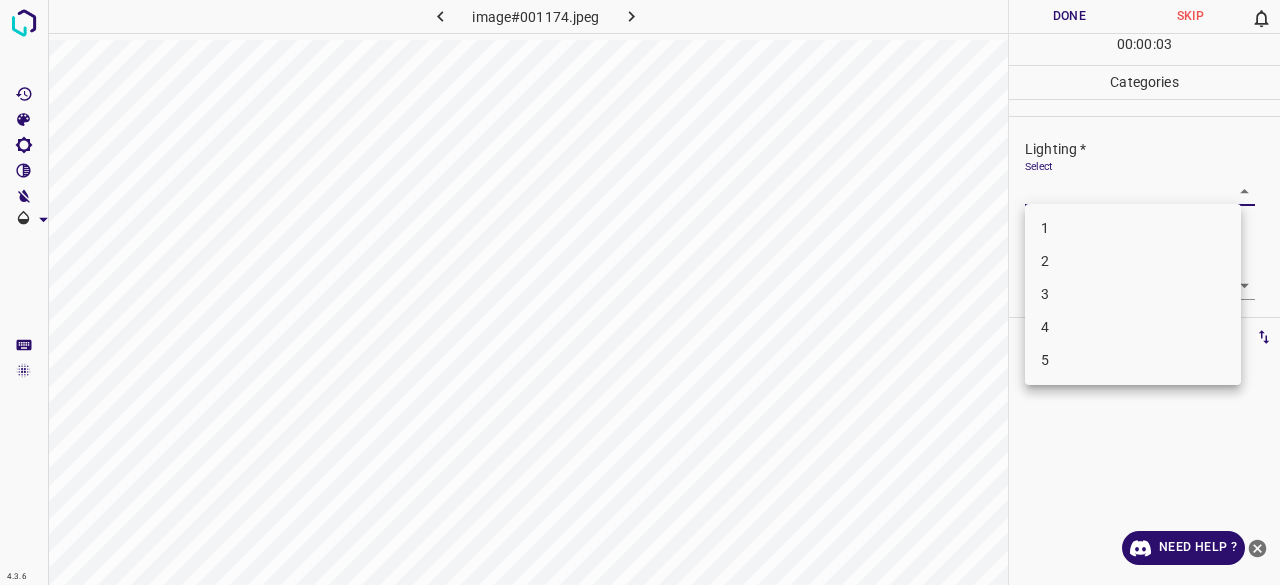 click on "3" at bounding box center (1133, 294) 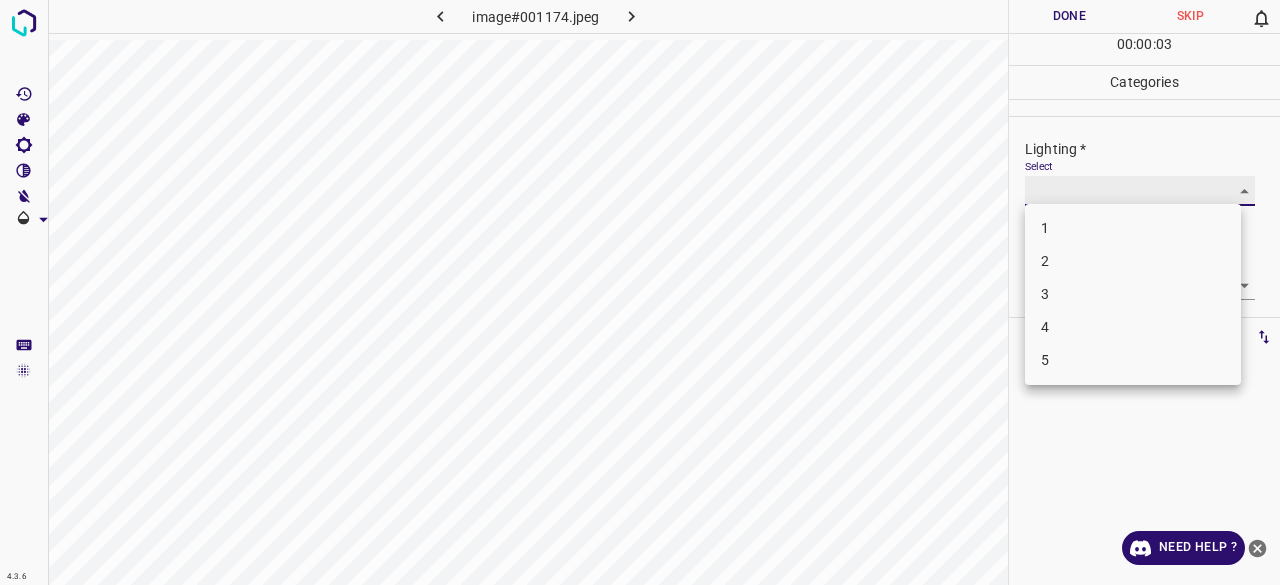 type on "3" 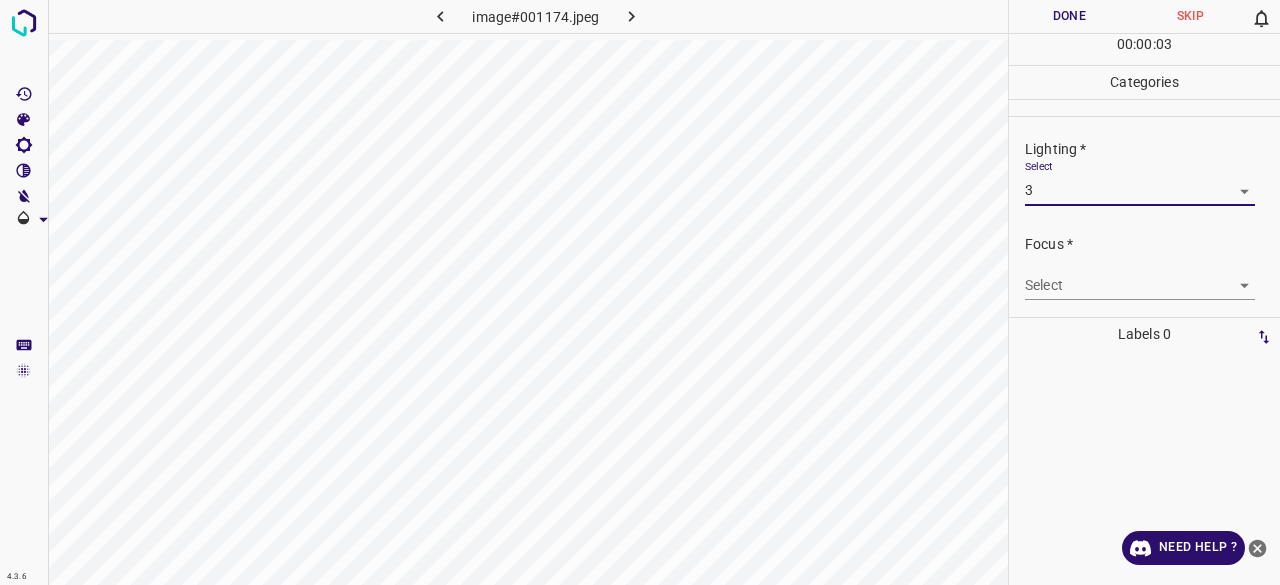 click on "4.3.6  image#001174.jpeg Done Skip 0 00   : 00   : 03   Categories Lighting *  Select 3 3 Focus *  Select ​ Overall *  Select ​ Labels   0 Categories 1 Lighting 2 Focus 3 Overall Tools Space Change between modes (Draw & Edit) I Auto labeling R Restore zoom M Zoom in N Zoom out Delete Delete selecte label Filters Z Restore filters X Saturation filter C Brightness filter V Contrast filter B Gray scale filter General O Download Need Help ? - Text - Hide - Delete 1 2 3 4 5" at bounding box center [640, 292] 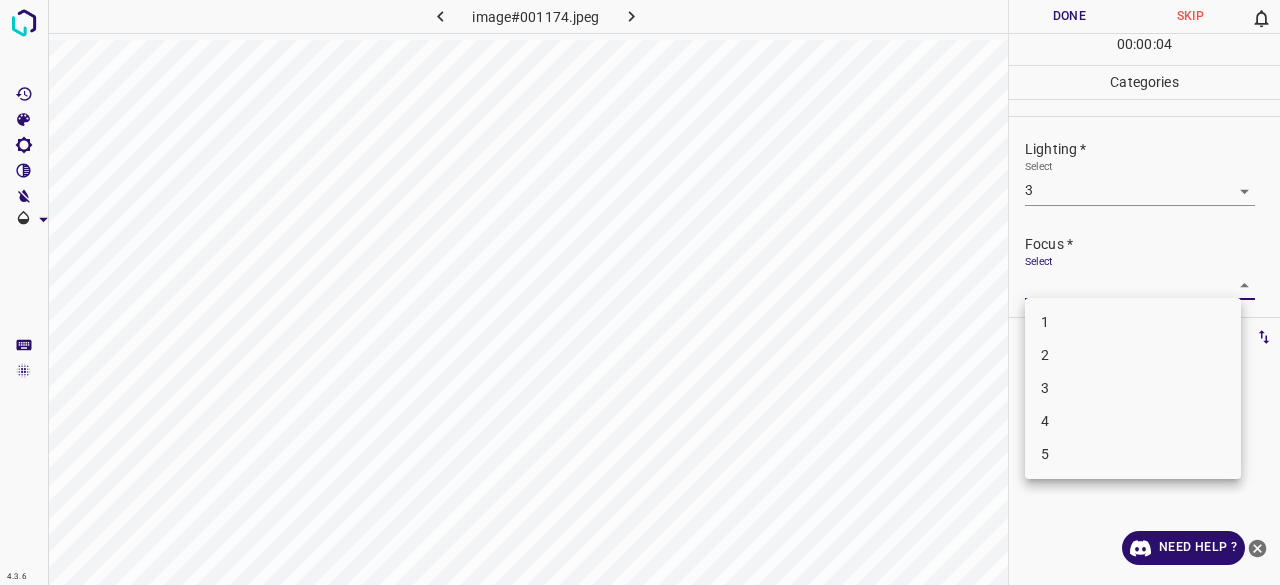 click on "2" at bounding box center (1133, 355) 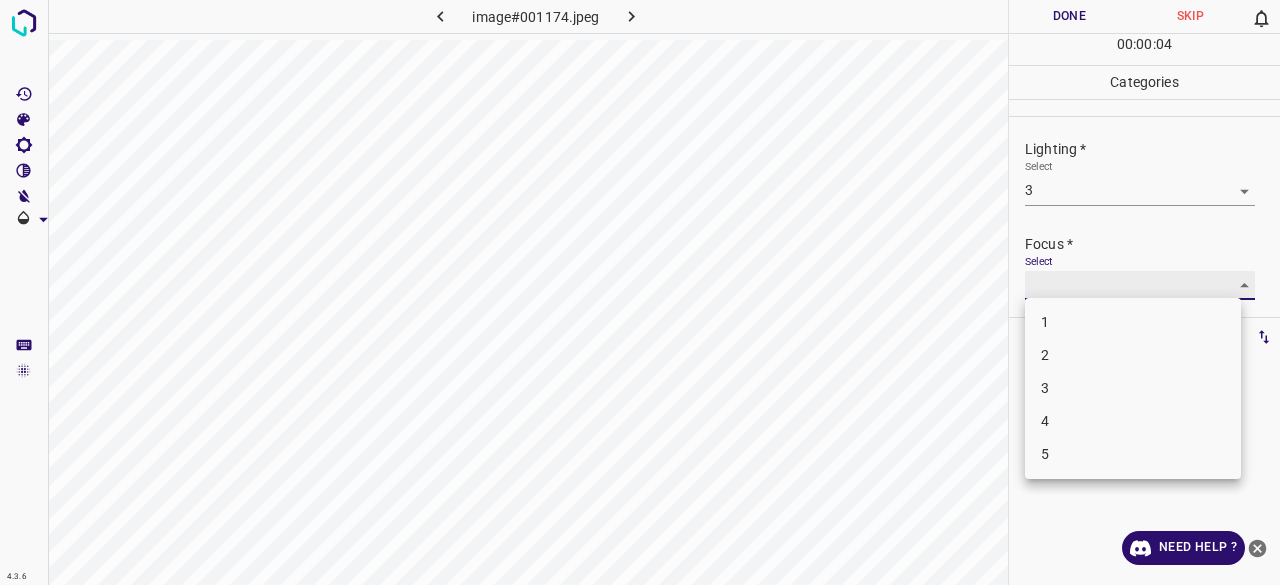 type on "2" 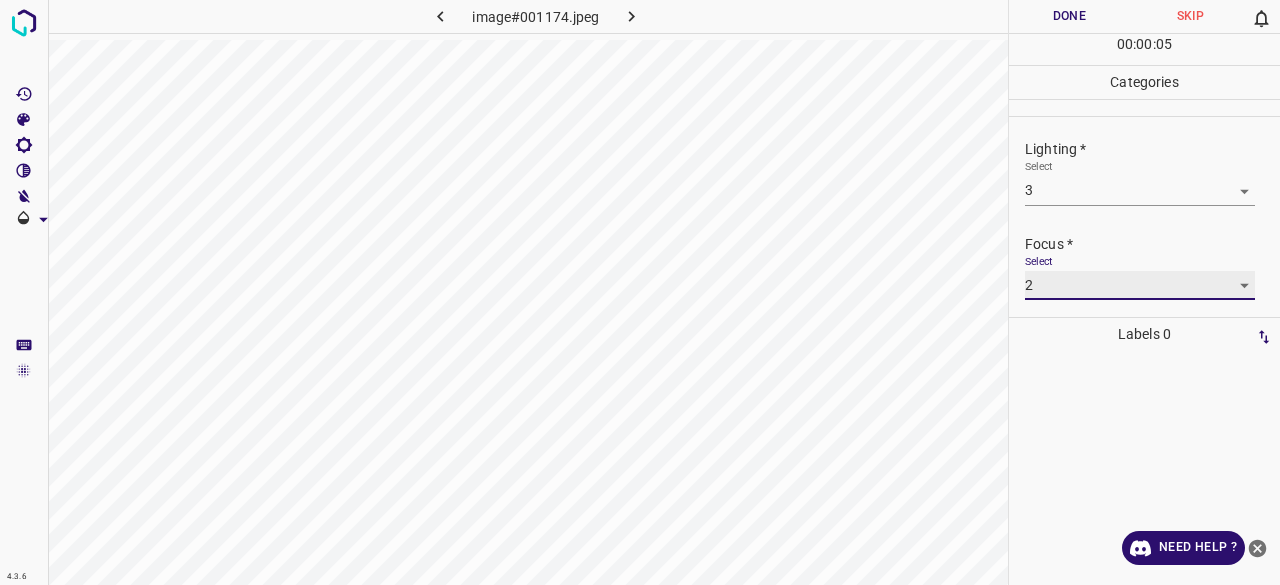 scroll, scrollTop: 98, scrollLeft: 0, axis: vertical 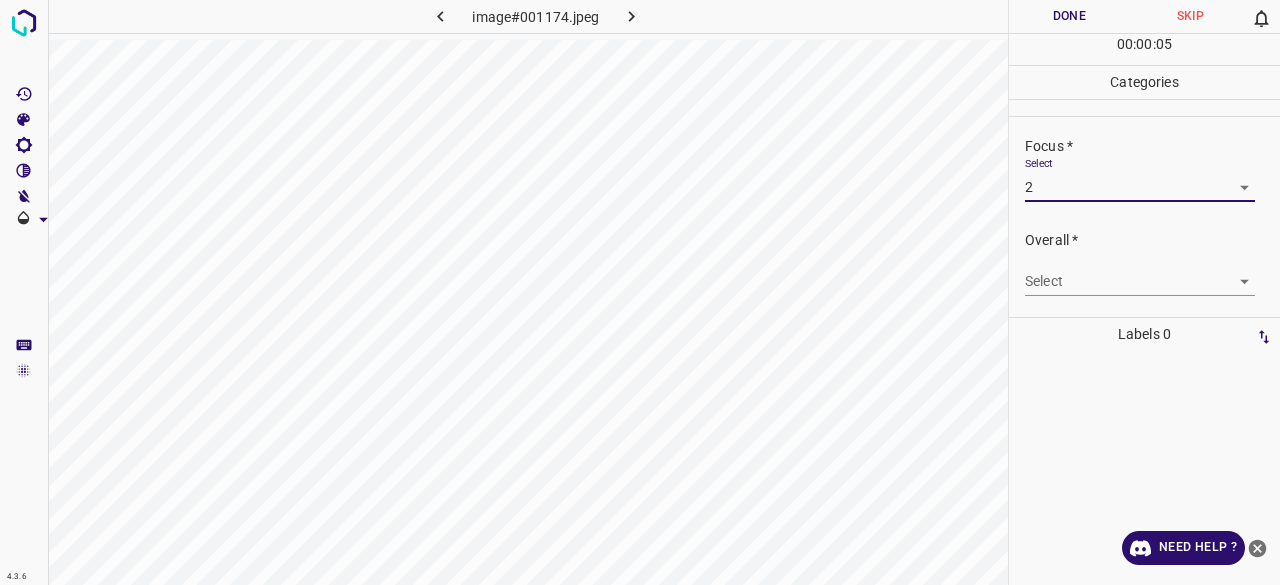 click on "4.3.6  image#001174.jpeg Done Skip 0 00   : 00   : 05   Categories Lighting *  Select 3 3 Focus *  Select 2 2 Overall *  Select ​ Labels   0 Categories 1 Lighting 2 Focus 3 Overall Tools Space Change between modes (Draw & Edit) I Auto labeling R Restore zoom M Zoom in N Zoom out Delete Delete selecte label Filters Z Restore filters X Saturation filter C Brightness filter V Contrast filter B Gray scale filter General O Download Need Help ? - Text - Hide - Delete" at bounding box center [640, 292] 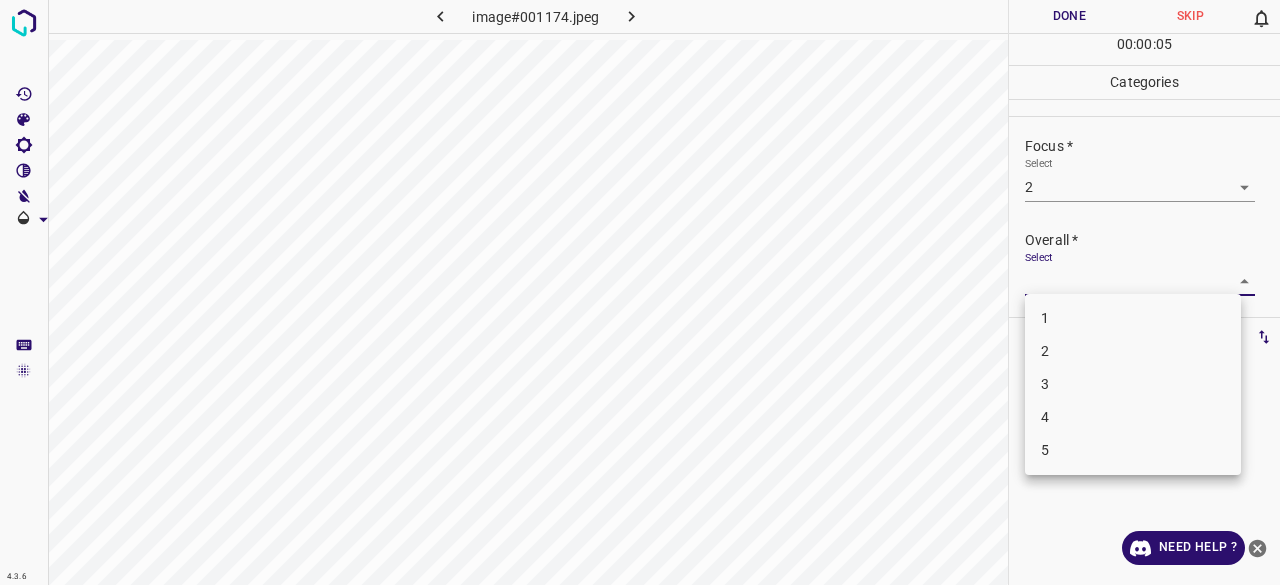 drag, startPoint x: 1066, startPoint y: 365, endPoint x: 1066, endPoint y: 385, distance: 20 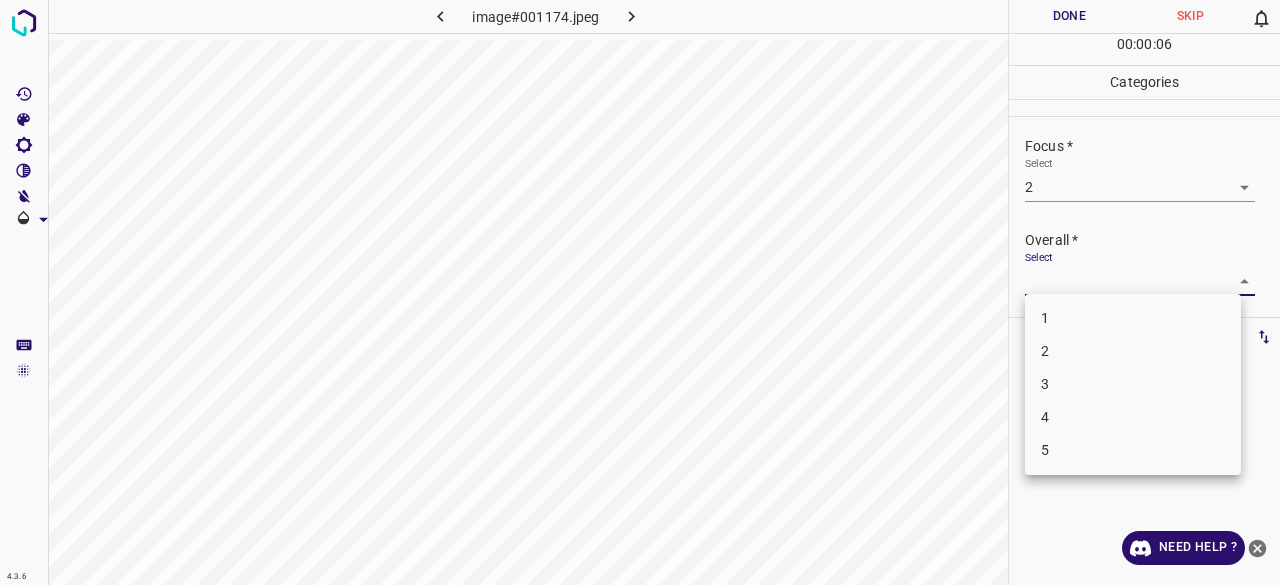 click on "3" at bounding box center (1133, 384) 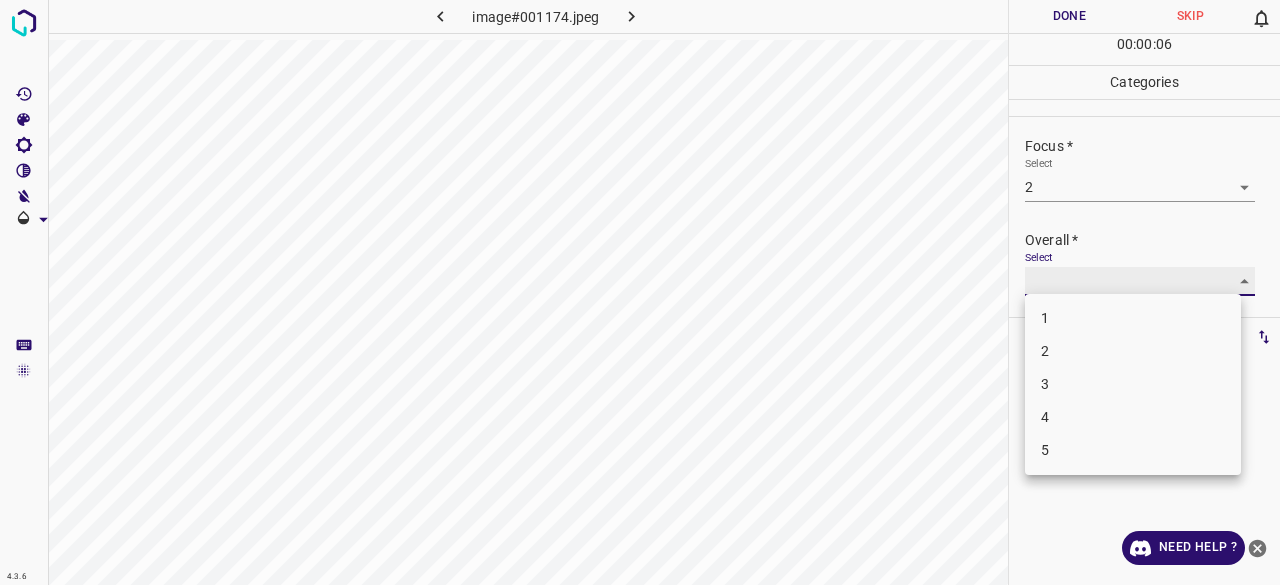 type on "3" 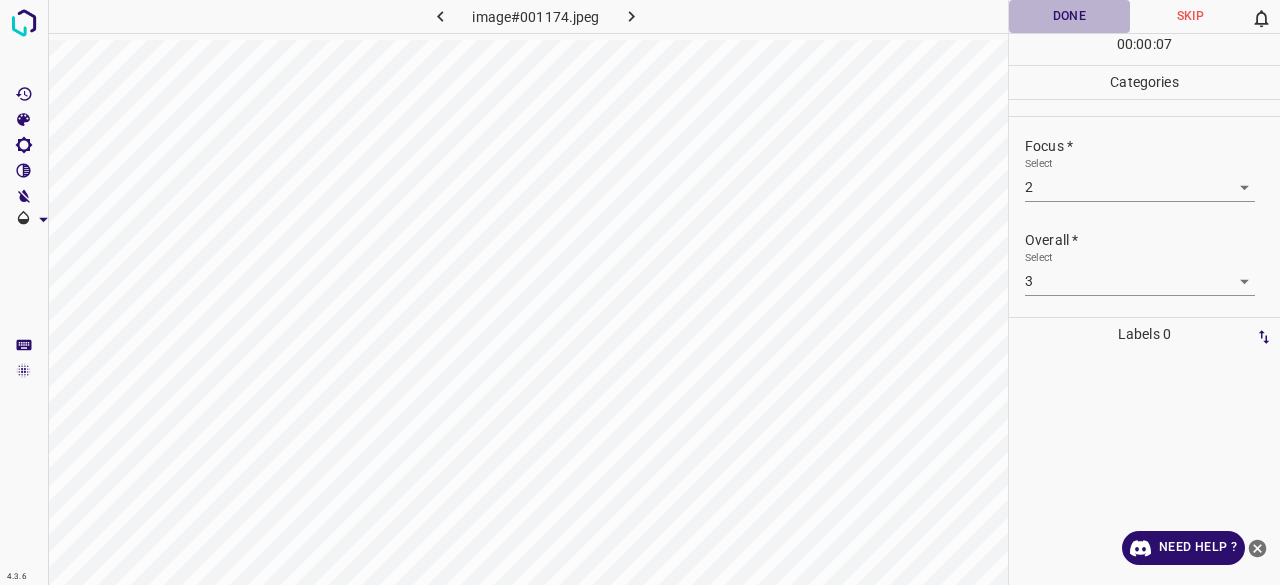 click on "Done" at bounding box center (1069, 16) 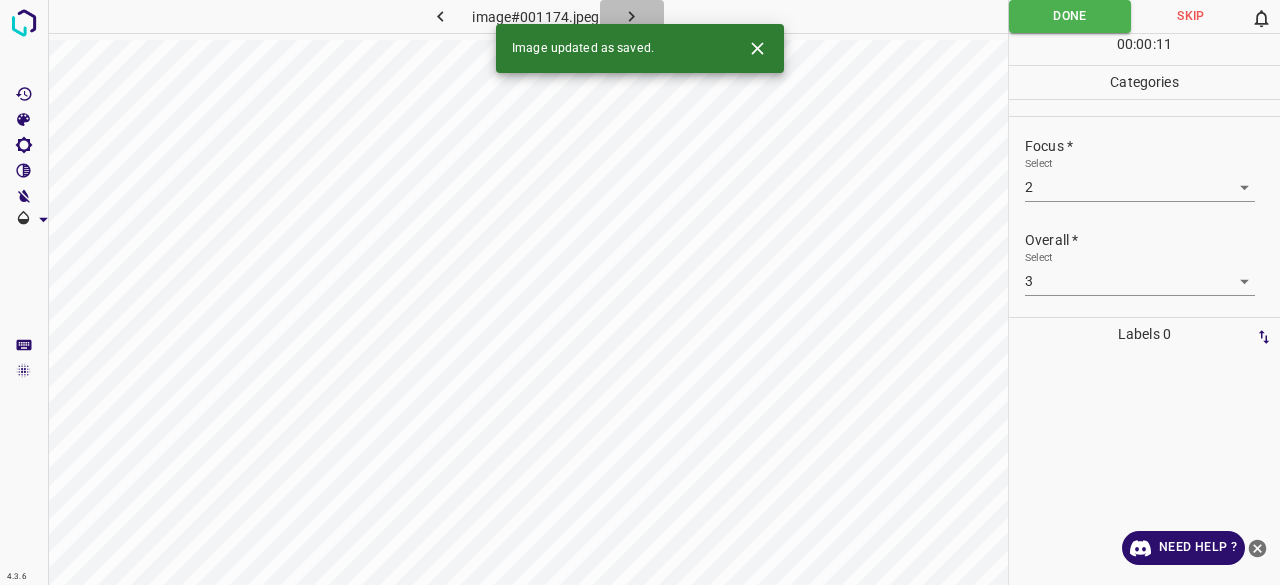 click 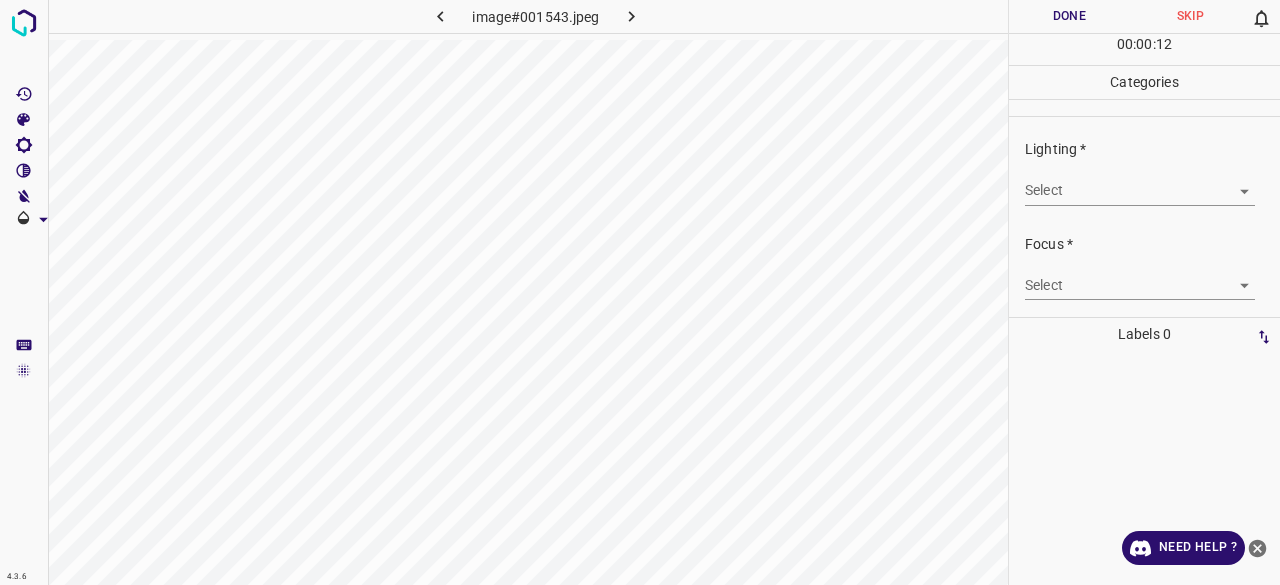 click on "Select ​" at bounding box center (1140, 182) 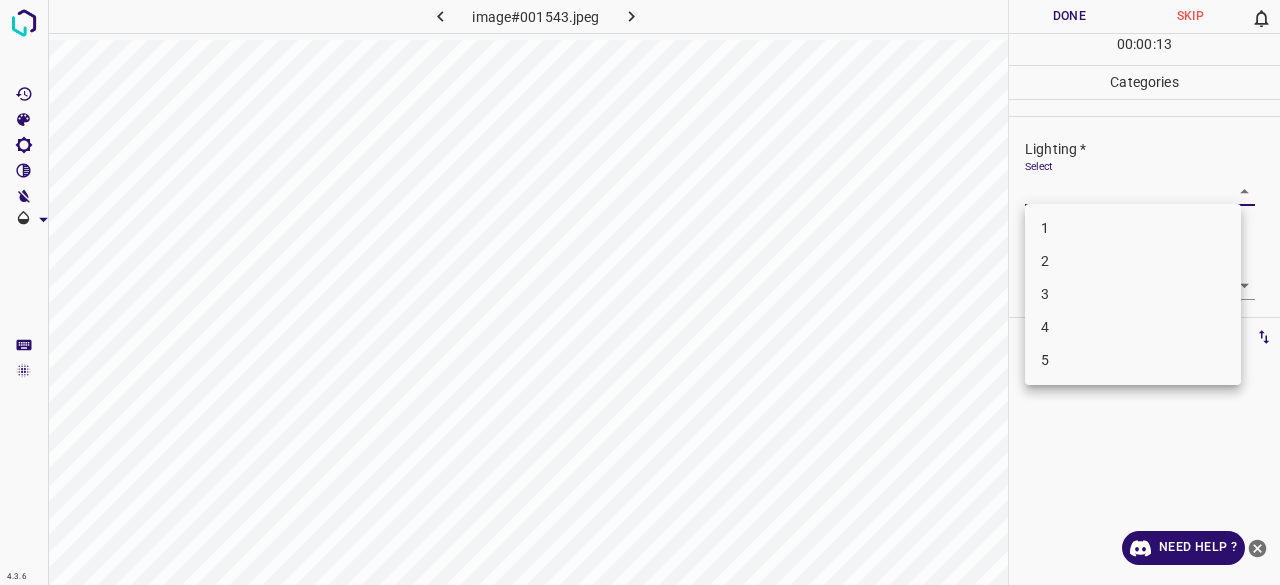click on "3" at bounding box center (1133, 294) 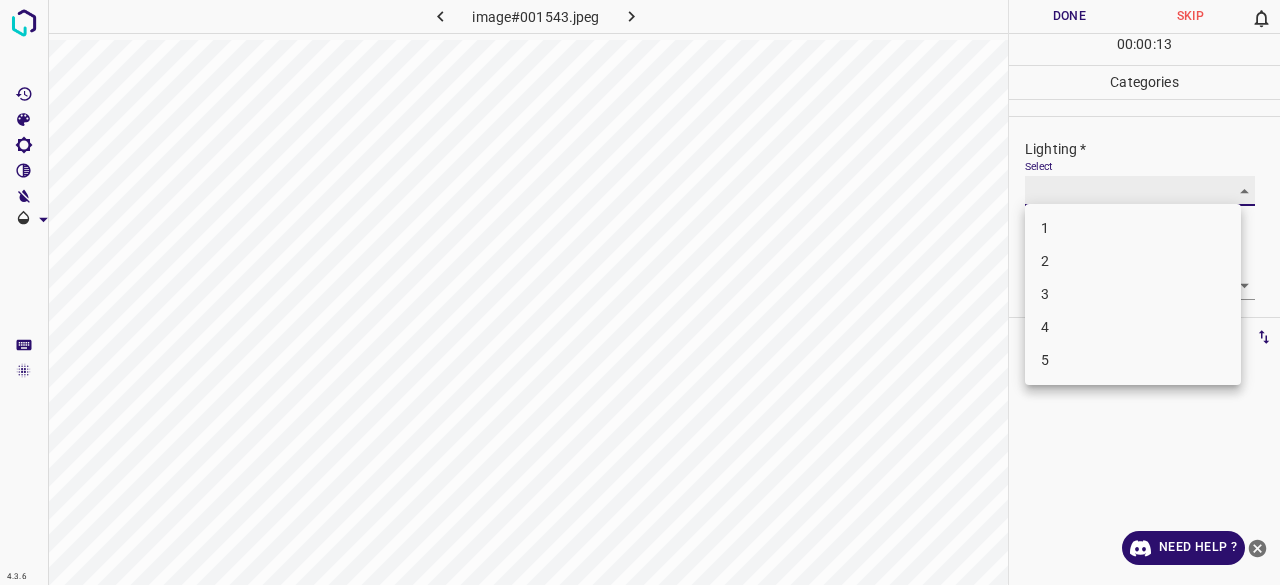 type on "3" 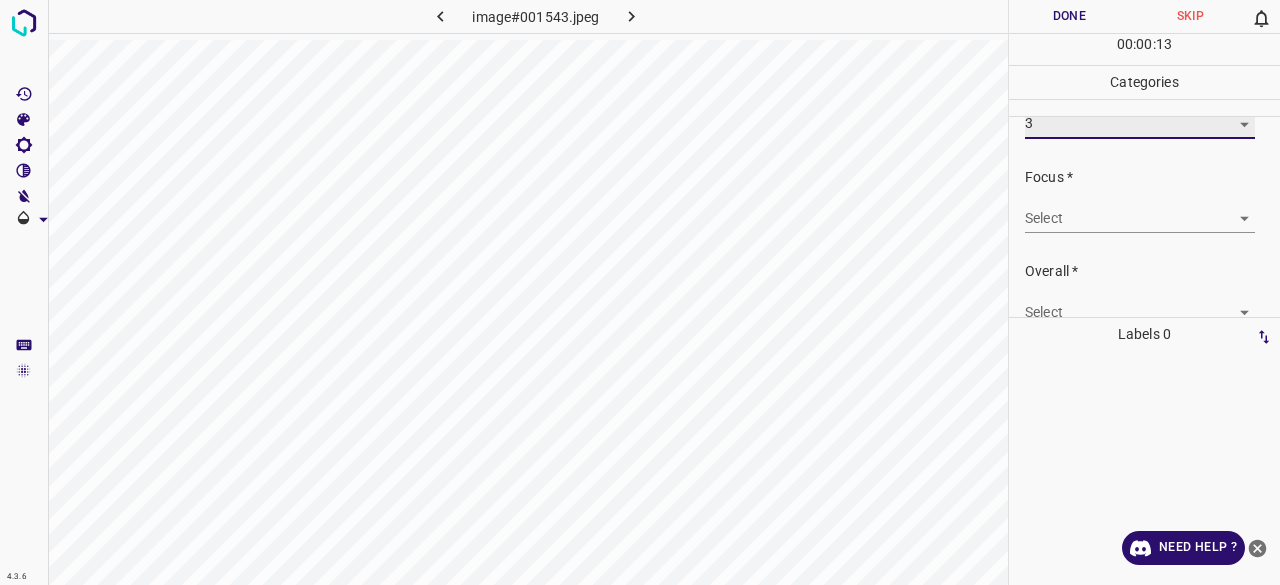 scroll, scrollTop: 98, scrollLeft: 0, axis: vertical 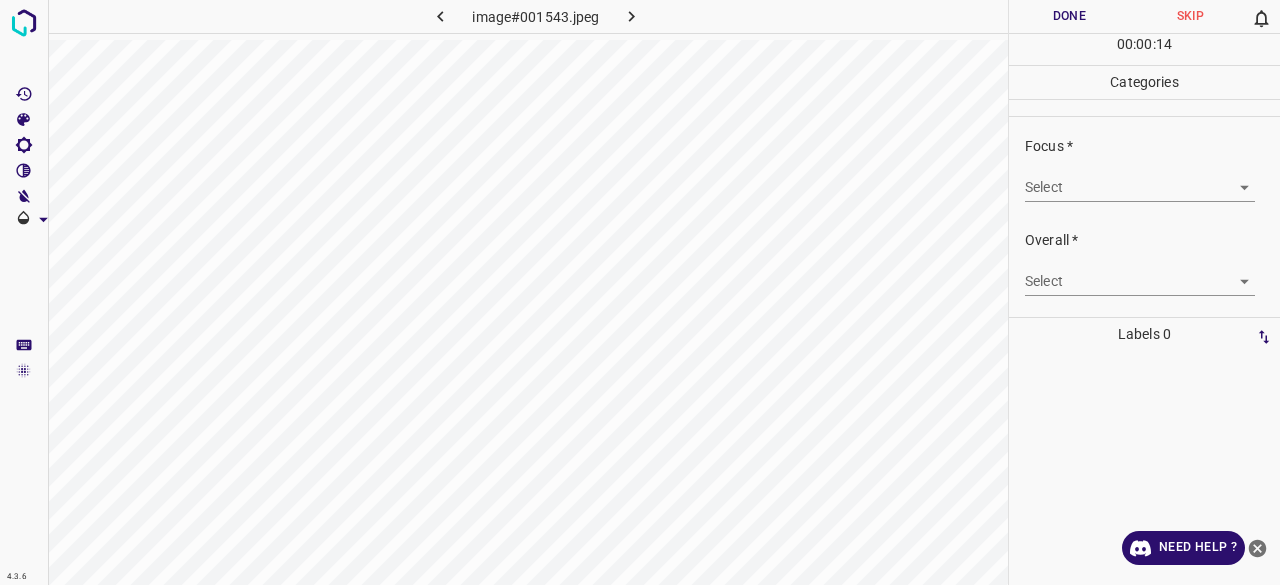 click on "4.3.6  image#001543.jpeg Done Skip 0 00   : 00   : 14   Categories Lighting *  Select 3 3 Focus *  Select ​ Overall *  Select ​ Labels   0 Categories 1 Lighting 2 Focus 3 Overall Tools Space Change between modes (Draw & Edit) I Auto labeling R Restore zoom M Zoom in N Zoom out Delete Delete selecte label Filters Z Restore filters X Saturation filter C Brightness filter V Contrast filter B Gray scale filter General O Download Need Help ? - Text - Hide - Delete" at bounding box center [640, 292] 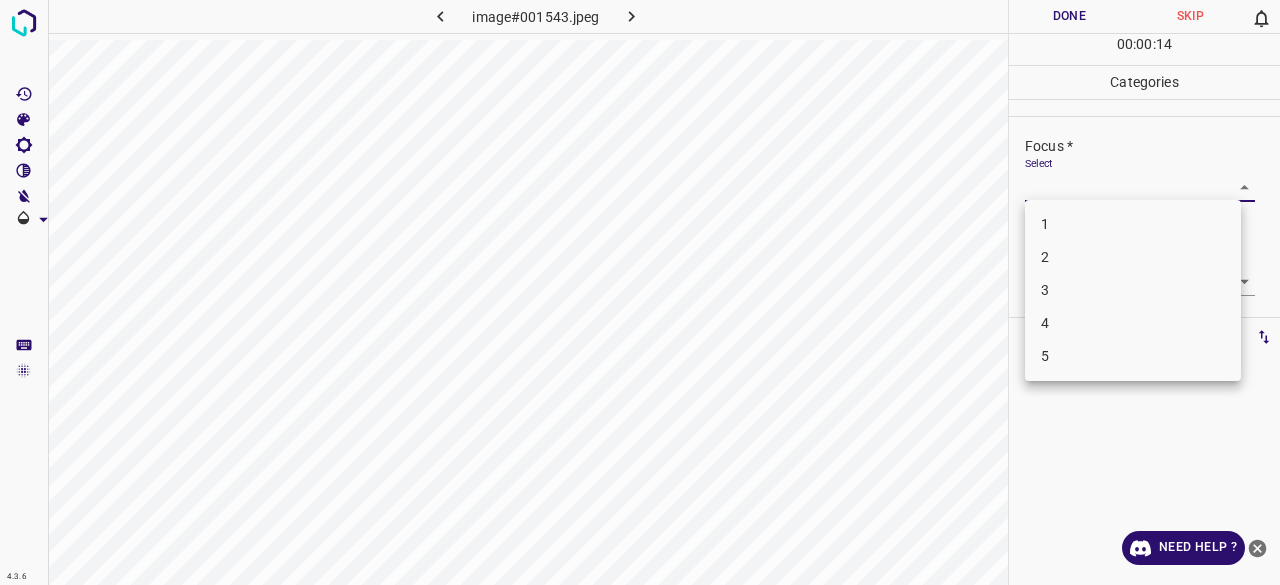 click on "3" at bounding box center (1133, 290) 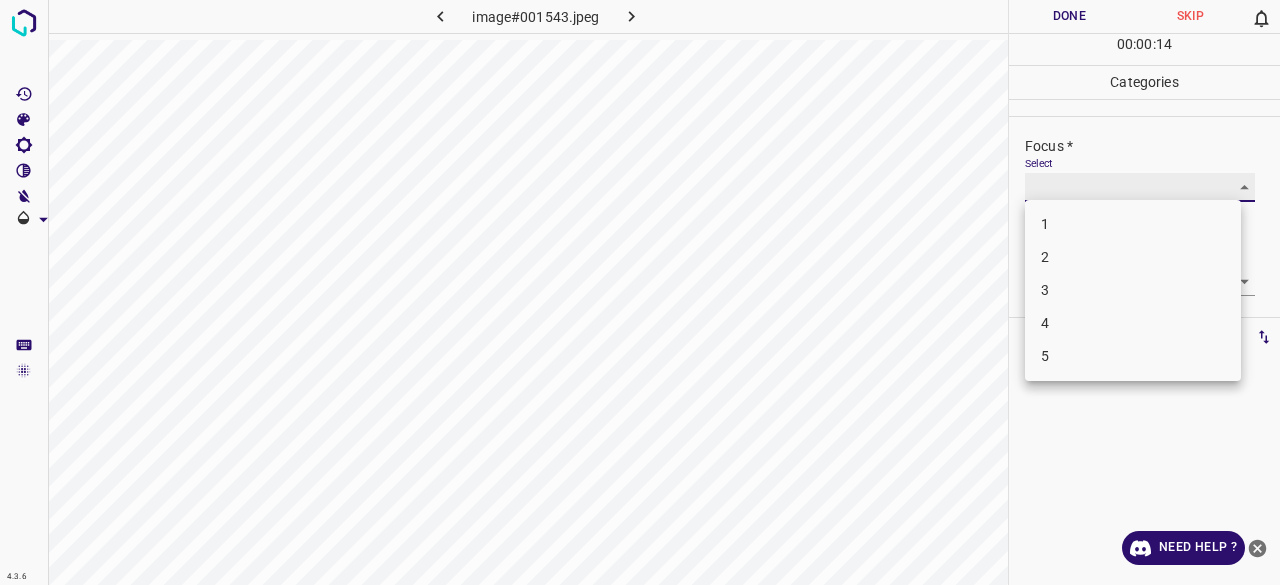 type on "3" 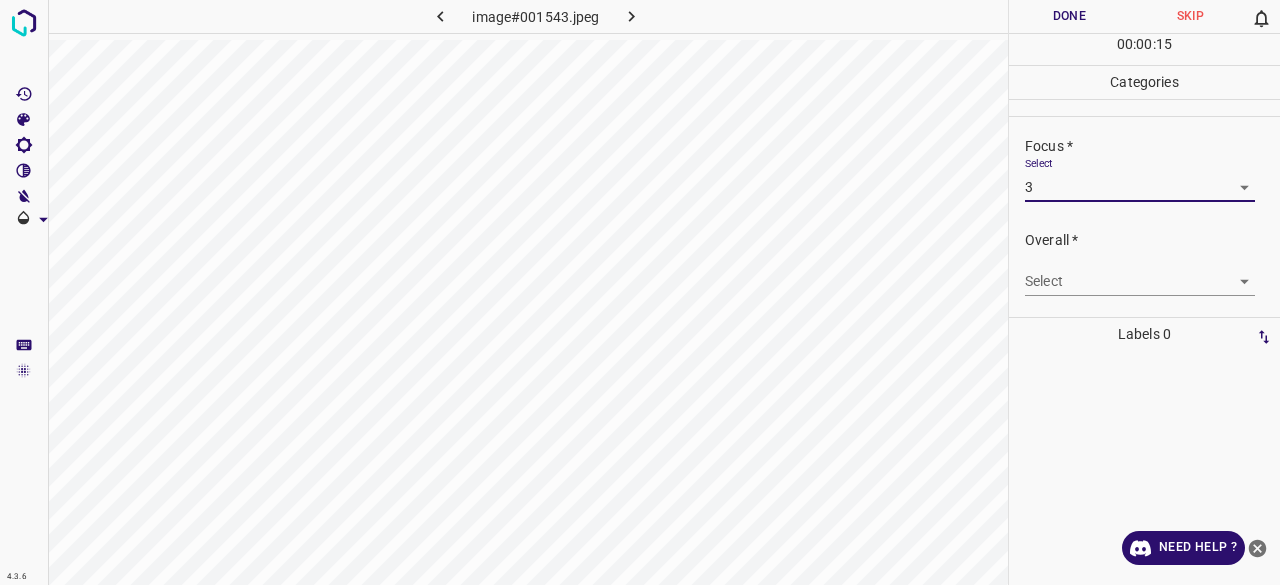 click on "4.3.6  image#001543.jpeg Done Skip 0 00   : 00   : 15   Categories Lighting *  Select 3 3 Focus *  Select 3 3 Overall *  Select ​ Labels   0 Categories 1 Lighting 2 Focus 3 Overall Tools Space Change between modes (Draw & Edit) I Auto labeling R Restore zoom M Zoom in N Zoom out Delete Delete selecte label Filters Z Restore filters X Saturation filter C Brightness filter V Contrast filter B Gray scale filter General O Download Need Help ? - Text - Hide - Delete" at bounding box center [640, 292] 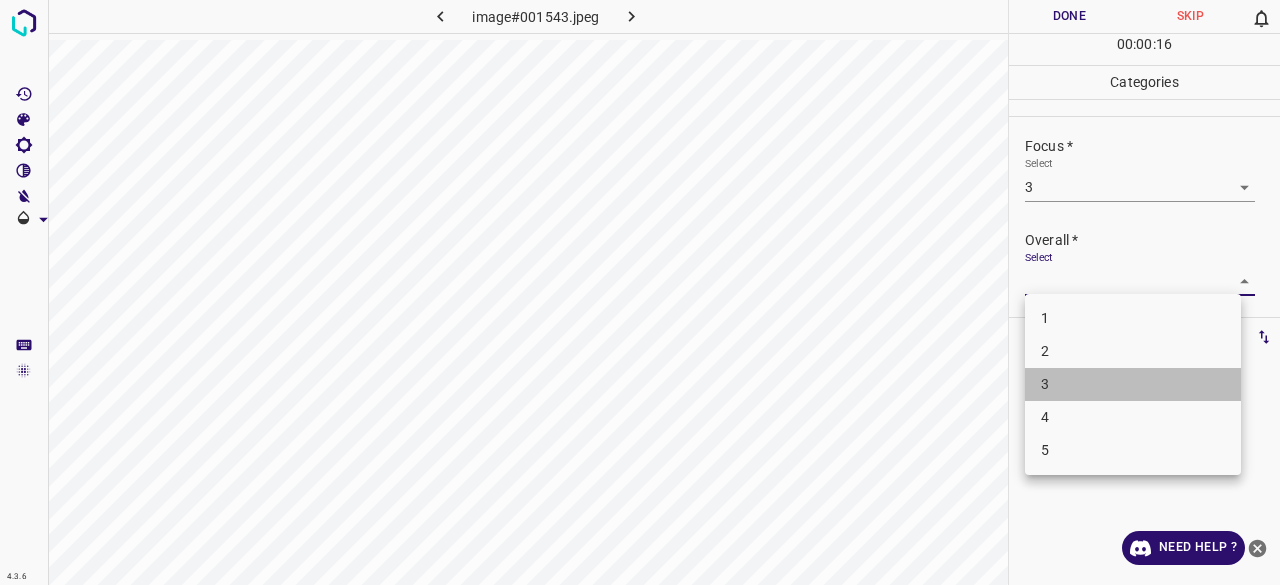 click on "3" at bounding box center (1133, 384) 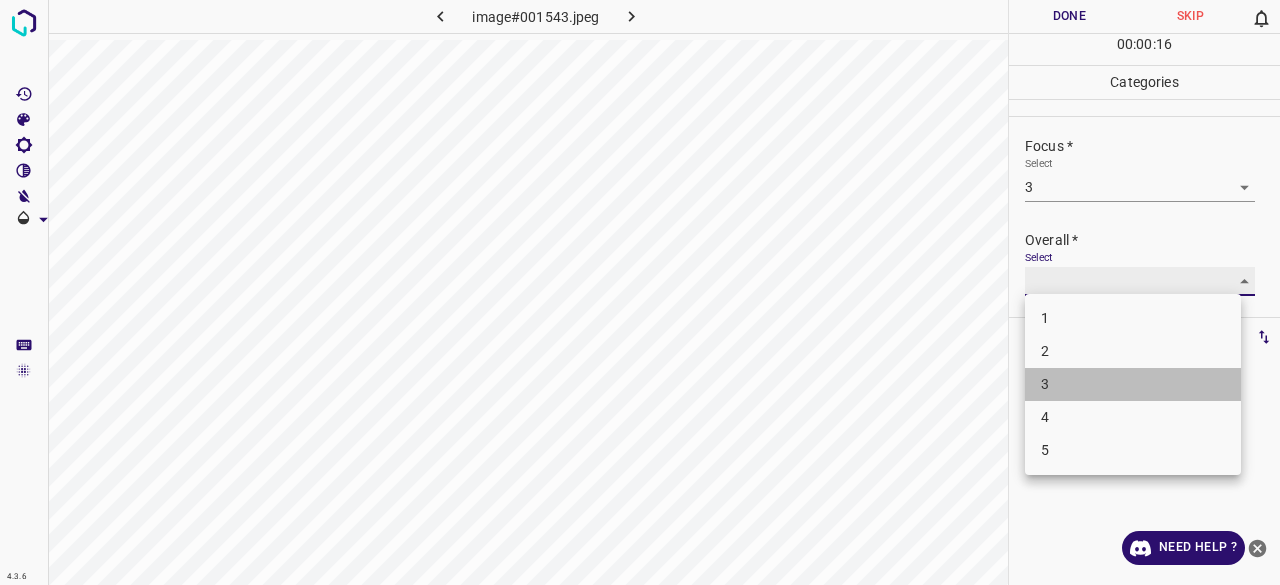 type on "3" 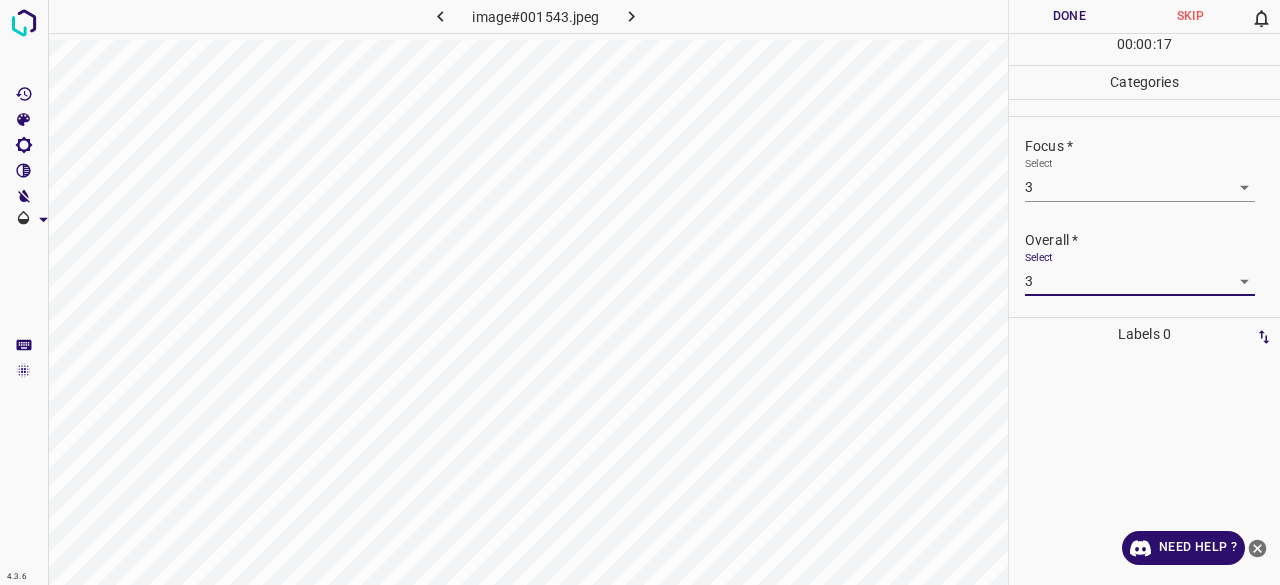 click on "Done" at bounding box center [1069, 16] 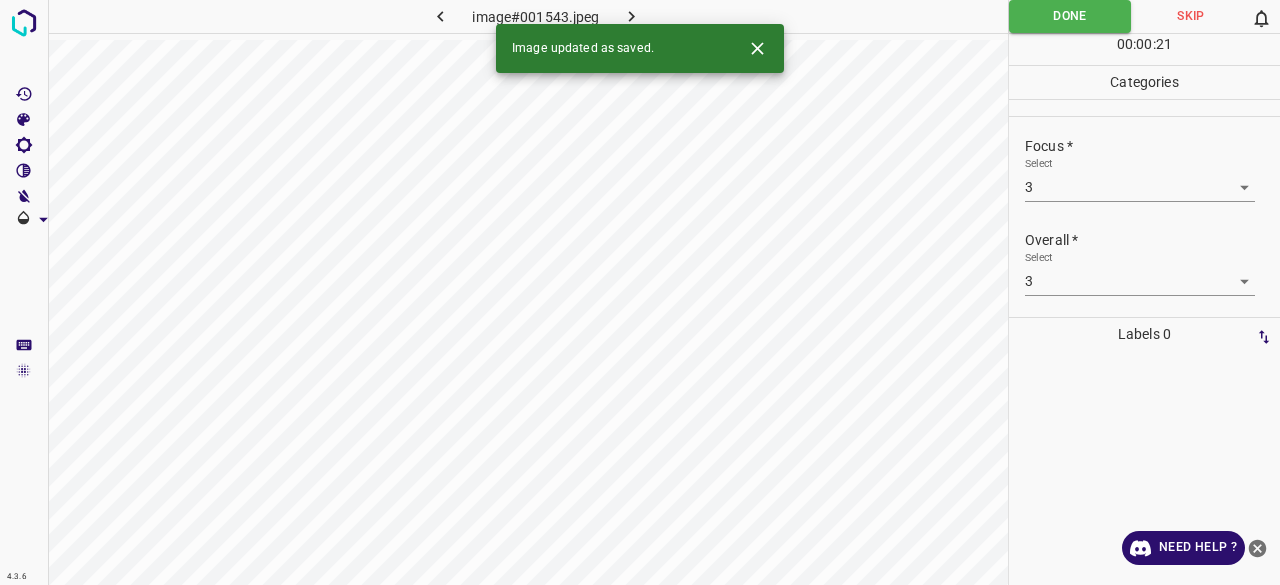 click on "Image updated as saved." at bounding box center (640, 48) 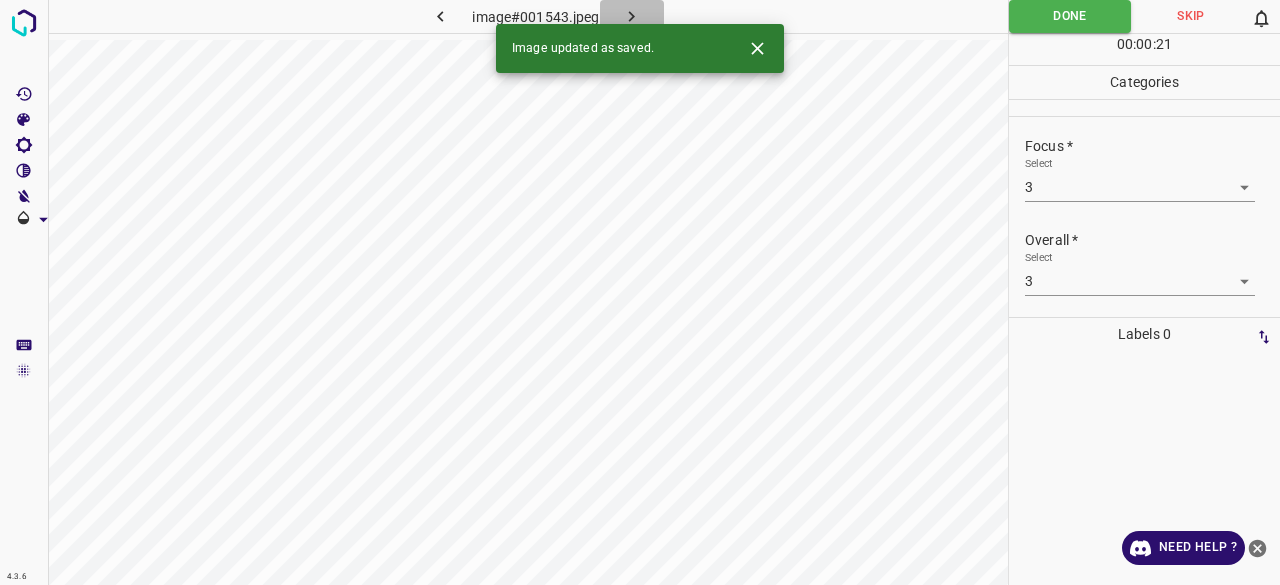 click 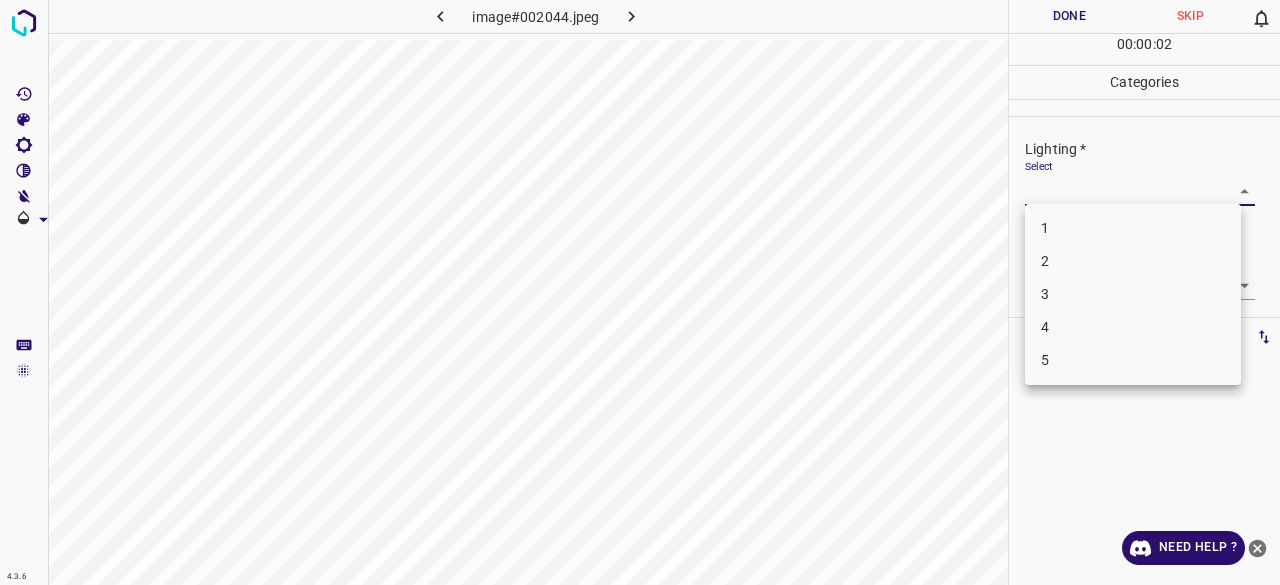 click on "4.3.6  image#002044.jpeg Done Skip 0 00   : 00   : 02   Categories Lighting *  Select ​ Focus *  Select ​ Overall *  Select ​ Labels   0 Categories 1 Lighting 2 Focus 3 Overall Tools Space Change between modes (Draw & Edit) I Auto labeling R Restore zoom M Zoom in N Zoom out Delete Delete selecte label Filters Z Restore filters X Saturation filter C Brightness filter V Contrast filter B Gray scale filter General O Download Need Help ? - Text - Hide - Delete 1 2 3 4 5" at bounding box center (640, 292) 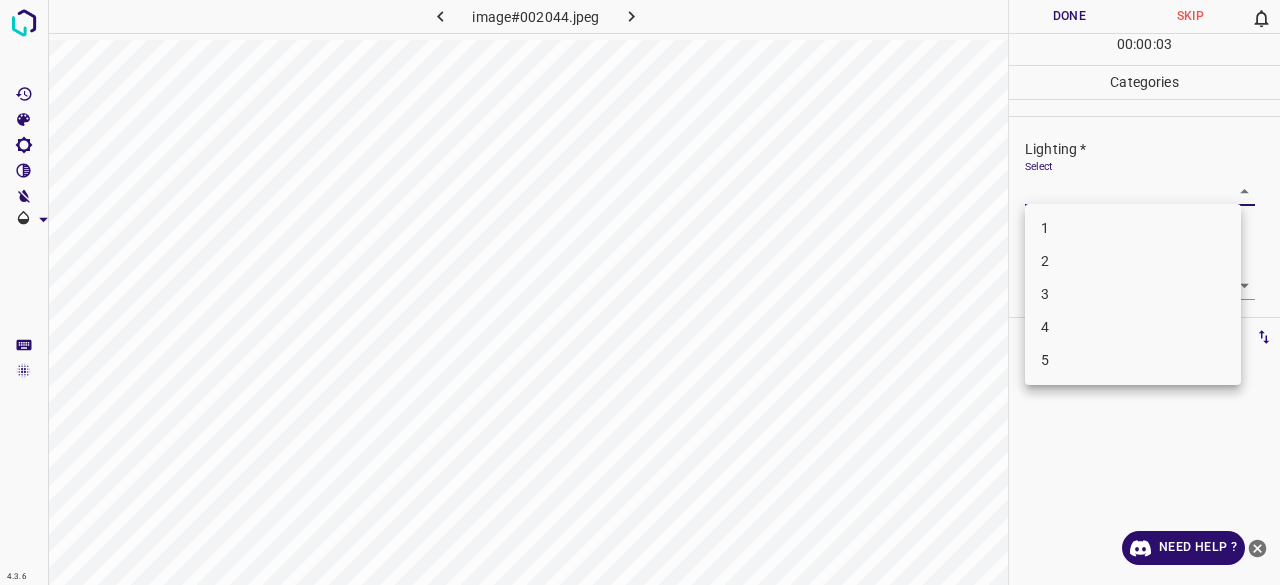 click on "3" at bounding box center [1133, 294] 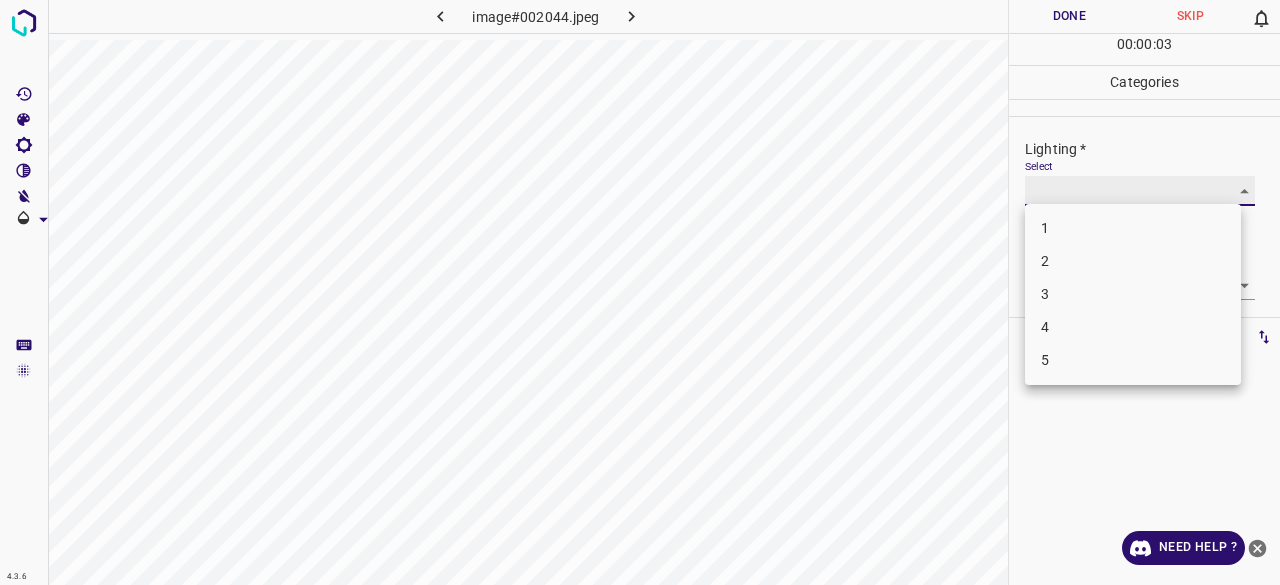 type on "3" 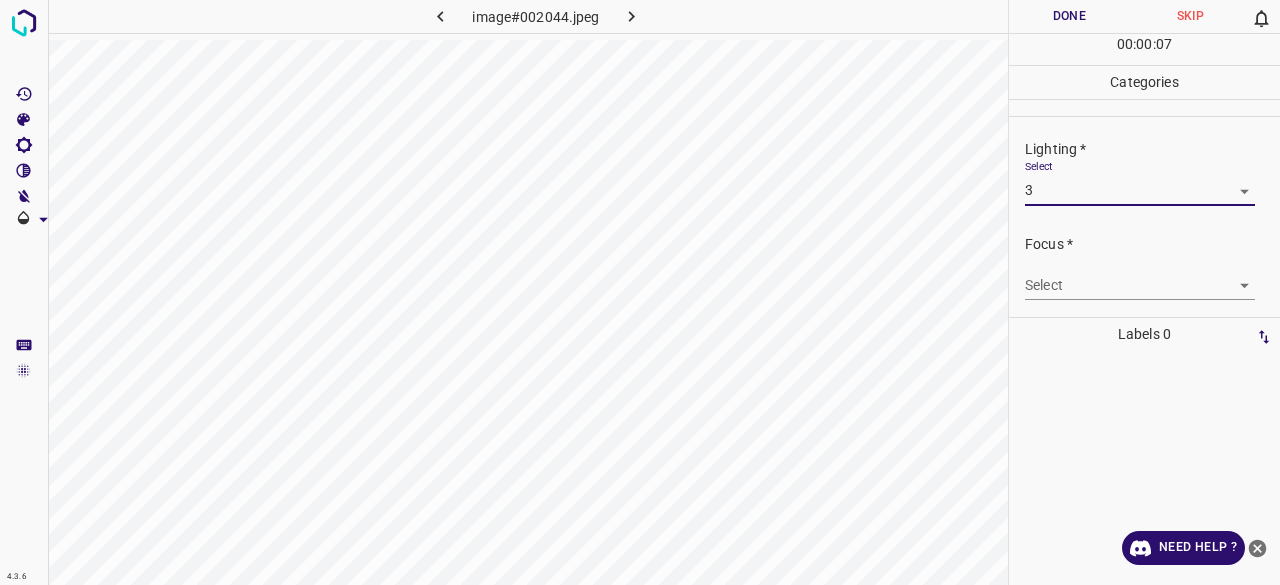click on "4.3.6  image#002044.jpeg Done Skip 0 00   : 00   : 07   Categories Lighting *  Select 3 3 Focus *  Select ​ Overall *  Select ​ Labels   0 Categories 1 Lighting 2 Focus 3 Overall Tools Space Change between modes (Draw & Edit) I Auto labeling R Restore zoom M Zoom in N Zoom out Delete Delete selecte label Filters Z Restore filters X Saturation filter C Brightness filter V Contrast filter B Gray scale filter General O Download Need Help ? - Text - Hide - Delete" at bounding box center (640, 292) 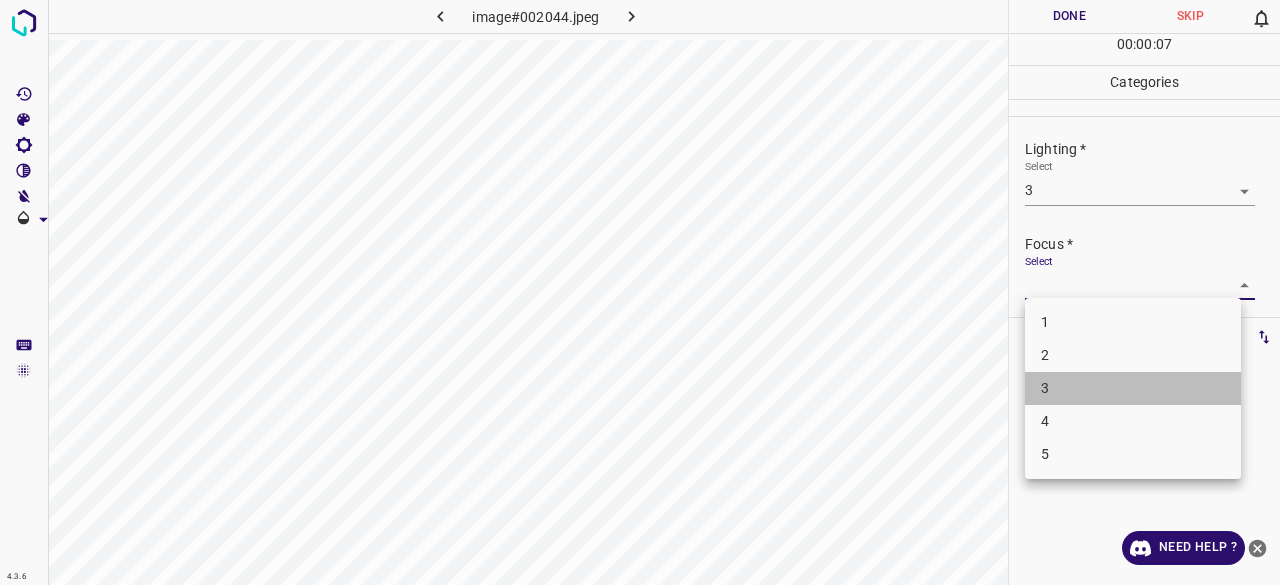 click on "3" at bounding box center (1133, 388) 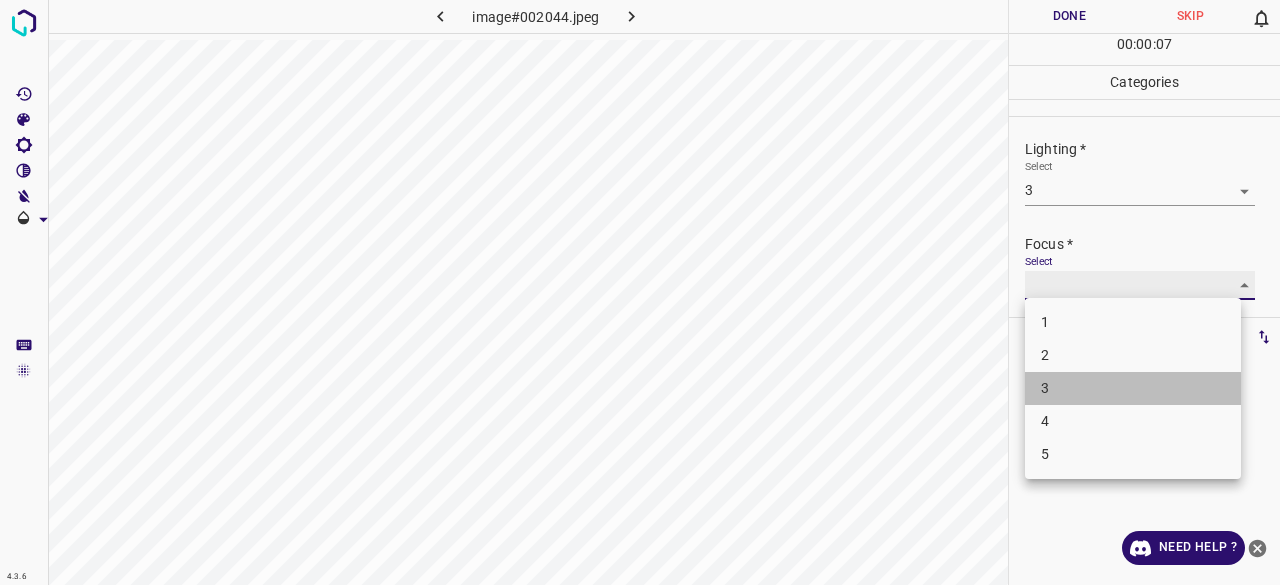 type on "3" 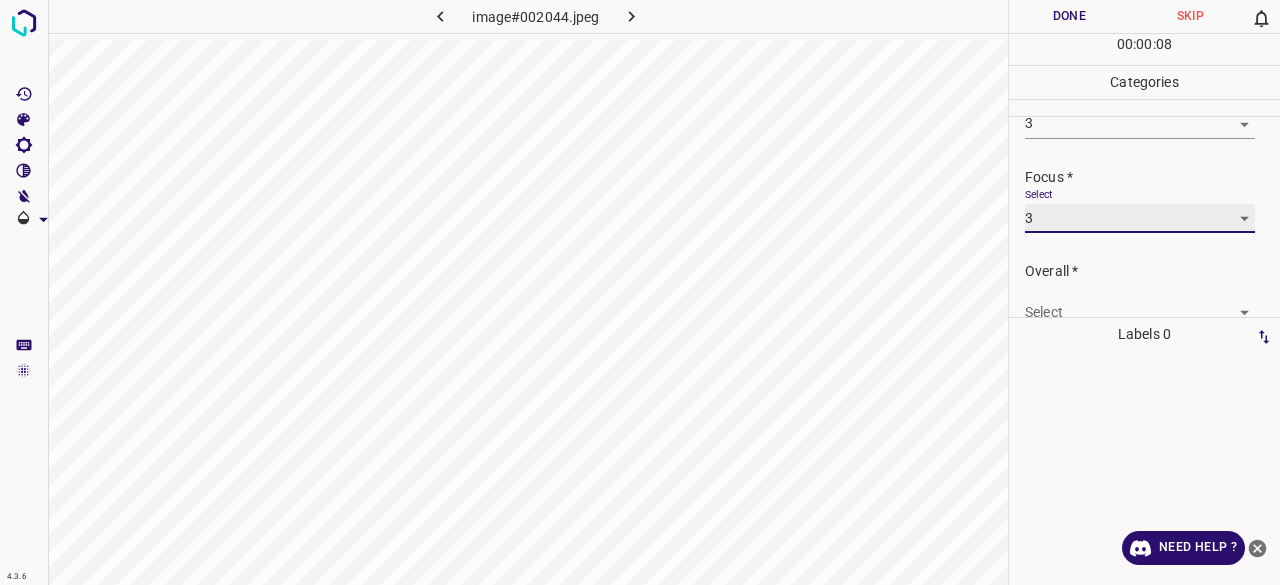 scroll, scrollTop: 98, scrollLeft: 0, axis: vertical 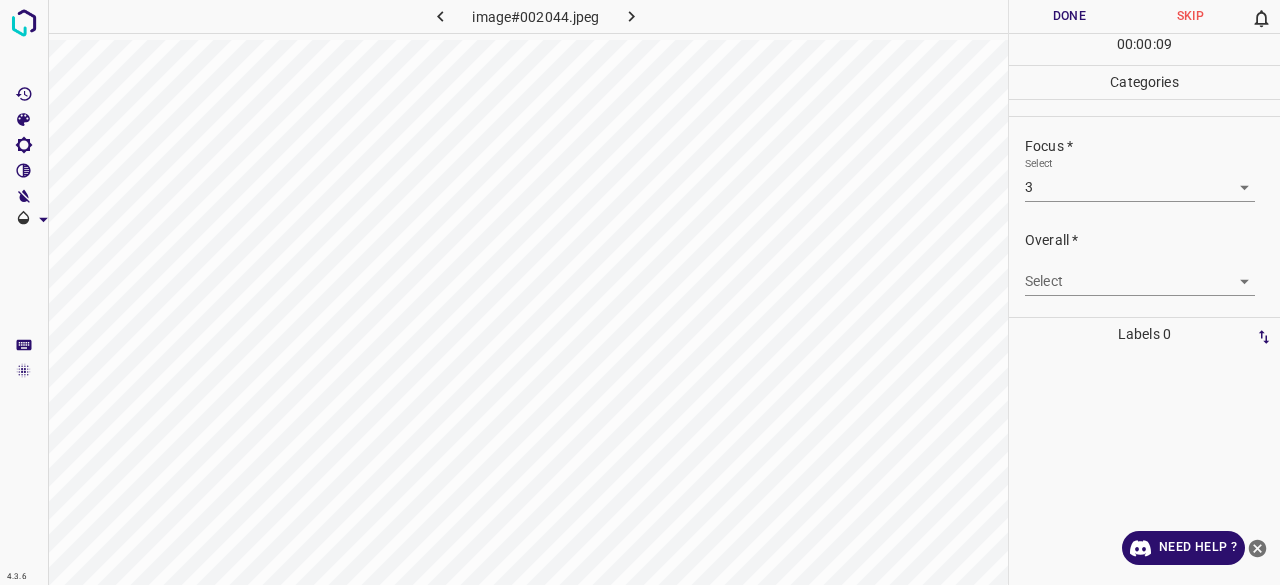 drag, startPoint x: 1066, startPoint y: 259, endPoint x: 1068, endPoint y: 271, distance: 12.165525 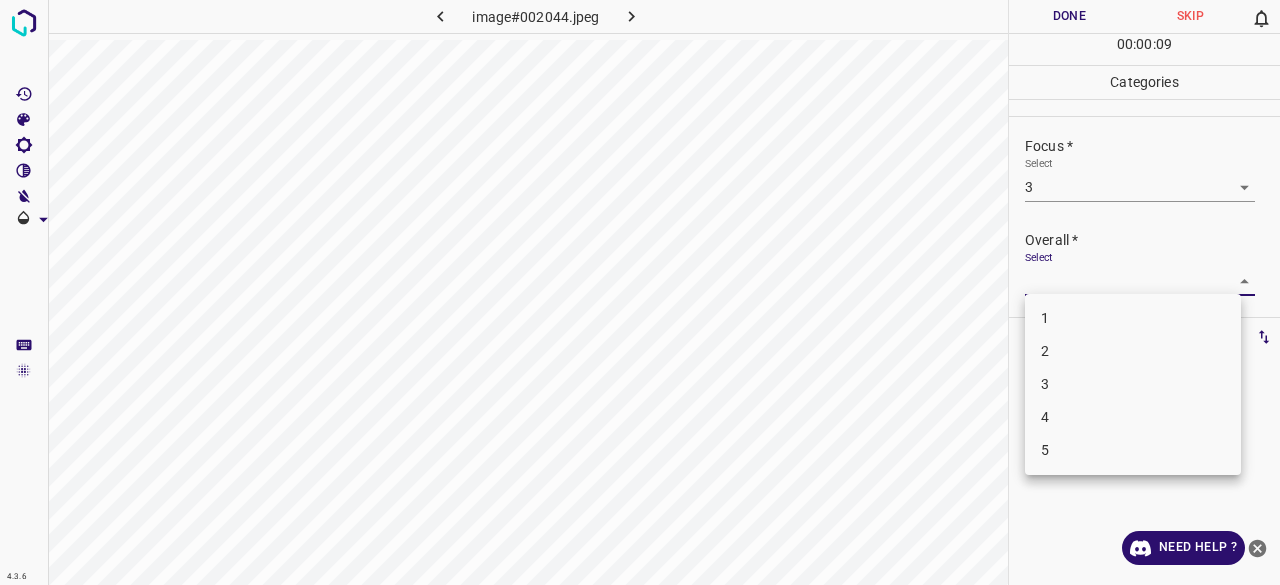 click on "4.3.6  image#002044.jpeg Done Skip 0 00   : 00   : 09   Categories Lighting *  Select 3 3 Focus *  Select 3 3 Overall *  Select ​ Labels   0 Categories 1 Lighting 2 Focus 3 Overall Tools Space Change between modes (Draw & Edit) I Auto labeling R Restore zoom M Zoom in N Zoom out Delete Delete selecte label Filters Z Restore filters X Saturation filter C Brightness filter V Contrast filter B Gray scale filter General O Download Need Help ? - Text - Hide - Delete 1 2 3 4 5" at bounding box center (640, 292) 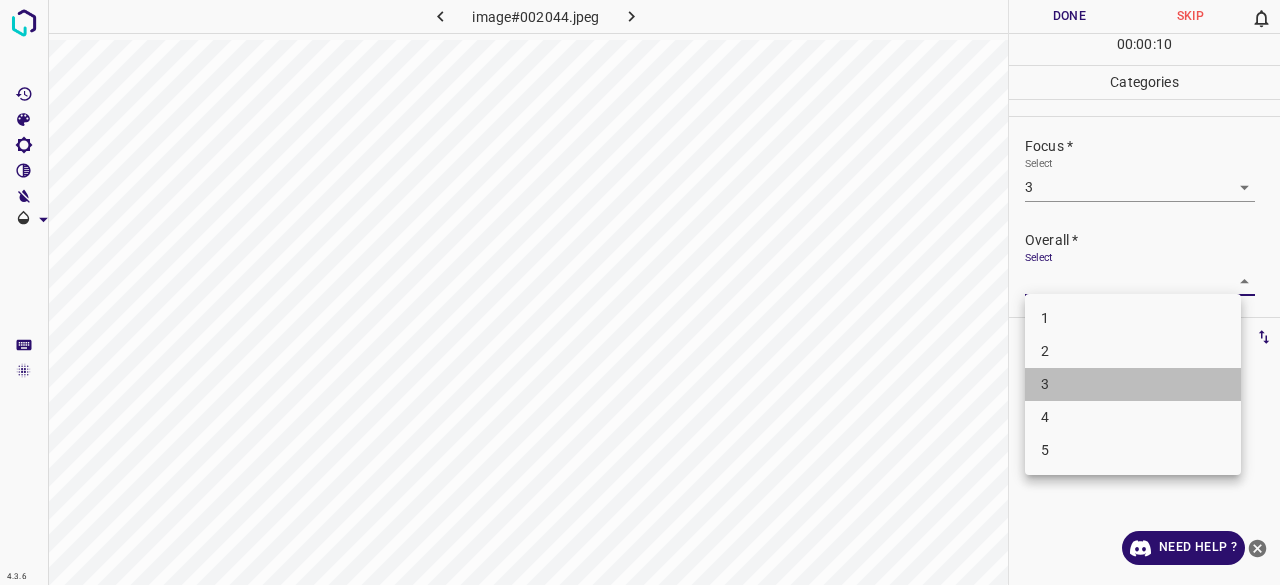 click on "3" at bounding box center (1133, 384) 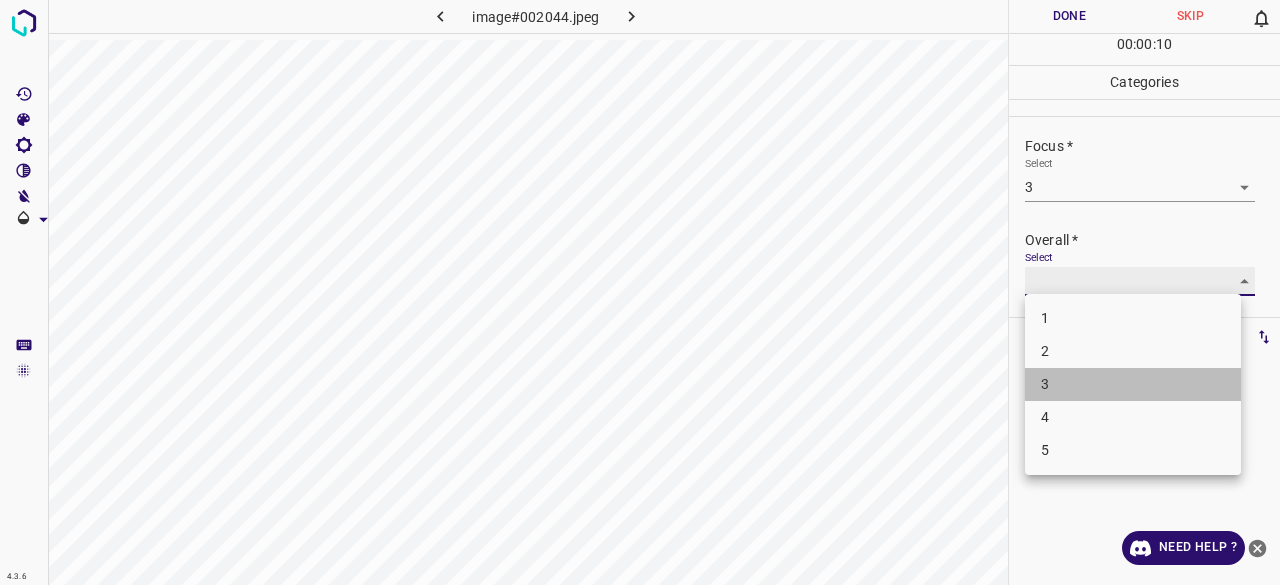 type on "3" 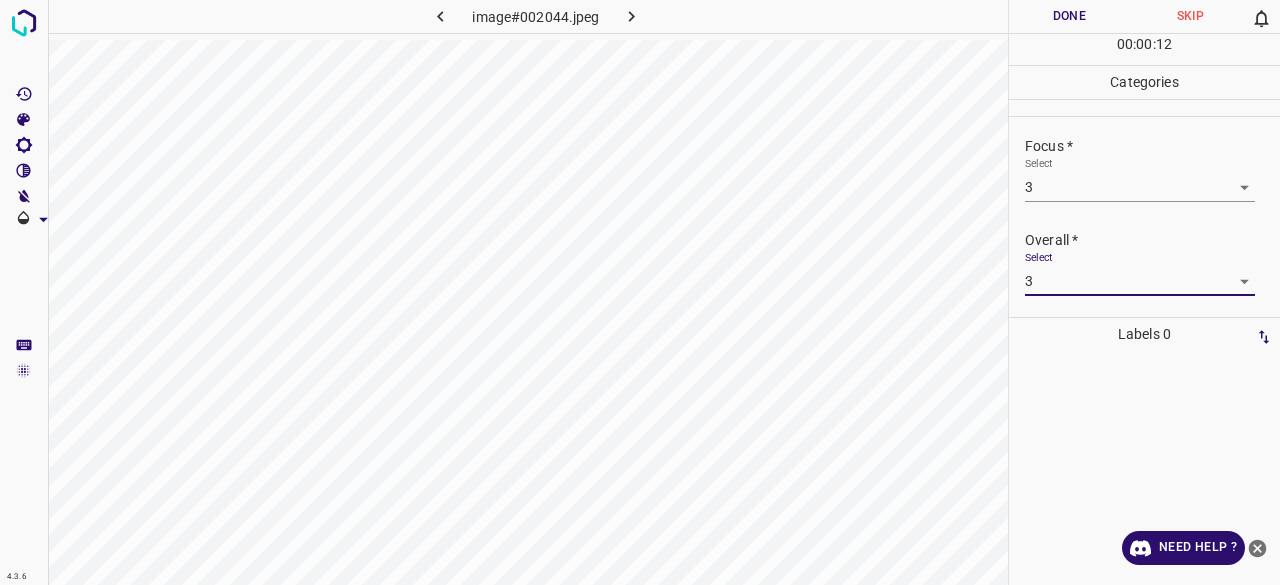 click on "Done" at bounding box center [1069, 16] 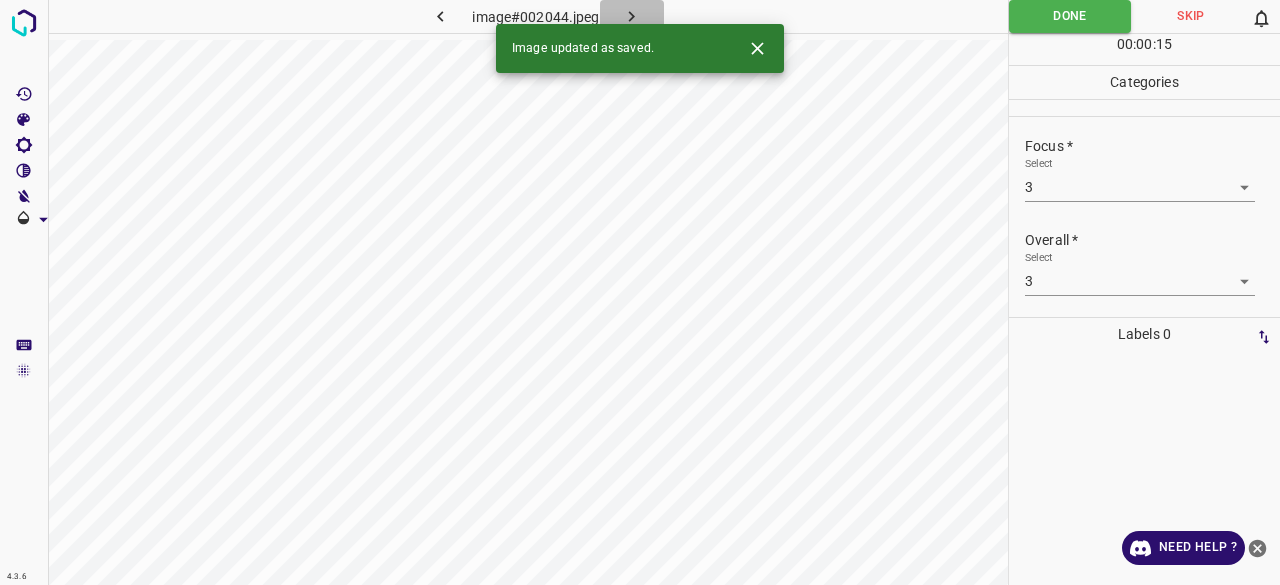 click 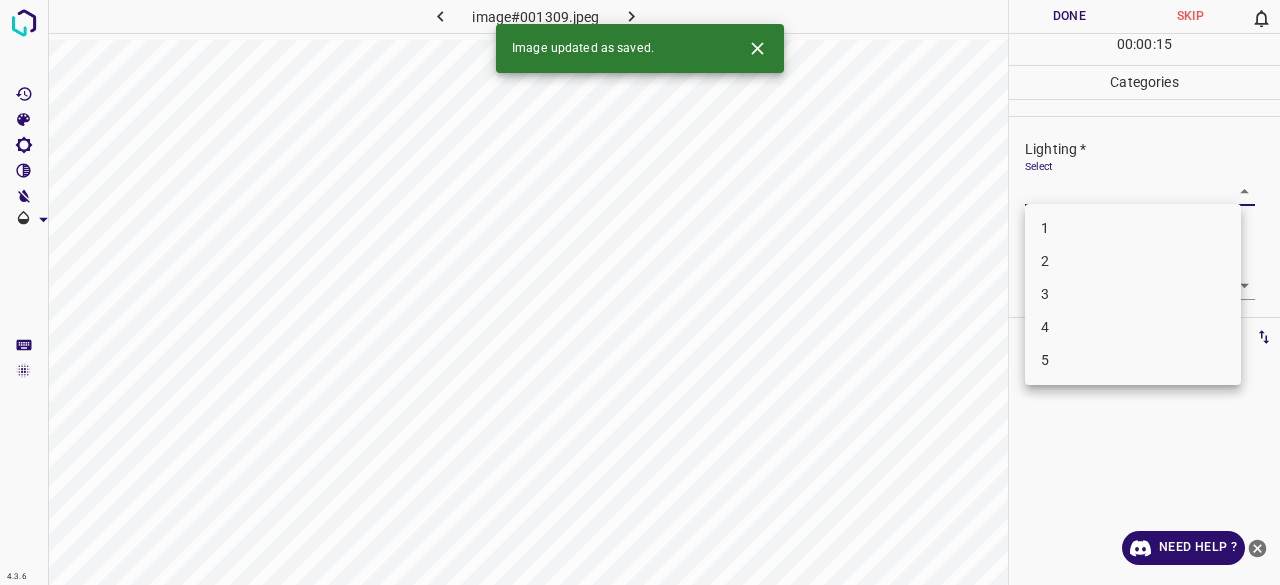 click on "4.3.6  image#001309.jpeg Done Skip 0 00   : 00   : 15   Categories Lighting *  Select ​ Focus *  Select ​ Overall *  Select ​ Labels   0 Categories 1 Lighting 2 Focus 3 Overall Tools Space Change between modes (Draw & Edit) I Auto labeling R Restore zoom M Zoom in N Zoom out Delete Delete selecte label Filters Z Restore filters X Saturation filter C Brightness filter V Contrast filter B Gray scale filter General O Download Image updated as saved. Need Help ? - Text - Hide - Delete 1 2 3 4 5" at bounding box center [640, 292] 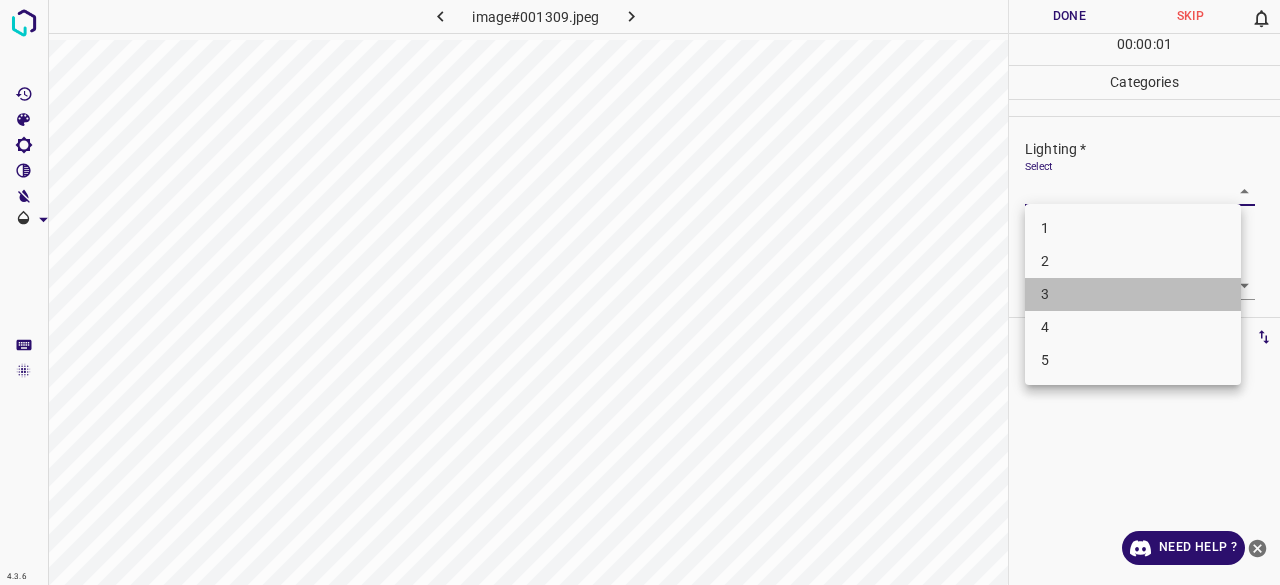 click on "3" at bounding box center (1133, 294) 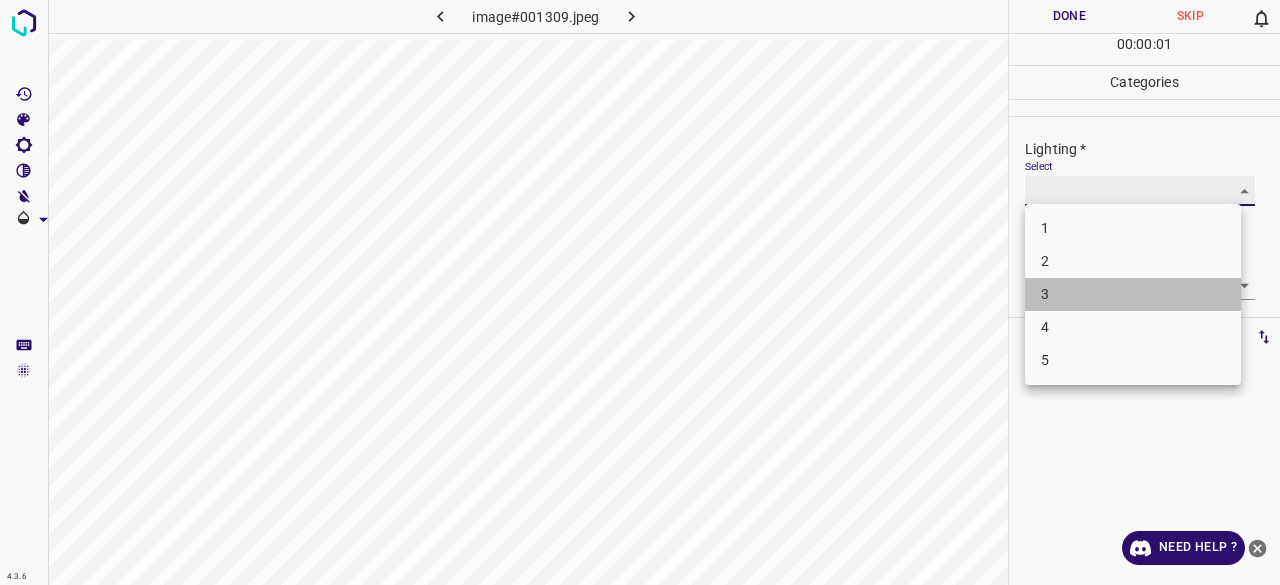 type on "3" 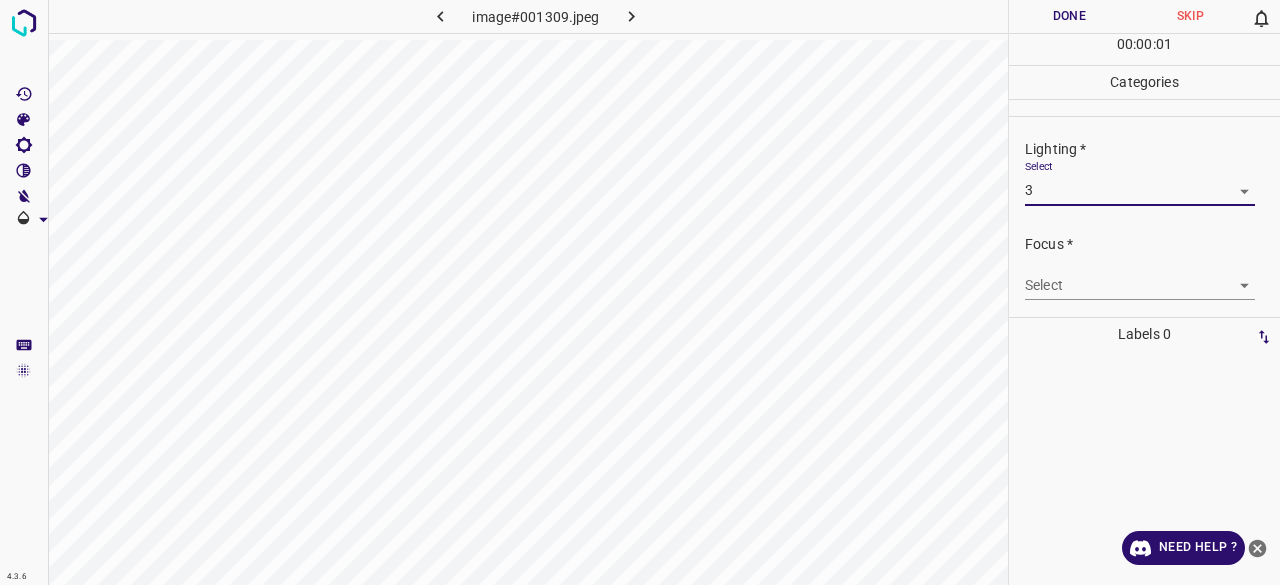 click on "Focus *  Select ​" at bounding box center [1144, 267] 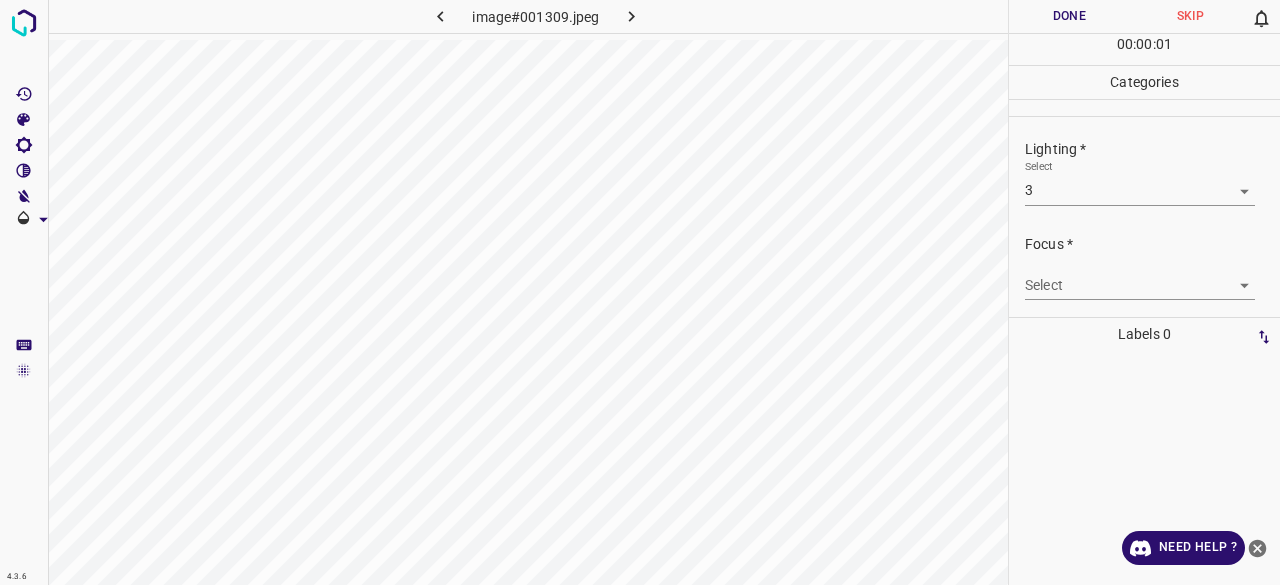 click on "4.3.6  image#001309.jpeg Done Skip 0 00   : 00   : 01   Categories Lighting *  Select 3 3 Focus *  Select ​ Overall *  Select ​ Labels   0 Categories 1 Lighting 2 Focus 3 Overall Tools Space Change between modes (Draw & Edit) I Auto labeling R Restore zoom M Zoom in N Zoom out Delete Delete selecte label Filters Z Restore filters X Saturation filter C Brightness filter V Contrast filter B Gray scale filter General O Download Need Help ? - Text - Hide - Delete" at bounding box center (640, 292) 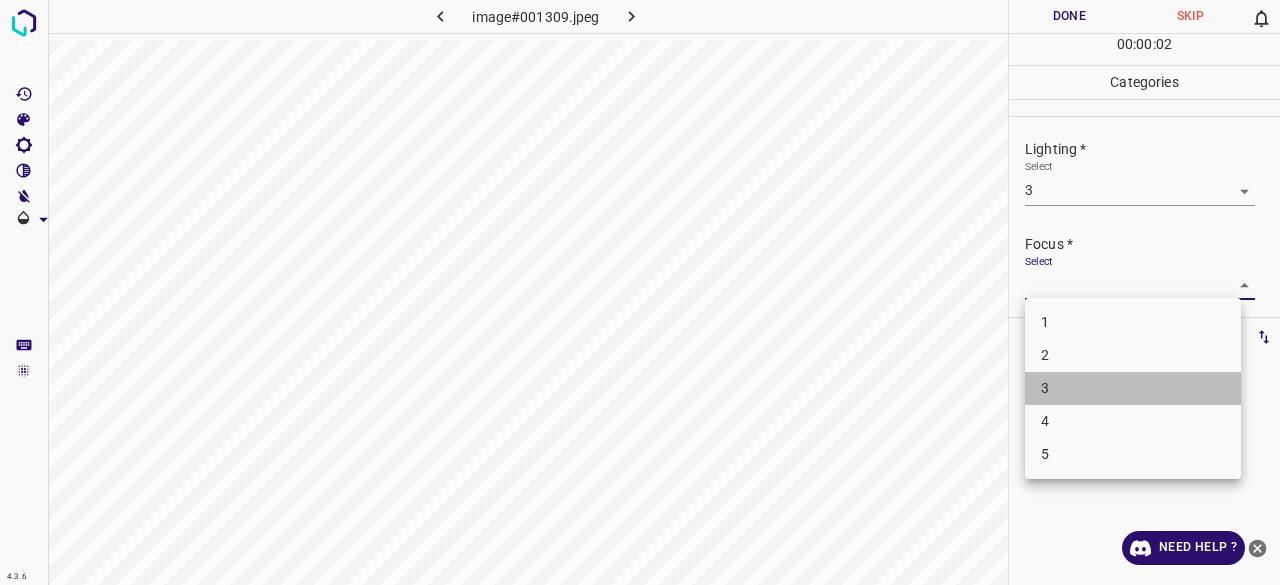 click on "3" at bounding box center (1133, 388) 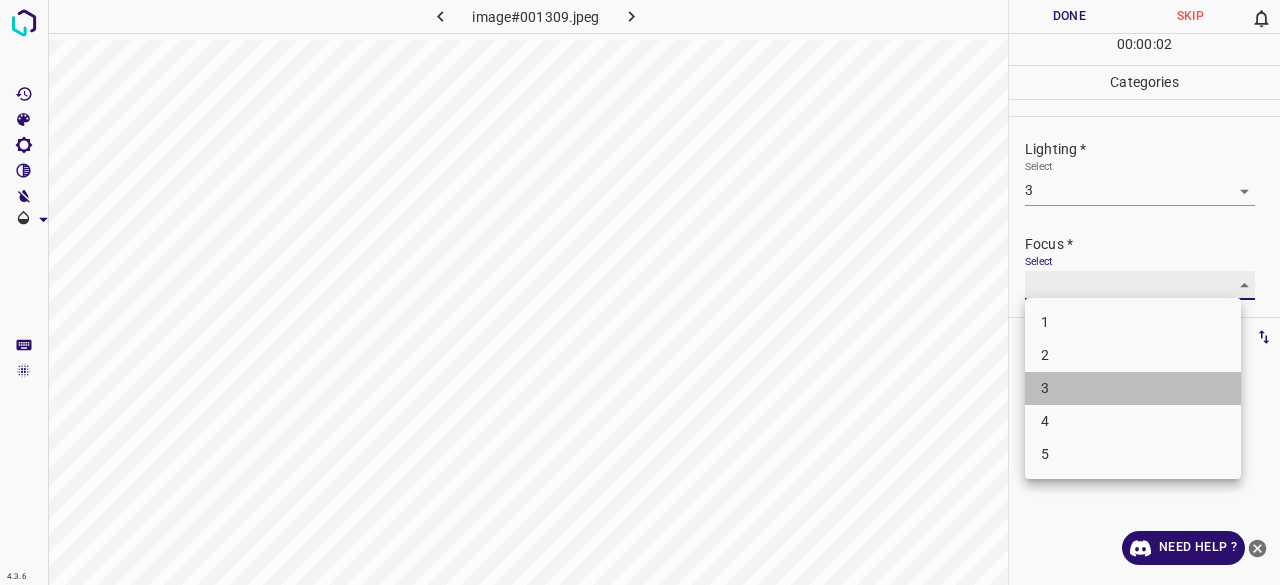 type on "3" 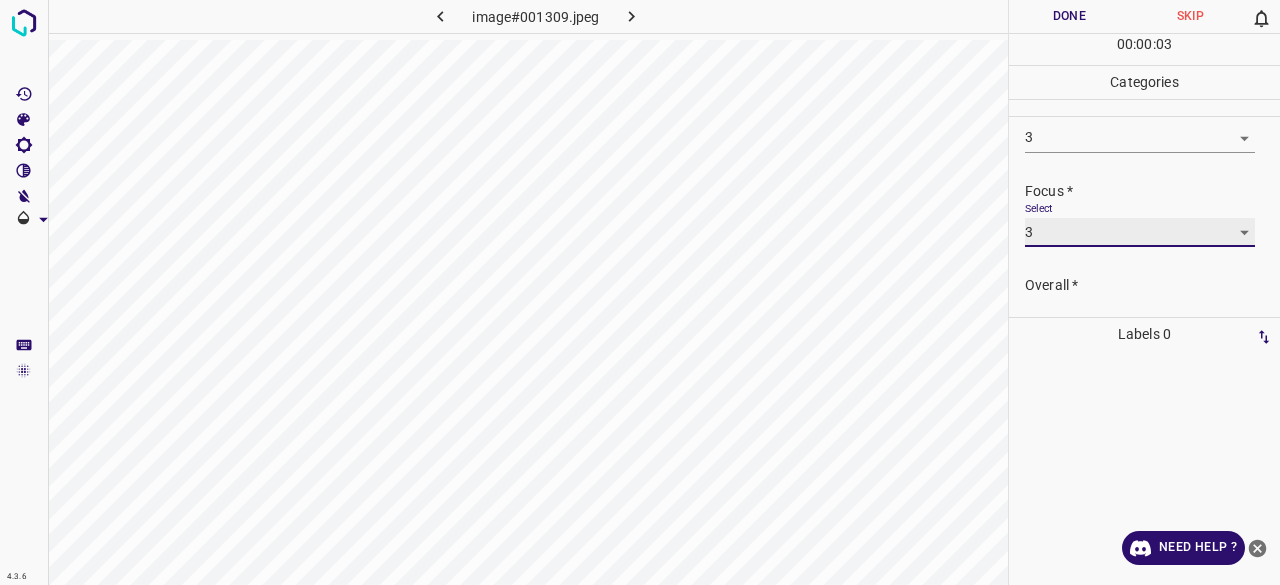 scroll, scrollTop: 98, scrollLeft: 0, axis: vertical 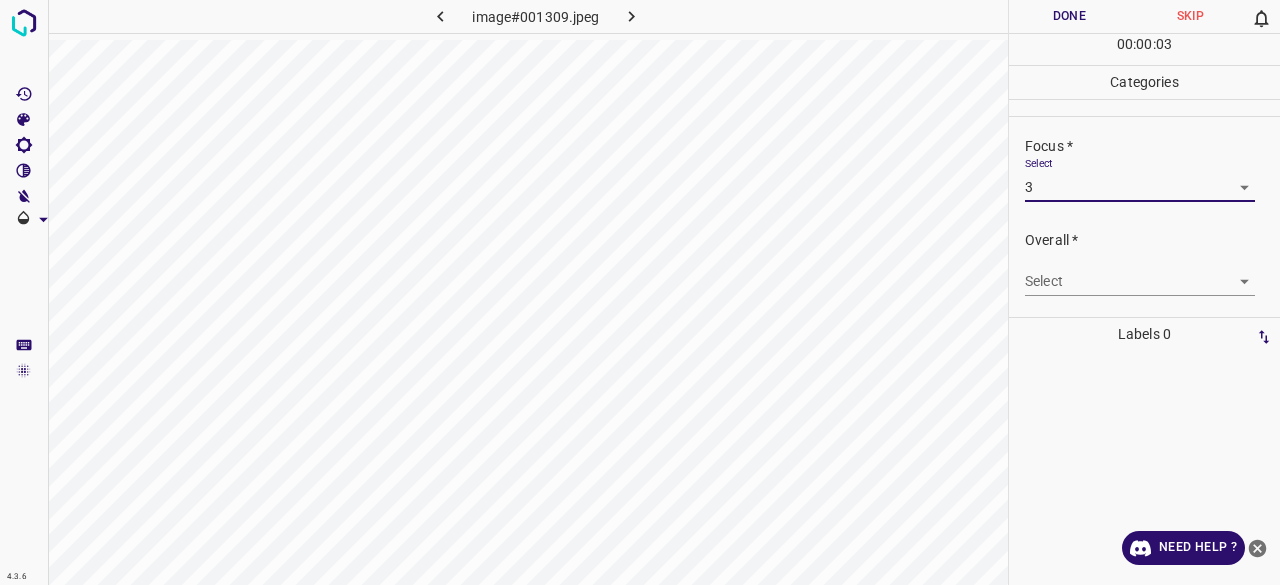click on "4.3.6  image#001309.jpeg Done Skip 0 00   : 00   : 03   Categories Lighting *  Select 3 3 Focus *  Select 3 3 Overall *  Select ​ Labels   0 Categories 1 Lighting 2 Focus 3 Overall Tools Space Change between modes (Draw & Edit) I Auto labeling R Restore zoom M Zoom in N Zoom out Delete Delete selecte label Filters Z Restore filters X Saturation filter C Brightness filter V Contrast filter B Gray scale filter General O Download Need Help ? - Text - Hide - Delete" at bounding box center (640, 292) 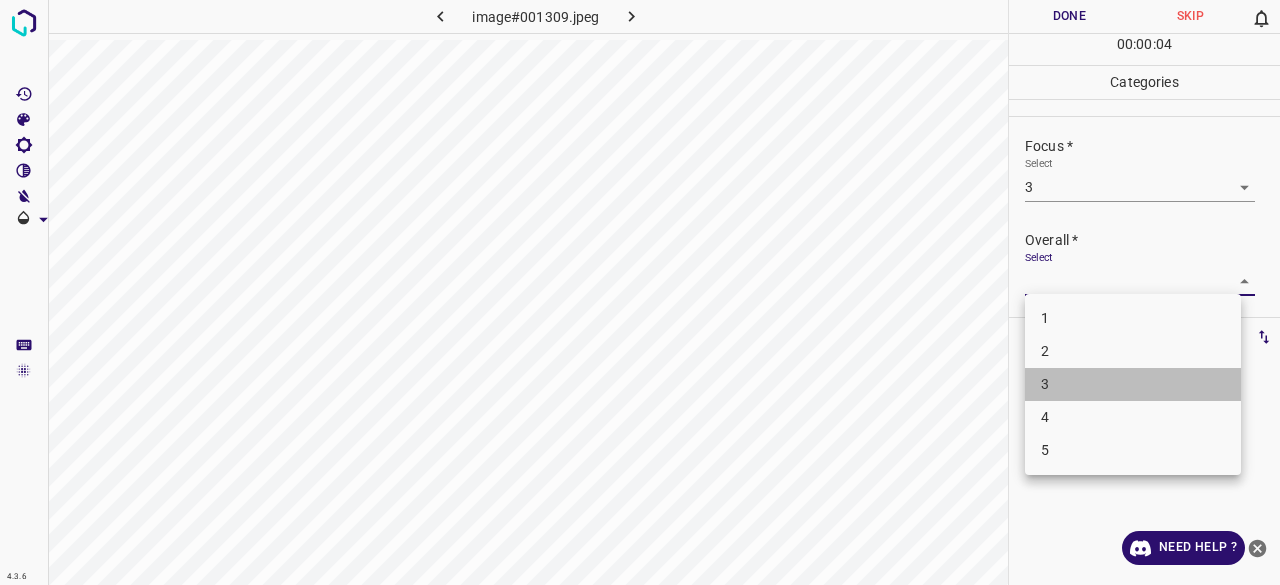click on "3" at bounding box center (1133, 384) 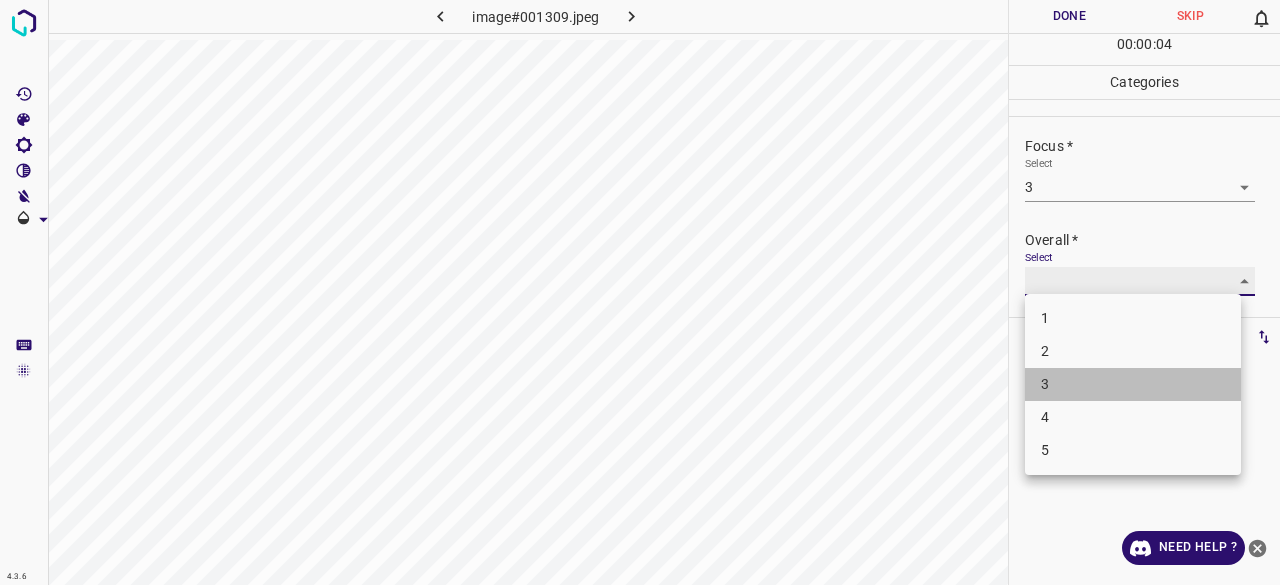 type on "3" 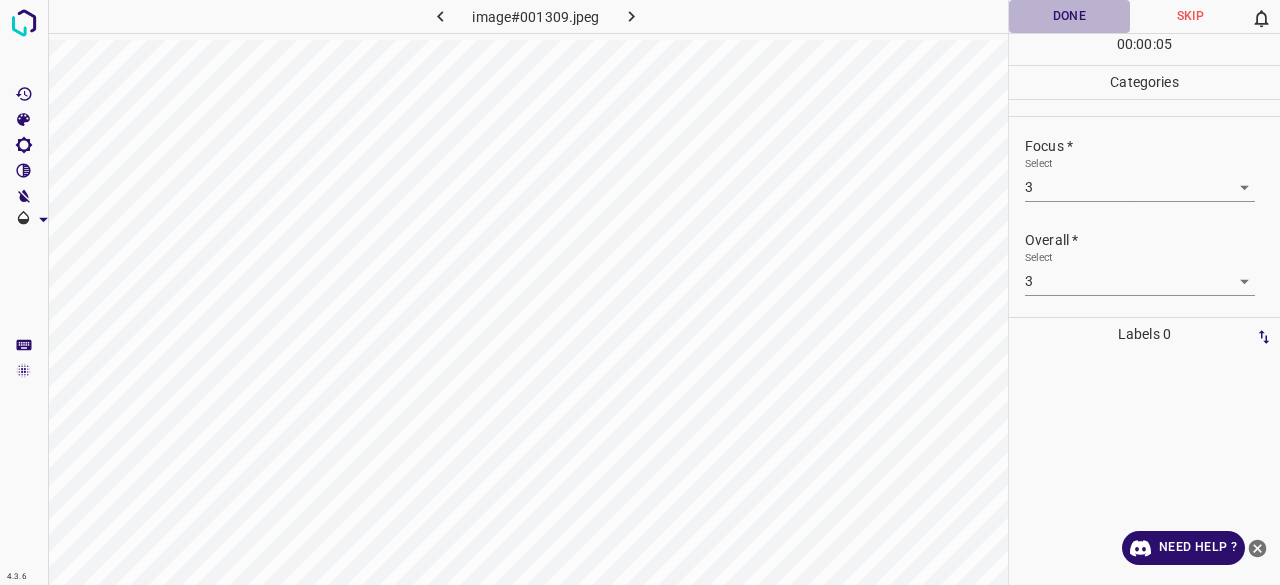 click on "Done" at bounding box center (1069, 16) 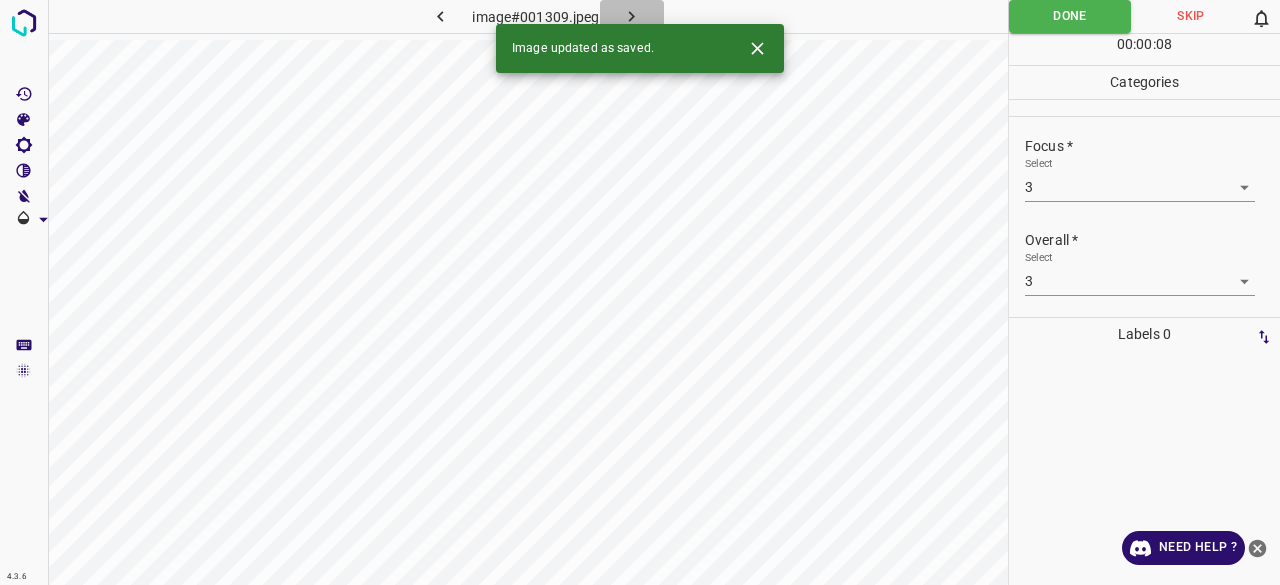 click 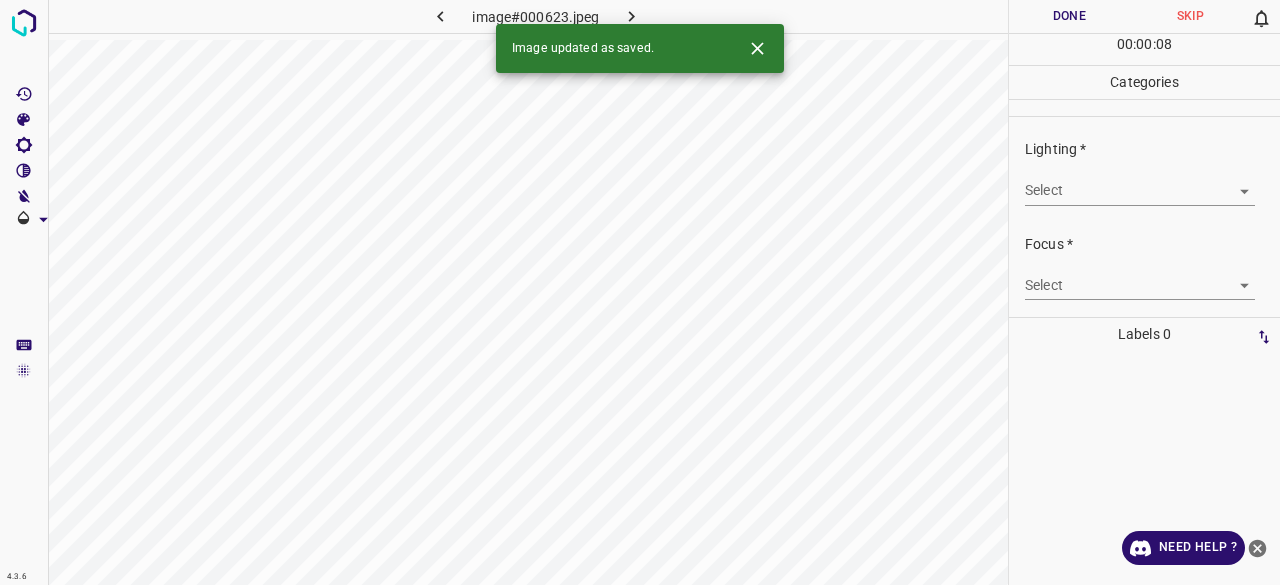 click on "4.3.6  image#000623.jpeg Done Skip 0 00   : 00   : 08   Categories Lighting *  Select ​ Focus *  Select ​ Overall *  Select ​ Labels   0 Categories 1 Lighting 2 Focus 3 Overall Tools Space Change between modes (Draw & Edit) I Auto labeling R Restore zoom M Zoom in N Zoom out Delete Delete selecte label Filters Z Restore filters X Saturation filter C Brightness filter V Contrast filter B Gray scale filter General O Download Image updated as saved. Need Help ? - Text - Hide - Delete" at bounding box center (640, 292) 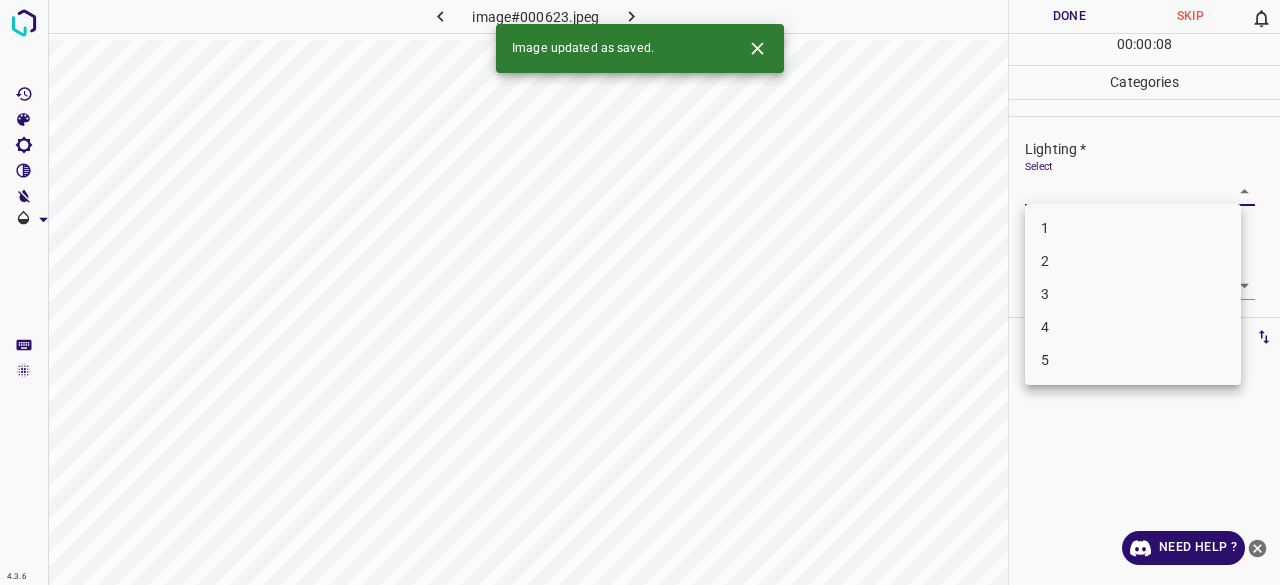 click on "3" at bounding box center (1133, 294) 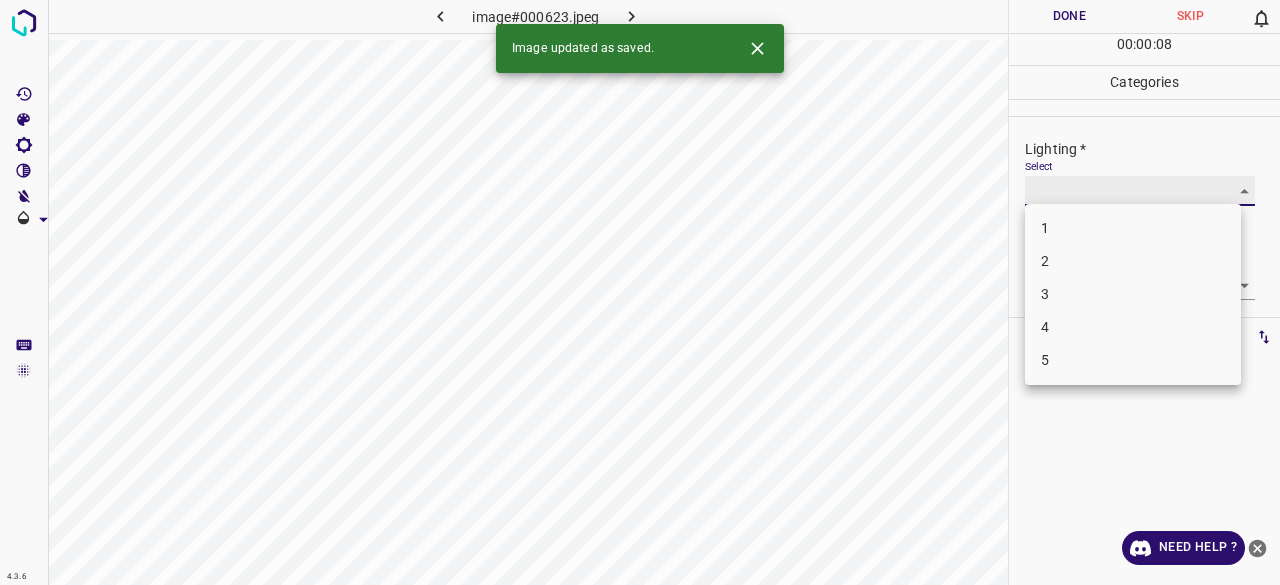 type on "3" 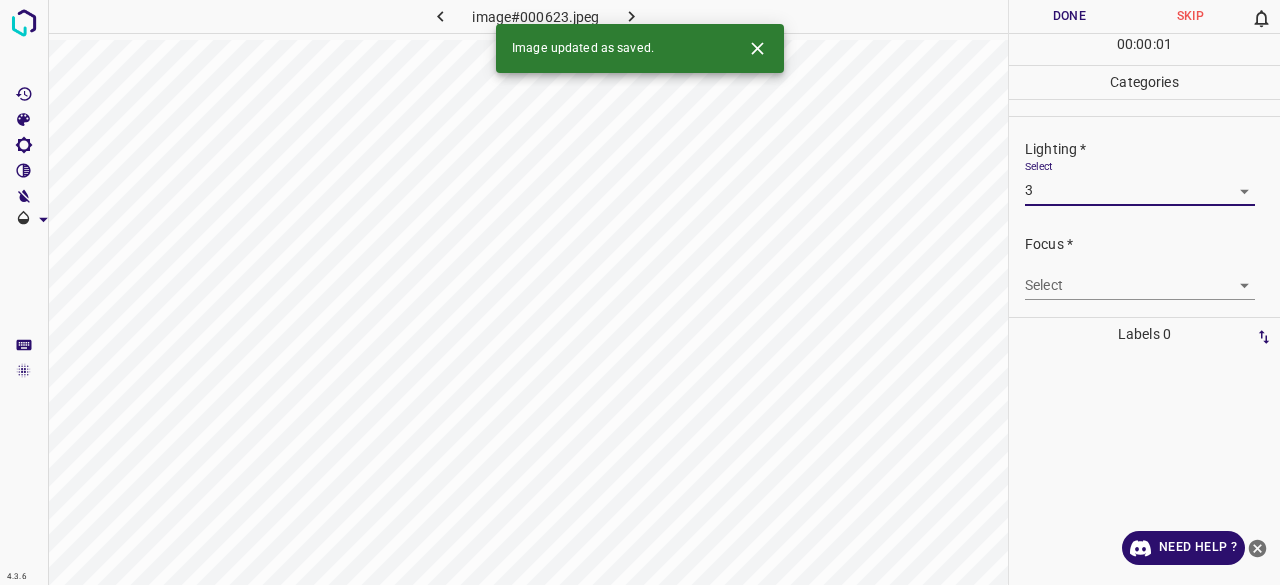 click on "4.3.6  image#000623.jpeg Done Skip 0 00   : 00   : 01   Categories Lighting *  Select 3 3 Focus *  Select ​ Overall *  Select ​ Labels   0 Categories 1 Lighting 2 Focus 3 Overall Tools Space Change between modes (Draw & Edit) I Auto labeling R Restore zoom M Zoom in N Zoom out Delete Delete selecte label Filters Z Restore filters X Saturation filter C Brightness filter V Contrast filter B Gray scale filter General O Download Image updated as saved. Need Help ? - Text - Hide - Delete 1 2 3 4 5" at bounding box center [640, 292] 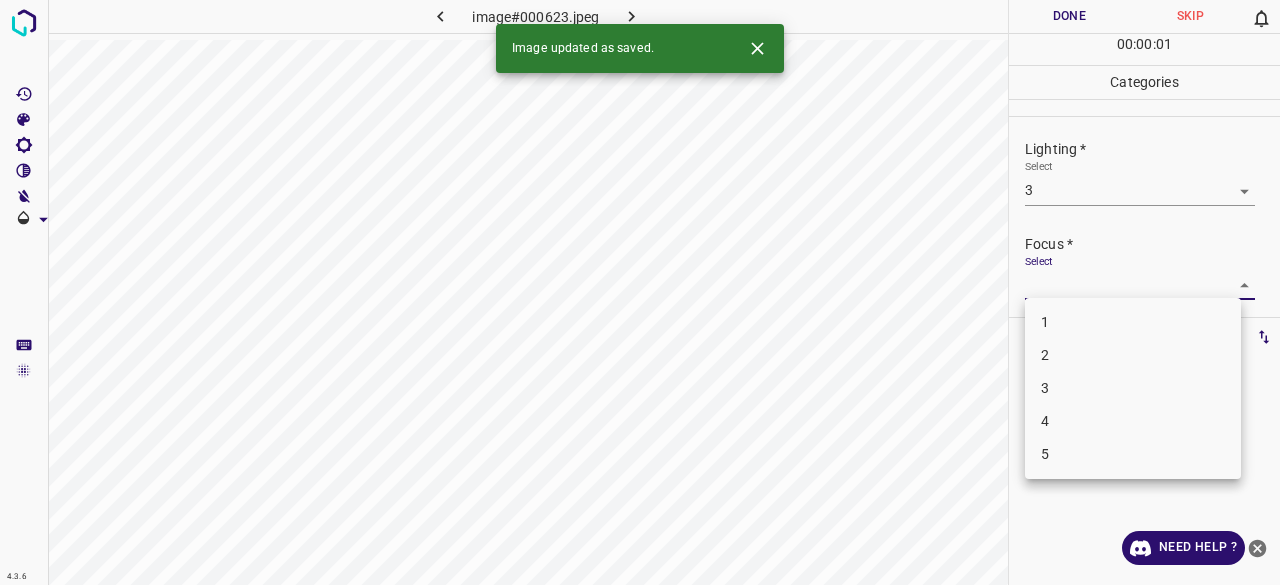 click on "2" at bounding box center (1133, 355) 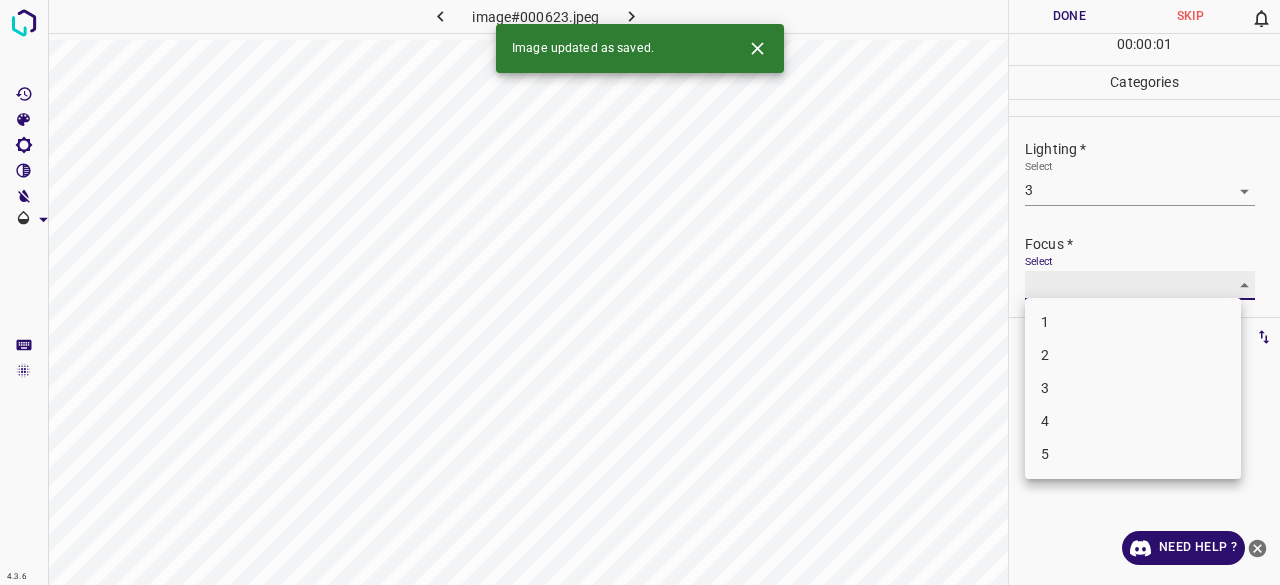 type on "2" 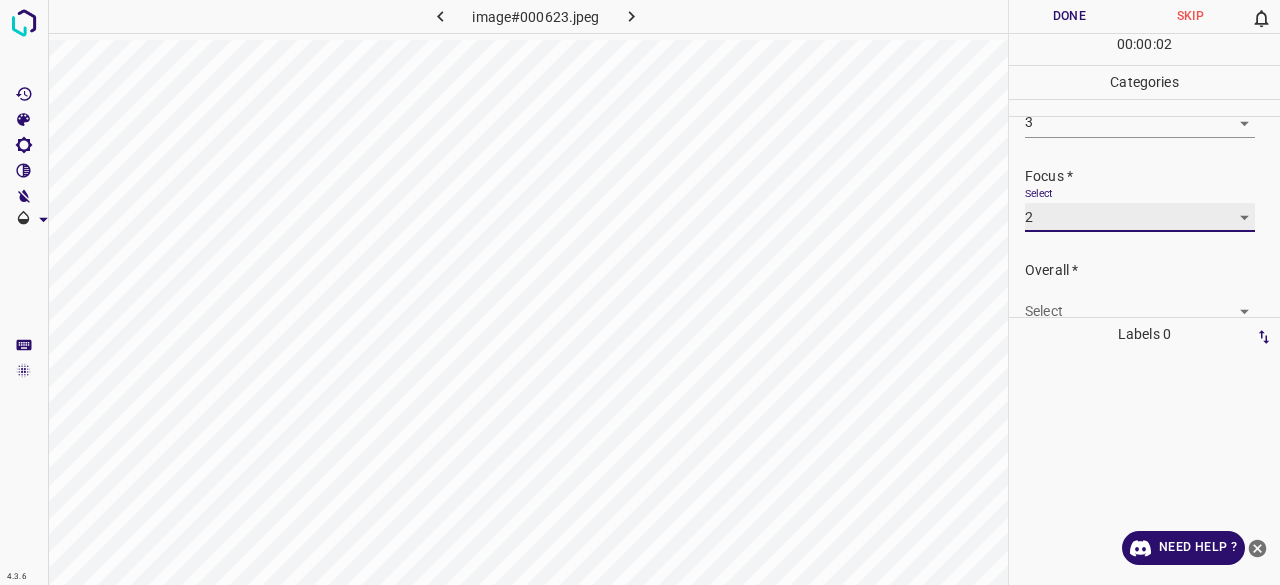 scroll, scrollTop: 98, scrollLeft: 0, axis: vertical 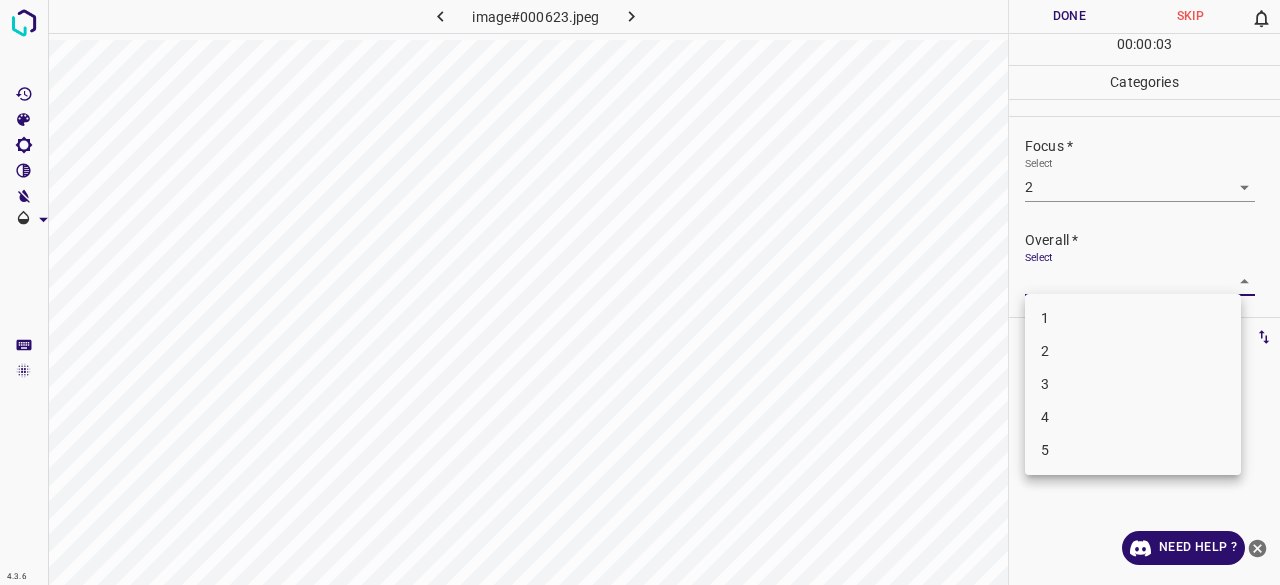click on "4.3.6  image#000623.jpeg Done Skip 0 00   : 00   : 03   Categories Lighting *  Select 3 3 Focus *  Select 2 2 Overall *  Select ​ Labels   0 Categories 1 Lighting 2 Focus 3 Overall Tools Space Change between modes (Draw & Edit) I Auto labeling R Restore zoom M Zoom in N Zoom out Delete Delete selecte label Filters Z Restore filters X Saturation filter C Brightness filter V Contrast filter B Gray scale filter General O Download Need Help ? - Text - Hide - Delete 1 2 3 4 5" at bounding box center [640, 292] 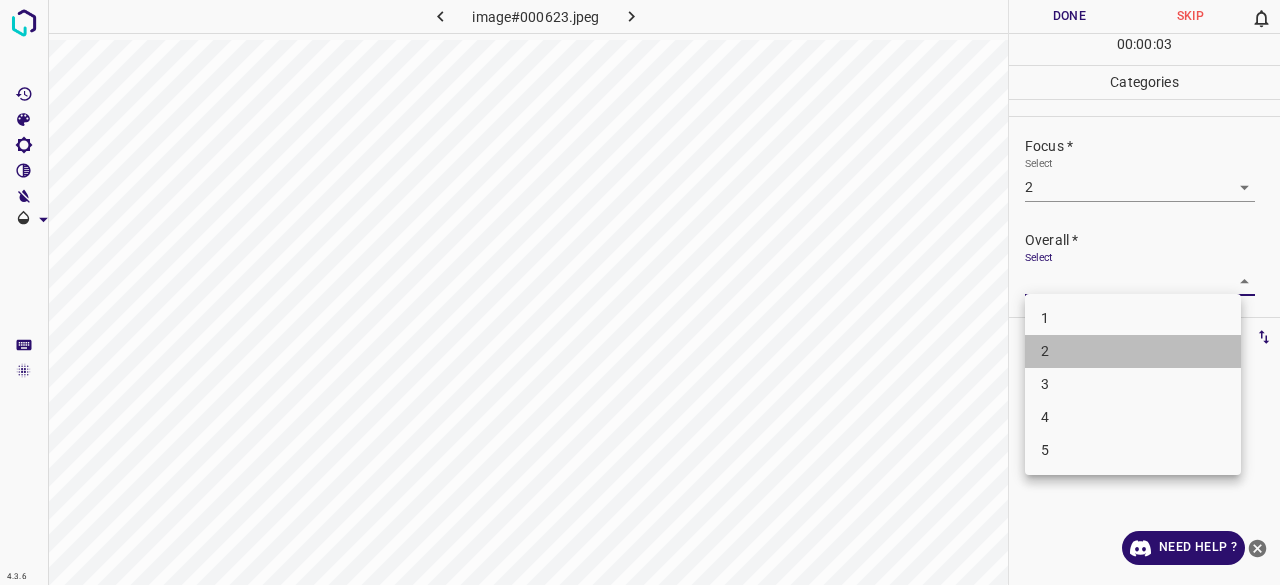 click on "2" at bounding box center [1133, 351] 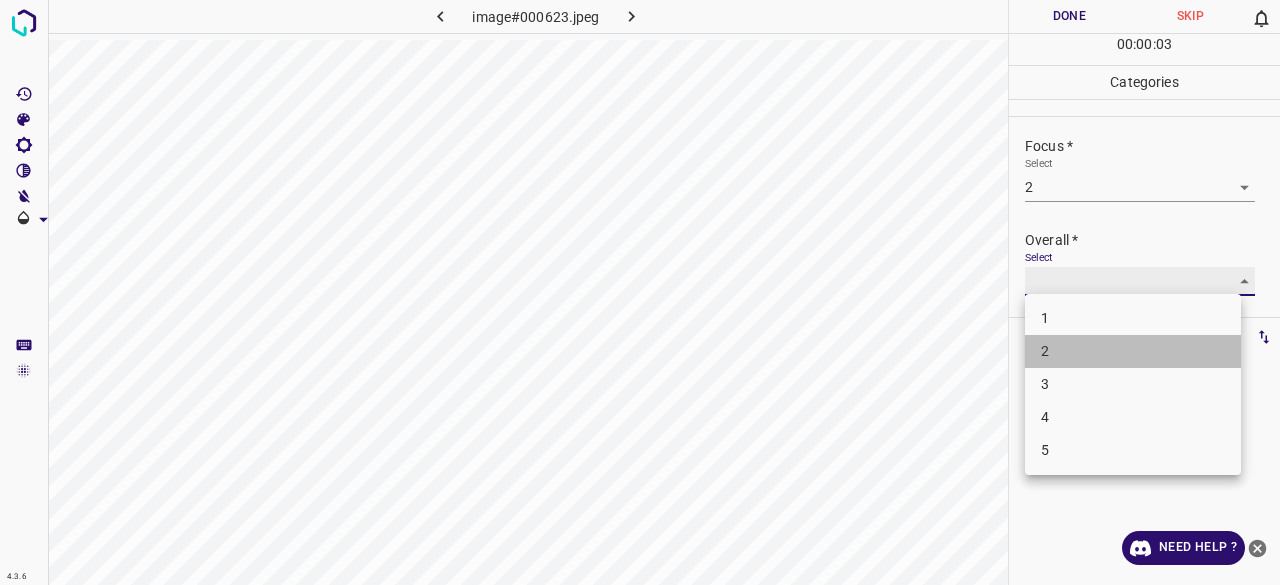 type on "2" 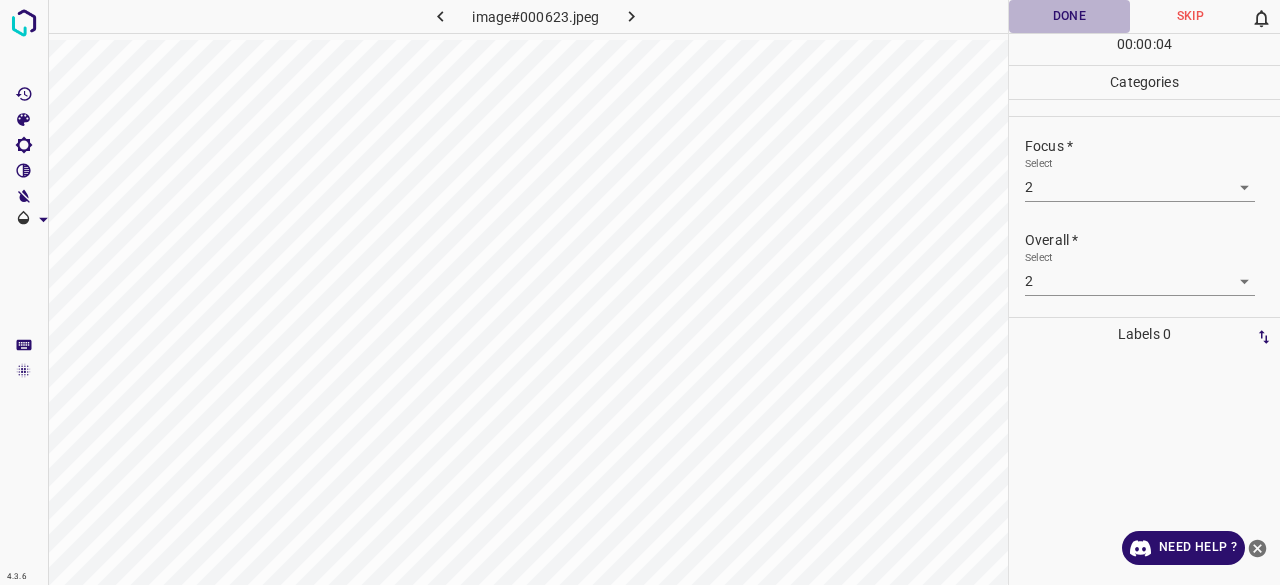 click on "Done" at bounding box center [1069, 16] 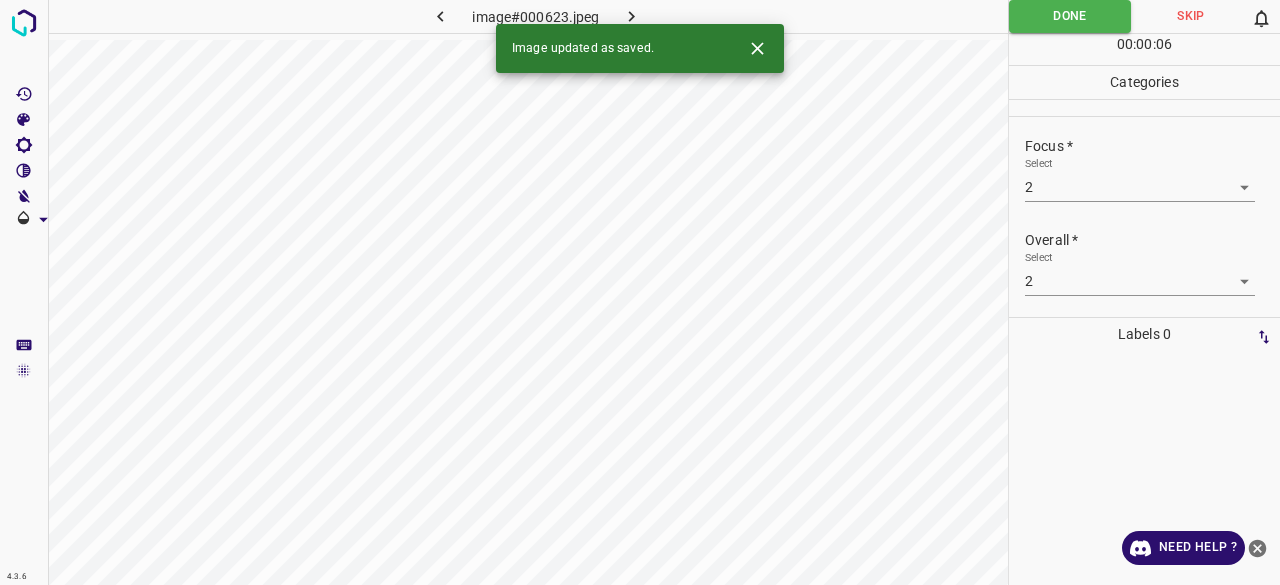 click at bounding box center [632, 16] 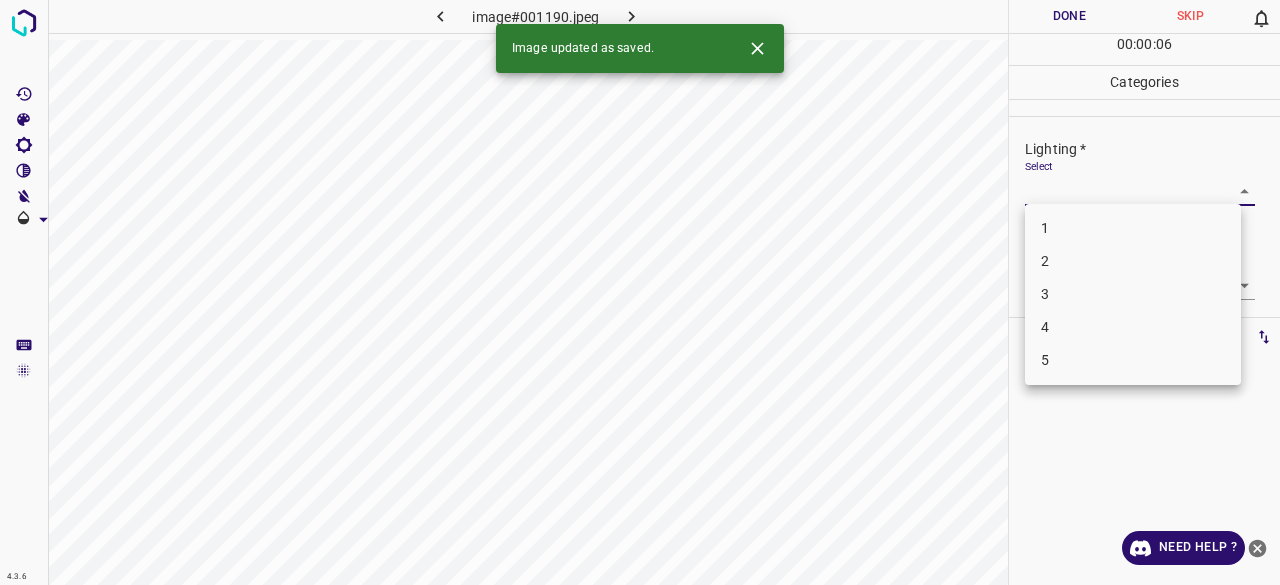 click on "4.3.6  image#001190.jpeg Done Skip 0 00   : 00   : 06   Categories Lighting *  Select ​ Focus *  Select ​ Overall *  Select ​ Labels   0 Categories 1 Lighting 2 Focus 3 Overall Tools Space Change between modes (Draw & Edit) I Auto labeling R Restore zoom M Zoom in N Zoom out Delete Delete selecte label Filters Z Restore filters X Saturation filter C Brightness filter V Contrast filter B Gray scale filter General O Download Image updated as saved. Need Help ? - Text - Hide - Delete 1 2 3 4 5" at bounding box center (640, 292) 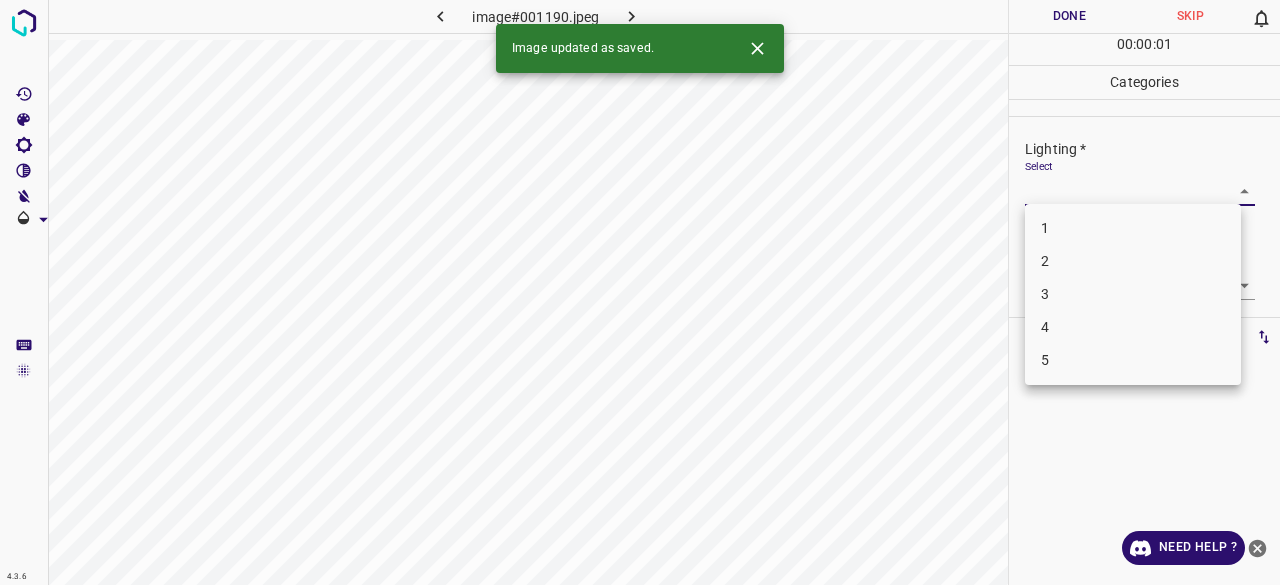 click on "3" at bounding box center (1133, 294) 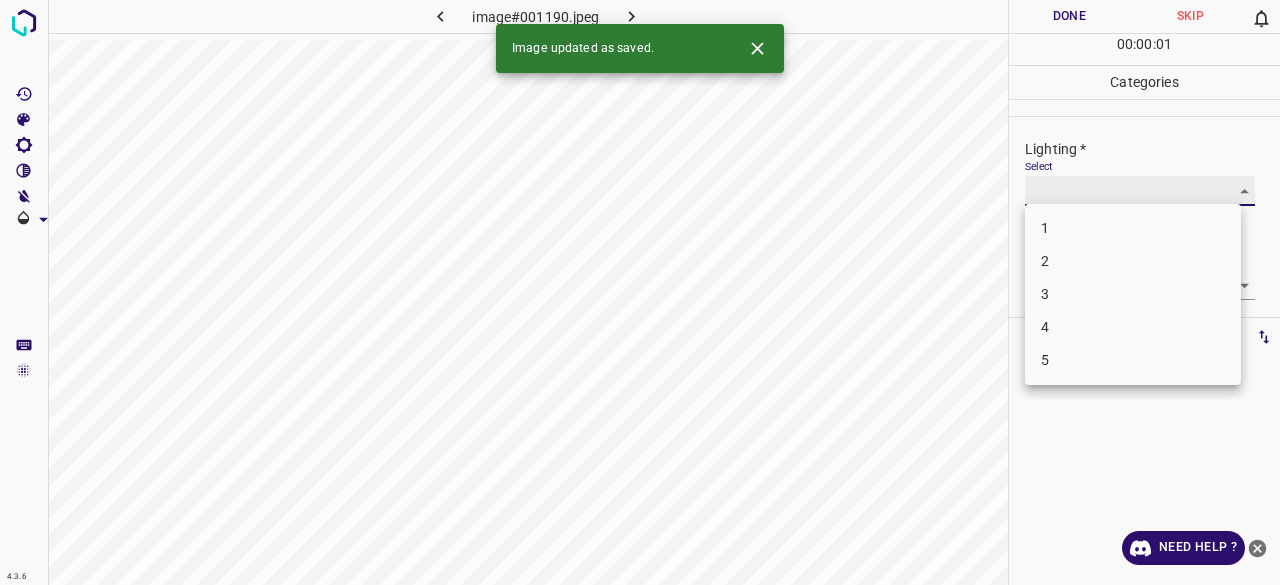 type on "3" 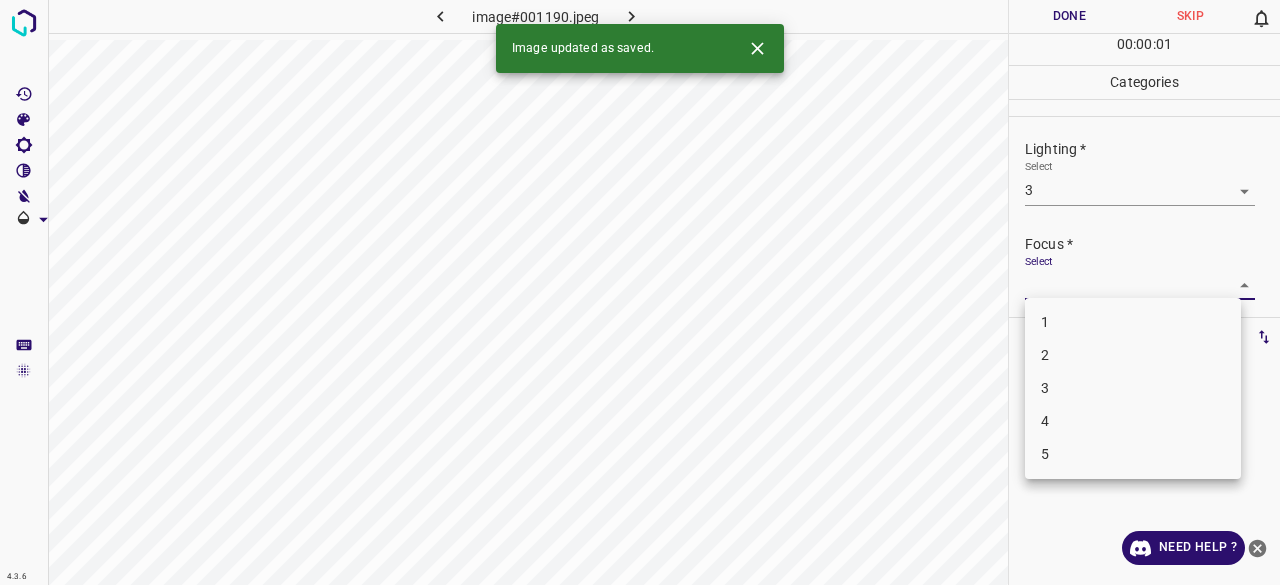 click on "4.3.6  image#001190.jpeg Done Skip 0 00   : 00   : 01   Categories Lighting *  Select 3 3 Focus *  Select ​ Overall *  Select ​ Labels   0 Categories 1 Lighting 2 Focus 3 Overall Tools Space Change between modes (Draw & Edit) I Auto labeling R Restore zoom M Zoom in N Zoom out Delete Delete selecte label Filters Z Restore filters X Saturation filter C Brightness filter V Contrast filter B Gray scale filter General O Download Image updated as saved. Need Help ? - Text - Hide - Delete 1 2 3 4 5" at bounding box center (640, 292) 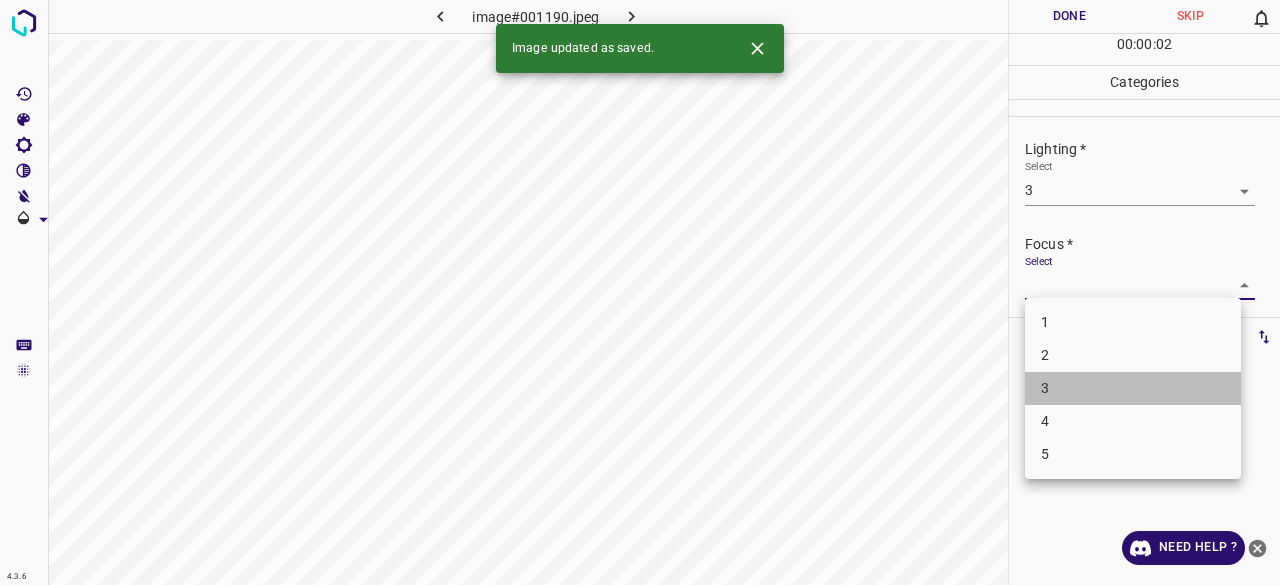 click on "3" at bounding box center [1133, 388] 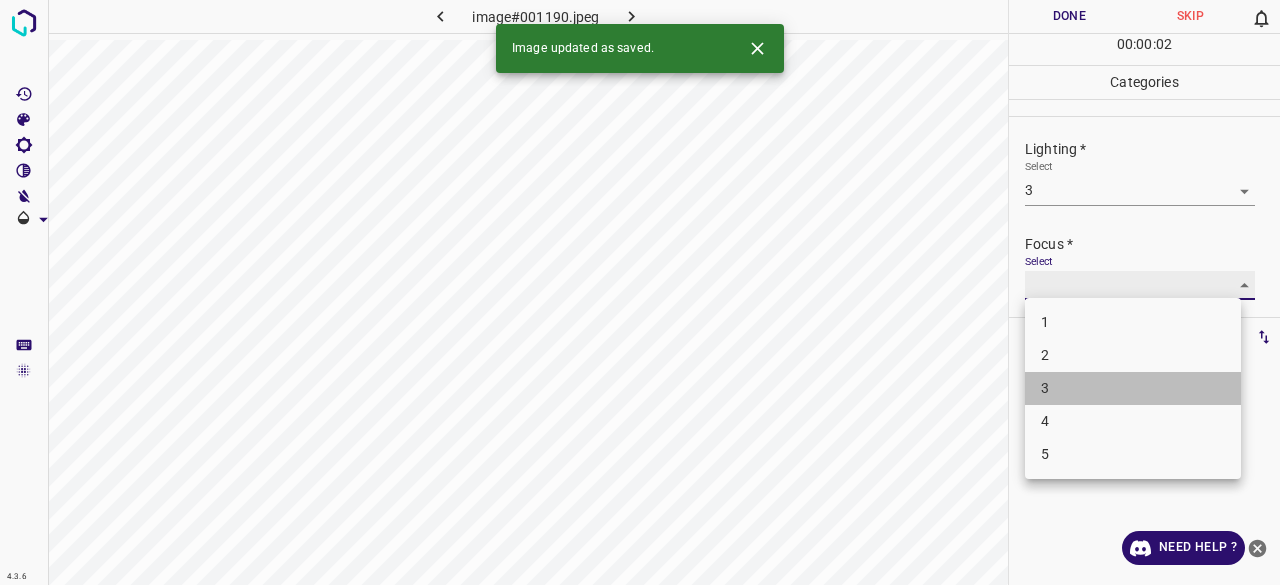 type on "3" 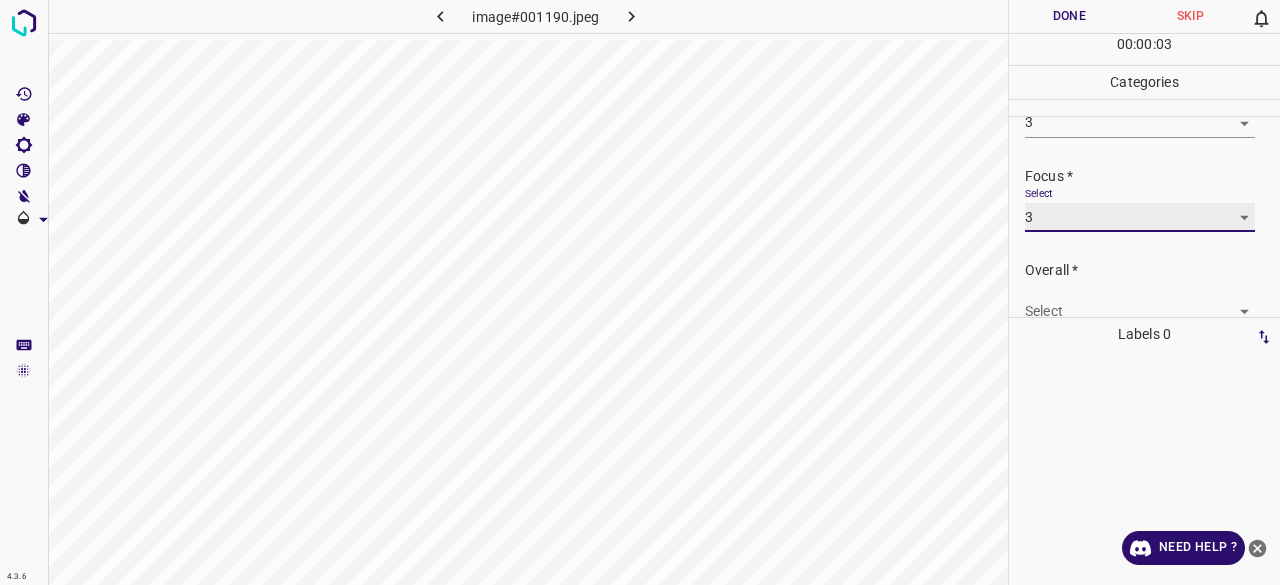 scroll, scrollTop: 98, scrollLeft: 0, axis: vertical 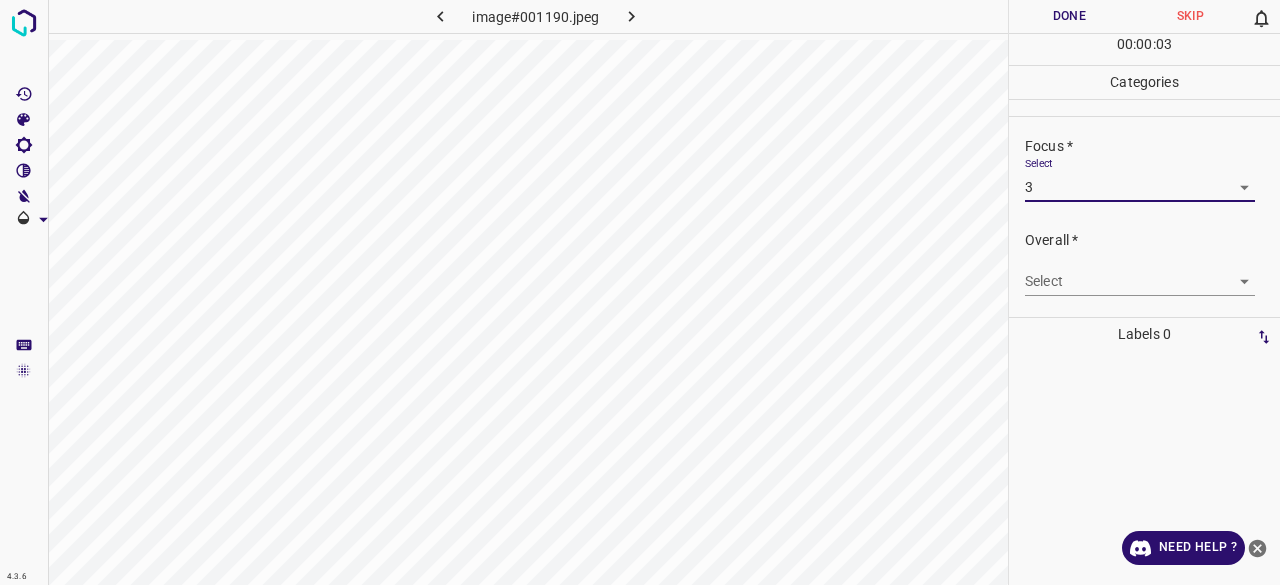 click on "4.3.6  image#001190.jpeg Done Skip 0 00   : 00   : 03   Categories Lighting *  Select 3 3 Focus *  Select 3 3 Overall *  Select ​ Labels   0 Categories 1 Lighting 2 Focus 3 Overall Tools Space Change between modes (Draw & Edit) I Auto labeling R Restore zoom M Zoom in N Zoom out Delete Delete selecte label Filters Z Restore filters X Saturation filter C Brightness filter V Contrast filter B Gray scale filter General O Download Need Help ? - Text - Hide - Delete" at bounding box center (640, 292) 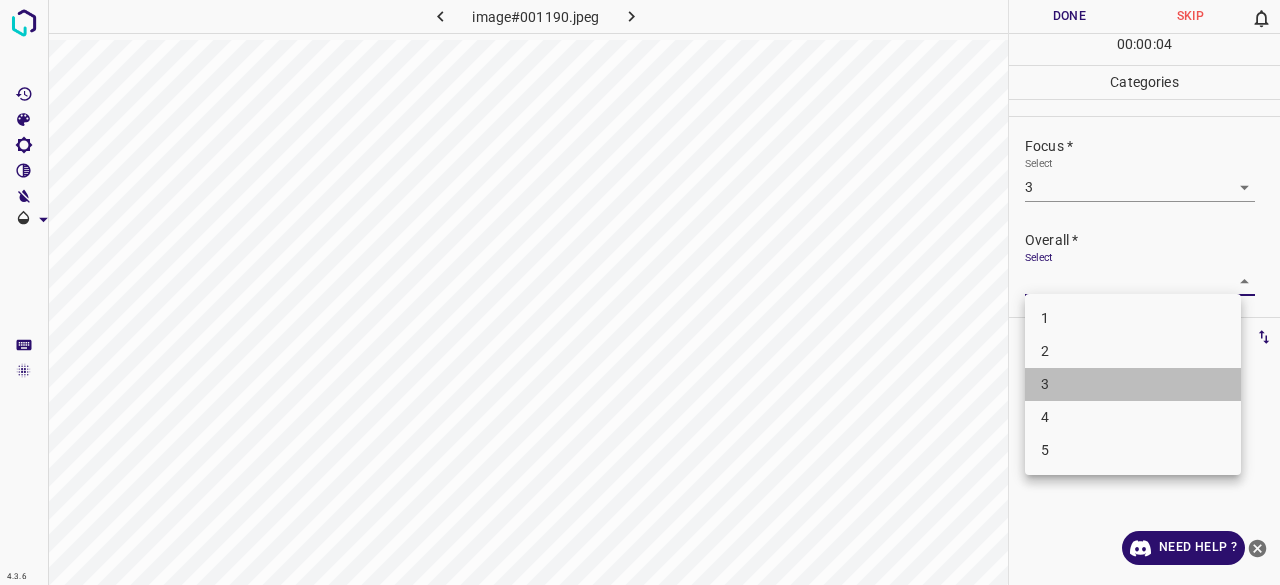click on "3" at bounding box center (1133, 384) 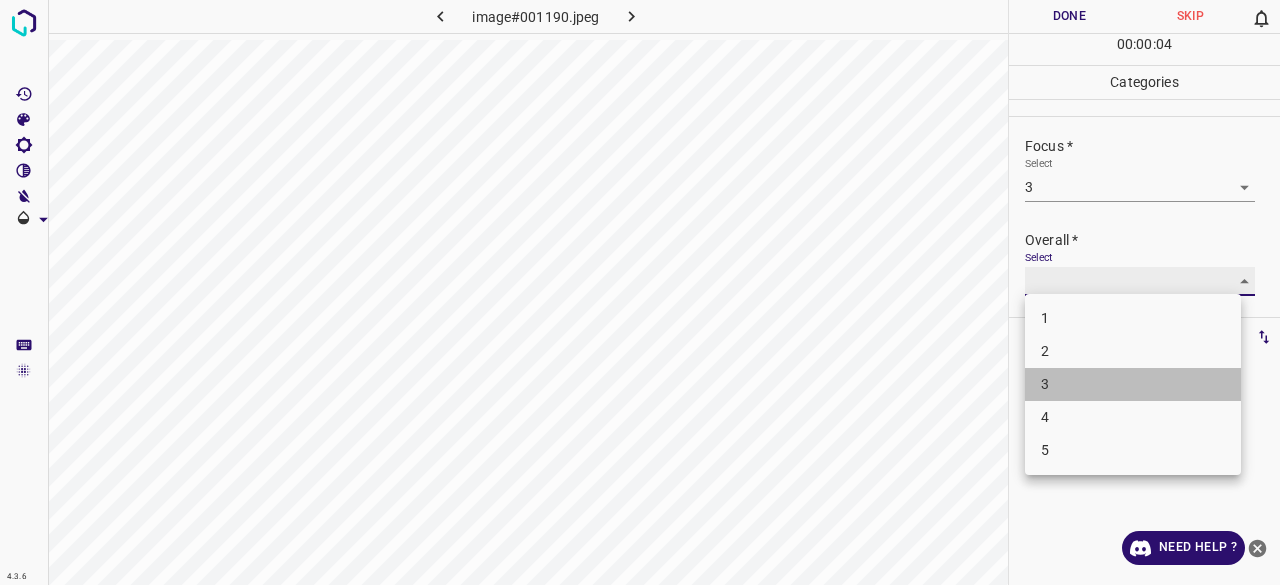 type on "3" 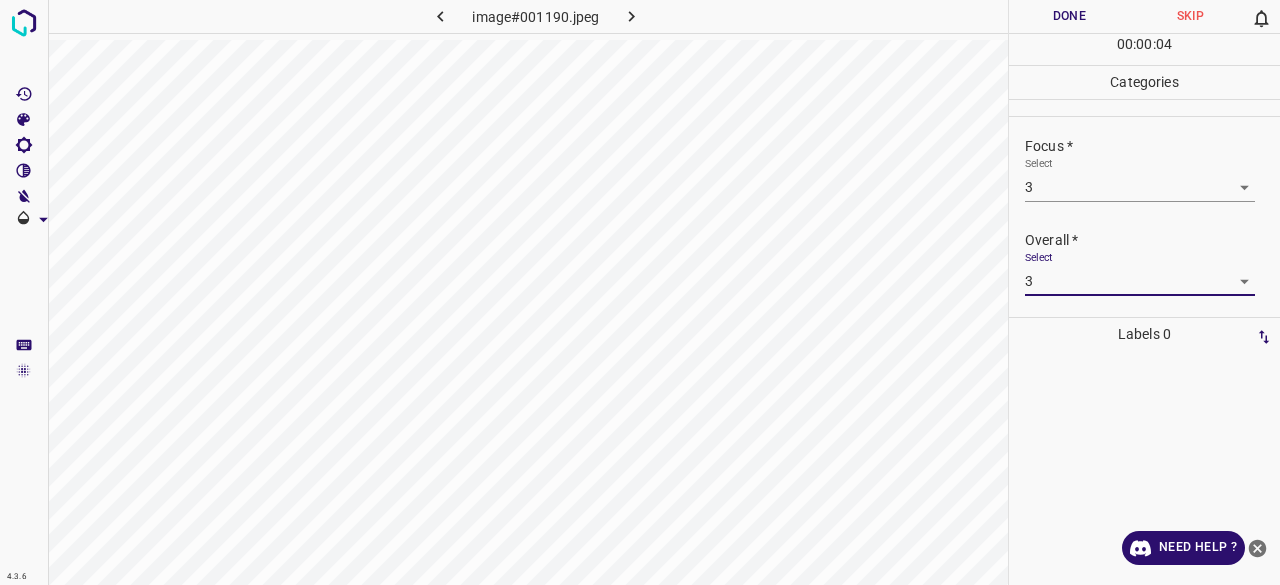 click on "Done" at bounding box center (1069, 16) 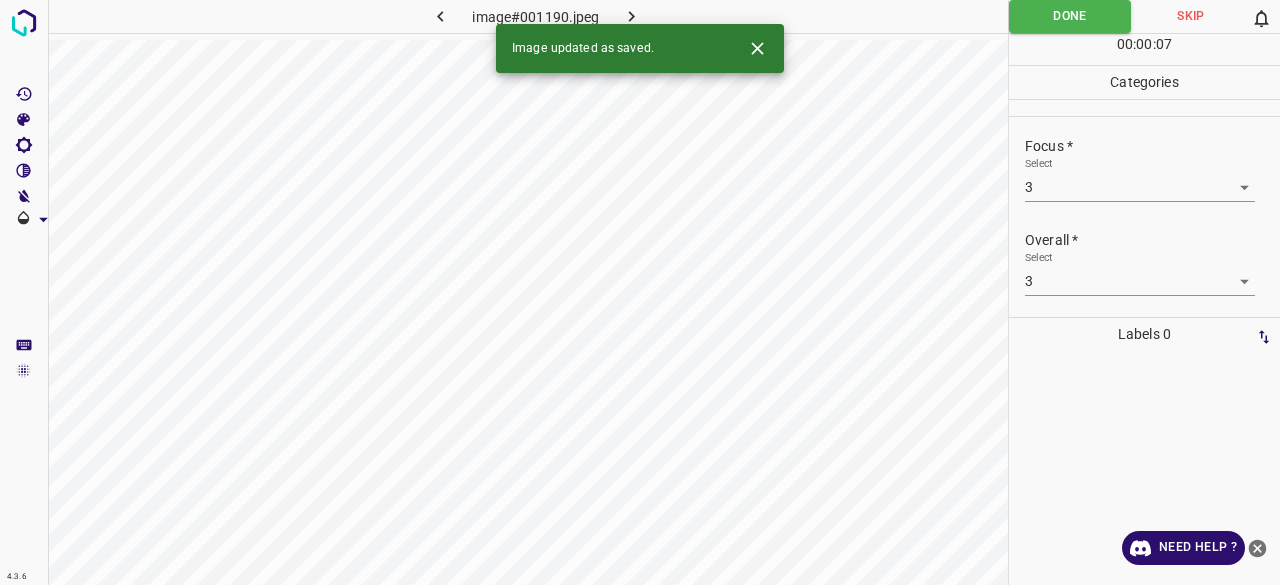 click on "Image updated as saved." at bounding box center (640, 48) 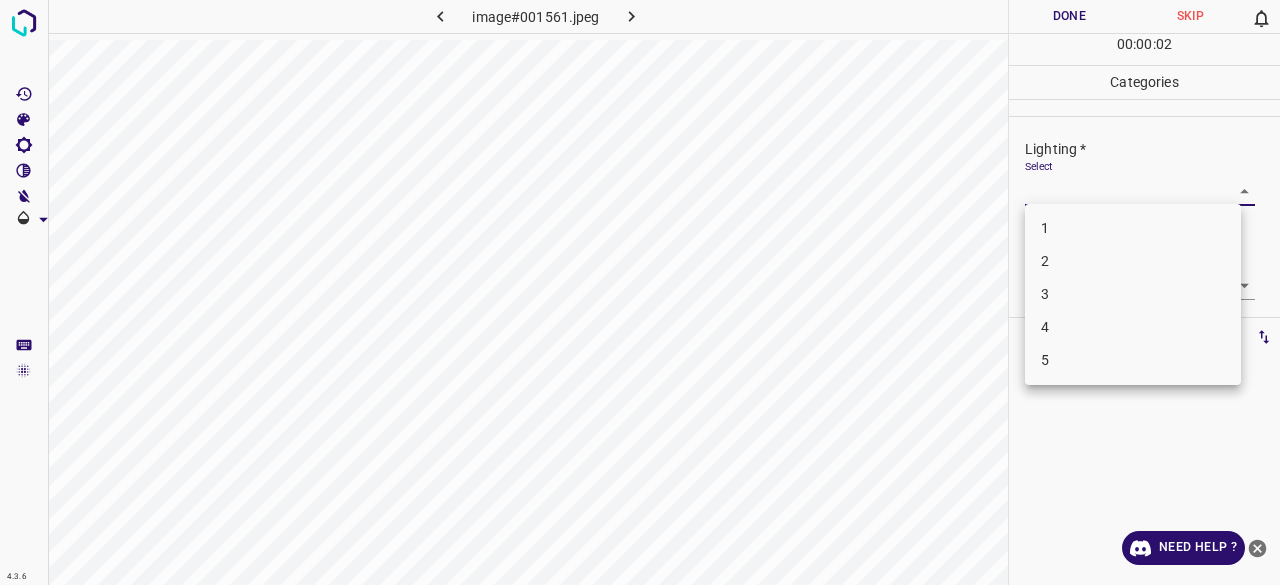 click on "4.3.6  image#001561.jpeg Done Skip 0 00   : 00   : 02   Categories Lighting *  Select ​ Focus *  Select ​ Overall *  Select ​ Labels   0 Categories 1 Lighting 2 Focus 3 Overall Tools Space Change between modes (Draw & Edit) I Auto labeling R Restore zoom M Zoom in N Zoom out Delete Delete selecte label Filters Z Restore filters X Saturation filter C Brightness filter V Contrast filter B Gray scale filter General O Download Need Help ? - Text - Hide - Delete 1 2 3 4 5" at bounding box center [640, 292] 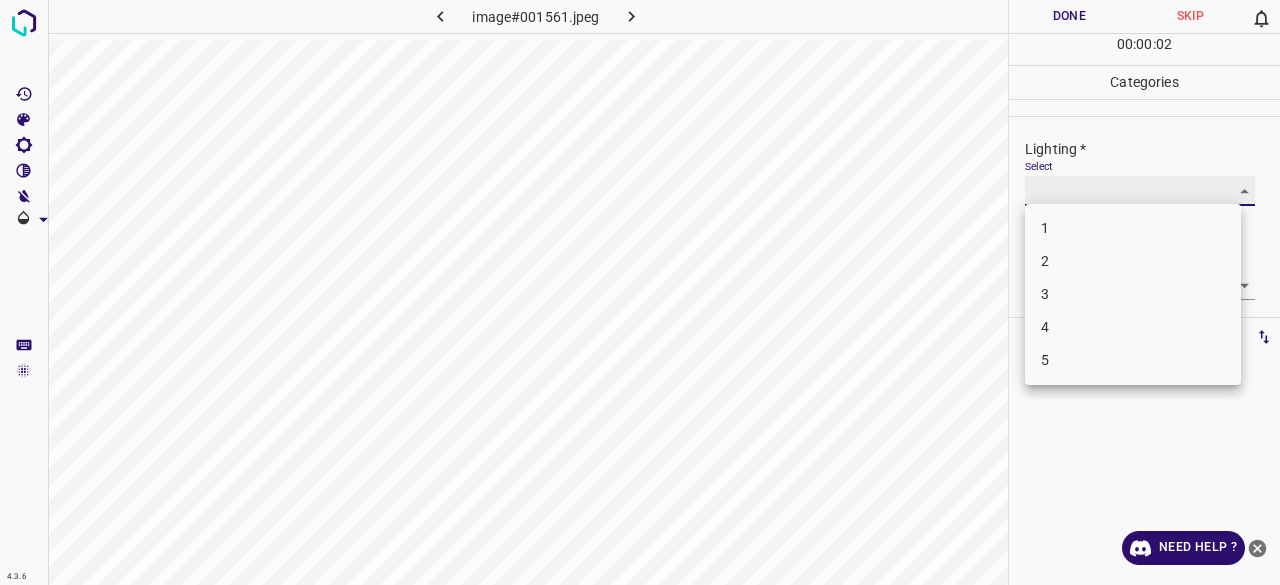 type on "3" 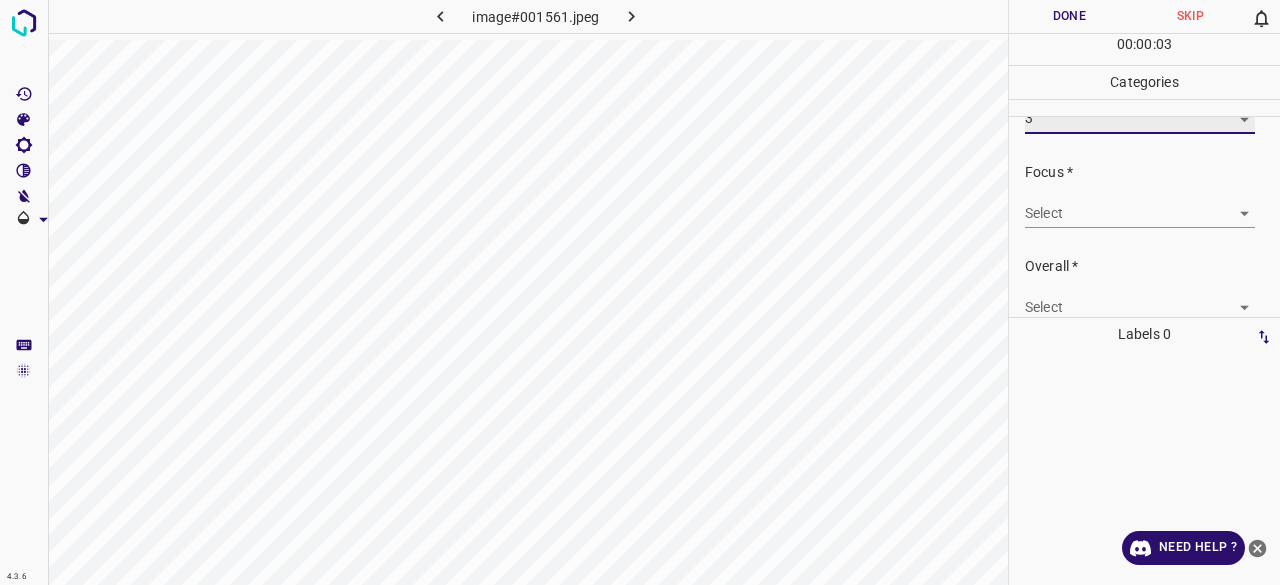 scroll, scrollTop: 98, scrollLeft: 0, axis: vertical 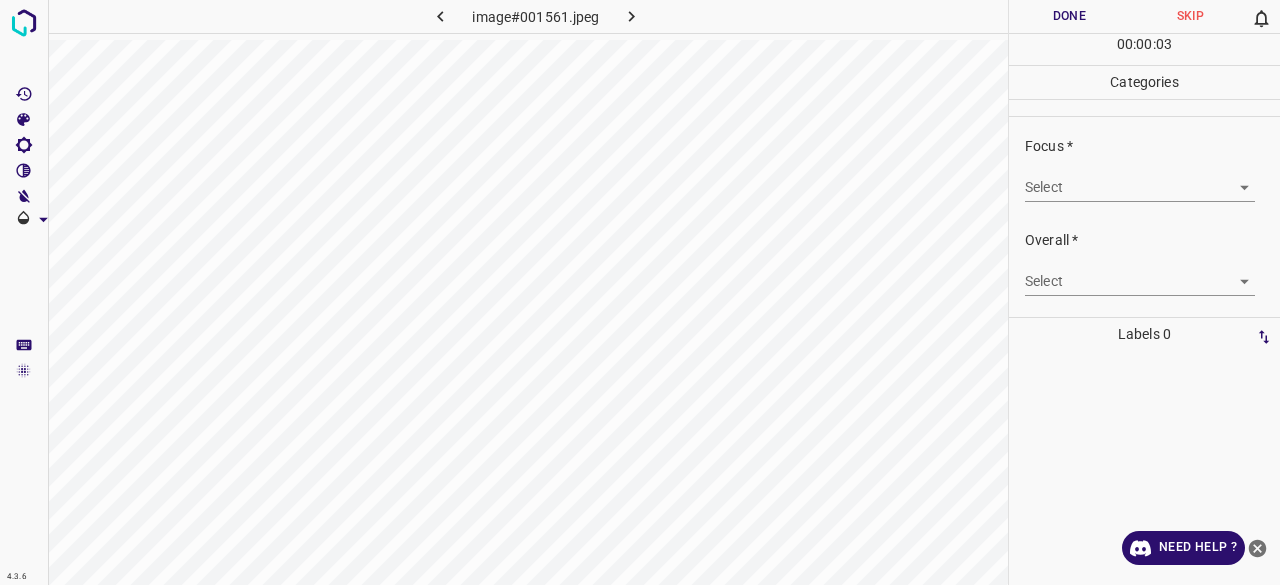 click on "4.3.6  image#001561.jpeg Done Skip 0 00   : 00   : 03   Categories Lighting *  Select 3 3 Focus *  Select ​ Overall *  Select ​ Labels   0 Categories 1 Lighting 2 Focus 3 Overall Tools Space Change between modes (Draw & Edit) I Auto labeling R Restore zoom M Zoom in N Zoom out Delete Delete selecte label Filters Z Restore filters X Saturation filter C Brightness filter V Contrast filter B Gray scale filter General O Download Need Help ? - Text - Hide - Delete" at bounding box center (640, 292) 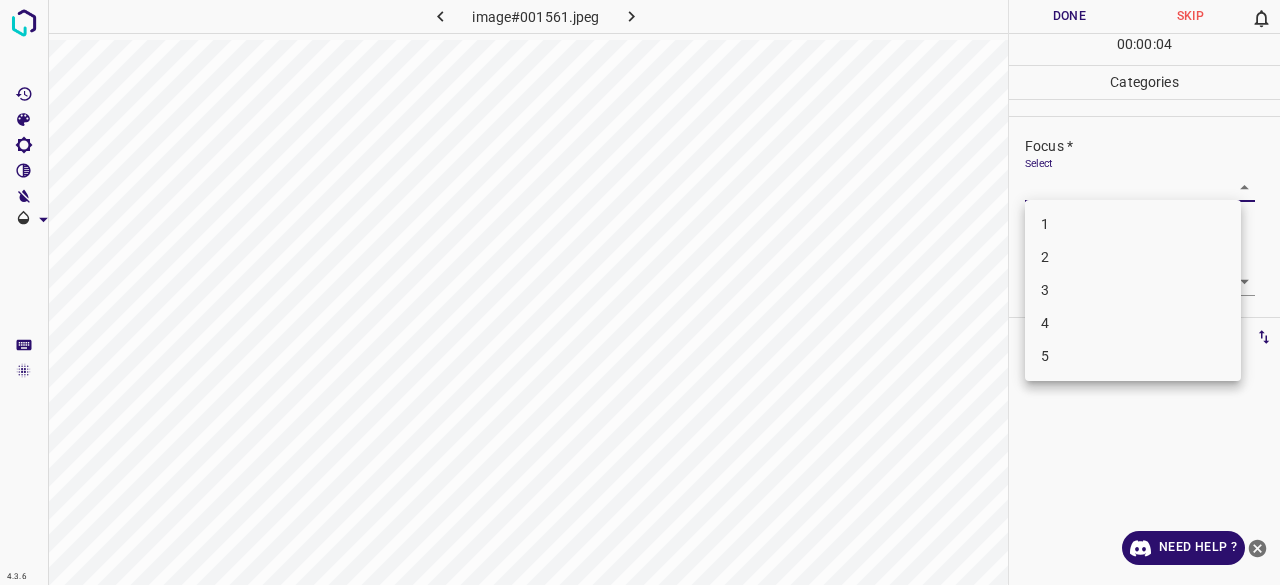drag, startPoint x: 1042, startPoint y: 305, endPoint x: 1044, endPoint y: 291, distance: 14.142136 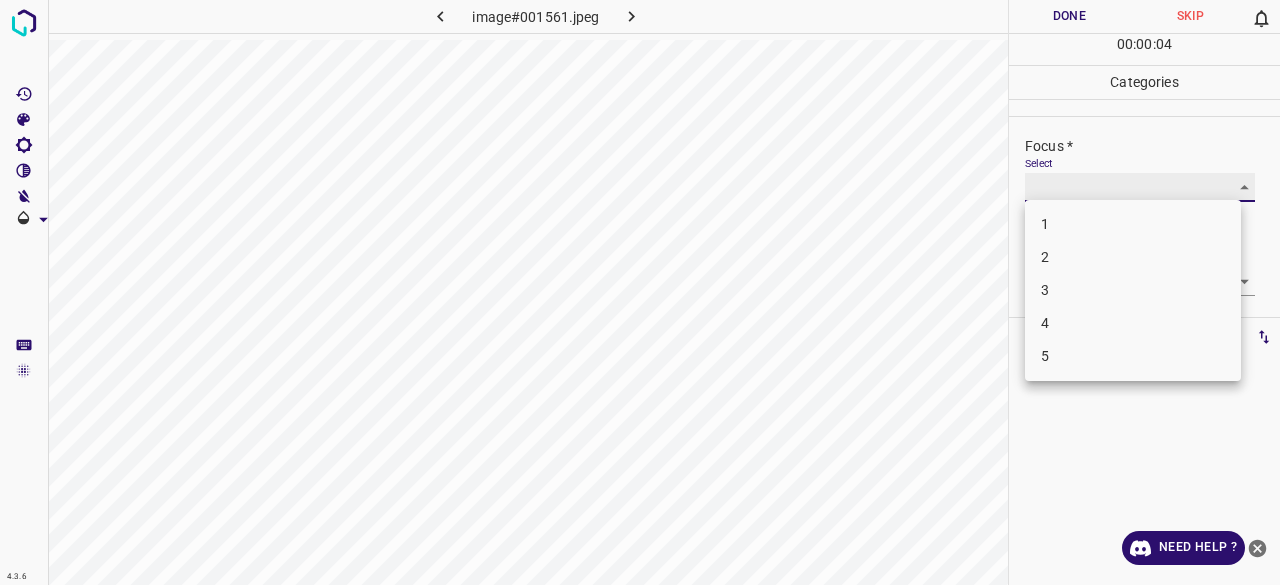 type on "3" 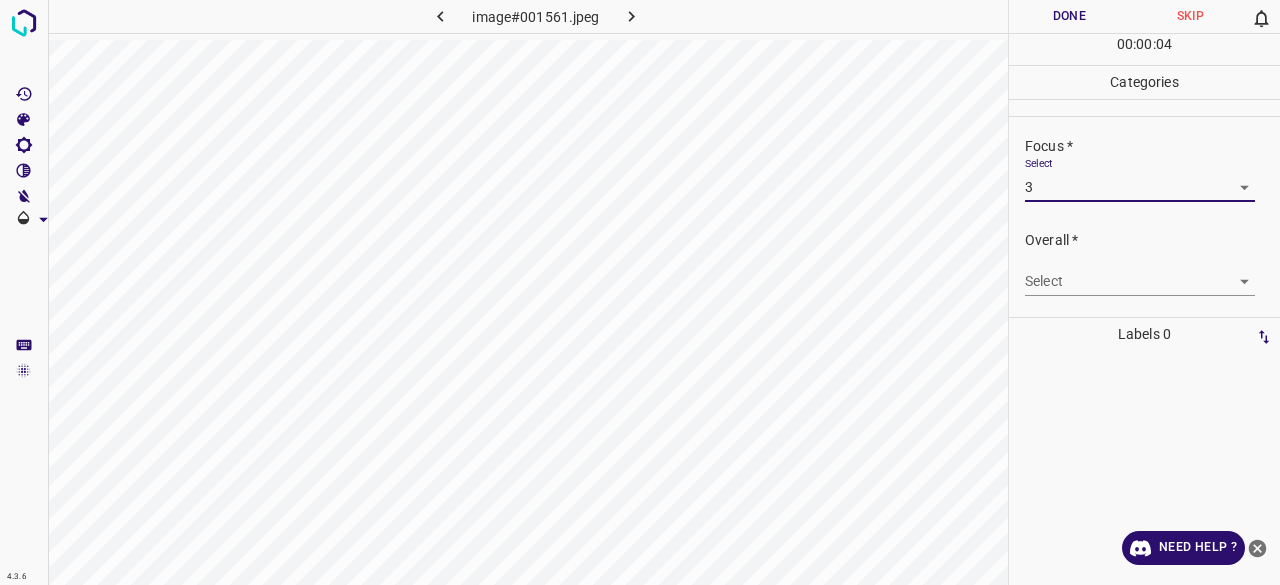 click on "4.3.6  image#001561.jpeg Done Skip 0 00   : 00   : 04   Categories Lighting *  Select 3 3 Focus *  Select 3 3 Overall *  Select ​ Labels   0 Categories 1 Lighting 2 Focus 3 Overall Tools Space Change between modes (Draw & Edit) I Auto labeling R Restore zoom M Zoom in N Zoom out Delete Delete selecte label Filters Z Restore filters X Saturation filter C Brightness filter V Contrast filter B Gray scale filter General O Download Need Help ? - Text - Hide - Delete" at bounding box center (640, 292) 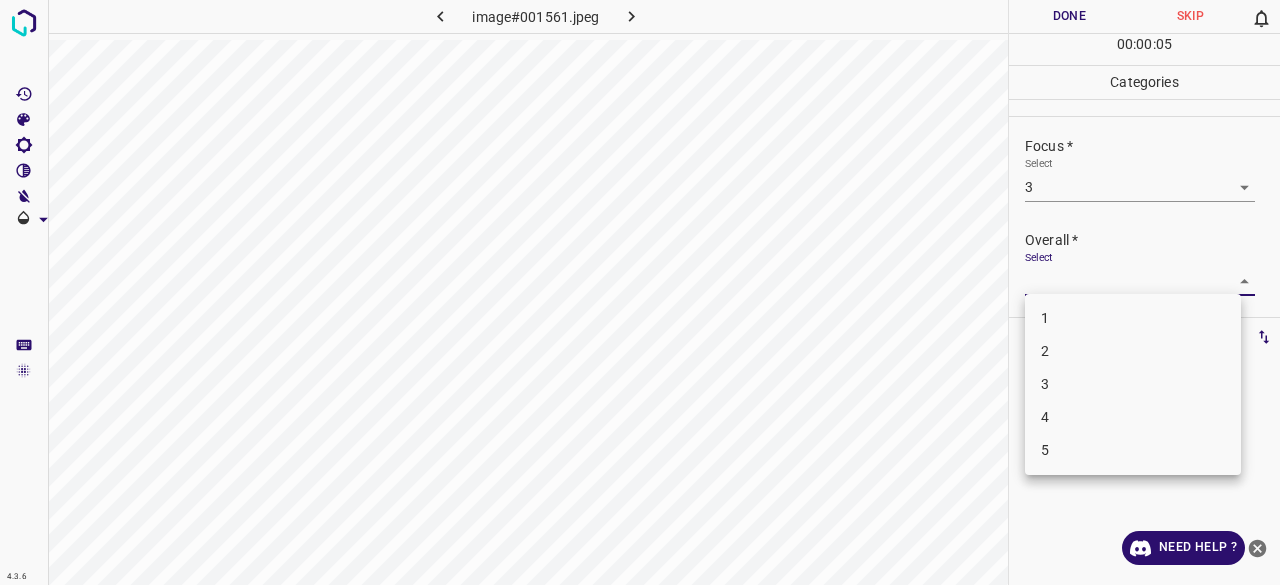 click on "3" at bounding box center (1133, 384) 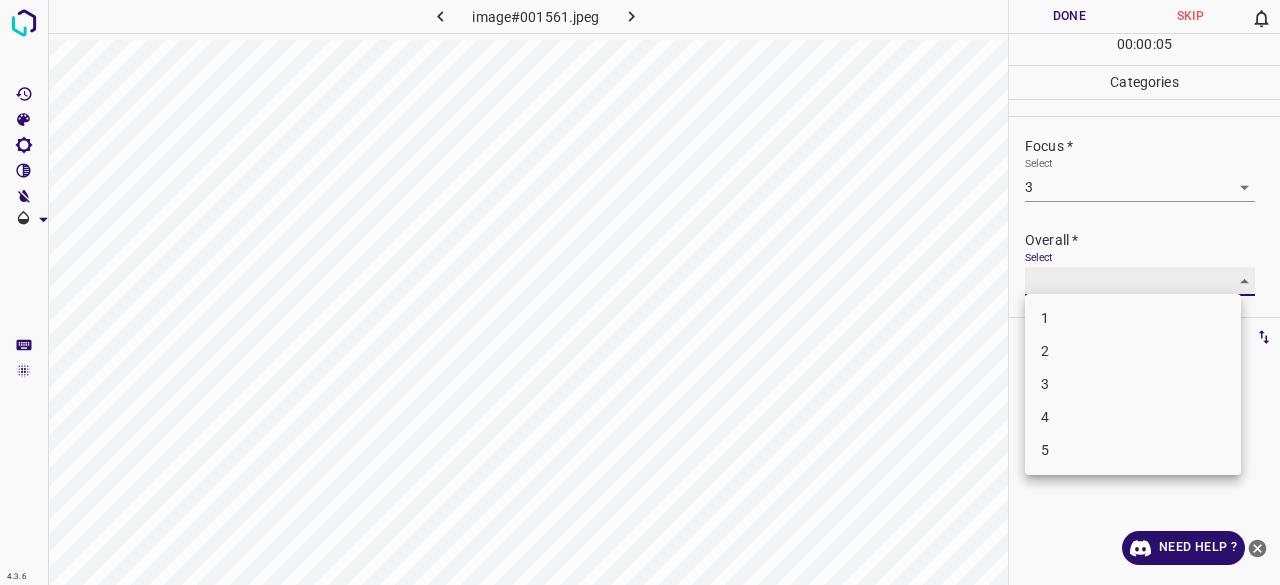 type on "3" 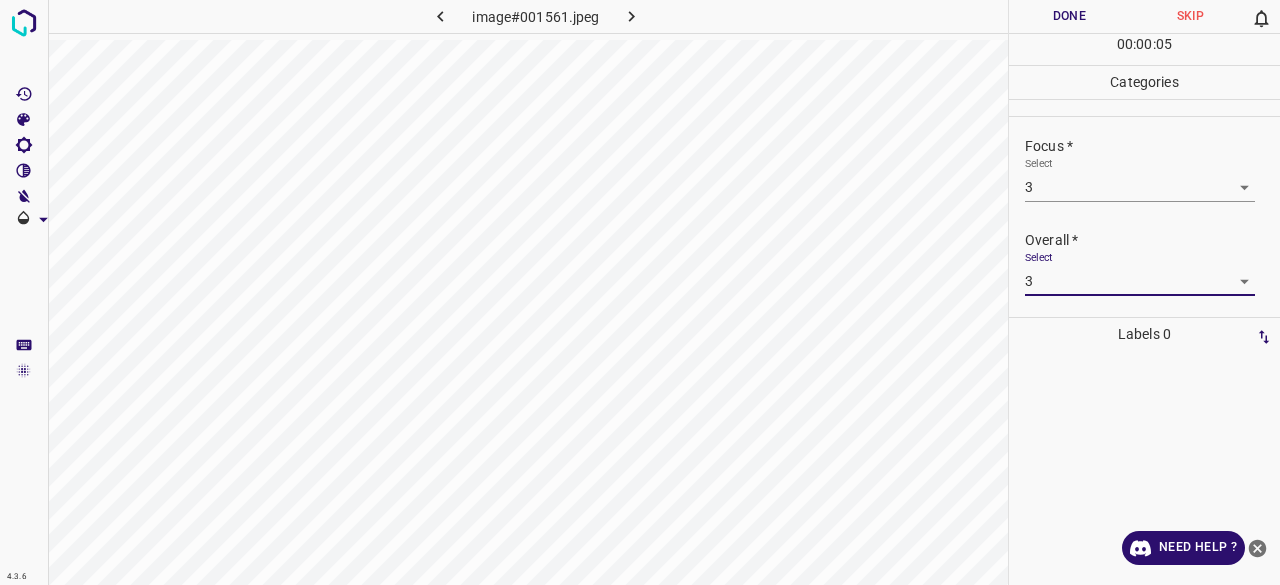 click on "Done" at bounding box center [1069, 16] 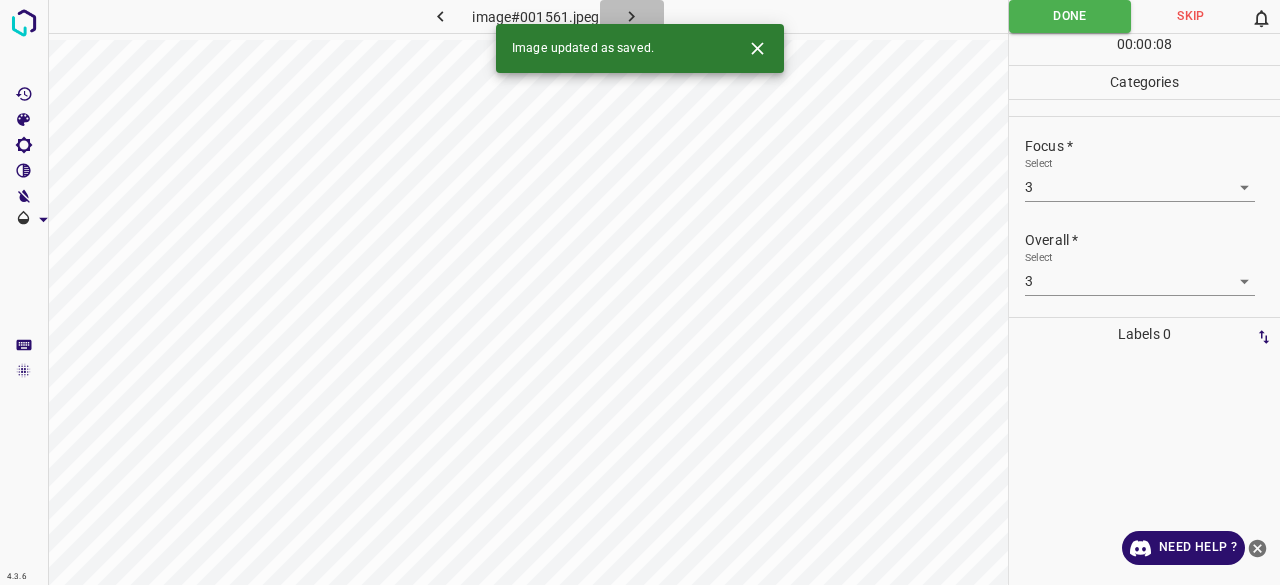 click at bounding box center (632, 16) 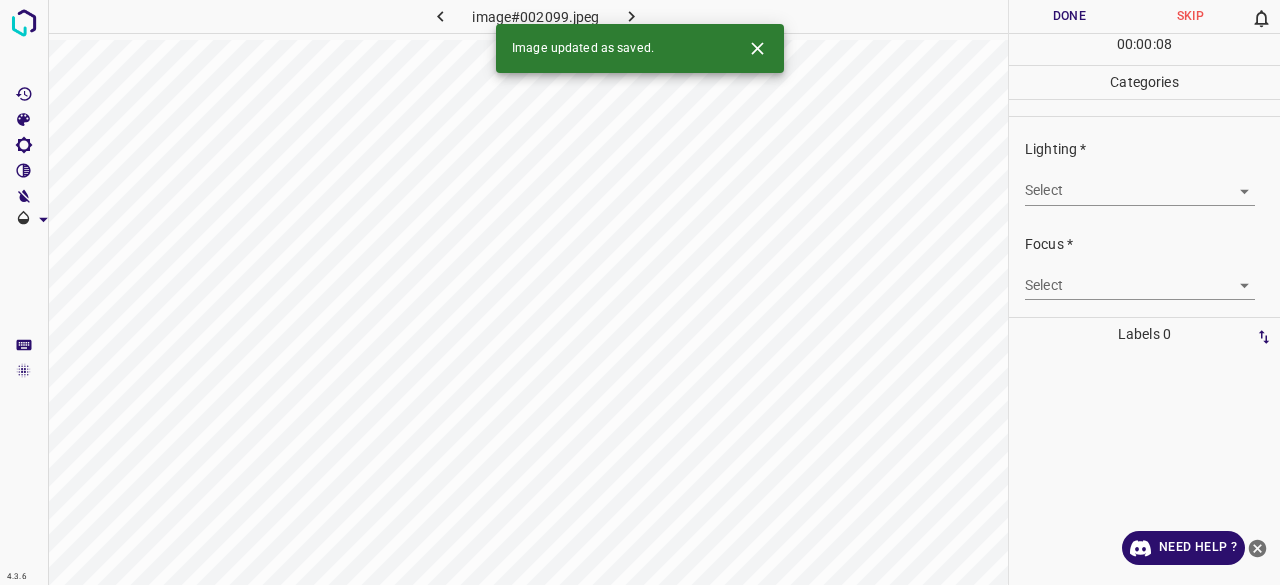 click on "Lighting *  Select ​" at bounding box center [1144, 172] 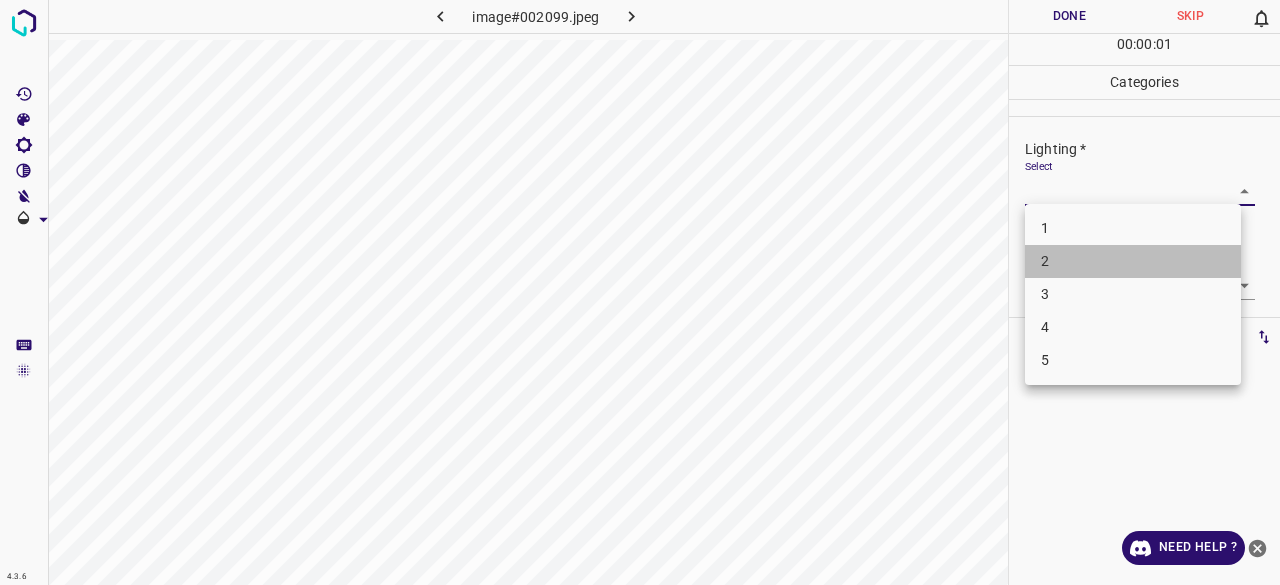 click on "2" at bounding box center [1133, 261] 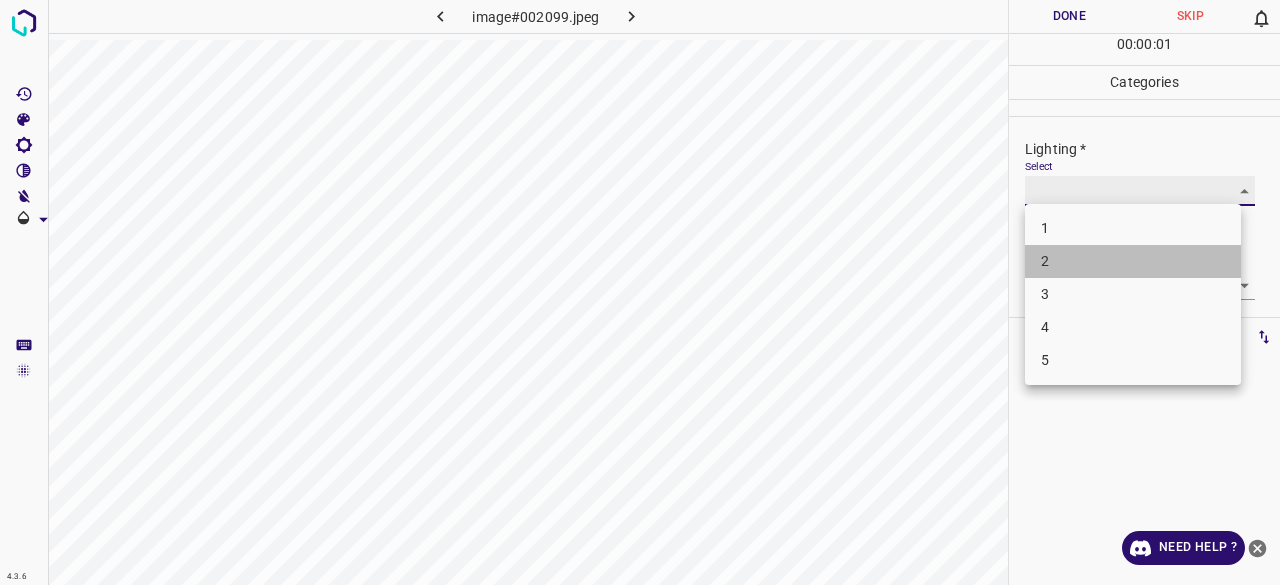 type on "2" 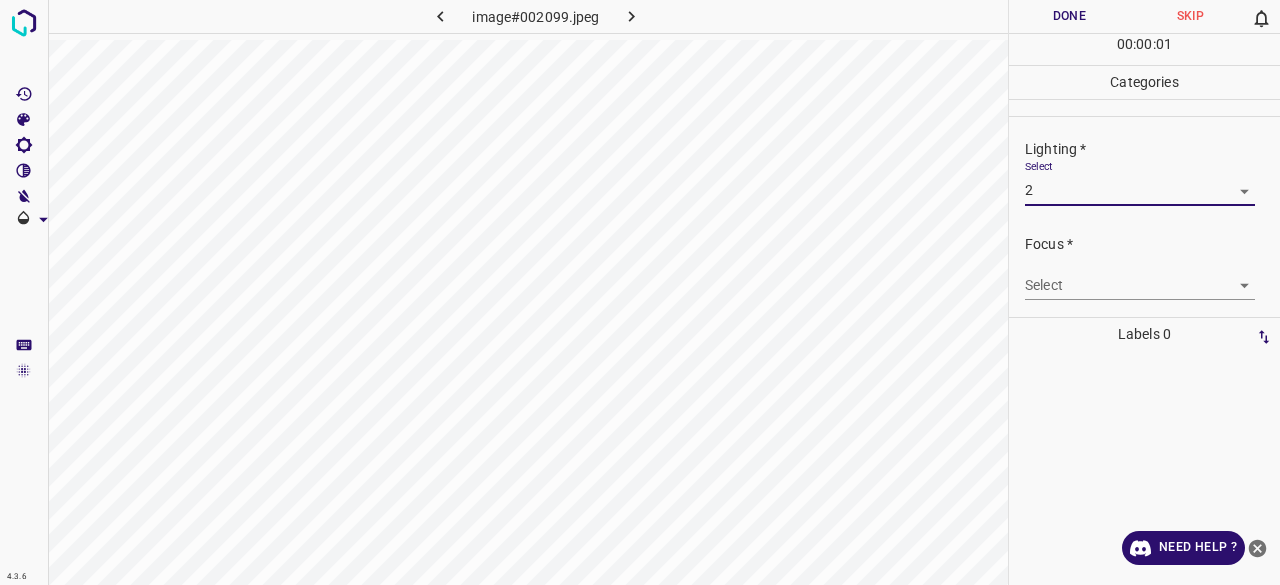 click on "4.3.6  image#002099.jpeg Done Skip 0 00   : 00   : 01   Categories Lighting *  Select 2 2 Focus *  Select ​ Overall *  Select ​ Labels   0 Categories 1 Lighting 2 Focus 3 Overall Tools Space Change between modes (Draw & Edit) I Auto labeling R Restore zoom M Zoom in N Zoom out Delete Delete selecte label Filters Z Restore filters X Saturation filter C Brightness filter V Contrast filter B Gray scale filter General O Download Need Help ? - Text - Hide - Delete 1 2 3 4 5" at bounding box center (640, 292) 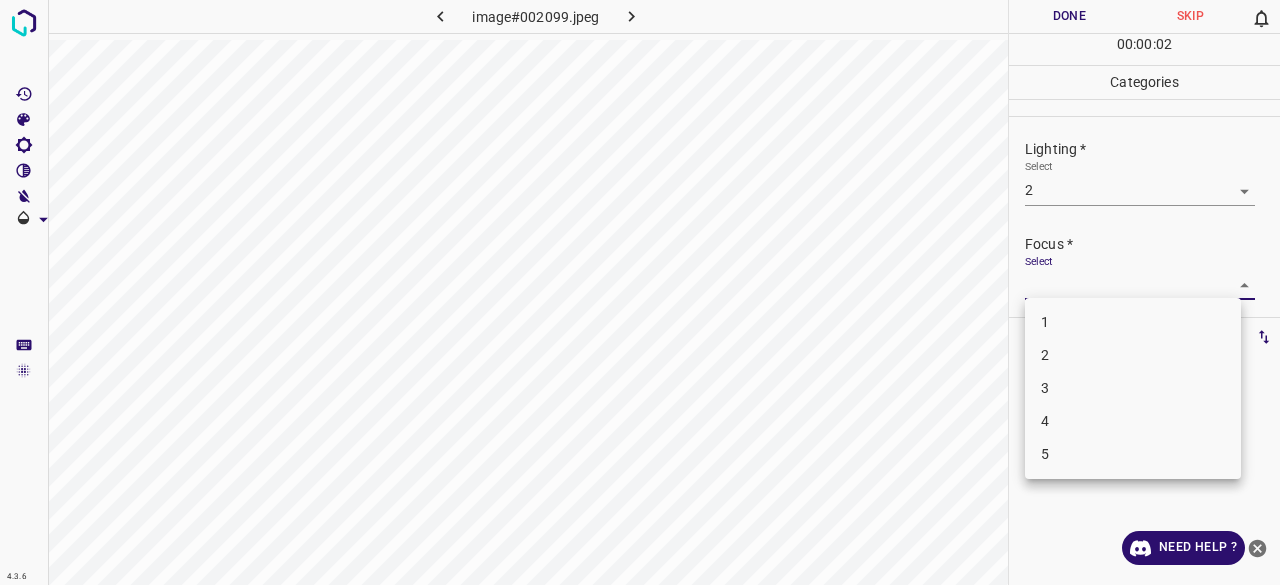 drag, startPoint x: 1054, startPoint y: 350, endPoint x: 1076, endPoint y: 307, distance: 48.30114 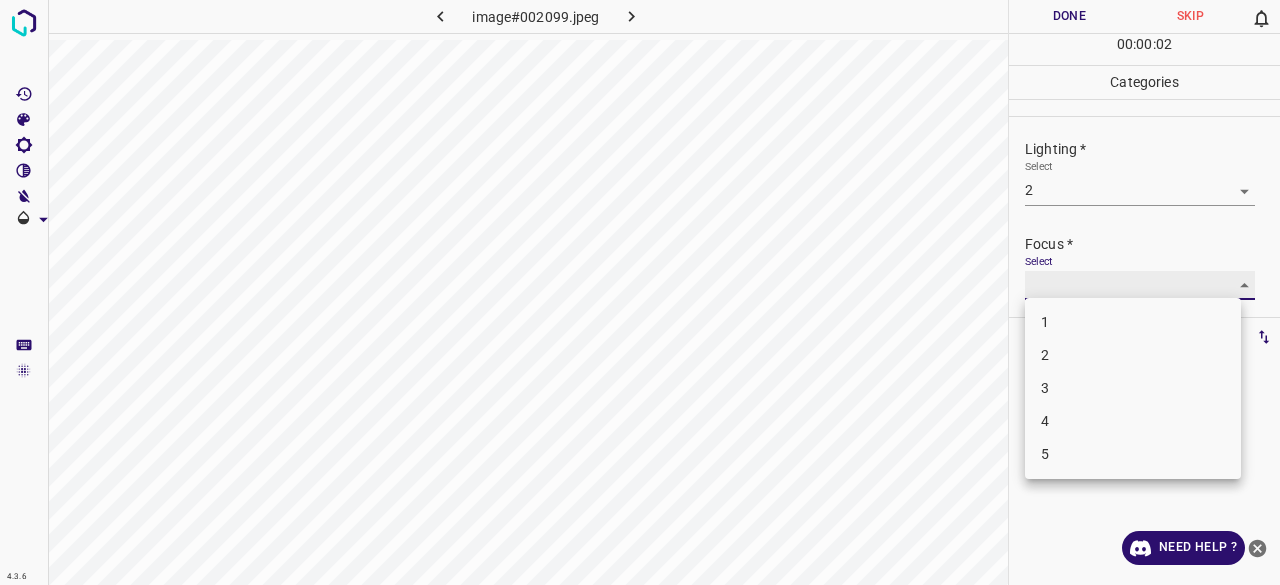 type on "2" 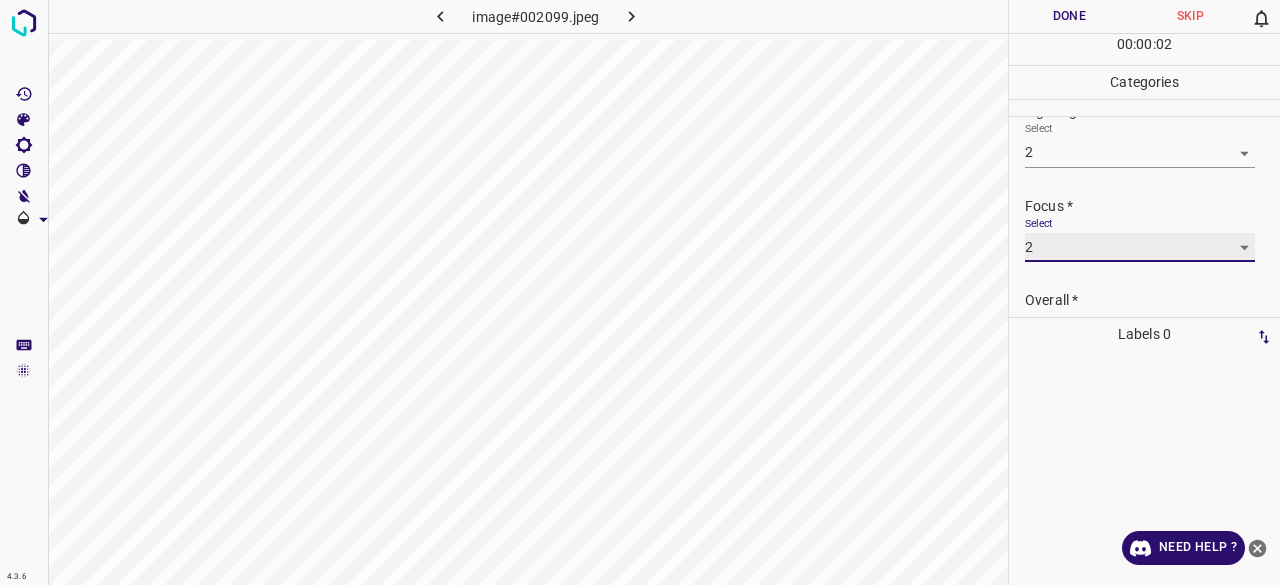 scroll, scrollTop: 98, scrollLeft: 0, axis: vertical 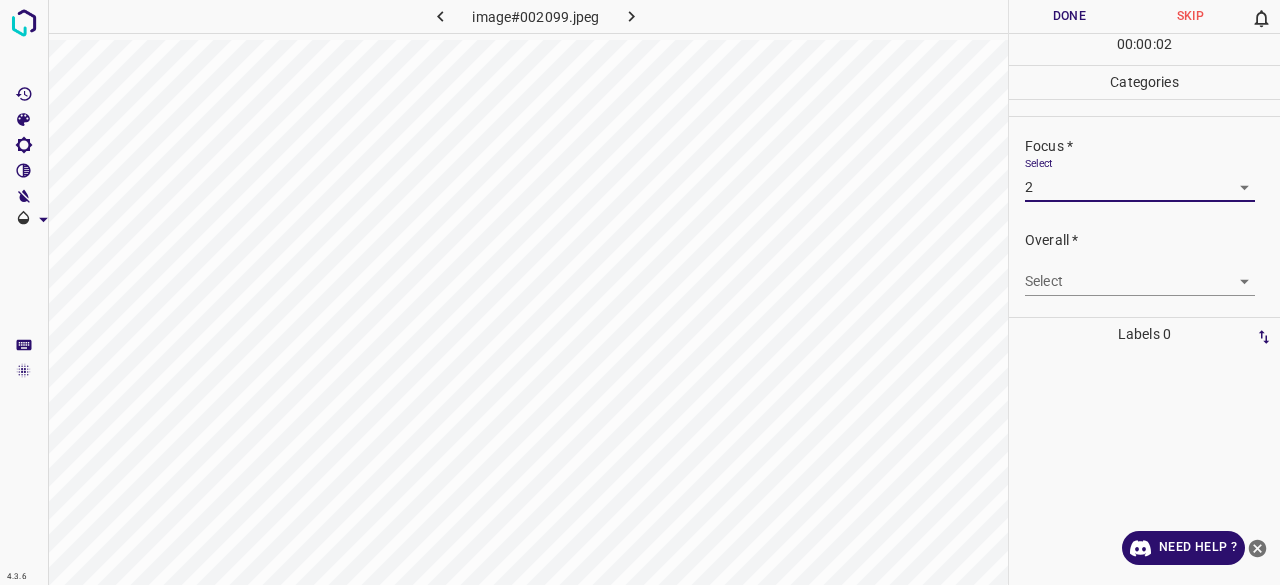 click on "4.3.6  image#002099.jpeg Done Skip 0 00   : 00   : 02   Categories Lighting *  Select 2 2 Focus *  Select 2 2 Overall *  Select ​ Labels   0 Categories 1 Lighting 2 Focus 3 Overall Tools Space Change between modes (Draw & Edit) I Auto labeling R Restore zoom M Zoom in N Zoom out Delete Delete selecte label Filters Z Restore filters X Saturation filter C Brightness filter V Contrast filter B Gray scale filter General O Download Need Help ? - Text - Hide - Delete" at bounding box center [640, 292] 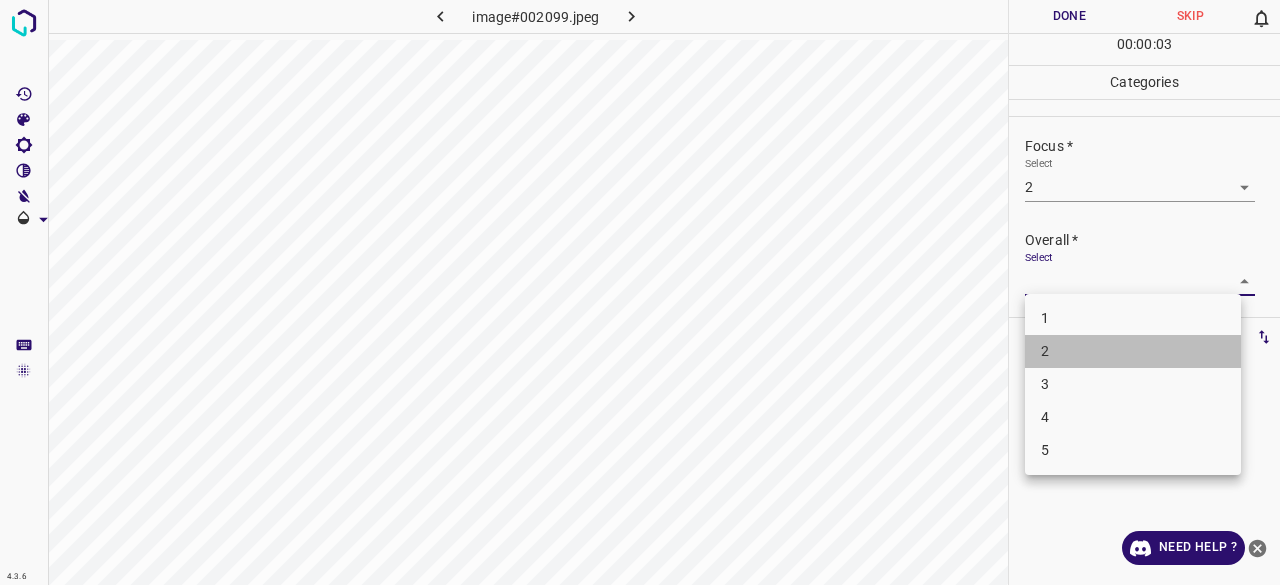 click on "2" at bounding box center [1133, 351] 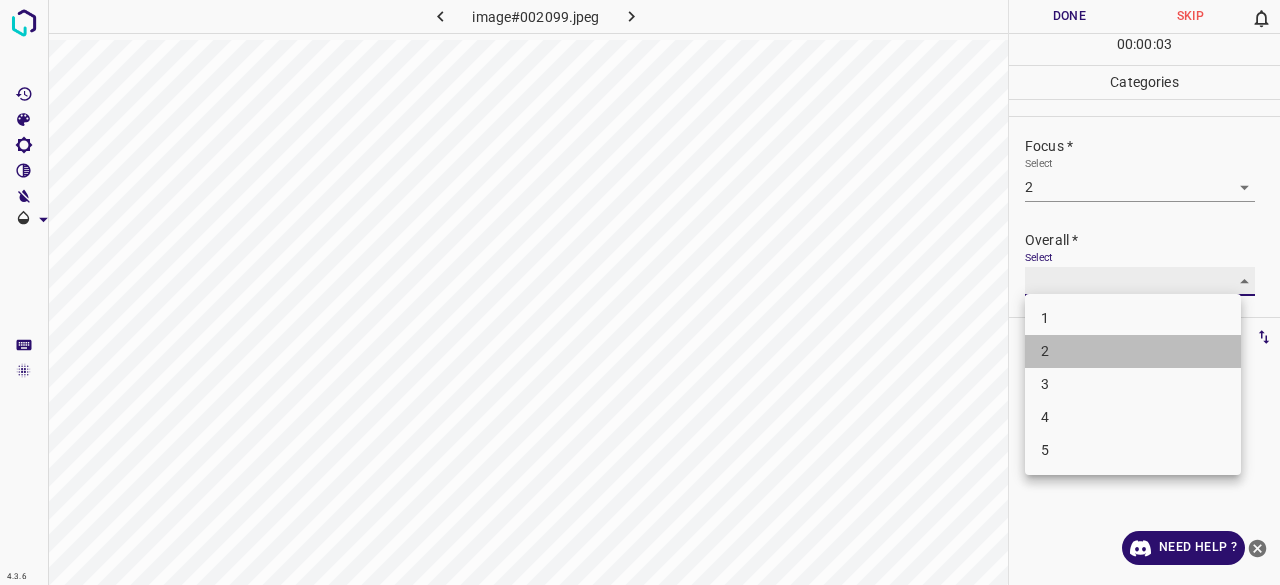 type on "2" 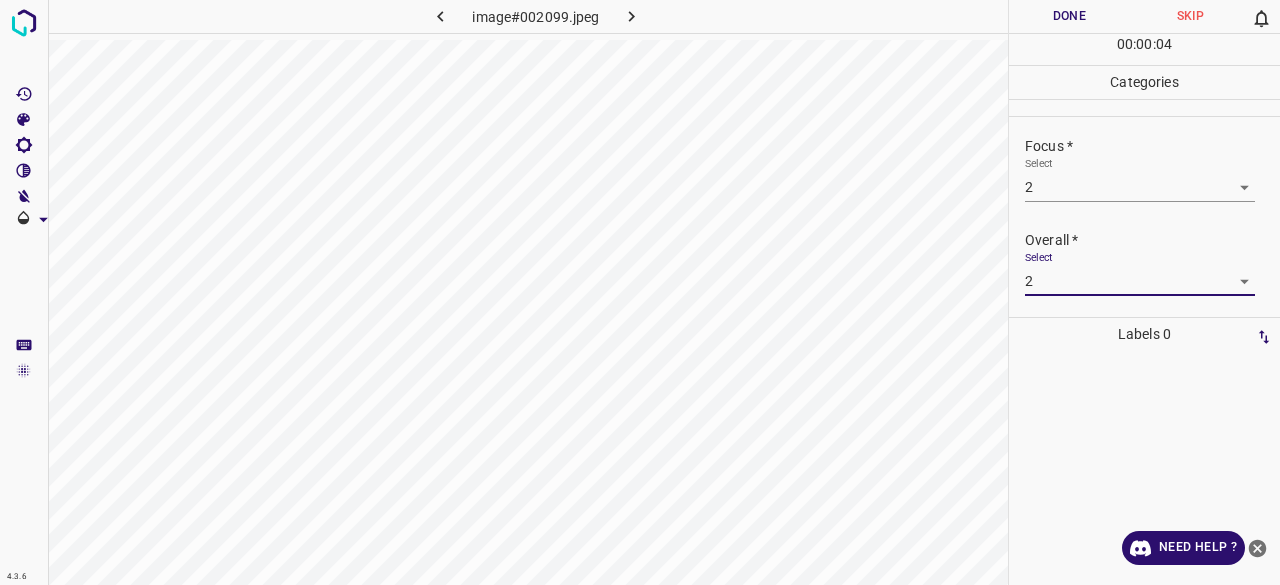 drag, startPoint x: 1063, startPoint y: 15, endPoint x: 1030, endPoint y: 25, distance: 34.48188 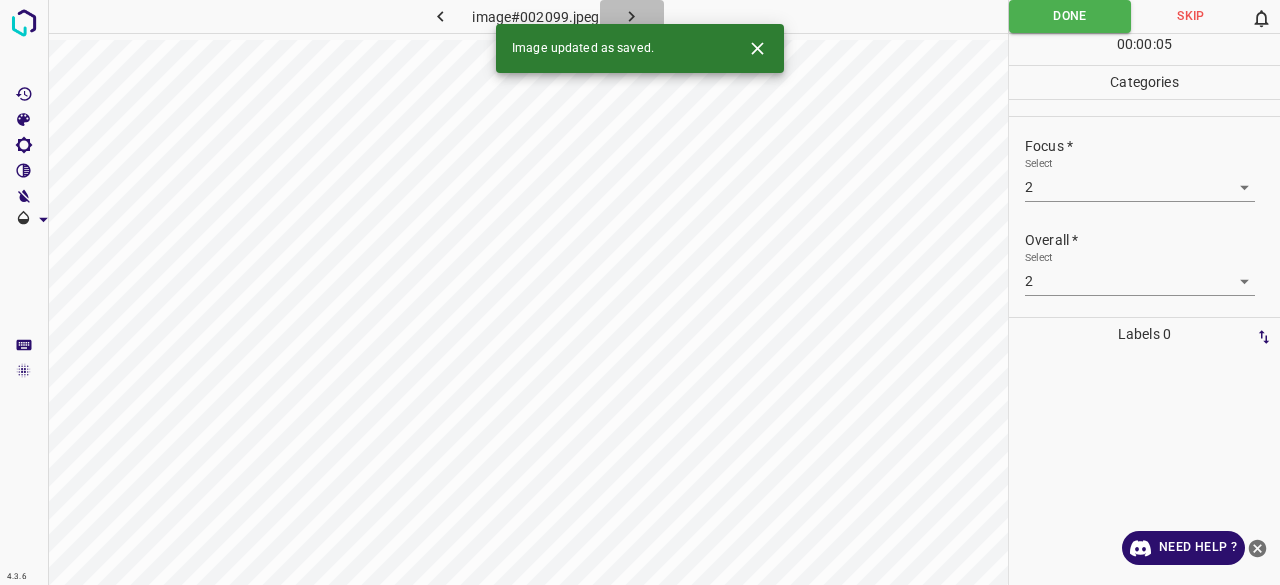 click 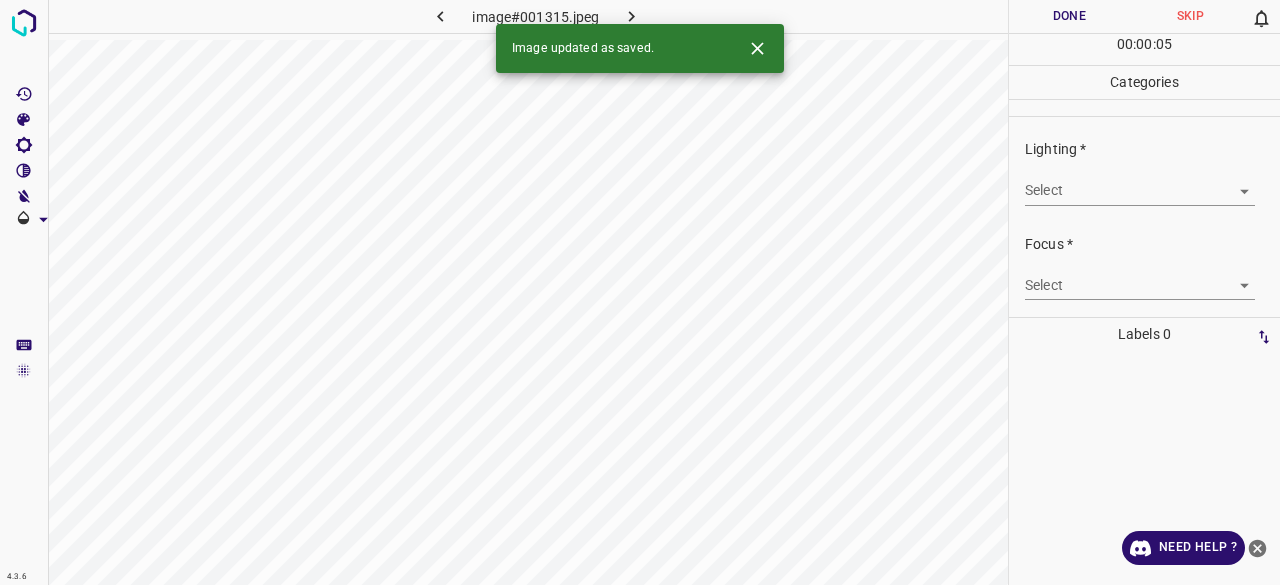 click on "4.3.6  image#001315.jpeg Done Skip 0 00   : 00   : 05   Categories Lighting *  Select ​ Focus *  Select ​ Overall *  Select ​ Labels   0 Categories 1 Lighting 2 Focus 3 Overall Tools Space Change between modes (Draw & Edit) I Auto labeling R Restore zoom M Zoom in N Zoom out Delete Delete selecte label Filters Z Restore filters X Saturation filter C Brightness filter V Contrast filter B Gray scale filter General O Download Image updated as saved. Need Help ? - Text - Hide - Delete" at bounding box center [640, 292] 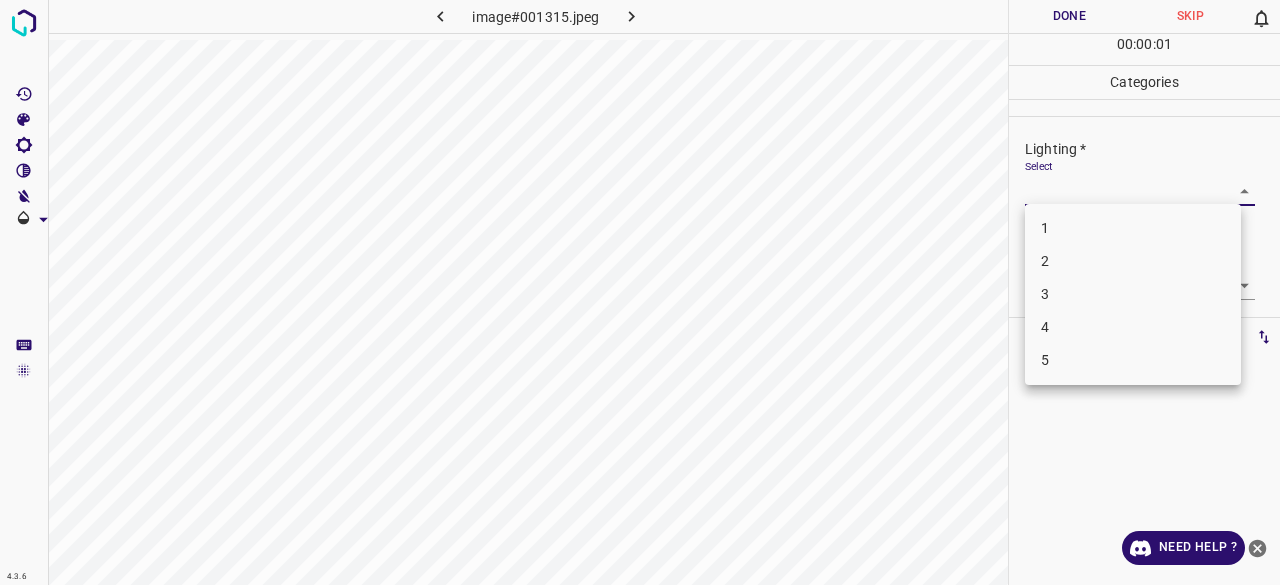 click on "2" at bounding box center (1133, 261) 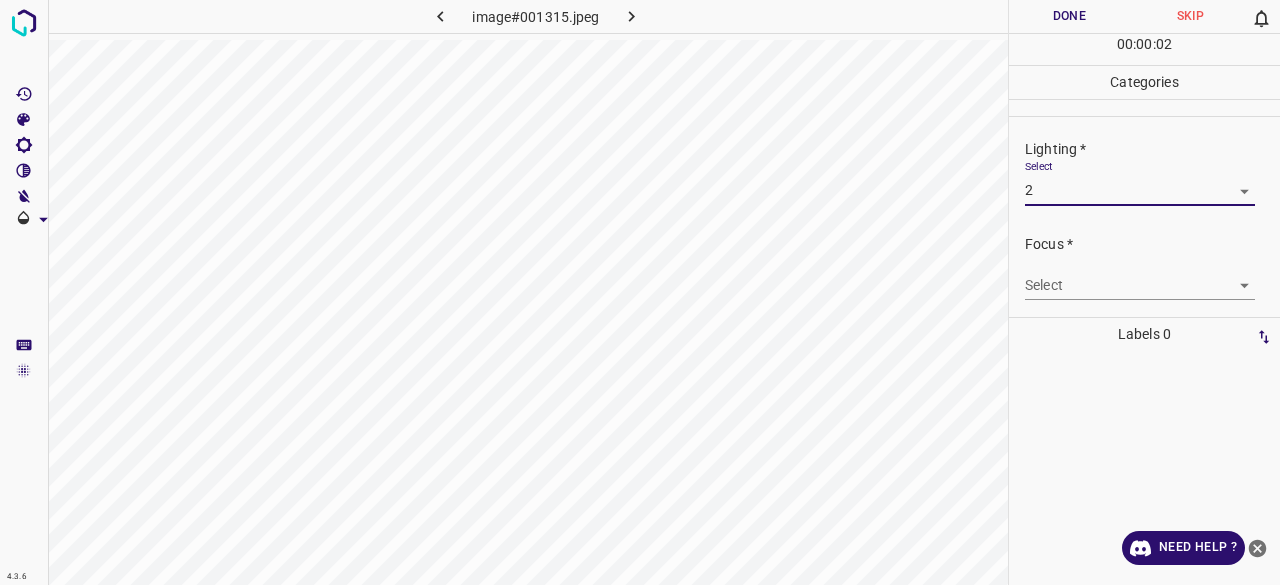 click on "Select 2 2" at bounding box center [1140, 182] 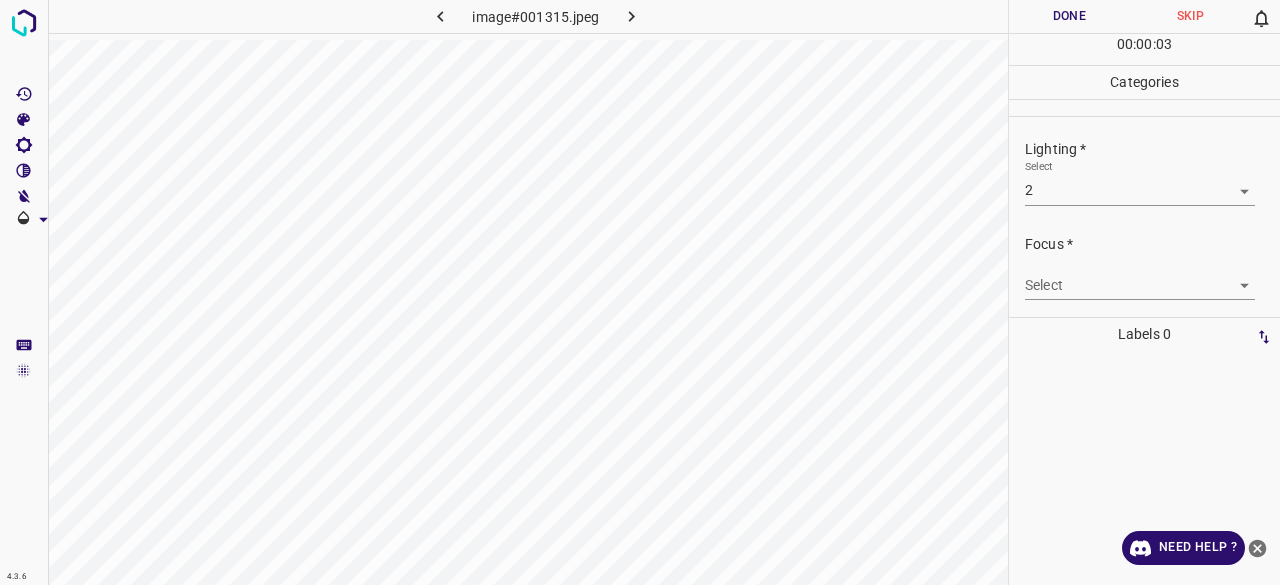 click on "4.3.6  image#001315.jpeg Done Skip 0 00   : 00   : 03   Categories Lighting *  Select 2 2 Focus *  Select ​ Overall *  Select ​ Labels   0 Categories 1 Lighting 2 Focus 3 Overall Tools Space Change between modes (Draw & Edit) I Auto labeling R Restore zoom M Zoom in N Zoom out Delete Delete selecte label Filters Z Restore filters X Saturation filter C Brightness filter V Contrast filter B Gray scale filter General O Download Need Help ? - Text - Hide - Delete" at bounding box center (640, 292) 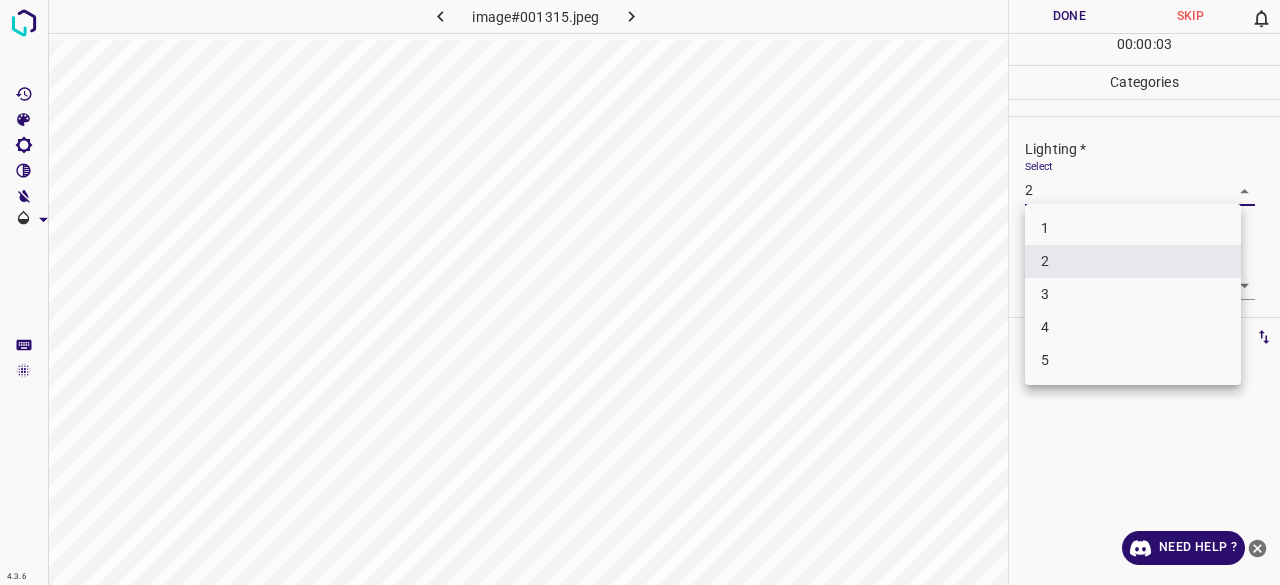 click on "3" at bounding box center (1133, 294) 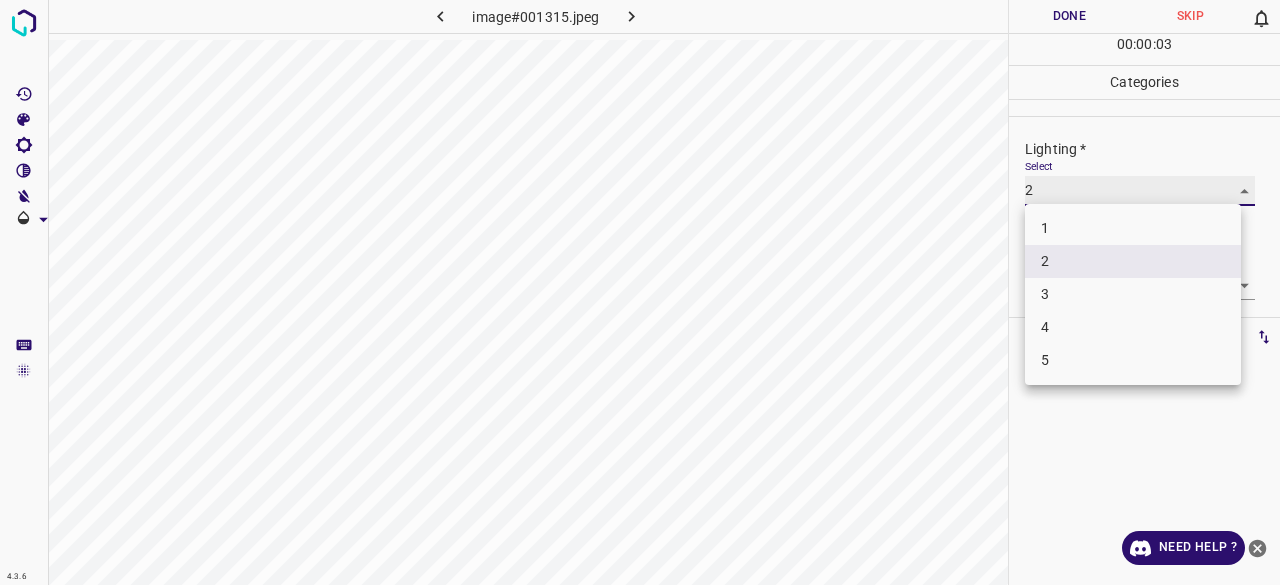 type on "3" 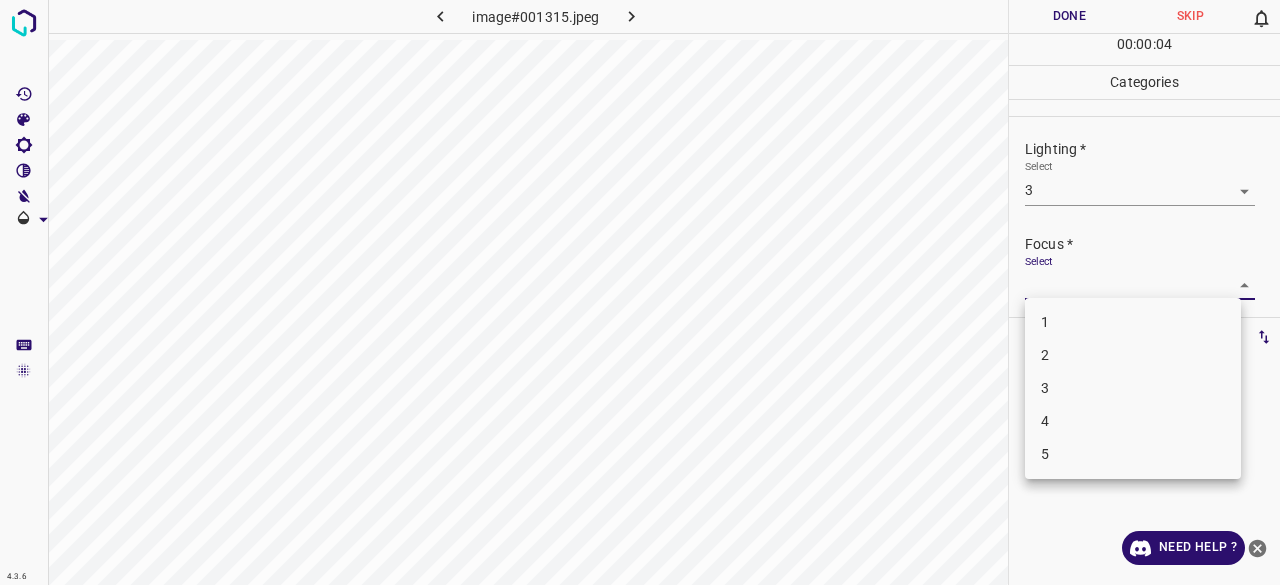 click on "4.3.6  image#001315.jpeg Done Skip 0 00   : 00   : 04   Categories Lighting *  Select 3 3 Focus *  Select ​ Overall *  Select ​ Labels   0 Categories 1 Lighting 2 Focus 3 Overall Tools Space Change between modes (Draw & Edit) I Auto labeling R Restore zoom M Zoom in N Zoom out Delete Delete selecte label Filters Z Restore filters X Saturation filter C Brightness filter V Contrast filter B Gray scale filter General O Download Need Help ? - Text - Hide - Delete 1 2 3 4 5" at bounding box center (640, 292) 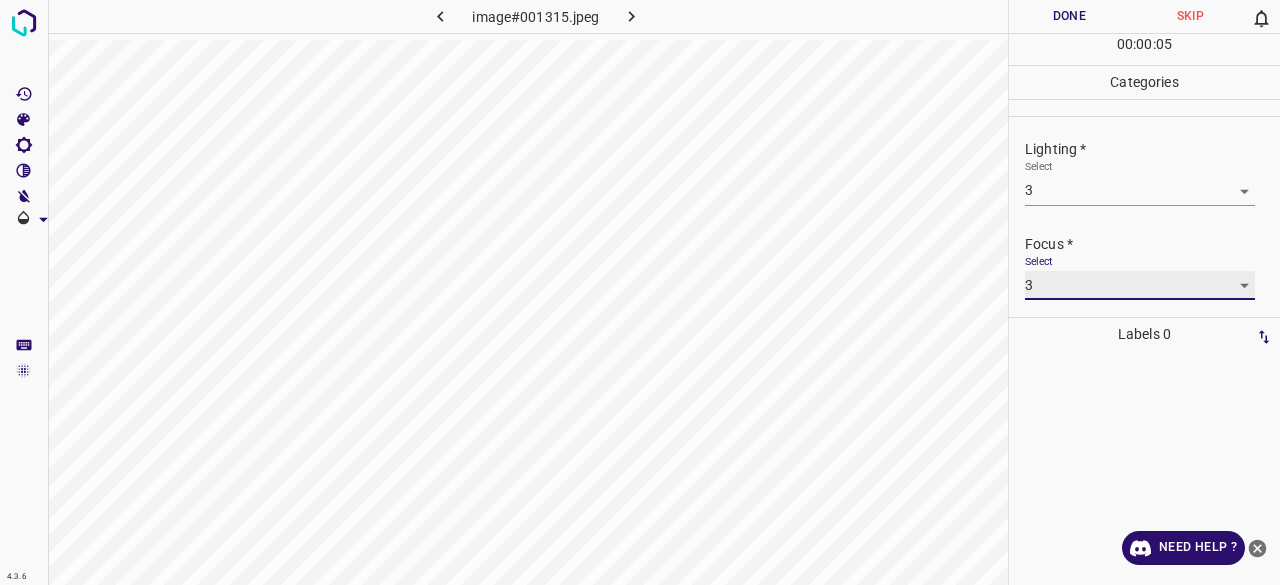type on "3" 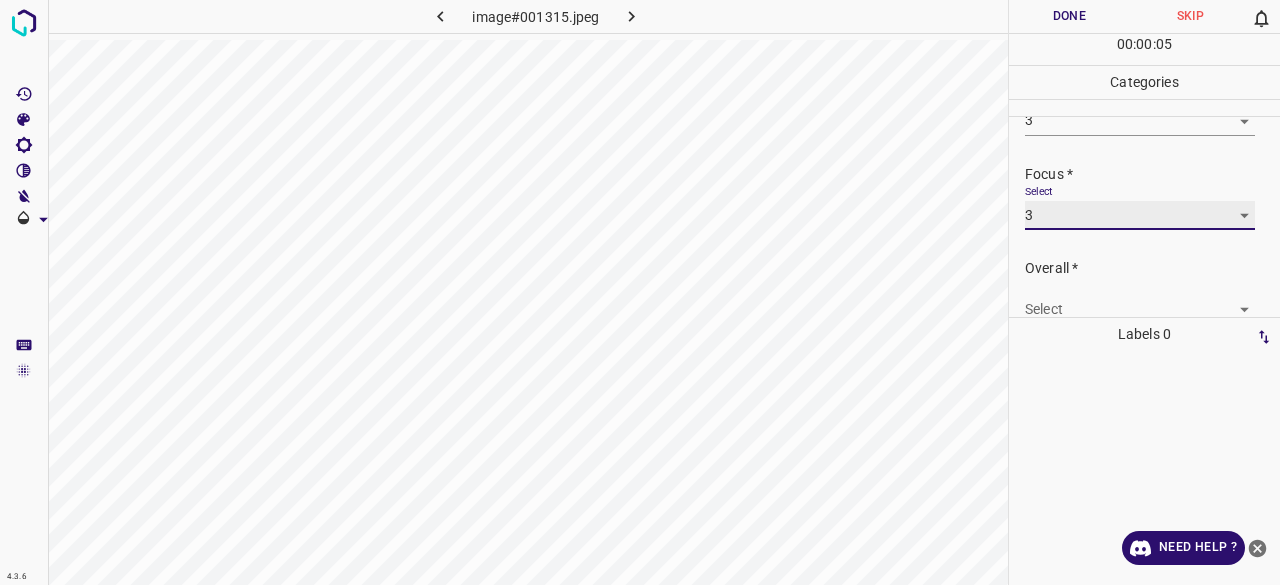 scroll, scrollTop: 98, scrollLeft: 0, axis: vertical 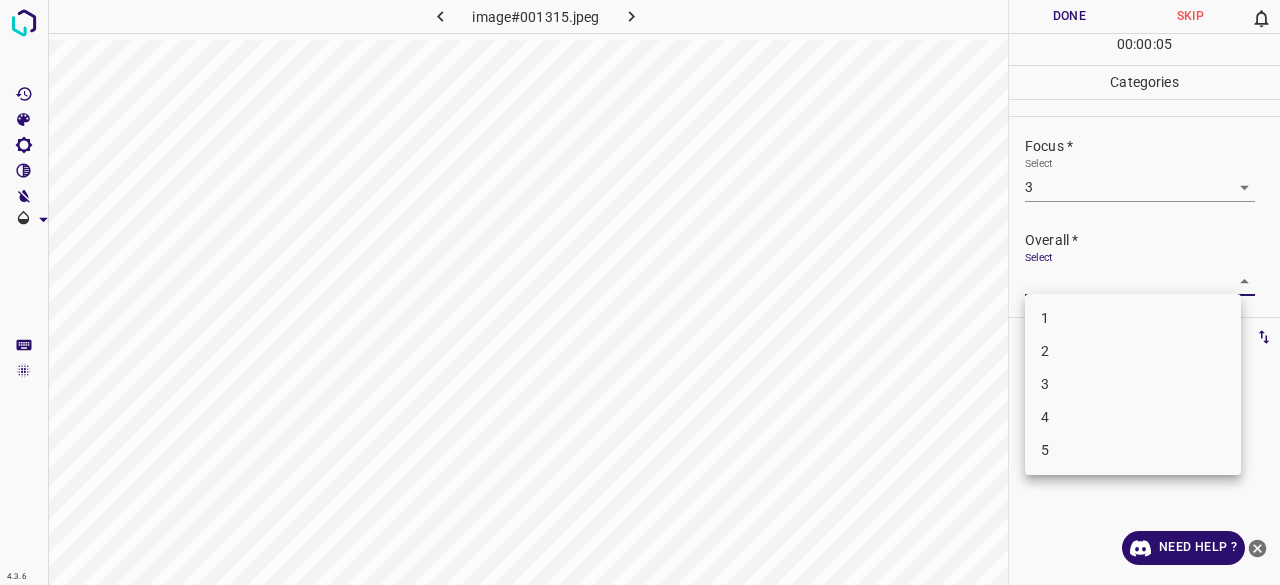 click on "4.3.6  image#001315.jpeg Done Skip 0 00   : 00   : 05   Categories Lighting *  Select 3 3 Focus *  Select 3 3 Overall *  Select ​ Labels   0 Categories 1 Lighting 2 Focus 3 Overall Tools Space Change between modes (Draw & Edit) I Auto labeling R Restore zoom M Zoom in N Zoom out Delete Delete selecte label Filters Z Restore filters X Saturation filter C Brightness filter V Contrast filter B Gray scale filter General O Download Need Help ? - Text - Hide - Delete 1 2 3 4 5" at bounding box center [640, 292] 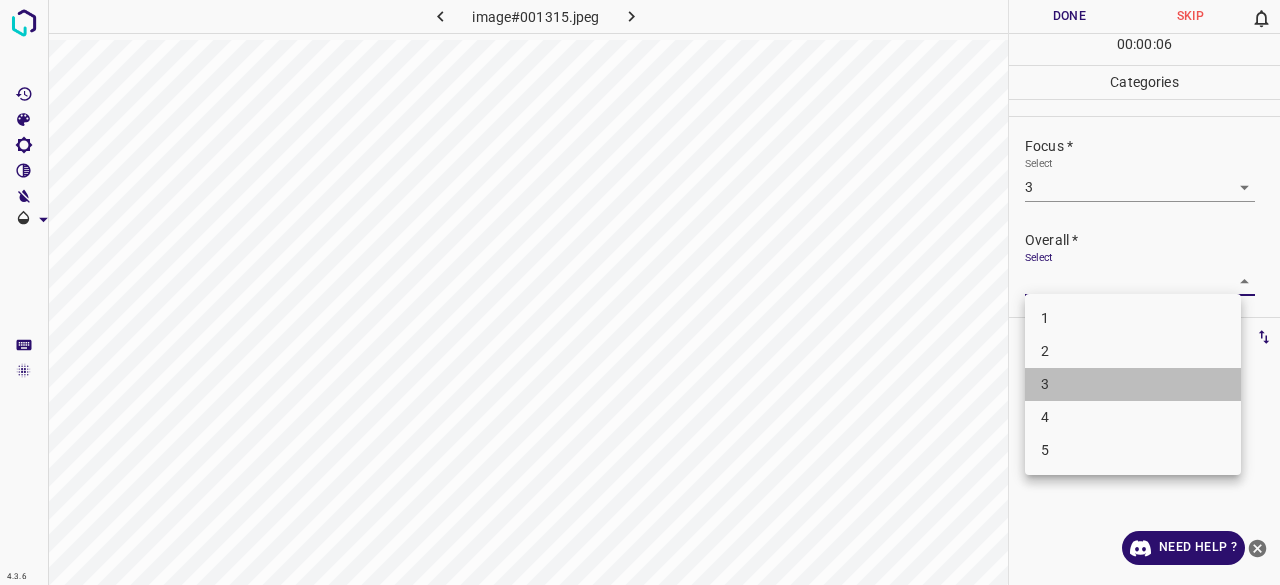 click on "3" at bounding box center [1133, 384] 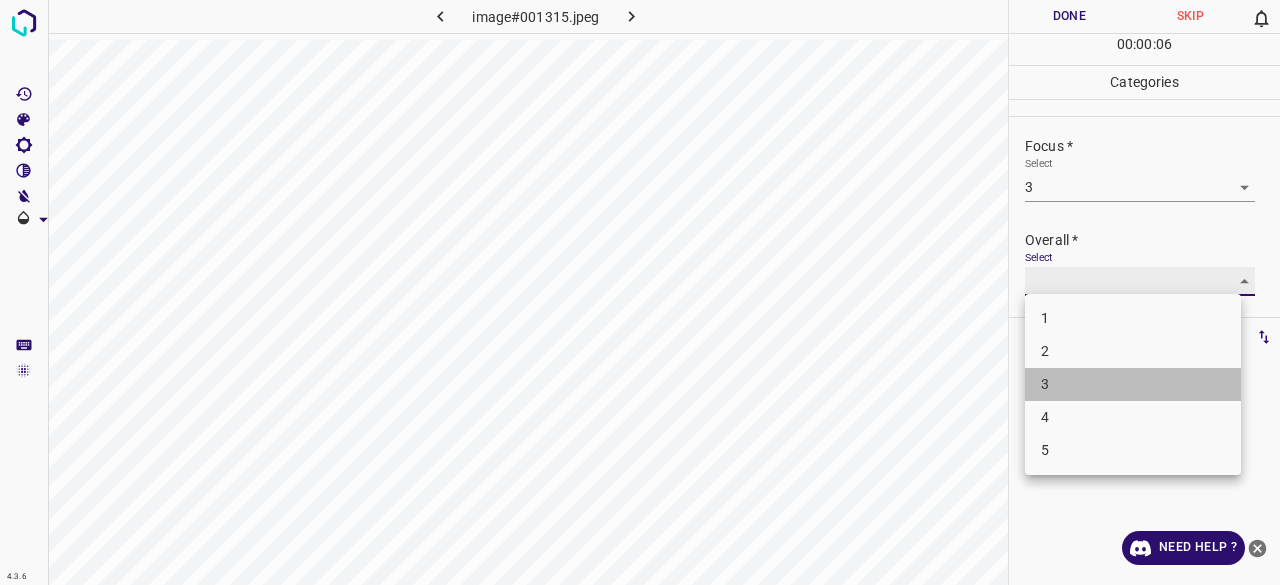 type on "3" 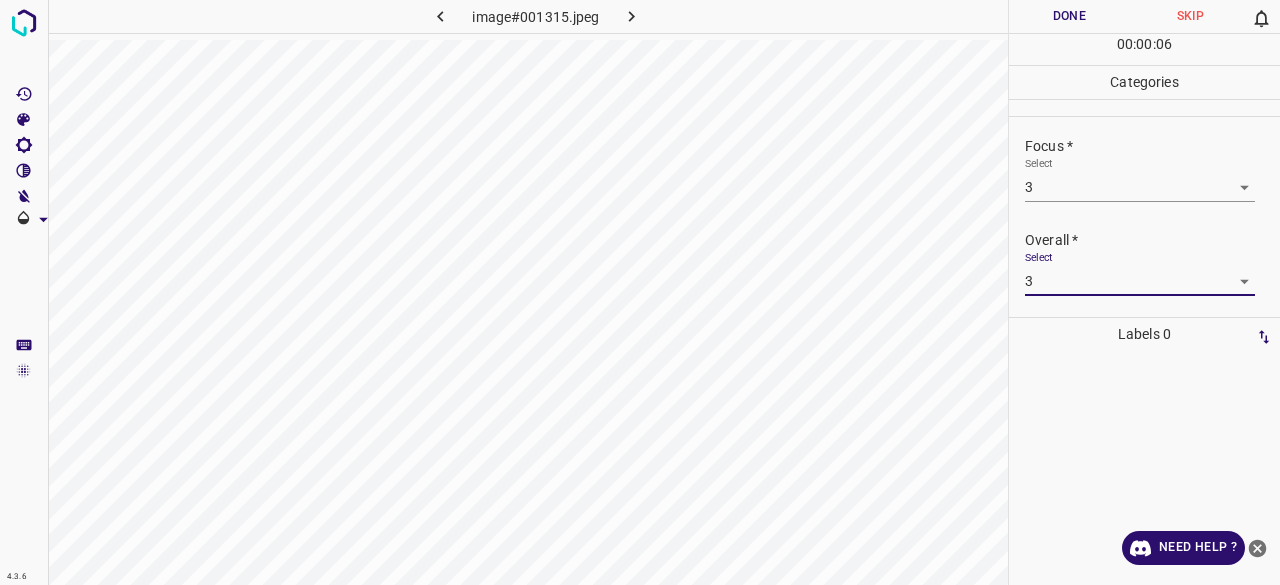 click on "Done" at bounding box center [1069, 16] 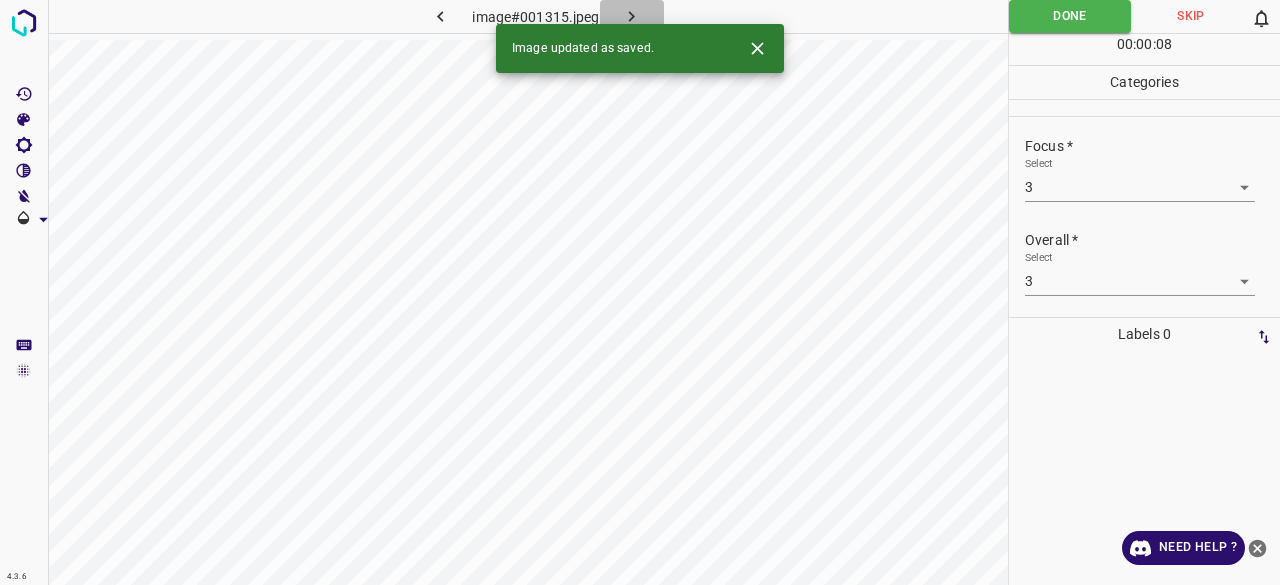 click 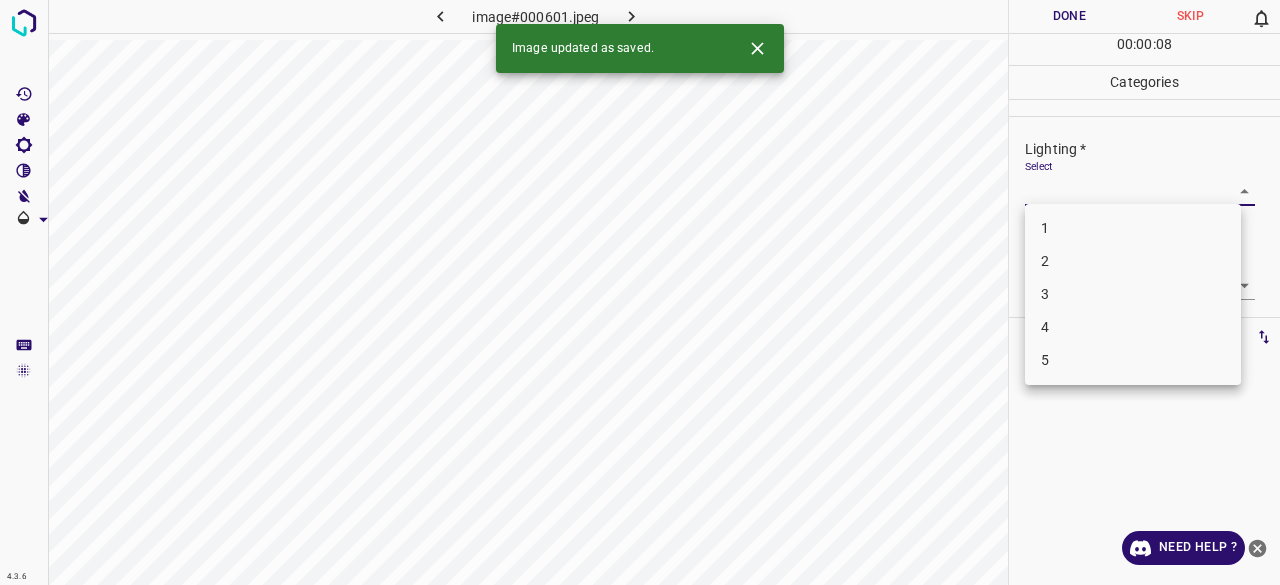 click on "4.3.6  image#000601.jpeg Done Skip 0 00   : 00   : 08   Categories Lighting *  Select ​ Focus *  Select ​ Overall *  Select ​ Labels   0 Categories 1 Lighting 2 Focus 3 Overall Tools Space Change between modes (Draw & Edit) I Auto labeling R Restore zoom M Zoom in N Zoom out Delete Delete selecte label Filters Z Restore filters X Saturation filter C Brightness filter V Contrast filter B Gray scale filter General O Download Image updated as saved. Need Help ? - Text - Hide - Delete 1 2 3 4 5" at bounding box center [640, 292] 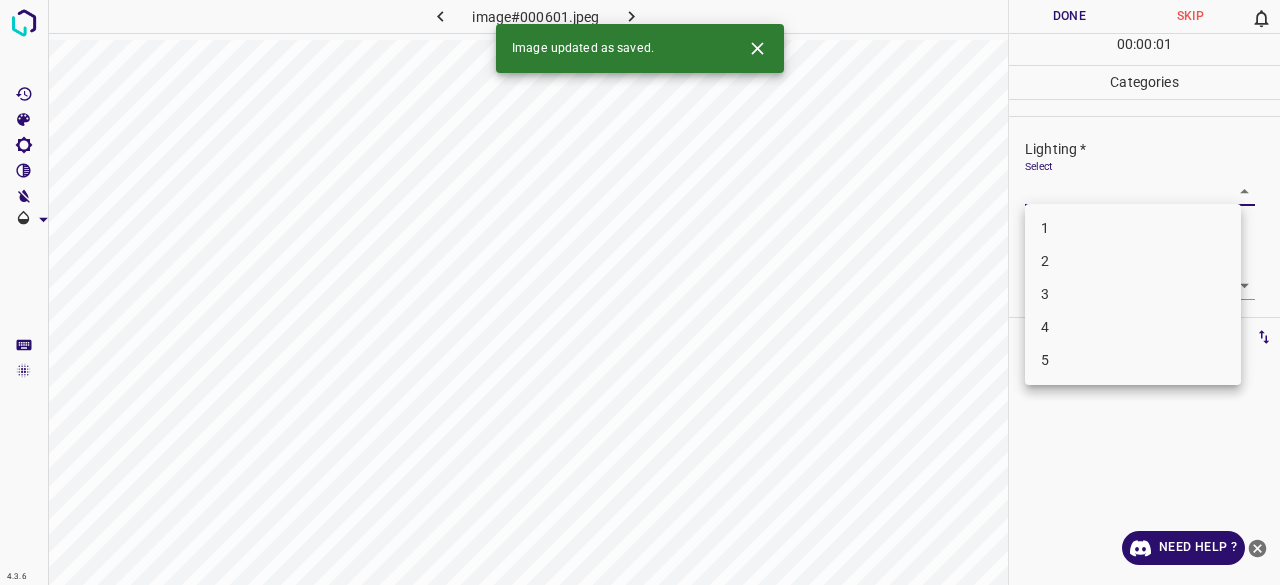 drag, startPoint x: 1066, startPoint y: 276, endPoint x: 1068, endPoint y: 292, distance: 16.124516 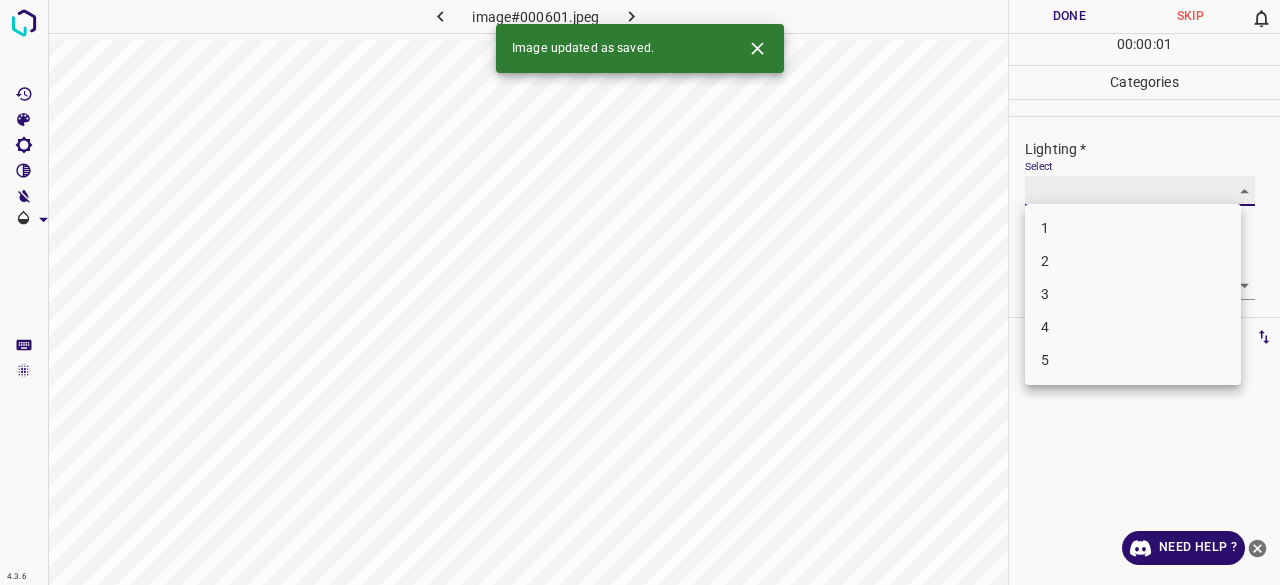 type on "3" 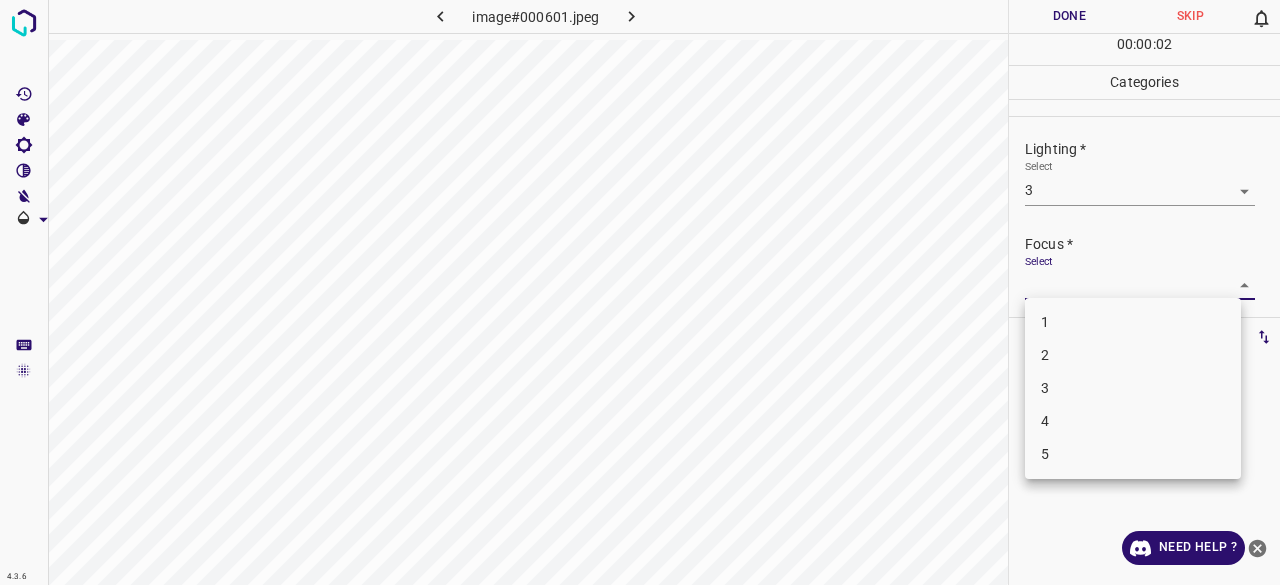 click on "4.3.6  image#000601.jpeg Done Skip 0 00   : 00   : 02   Categories Lighting *  Select 3 3 Focus *  Select ​ Overall *  Select ​ Labels   0 Categories 1 Lighting 2 Focus 3 Overall Tools Space Change between modes (Draw & Edit) I Auto labeling R Restore zoom M Zoom in N Zoom out Delete Delete selecte label Filters Z Restore filters X Saturation filter C Brightness filter V Contrast filter B Gray scale filter General O Download Need Help ? - Text - Hide - Delete 1 2 3 4 5" at bounding box center [640, 292] 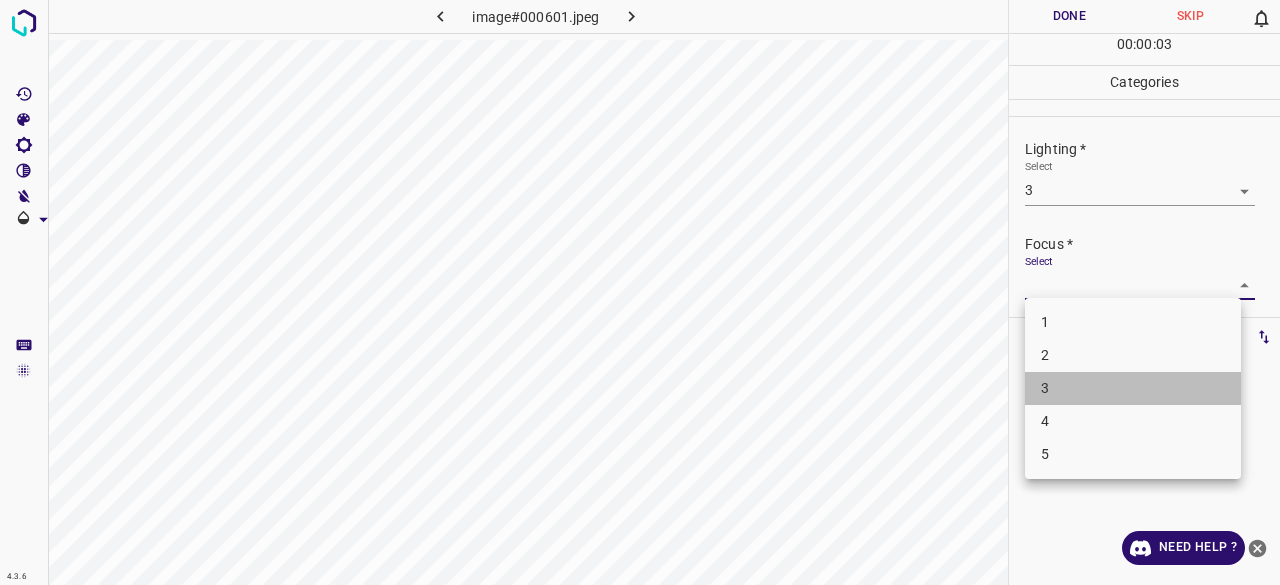 click on "3" at bounding box center [1133, 388] 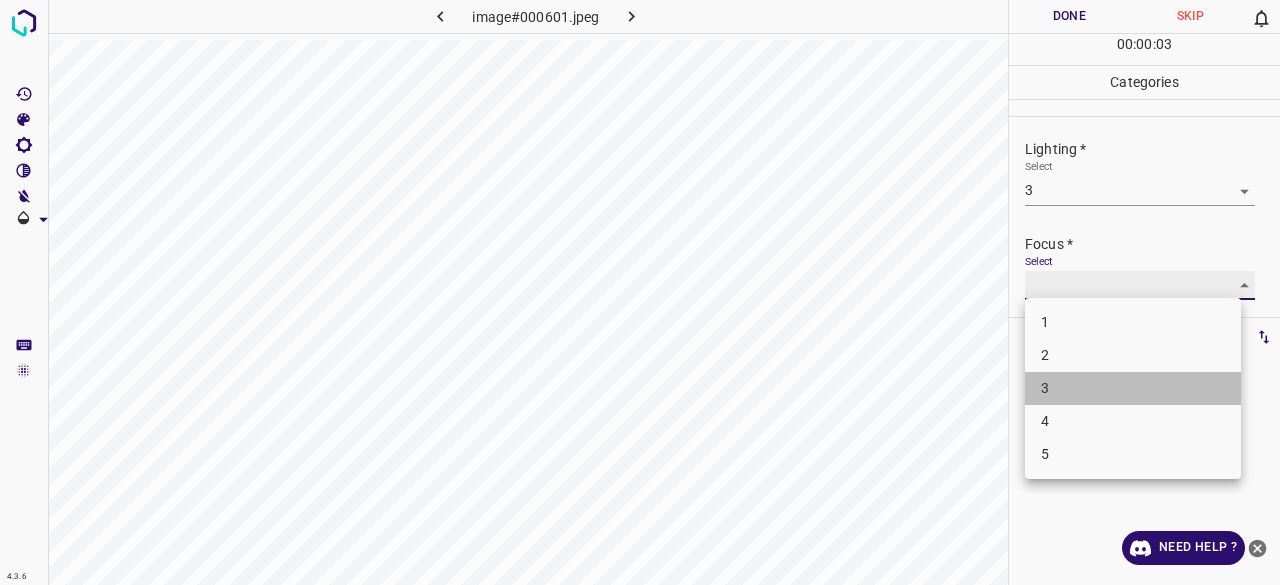 type on "3" 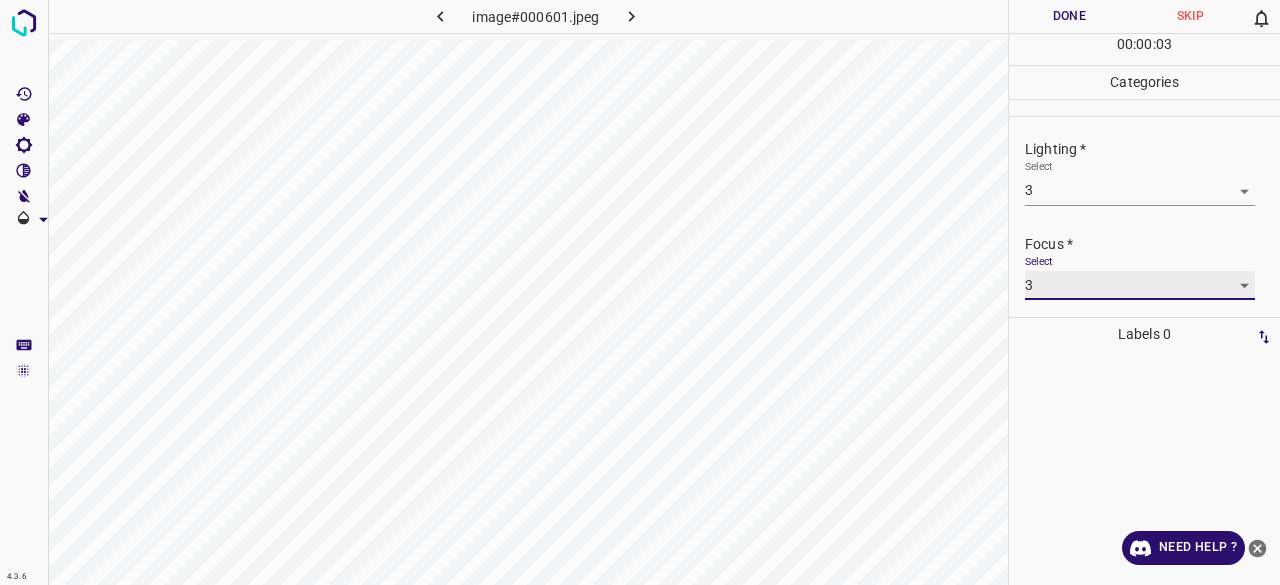 scroll, scrollTop: 98, scrollLeft: 0, axis: vertical 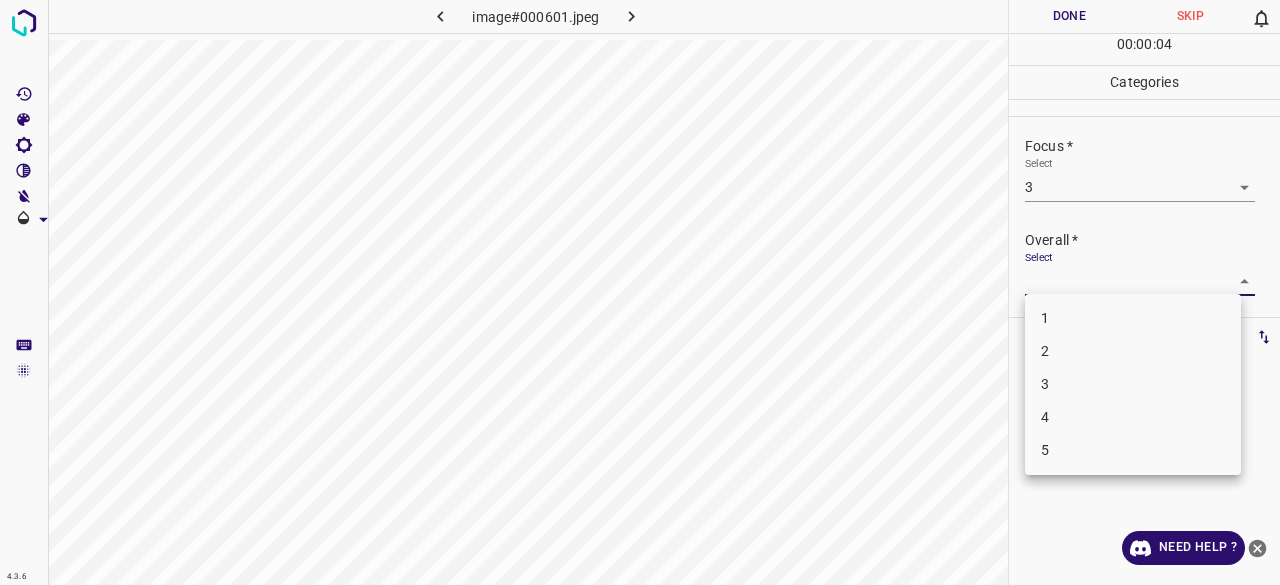 click on "4.3.6  image#000601.jpeg Done Skip 0 00   : 00   : 04   Categories Lighting *  Select 3 3 Focus *  Select 3 3 Overall *  Select ​ Labels   0 Categories 1 Lighting 2 Focus 3 Overall Tools Space Change between modes (Draw & Edit) I Auto labeling R Restore zoom M Zoom in N Zoom out Delete Delete selecte label Filters Z Restore filters X Saturation filter C Brightness filter V Contrast filter B Gray scale filter General O Download Need Help ? - Text - Hide - Delete 1 2 3 4 5" at bounding box center (640, 292) 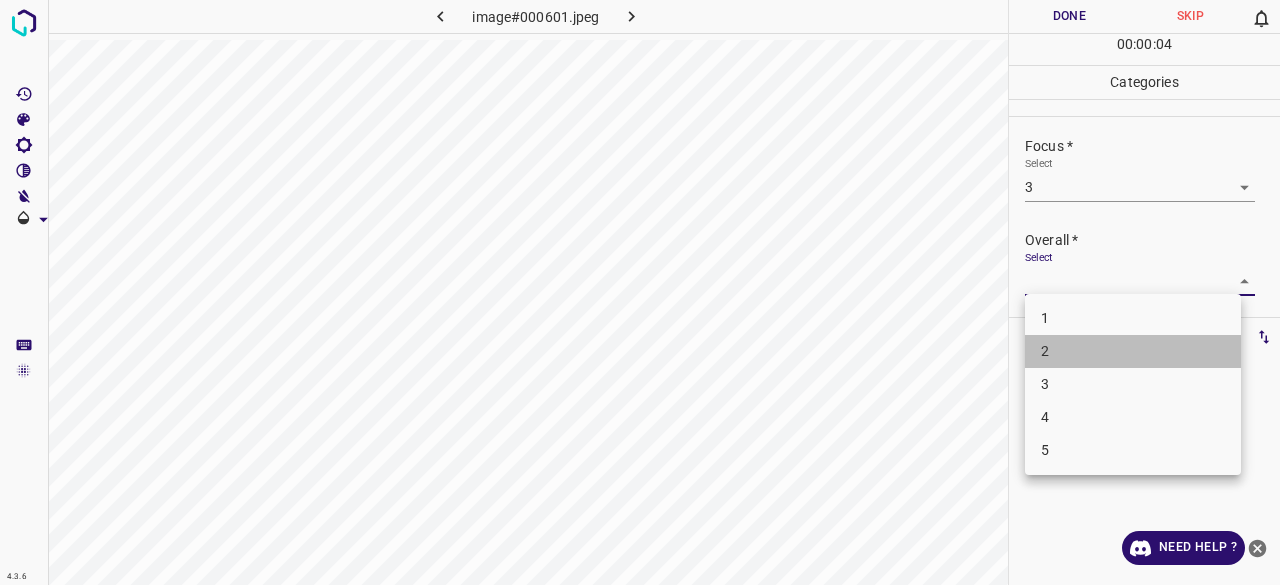 click on "2" at bounding box center [1133, 351] 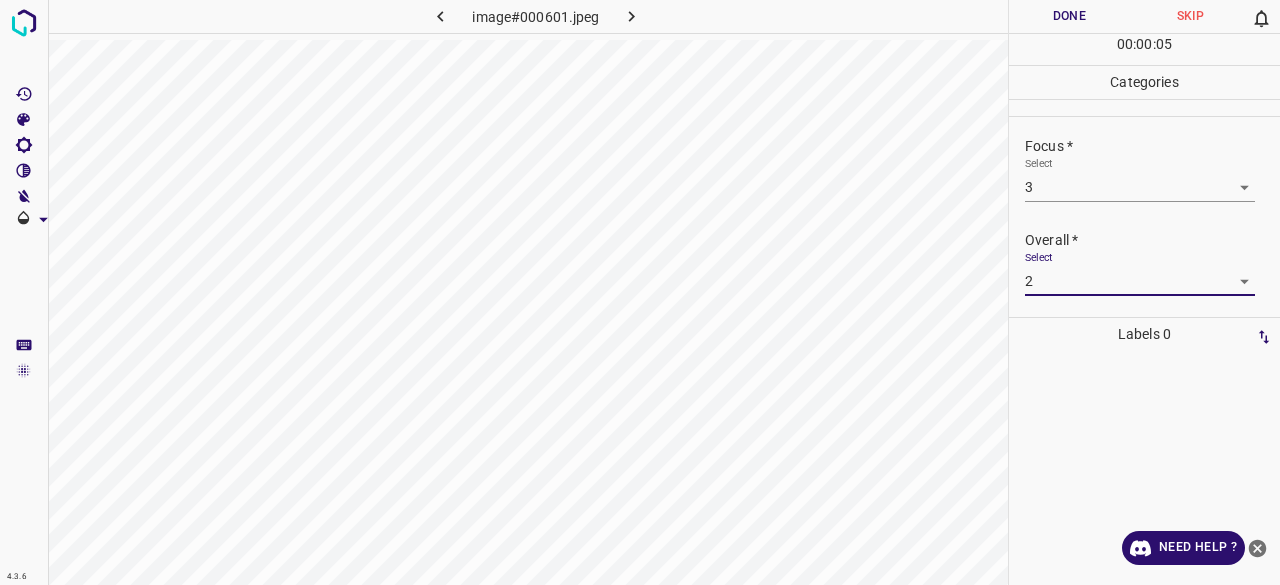 click on "4.3.6  image#000601.jpeg Done Skip 0 00   : 00   : 05   Categories Lighting *  Select 3 3 Focus *  Select 3 3 Overall *  Select 2 2 Labels   0 Categories 1 Lighting 2 Focus 3 Overall Tools Space Change between modes (Draw & Edit) I Auto labeling R Restore zoom M Zoom in N Zoom out Delete Delete selecte label Filters Z Restore filters X Saturation filter C Brightness filter V Contrast filter B Gray scale filter General O Download Need Help ? - Text - Hide - Delete" at bounding box center (640, 292) 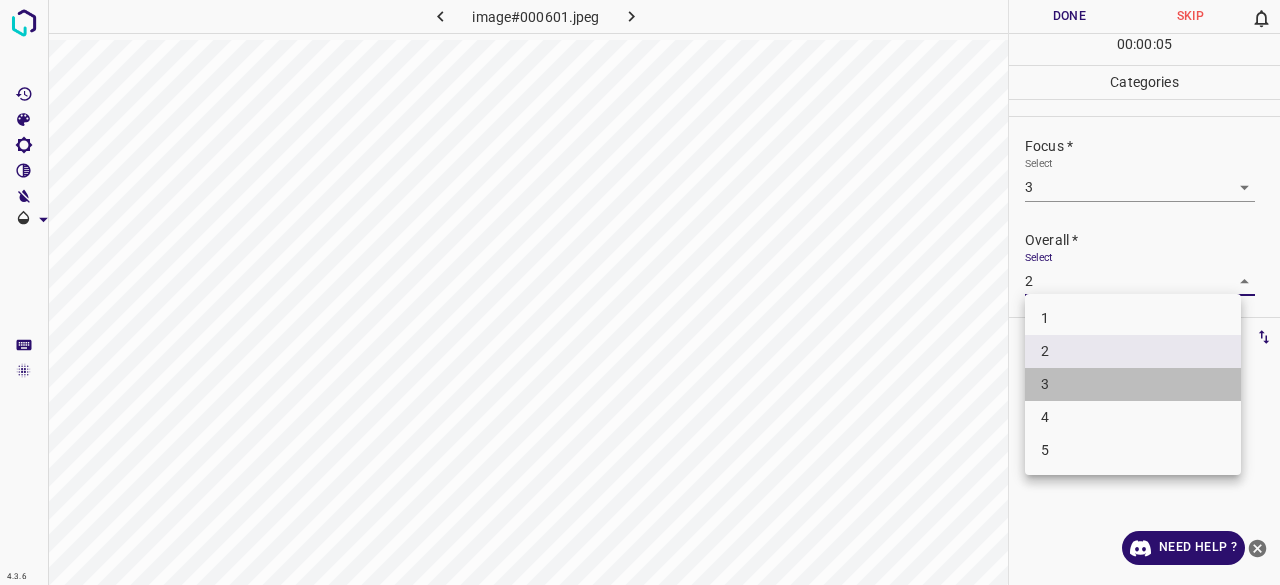 click on "3" at bounding box center [1133, 384] 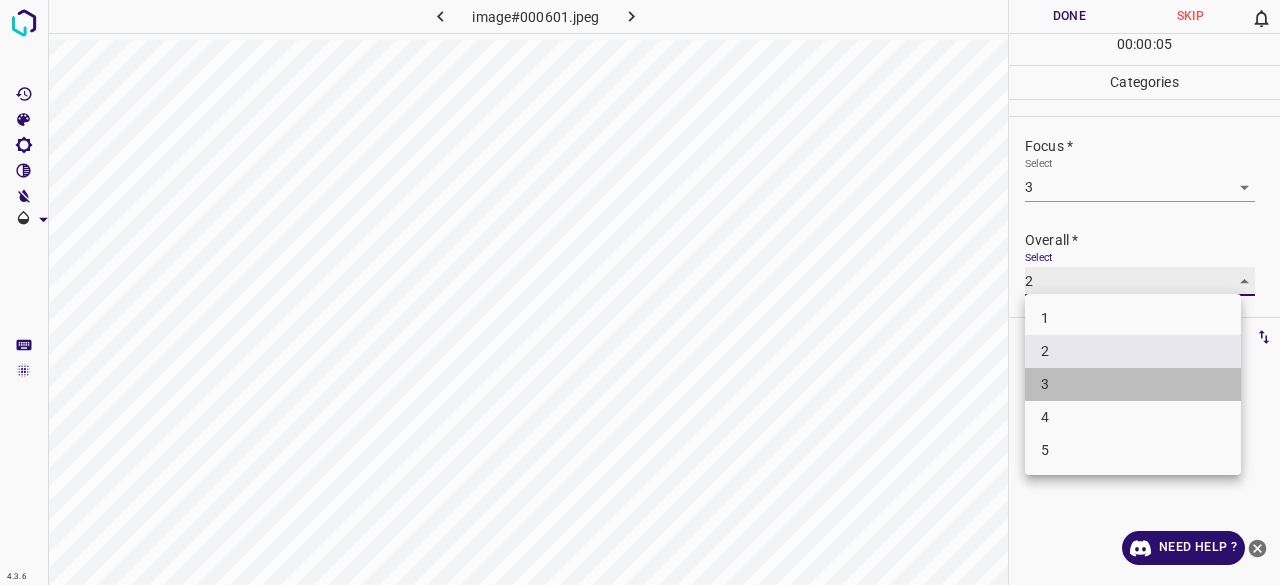 type on "3" 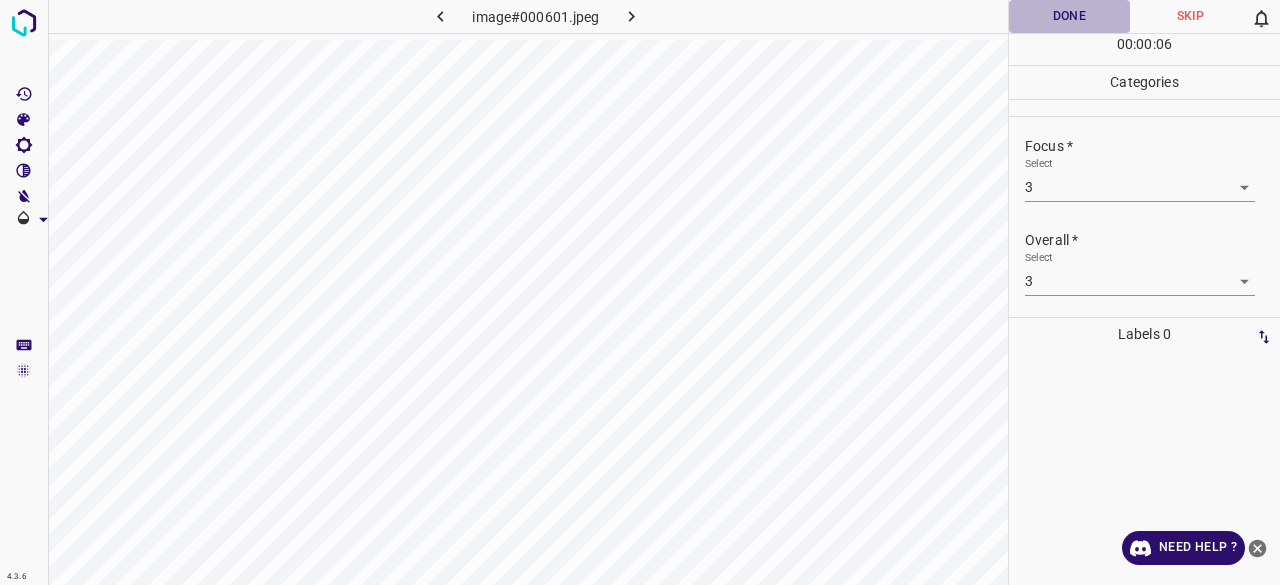 click on "Done" at bounding box center (1069, 16) 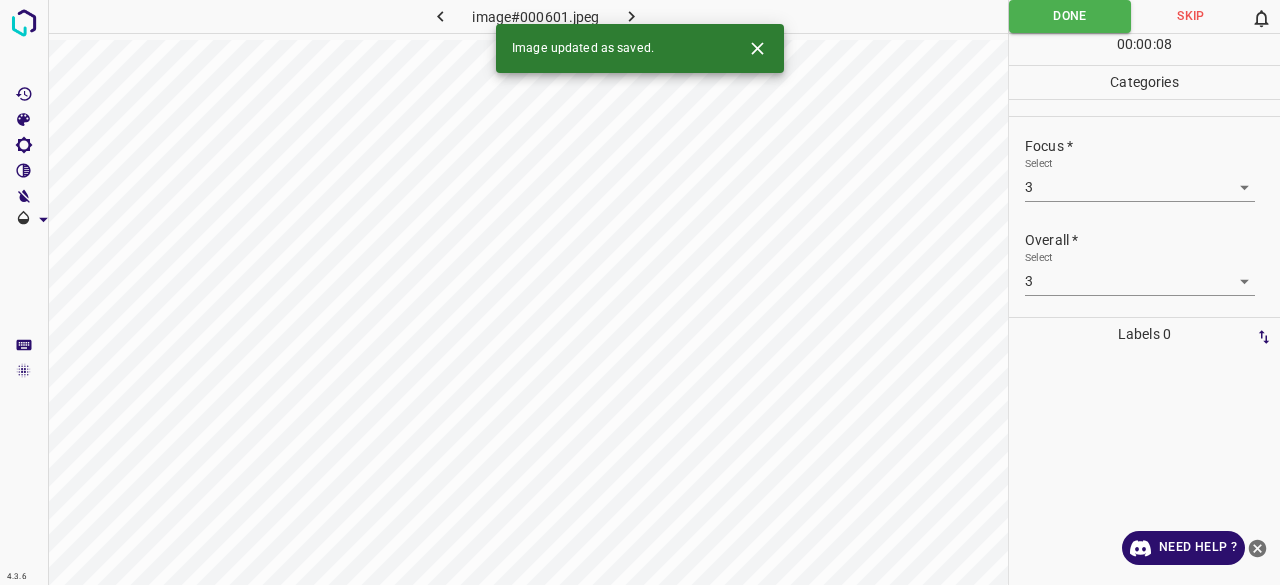 click 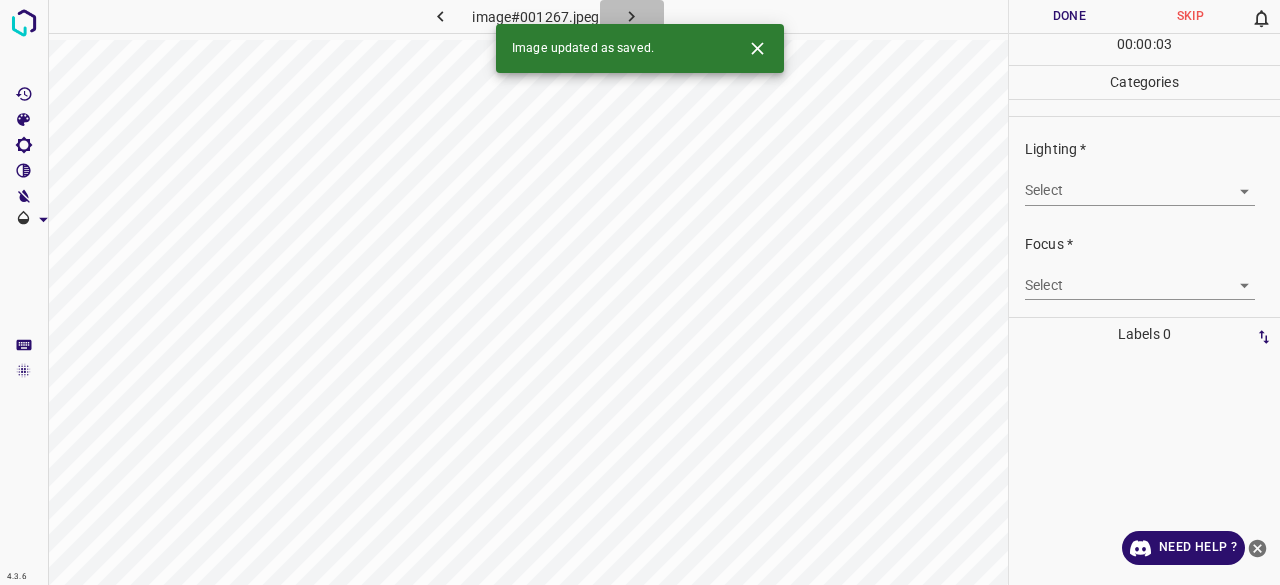 click 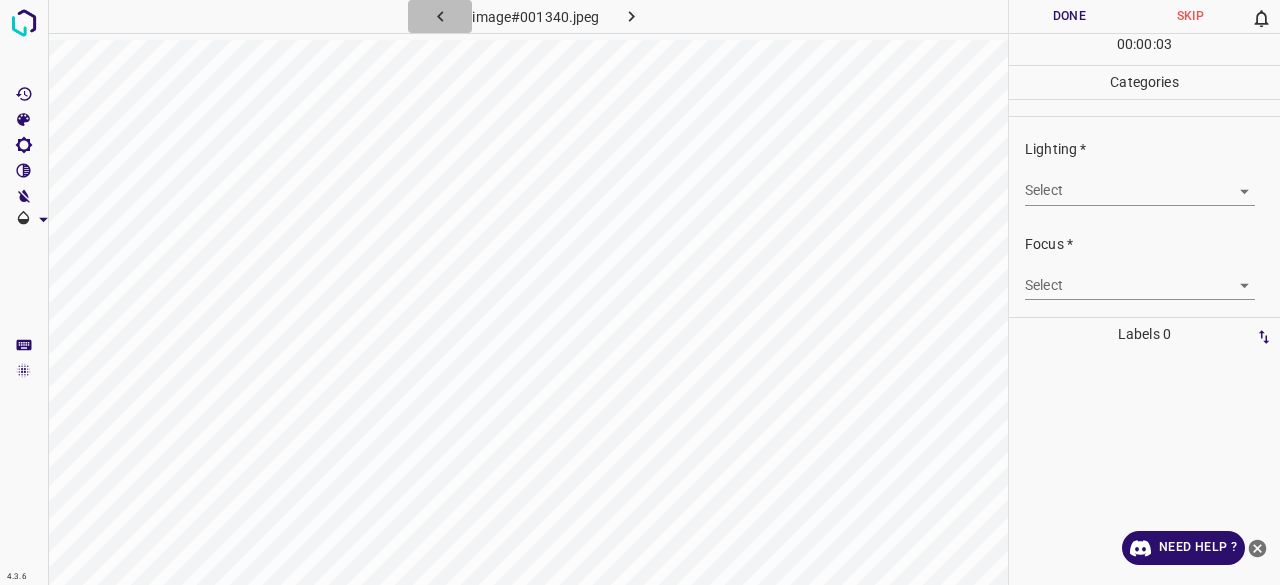 click 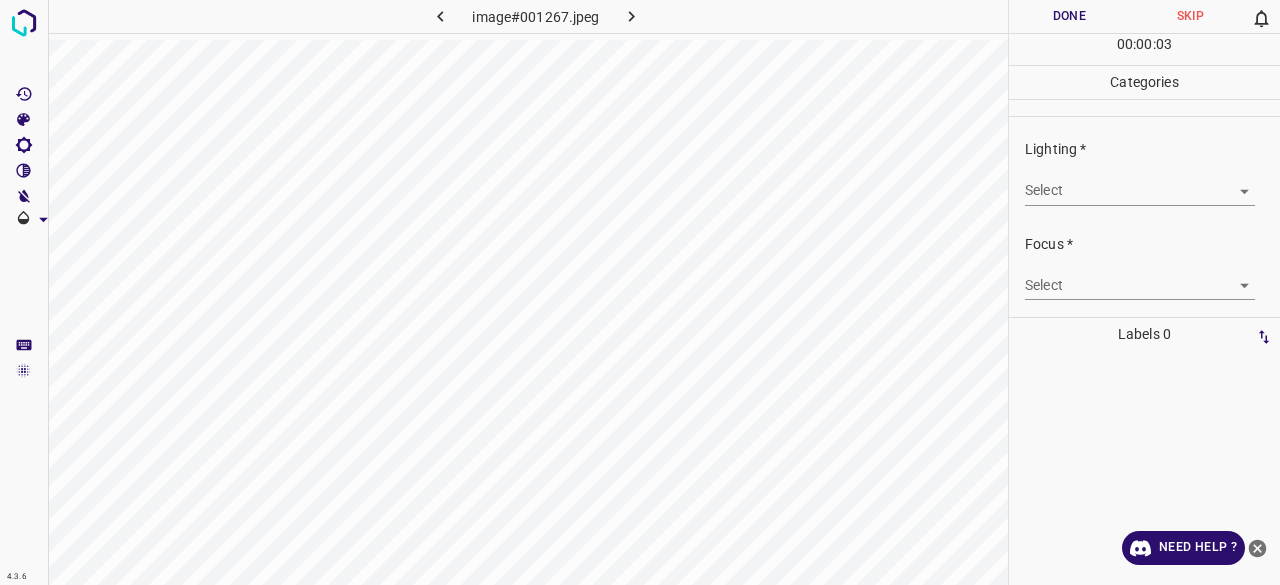 click on "4.3.6  image#001267.jpeg Done Skip 0 00   : 00   : 03   Categories Lighting *  Select ​ Focus *  Select ​ Overall *  Select ​ Labels   0 Categories 1 Lighting 2 Focus 3 Overall Tools Space Change between modes (Draw & Edit) I Auto labeling R Restore zoom M Zoom in N Zoom out Delete Delete selecte label Filters Z Restore filters X Saturation filter C Brightness filter V Contrast filter B Gray scale filter General O Download Need Help ? - Text - Hide - Delete" at bounding box center [640, 292] 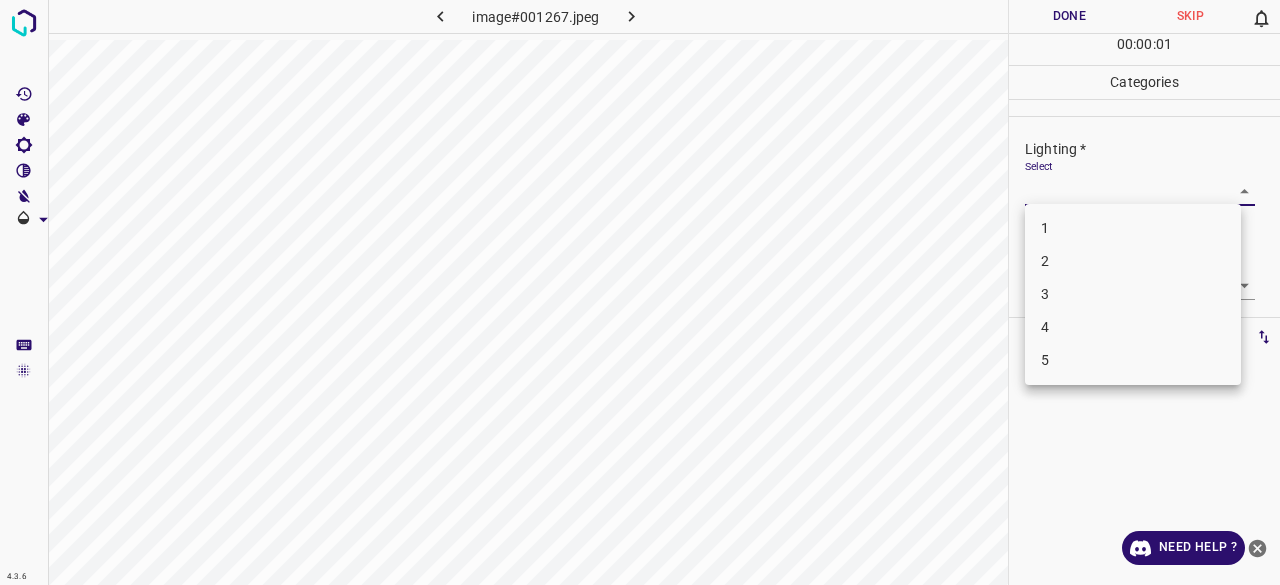 click on "3" at bounding box center [1133, 294] 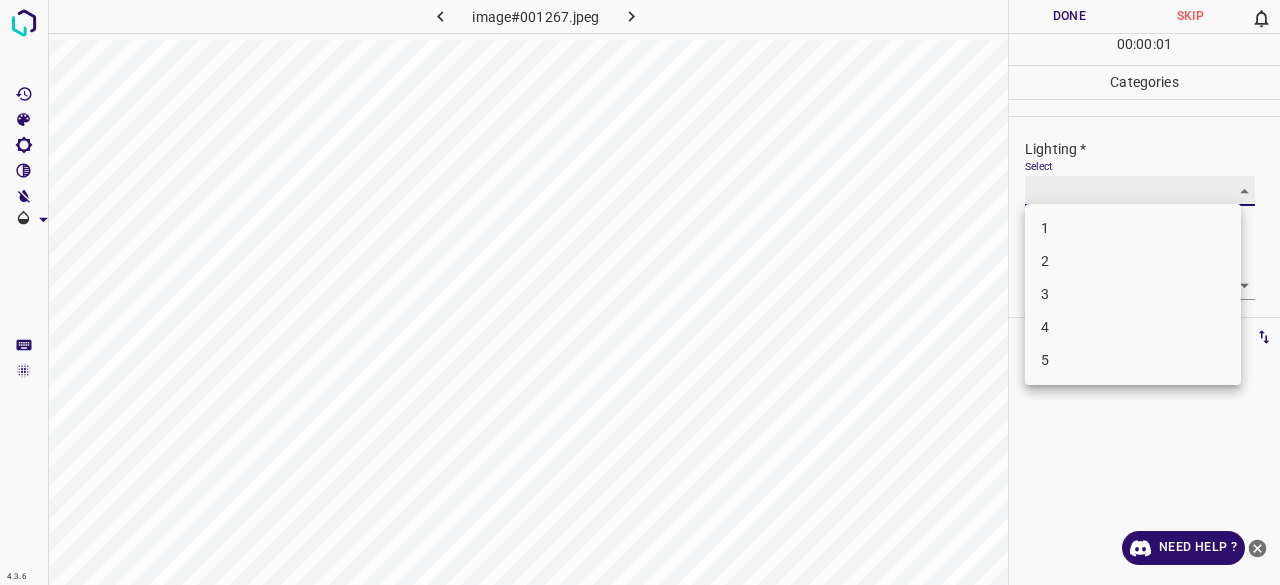 type on "3" 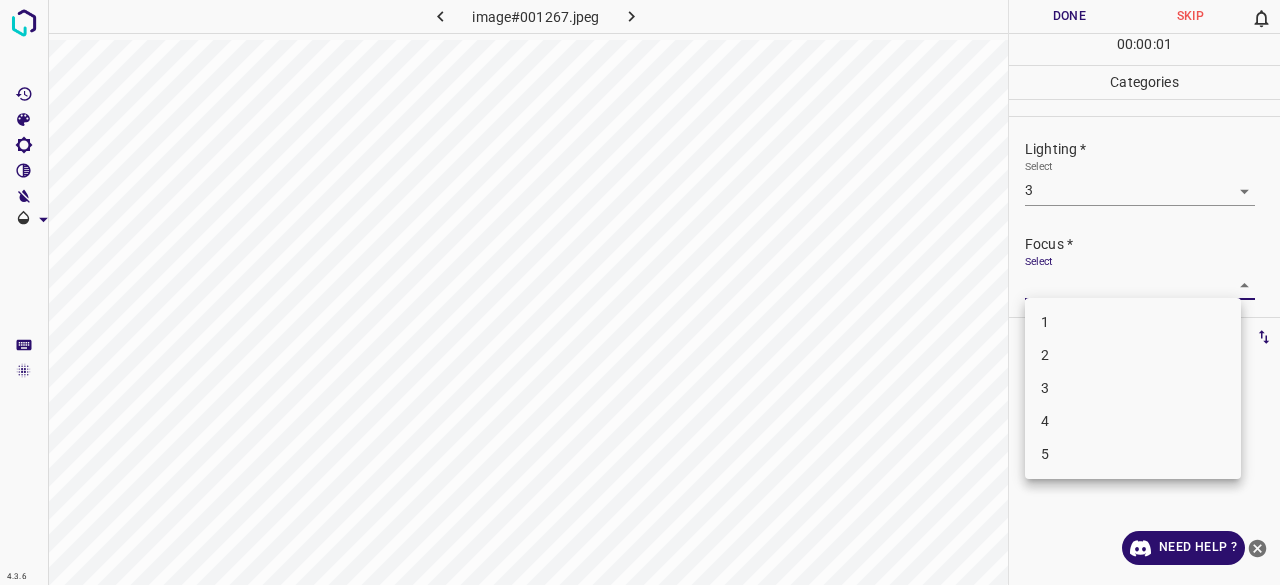 drag, startPoint x: 1051, startPoint y: 283, endPoint x: 1059, endPoint y: 366, distance: 83.38465 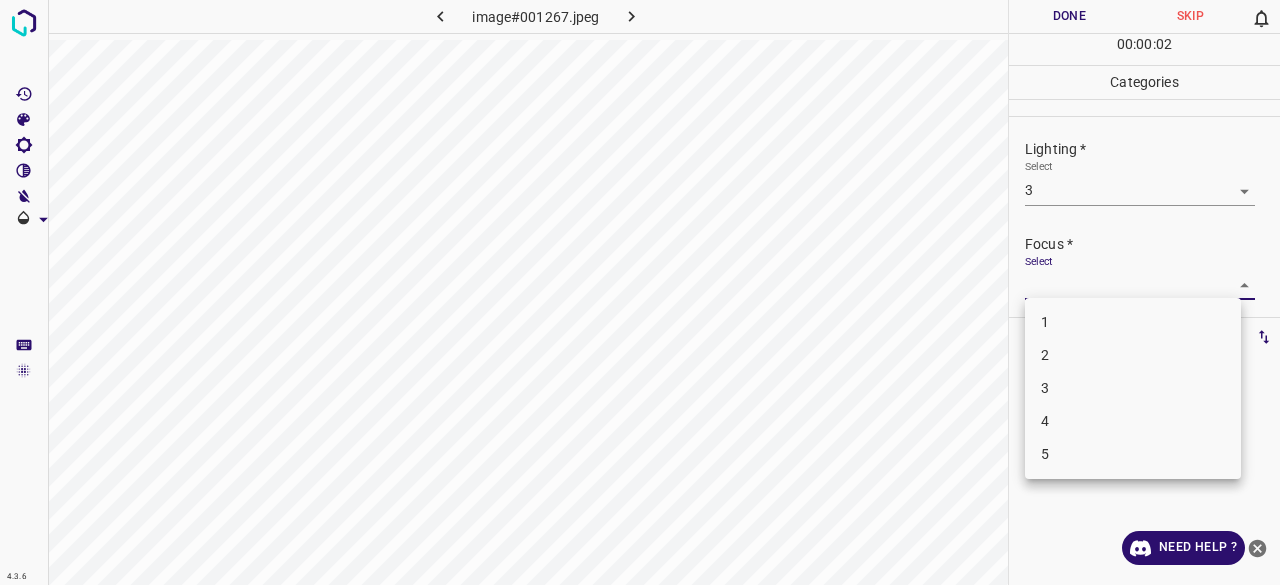 click on "3" at bounding box center [1133, 388] 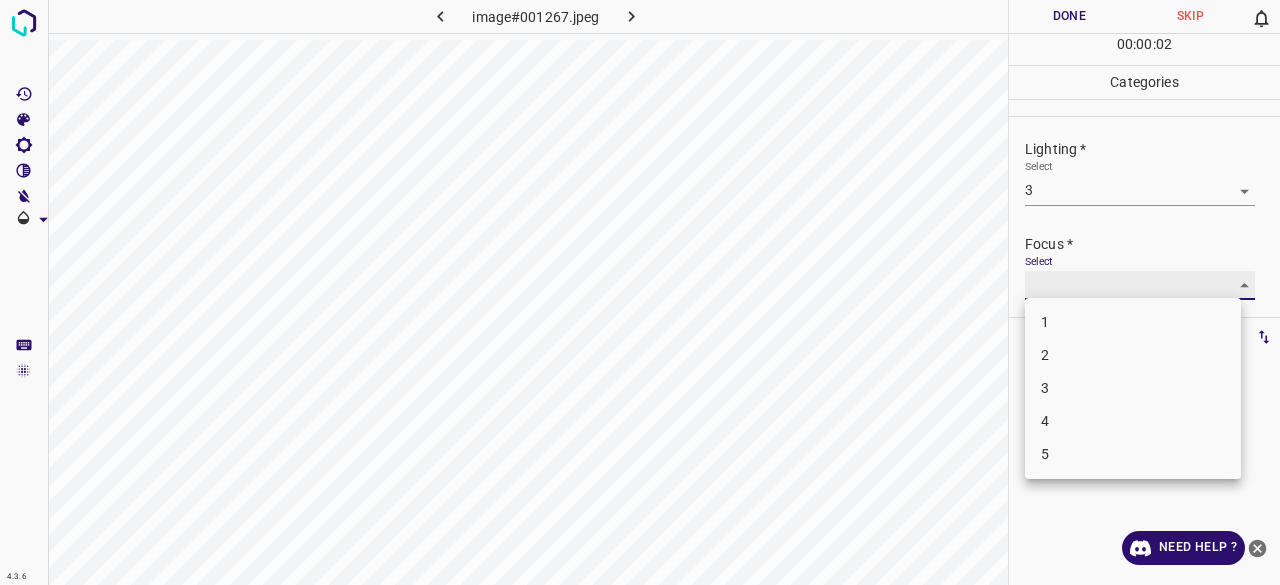 type on "3" 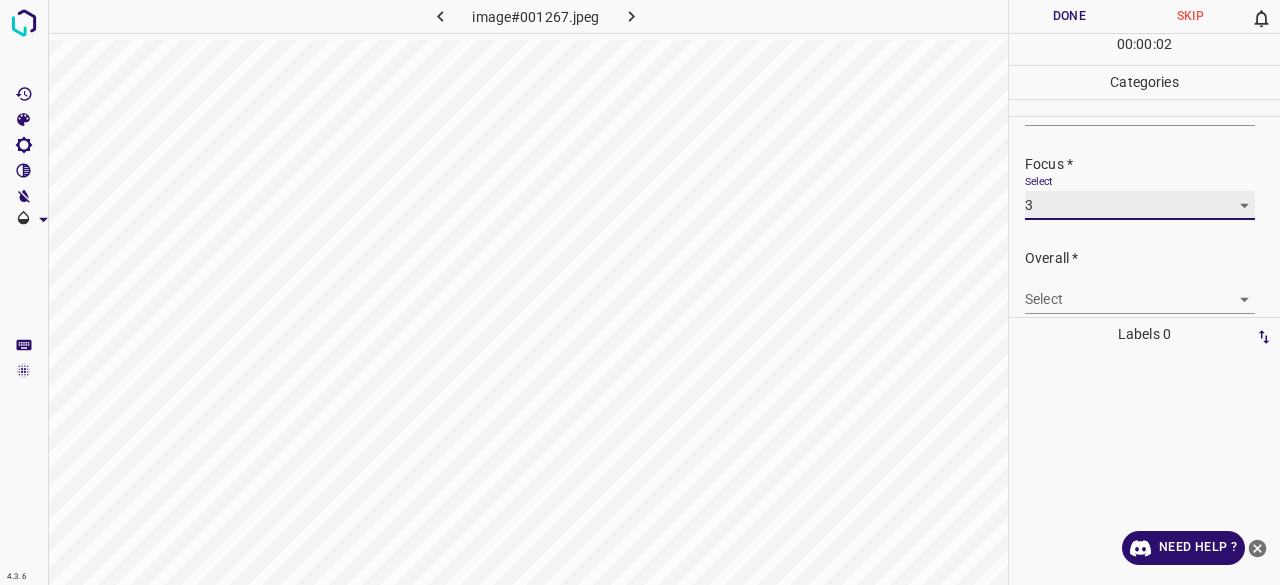 scroll, scrollTop: 98, scrollLeft: 0, axis: vertical 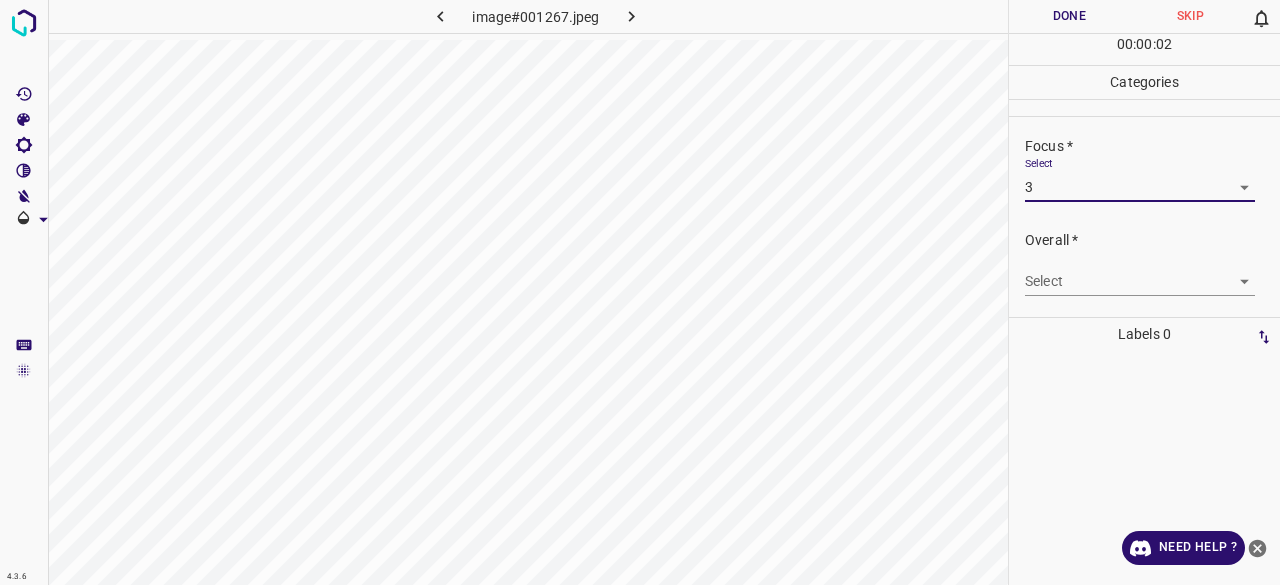 click on "4.3.6  image#001267.jpeg Done Skip 0 00   : 00   : 02   Categories Lighting *  Select 3 3 Focus *  Select 3 3 Overall *  Select ​ Labels   0 Categories 1 Lighting 2 Focus 3 Overall Tools Space Change between modes (Draw & Edit) I Auto labeling R Restore zoom M Zoom in N Zoom out Delete Delete selecte label Filters Z Restore filters X Saturation filter C Brightness filter V Contrast filter B Gray scale filter General O Download Need Help ? - Text - Hide - Delete" at bounding box center (640, 292) 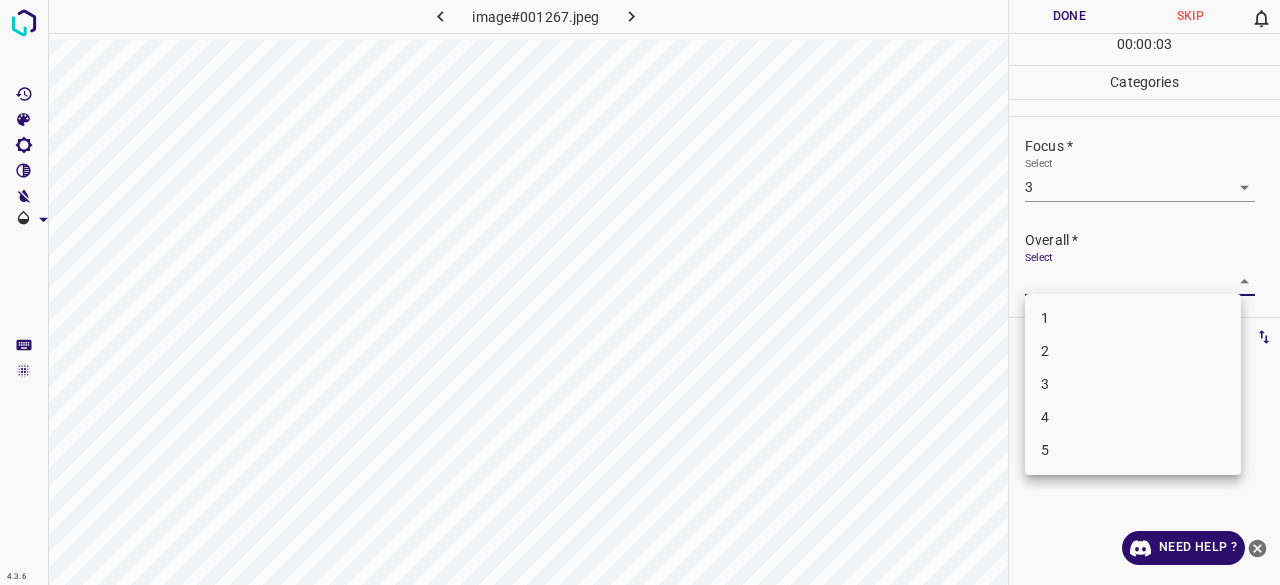 drag, startPoint x: 1032, startPoint y: 387, endPoint x: 1044, endPoint y: 372, distance: 19.209373 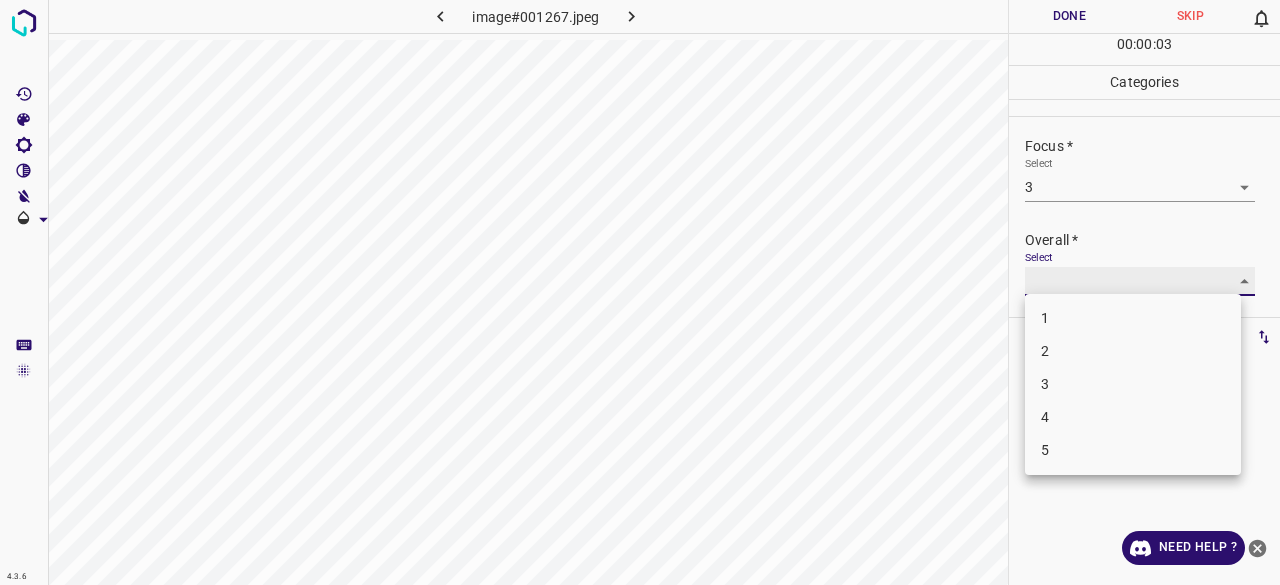 type on "3" 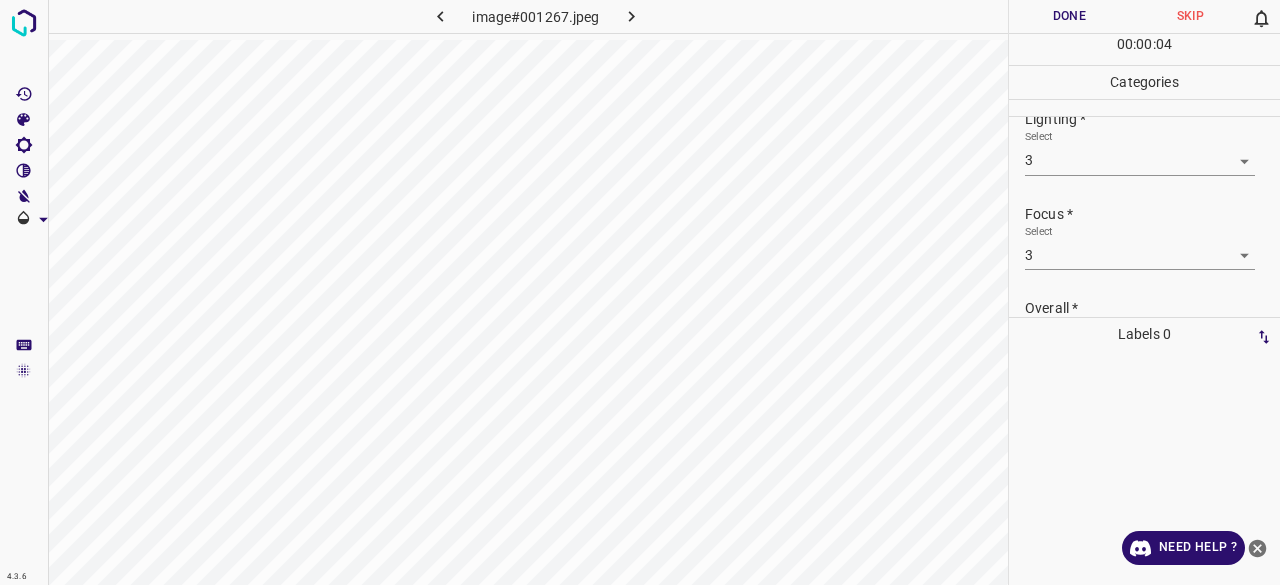 scroll, scrollTop: 0, scrollLeft: 0, axis: both 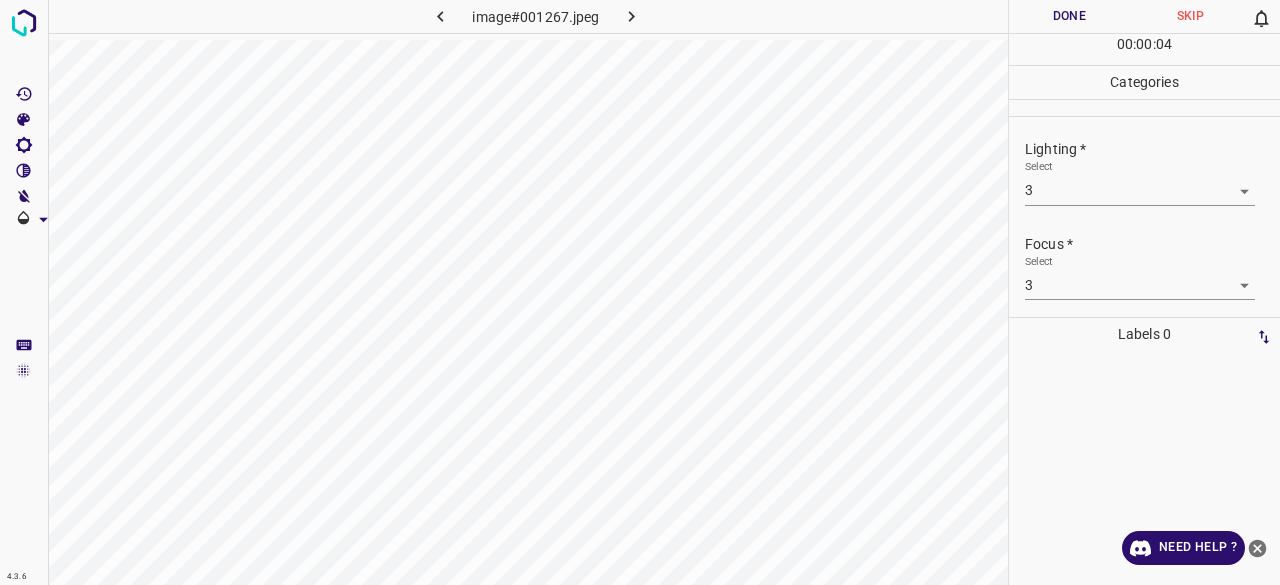 click on "Done" at bounding box center (1069, 16) 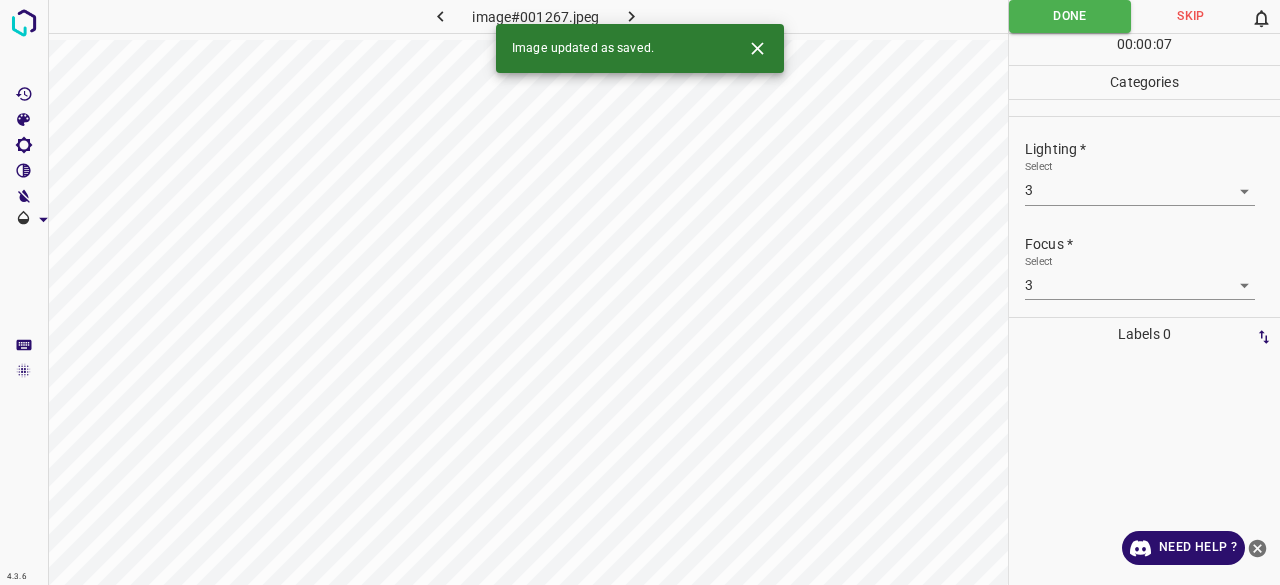 click 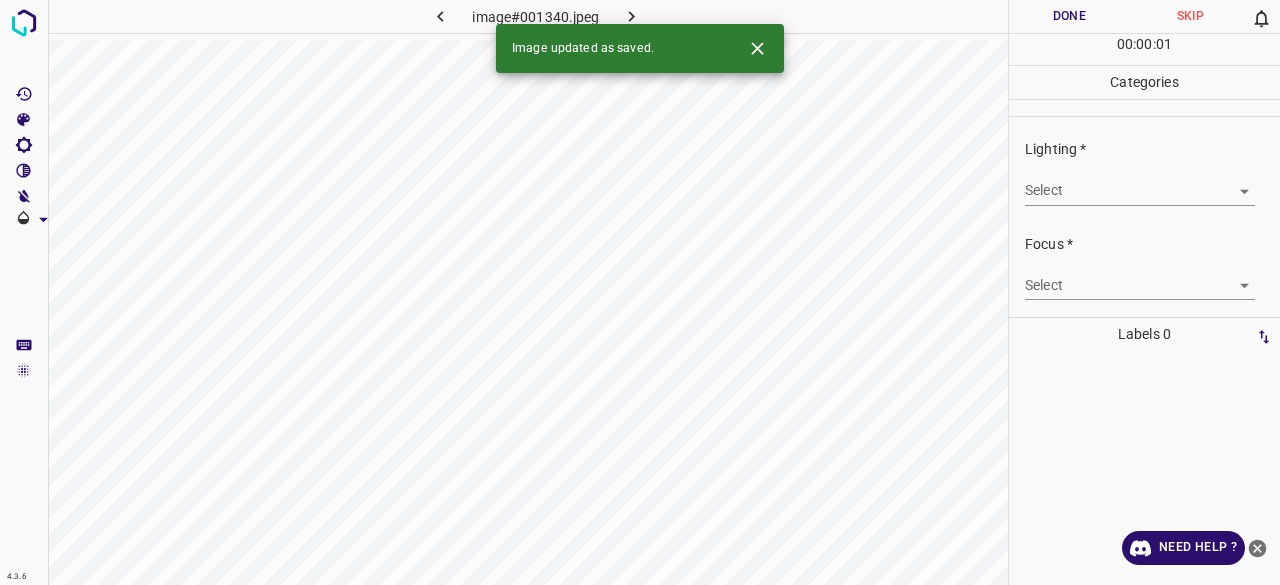click on "Lighting *  Select ​" at bounding box center (1144, 172) 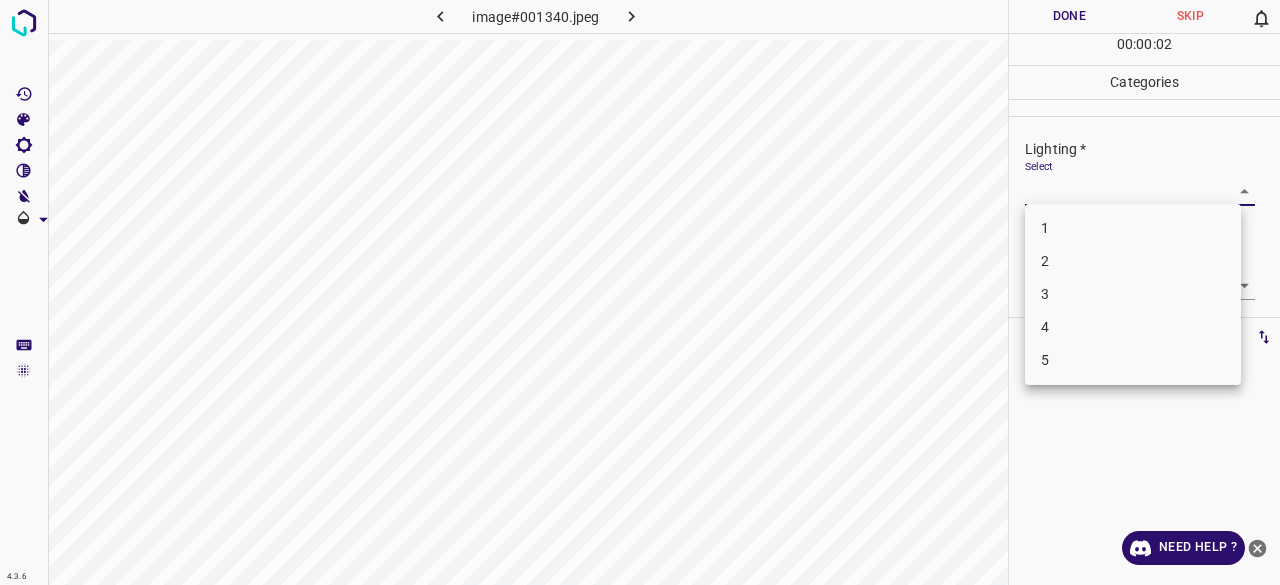 drag, startPoint x: 1067, startPoint y: 320, endPoint x: 1074, endPoint y: 283, distance: 37.65634 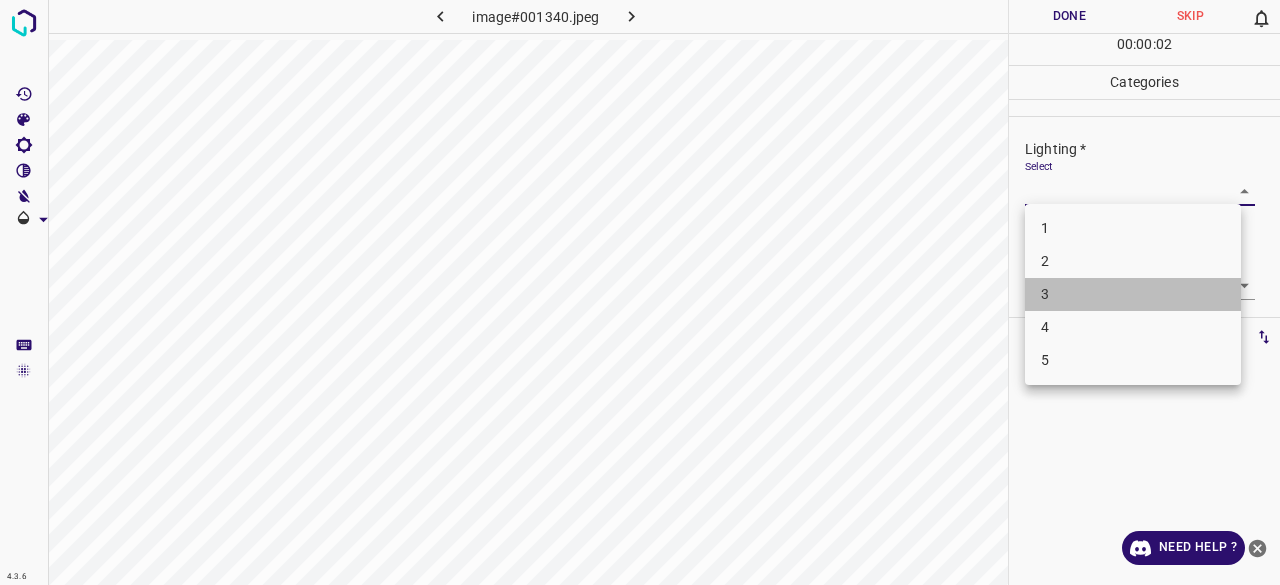 click on "3" at bounding box center (1133, 294) 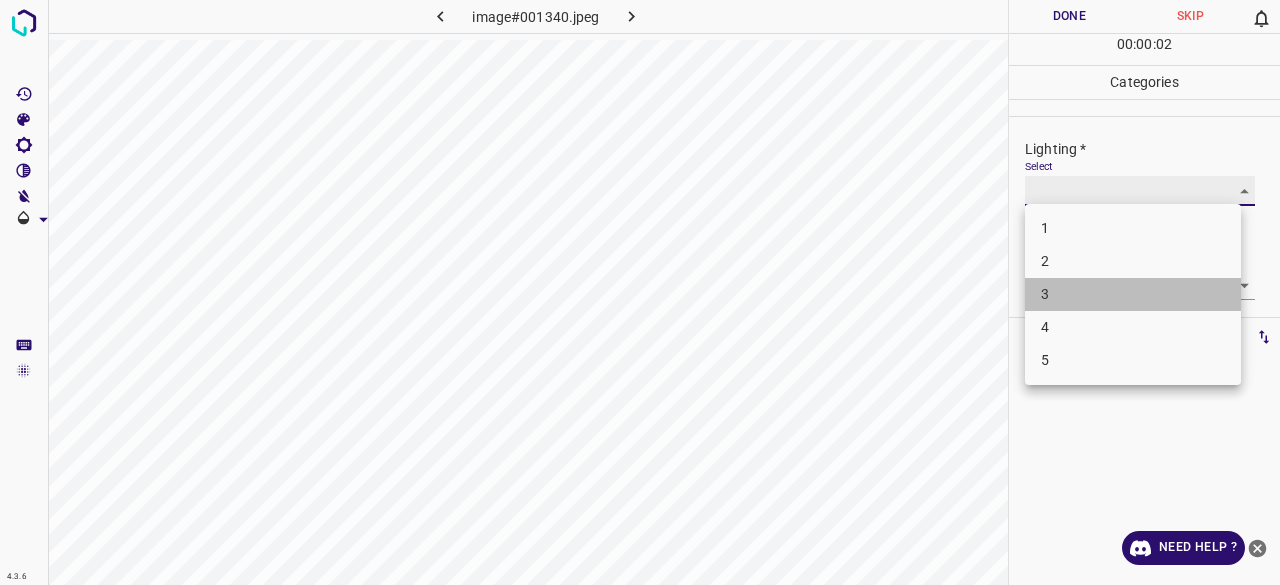 type on "3" 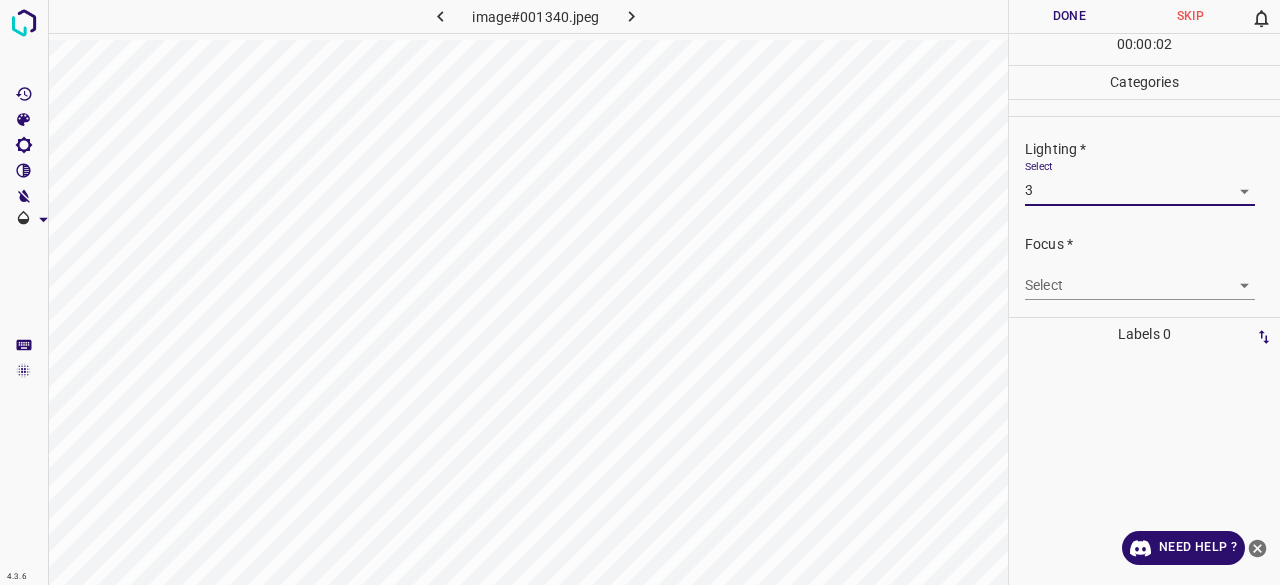 click on "Select ​" at bounding box center (1140, 277) 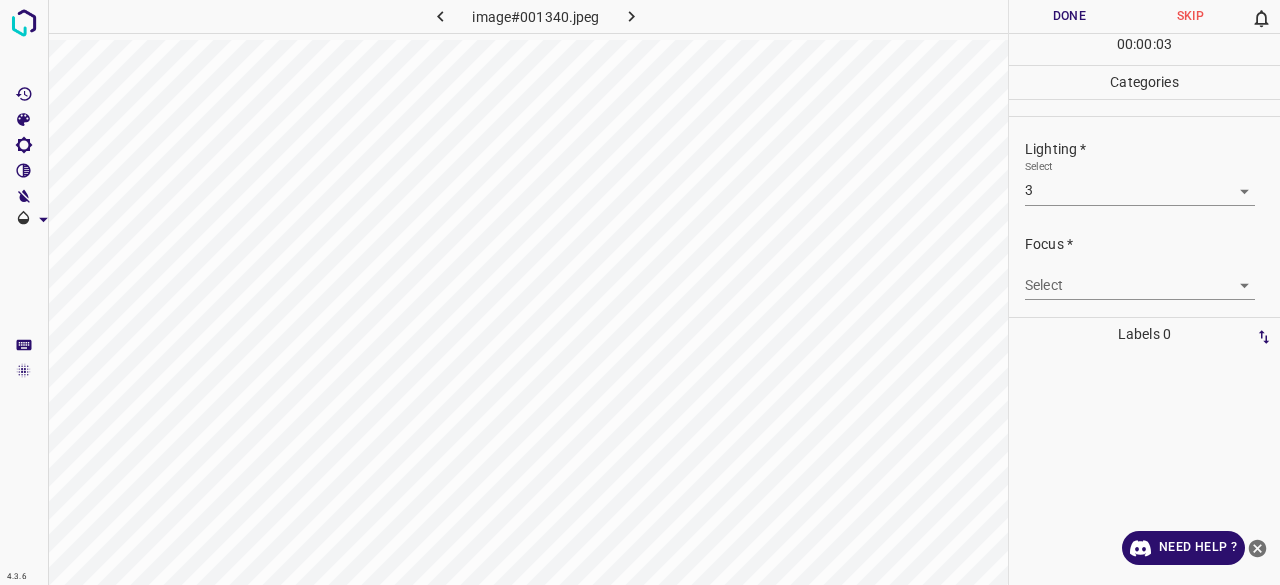 click on "Labels   0" at bounding box center (1144, 334) 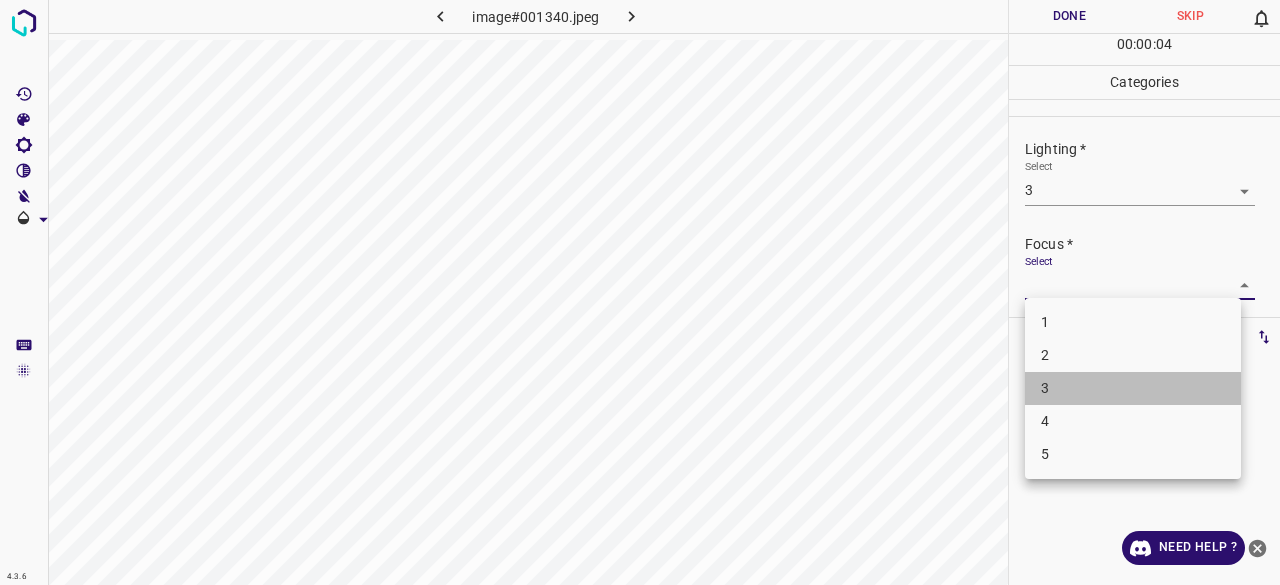 drag, startPoint x: 1034, startPoint y: 381, endPoint x: 1047, endPoint y: 357, distance: 27.294687 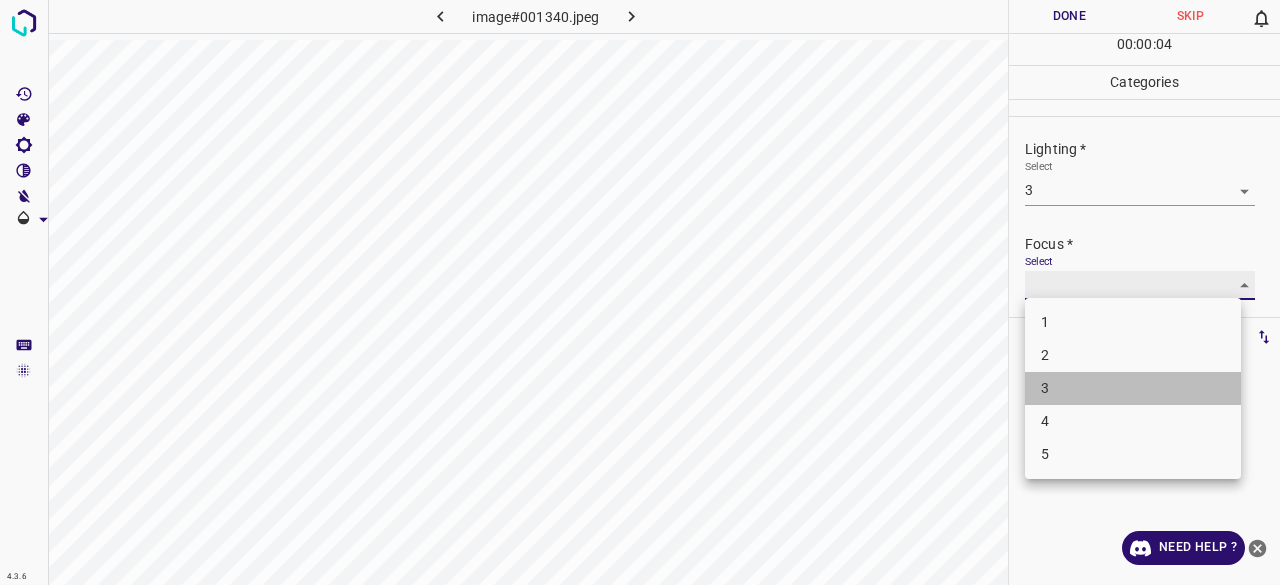 type on "3" 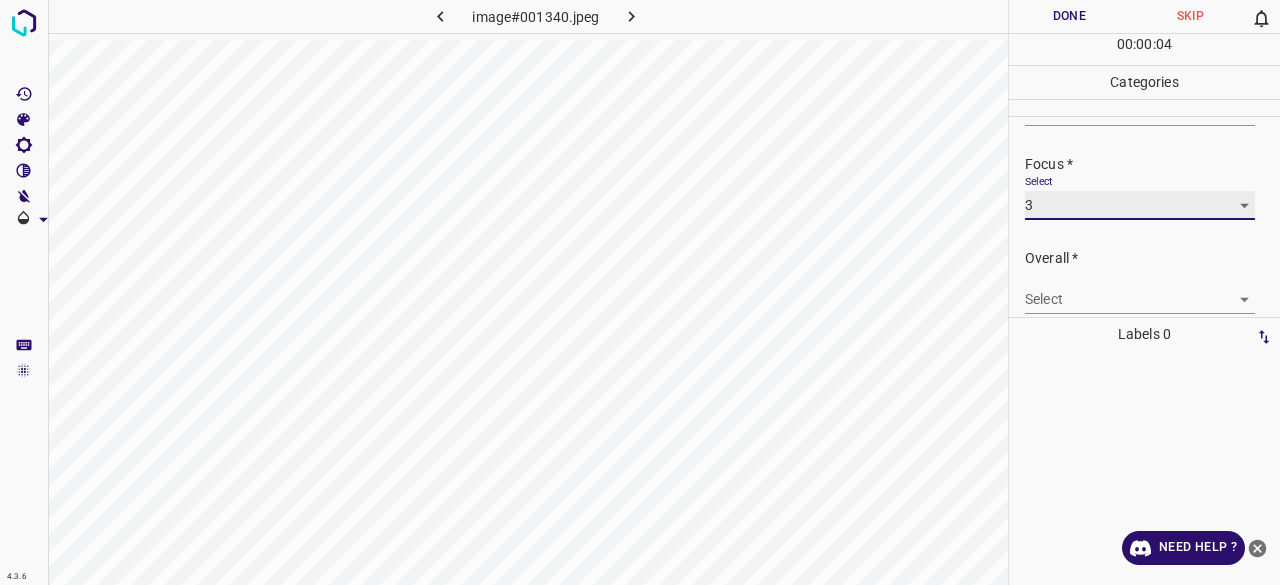 scroll, scrollTop: 98, scrollLeft: 0, axis: vertical 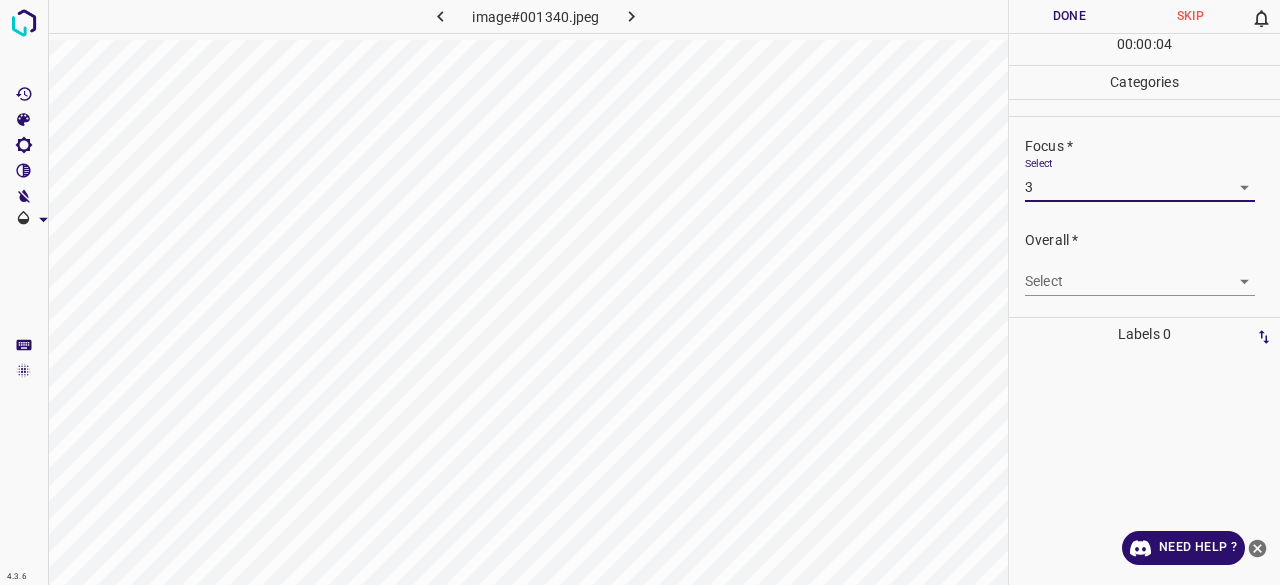 click on "4.3.6  image#001340.jpeg Done Skip 0 00   : 00   : 04   Categories Lighting *  Select 3 3 Focus *  Select 3 3 Overall *  Select ​ Labels   0 Categories 1 Lighting 2 Focus 3 Overall Tools Space Change between modes (Draw & Edit) I Auto labeling R Restore zoom M Zoom in N Zoom out Delete Delete selecte label Filters Z Restore filters X Saturation filter C Brightness filter V Contrast filter B Gray scale filter General O Download Need Help ? - Text - Hide - Delete" at bounding box center [640, 292] 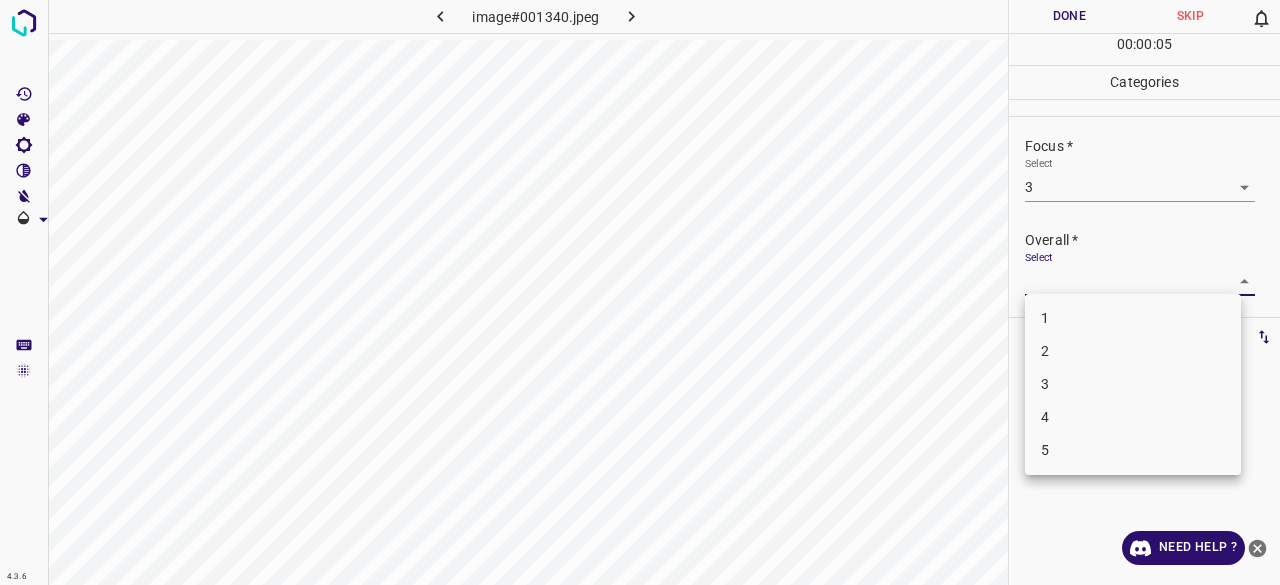 click on "3" at bounding box center [1133, 384] 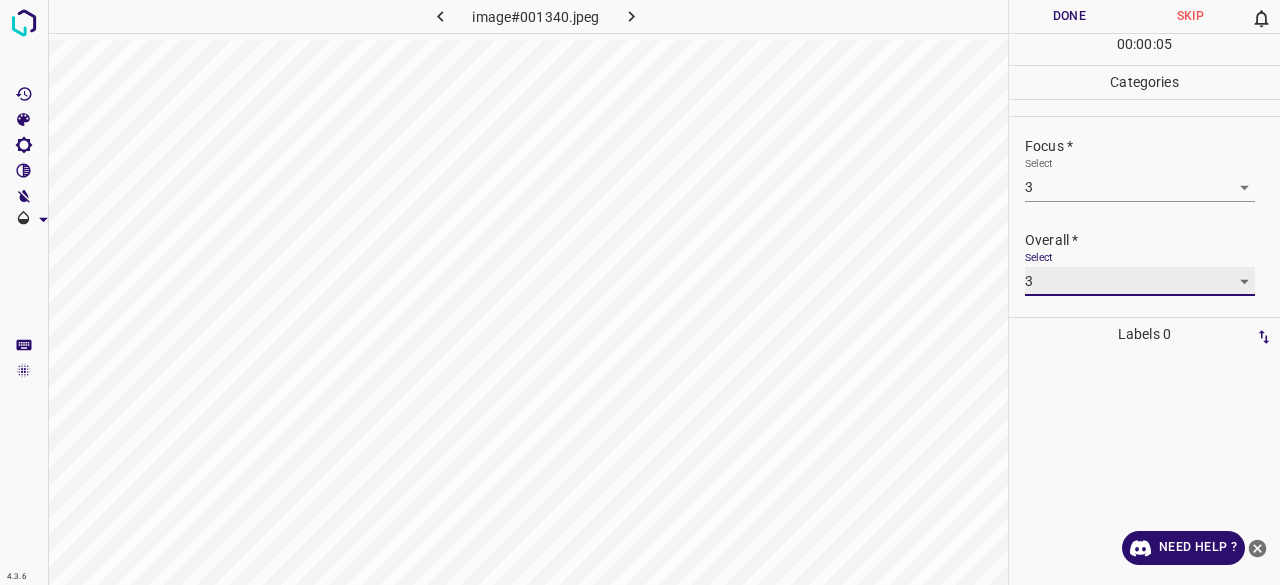 type on "3" 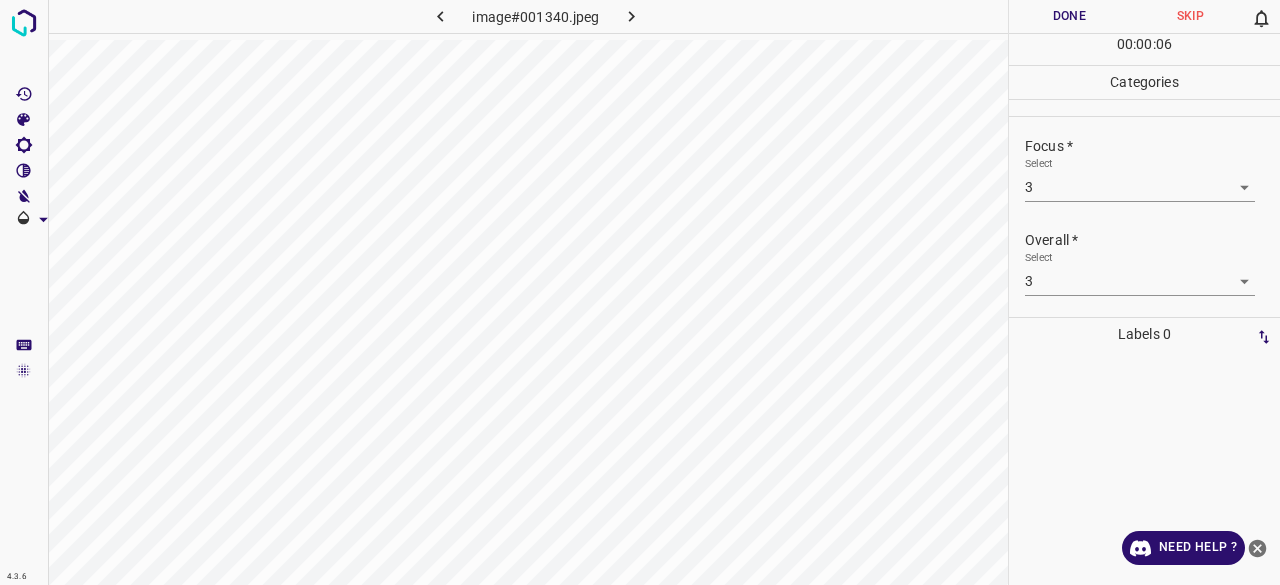 click on "00   : 00   : 06" at bounding box center (1144, 49) 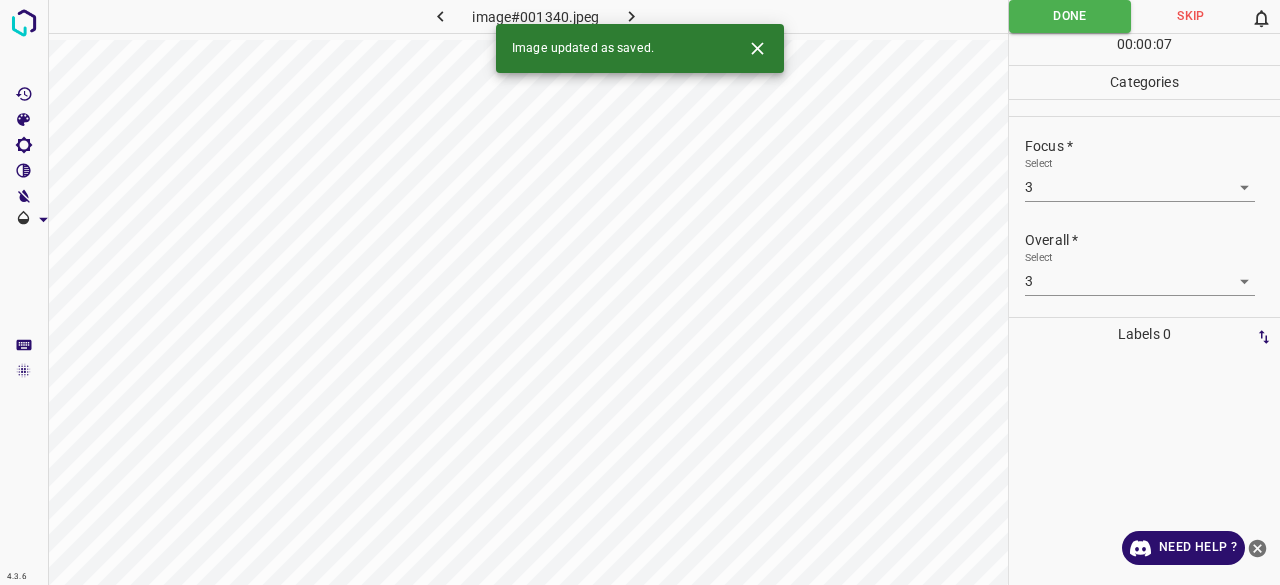 click 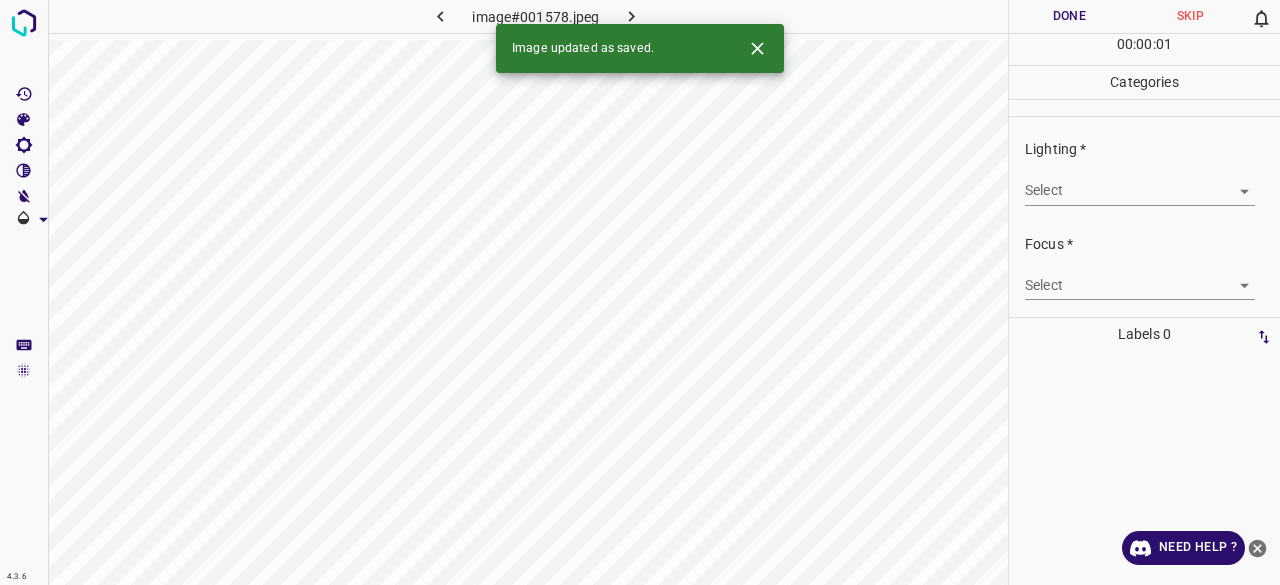 click on "4.3.6  image#001578.jpeg Done Skip 0 00   : 00   : 01   Categories Lighting *  Select ​ Focus *  Select ​ Overall *  Select ​ Labels   0 Categories 1 Lighting 2 Focus 3 Overall Tools Space Change between modes (Draw & Edit) I Auto labeling R Restore zoom M Zoom in N Zoom out Delete Delete selecte label Filters Z Restore filters X Saturation filter C Brightness filter V Contrast filter B Gray scale filter General O Download Image updated as saved. Need Help ? - Text - Hide - Delete" at bounding box center [640, 292] 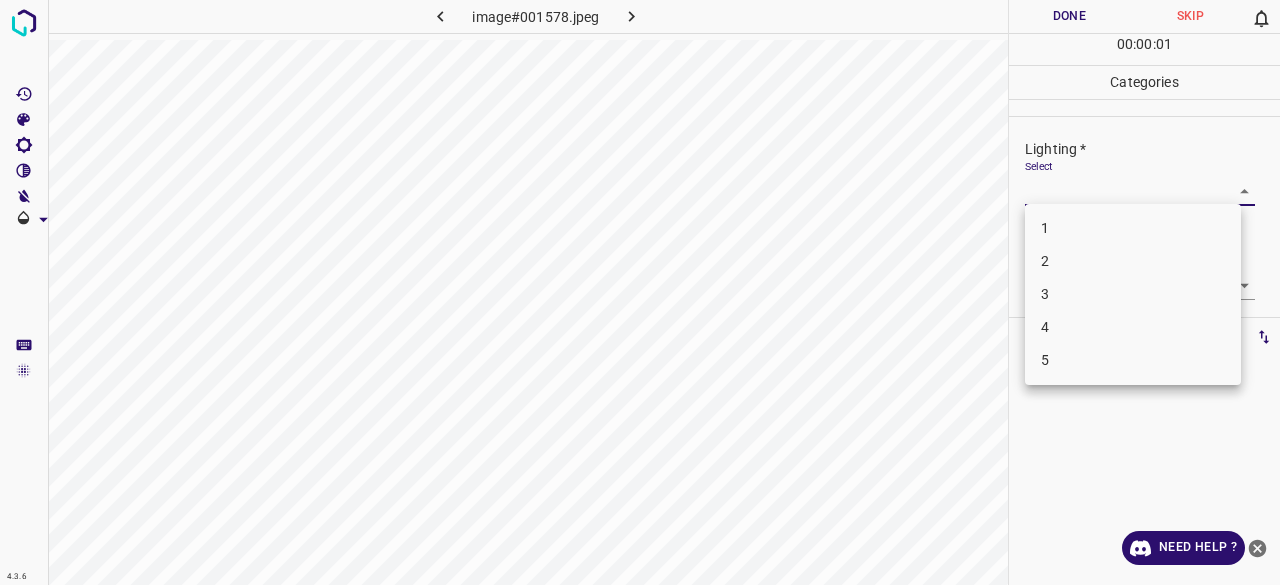 click on "3" at bounding box center [1133, 294] 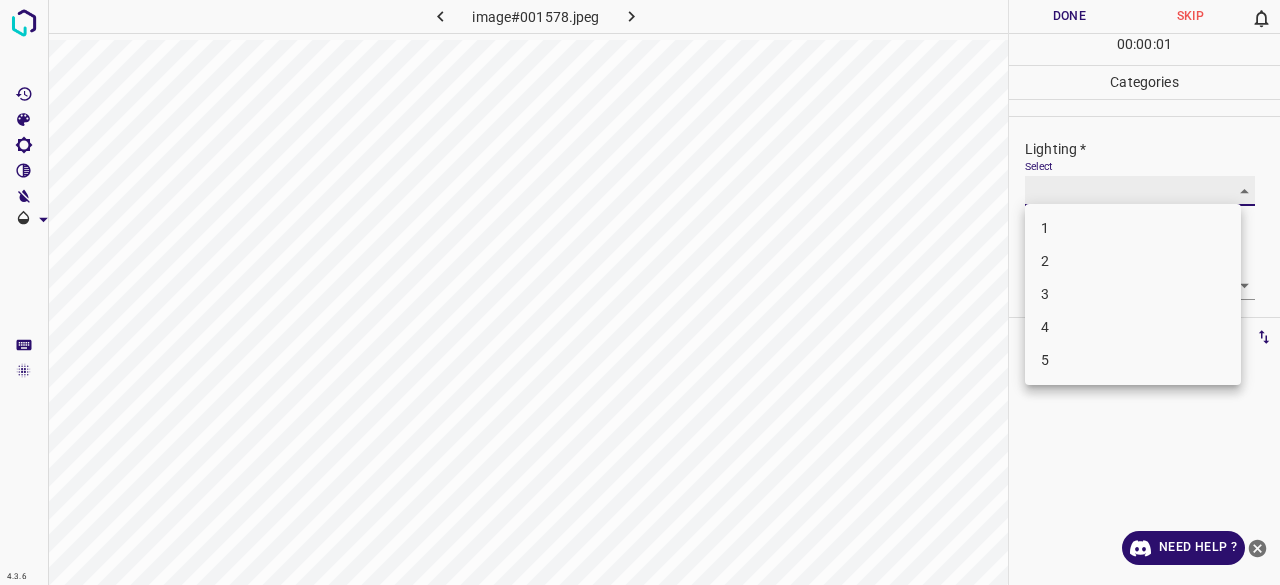 type on "3" 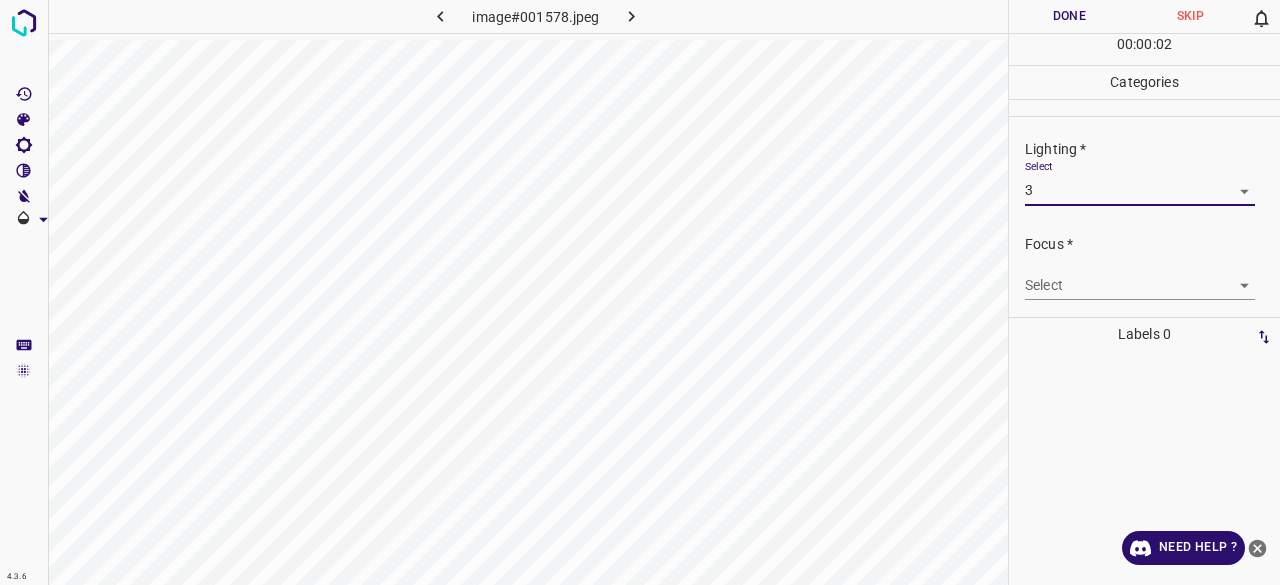 click on "4.3.6  image#001578.jpeg Done Skip 0 00   : 00   : 02   Categories Lighting *  Select 3 3 Focus *  Select ​ Overall *  Select ​ Labels   0 Categories 1 Lighting 2 Focus 3 Overall Tools Space Change between modes (Draw & Edit) I Auto labeling R Restore zoom M Zoom in N Zoom out Delete Delete selecte label Filters Z Restore filters X Saturation filter C Brightness filter V Contrast filter B Gray scale filter General O Download Need Help ? - Text - Hide - Delete 1 2 3 4 5" at bounding box center [640, 292] 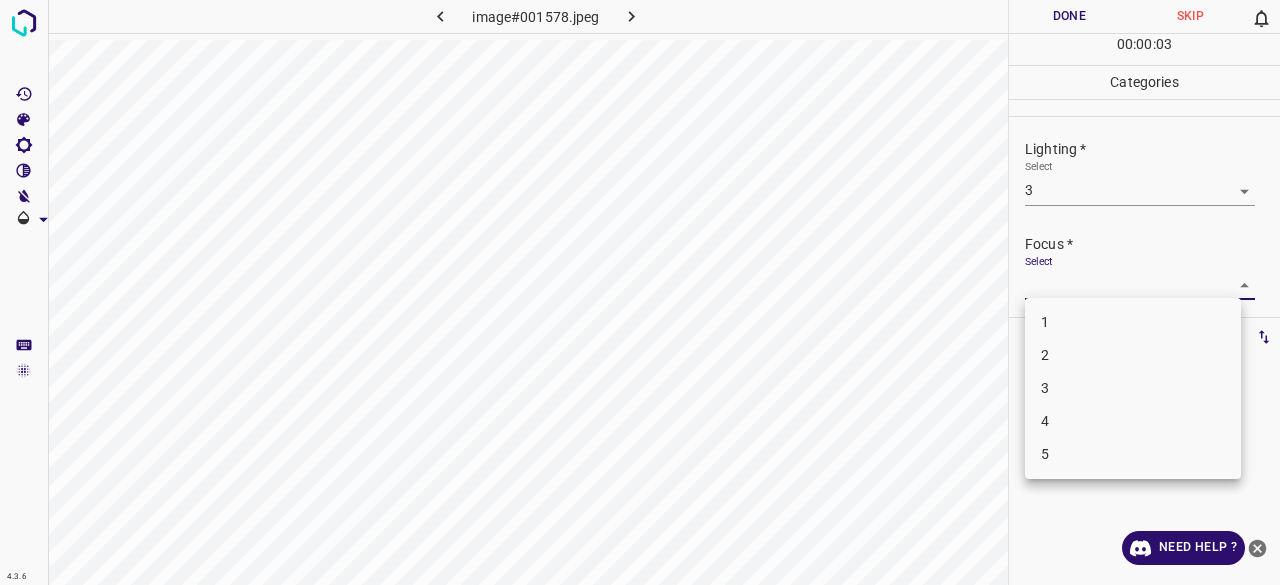 click on "3" at bounding box center (1133, 388) 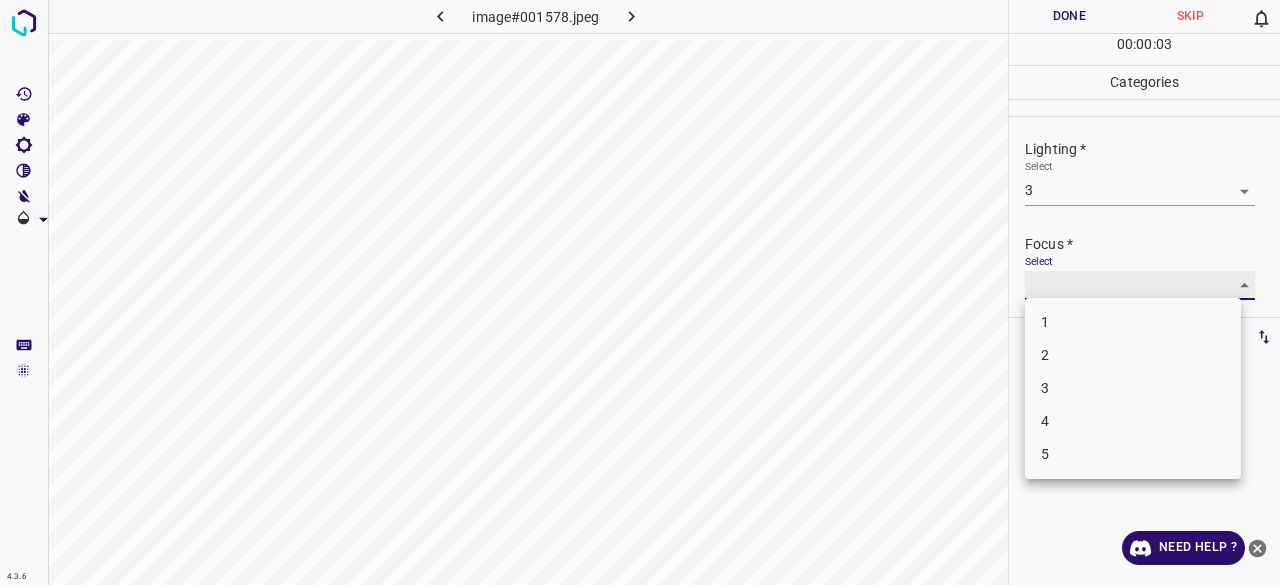 type on "3" 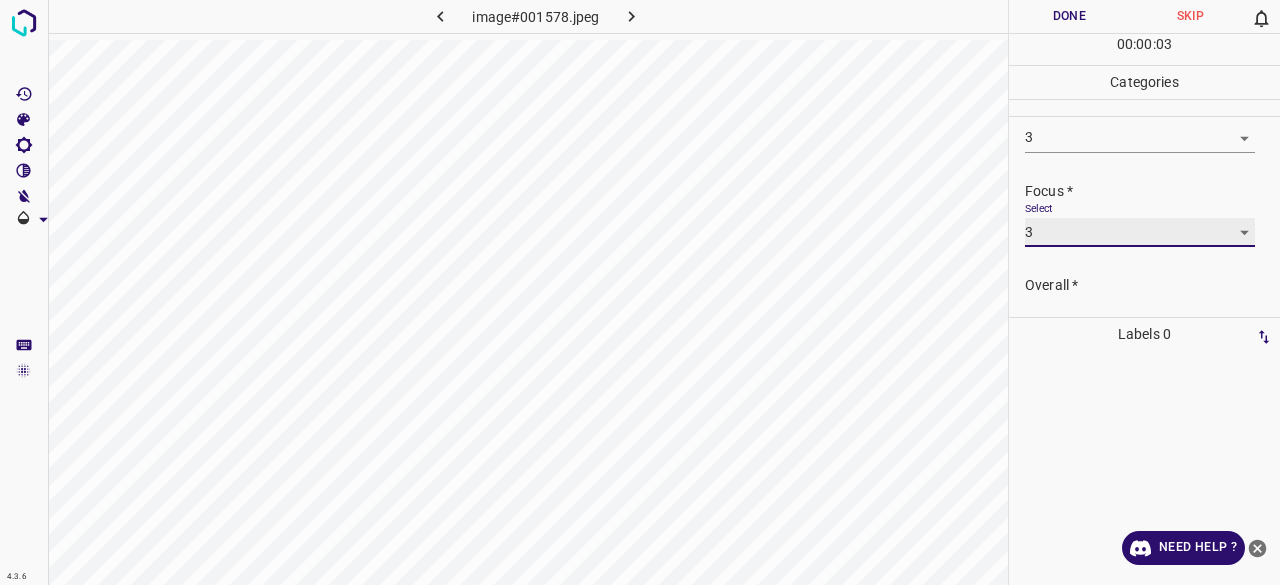 scroll, scrollTop: 98, scrollLeft: 0, axis: vertical 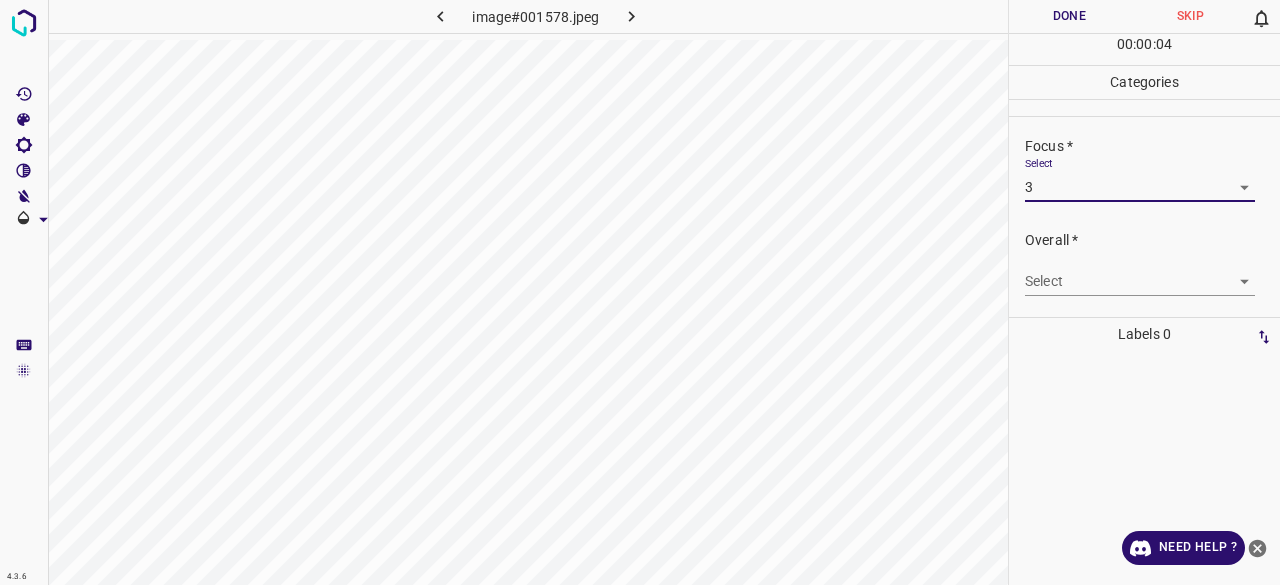 drag, startPoint x: 1050, startPoint y: 261, endPoint x: 1035, endPoint y: 287, distance: 30.016663 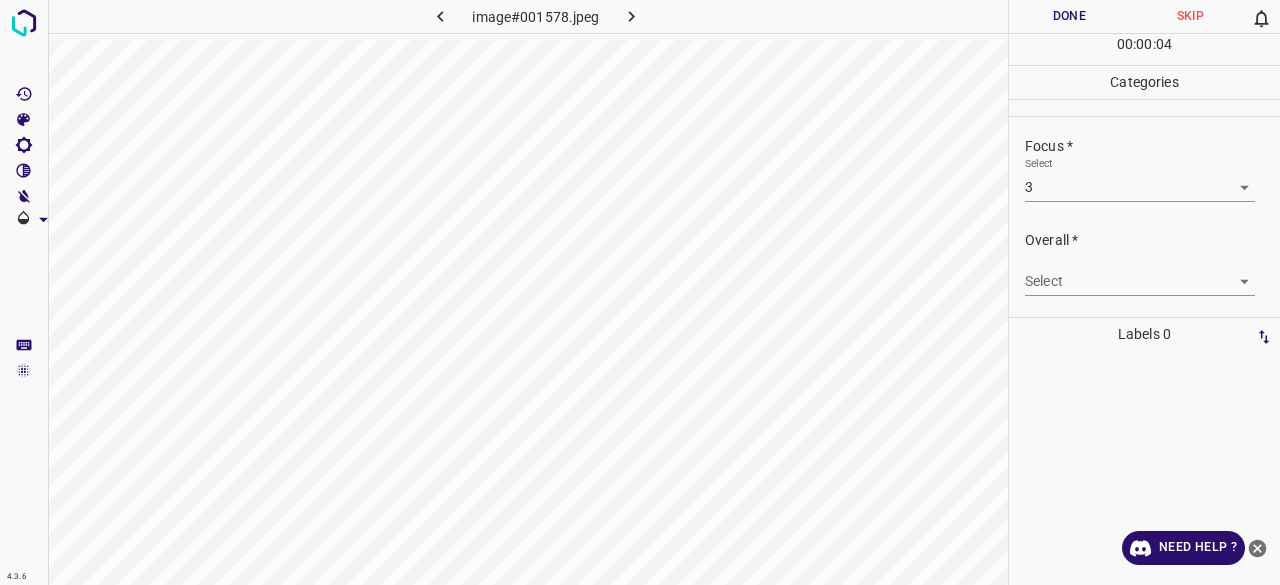 click on "4.3.6  image#001578.jpeg Done Skip 0 00   : 00   : 04   Categories Lighting *  Select 3 3 Focus *  Select 3 3 Overall *  Select ​ Labels   0 Categories 1 Lighting 2 Focus 3 Overall Tools Space Change between modes (Draw & Edit) I Auto labeling R Restore zoom M Zoom in N Zoom out Delete Delete selecte label Filters Z Restore filters X Saturation filter C Brightness filter V Contrast filter B Gray scale filter General O Download Need Help ? - Text - Hide - Delete" at bounding box center (640, 292) 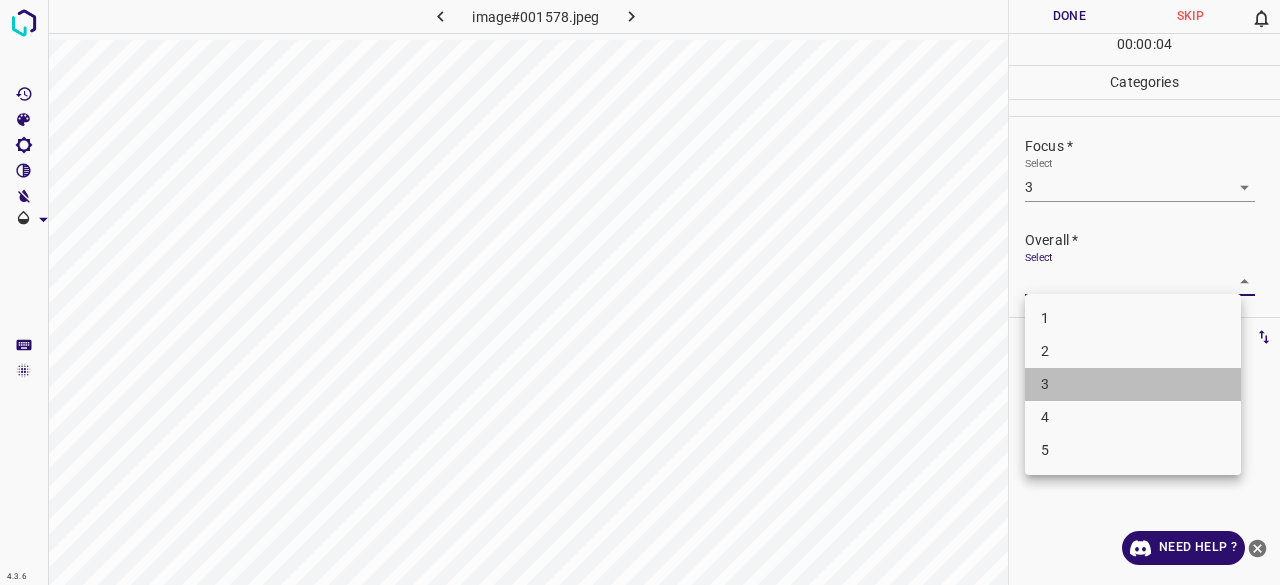 click on "3" at bounding box center (1133, 384) 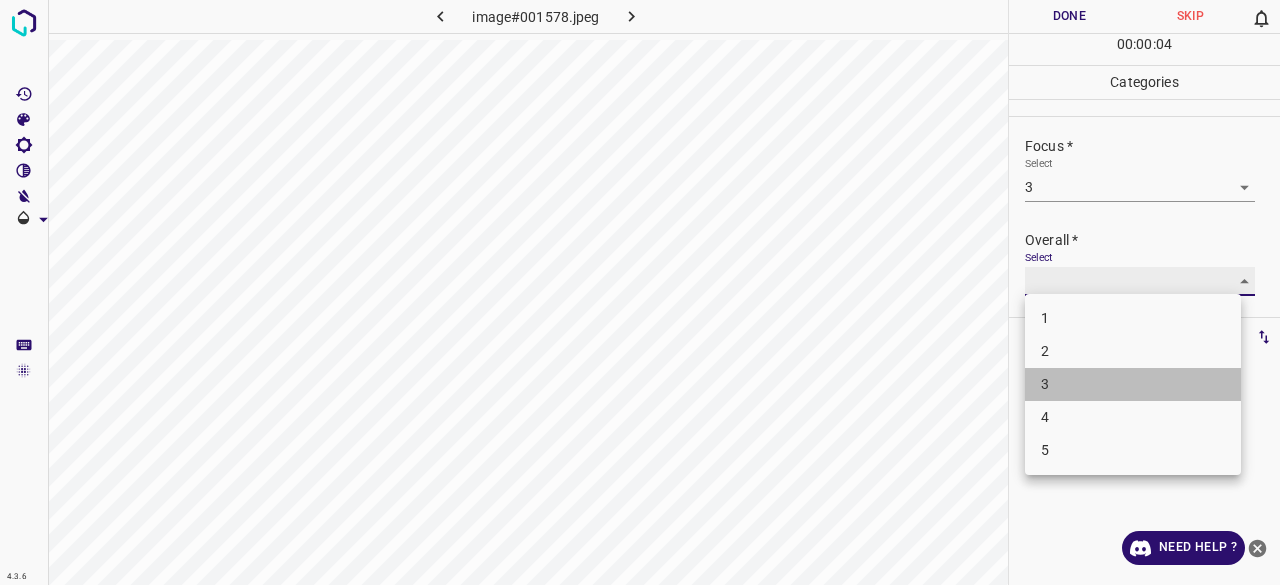 type on "3" 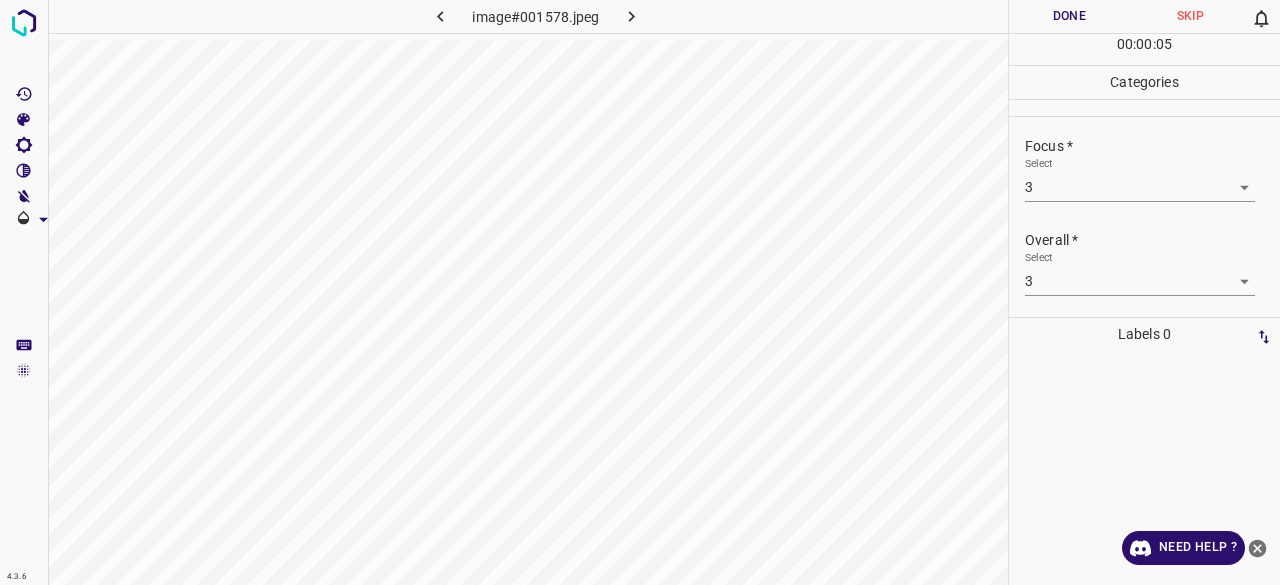 click on "Done" at bounding box center [1069, 16] 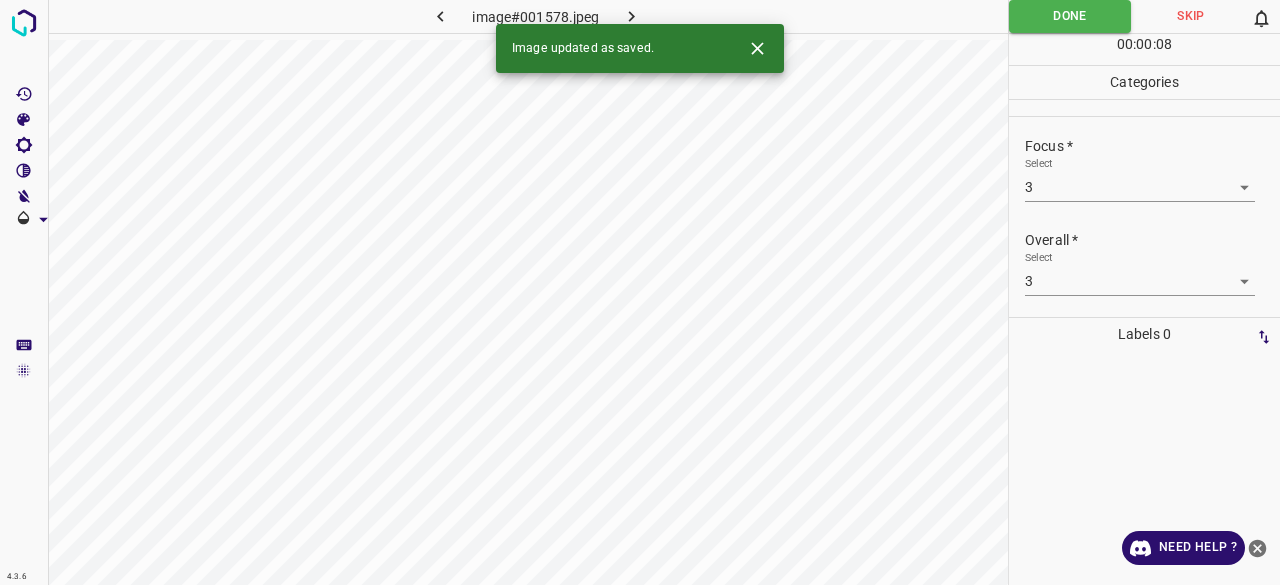 click on "Image updated as saved." at bounding box center [640, 48] 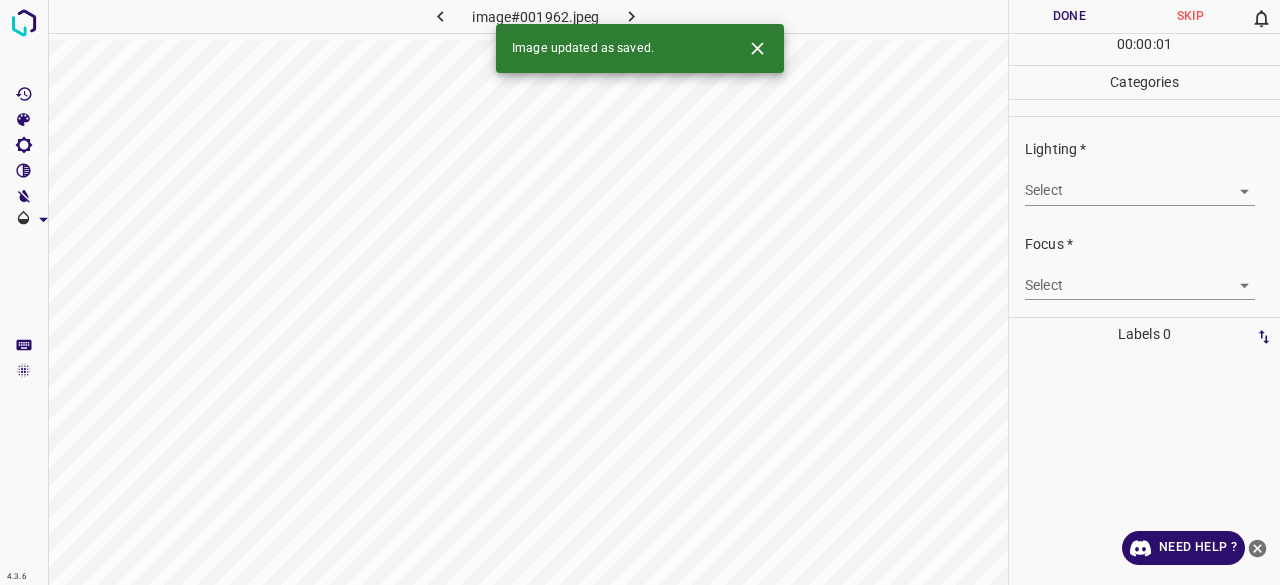 click on "4.3.6  image#001962.jpeg Done Skip 0 00   : 00   : 01   Categories Lighting *  Select ​ Focus *  Select ​ Overall *  Select ​ Labels   0 Categories 1 Lighting 2 Focus 3 Overall Tools Space Change between modes (Draw & Edit) I Auto labeling R Restore zoom M Zoom in N Zoom out Delete Delete selecte label Filters Z Restore filters X Saturation filter C Brightness filter V Contrast filter B Gray scale filter General O Download Image updated as saved. Need Help ? - Text - Hide - Delete" at bounding box center [640, 292] 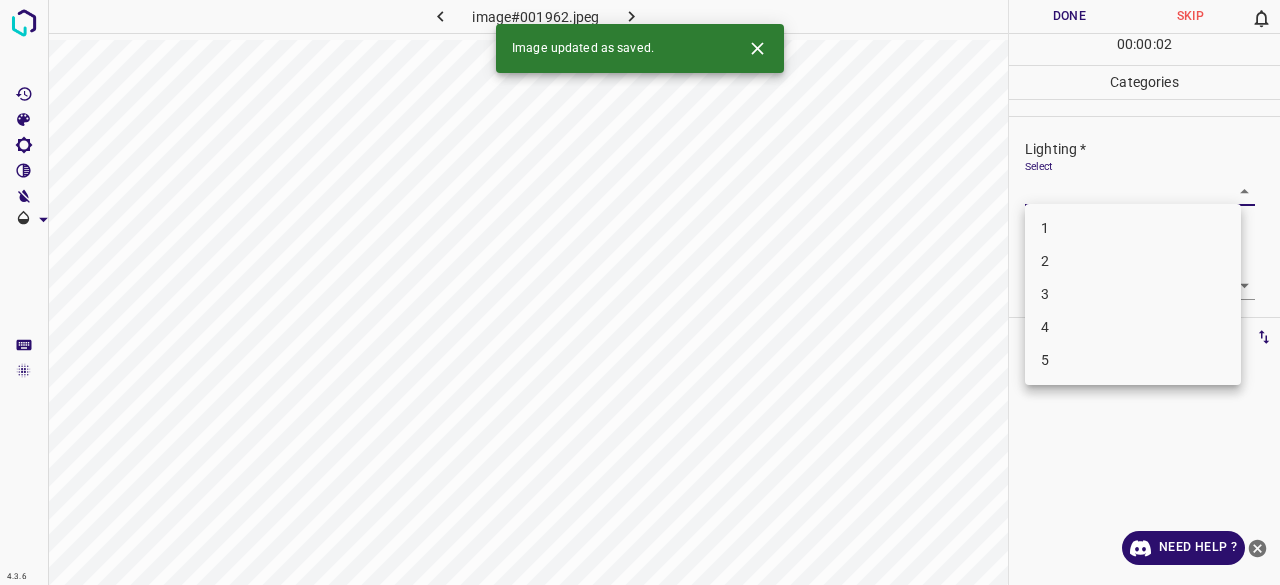 click on "3" at bounding box center (1133, 294) 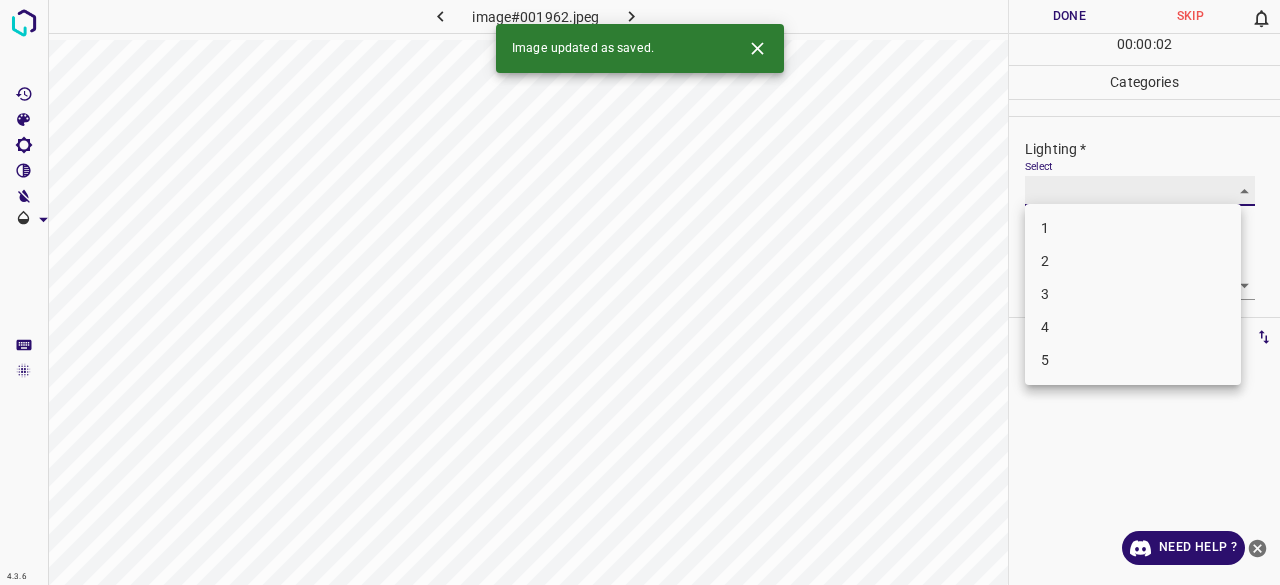 type on "3" 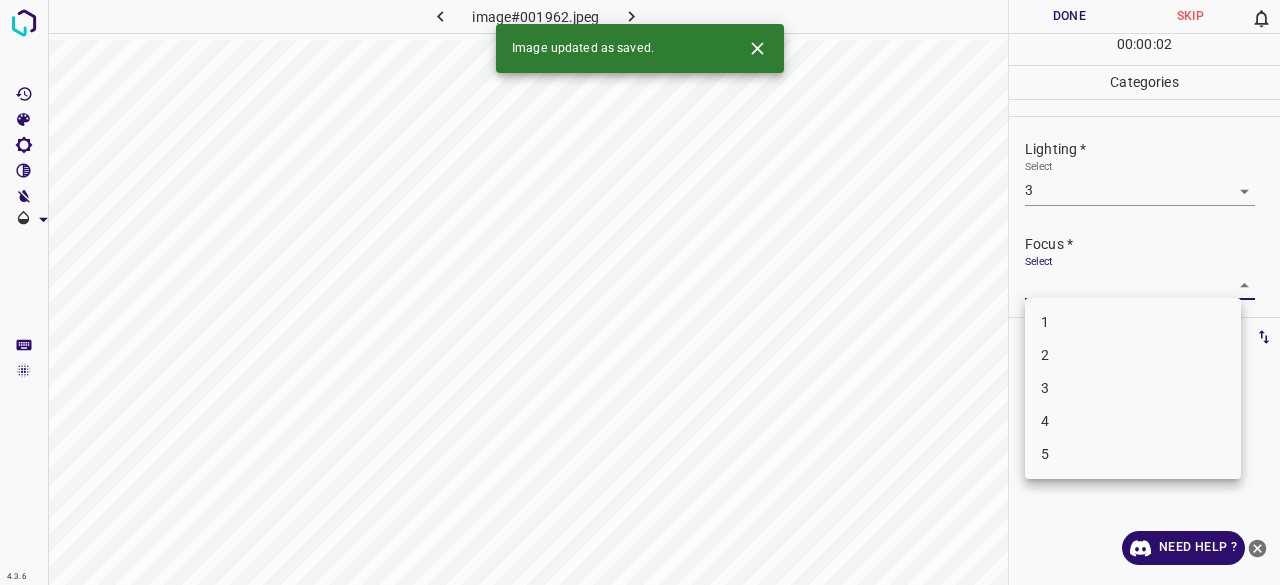 click on "4.3.6  image#001962.jpeg Done Skip 0 00   : 00   : 02   Categories Lighting *  Select 3 3 Focus *  Select ​ Overall *  Select ​ Labels   0 Categories 1 Lighting 2 Focus 3 Overall Tools Space Change between modes (Draw & Edit) I Auto labeling R Restore zoom M Zoom in N Zoom out Delete Delete selecte label Filters Z Restore filters X Saturation filter C Brightness filter V Contrast filter B Gray scale filter General O Download Image updated as saved. Need Help ? - Text - Hide - Delete 1 2 3 4 5" at bounding box center (640, 292) 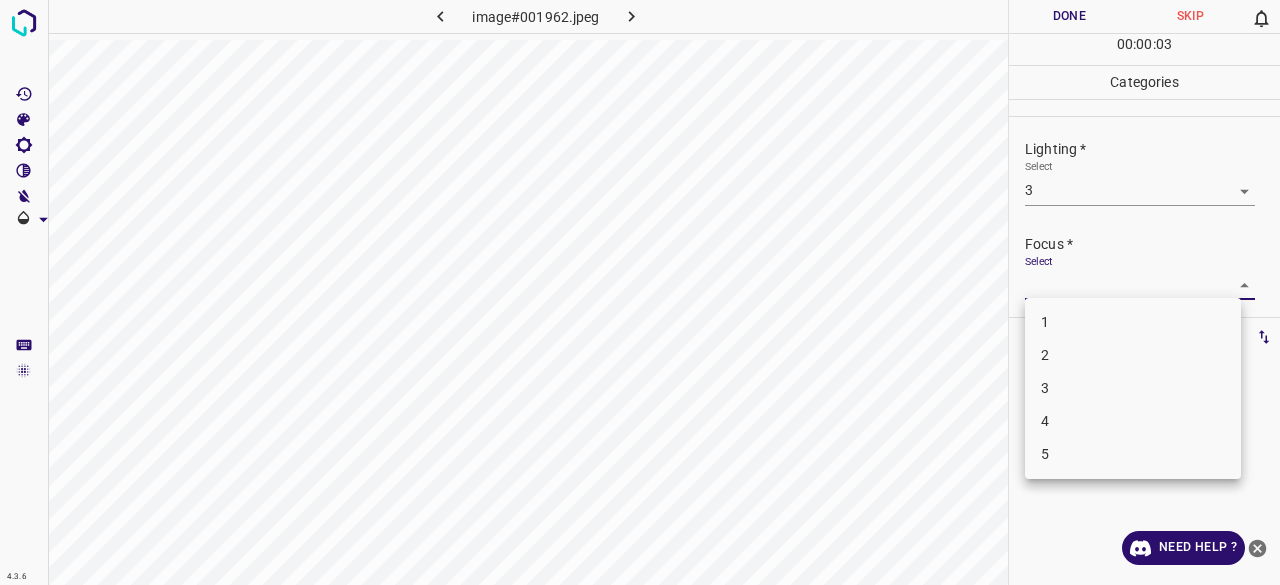 drag, startPoint x: 1040, startPoint y: 365, endPoint x: 1050, endPoint y: 361, distance: 10.770329 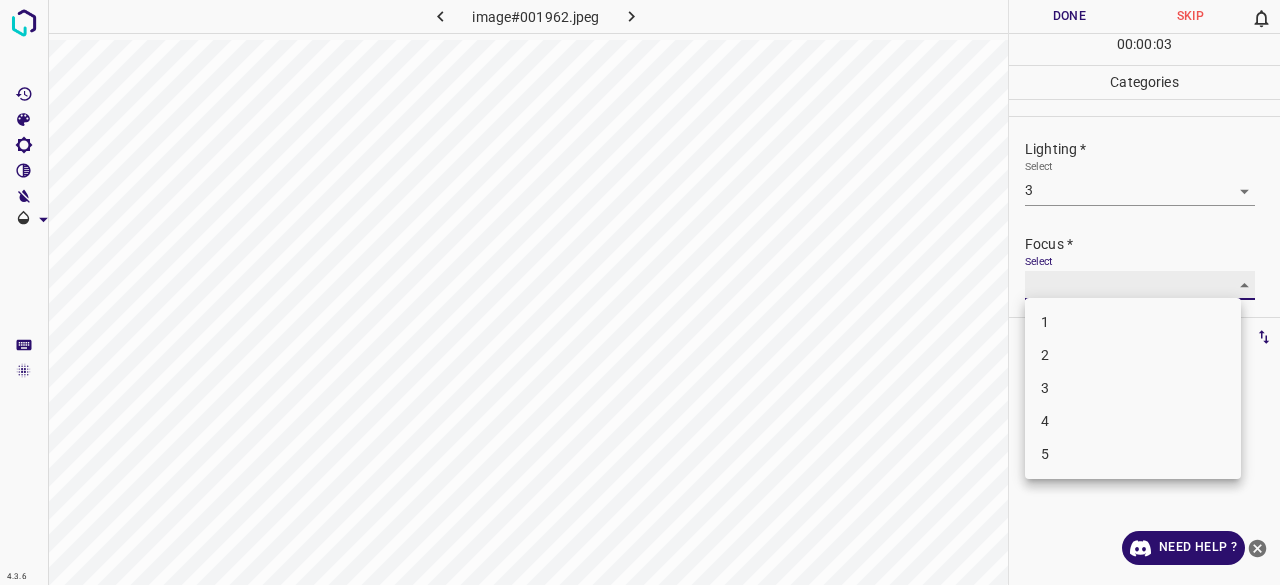 type on "2" 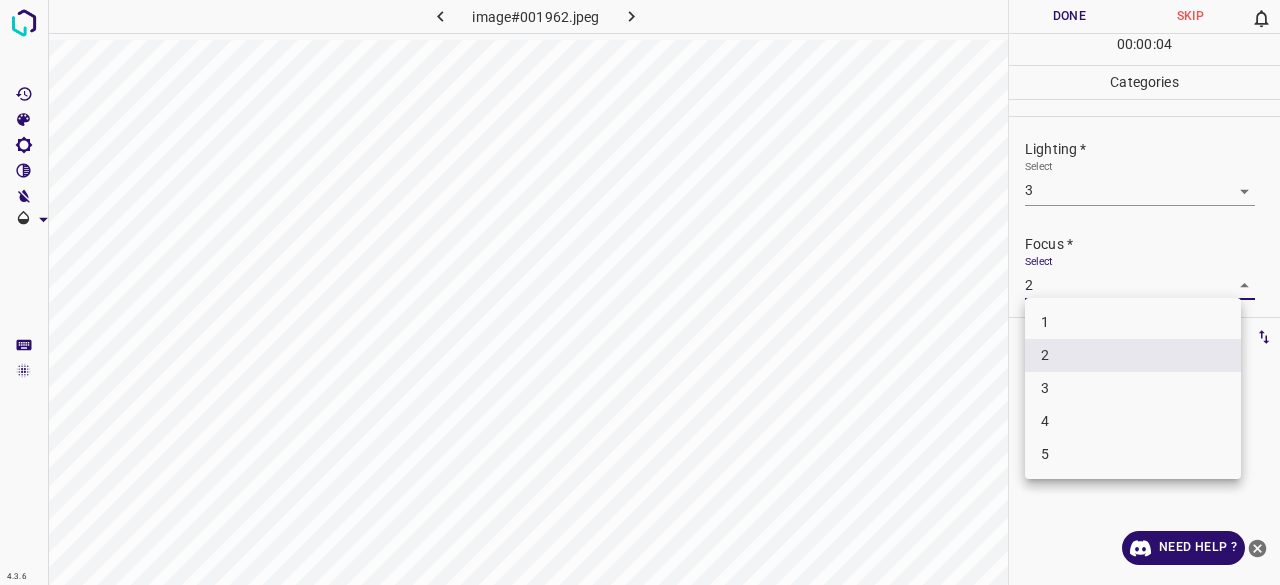 click on "4.3.6  image#001962.jpeg Done Skip 0 00   : 00   : 04   Categories Lighting *  Select 3 3 Focus *  Select 2 2 Overall *  Select ​ Labels   0 Categories 1 Lighting 2 Focus 3 Overall Tools Space Change between modes (Draw & Edit) I Auto labeling R Restore zoom M Zoom in N Zoom out Delete Delete selecte label Filters Z Restore filters X Saturation filter C Brightness filter V Contrast filter B Gray scale filter General O Download Need Help ? - Text - Hide - Delete 1 2 3 4 5" at bounding box center [640, 292] 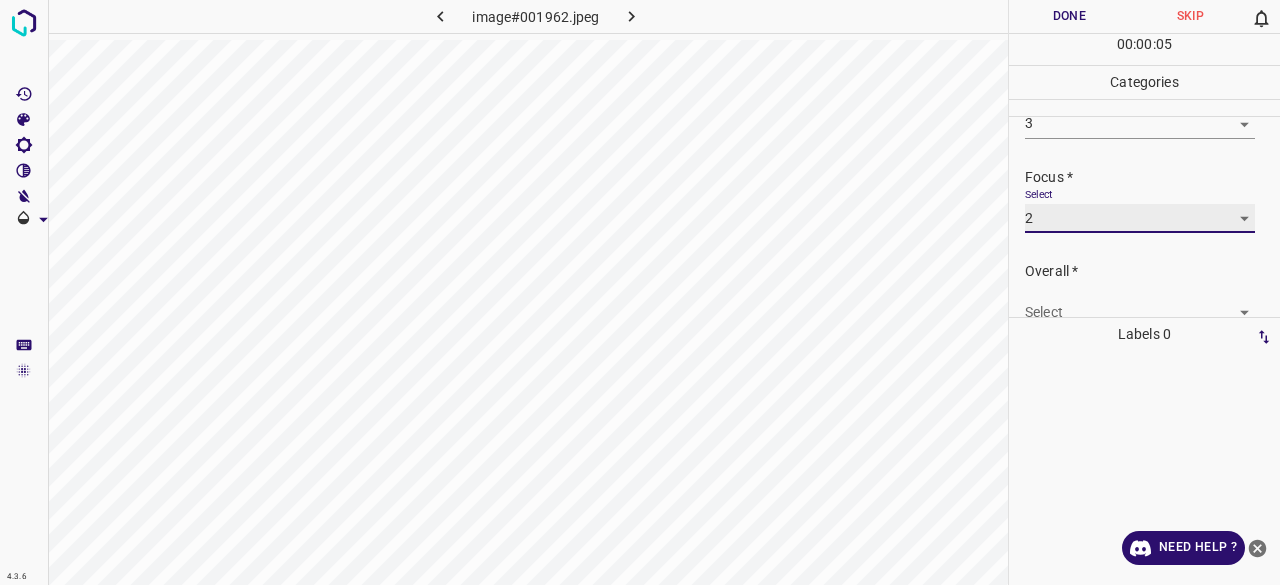 scroll, scrollTop: 98, scrollLeft: 0, axis: vertical 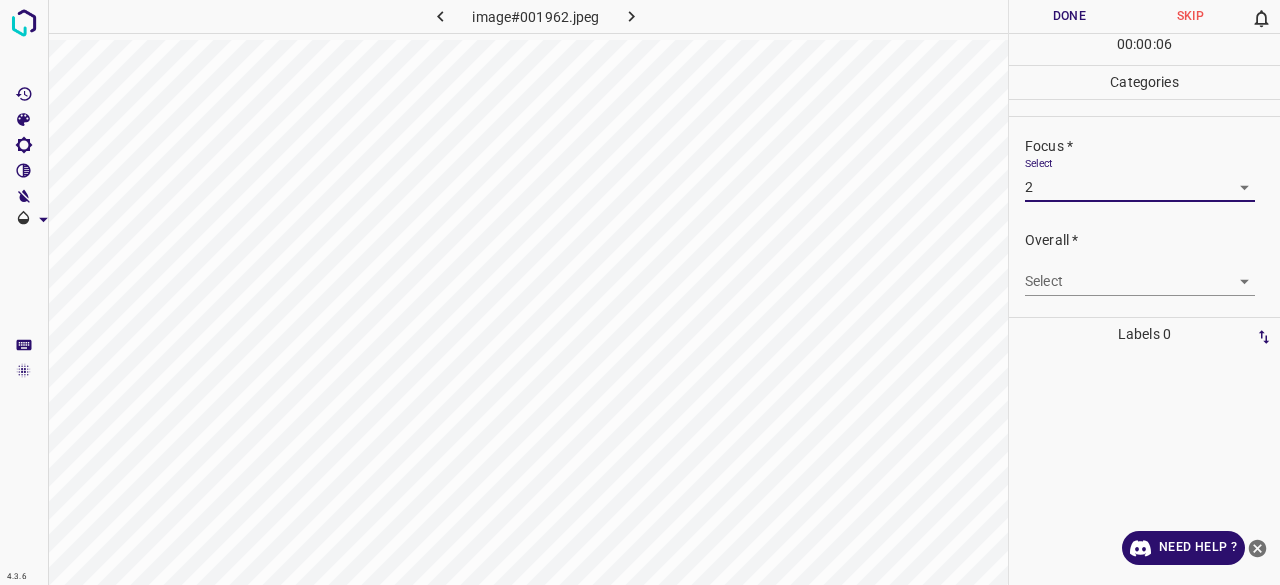 click on "4.3.6  image#001962.jpeg Done Skip 0 00   : 00   : 06   Categories Lighting *  Select 3 3 Focus *  Select 2 2 Overall *  Select ​ Labels   0 Categories 1 Lighting 2 Focus 3 Overall Tools Space Change between modes (Draw & Edit) I Auto labeling R Restore zoom M Zoom in N Zoom out Delete Delete selecte label Filters Z Restore filters X Saturation filter C Brightness filter V Contrast filter B Gray scale filter General O Download Need Help ? - Text - Hide - Delete" at bounding box center (640, 292) 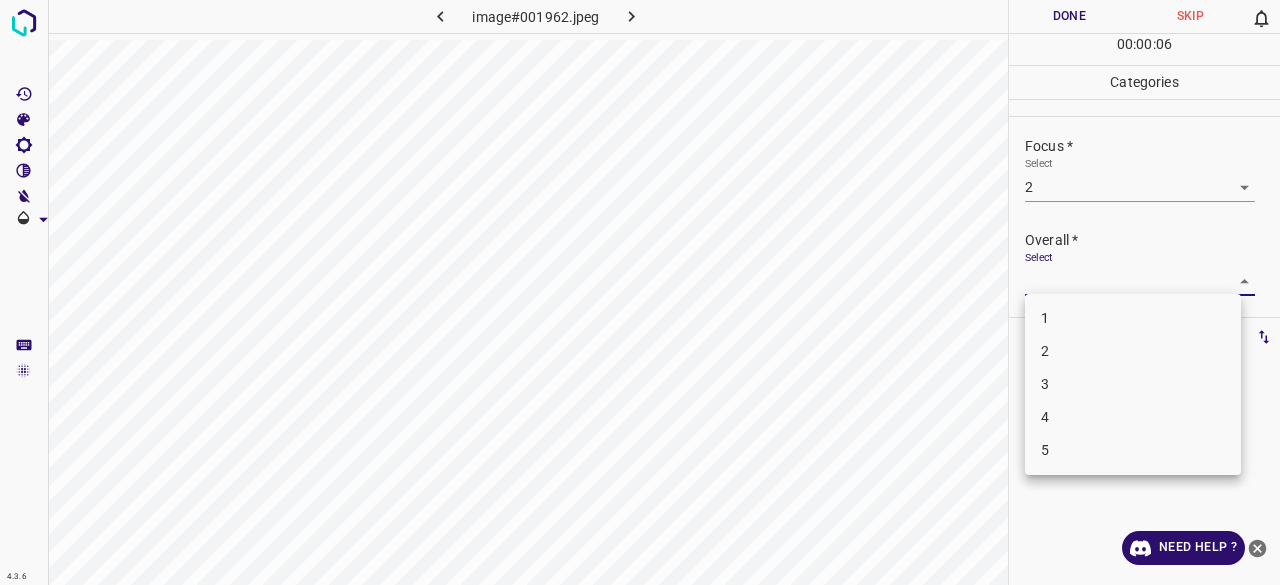 click on "3" at bounding box center (1133, 384) 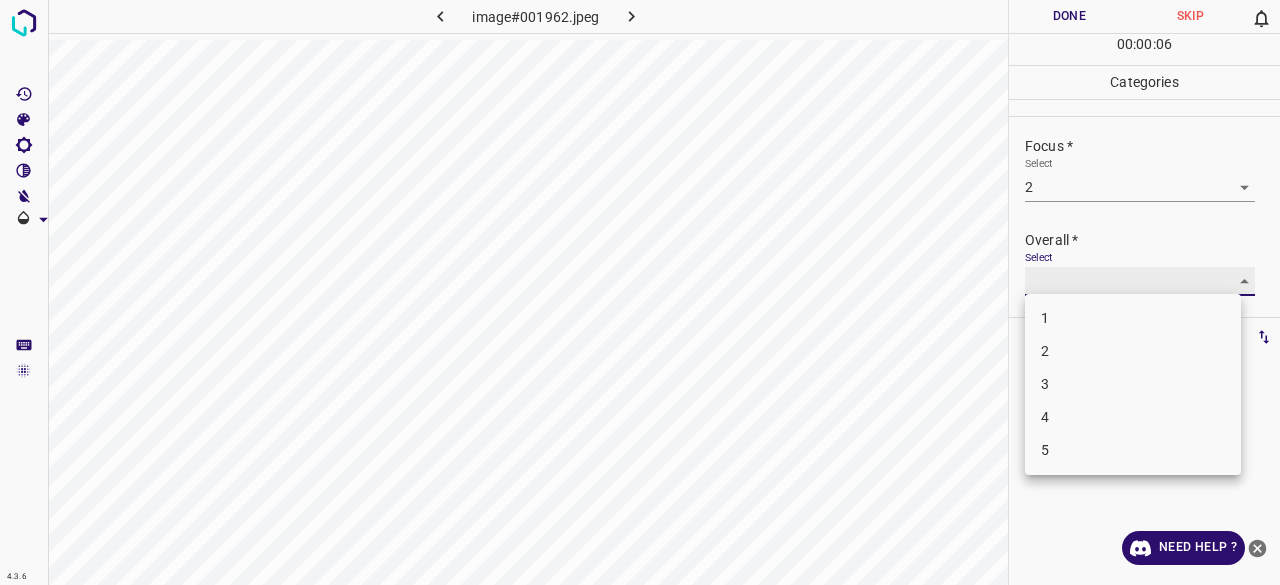 type on "3" 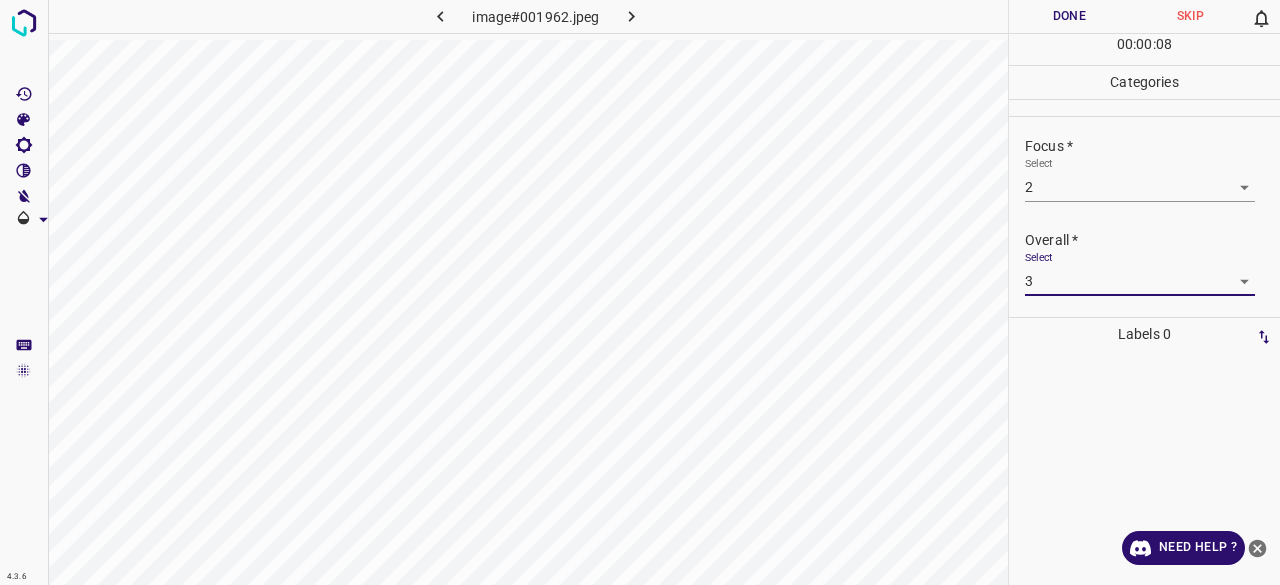 click on "Done" at bounding box center [1069, 16] 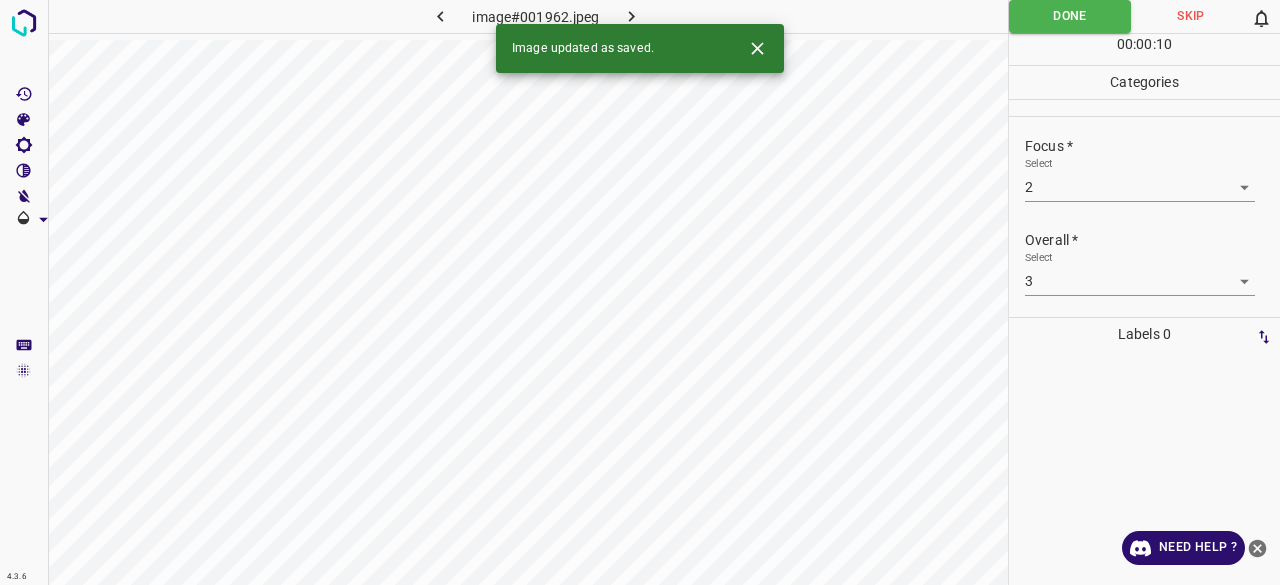 click at bounding box center (632, 16) 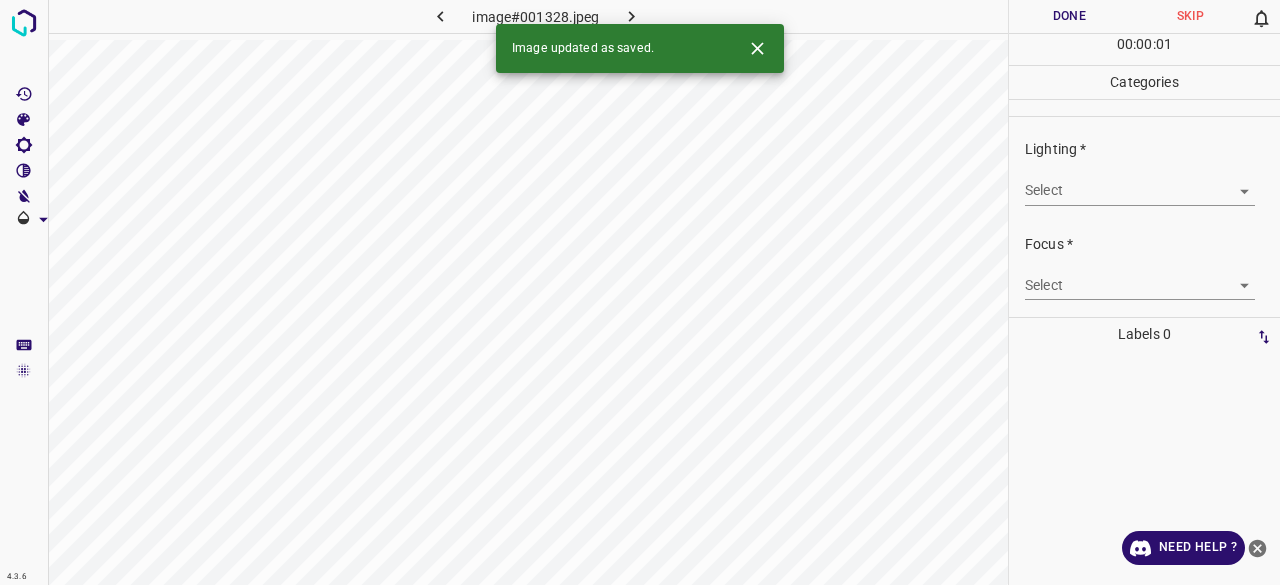 click on "4.3.6  image#001328.jpeg Done Skip 0 00   : 00   : 01   Categories Lighting *  Select ​ Focus *  Select ​ Overall *  Select ​ Labels   0 Categories 1 Lighting 2 Focus 3 Overall Tools Space Change between modes (Draw & Edit) I Auto labeling R Restore zoom M Zoom in N Zoom out Delete Delete selecte label Filters Z Restore filters X Saturation filter C Brightness filter V Contrast filter B Gray scale filter General O Download Image updated as saved. Need Help ? - Text - Hide - Delete" at bounding box center (640, 292) 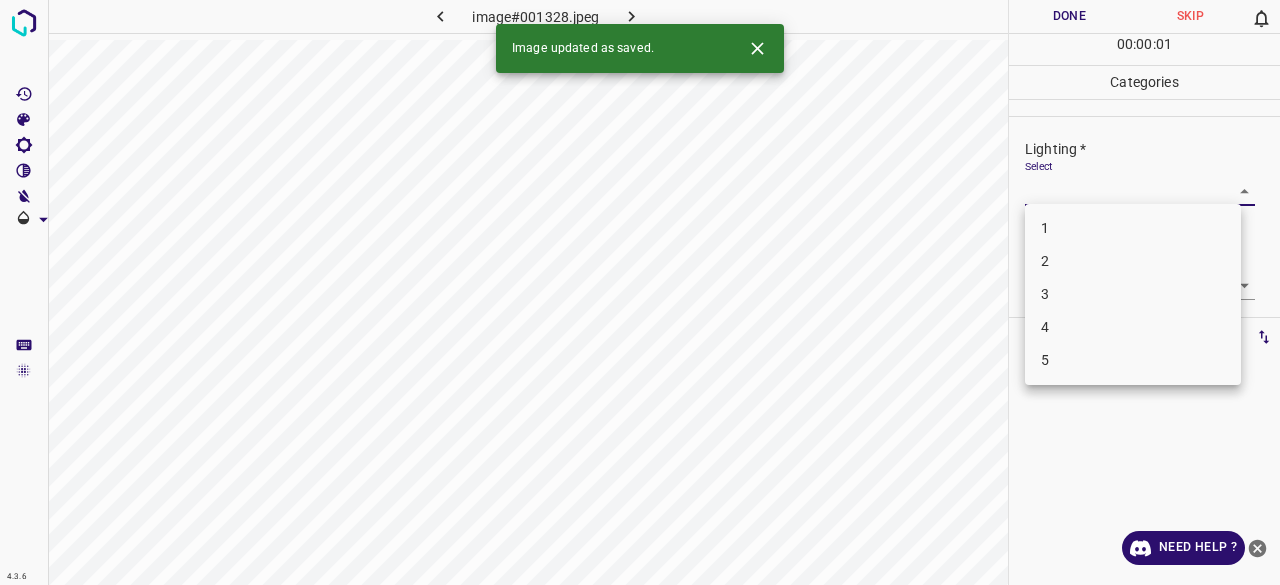 click at bounding box center [640, 292] 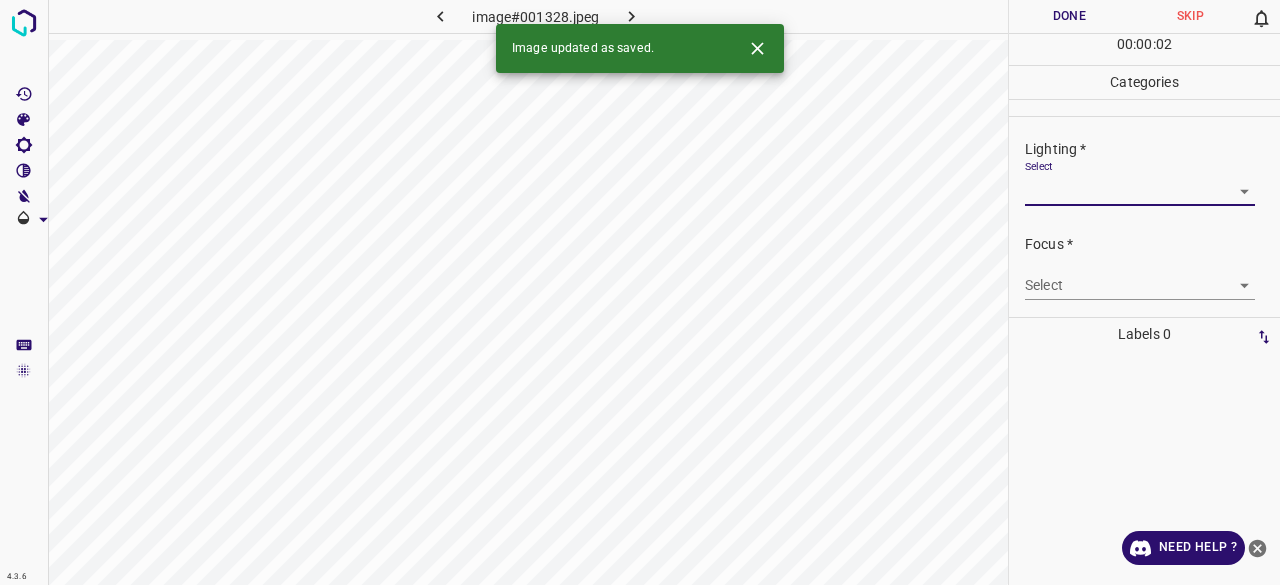 click on "4.3.6  image#001328.jpeg Done Skip 0 00   : 00   : 02   Categories Lighting *  Select ​ Focus *  Select ​ Overall *  Select ​ Labels   0 Categories 1 Lighting 2 Focus 3 Overall Tools Space Change between modes (Draw & Edit) I Auto labeling R Restore zoom M Zoom in N Zoom out Delete Delete selecte label Filters Z Restore filters X Saturation filter C Brightness filter V Contrast filter B Gray scale filter General O Download Image updated as saved. Need Help ? - Text - Hide - Delete" at bounding box center (640, 292) 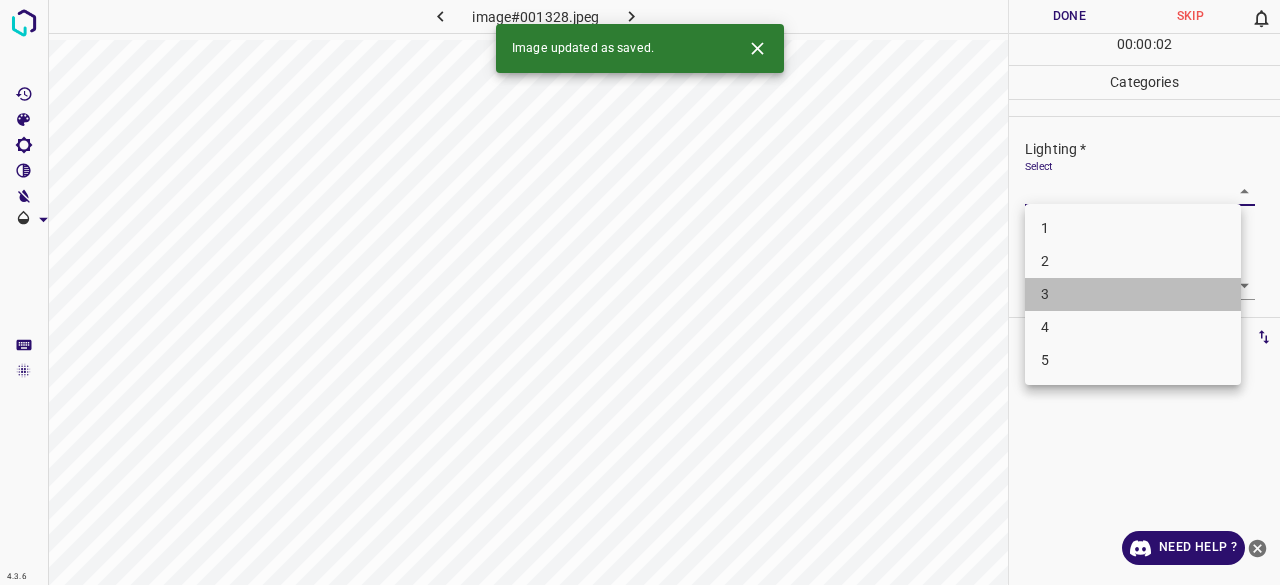 click on "3" at bounding box center (1133, 294) 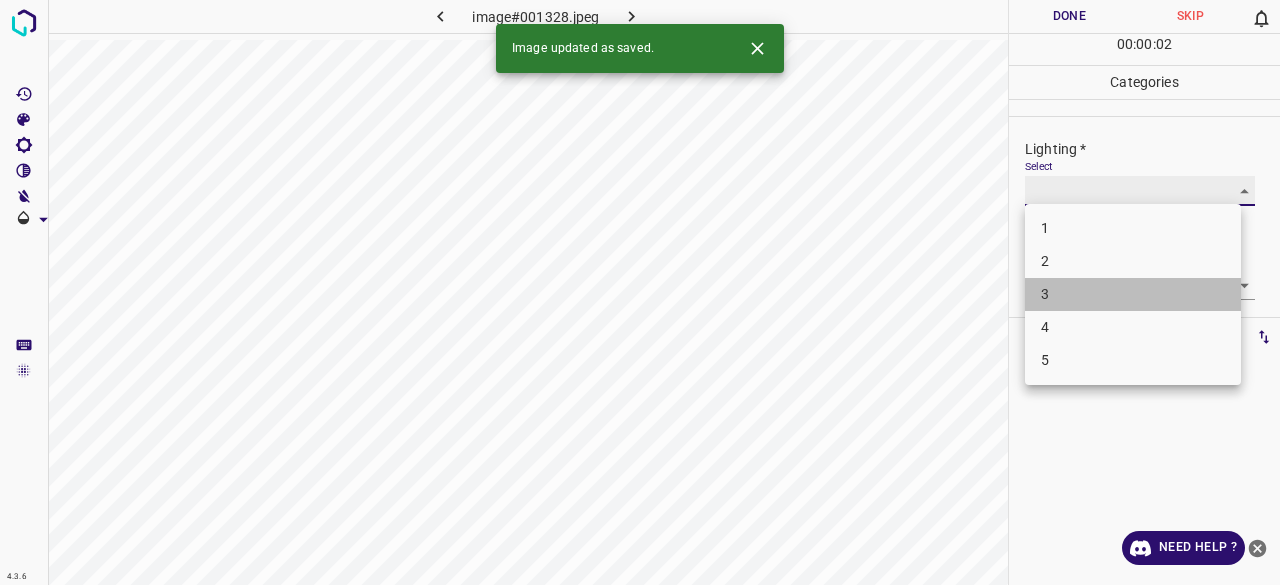 type 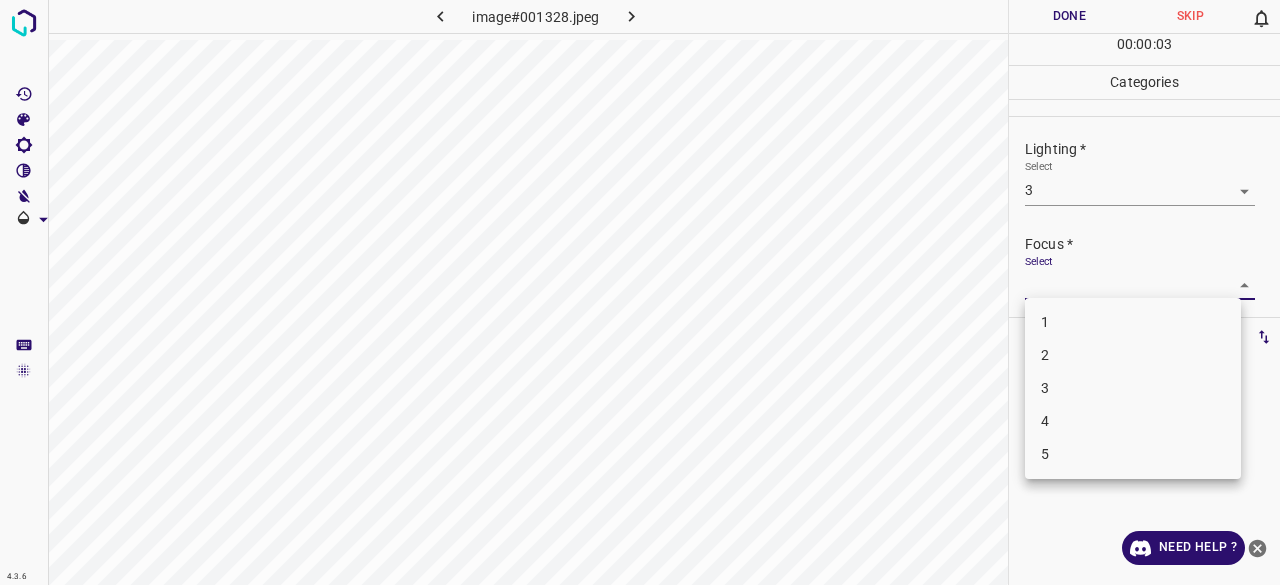 click on "4.3.6  image#001328.jpeg Done Skip 0 00   : 00   : 03   Categories Lighting *  Select 3 3 Focus *  Select ​ Overall *  Select ​ Labels   0 Categories 1 Lighting 2 Focus 3 Overall Tools Space Change between modes (Draw & Edit) I Auto labeling R Restore zoom M Zoom in N Zoom out Delete Delete selecte label Filters Z Restore filters X Saturation filter C Brightness filter V Contrast filter B Gray scale filter General O Download Need Help ? - Text - Hide - Delete 1 2 3 4 5" at bounding box center [640, 292] 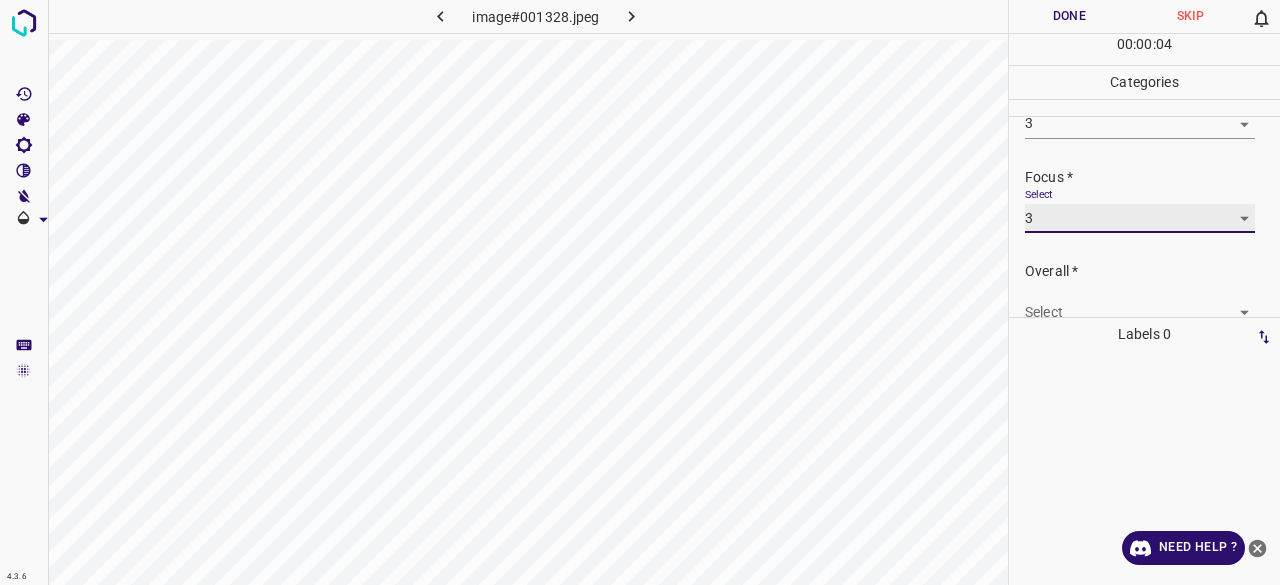 scroll, scrollTop: 98, scrollLeft: 0, axis: vertical 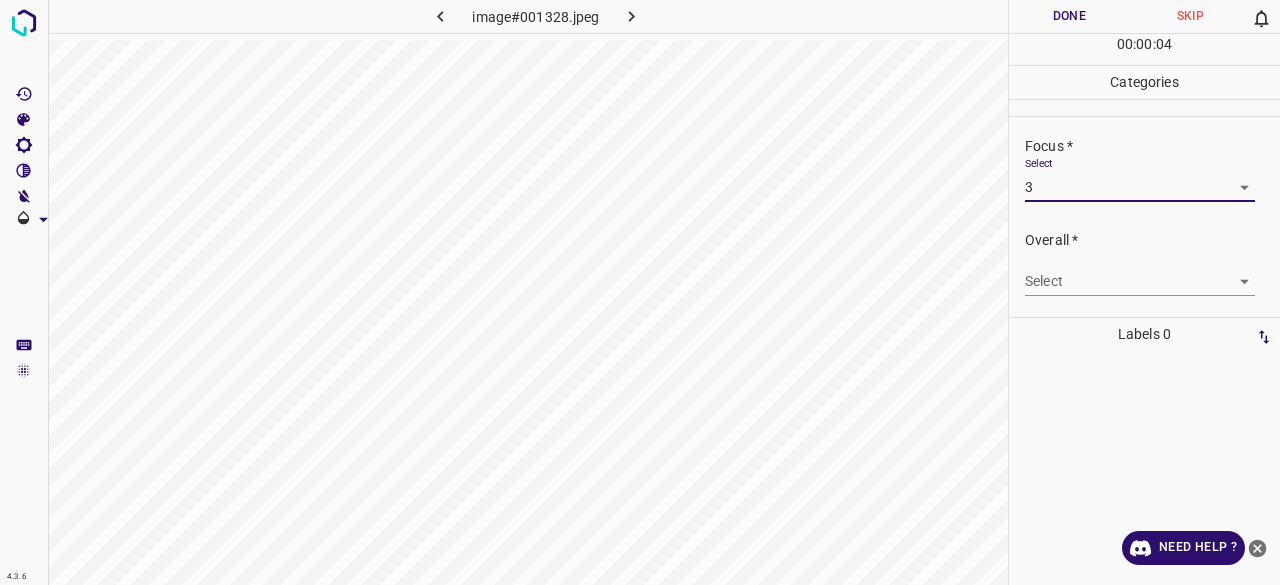 click on "4.3.6  image#001328.jpeg Done Skip 0 00   : 00   : 04   Categories Lighting *  Select 3 3 Focus *  Select 3 3 Overall *  Select ​ Labels   0 Categories 1 Lighting 2 Focus 3 Overall Tools Space Change between modes (Draw & Edit) I Auto labeling R Restore zoom M Zoom in N Zoom out Delete Delete selecte label Filters Z Restore filters X Saturation filter C Brightness filter V Contrast filter B Gray scale filter General O Download Need Help ? - Text - Hide - Delete" at bounding box center [640, 292] 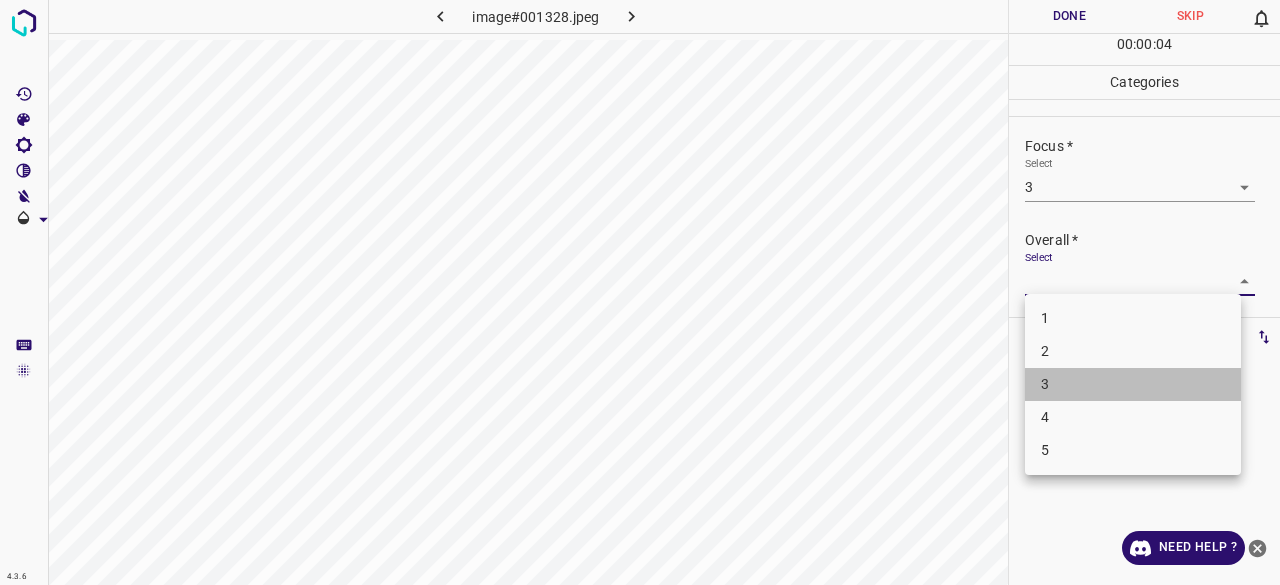 click on "3" at bounding box center [1133, 384] 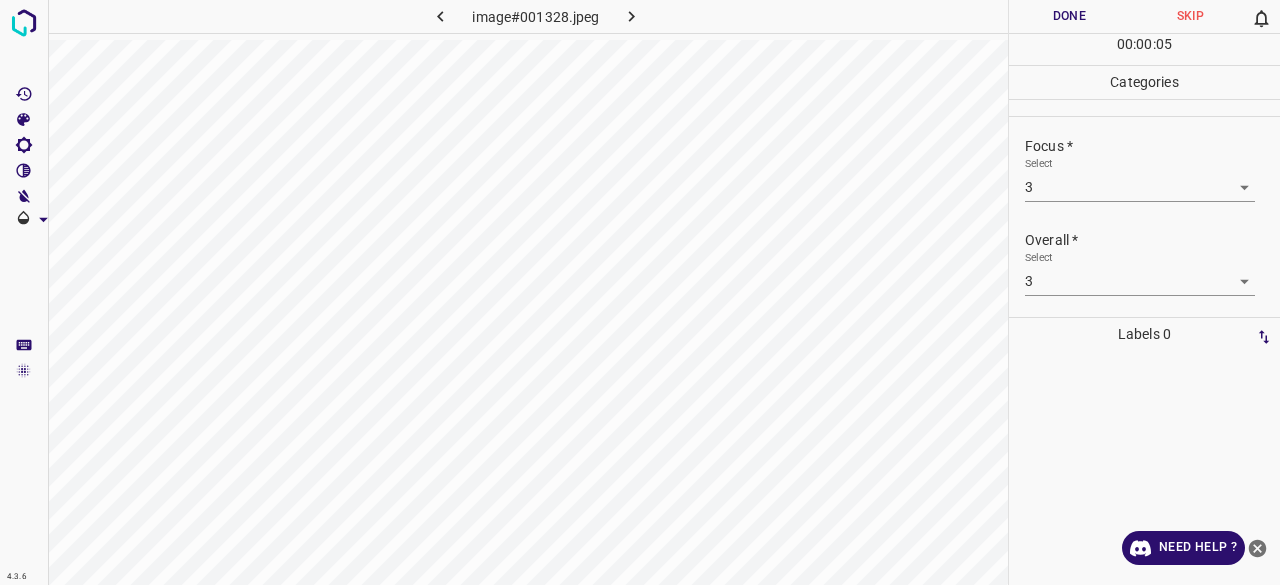 click on "Done" at bounding box center [1069, 16] 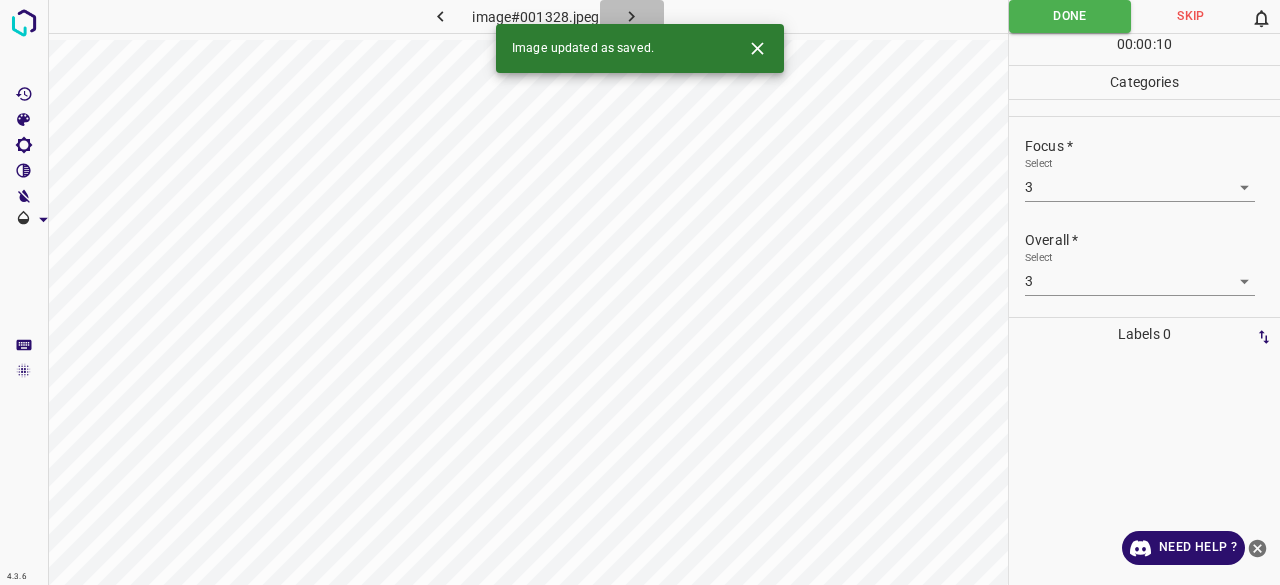 click at bounding box center (632, 16) 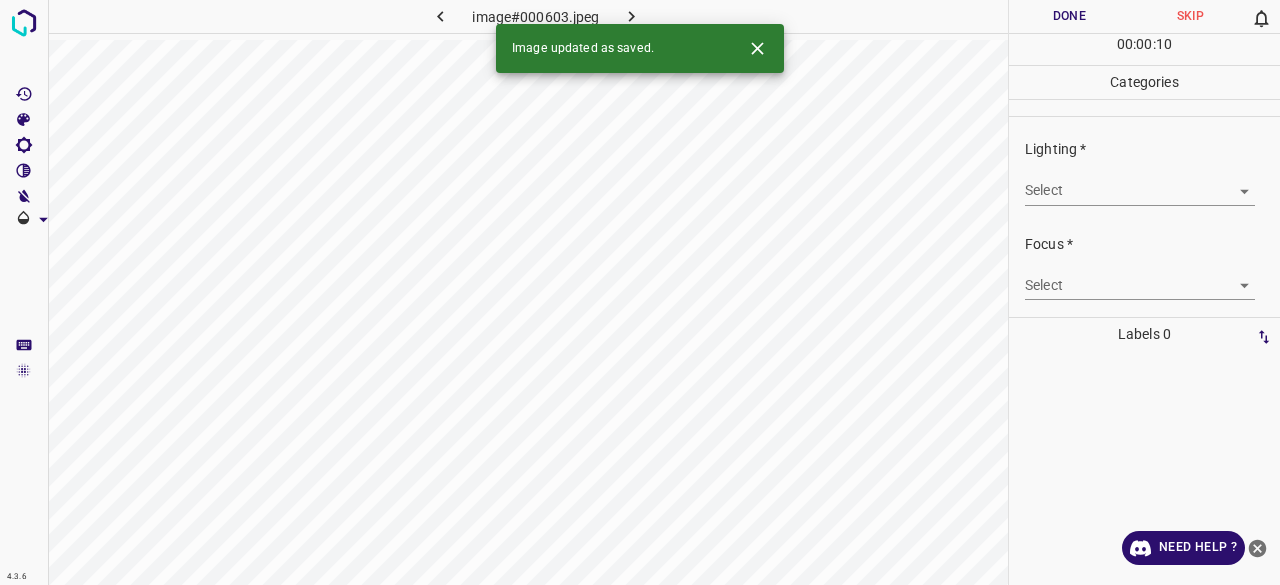click on "Lighting *  Select ​" at bounding box center (1144, 172) 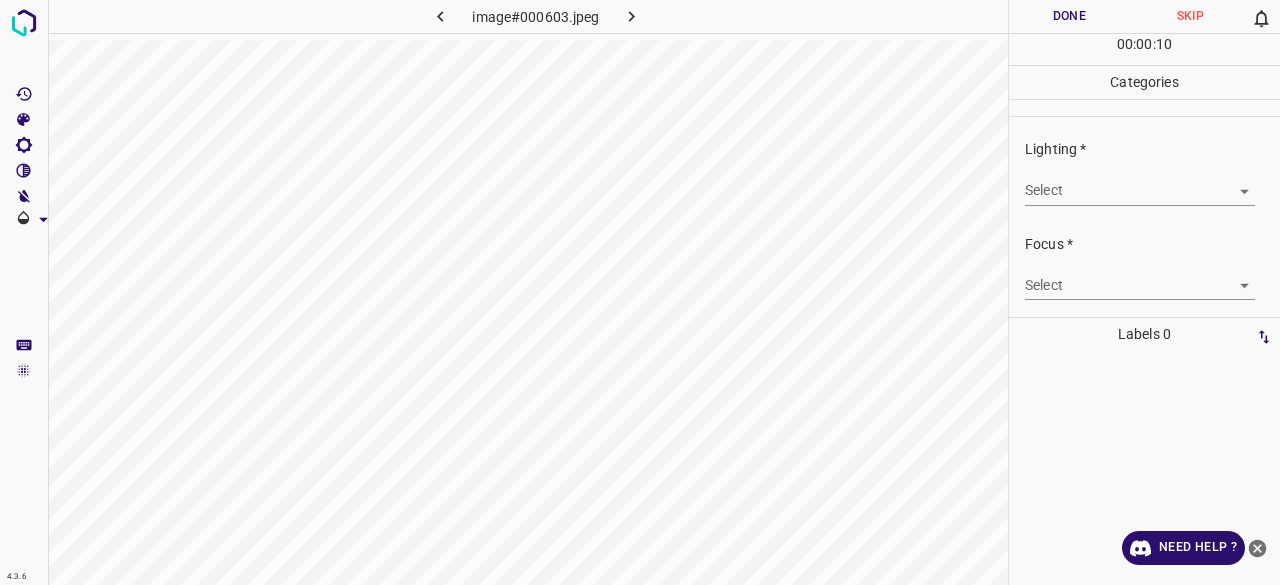click on "4.3.6  image#000603.jpeg Done Skip 0 00   : 00   : 10   Categories Lighting *  Select ​ Focus *  Select ​ Overall *  Select ​ Labels   0 Categories 1 Lighting 2 Focus 3 Overall Tools Space Change between modes (Draw & Edit) I Auto labeling R Restore zoom M Zoom in N Zoom out Delete Delete selecte label Filters Z Restore filters X Saturation filter C Brightness filter V Contrast filter B Gray scale filter General O Download Need Help ? - Text - Hide - Delete" at bounding box center (640, 292) 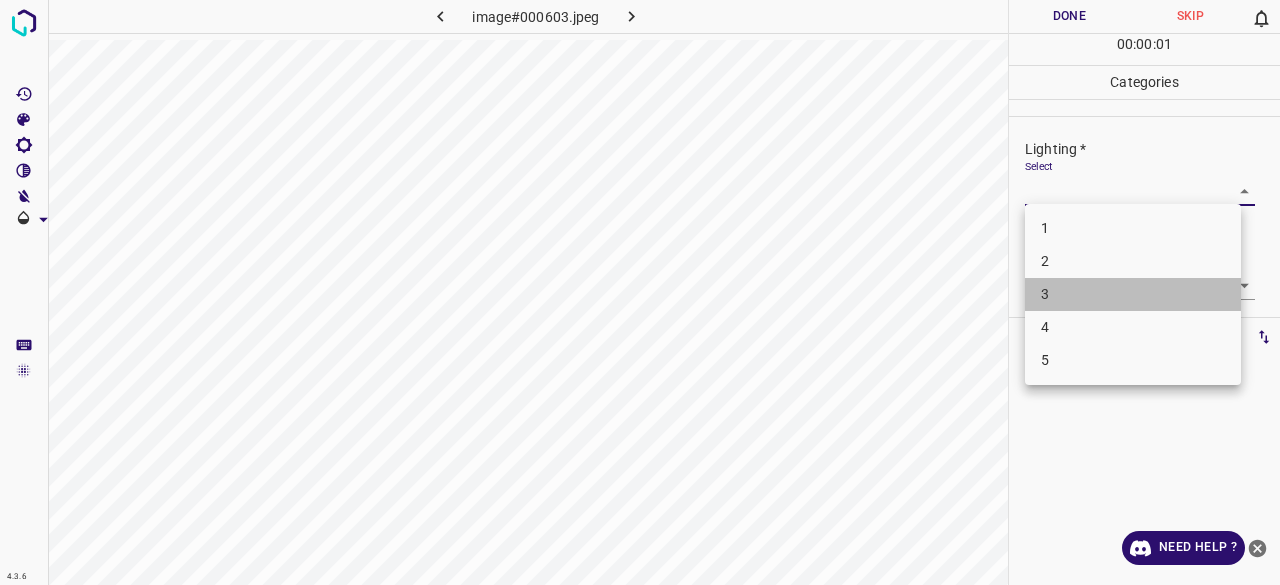 click on "3" at bounding box center (1133, 294) 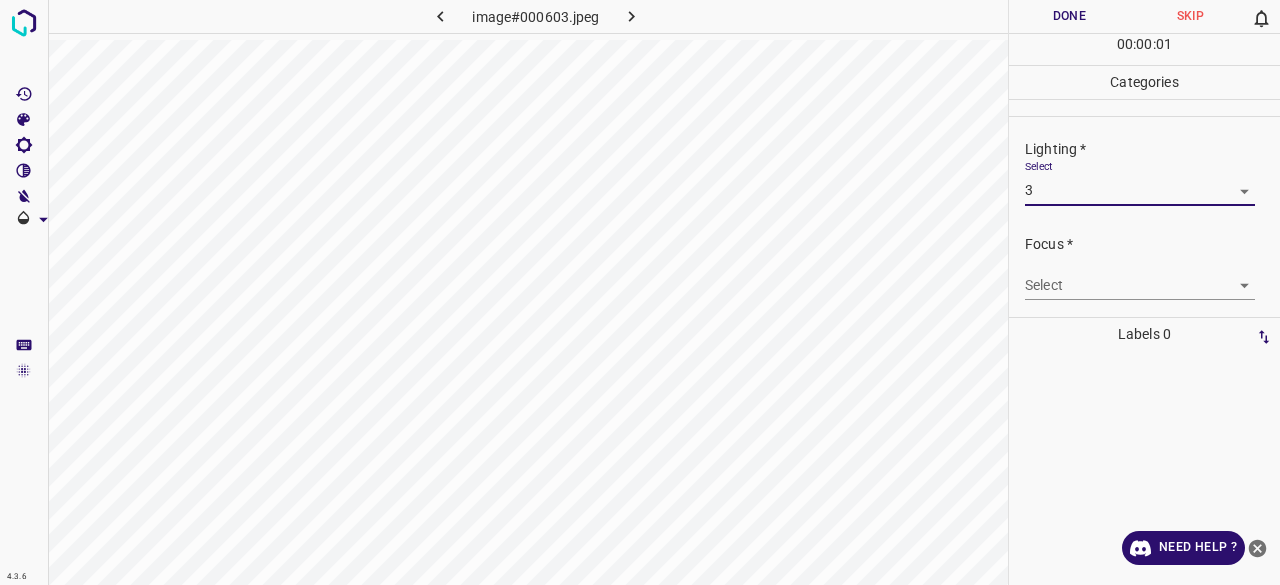 click on "4.3.6  image#000603.jpeg Done Skip 0 00   : 00   : 01   Categories Lighting *  Select 3 3 Focus *  Select ​ Overall *  Select ​ Labels   0 Categories 1 Lighting 2 Focus 3 Overall Tools Space Change between modes (Draw & Edit) I Auto labeling R Restore zoom M Zoom in N Zoom out Delete Delete selecte label Filters Z Restore filters X Saturation filter C Brightness filter V Contrast filter B Gray scale filter General O Download Need Help ? - Text - Hide - Delete 1 2 3 4 5" at bounding box center (640, 292) 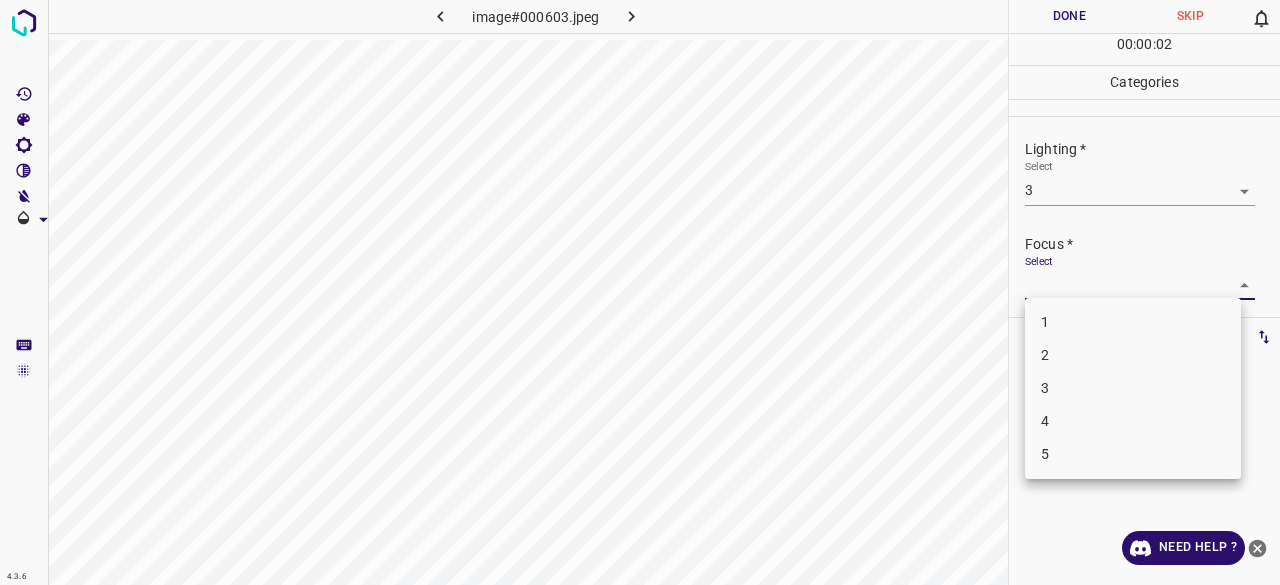 click on "3" at bounding box center (1133, 388) 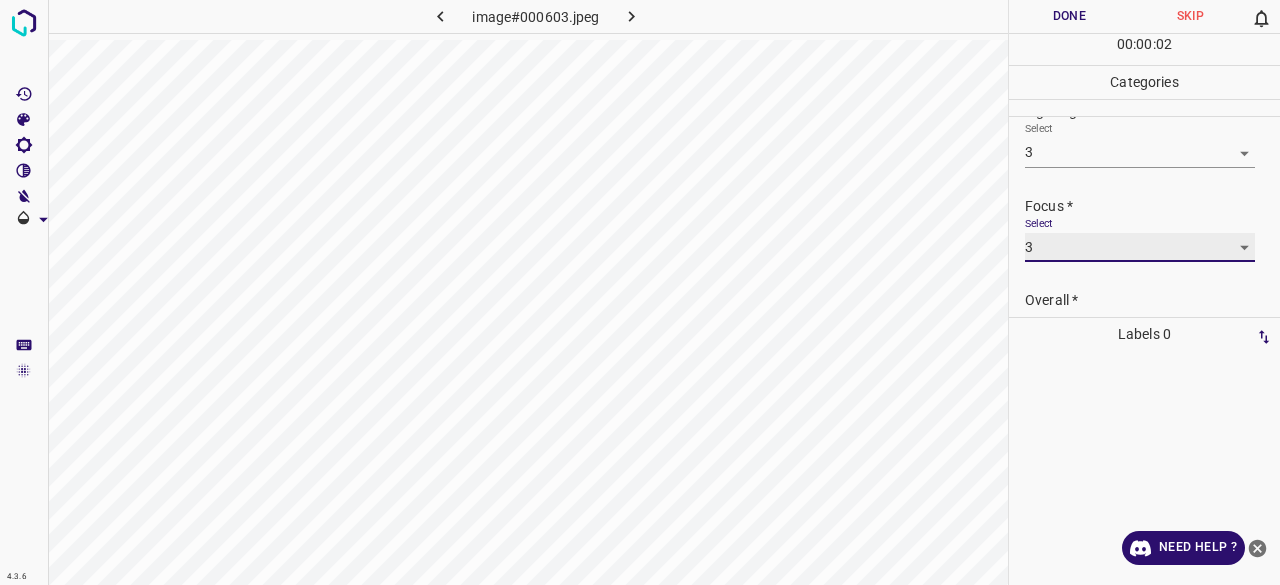 scroll, scrollTop: 98, scrollLeft: 0, axis: vertical 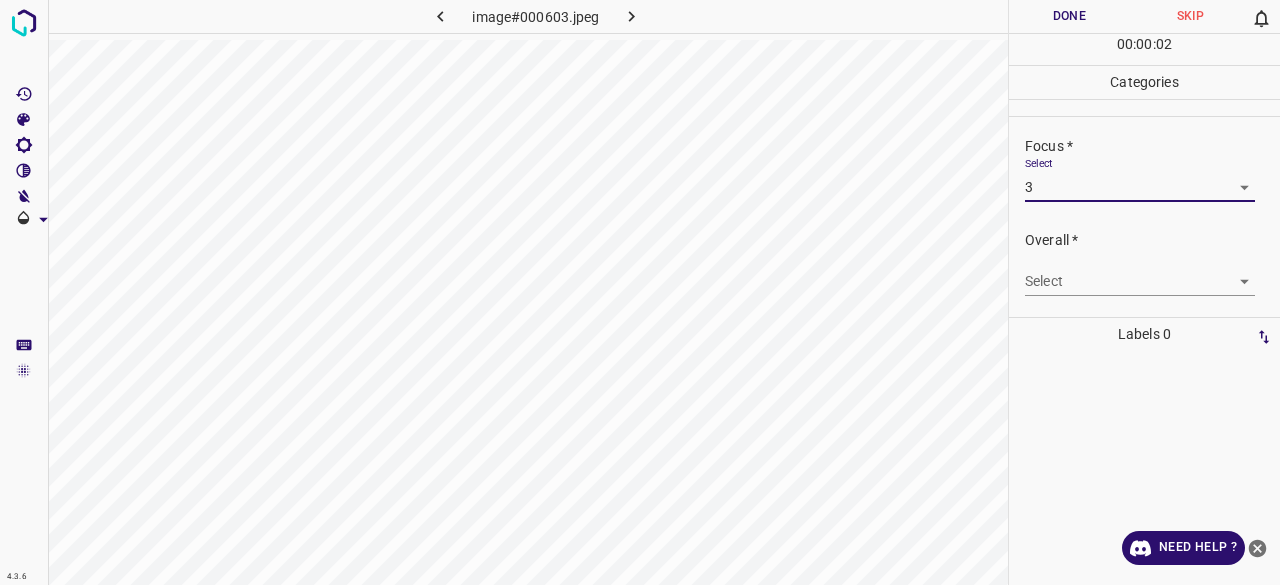 click on "4.3.6  image#000603.jpeg Done Skip 0 00   : 00   : 02   Categories Lighting *  Select 3 3 Focus *  Select 3 3 Overall *  Select ​ Labels   0 Categories 1 Lighting 2 Focus 3 Overall Tools Space Change between modes (Draw & Edit) I Auto labeling R Restore zoom M Zoom in N Zoom out Delete Delete selecte label Filters Z Restore filters X Saturation filter C Brightness filter V Contrast filter B Gray scale filter General O Download Need Help ? - Text - Hide - Delete" at bounding box center (640, 292) 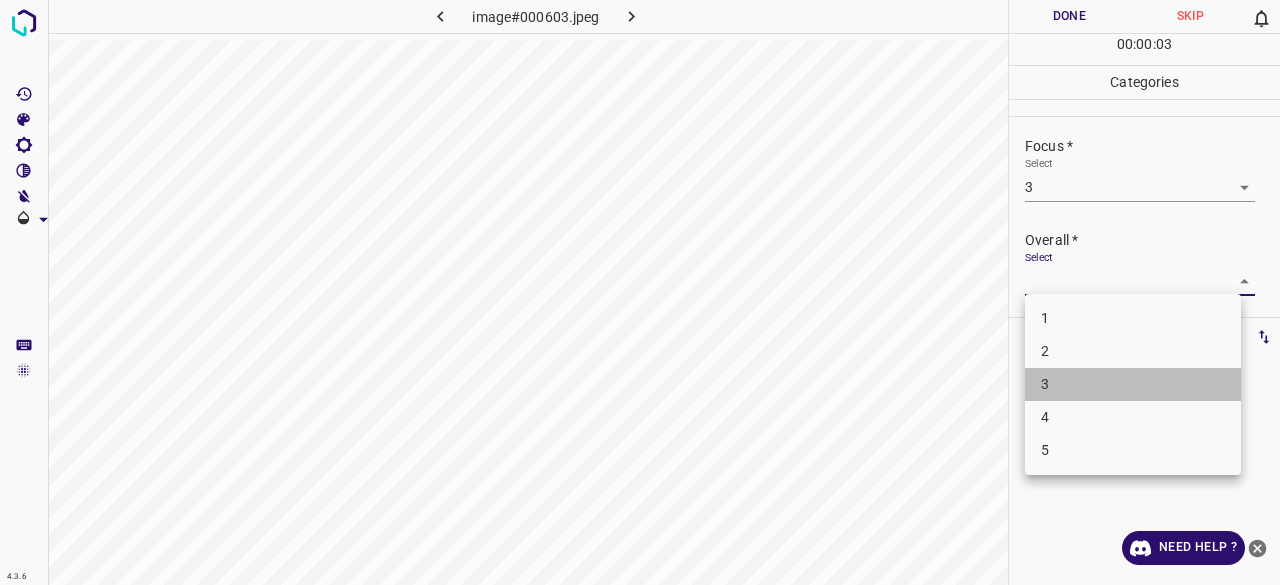 click on "3" at bounding box center [1133, 384] 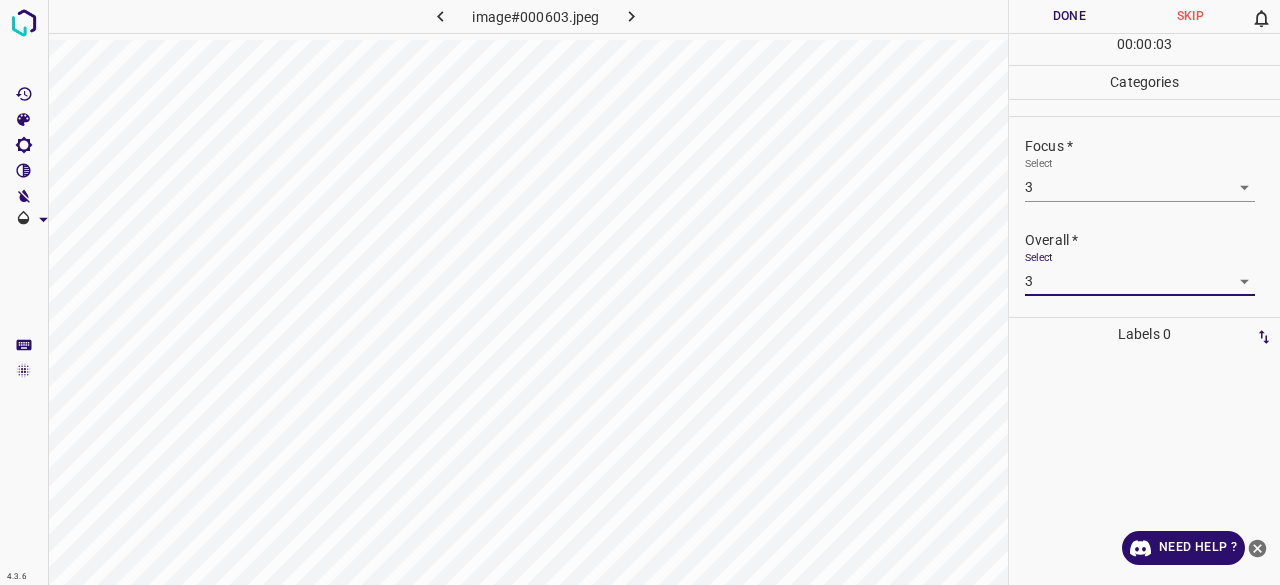 click on "Done" at bounding box center (1069, 16) 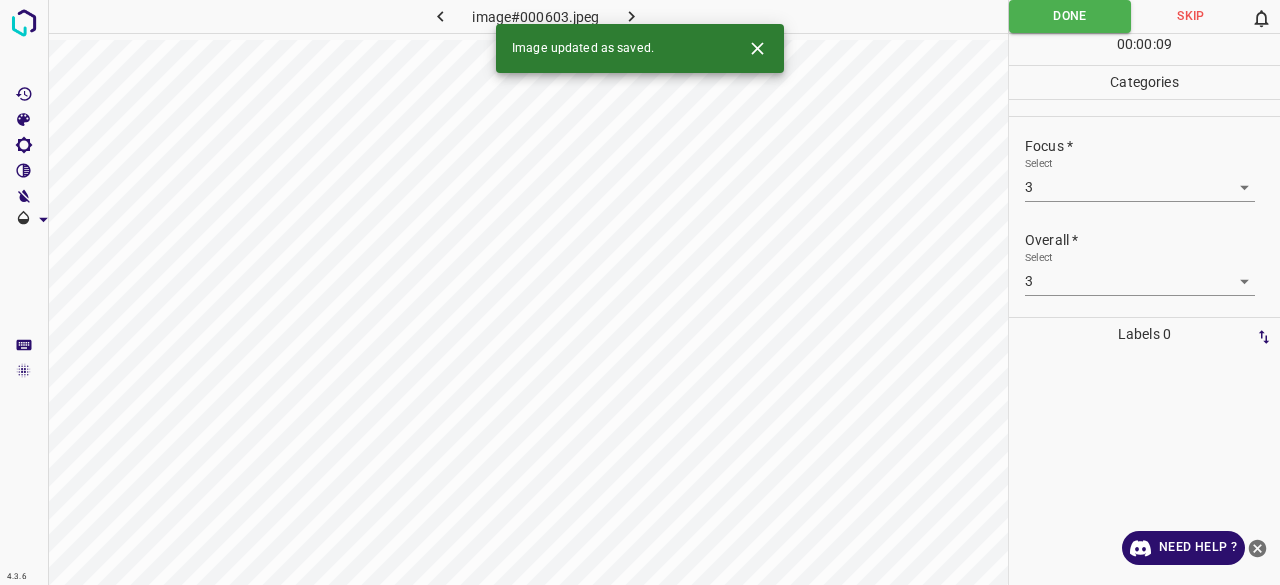 drag, startPoint x: 615, startPoint y: 13, endPoint x: 631, endPoint y: 30, distance: 23.345236 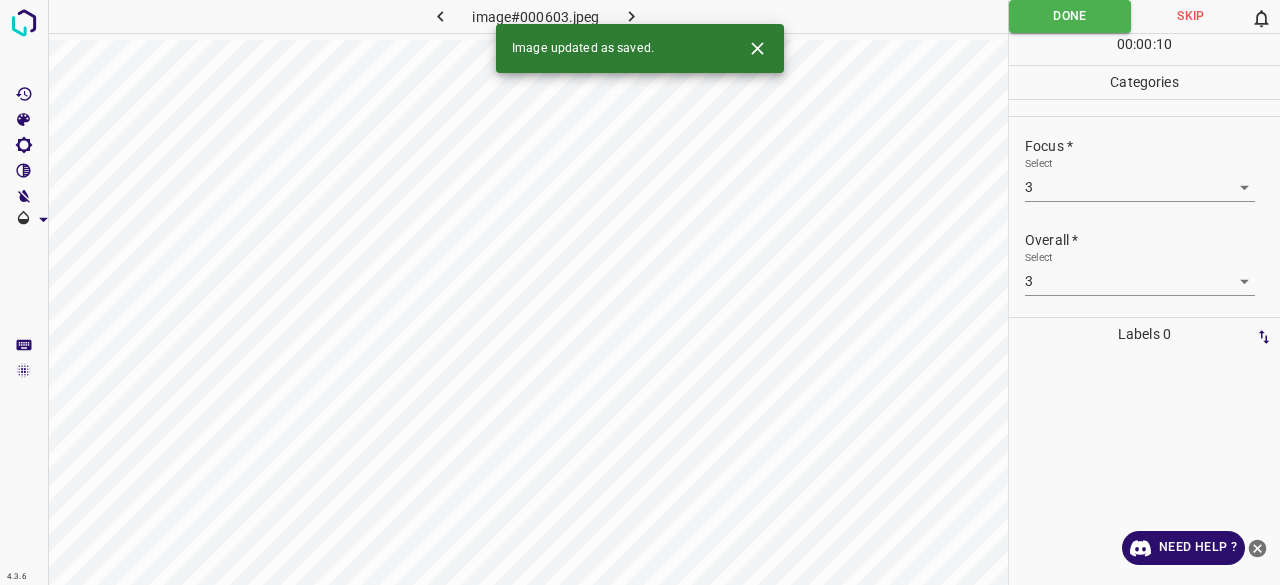 click 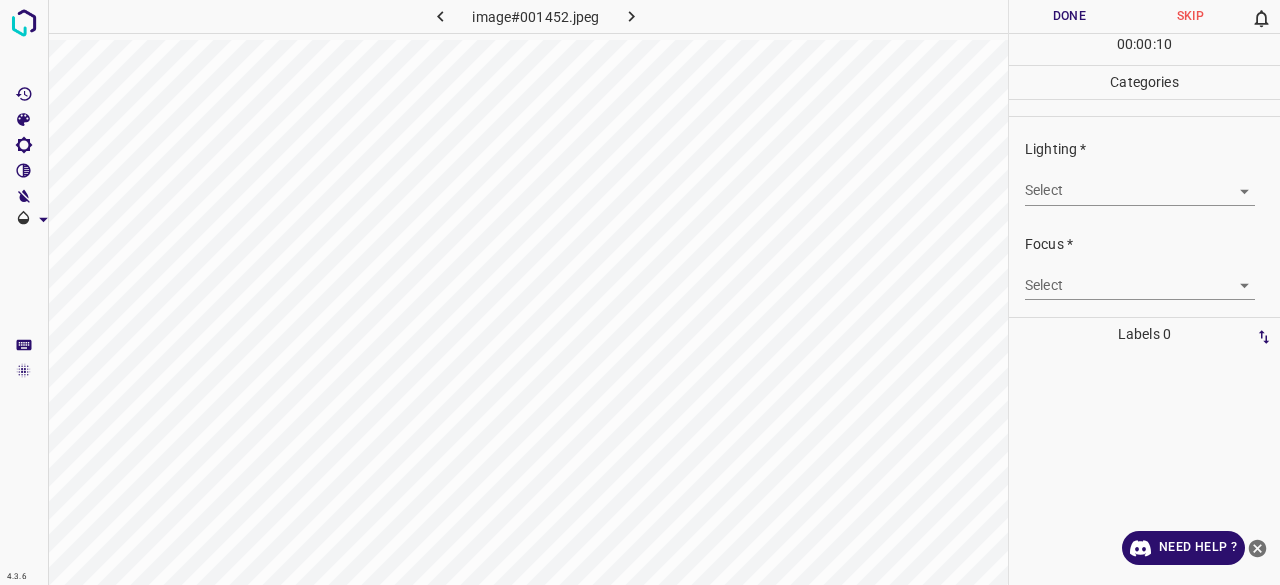 click on "4.3.6  image#001452.jpeg Done Skip 0 00   : 00   : 10   Categories Lighting *  Select ​ Focus *  Select ​ Overall *  Select ​ Labels   0 Categories 1 Lighting 2 Focus 3 Overall Tools Space Change between modes (Draw & Edit) I Auto labeling R Restore zoom M Zoom in N Zoom out Delete Delete selecte label Filters Z Restore filters X Saturation filter C Brightness filter V Contrast filter B Gray scale filter General O Download Need Help ? - Text - Hide - Delete" at bounding box center [640, 292] 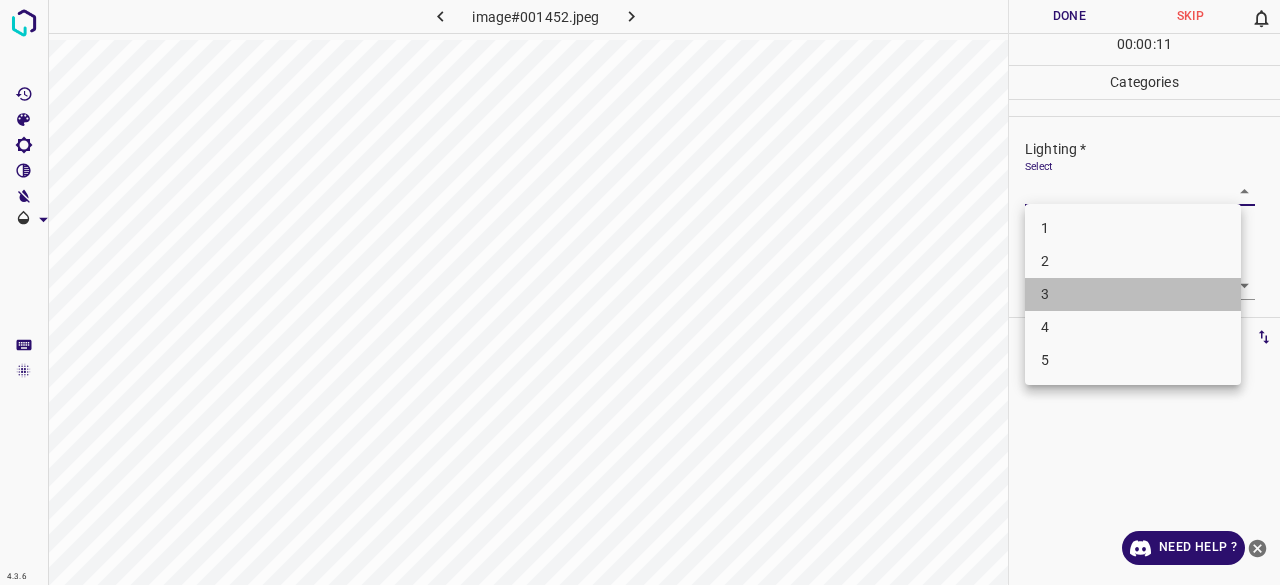 click on "3" at bounding box center (1133, 294) 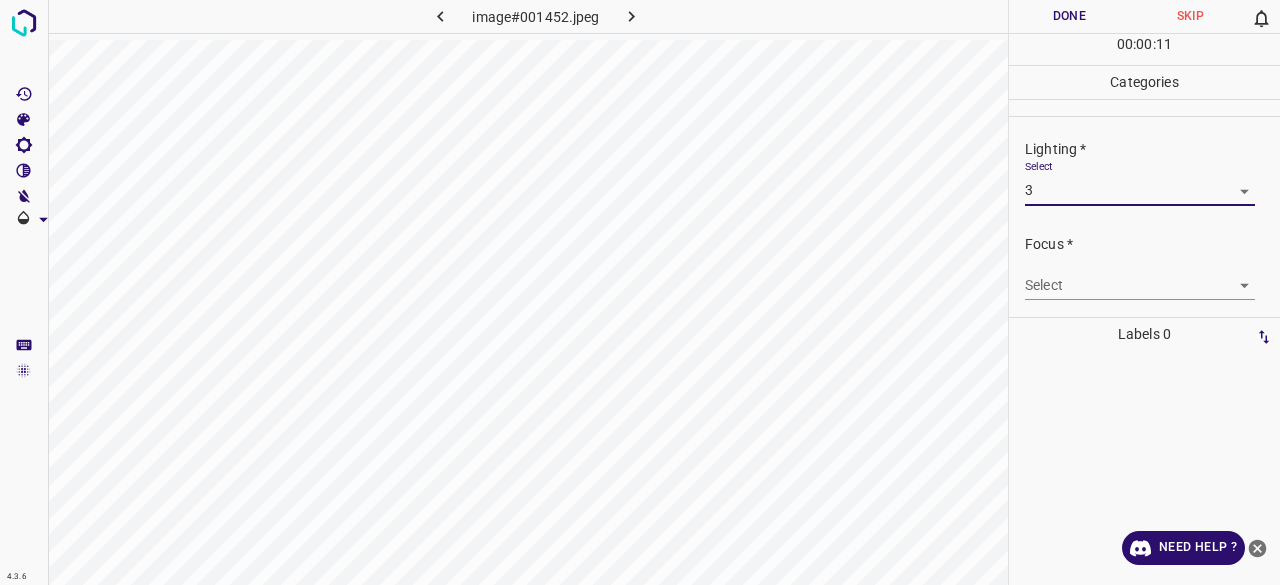 click on "4.3.6  image#001452.jpeg Done Skip 0 00   : 00   : 11   Categories Lighting *  Select 3 3 Focus *  Select ​ Overall *  Select ​ Labels   0 Categories 1 Lighting 2 Focus 3 Overall Tools Space Change between modes (Draw & Edit) I Auto labeling R Restore zoom M Zoom in N Zoom out Delete Delete selecte label Filters Z Restore filters X Saturation filter C Brightness filter V Contrast filter B Gray scale filter General O Download Need Help ? - Text - Hide - Delete 1 2 3 4 5" at bounding box center [640, 292] 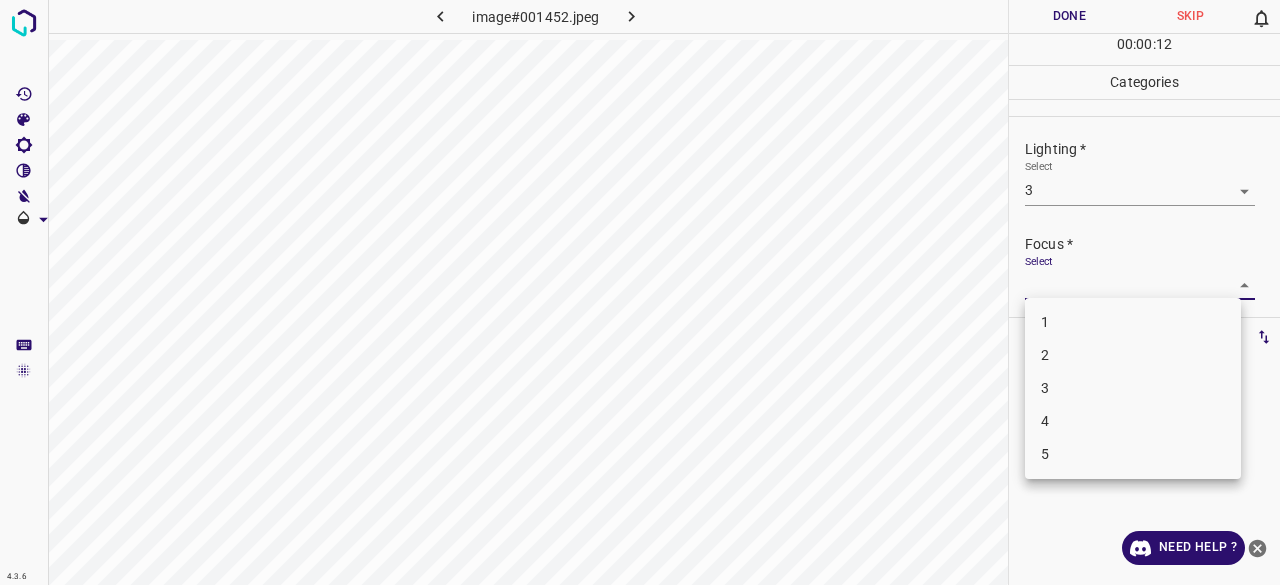 drag, startPoint x: 1068, startPoint y: 365, endPoint x: 1072, endPoint y: 380, distance: 15.524175 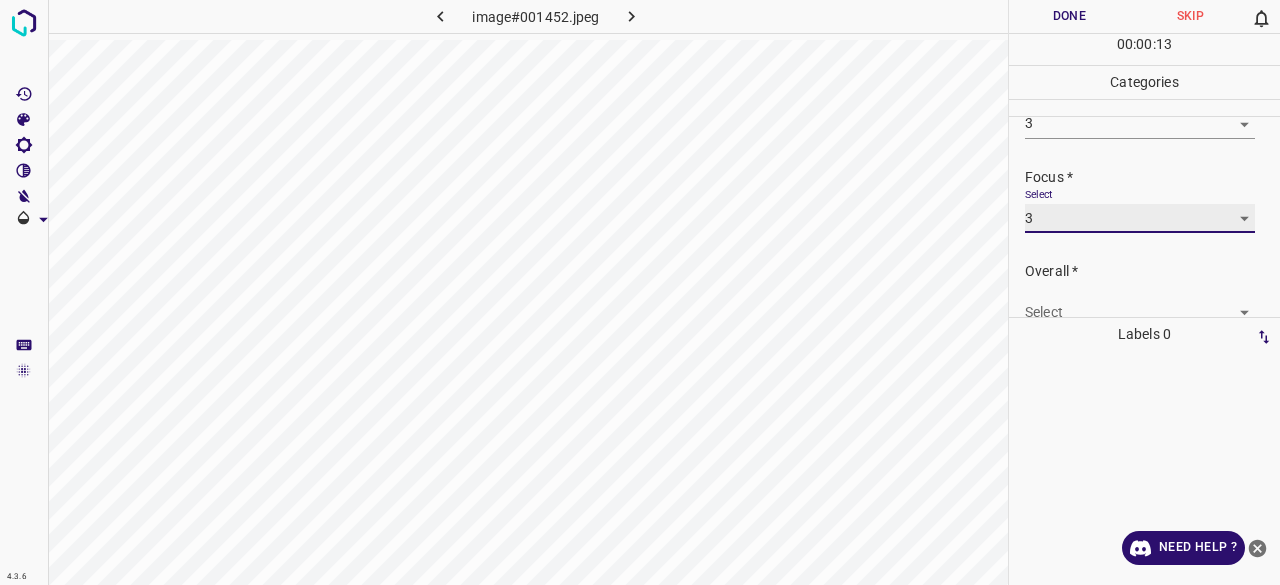 scroll, scrollTop: 98, scrollLeft: 0, axis: vertical 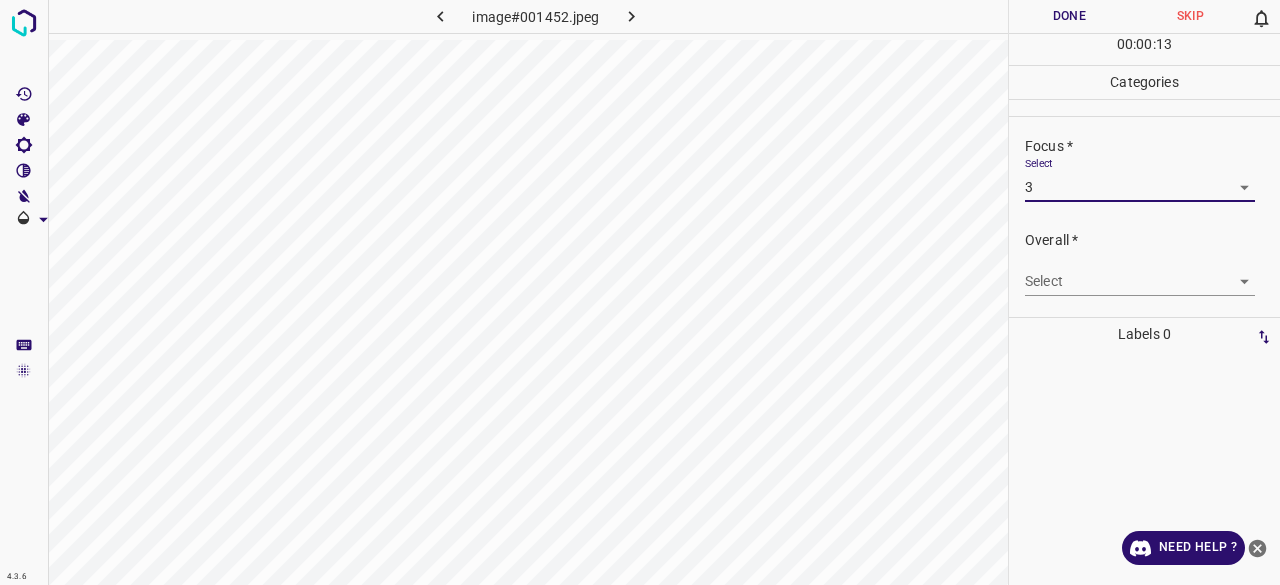 click on "4.3.6  image#001452.jpeg Done Skip 0 00   : 00   : 13   Categories Lighting *  Select 3 3 Focus *  Select 3 3 Overall *  Select ​ Labels   0 Categories 1 Lighting 2 Focus 3 Overall Tools Space Change between modes (Draw & Edit) I Auto labeling R Restore zoom M Zoom in N Zoom out Delete Delete selecte label Filters Z Restore filters X Saturation filter C Brightness filter V Contrast filter B Gray scale filter General O Download Need Help ? - Text - Hide - Delete" at bounding box center (640, 292) 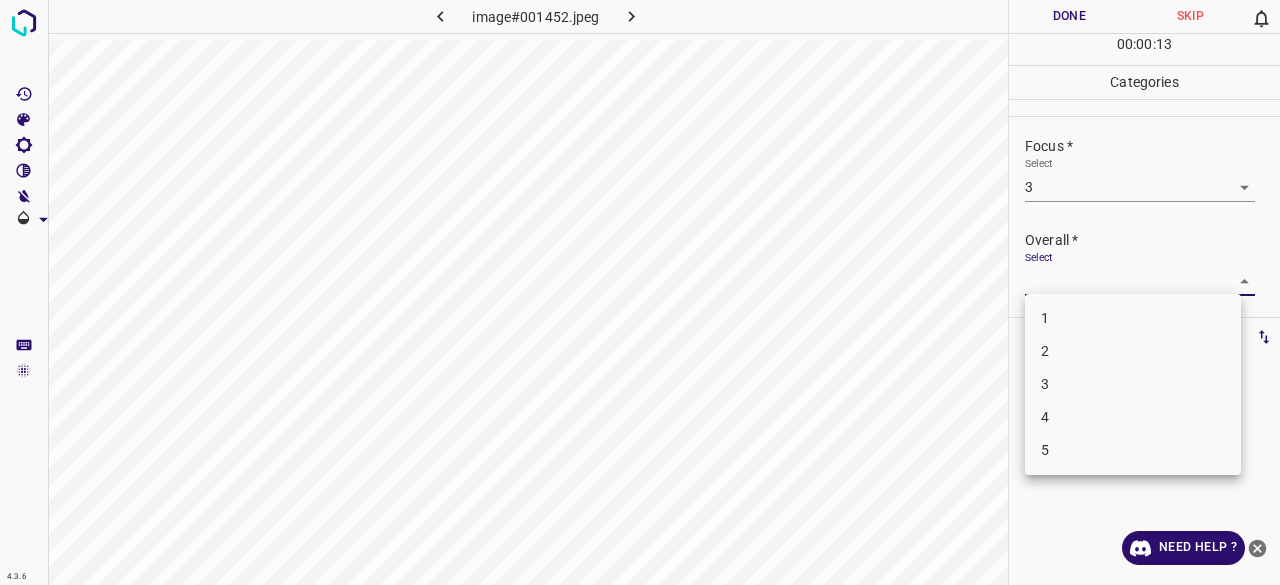 click on "3" at bounding box center [1133, 384] 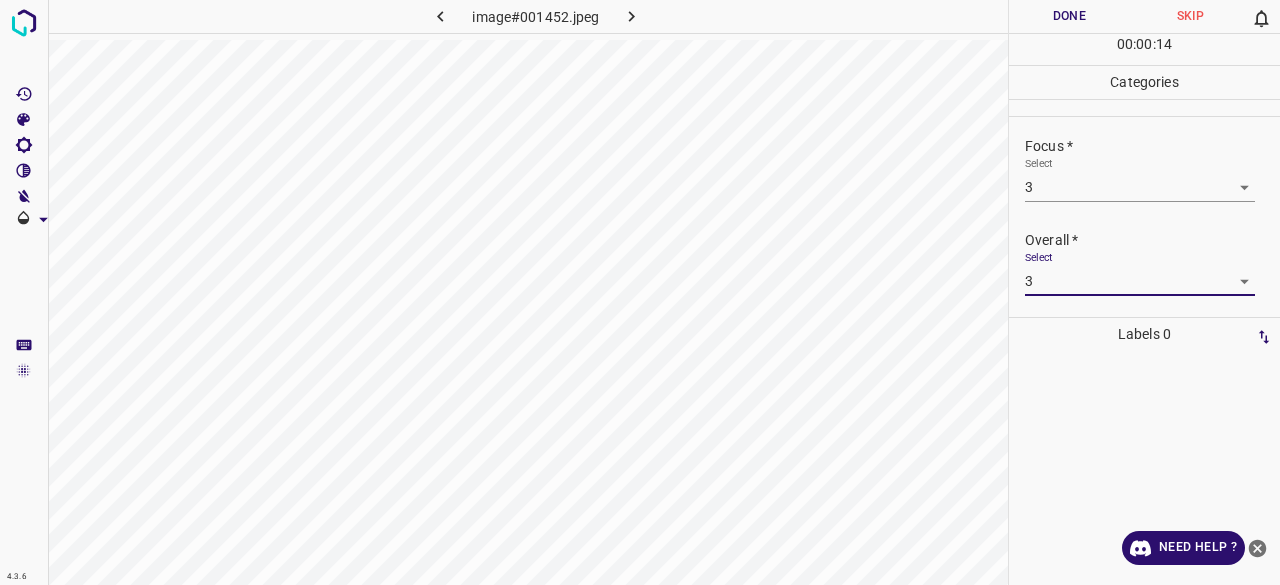 click on "Done" at bounding box center [1069, 16] 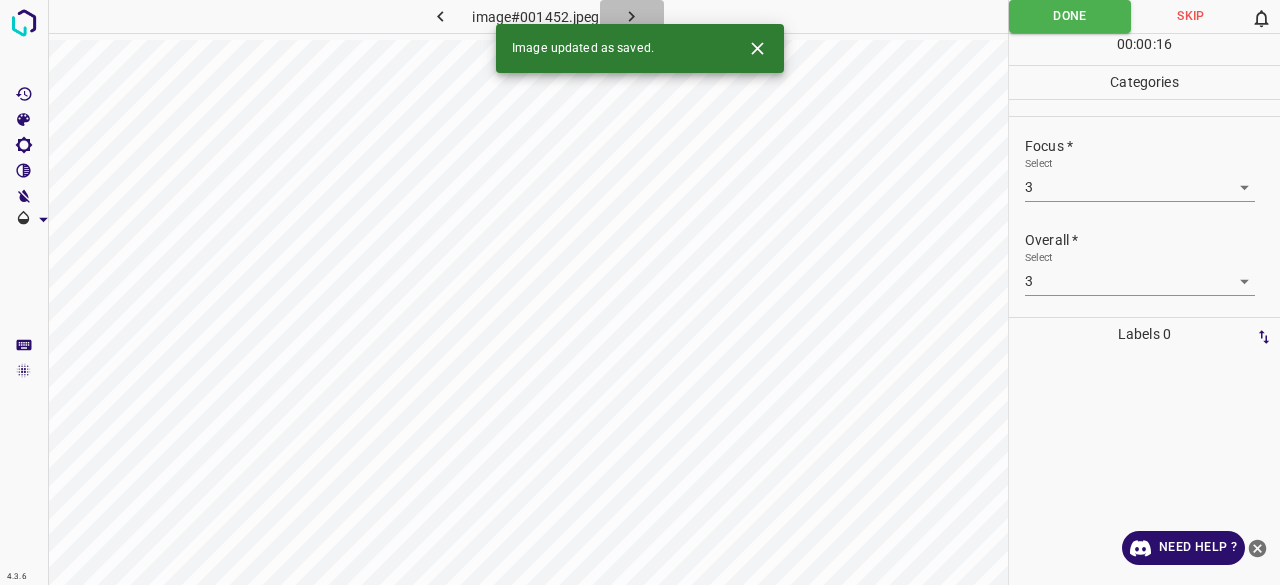 click 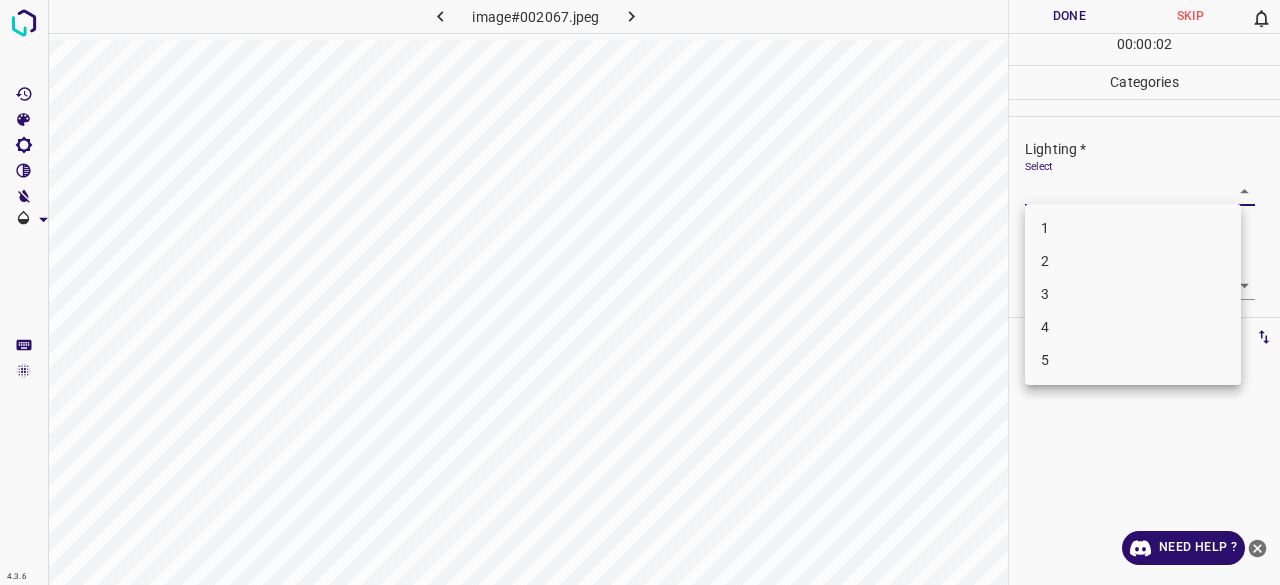 click on "4.3.6  image#002067.jpeg Done Skip 0 00   : 00   : 02   Categories Lighting *  Select ​ Focus *  Select ​ Overall *  Select ​ Labels   0 Categories 1 Lighting 2 Focus 3 Overall Tools Space Change between modes (Draw & Edit) I Auto labeling R Restore zoom M Zoom in N Zoom out Delete Delete selecte label Filters Z Restore filters X Saturation filter C Brightness filter V Contrast filter B Gray scale filter General O Download Need Help ? - Text - Hide - Delete 1 2 3 4 5" at bounding box center (640, 292) 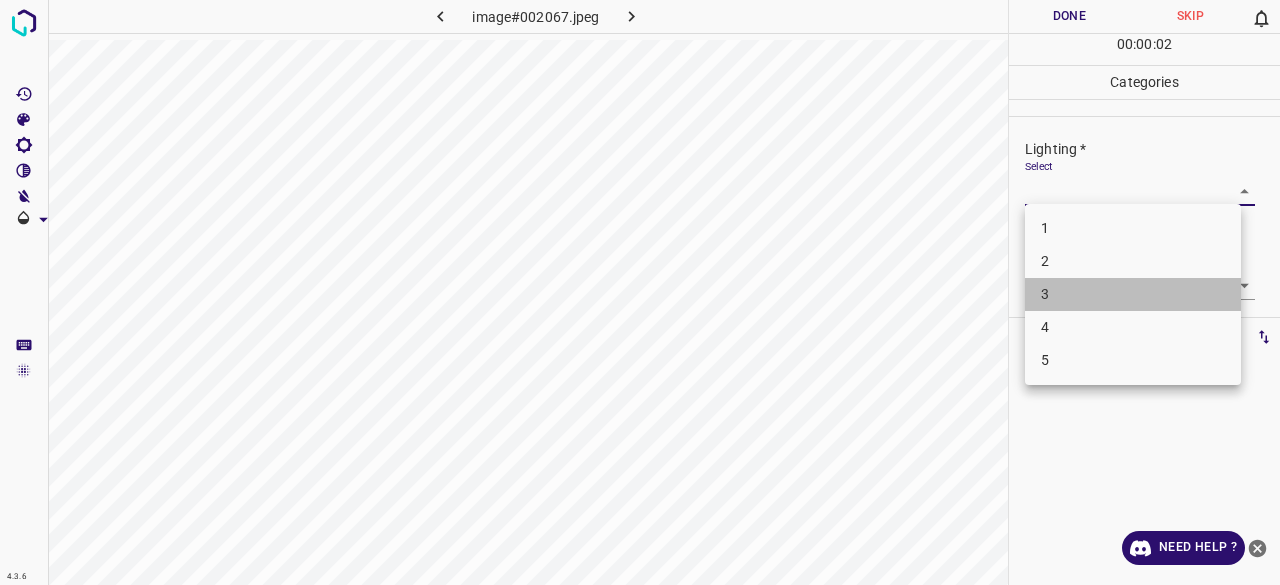 click on "3" at bounding box center [1133, 294] 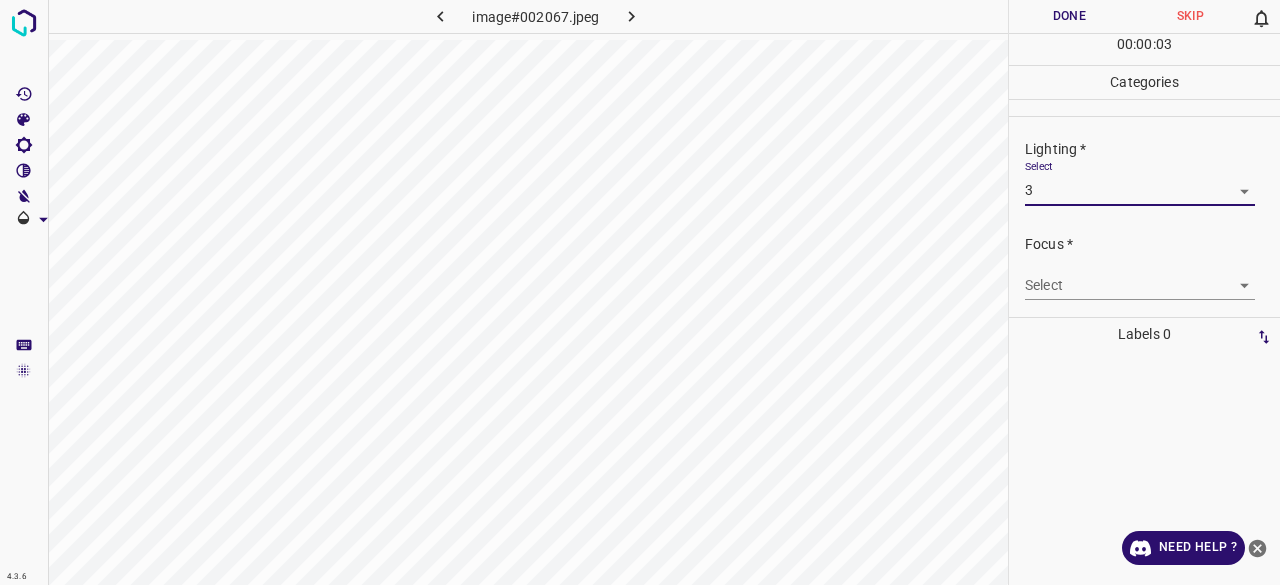 click on "4.3.6  image#002067.jpeg Done Skip 0 00   : 00   : 03   Categories Lighting *  Select 3 3 Focus *  Select ​ Overall *  Select ​ Labels   0 Categories 1 Lighting 2 Focus 3 Overall Tools Space Change between modes (Draw & Edit) I Auto labeling R Restore zoom M Zoom in N Zoom out Delete Delete selecte label Filters Z Restore filters X Saturation filter C Brightness filter V Contrast filter B Gray scale filter General O Download Need Help ? - Text - Hide - Delete 1 2 3 4 5" at bounding box center [640, 292] 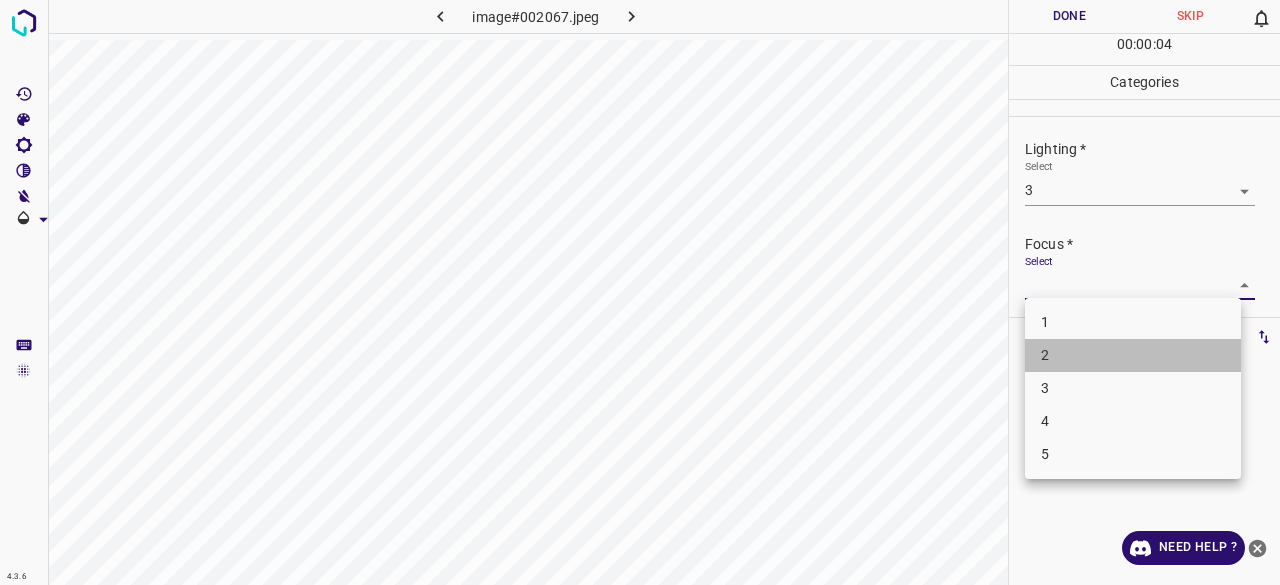 drag, startPoint x: 1049, startPoint y: 367, endPoint x: 1050, endPoint y: 377, distance: 10.049875 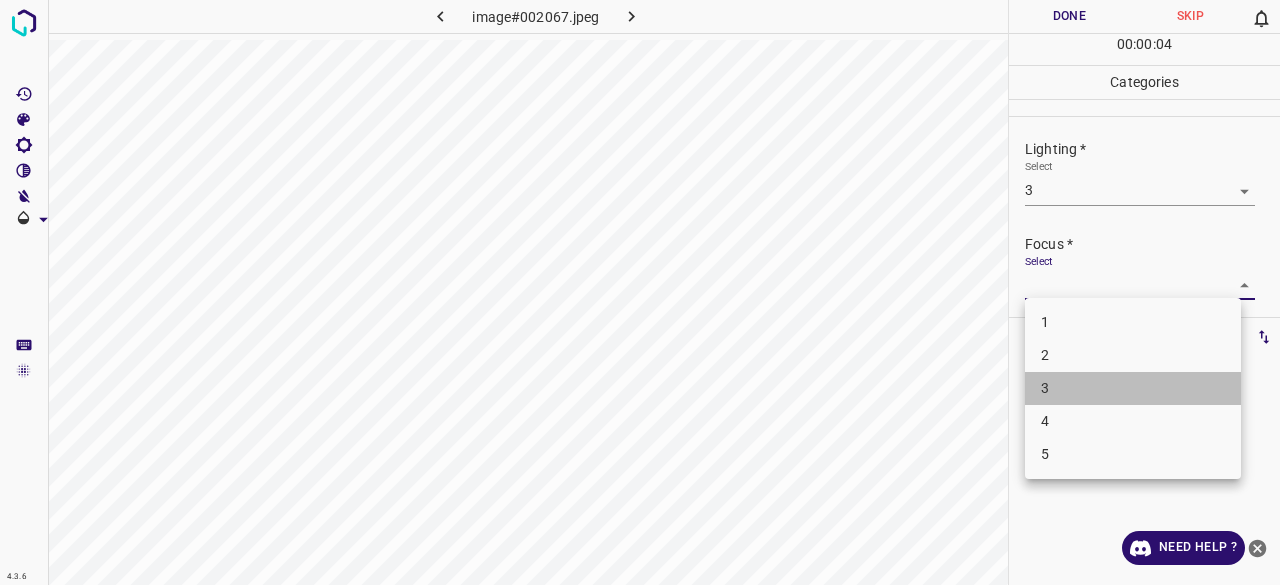click on "3" at bounding box center [1133, 388] 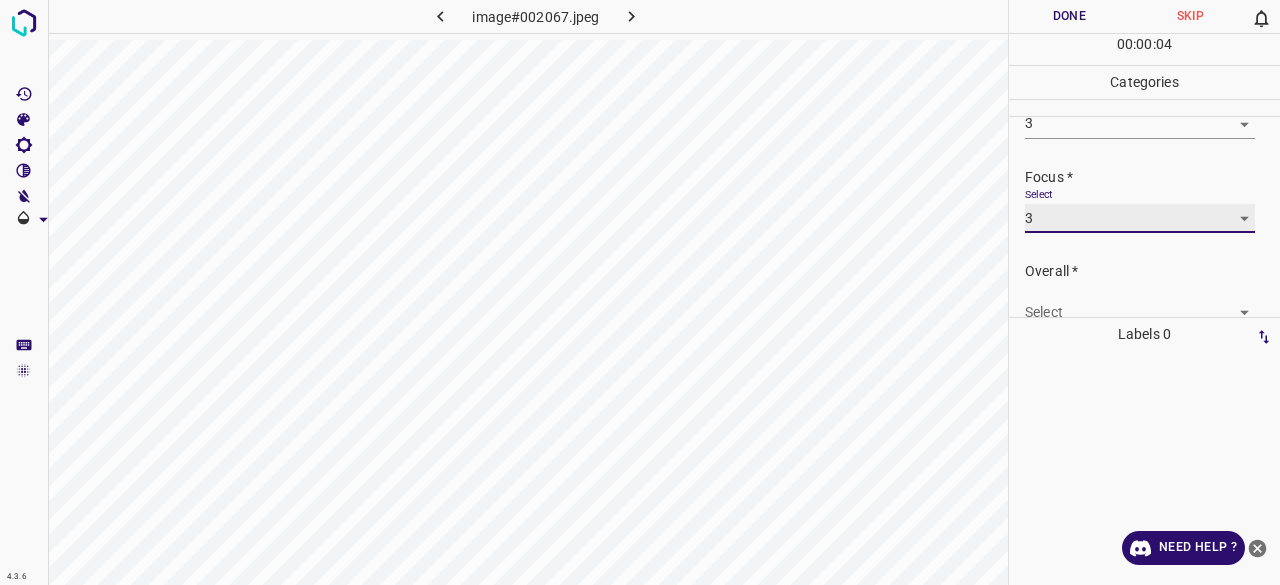scroll, scrollTop: 98, scrollLeft: 0, axis: vertical 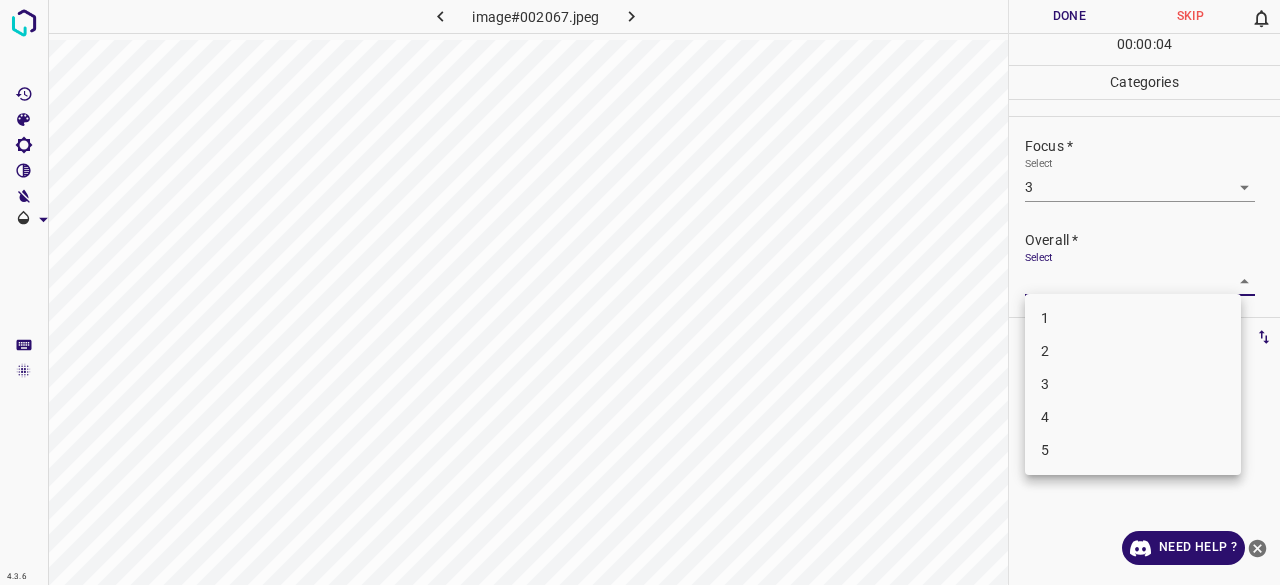 drag, startPoint x: 1048, startPoint y: 277, endPoint x: 1045, endPoint y: 309, distance: 32.140316 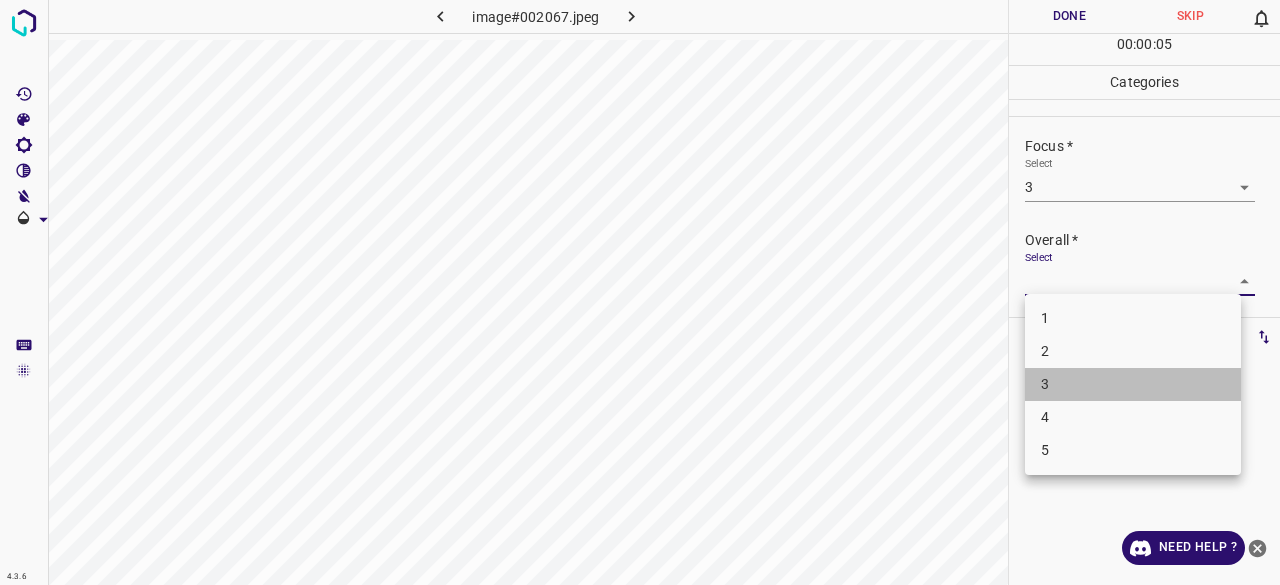 click on "3" at bounding box center [1133, 384] 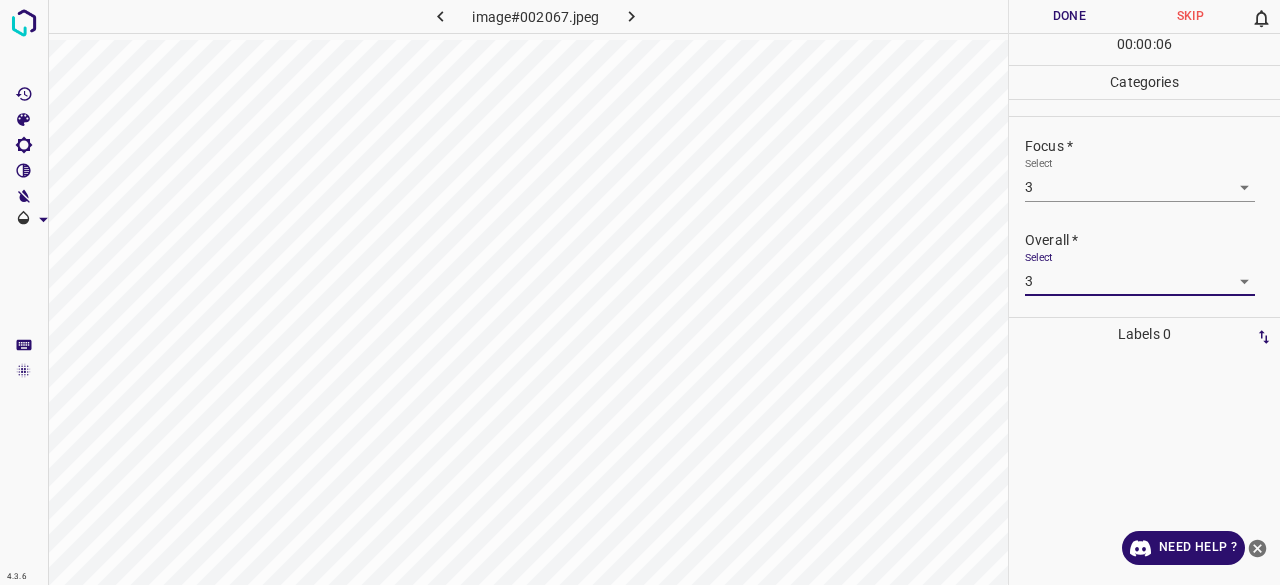 click on "Done" at bounding box center (1069, 16) 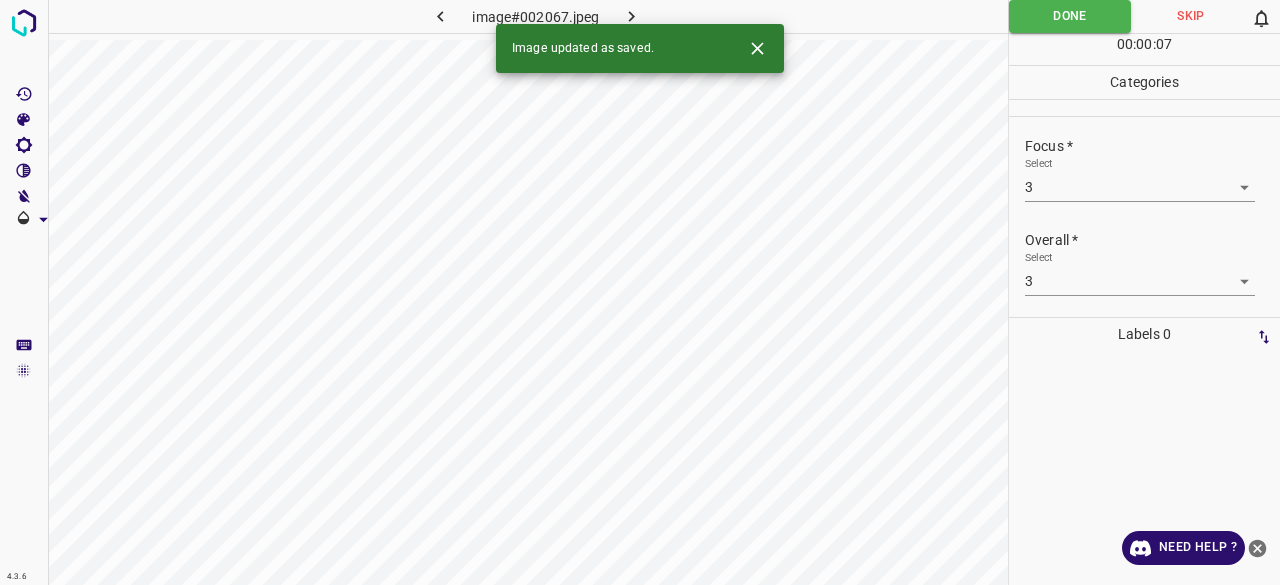 click 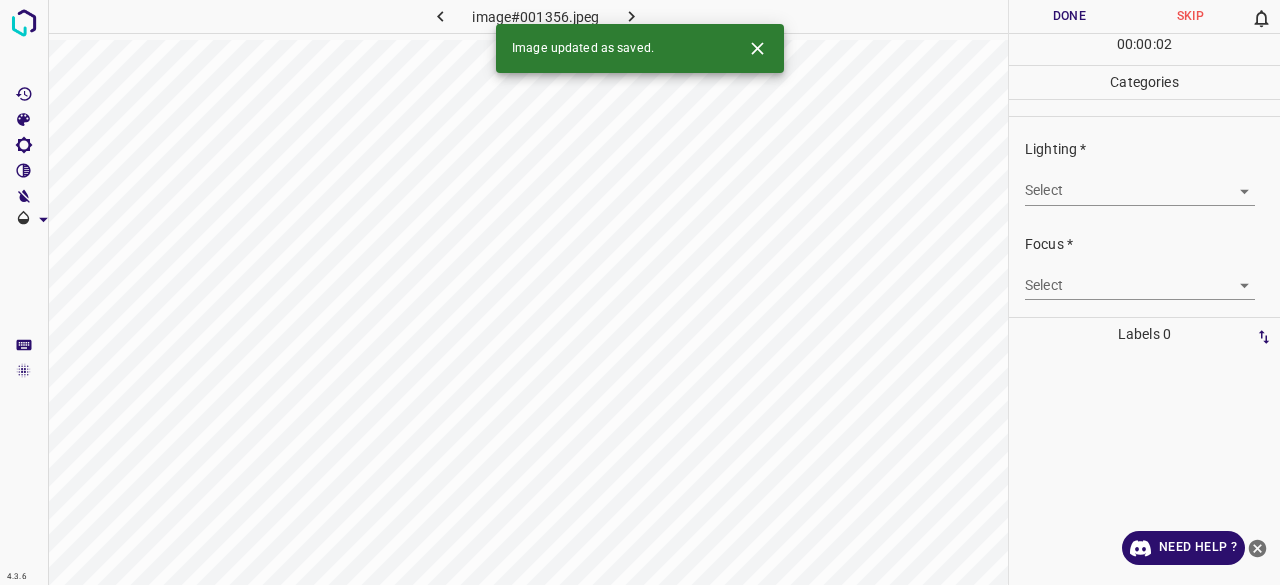 click on "4.3.6  image#001356.jpeg Done Skip 0 00   : 00   : 02   Categories Lighting *  Select ​ Focus *  Select ​ Overall *  Select ​ Labels   0 Categories 1 Lighting 2 Focus 3 Overall Tools Space Change between modes (Draw & Edit) I Auto labeling R Restore zoom M Zoom in N Zoom out Delete Delete selecte label Filters Z Restore filters X Saturation filter C Brightness filter V Contrast filter B Gray scale filter General O Download Image updated as saved. Need Help ? - Text - Hide - Delete" at bounding box center [640, 292] 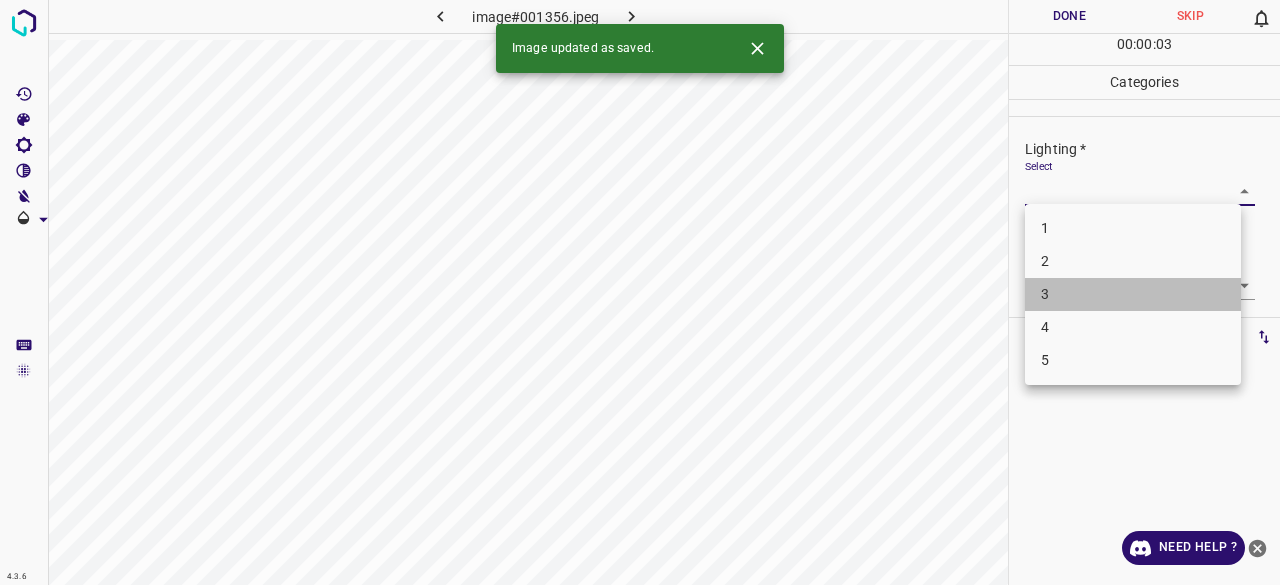 click on "3" at bounding box center (1133, 294) 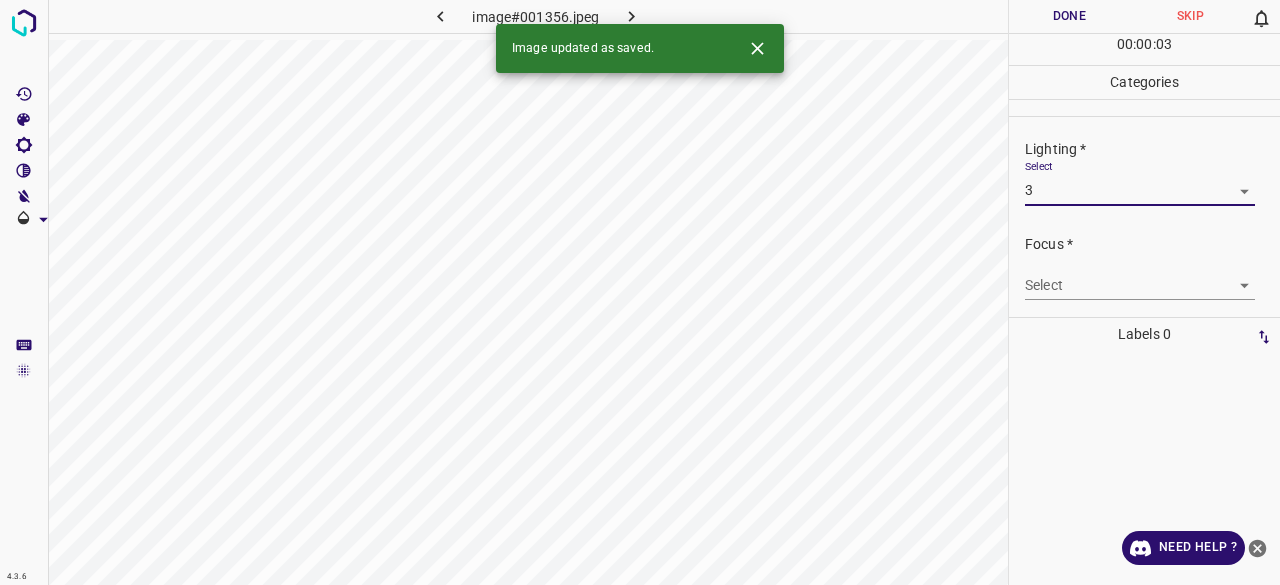 click on "4.3.6  image#001356.jpeg Done Skip 0 00   : 00   : 03   Categories Lighting *  Select 3 3 Focus *  Select ​ Overall *  Select ​ Labels   0 Categories 1 Lighting 2 Focus 3 Overall Tools Space Change between modes (Draw & Edit) I Auto labeling R Restore zoom M Zoom in N Zoom out Delete Delete selecte label Filters Z Restore filters X Saturation filter C Brightness filter V Contrast filter B Gray scale filter General O Download Image updated as saved. Need Help ? - Text - Hide - Delete" at bounding box center [640, 292] 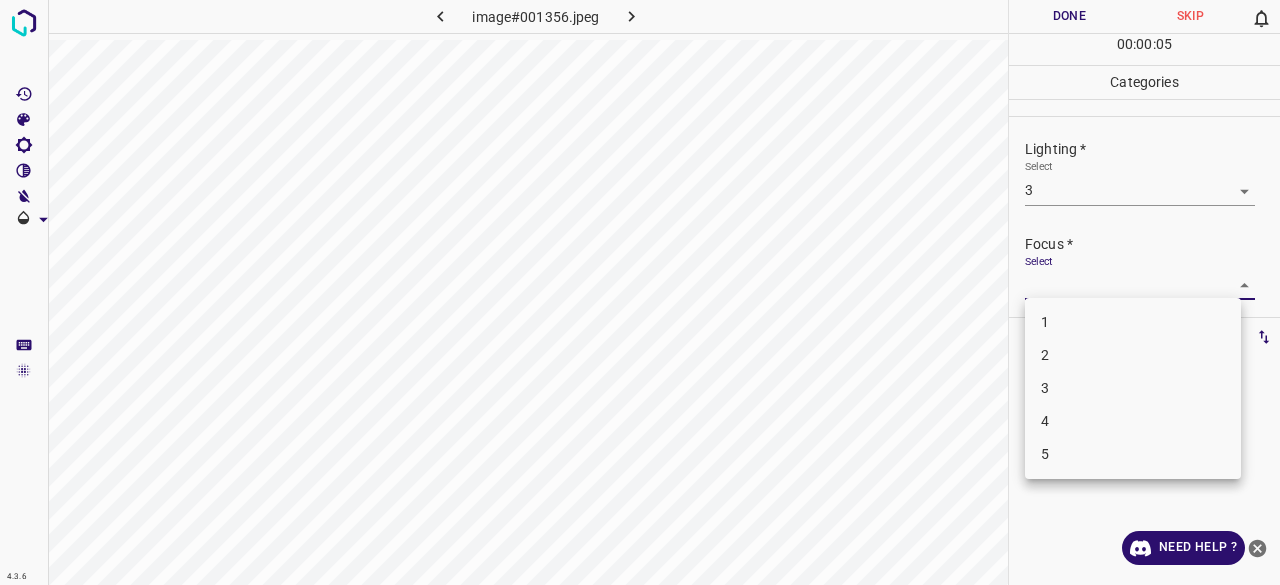 click on "3" at bounding box center (1133, 388) 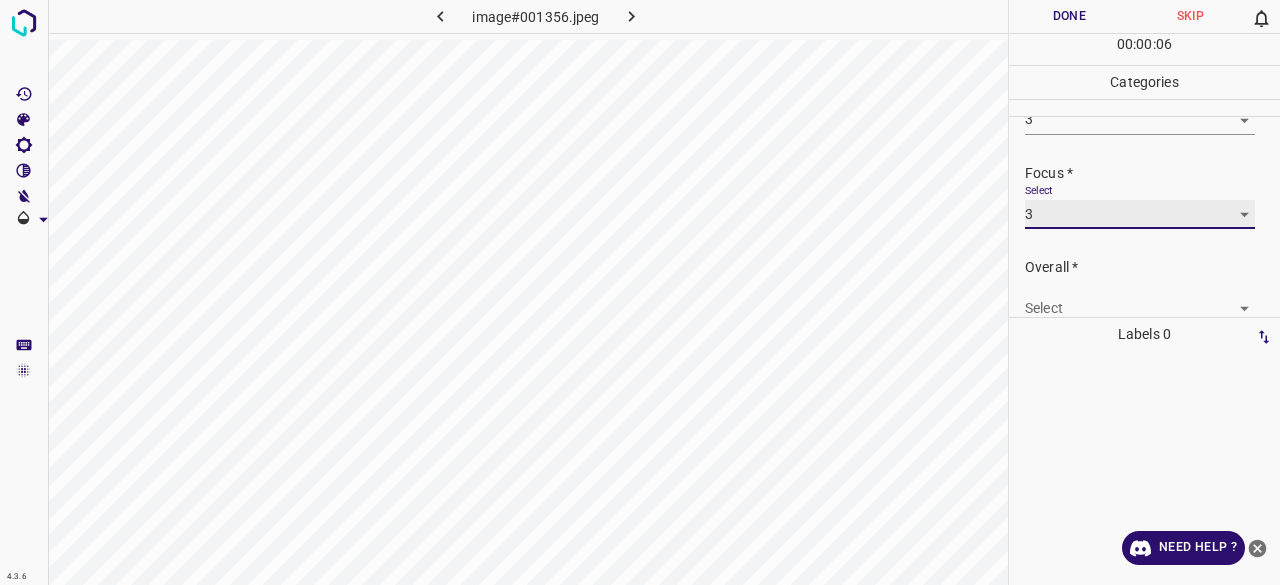 scroll, scrollTop: 98, scrollLeft: 0, axis: vertical 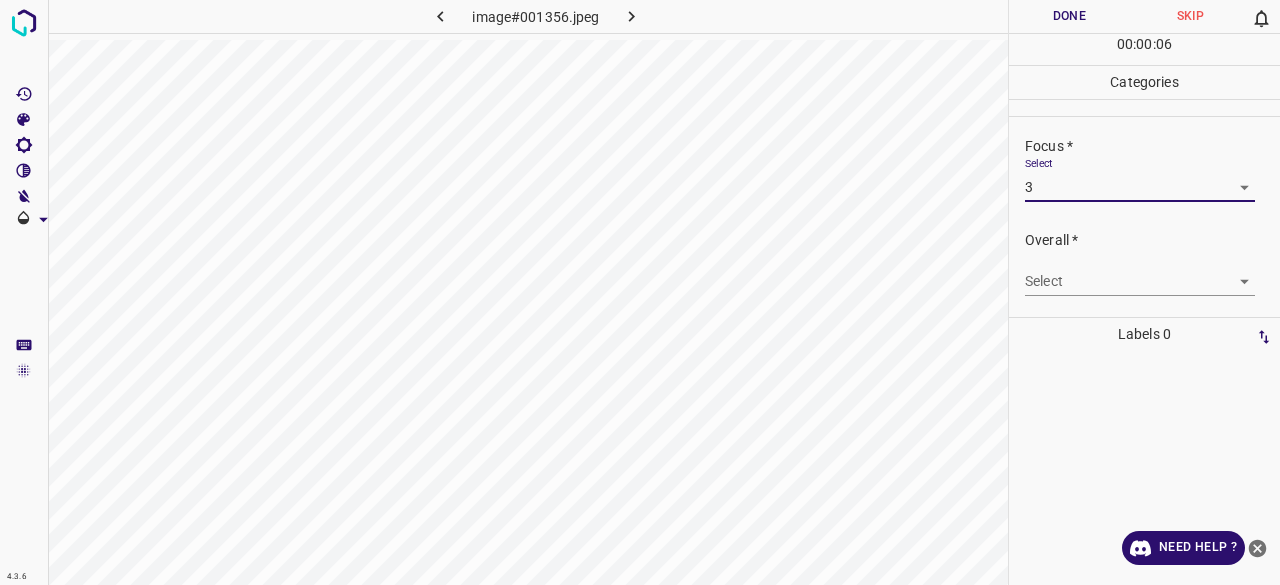 click on "4.3.6  image#001356.jpeg Done Skip 0 00   : 00   : 06   Categories Lighting *  Select 3 3 Focus *  Select 3 3 Overall *  Select ​ Labels   0 Categories 1 Lighting 2 Focus 3 Overall Tools Space Change between modes (Draw & Edit) I Auto labeling R Restore zoom M Zoom in N Zoom out Delete Delete selecte label Filters Z Restore filters X Saturation filter C Brightness filter V Contrast filter B Gray scale filter General O Download Need Help ? - Text - Hide - Delete" at bounding box center [640, 292] 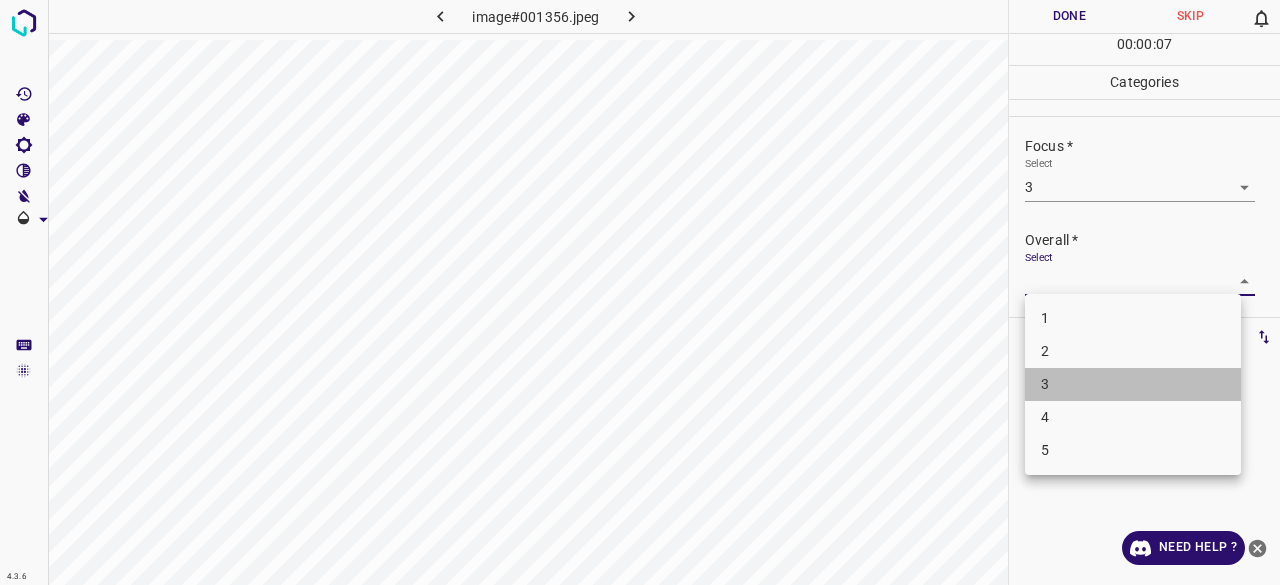 click on "3" at bounding box center [1133, 384] 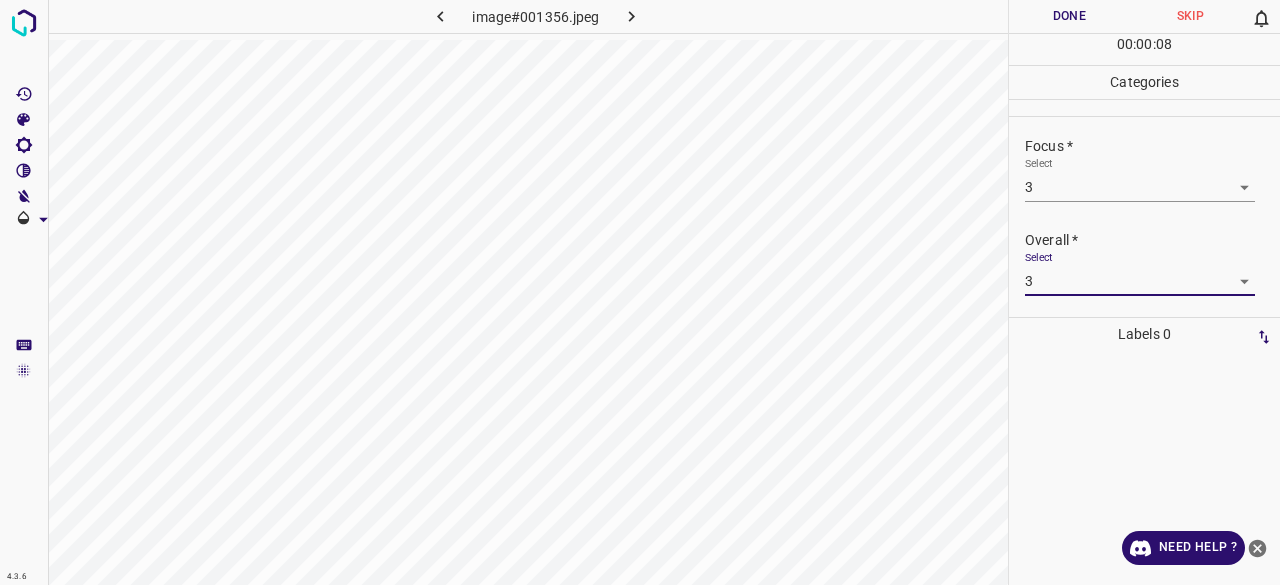 click on "00   : 00   : 08" at bounding box center [1144, 49] 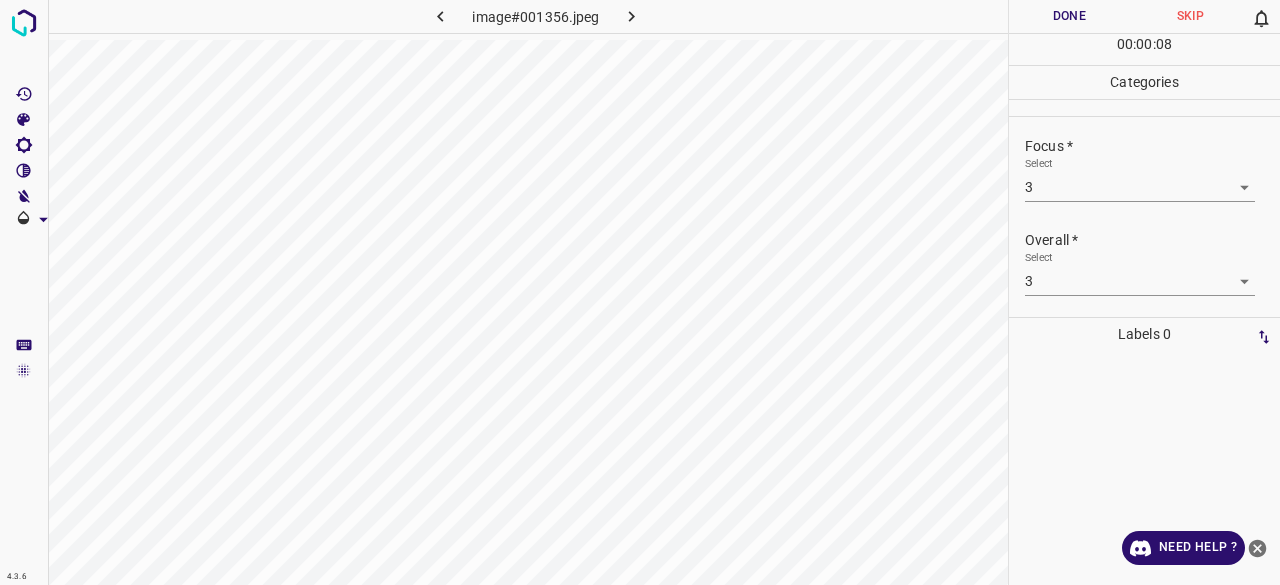 click on "Done" at bounding box center [1069, 16] 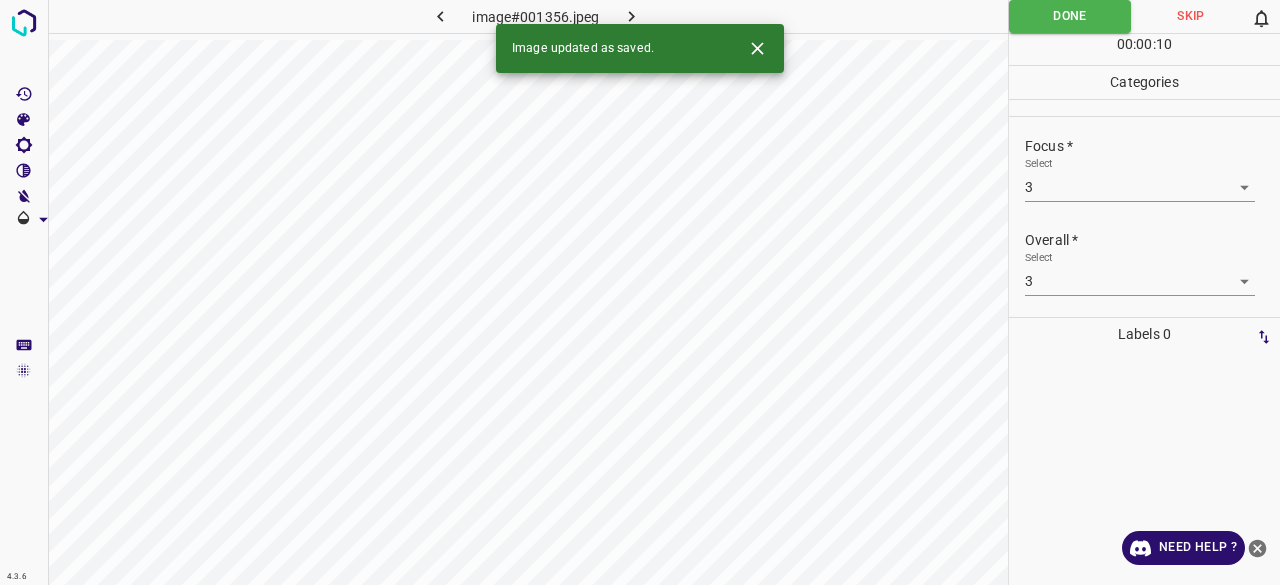 click 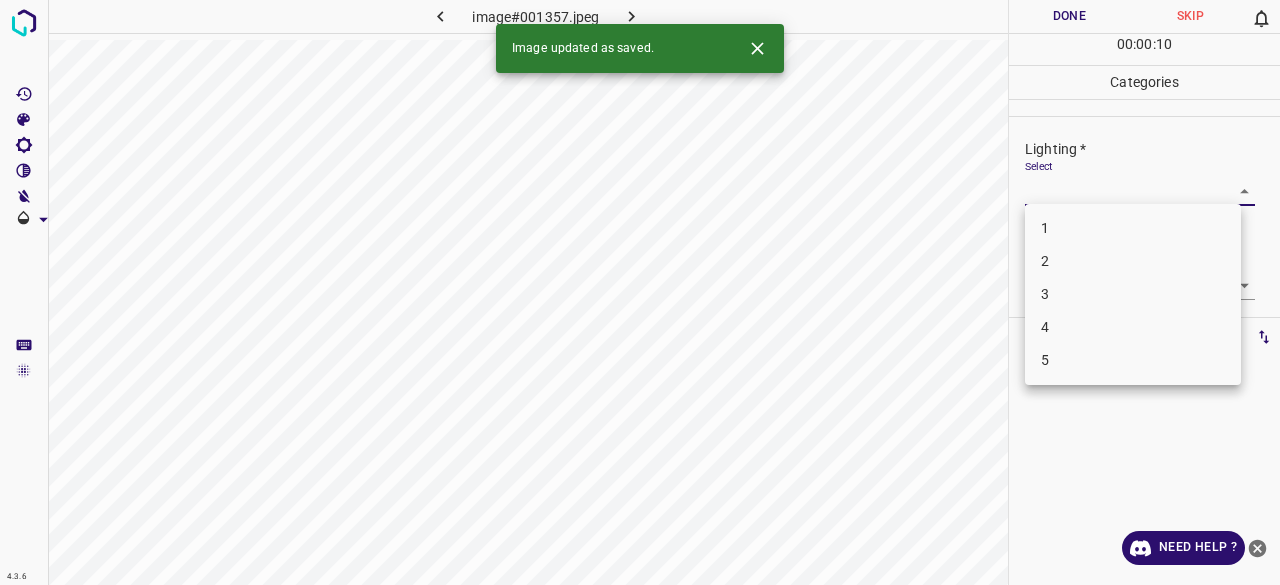 click on "4.3.6  image#001357.jpeg Done Skip 0 00   : 00   : 10   Categories Lighting *  Select ​ Focus *  Select ​ Overall *  Select ​ Labels   0 Categories 1 Lighting 2 Focus 3 Overall Tools Space Change between modes (Draw & Edit) I Auto labeling R Restore zoom M Zoom in N Zoom out Delete Delete selecte label Filters Z Restore filters X Saturation filter C Brightness filter V Contrast filter B Gray scale filter General O Download Image updated as saved. Need Help ? - Text - Hide - Delete 1 2 3 4 5" at bounding box center (640, 292) 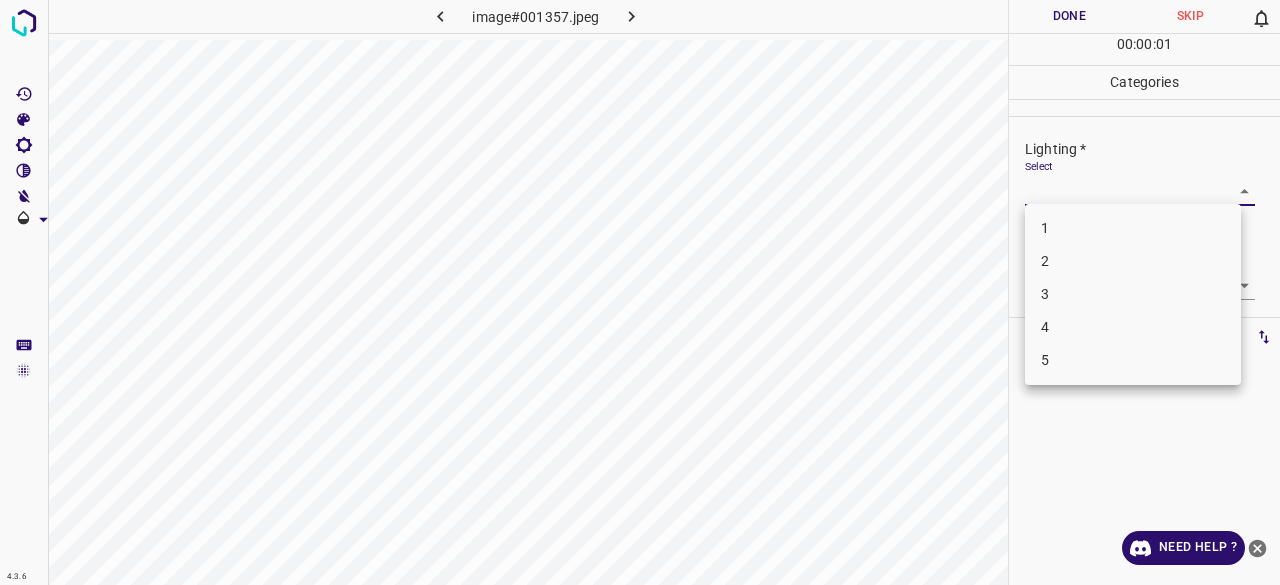 click on "3" at bounding box center (1133, 294) 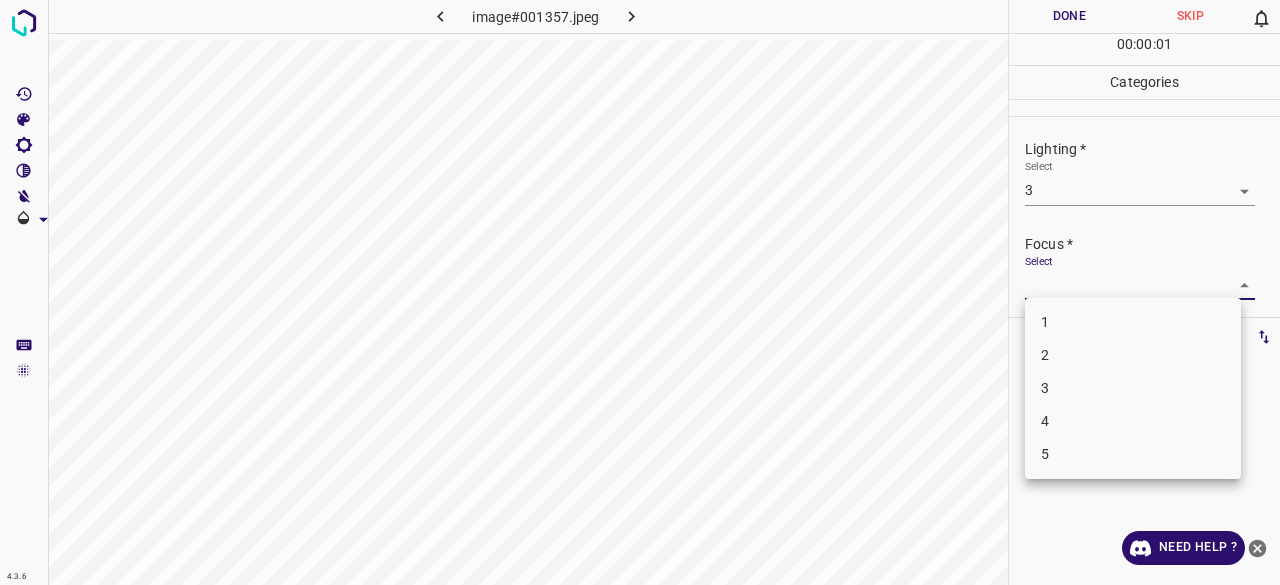 click on "4.3.6  image#001357.jpeg Done Skip 0 00   : 00   : 01   Categories Lighting *  Select 3 3 Focus *  Select ​ Overall *  Select ​ Labels   0 Categories 1 Lighting 2 Focus 3 Overall Tools Space Change between modes (Draw & Edit) I Auto labeling R Restore zoom M Zoom in N Zoom out Delete Delete selecte label Filters Z Restore filters X Saturation filter C Brightness filter V Contrast filter B Gray scale filter General O Download Need Help ? - Text - Hide - Delete 1 2 3 4 5" at bounding box center [640, 292] 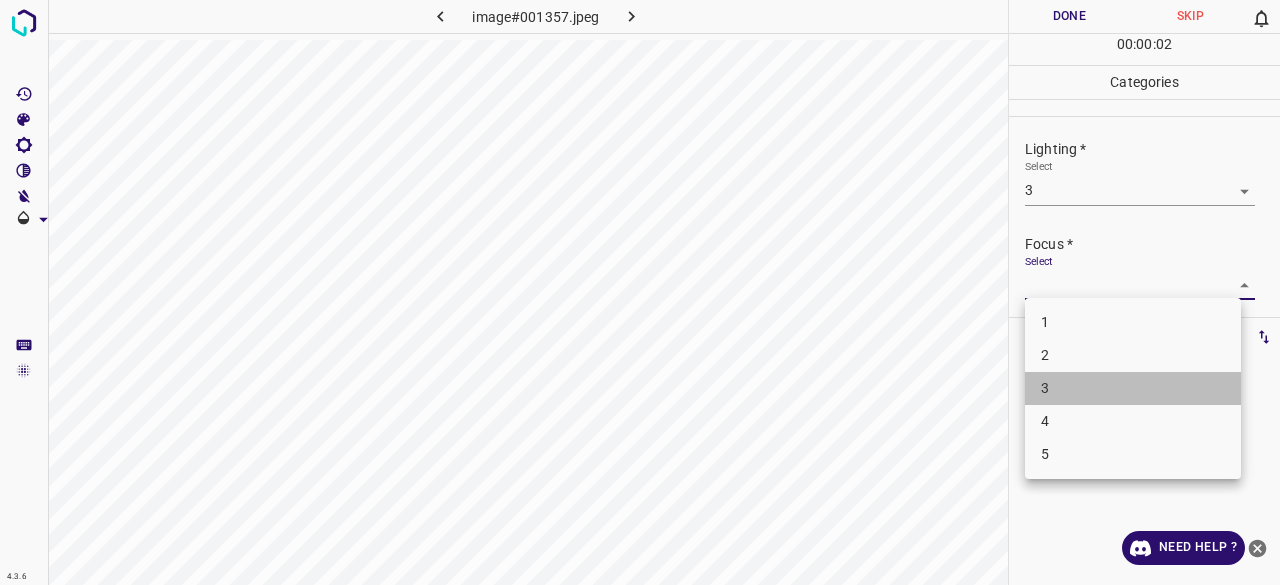 click on "3" at bounding box center (1133, 388) 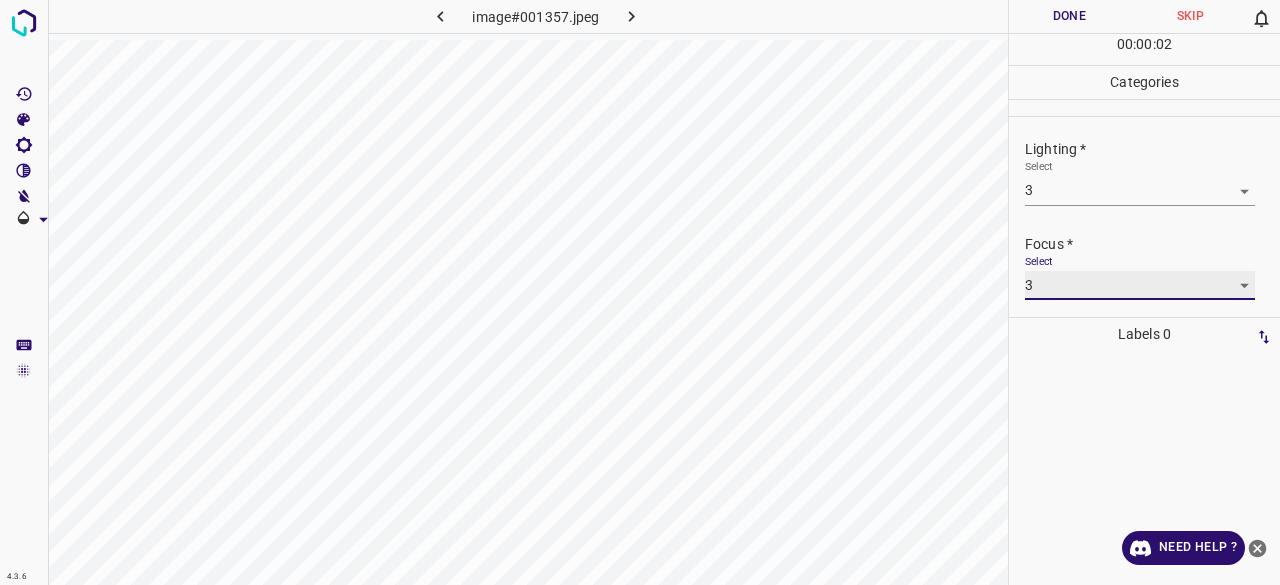 scroll, scrollTop: 98, scrollLeft: 0, axis: vertical 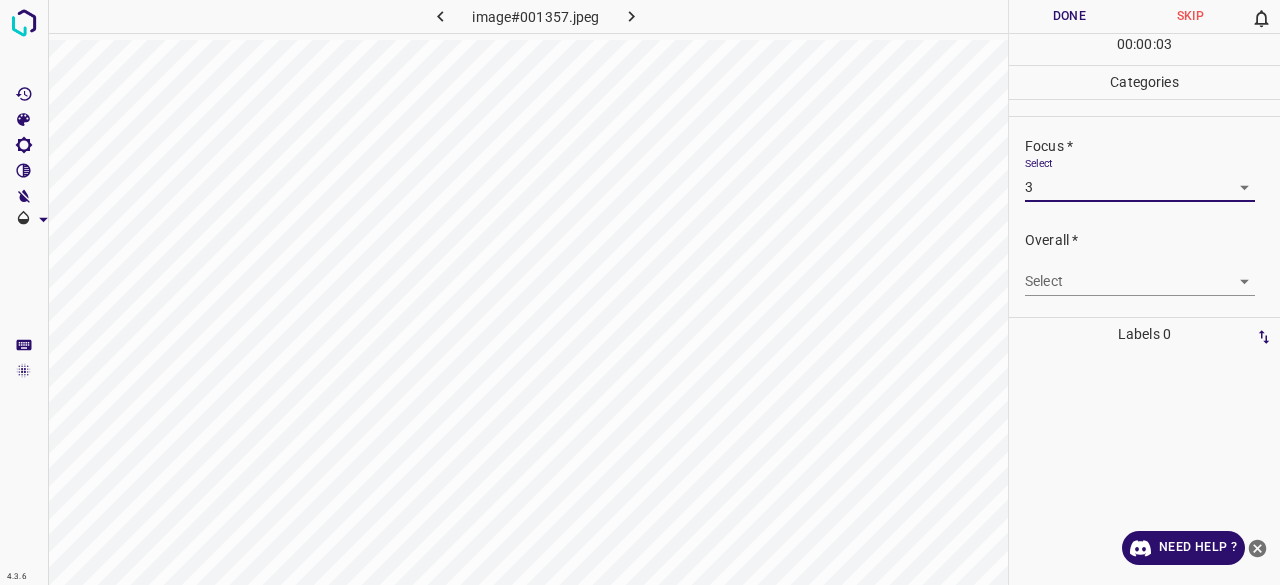 click on "4.3.6  image#001357.jpeg Done Skip 0 00   : 00   : 03   Categories Lighting *  Select 3 3 Focus *  Select 3 3 Overall *  Select ​ Labels   0 Categories 1 Lighting 2 Focus 3 Overall Tools Space Change between modes (Draw & Edit) I Auto labeling R Restore zoom M Zoom in N Zoom out Delete Delete selecte label Filters Z Restore filters X Saturation filter C Brightness filter V Contrast filter B Gray scale filter General O Download Need Help ? - Text - Hide - Delete" at bounding box center [640, 292] 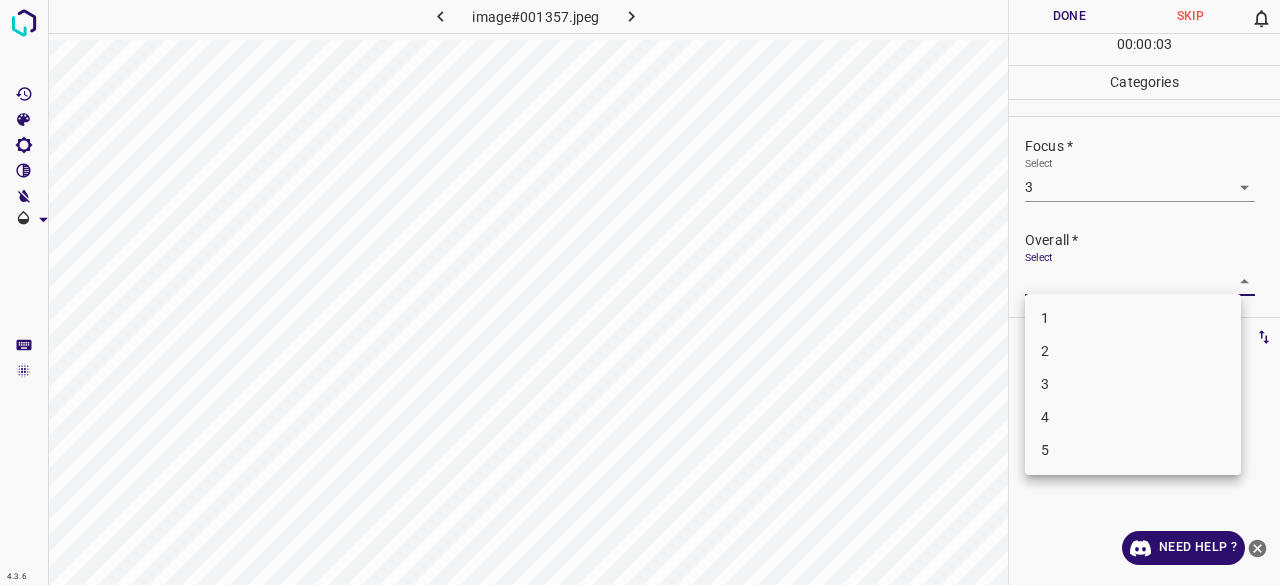 click on "3" at bounding box center (1133, 384) 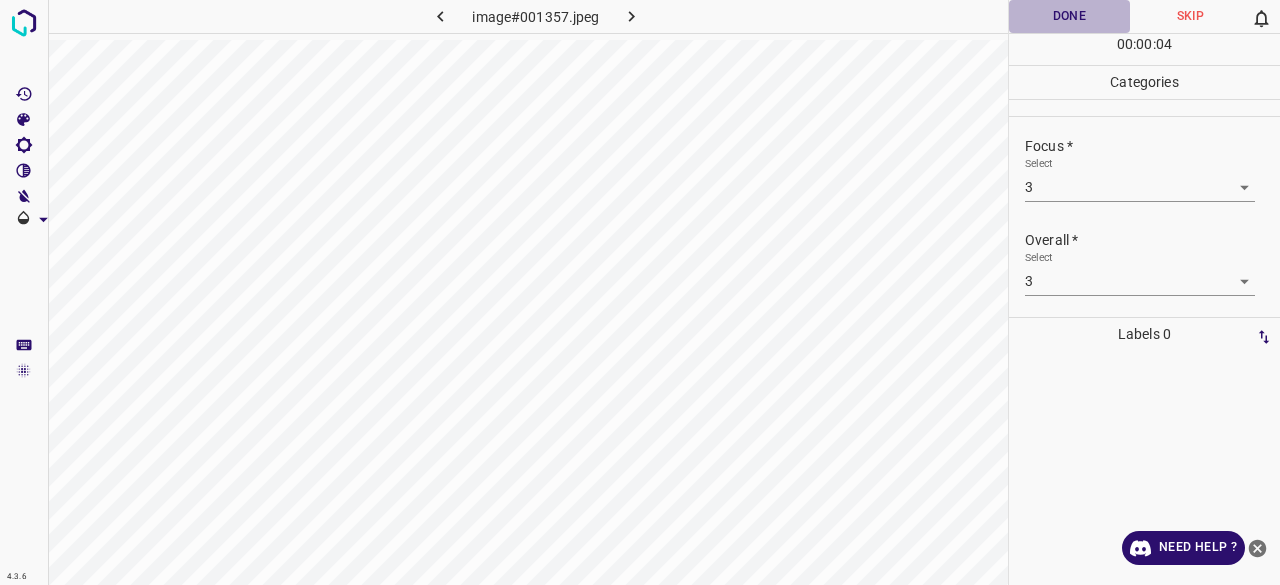 click on "Done" at bounding box center (1069, 16) 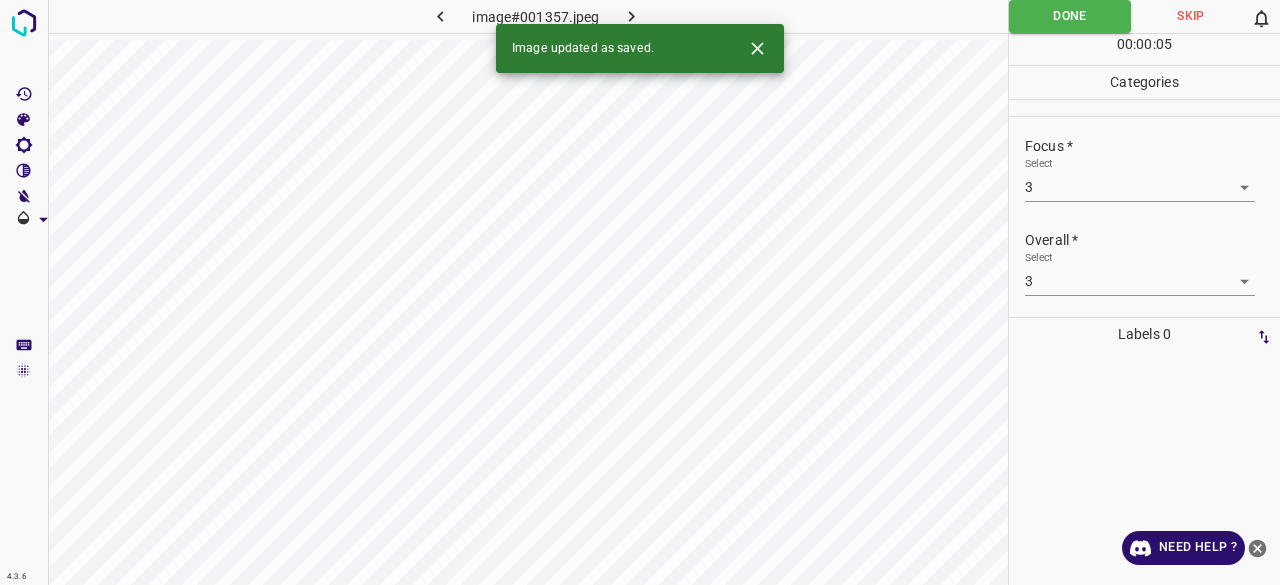click 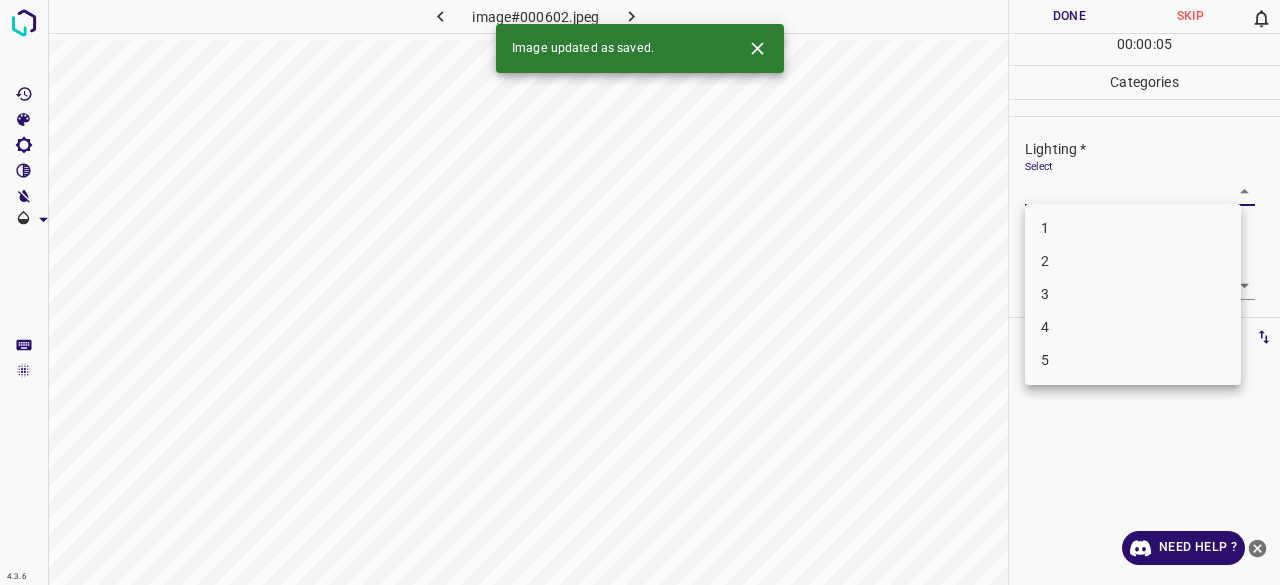 click on "4.3.6  image#000602.jpeg Done Skip 0 00   : 00   : 05   Categories Lighting *  Select ​ Focus *  Select ​ Overall *  Select ​ Labels   0 Categories 1 Lighting 2 Focus 3 Overall Tools Space Change between modes (Draw & Edit) I Auto labeling R Restore zoom M Zoom in N Zoom out Delete Delete selecte label Filters Z Restore filters X Saturation filter C Brightness filter V Contrast filter B Gray scale filter General O Download Image updated as saved. Need Help ? - Text - Hide - Delete 1 2 3 4 5" at bounding box center [640, 292] 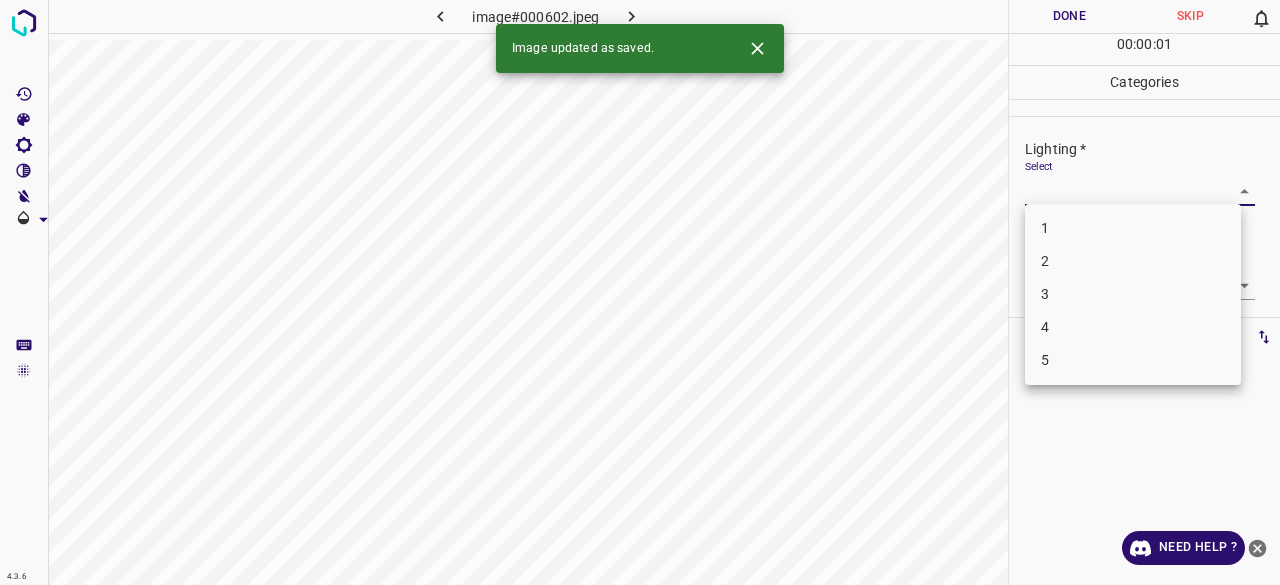 click on "3" at bounding box center [1133, 294] 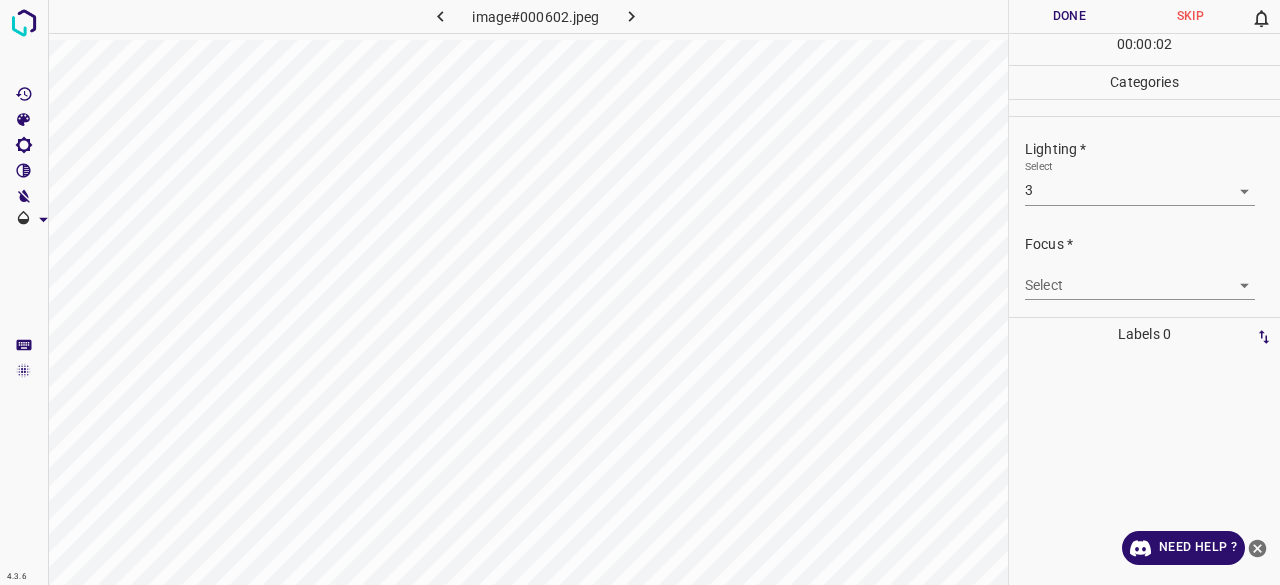 click on "4.3.6  image#000602.jpeg Done Skip 0 00   : 00   : 02   Categories Lighting *  Select 3 3 Focus *  Select ​ Overall *  Select ​ Labels   0 Categories 1 Lighting 2 Focus 3 Overall Tools Space Change between modes (Draw & Edit) I Auto labeling R Restore zoom M Zoom in N Zoom out Delete Delete selecte label Filters Z Restore filters X Saturation filter C Brightness filter V Contrast filter B Gray scale filter General O Download Need Help ? - Text - Hide - Delete" at bounding box center (640, 292) 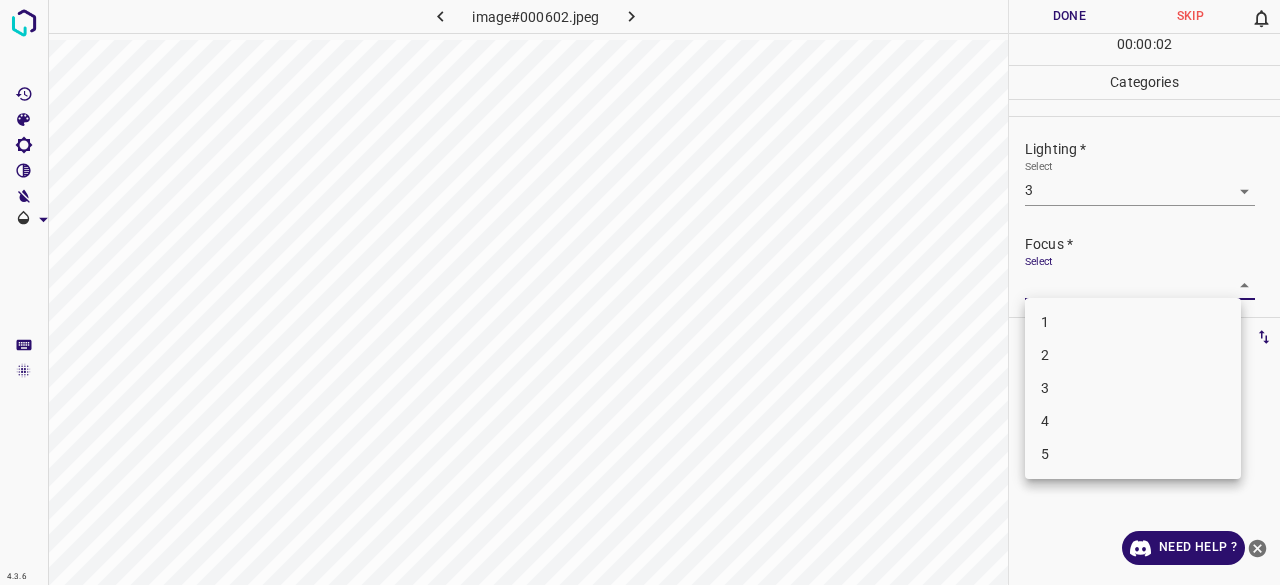 drag, startPoint x: 1054, startPoint y: 378, endPoint x: 1056, endPoint y: 364, distance: 14.142136 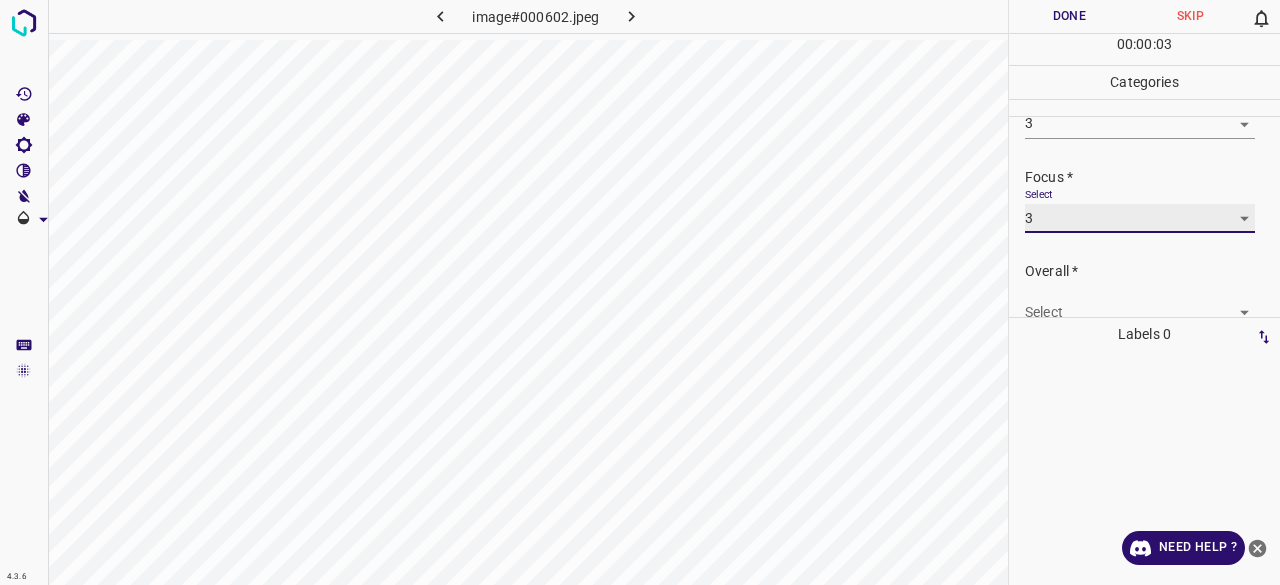 scroll, scrollTop: 98, scrollLeft: 0, axis: vertical 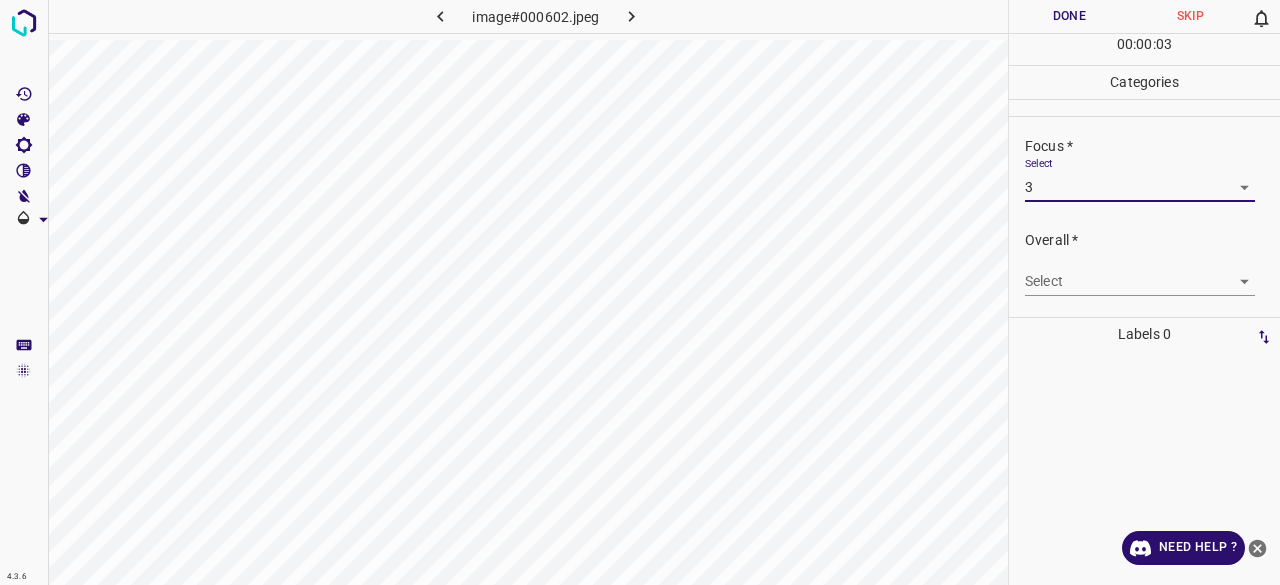 click on "4.3.6  image#000602.jpeg Done Skip 0 00   : 00   : 03   Categories Lighting *  Select 3 3 Focus *  Select 3 3 Overall *  Select ​ Labels   0 Categories 1 Lighting 2 Focus 3 Overall Tools Space Change between modes (Draw & Edit) I Auto labeling R Restore zoom M Zoom in N Zoom out Delete Delete selecte label Filters Z Restore filters X Saturation filter C Brightness filter V Contrast filter B Gray scale filter General O Download Need Help ? - Text - Hide - Delete" at bounding box center (640, 292) 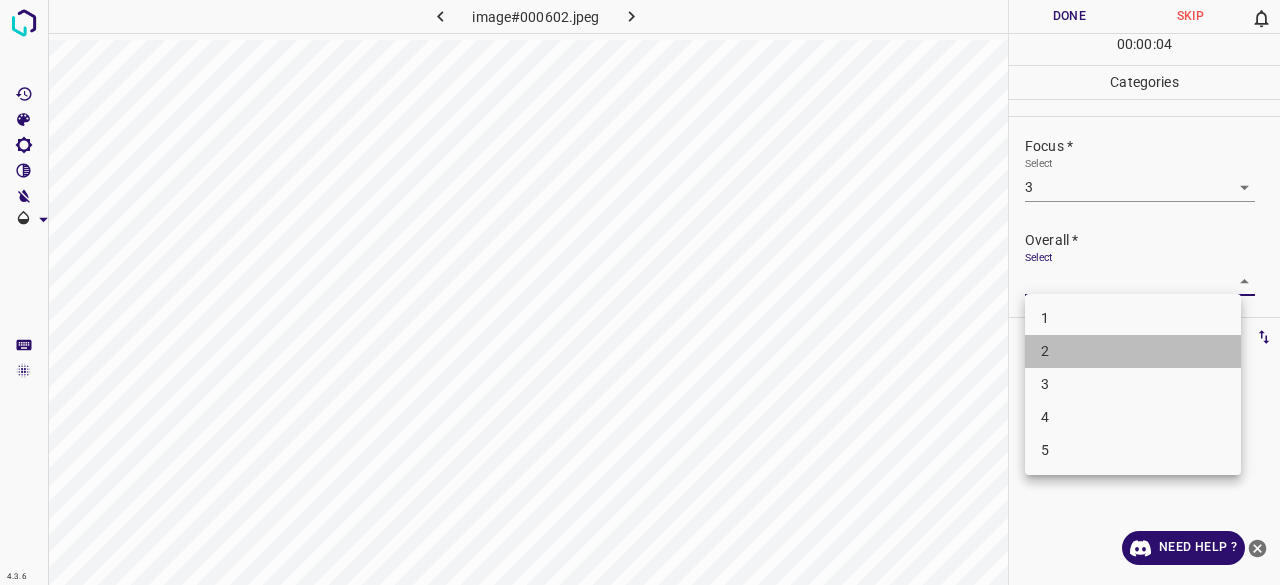 click on "1 2 3 4 5" at bounding box center (1133, 384) 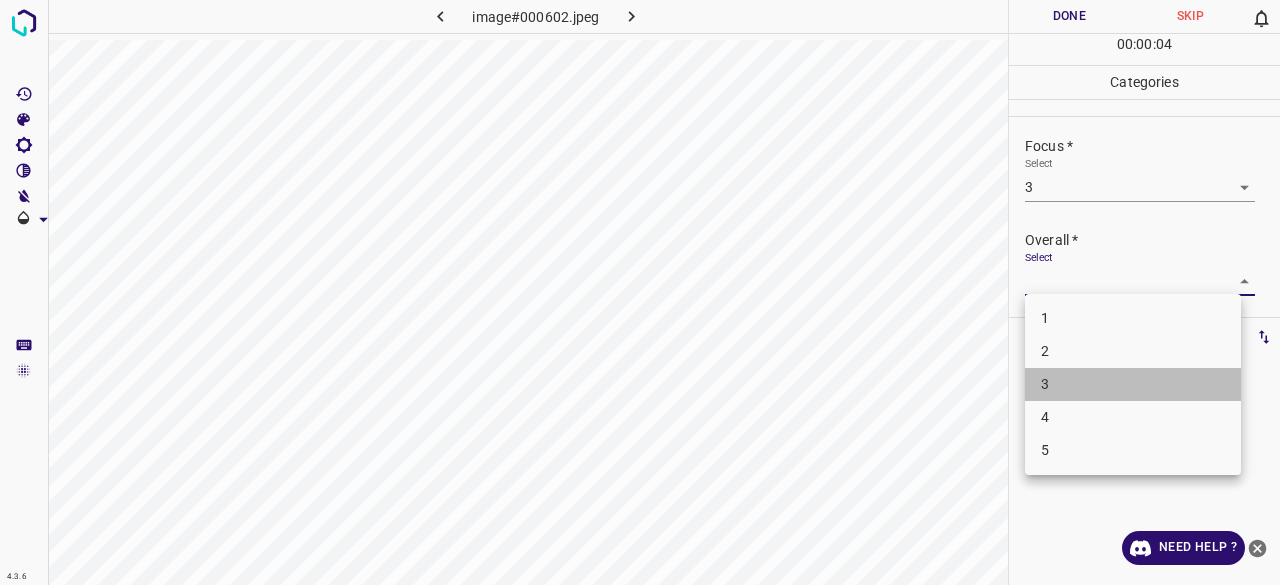 click on "3" at bounding box center (1133, 384) 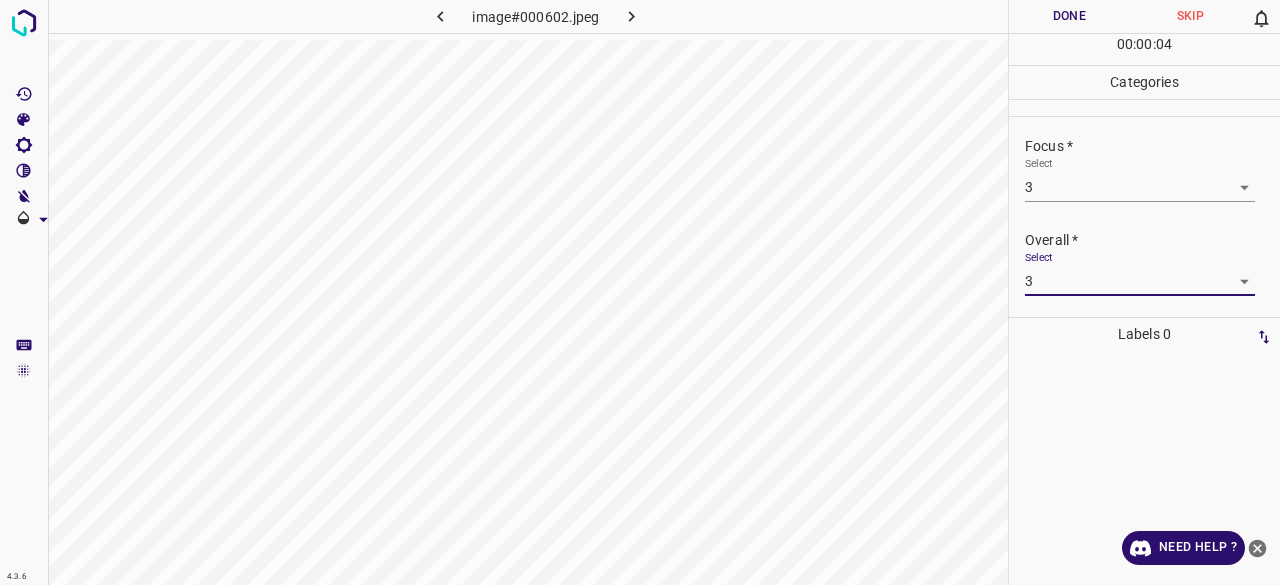 click on "Done" at bounding box center (1069, 16) 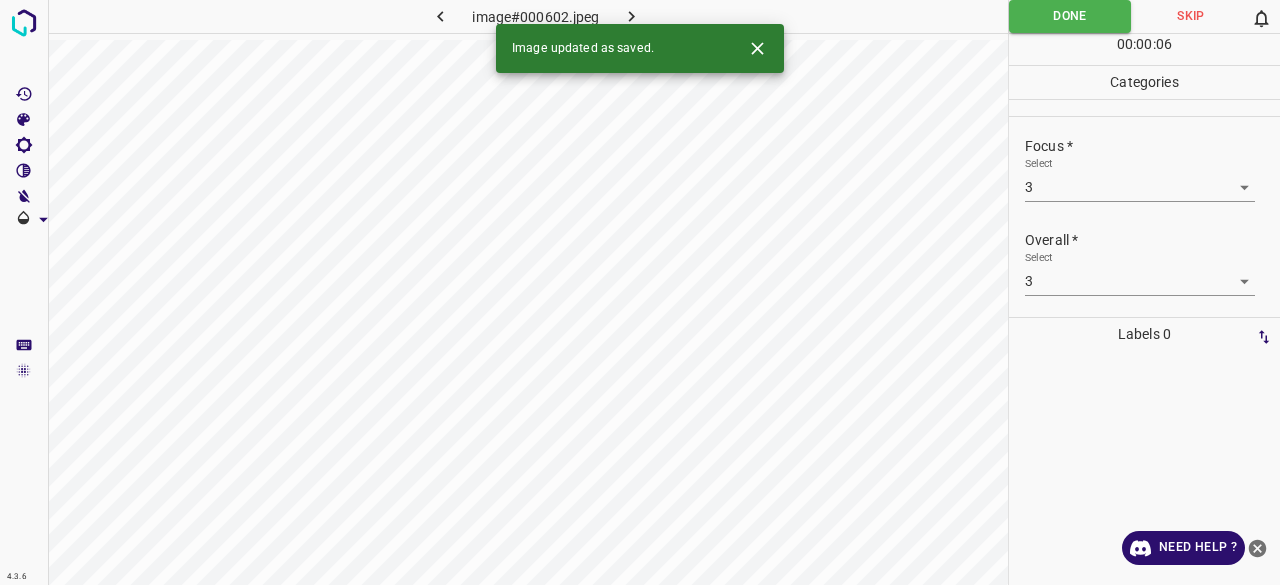 click 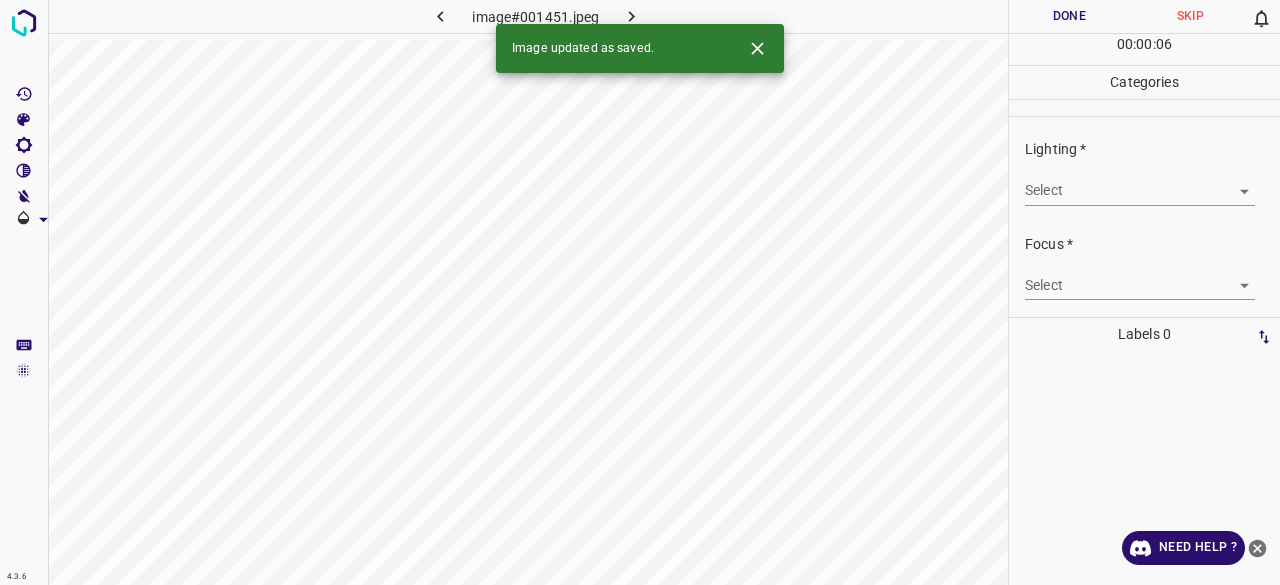 click on "4.3.6  image#001451.jpeg Done Skip 0 00   : 00   : 06   Categories Lighting *  Select ​ Focus *  Select ​ Overall *  Select ​ Labels   0 Categories 1 Lighting 2 Focus 3 Overall Tools Space Change between modes (Draw & Edit) I Auto labeling R Restore zoom M Zoom in N Zoom out Delete Delete selecte label Filters Z Restore filters X Saturation filter C Brightness filter V Contrast filter B Gray scale filter General O Download Image updated as saved. Need Help ? - Text - Hide - Delete" at bounding box center (640, 292) 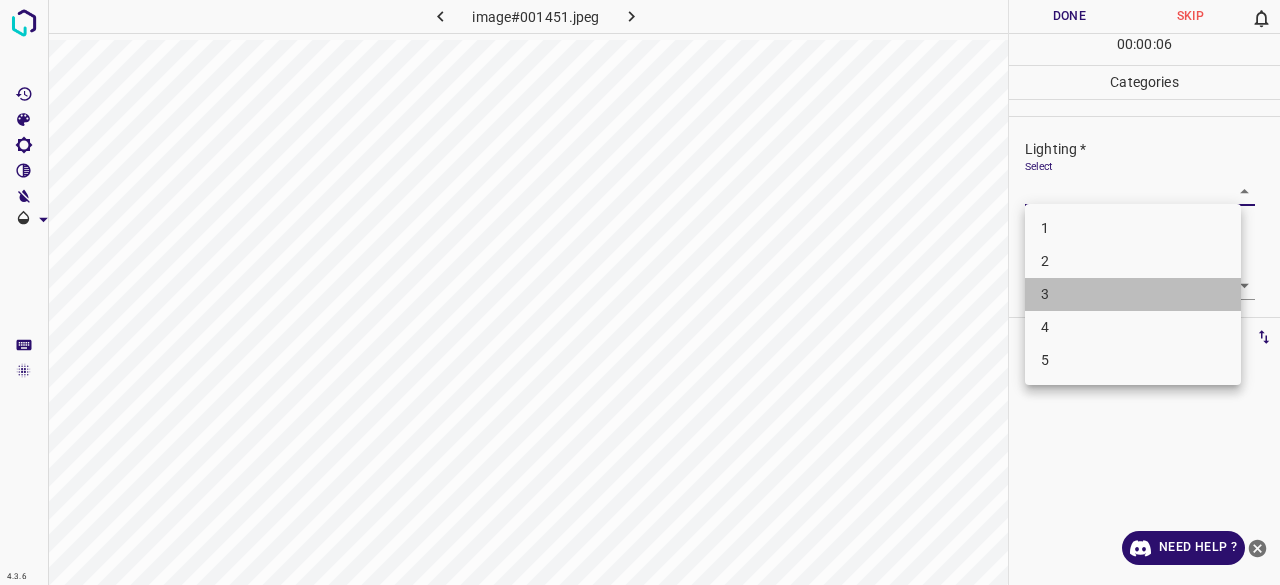 click on "3" at bounding box center [1133, 294] 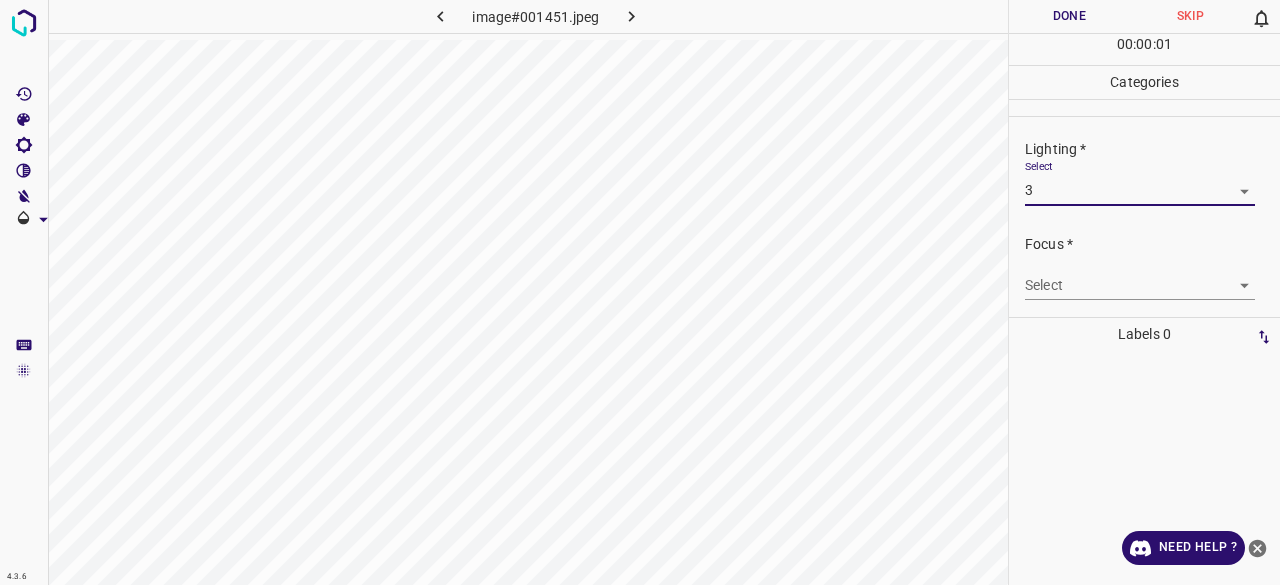 click on "4.3.6  image#001451.jpeg Done Skip 0 00   : 00   : 01   Categories Lighting *  Select 3 3 Focus *  Select ​ Overall *  Select ​ Labels   0 Categories 1 Lighting 2 Focus 3 Overall Tools Space Change between modes (Draw & Edit) I Auto labeling R Restore zoom M Zoom in N Zoom out Delete Delete selecte label Filters Z Restore filters X Saturation filter C Brightness filter V Contrast filter B Gray scale filter General O Download Need Help ? - Text - Hide - Delete 1 2 3 4 5" at bounding box center [640, 292] 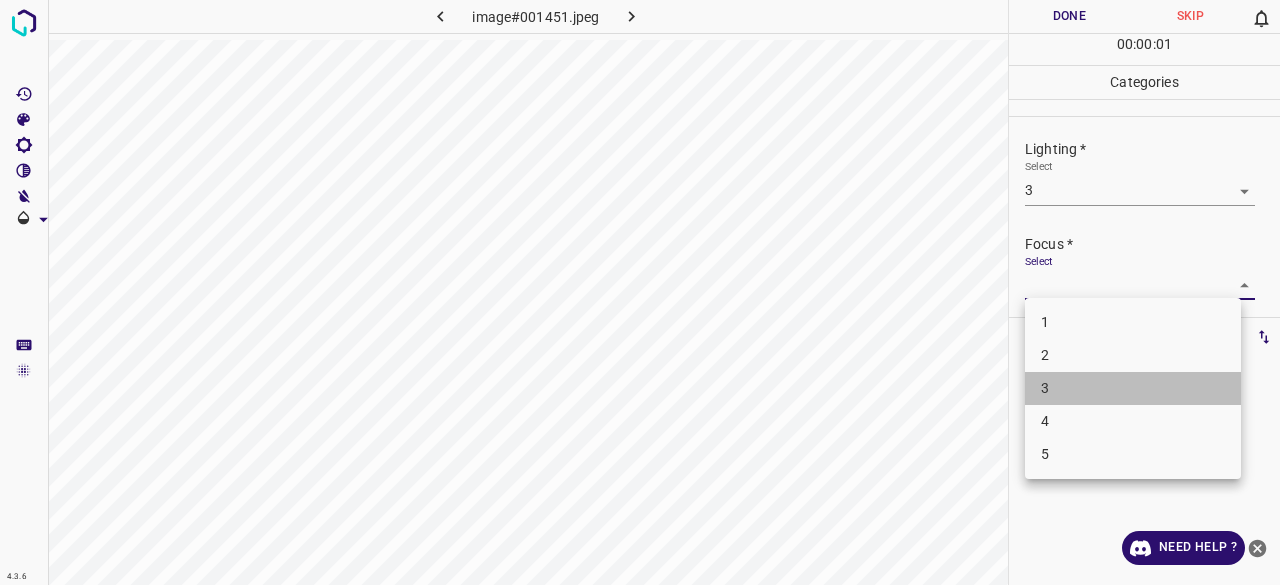 click on "3" at bounding box center [1133, 388] 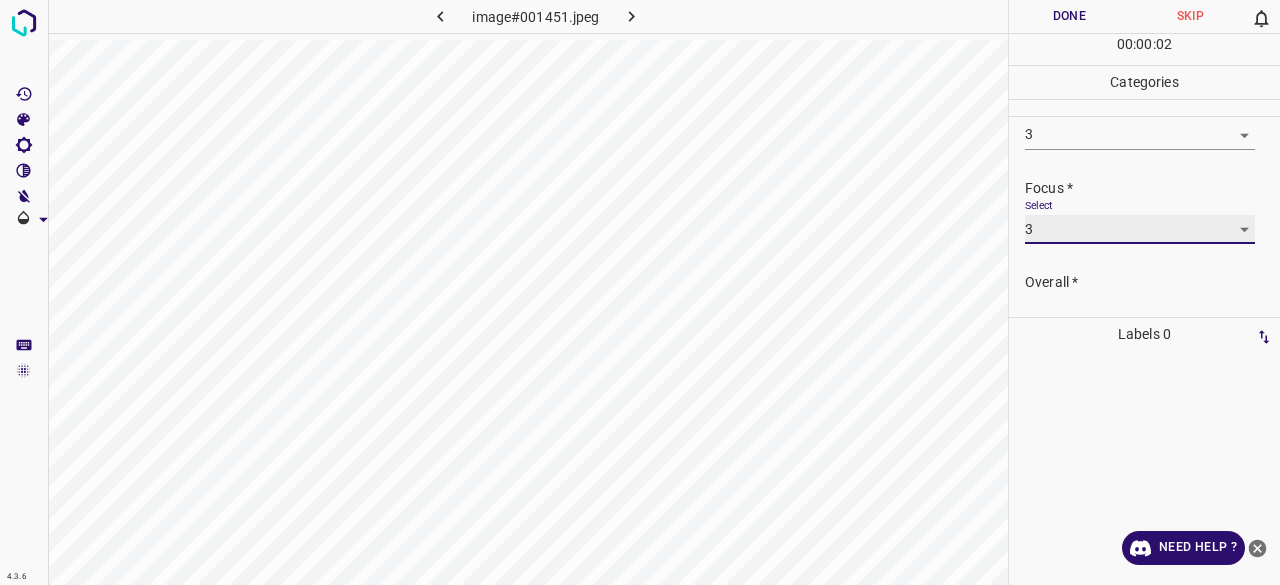 scroll, scrollTop: 98, scrollLeft: 0, axis: vertical 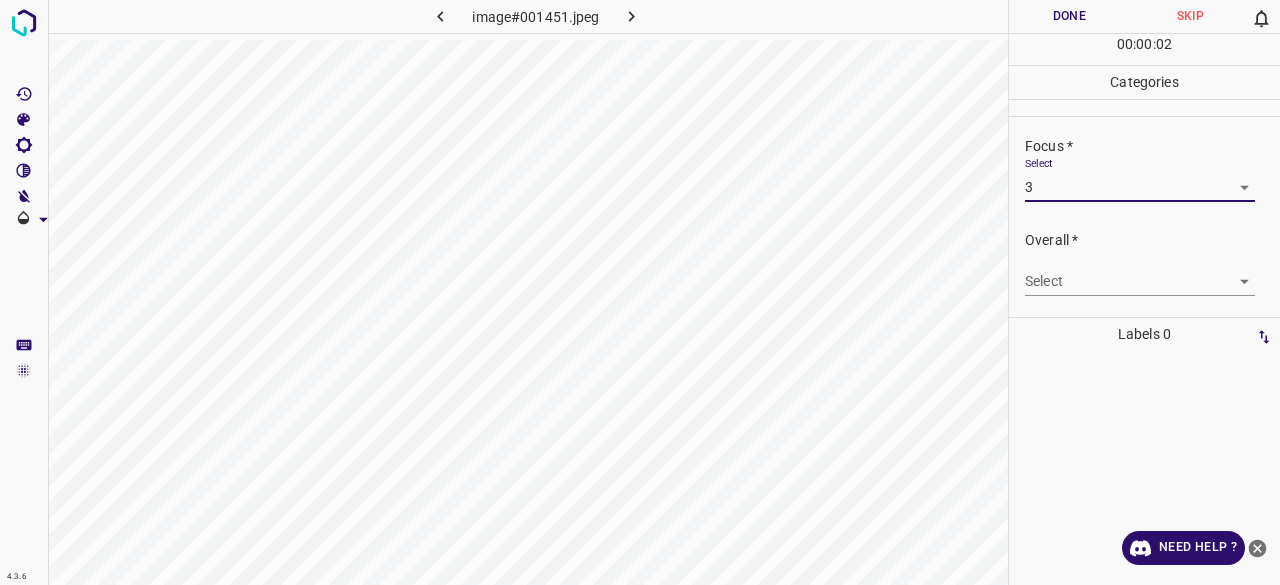 click on "4.3.6  image#001451.jpeg Done Skip 0 00   : 00   : 02   Categories Lighting *  Select 3 3 Focus *  Select 3 3 Overall *  Select ​ Labels   0 Categories 1 Lighting 2 Focus 3 Overall Tools Space Change between modes (Draw & Edit) I Auto labeling R Restore zoom M Zoom in N Zoom out Delete Delete selecte label Filters Z Restore filters X Saturation filter C Brightness filter V Contrast filter B Gray scale filter General O Download Need Help ? - Text - Hide - Delete" at bounding box center [640, 292] 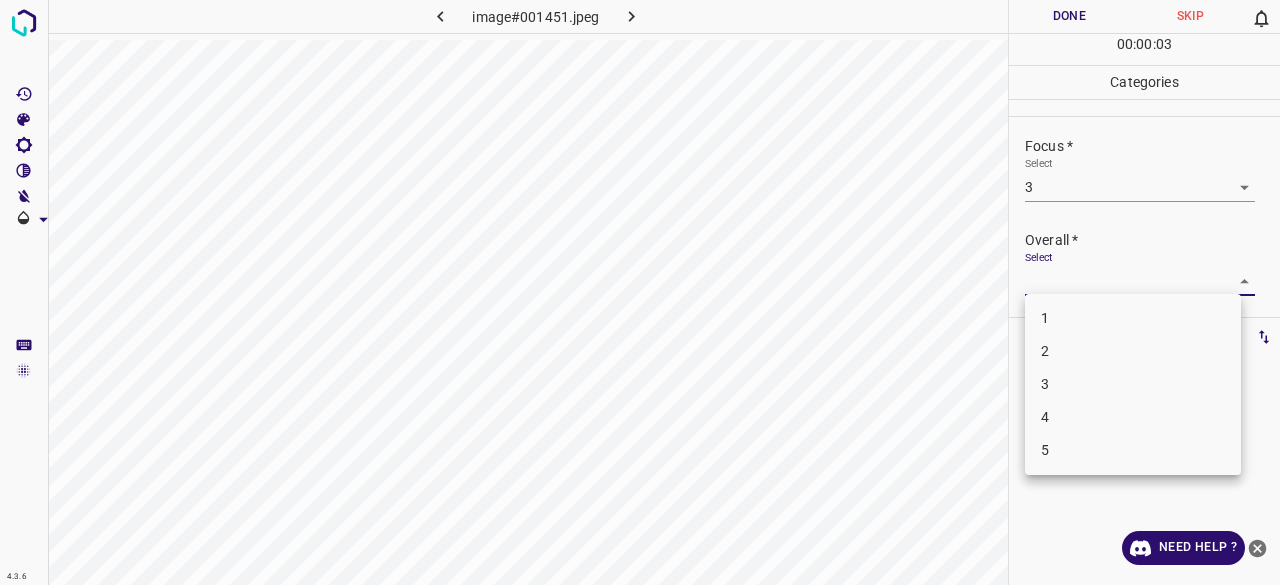 click on "3" at bounding box center (1133, 384) 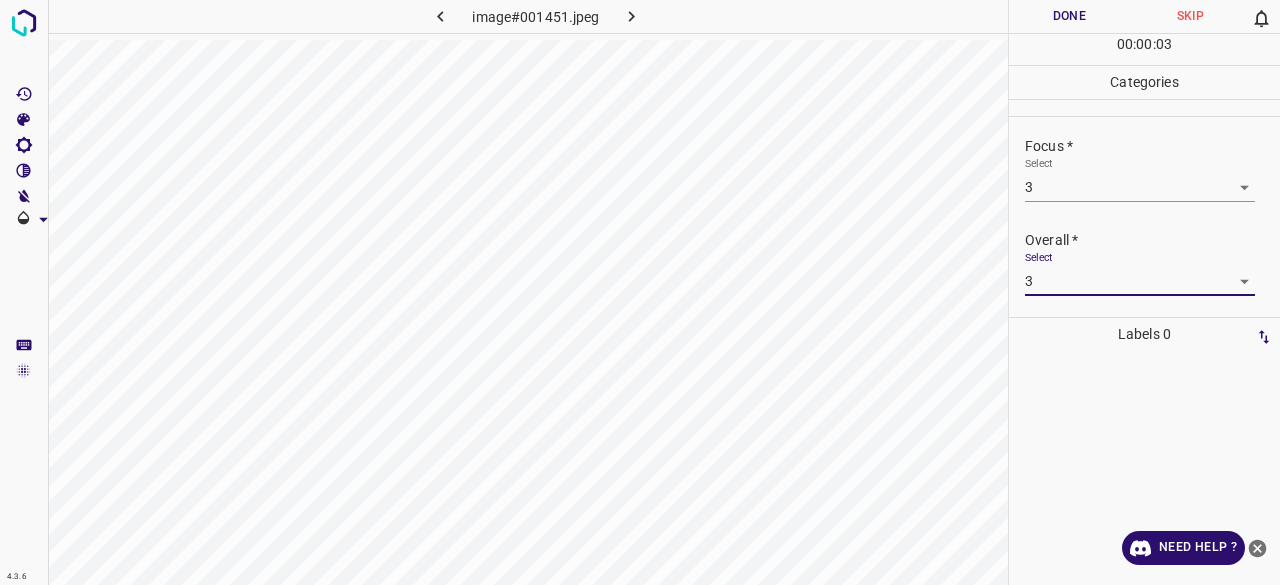 click on "Done" at bounding box center (1069, 16) 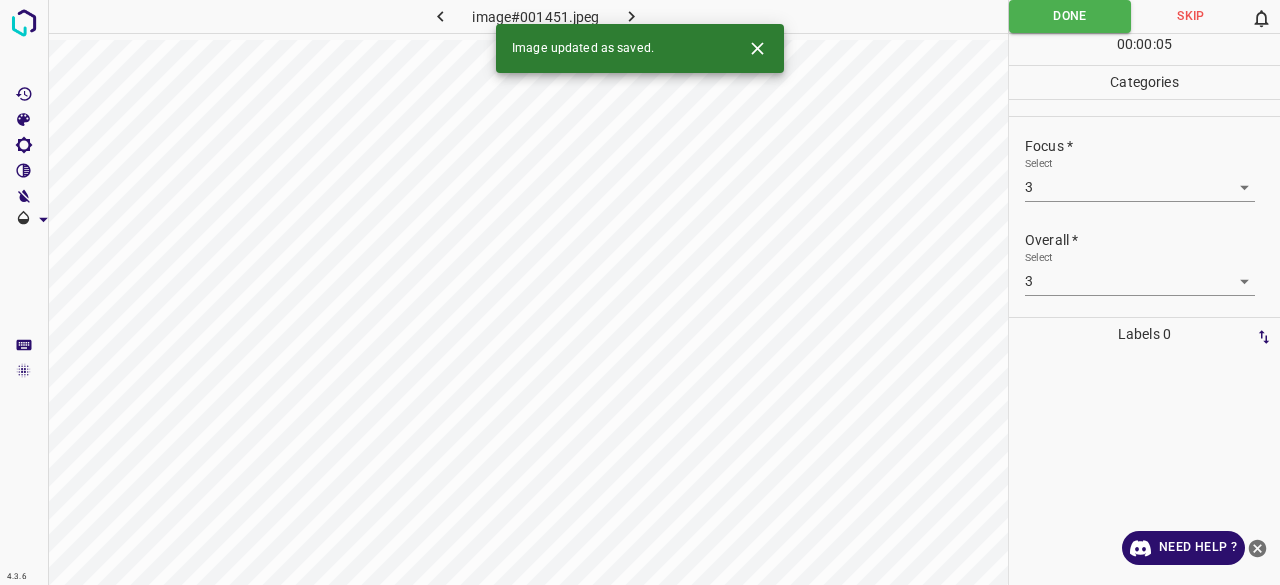 click 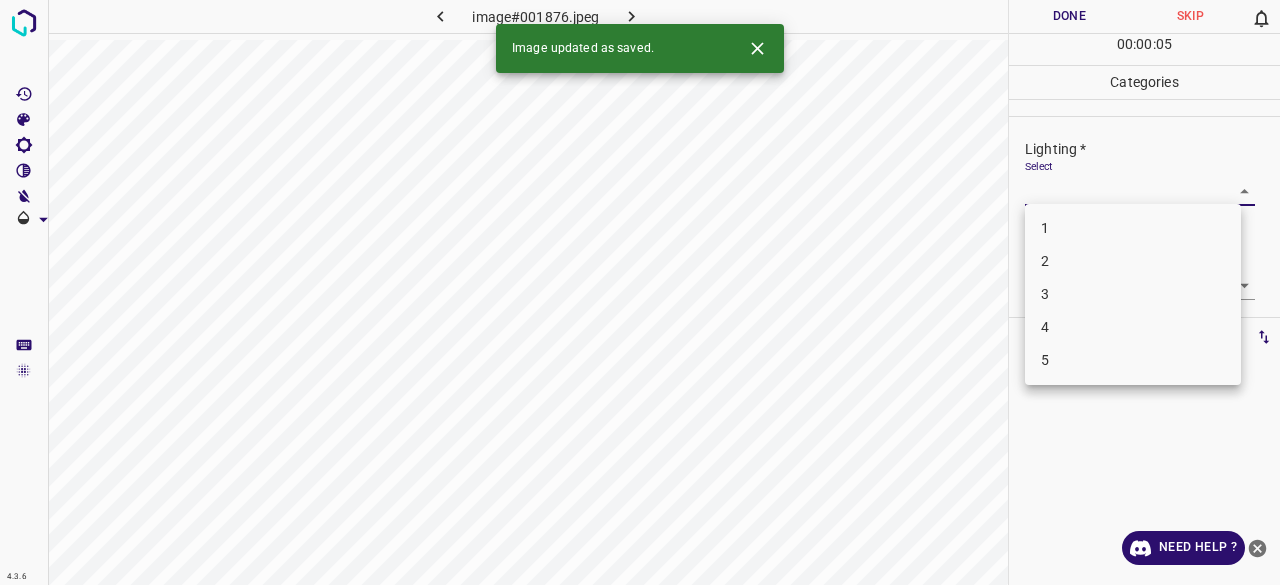 click on "4.3.6  image#001876.jpeg Done Skip 0 00   : 00   : 05   Categories Lighting *  Select ​ Focus *  Select ​ Overall *  Select ​ Labels   0 Categories 1 Lighting 2 Focus 3 Overall Tools Space Change between modes (Draw & Edit) I Auto labeling R Restore zoom M Zoom in N Zoom out Delete Delete selecte label Filters Z Restore filters X Saturation filter C Brightness filter V Contrast filter B Gray scale filter General O Download Image updated as saved. Need Help ? - Text - Hide - Delete 1 2 3 4 5" at bounding box center (640, 292) 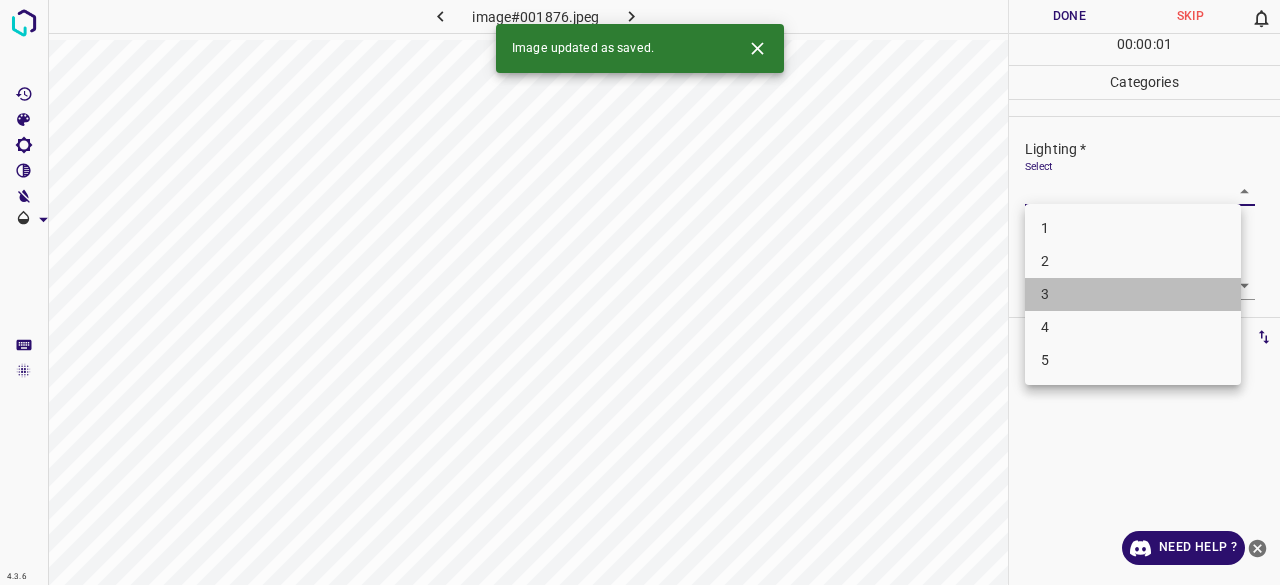click on "3" at bounding box center (1133, 294) 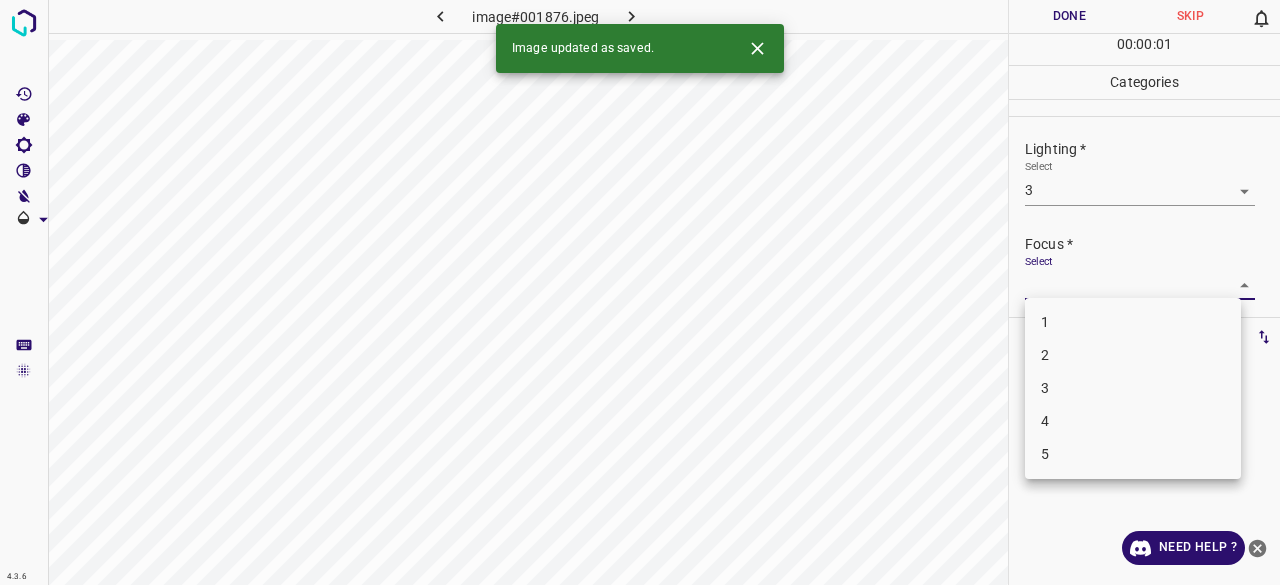click on "4.3.6  image#001876.jpeg Done Skip 0 00   : 00   : 01   Categories Lighting *  Select 3 3 Focus *  Select ​ Overall *  Select ​ Labels   0 Categories 1 Lighting 2 Focus 3 Overall Tools Space Change between modes (Draw & Edit) I Auto labeling R Restore zoom M Zoom in N Zoom out Delete Delete selecte label Filters Z Restore filters X Saturation filter C Brightness filter V Contrast filter B Gray scale filter General O Download Image updated as saved. Need Help ? - Text - Hide - Delete 1 2 3 4 5" at bounding box center [640, 292] 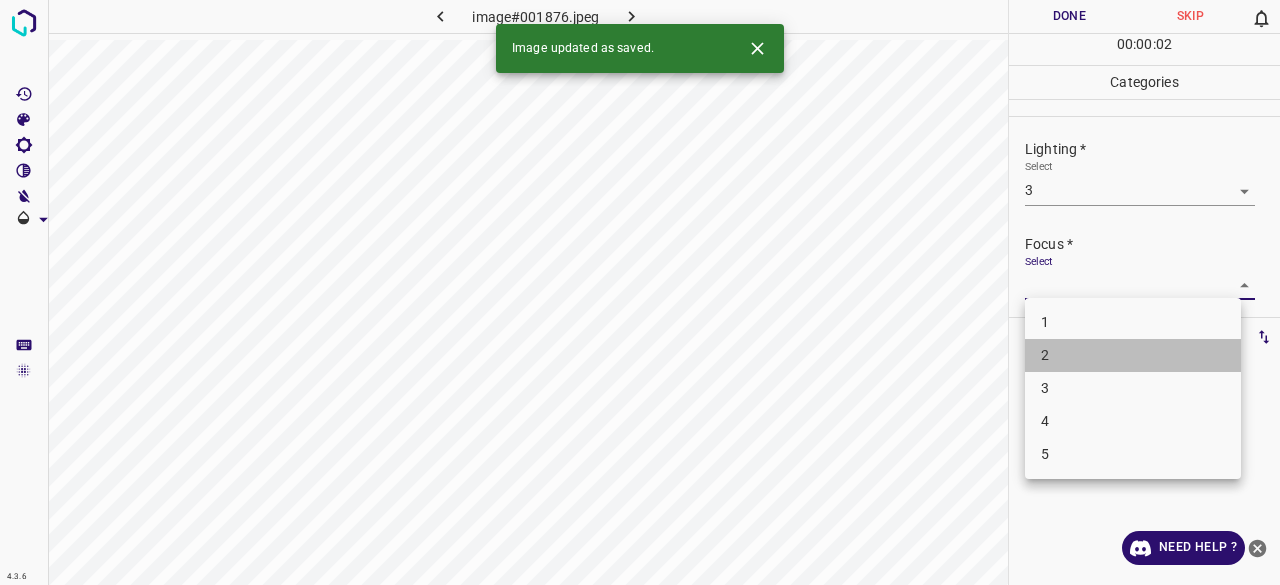 click on "2" at bounding box center [1133, 355] 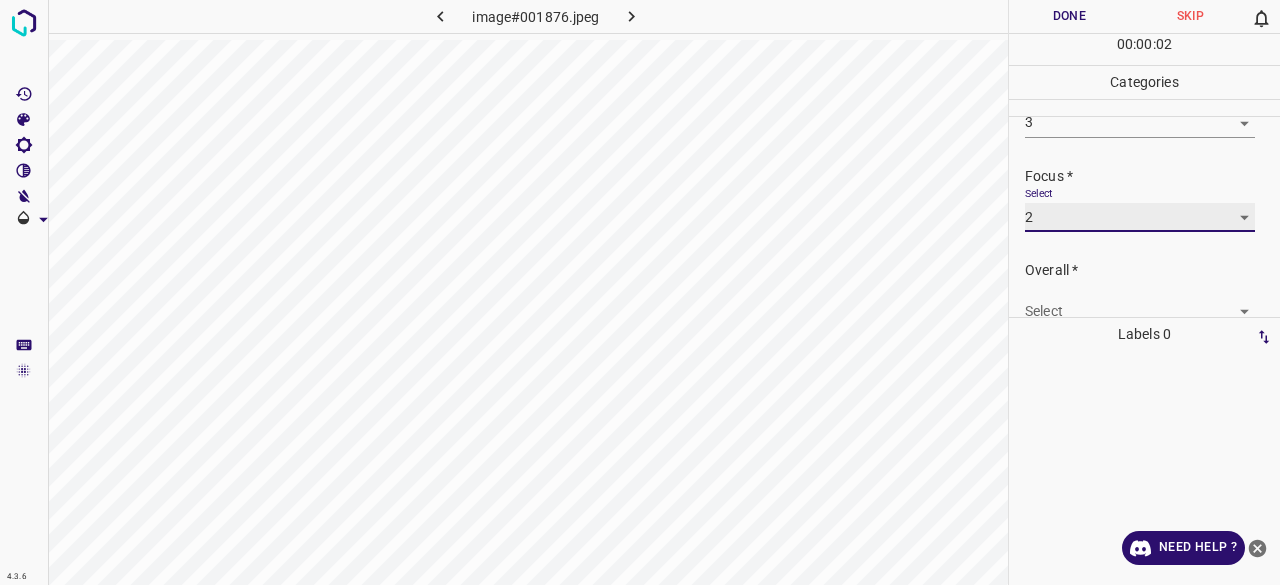 scroll, scrollTop: 98, scrollLeft: 0, axis: vertical 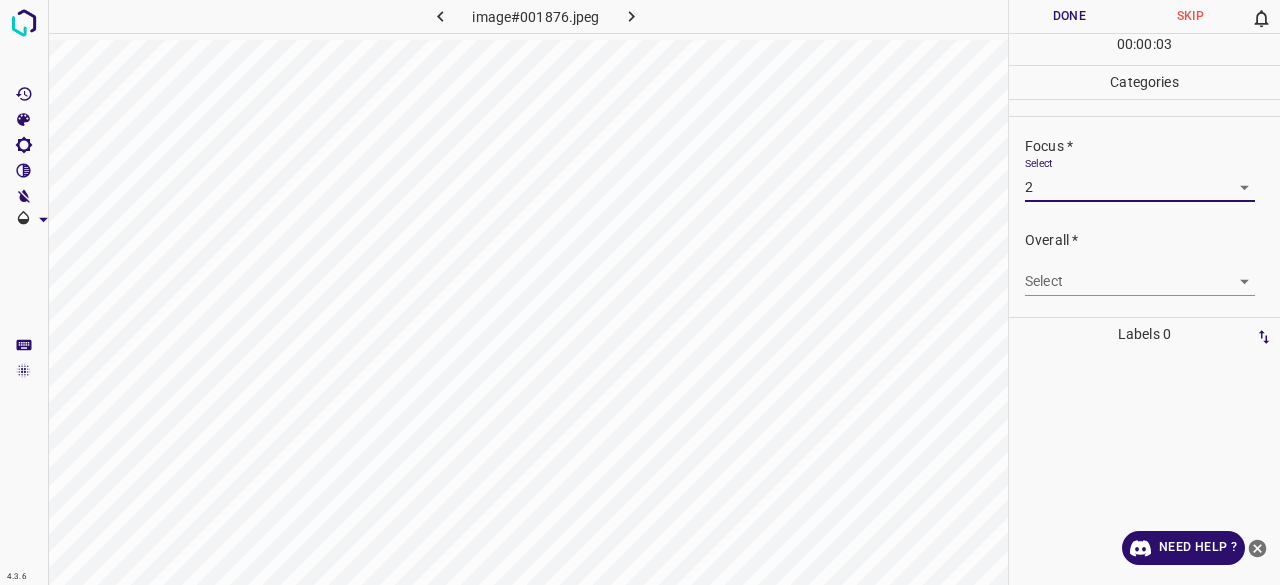 click on "4.3.6  image#001876.jpeg Done Skip 0 00   : 00   : 03   Categories Lighting *  Select 3 3 Focus *  Select 2 2 Overall *  Select ​ Labels   0 Categories 1 Lighting 2 Focus 3 Overall Tools Space Change between modes (Draw & Edit) I Auto labeling R Restore zoom M Zoom in N Zoom out Delete Delete selecte label Filters Z Restore filters X Saturation filter C Brightness filter V Contrast filter B Gray scale filter General O Download Need Help ? - Text - Hide - Delete" at bounding box center [640, 292] 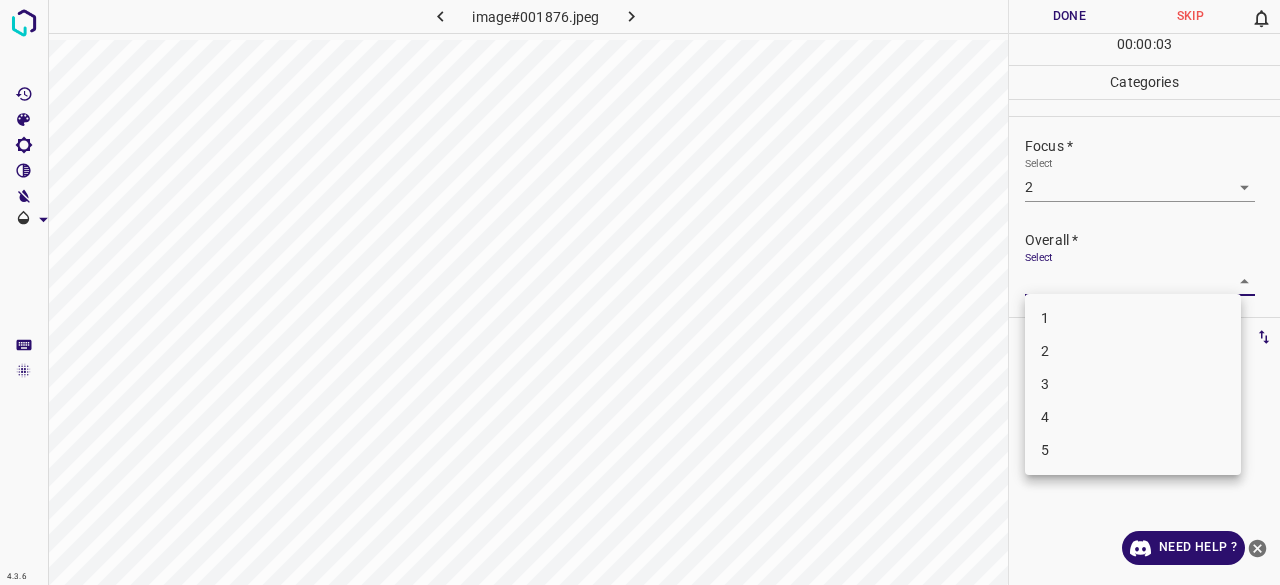 click on "2" at bounding box center (1133, 351) 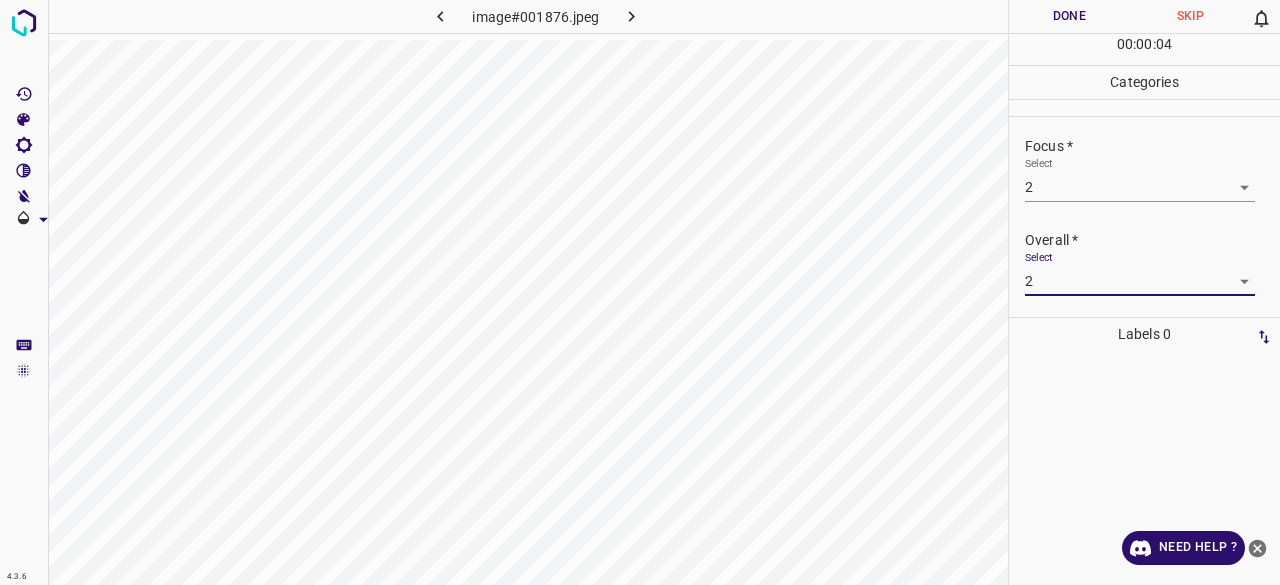click on "Done" at bounding box center (1069, 16) 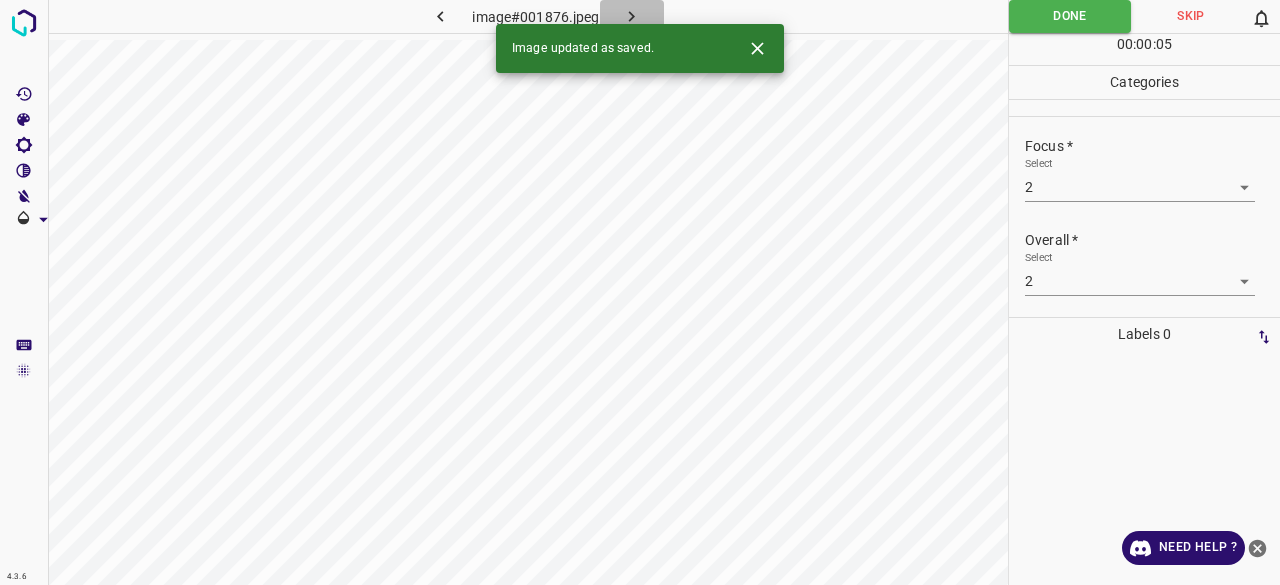 click at bounding box center [632, 16] 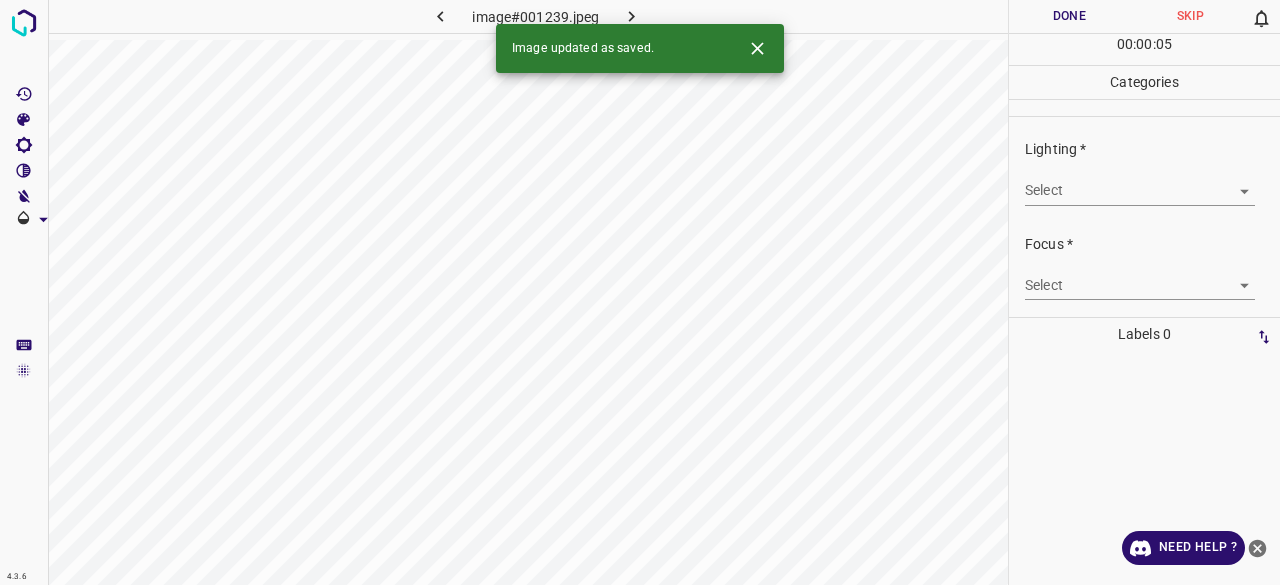 drag, startPoint x: 1036, startPoint y: 215, endPoint x: 1044, endPoint y: 207, distance: 11.313708 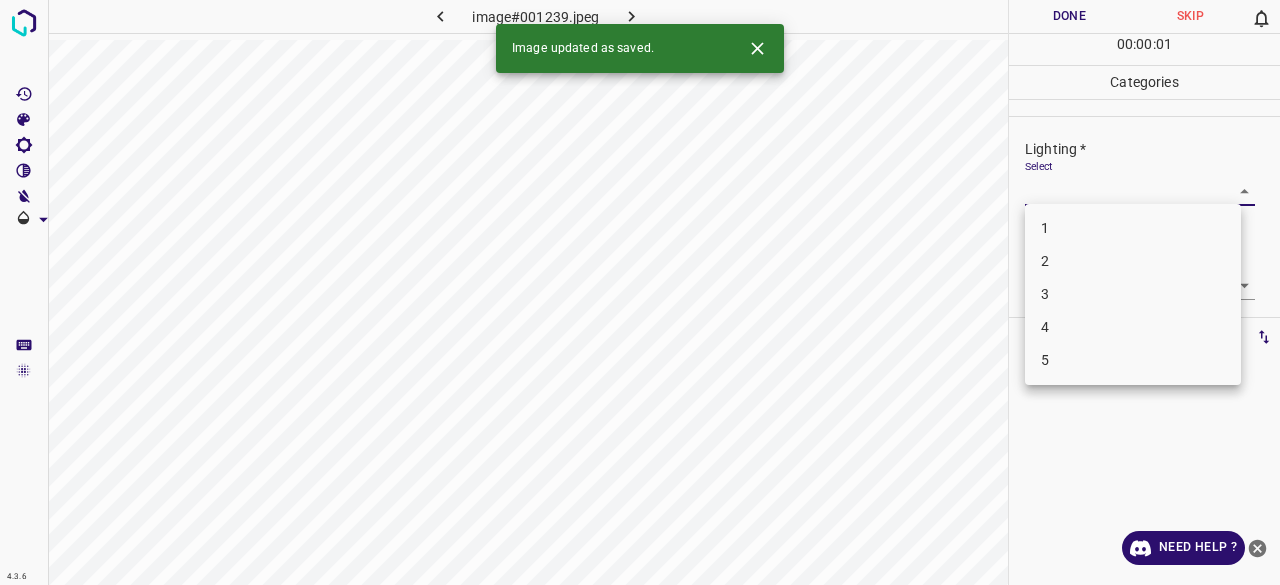 click on "3" at bounding box center (1133, 294) 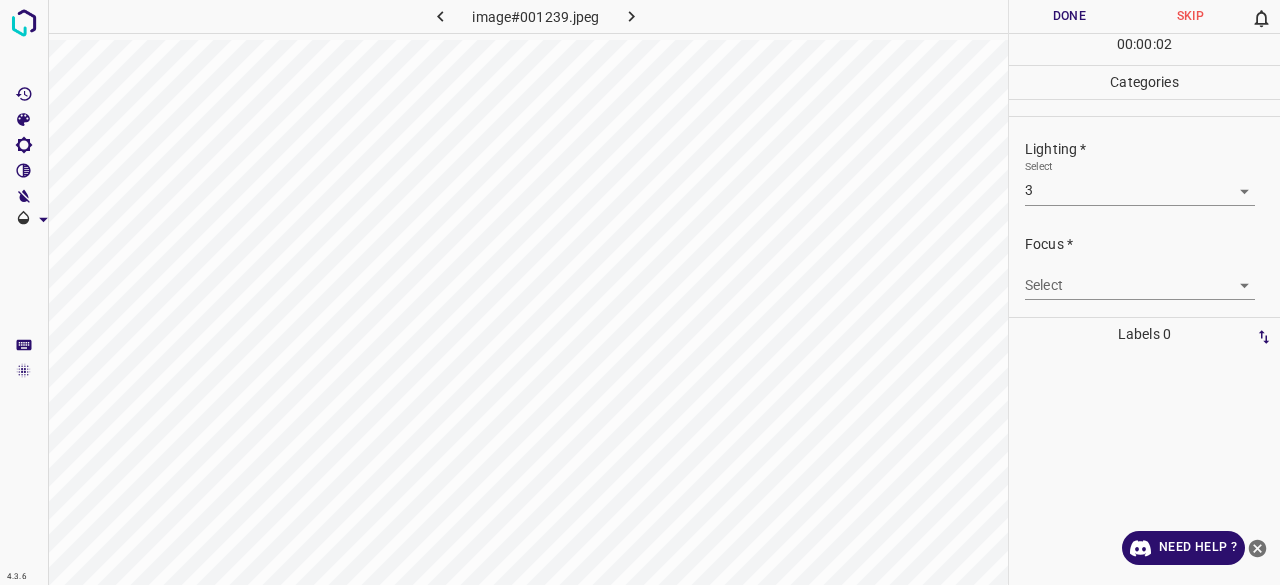 click on "4.3.6  image#001239.jpeg Done Skip 0 00   : 00   : 02   Categories Lighting *  Select 3 3 Focus *  Select ​ Overall *  Select ​ Labels   0 Categories 1 Lighting 2 Focus 3 Overall Tools Space Change between modes (Draw & Edit) I Auto labeling R Restore zoom M Zoom in N Zoom out Delete Delete selecte label Filters Z Restore filters X Saturation filter C Brightness filter V Contrast filter B Gray scale filter General O Download Need Help ? - Text - Hide - Delete" at bounding box center [640, 292] 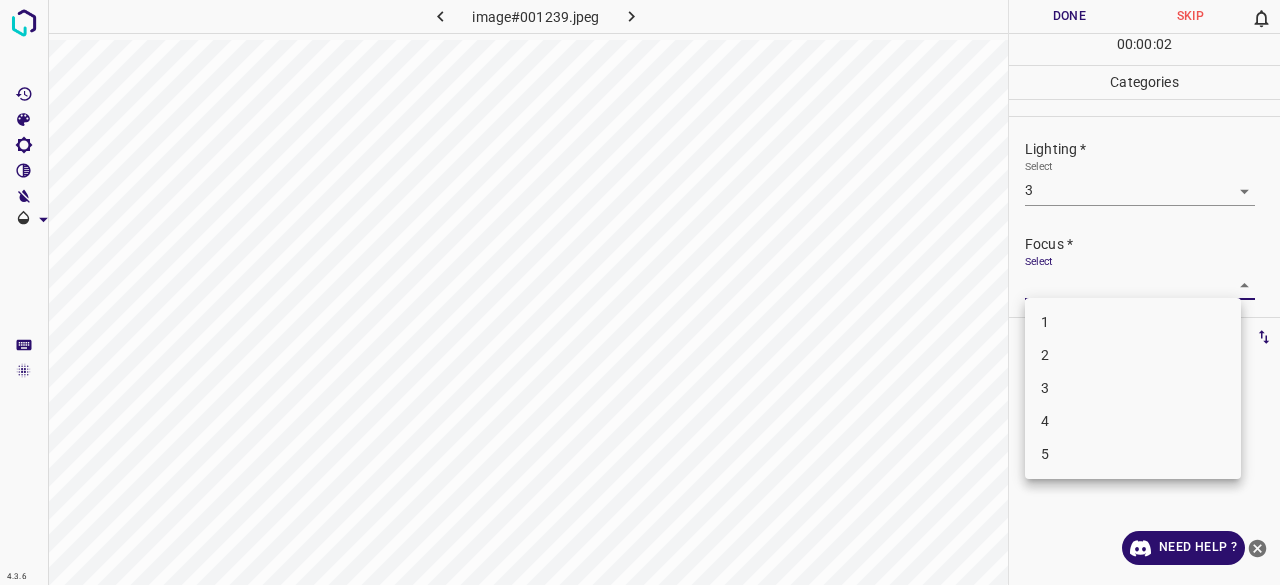click on "3" at bounding box center [1133, 388] 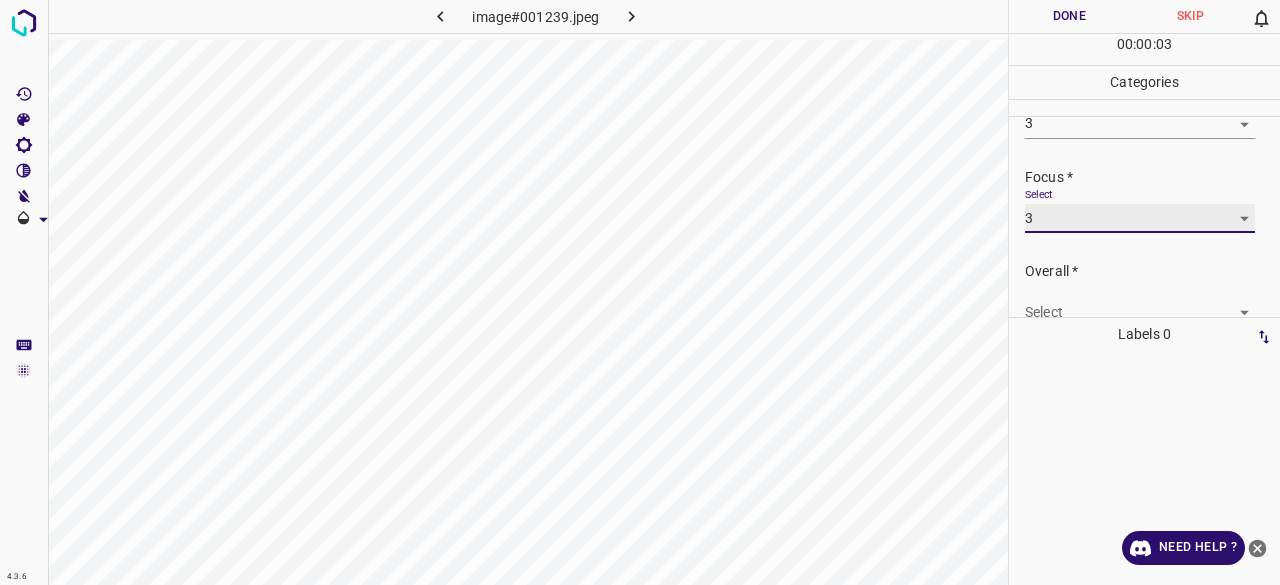 scroll, scrollTop: 98, scrollLeft: 0, axis: vertical 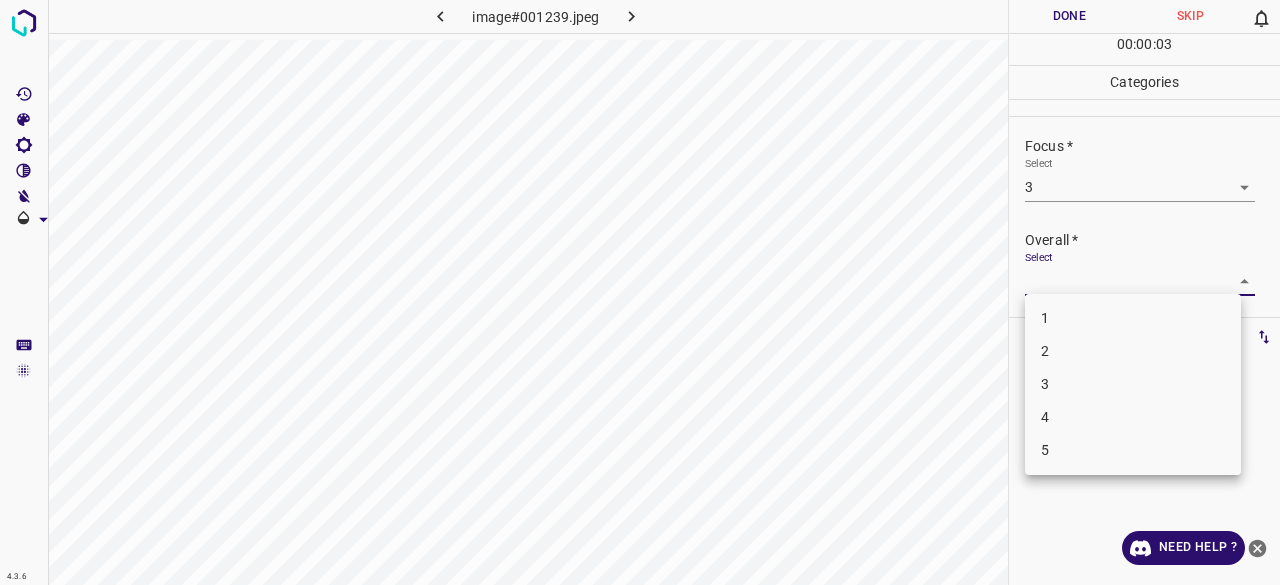 click on "4.3.6  image#001239.jpeg Done Skip 0 00   : 00   : 03   Categories Lighting *  Select 3 3 Focus *  Select 3 3 Overall *  Select ​ Labels   0 Categories 1 Lighting 2 Focus 3 Overall Tools Space Change between modes (Draw & Edit) I Auto labeling R Restore zoom M Zoom in N Zoom out Delete Delete selecte label Filters Z Restore filters X Saturation filter C Brightness filter V Contrast filter B Gray scale filter General O Download Need Help ? - Text - Hide - Delete 1 2 3 4 5" at bounding box center [640, 292] 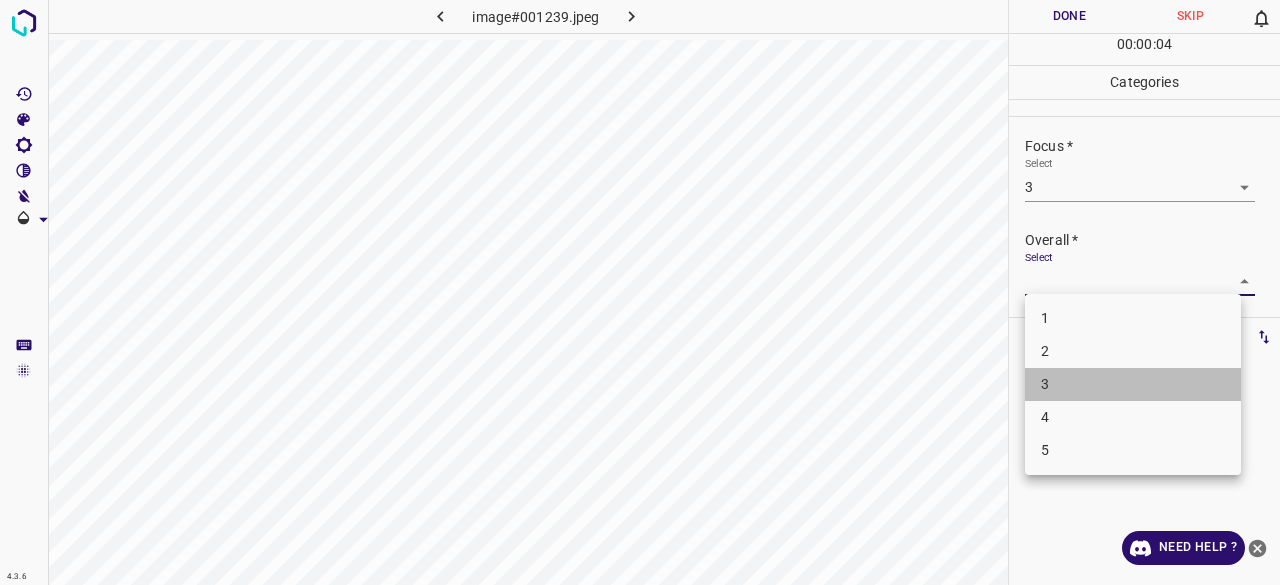 drag, startPoint x: 1032, startPoint y: 388, endPoint x: 1045, endPoint y: 364, distance: 27.294687 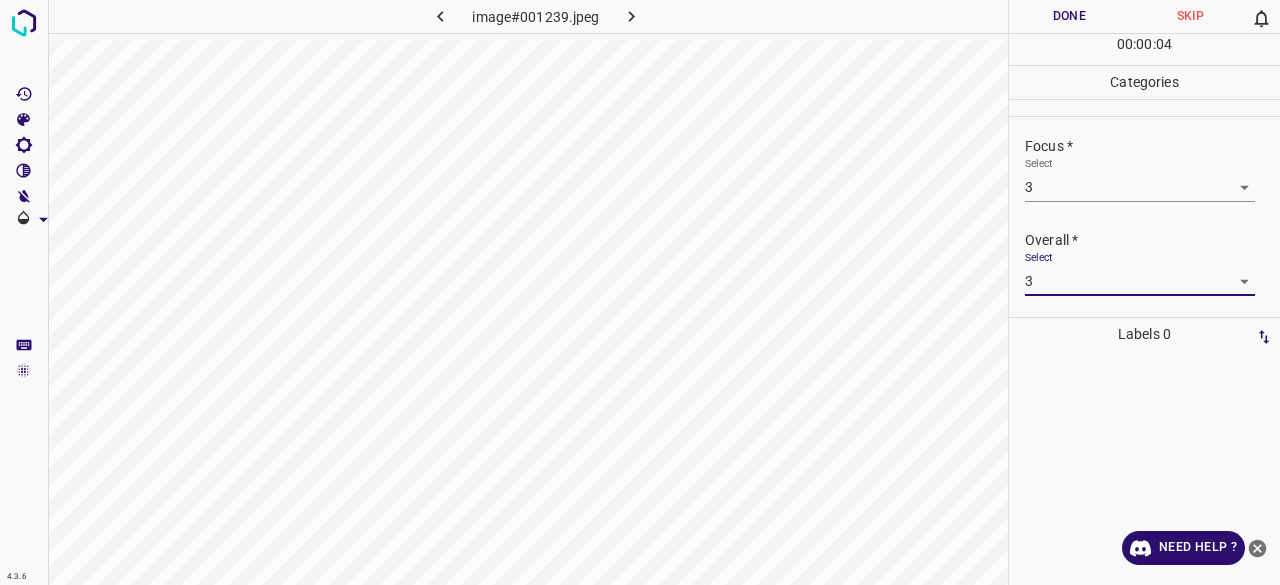 click on "Done" at bounding box center [1069, 16] 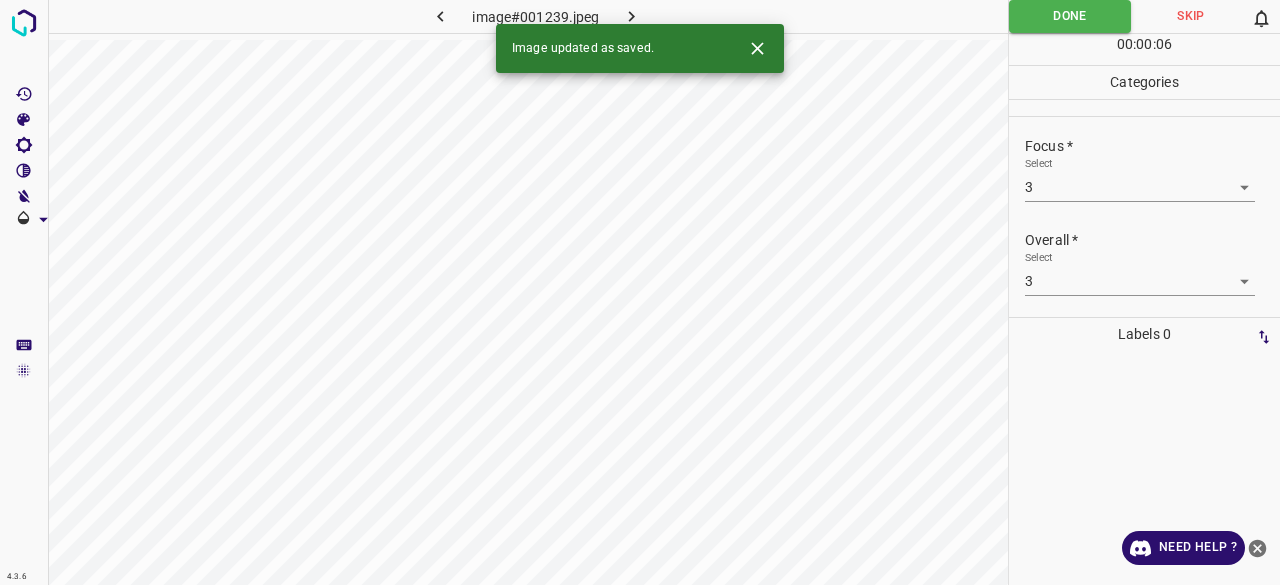 click at bounding box center [632, 16] 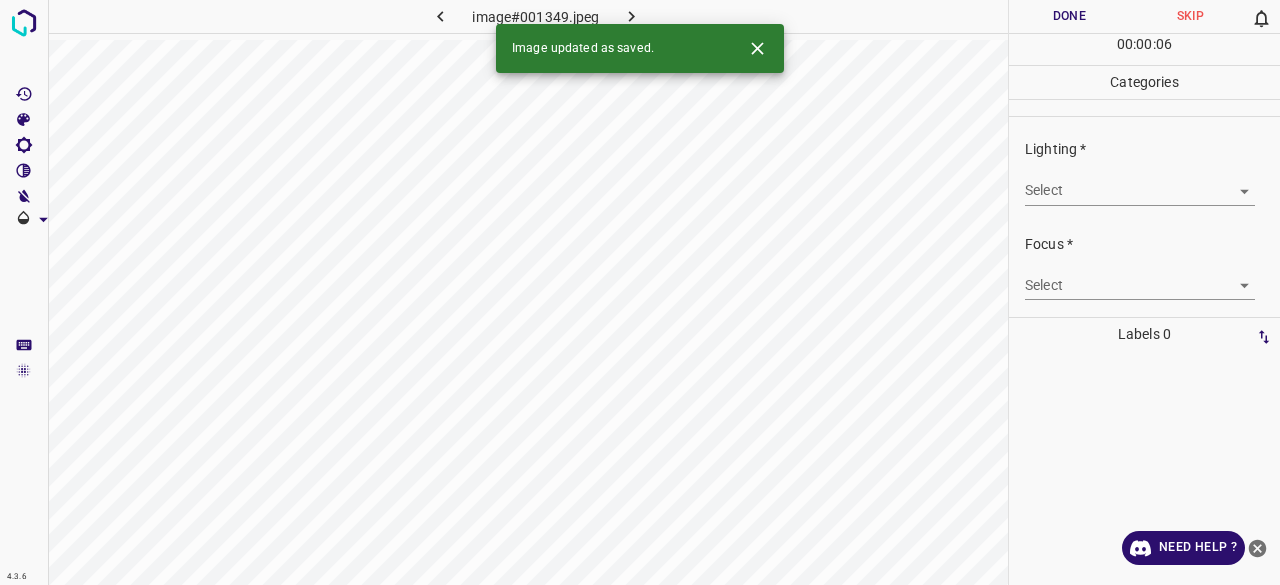 click on "Select ​" at bounding box center (1140, 182) 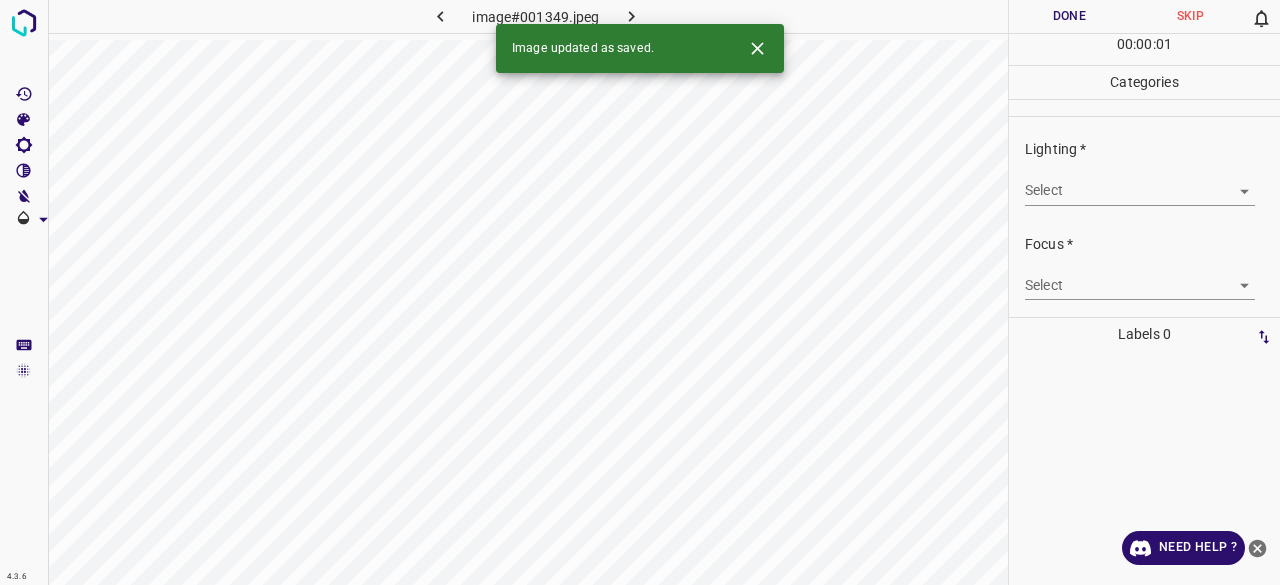 click on "4.3.6  image#001349.jpeg Done Skip 0 00   : 00   : 01   Categories Lighting *  Select ​ Focus *  Select ​ Overall *  Select ​ Labels   0 Categories 1 Lighting 2 Focus 3 Overall Tools Space Change between modes (Draw & Edit) I Auto labeling R Restore zoom M Zoom in N Zoom out Delete Delete selecte label Filters Z Restore filters X Saturation filter C Brightness filter V Contrast filter B Gray scale filter General O Download Image updated as saved. Need Help ? - Text - Hide - Delete" at bounding box center [640, 292] 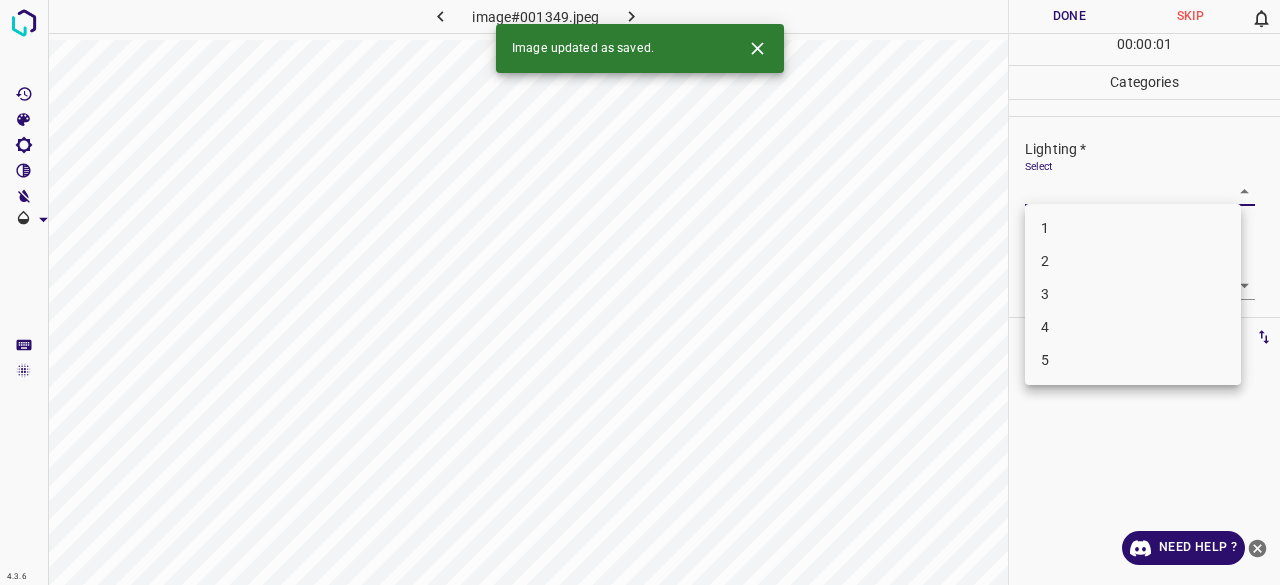 click on "3" at bounding box center [1133, 294] 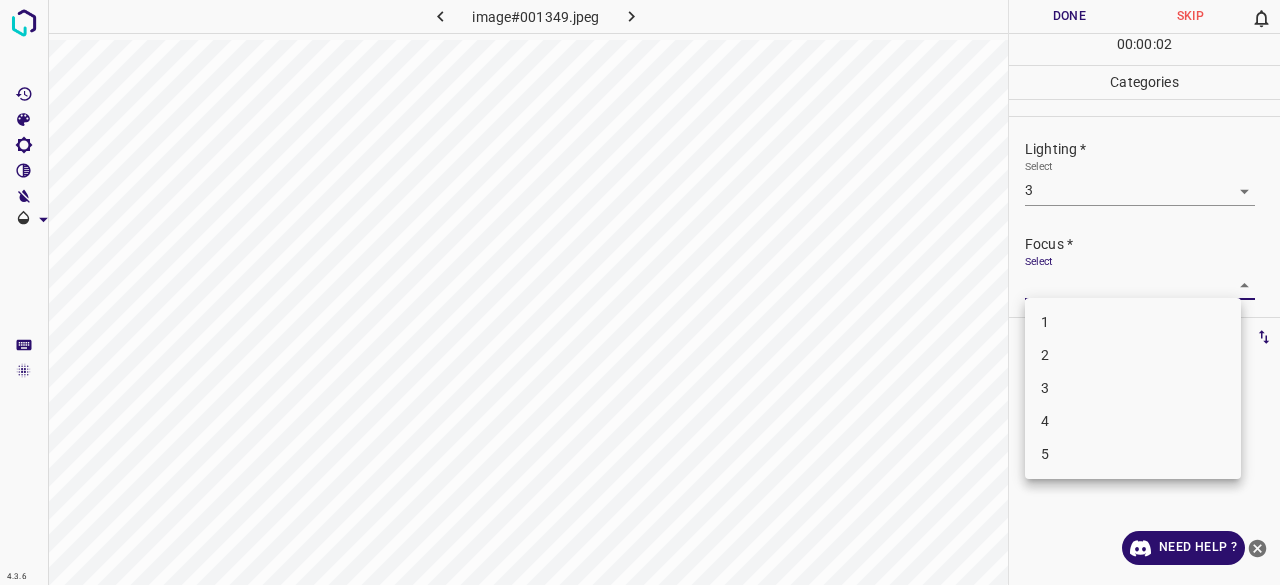 click on "4.3.6  image#001349.jpeg Done Skip 0 00   : 00   : 02   Categories Lighting *  Select 3 3 Focus *  Select ​ Overall *  Select ​ Labels   0 Categories 1 Lighting 2 Focus 3 Overall Tools Space Change between modes (Draw & Edit) I Auto labeling R Restore zoom M Zoom in N Zoom out Delete Delete selecte label Filters Z Restore filters X Saturation filter C Brightness filter V Contrast filter B Gray scale filter General O Download Need Help ? - Text - Hide - Delete 1 2 3 4 5" at bounding box center (640, 292) 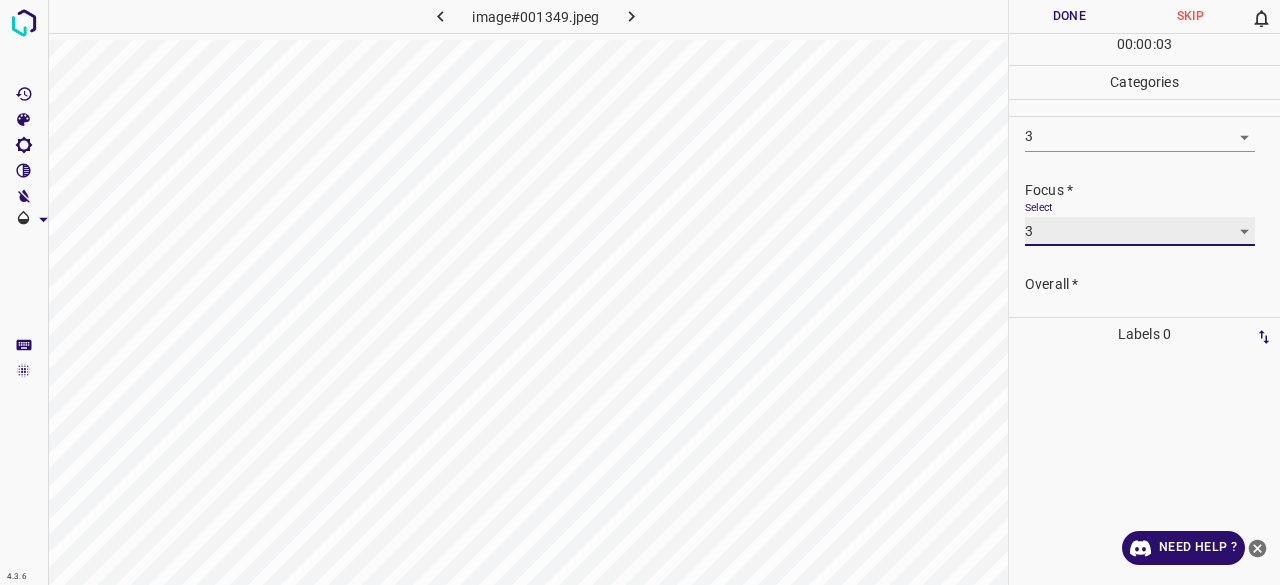 scroll, scrollTop: 98, scrollLeft: 0, axis: vertical 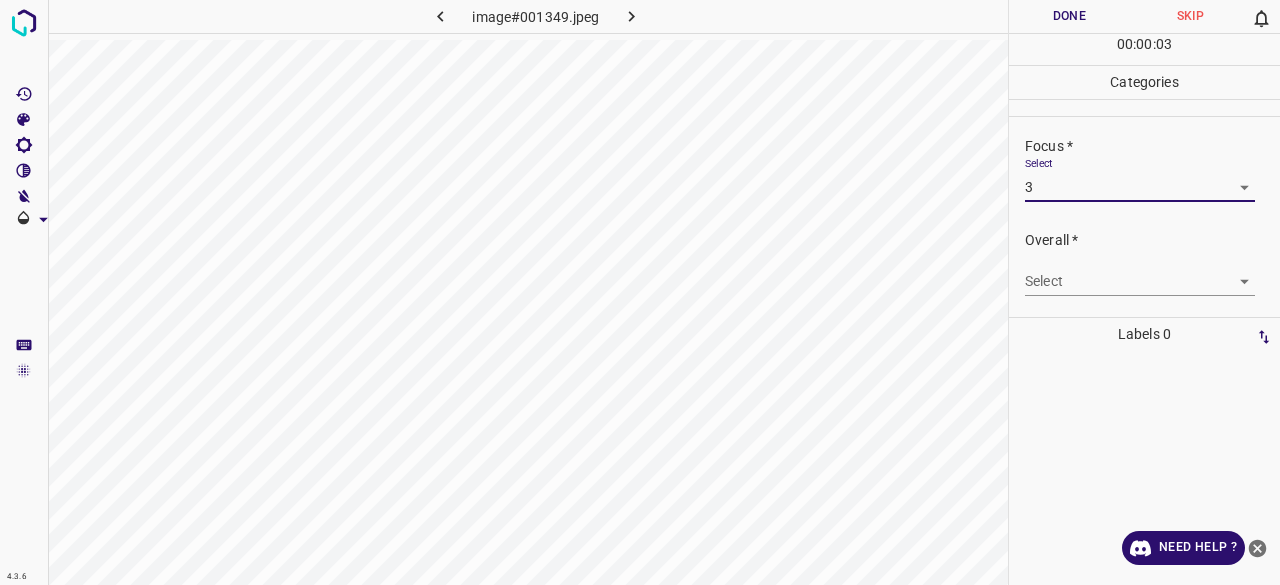 click on "4.3.6  image#001349.jpeg Done Skip 0 00   : 00   : 03   Categories Lighting *  Select 3 3 Focus *  Select 3 3 Overall *  Select ​ Labels   0 Categories 1 Lighting 2 Focus 3 Overall Tools Space Change between modes (Draw & Edit) I Auto labeling R Restore zoom M Zoom in N Zoom out Delete Delete selecte label Filters Z Restore filters X Saturation filter C Brightness filter V Contrast filter B Gray scale filter General O Download Need Help ? - Text - Hide - Delete" at bounding box center [640, 292] 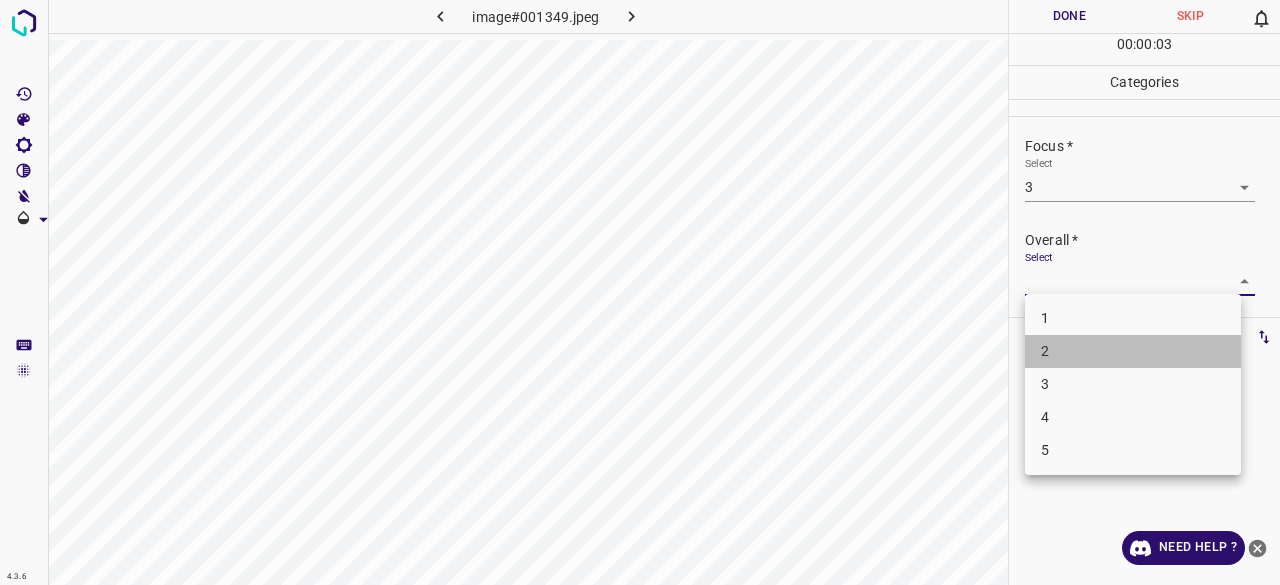 drag, startPoint x: 1040, startPoint y: 359, endPoint x: 1042, endPoint y: 372, distance: 13.152946 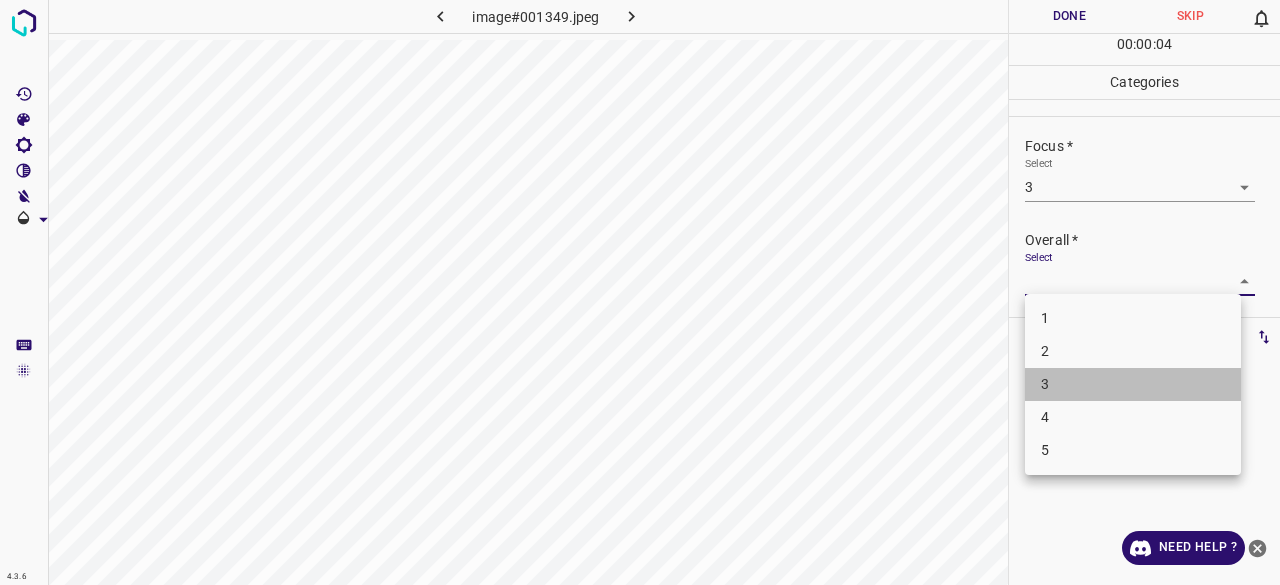 click on "3" at bounding box center (1133, 384) 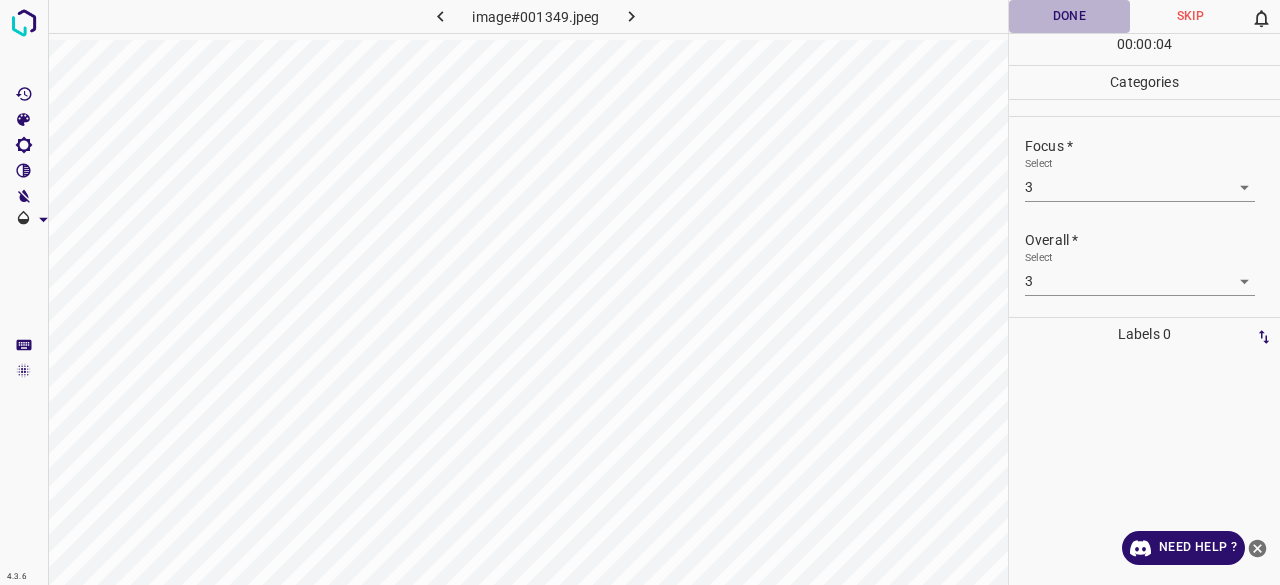 click on "Done" at bounding box center [1069, 16] 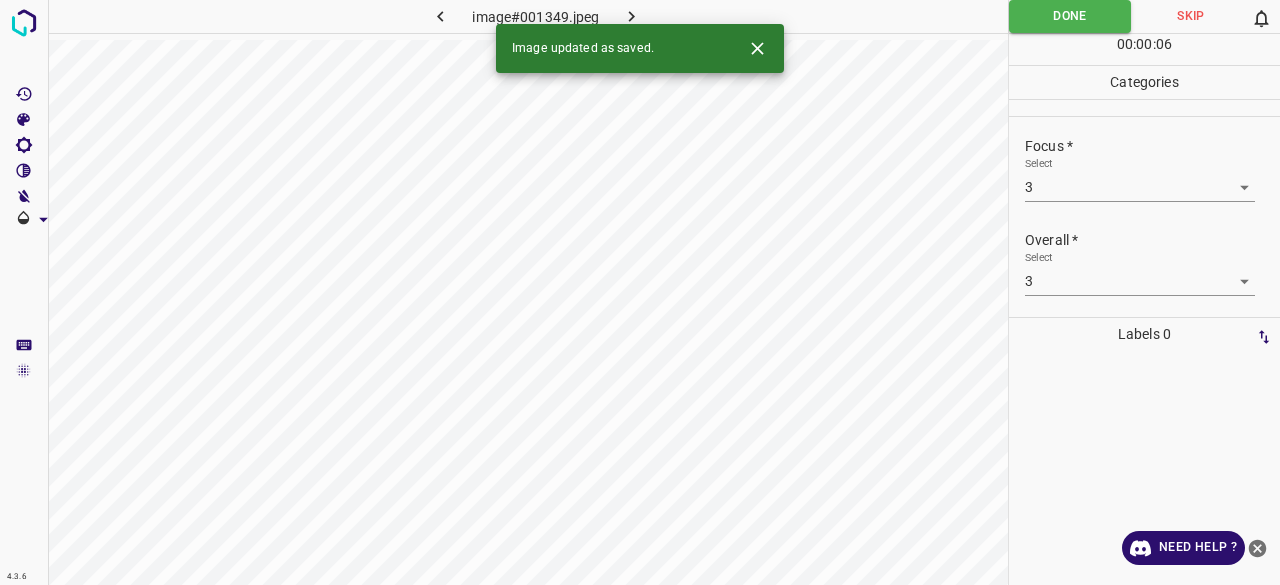 click 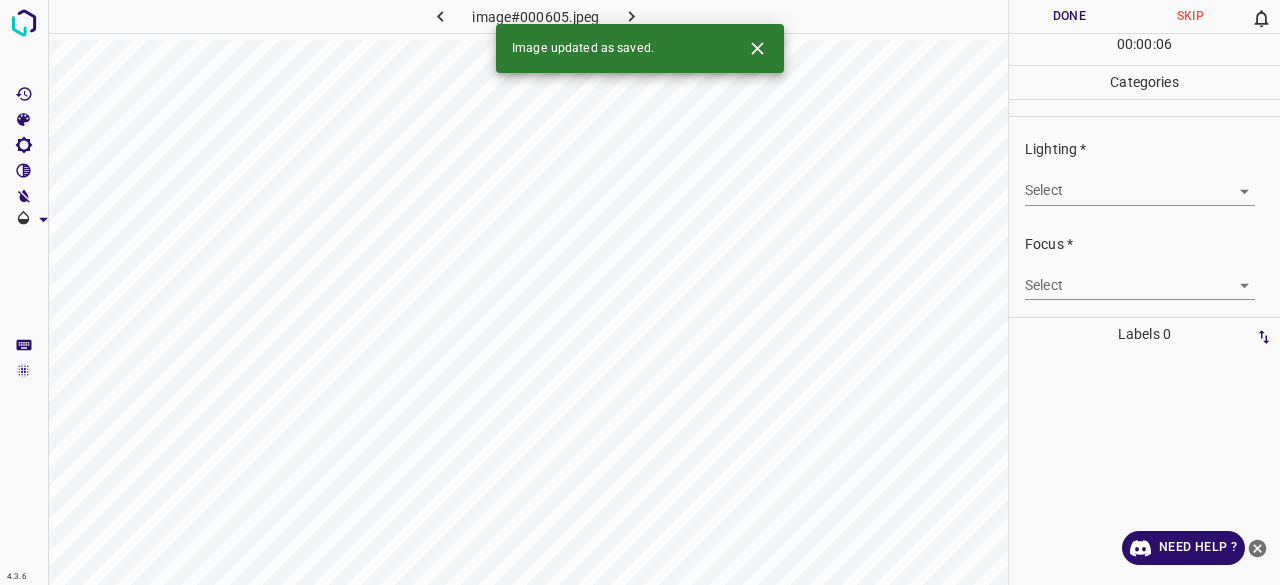 click on "Select ​" at bounding box center [1140, 182] 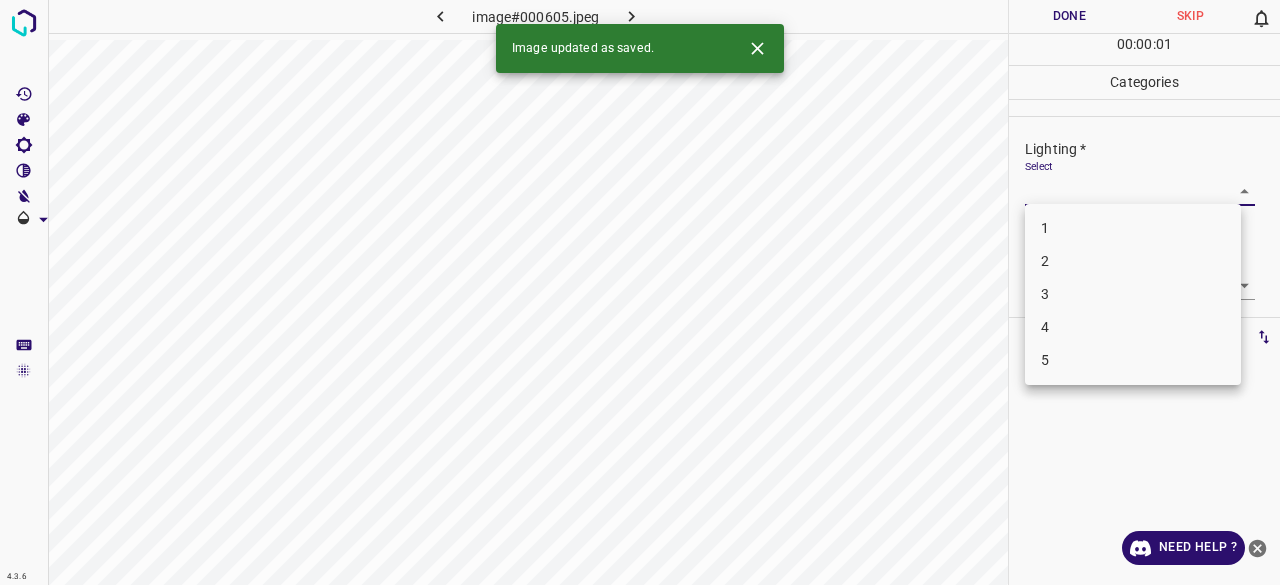 click on "4.3.6  image#000605.jpeg Done Skip 0 00   : 00   : 01   Categories Lighting *  Select ​ Focus *  Select ​ Overall *  Select ​ Labels   0 Categories 1 Lighting 2 Focus 3 Overall Tools Space Change between modes (Draw & Edit) I Auto labeling R Restore zoom M Zoom in N Zoom out Delete Delete selecte label Filters Z Restore filters X Saturation filter C Brightness filter V Contrast filter B Gray scale filter General O Download Image updated as saved. Need Help ? - Text - Hide - Delete 1 2 3 4 5" at bounding box center (640, 292) 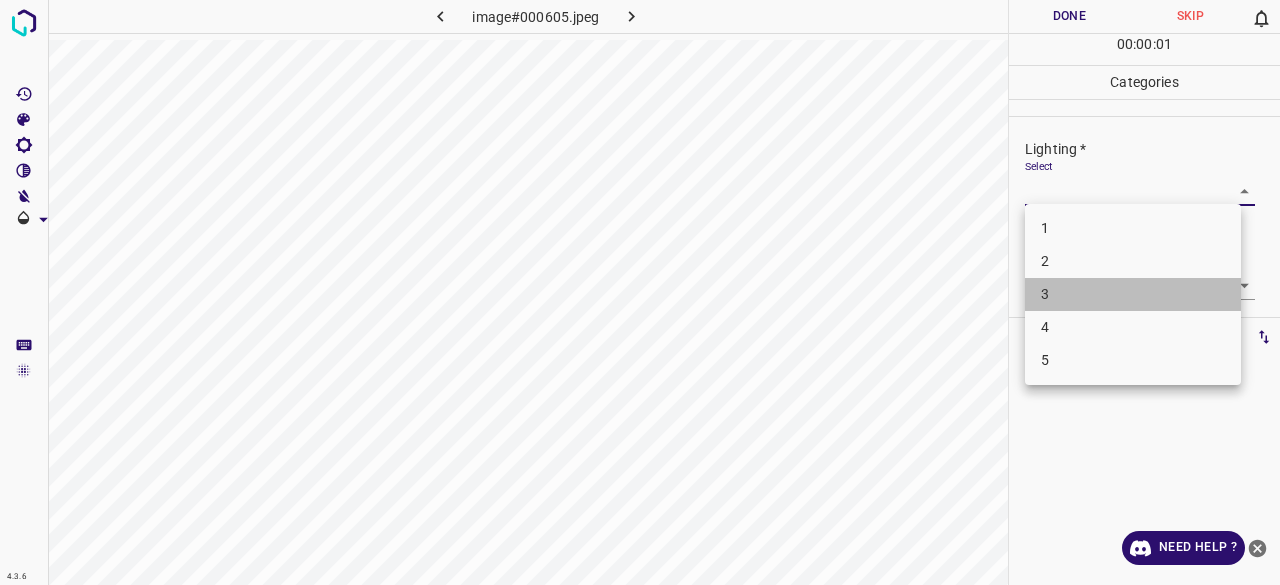 click on "3" at bounding box center [1133, 294] 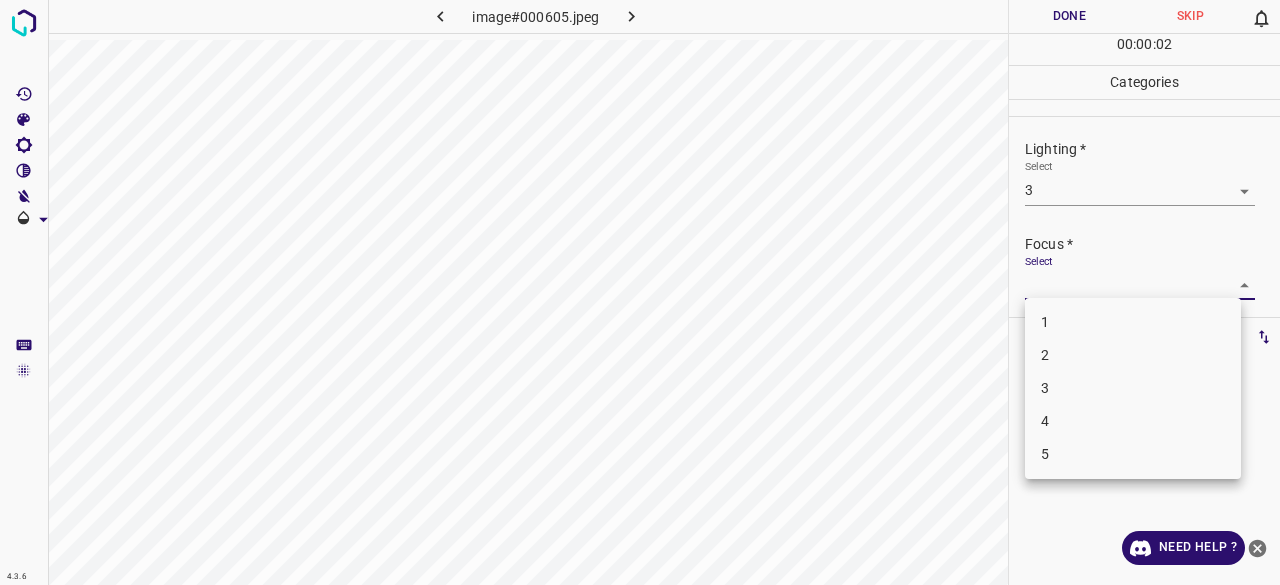 click on "4.3.6  image#000605.jpeg Done Skip 0 00   : 00   : 02   Categories Lighting *  Select 3 3 Focus *  Select ​ Overall *  Select ​ Labels   0 Categories 1 Lighting 2 Focus 3 Overall Tools Space Change between modes (Draw & Edit) I Auto labeling R Restore zoom M Zoom in N Zoom out Delete Delete selecte label Filters Z Restore filters X Saturation filter C Brightness filter V Contrast filter B Gray scale filter General O Download Need Help ? - Text - Hide - Delete 1 2 3 4 5" at bounding box center (640, 292) 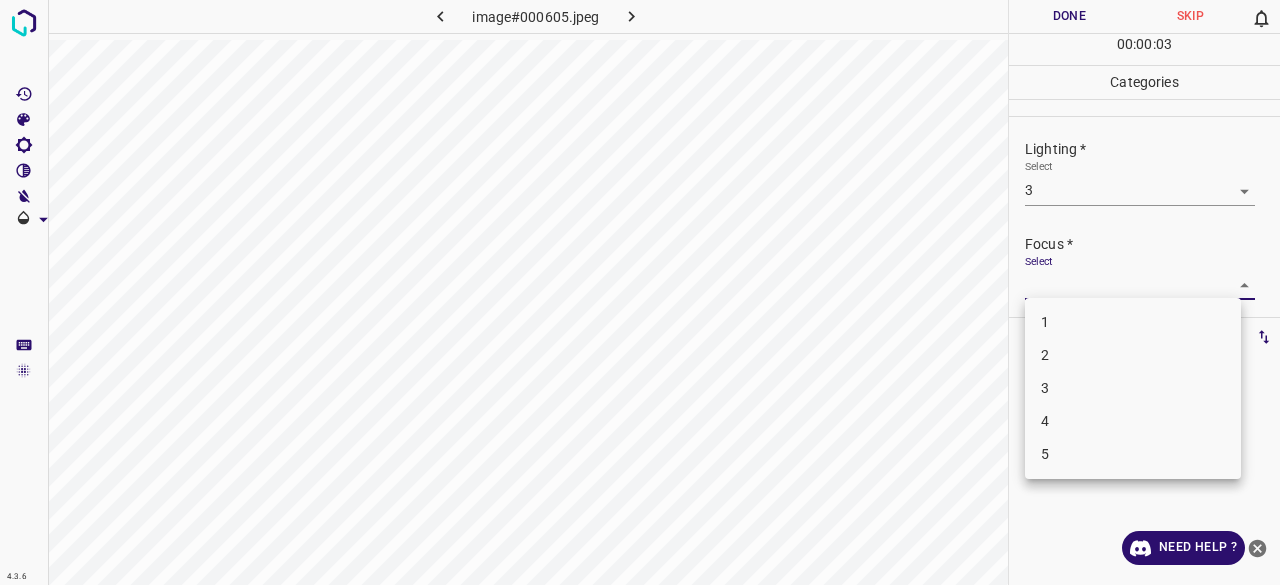 click on "1 2 3 4 5" at bounding box center [1133, 388] 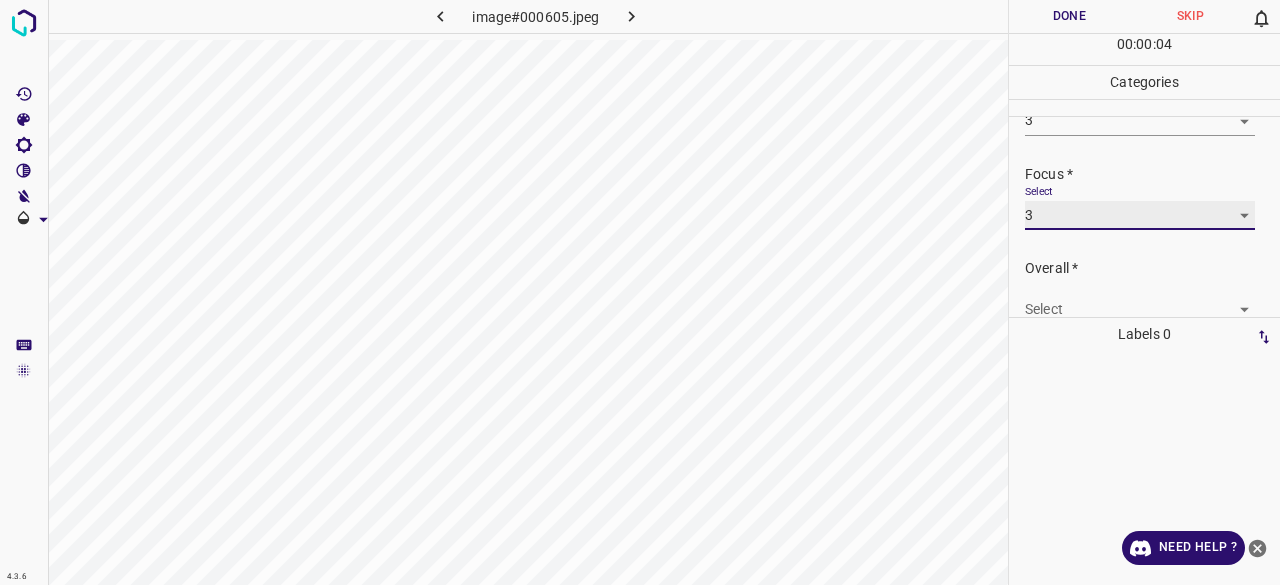 scroll, scrollTop: 98, scrollLeft: 0, axis: vertical 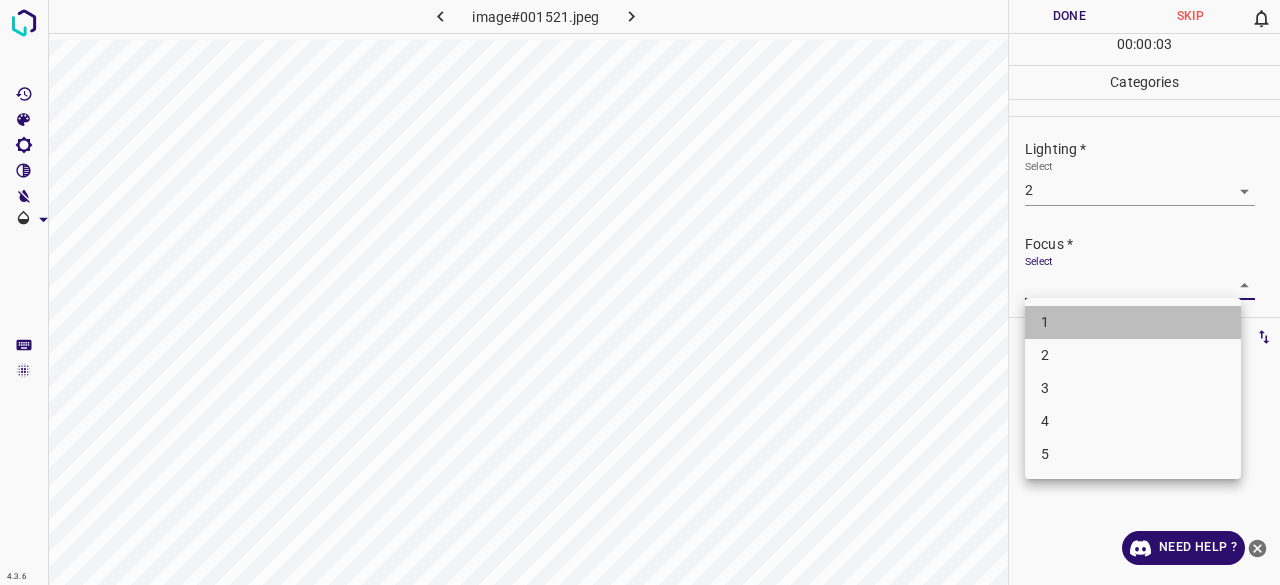 drag, startPoint x: 1068, startPoint y: 337, endPoint x: 1068, endPoint y: 354, distance: 17 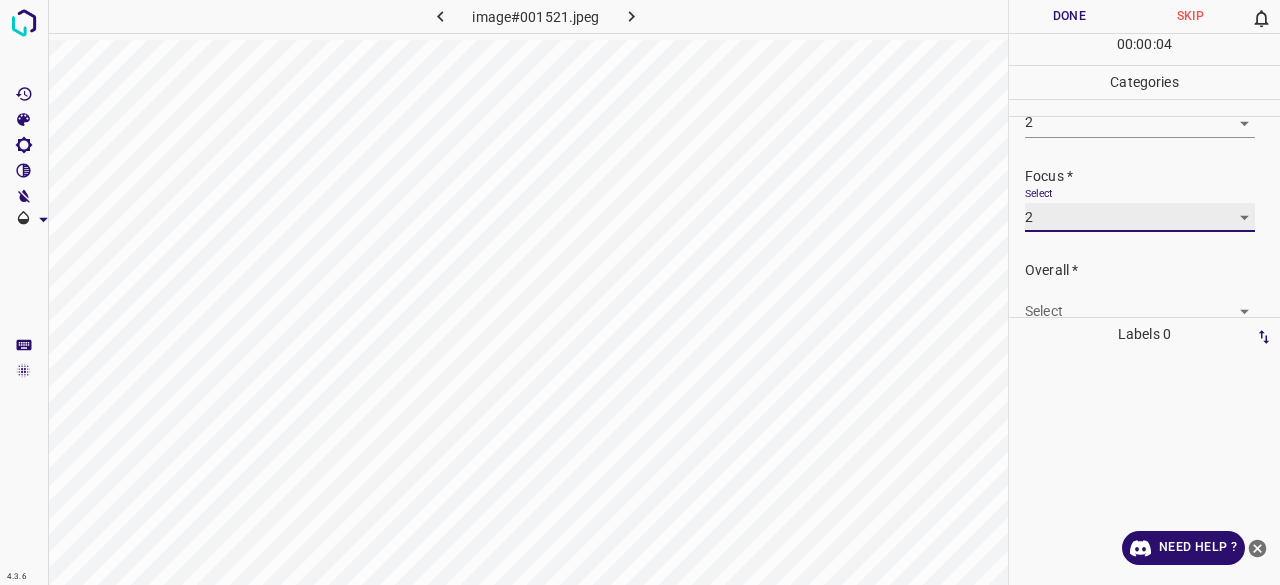 scroll, scrollTop: 98, scrollLeft: 0, axis: vertical 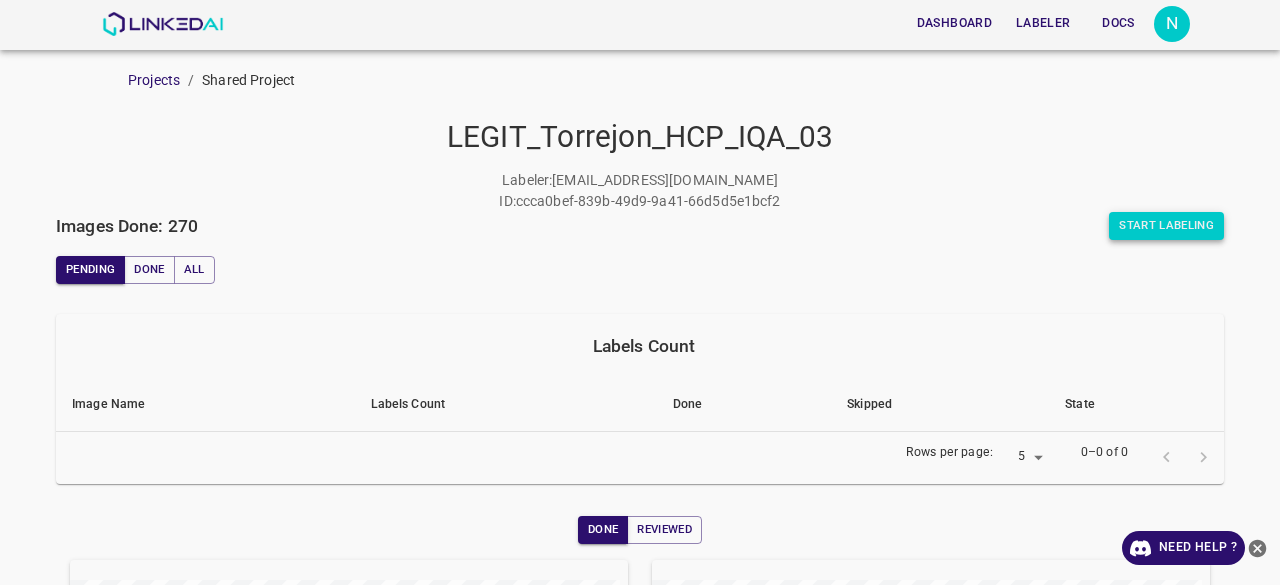click on "Start Labeling" at bounding box center (1166, 226) 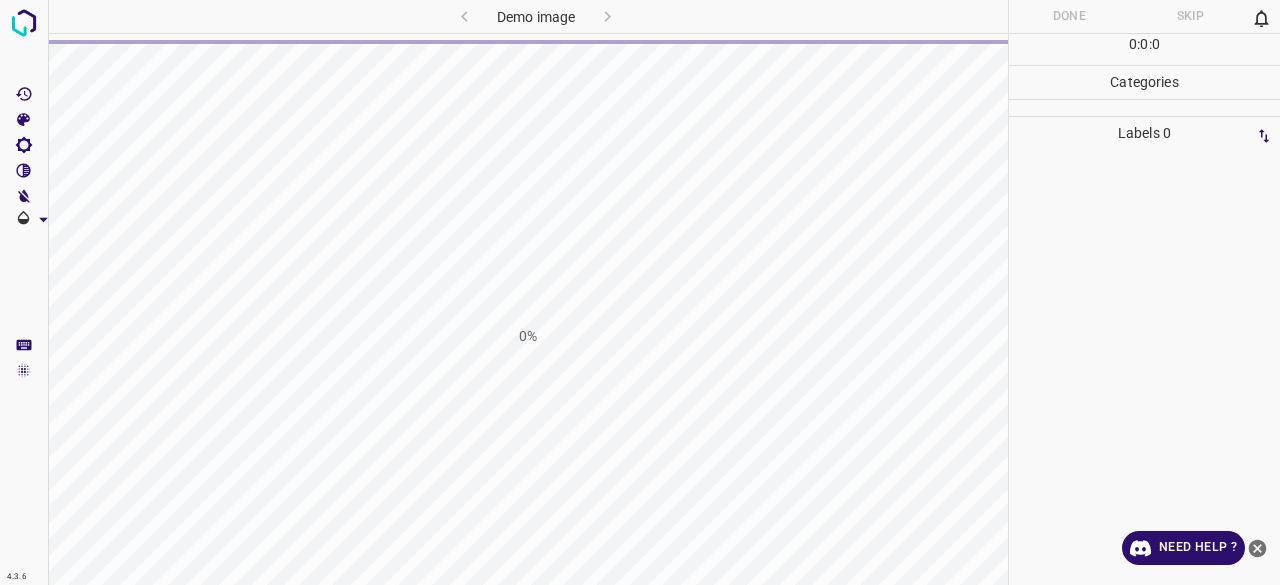 scroll, scrollTop: 0, scrollLeft: 0, axis: both 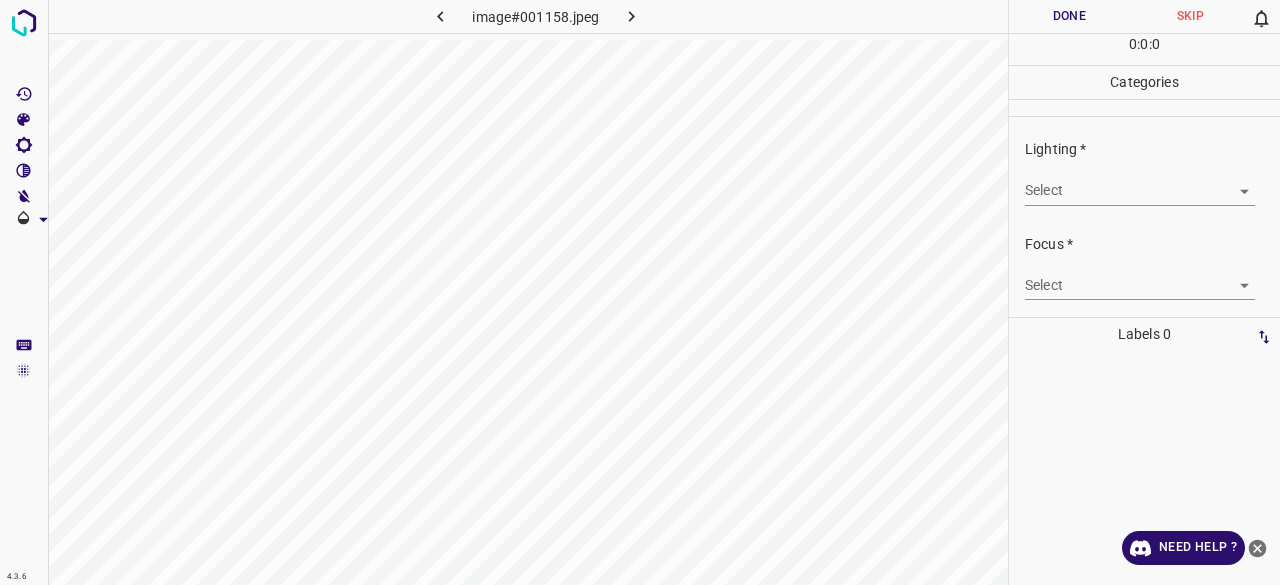 click on "Select ​" at bounding box center (1140, 182) 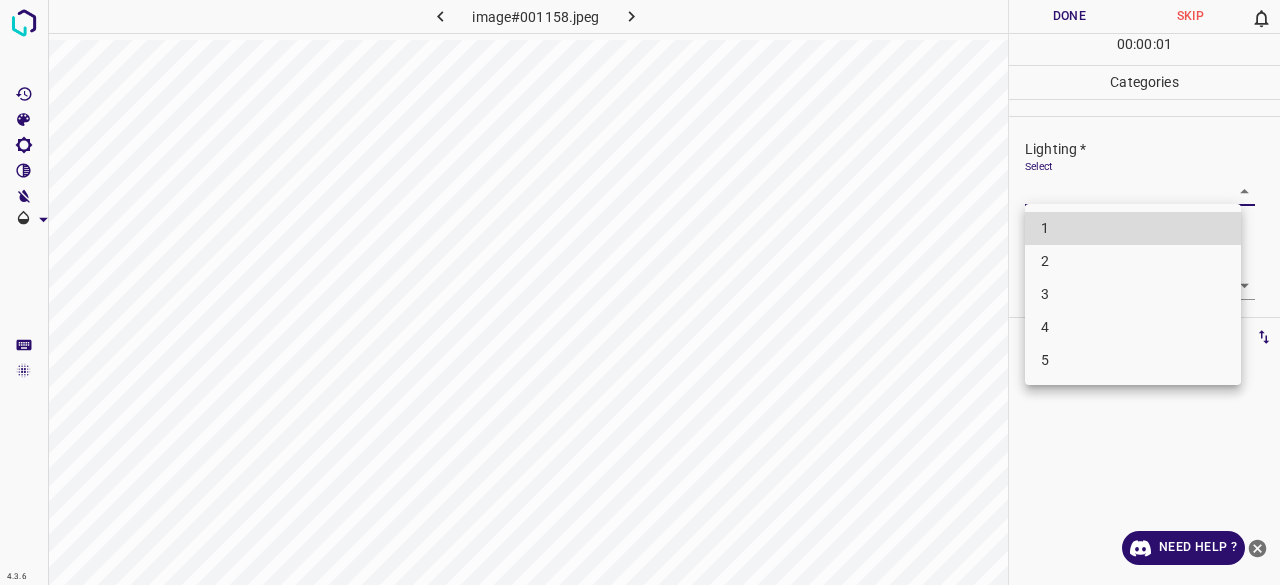 click on "3" at bounding box center (1133, 294) 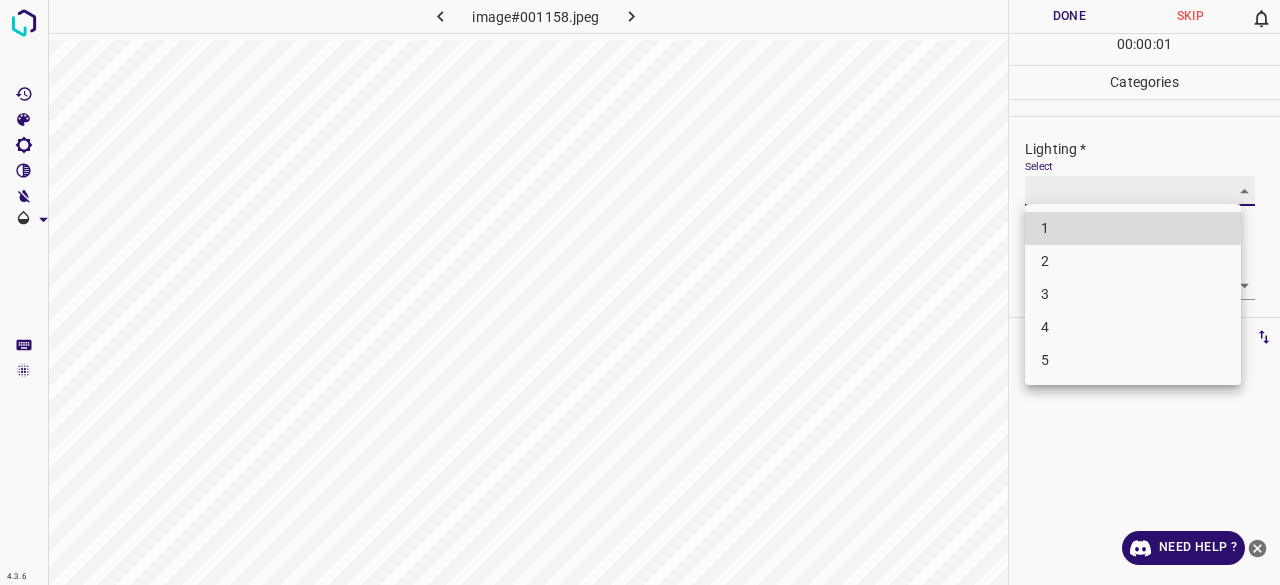 type on "3" 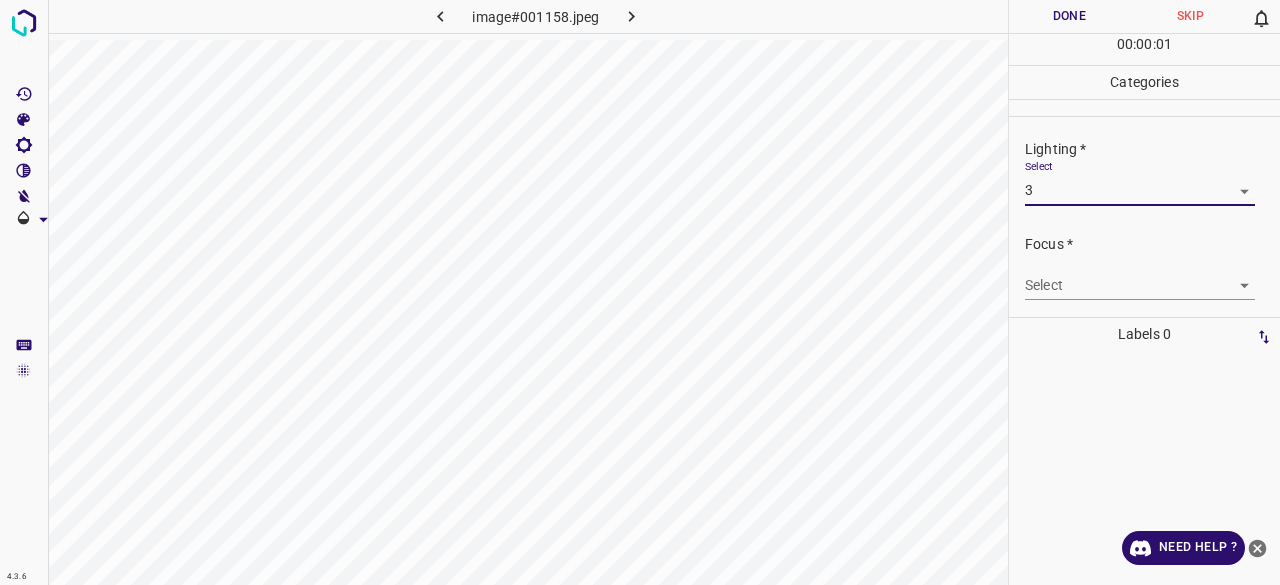 click on "4.3.6  image#001158.jpeg Done Skip 0 00   : 00   : 01   Categories Lighting *  Select 3 3 Focus *  Select ​ Overall *  Select ​ Labels   0 Categories 1 Lighting 2 Focus 3 Overall Tools Space Change between modes (Draw & Edit) I Auto labeling R Restore zoom M Zoom in N Zoom out Delete Delete selecte label Filters Z Restore filters X Saturation filter C Brightness filter V Contrast filter B Gray scale filter General O Download Need Help ? - Text - Hide - Delete" at bounding box center (640, 292) 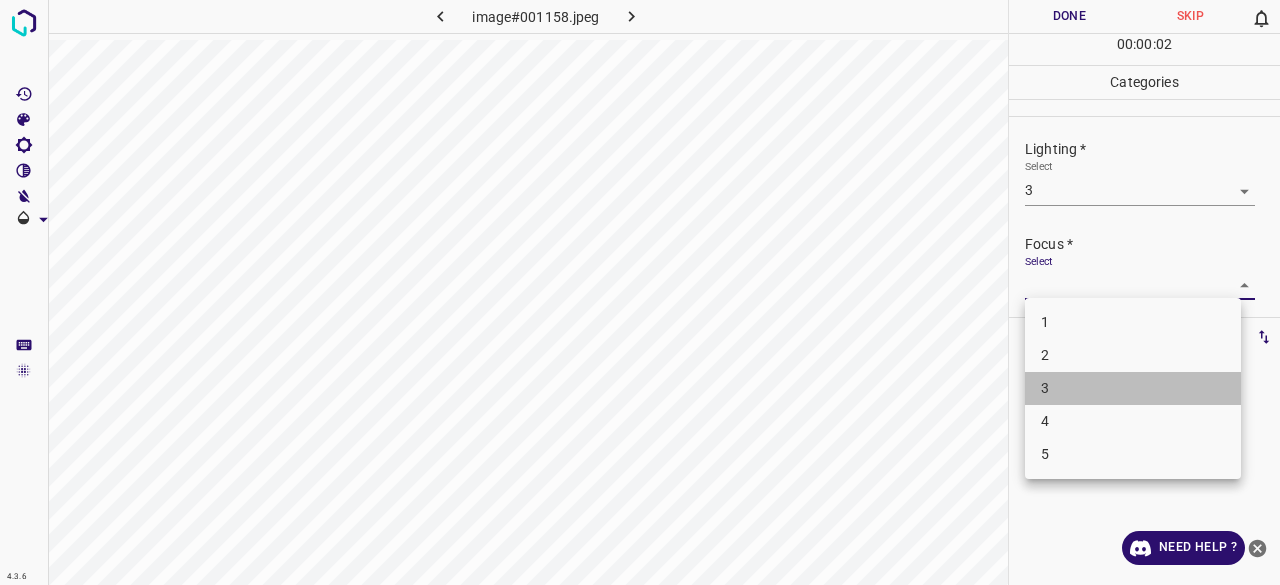 drag, startPoint x: 1041, startPoint y: 378, endPoint x: 1077, endPoint y: 231, distance: 151.34398 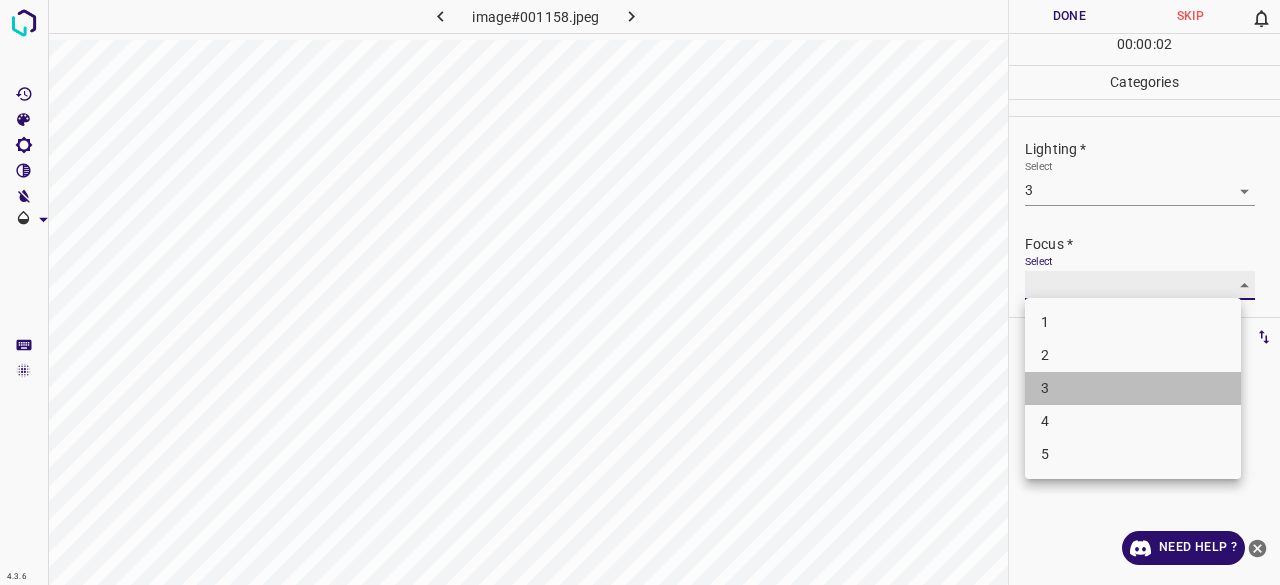 type on "3" 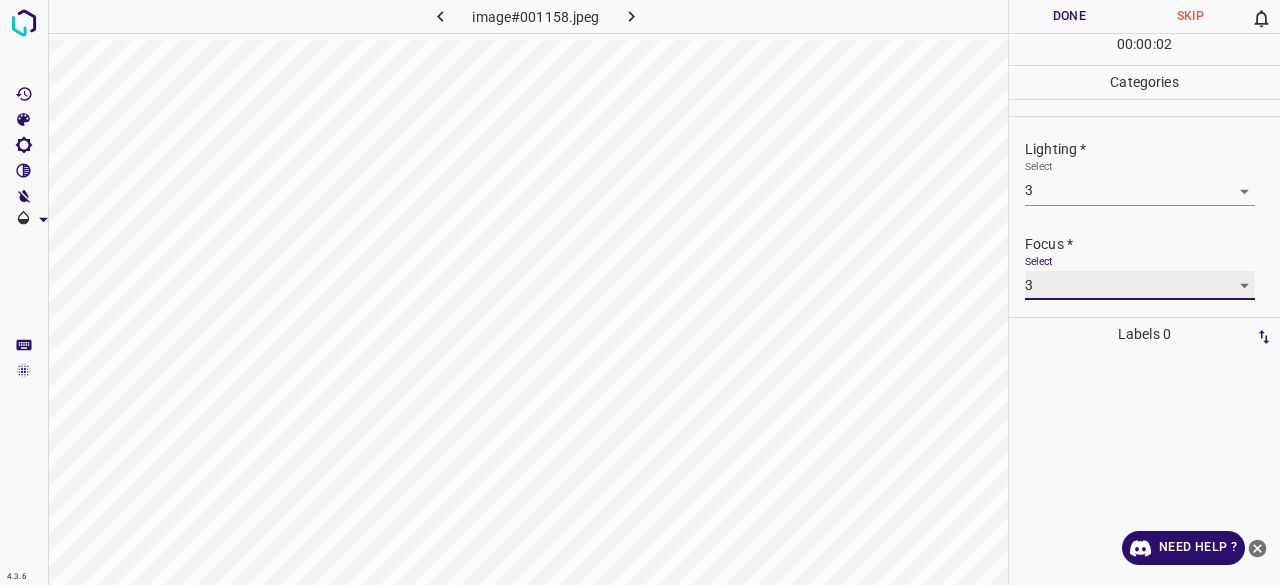 scroll, scrollTop: 98, scrollLeft: 0, axis: vertical 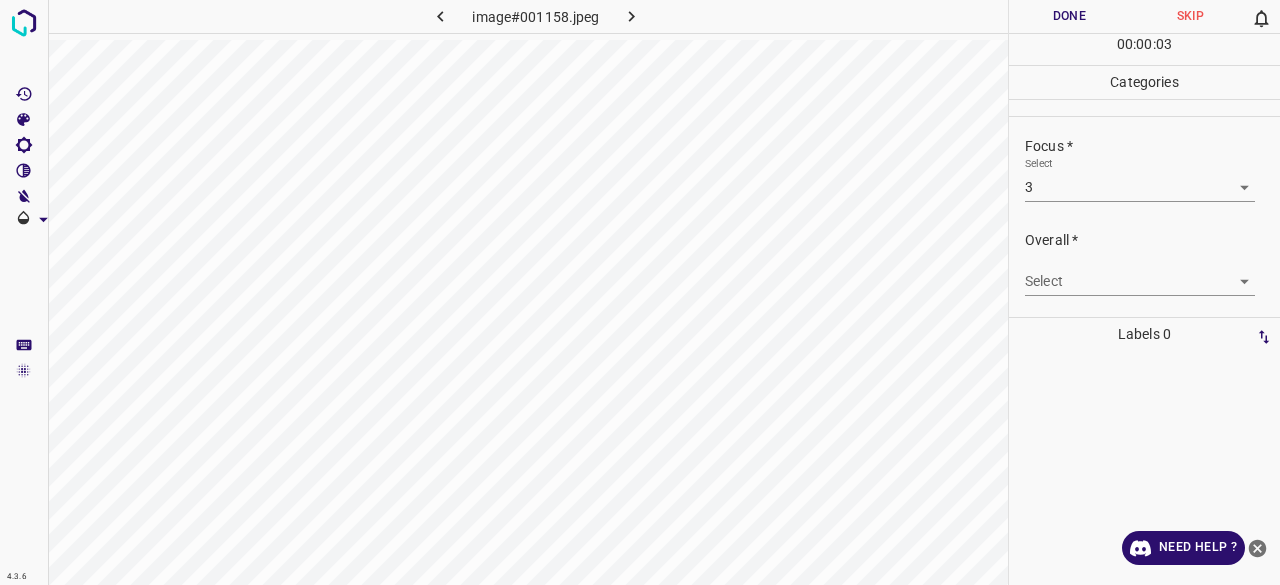 click on "Select ​" at bounding box center (1140, 273) 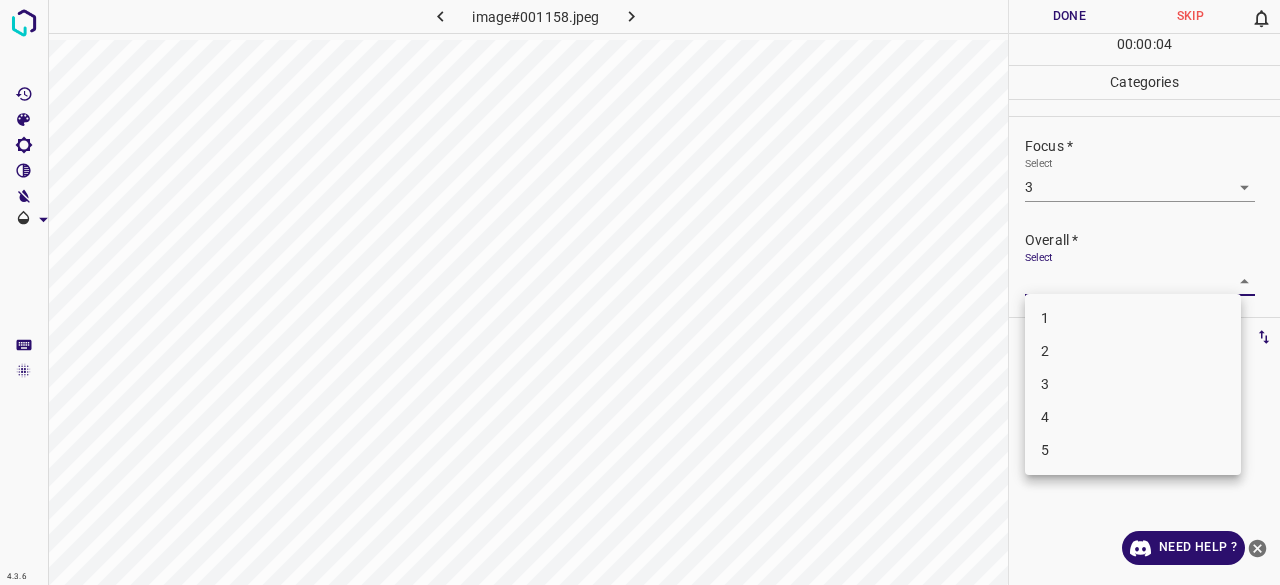 drag, startPoint x: 1052, startPoint y: 377, endPoint x: 1052, endPoint y: 366, distance: 11 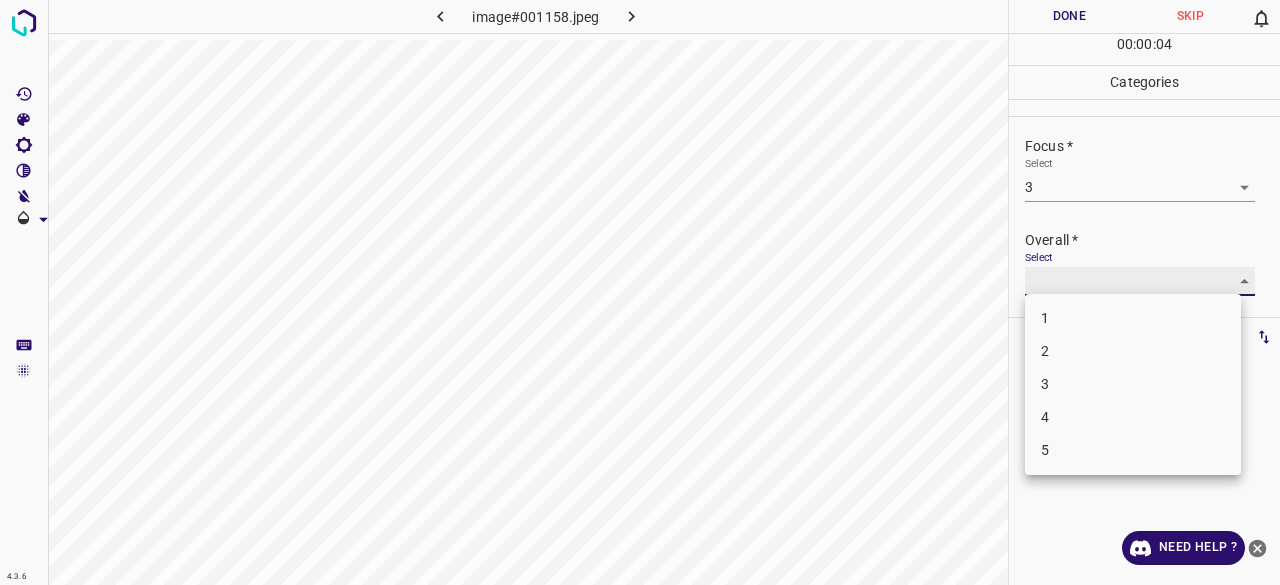 type on "3" 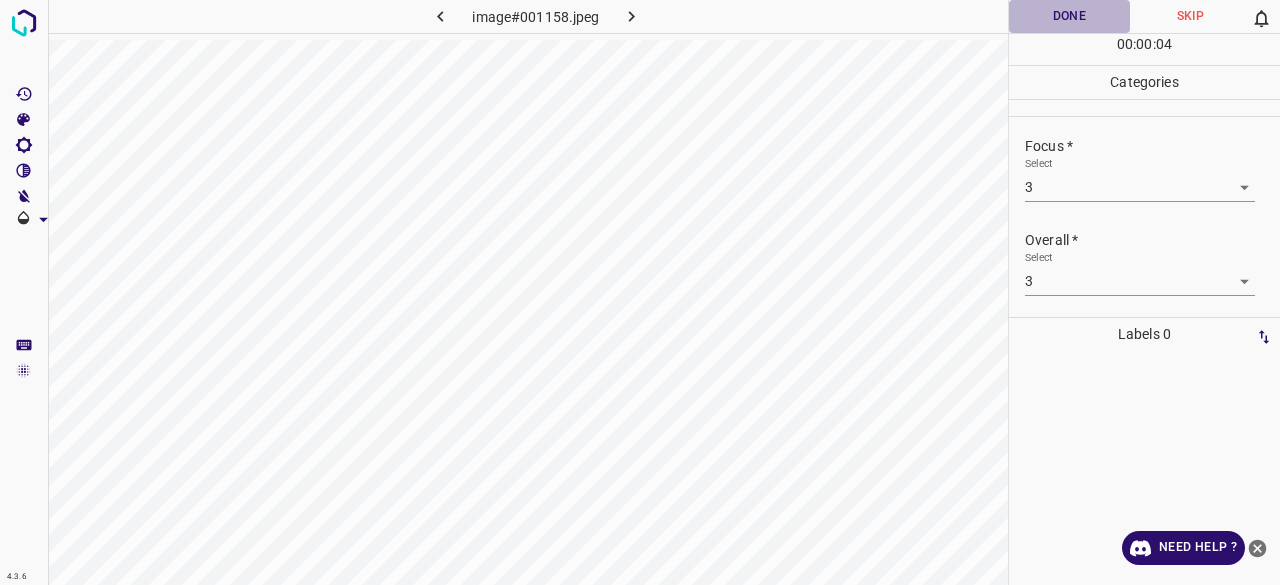 click on "Done" at bounding box center [1069, 16] 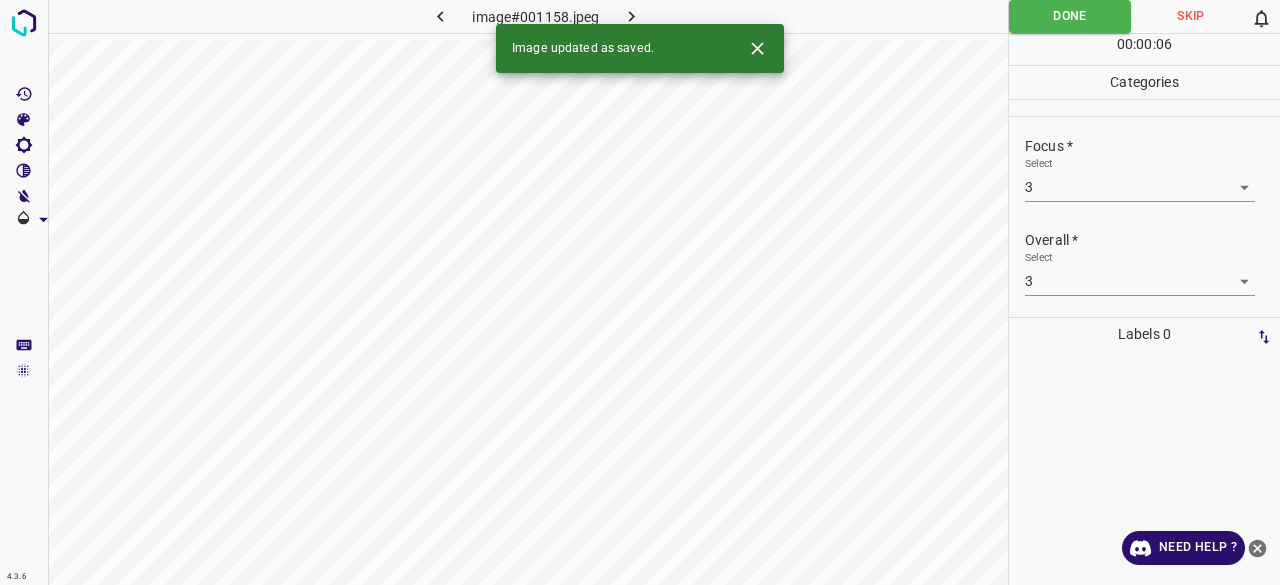click 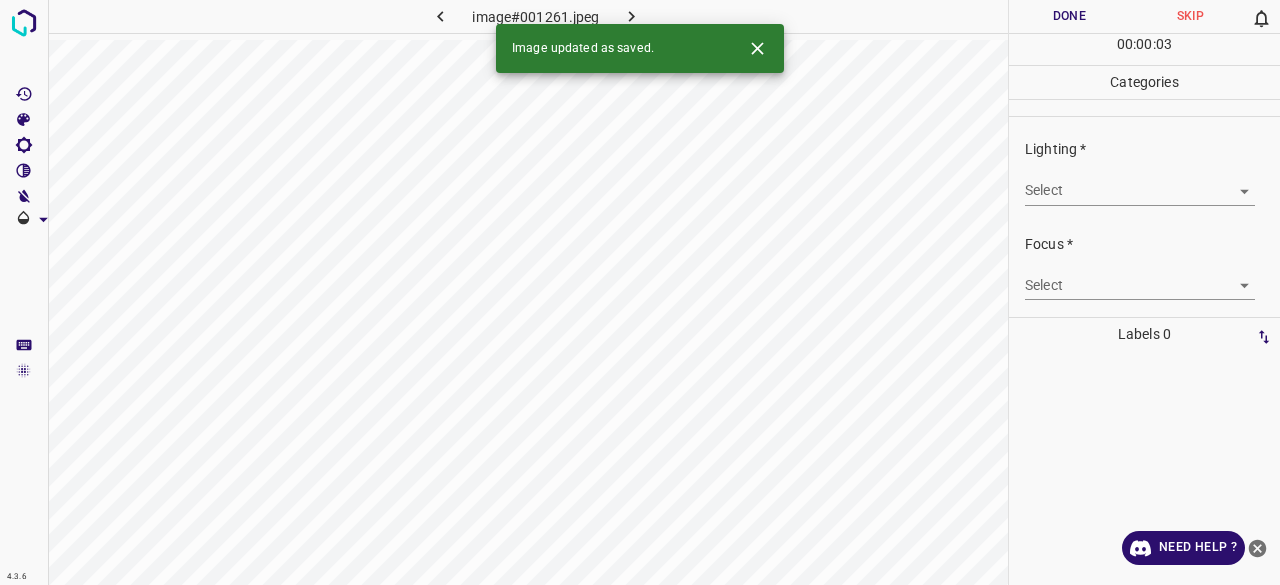 click on "4.3.6  image#001261.jpeg Done Skip 0 00   : 00   : 03   Categories Lighting *  Select ​ Focus *  Select ​ Overall *  Select ​ Labels   0 Categories 1 Lighting 2 Focus 3 Overall Tools Space Change between modes (Draw & Edit) I Auto labeling R Restore zoom M Zoom in N Zoom out Delete Delete selecte label Filters Z Restore filters X Saturation filter C Brightness filter V Contrast filter B Gray scale filter General O Download Image updated as saved. Need Help ? - Text - Hide - Delete" at bounding box center [640, 292] 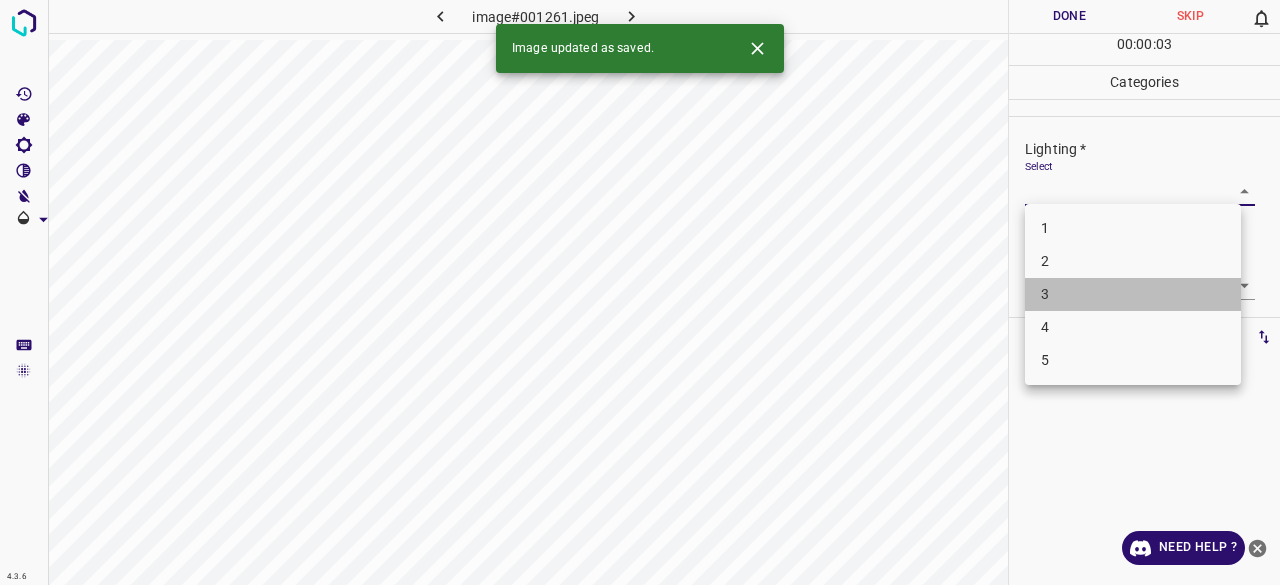 drag, startPoint x: 1047, startPoint y: 280, endPoint x: 1046, endPoint y: 299, distance: 19.026299 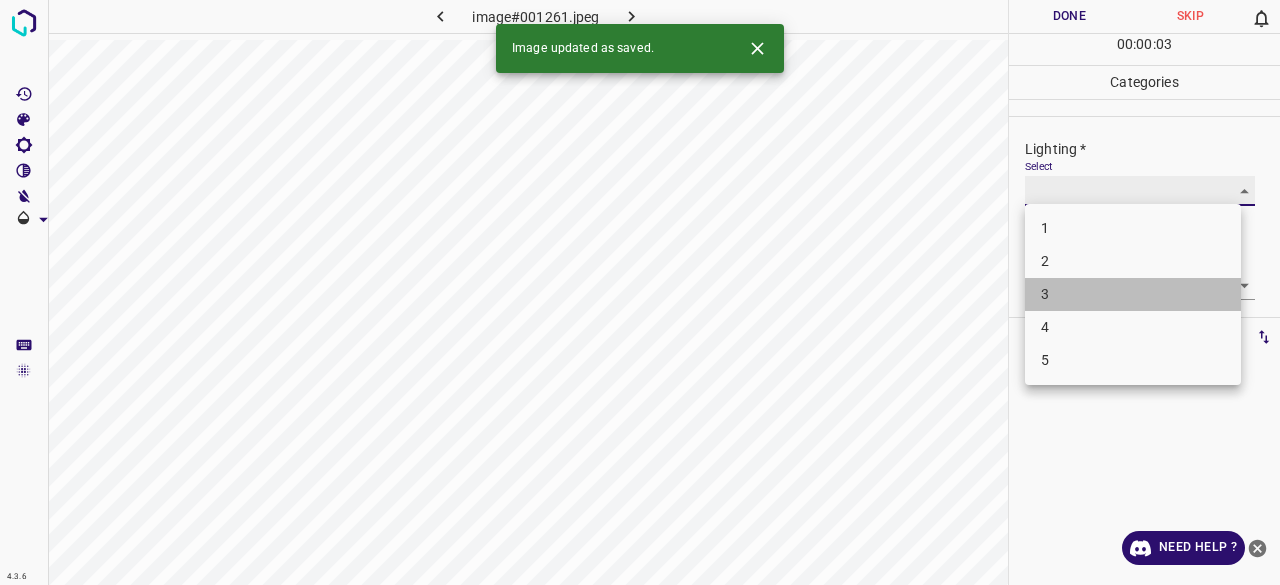type on "3" 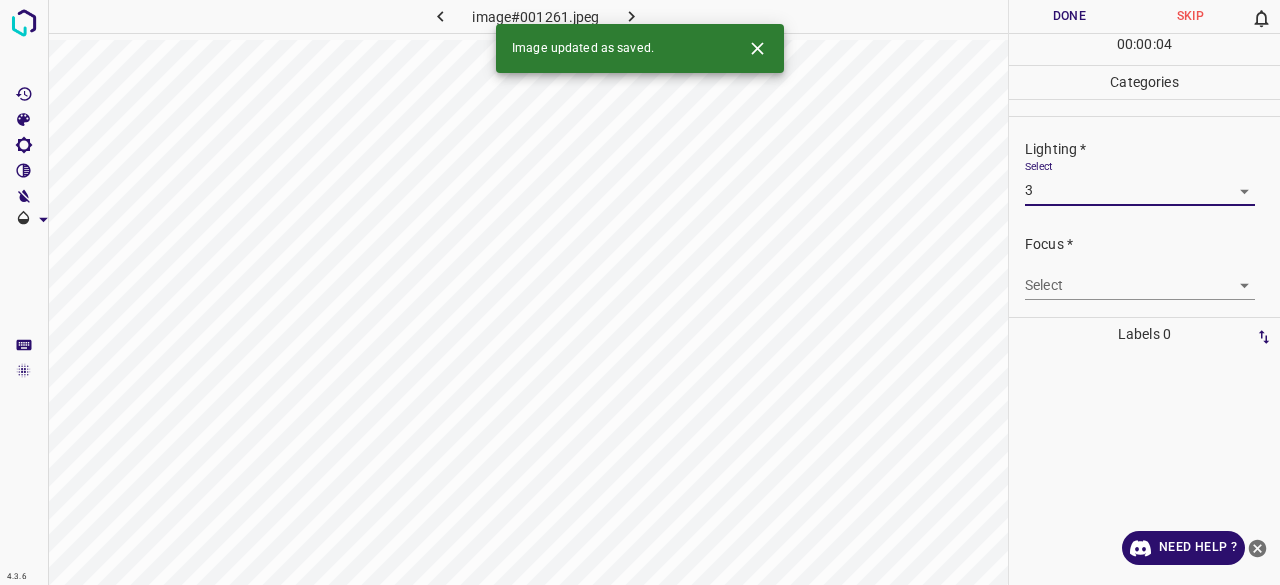 click on "4.3.6  image#001261.jpeg Done Skip 0 00   : 00   : 04   Categories Lighting *  Select 3 3 Focus *  Select ​ Overall *  Select ​ Labels   0 Categories 1 Lighting 2 Focus 3 Overall Tools Space Change between modes (Draw & Edit) I Auto labeling R Restore zoom M Zoom in N Zoom out Delete Delete selecte label Filters Z Restore filters X Saturation filter C Brightness filter V Contrast filter B Gray scale filter General O Download Image updated as saved. Need Help ? - Text - Hide - Delete" at bounding box center (640, 292) 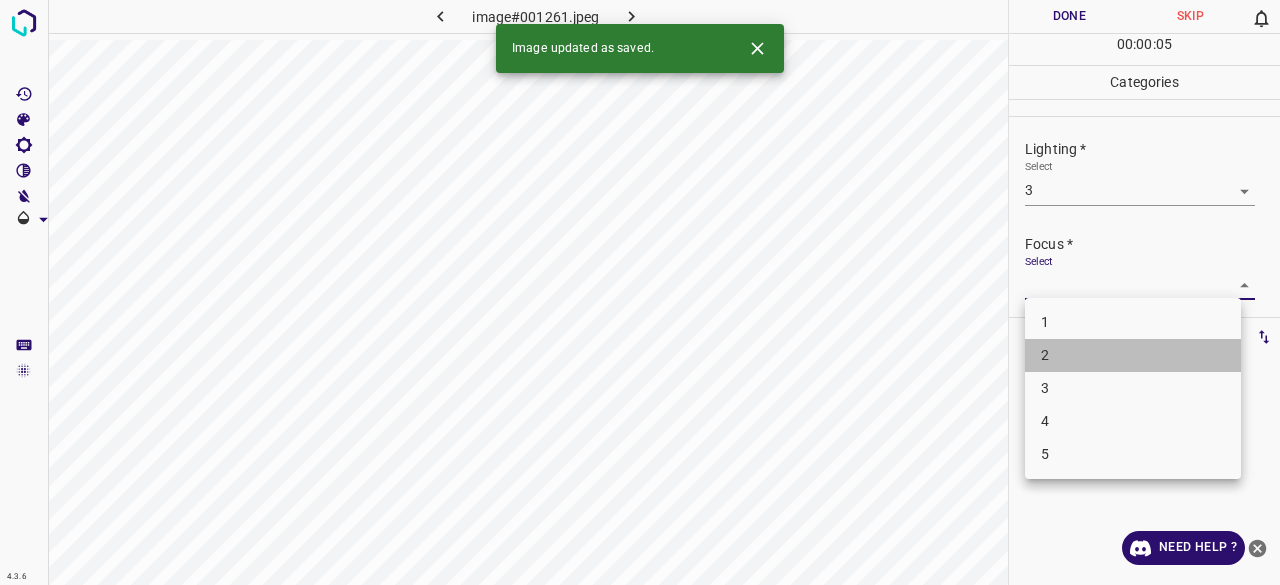 drag, startPoint x: 1043, startPoint y: 367, endPoint x: 1044, endPoint y: 383, distance: 16.03122 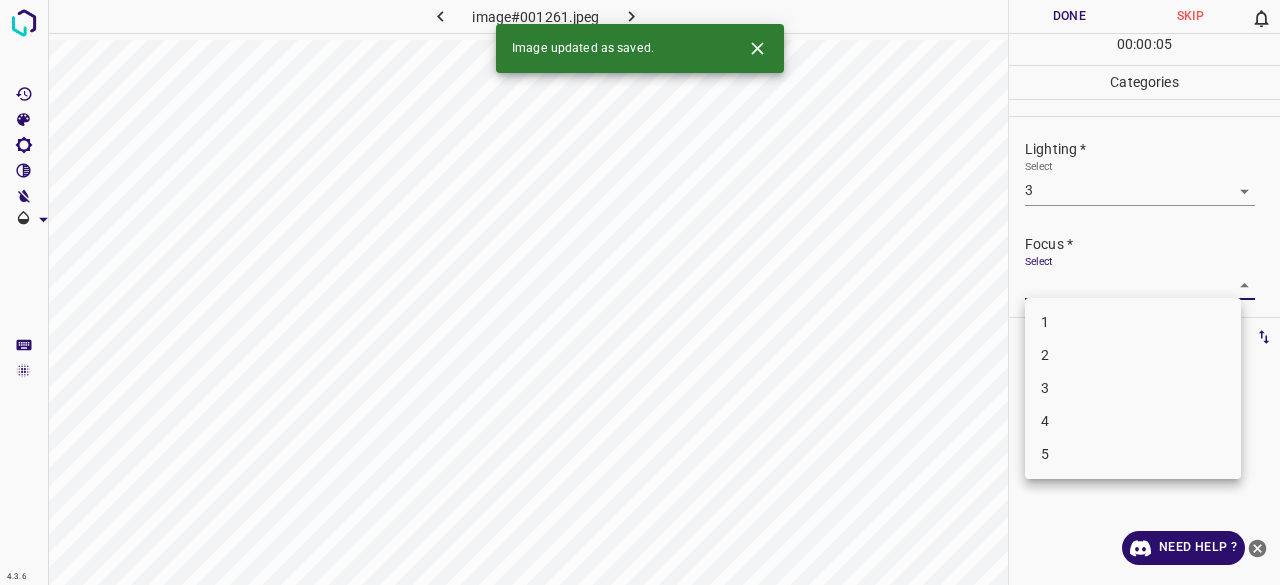 click on "3" at bounding box center [1133, 388] 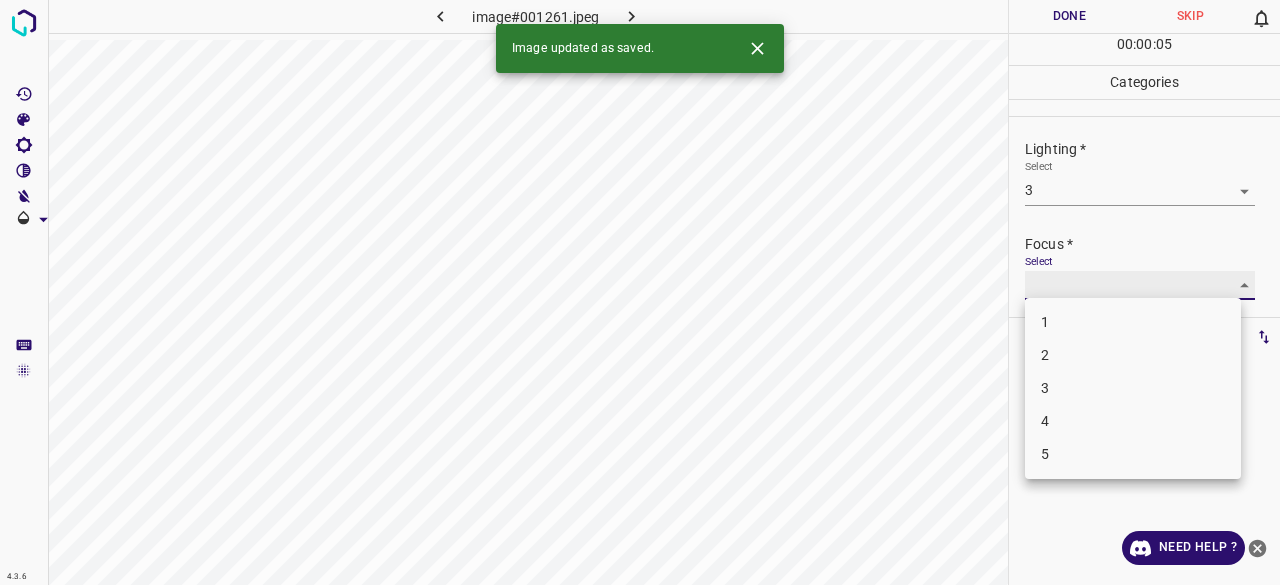type on "3" 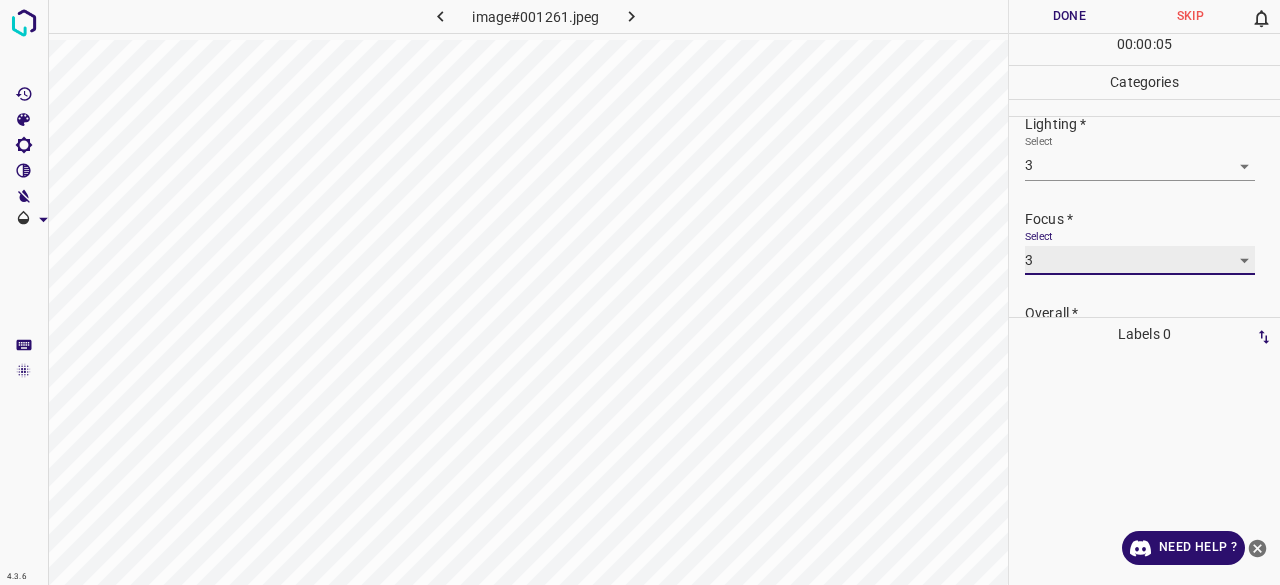 scroll, scrollTop: 98, scrollLeft: 0, axis: vertical 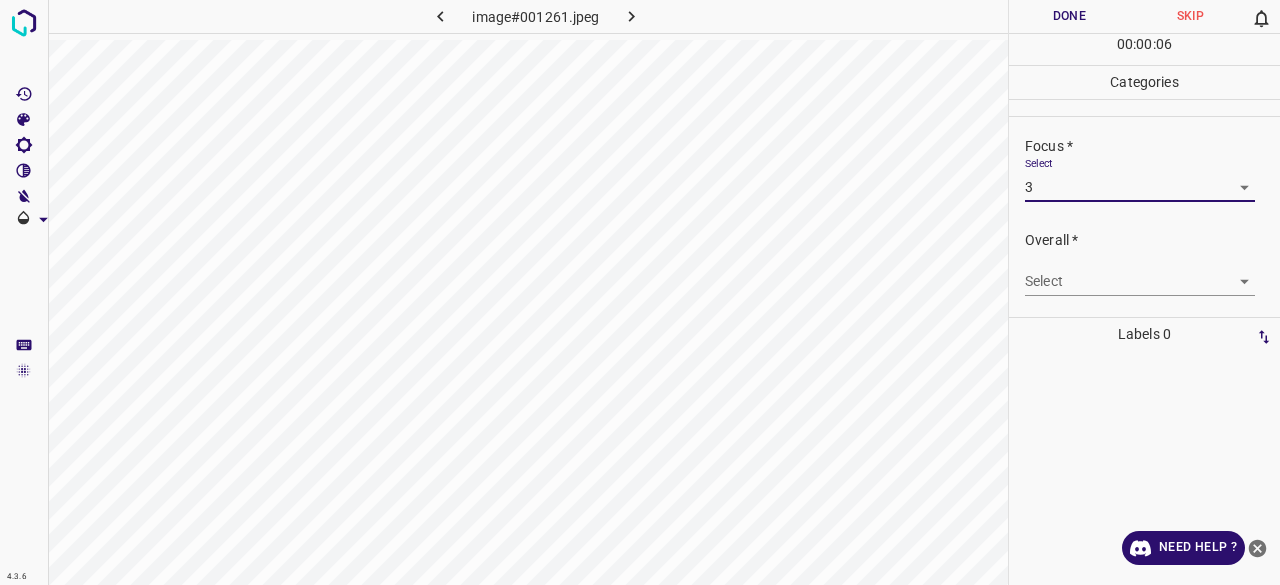 click on "4.3.6  image#001261.jpeg Done Skip 0 00   : 00   : 06   Categories Lighting *  Select 3 3 Focus *  Select 3 3 Overall *  Select ​ Labels   0 Categories 1 Lighting 2 Focus 3 Overall Tools Space Change between modes (Draw & Edit) I Auto labeling R Restore zoom M Zoom in N Zoom out Delete Delete selecte label Filters Z Restore filters X Saturation filter C Brightness filter V Contrast filter B Gray scale filter General O Download Need Help ? - Text - Hide - Delete" at bounding box center (640, 292) 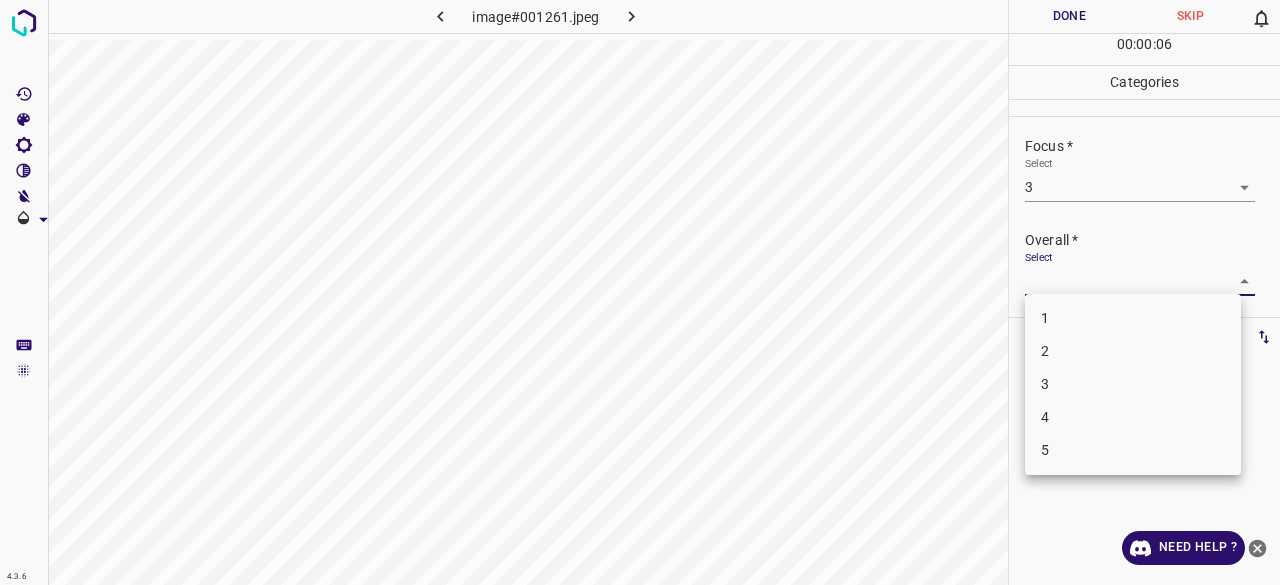click on "3" at bounding box center [1133, 384] 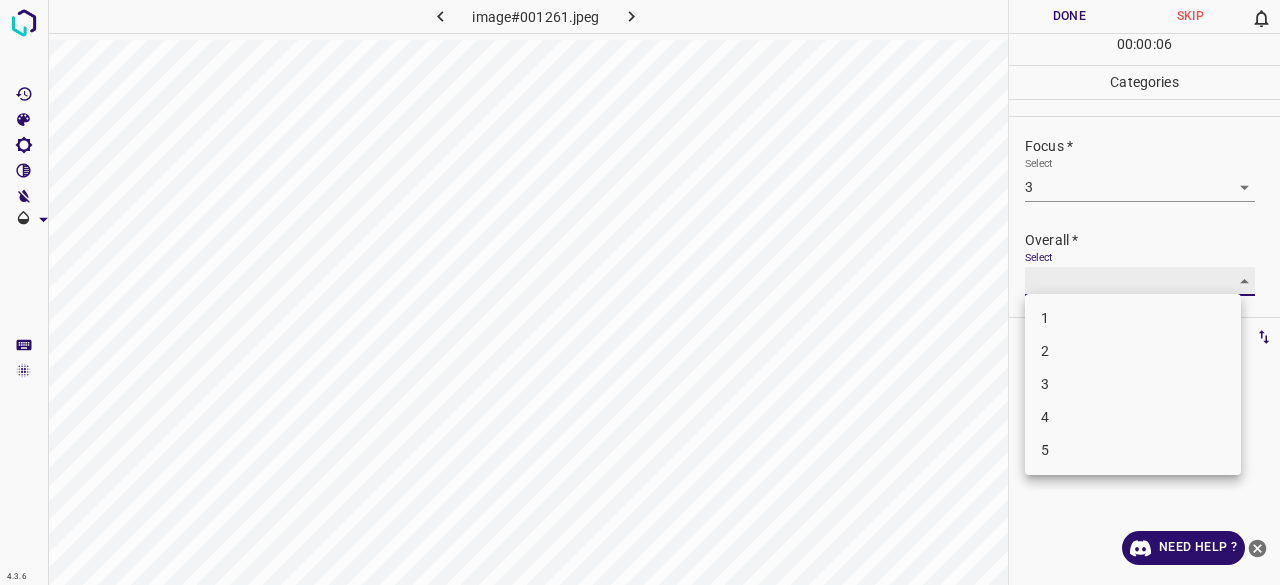 type on "3" 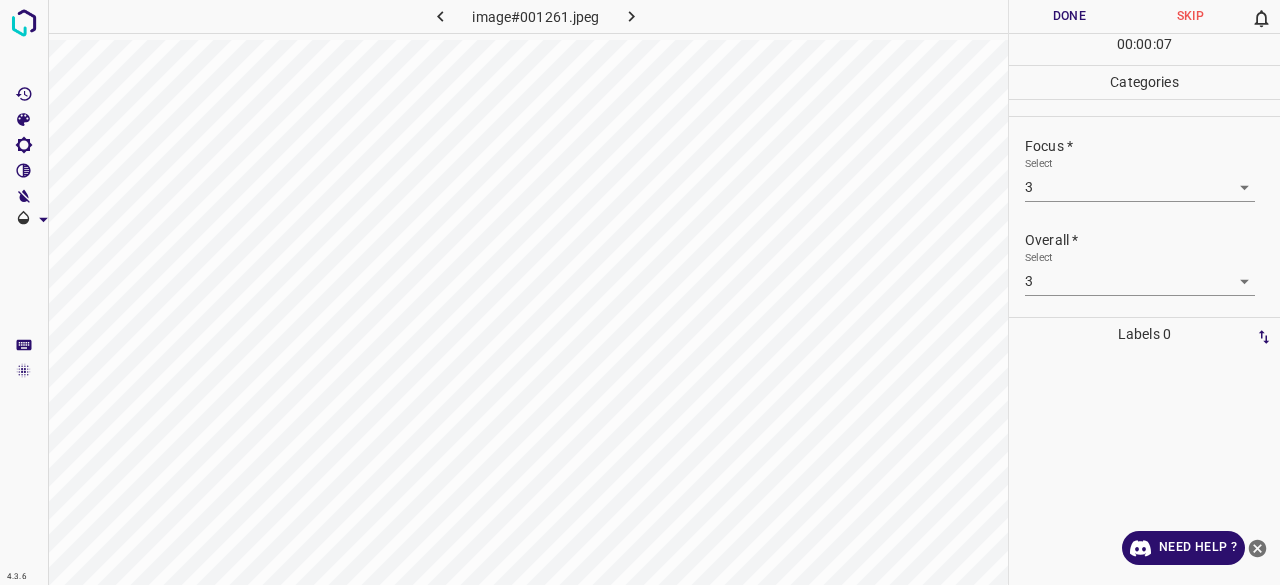 click on "Done" at bounding box center [1069, 16] 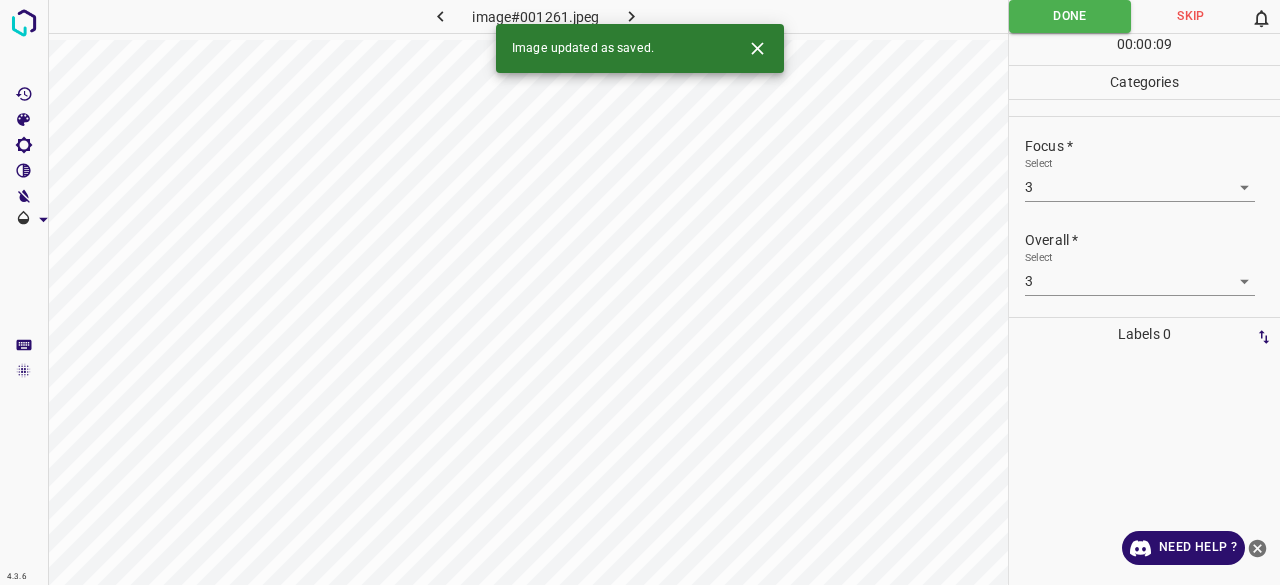 click at bounding box center [632, 16] 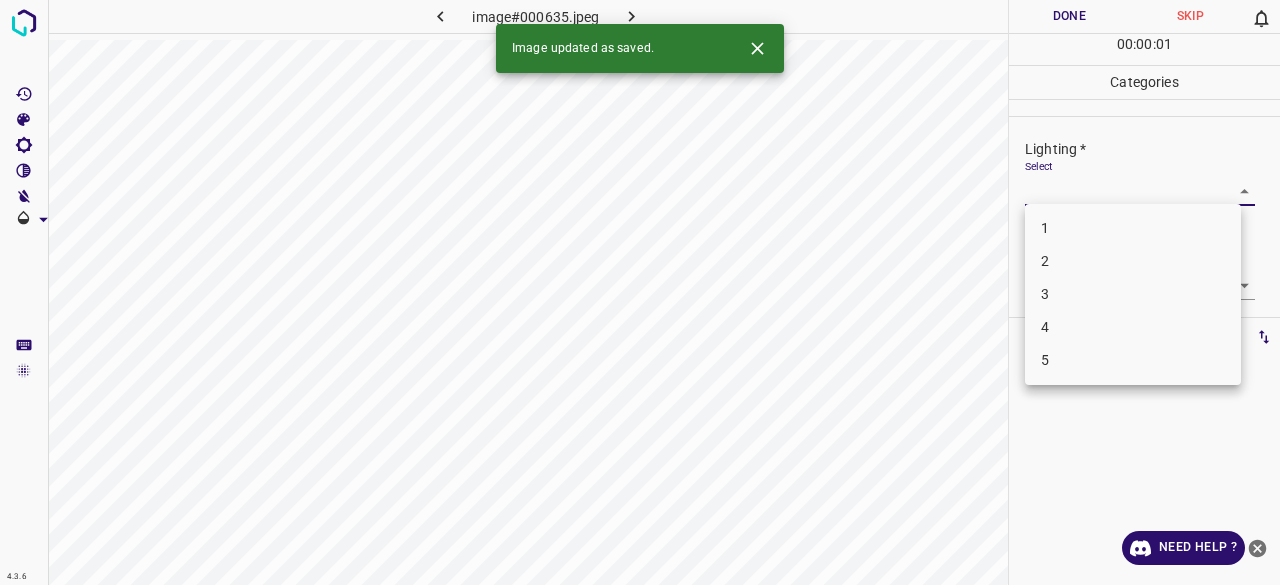 click on "4.3.6  image#000635.jpeg Done Skip 0 00   : 00   : 01   Categories Lighting *  Select ​ Focus *  Select ​ Overall *  Select ​ Labels   0 Categories 1 Lighting 2 Focus 3 Overall Tools Space Change between modes (Draw & Edit) I Auto labeling R Restore zoom M Zoom in N Zoom out Delete Delete selecte label Filters Z Restore filters X Saturation filter C Brightness filter V Contrast filter B Gray scale filter General O Download Image updated as saved. Need Help ? - Text - Hide - Delete 1 2 3 4 5" at bounding box center [640, 292] 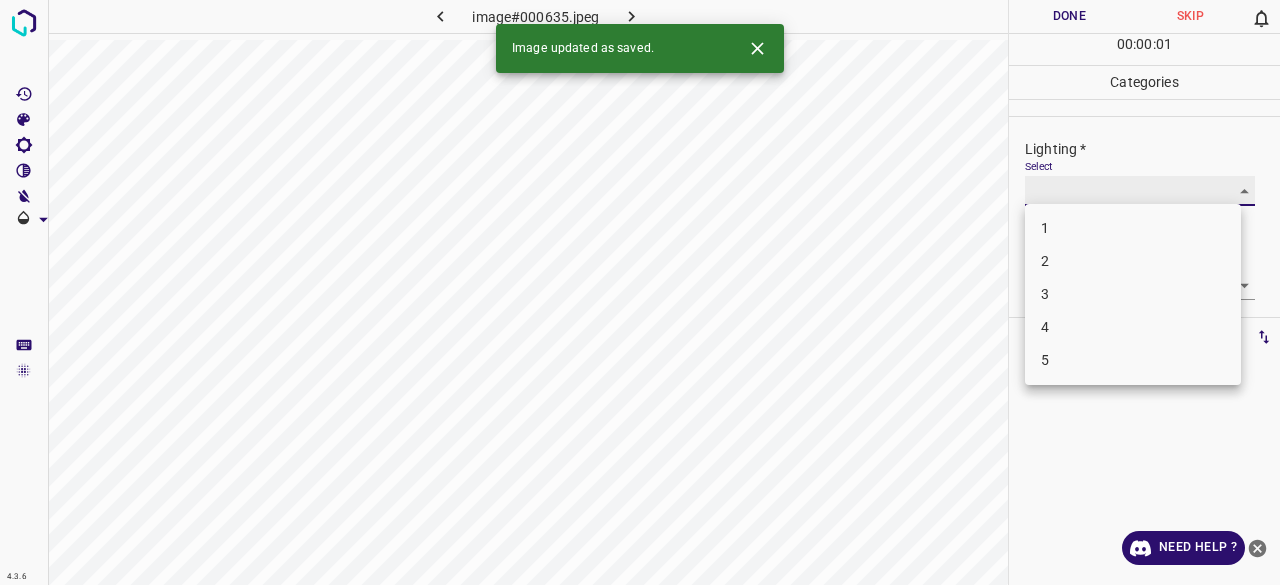 type on "3" 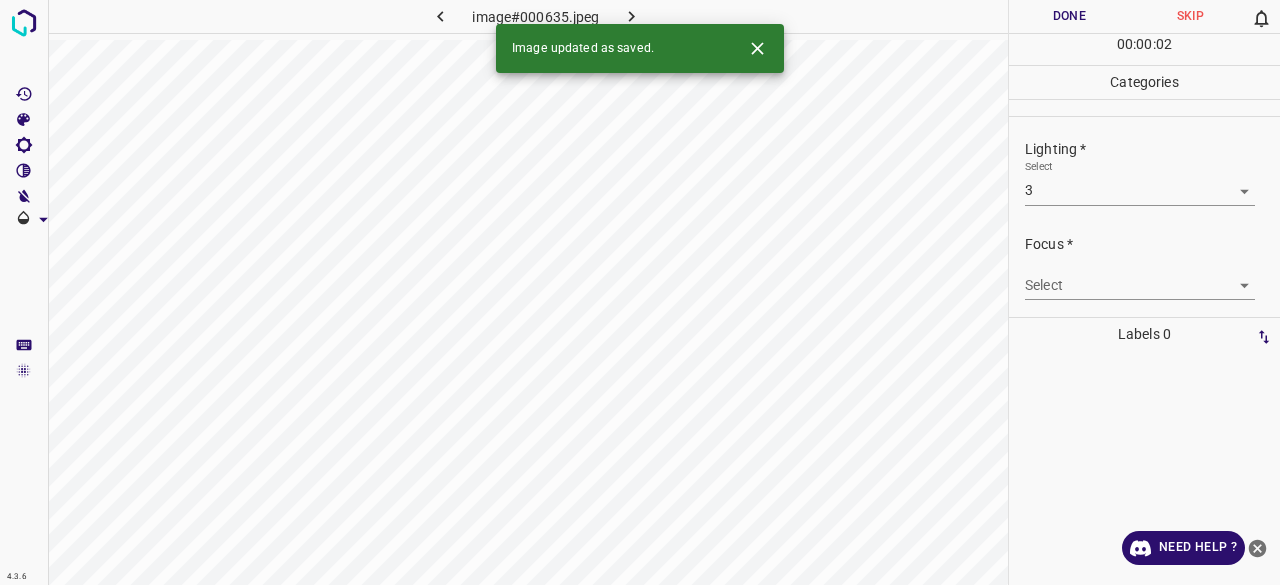 click on "4.3.6  image#000635.jpeg Done Skip 0 00   : 00   : 02   Categories Lighting *  Select 3 3 Focus *  Select ​ Overall *  Select ​ Labels   0 Categories 1 Lighting 2 Focus 3 Overall Tools Space Change between modes (Draw & Edit) I Auto labeling R Restore zoom M Zoom in N Zoom out Delete Delete selecte label Filters Z Restore filters X Saturation filter C Brightness filter V Contrast filter B Gray scale filter General O Download Image updated as saved. Need Help ? - Text - Hide - Delete" at bounding box center (640, 292) 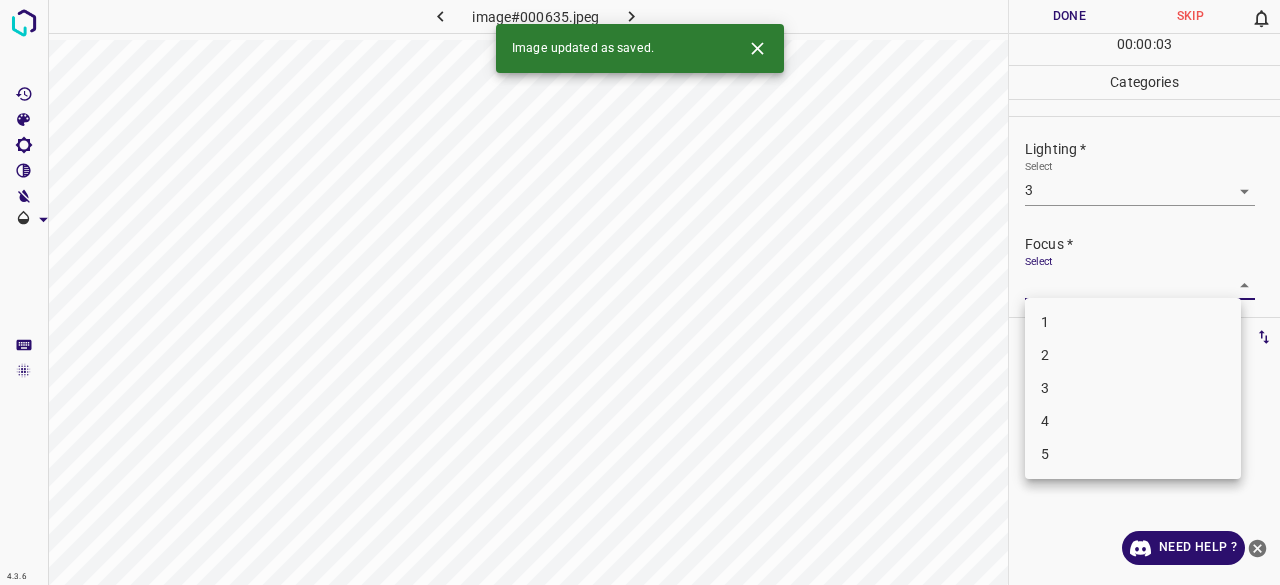click on "3" at bounding box center [1133, 388] 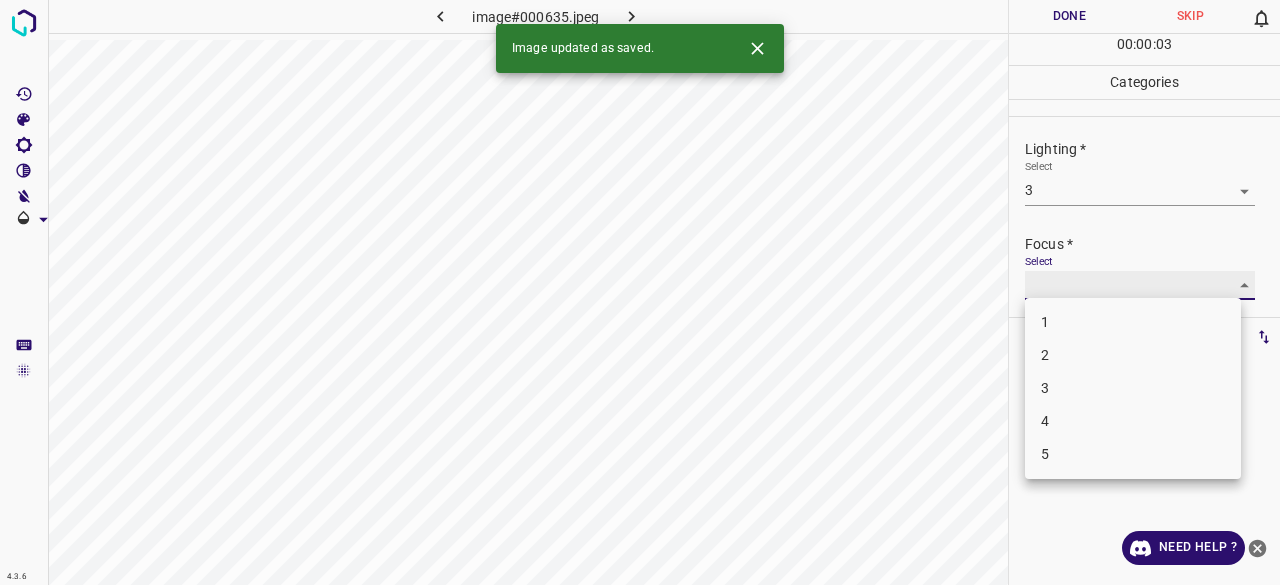 type on "3" 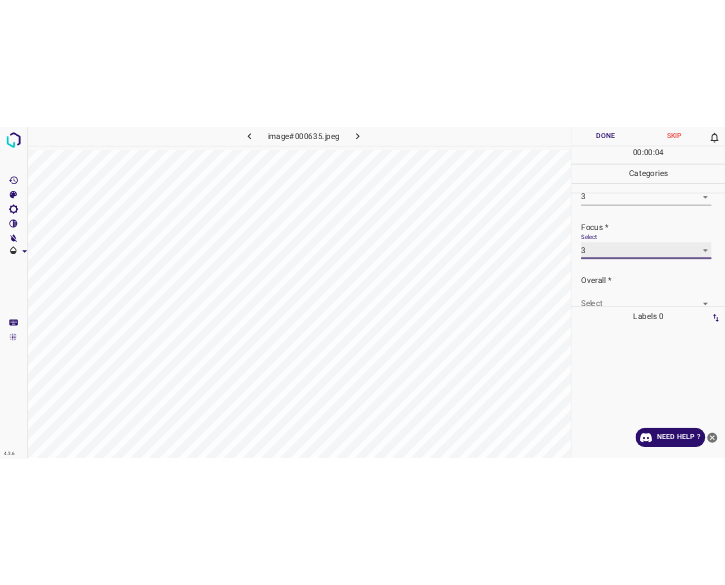 scroll, scrollTop: 98, scrollLeft: 0, axis: vertical 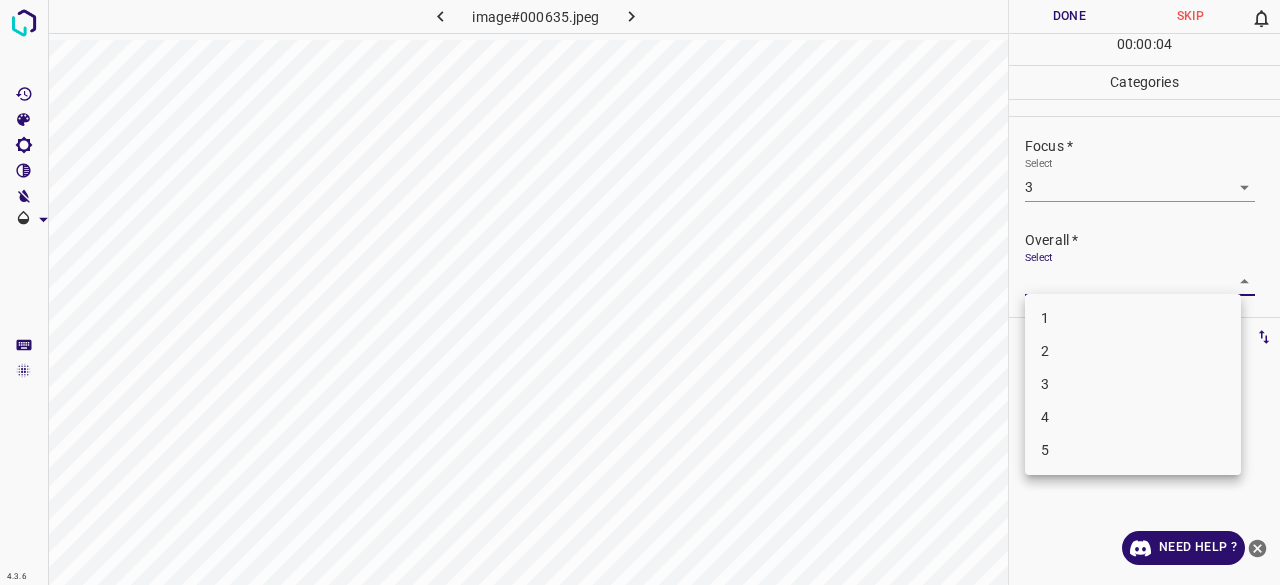 click on "4.3.6  image#000635.jpeg Done Skip 0 00   : 00   : 04   Categories Lighting *  Select 3 3 Focus *  Select 3 3 Overall *  Select ​ Labels   0 Categories 1 Lighting 2 Focus 3 Overall Tools Space Change between modes (Draw & Edit) I Auto labeling R Restore zoom M Zoom in N Zoom out Delete Delete selecte label Filters Z Restore filters X Saturation filter C Brightness filter V Contrast filter B Gray scale filter General O Download Need Help ? - Text - Hide - Delete 1 2 3 4 5" at bounding box center (640, 292) 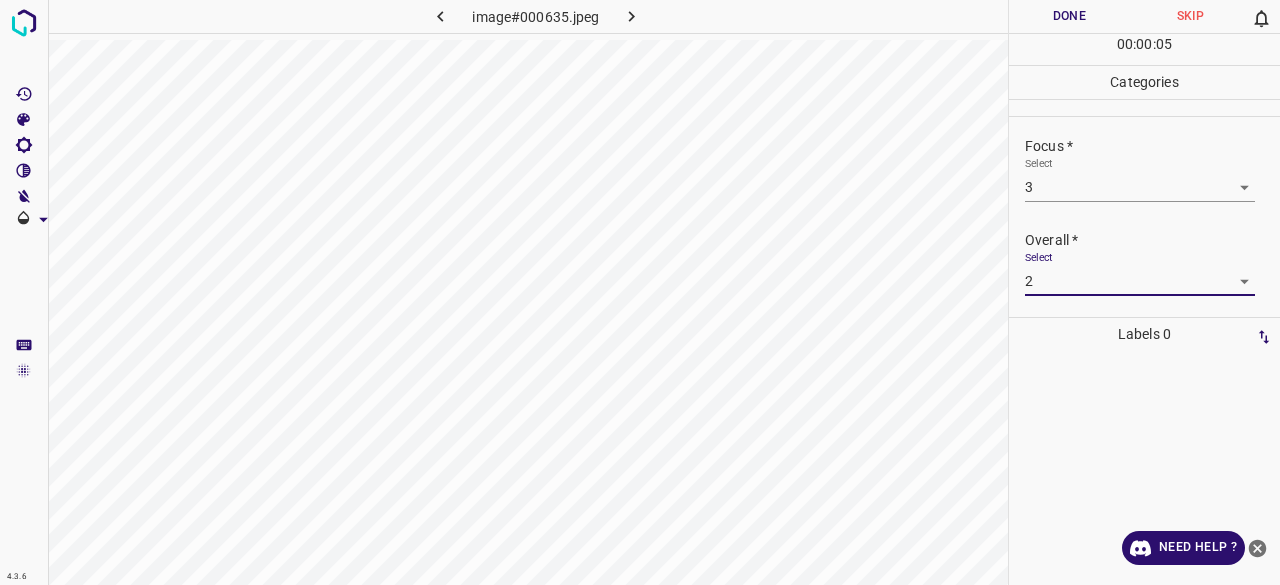 click on "Overall *  Select 2 2" at bounding box center [1144, 263] 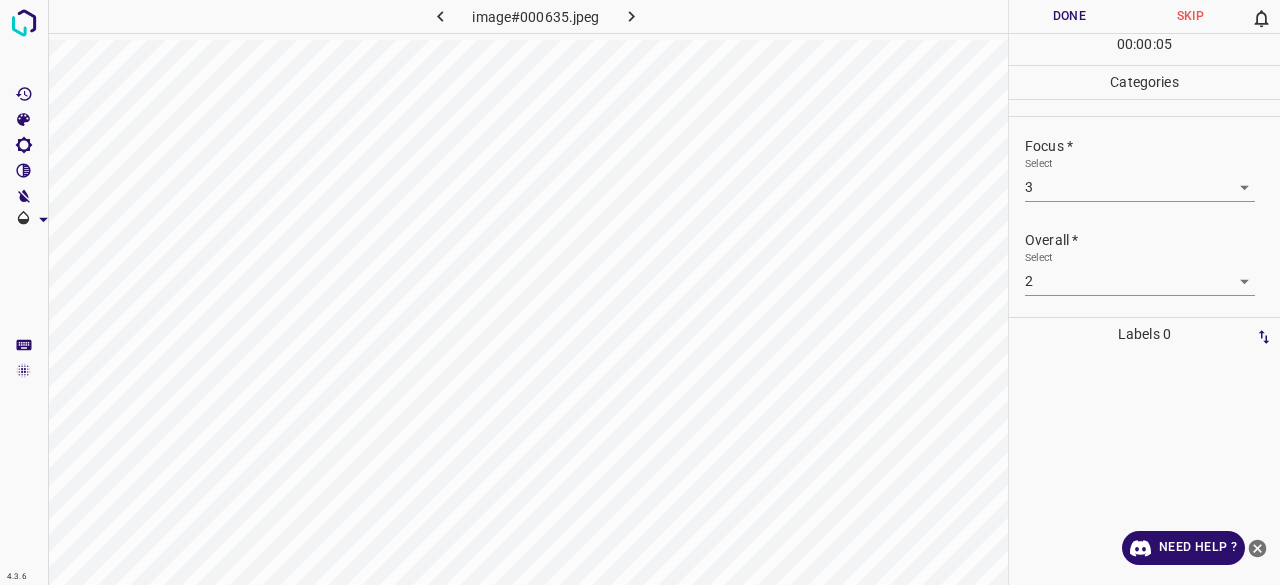 click on "4.3.6  image#000635.jpeg Done Skip 0 00   : 00   : 05   Categories Lighting *  Select 3 3 Focus *  Select 3 3 Overall *  Select 2 2 Labels   0 Categories 1 Lighting 2 Focus 3 Overall Tools Space Change between modes (Draw & Edit) I Auto labeling R Restore zoom M Zoom in N Zoom out Delete Delete selecte label Filters Z Restore filters X Saturation filter C Brightness filter V Contrast filter B Gray scale filter General O Download Need Help ? - Text - Hide - Delete" at bounding box center (640, 292) 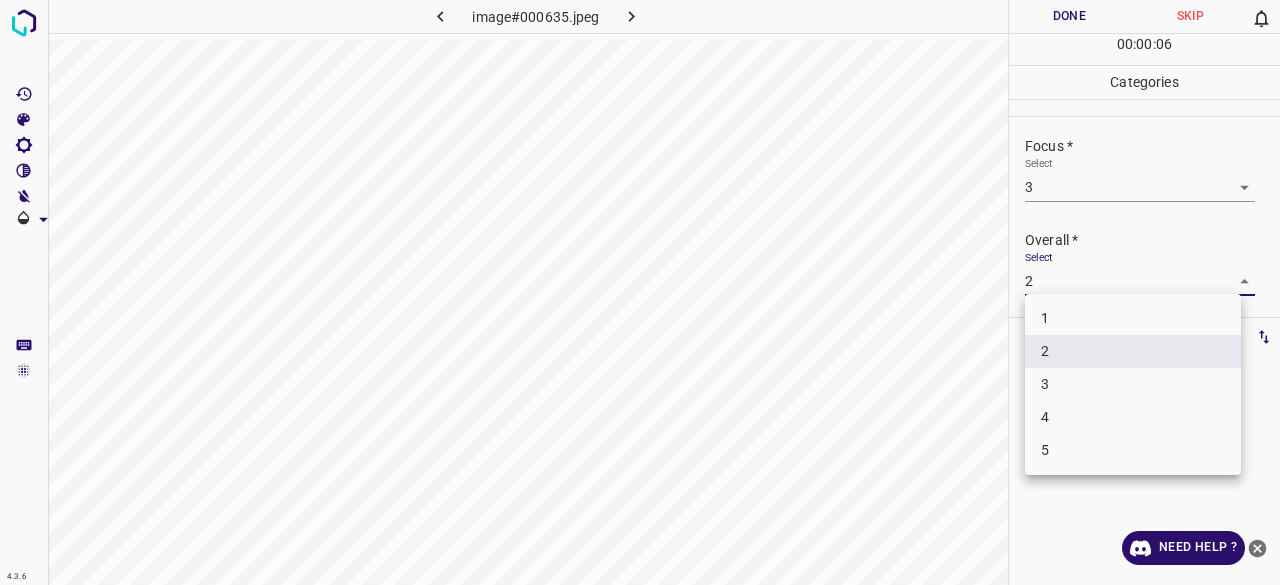 drag, startPoint x: 1048, startPoint y: 382, endPoint x: 1056, endPoint y: 299, distance: 83.38465 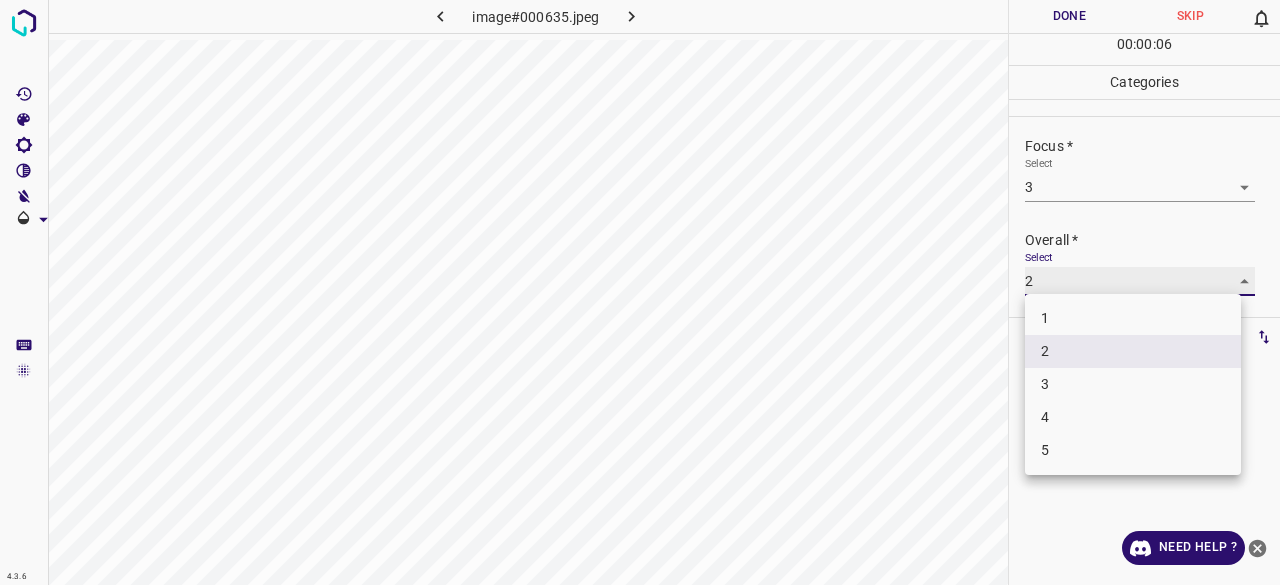 type on "3" 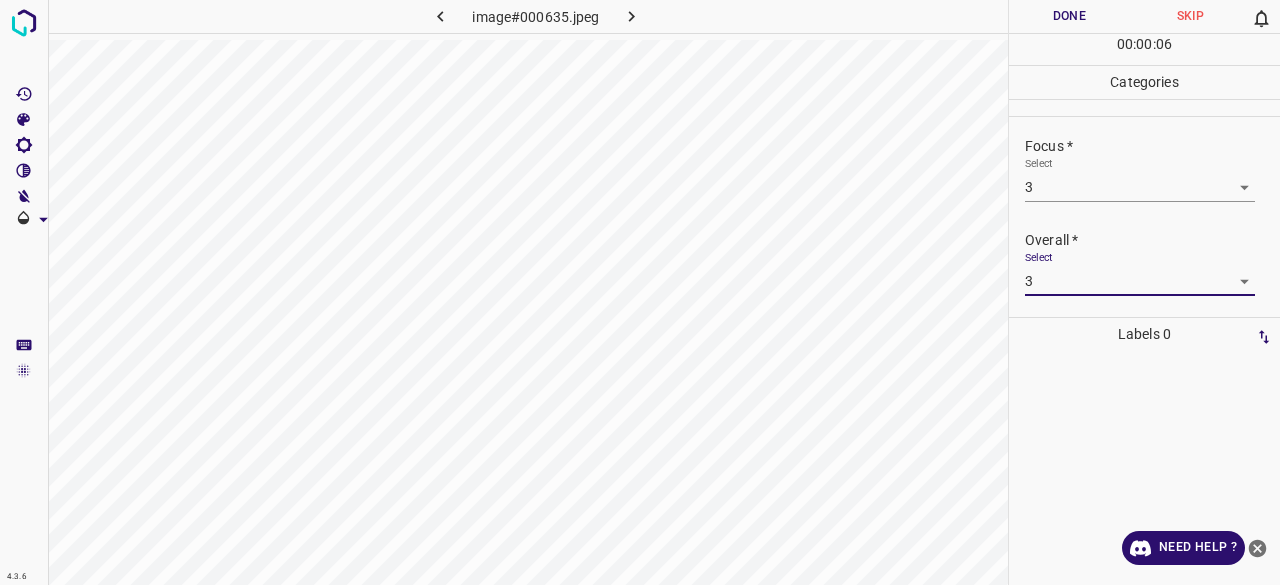 click on "Done" at bounding box center [1069, 16] 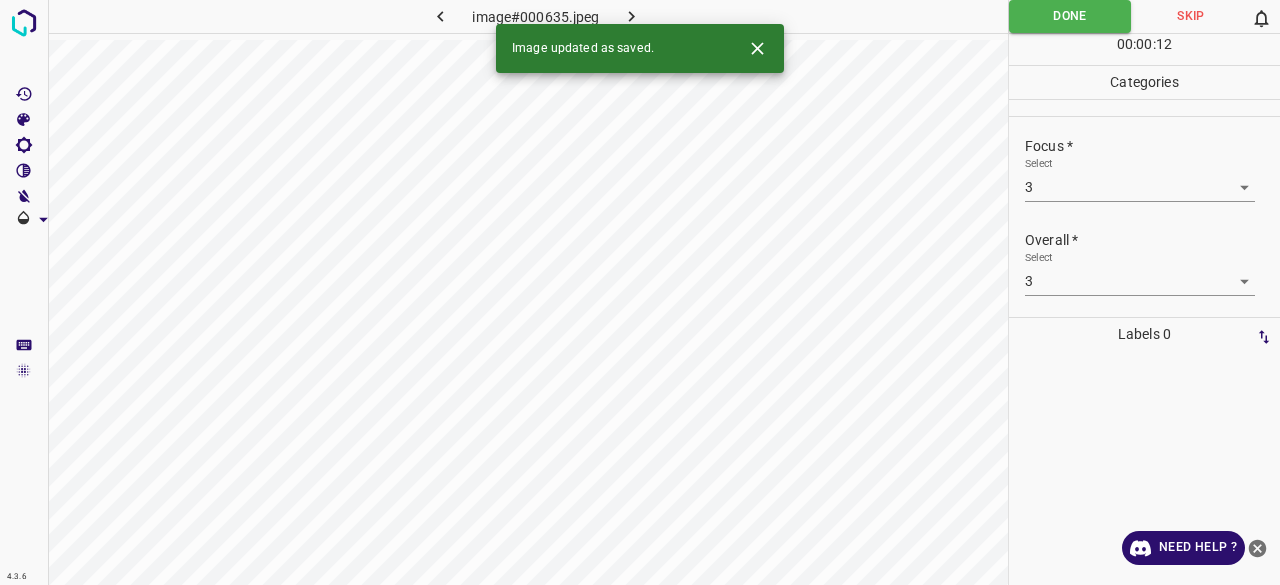 type 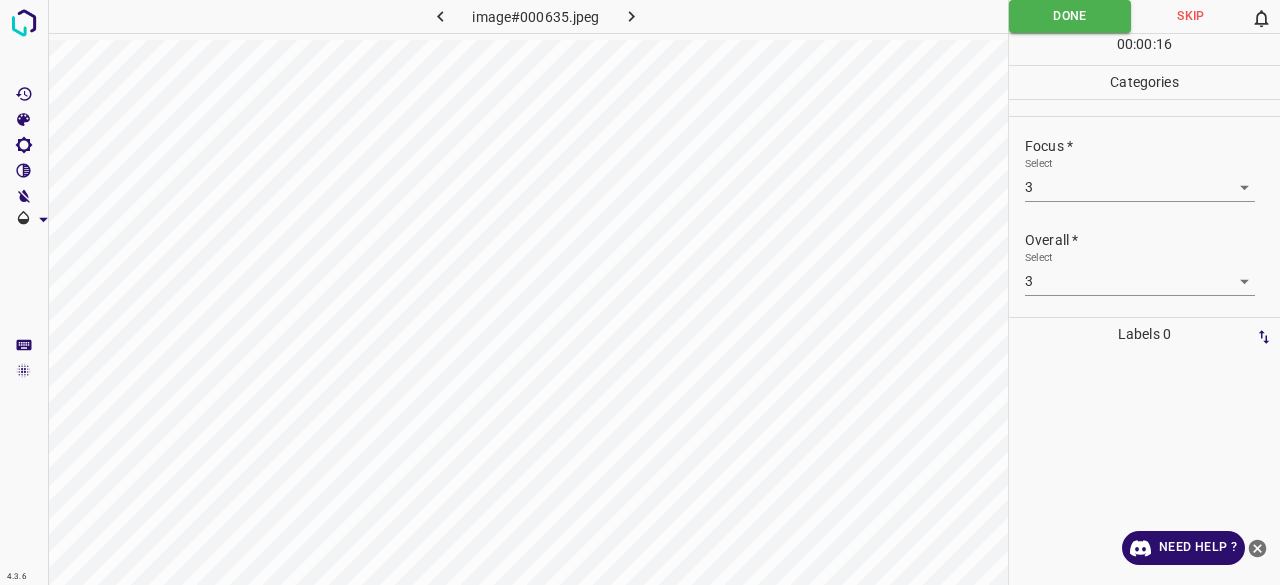 click at bounding box center (850, 16) 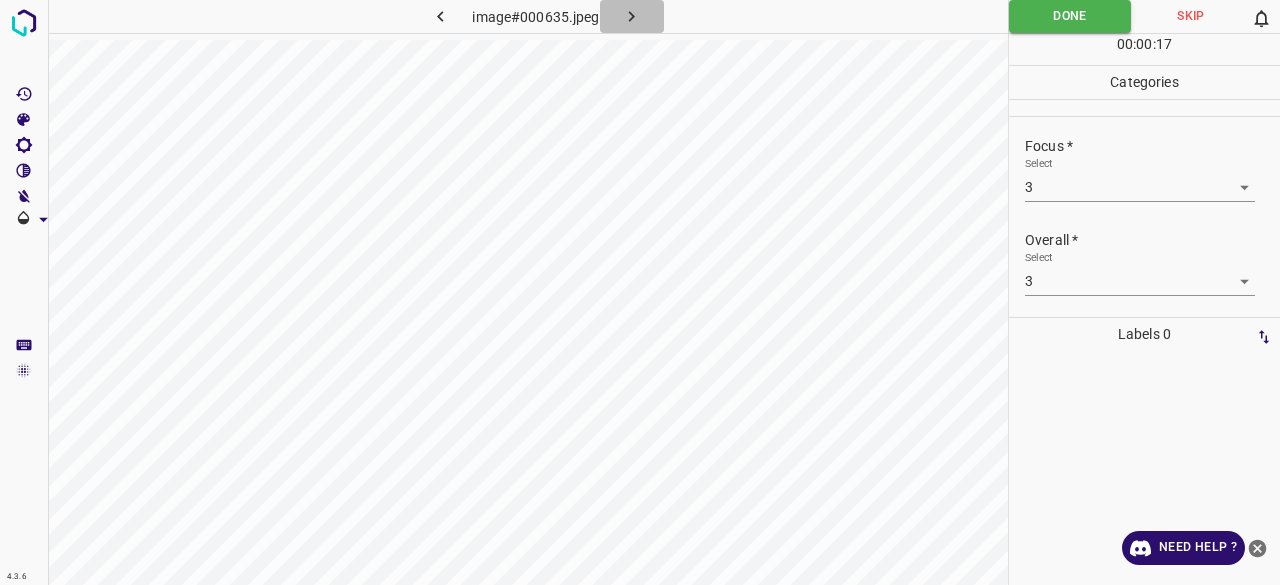 click at bounding box center [632, 16] 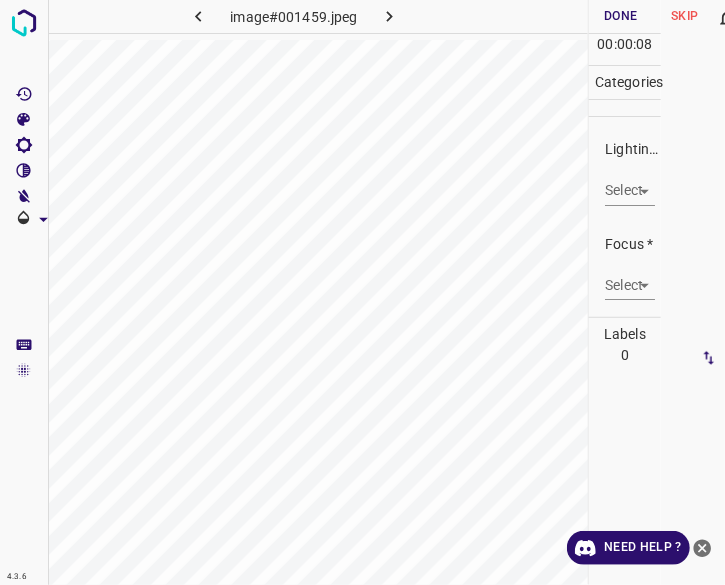 scroll, scrollTop: 0, scrollLeft: 84, axis: horizontal 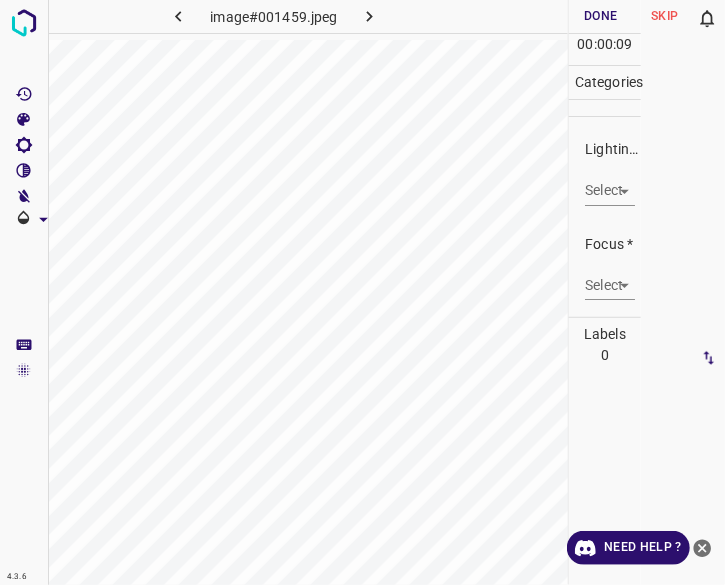 click on "4.3.6  image#001459.jpeg Done Skip 0 00   : 00   : 09   Categories Lighting *  Select ​ Focus *  Select ​ Overall *  Select ​ Labels   0 Categories 1 Lighting 2 Focus 3 Overall Tools Space Change between modes (Draw & Edit) I Auto labeling R Restore zoom M Zoom in N Zoom out Delete Delete selecte label Filters Z Restore filters X Saturation filter C Brightness filter V Contrast filter B Gray scale filter General O Download Need Help ? - Text - Hide - Delete" at bounding box center (362, 292) 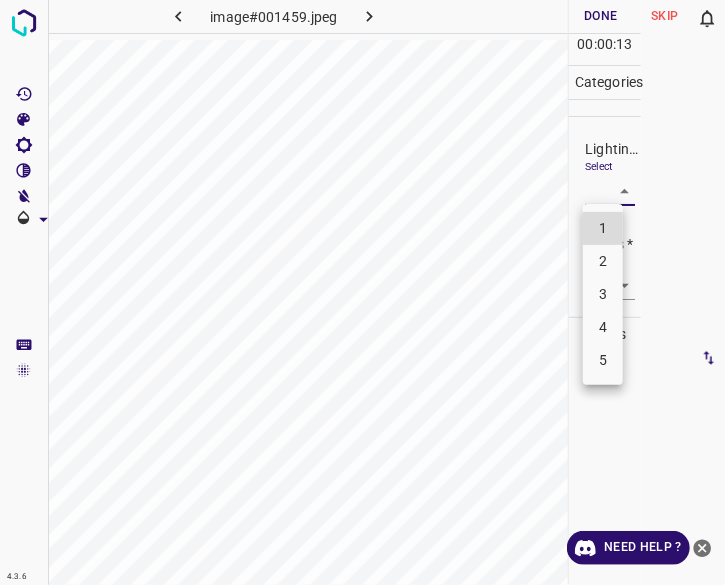 click on "3" at bounding box center (603, 294) 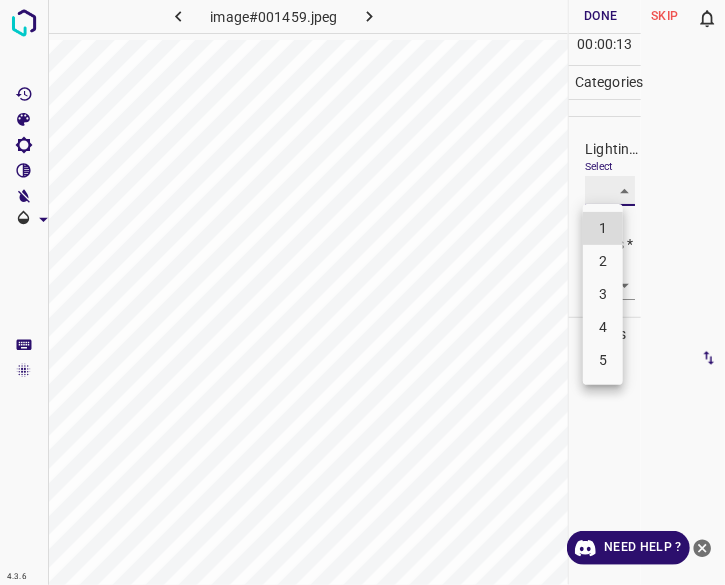 type on "3" 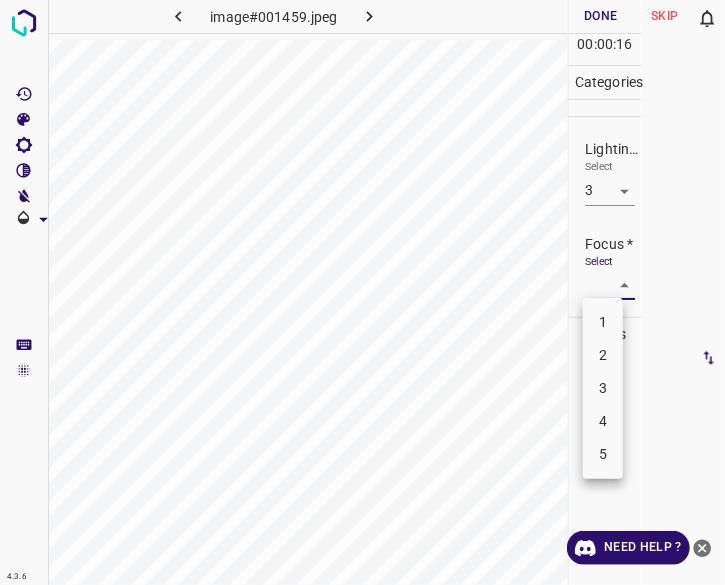 click on "4.3.6  image#001459.jpeg Done Skip 0 00   : 00   : 16   Categories Lighting *  Select 3 3 Focus *  Select ​ Overall *  Select ​ Labels   0 Categories 1 Lighting 2 Focus 3 Overall Tools Space Change between modes (Draw & Edit) I Auto labeling R Restore zoom M Zoom in N Zoom out Delete Delete selecte label Filters Z Restore filters X Saturation filter C Brightness filter V Contrast filter B Gray scale filter General O Download Need Help ? - Text - Hide - Delete 1 2 3 4 5" at bounding box center (362, 292) 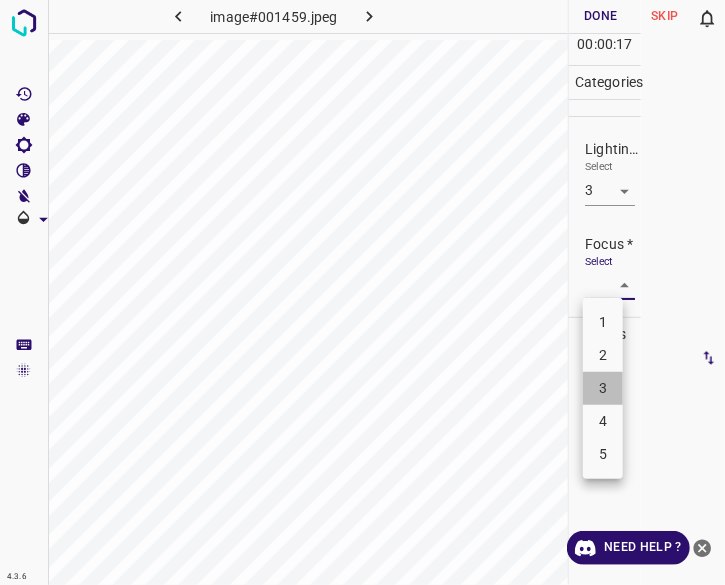 click on "3" at bounding box center [603, 388] 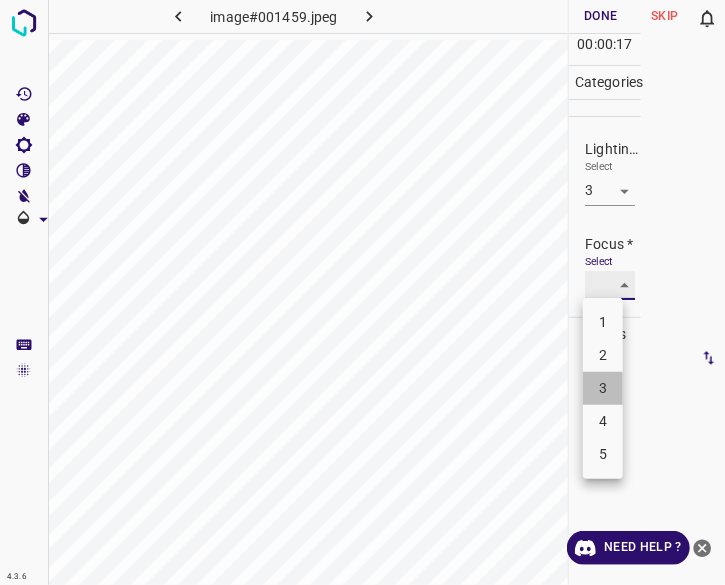 type on "3" 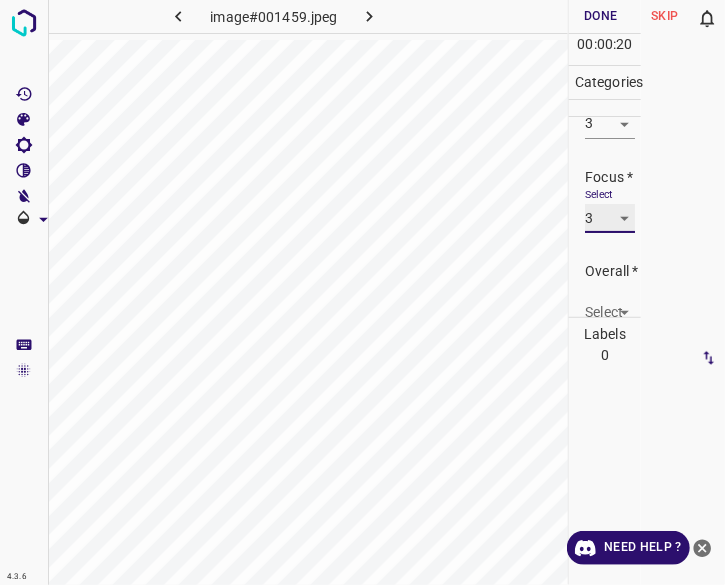 scroll, scrollTop: 98, scrollLeft: 0, axis: vertical 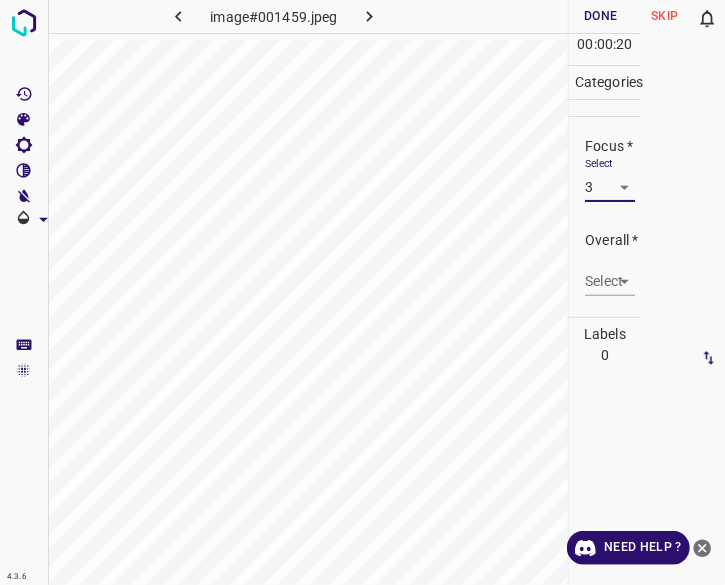 click on "4.3.6  image#001459.jpeg Done Skip 0 00   : 00   : 20   Categories Lighting *  Select 3 3 Focus *  Select 3 3 Overall *  Select ​ Labels   0 Categories 1 Lighting 2 Focus 3 Overall Tools Space Change between modes (Draw & Edit) I Auto labeling R Restore zoom M Zoom in N Zoom out Delete Delete selecte label Filters Z Restore filters X Saturation filter C Brightness filter V Contrast filter B Gray scale filter General O Download Need Help ? - Text - Hide - Delete" at bounding box center [362, 292] 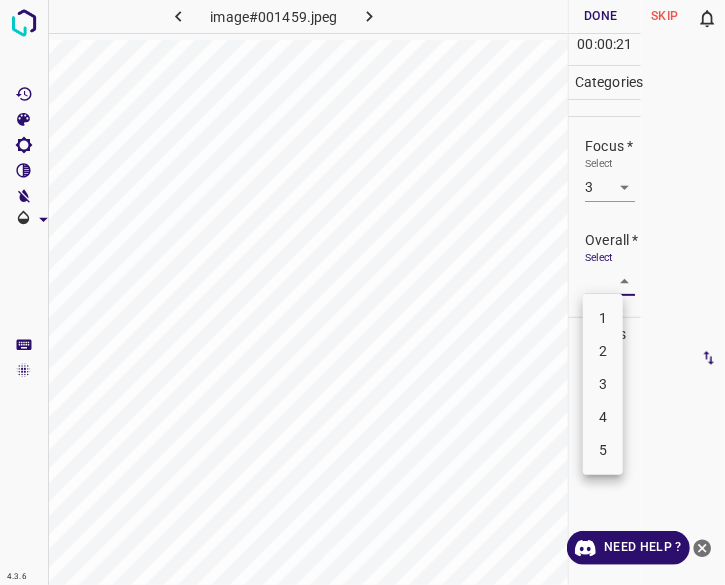 click on "3" at bounding box center [603, 384] 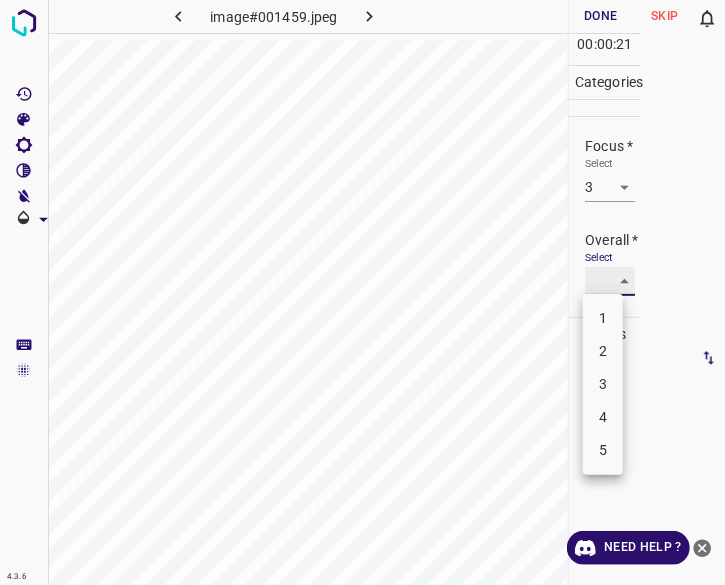 type on "3" 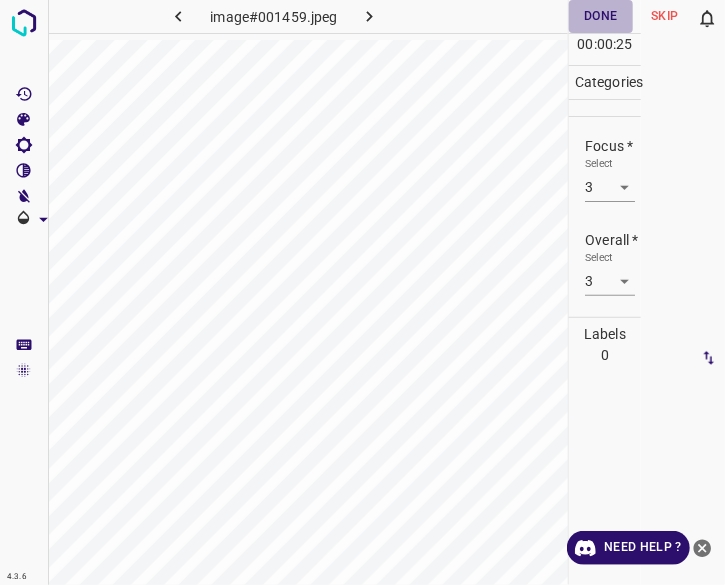 click on "Done" at bounding box center [601, 16] 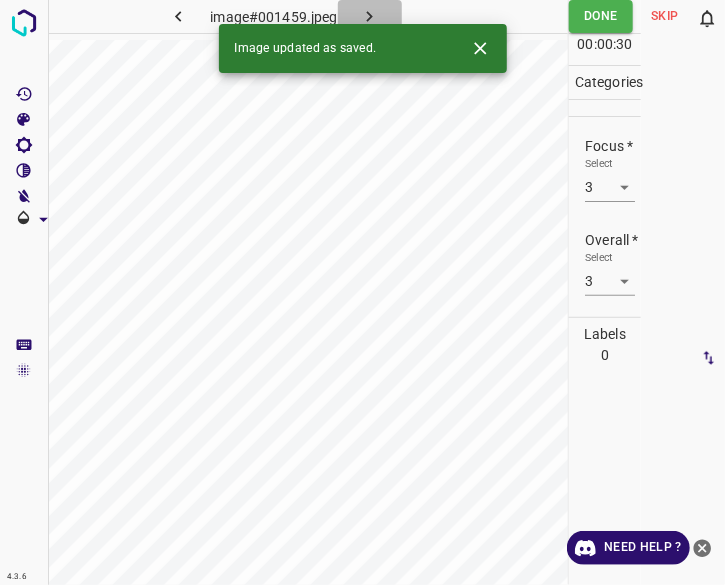 click 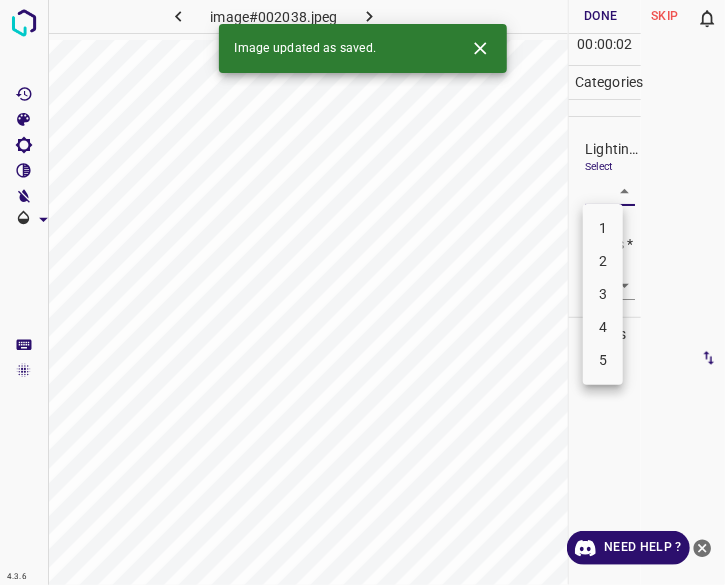 click on "4.3.6  image#002038.jpeg Done Skip 0 00   : 00   : 02   Categories Lighting *  Select ​ Focus *  Select ​ Overall *  Select ​ Labels   0 Categories 1 Lighting 2 Focus 3 Overall Tools Space Change between modes (Draw & Edit) I Auto labeling R Restore zoom M Zoom in N Zoom out Delete Delete selecte label Filters Z Restore filters X Saturation filter C Brightness filter V Contrast filter B Gray scale filter General O Download Image updated as saved. Need Help ? - Text - Hide - Delete 1 2 3 4 5" at bounding box center (362, 292) 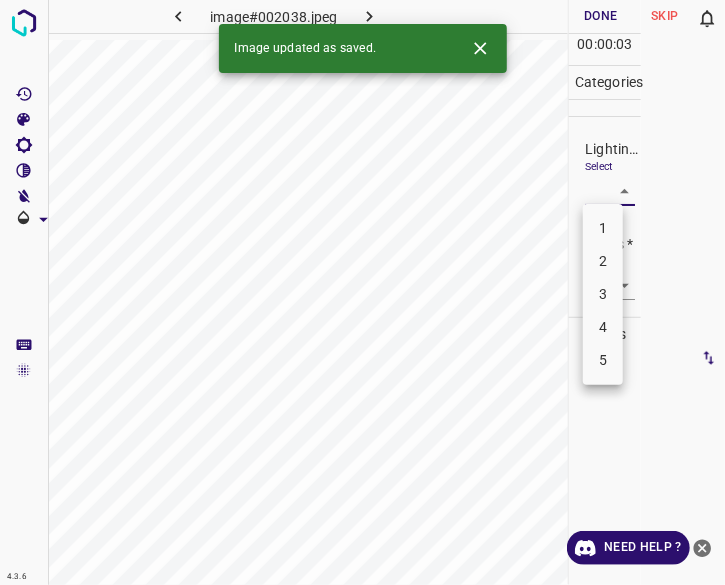 click on "3" at bounding box center (603, 294) 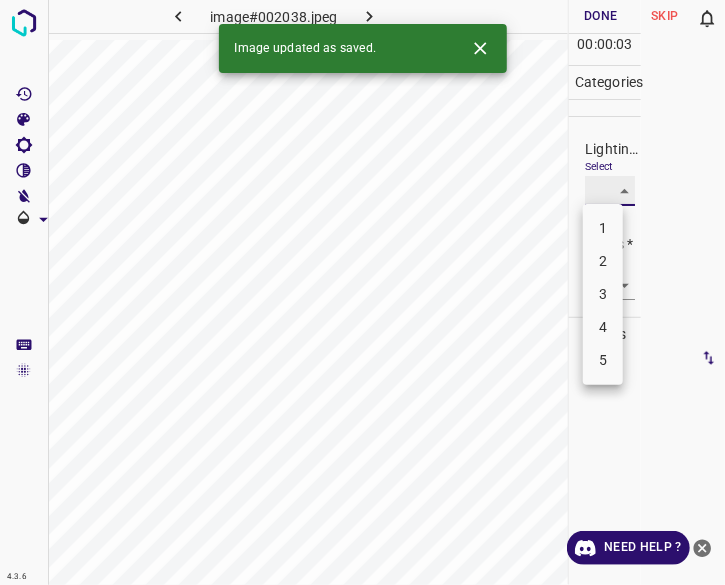 type on "3" 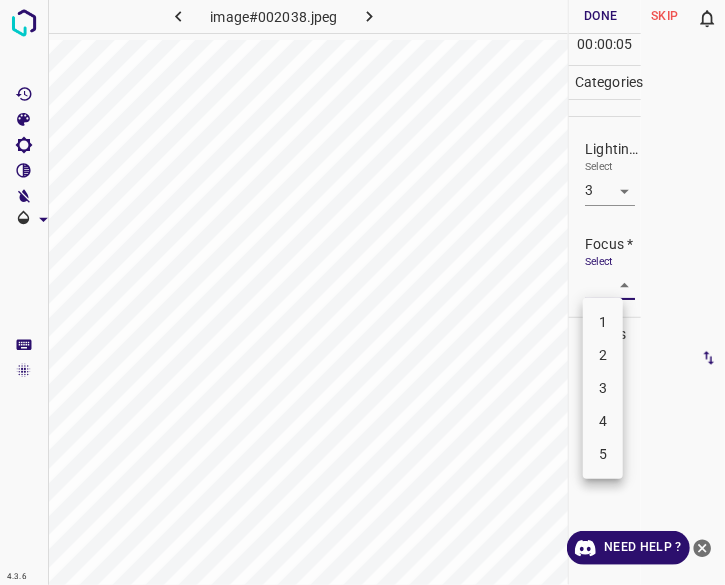click on "4.3.6  image#002038.jpeg Done Skip 0 00   : 00   : 05   Categories Lighting *  Select 3 3 Focus *  Select ​ Overall *  Select ​ Labels   0 Categories 1 Lighting 2 Focus 3 Overall Tools Space Change between modes (Draw & Edit) I Auto labeling R Restore zoom M Zoom in N Zoom out Delete Delete selecte label Filters Z Restore filters X Saturation filter C Brightness filter V Contrast filter B Gray scale filter General O Download Need Help ? - Text - Hide - Delete 1 2 3 4 5" at bounding box center (362, 292) 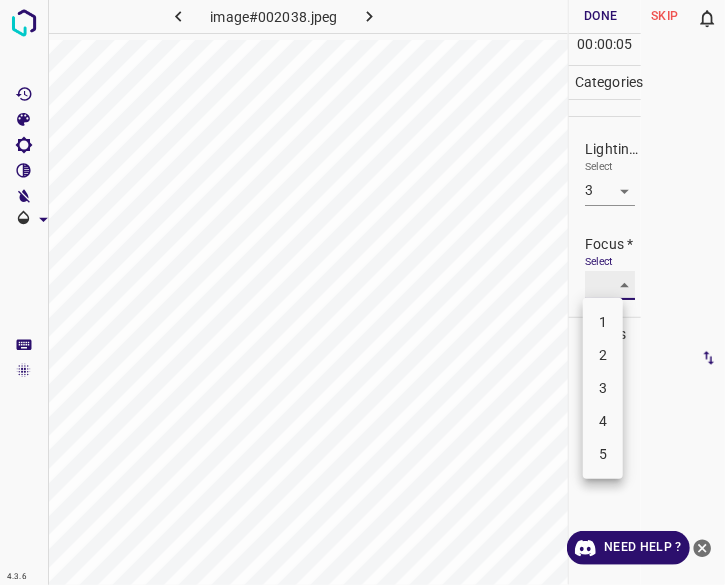 type on "2" 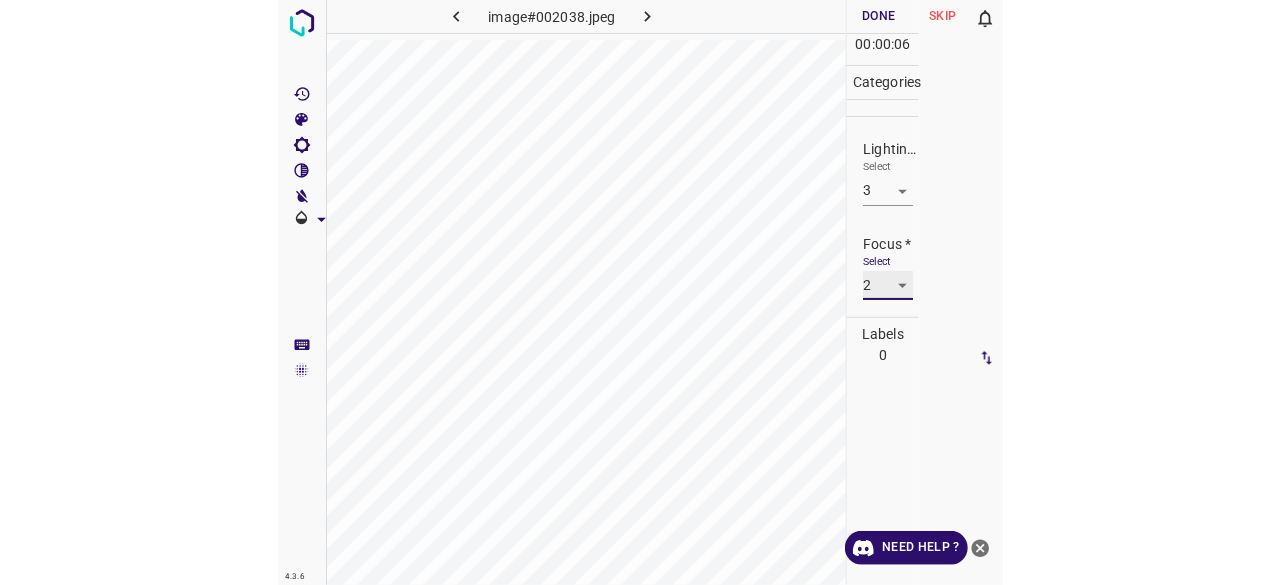 scroll, scrollTop: 98, scrollLeft: 0, axis: vertical 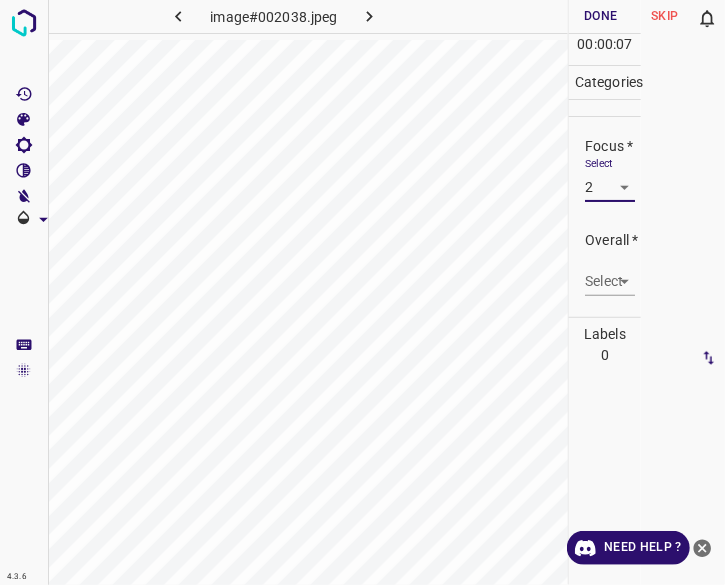 click on "4.3.6  image#002038.jpeg Done Skip 0 00   : 00   : 07   Categories Lighting *  Select 3 3 Focus *  Select 2 2 Overall *  Select ​ Labels   0 Categories 1 Lighting 2 Focus 3 Overall Tools Space Change between modes (Draw & Edit) I Auto labeling R Restore zoom M Zoom in N Zoom out Delete Delete selecte label Filters Z Restore filters X Saturation filter C Brightness filter V Contrast filter B Gray scale filter General O Download Need Help ? - Text - Hide - Delete" at bounding box center (362, 292) 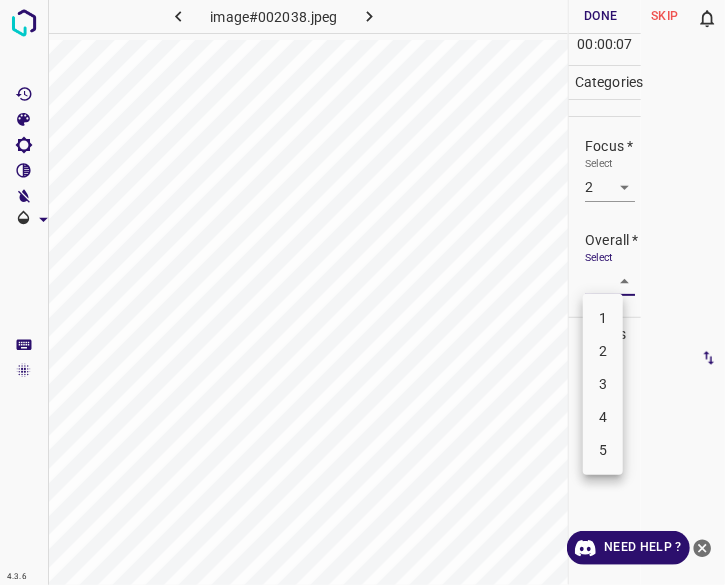 click on "3" at bounding box center [603, 384] 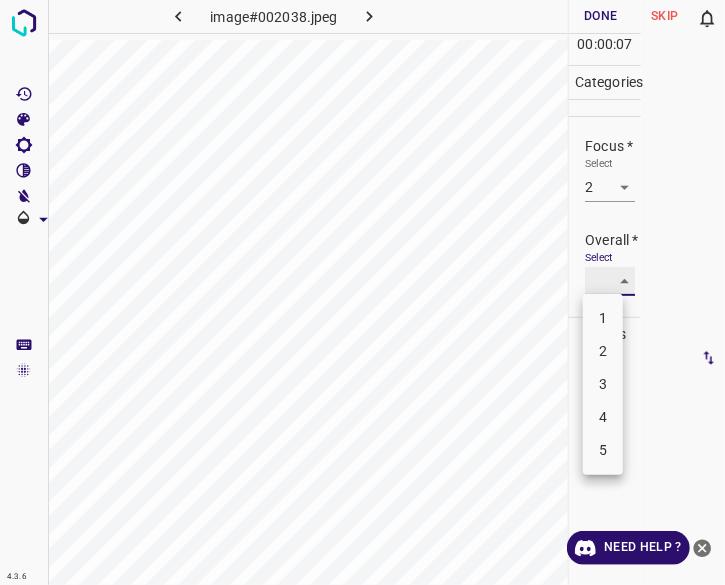 type on "3" 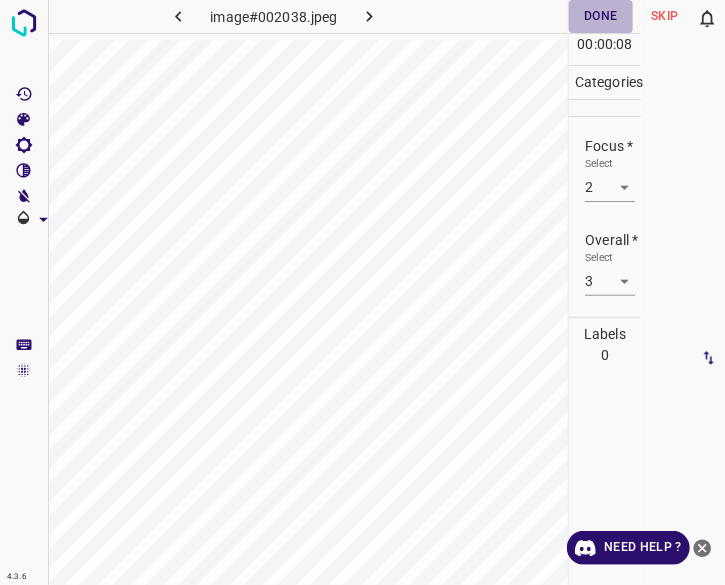 click on "Done" at bounding box center [601, 16] 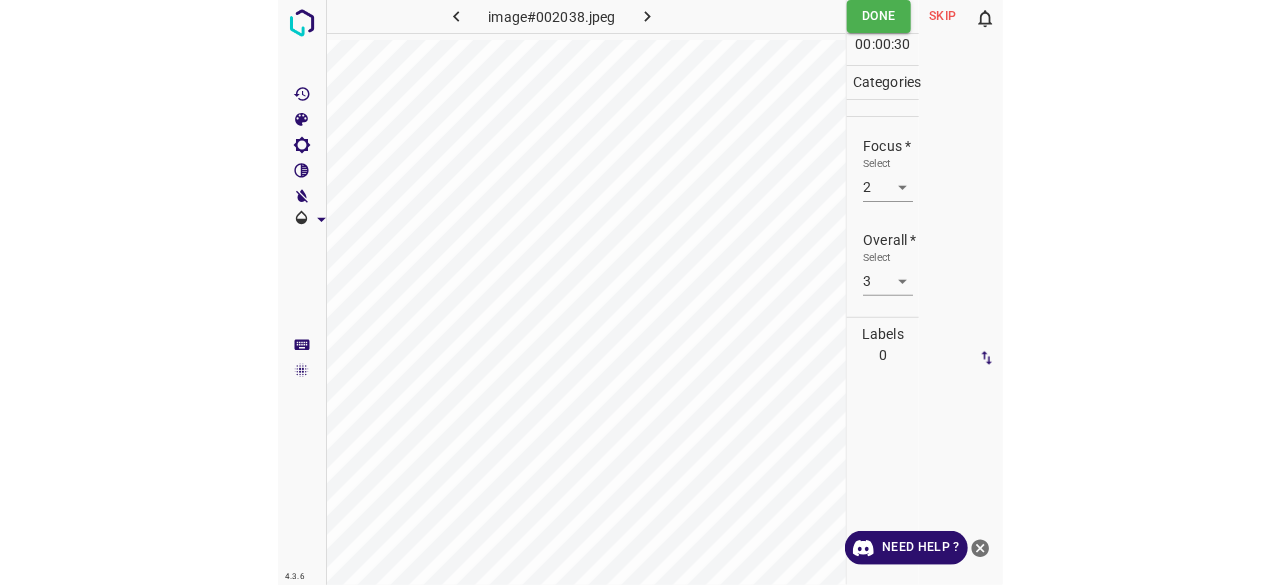 scroll, scrollTop: 0, scrollLeft: 0, axis: both 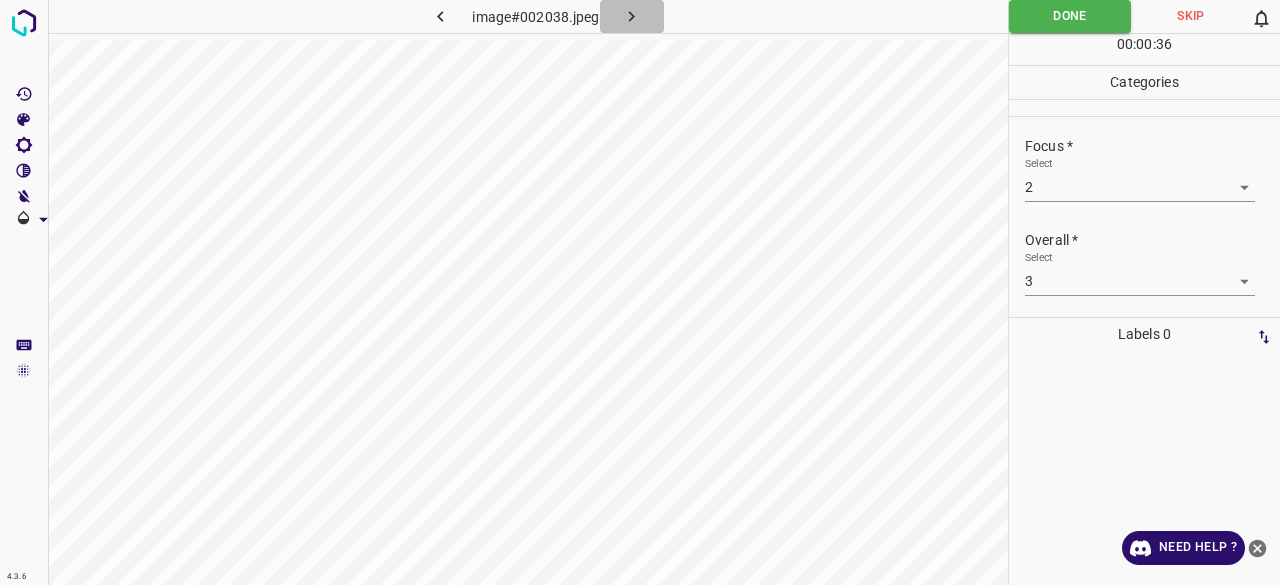 click at bounding box center (632, 16) 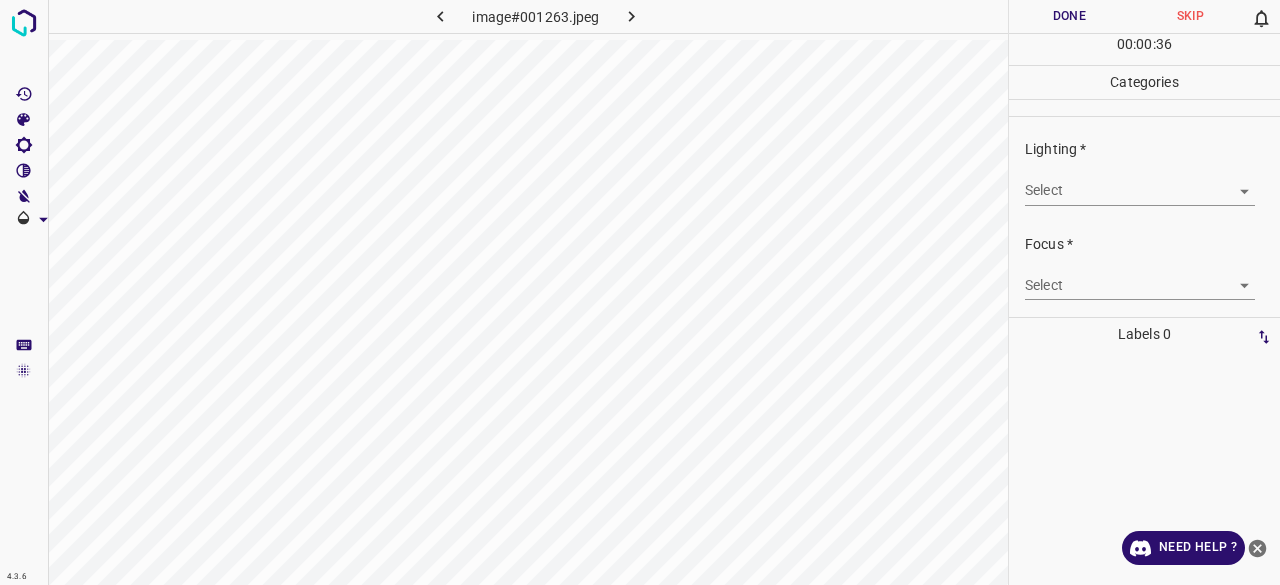 click on "4.3.6  image#001263.jpeg Done Skip 0 00   : 00   : 36   Categories Lighting *  Select ​ Focus *  Select ​ Overall *  Select ​ Labels   0 Categories 1 Lighting 2 Focus 3 Overall Tools Space Change between modes (Draw & Edit) I Auto labeling R Restore zoom M Zoom in N Zoom out Delete Delete selecte label Filters Z Restore filters X Saturation filter C Brightness filter V Contrast filter B Gray scale filter General O Download Need Help ? - Text - Hide - Delete" at bounding box center (640, 292) 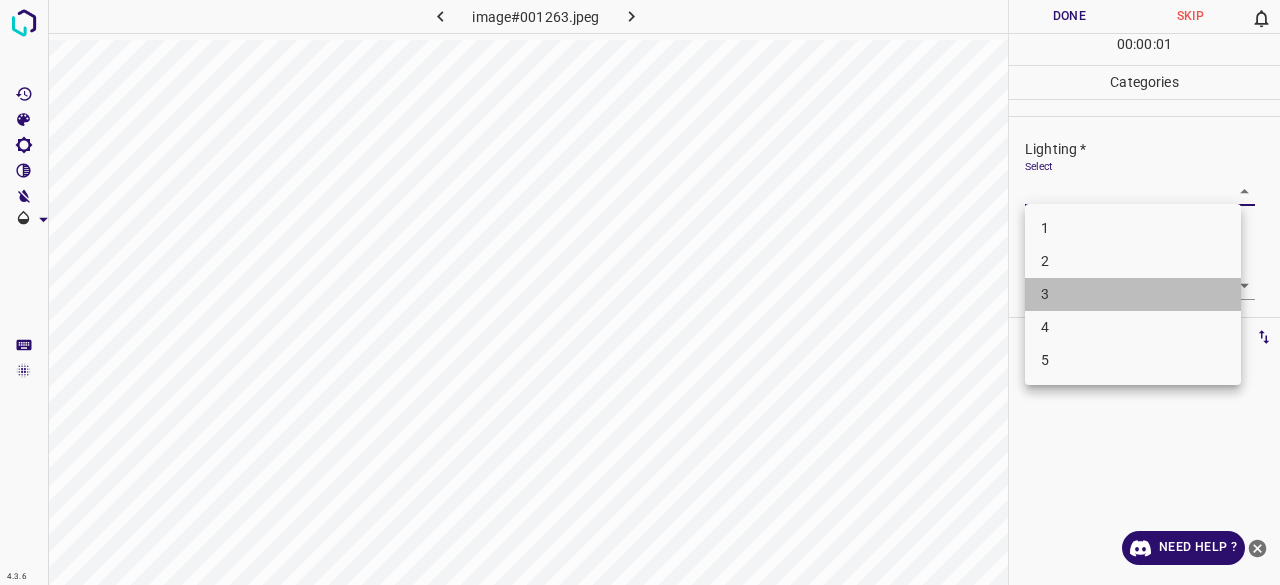 click on "3" at bounding box center (1133, 294) 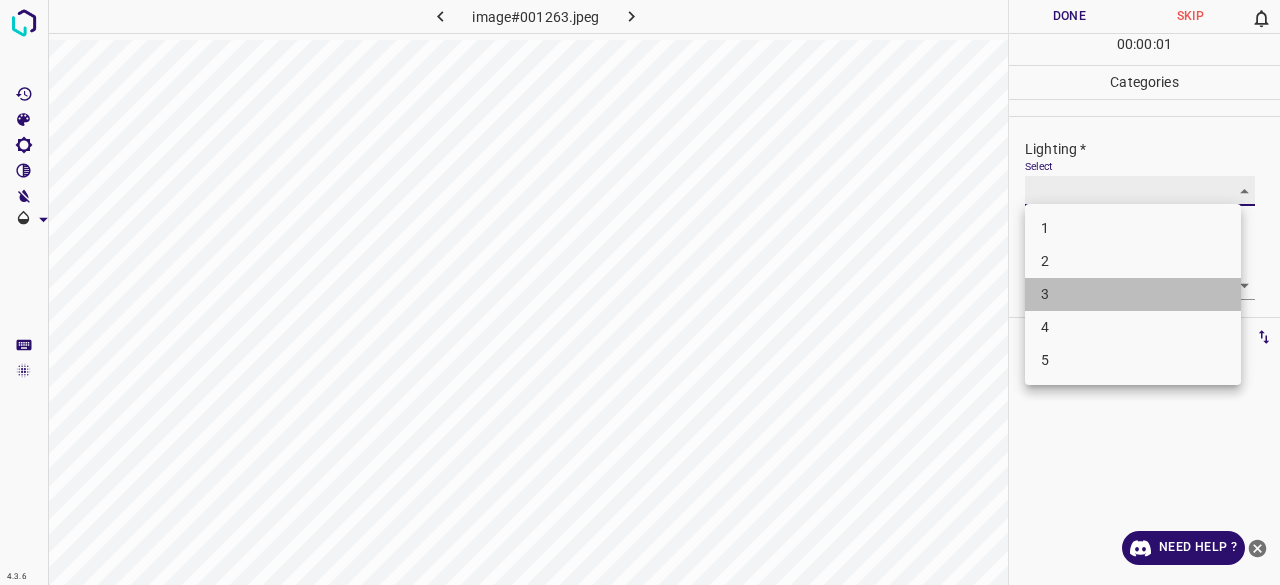 type on "3" 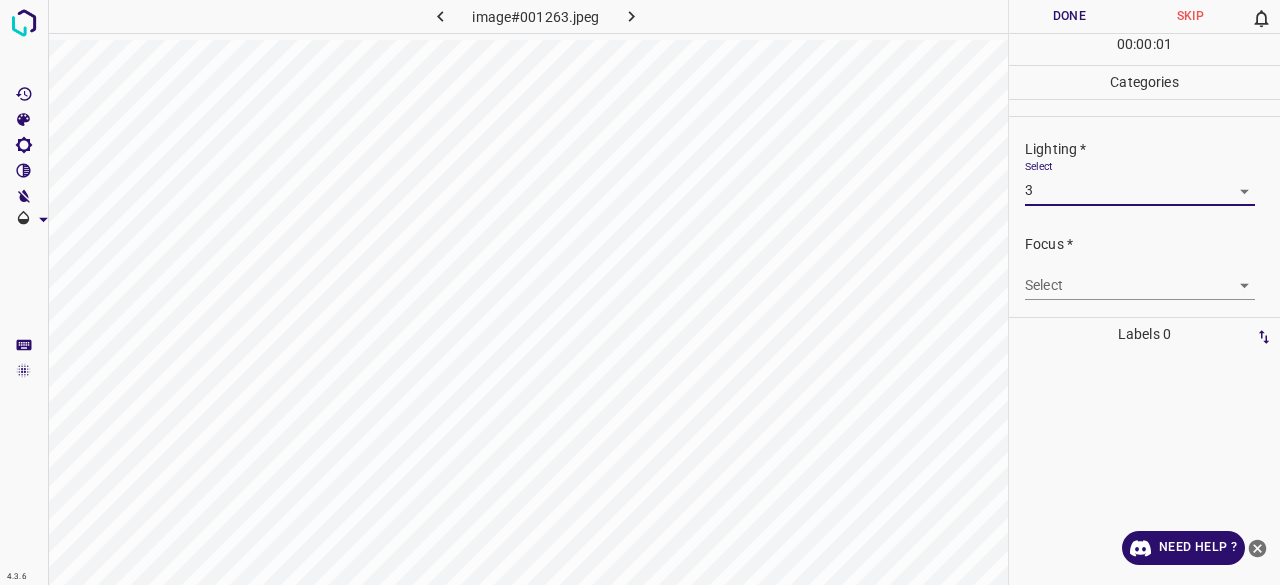 click on "4.3.6  image#001263.jpeg Done Skip 0 00   : 00   : 01   Categories Lighting *  Select 3 3 Focus *  Select ​ Overall *  Select ​ Labels   0 Categories 1 Lighting 2 Focus 3 Overall Tools Space Change between modes (Draw & Edit) I Auto labeling R Restore zoom M Zoom in N Zoom out Delete Delete selecte label Filters Z Restore filters X Saturation filter C Brightness filter V Contrast filter B Gray scale filter General O Download Need Help ? - Text - Hide - Delete 1 2 3 4 5" at bounding box center (640, 292) 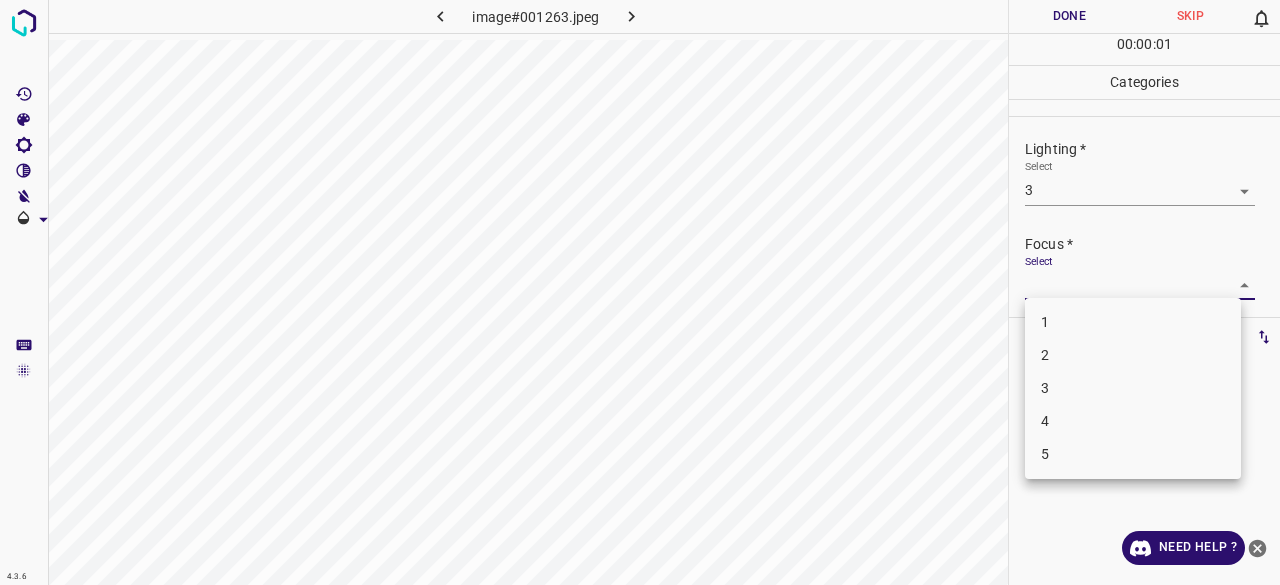 drag, startPoint x: 1042, startPoint y: 393, endPoint x: 1045, endPoint y: 377, distance: 16.27882 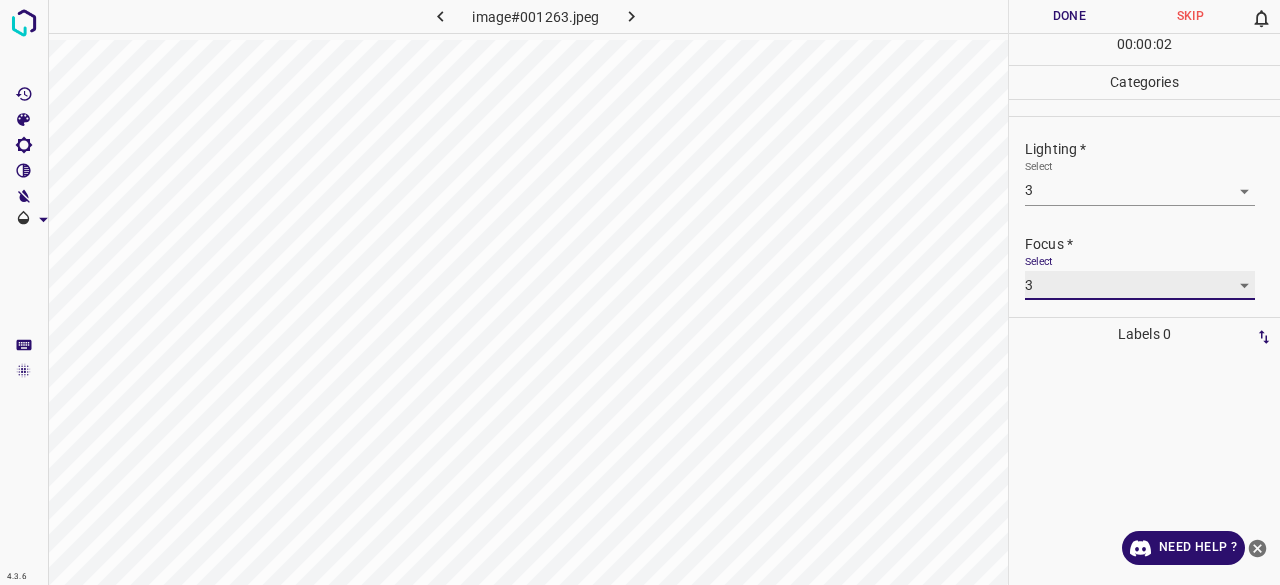 type on "3" 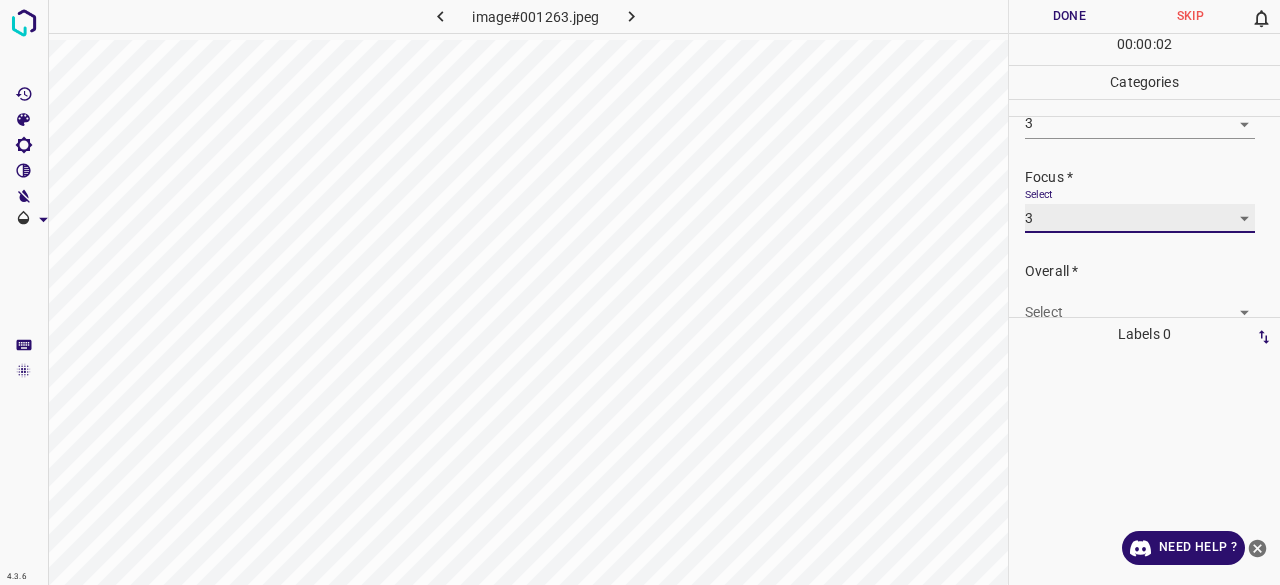 scroll, scrollTop: 98, scrollLeft: 0, axis: vertical 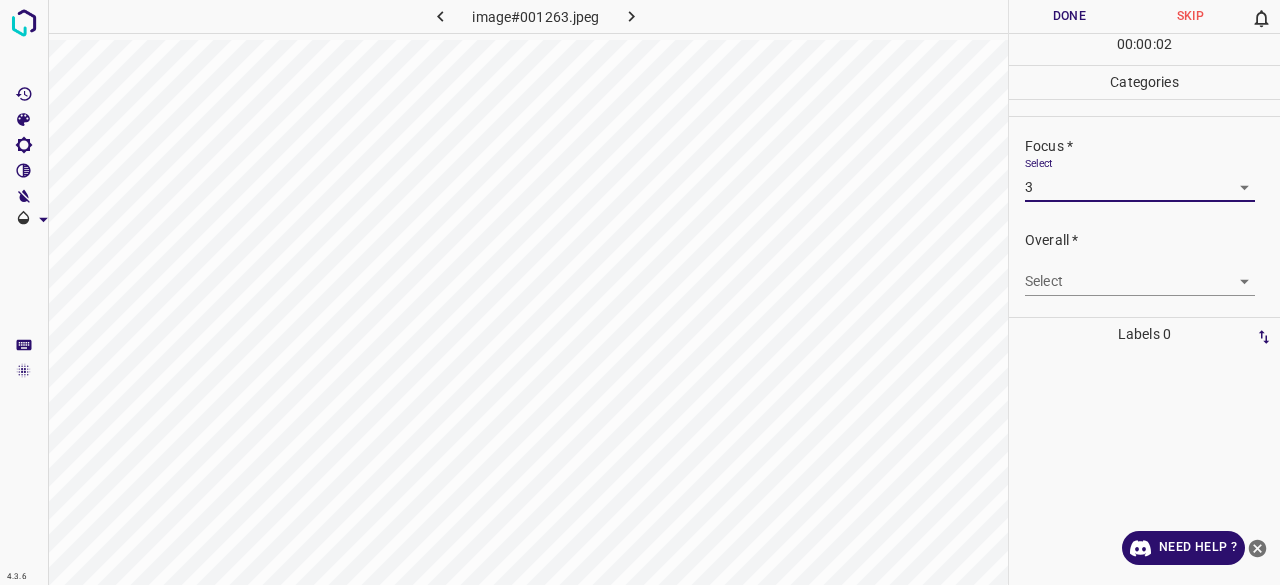 click on "4.3.6  image#001263.jpeg Done Skip 0 00   : 00   : 02   Categories Lighting *  Select 3 3 Focus *  Select 3 3 Overall *  Select ​ Labels   0 Categories 1 Lighting 2 Focus 3 Overall Tools Space Change between modes (Draw & Edit) I Auto labeling R Restore zoom M Zoom in N Zoom out Delete Delete selecte label Filters Z Restore filters X Saturation filter C Brightness filter V Contrast filter B Gray scale filter General O Download Need Help ? - Text - Hide - Delete" at bounding box center [640, 292] 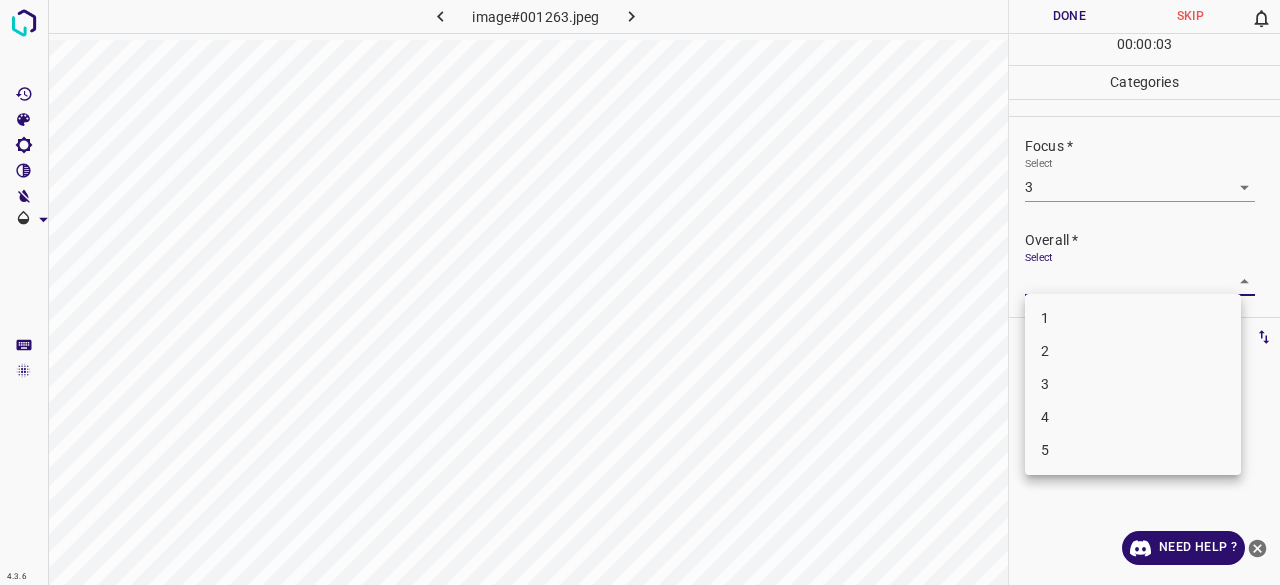 click on "3" at bounding box center (1133, 384) 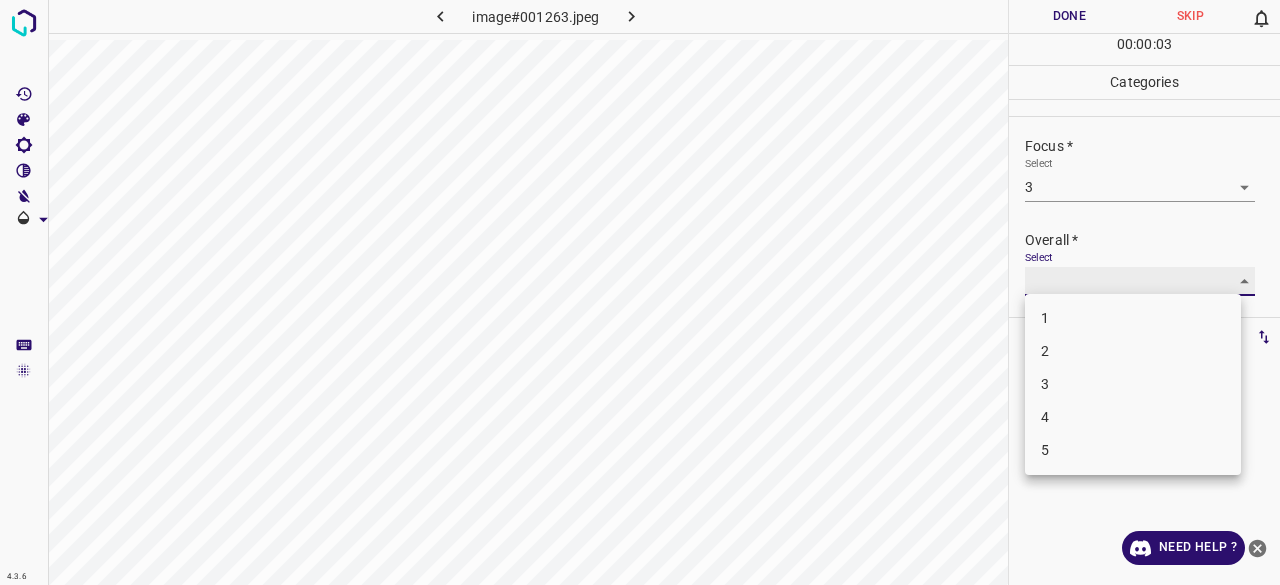 type on "3" 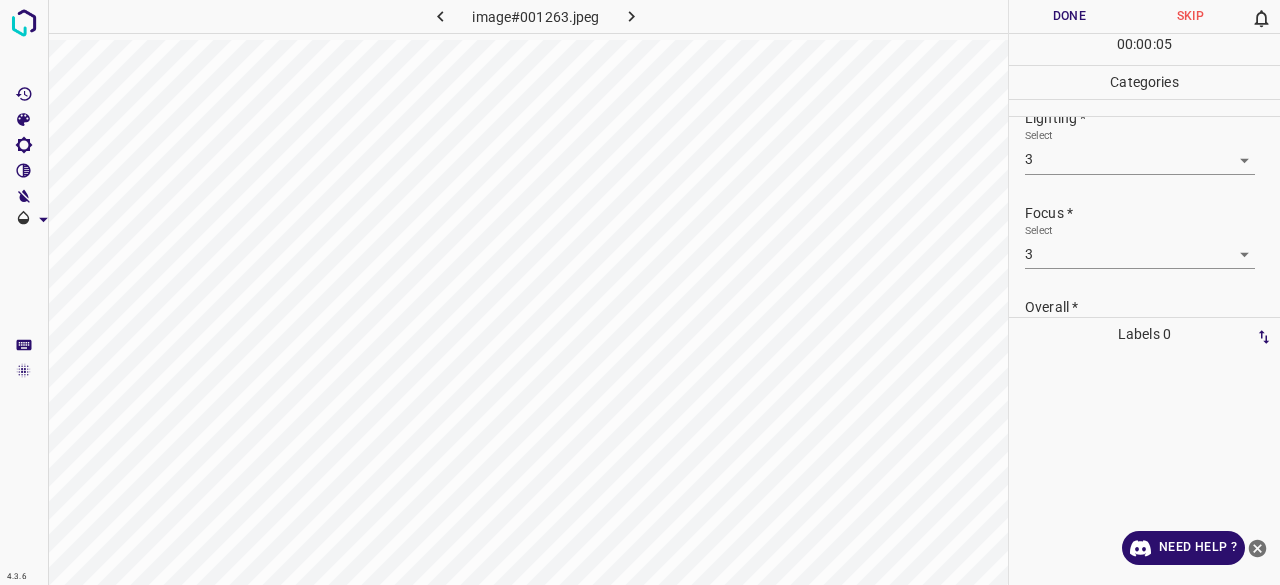 scroll, scrollTop: 0, scrollLeft: 0, axis: both 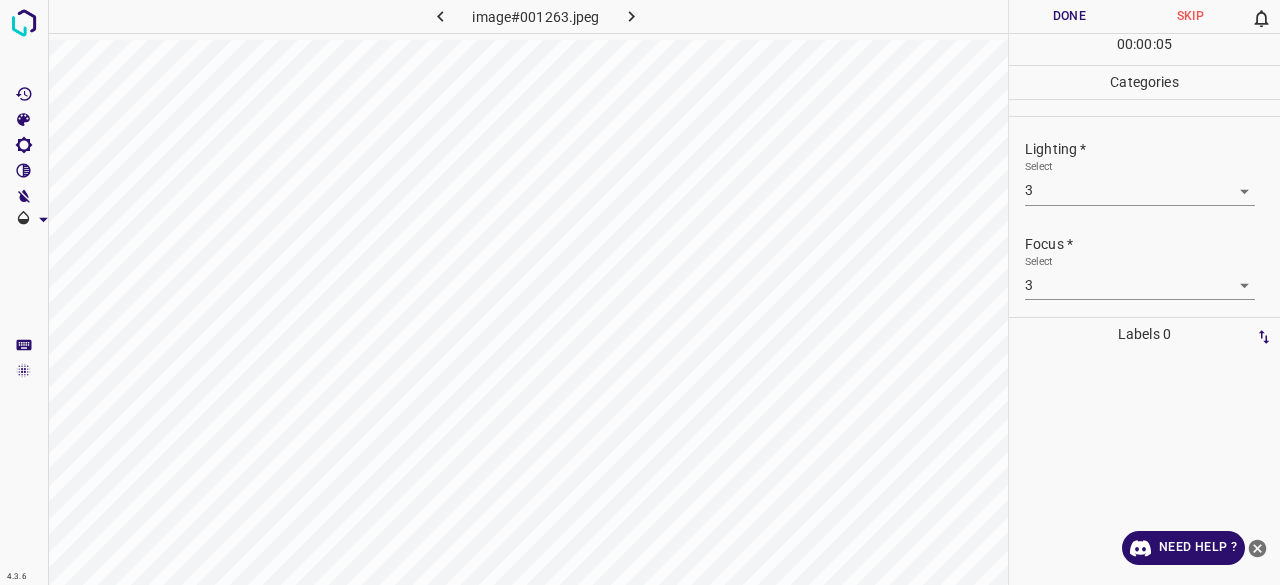 click on "Done" at bounding box center (1069, 16) 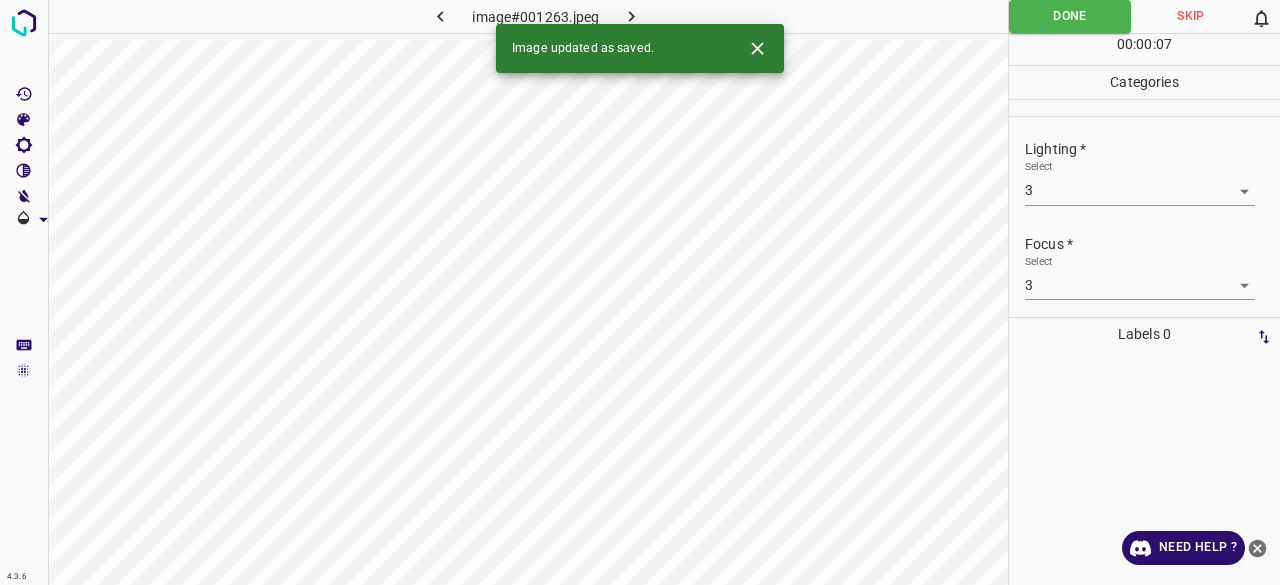 click at bounding box center [632, 16] 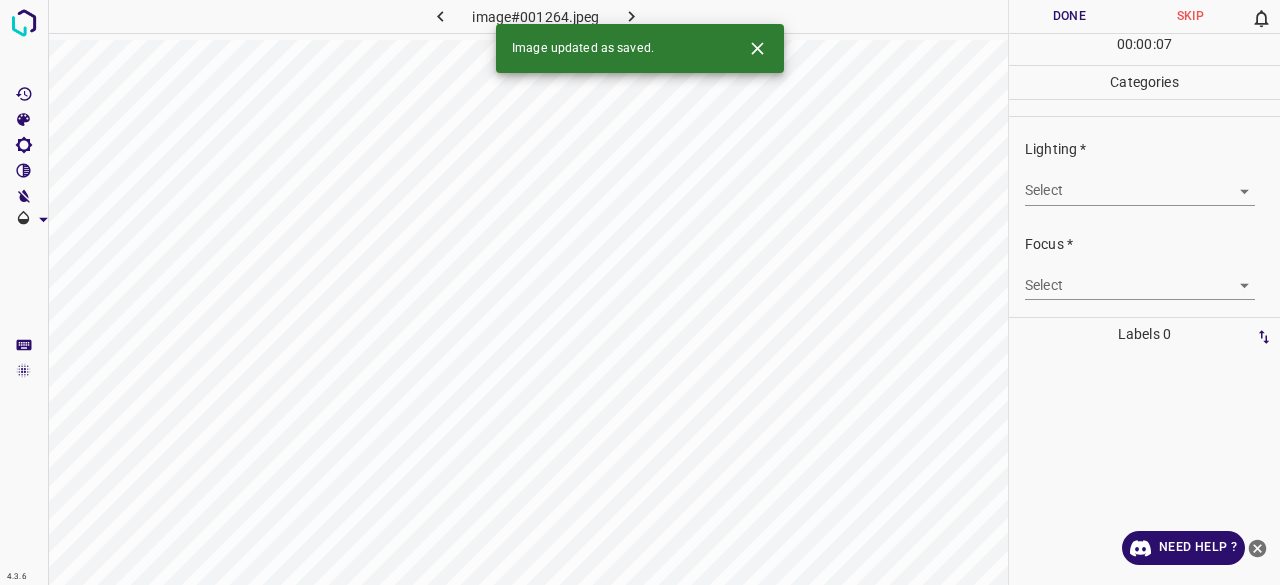 click on "4.3.6  image#001264.jpeg Done Skip 0 00   : 00   : 07   Categories Lighting *  Select ​ Focus *  Select ​ Overall *  Select ​ Labels   0 Categories 1 Lighting 2 Focus 3 Overall Tools Space Change between modes (Draw & Edit) I Auto labeling R Restore zoom M Zoom in N Zoom out Delete Delete selecte label Filters Z Restore filters X Saturation filter C Brightness filter V Contrast filter B Gray scale filter General O Download Image updated as saved. Need Help ? - Text - Hide - Delete" at bounding box center (640, 292) 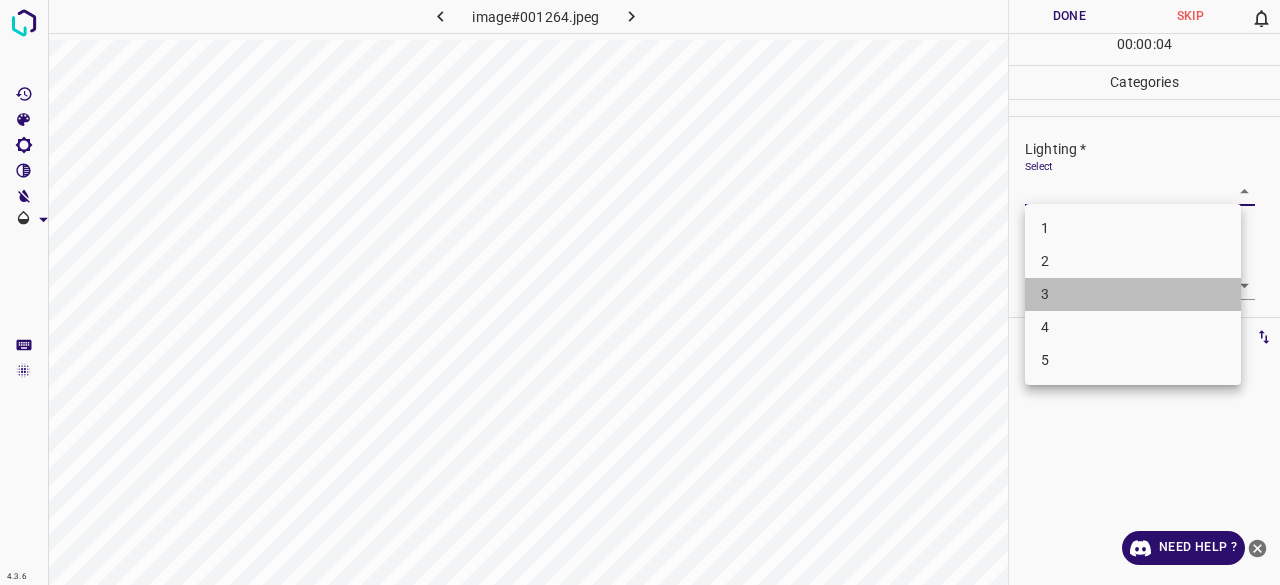 click on "3" at bounding box center [1133, 294] 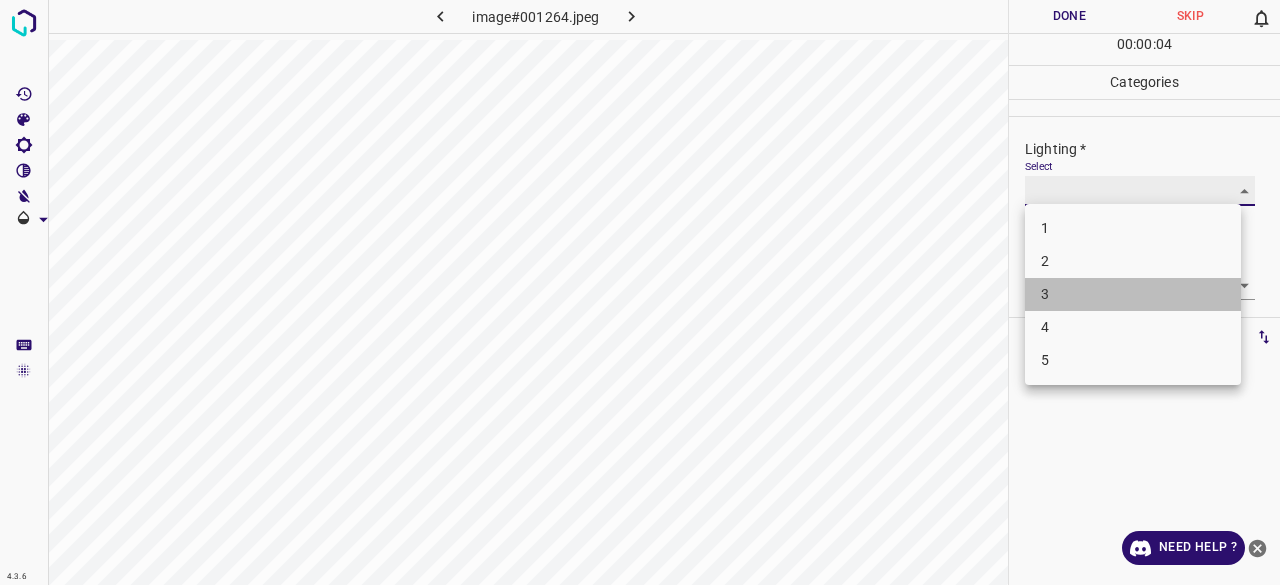 type on "3" 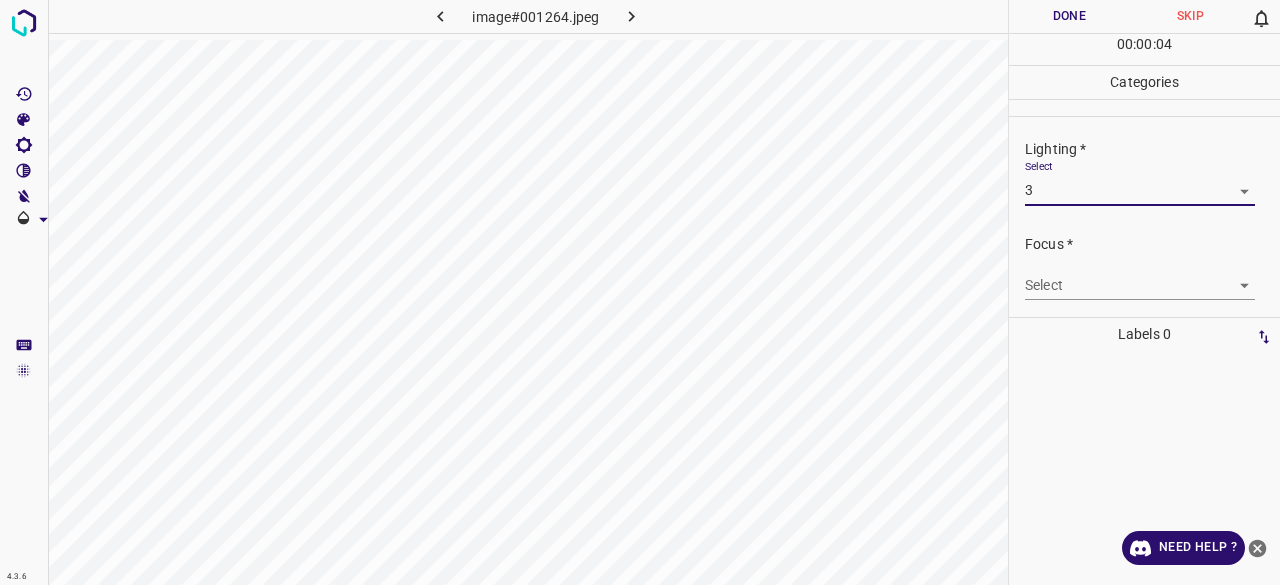 click on "4.3.6  image#001264.jpeg Done Skip 0 00   : 00   : 04   Categories Lighting *  Select 3 3 Focus *  Select ​ Overall *  Select ​ Labels   0 Categories 1 Lighting 2 Focus 3 Overall Tools Space Change between modes (Draw & Edit) I Auto labeling R Restore zoom M Zoom in N Zoom out Delete Delete selecte label Filters Z Restore filters X Saturation filter C Brightness filter V Contrast filter B Gray scale filter General O Download Need Help ? - Text - Hide - Delete 1 2 3 4 5" at bounding box center (640, 292) 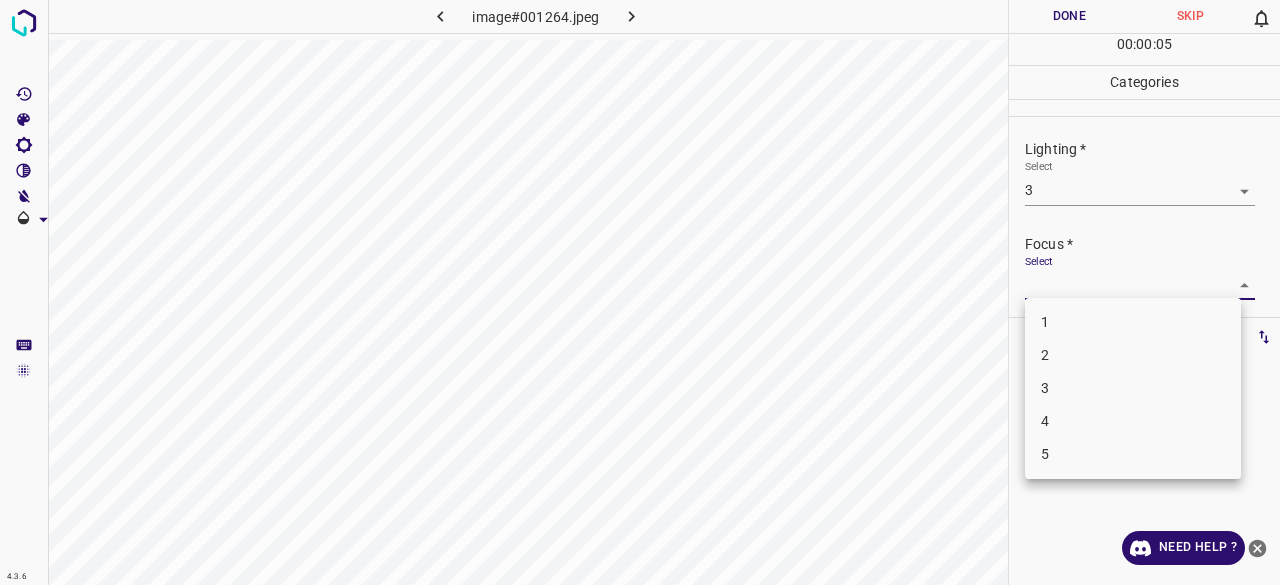 click on "3" at bounding box center (1133, 388) 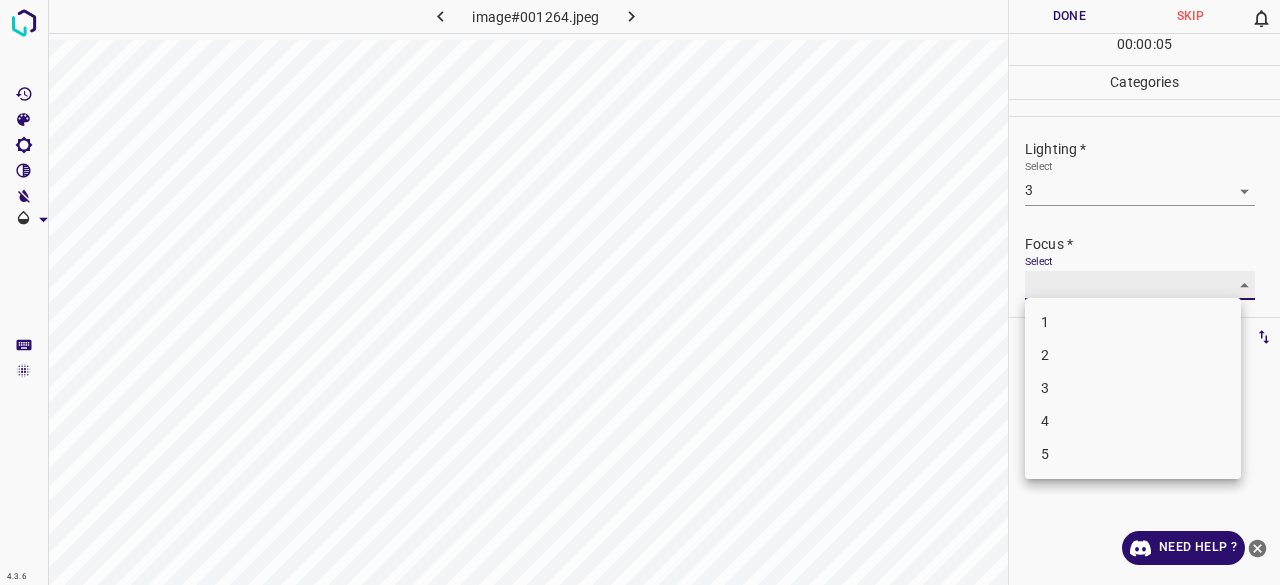 type on "3" 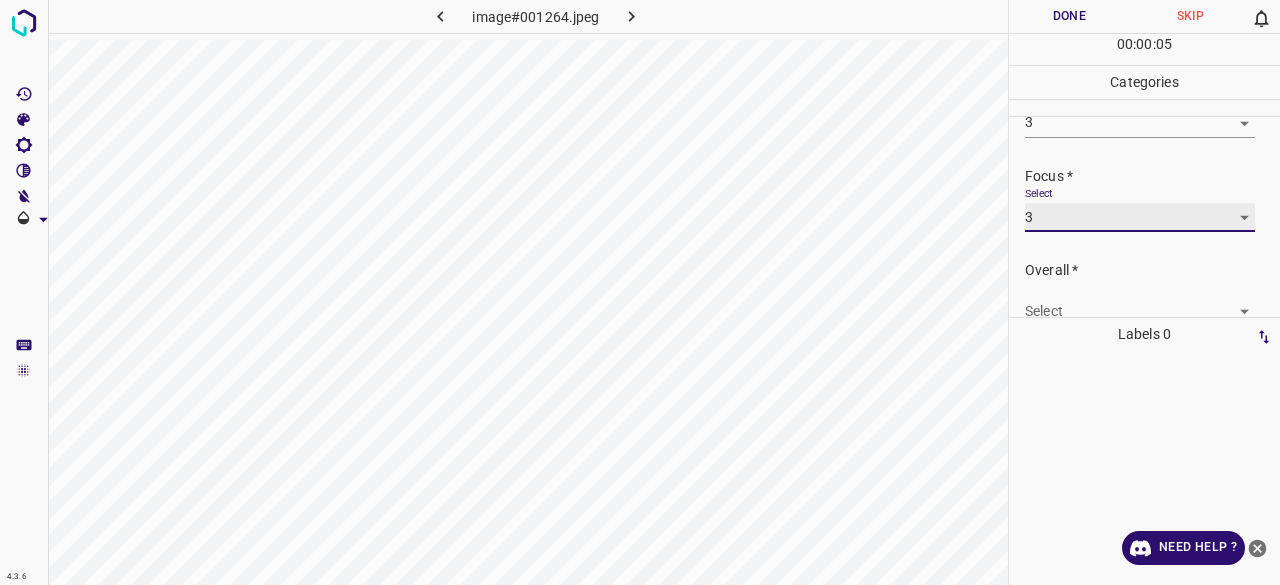 scroll, scrollTop: 98, scrollLeft: 0, axis: vertical 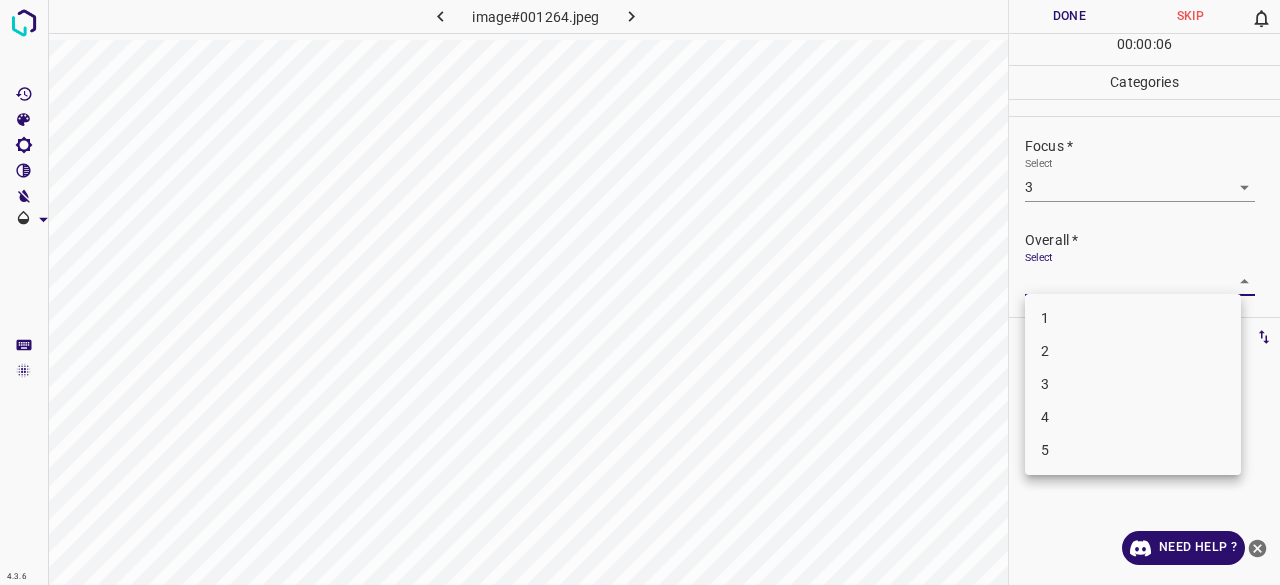 drag, startPoint x: 1057, startPoint y: 269, endPoint x: 1060, endPoint y: 286, distance: 17.262676 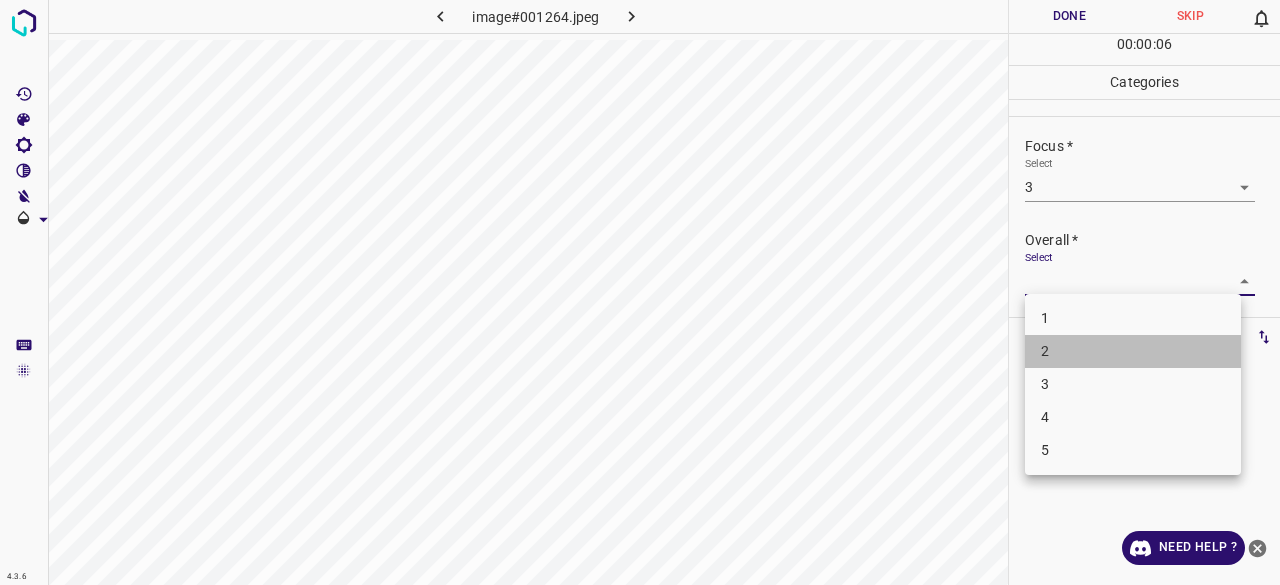 click on "2" at bounding box center [1133, 351] 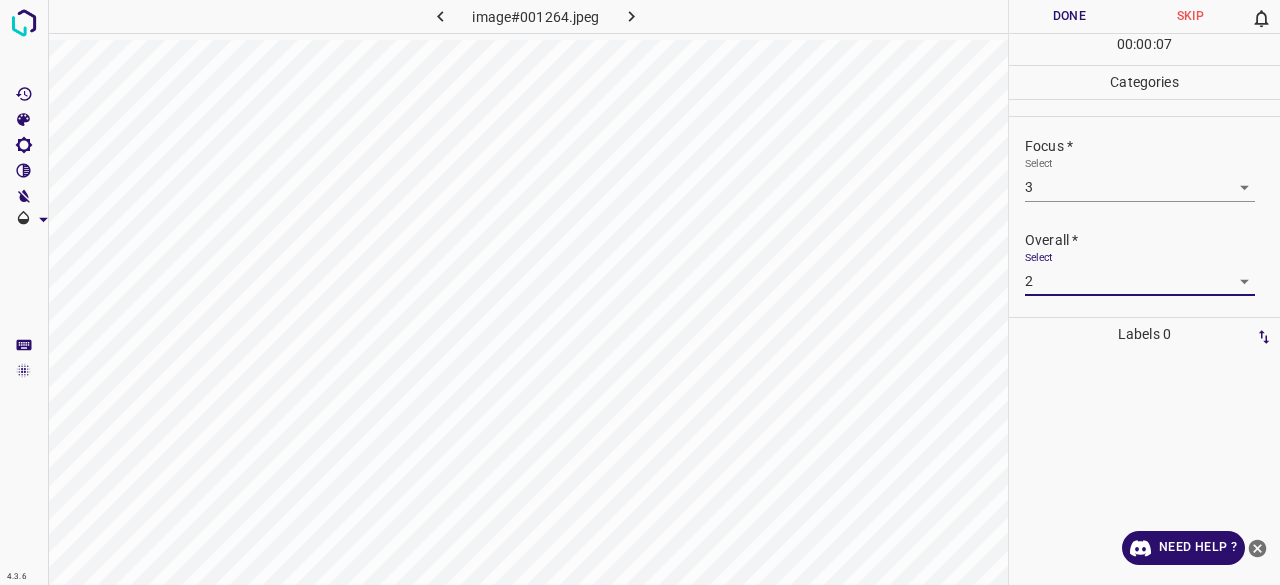 click on "4.3.6  image#001264.jpeg Done Skip 0 00   : 00   : 07   Categories Lighting *  Select 3 3 Focus *  Select 3 3 Overall *  Select 2 2 Labels   0 Categories 1 Lighting 2 Focus 3 Overall Tools Space Change between modes (Draw & Edit) I Auto labeling R Restore zoom M Zoom in N Zoom out Delete Delete selecte label Filters Z Restore filters X Saturation filter C Brightness filter V Contrast filter B Gray scale filter General O Download Need Help ? - Text - Hide - Delete" at bounding box center (640, 292) 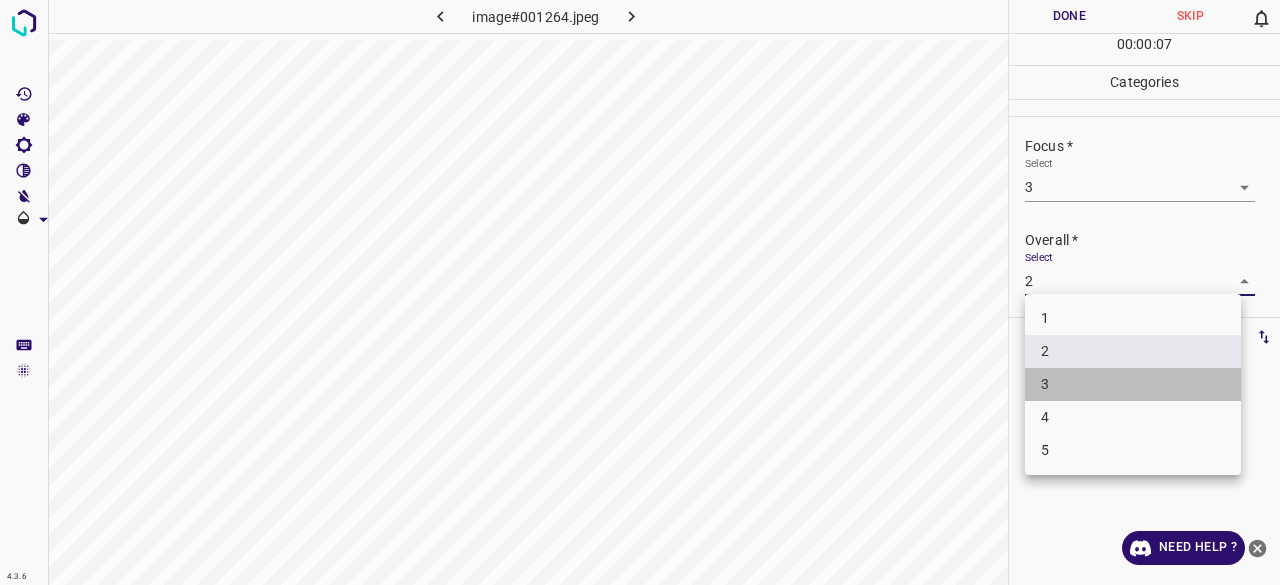 click on "3" at bounding box center (1133, 384) 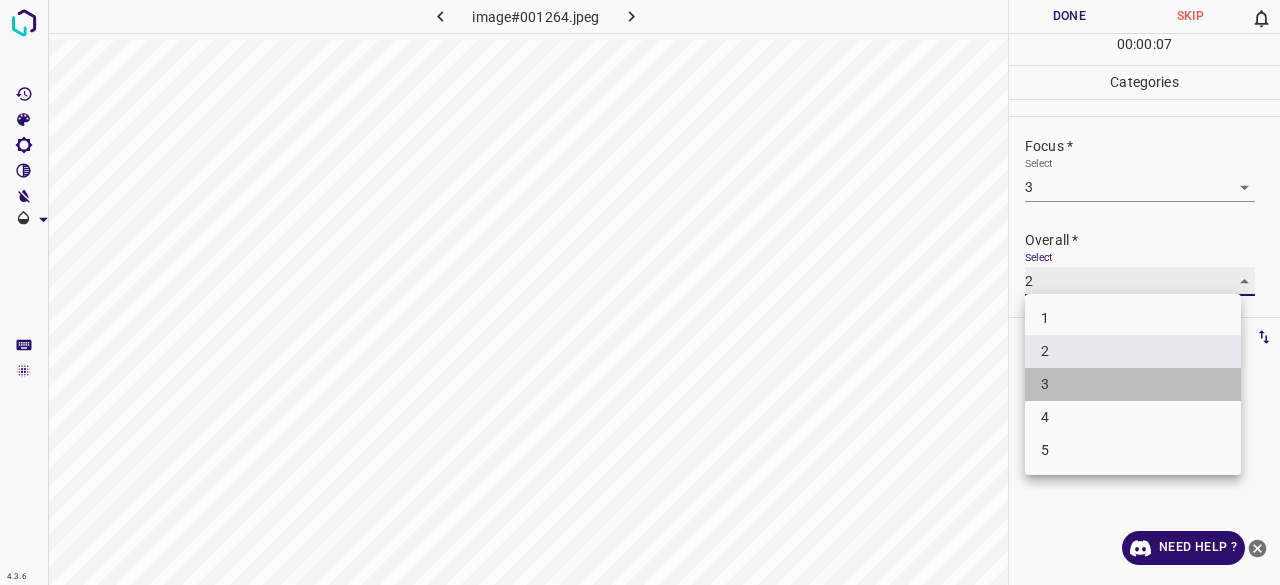 type on "3" 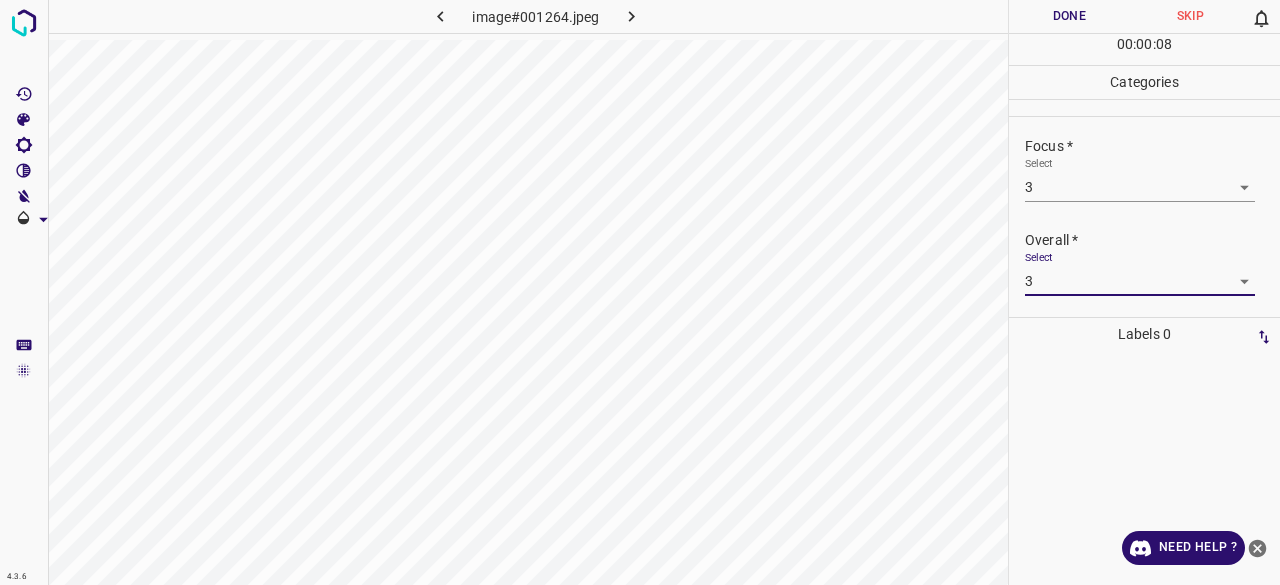 click on "Done" at bounding box center [1069, 16] 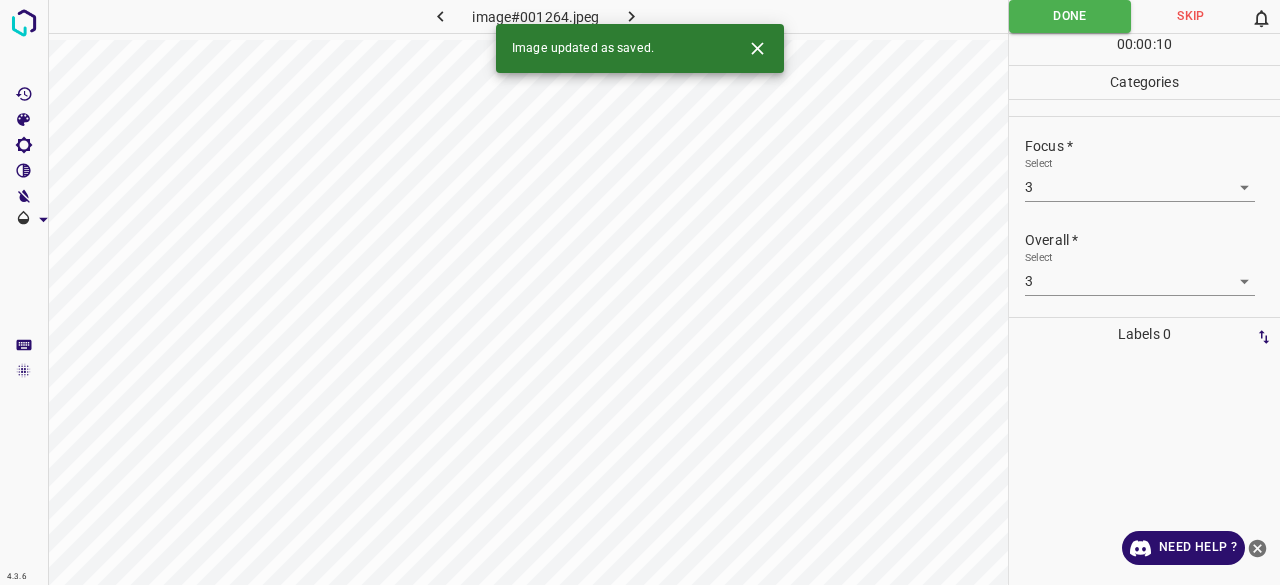 click 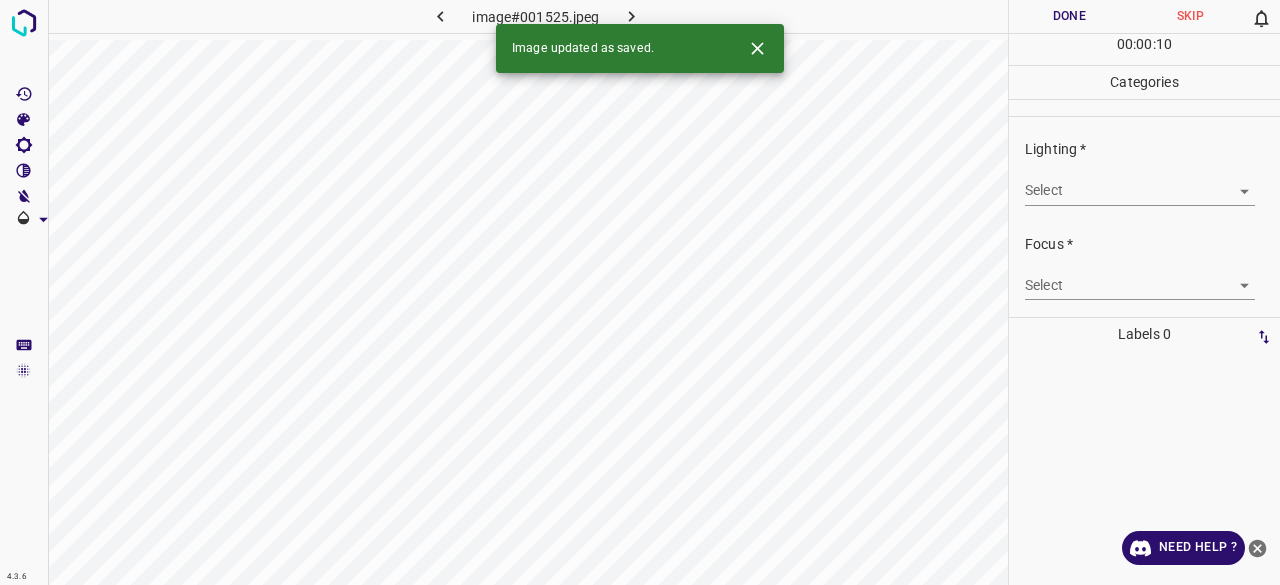 click on "4.3.6  image#001525.jpeg Done Skip 0 00   : 00   : 10   Categories Lighting *  Select ​ Focus *  Select ​ Overall *  Select ​ Labels   0 Categories 1 Lighting 2 Focus 3 Overall Tools Space Change between modes (Draw & Edit) I Auto labeling R Restore zoom M Zoom in N Zoom out Delete Delete selecte label Filters Z Restore filters X Saturation filter C Brightness filter V Contrast filter B Gray scale filter General O Download Image updated as saved. Need Help ? - Text - Hide - Delete" at bounding box center [640, 292] 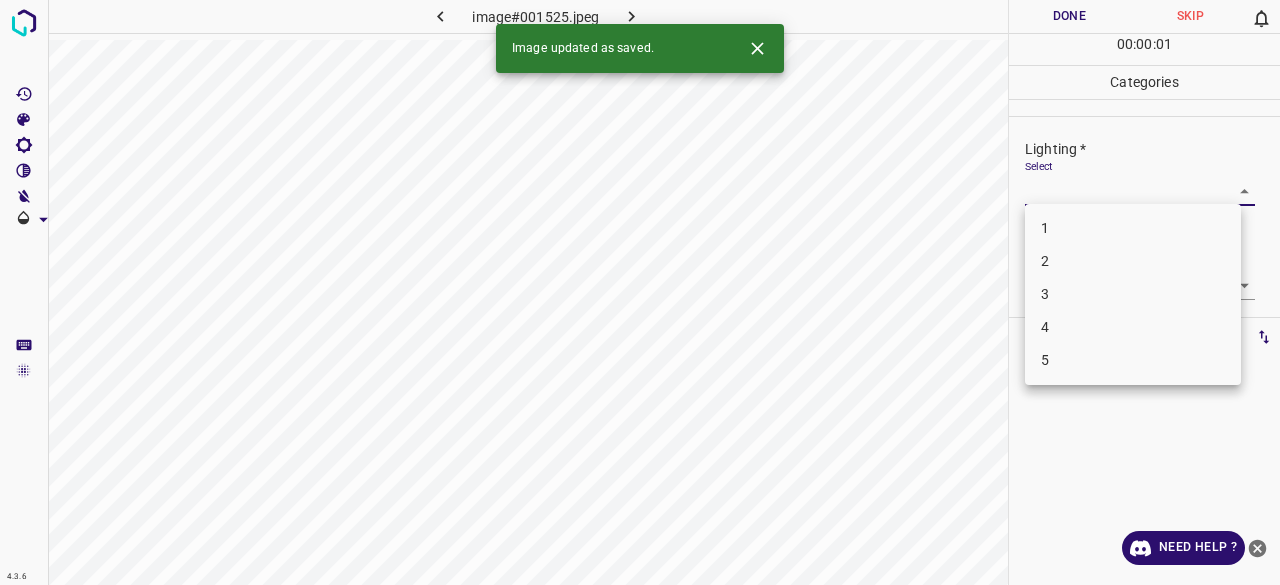 click on "3" at bounding box center (1133, 294) 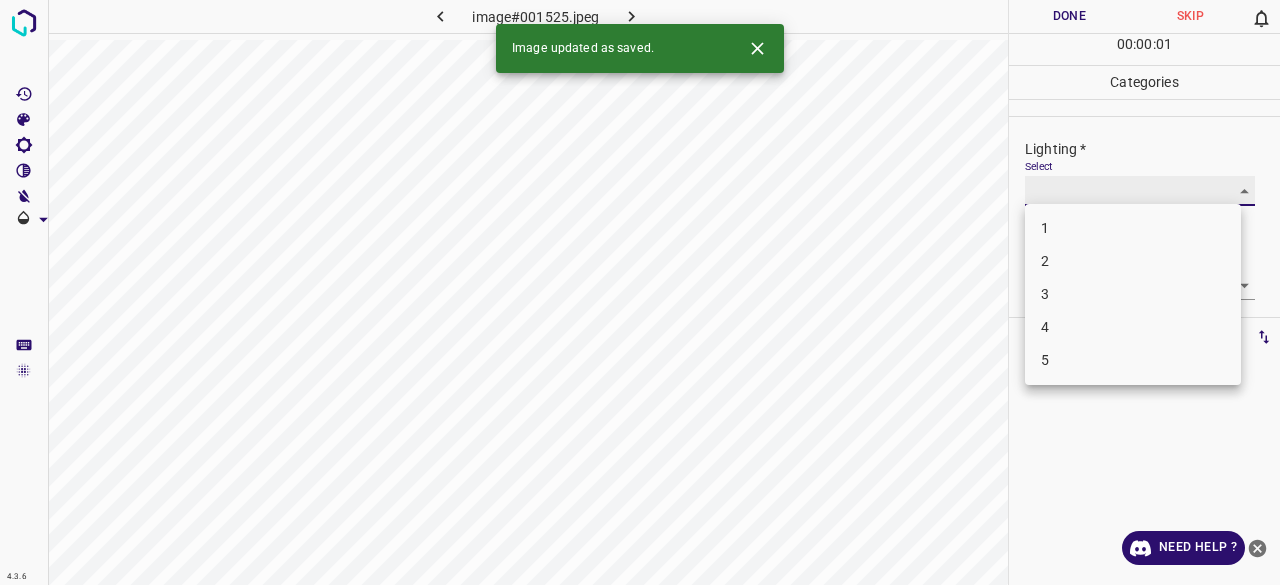 type on "3" 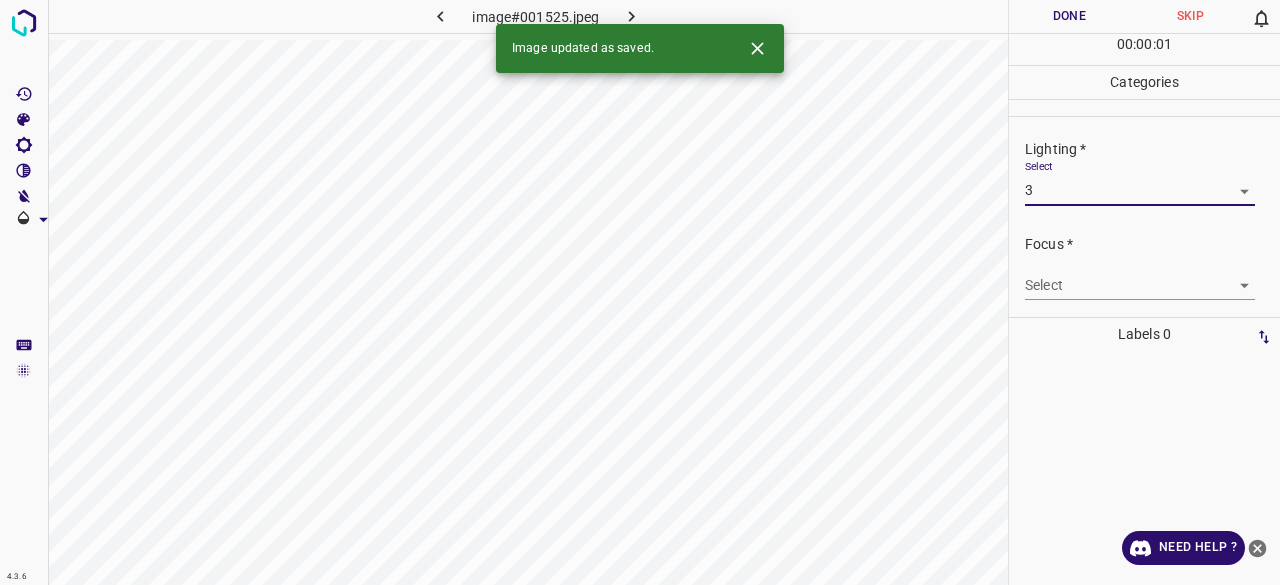 click on "4.3.6  image#001525.jpeg Done Skip 0 00   : 00   : 01   Categories Lighting *  Select 3 3 Focus *  Select ​ Overall *  Select ​ Labels   0 Categories 1 Lighting 2 Focus 3 Overall Tools Space Change between modes (Draw & Edit) I Auto labeling R Restore zoom M Zoom in N Zoom out Delete Delete selecte label Filters Z Restore filters X Saturation filter C Brightness filter V Contrast filter B Gray scale filter General O Download Image updated as saved. Need Help ? - Text - Hide - Delete 1 2 3 4 5" at bounding box center (640, 292) 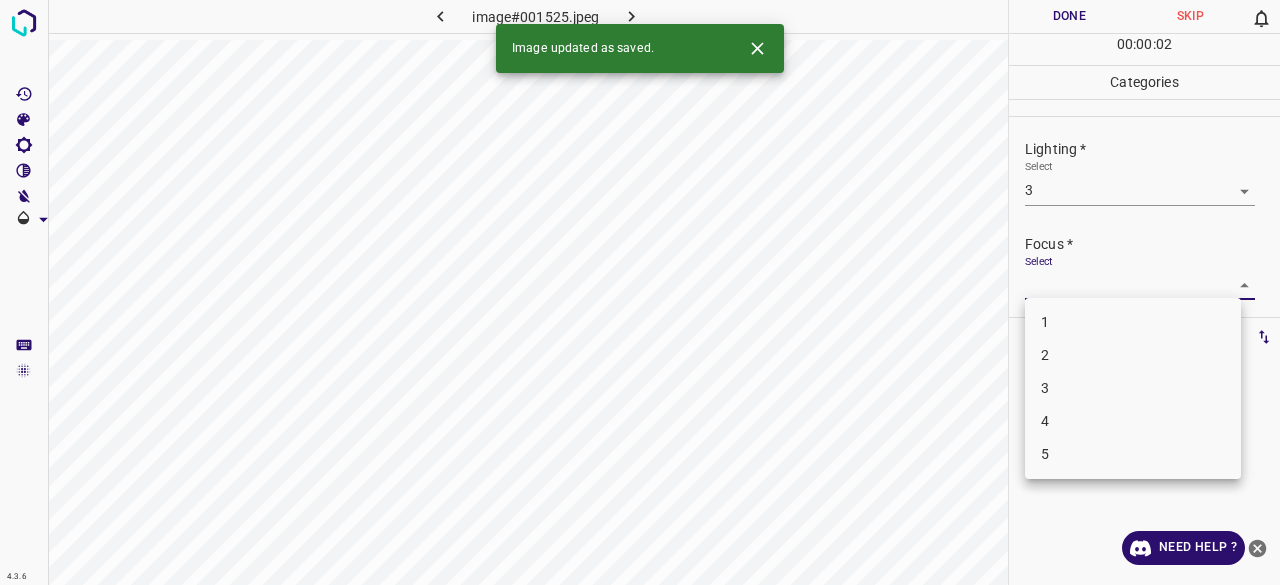 click on "1 2 3 4 5" at bounding box center (1133, 388) 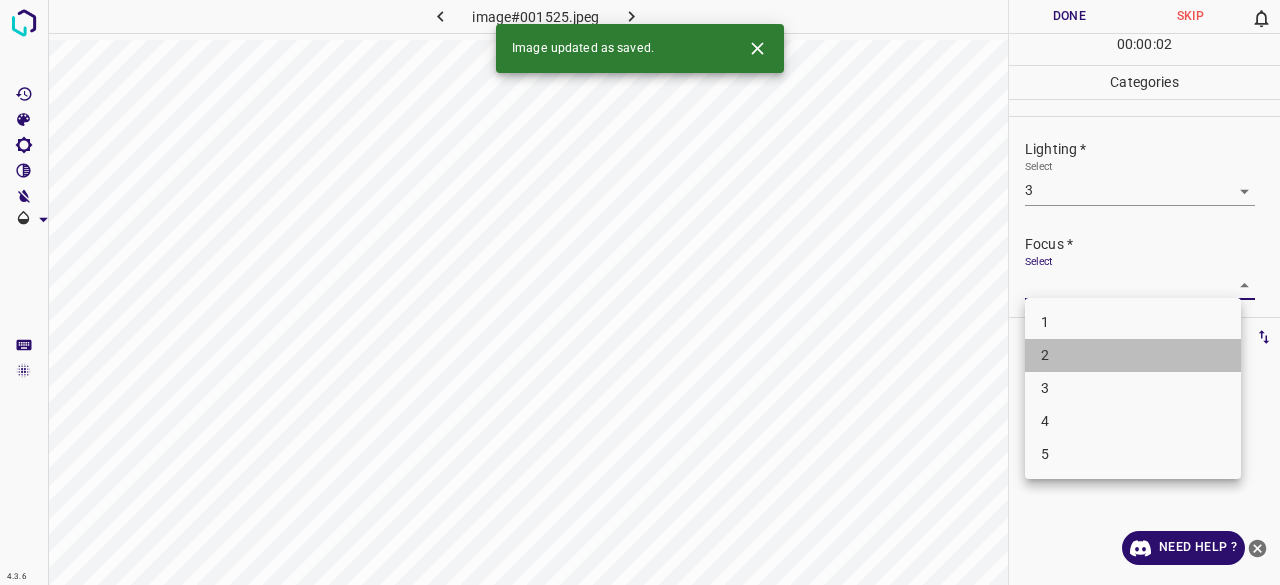 click on "2" at bounding box center (1133, 355) 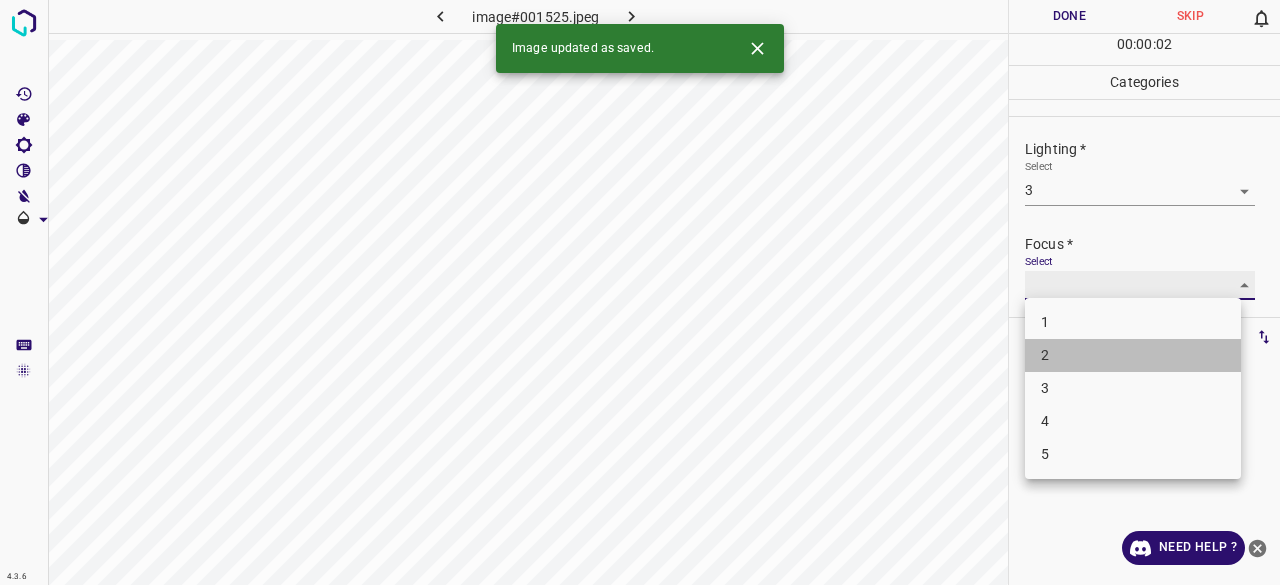 type on "2" 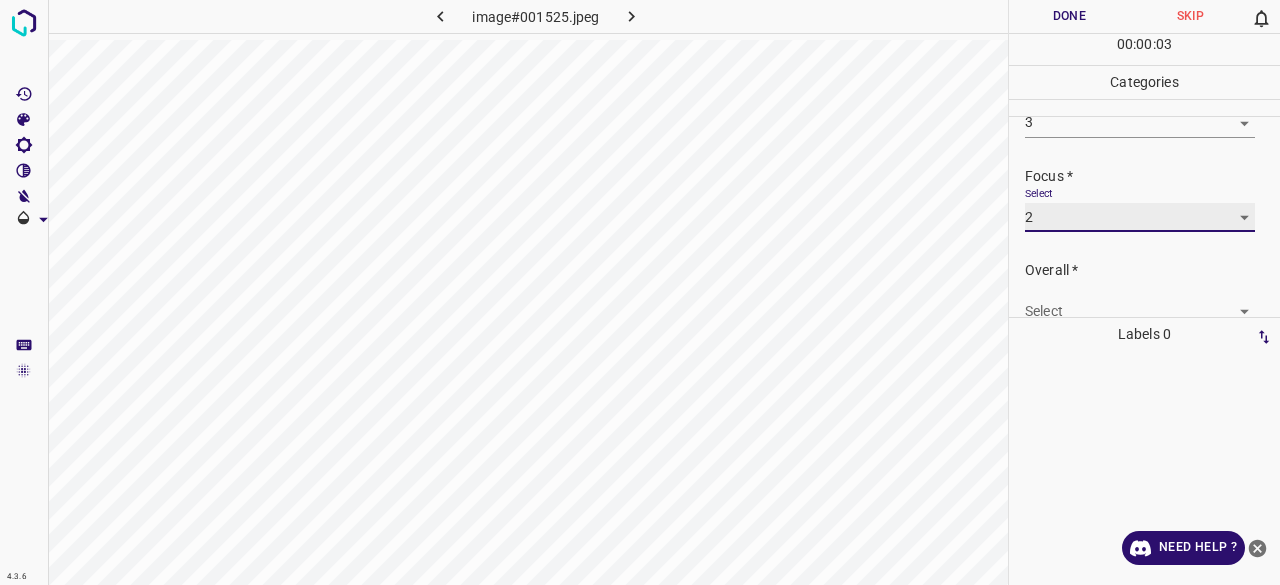 scroll, scrollTop: 98, scrollLeft: 0, axis: vertical 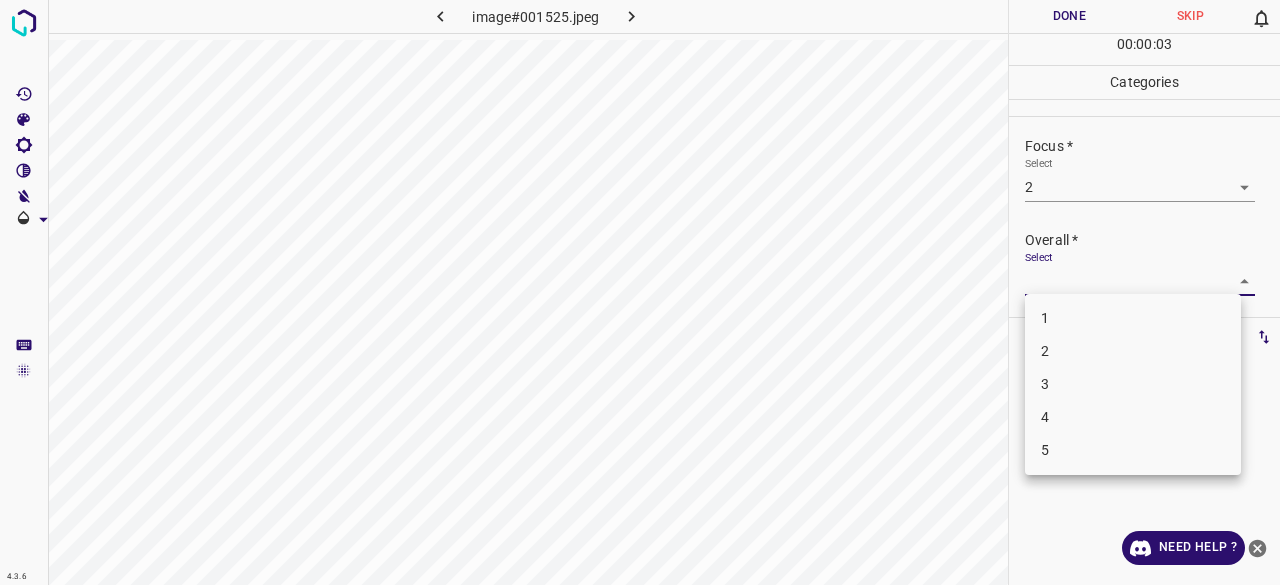 click on "4.3.6  image#001525.jpeg Done Skip 0 00   : 00   : 03   Categories Lighting *  Select 3 3 Focus *  Select 2 2 Overall *  Select ​ Labels   0 Categories 1 Lighting 2 Focus 3 Overall Tools Space Change between modes (Draw & Edit) I Auto labeling R Restore zoom M Zoom in N Zoom out Delete Delete selecte label Filters Z Restore filters X Saturation filter C Brightness filter V Contrast filter B Gray scale filter General O Download Need Help ? - Text - Hide - Delete 1 2 3 4 5" at bounding box center (640, 292) 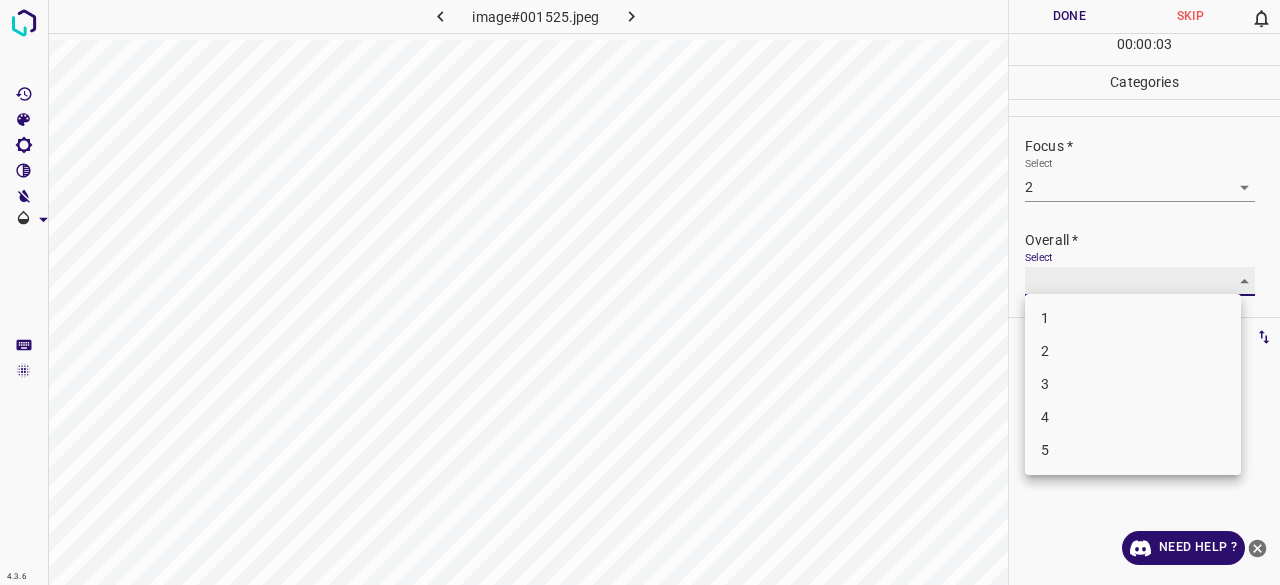 type on "2" 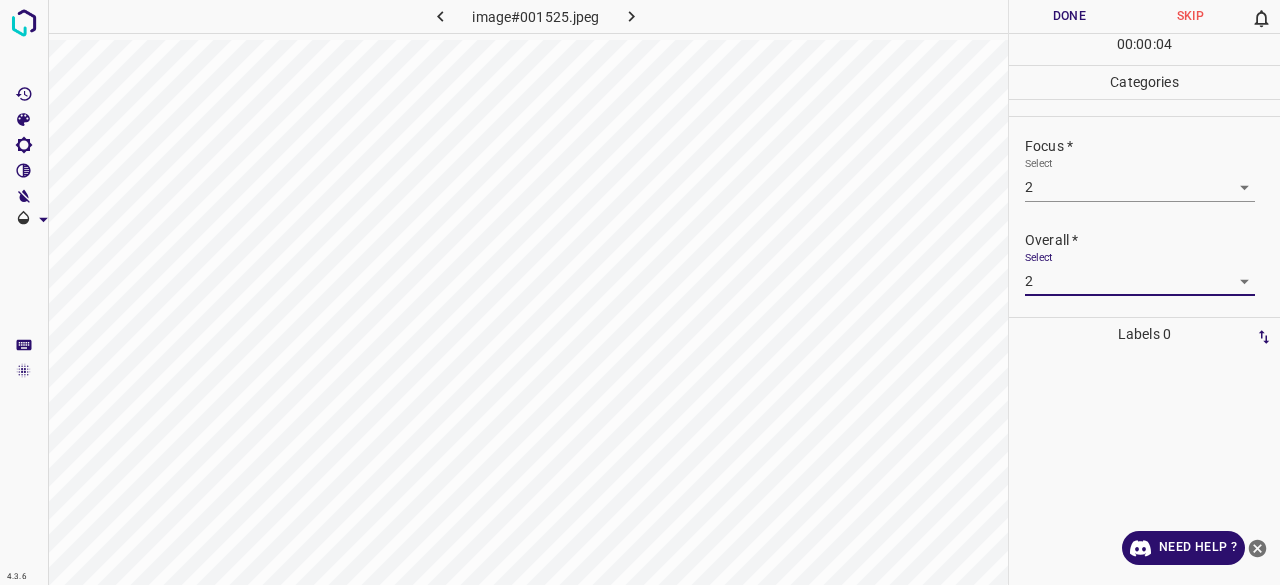 click on "Done" at bounding box center [1069, 16] 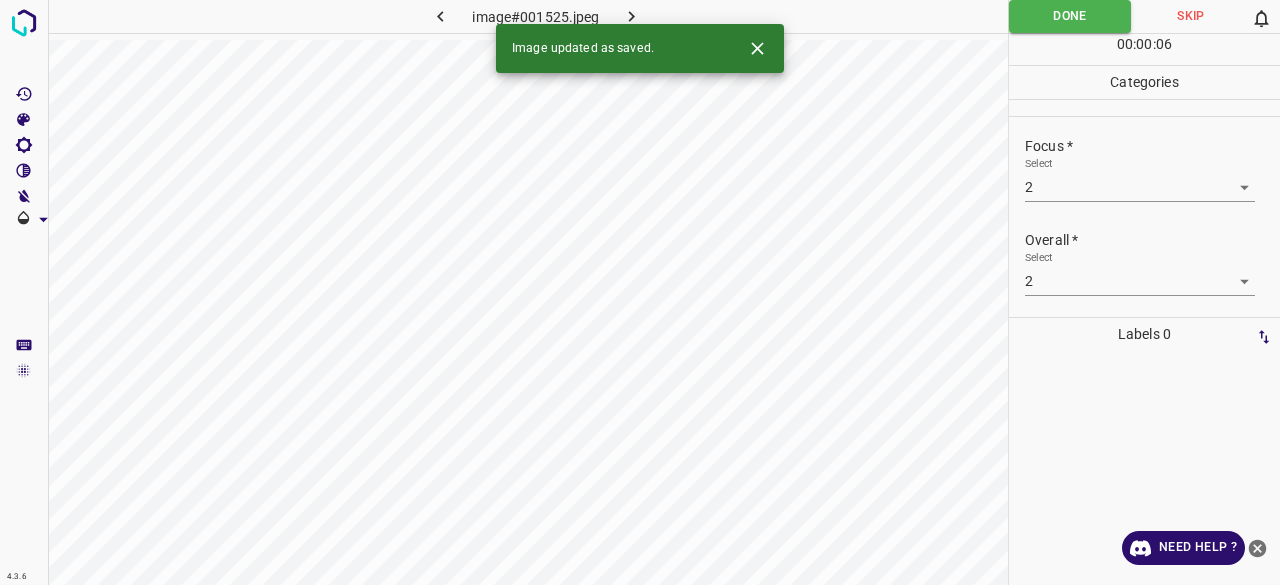 click 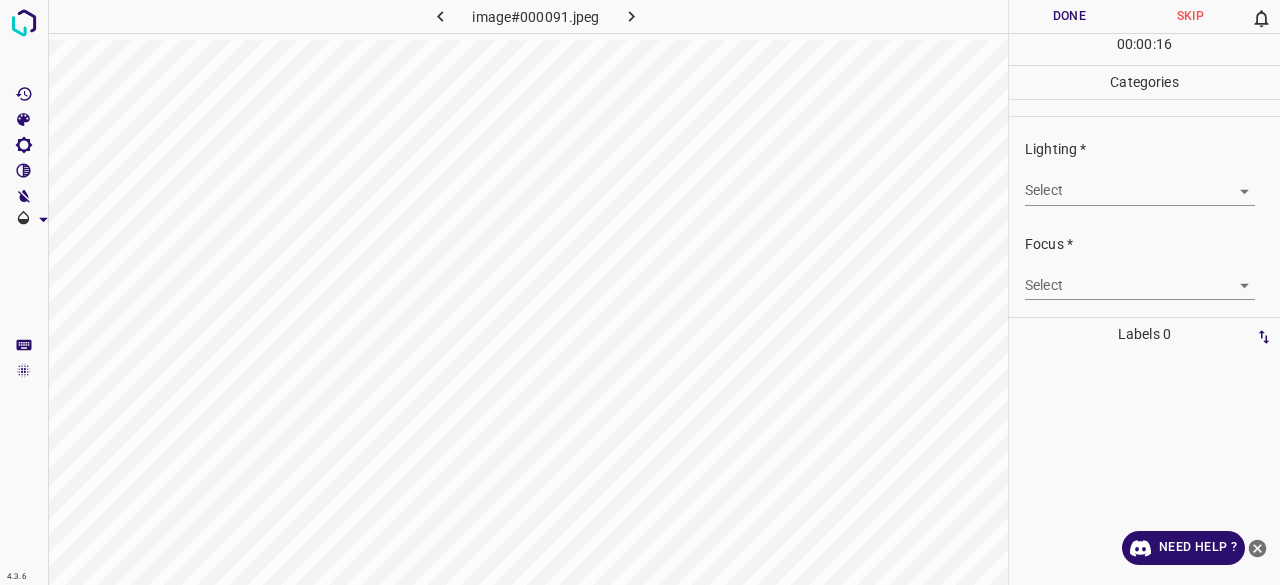 click on "4.3.6  image#000091.jpeg Done Skip 0 00   : 00   : 16   Categories Lighting *  Select ​ Focus *  Select ​ Overall *  Select ​ Labels   0 Categories 1 Lighting 2 Focus 3 Overall Tools Space Change between modes (Draw & Edit) I Auto labeling R Restore zoom M Zoom in N Zoom out Delete Delete selecte label Filters Z Restore filters X Saturation filter C Brightness filter V Contrast filter B Gray scale filter General O Download Need Help ? - Text - Hide - Delete" at bounding box center (640, 292) 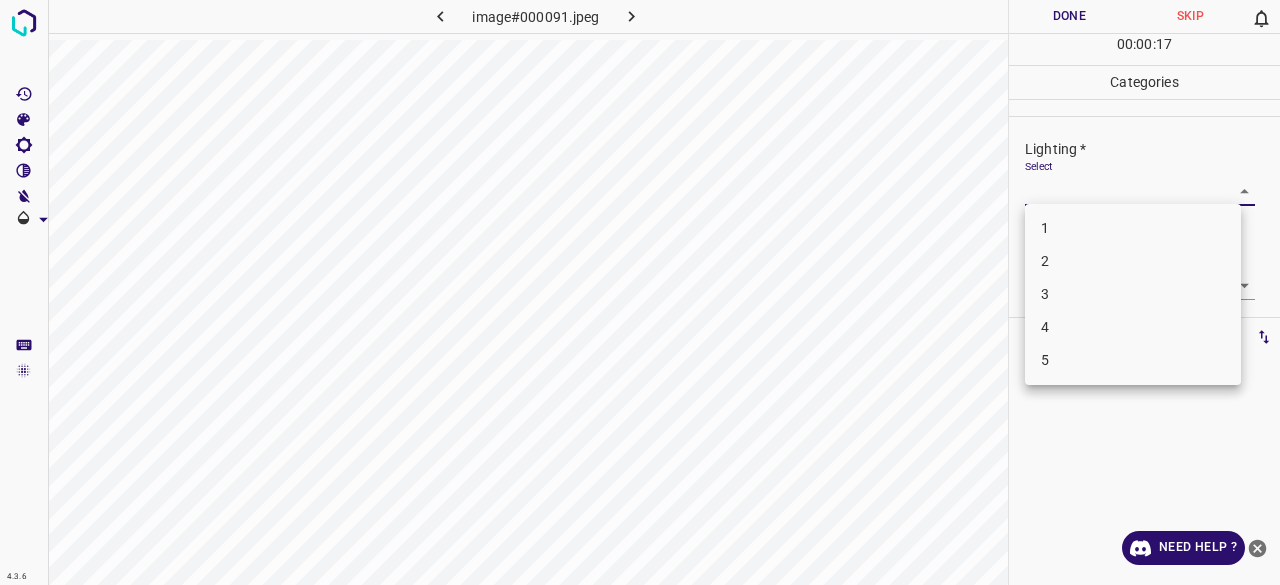 click on "3" at bounding box center [1133, 294] 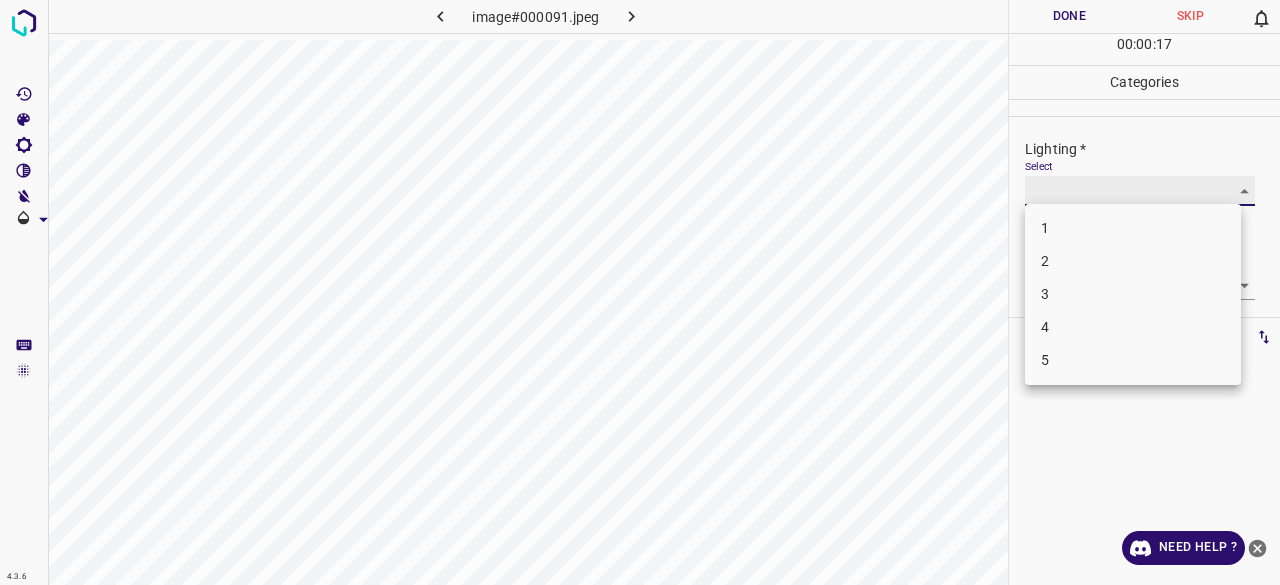 type on "3" 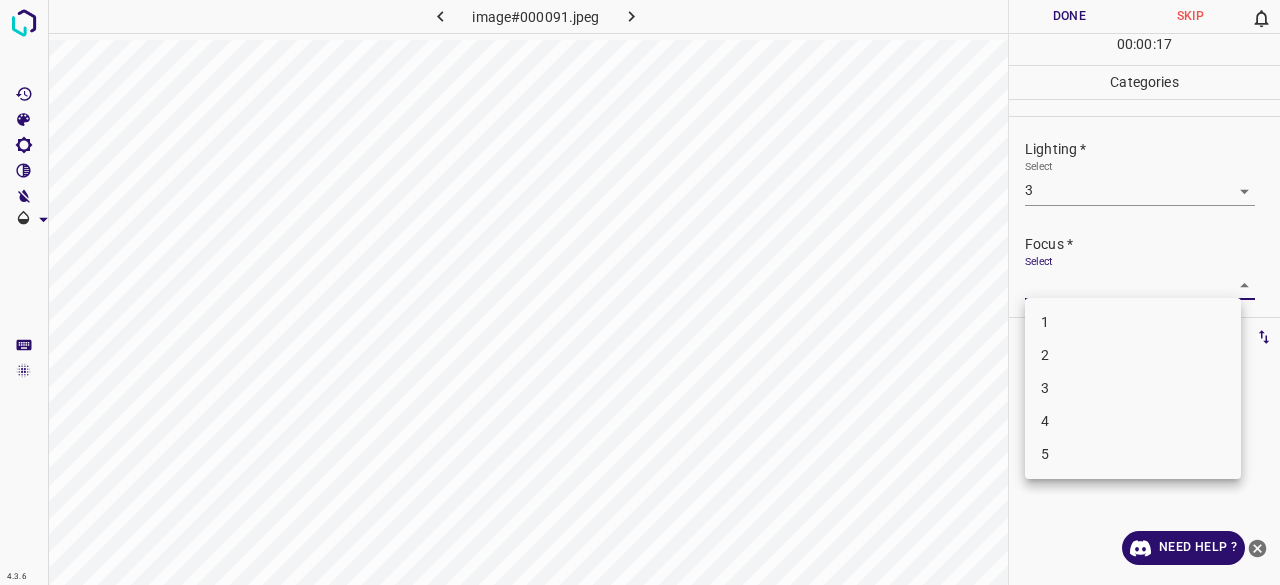 drag, startPoint x: 1054, startPoint y: 278, endPoint x: 1052, endPoint y: 289, distance: 11.18034 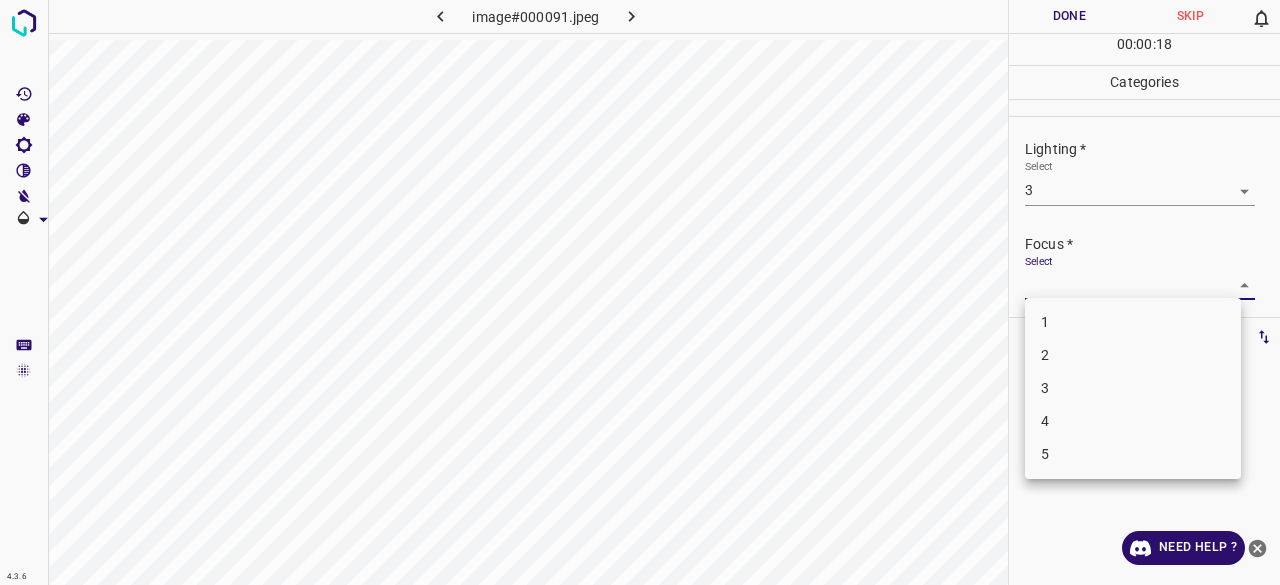 click on "2" at bounding box center (1133, 355) 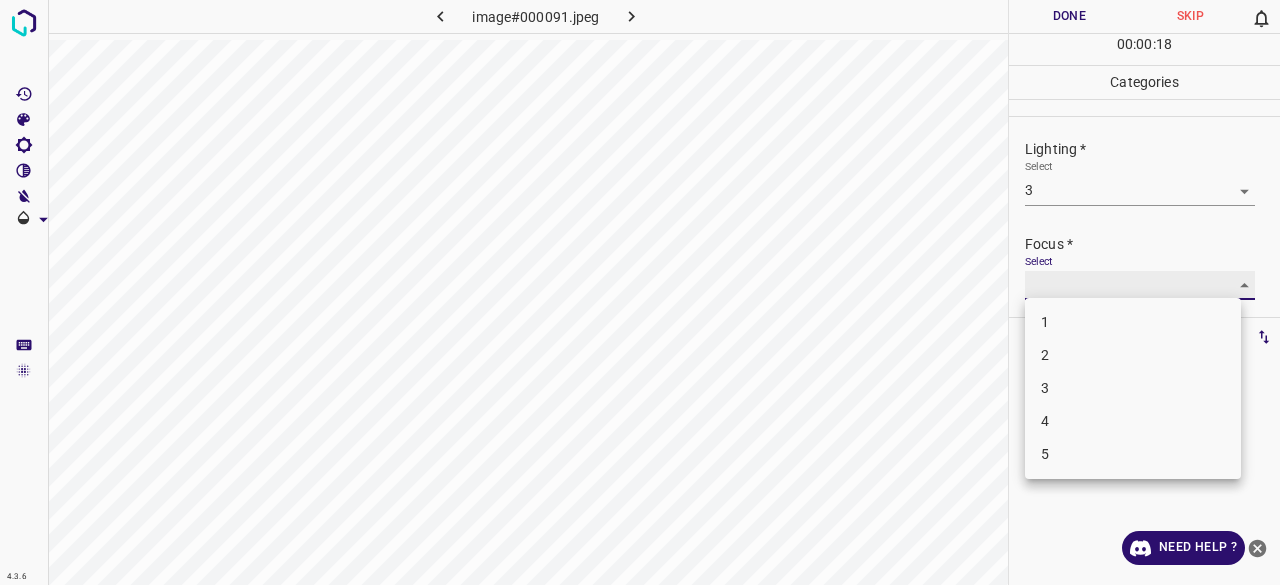 type on "2" 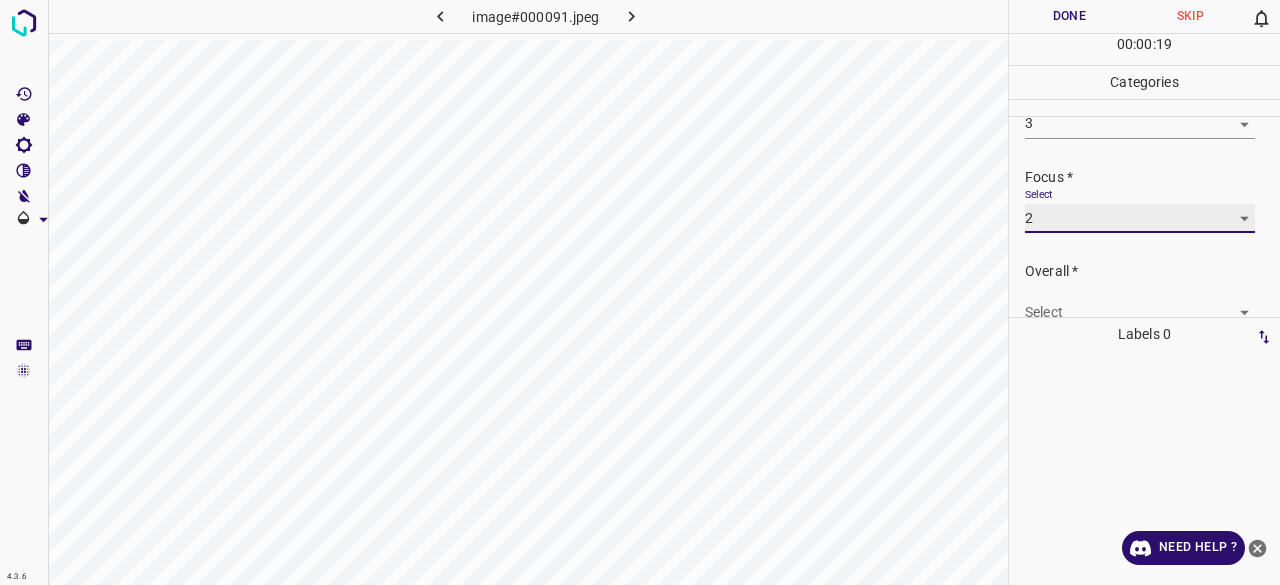 scroll, scrollTop: 98, scrollLeft: 0, axis: vertical 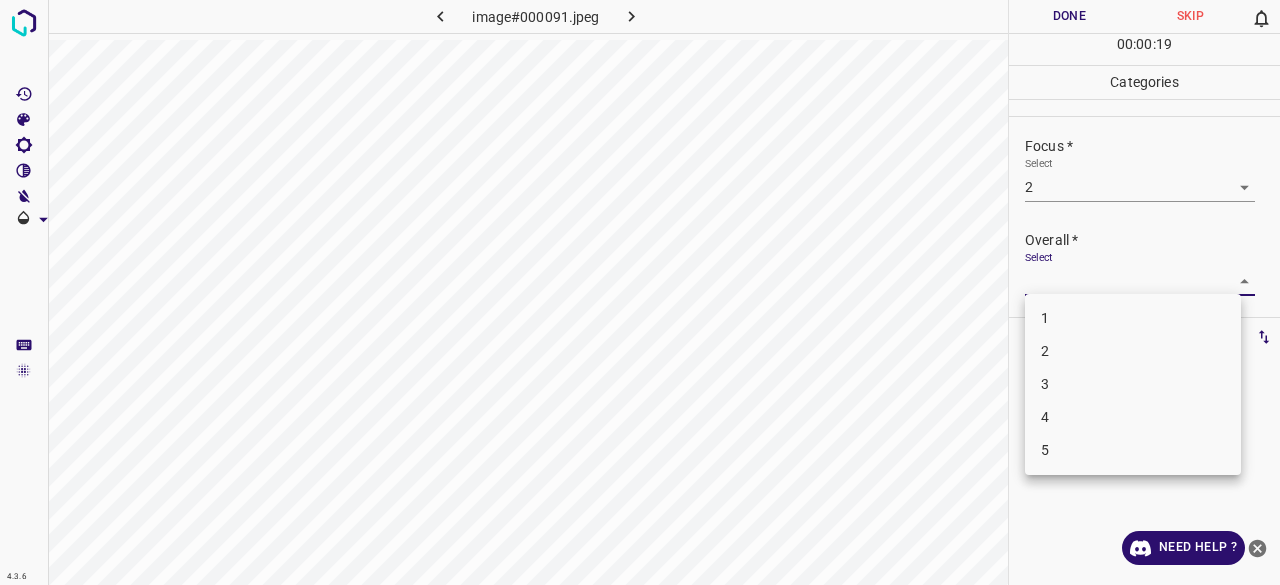 click on "4.3.6  image#000091.jpeg Done Skip 0 00   : 00   : 19   Categories Lighting *  Select 3 3 Focus *  Select 2 2 Overall *  Select ​ Labels   0 Categories 1 Lighting 2 Focus 3 Overall Tools Space Change between modes (Draw & Edit) I Auto labeling R Restore zoom M Zoom in N Zoom out Delete Delete selecte label Filters Z Restore filters X Saturation filter C Brightness filter V Contrast filter B Gray scale filter General O Download Need Help ? - Text - Hide - Delete 1 2 3 4 5" at bounding box center [640, 292] 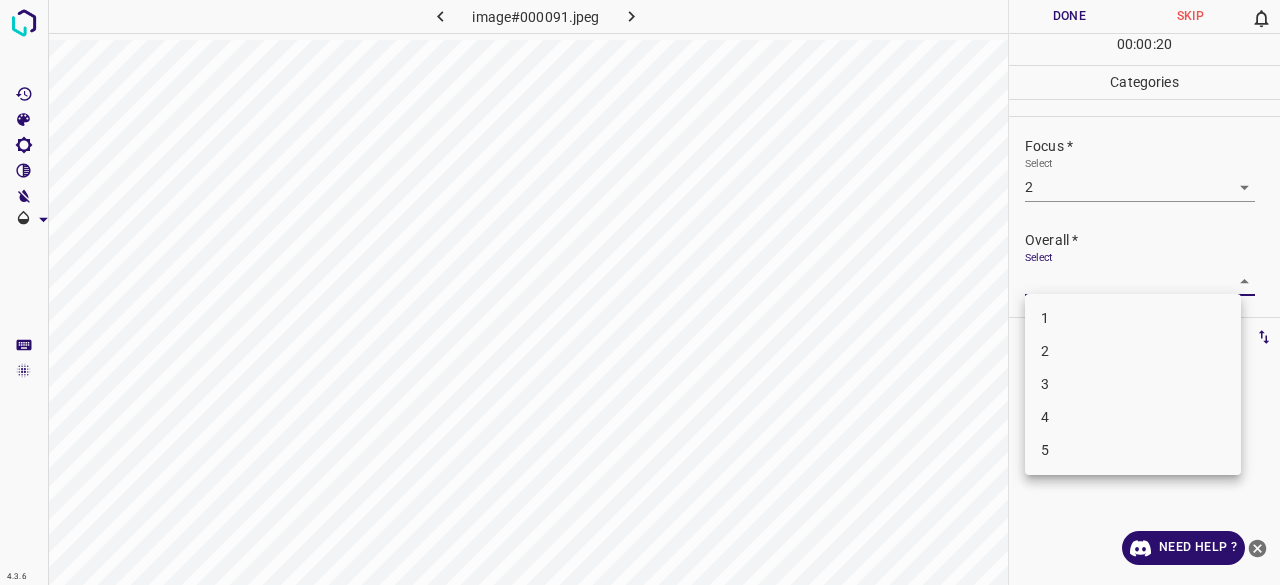drag, startPoint x: 1060, startPoint y: 383, endPoint x: 1076, endPoint y: 347, distance: 39.39543 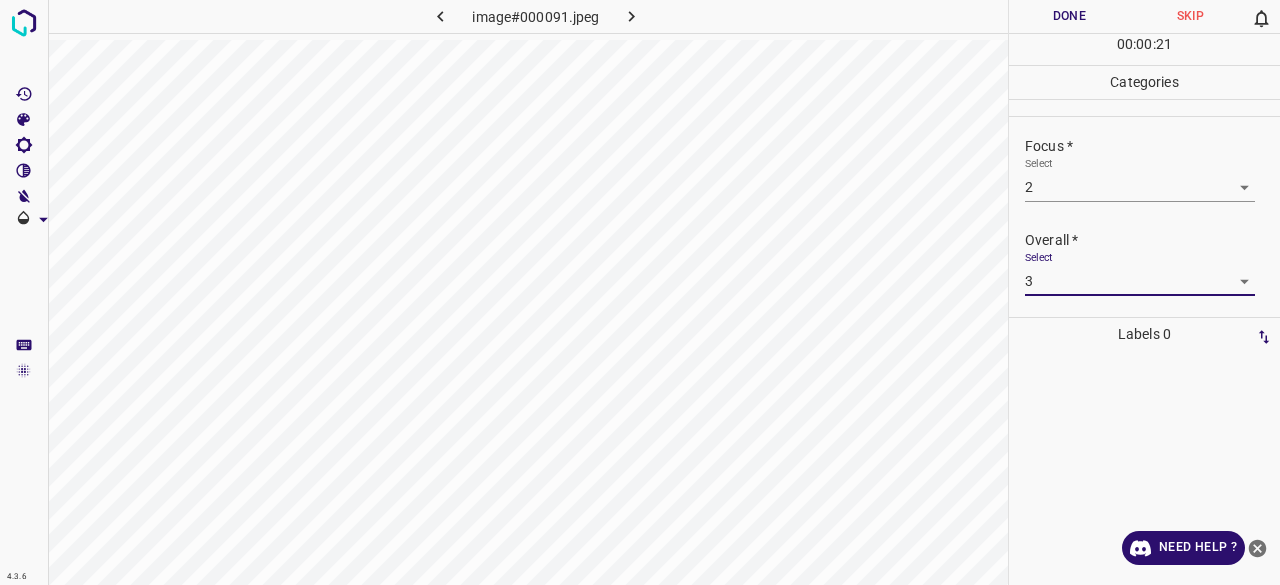 click on "4.3.6  image#000091.jpeg Done Skip 0 00   : 00   : 21   Categories Lighting *  Select 3 3 Focus *  Select 2 2 Overall *  Select 3 3 Labels   0 Categories 1 Lighting 2 Focus 3 Overall Tools Space Change between modes (Draw & Edit) I Auto labeling R Restore zoom M Zoom in N Zoom out Delete Delete selecte label Filters Z Restore filters X Saturation filter C Brightness filter V Contrast filter B Gray scale filter General O Download Need Help ? - Text - Hide - Delete" at bounding box center [640, 292] 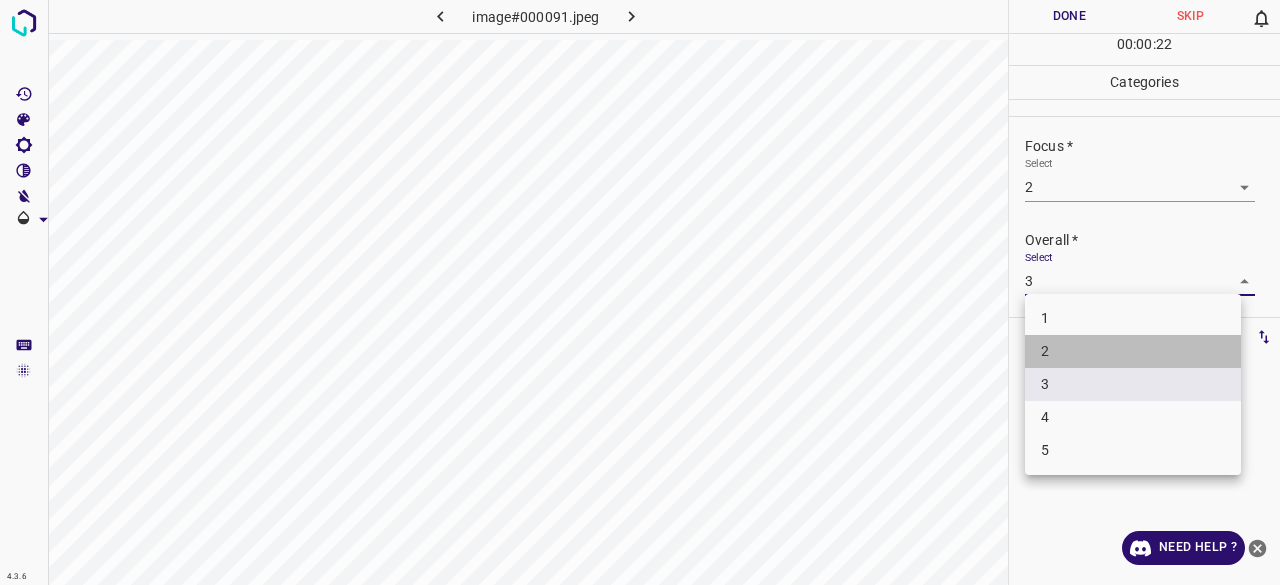 click on "2" at bounding box center [1133, 351] 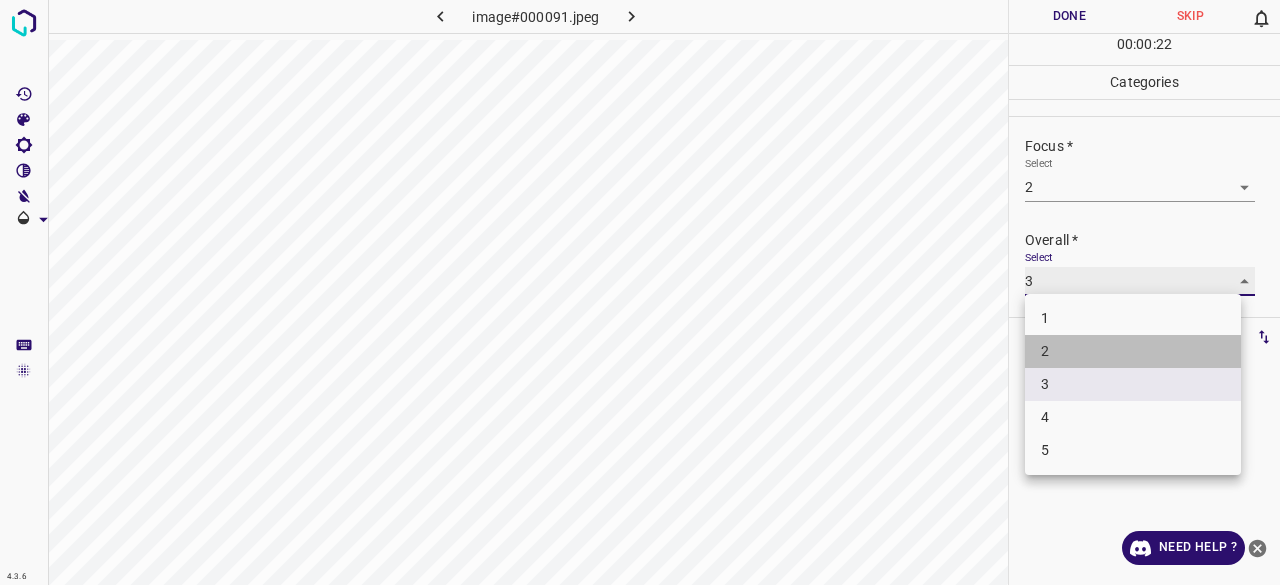 type on "2" 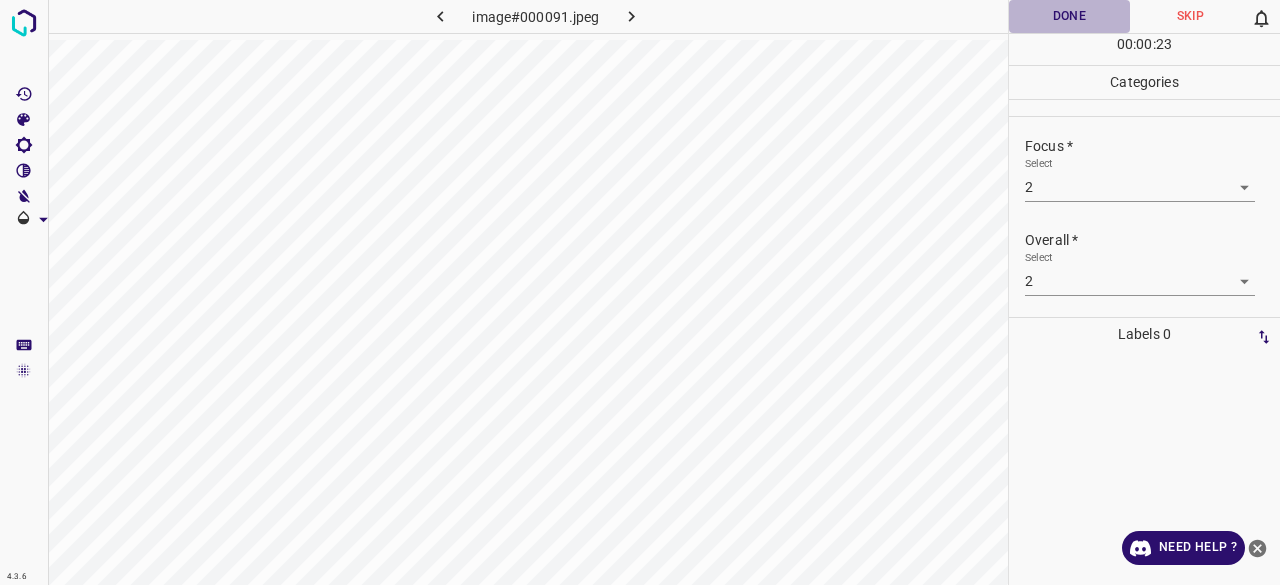 click on "Done" at bounding box center [1069, 16] 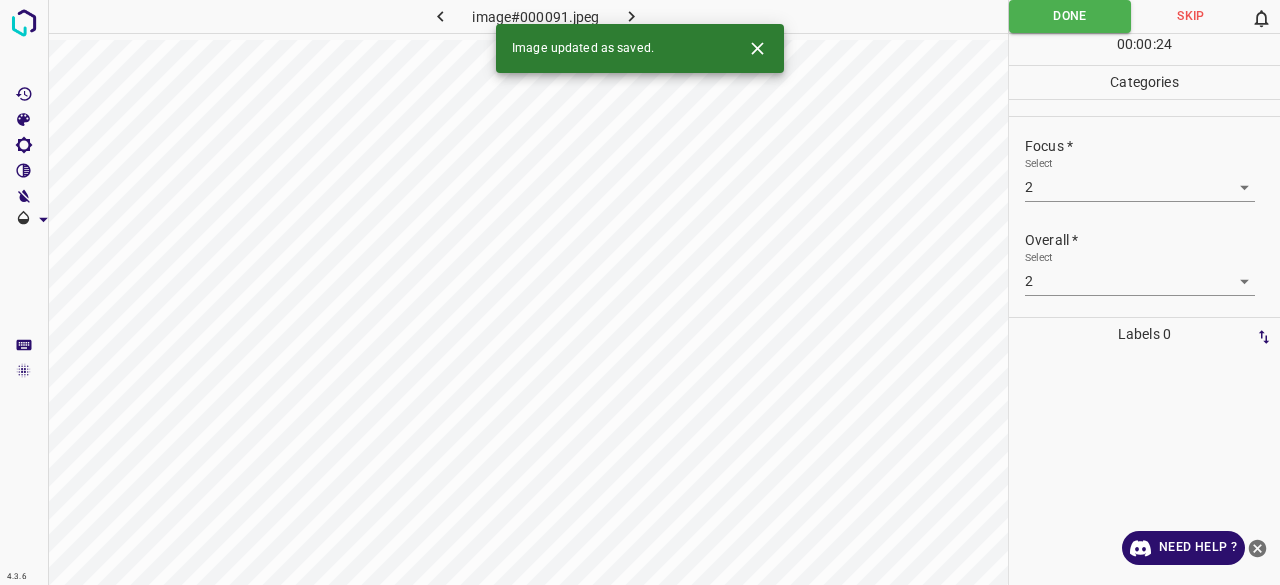 click 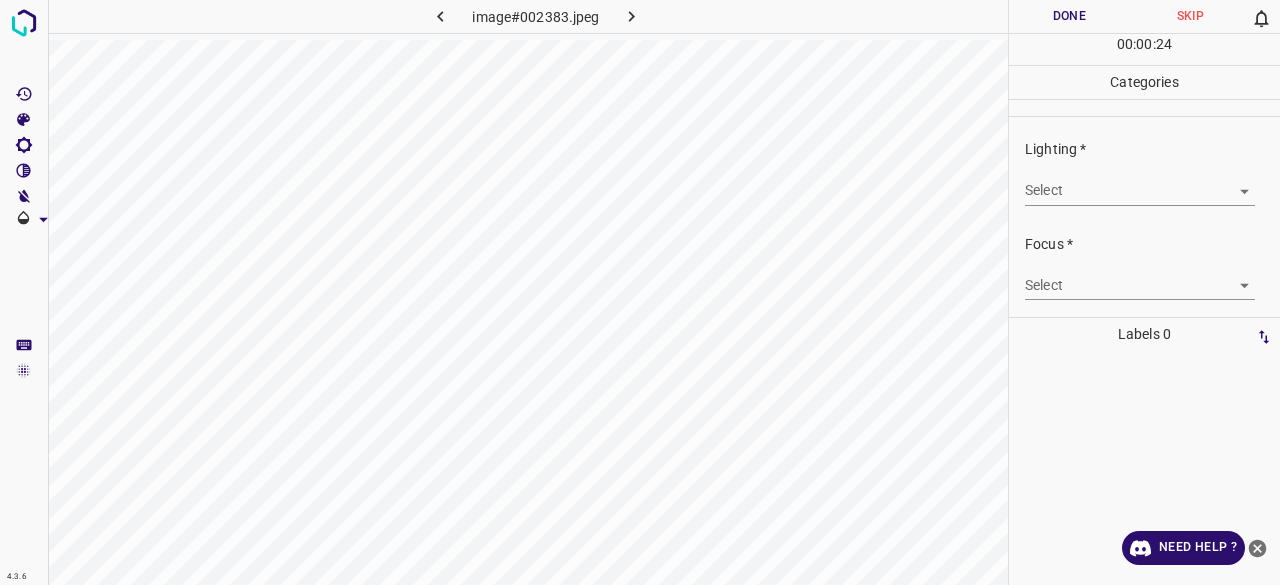 drag, startPoint x: 1026, startPoint y: 204, endPoint x: 1039, endPoint y: 198, distance: 14.3178215 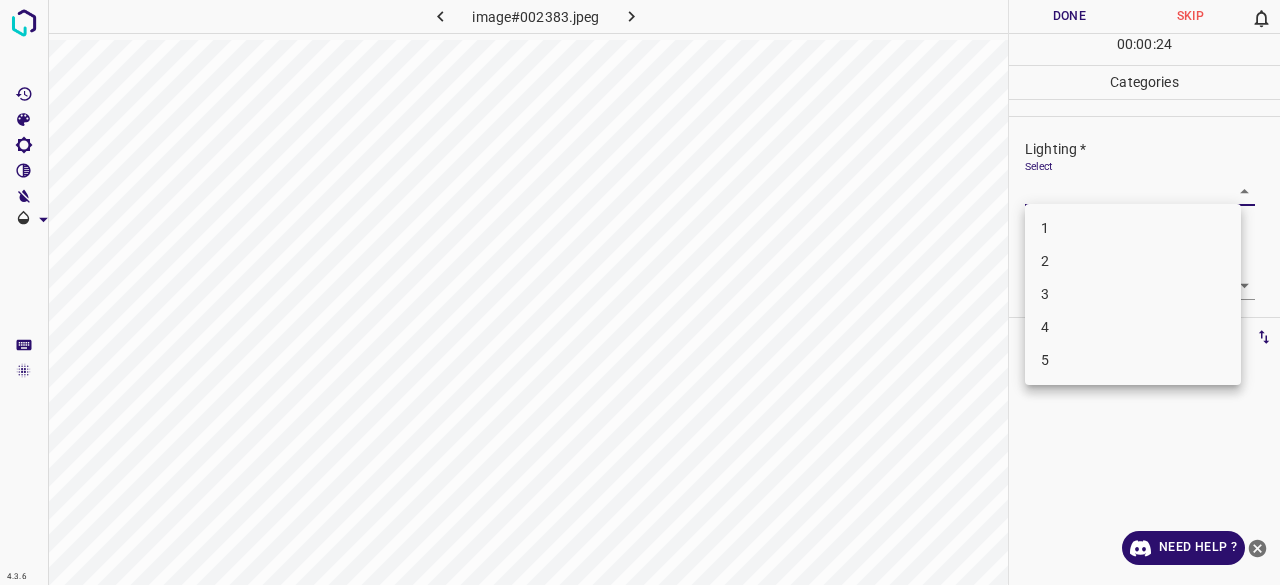 click on "4.3.6  image#002383.jpeg Done Skip 0 00   : 00   : 24   Categories Lighting *  Select ​ Focus *  Select ​ Overall *  Select ​ Labels   0 Categories 1 Lighting 2 Focus 3 Overall Tools Space Change between modes (Draw & Edit) I Auto labeling R Restore zoom M Zoom in N Zoom out Delete Delete selecte label Filters Z Restore filters X Saturation filter C Brightness filter V Contrast filter B Gray scale filter General O Download Need Help ? - Text - Hide - Delete 1 2 3 4 5" at bounding box center (640, 292) 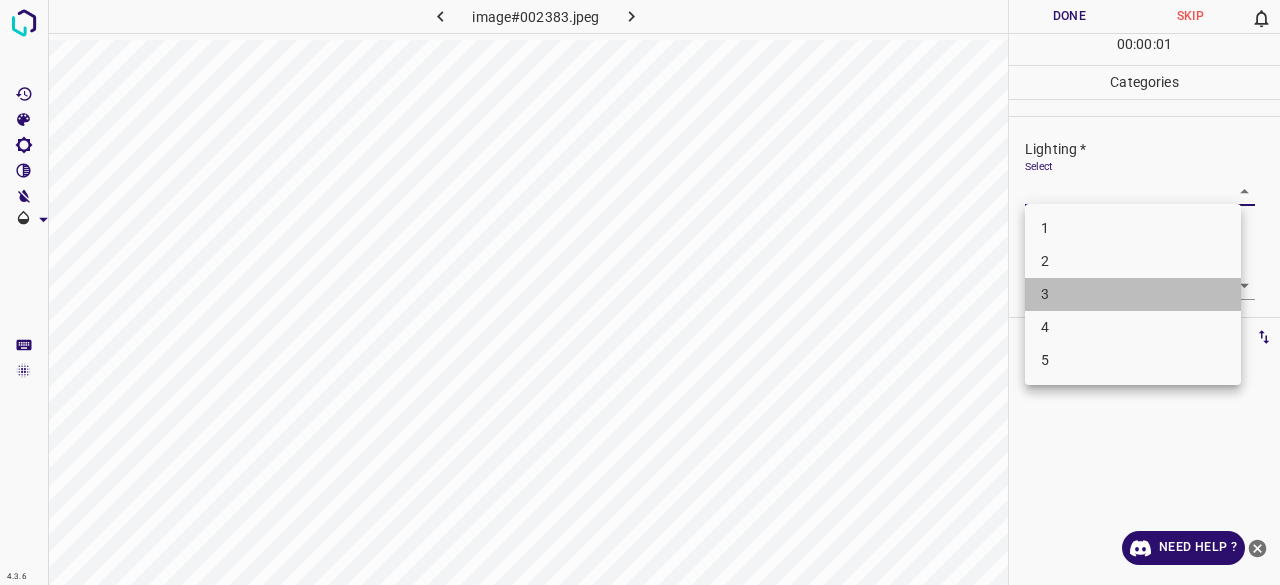 click on "3" at bounding box center (1133, 294) 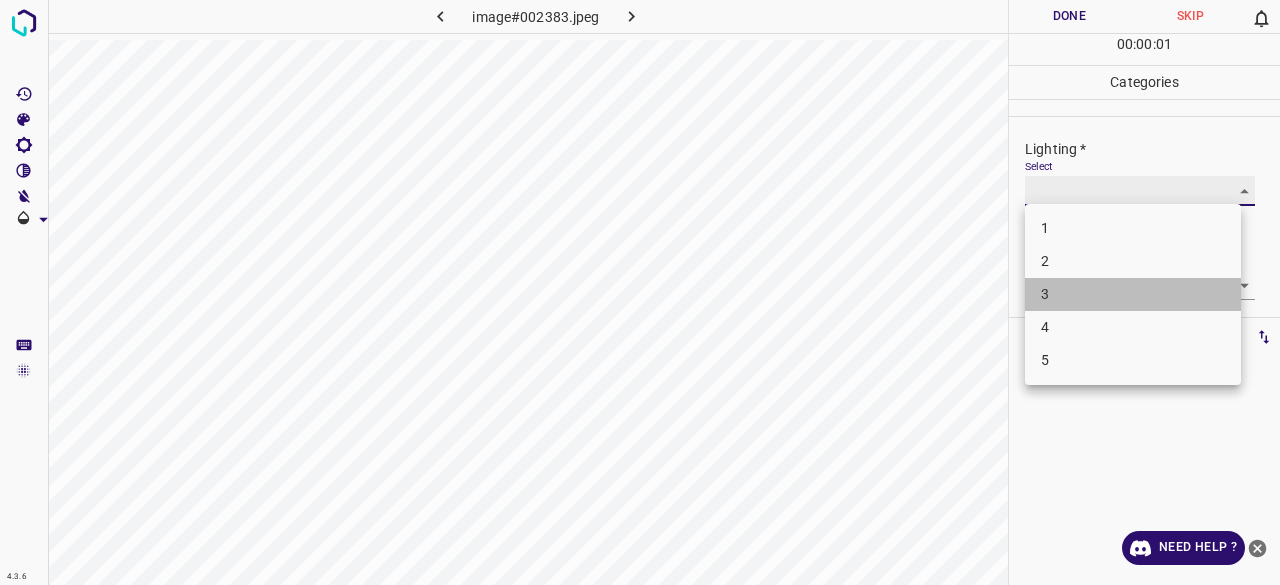 type on "3" 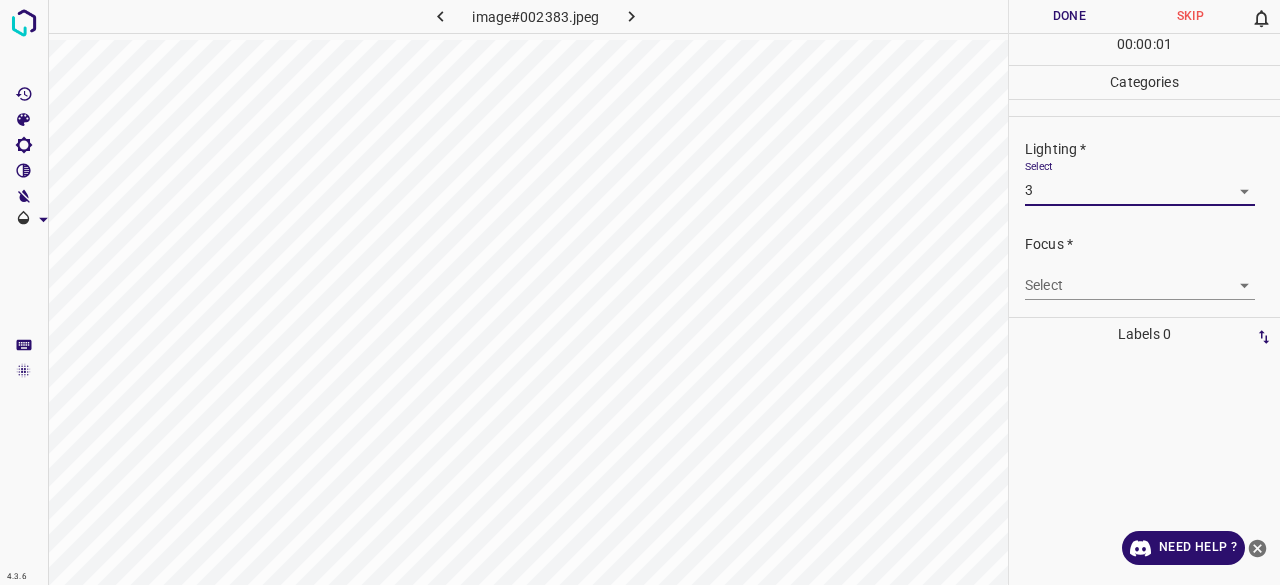 click on "4.3.6  image#002383.jpeg Done Skip 0 00   : 00   : 01   Categories Lighting *  Select 3 3 Focus *  Select ​ Overall *  Select ​ Labels   0 Categories 1 Lighting 2 Focus 3 Overall Tools Space Change between modes (Draw & Edit) I Auto labeling R Restore zoom M Zoom in N Zoom out Delete Delete selecte label Filters Z Restore filters X Saturation filter C Brightness filter V Contrast filter B Gray scale filter General O Download Need Help ? - Text - Hide - Delete 1 2 3 4 5" at bounding box center (640, 292) 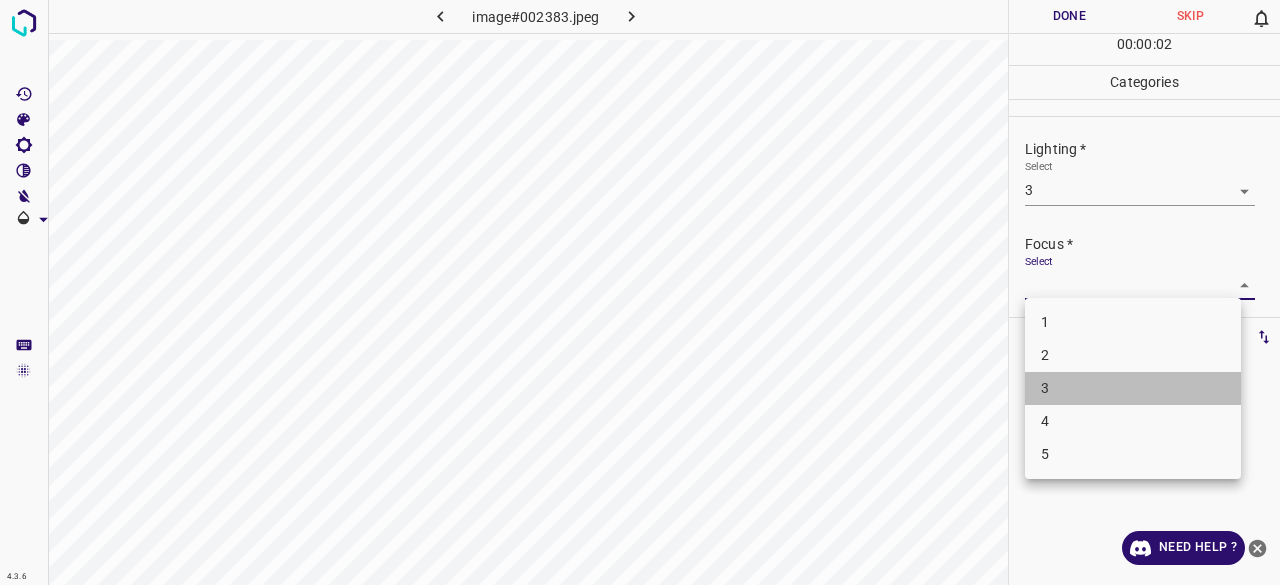 click on "3" at bounding box center [1133, 388] 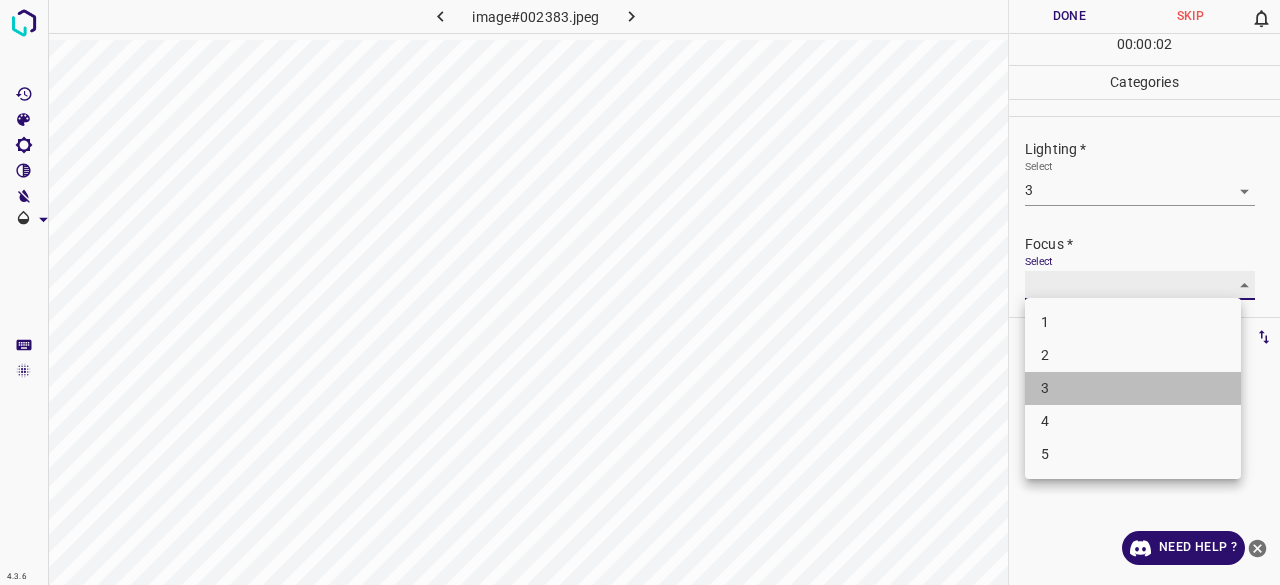 type on "3" 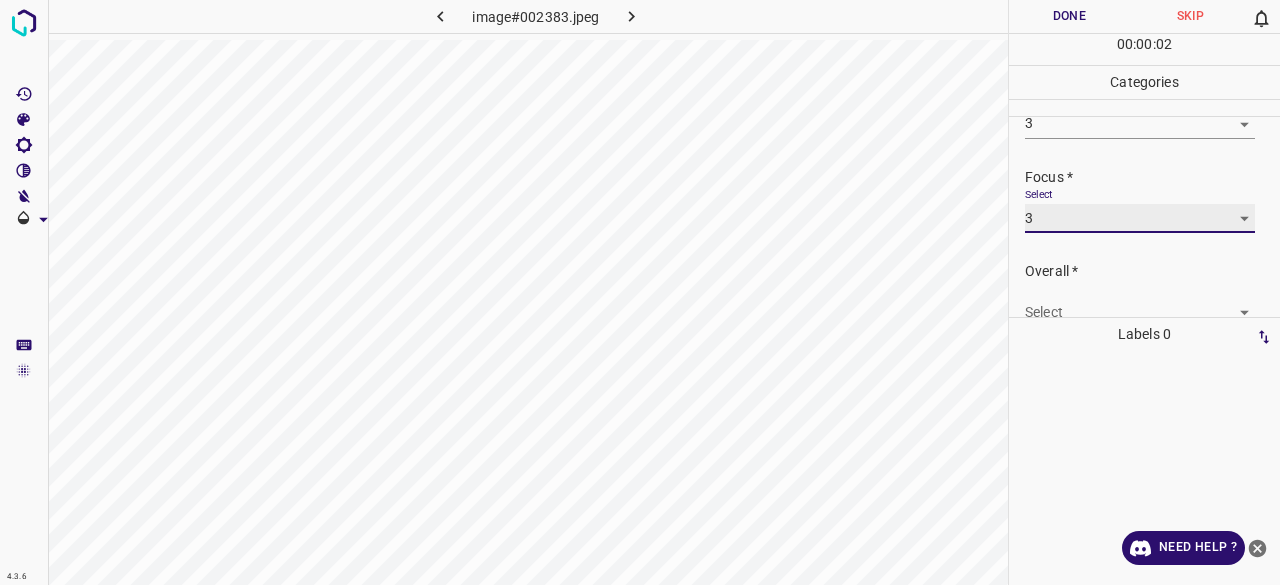 scroll, scrollTop: 98, scrollLeft: 0, axis: vertical 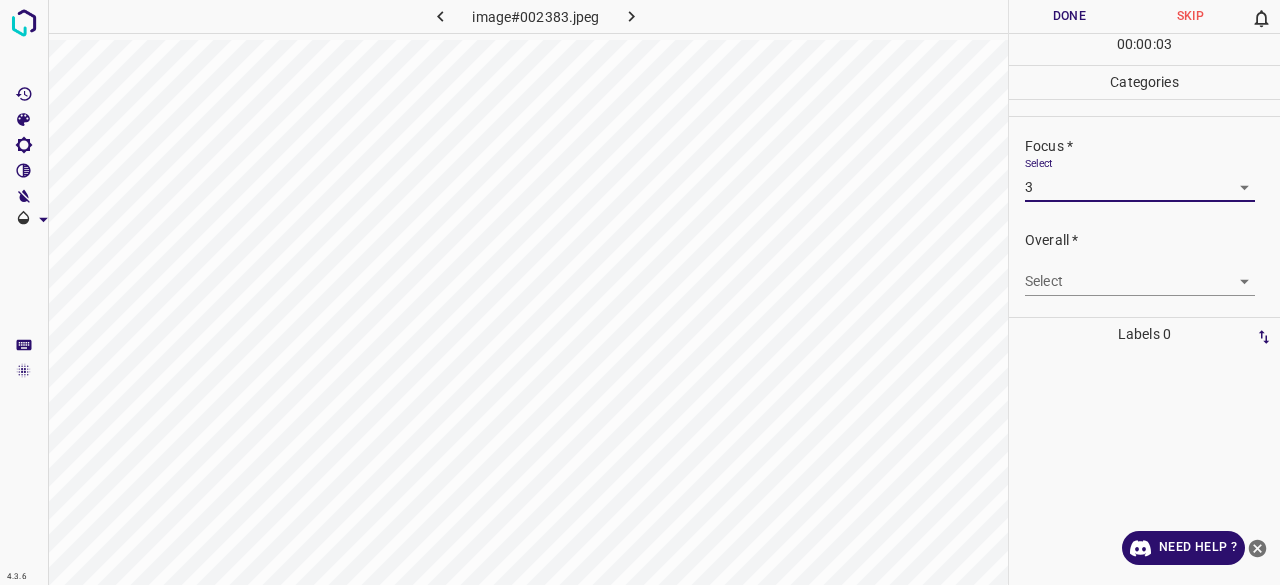 click on "4.3.6  image#002383.jpeg Done Skip 0 00   : 00   : 03   Categories Lighting *  Select 3 3 Focus *  Select 3 3 Overall *  Select ​ Labels   0 Categories 1 Lighting 2 Focus 3 Overall Tools Space Change between modes (Draw & Edit) I Auto labeling R Restore zoom M Zoom in N Zoom out Delete Delete selecte label Filters Z Restore filters X Saturation filter C Brightness filter V Contrast filter B Gray scale filter General O Download Need Help ? - Text - Hide - Delete" at bounding box center [640, 292] 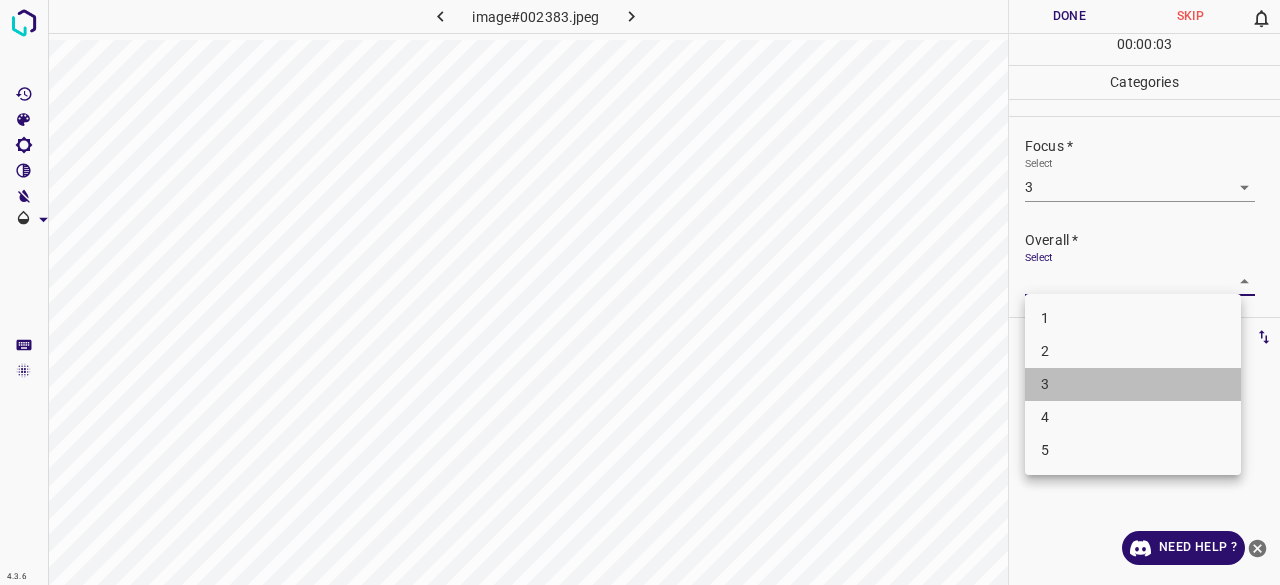click on "3" at bounding box center [1133, 384] 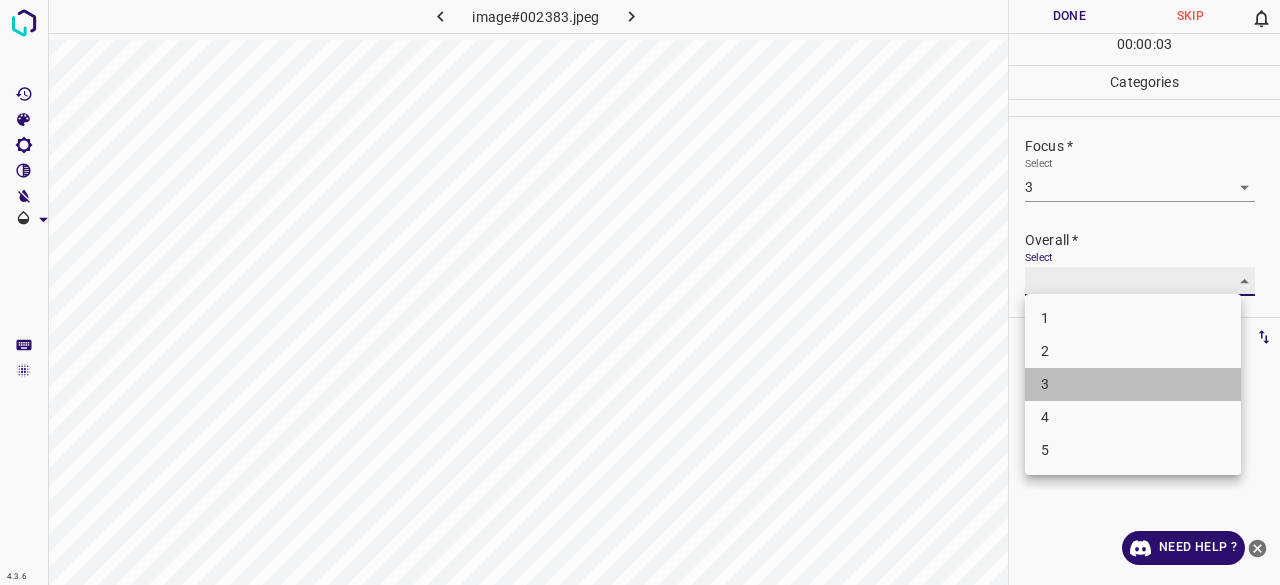 type on "3" 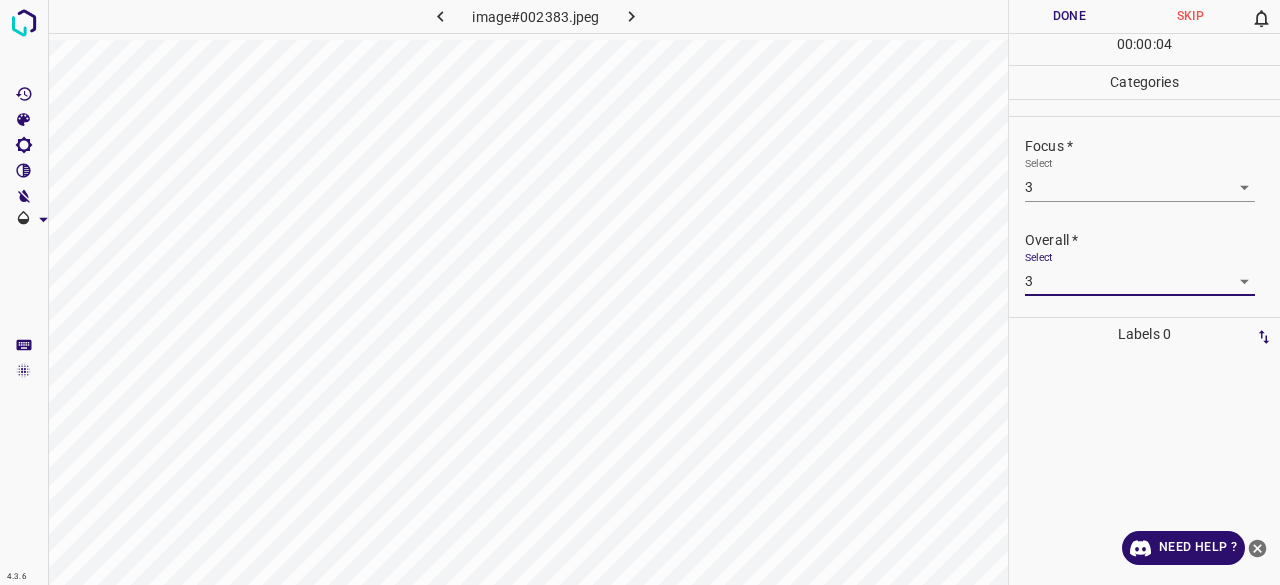 click on "Done" at bounding box center (1069, 16) 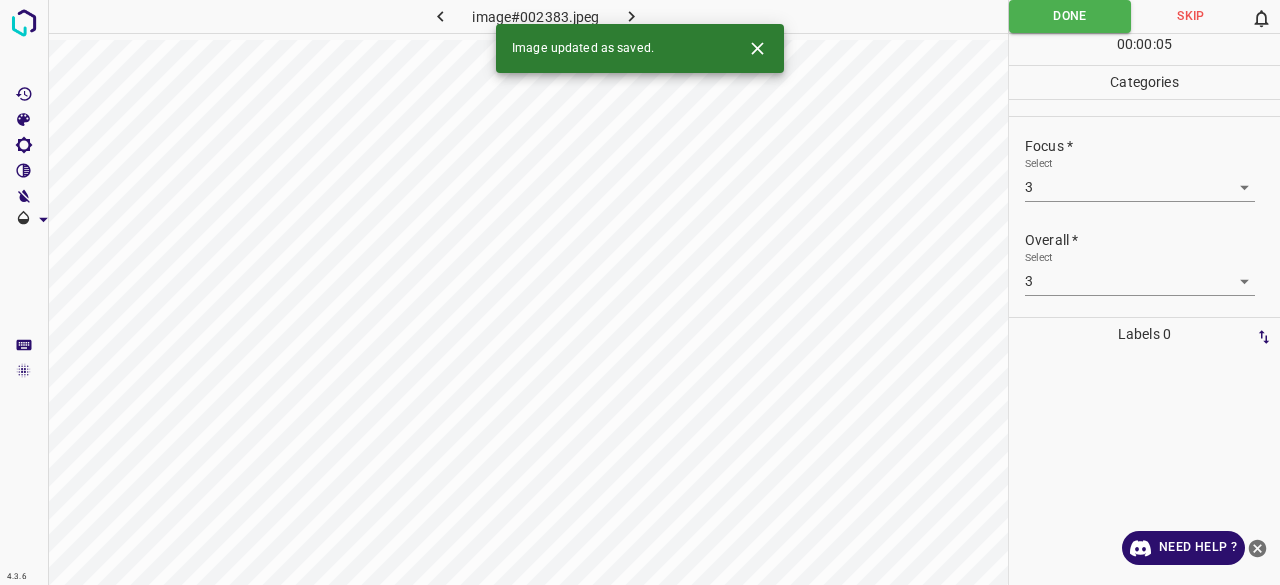 click at bounding box center (632, 16) 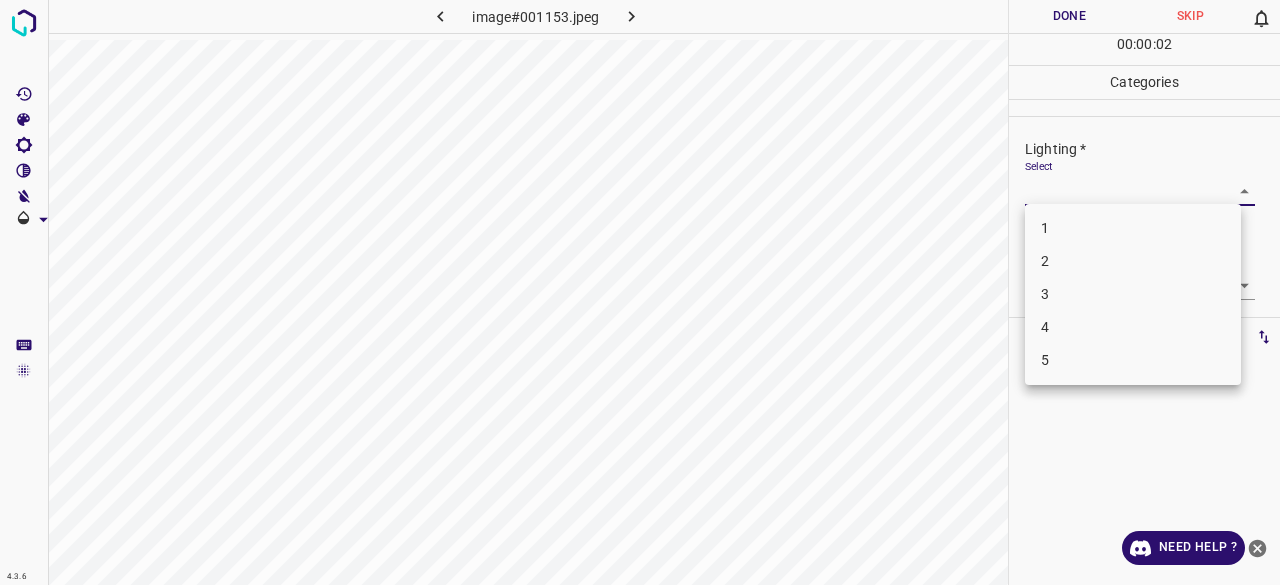 click on "4.3.6  image#001153.jpeg Done Skip 0 00   : 00   : 02   Categories Lighting *  Select ​ Focus *  Select ​ Overall *  Select ​ Labels   0 Categories 1 Lighting 2 Focus 3 Overall Tools Space Change between modes (Draw & Edit) I Auto labeling R Restore zoom M Zoom in N Zoom out Delete Delete selecte label Filters Z Restore filters X Saturation filter C Brightness filter V Contrast filter B Gray scale filter General O Download Need Help ? - Text - Hide - Delete 1 2 3 4 5" at bounding box center [640, 292] 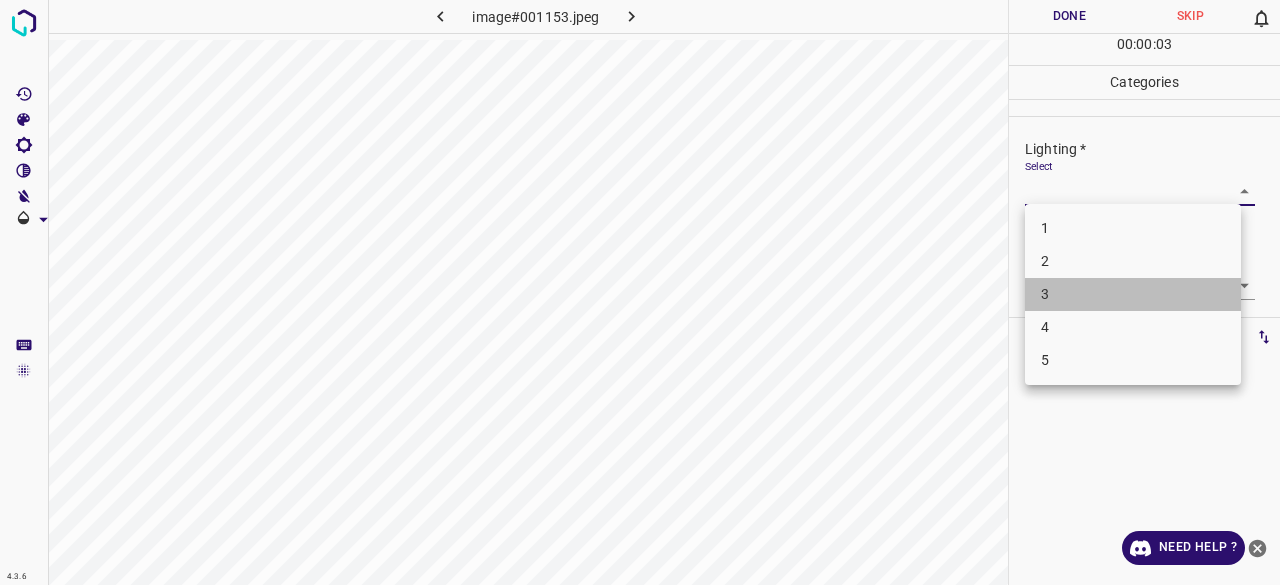 click on "3" at bounding box center [1133, 294] 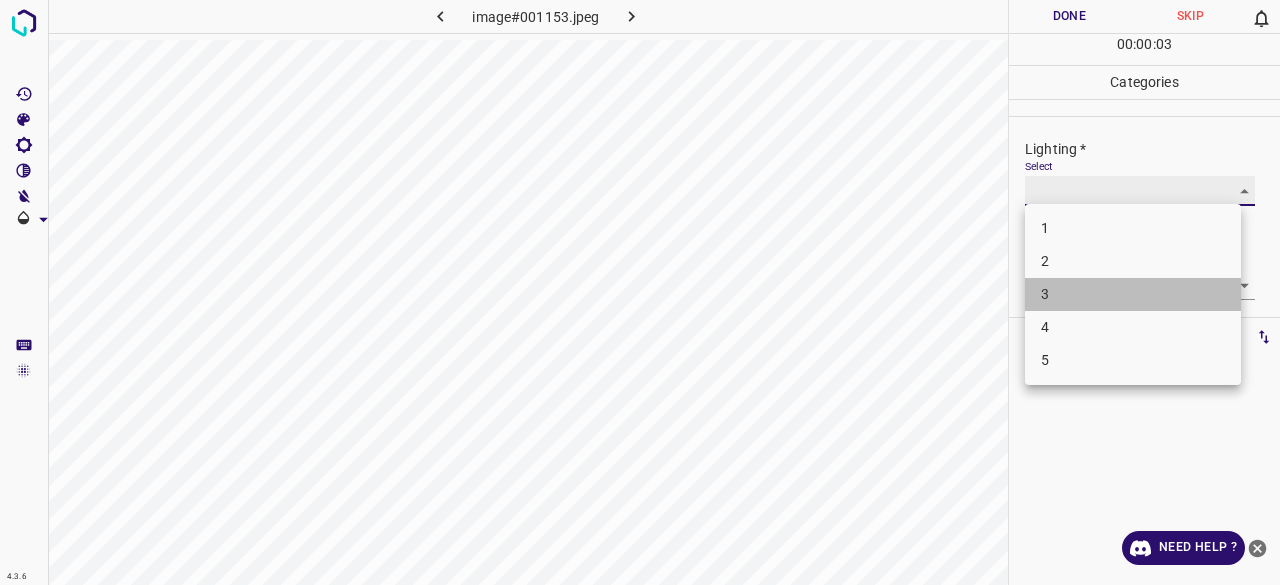 type on "3" 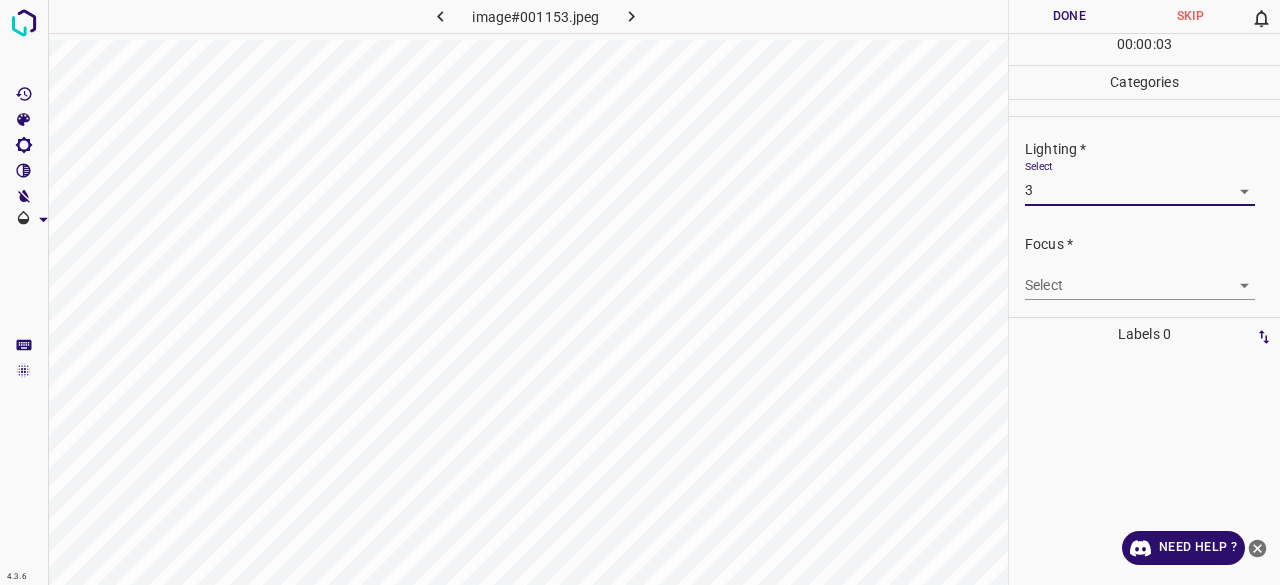 click on "4.3.6  image#001153.jpeg Done Skip 0 00   : 00   : 03   Categories Lighting *  Select 3 3 Focus *  Select ​ Overall *  Select ​ Labels   0 Categories 1 Lighting 2 Focus 3 Overall Tools Space Change between modes (Draw & Edit) I Auto labeling R Restore zoom M Zoom in N Zoom out Delete Delete selecte label Filters Z Restore filters X Saturation filter C Brightness filter V Contrast filter B Gray scale filter General O Download Need Help ? - Text - Hide - Delete" at bounding box center [640, 292] 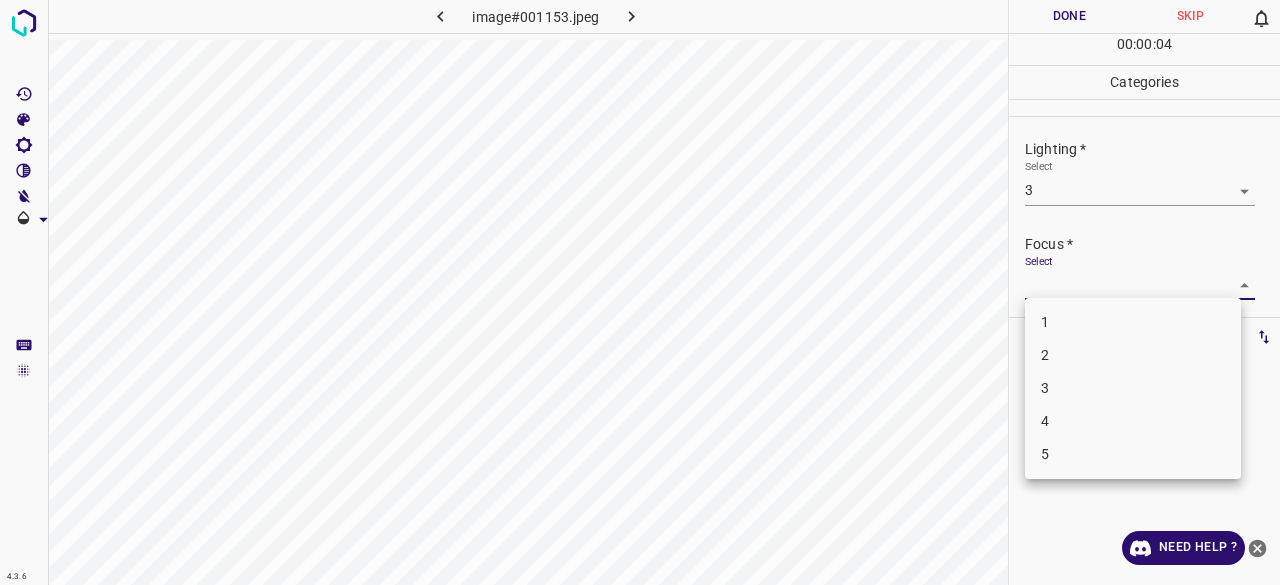 click on "1 2 3 4 5" at bounding box center [1133, 388] 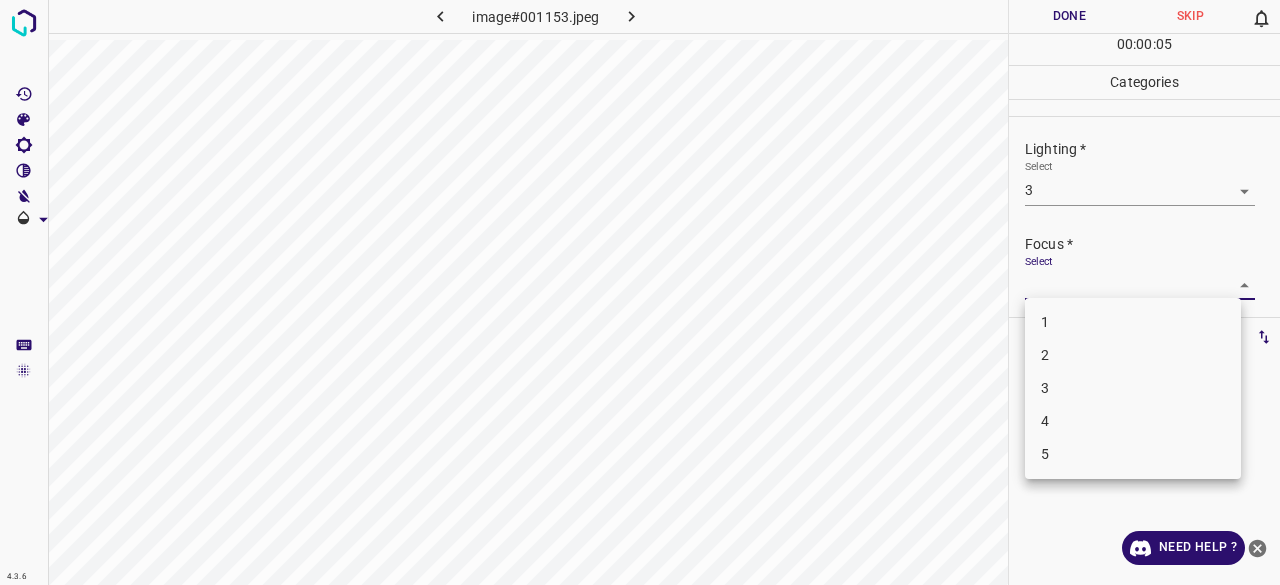 click on "3" at bounding box center [1133, 388] 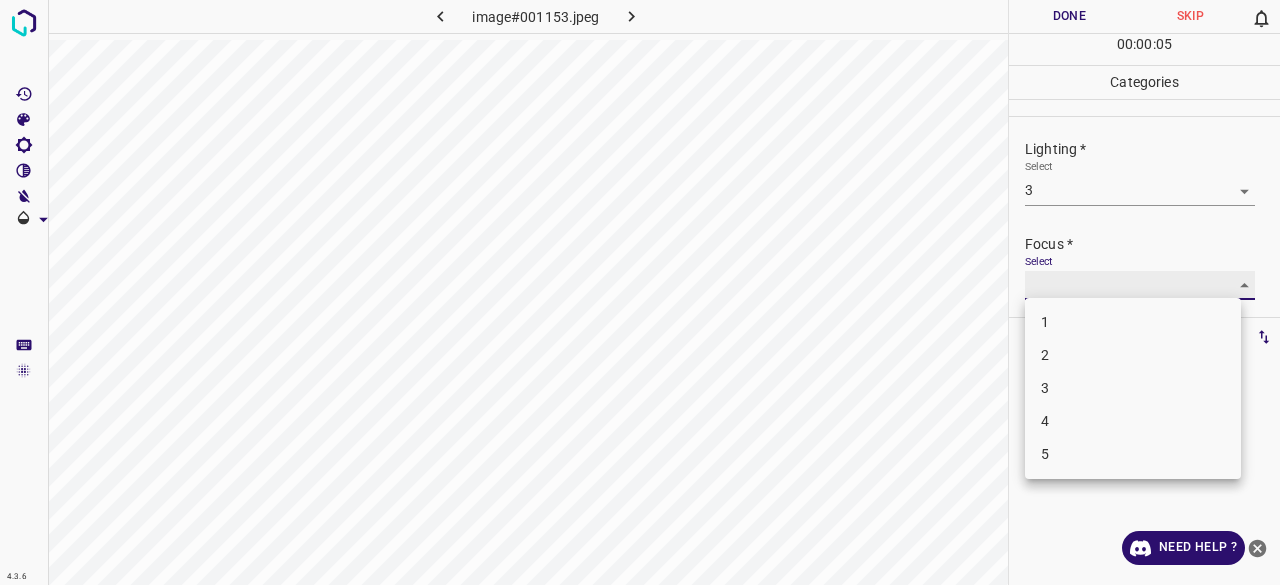 type on "3" 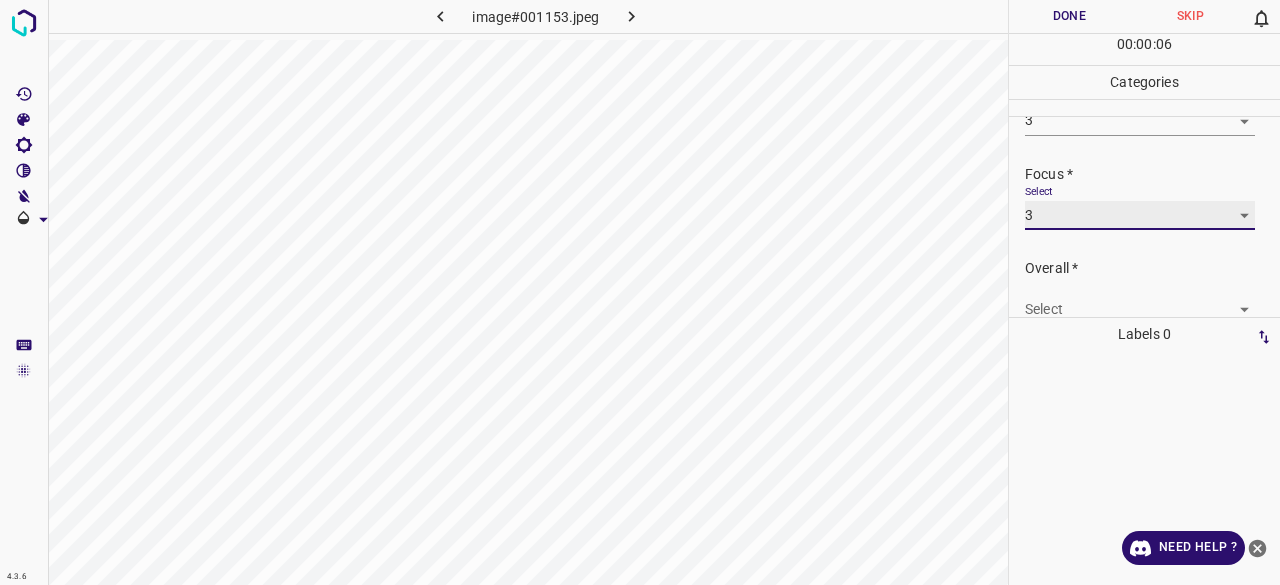 scroll, scrollTop: 98, scrollLeft: 0, axis: vertical 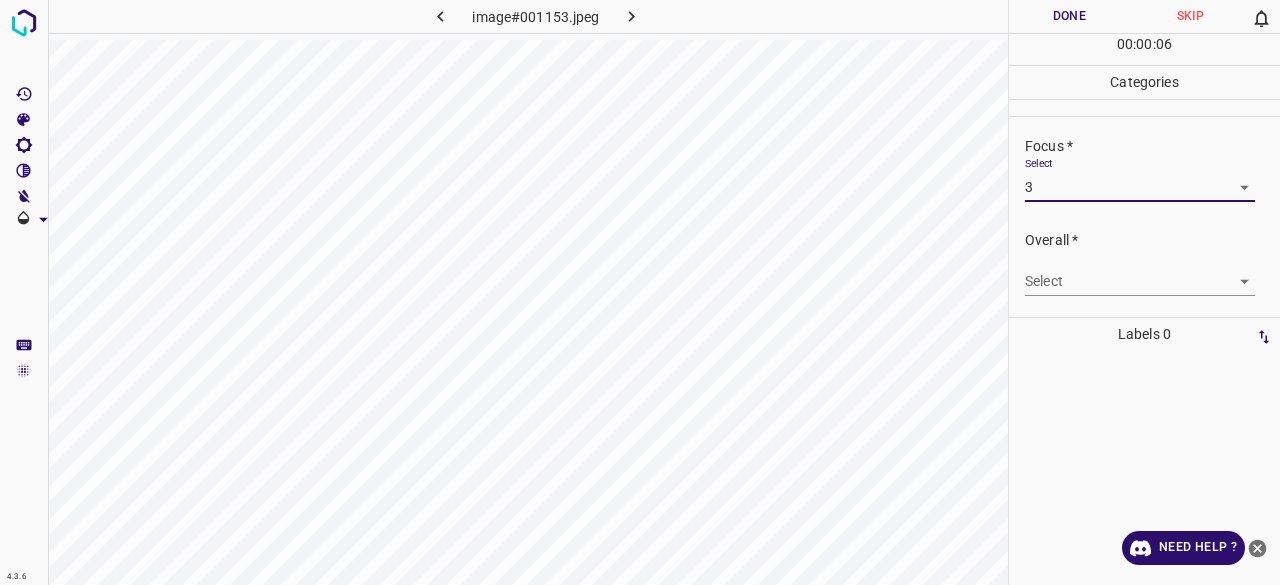 click on "4.3.6  image#001153.jpeg Done Skip 0 00   : 00   : 06   Categories Lighting *  Select 3 3 Focus *  Select 3 3 Overall *  Select ​ Labels   0 Categories 1 Lighting 2 Focus 3 Overall Tools Space Change between modes (Draw & Edit) I Auto labeling R Restore zoom M Zoom in N Zoom out Delete Delete selecte label Filters Z Restore filters X Saturation filter C Brightness filter V Contrast filter B Gray scale filter General O Download Need Help ? - Text - Hide - Delete" at bounding box center (640, 292) 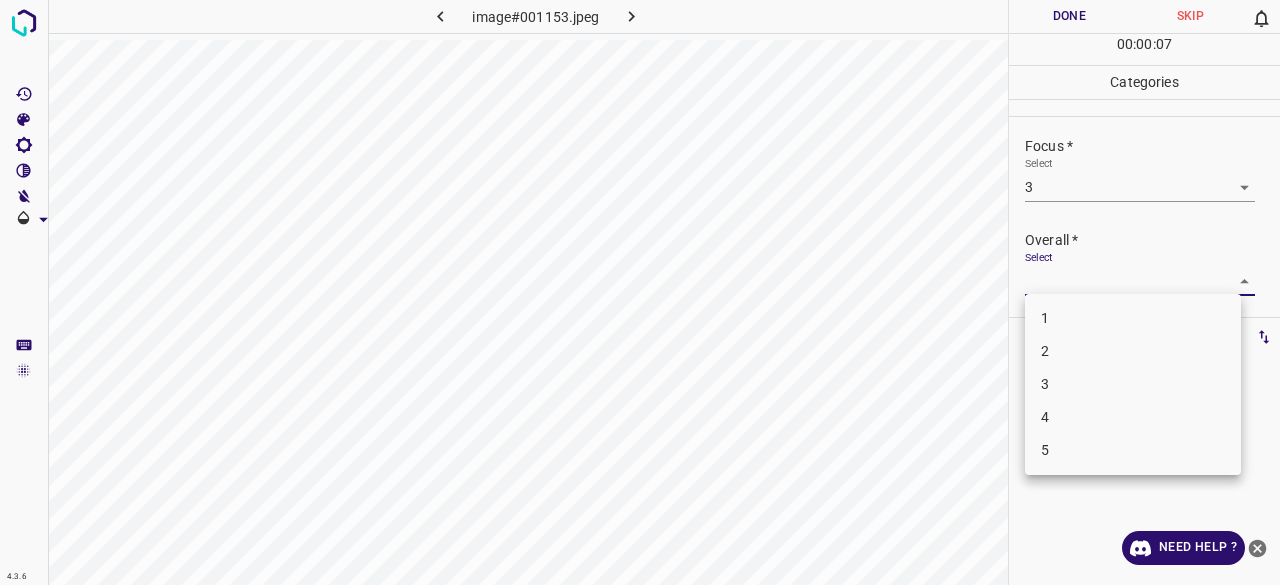 click on "3" at bounding box center [1133, 384] 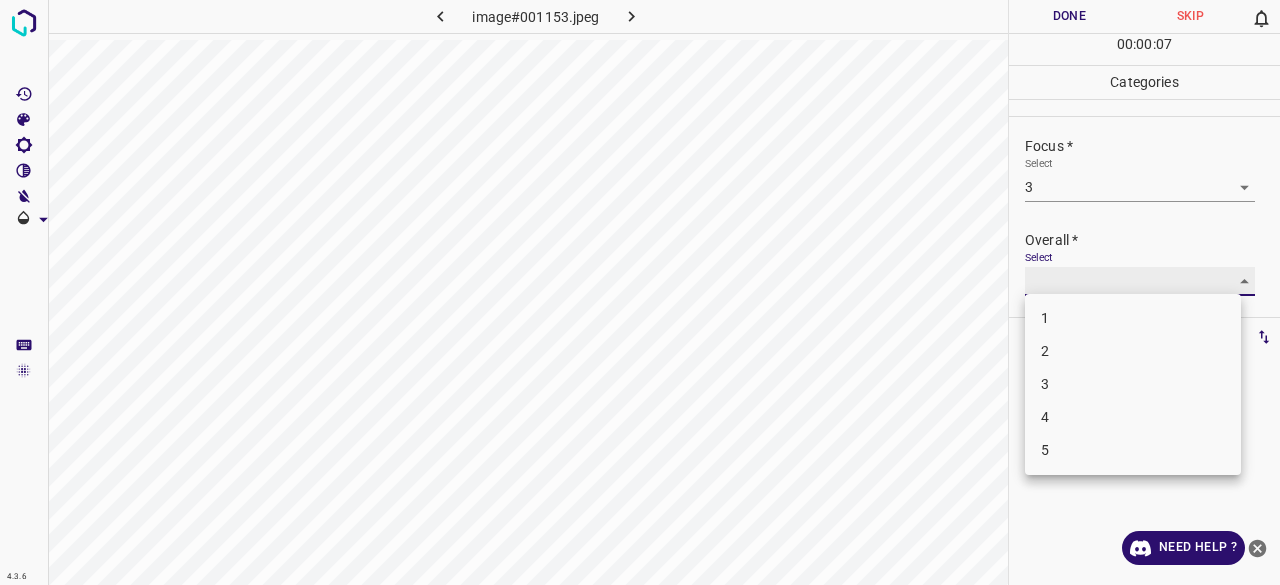 type on "3" 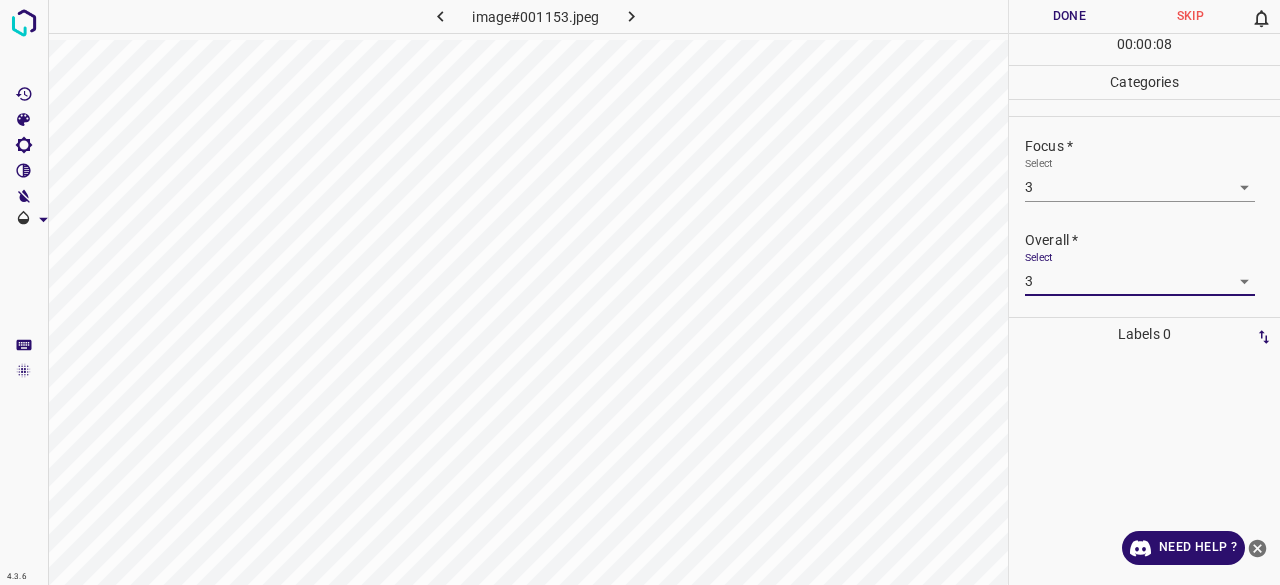 click on "Done" at bounding box center (1069, 16) 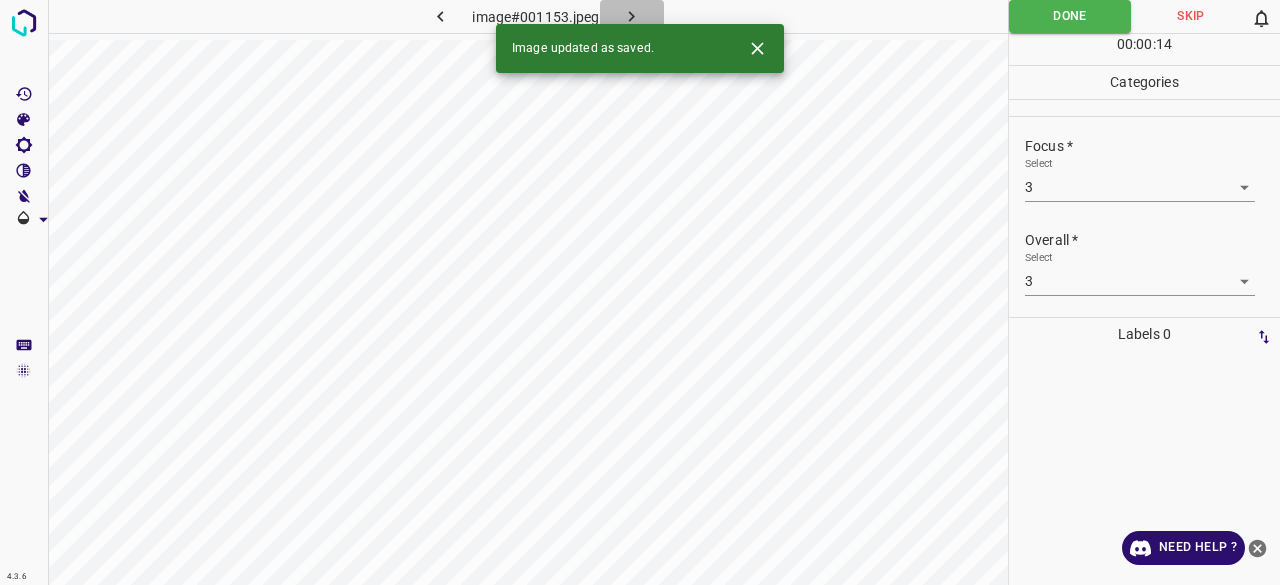 click 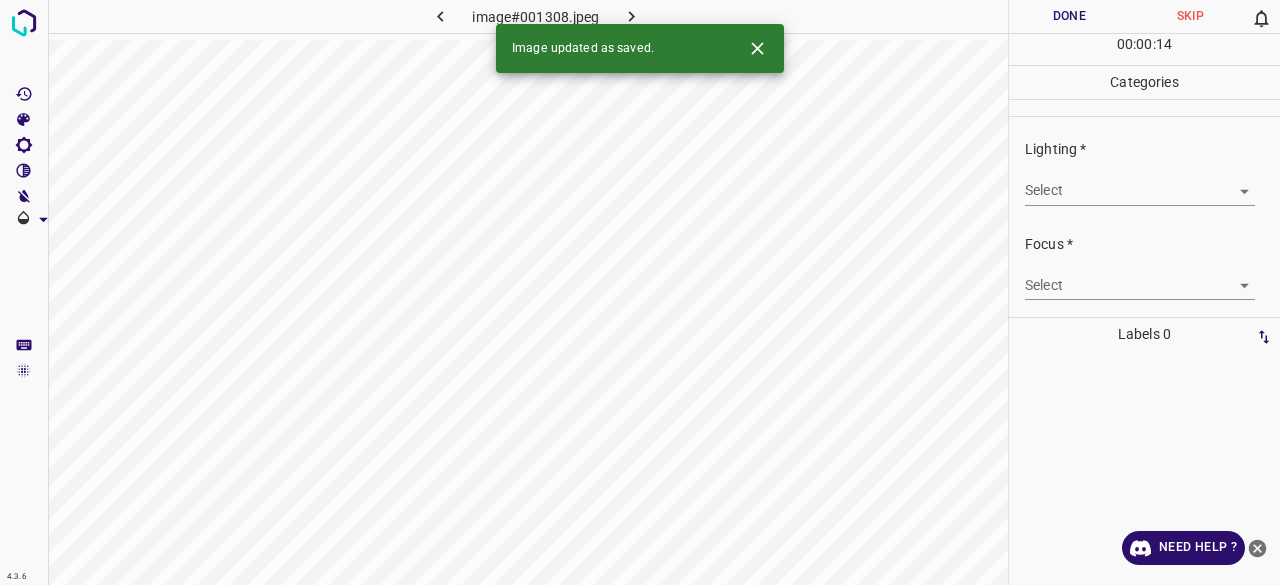 click on "4.3.6  image#001308.jpeg Done Skip 0 00   : 00   : 14   Categories Lighting *  Select ​ Focus *  Select ​ Overall *  Select ​ Labels   0 Categories 1 Lighting 2 Focus 3 Overall Tools Space Change between modes (Draw & Edit) I Auto labeling R Restore zoom M Zoom in N Zoom out Delete Delete selecte label Filters Z Restore filters X Saturation filter C Brightness filter V Contrast filter B Gray scale filter General O Download Image updated as saved. Need Help ? - Text - Hide - Delete" at bounding box center (640, 292) 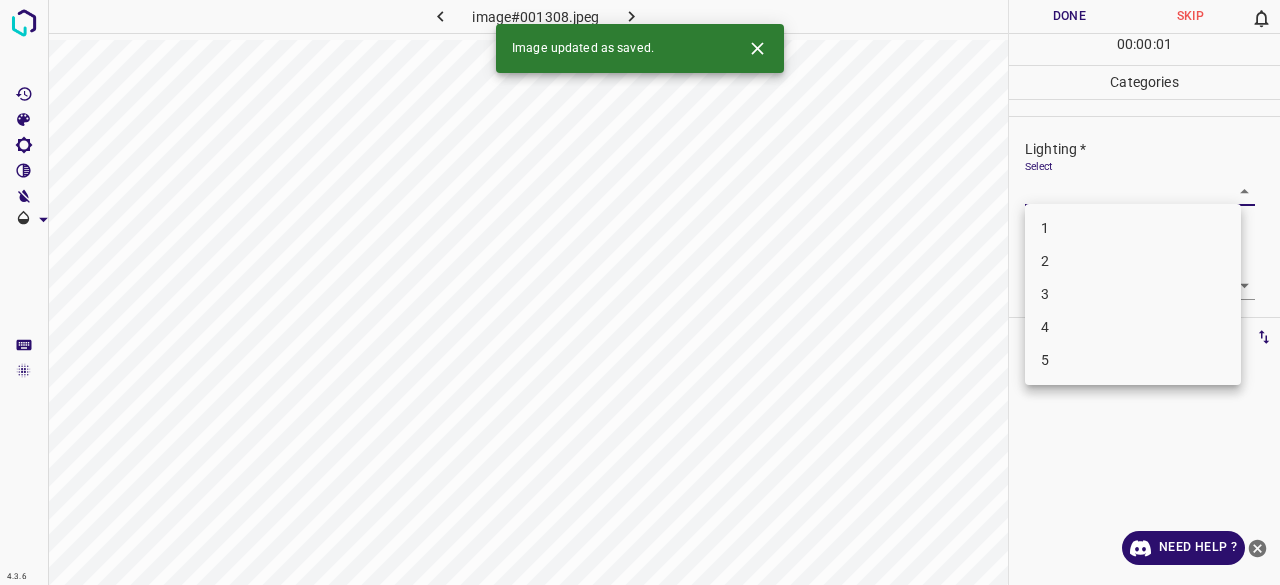 click on "3" at bounding box center [1133, 294] 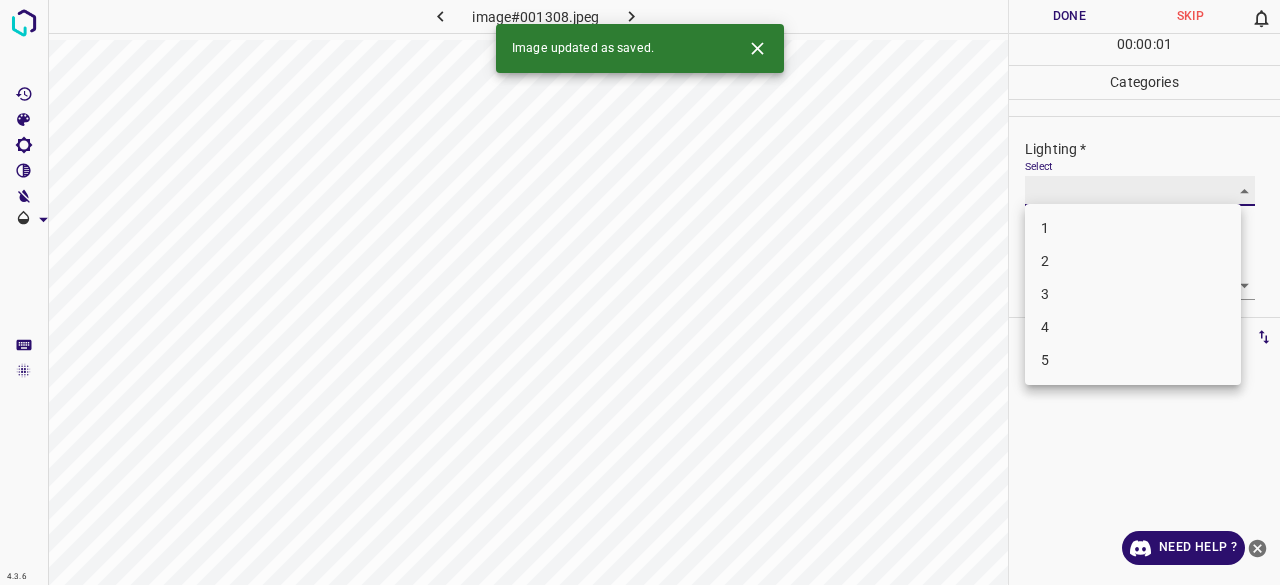 type on "3" 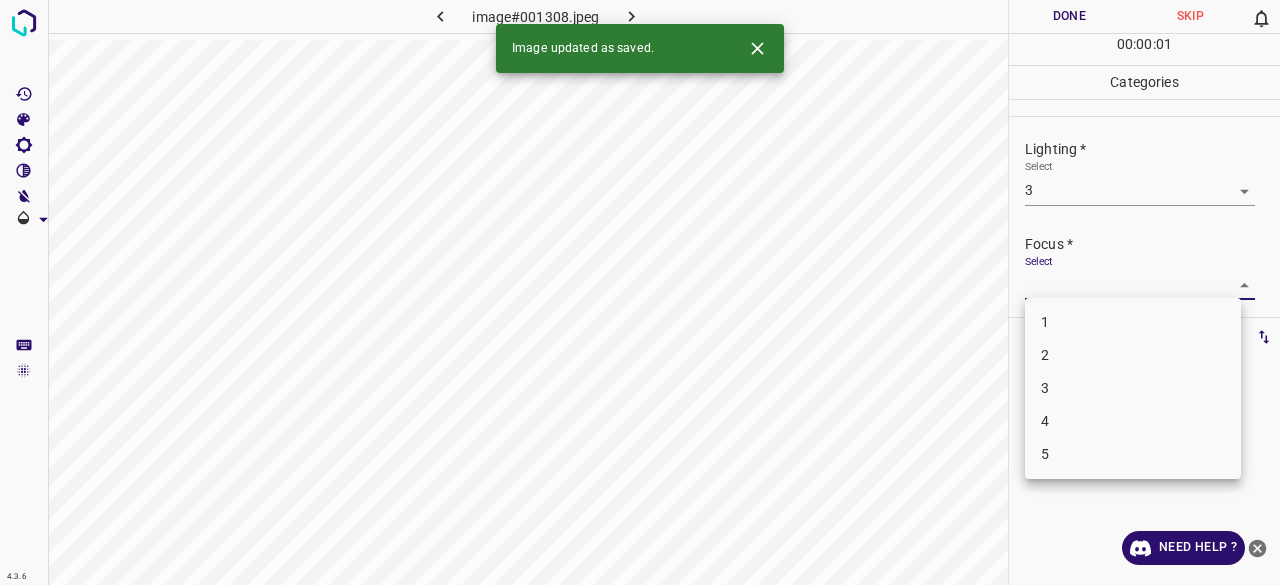 click on "4.3.6  image#001308.jpeg Done Skip 0 00   : 00   : 01   Categories Lighting *  Select 3 3 Focus *  Select ​ Overall *  Select ​ Labels   0 Categories 1 Lighting 2 Focus 3 Overall Tools Space Change between modes (Draw & Edit) I Auto labeling R Restore zoom M Zoom in N Zoom out Delete Delete selecte label Filters Z Restore filters X Saturation filter C Brightness filter V Contrast filter B Gray scale filter General O Download Image updated as saved. Need Help ? - Text - Hide - Delete 1 2 3 4 5" at bounding box center [640, 292] 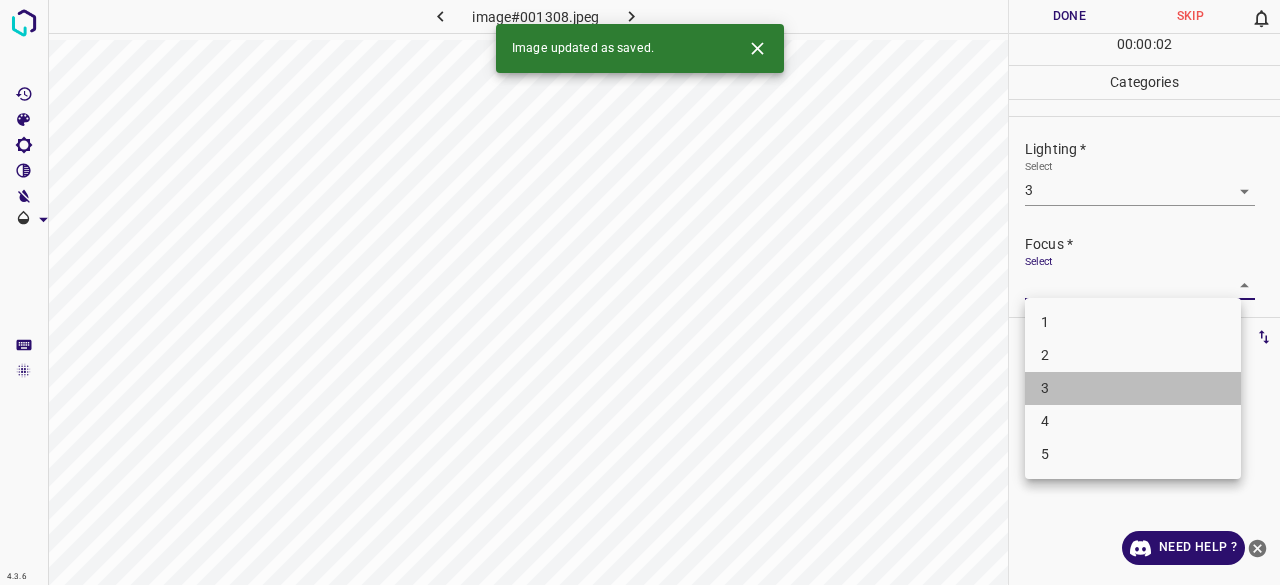 click on "3" at bounding box center [1133, 388] 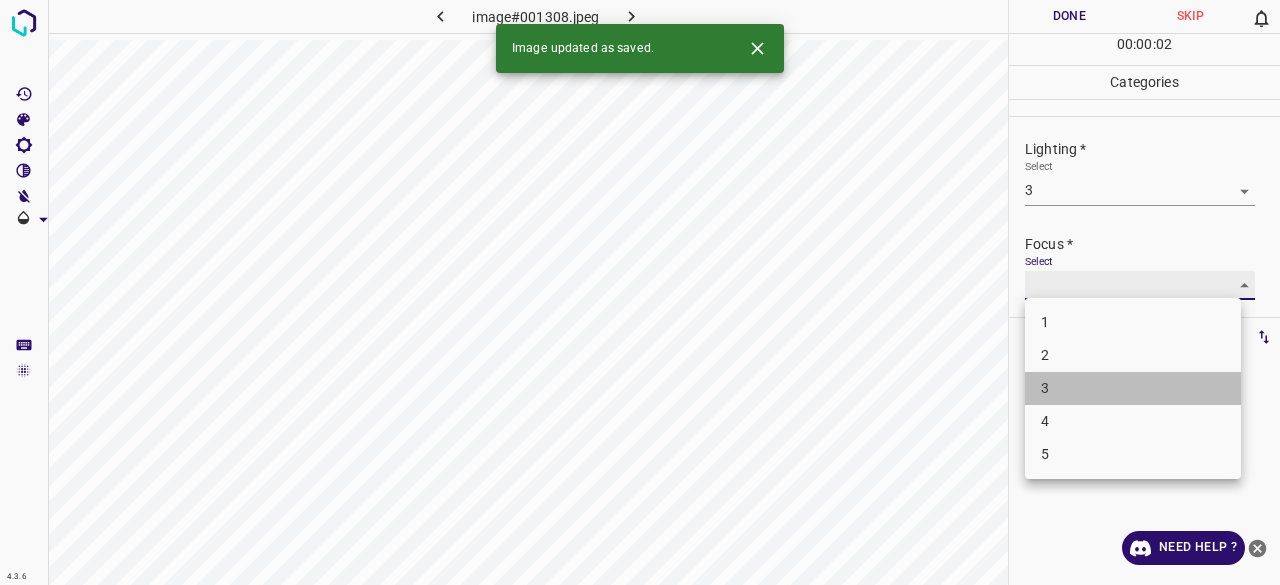 type on "3" 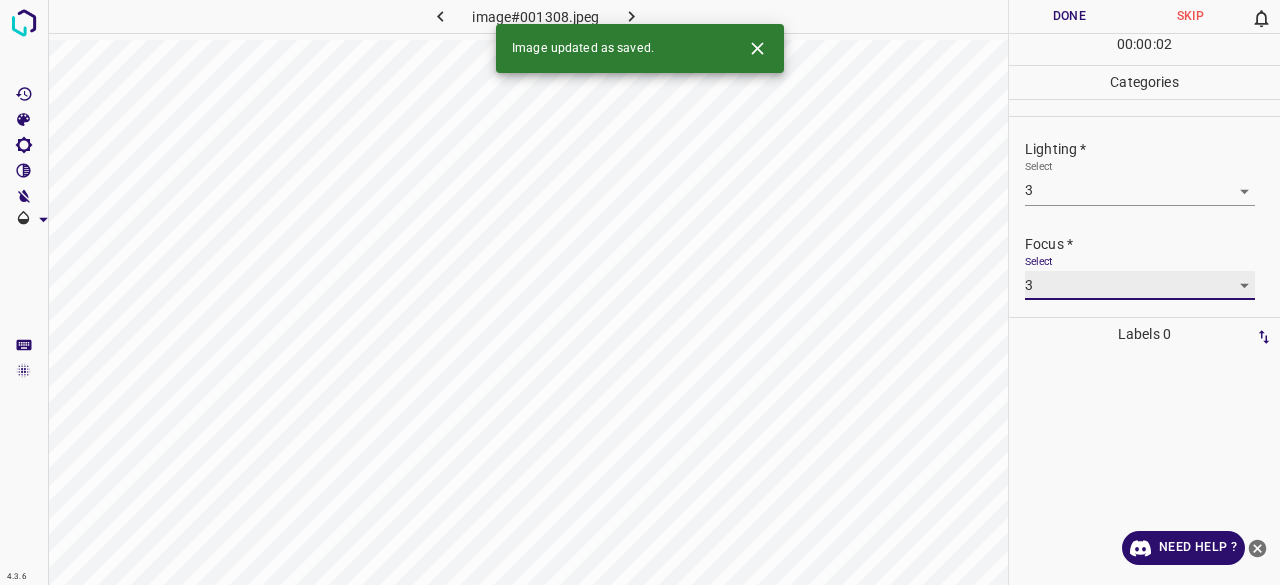 scroll, scrollTop: 98, scrollLeft: 0, axis: vertical 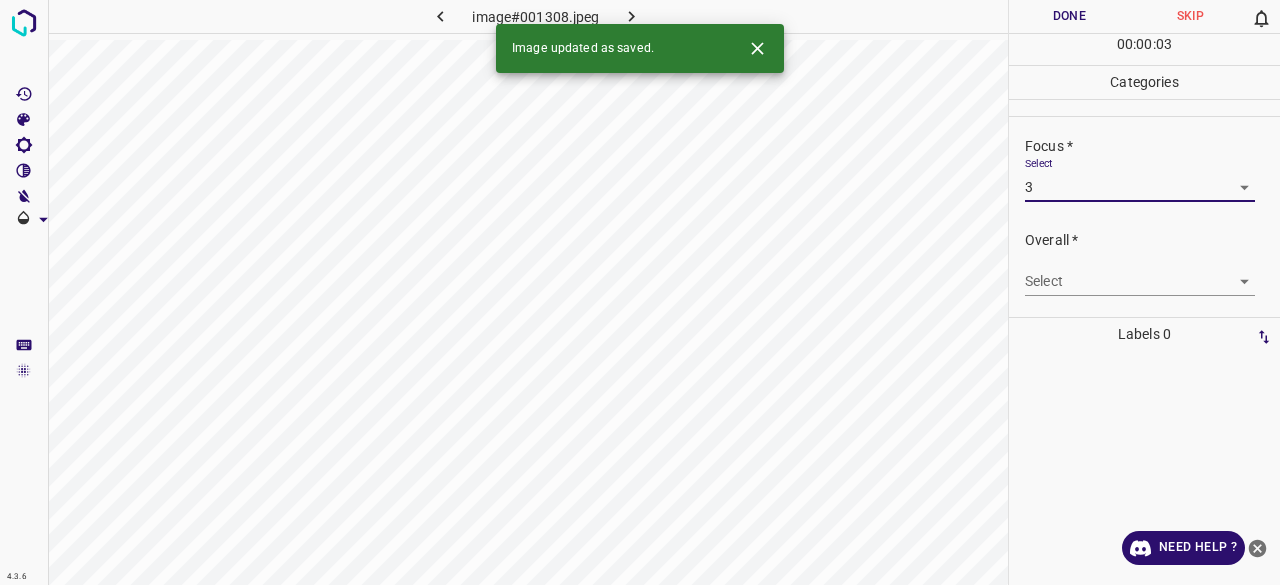 click on "4.3.6  image#001308.jpeg Done Skip 0 00   : 00   : 03   Categories Lighting *  Select 3 3 Focus *  Select 3 3 Overall *  Select ​ Labels   0 Categories 1 Lighting 2 Focus 3 Overall Tools Space Change between modes (Draw & Edit) I Auto labeling R Restore zoom M Zoom in N Zoom out Delete Delete selecte label Filters Z Restore filters X Saturation filter C Brightness filter V Contrast filter B Gray scale filter General O Download Image updated as saved. Need Help ? - Text - Hide - Delete" at bounding box center (640, 292) 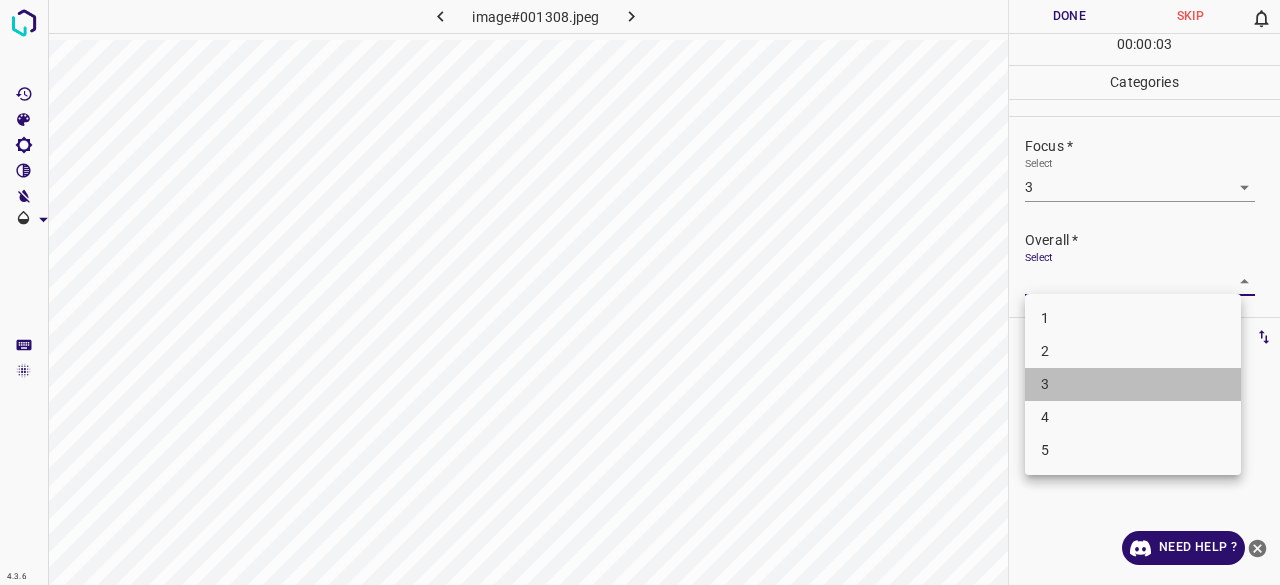 click on "3" at bounding box center [1133, 384] 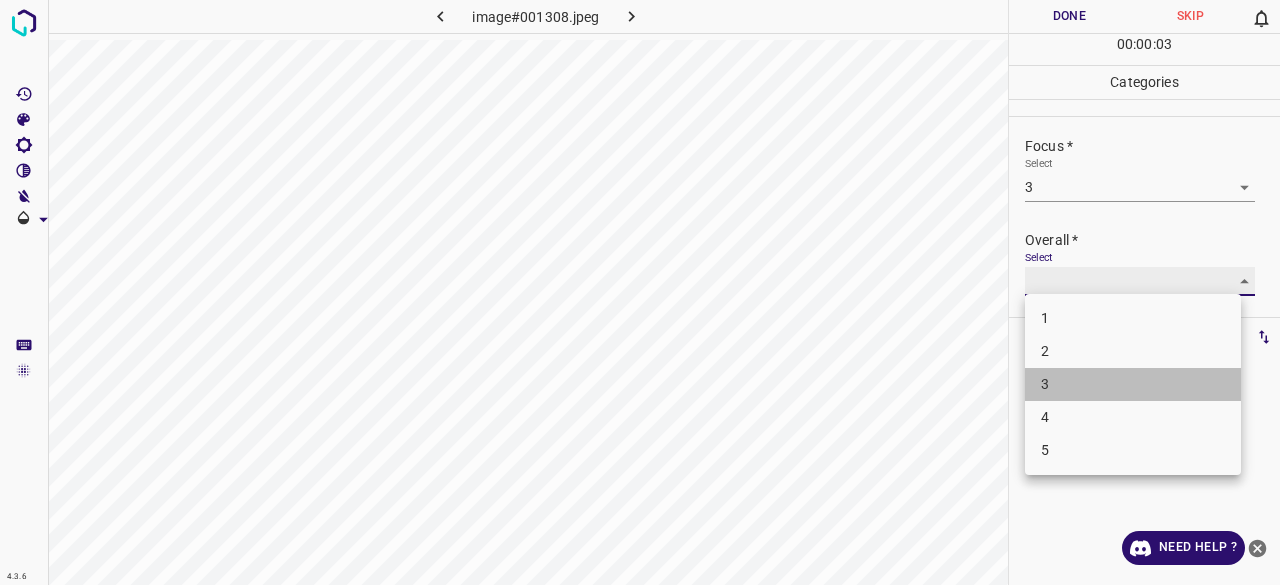 type on "3" 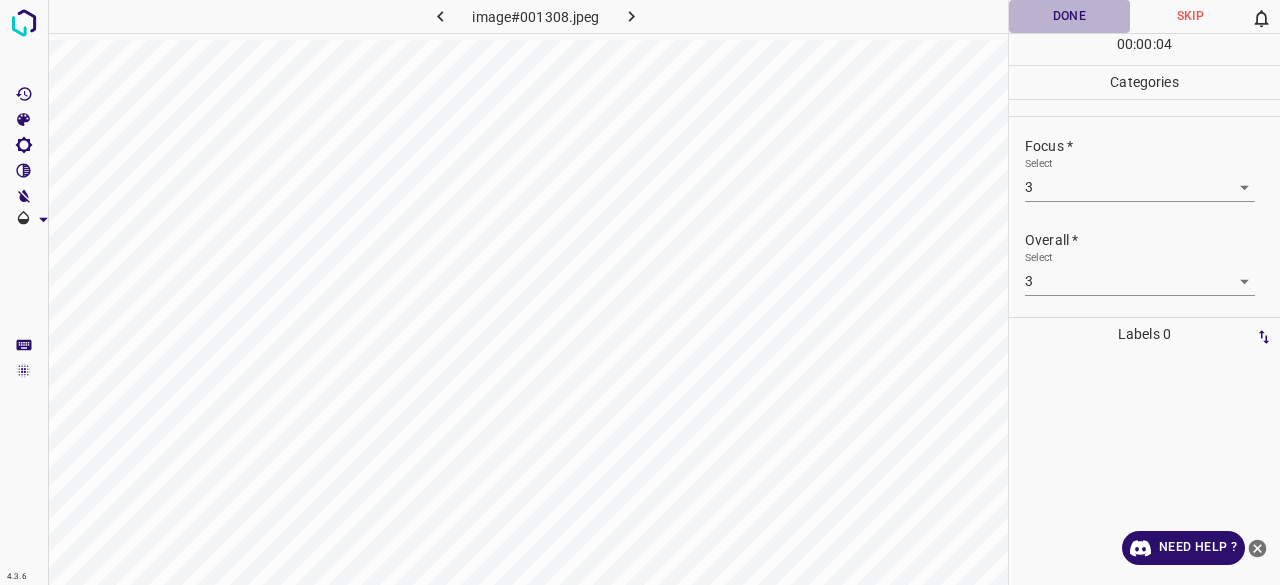 click on "Done" at bounding box center (1069, 16) 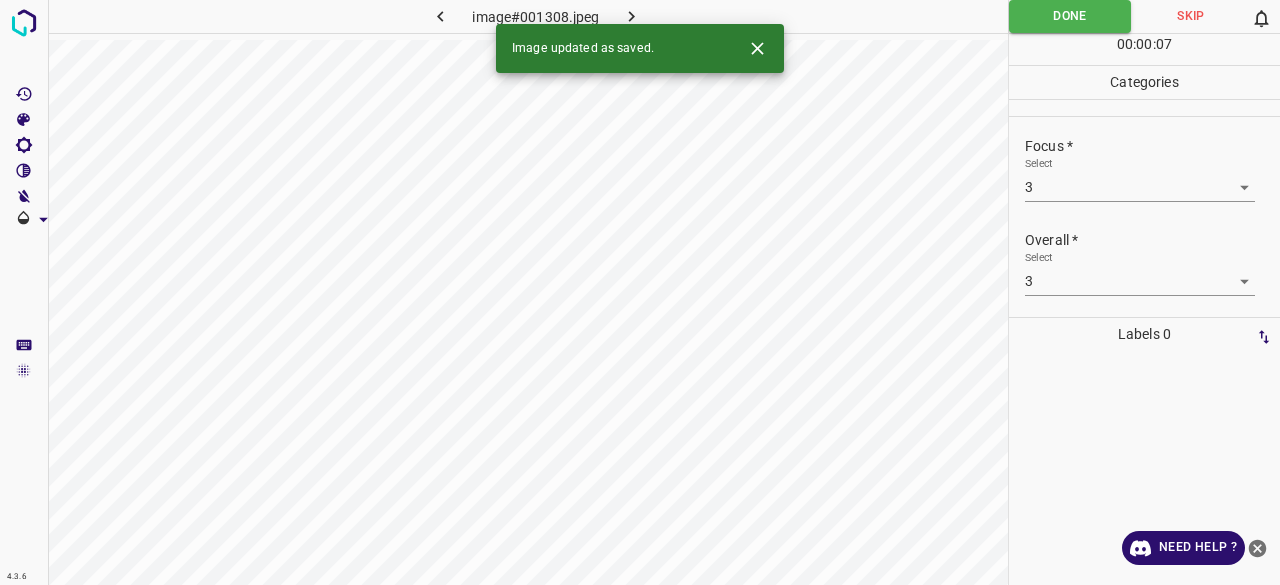 click 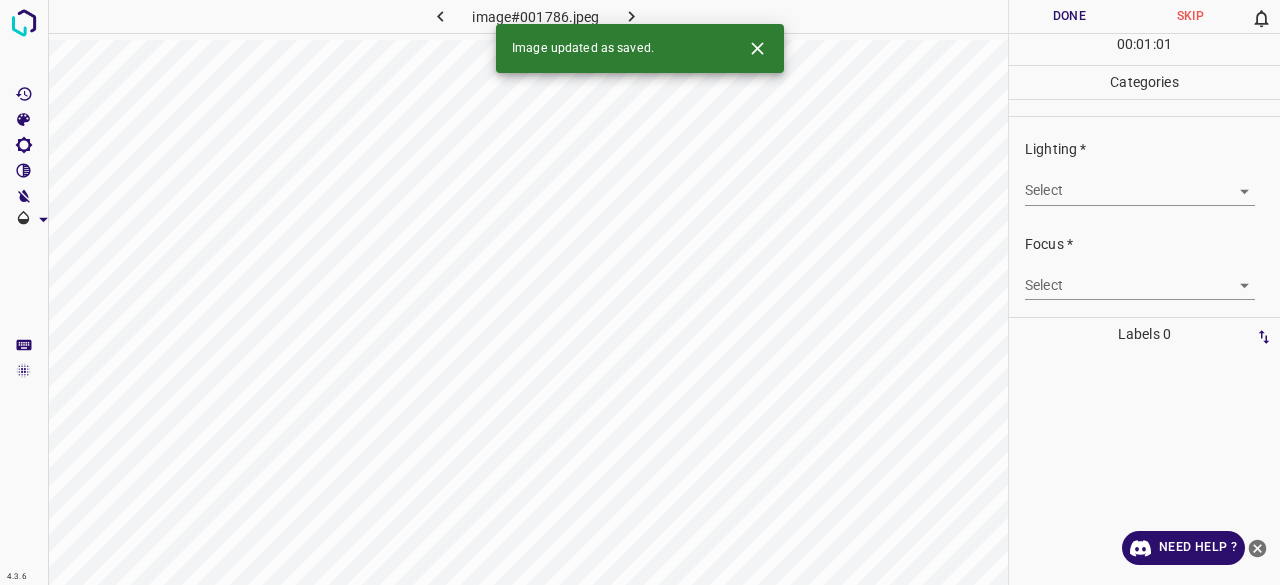 click on "4.3.6  image#001786.jpeg Done Skip 0 00   : 01   : 01   Categories Lighting *  Select ​ Focus *  Select ​ Overall *  Select ​ Labels   0 Categories 1 Lighting 2 Focus 3 Overall Tools Space Change between modes (Draw & Edit) I Auto labeling R Restore zoom M Zoom in N Zoom out Delete Delete selecte label Filters Z Restore filters X Saturation filter C Brightness filter V Contrast filter B Gray scale filter General O Download Image updated as saved. Need Help ? - Text - Hide - Delete" at bounding box center [640, 292] 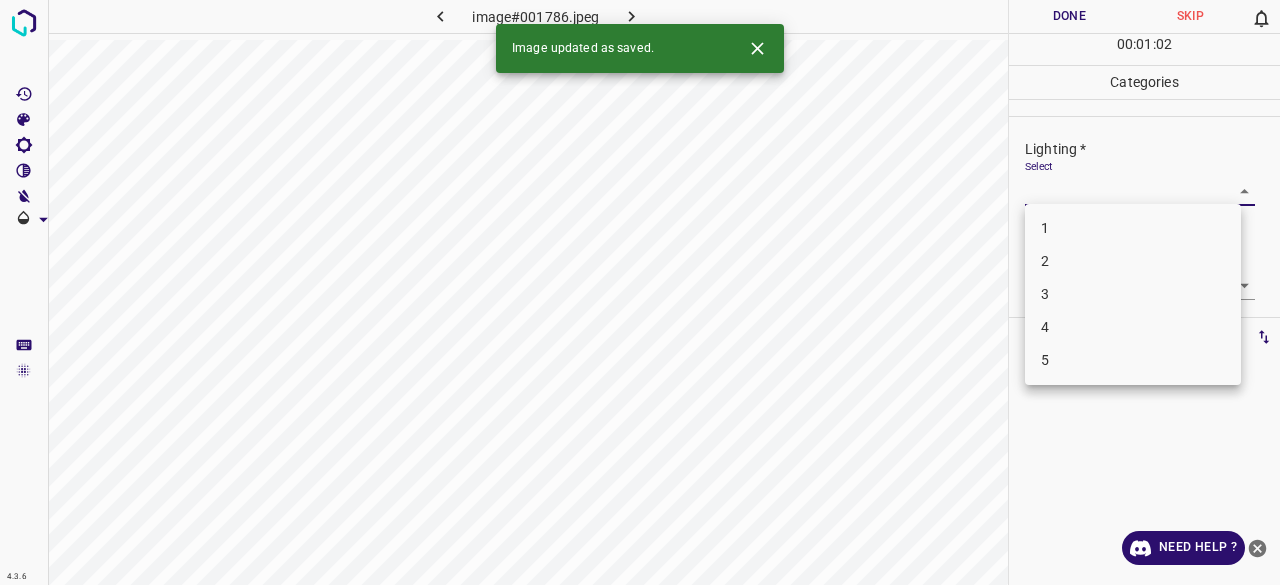 click at bounding box center [640, 292] 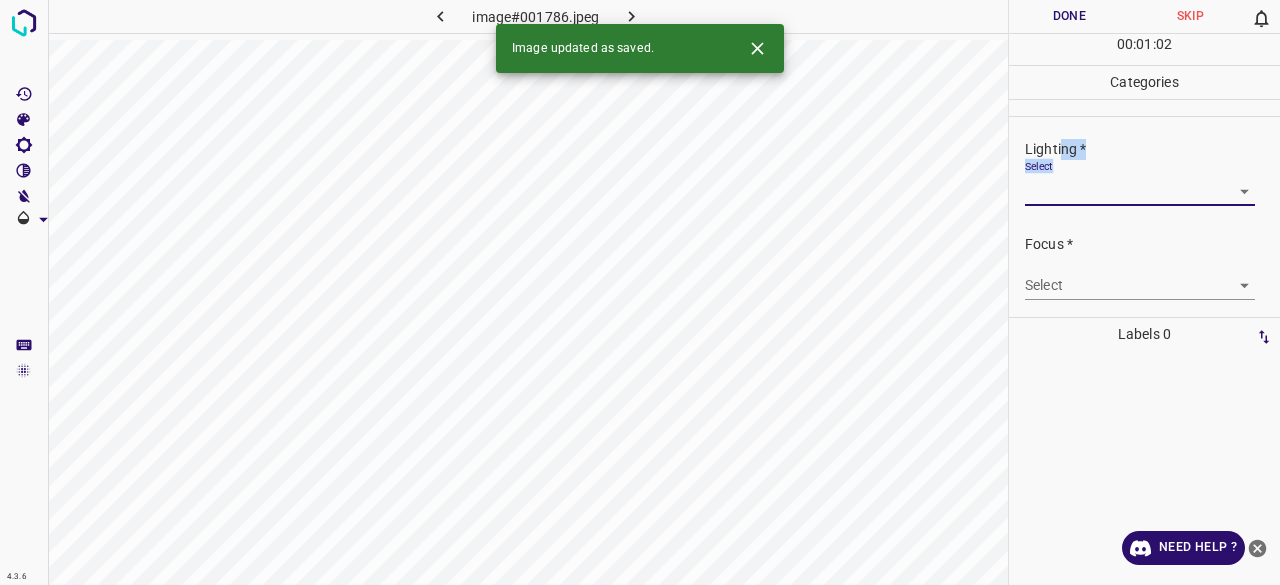 click on "Lighting *  Select ​" at bounding box center (1152, 172) 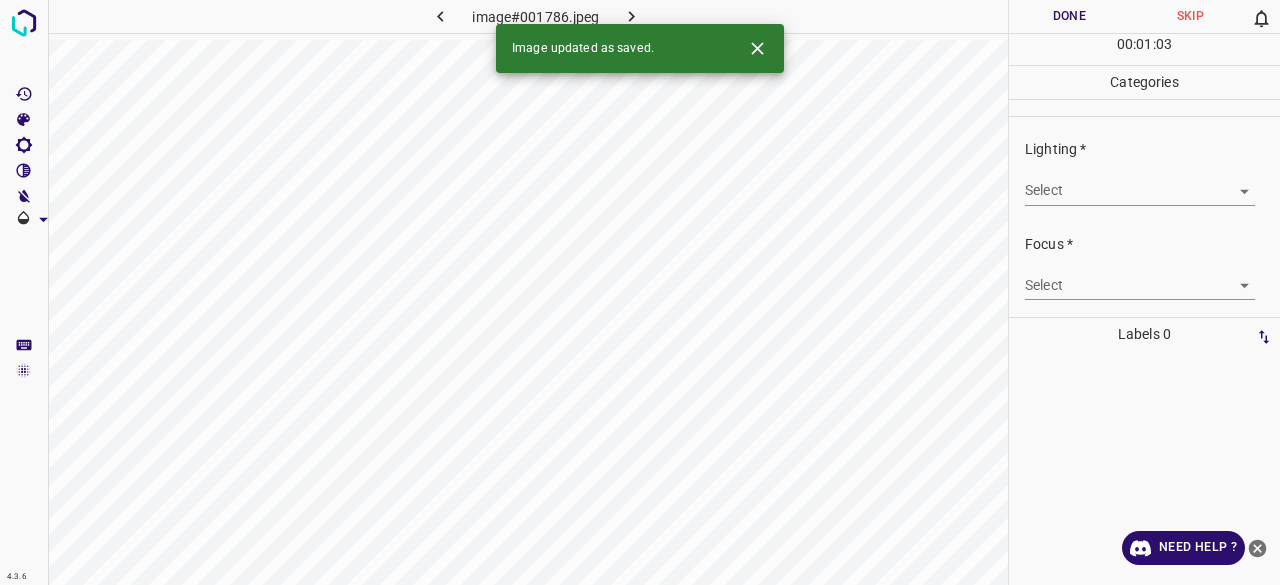 click on "Lighting *  Select ​" at bounding box center [1144, 172] 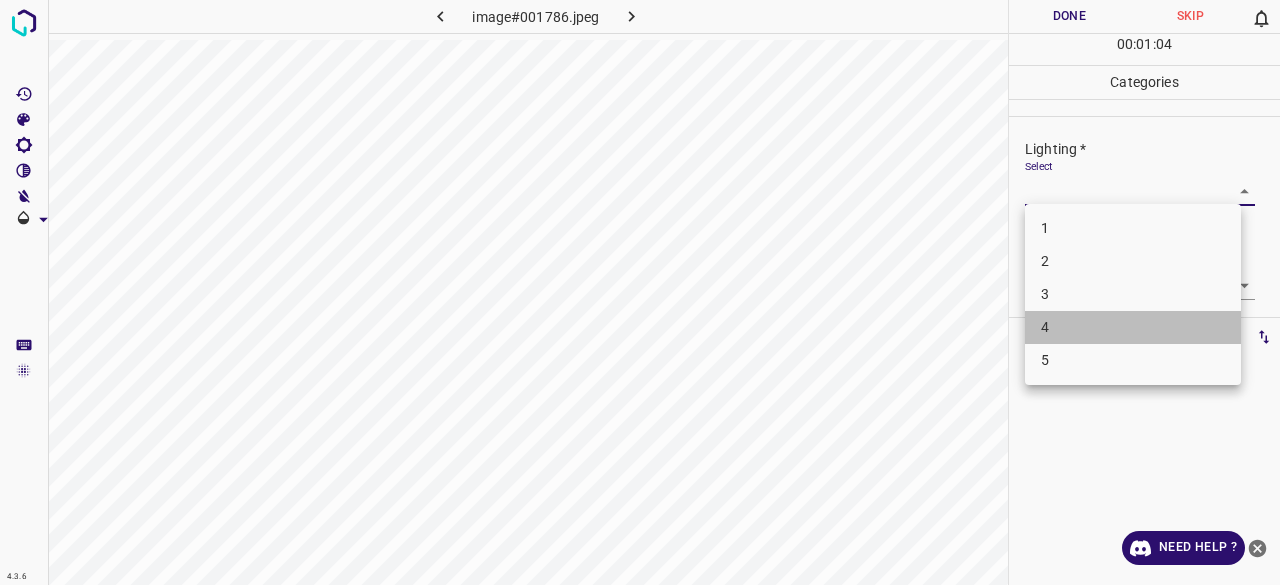 click on "4" at bounding box center (1133, 327) 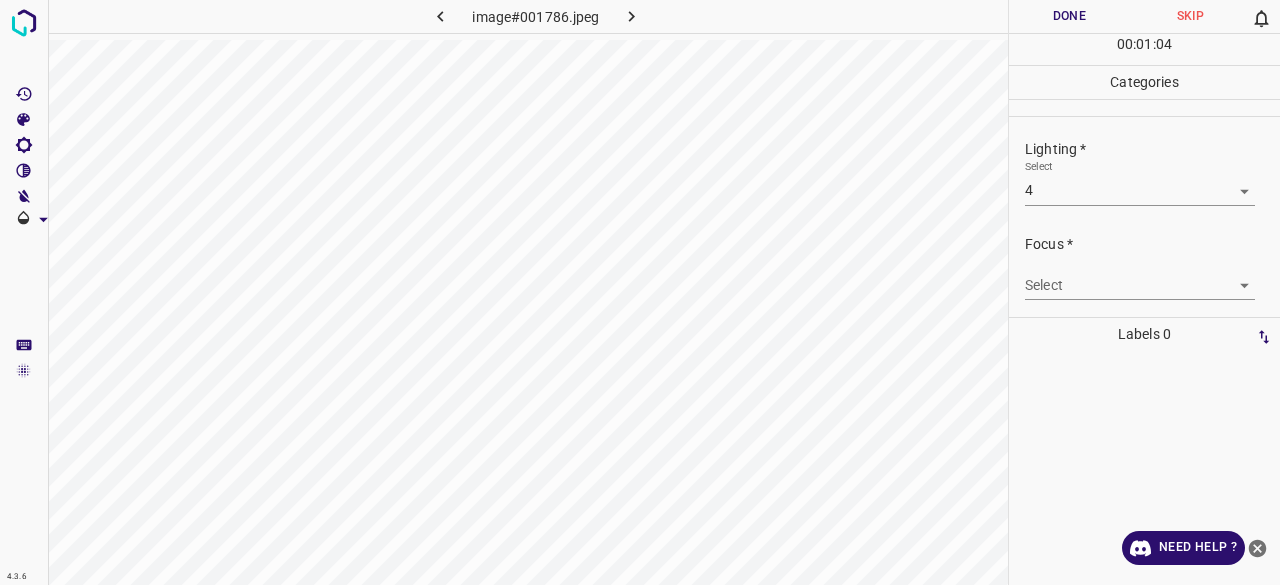 click on "Lighting *  Select 4 4" at bounding box center (1144, 172) 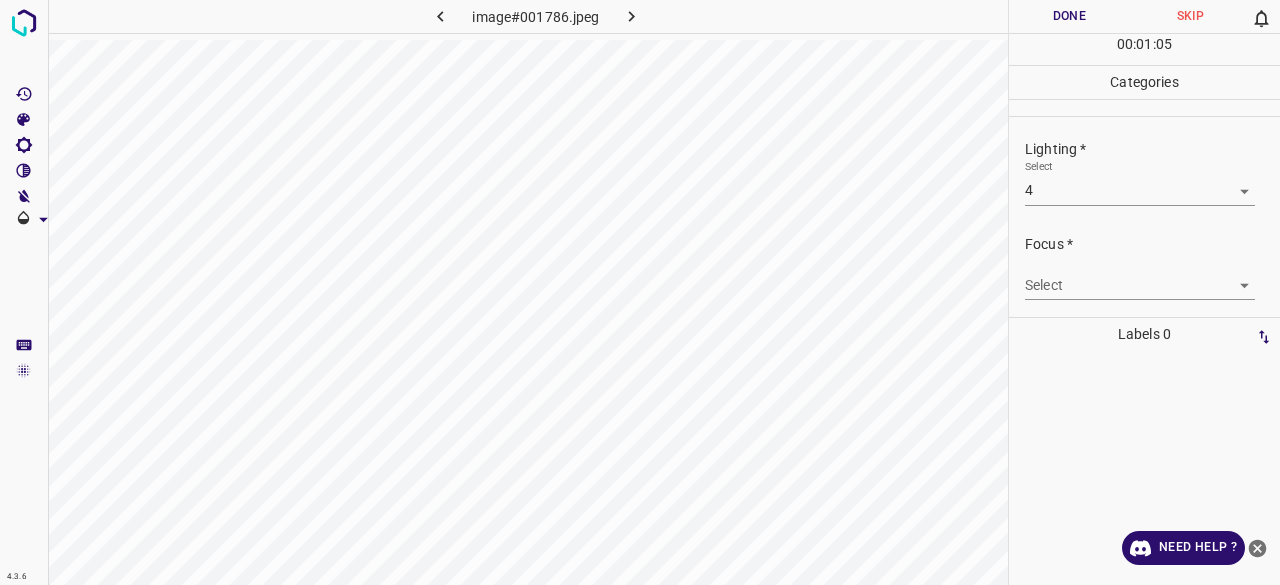 click on "4.3.6  image#001786.jpeg Done Skip 0 00   : 01   : 05   Categories Lighting *  Select 4 4 Focus *  Select ​ Overall *  Select ​ Labels   0 Categories 1 Lighting 2 Focus 3 Overall Tools Space Change between modes (Draw & Edit) I Auto labeling R Restore zoom M Zoom in N Zoom out Delete Delete selecte label Filters Z Restore filters X Saturation filter C Brightness filter V Contrast filter B Gray scale filter General O Download Need Help ? - Text - Hide - Delete" at bounding box center (640, 292) 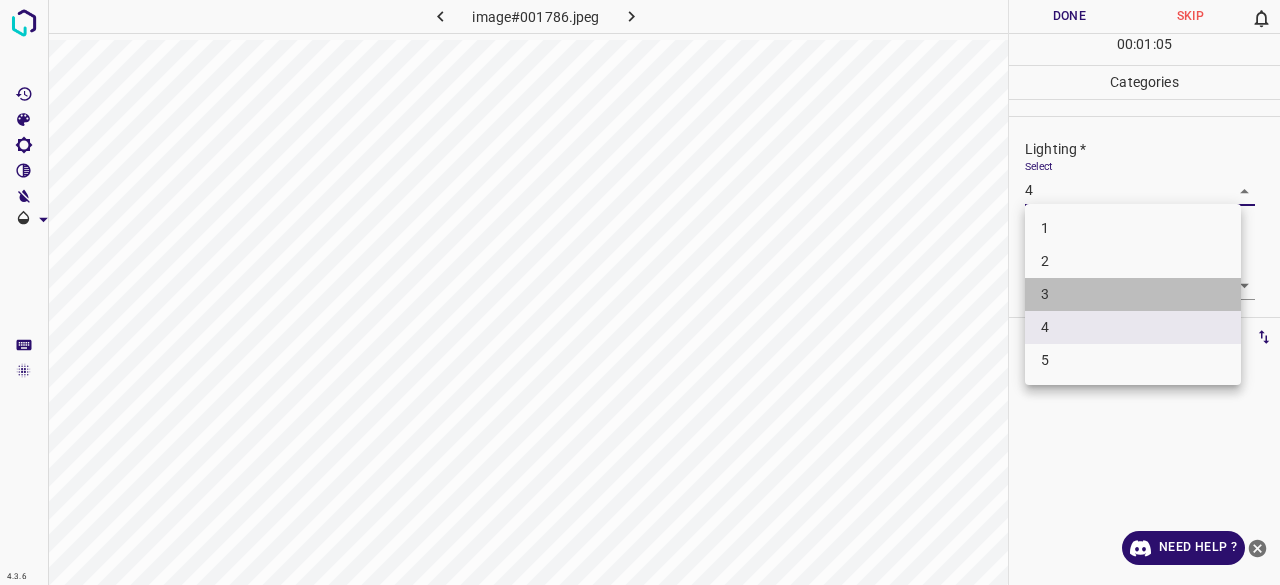 click on "3" at bounding box center [1133, 294] 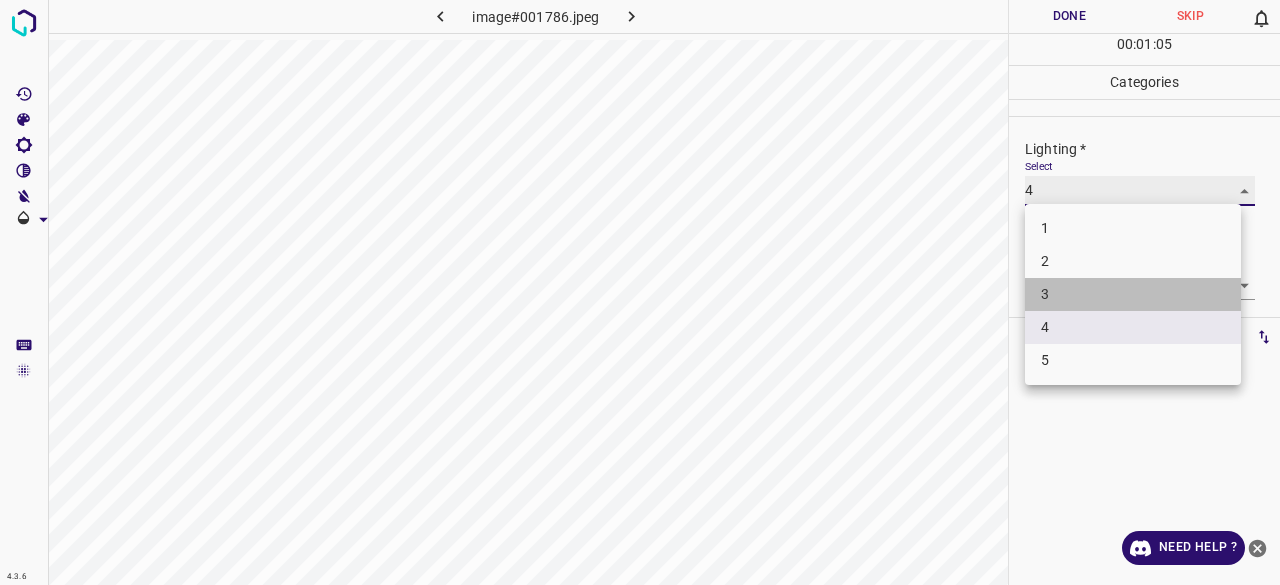 type on "3" 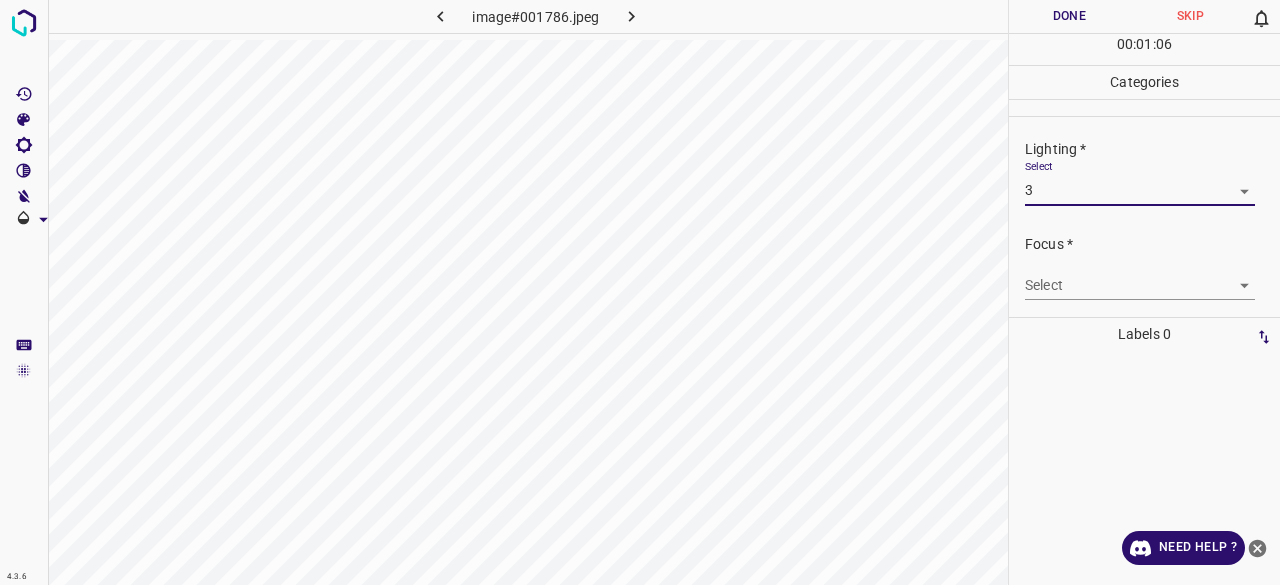 click on "4.3.6  image#001786.jpeg Done Skip 0 00   : 01   : 06   Categories Lighting *  Select 3 3 Focus *  Select ​ Overall *  Select ​ Labels   0 Categories 1 Lighting 2 Focus 3 Overall Tools Space Change between modes (Draw & Edit) I Auto labeling R Restore zoom M Zoom in N Zoom out Delete Delete selecte label Filters Z Restore filters X Saturation filter C Brightness filter V Contrast filter B Gray scale filter General O Download Need Help ? - Text - Hide - Delete" at bounding box center (640, 292) 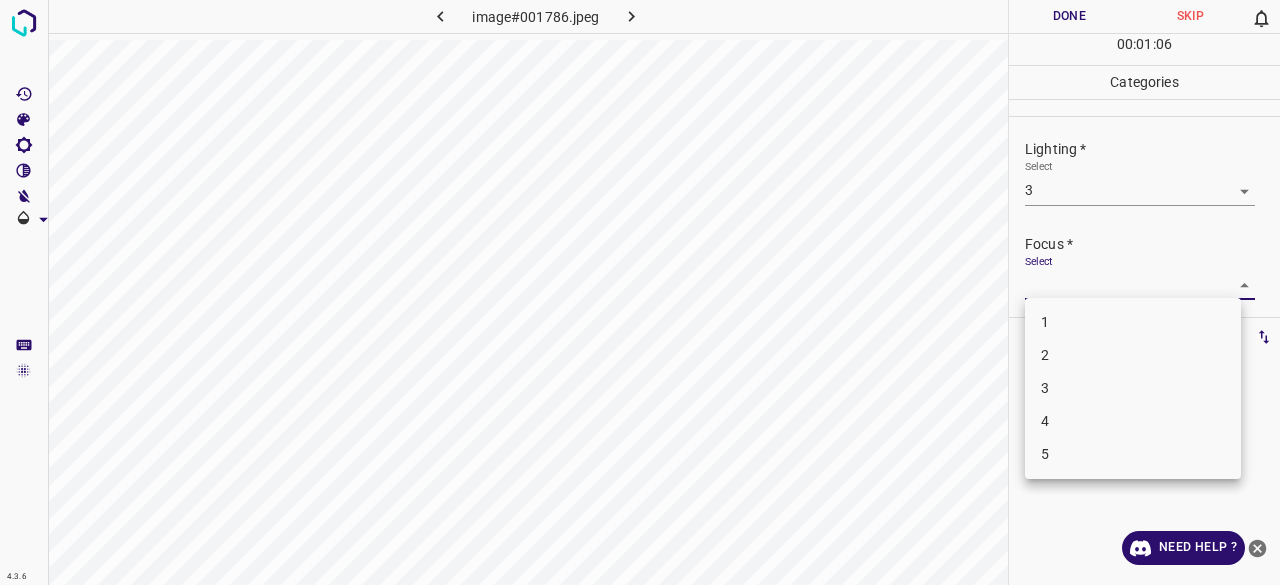 click on "3" at bounding box center (1133, 388) 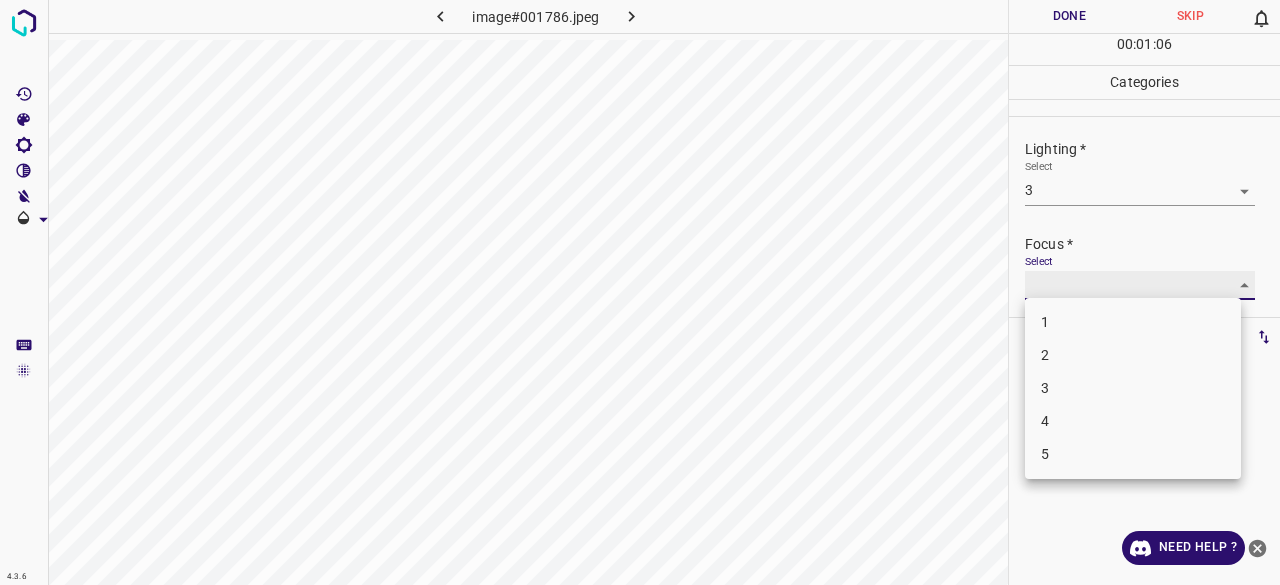 type on "3" 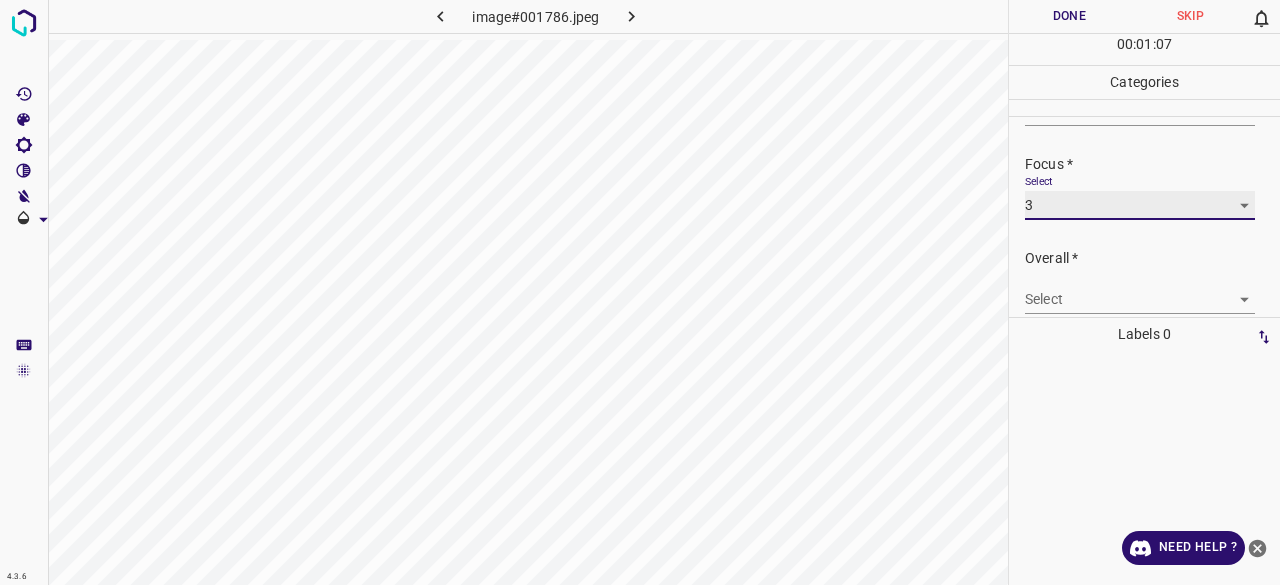 scroll, scrollTop: 98, scrollLeft: 0, axis: vertical 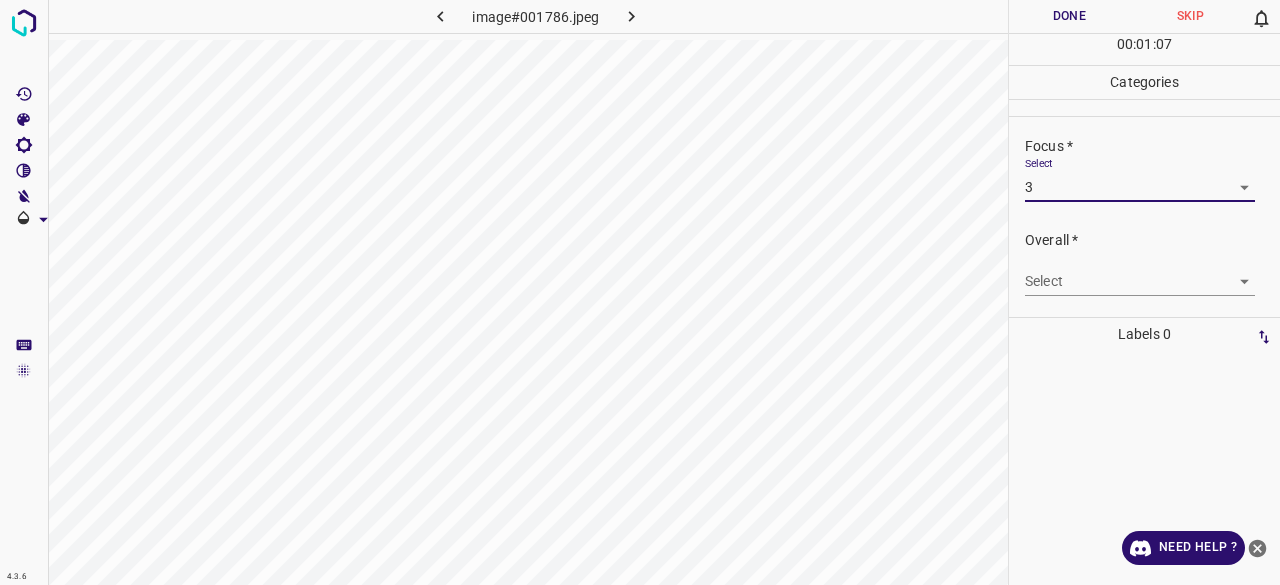 click on "4.3.6  image#001786.jpeg Done Skip 0 00   : 01   : 07   Categories Lighting *  Select 3 3 Focus *  Select 3 3 Overall *  Select ​ Labels   0 Categories 1 Lighting 2 Focus 3 Overall Tools Space Change between modes (Draw & Edit) I Auto labeling R Restore zoom M Zoom in N Zoom out Delete Delete selecte label Filters Z Restore filters X Saturation filter C Brightness filter V Contrast filter B Gray scale filter General O Download Need Help ? - Text - Hide - Delete" at bounding box center [640, 292] 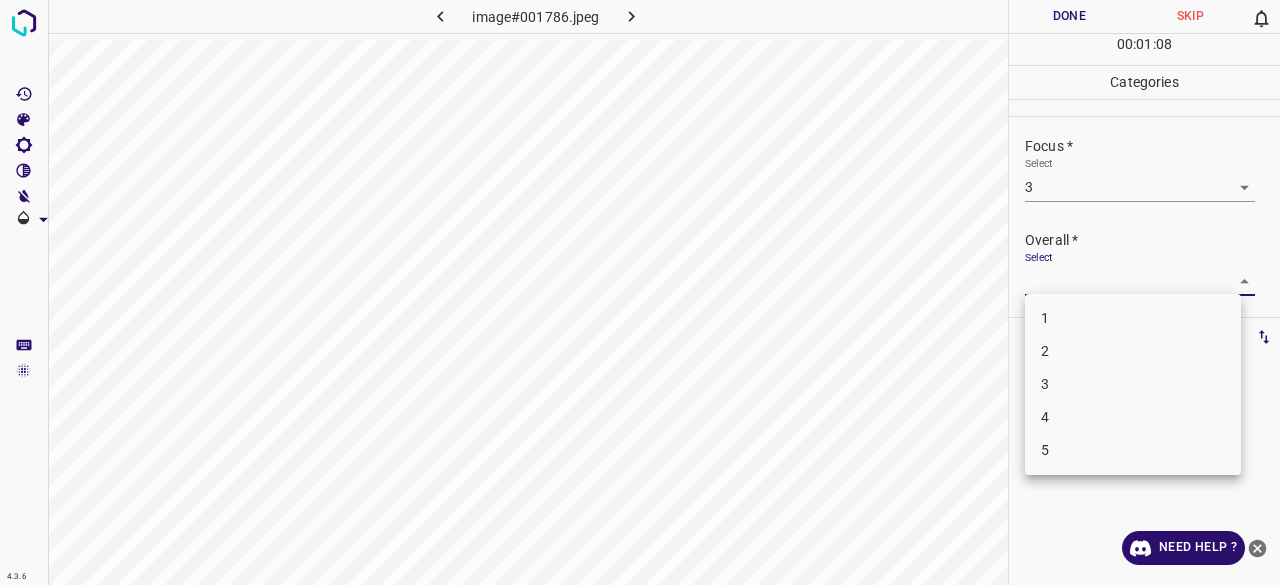 click on "3" at bounding box center (1133, 384) 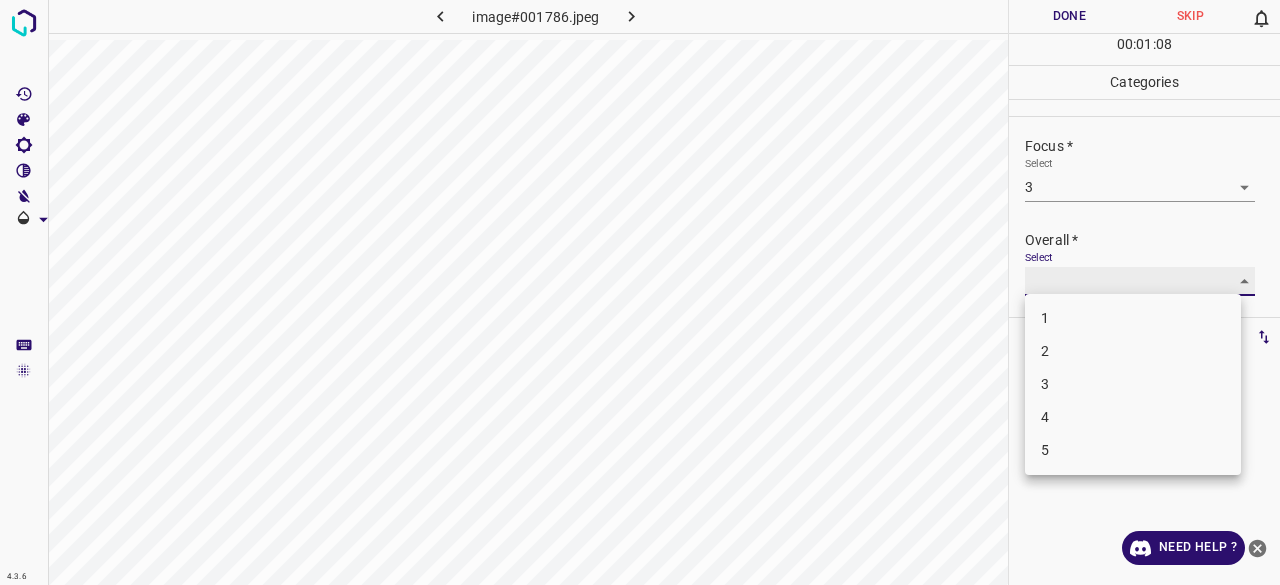 type on "3" 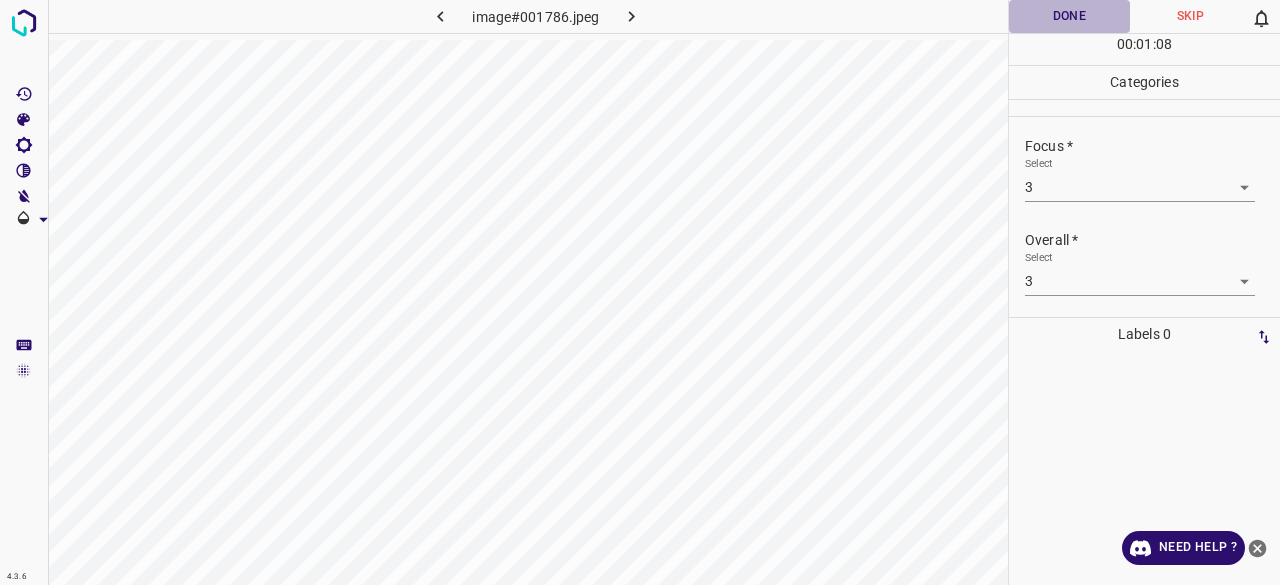 click on "Done" at bounding box center [1069, 16] 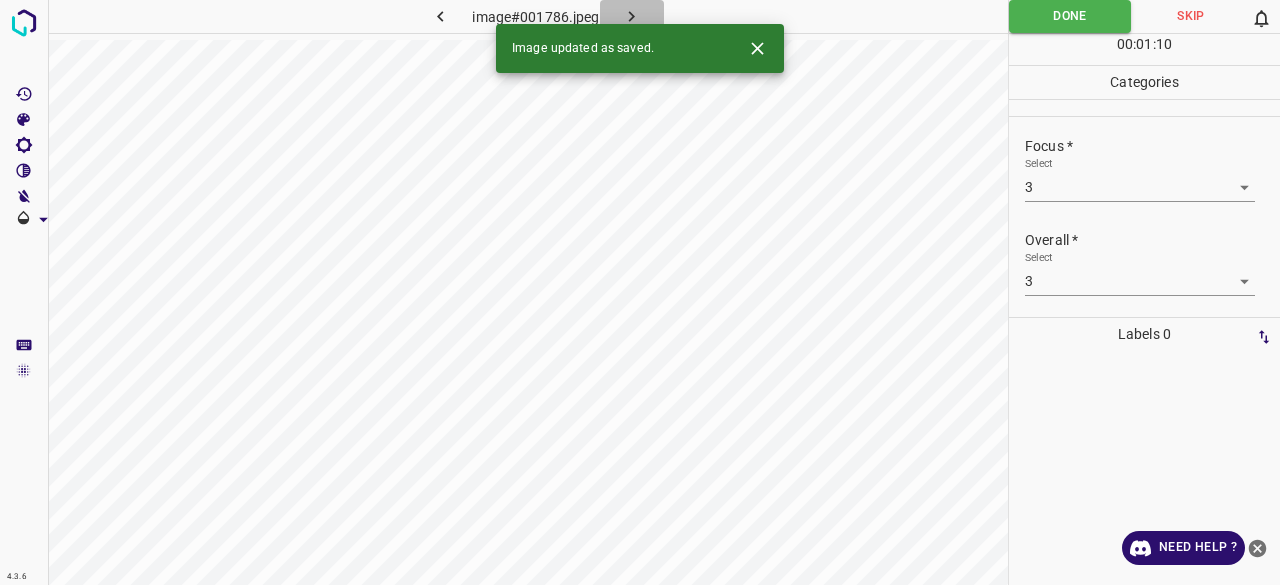 click 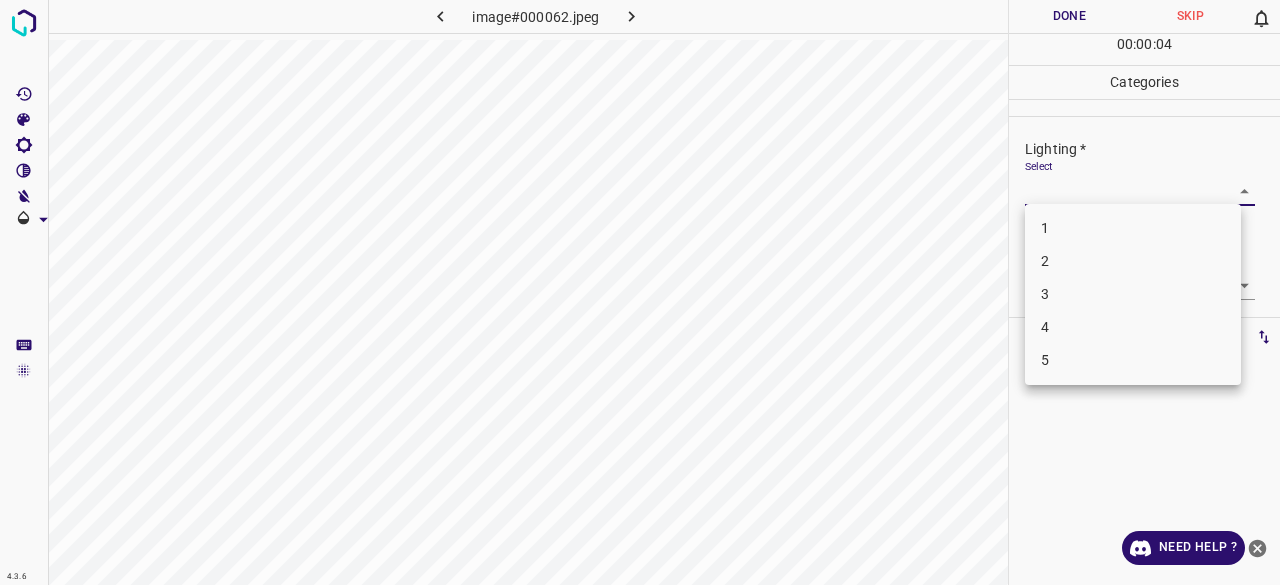 click on "4.3.6  image#000062.jpeg Done Skip 0 00   : 00   : 04   Categories Lighting *  Select ​ Focus *  Select ​ Overall *  Select ​ Labels   0 Categories 1 Lighting 2 Focus 3 Overall Tools Space Change between modes (Draw & Edit) I Auto labeling R Restore zoom M Zoom in N Zoom out Delete Delete selecte label Filters Z Restore filters X Saturation filter C Brightness filter V Contrast filter B Gray scale filter General O Download Need Help ? - Text - Hide - Delete 1 2 3 4 5" at bounding box center [640, 292] 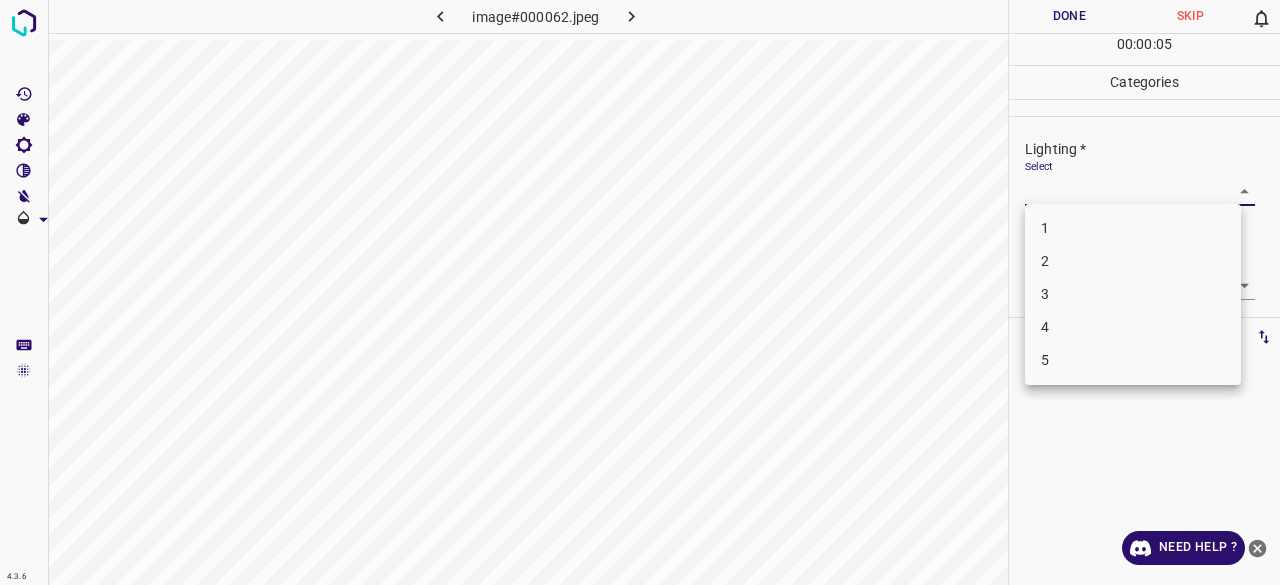 drag, startPoint x: 1051, startPoint y: 271, endPoint x: 1054, endPoint y: 301, distance: 30.149628 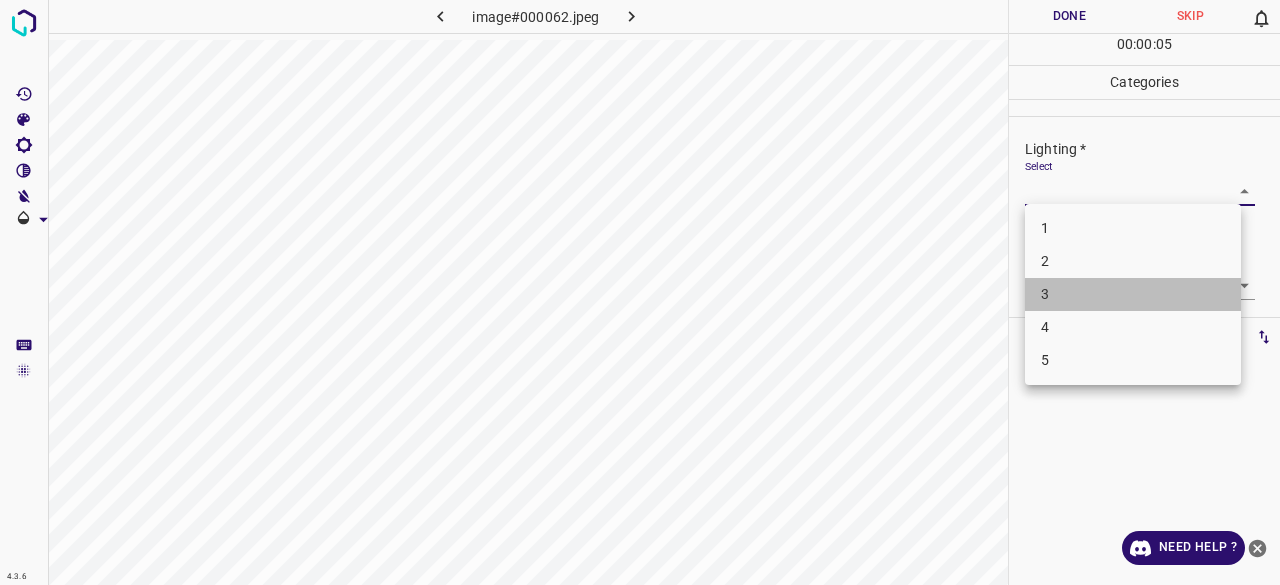 click on "3" at bounding box center (1133, 294) 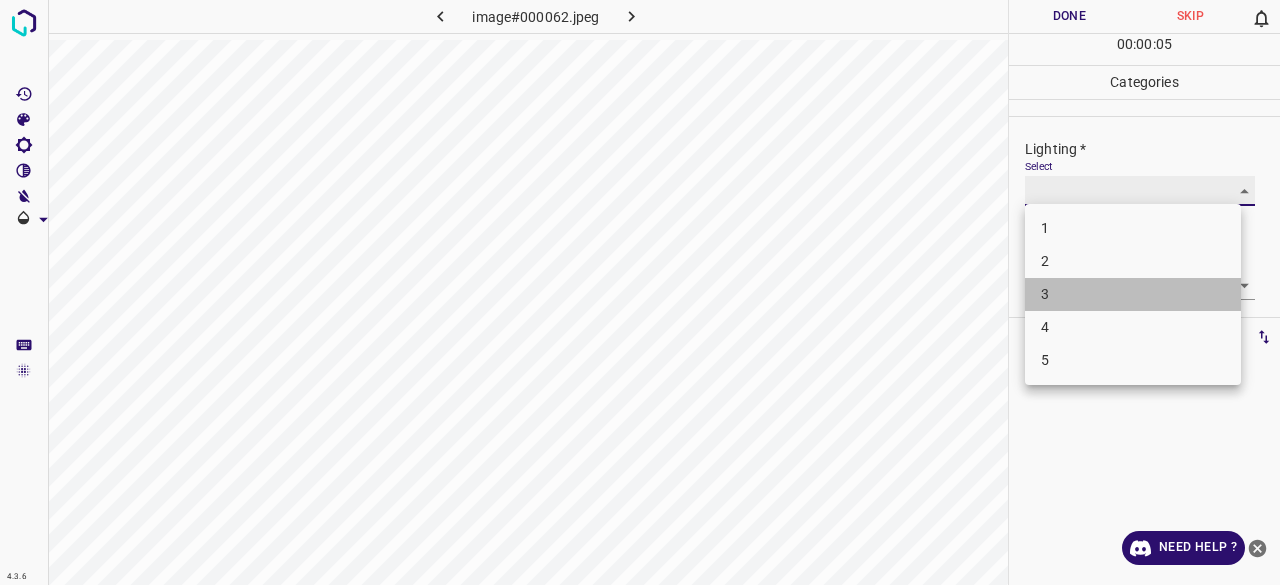 type on "3" 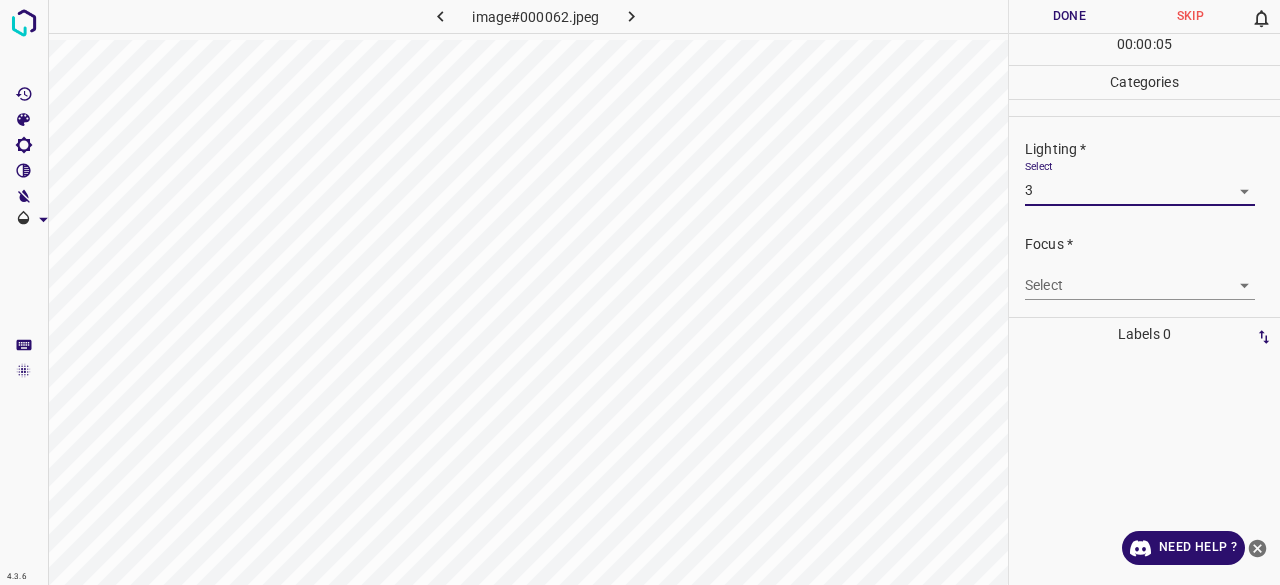 click on "4.3.6  image#000062.jpeg Done Skip 0 00   : 00   : 05   Categories Lighting *  Select 3 3 Focus *  Select ​ Overall *  Select ​ Labels   0 Categories 1 Lighting 2 Focus 3 Overall Tools Space Change between modes (Draw & Edit) I Auto labeling R Restore zoom M Zoom in N Zoom out Delete Delete selecte label Filters Z Restore filters X Saturation filter C Brightness filter V Contrast filter B Gray scale filter General O Download Need Help ? - Text - Hide - Delete 1 2 3 4 5" at bounding box center [640, 292] 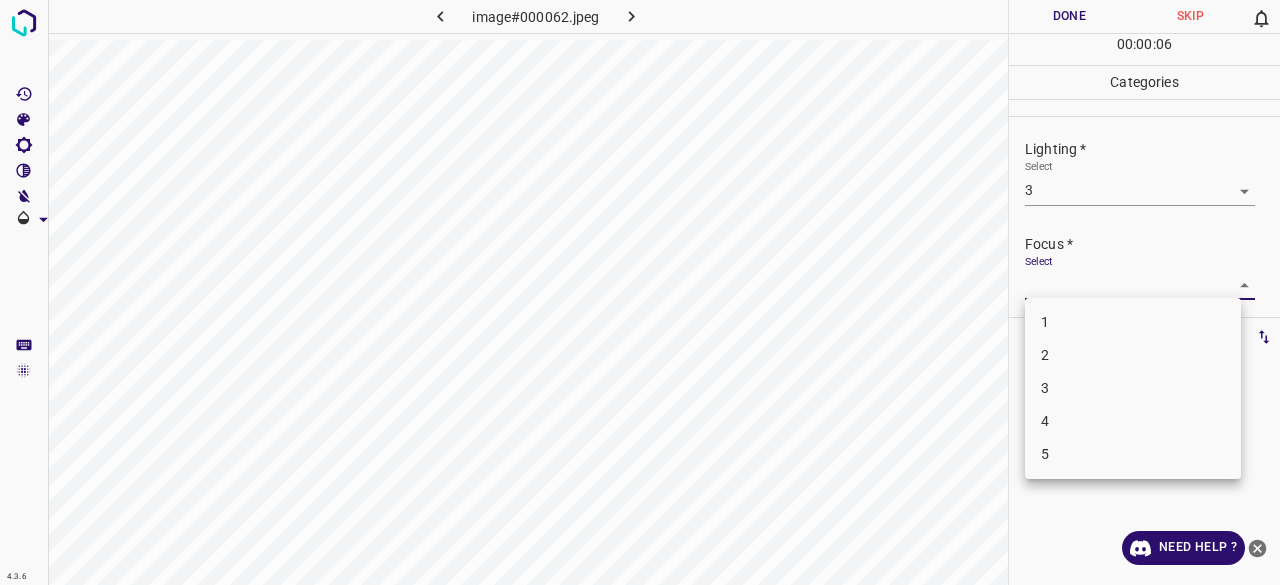 drag, startPoint x: 1042, startPoint y: 350, endPoint x: 1042, endPoint y: 337, distance: 13 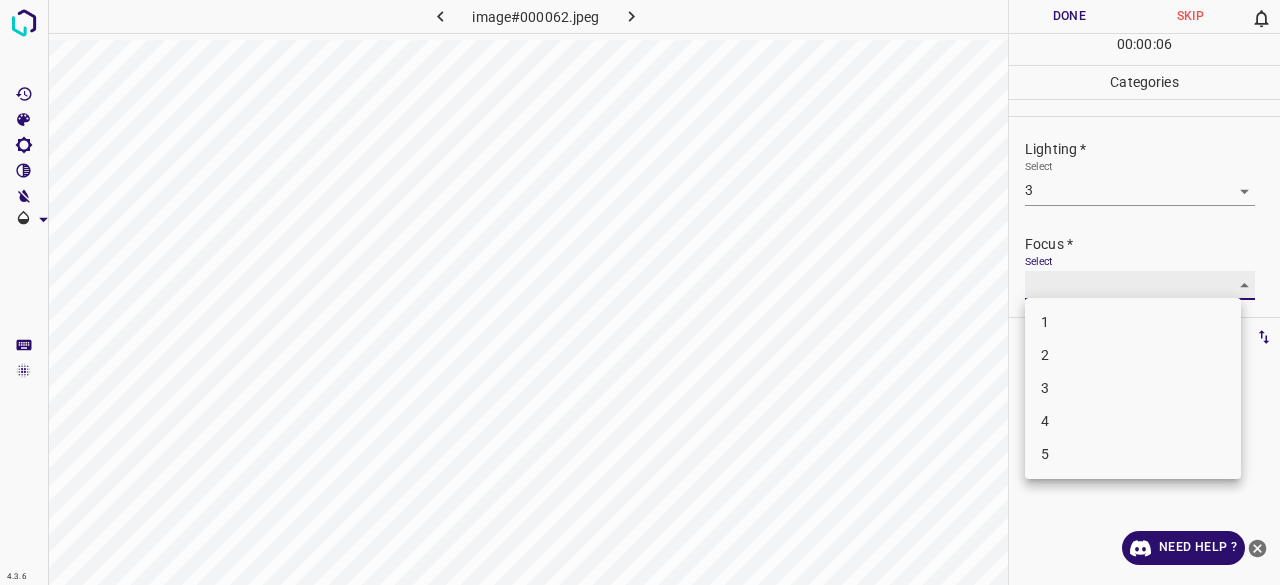 type on "2" 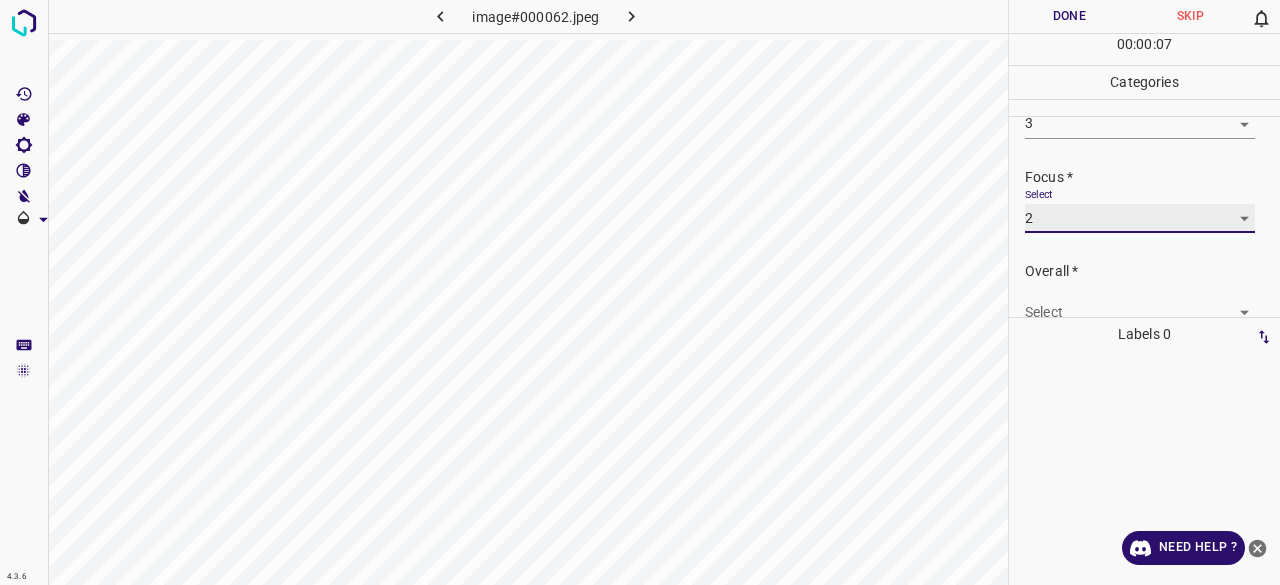 scroll, scrollTop: 98, scrollLeft: 0, axis: vertical 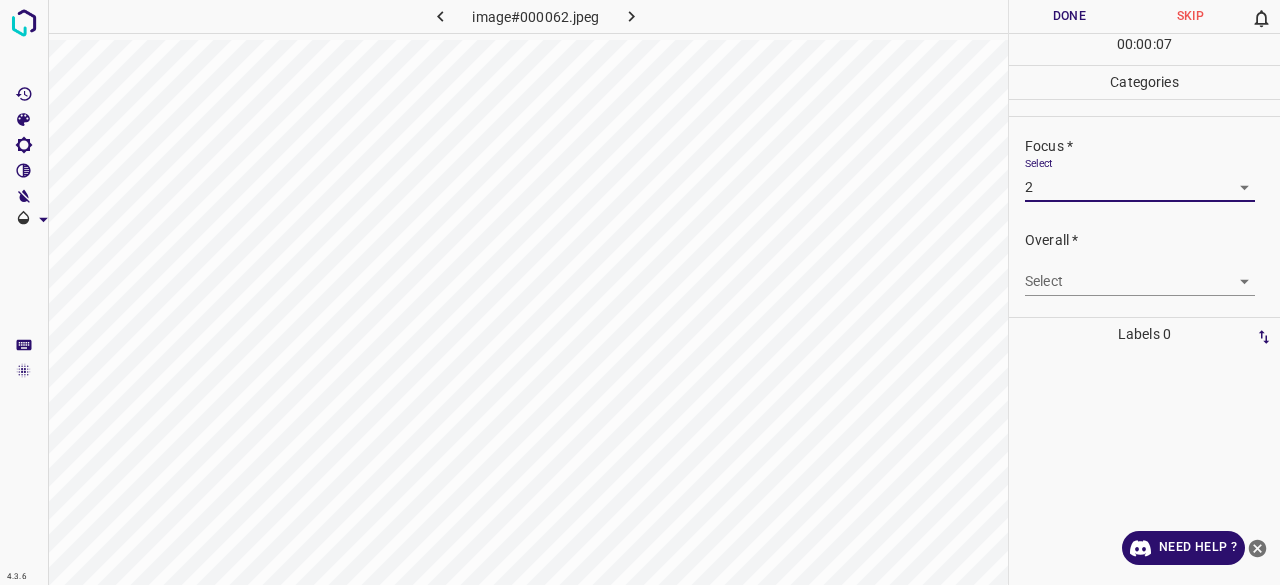 click on "Lighting *  Select 3 3 Focus *  Select 2 2 Overall *  Select ​" at bounding box center (1144, 168) 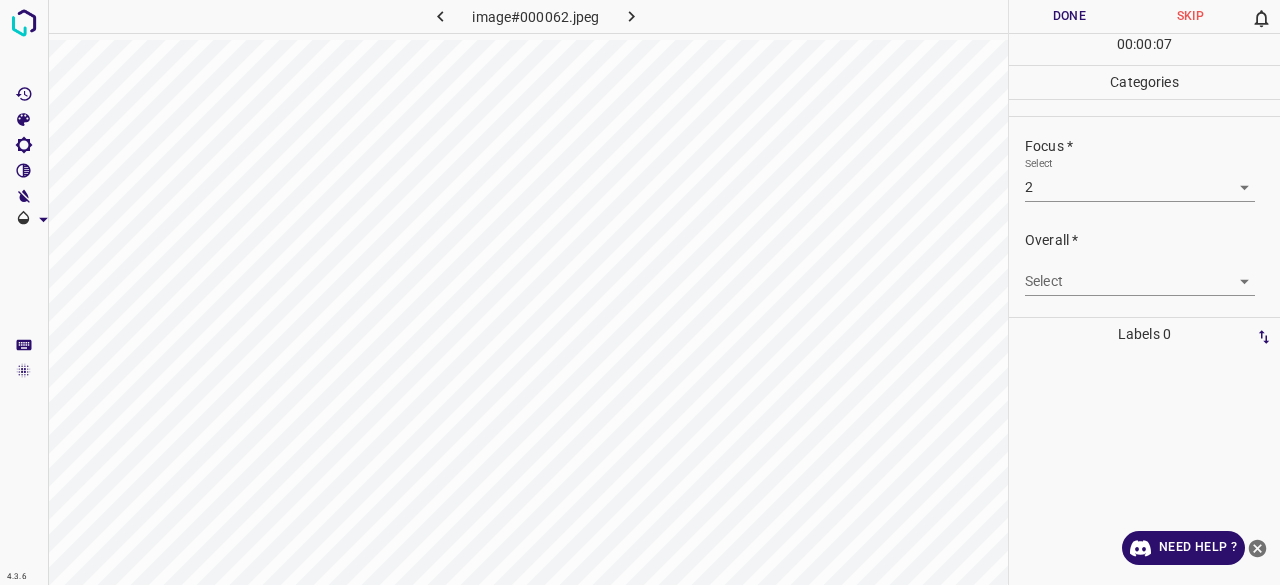 click on "4.3.6  image#000062.jpeg Done Skip 0 00   : 00   : 07   Categories Lighting *  Select 3 3 Focus *  Select 2 2 Overall *  Select ​ Labels   0 Categories 1 Lighting 2 Focus 3 Overall Tools Space Change between modes (Draw & Edit) I Auto labeling R Restore zoom M Zoom in N Zoom out Delete Delete selecte label Filters Z Restore filters X Saturation filter C Brightness filter V Contrast filter B Gray scale filter General O Download Need Help ? - Text - Hide - Delete" at bounding box center (640, 292) 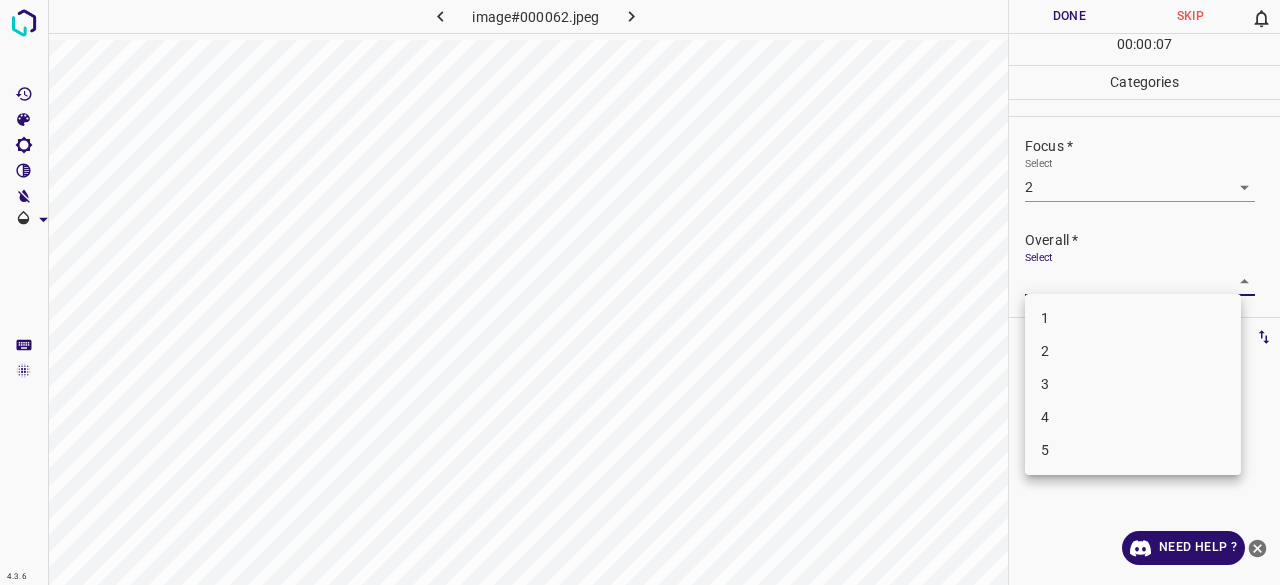 click on "2" at bounding box center [1133, 351] 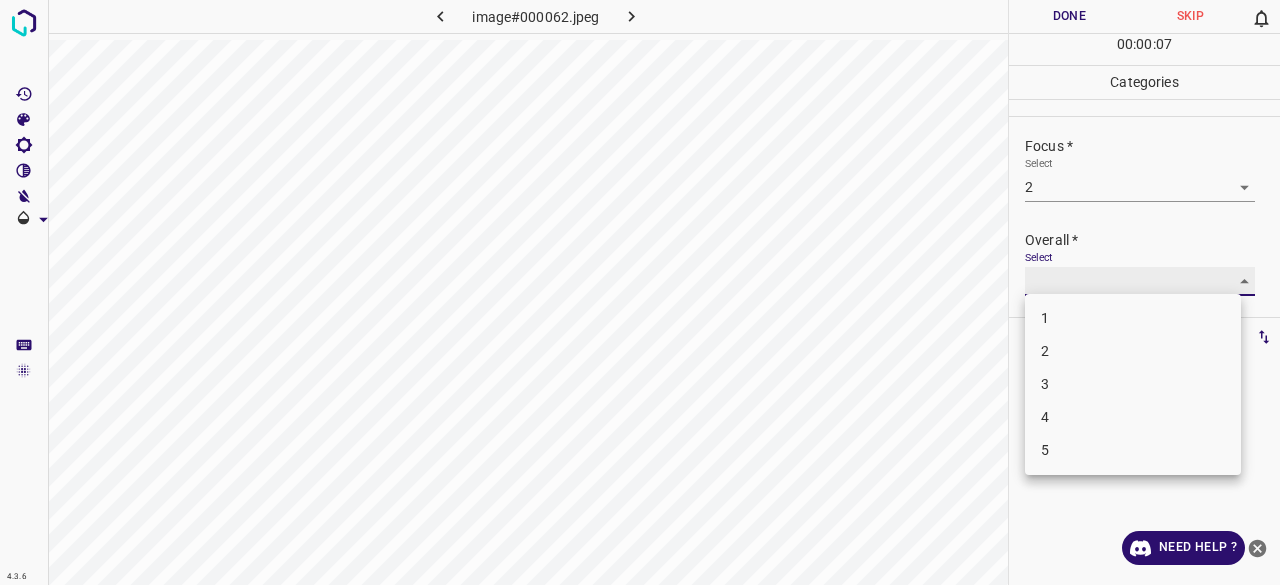 type on "2" 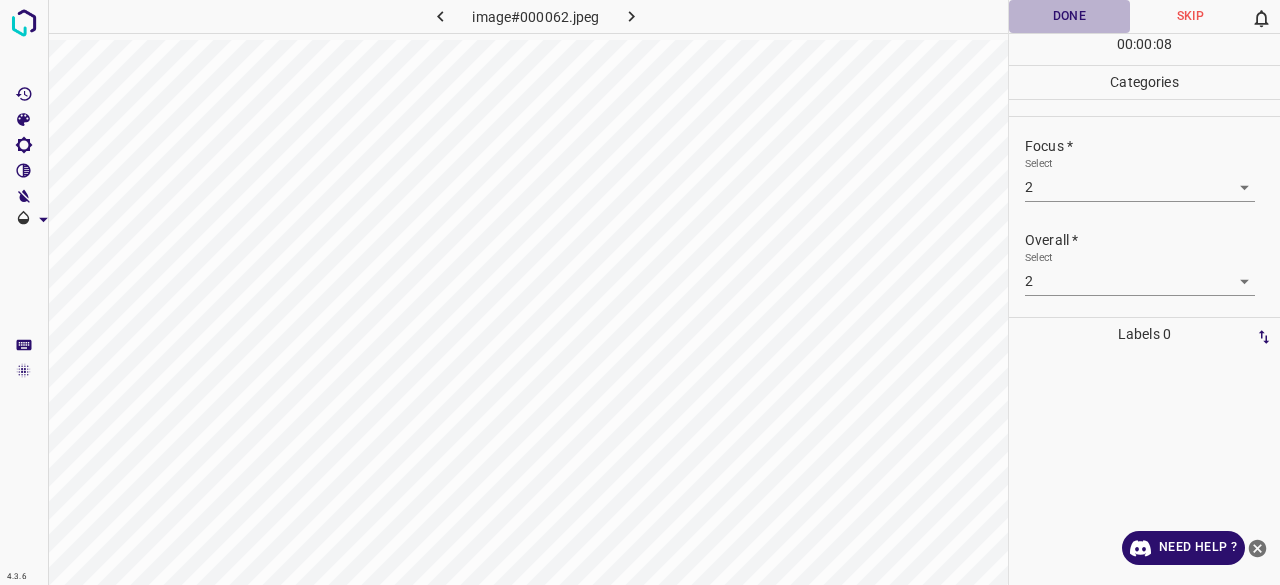 click on "Done" at bounding box center [1069, 16] 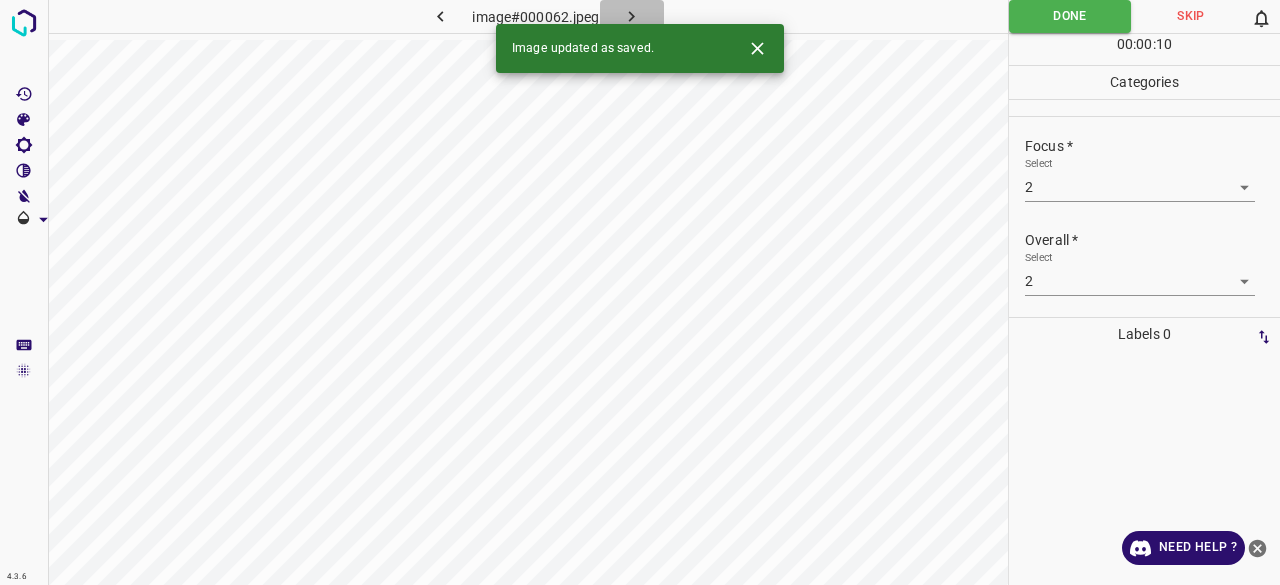click at bounding box center [632, 16] 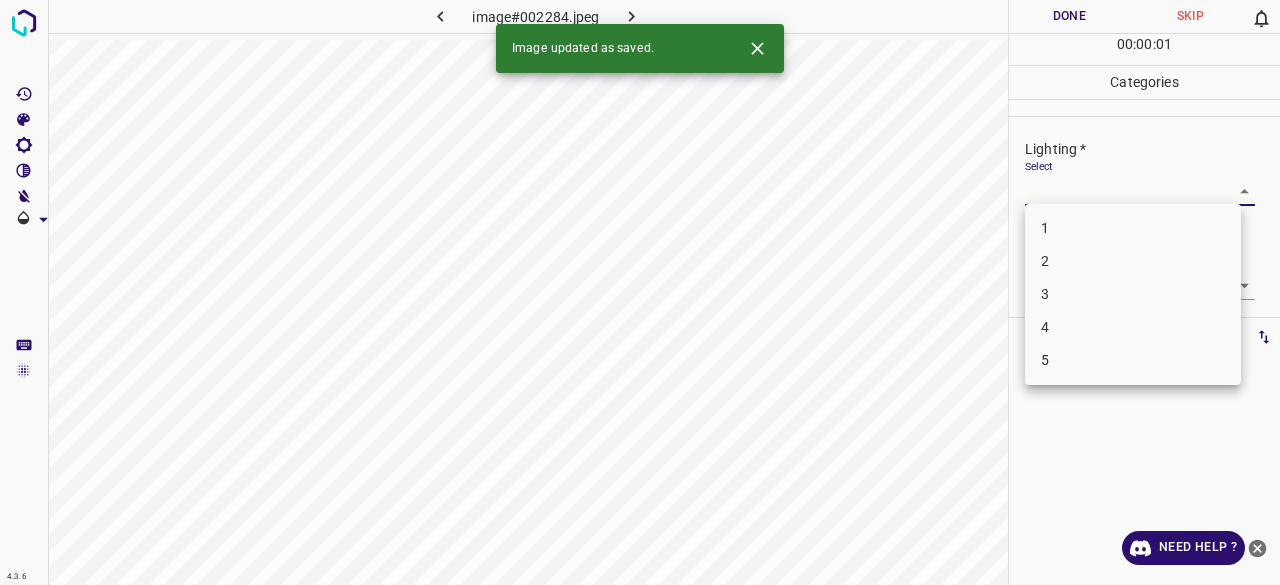 click on "4.3.6  image#002284.jpeg Done Skip 0 00   : 00   : 01   Categories Lighting *  Select ​ Focus *  Select ​ Overall *  Select ​ Labels   0 Categories 1 Lighting 2 Focus 3 Overall Tools Space Change between modes (Draw & Edit) I Auto labeling R Restore zoom M Zoom in N Zoom out Delete Delete selecte label Filters Z Restore filters X Saturation filter C Brightness filter V Contrast filter B Gray scale filter General O Download Image updated as saved. Need Help ? - Text - Hide - Delete 1 2 3 4 5" at bounding box center [640, 292] 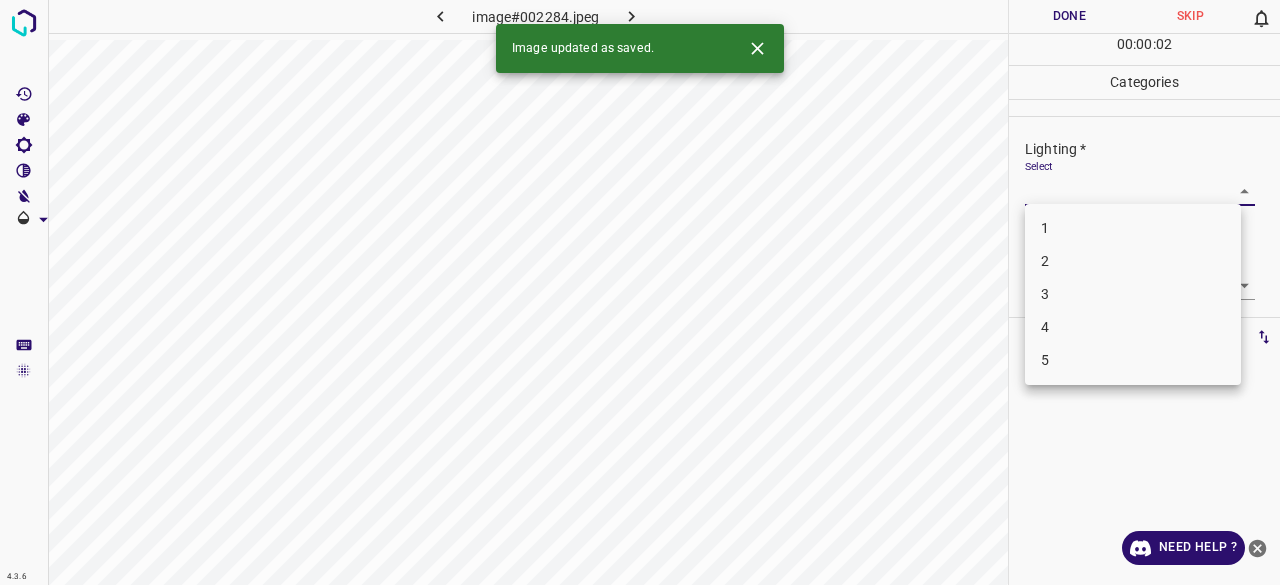 click on "3" at bounding box center (1133, 294) 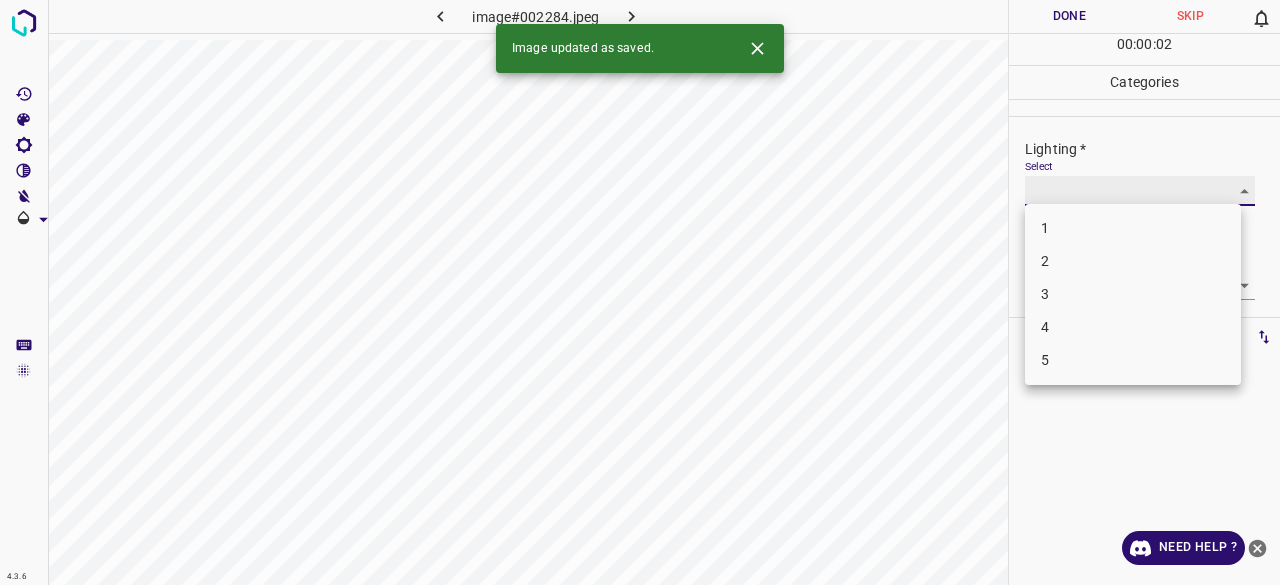 type on "3" 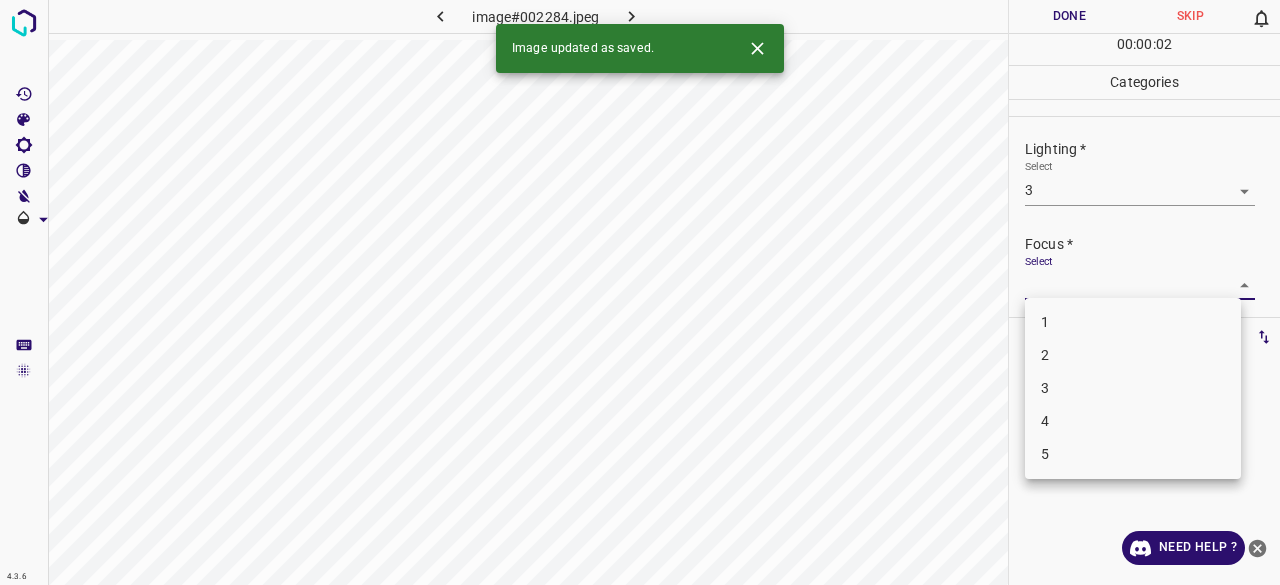 click on "4.3.6  image#002284.jpeg Done Skip 0 00   : 00   : 02   Categories Lighting *  Select 3 3 Focus *  Select ​ Overall *  Select ​ Labels   0 Categories 1 Lighting 2 Focus 3 Overall Tools Space Change between modes (Draw & Edit) I Auto labeling R Restore zoom M Zoom in N Zoom out Delete Delete selecte label Filters Z Restore filters X Saturation filter C Brightness filter V Contrast filter B Gray scale filter General O Download Image updated as saved. Need Help ? - Text - Hide - Delete 1 2 3 4 5" at bounding box center (640, 292) 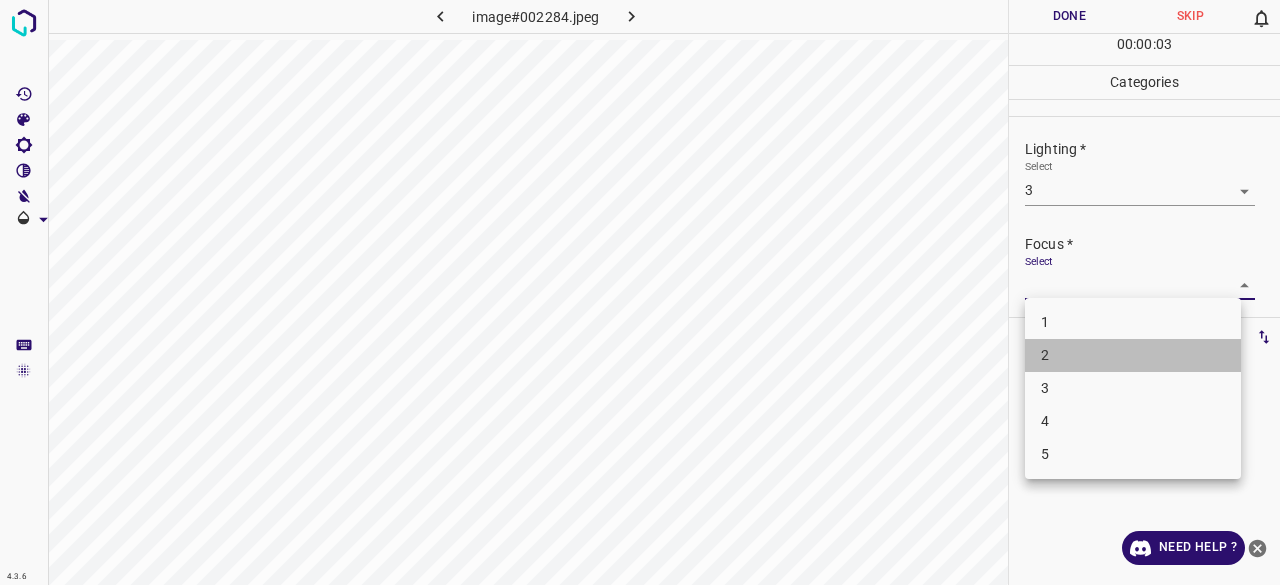 click on "2" at bounding box center [1133, 355] 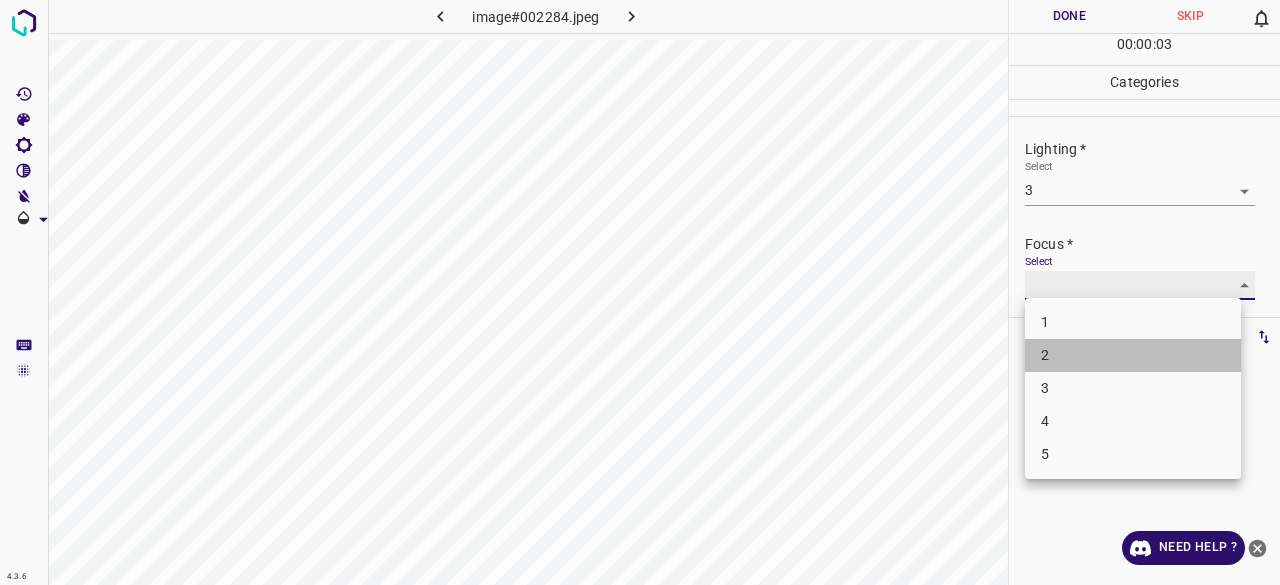 type on "2" 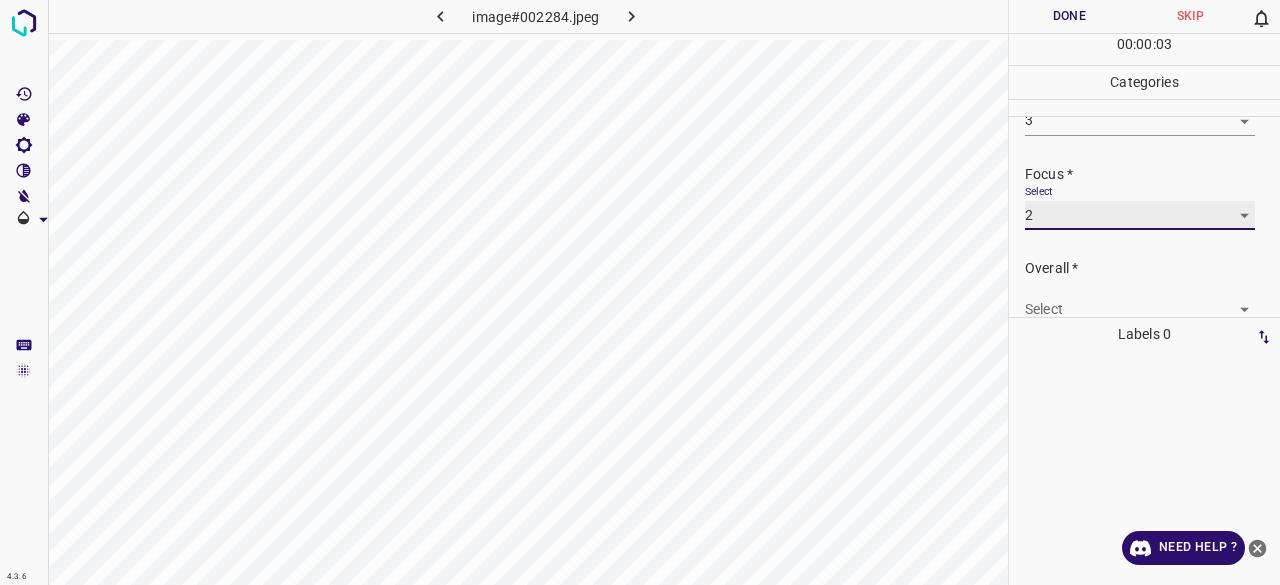 scroll, scrollTop: 98, scrollLeft: 0, axis: vertical 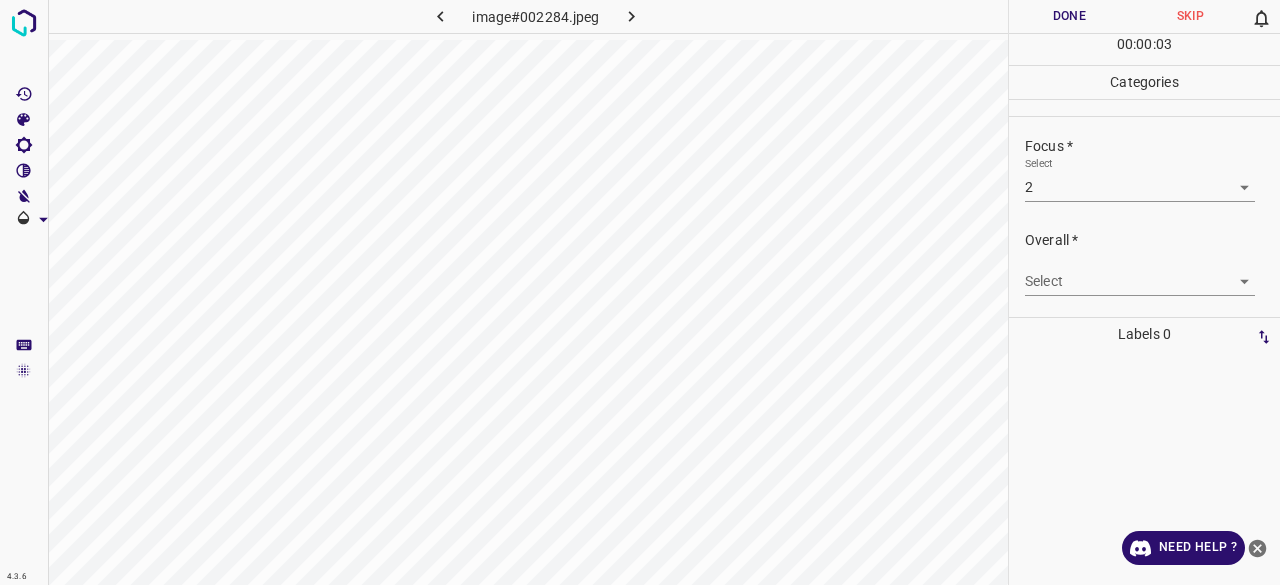 click on "Overall *  Select ​" at bounding box center (1144, 263) 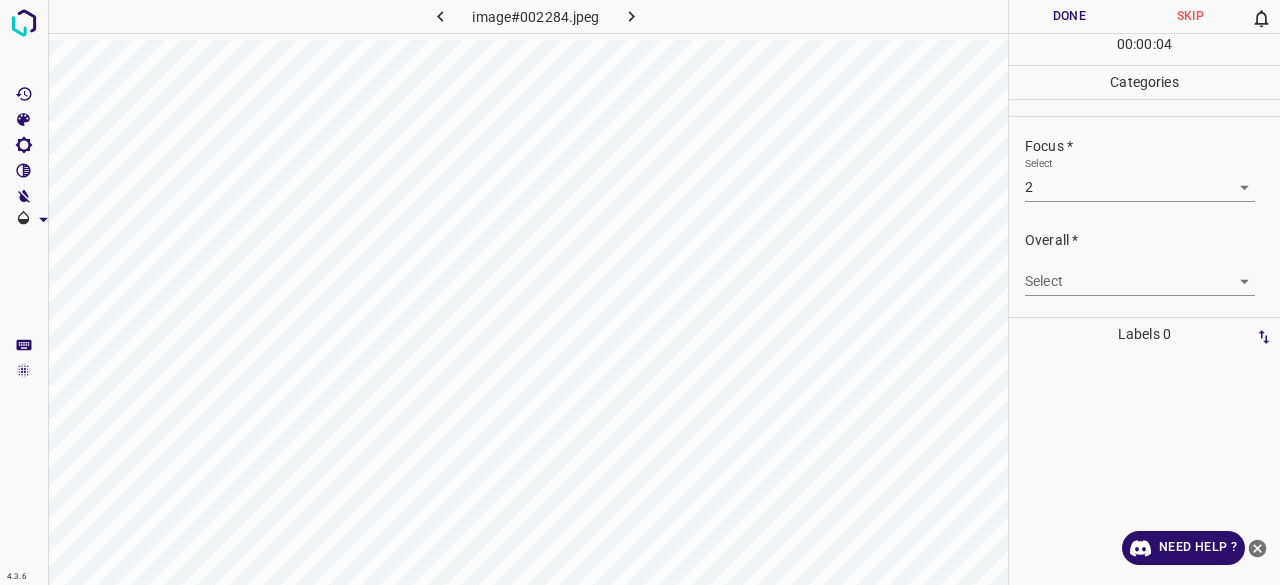 click on "4.3.6  image#002284.jpeg Done Skip 0 00   : 00   : 04   Categories Lighting *  Select 3 3 Focus *  Select 2 2 Overall *  Select ​ Labels   0 Categories 1 Lighting 2 Focus 3 Overall Tools Space Change between modes (Draw & Edit) I Auto labeling R Restore zoom M Zoom in N Zoom out Delete Delete selecte label Filters Z Restore filters X Saturation filter C Brightness filter V Contrast filter B Gray scale filter General O Download Need Help ? - Text - Hide - Delete" at bounding box center [640, 292] 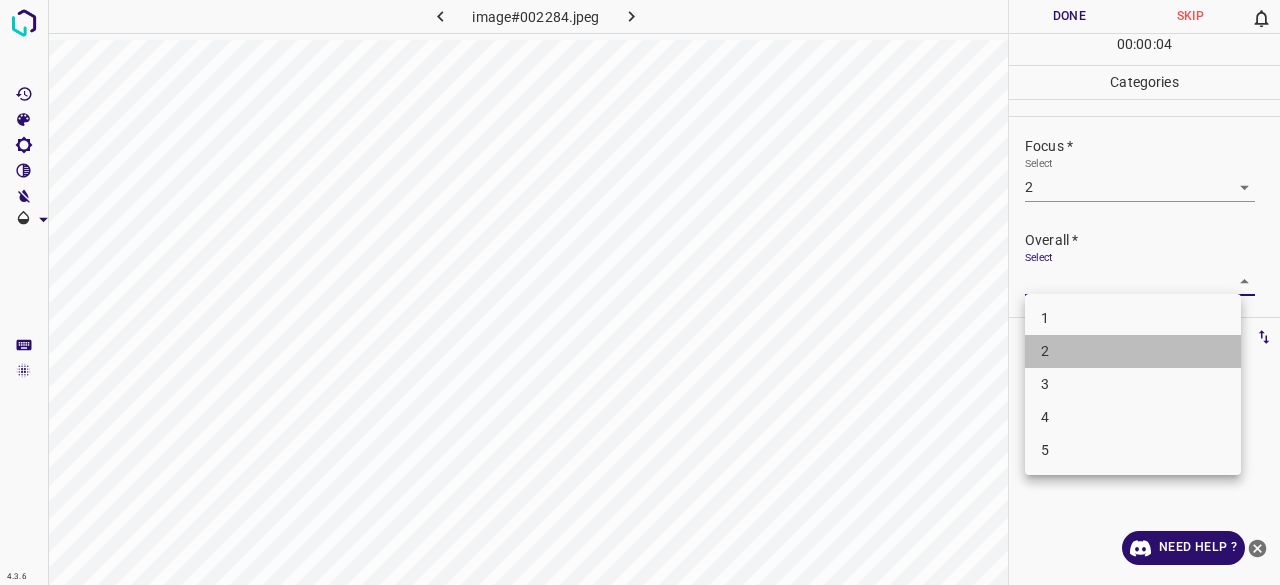 click on "2" at bounding box center [1133, 351] 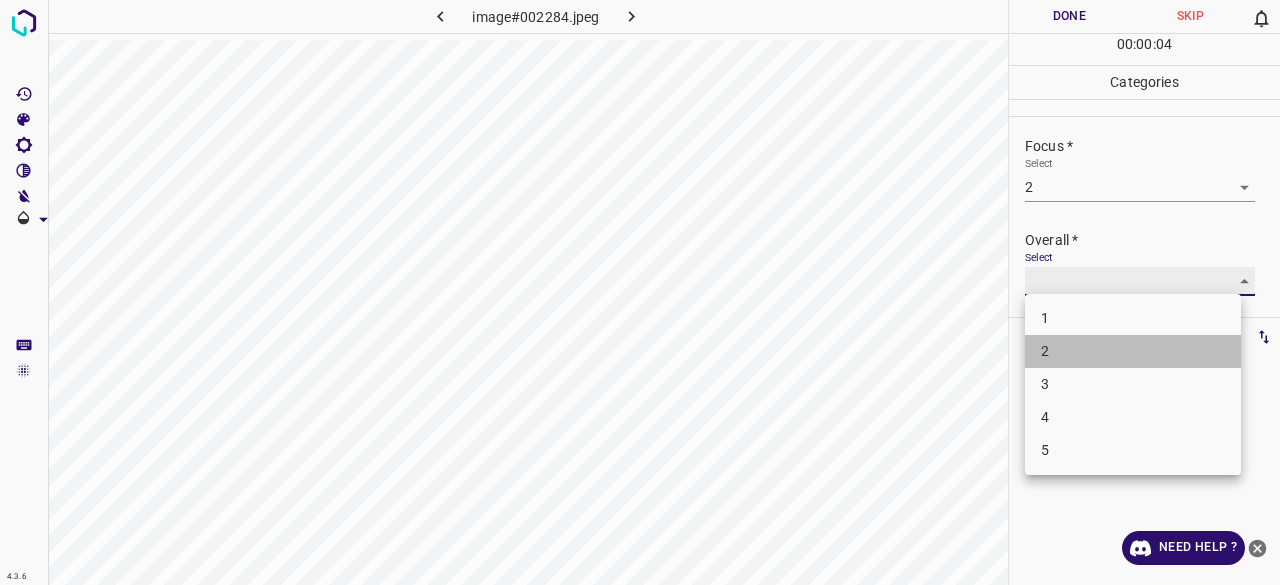 type on "2" 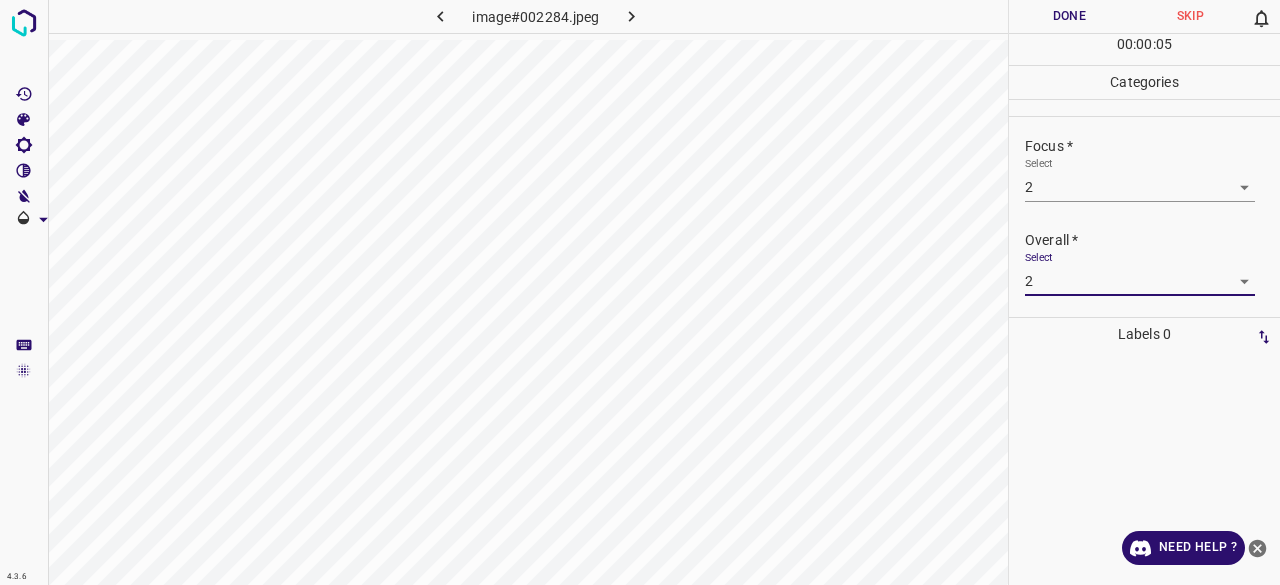 click on "Done" at bounding box center (1069, 16) 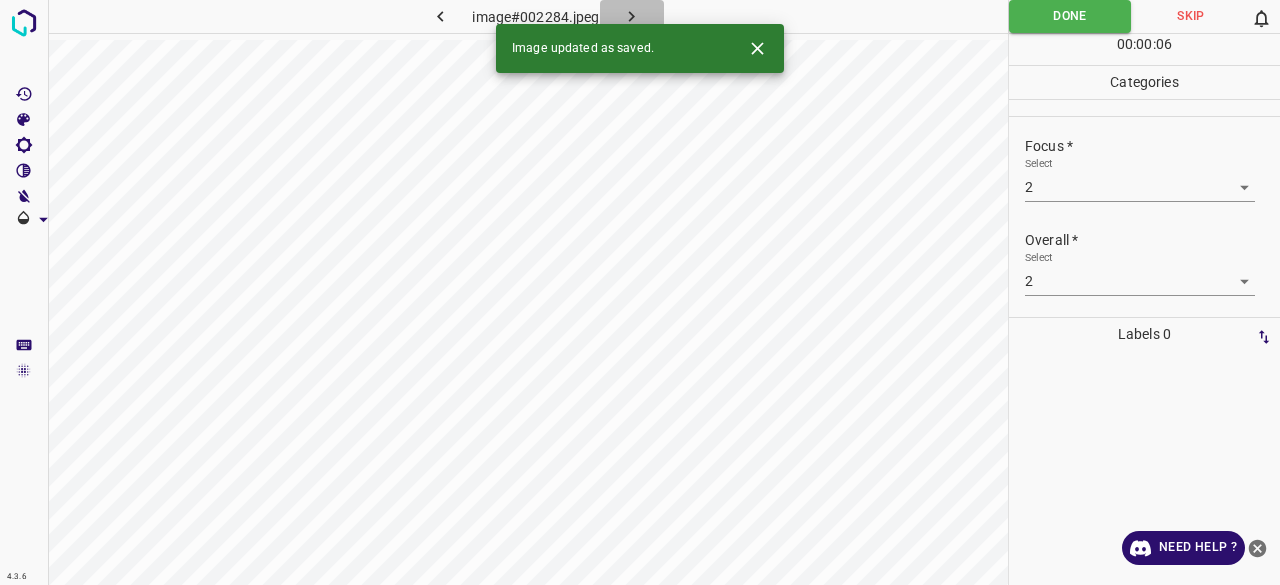 click 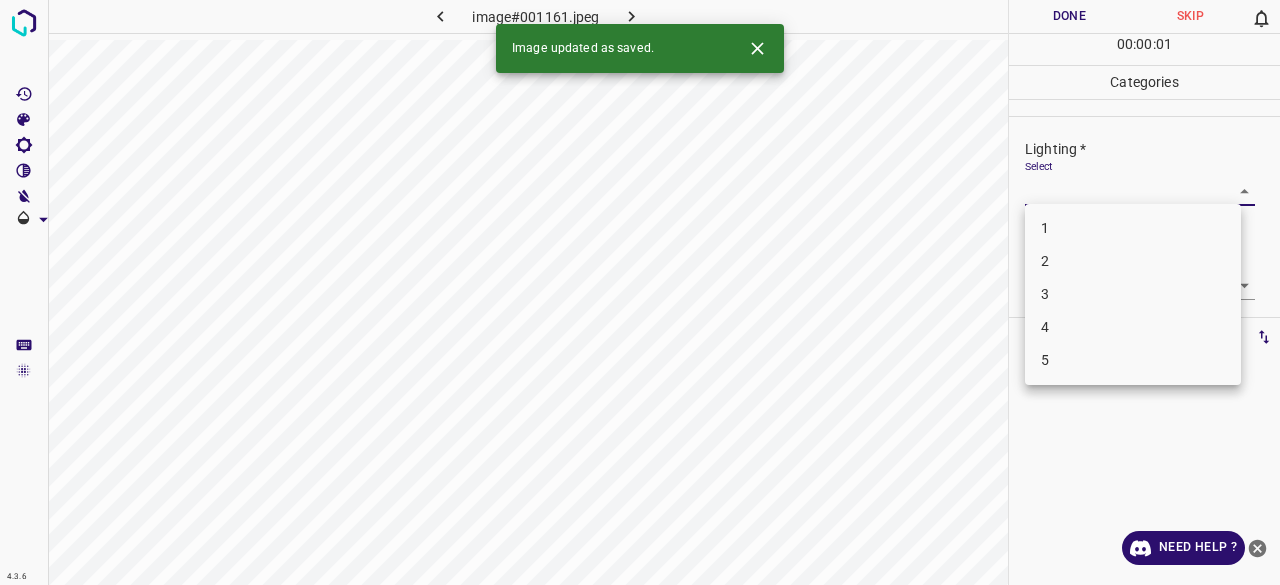 click on "4.3.6  image#001161.jpeg Done Skip 0 00   : 00   : 01   Categories Lighting *  Select ​ Focus *  Select ​ Overall *  Select ​ Labels   0 Categories 1 Lighting 2 Focus 3 Overall Tools Space Change between modes (Draw & Edit) I Auto labeling R Restore zoom M Zoom in N Zoom out Delete Delete selecte label Filters Z Restore filters X Saturation filter C Brightness filter V Contrast filter B Gray scale filter General O Download Image updated as saved. Need Help ? - Text - Hide - Delete 1 2 3 4 5" at bounding box center (640, 292) 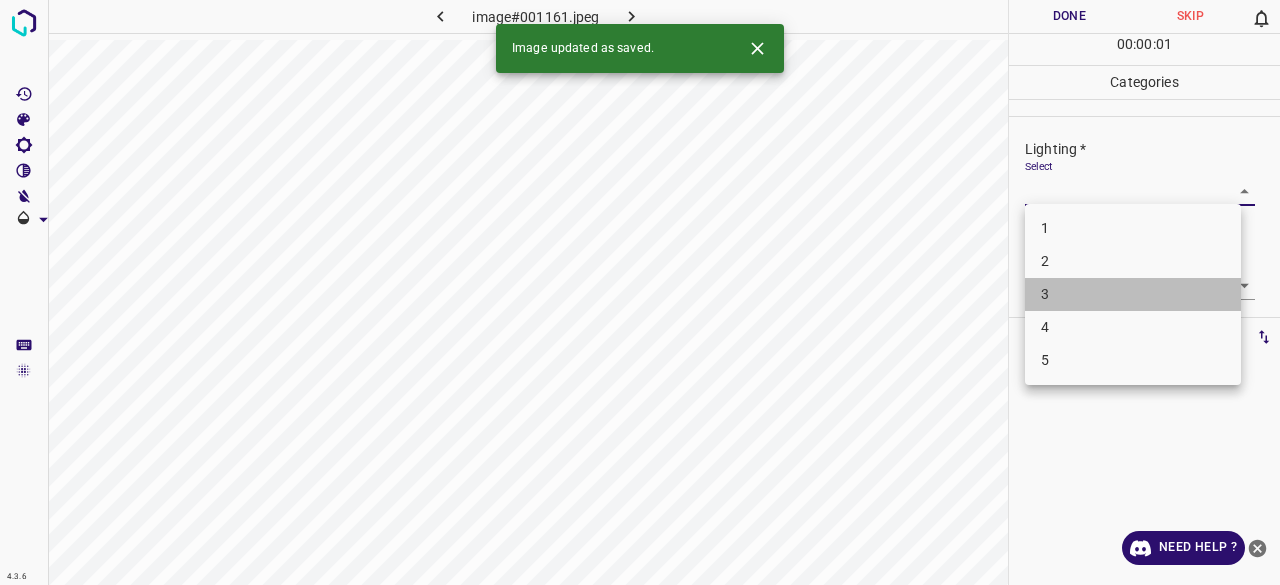 click on "3" at bounding box center (1133, 294) 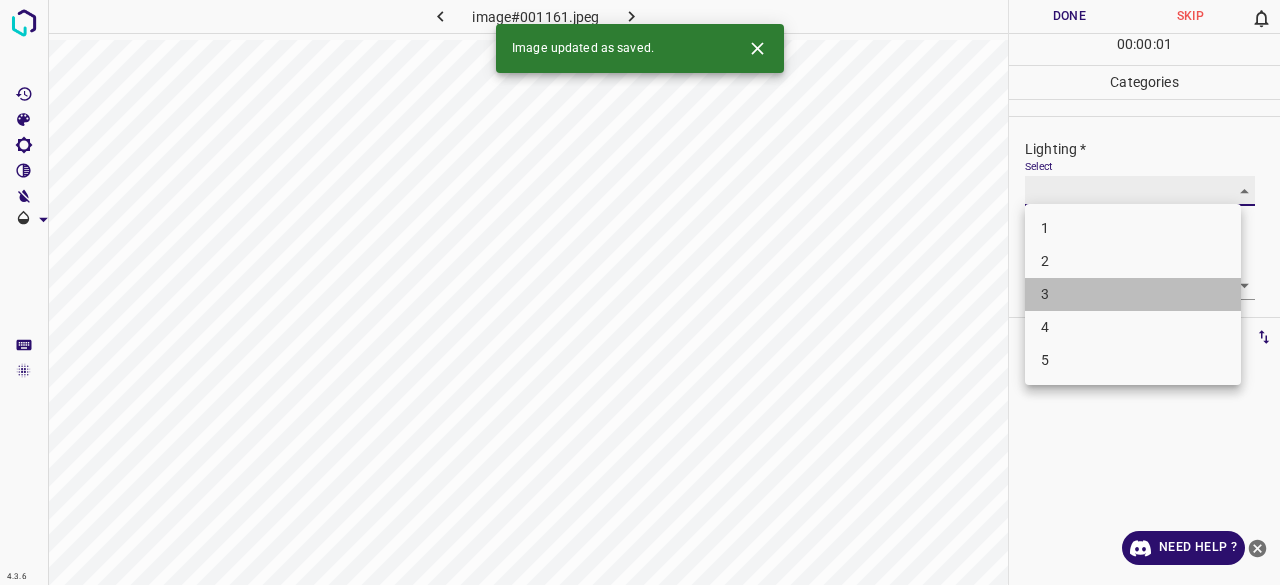 type on "3" 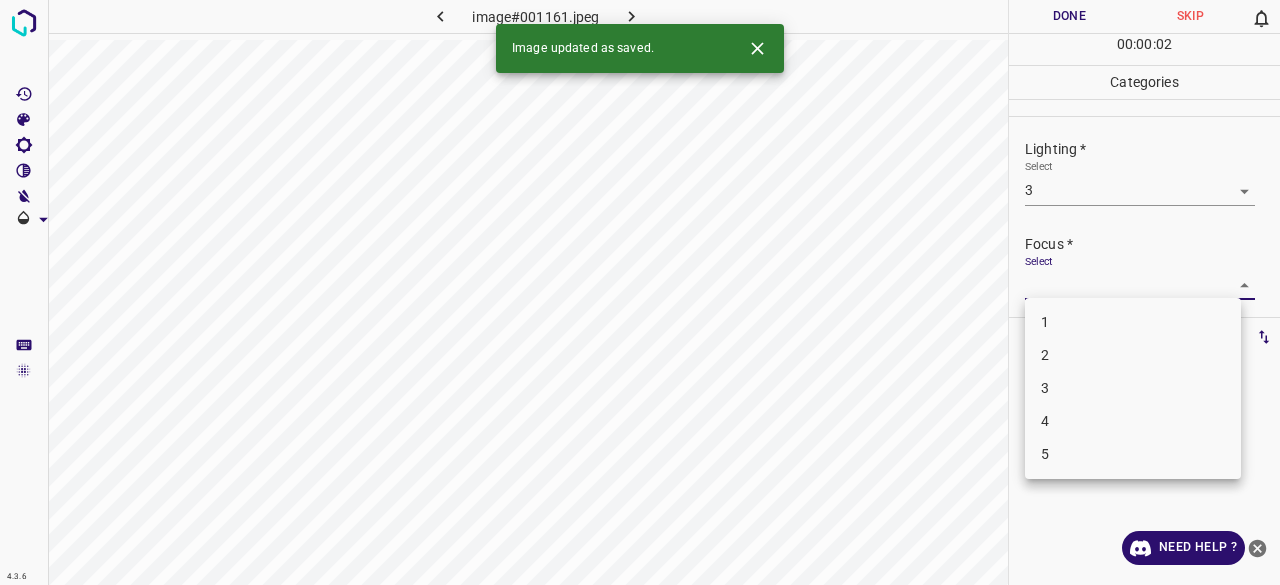 click on "4.3.6  image#001161.jpeg Done Skip 0 00   : 00   : 02   Categories Lighting *  Select 3 3 Focus *  Select ​ Overall *  Select ​ Labels   0 Categories 1 Lighting 2 Focus 3 Overall Tools Space Change between modes (Draw & Edit) I Auto labeling R Restore zoom M Zoom in N Zoom out Delete Delete selecte label Filters Z Restore filters X Saturation filter C Brightness filter V Contrast filter B Gray scale filter General O Download Image updated as saved. Need Help ? - Text - Hide - Delete 1 2 3 4 5" at bounding box center (640, 292) 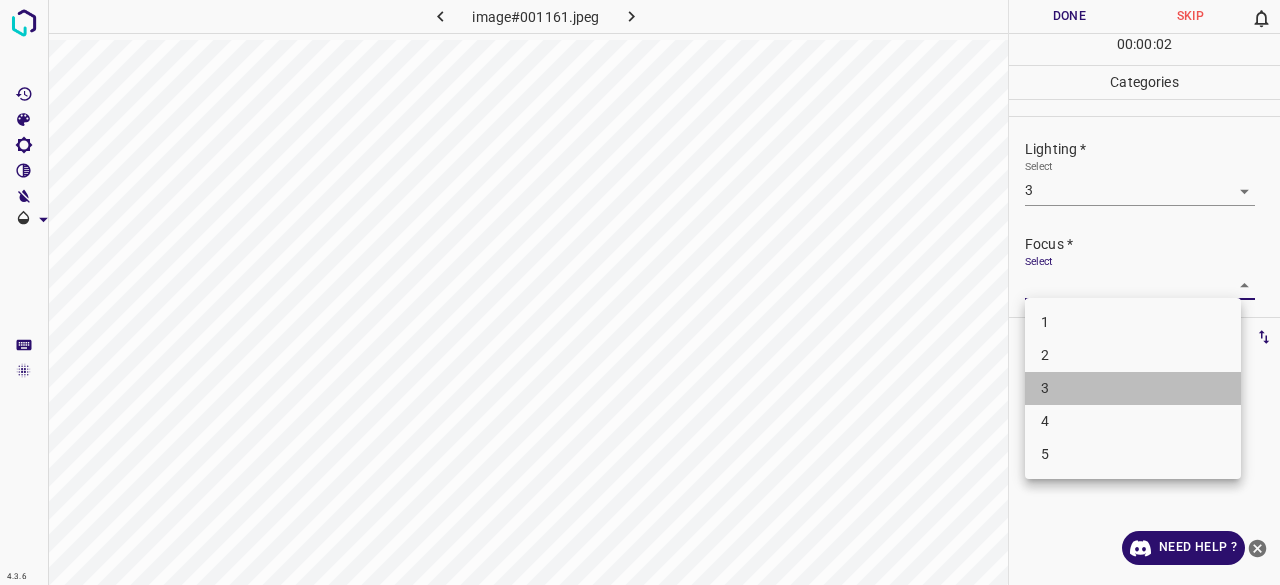 click on "3" at bounding box center (1133, 388) 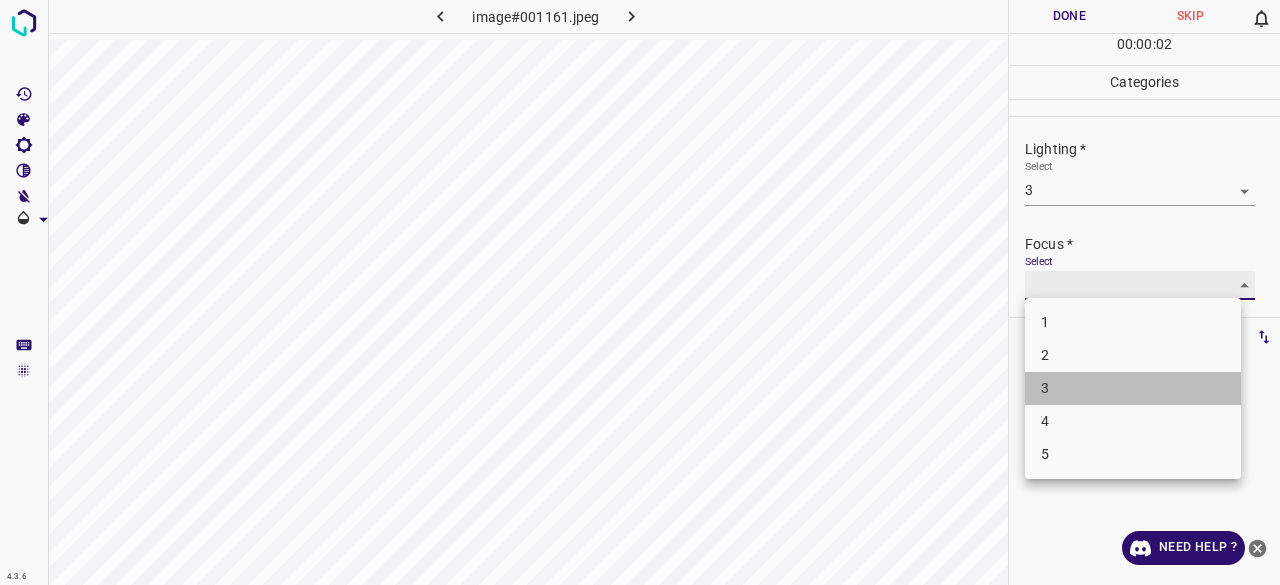 type on "3" 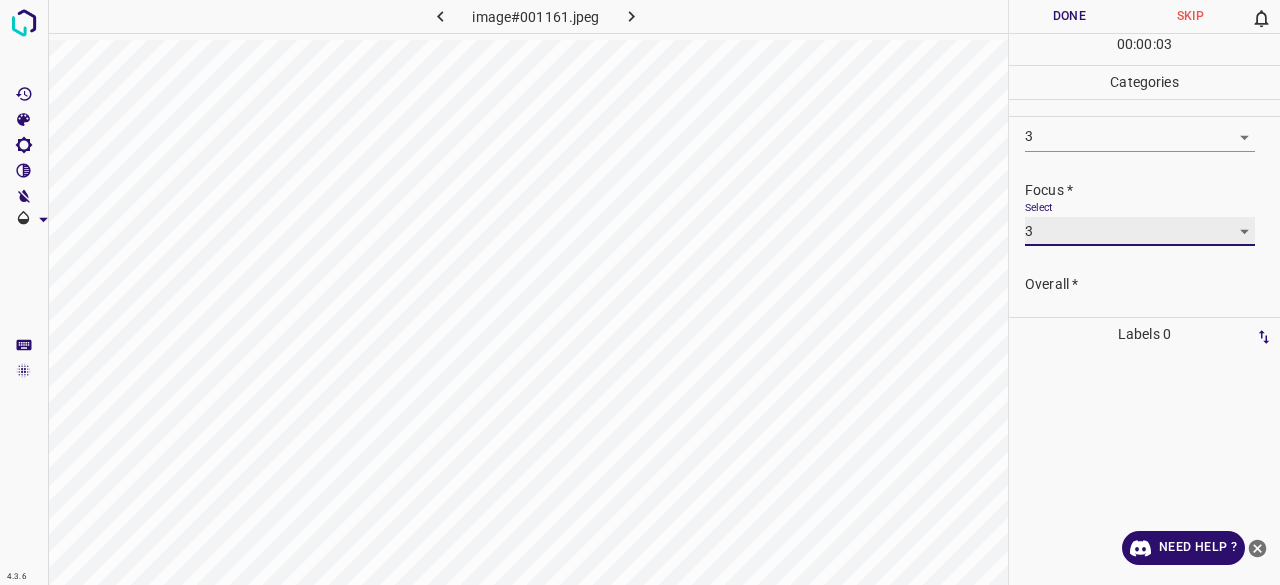 scroll, scrollTop: 98, scrollLeft: 0, axis: vertical 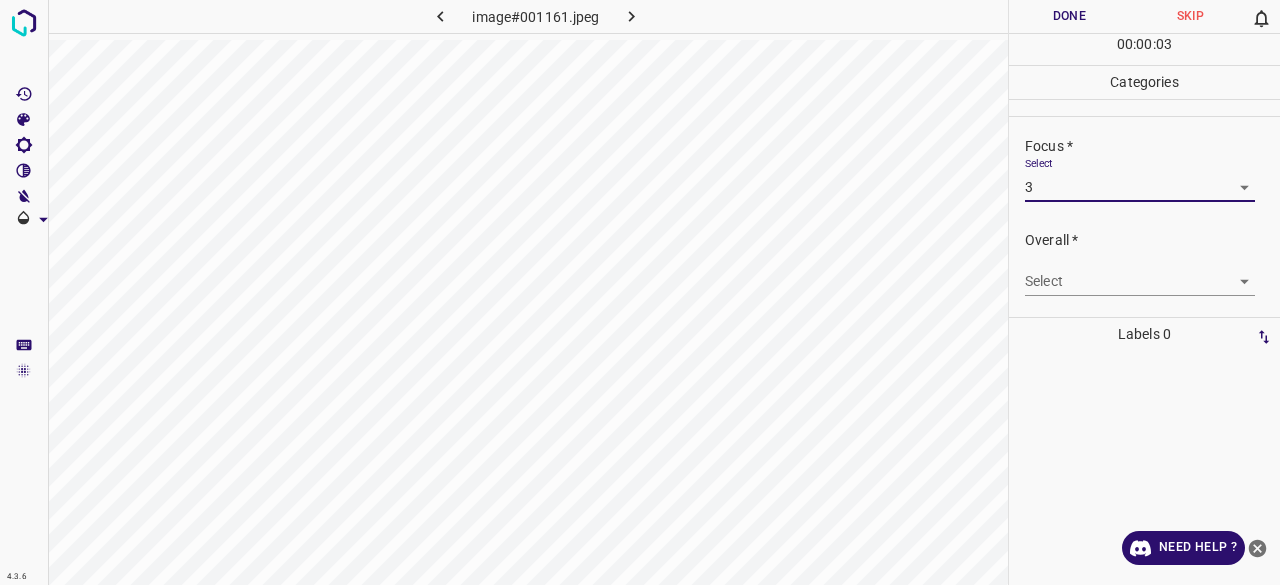 click on "4.3.6  image#001161.jpeg Done Skip 0 00   : 00   : 03   Categories Lighting *  Select 3 3 Focus *  Select 3 3 Overall *  Select ​ Labels   0 Categories 1 Lighting 2 Focus 3 Overall Tools Space Change between modes (Draw & Edit) I Auto labeling R Restore zoom M Zoom in N Zoom out Delete Delete selecte label Filters Z Restore filters X Saturation filter C Brightness filter V Contrast filter B Gray scale filter General O Download Need Help ? - Text - Hide - Delete" at bounding box center (640, 292) 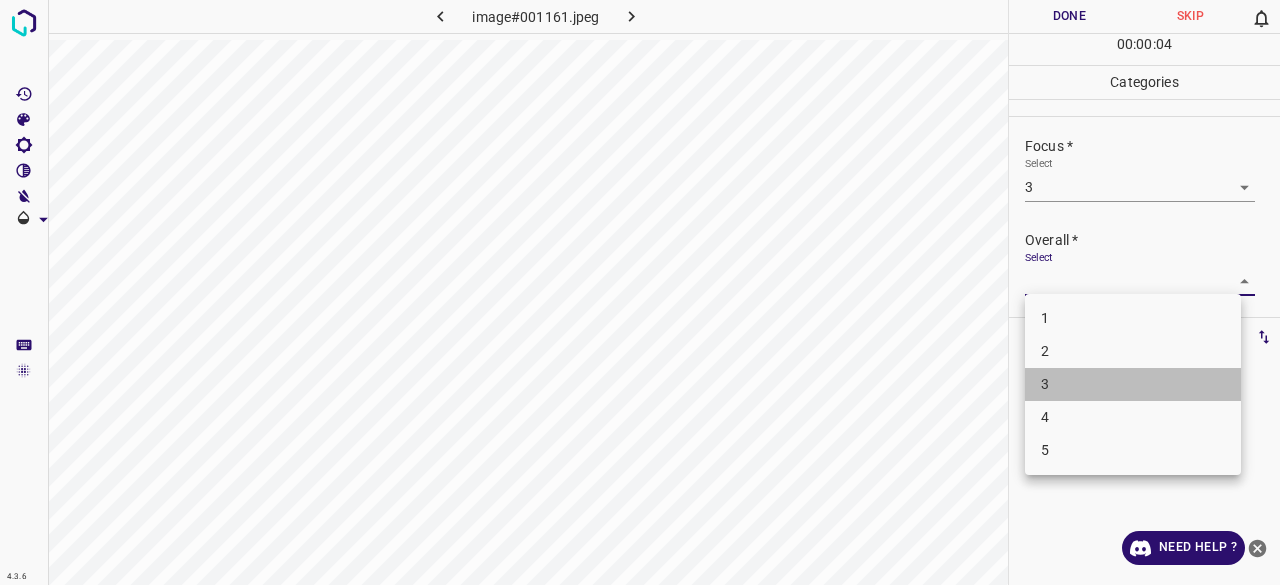 click on "3" at bounding box center (1133, 384) 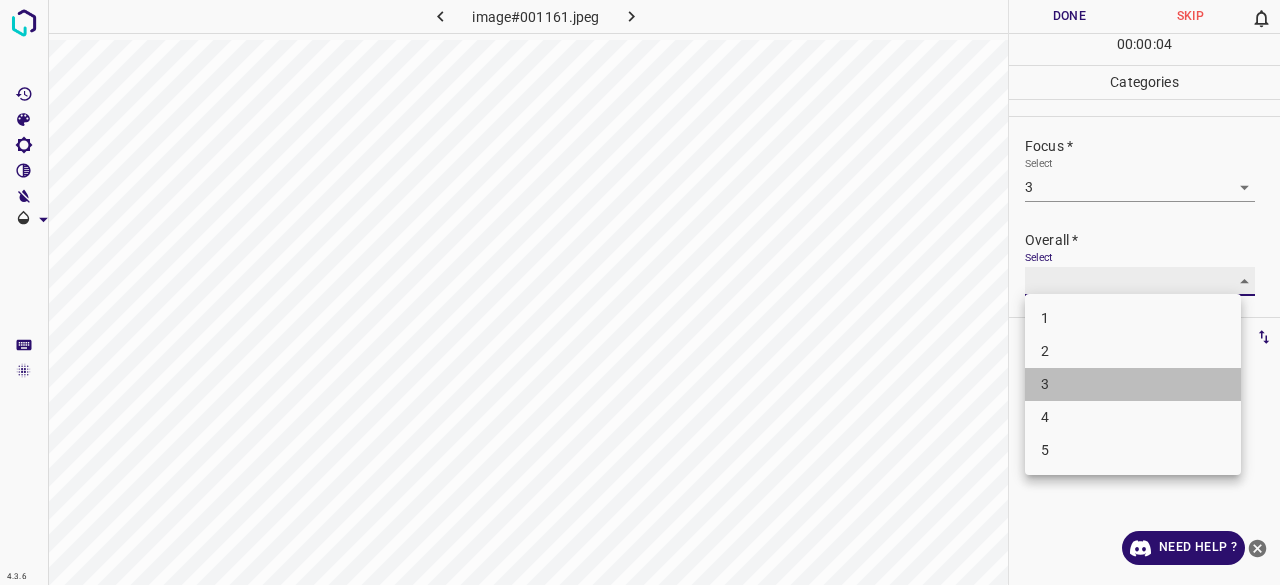 type on "3" 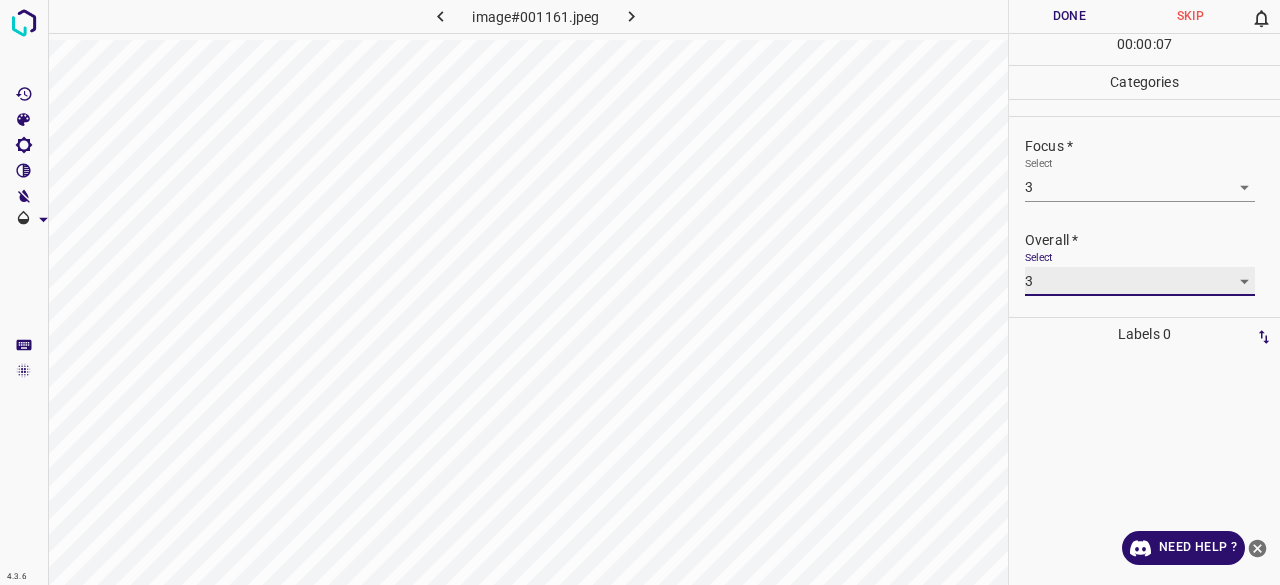 scroll, scrollTop: 0, scrollLeft: 0, axis: both 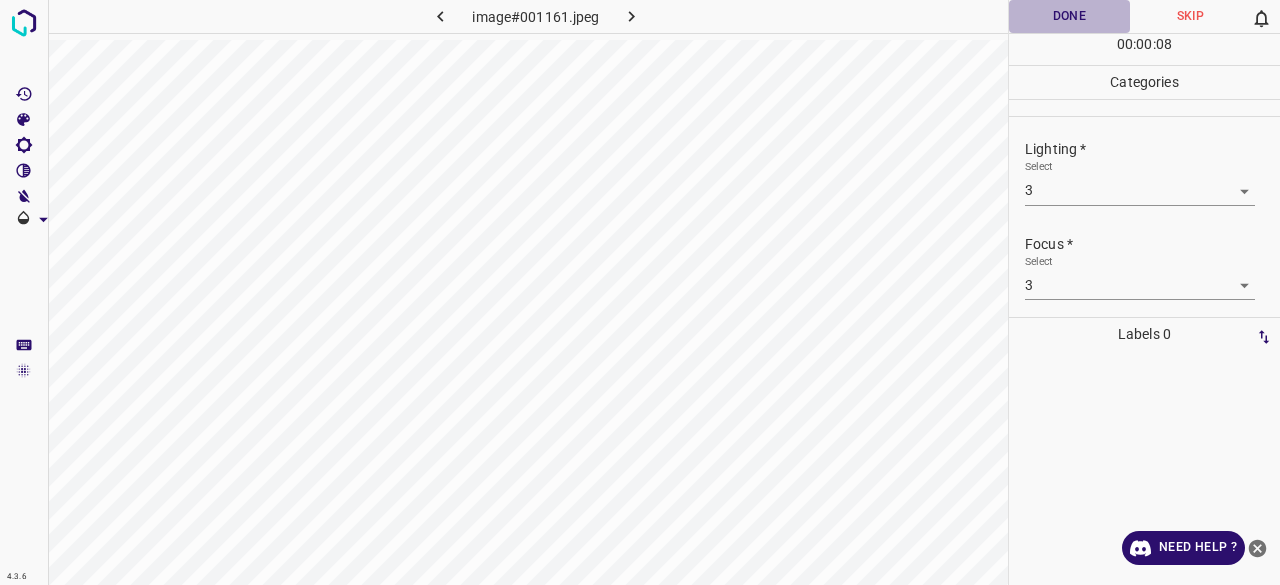 click on "Done" at bounding box center (1069, 16) 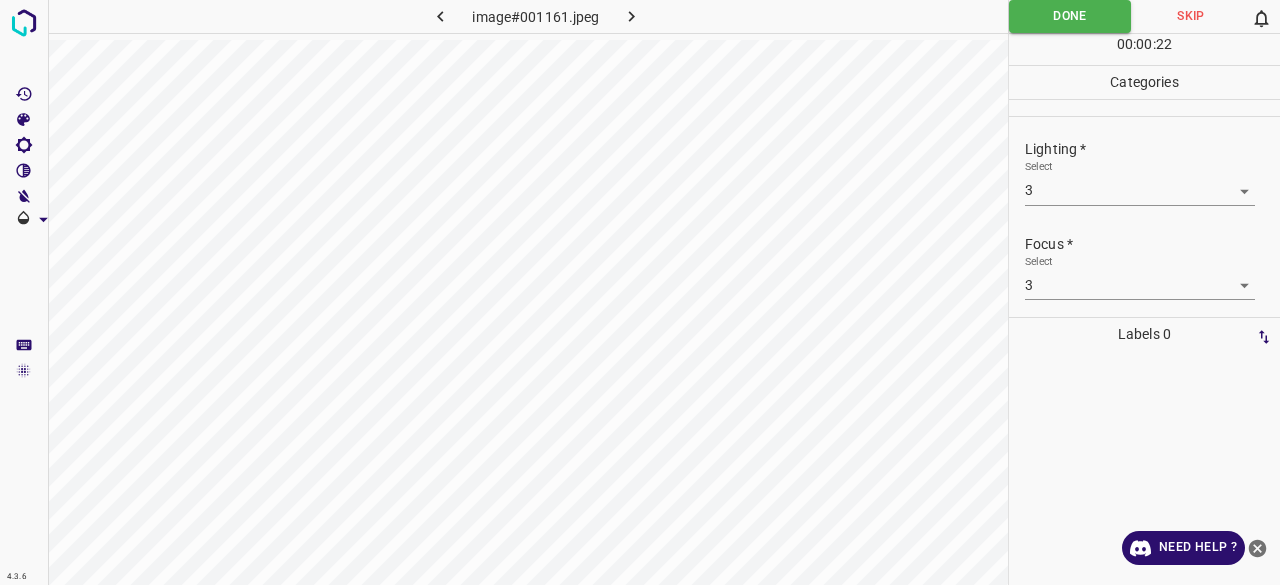 click 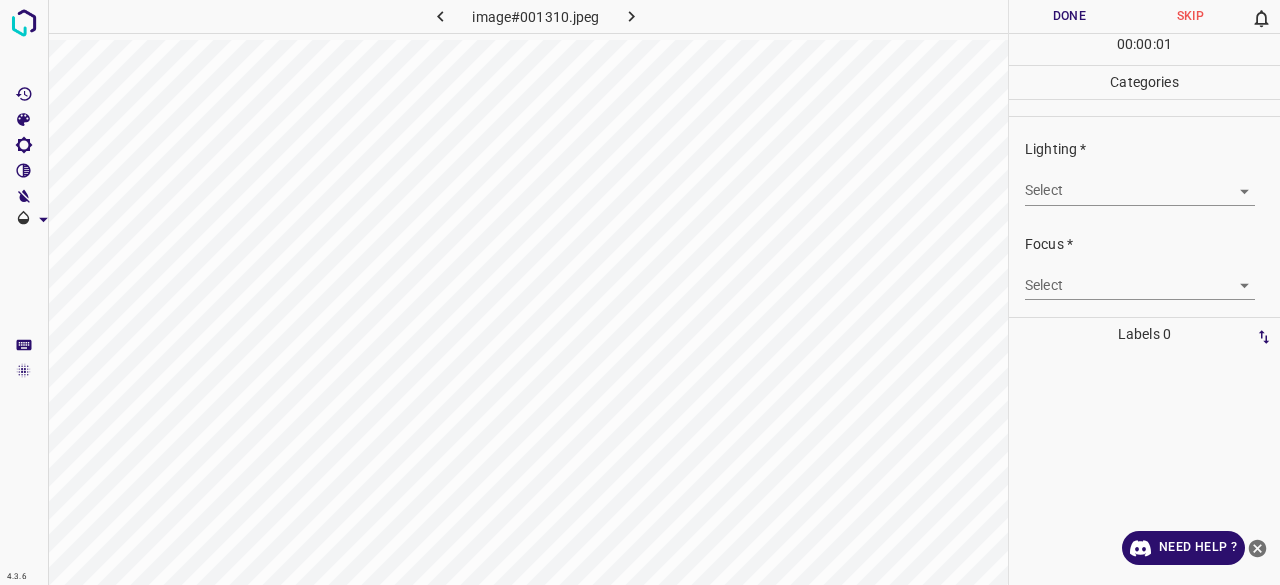 click on "4.3.6  image#001310.jpeg Done Skip 0 00   : 00   : 01   Categories Lighting *  Select ​ Focus *  Select ​ Overall *  Select ​ Labels   0 Categories 1 Lighting 2 Focus 3 Overall Tools Space Change between modes (Draw & Edit) I Auto labeling R Restore zoom M Zoom in N Zoom out Delete Delete selecte label Filters Z Restore filters X Saturation filter C Brightness filter V Contrast filter B Gray scale filter General O Download Need Help ? - Text - Hide - Delete" at bounding box center [640, 292] 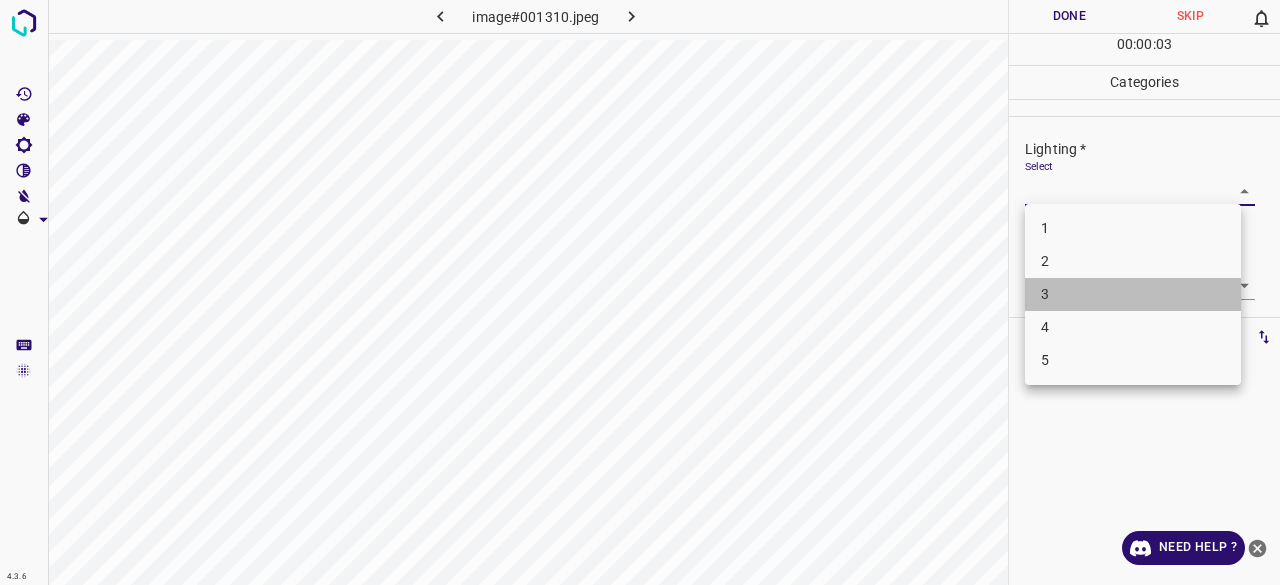 click on "3" at bounding box center [1133, 294] 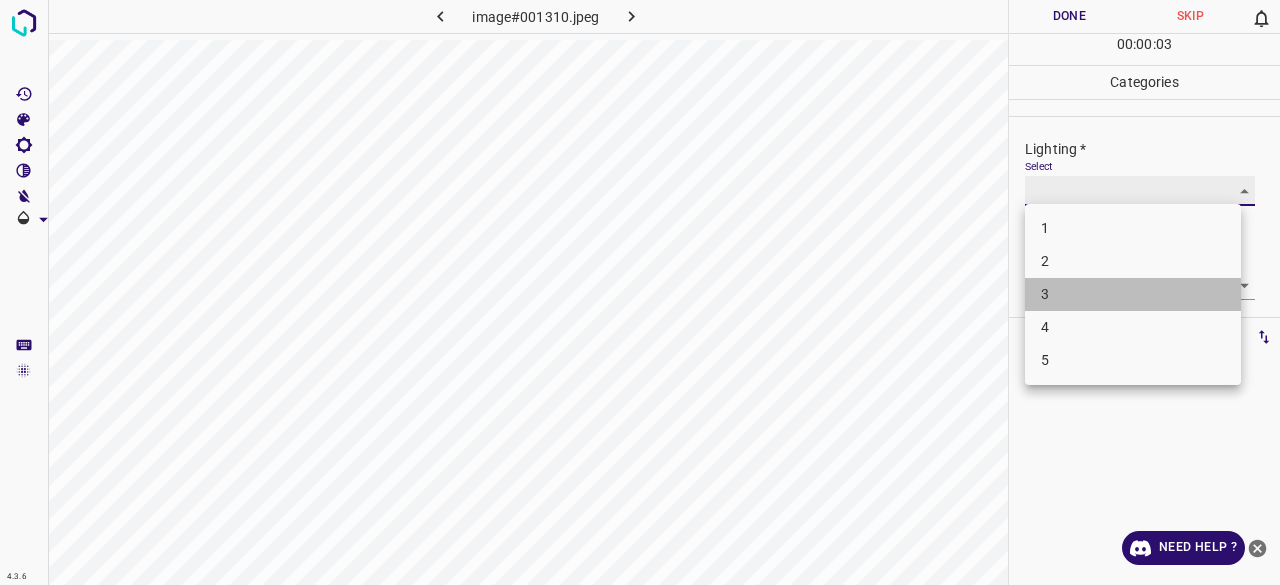 type on "3" 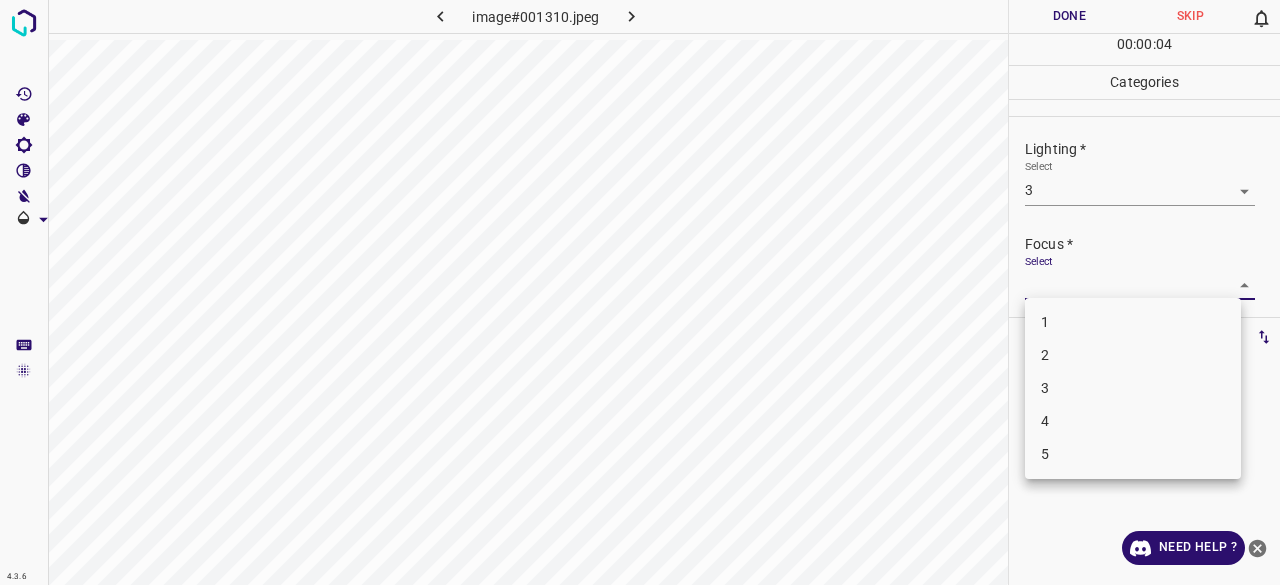 click on "4.3.6  image#001310.jpeg Done Skip 0 00   : 00   : 04   Categories Lighting *  Select 3 3 Focus *  Select ​ Overall *  Select ​ Labels   0 Categories 1 Lighting 2 Focus 3 Overall Tools Space Change between modes (Draw & Edit) I Auto labeling R Restore zoom M Zoom in N Zoom out Delete Delete selecte label Filters Z Restore filters X Saturation filter C Brightness filter V Contrast filter B Gray scale filter General O Download Need Help ? - Text - Hide - Delete 1 2 3 4 5" at bounding box center [640, 292] 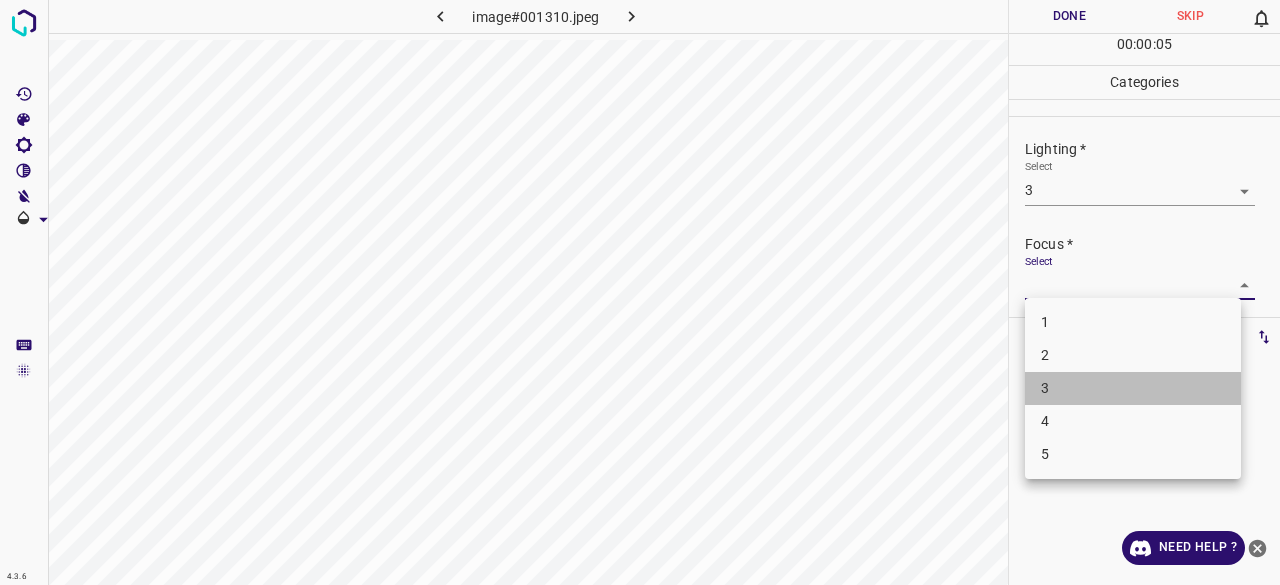 click on "3" at bounding box center [1133, 388] 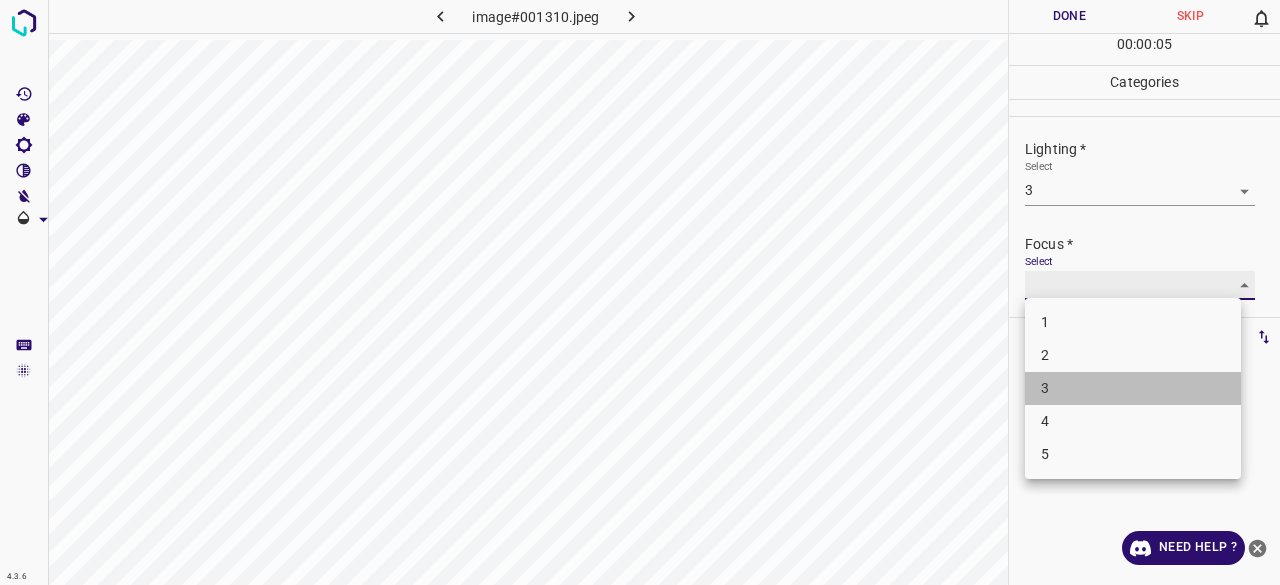 type on "3" 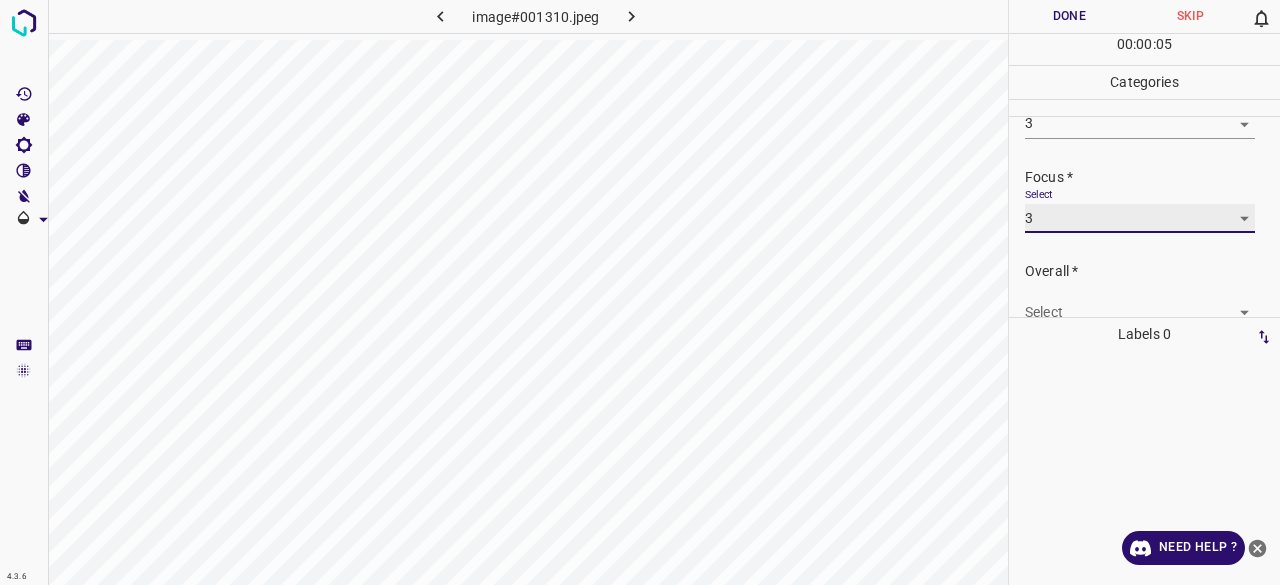 scroll, scrollTop: 98, scrollLeft: 0, axis: vertical 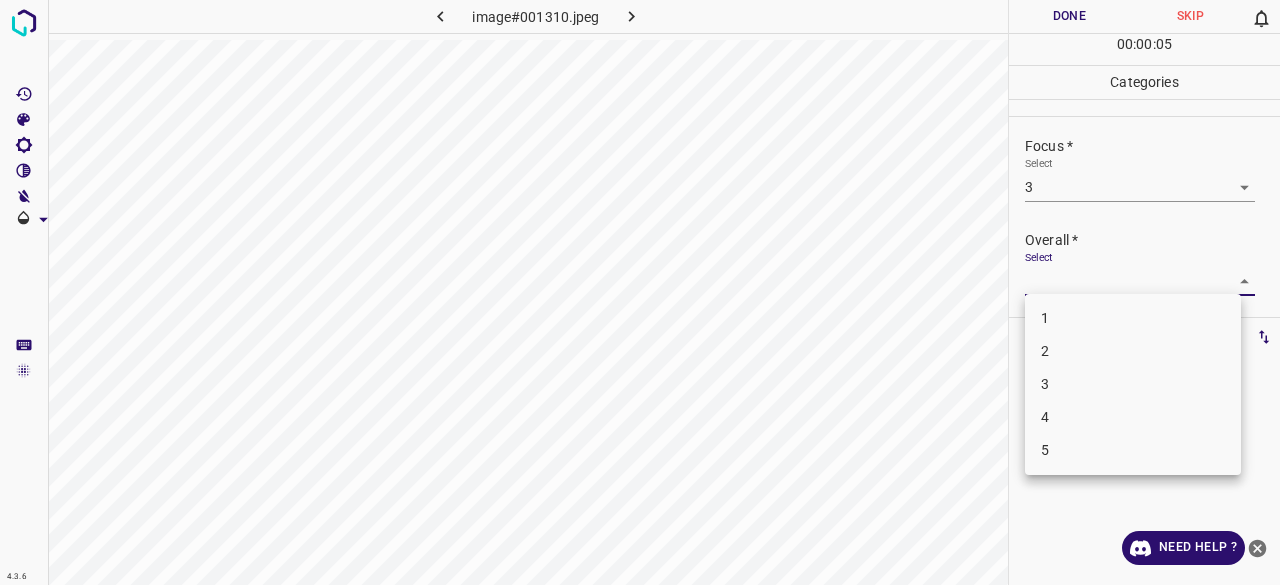 click on "4.3.6  image#001310.jpeg Done Skip 0 00   : 00   : 05   Categories Lighting *  Select 3 3 Focus *  Select 3 3 Overall *  Select ​ Labels   0 Categories 1 Lighting 2 Focus 3 Overall Tools Space Change between modes (Draw & Edit) I Auto labeling R Restore zoom M Zoom in N Zoom out Delete Delete selecte label Filters Z Restore filters X Saturation filter C Brightness filter V Contrast filter B Gray scale filter General O Download Need Help ? - Text - Hide - Delete 1 2 3 4 5" at bounding box center [640, 292] 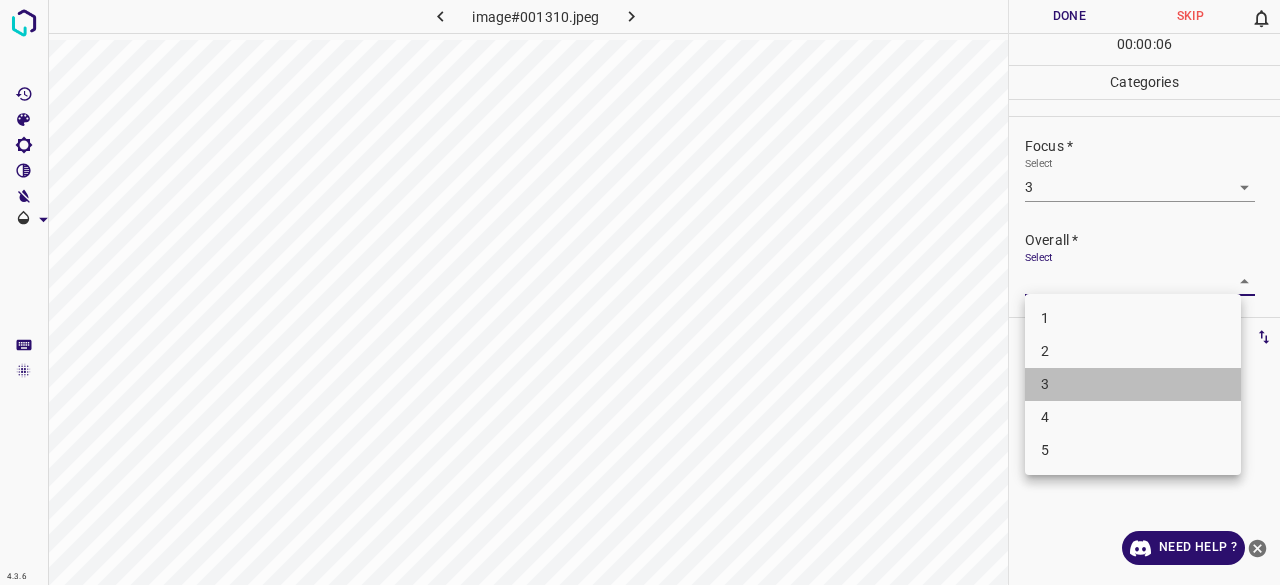 click on "3" at bounding box center (1133, 384) 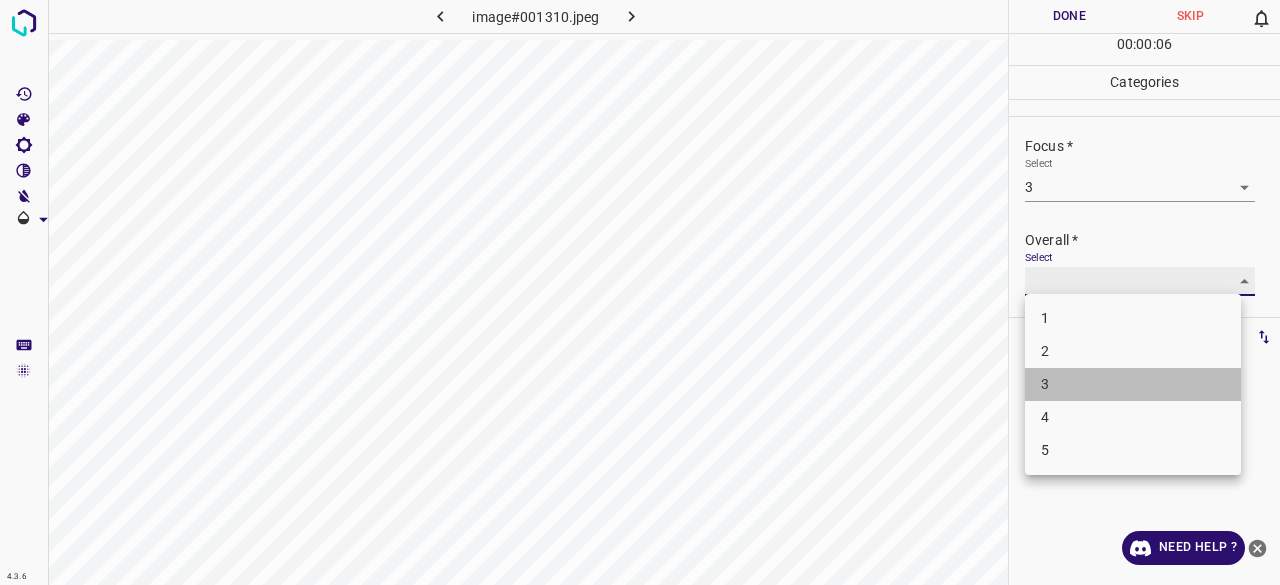 type on "3" 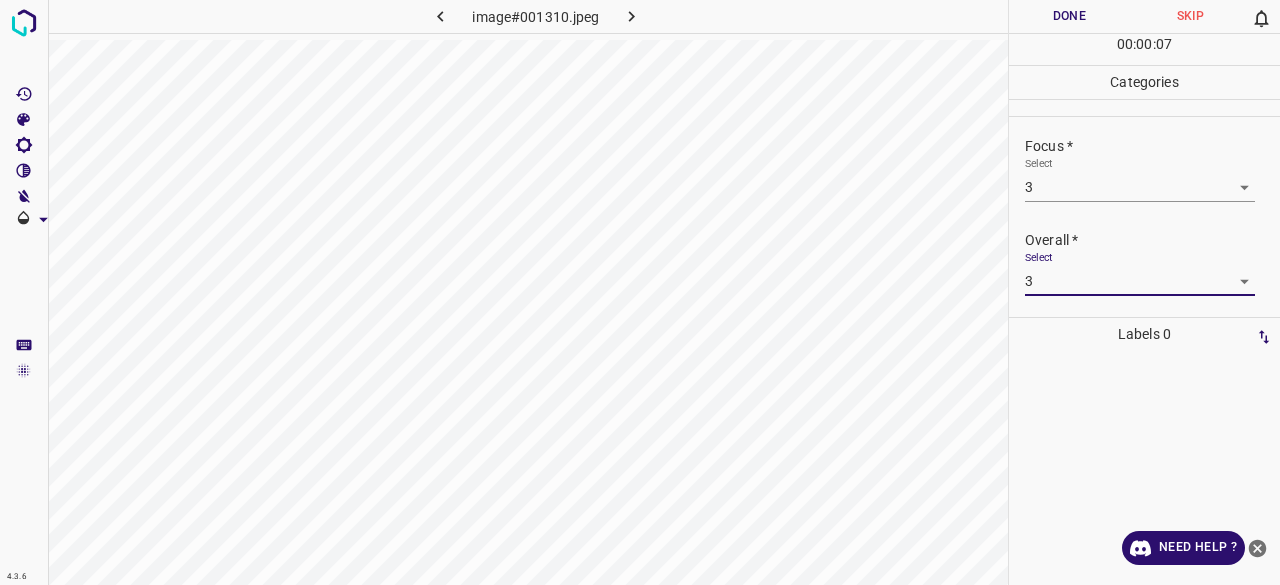 click on "Done" at bounding box center [1069, 16] 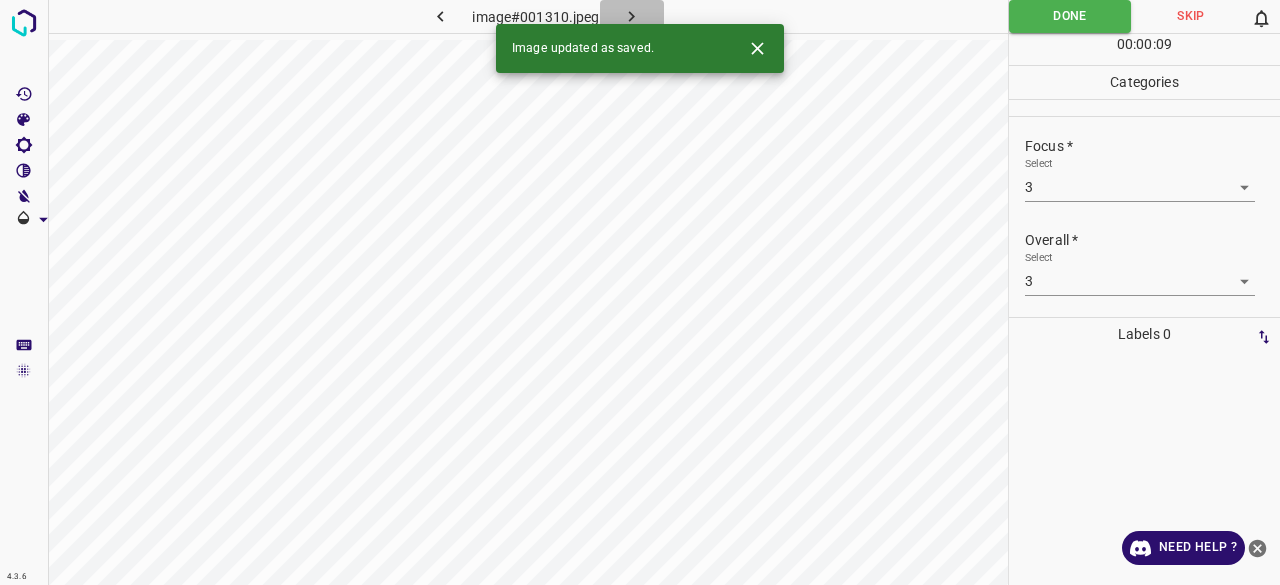 click at bounding box center [632, 16] 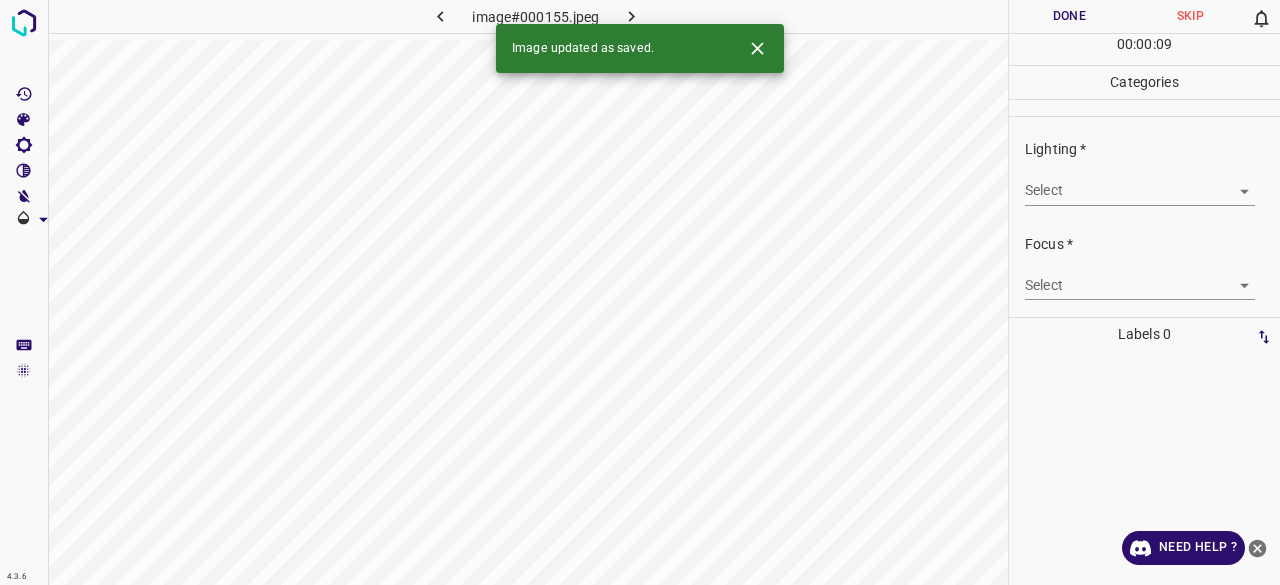 click on "4.3.6  image#000155.jpeg Done Skip 0 00   : 00   : 09   Categories Lighting *  Select ​ Focus *  Select ​ Overall *  Select ​ Labels   0 Categories 1 Lighting 2 Focus 3 Overall Tools Space Change between modes (Draw & Edit) I Auto labeling R Restore zoom M Zoom in N Zoom out Delete Delete selecte label Filters Z Restore filters X Saturation filter C Brightness filter V Contrast filter B Gray scale filter General O Download Image updated as saved. Need Help ? - Text - Hide - Delete" at bounding box center (640, 292) 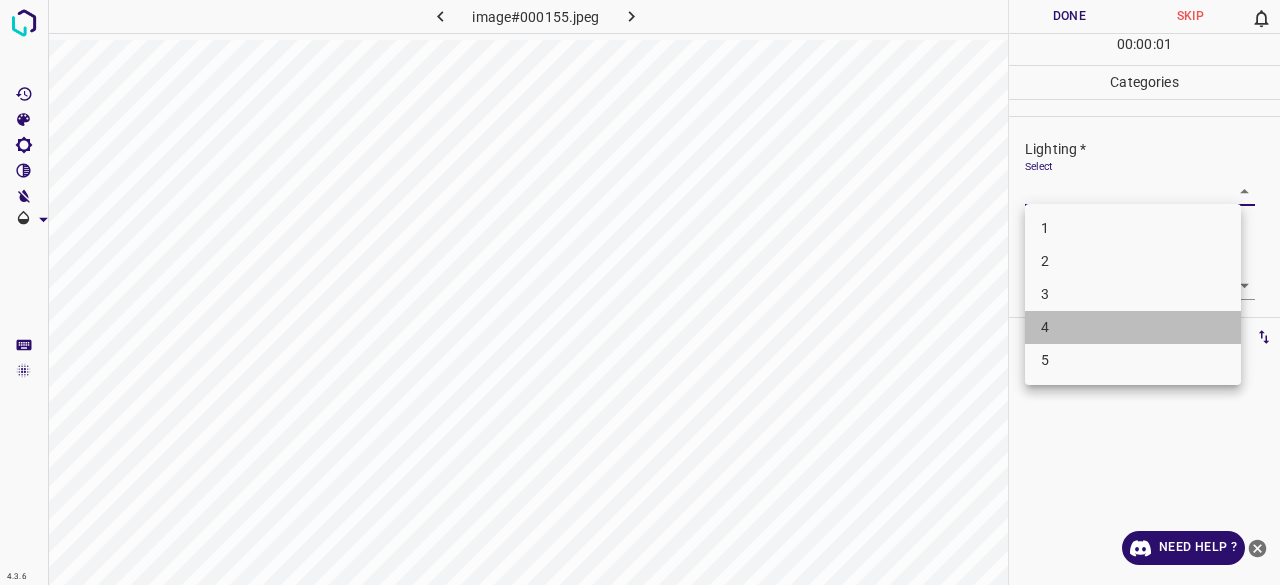 click on "4" at bounding box center (1133, 327) 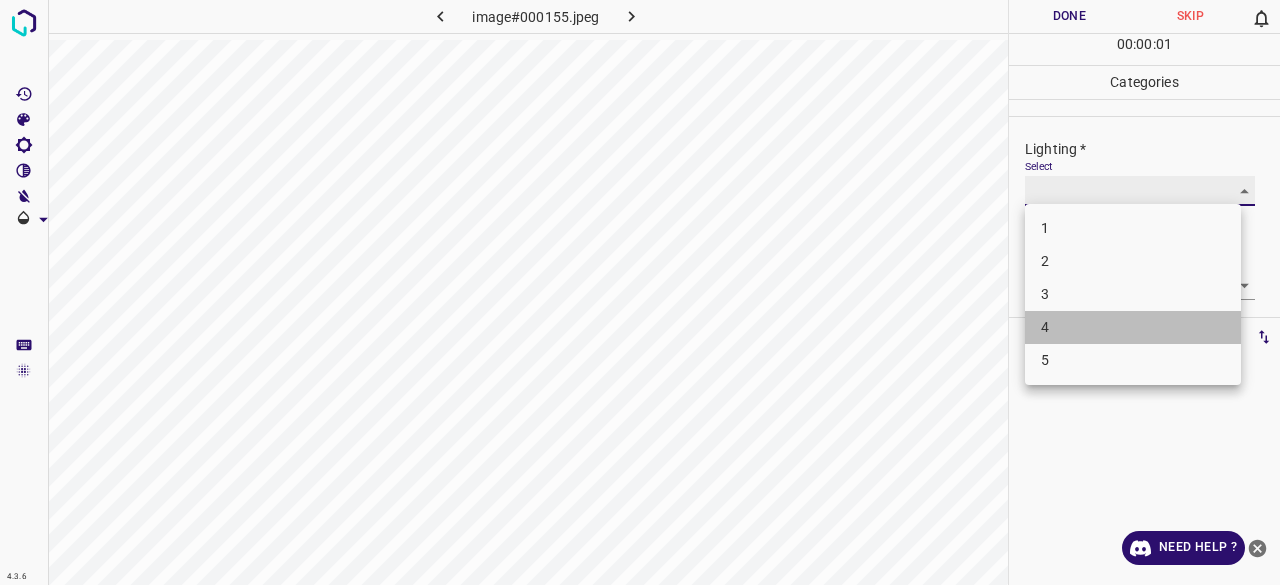 type on "4" 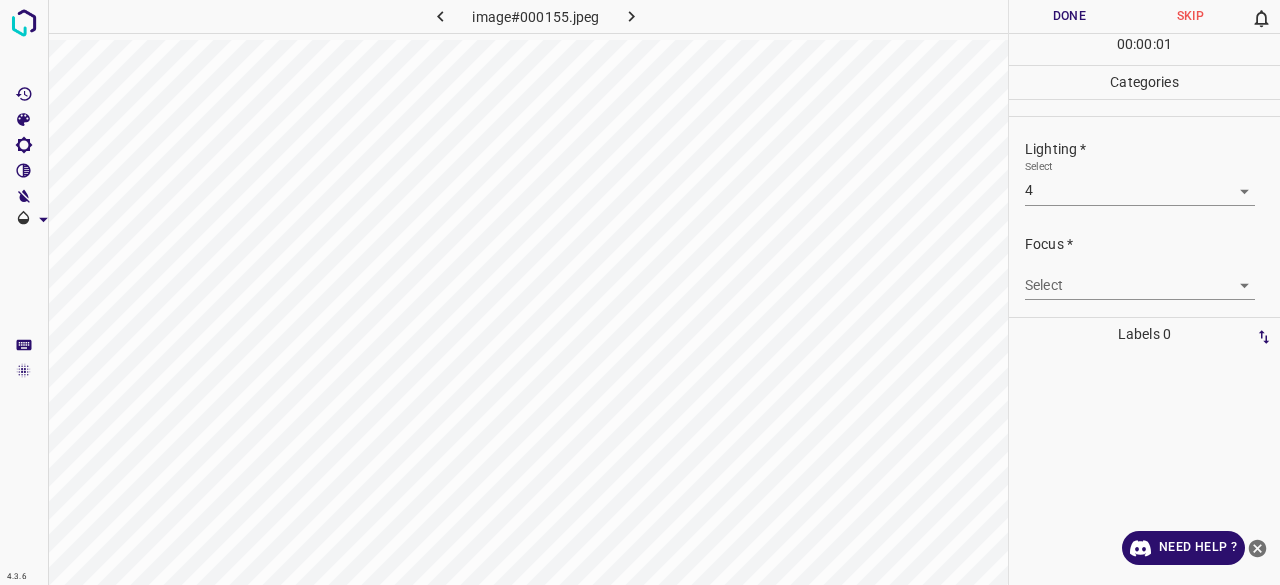 click on "Focus *  Select ​" at bounding box center [1144, 267] 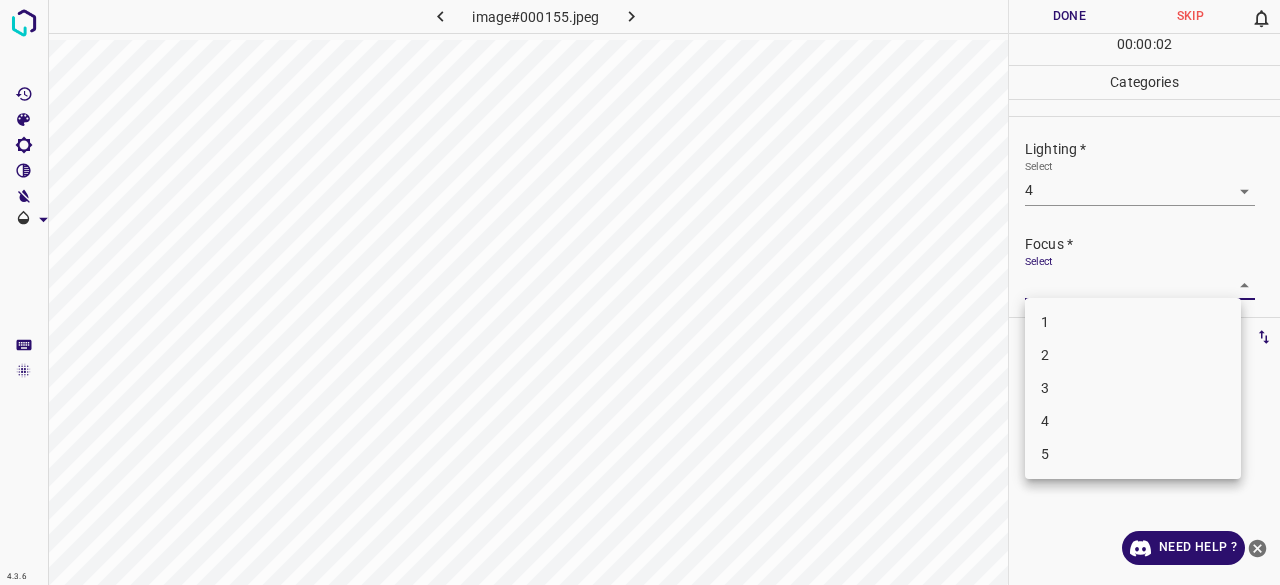 drag, startPoint x: 1054, startPoint y: 287, endPoint x: 1053, endPoint y: 318, distance: 31.016125 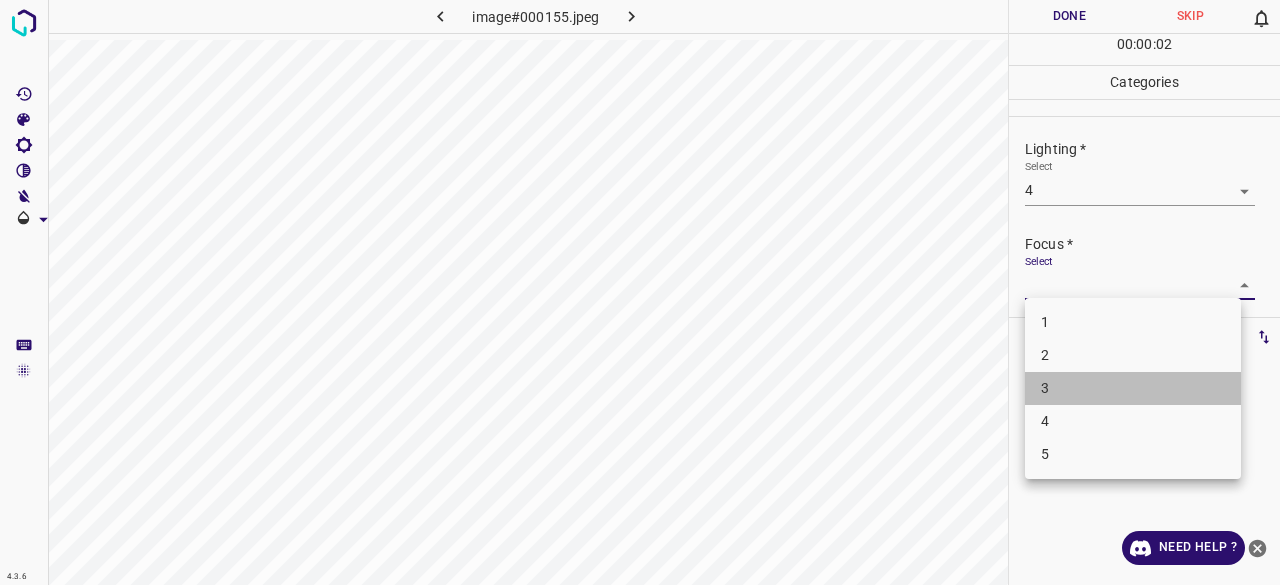 click on "3" at bounding box center (1133, 388) 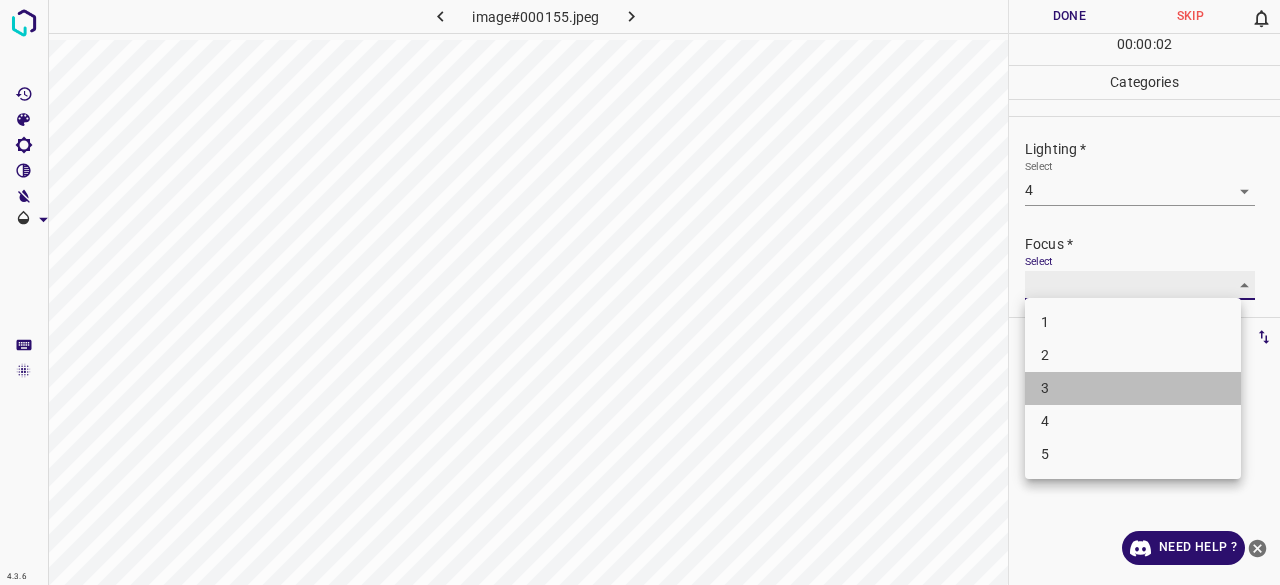 type on "3" 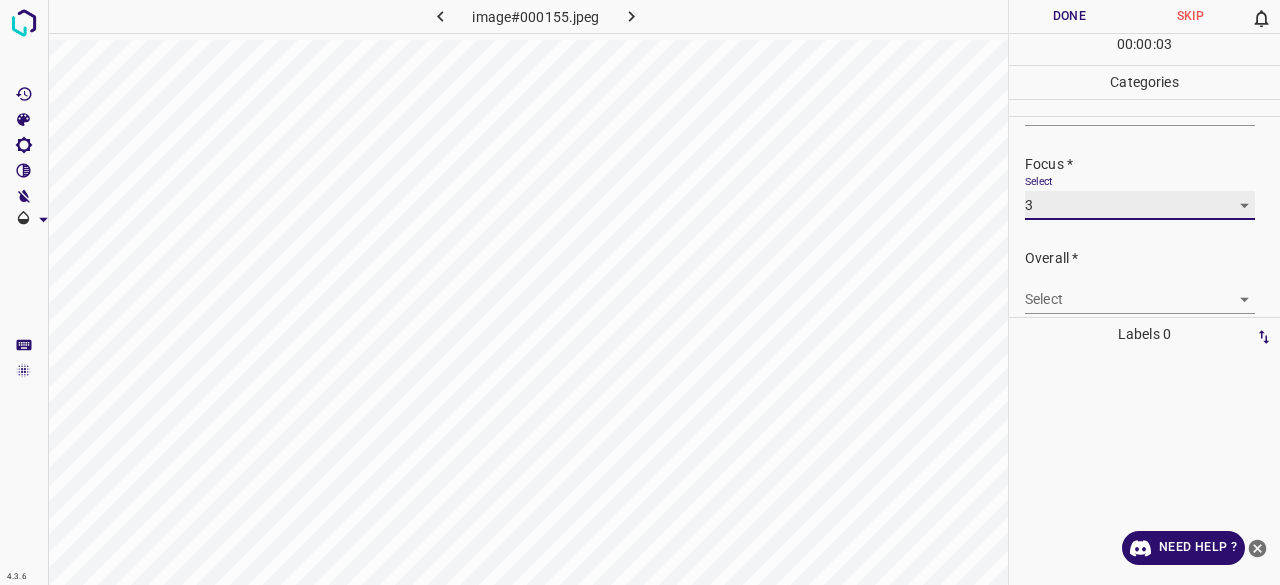 scroll, scrollTop: 98, scrollLeft: 0, axis: vertical 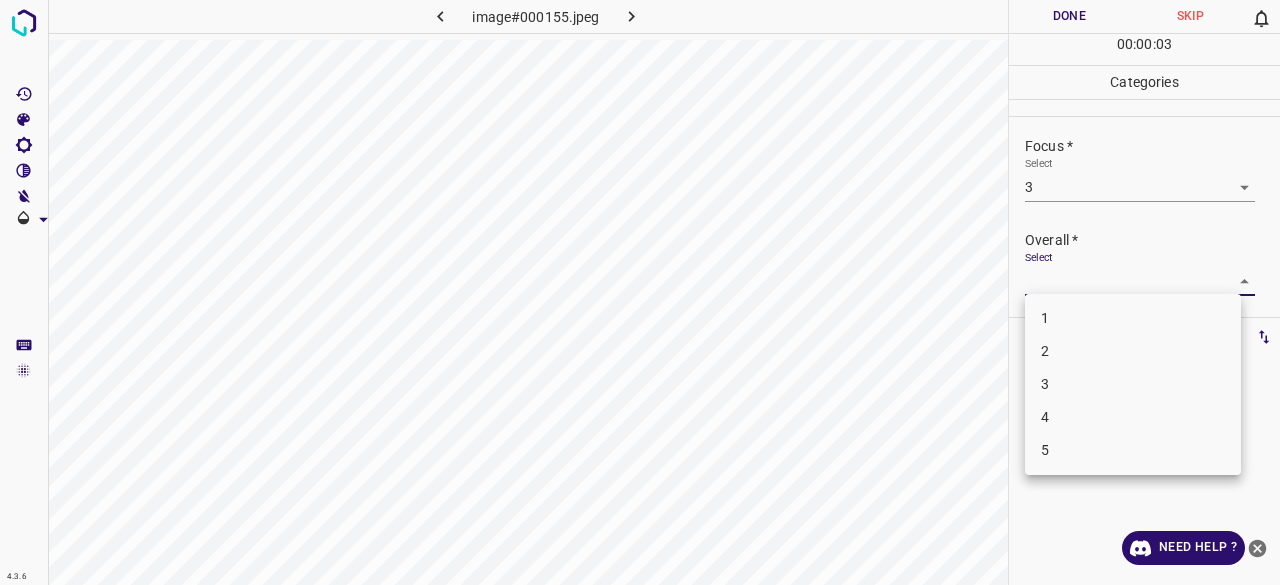 click on "4.3.6  image#000155.jpeg Done Skip 0 00   : 00   : 03   Categories Lighting *  Select 4 4 Focus *  Select 3 3 Overall *  Select ​ Labels   0 Categories 1 Lighting 2 Focus 3 Overall Tools Space Change between modes (Draw & Edit) I Auto labeling R Restore zoom M Zoom in N Zoom out Delete Delete selecte label Filters Z Restore filters X Saturation filter C Brightness filter V Contrast filter B Gray scale filter General O Download Need Help ? - Text - Hide - Delete 1 2 3 4 5" at bounding box center (640, 292) 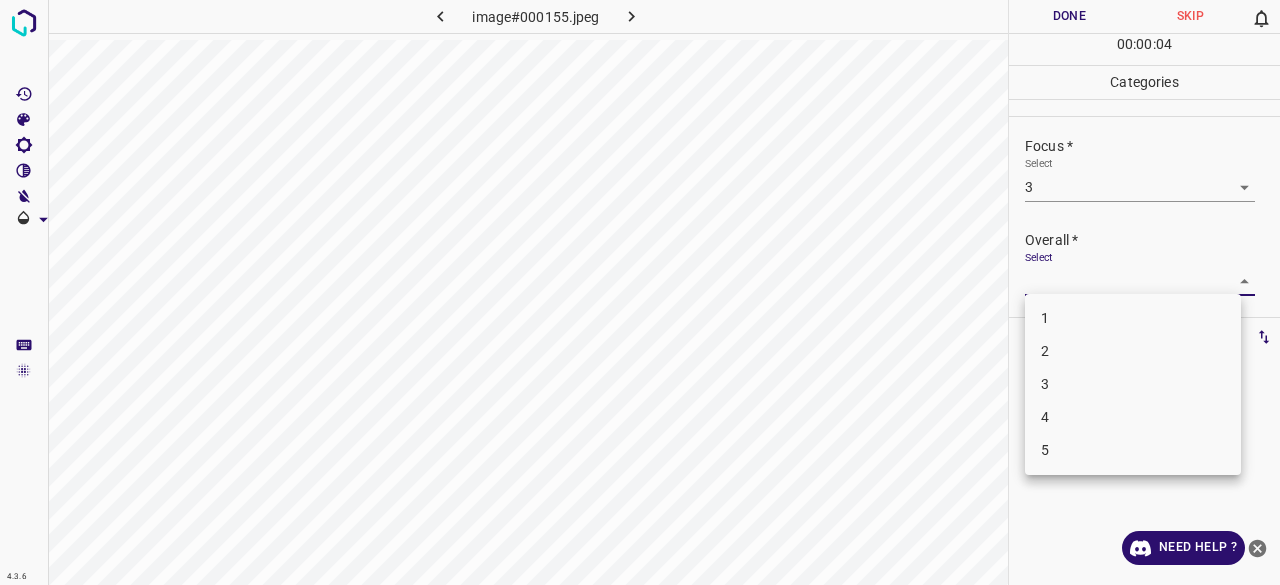 click on "1 2 3 4 5" at bounding box center (1133, 384) 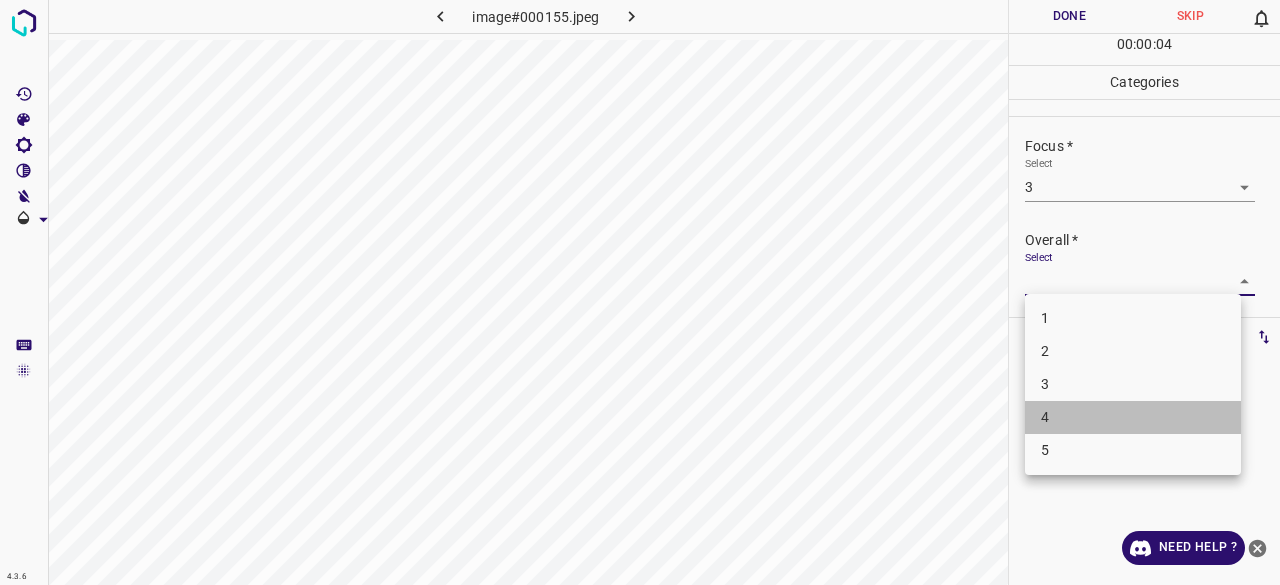 click on "4" at bounding box center [1133, 417] 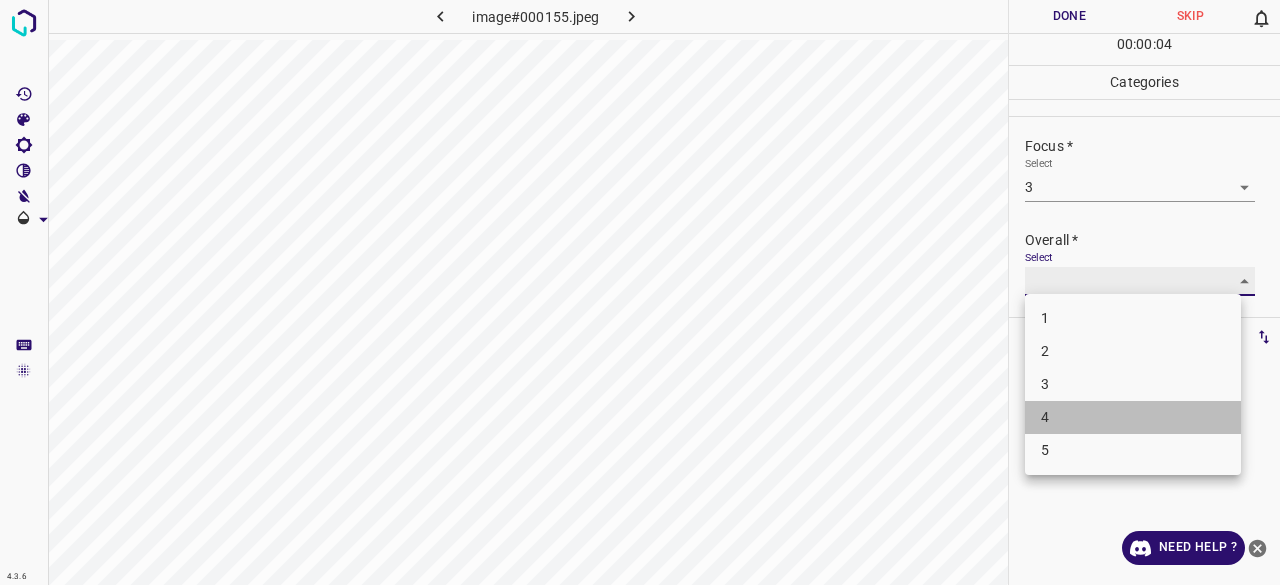 type on "4" 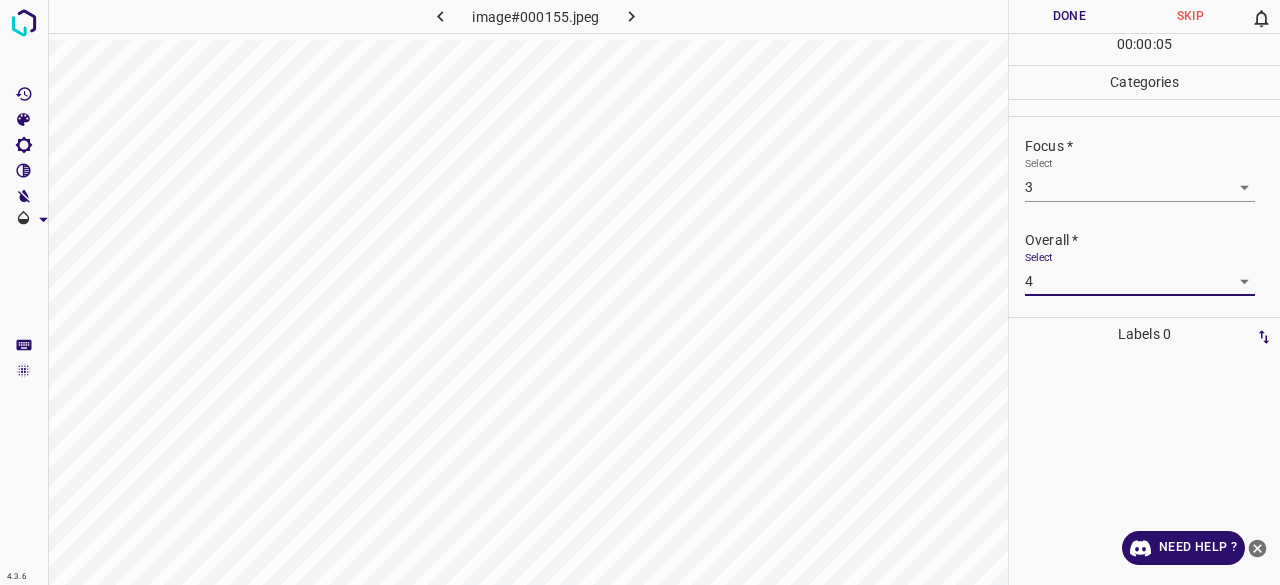 click on "00   : 00   : 05" at bounding box center [1144, 49] 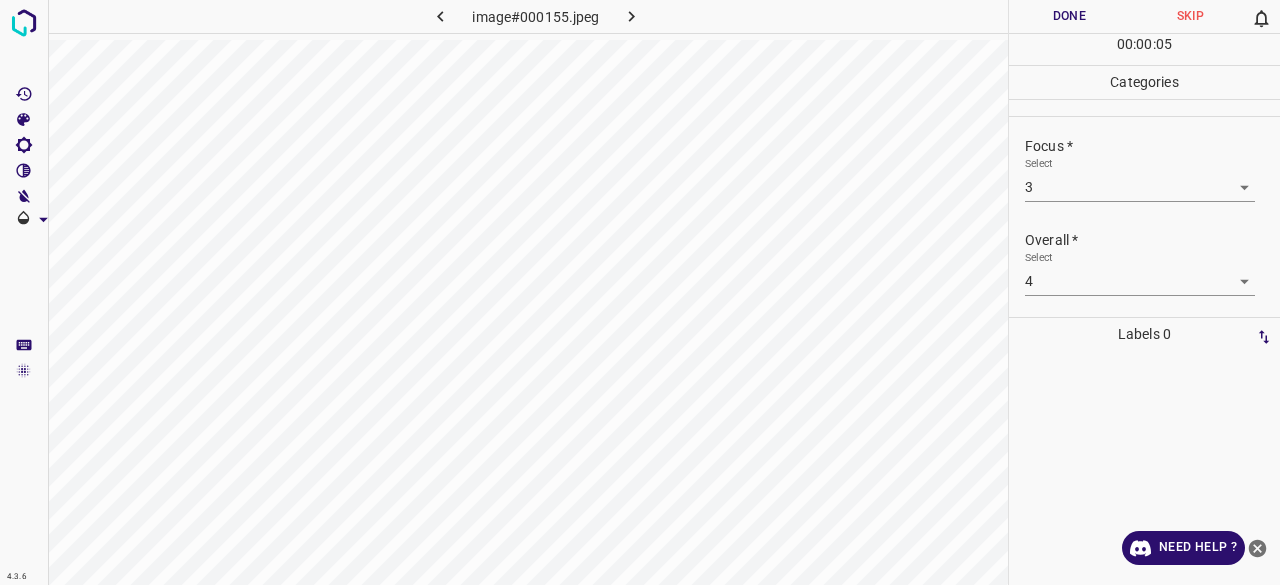 click on "Done" at bounding box center [1069, 16] 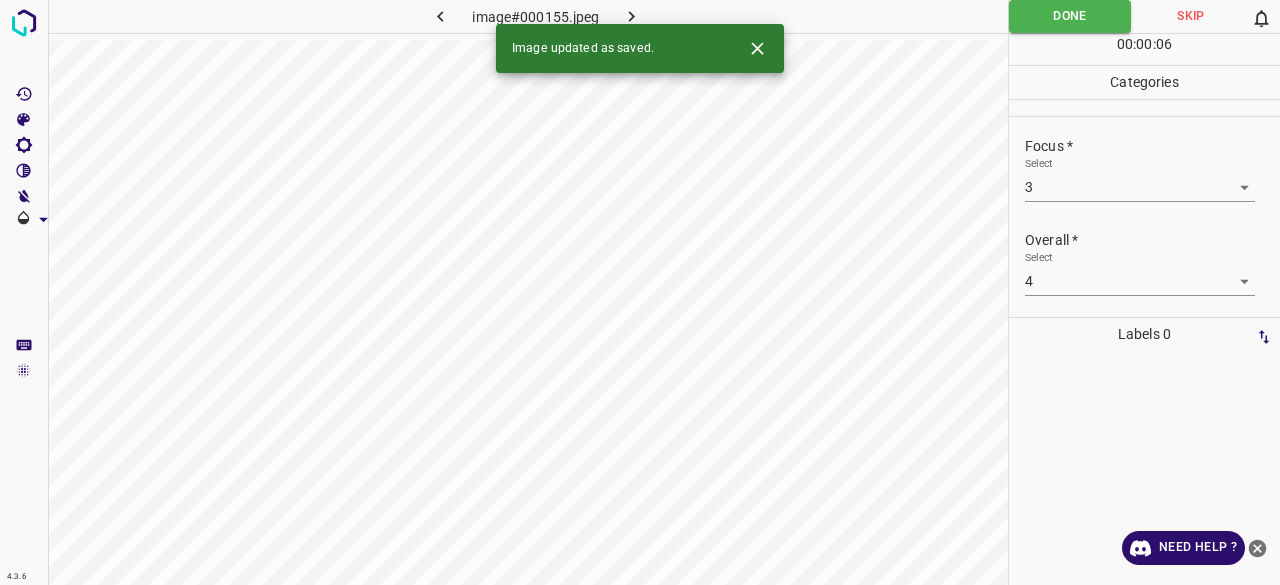 click 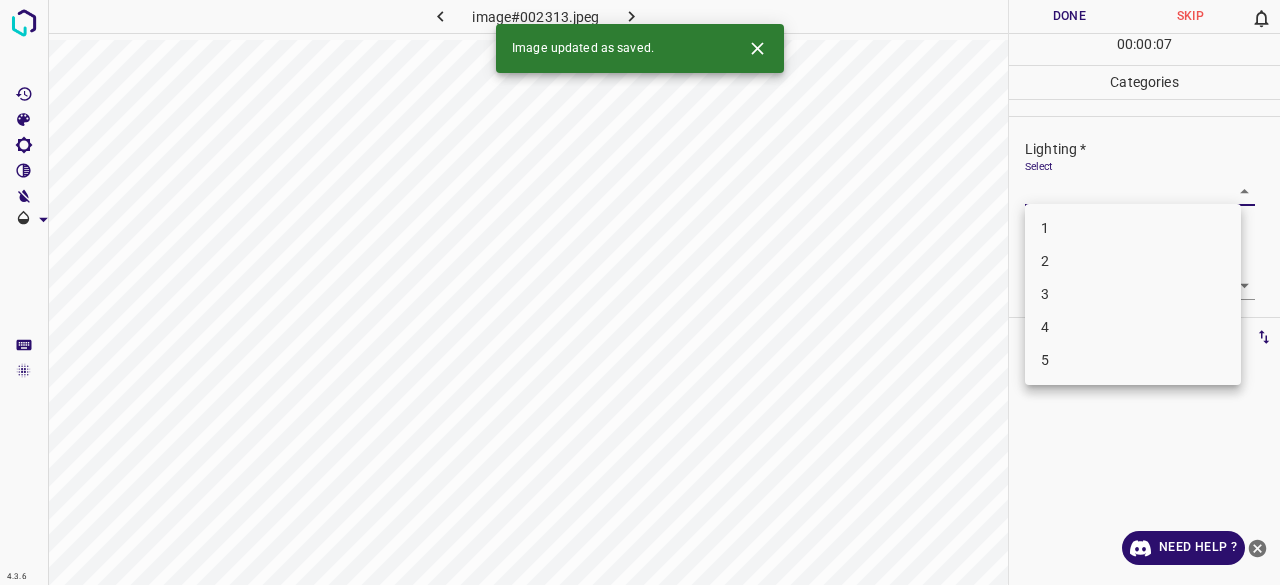 drag, startPoint x: 1082, startPoint y: 189, endPoint x: 1041, endPoint y: 285, distance: 104.388695 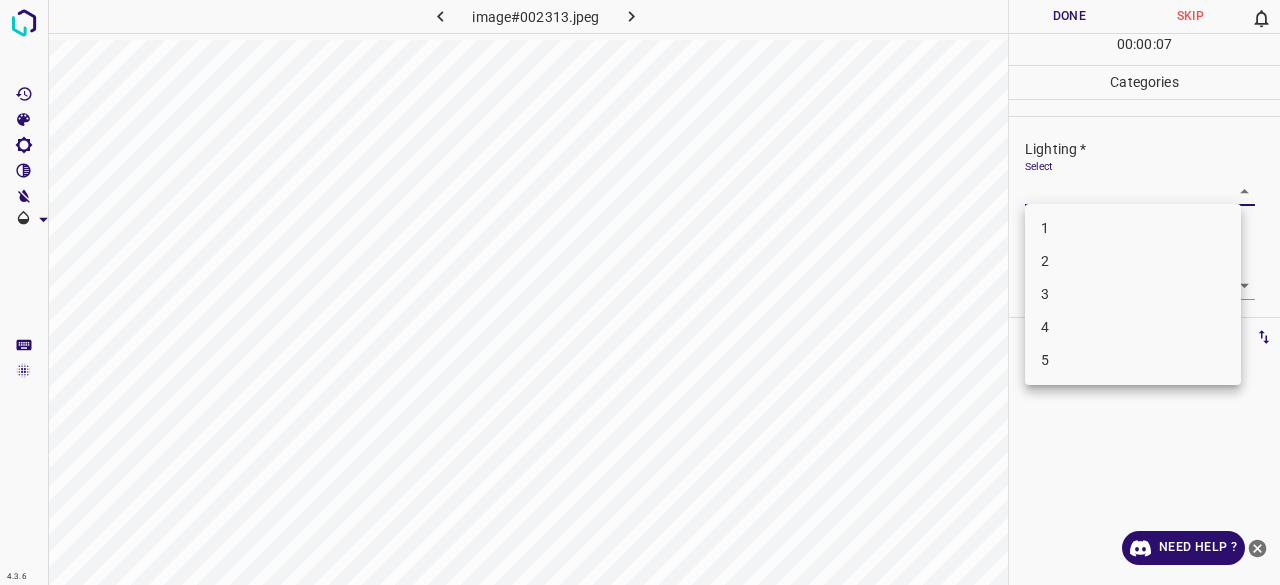 click on "4" at bounding box center (1133, 327) 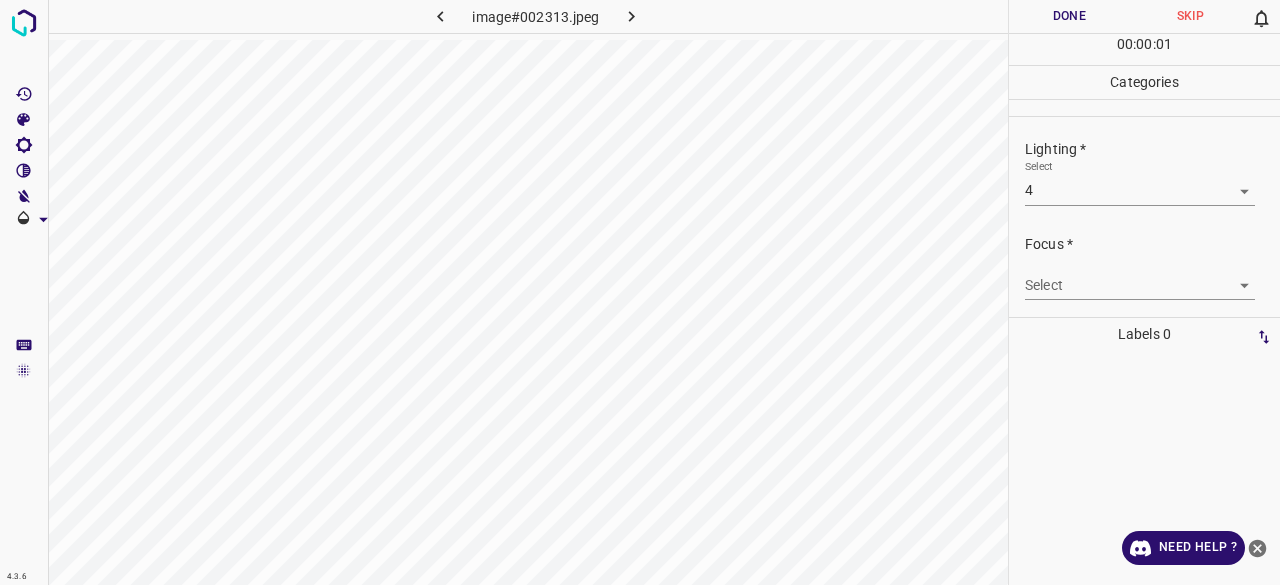 click on "Lighting *  Select 4 4" at bounding box center [1144, 172] 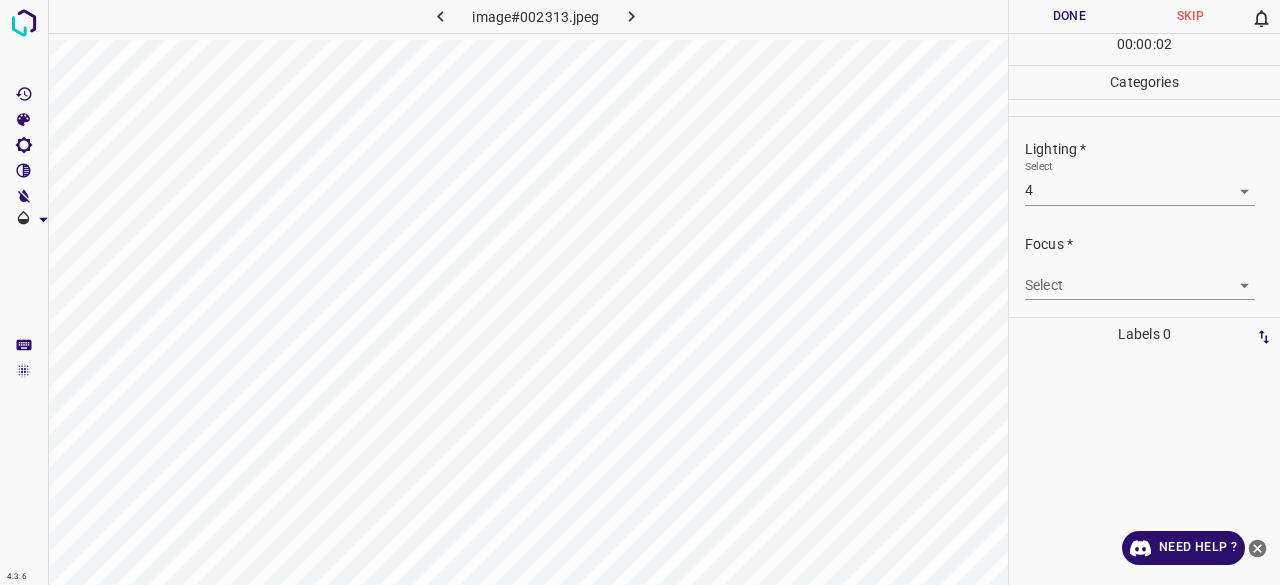 click on "4.3.6  image#002313.jpeg Done Skip 0 00   : 00   : 02   Categories Lighting *  Select 4 4 Focus *  Select ​ Overall *  Select ​ Labels   0 Categories 1 Lighting 2 Focus 3 Overall Tools Space Change between modes (Draw & Edit) I Auto labeling R Restore zoom M Zoom in N Zoom out Delete Delete selecte label Filters Z Restore filters X Saturation filter C Brightness filter V Contrast filter B Gray scale filter General O Download Need Help ? - Text - Hide - Delete" at bounding box center (640, 292) 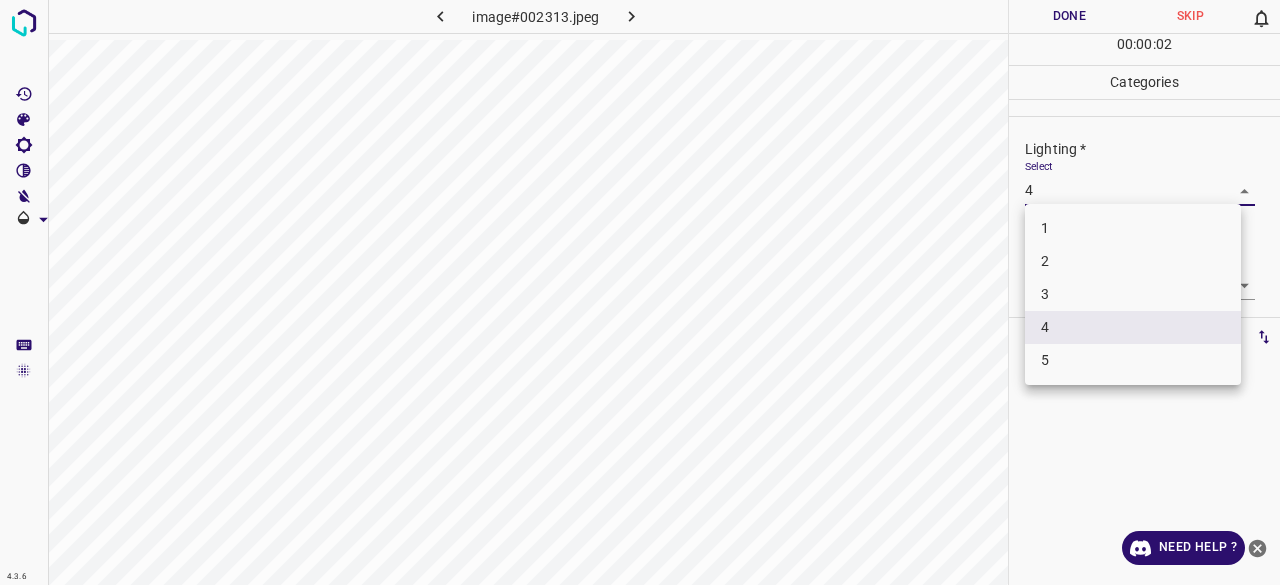 click on "3" at bounding box center (1133, 294) 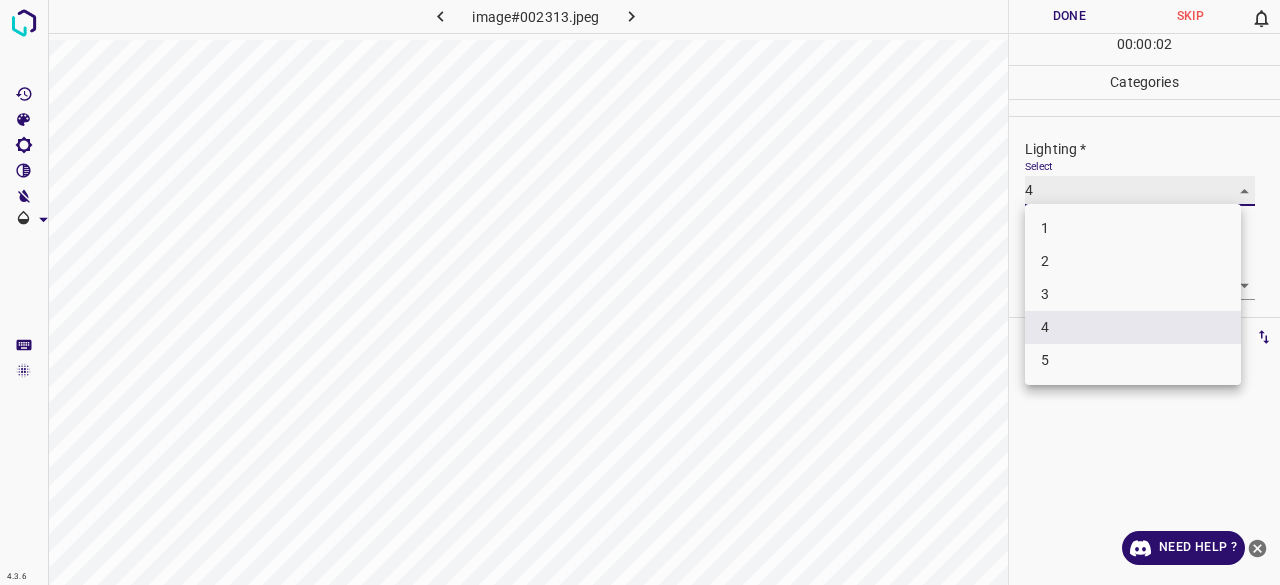 type on "3" 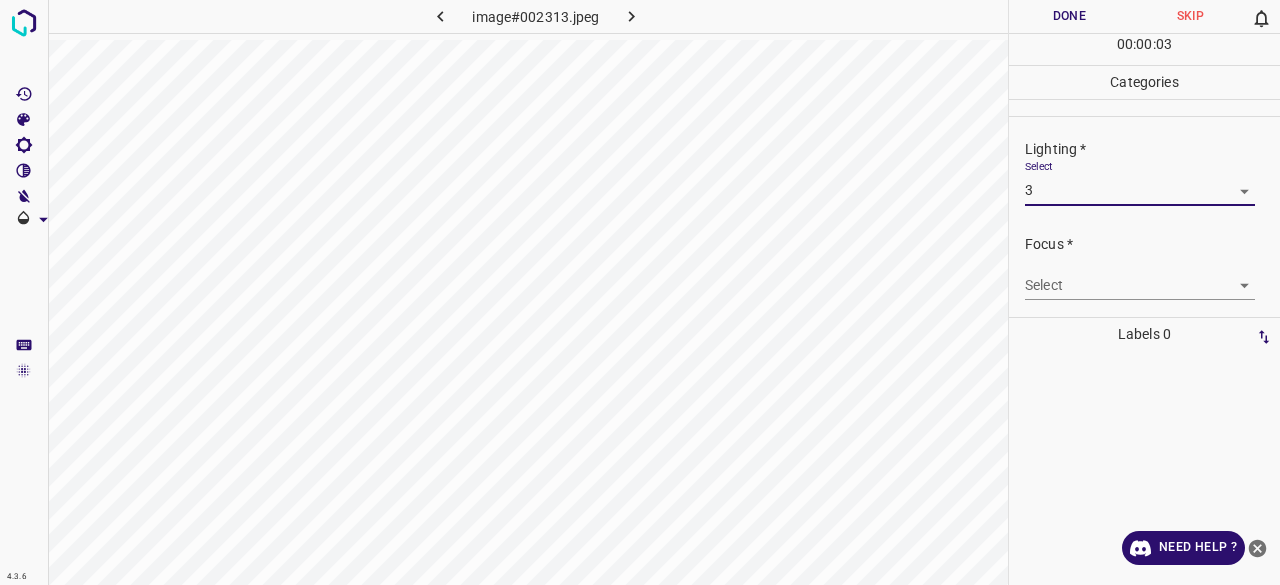 click on "4.3.6  image#002313.jpeg Done Skip 0 00   : 00   : 03   Categories Lighting *  Select 3 3 Focus *  Select ​ Overall *  Select ​ Labels   0 Categories 1 Lighting 2 Focus 3 Overall Tools Space Change between modes (Draw & Edit) I Auto labeling R Restore zoom M Zoom in N Zoom out Delete Delete selecte label Filters Z Restore filters X Saturation filter C Brightness filter V Contrast filter B Gray scale filter General O Download Need Help ? - Text - Hide - Delete" at bounding box center (640, 292) 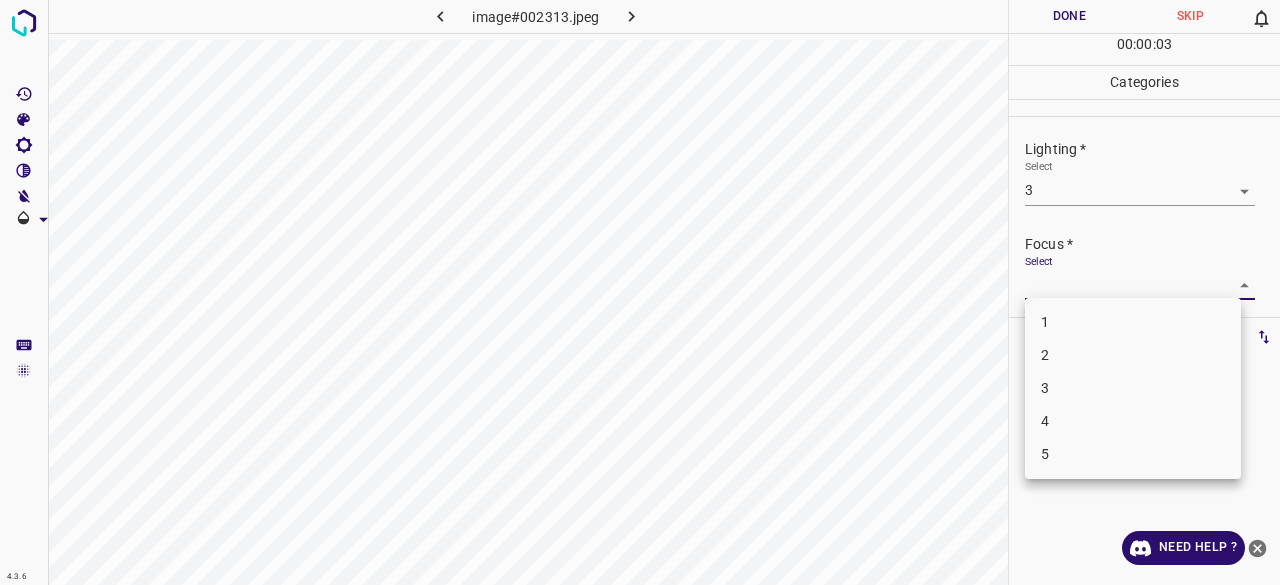 drag, startPoint x: 1063, startPoint y: 372, endPoint x: 1066, endPoint y: 383, distance: 11.401754 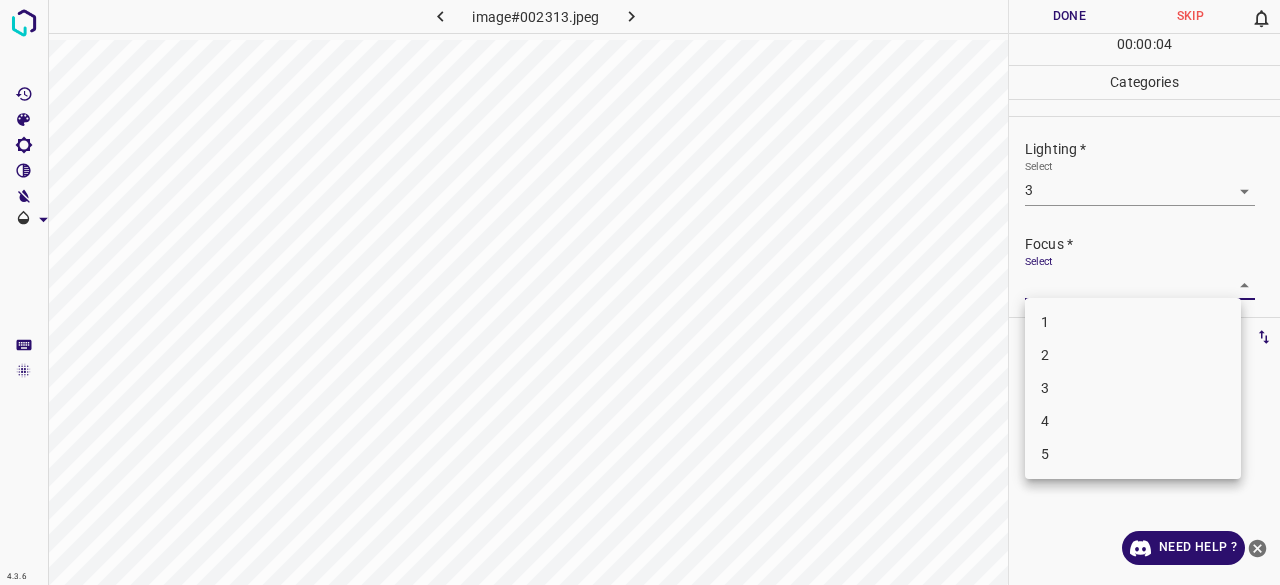 click on "2" at bounding box center [1133, 355] 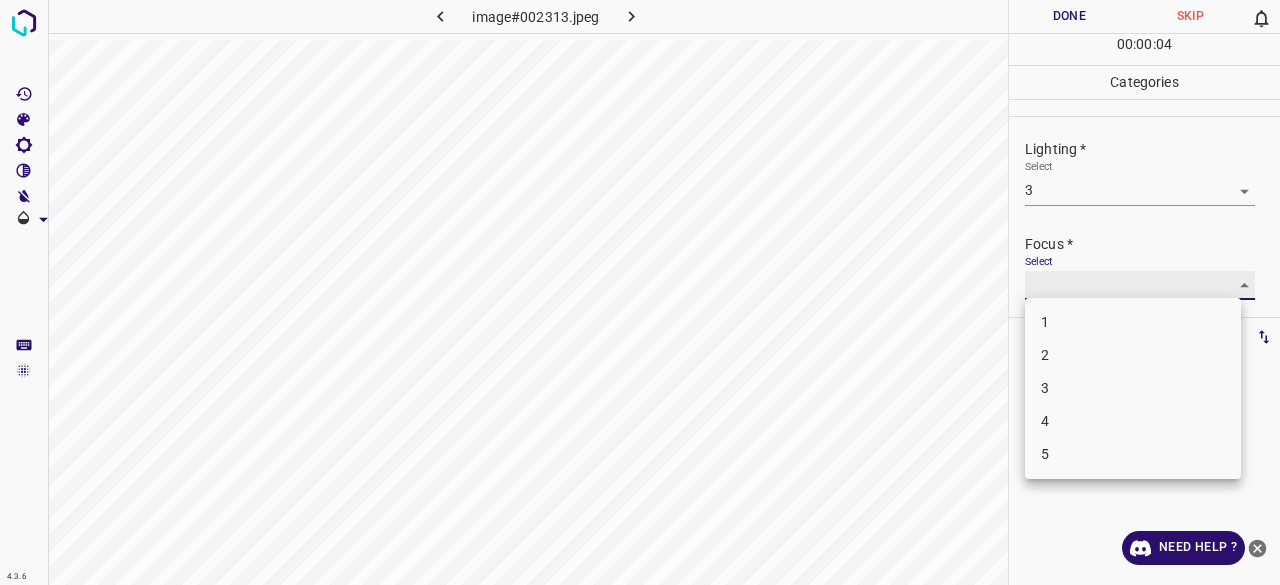 type on "2" 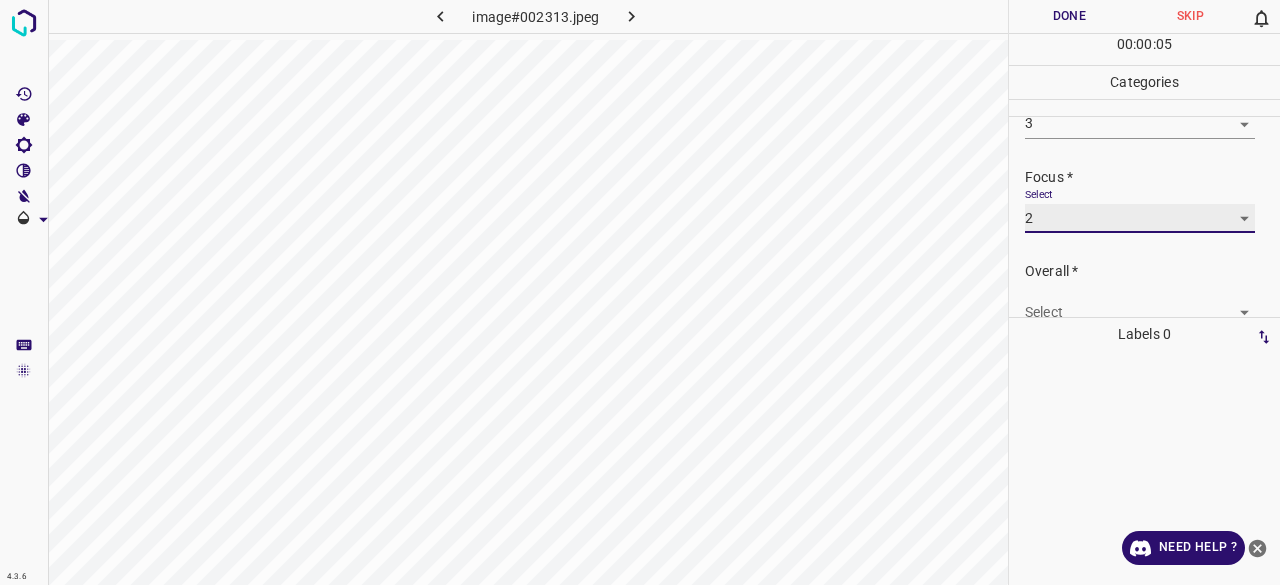 scroll, scrollTop: 98, scrollLeft: 0, axis: vertical 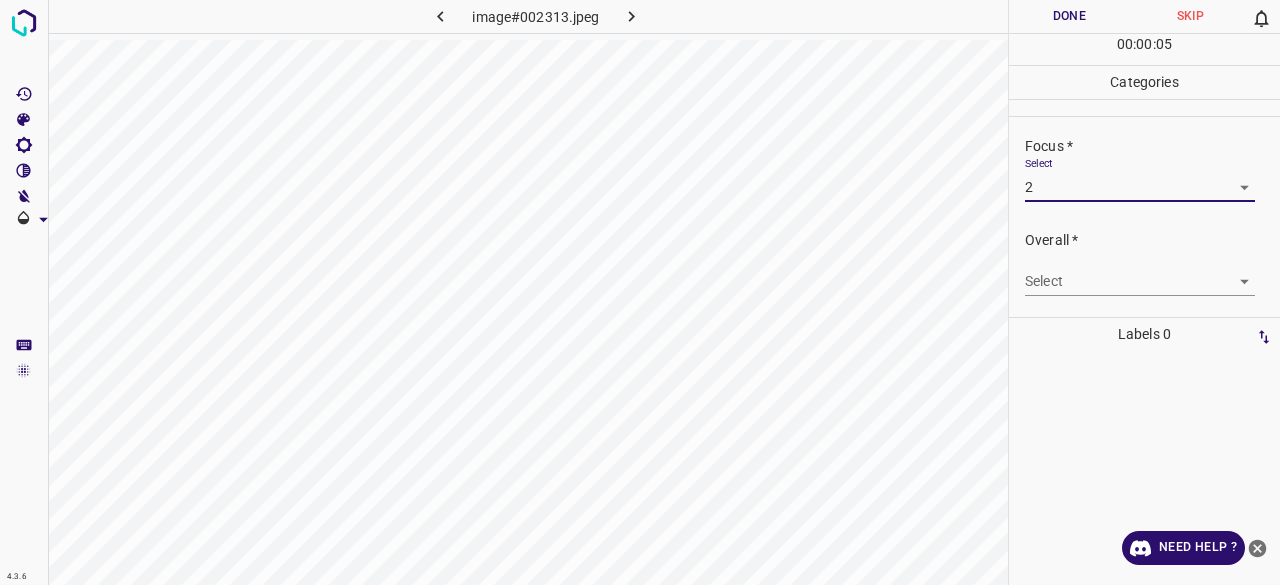 click on "4.3.6  image#002313.jpeg Done Skip 0 00   : 00   : 05   Categories Lighting *  Select 3 3 Focus *  Select 2 2 Overall *  Select ​ Labels   0 Categories 1 Lighting 2 Focus 3 Overall Tools Space Change between modes (Draw & Edit) I Auto labeling R Restore zoom M Zoom in N Zoom out Delete Delete selecte label Filters Z Restore filters X Saturation filter C Brightness filter V Contrast filter B Gray scale filter General O Download Need Help ? - Text - Hide - Delete" at bounding box center (640, 292) 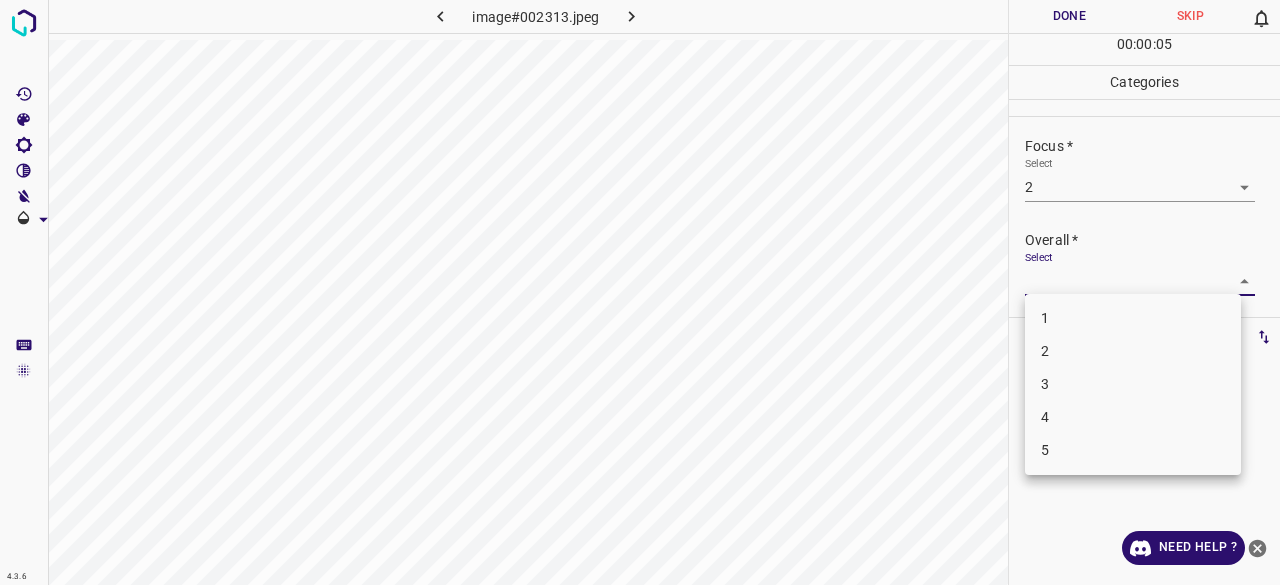 click on "3" at bounding box center [1133, 384] 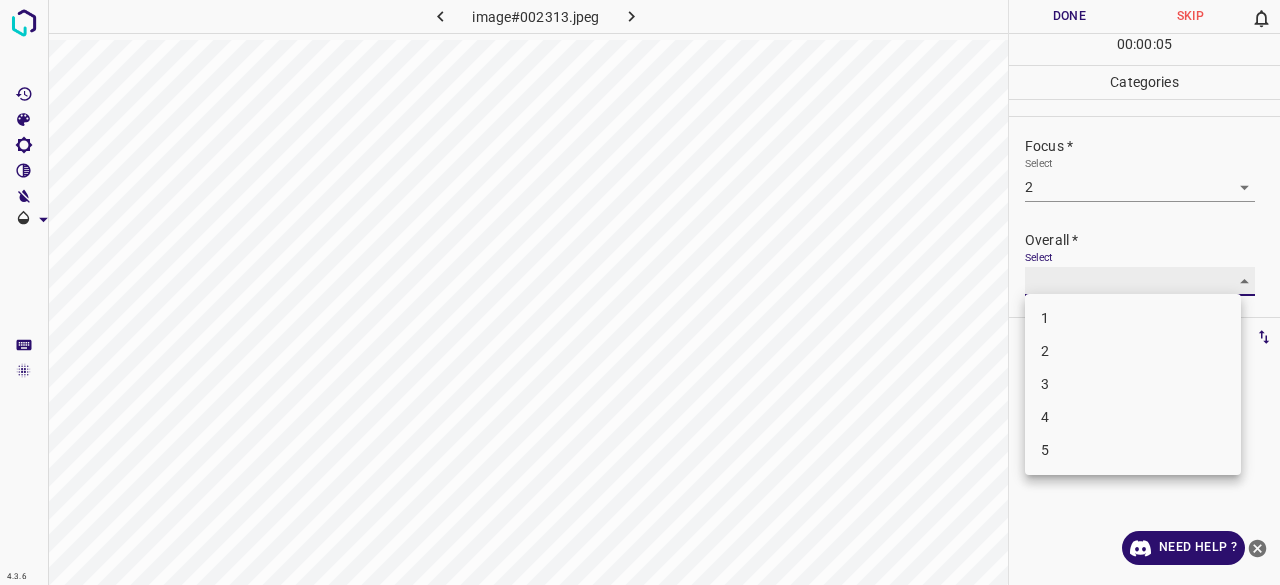 type on "3" 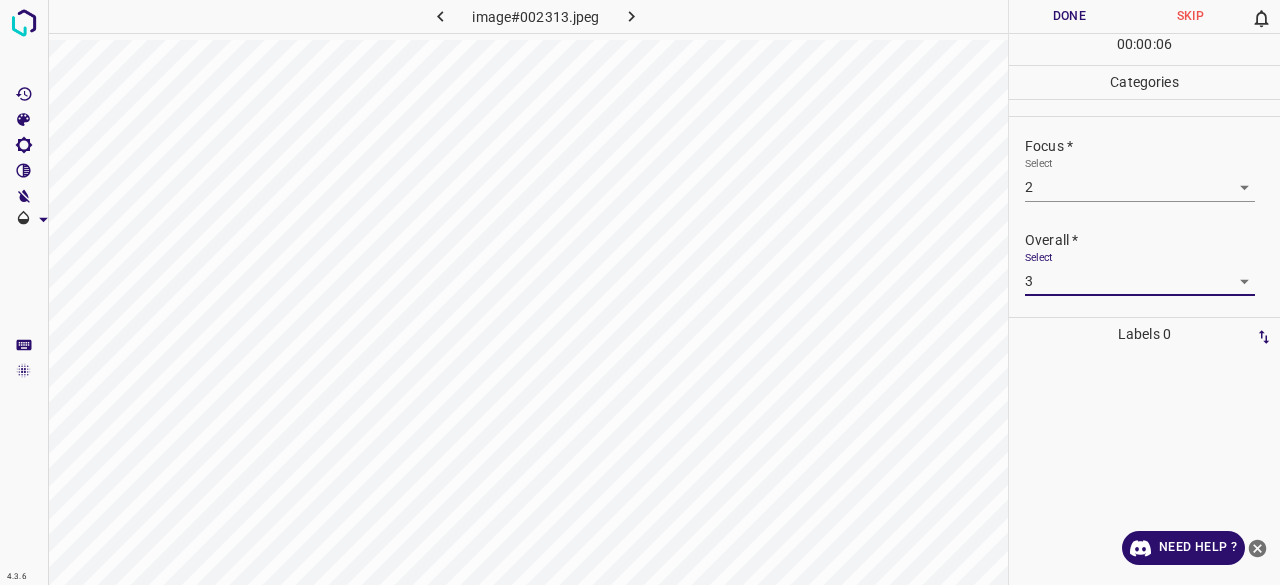 click on "Done" at bounding box center [1069, 16] 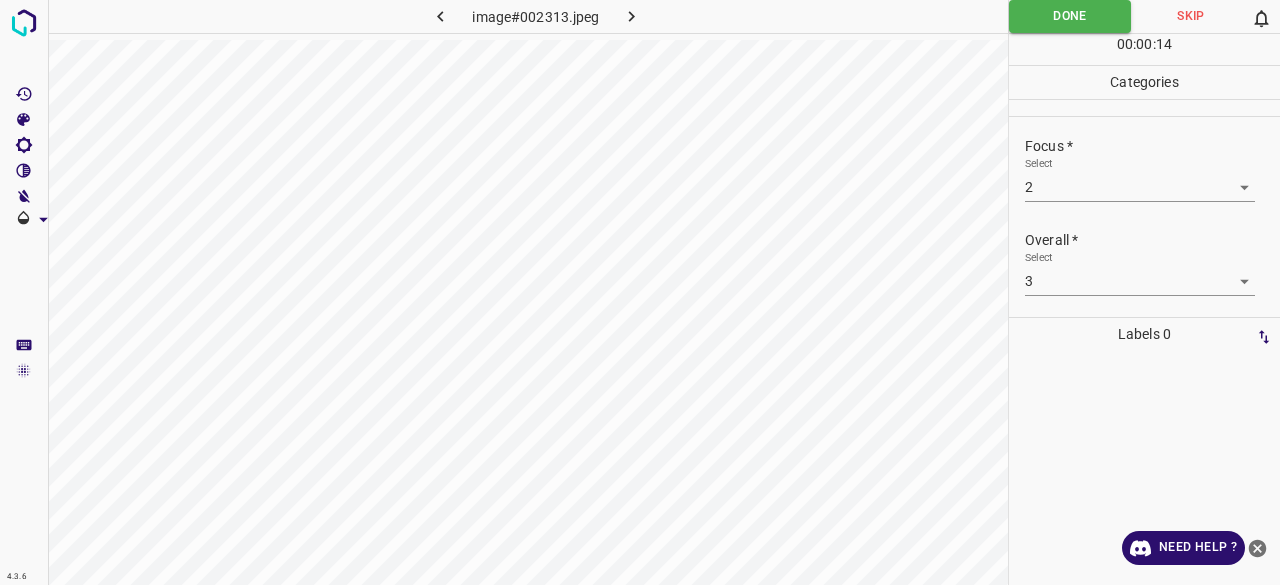 click 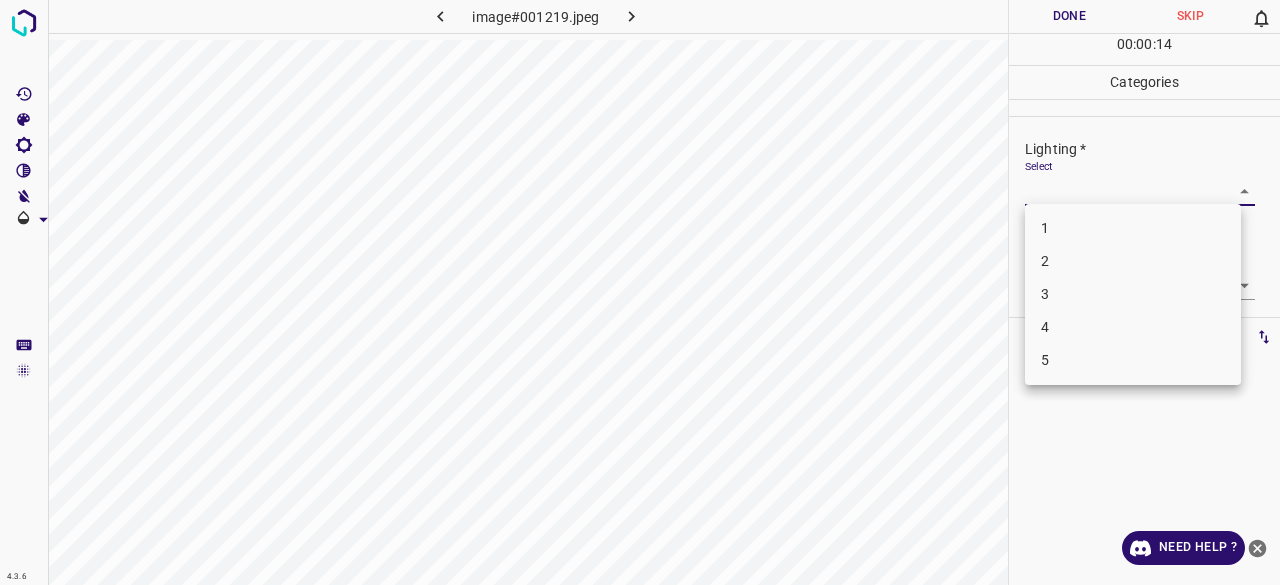click on "4.3.6  image#001219.jpeg Done Skip 0 00   : 00   : 14   Categories Lighting *  Select ​ Focus *  Select ​ Overall *  Select ​ Labels   0 Categories 1 Lighting 2 Focus 3 Overall Tools Space Change between modes (Draw & Edit) I Auto labeling R Restore zoom M Zoom in N Zoom out Delete Delete selecte label Filters Z Restore filters X Saturation filter C Brightness filter V Contrast filter B Gray scale filter General O Download Need Help ? - Text - Hide - Delete 1 2 3 4 5" at bounding box center [640, 292] 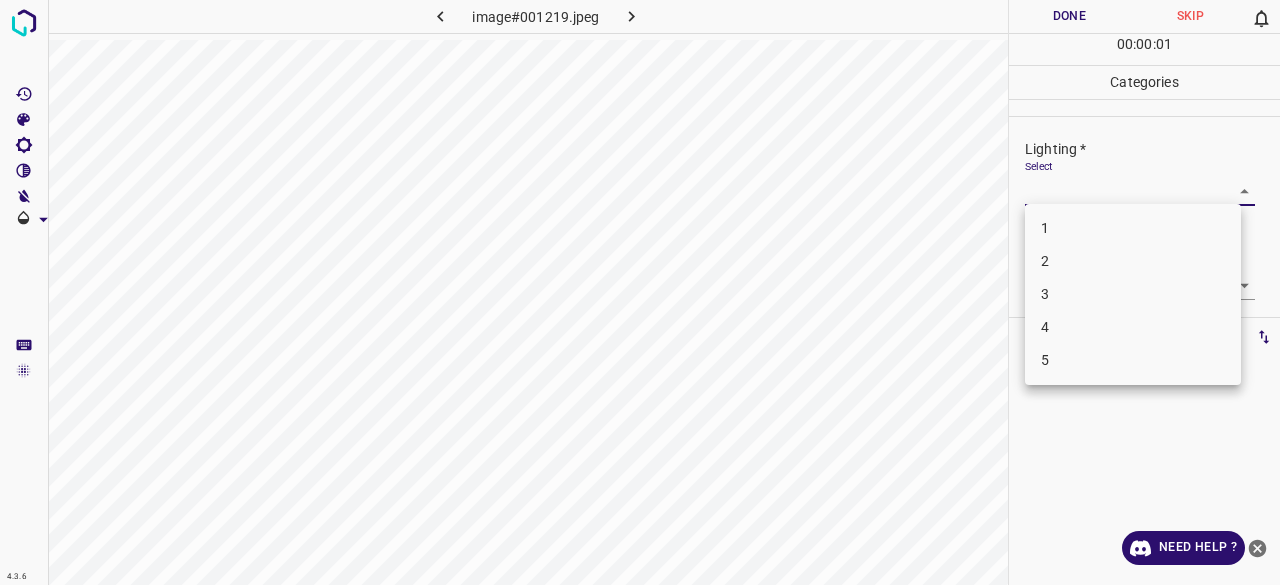 click on "3" at bounding box center (1133, 294) 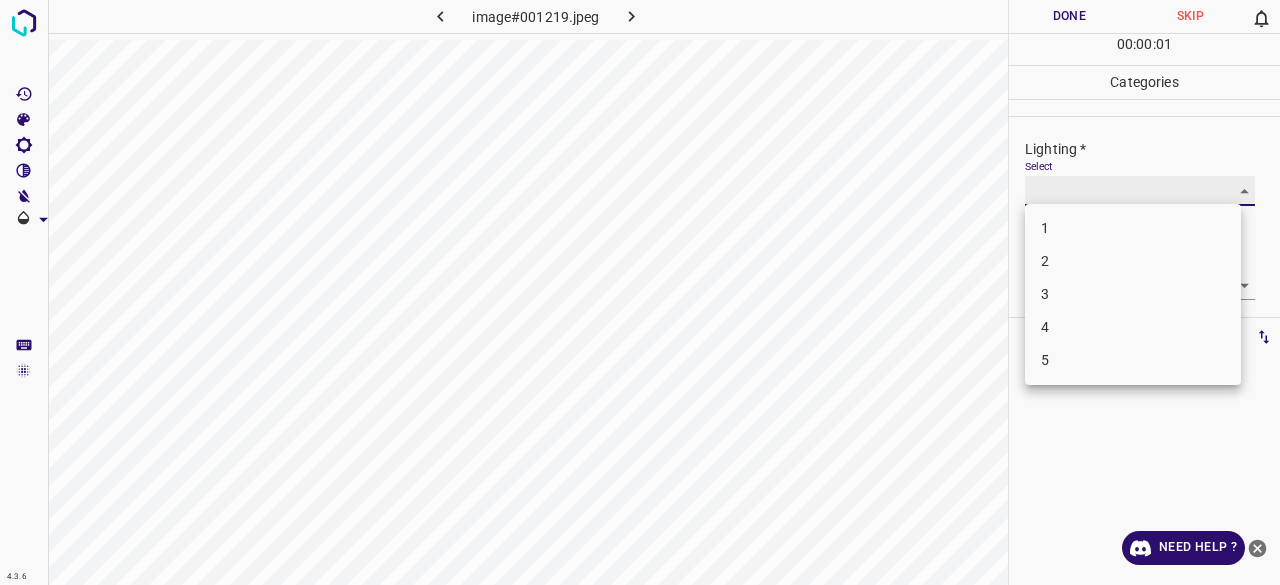 type on "3" 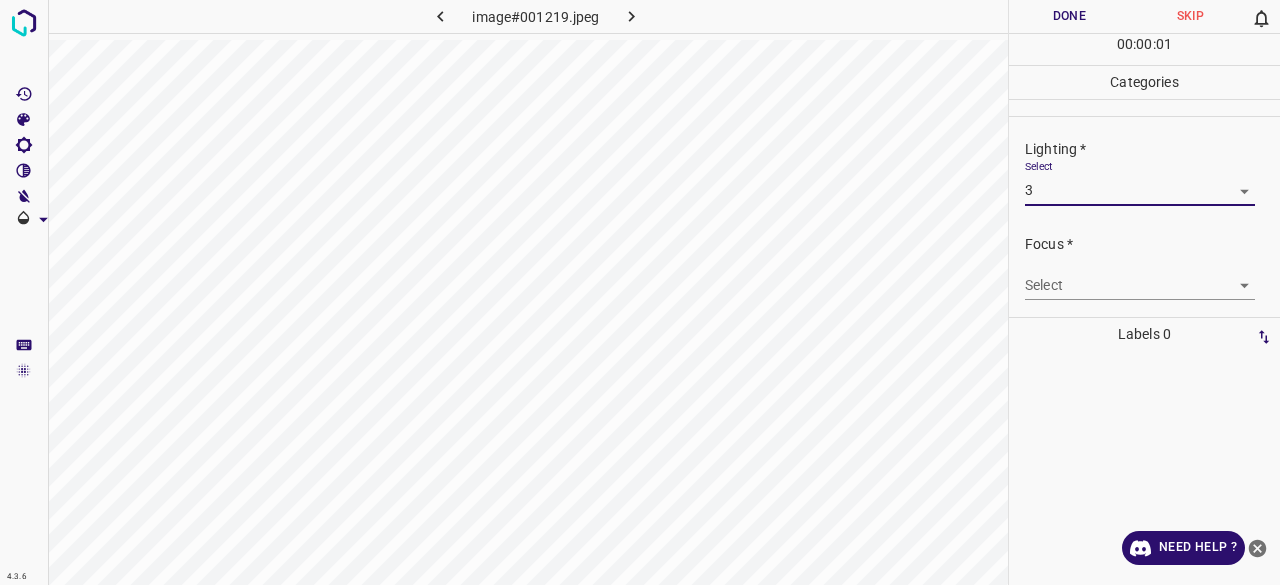 click on "4.3.6  image#001219.jpeg Done Skip 0 00   : 00   : 01   Categories Lighting *  Select 3 3 Focus *  Select ​ Overall *  Select ​ Labels   0 Categories 1 Lighting 2 Focus 3 Overall Tools Space Change between modes (Draw & Edit) I Auto labeling R Restore zoom M Zoom in N Zoom out Delete Delete selecte label Filters Z Restore filters X Saturation filter C Brightness filter V Contrast filter B Gray scale filter General O Download Need Help ? - Text - Hide - Delete" at bounding box center [640, 292] 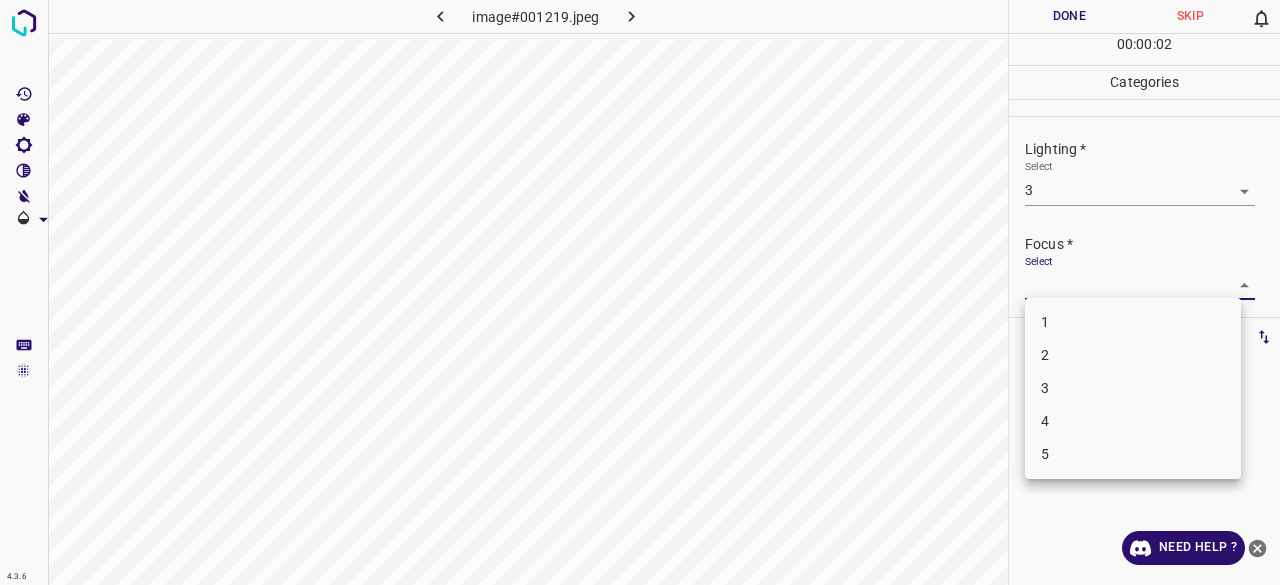 click on "3" at bounding box center [1133, 388] 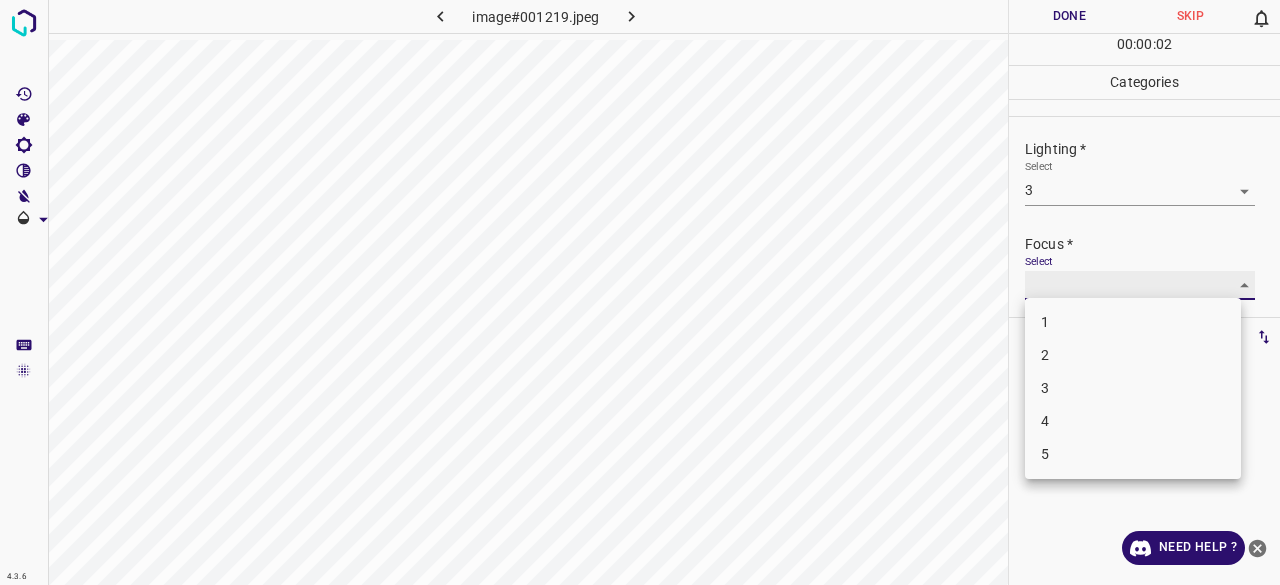 type on "3" 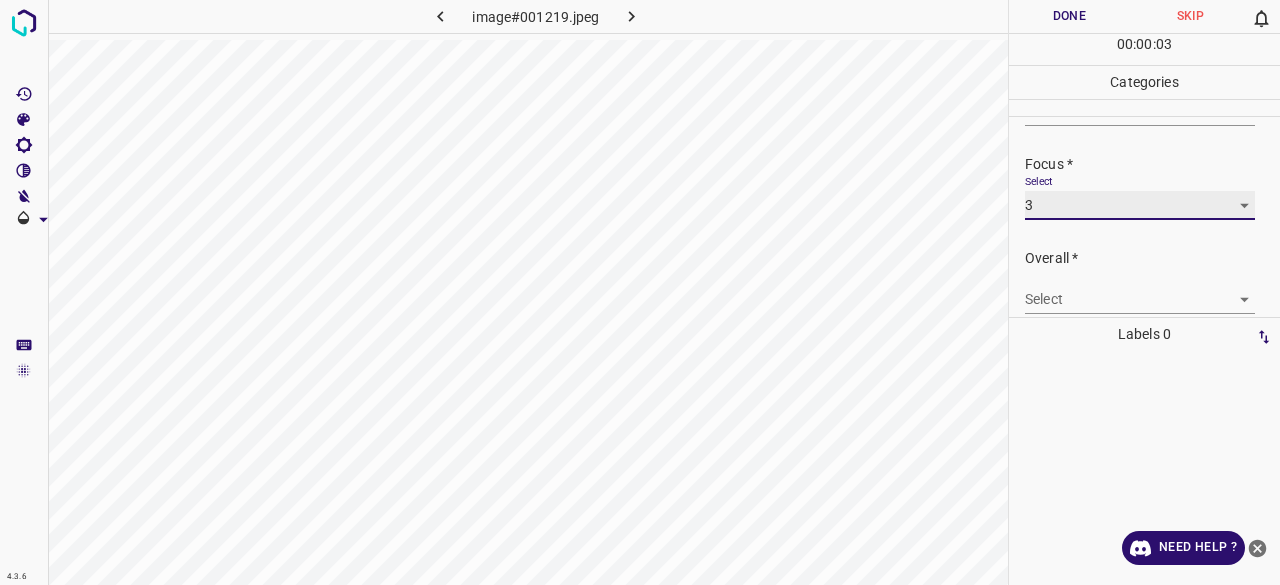 scroll, scrollTop: 98, scrollLeft: 0, axis: vertical 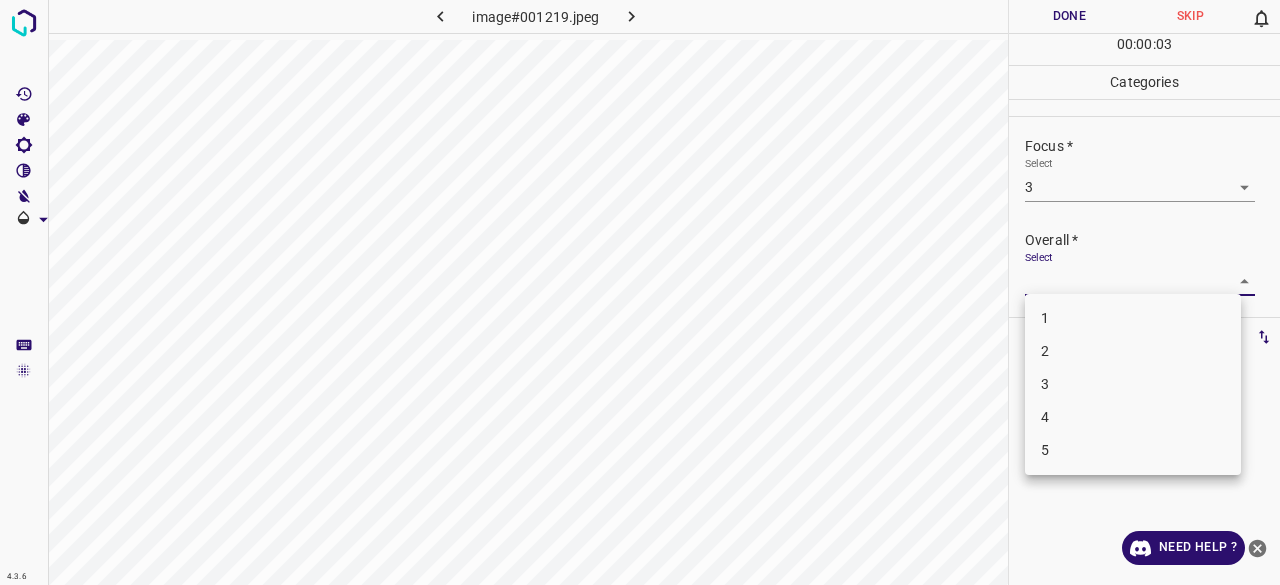 click on "4.3.6  image#001219.jpeg Done Skip 0 00   : 00   : 03   Categories Lighting *  Select 3 3 Focus *  Select 3 3 Overall *  Select ​ Labels   0 Categories 1 Lighting 2 Focus 3 Overall Tools Space Change between modes (Draw & Edit) I Auto labeling R Restore zoom M Zoom in N Zoom out Delete Delete selecte label Filters Z Restore filters X Saturation filter C Brightness filter V Contrast filter B Gray scale filter General O Download Need Help ? - Text - Hide - Delete 1 2 3 4 5" at bounding box center [640, 292] 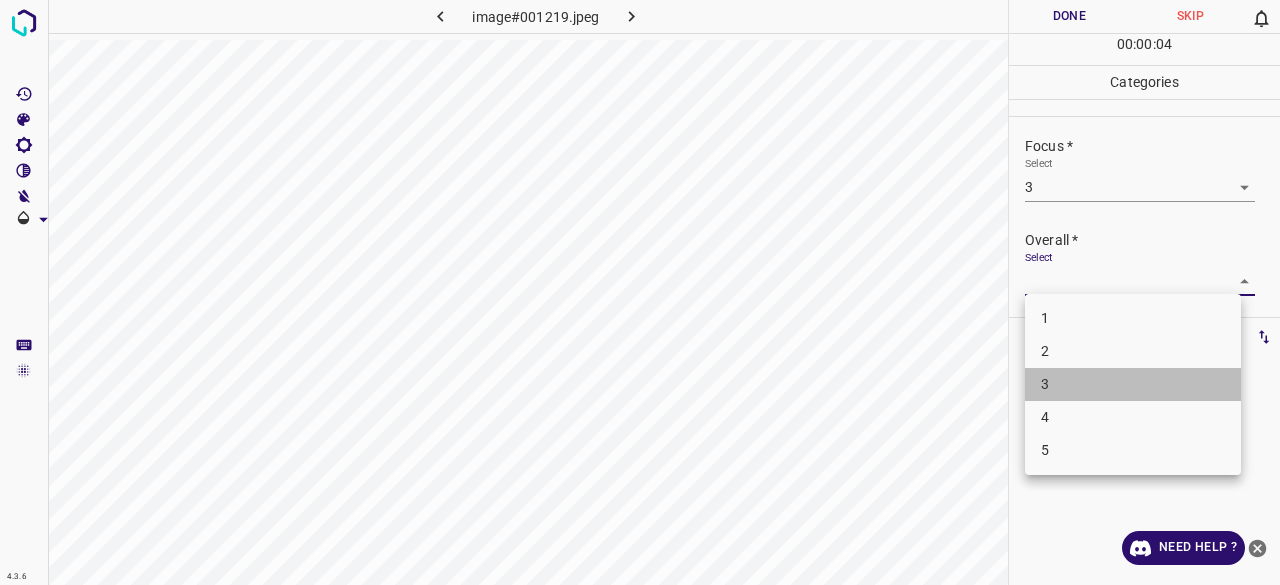 click on "3" at bounding box center (1133, 384) 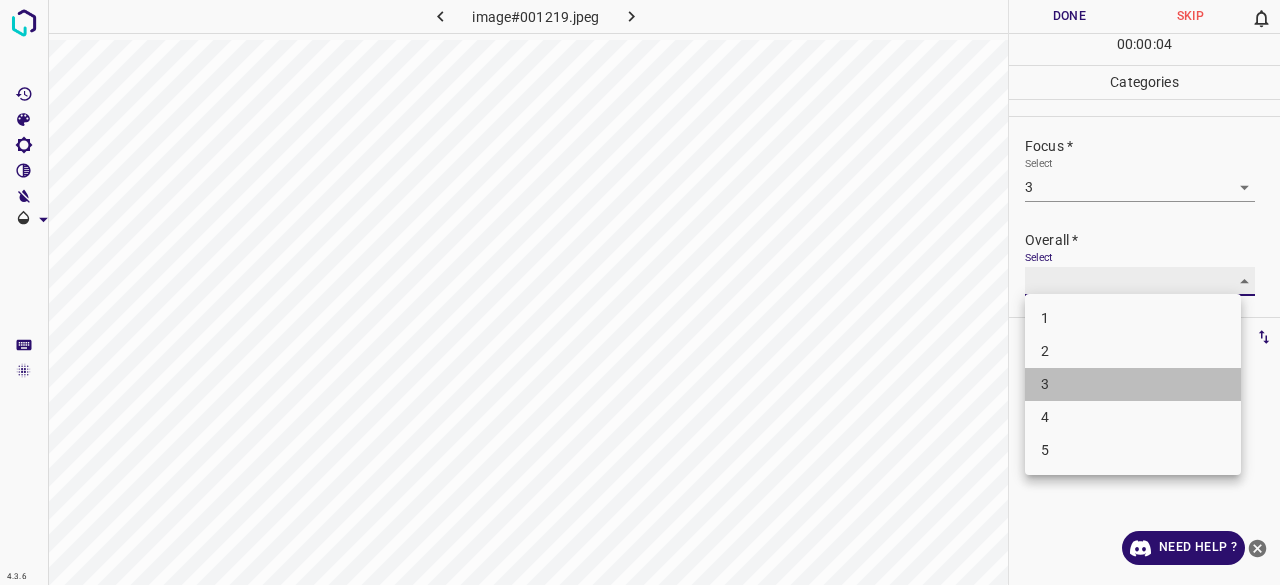 type on "3" 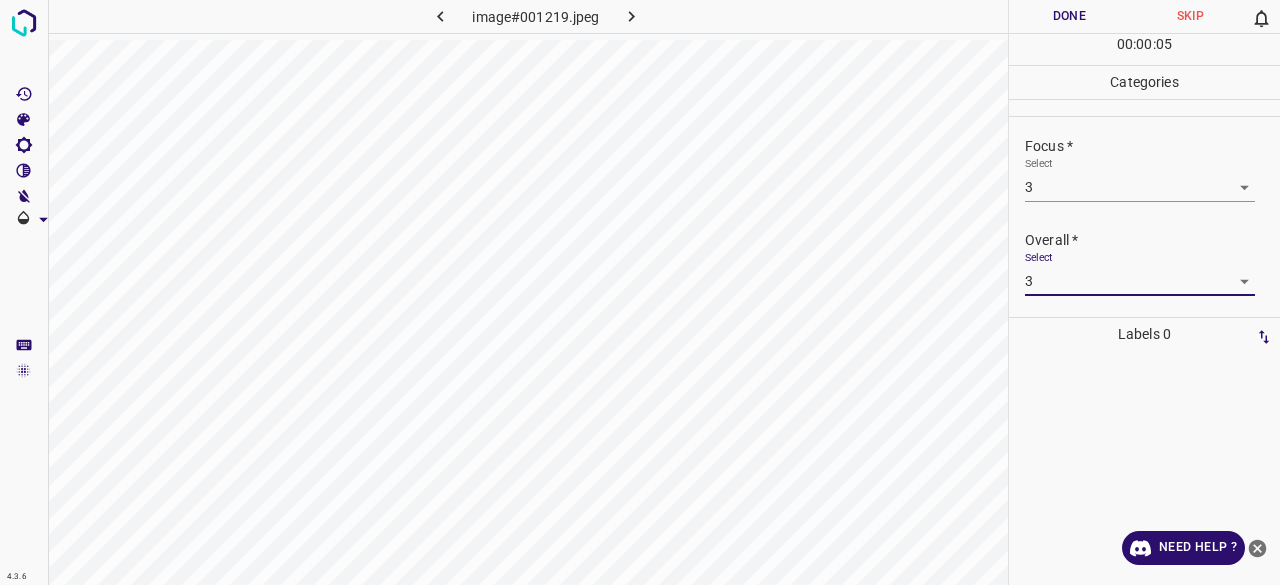 click on "Done" at bounding box center (1069, 16) 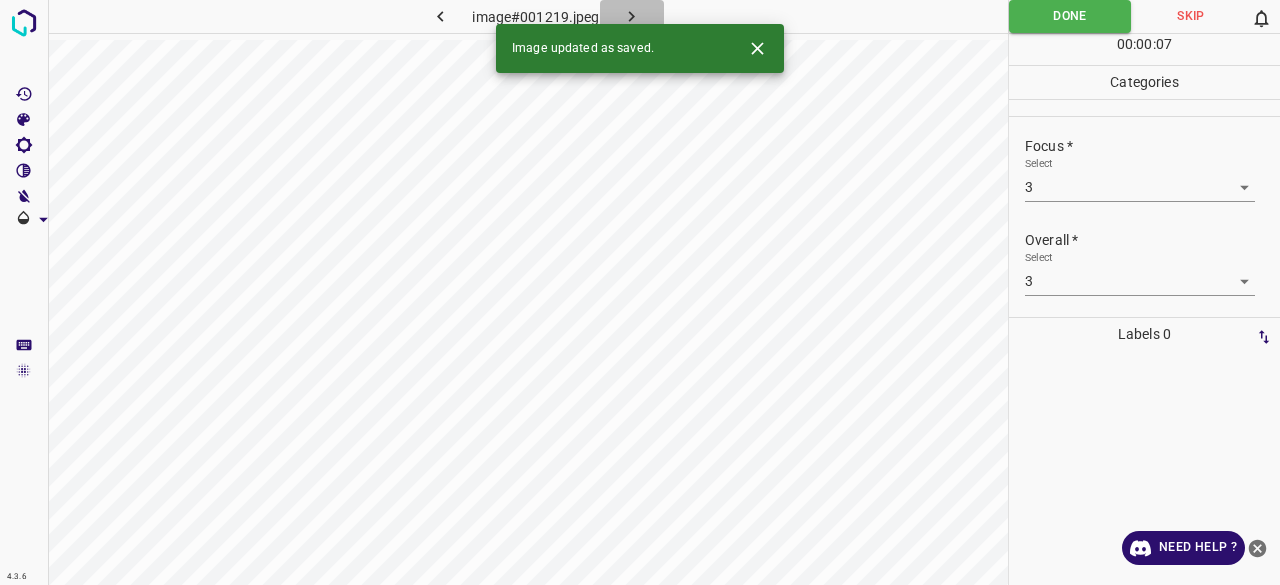 click at bounding box center (632, 16) 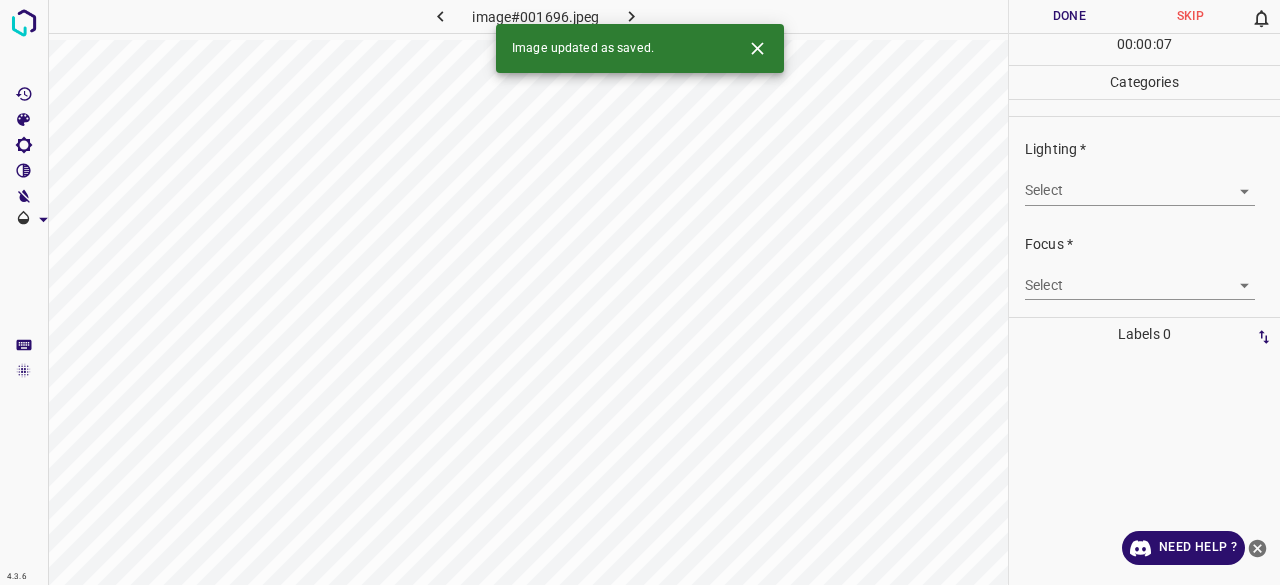click on "Select ​" at bounding box center [1140, 182] 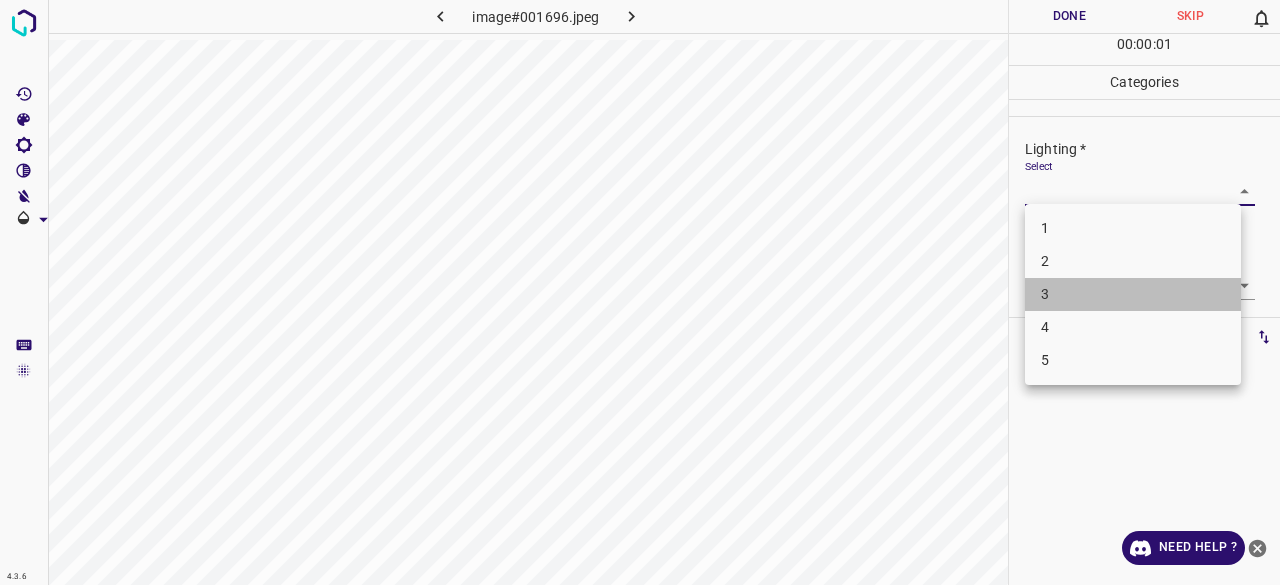 click on "3" at bounding box center (1133, 294) 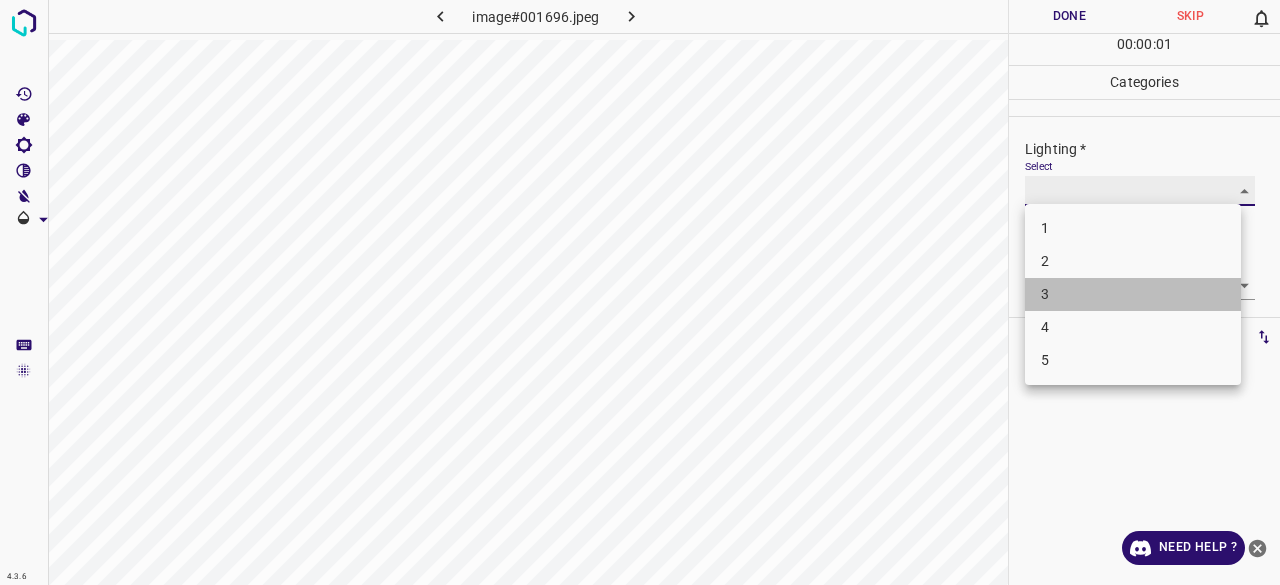 type on "3" 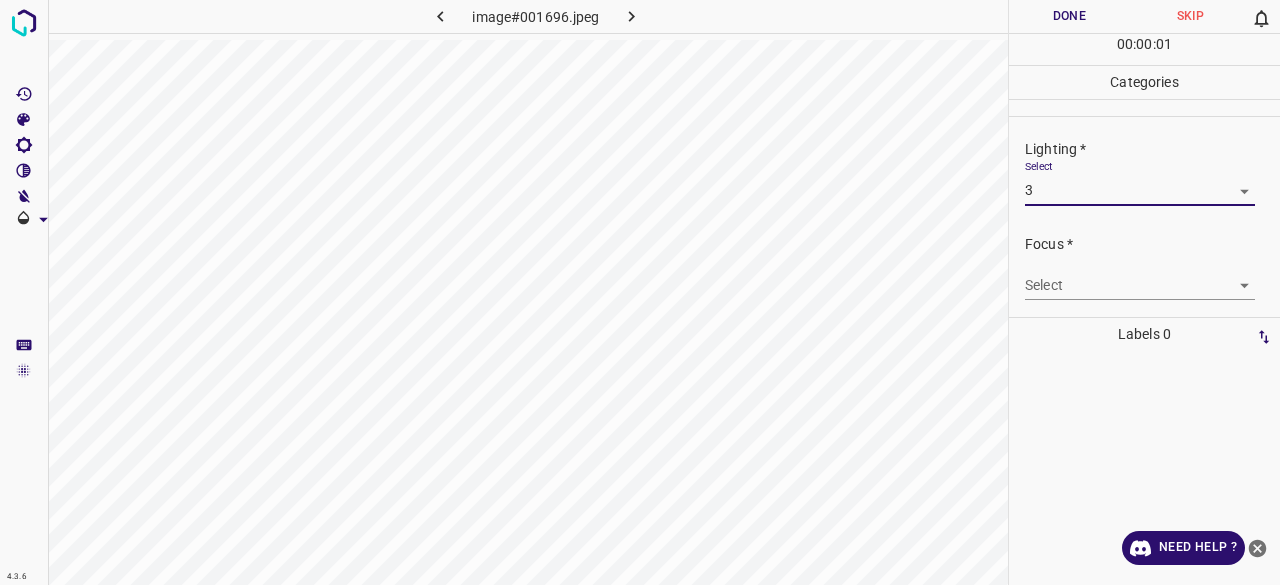 click on "4.3.6  image#001696.jpeg Done Skip 0 00   : 00   : 01   Categories Lighting *  Select 3 3 Focus *  Select ​ Overall *  Select ​ Labels   0 Categories 1 Lighting 2 Focus 3 Overall Tools Space Change between modes (Draw & Edit) I Auto labeling R Restore zoom M Zoom in N Zoom out Delete Delete selecte label Filters Z Restore filters X Saturation filter C Brightness filter V Contrast filter B Gray scale filter General O Download Need Help ? - Text - Hide - Delete 1 2 3 4 5" at bounding box center [640, 292] 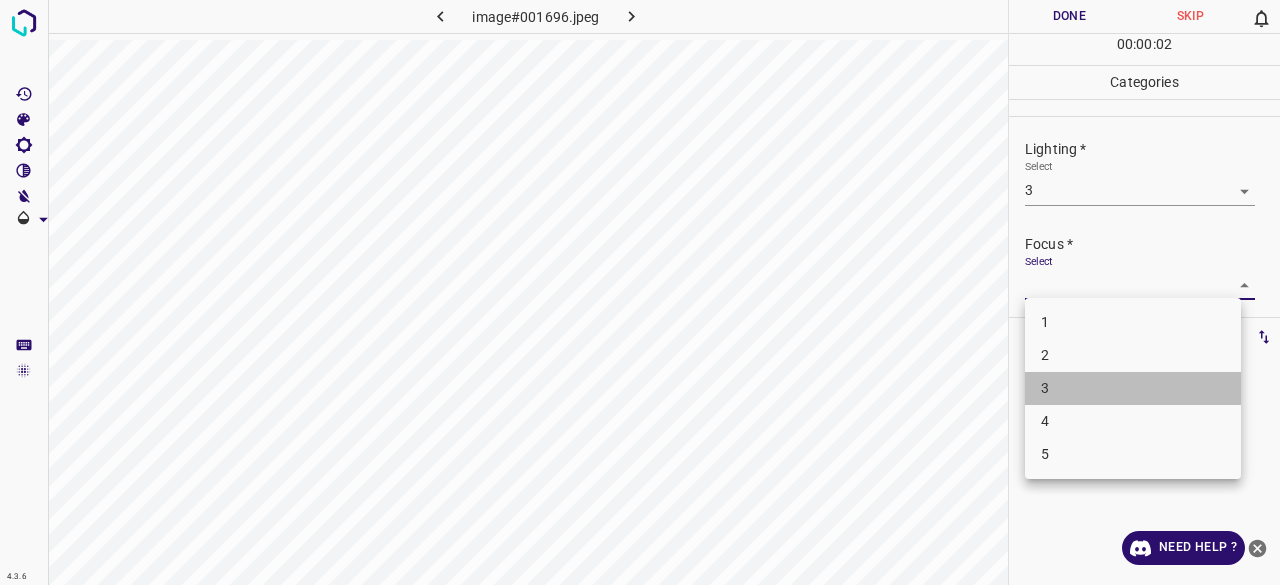 click on "3" at bounding box center [1133, 388] 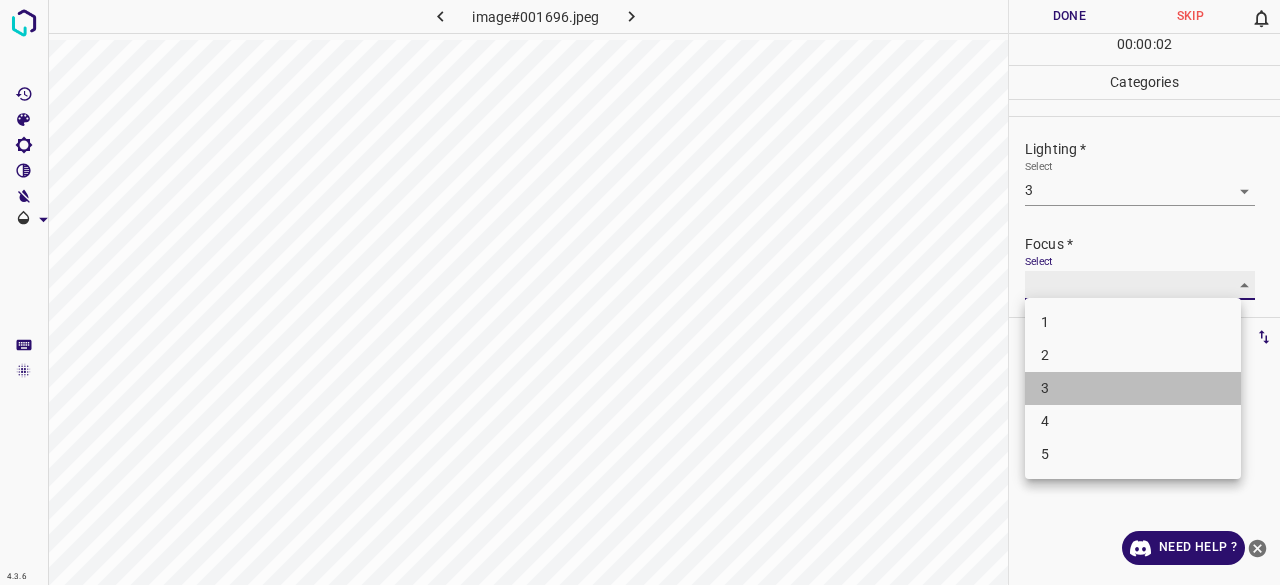type on "3" 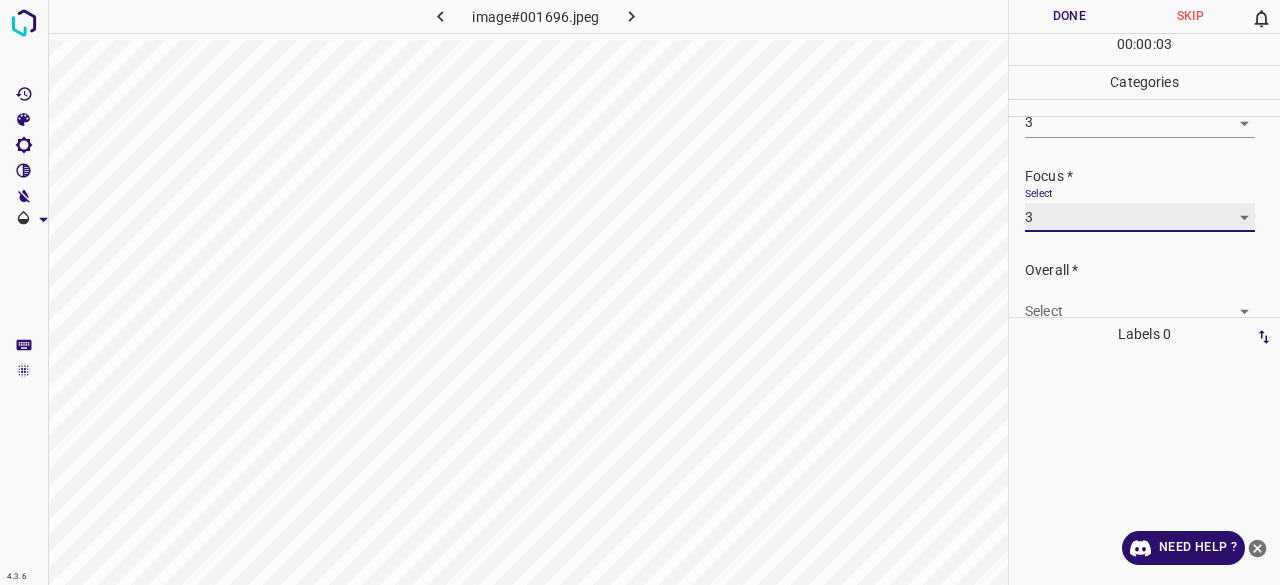 scroll, scrollTop: 98, scrollLeft: 0, axis: vertical 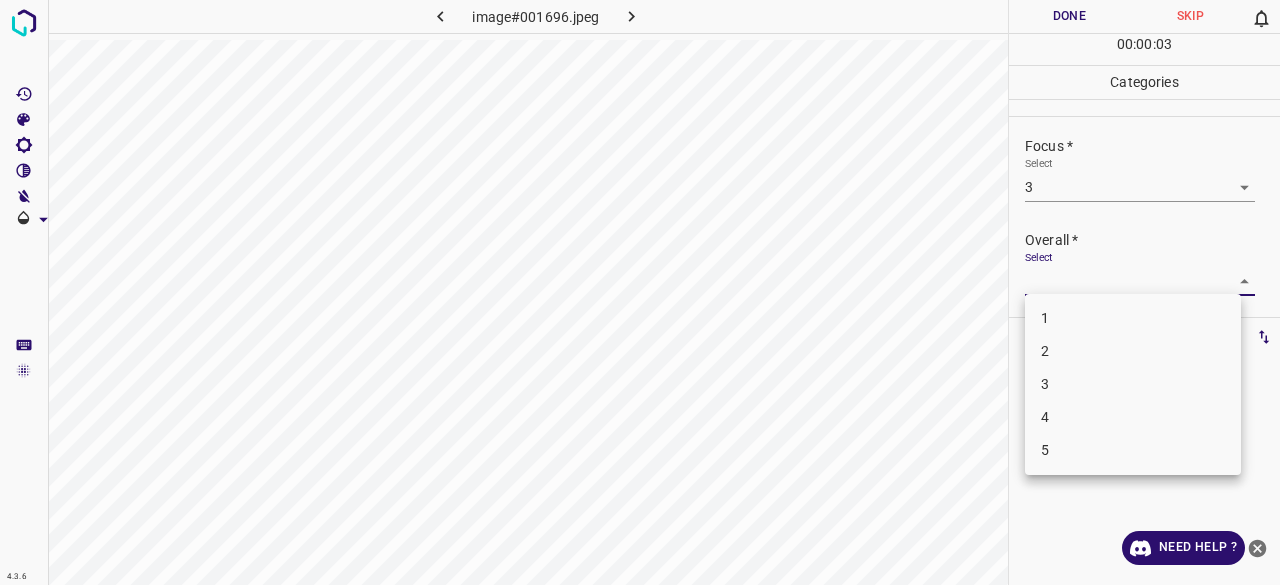 click on "4.3.6  image#001696.jpeg Done Skip 0 00   : 00   : 03   Categories Lighting *  Select 3 3 Focus *  Select 3 3 Overall *  Select ​ Labels   0 Categories 1 Lighting 2 Focus 3 Overall Tools Space Change between modes (Draw & Edit) I Auto labeling R Restore zoom M Zoom in N Zoom out Delete Delete selecte label Filters Z Restore filters X Saturation filter C Brightness filter V Contrast filter B Gray scale filter General O Download Need Help ? - Text - Hide - Delete 1 2 3 4 5" at bounding box center [640, 292] 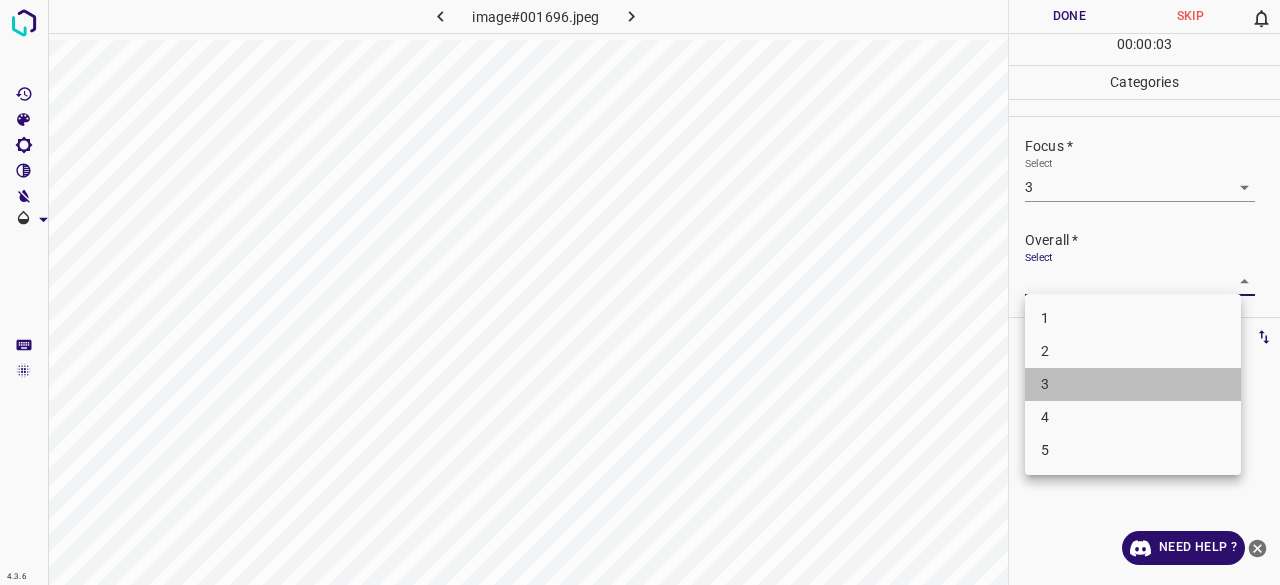 click on "3" at bounding box center [1133, 384] 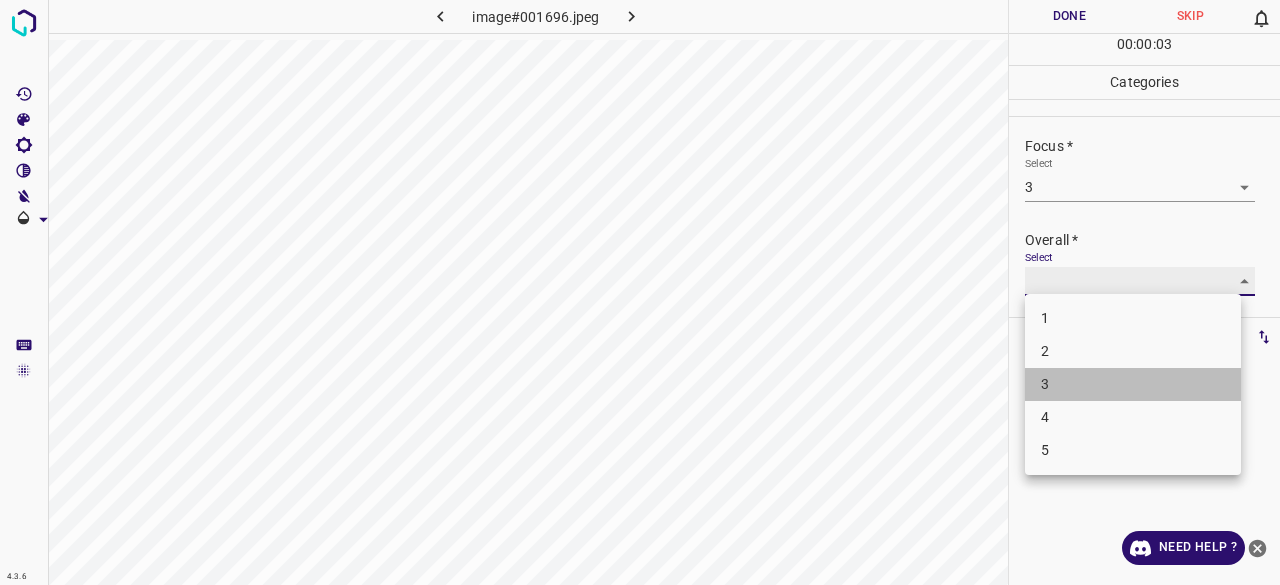 type on "3" 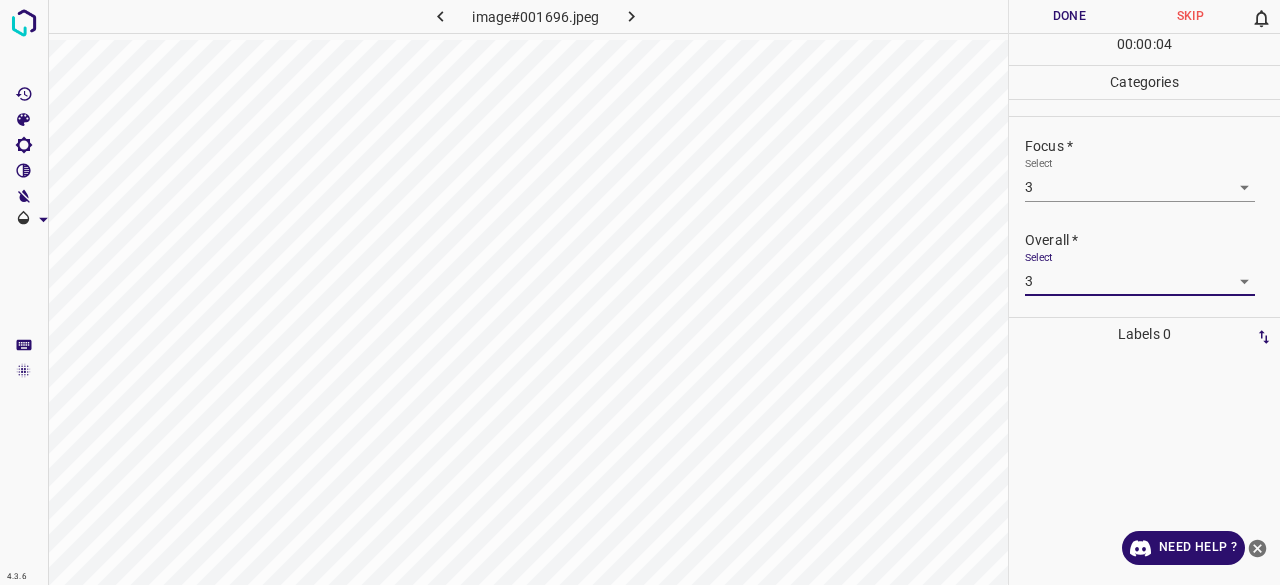 click on "Done" at bounding box center (1069, 16) 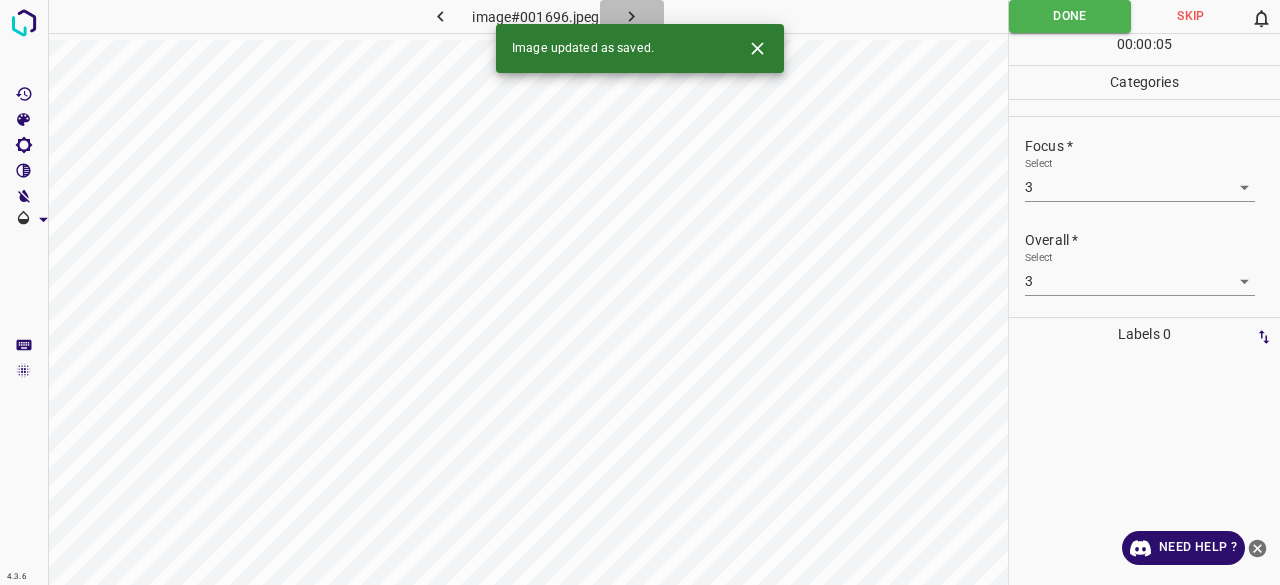 click 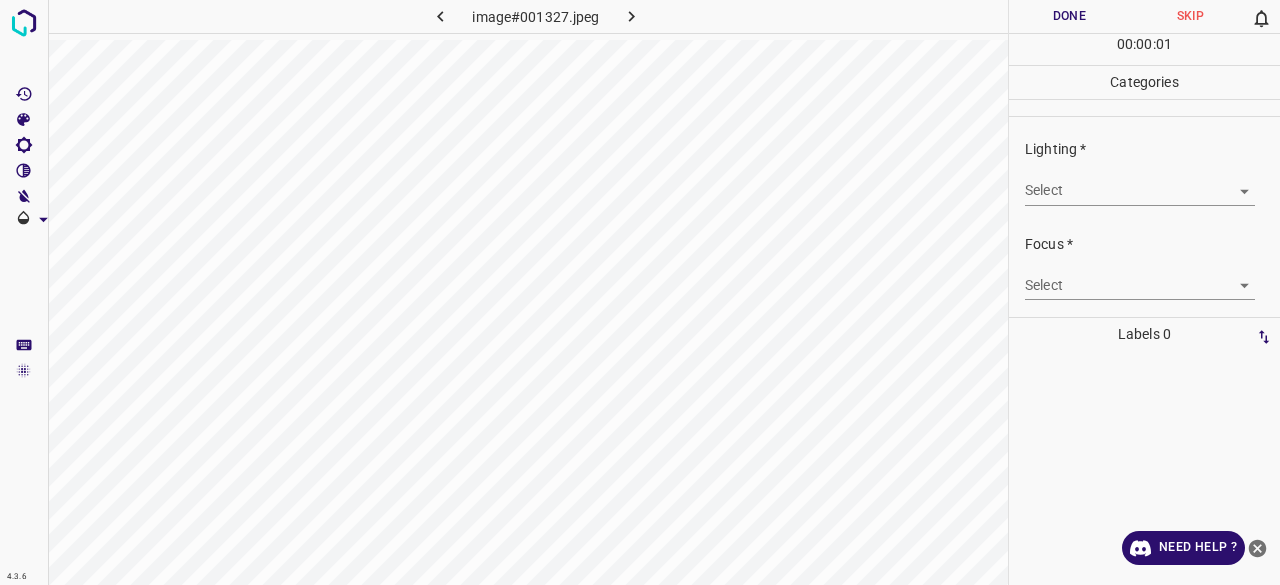 click on "4.3.6  image#001327.jpeg Done Skip 0 00   : 00   : 01   Categories Lighting *  Select ​ Focus *  Select ​ Overall *  Select ​ Labels   0 Categories 1 Lighting 2 Focus 3 Overall Tools Space Change between modes (Draw & Edit) I Auto labeling R Restore zoom M Zoom in N Zoom out Delete Delete selecte label Filters Z Restore filters X Saturation filter C Brightness filter V Contrast filter B Gray scale filter General O Download Need Help ? - Text - Hide - Delete" at bounding box center [640, 292] 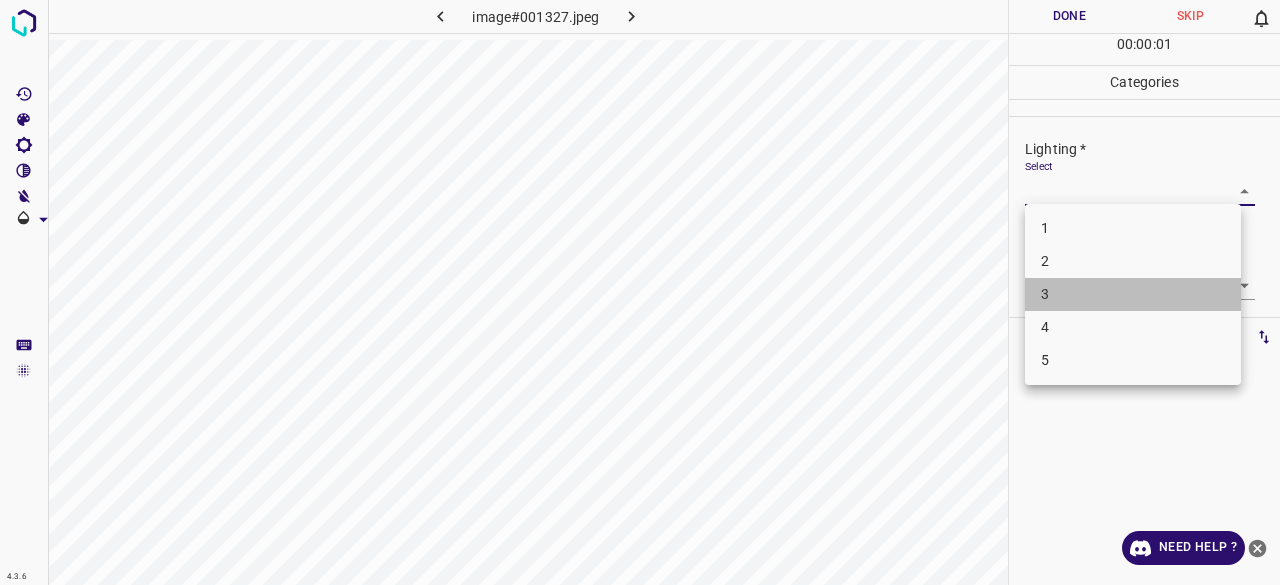 click on "3" at bounding box center [1133, 294] 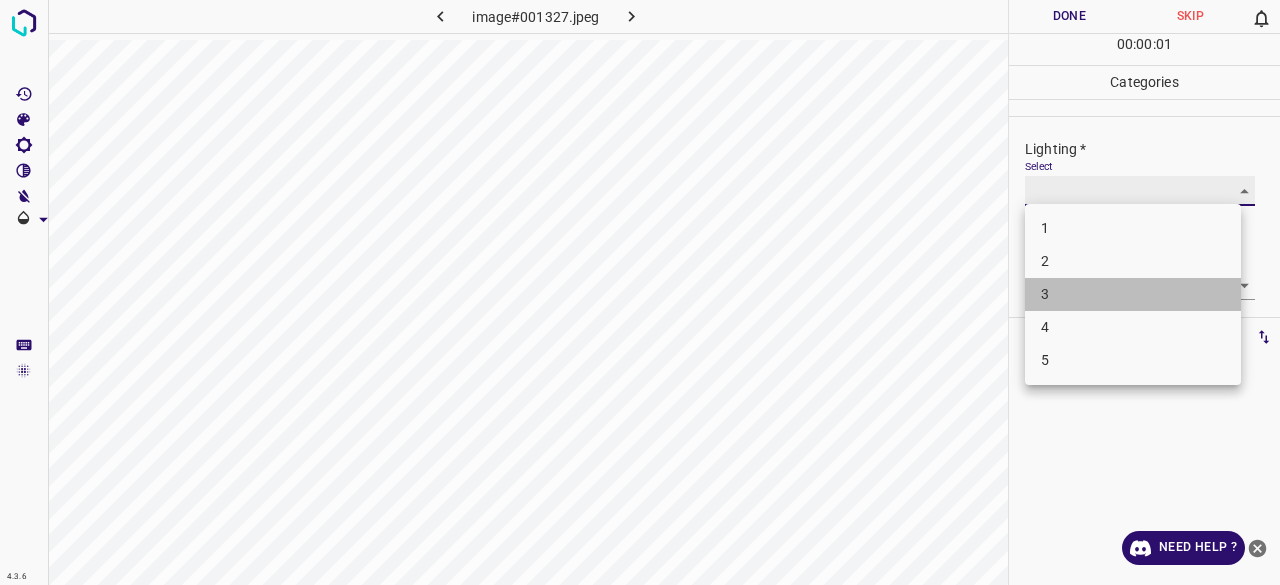 type on "3" 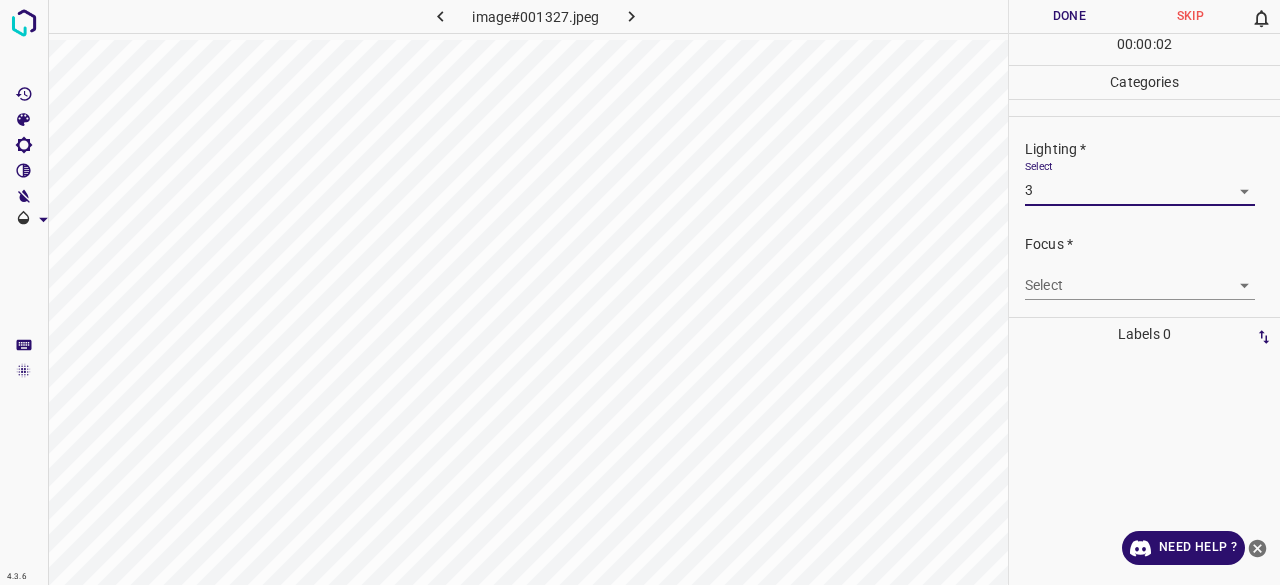 click on "4.3.6  image#001327.jpeg Done Skip 0 00   : 00   : 02   Categories Lighting *  Select 3 3 Focus *  Select ​ Overall *  Select ​ Labels   0 Categories 1 Lighting 2 Focus 3 Overall Tools Space Change between modes (Draw & Edit) I Auto labeling R Restore zoom M Zoom in N Zoom out Delete Delete selecte label Filters Z Restore filters X Saturation filter C Brightness filter V Contrast filter B Gray scale filter General O Download Need Help ? - Text - Hide - Delete 1 2 3 4 5" at bounding box center (640, 292) 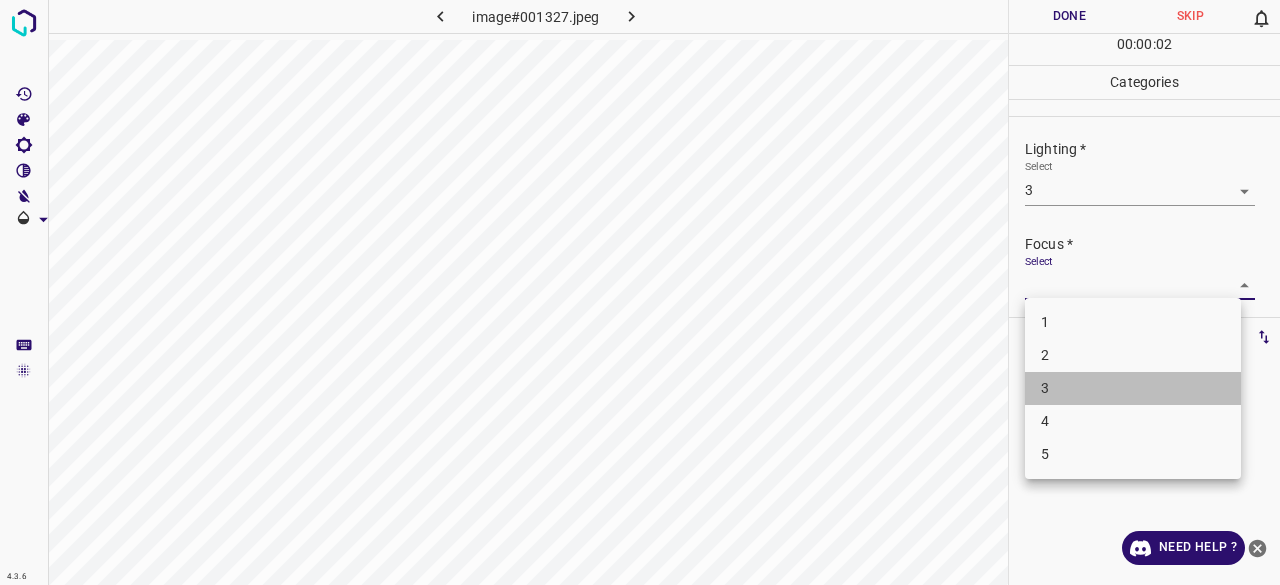 drag, startPoint x: 1054, startPoint y: 395, endPoint x: 1054, endPoint y: 380, distance: 15 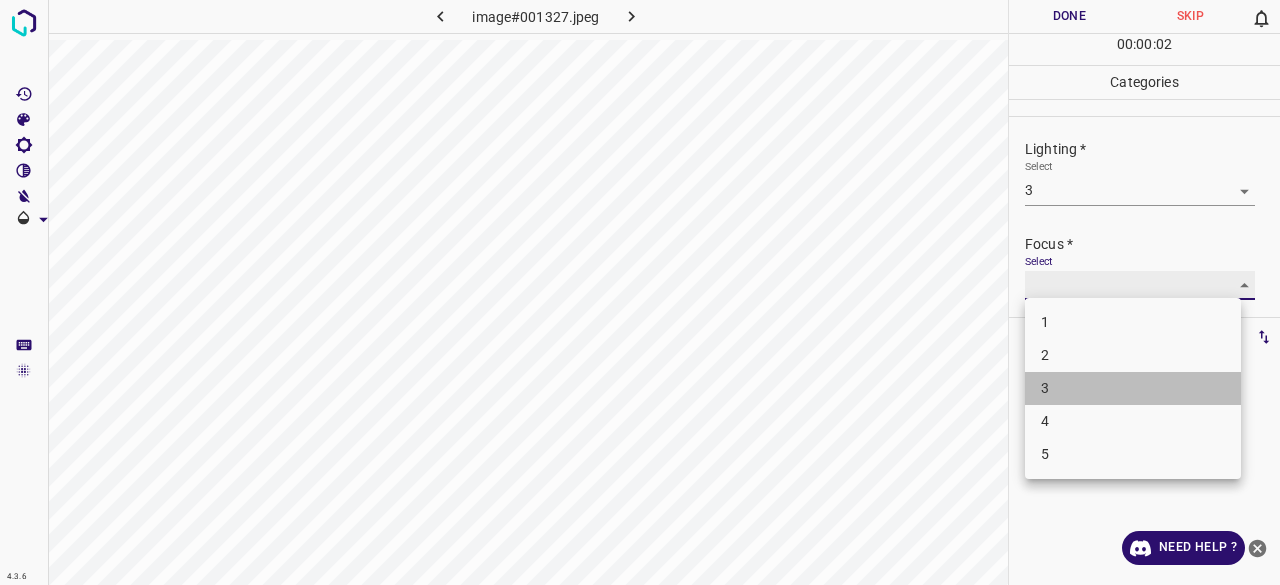 type on "3" 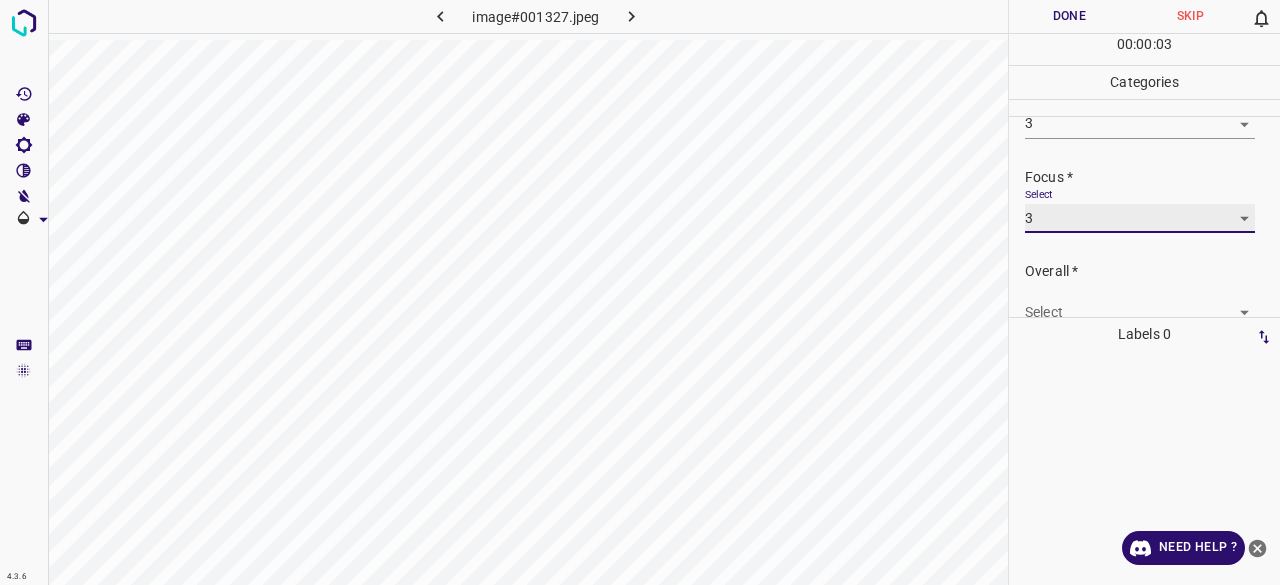 scroll, scrollTop: 98, scrollLeft: 0, axis: vertical 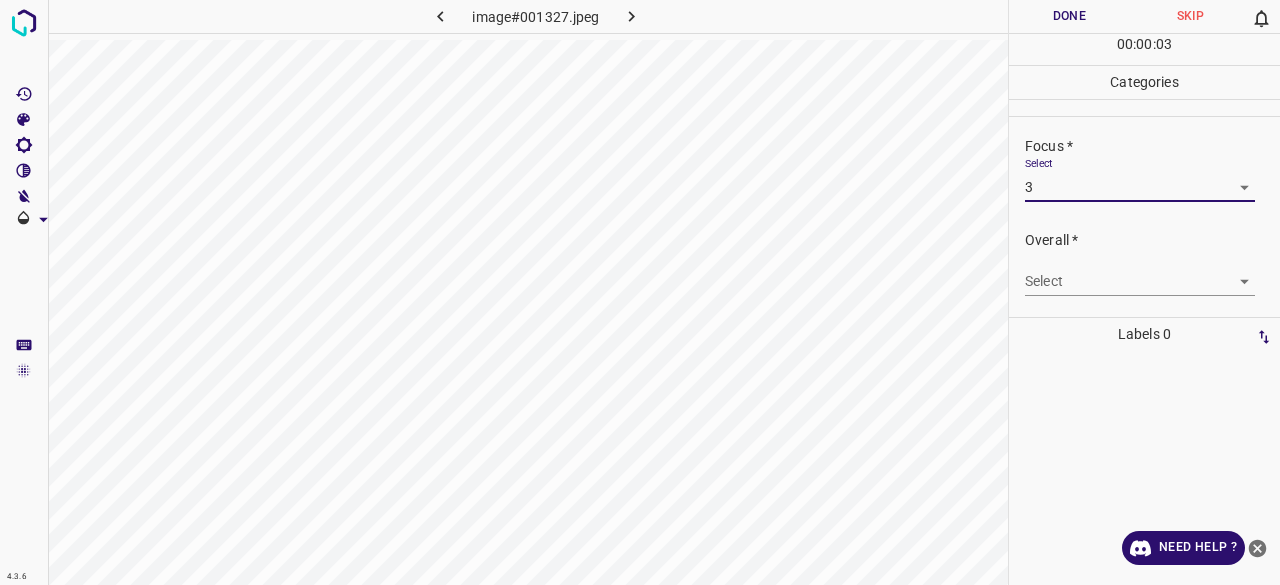 click on "Select ​" at bounding box center [1140, 273] 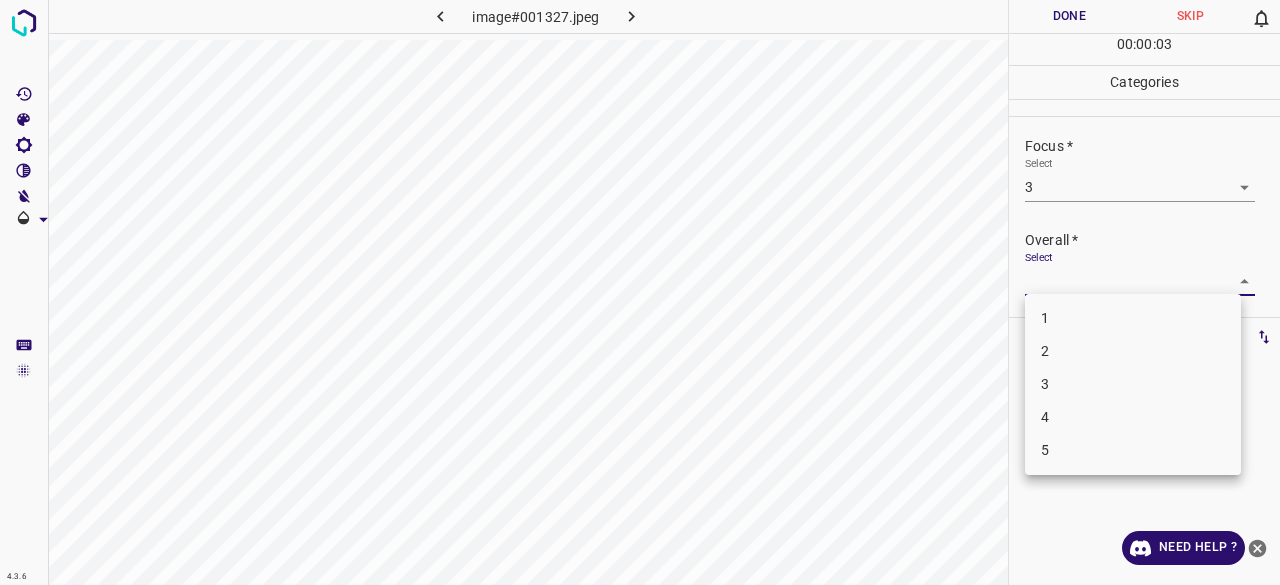 click on "4.3.6  image#001327.jpeg Done Skip 0 00   : 00   : 03   Categories Lighting *  Select 3 3 Focus *  Select 3 3 Overall *  Select ​ Labels   0 Categories 1 Lighting 2 Focus 3 Overall Tools Space Change between modes (Draw & Edit) I Auto labeling R Restore zoom M Zoom in N Zoom out Delete Delete selecte label Filters Z Restore filters X Saturation filter C Brightness filter V Contrast filter B Gray scale filter General O Download Need Help ? - Text - Hide - Delete 1 2 3 4 5" at bounding box center (640, 292) 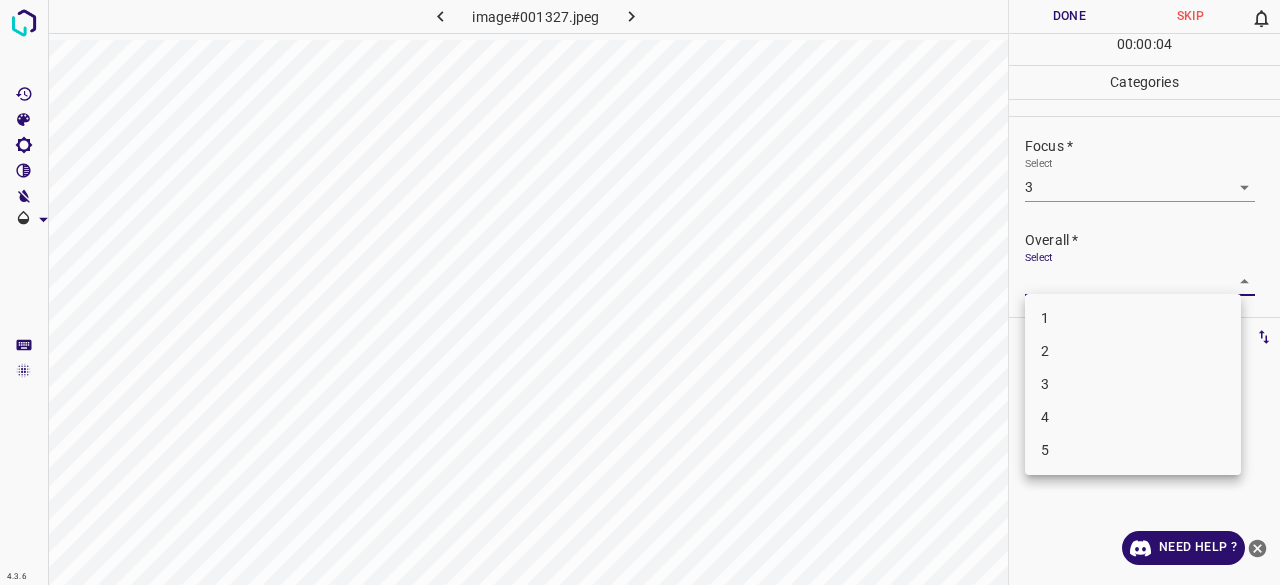 click on "3" at bounding box center (1133, 384) 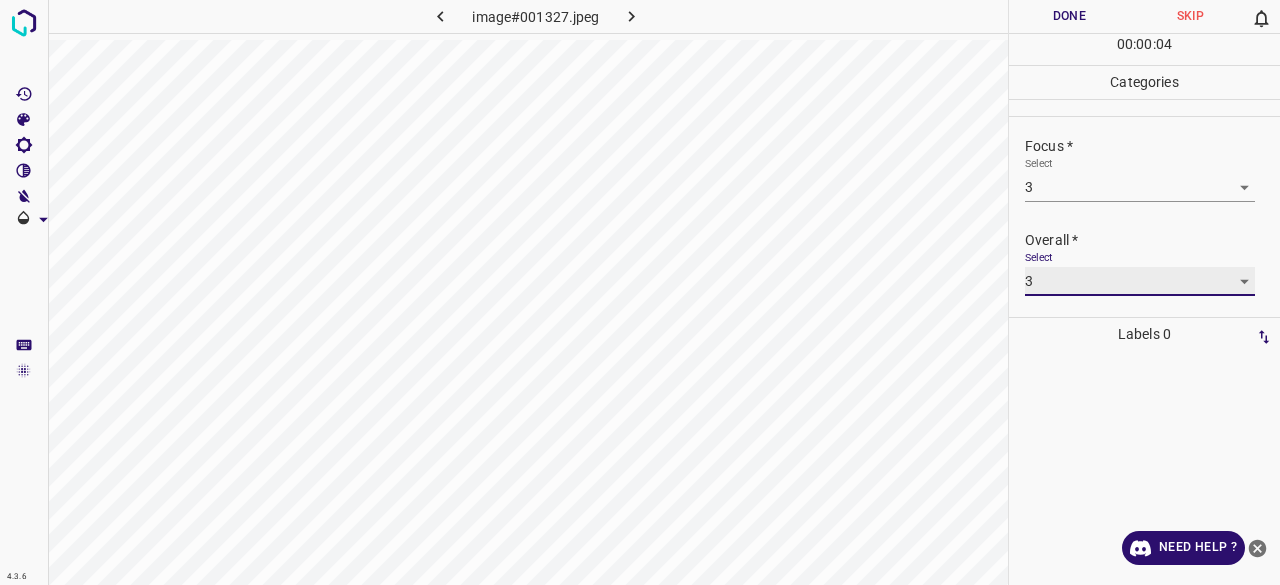 type on "3" 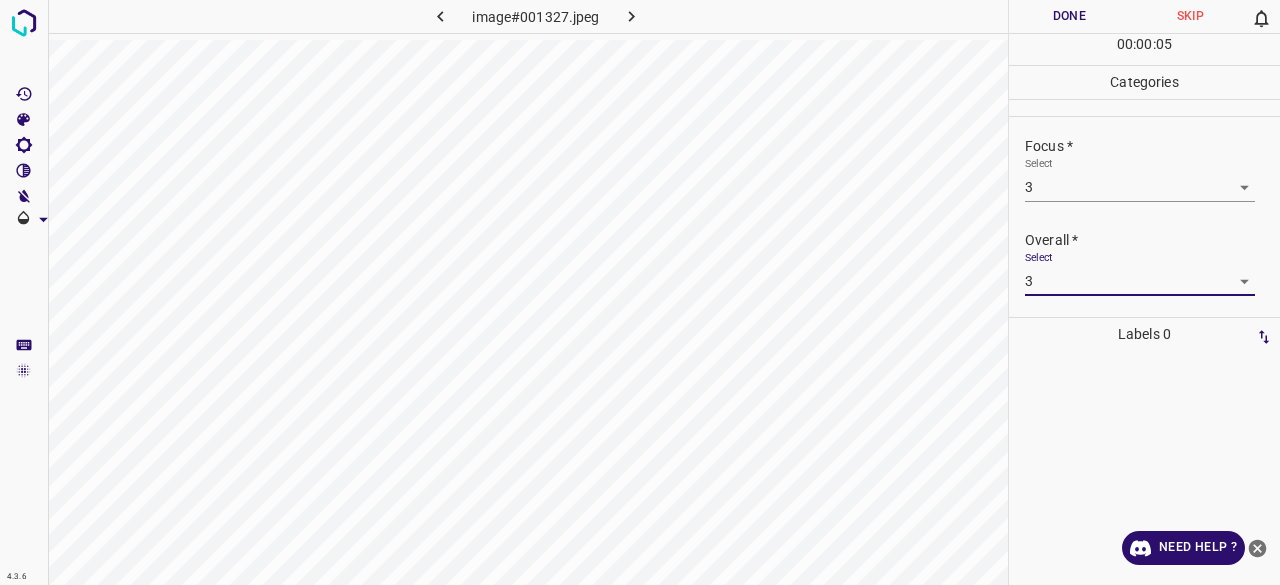 click on "Done" at bounding box center [1069, 16] 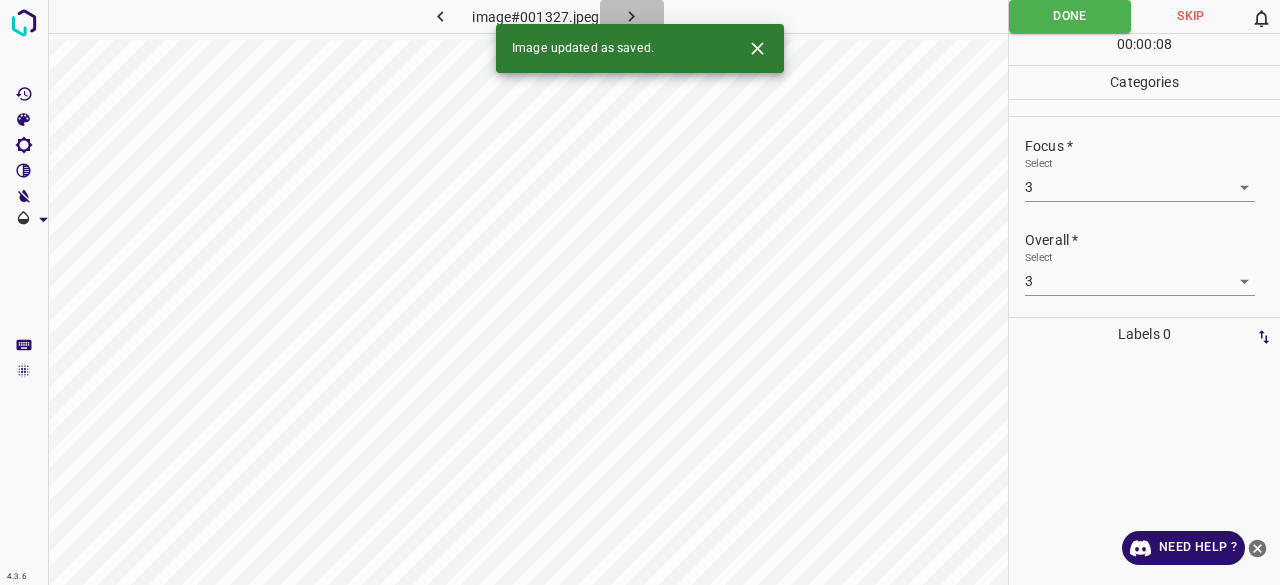 click 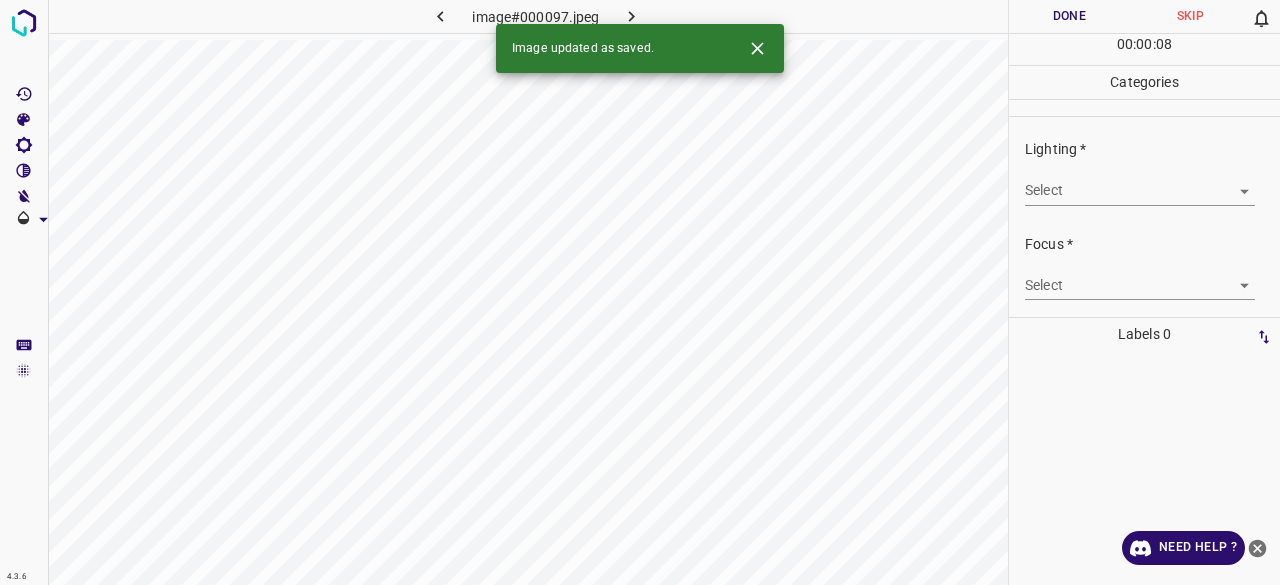 click on "4.3.6  image#000097.jpeg Done Skip 0 00   : 00   : 08   Categories Lighting *  Select ​ Focus *  Select ​ Overall *  Select ​ Labels   0 Categories 1 Lighting 2 Focus 3 Overall Tools Space Change between modes (Draw & Edit) I Auto labeling R Restore zoom M Zoom in N Zoom out Delete Delete selecte label Filters Z Restore filters X Saturation filter C Brightness filter V Contrast filter B Gray scale filter General O Download Image updated as saved. Need Help ? - Text - Hide - Delete" at bounding box center [640, 292] 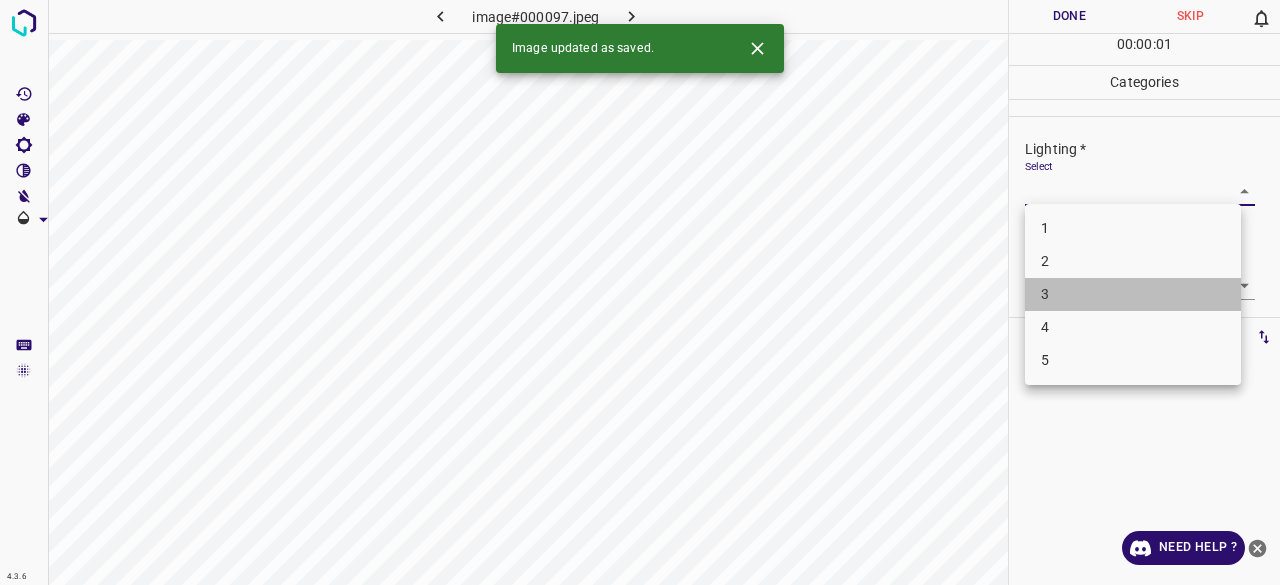 click on "3" at bounding box center (1133, 294) 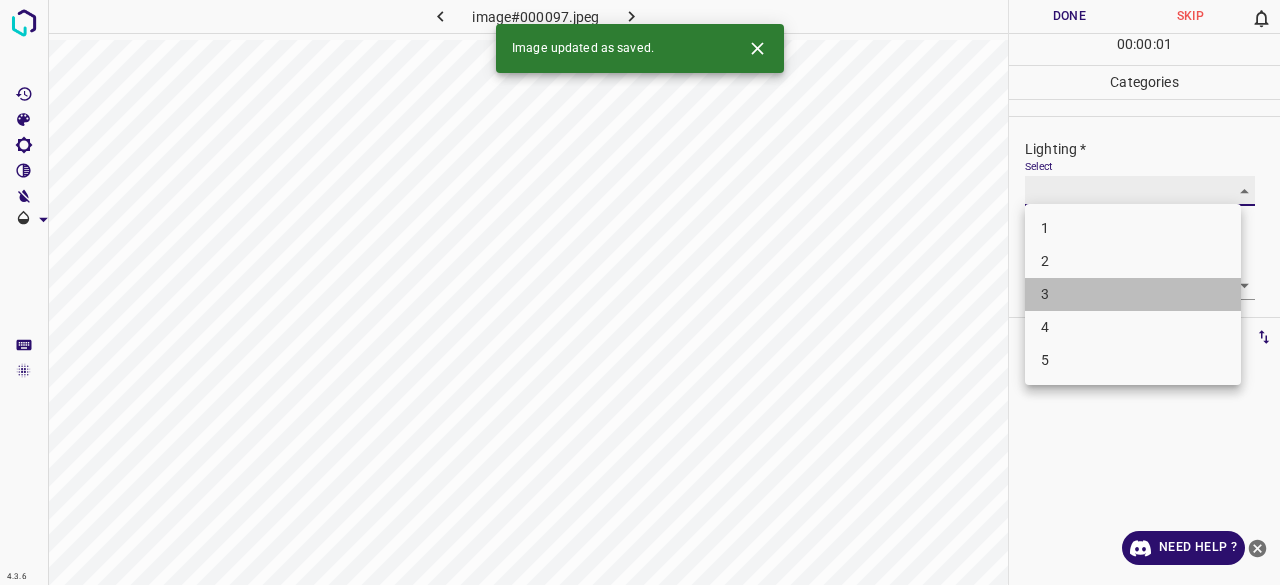 type on "3" 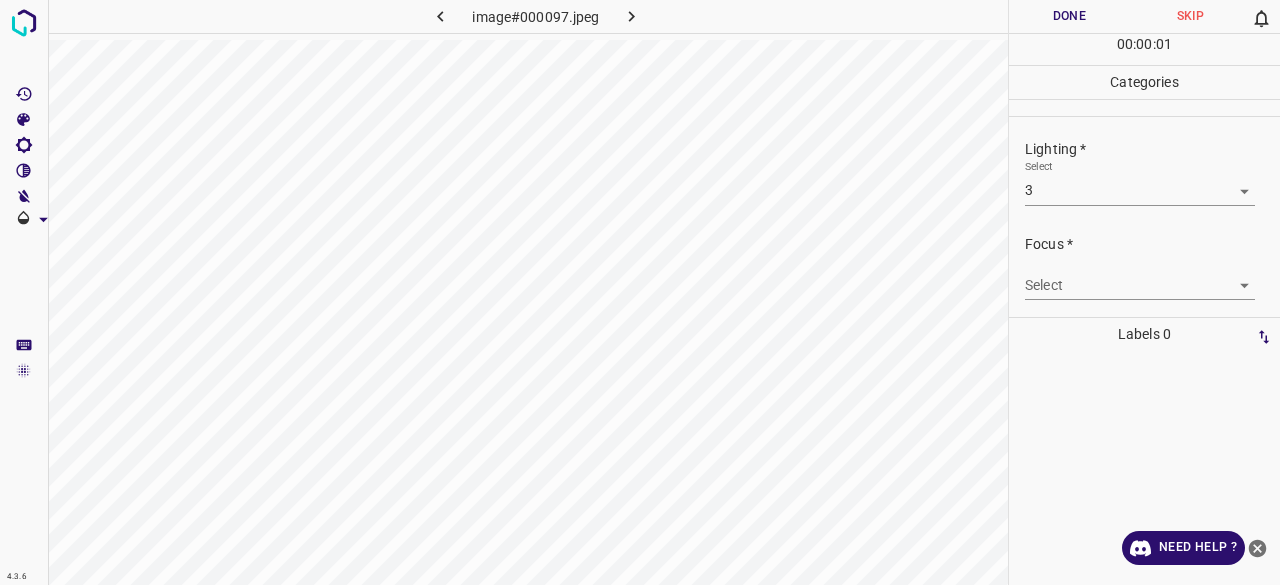 click on "4.3.6  image#000097.jpeg Done Skip 0 00   : 00   : 01   Categories Lighting *  Select 3 3 Focus *  Select ​ Overall *  Select ​ Labels   0 Categories 1 Lighting 2 Focus 3 Overall Tools Space Change between modes (Draw & Edit) I Auto labeling R Restore zoom M Zoom in N Zoom out Delete Delete selecte label Filters Z Restore filters X Saturation filter C Brightness filter V Contrast filter B Gray scale filter General O Download Need Help ? - Text - Hide - Delete" at bounding box center [640, 292] 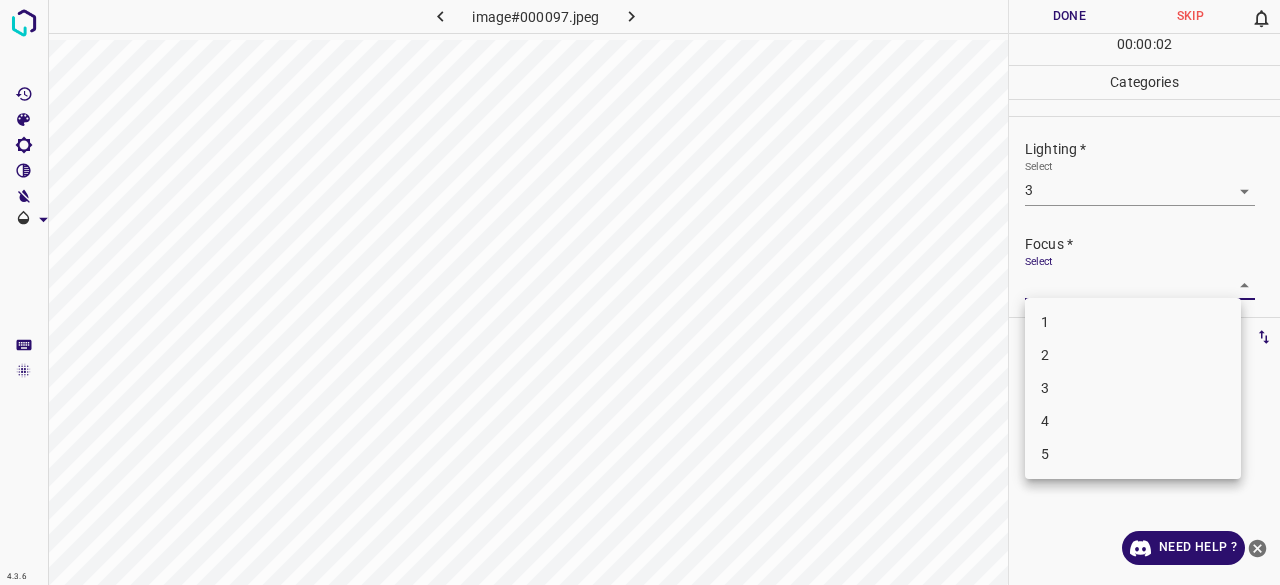 click on "2" at bounding box center [1133, 355] 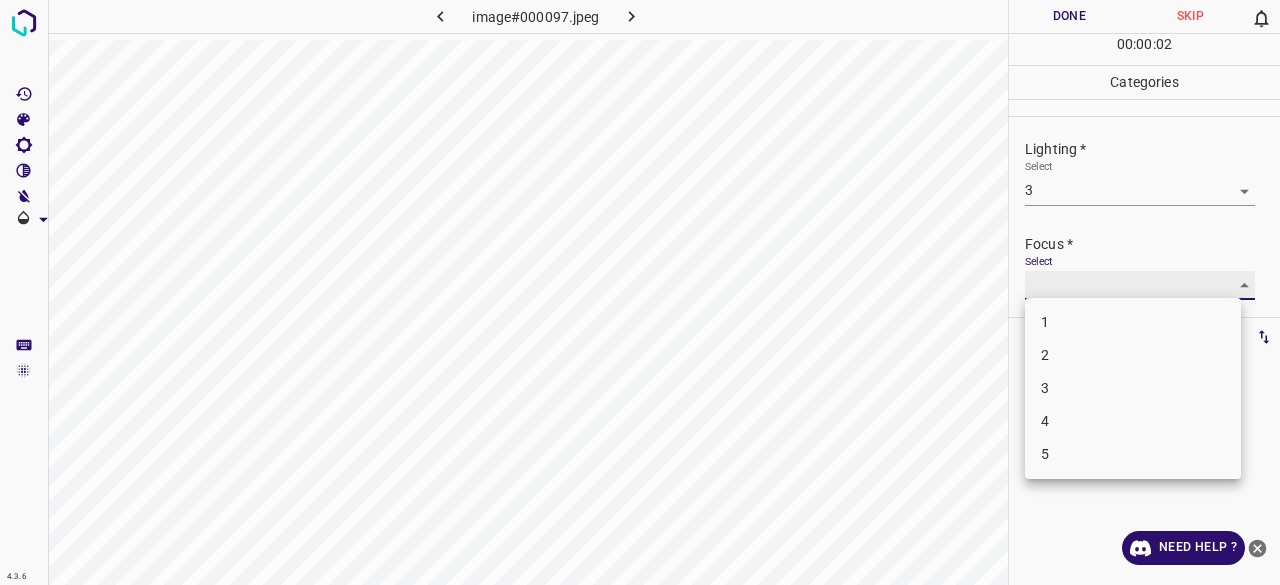 type on "2" 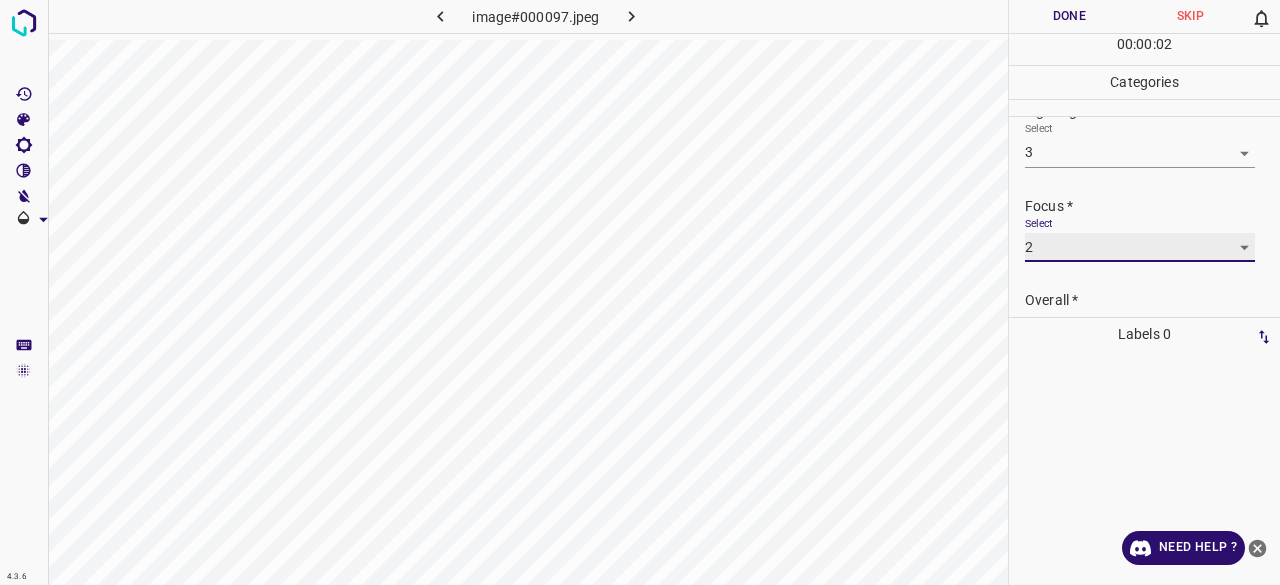 scroll, scrollTop: 98, scrollLeft: 0, axis: vertical 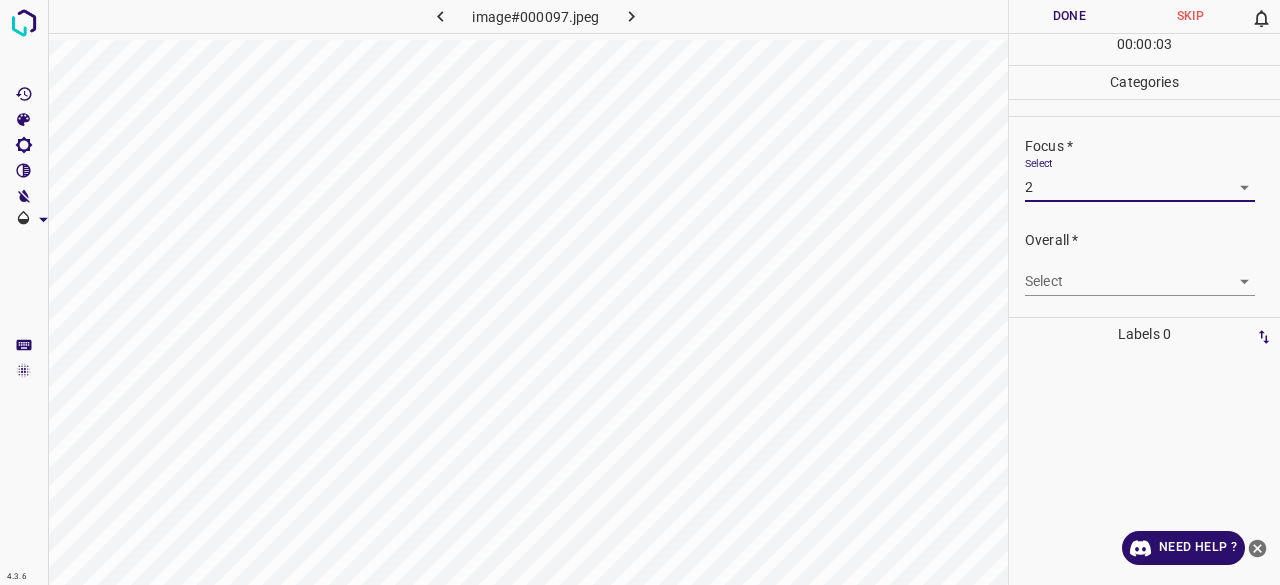 click on "4.3.6  image#000097.jpeg Done Skip 0 00   : 00   : 03   Categories Lighting *  Select 3 3 Focus *  Select 2 2 Overall *  Select ​ Labels   0 Categories 1 Lighting 2 Focus 3 Overall Tools Space Change between modes (Draw & Edit) I Auto labeling R Restore zoom M Zoom in N Zoom out Delete Delete selecte label Filters Z Restore filters X Saturation filter C Brightness filter V Contrast filter B Gray scale filter General O Download Need Help ? - Text - Hide - Delete" at bounding box center [640, 292] 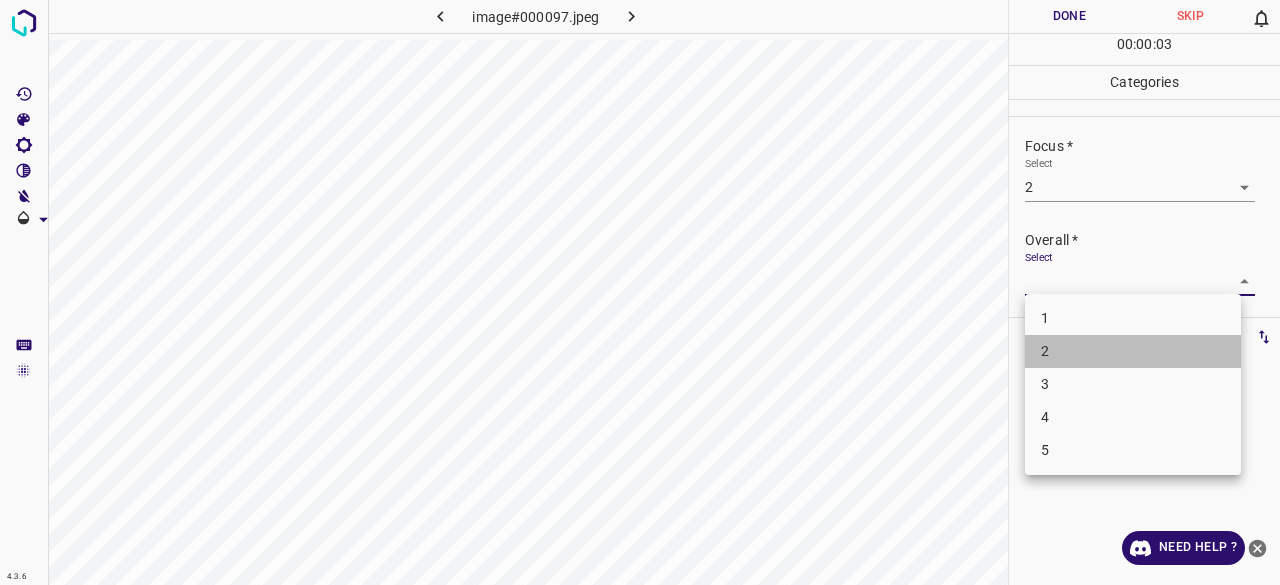 drag, startPoint x: 1046, startPoint y: 349, endPoint x: 1049, endPoint y: 207, distance: 142.0317 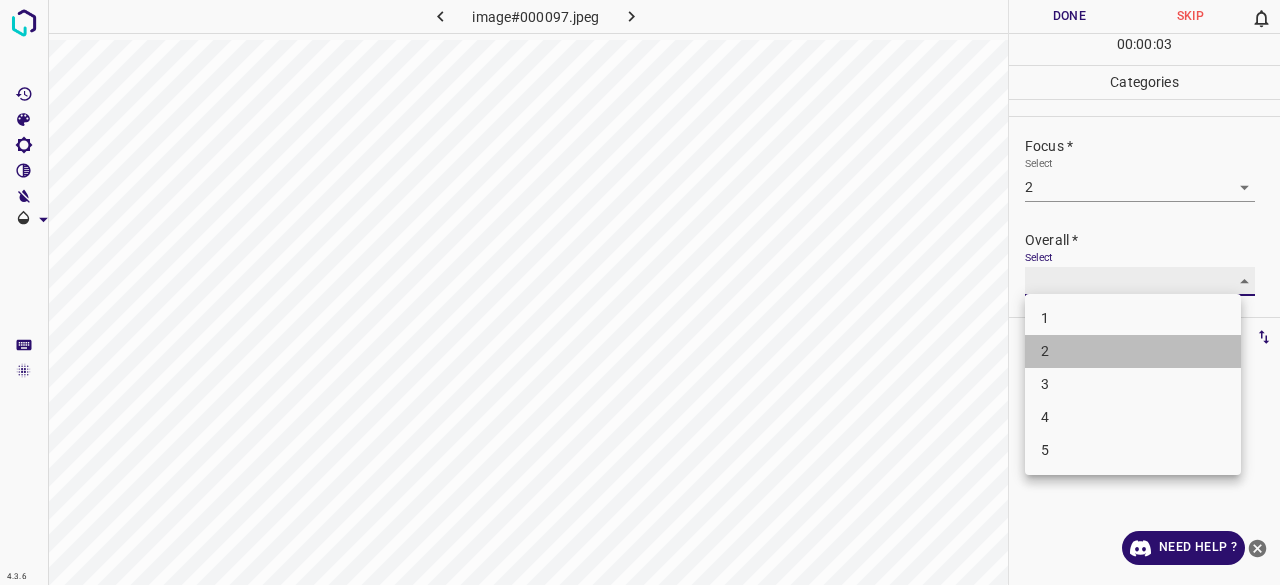 type on "2" 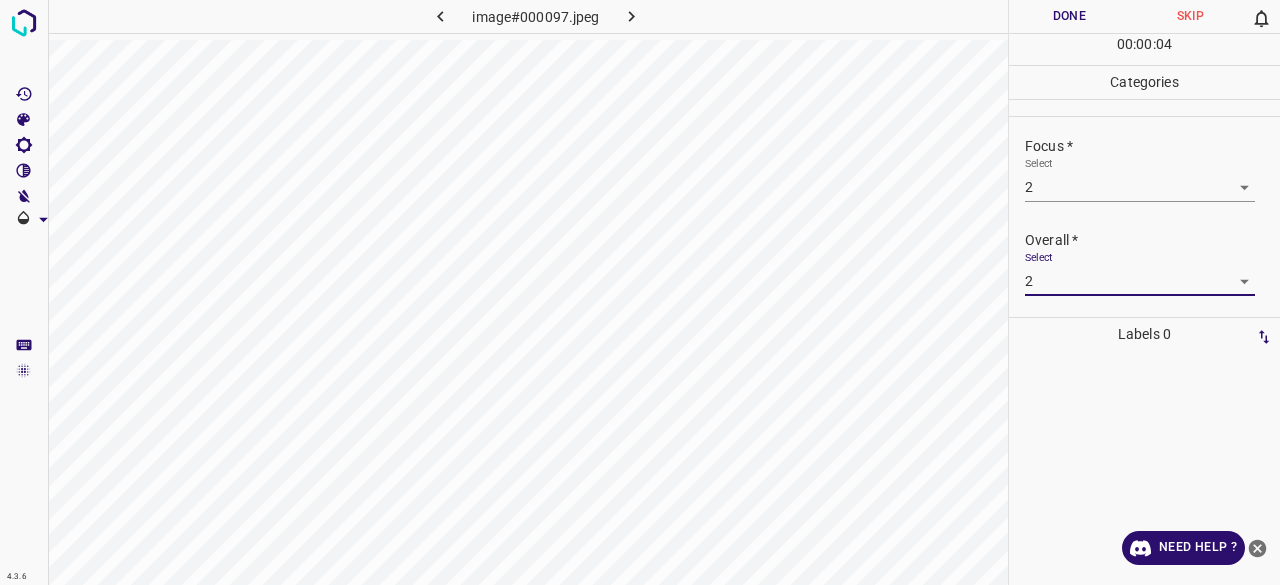 click on "Done" at bounding box center (1069, 16) 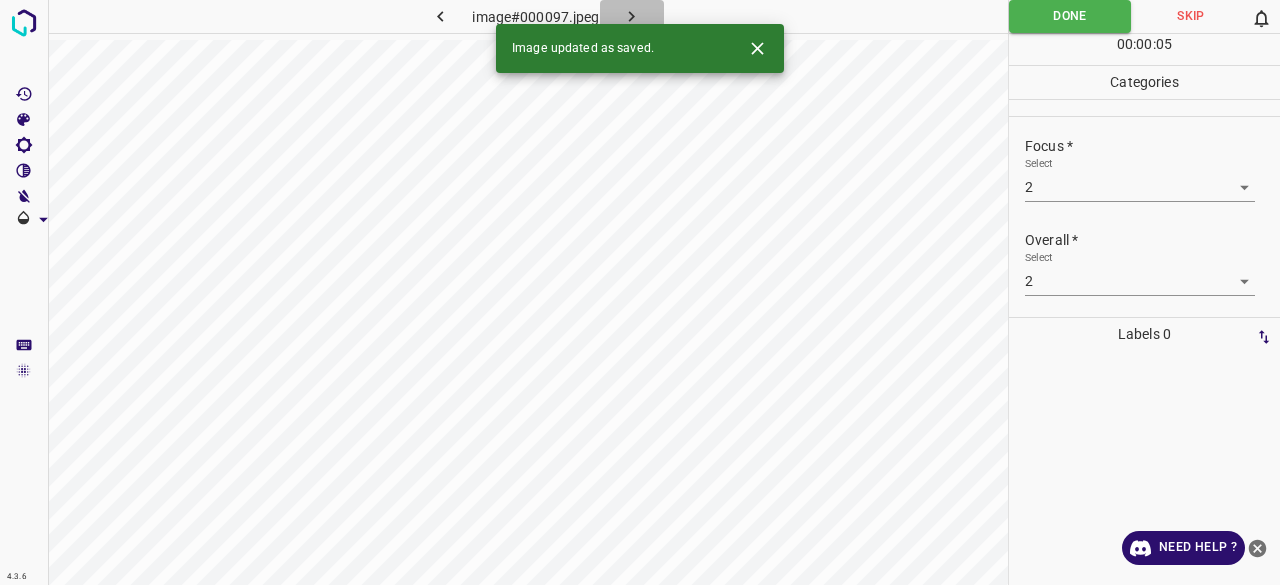 click 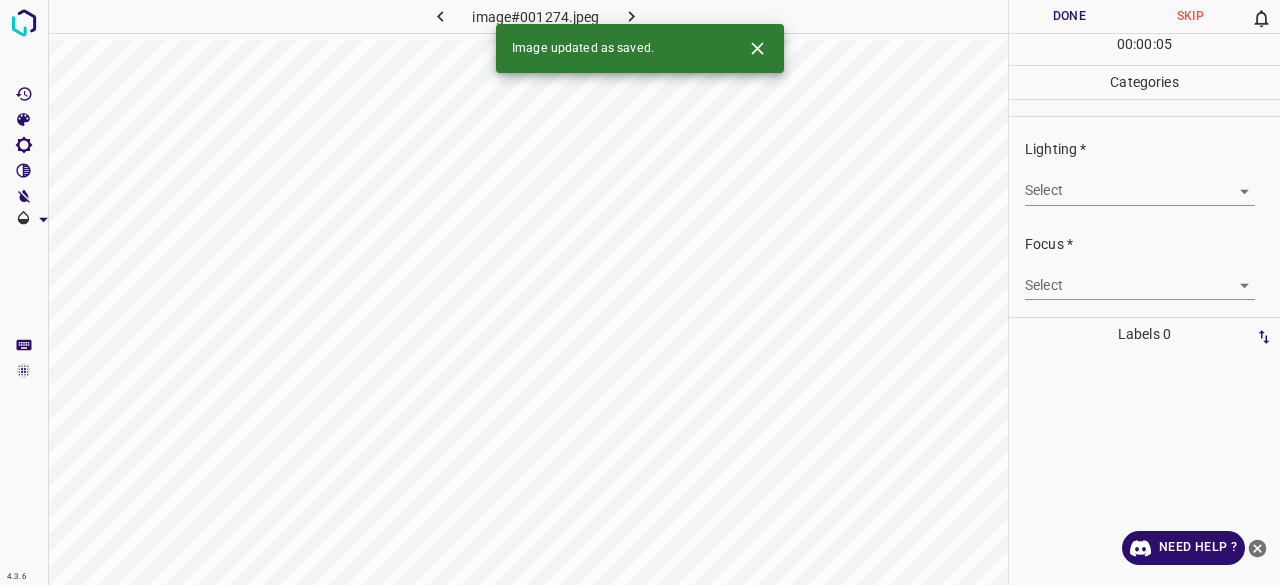 click on "4.3.6  image#001274.jpeg Done Skip 0 00   : 00   : 05   Categories Lighting *  Select ​ Focus *  Select ​ Overall *  Select ​ Labels   0 Categories 1 Lighting 2 Focus 3 Overall Tools Space Change between modes (Draw & Edit) I Auto labeling R Restore zoom M Zoom in N Zoom out Delete Delete selecte label Filters Z Restore filters X Saturation filter C Brightness filter V Contrast filter B Gray scale filter General O Download Image updated as saved. Need Help ? - Text - Hide - Delete" at bounding box center (640, 292) 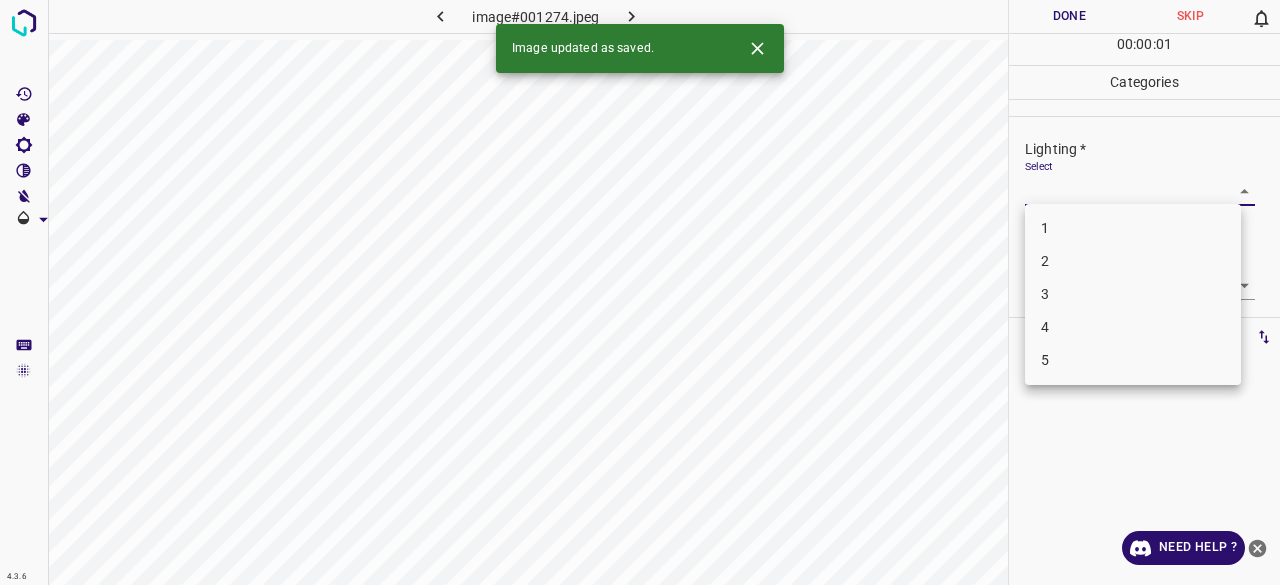 click on "3" at bounding box center (1133, 294) 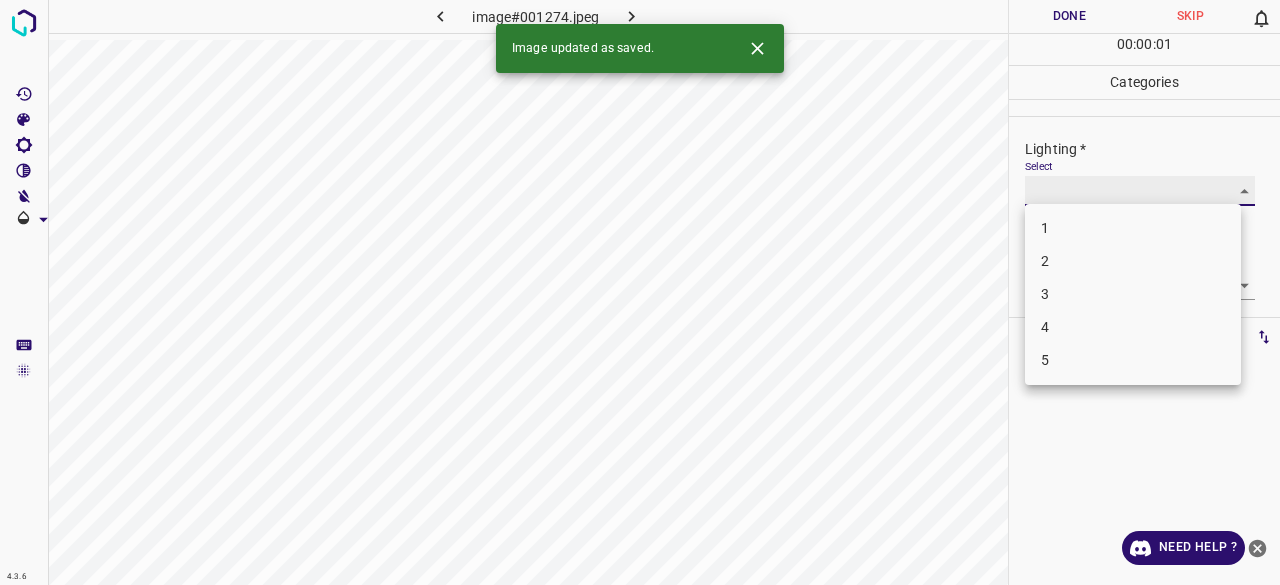 type on "3" 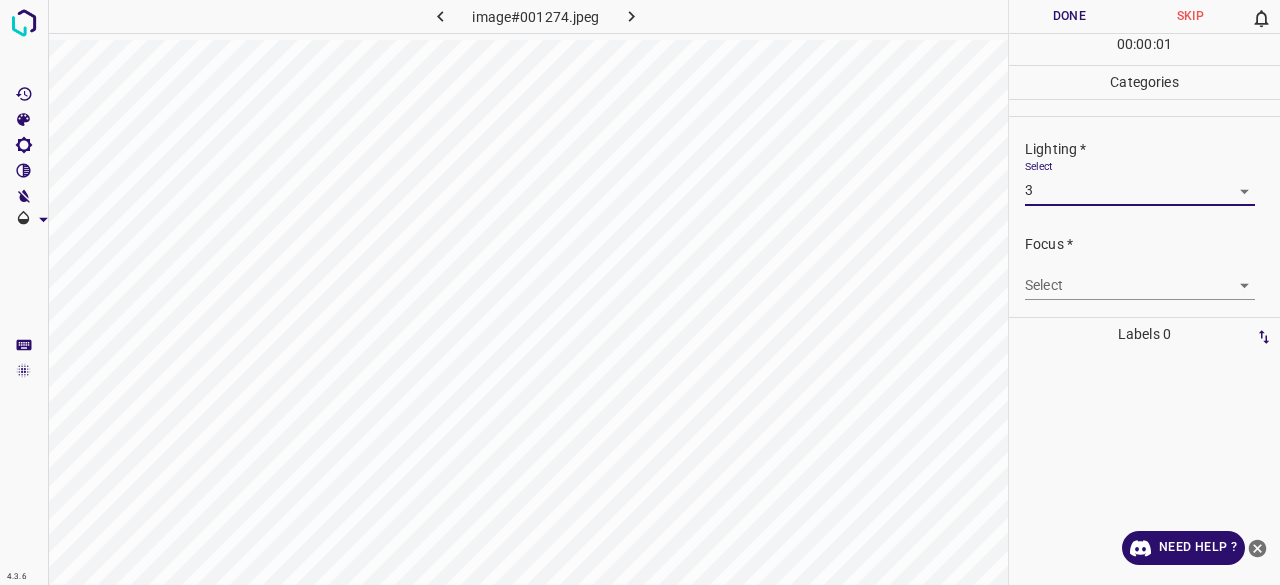 click on "4.3.6  image#001274.jpeg Done Skip 0 00   : 00   : 01   Categories Lighting *  Select 3 3 Focus *  Select ​ Overall *  Select ​ Labels   0 Categories 1 Lighting 2 Focus 3 Overall Tools Space Change between modes (Draw & Edit) I Auto labeling R Restore zoom M Zoom in N Zoom out Delete Delete selecte label Filters Z Restore filters X Saturation filter C Brightness filter V Contrast filter B Gray scale filter General O Download Need Help ? - Text - Hide - Delete 1 2 3 4 5" at bounding box center (640, 292) 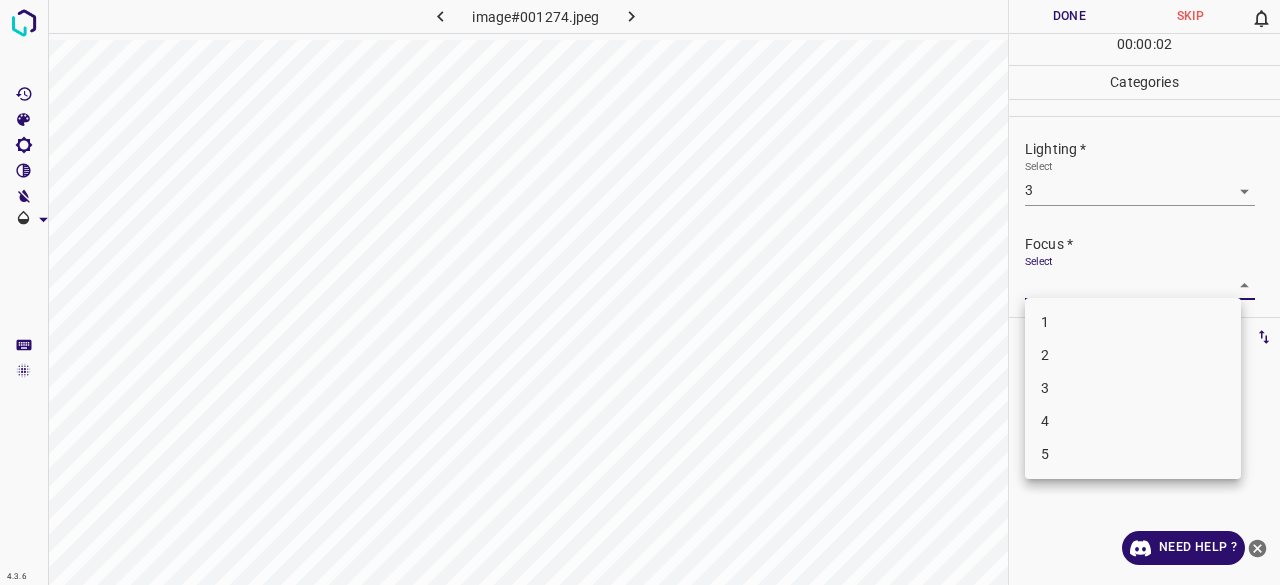 click on "3" at bounding box center [1133, 388] 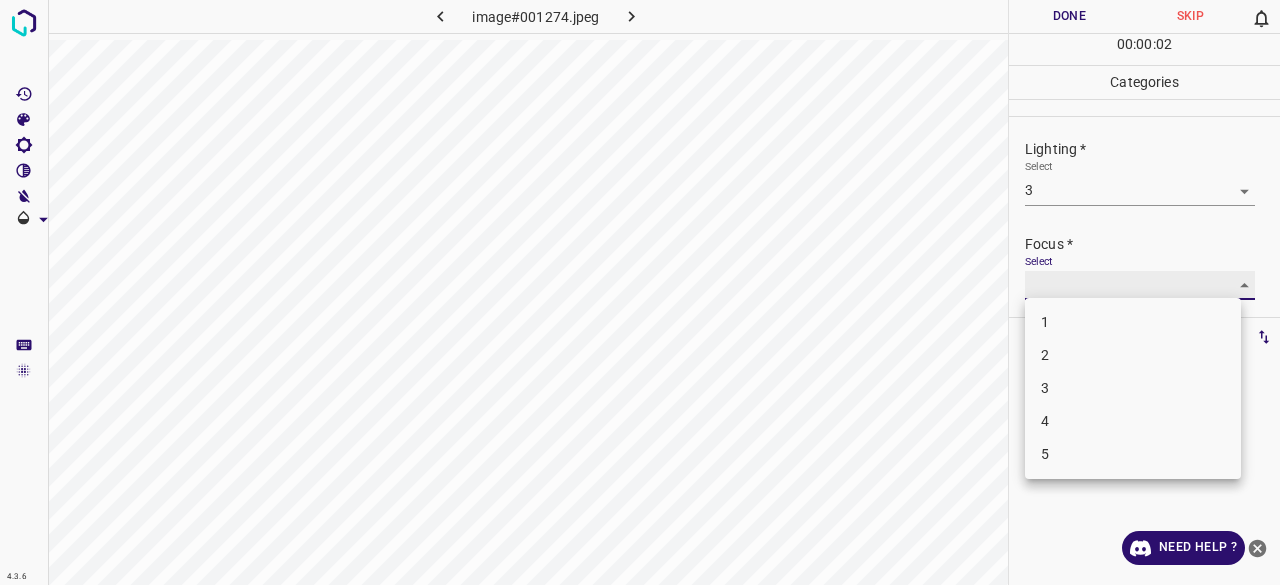 type on "3" 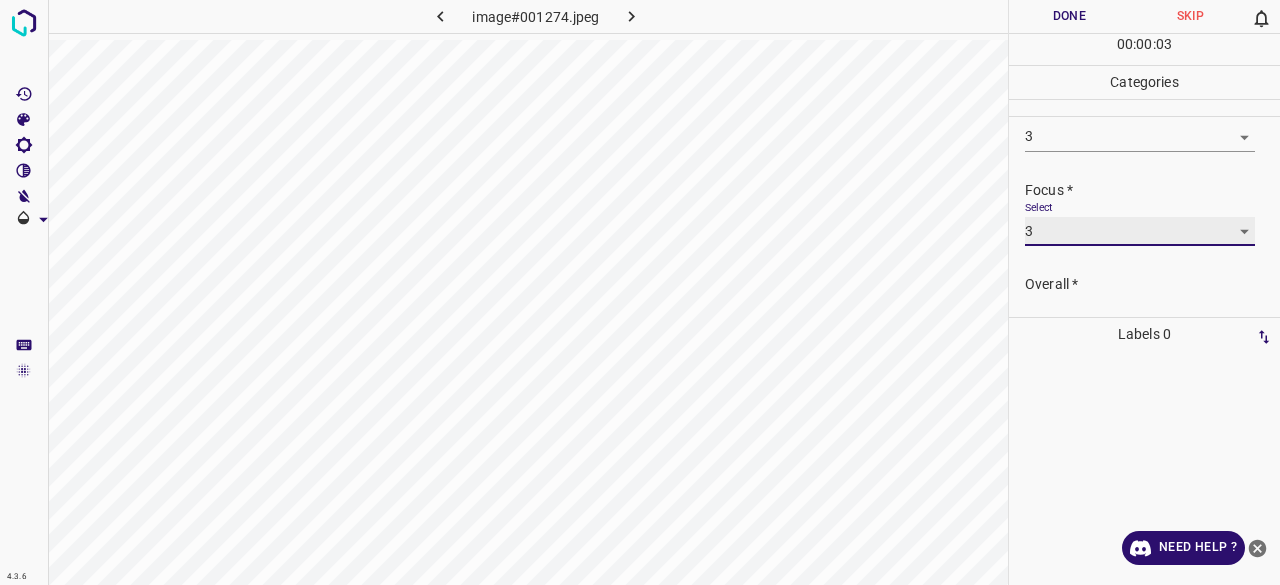 scroll, scrollTop: 98, scrollLeft: 0, axis: vertical 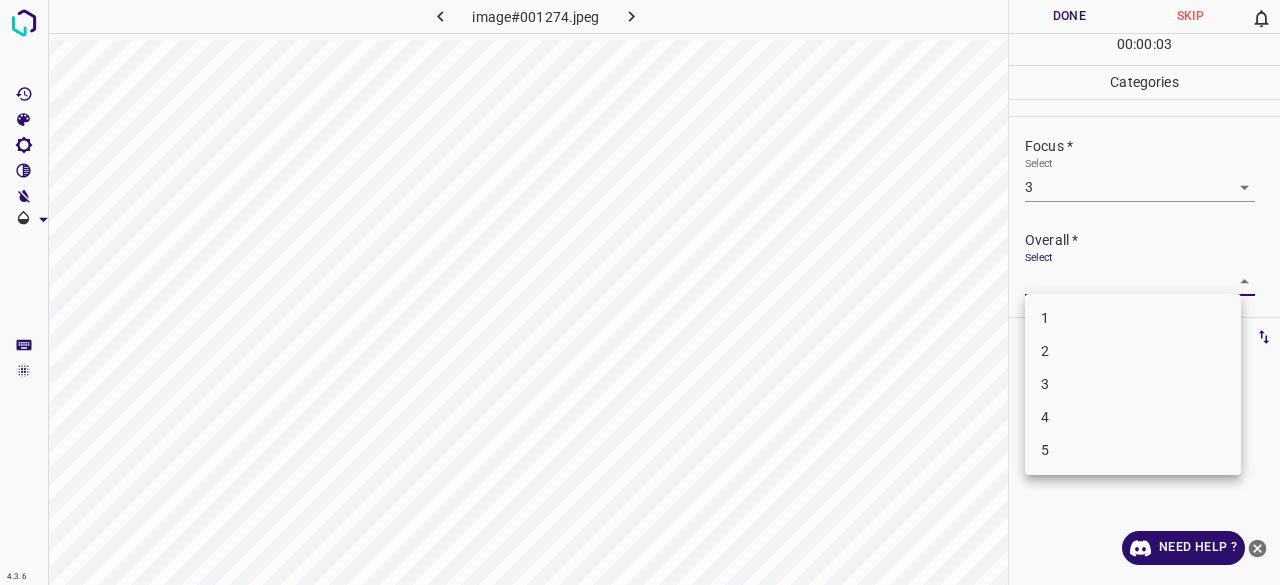 click on "4.3.6  image#001274.jpeg Done Skip 0 00   : 00   : 03   Categories Lighting *  Select 3 3 Focus *  Select 3 3 Overall *  Select ​ Labels   0 Categories 1 Lighting 2 Focus 3 Overall Tools Space Change between modes (Draw & Edit) I Auto labeling R Restore zoom M Zoom in N Zoom out Delete Delete selecte label Filters Z Restore filters X Saturation filter C Brightness filter V Contrast filter B Gray scale filter General O Download Need Help ? - Text - Hide - Delete 1 2 3 4 5" at bounding box center (640, 292) 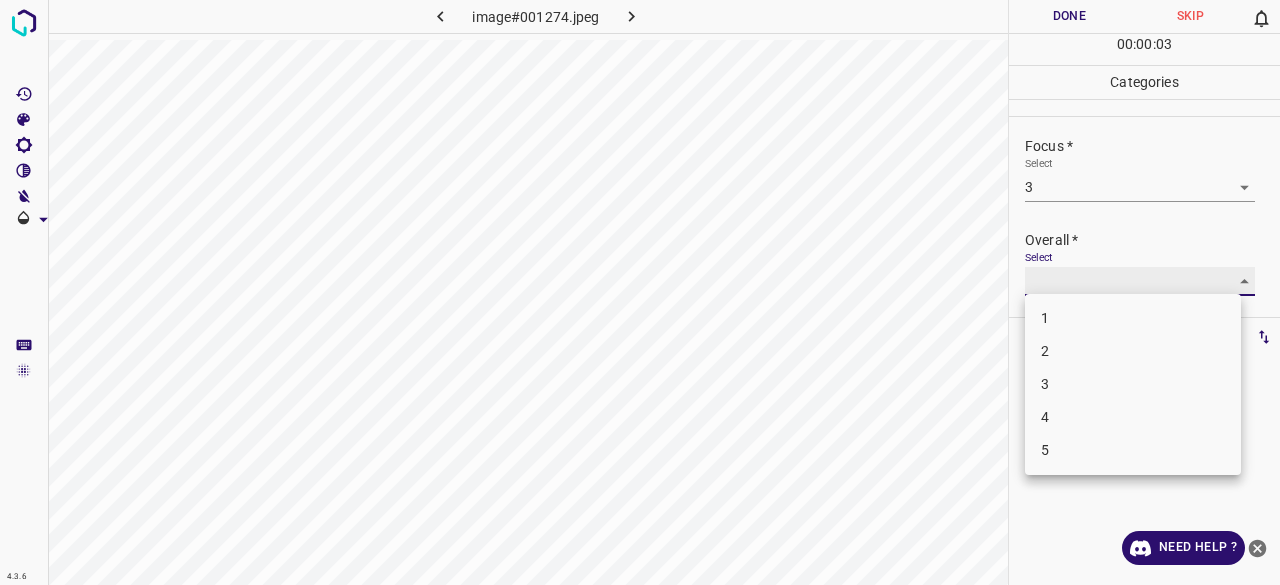 type on "3" 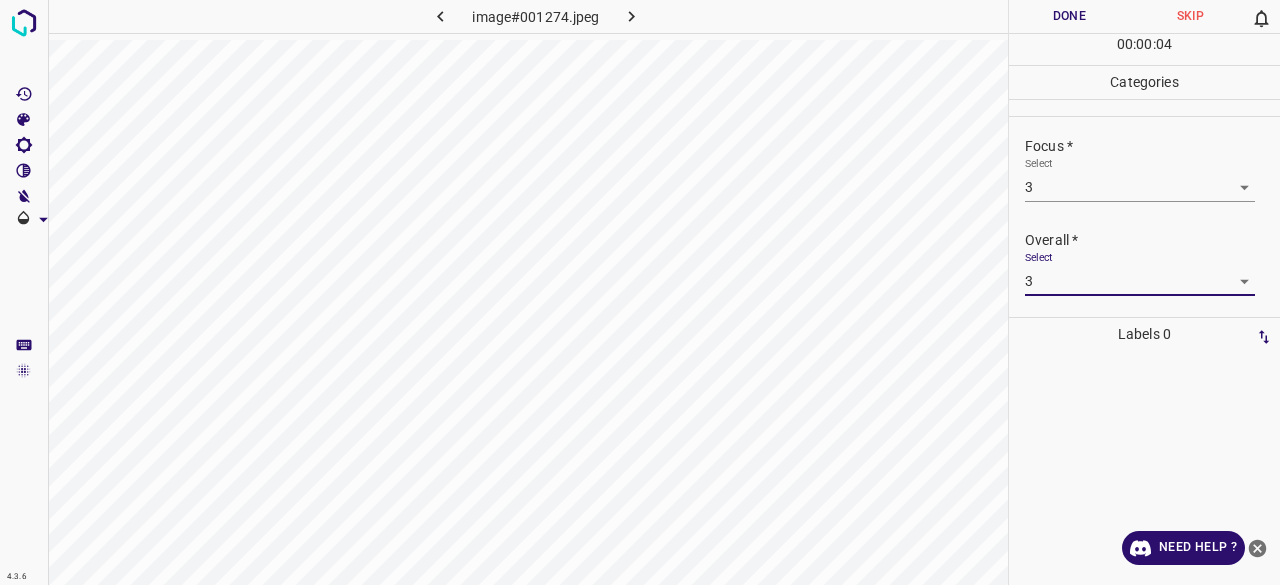 click on "Done" at bounding box center (1069, 16) 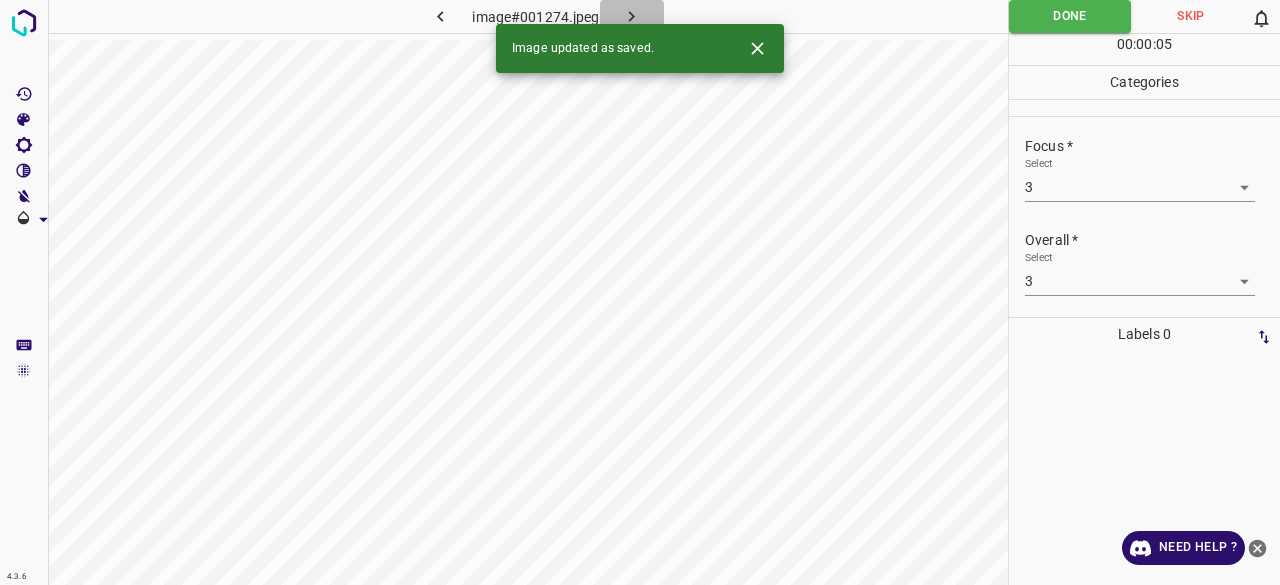 click 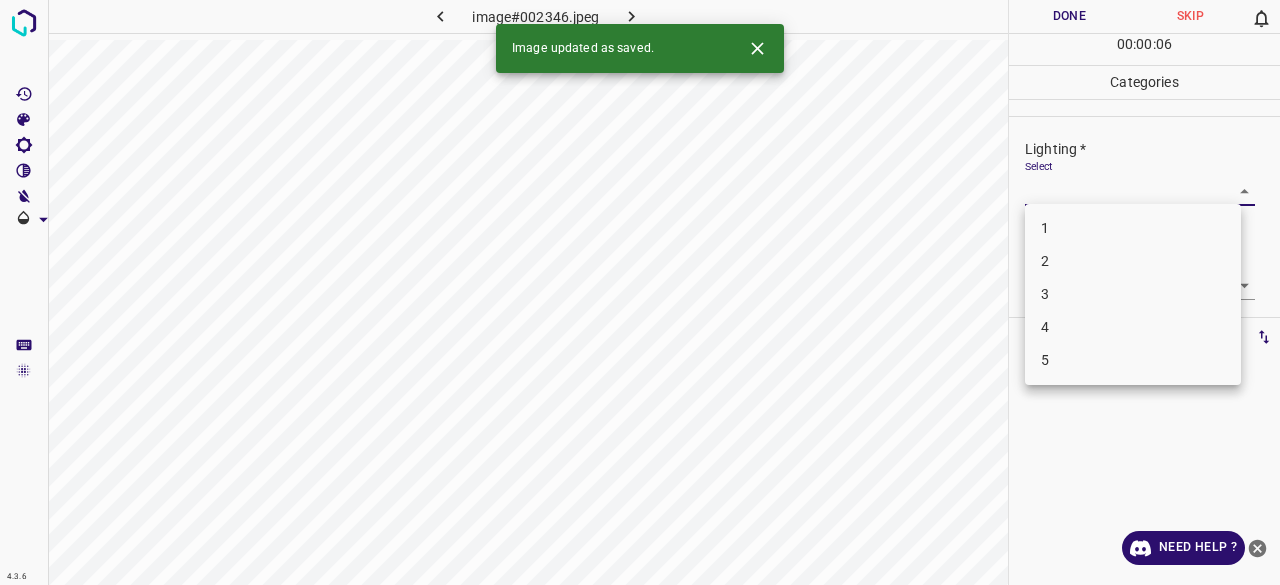 click on "4.3.6  image#002346.jpeg Done Skip 0 00   : 00   : 06   Categories Lighting *  Select ​ Focus *  Select ​ Overall *  Select ​ Labels   0 Categories 1 Lighting 2 Focus 3 Overall Tools Space Change between modes (Draw & Edit) I Auto labeling R Restore zoom M Zoom in N Zoom out Delete Delete selecte label Filters Z Restore filters X Saturation filter C Brightness filter V Contrast filter B Gray scale filter General O Download Image updated as saved. Need Help ? - Text - Hide - Delete 1 2 3 4 5" at bounding box center [640, 292] 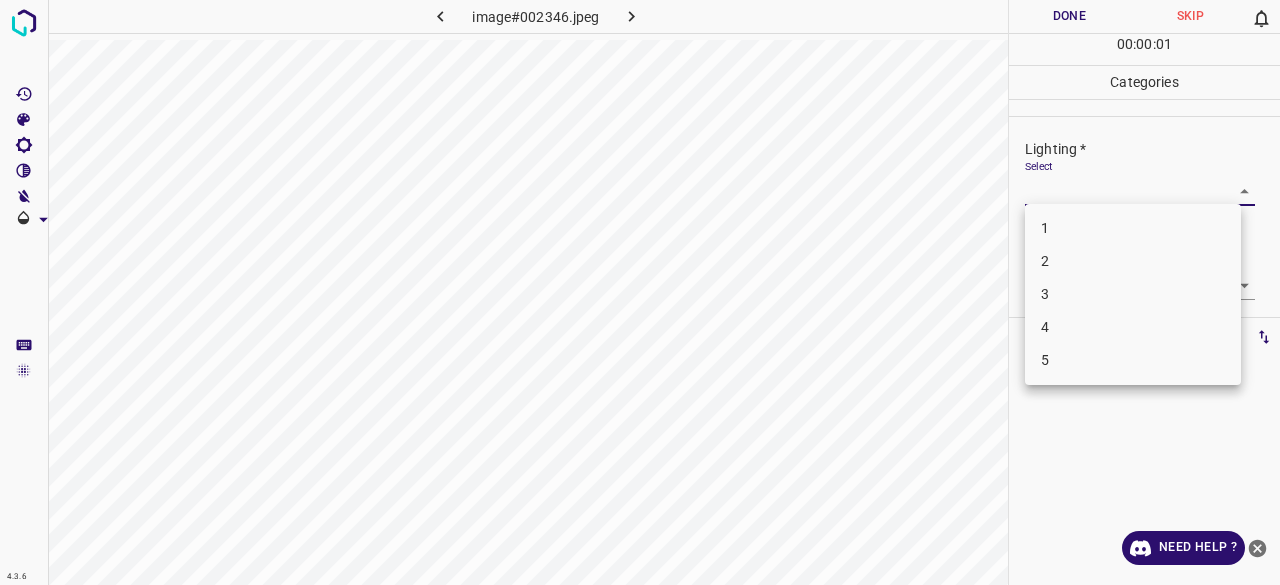 drag, startPoint x: 1067, startPoint y: 323, endPoint x: 1054, endPoint y: 304, distance: 23.021729 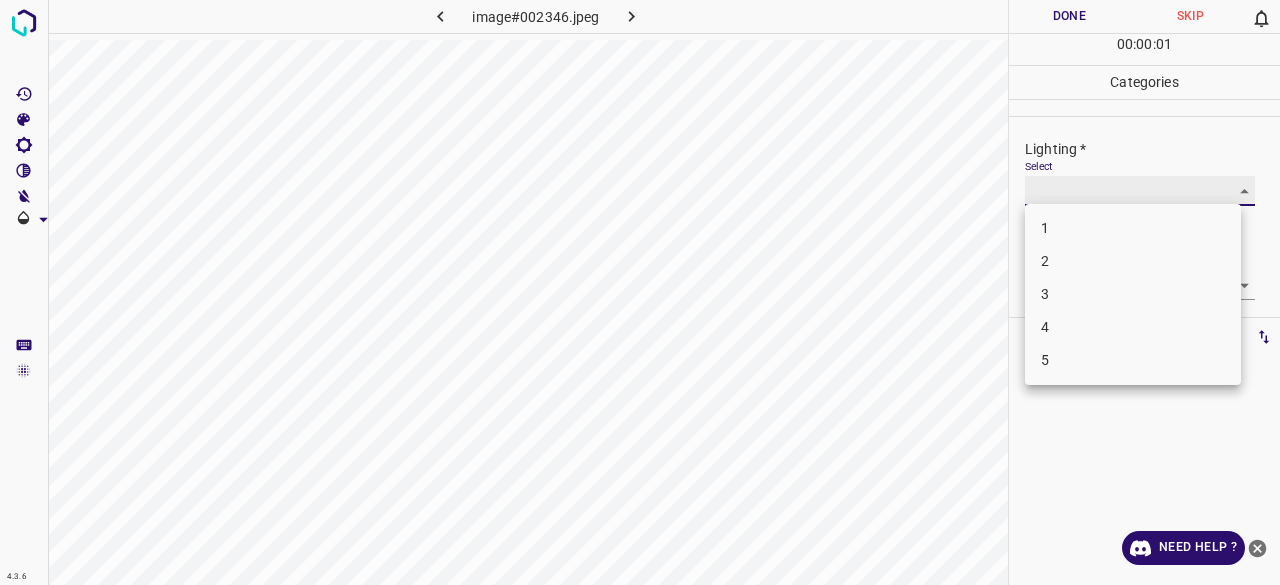 type on "4" 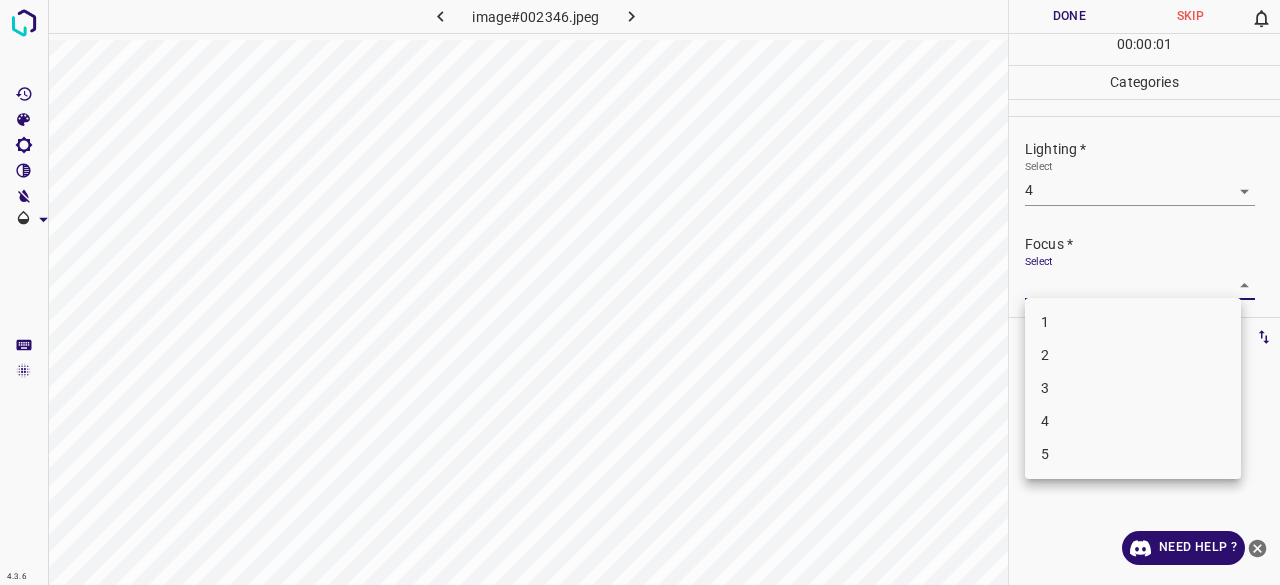click on "4.3.6  image#002346.jpeg Done Skip 0 00   : 00   : 01   Categories Lighting *  Select 4 4 Focus *  Select ​ Overall *  Select ​ Labels   0 Categories 1 Lighting 2 Focus 3 Overall Tools Space Change between modes (Draw & Edit) I Auto labeling R Restore zoom M Zoom in N Zoom out Delete Delete selecte label Filters Z Restore filters X Saturation filter C Brightness filter V Contrast filter B Gray scale filter General O Download Need Help ? - Text - Hide - Delete 1 2 3 4 5" at bounding box center [640, 292] 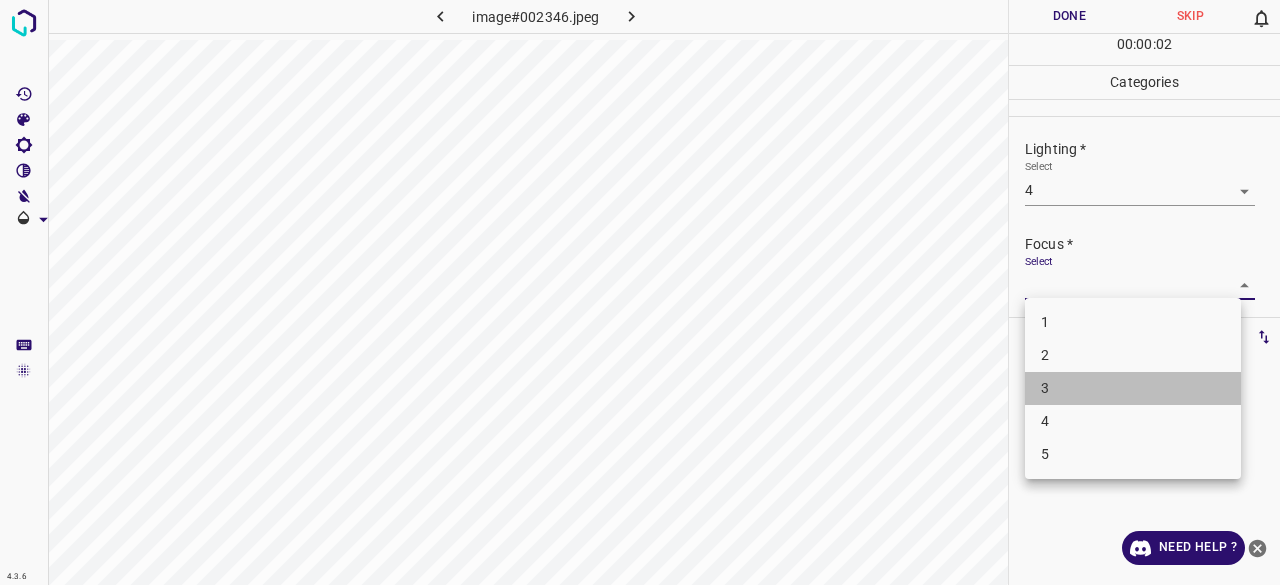 click on "3" at bounding box center (1133, 388) 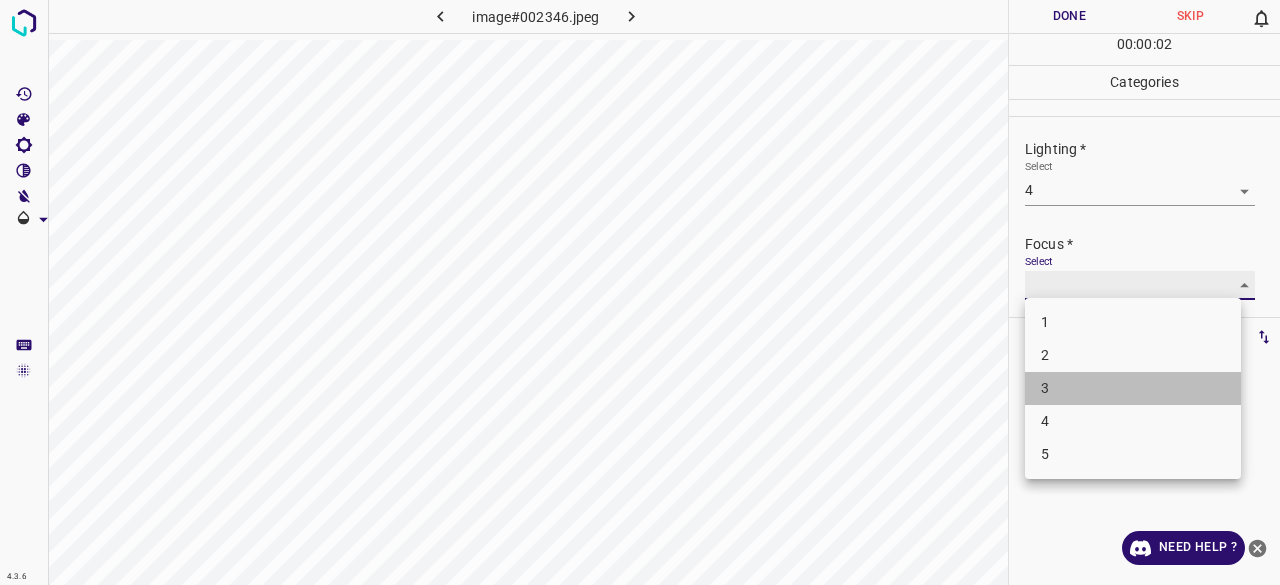type on "3" 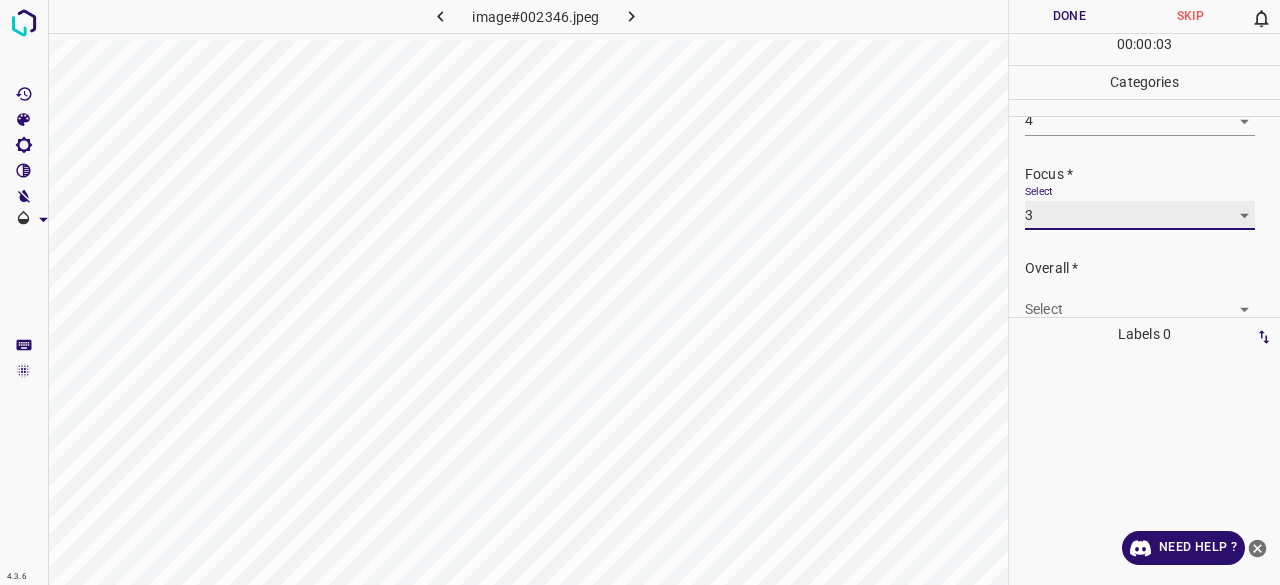 scroll, scrollTop: 98, scrollLeft: 0, axis: vertical 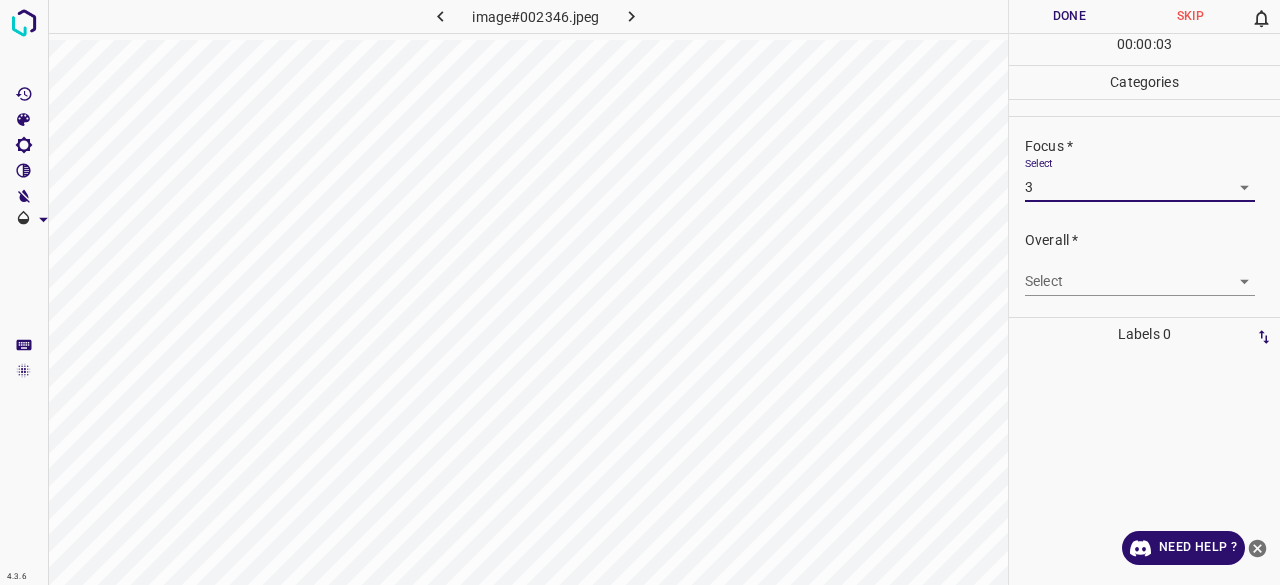 drag, startPoint x: 1045, startPoint y: 307, endPoint x: 1044, endPoint y: 277, distance: 30.016663 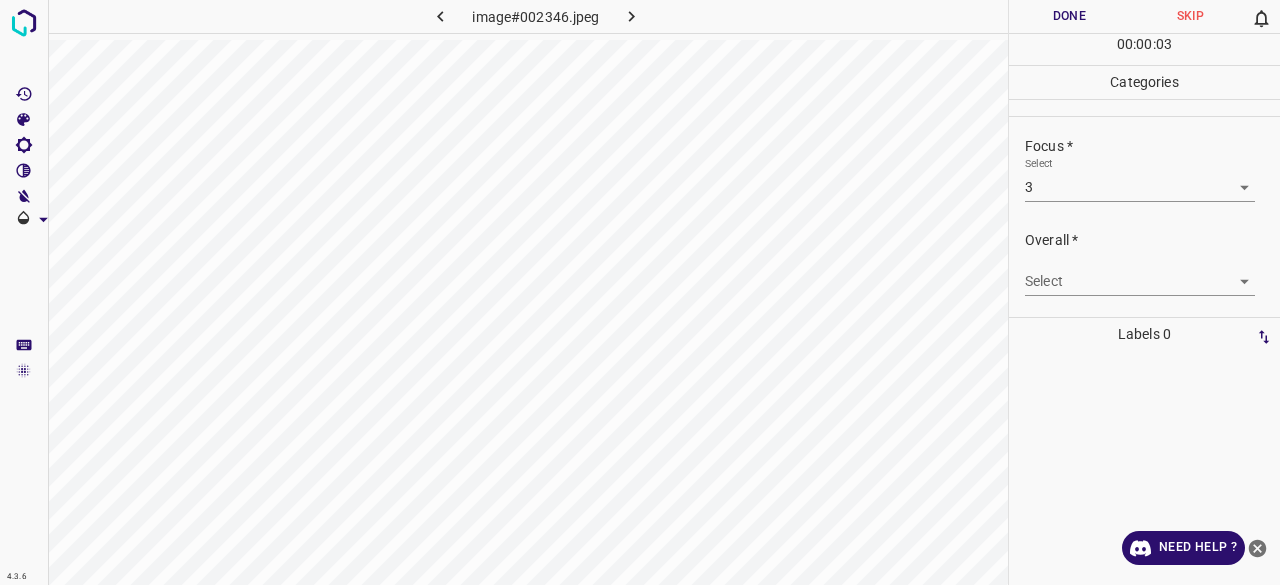 click on "4.3.6  image#002346.jpeg Done Skip 0 00   : 00   : 03   Categories Lighting *  Select 4 4 Focus *  Select 3 3 Overall *  Select ​ Labels   0 Categories 1 Lighting 2 Focus 3 Overall Tools Space Change between modes (Draw & Edit) I Auto labeling R Restore zoom M Zoom in N Zoom out Delete Delete selecte label Filters Z Restore filters X Saturation filter C Brightness filter V Contrast filter B Gray scale filter General O Download Need Help ? - Text - Hide - Delete" at bounding box center (640, 292) 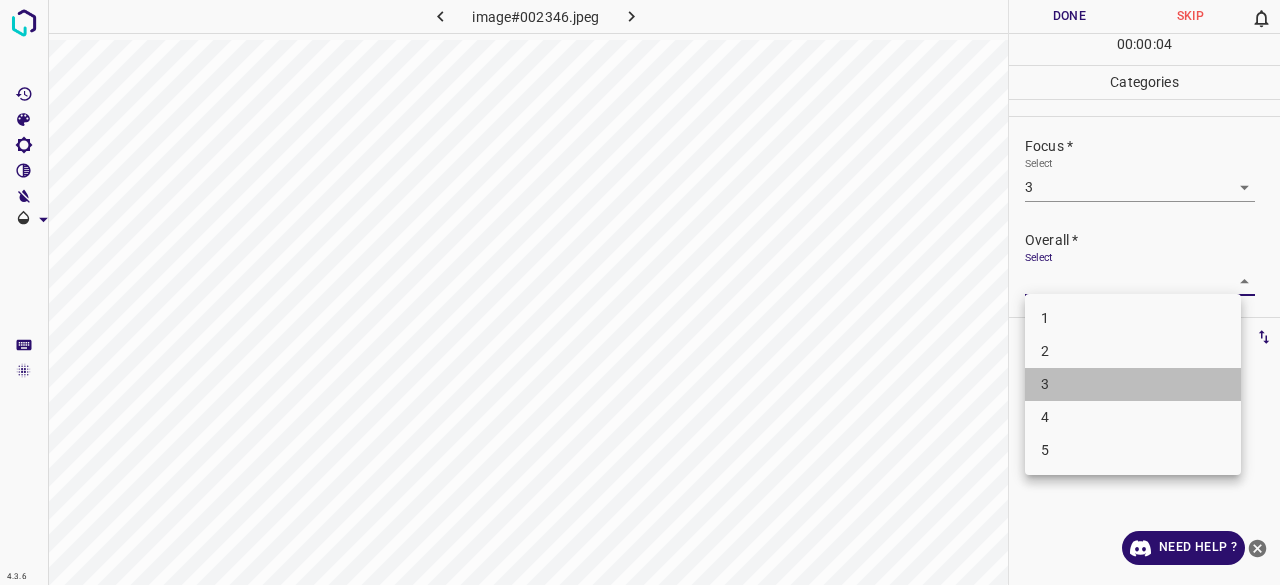click on "3" at bounding box center [1133, 384] 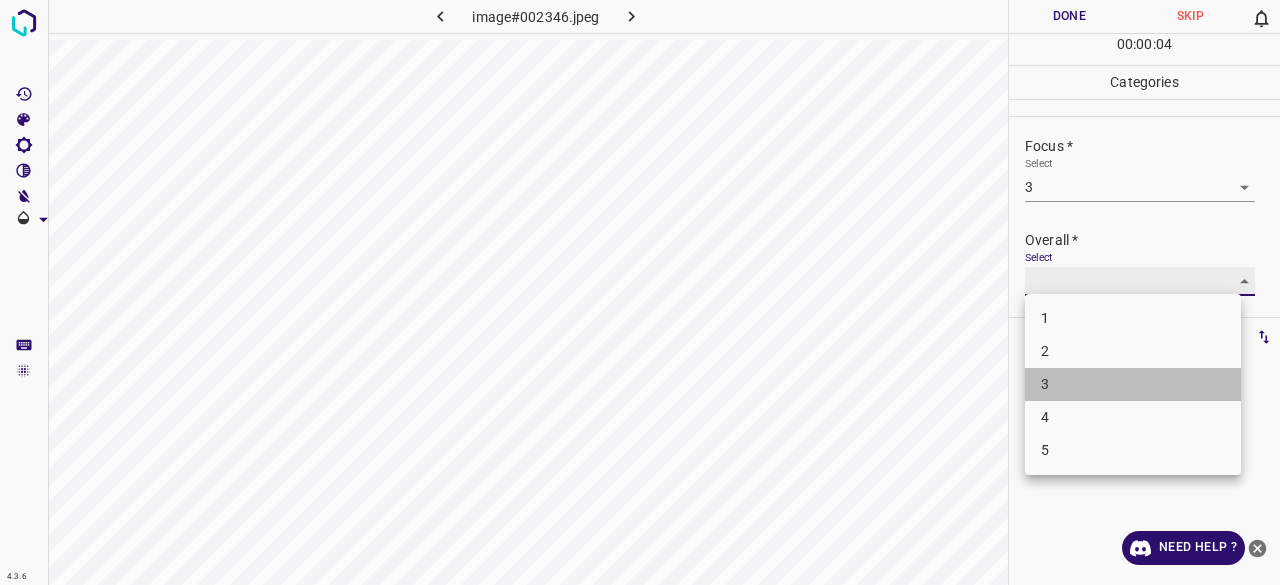 type on "3" 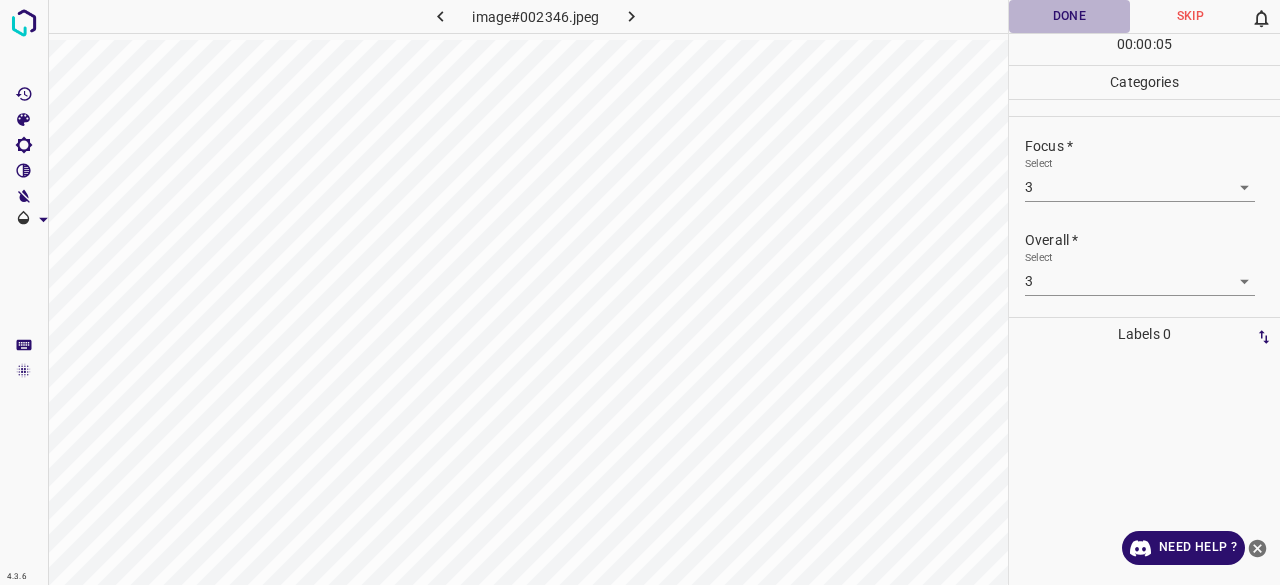 click on "Done" at bounding box center (1069, 16) 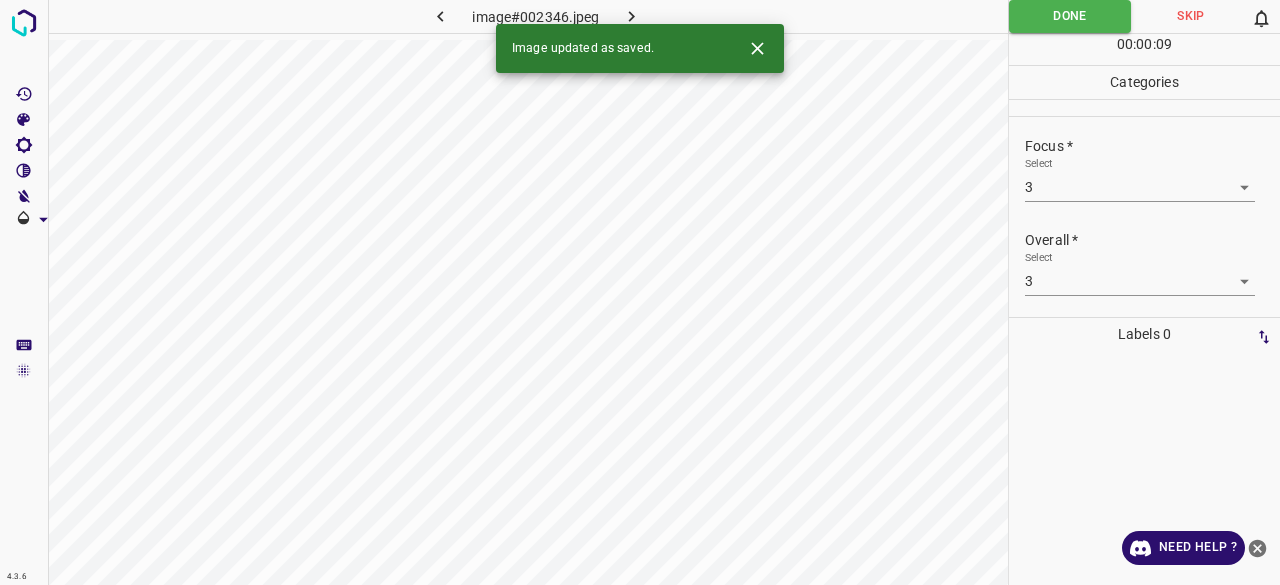 click on "Image updated as saved." at bounding box center (640, 48) 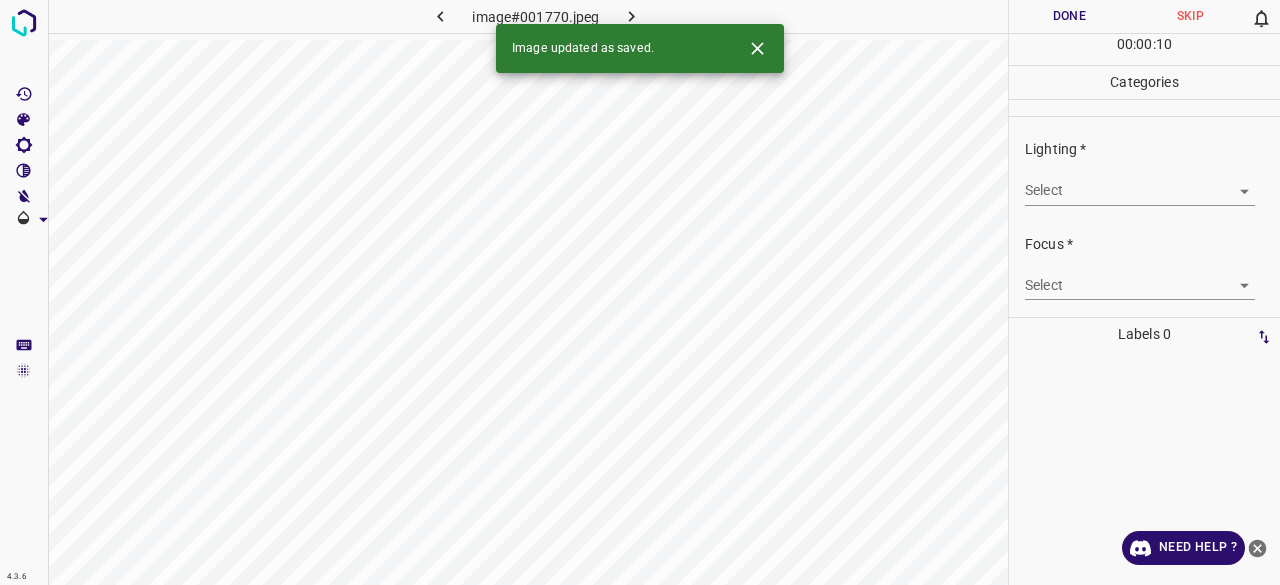 click on "4.3.6  image#001770.jpeg Done Skip 0 00   : 00   : 10   Categories Lighting *  Select ​ Focus *  Select ​ Overall *  Select ​ Labels   0 Categories 1 Lighting 2 Focus 3 Overall Tools Space Change between modes (Draw & Edit) I Auto labeling R Restore zoom M Zoom in N Zoom out Delete Delete selecte label Filters Z Restore filters X Saturation filter C Brightness filter V Contrast filter B Gray scale filter General O Download Image updated as saved. Need Help ? - Text - Hide - Delete" at bounding box center [640, 292] 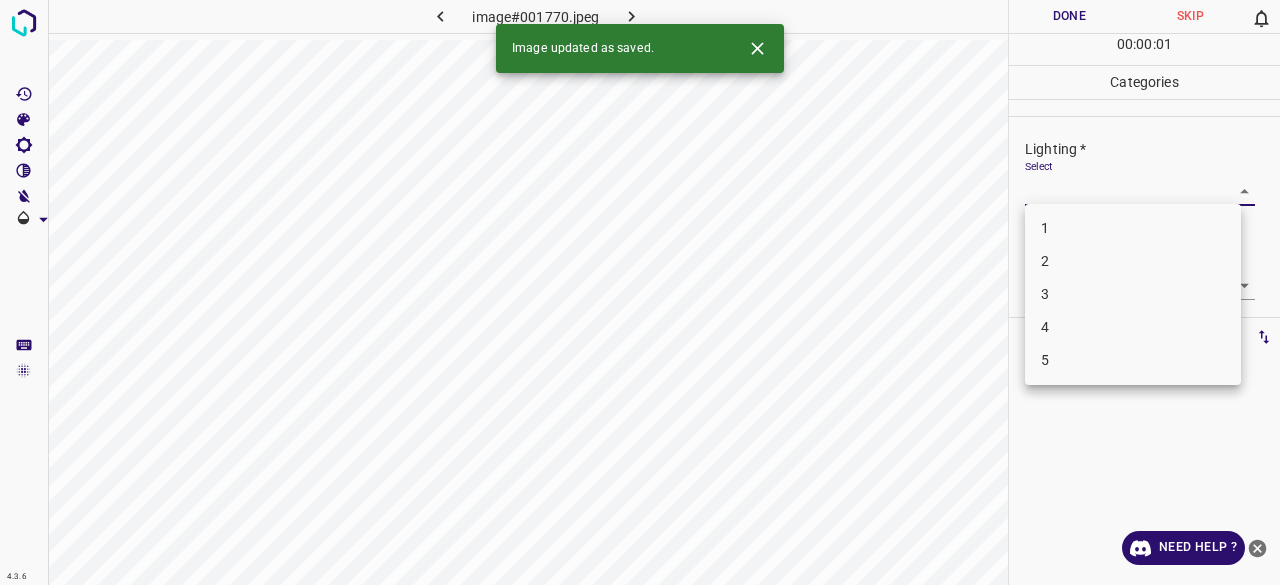 click on "3" at bounding box center (1133, 294) 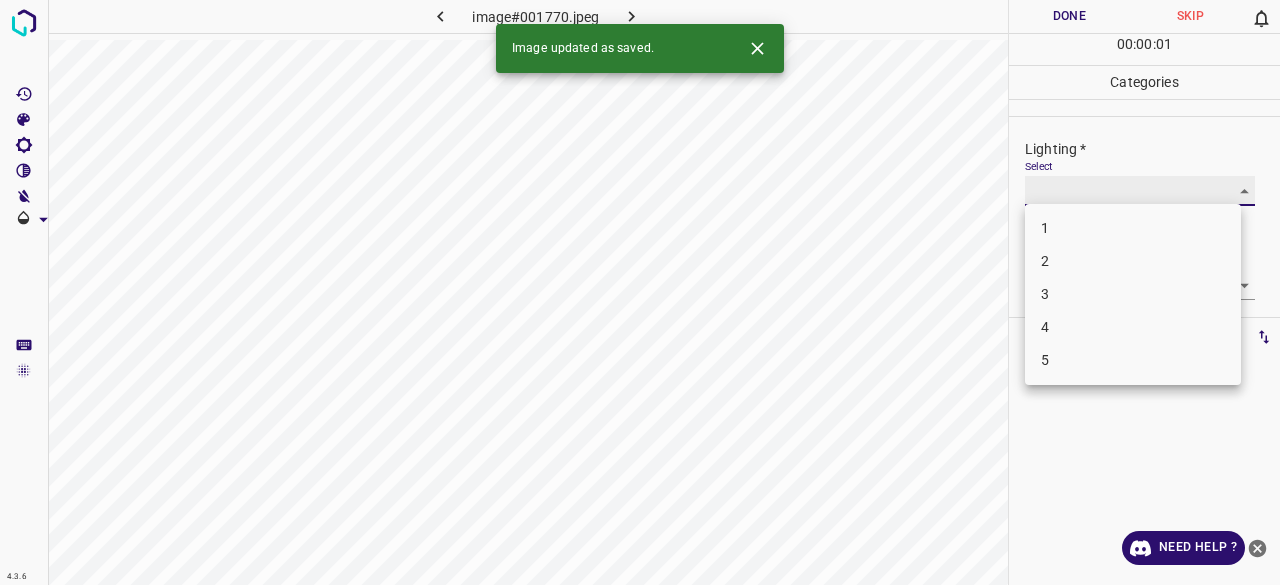type on "3" 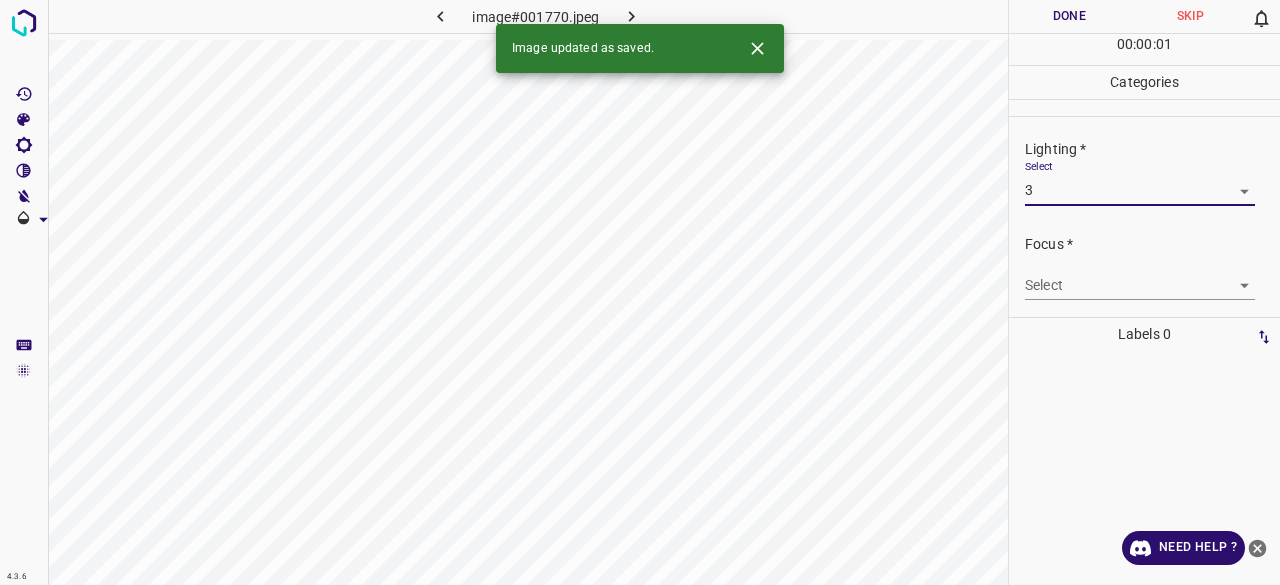 click on "4.3.6  image#001770.jpeg Done Skip 0 00   : 00   : 01   Categories Lighting *  Select 3 3 Focus *  Select ​ Overall *  Select ​ Labels   0 Categories 1 Lighting 2 Focus 3 Overall Tools Space Change between modes (Draw & Edit) I Auto labeling R Restore zoom M Zoom in N Zoom out Delete Delete selecte label Filters Z Restore filters X Saturation filter C Brightness filter V Contrast filter B Gray scale filter General O Download Image updated as saved. Need Help ? - Text - Hide - Delete" at bounding box center [640, 292] 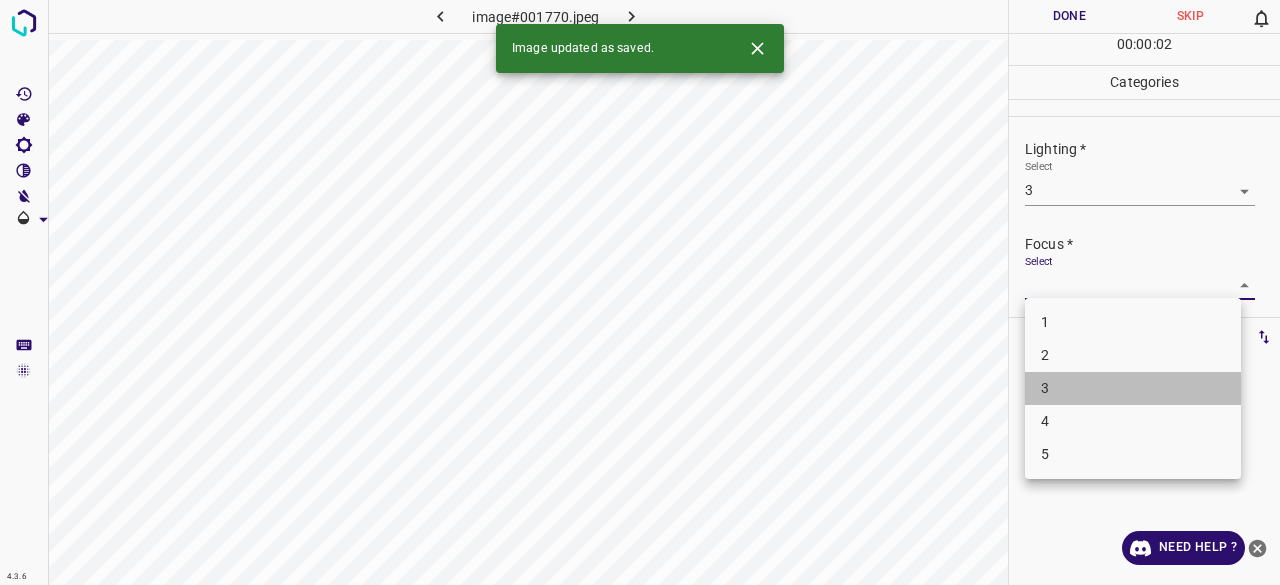 click on "3" at bounding box center [1133, 388] 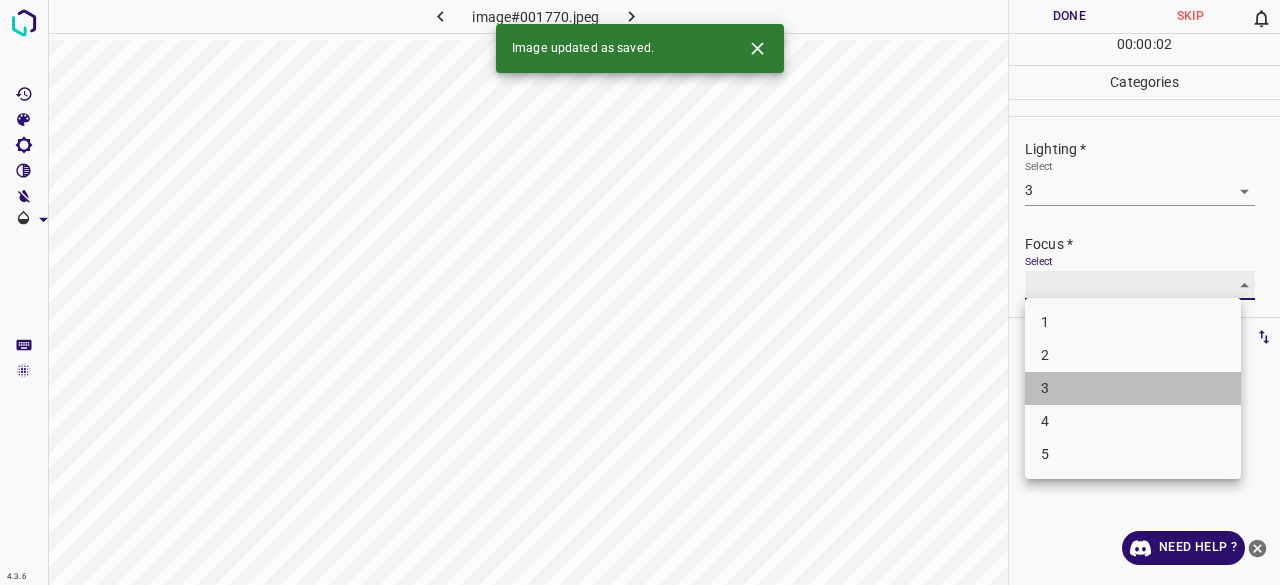 type on "3" 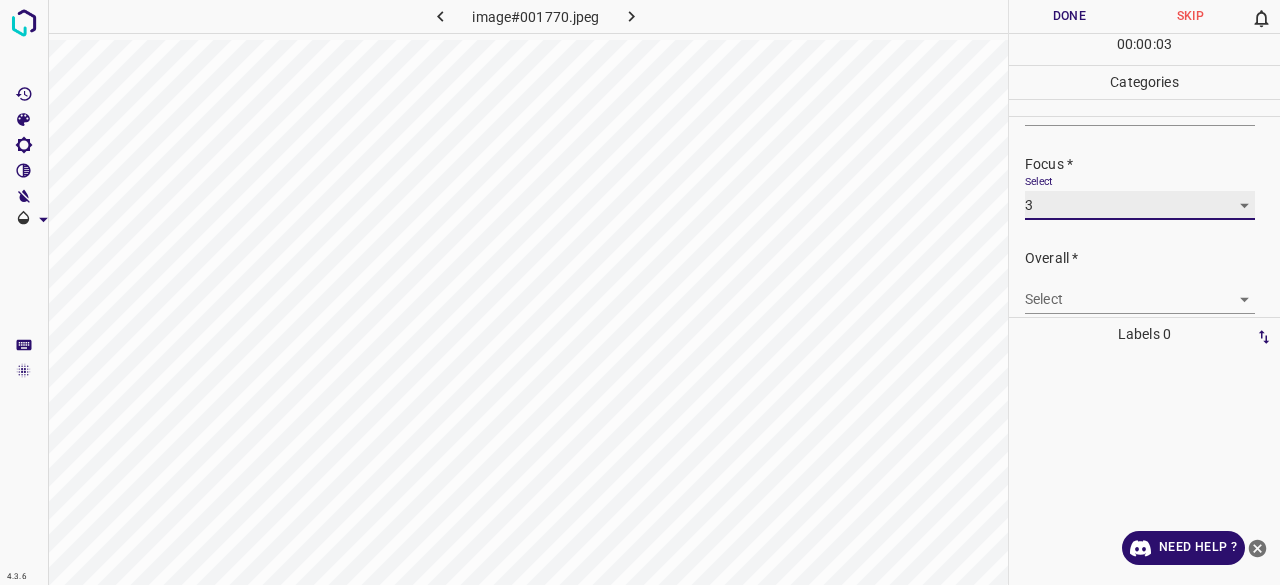 scroll, scrollTop: 98, scrollLeft: 0, axis: vertical 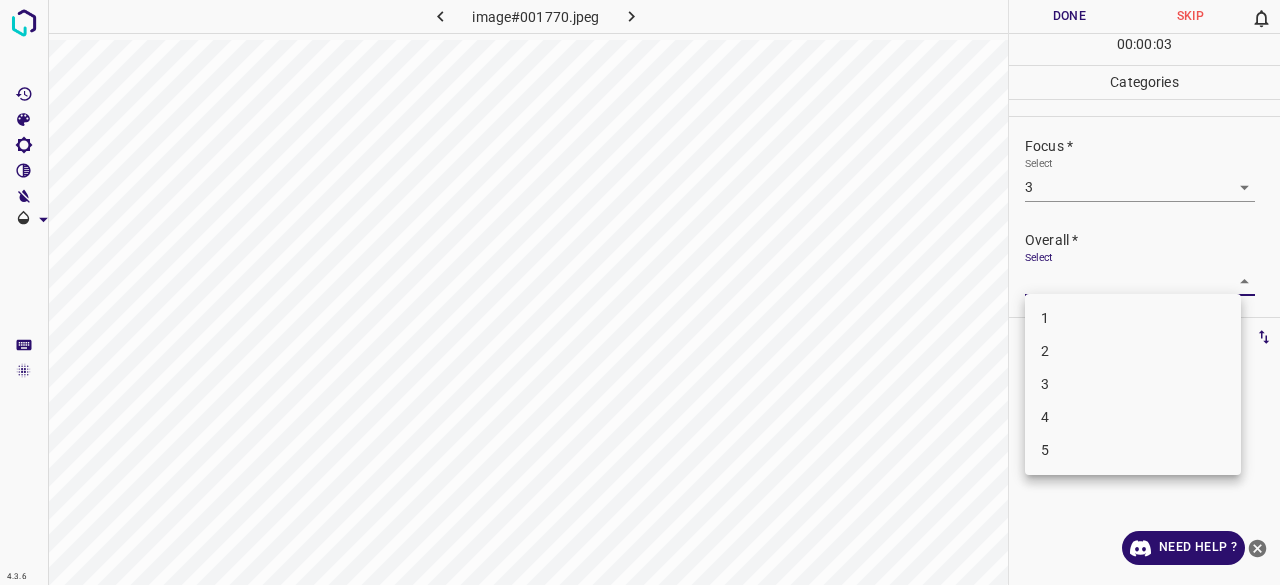 click on "4.3.6  image#001770.jpeg Done Skip 0 00   : 00   : 03   Categories Lighting *  Select 3 3 Focus *  Select 3 3 Overall *  Select ​ Labels   0 Categories 1 Lighting 2 Focus 3 Overall Tools Space Change between modes (Draw & Edit) I Auto labeling R Restore zoom M Zoom in N Zoom out Delete Delete selecte label Filters Z Restore filters X Saturation filter C Brightness filter V Contrast filter B Gray scale filter General O Download Need Help ? - Text - Hide - Delete 1 2 3 4 5" at bounding box center [640, 292] 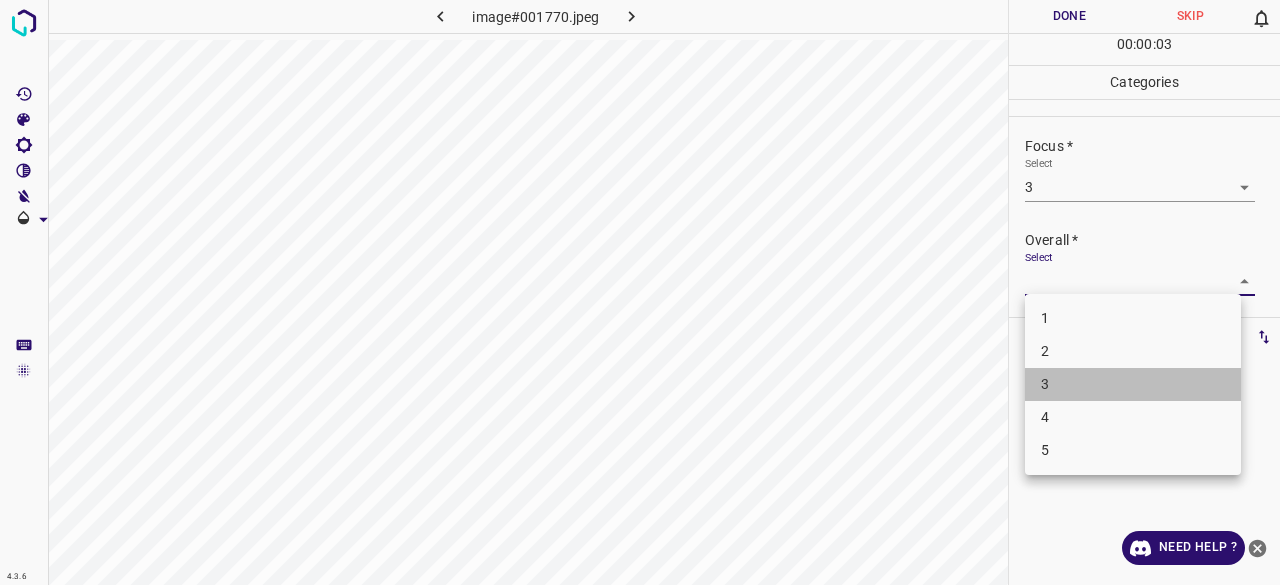 click on "3" at bounding box center (1133, 384) 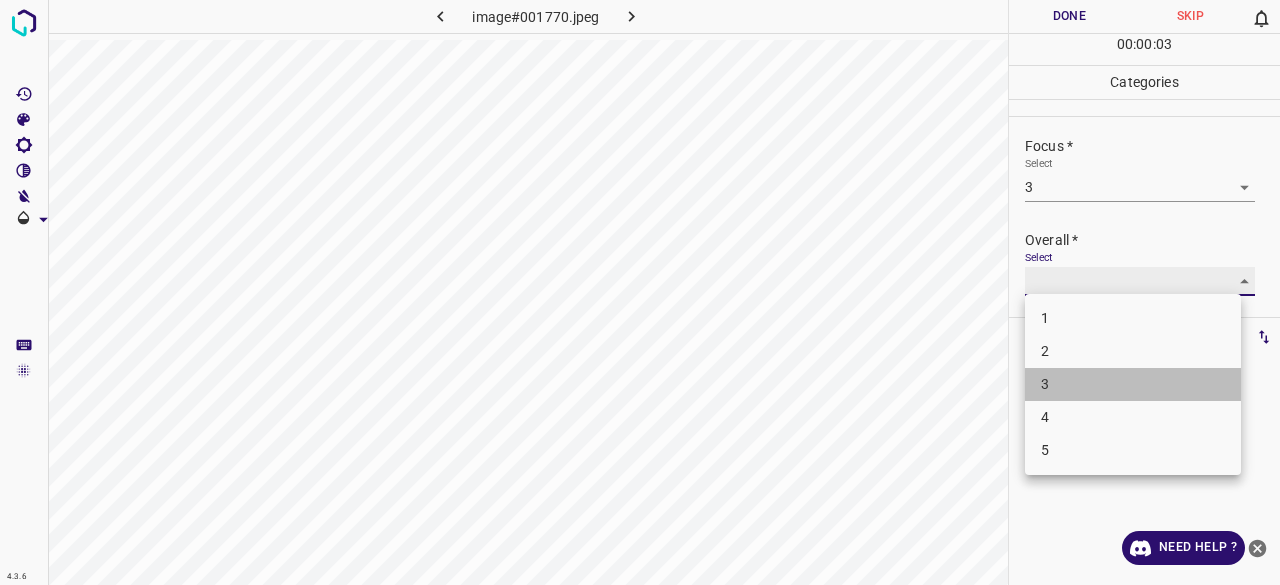 type on "3" 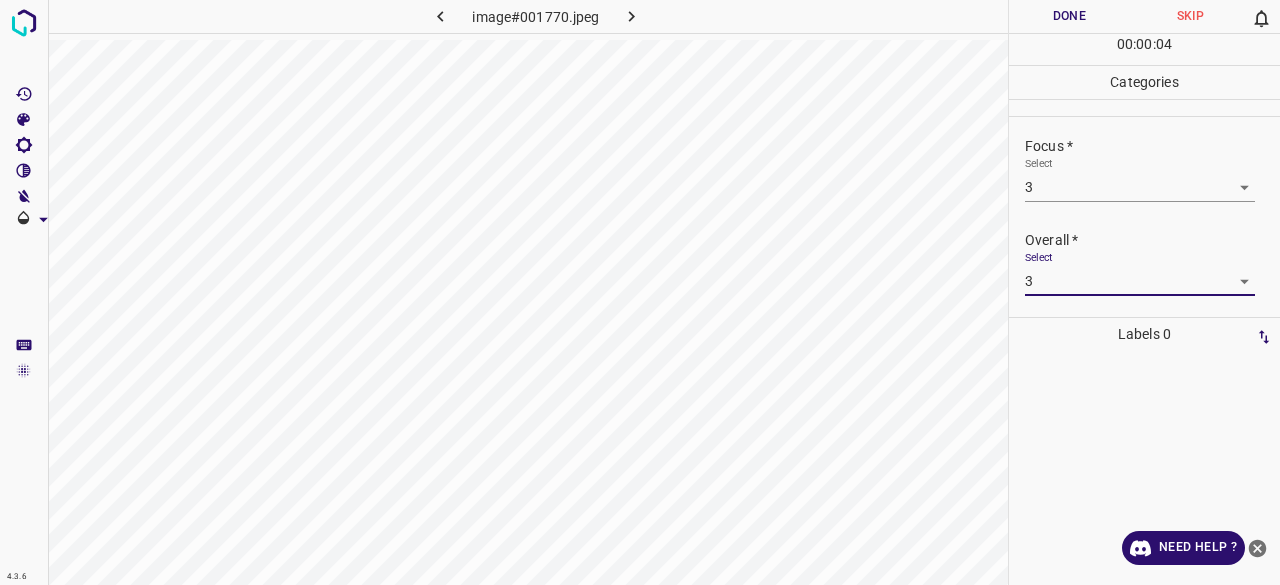 click on "Done" at bounding box center [1069, 16] 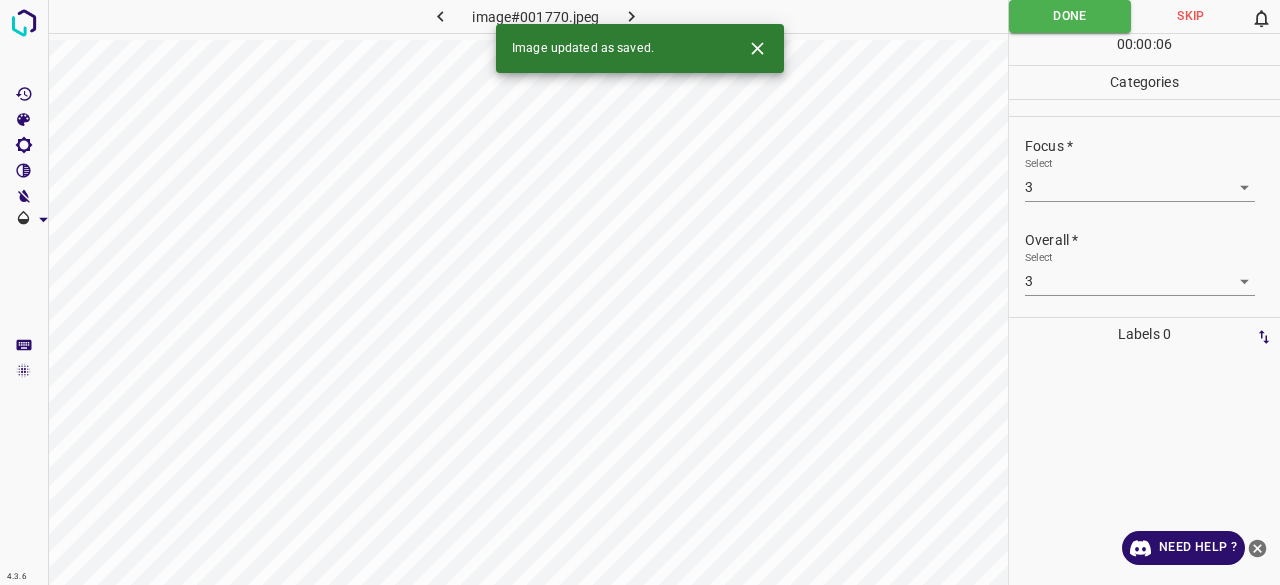 click 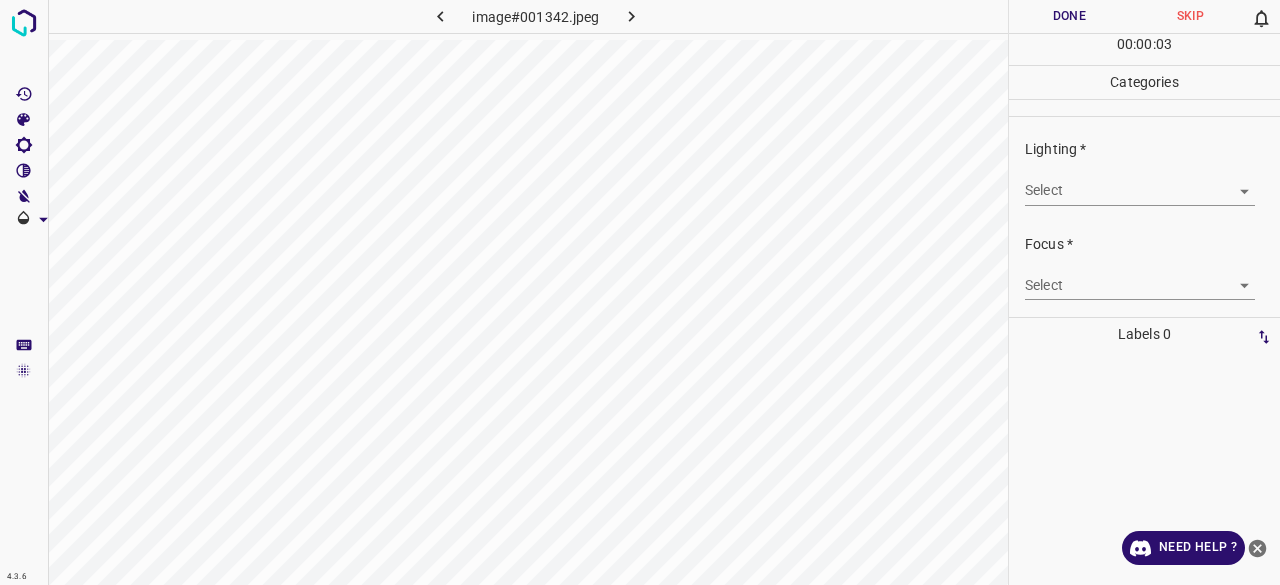 click on "4.3.6  image#001342.jpeg Done Skip 0 00   : 00   : 03   Categories Lighting *  Select ​ Focus *  Select ​ Overall *  Select ​ Labels   0 Categories 1 Lighting 2 Focus 3 Overall Tools Space Change between modes (Draw & Edit) I Auto labeling R Restore zoom M Zoom in N Zoom out Delete Delete selecte label Filters Z Restore filters X Saturation filter C Brightness filter V Contrast filter B Gray scale filter General O Download Need Help ? - Text - Hide - Delete" at bounding box center [640, 292] 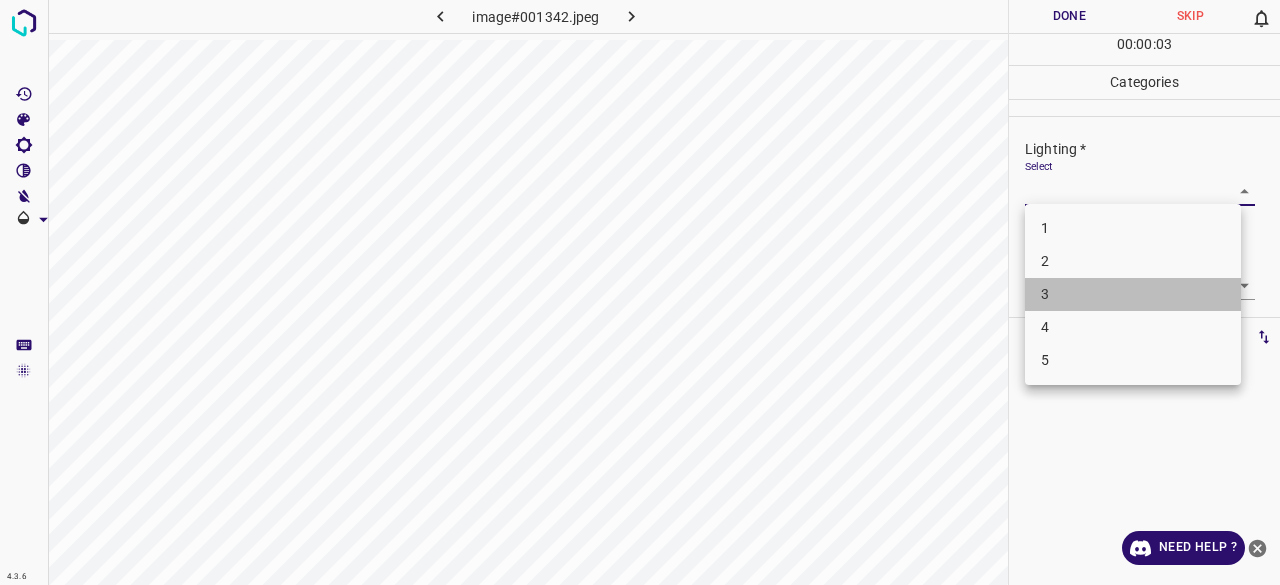 click on "3" at bounding box center (1133, 294) 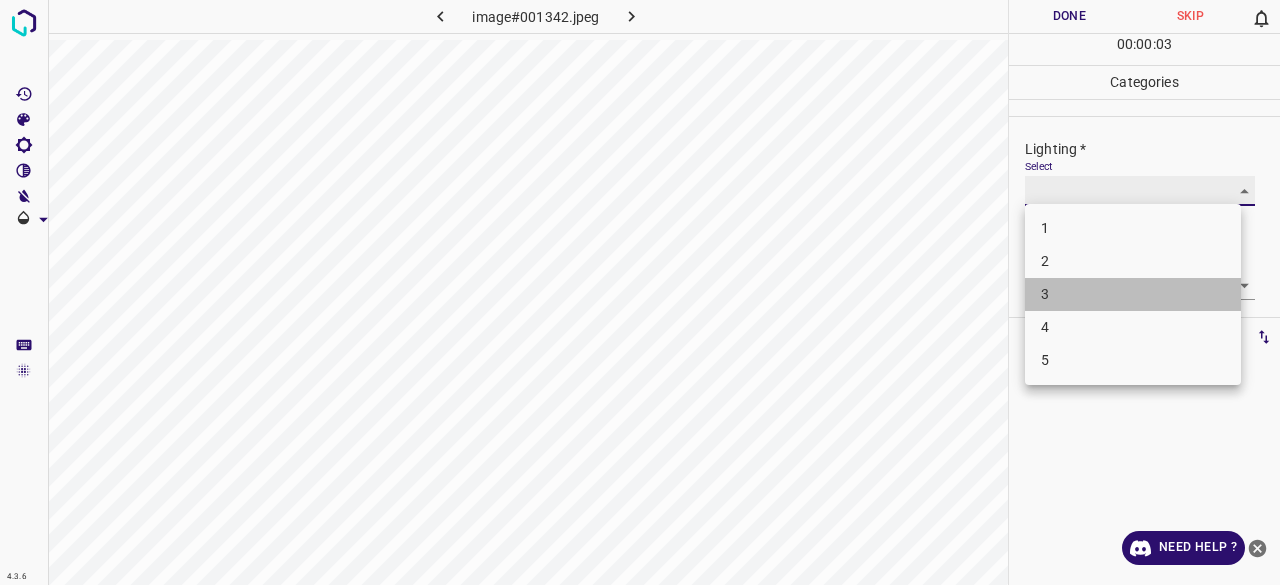 type on "3" 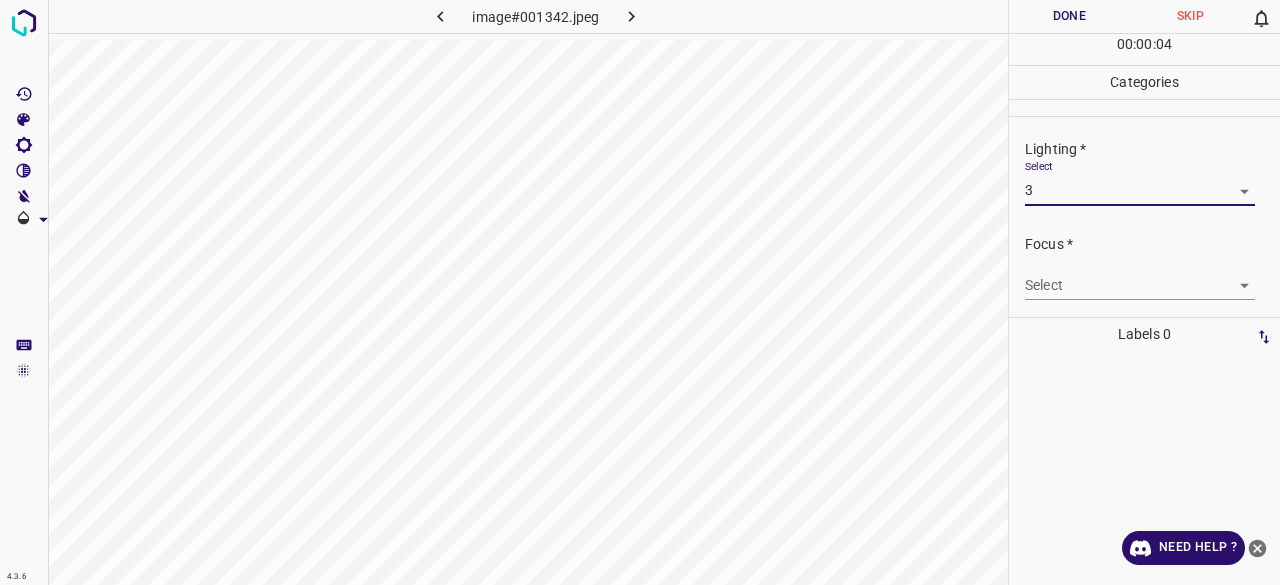 click on "4.3.6  image#001342.jpeg Done Skip 0 00   : 00   : 04   Categories Lighting *  Select 3 3 Focus *  Select ​ Overall *  Select ​ Labels   0 Categories 1 Lighting 2 Focus 3 Overall Tools Space Change between modes (Draw & Edit) I Auto labeling R Restore zoom M Zoom in N Zoom out Delete Delete selecte label Filters Z Restore filters X Saturation filter C Brightness filter V Contrast filter B Gray scale filter General O Download Need Help ? - Text - Hide - Delete 1 2 3 4 5" at bounding box center [640, 292] 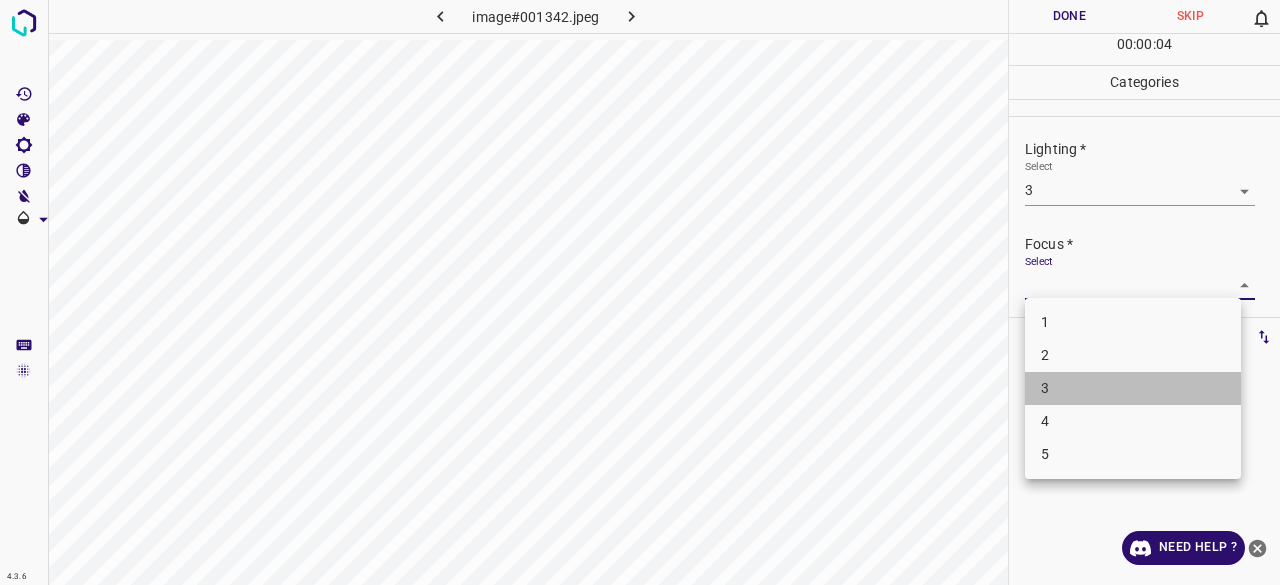 click on "3" at bounding box center (1133, 388) 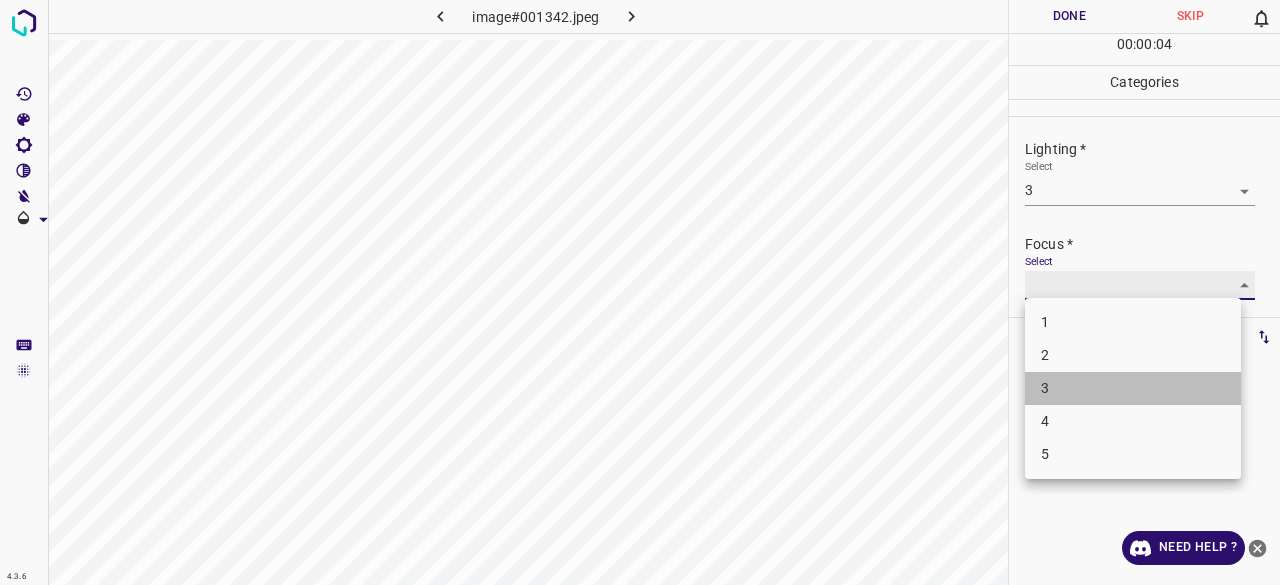 type on "3" 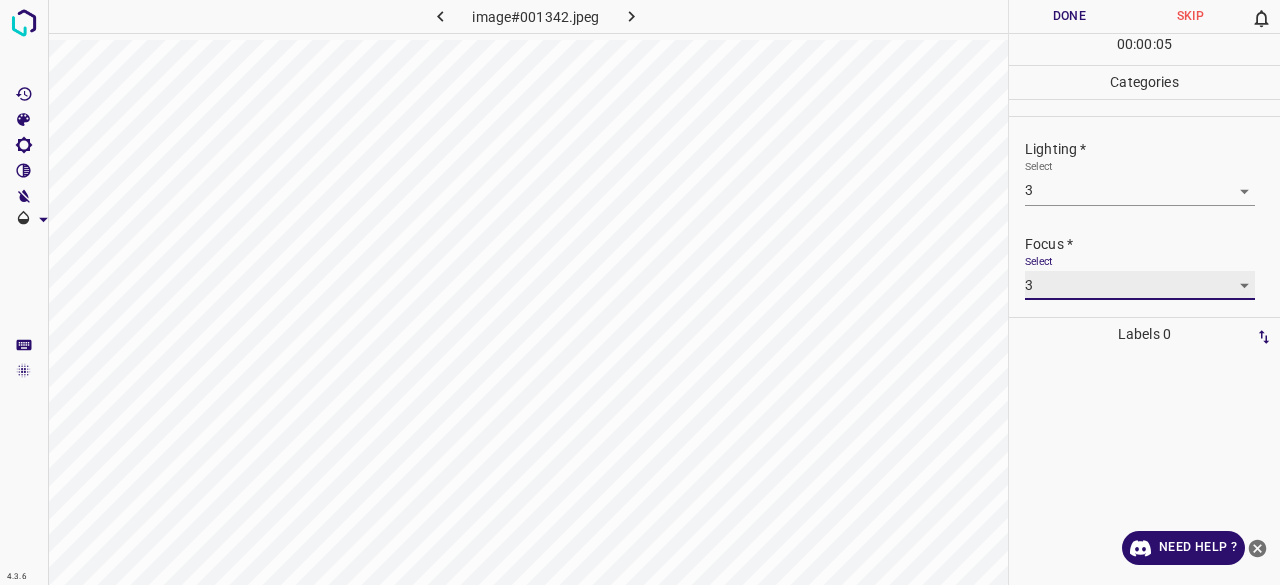 scroll, scrollTop: 98, scrollLeft: 0, axis: vertical 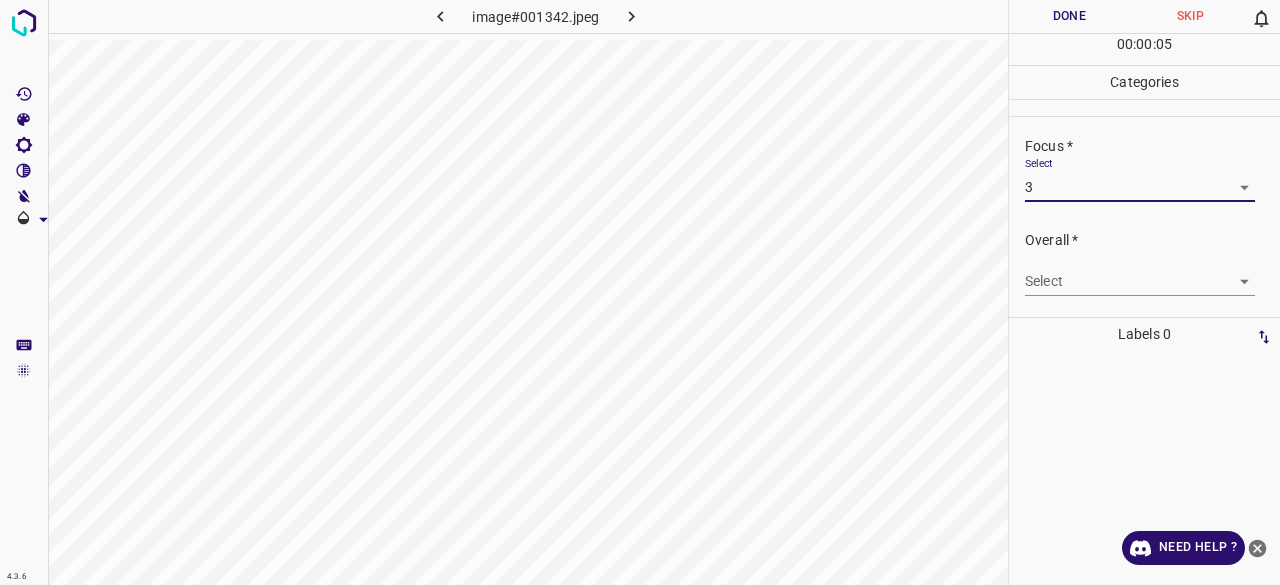 click on "4.3.6  image#001342.jpeg Done Skip 0 00   : 00   : 05   Categories Lighting *  Select 3 3 Focus *  Select 3 3 Overall *  Select ​ Labels   0 Categories 1 Lighting 2 Focus 3 Overall Tools Space Change between modes (Draw & Edit) I Auto labeling R Restore zoom M Zoom in N Zoom out Delete Delete selecte label Filters Z Restore filters X Saturation filter C Brightness filter V Contrast filter B Gray scale filter General O Download Need Help ? - Text - Hide - Delete" at bounding box center (640, 292) 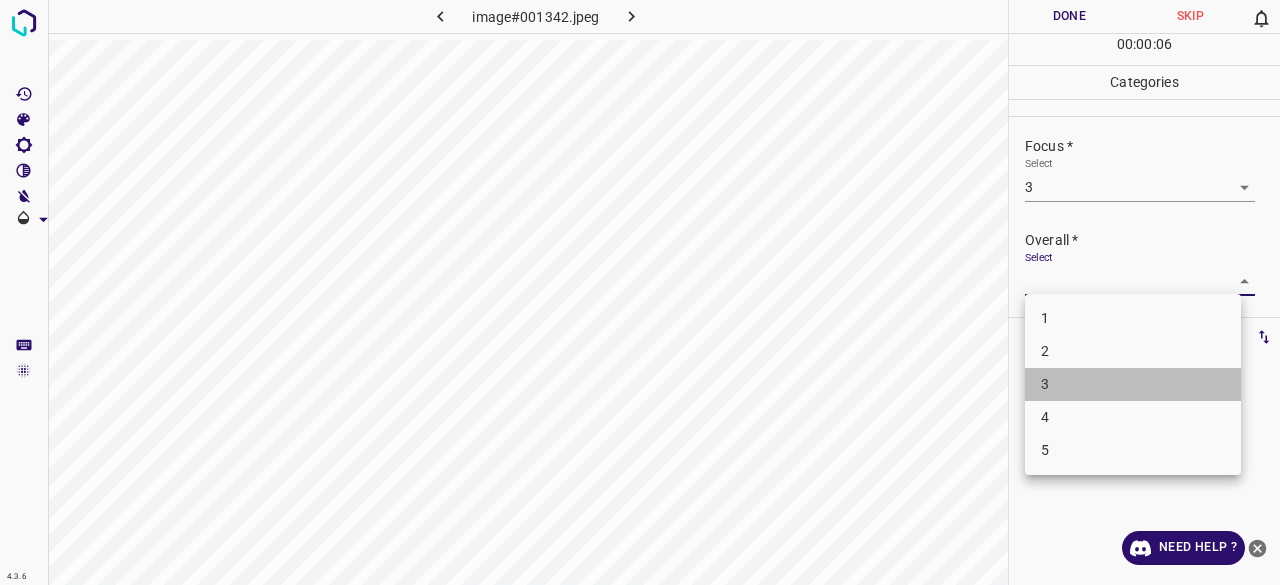 click on "3" at bounding box center (1133, 384) 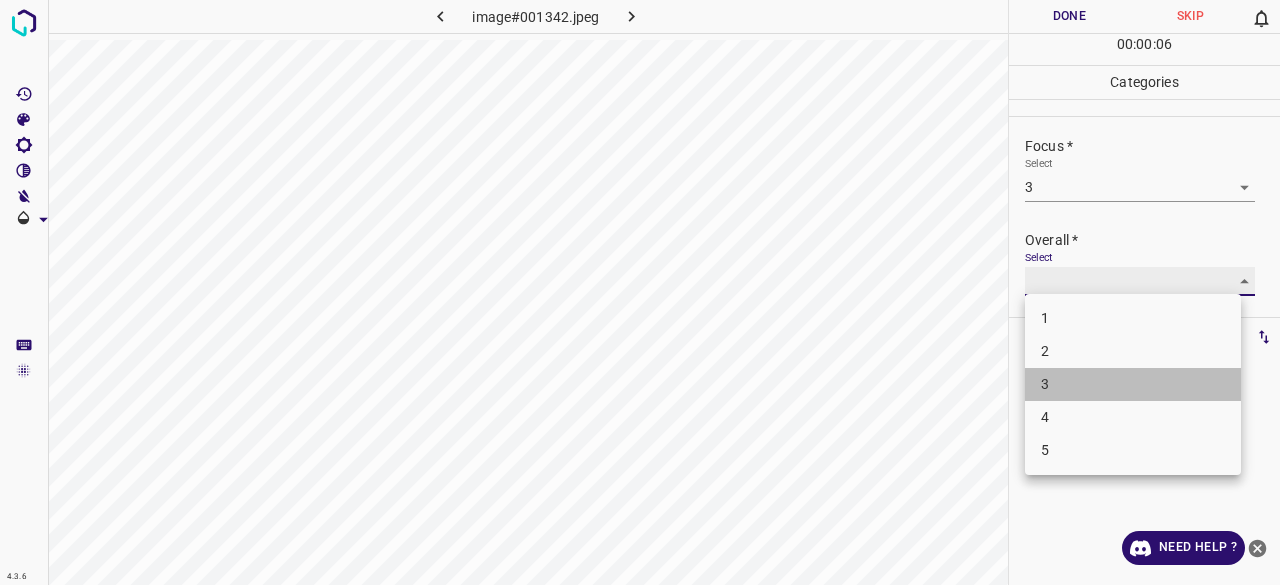 type on "3" 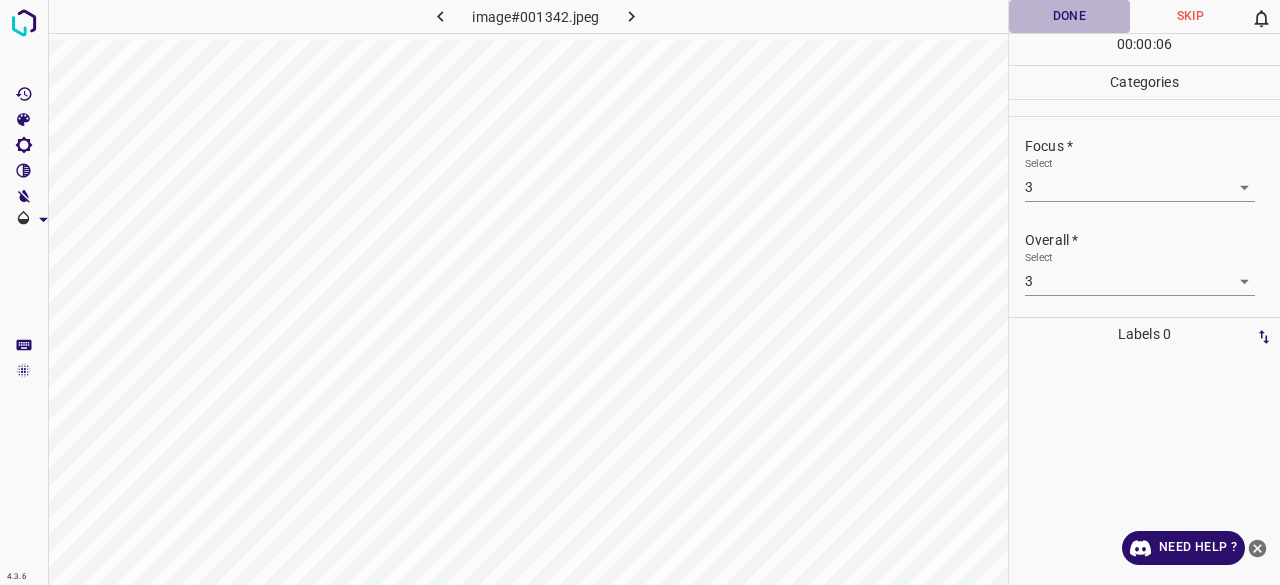 click on "Done" at bounding box center [1069, 16] 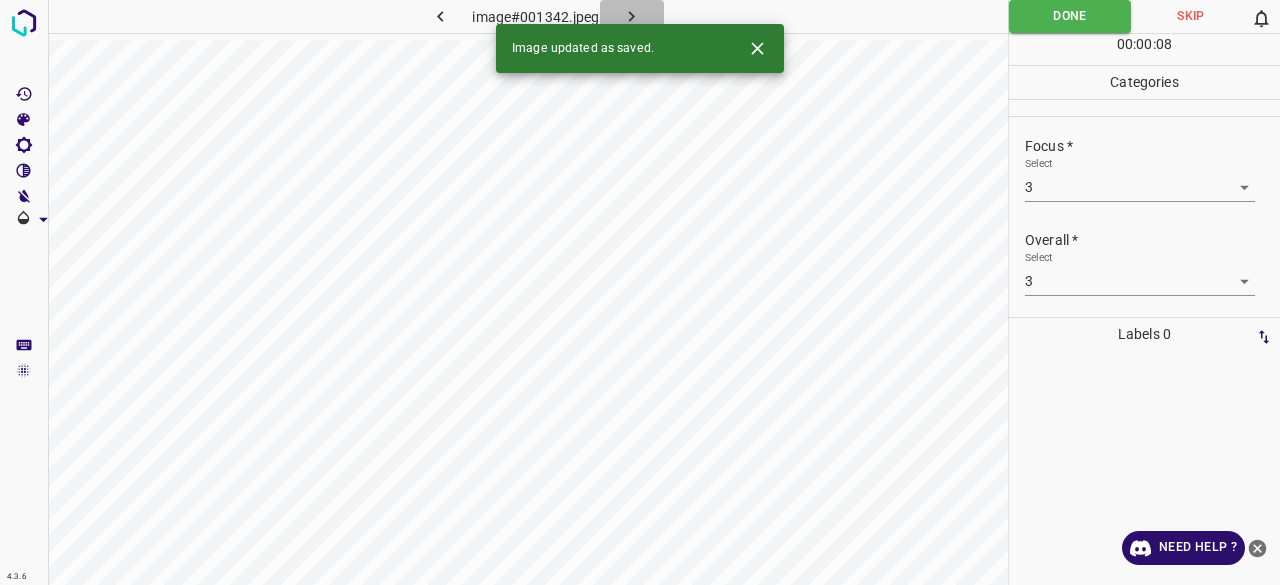 click at bounding box center [632, 16] 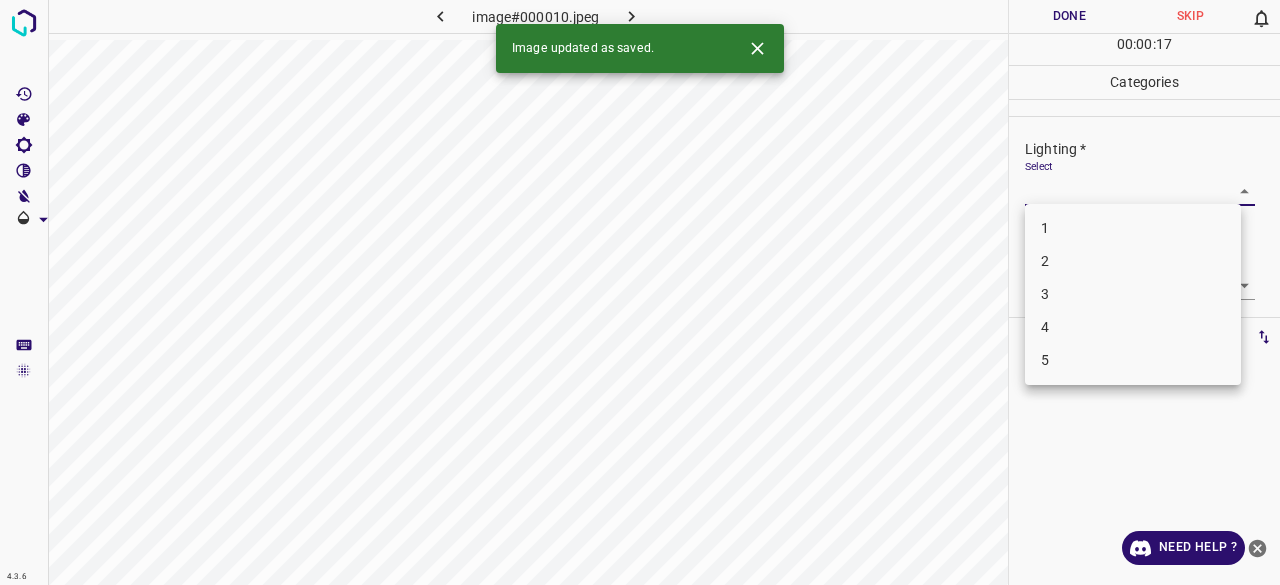 click on "4.3.6  image#000010.jpeg Done Skip 0 00   : 00   : 17   Categories Lighting *  Select ​ Focus *  Select ​ Overall *  Select ​ Labels   0 Categories 1 Lighting 2 Focus 3 Overall Tools Space Change between modes (Draw & Edit) I Auto labeling R Restore zoom M Zoom in N Zoom out Delete Delete selecte label Filters Z Restore filters X Saturation filter C Brightness filter V Contrast filter B Gray scale filter General O Download Image updated as saved. Need Help ? - Text - Hide - Delete 1 2 3 4 5" at bounding box center [640, 292] 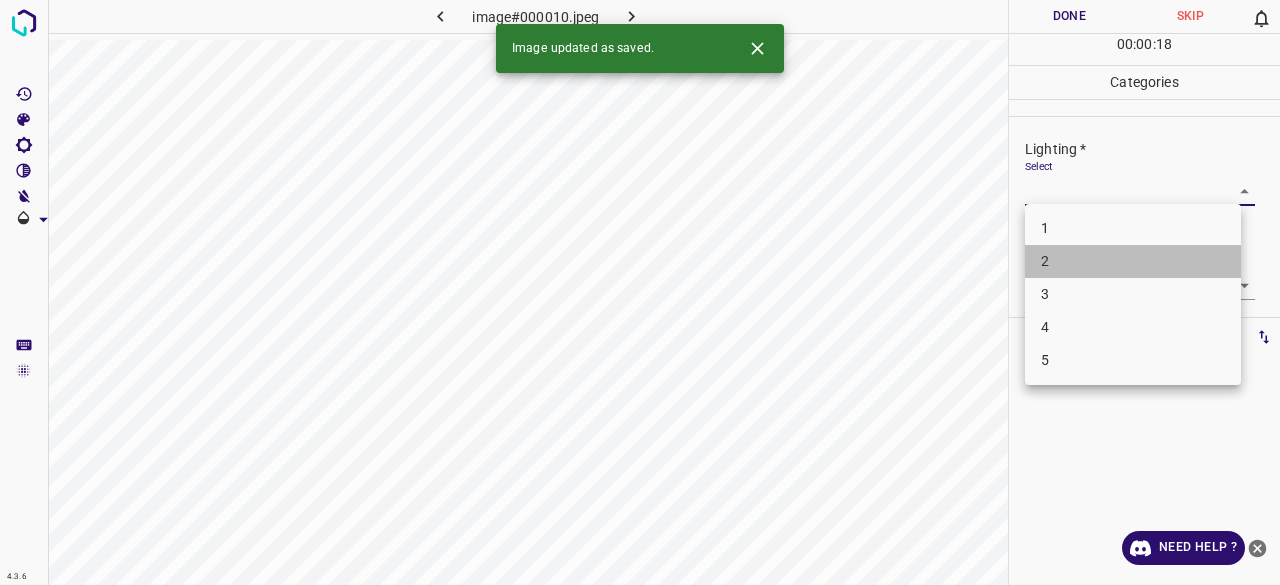 click on "2" at bounding box center (1133, 261) 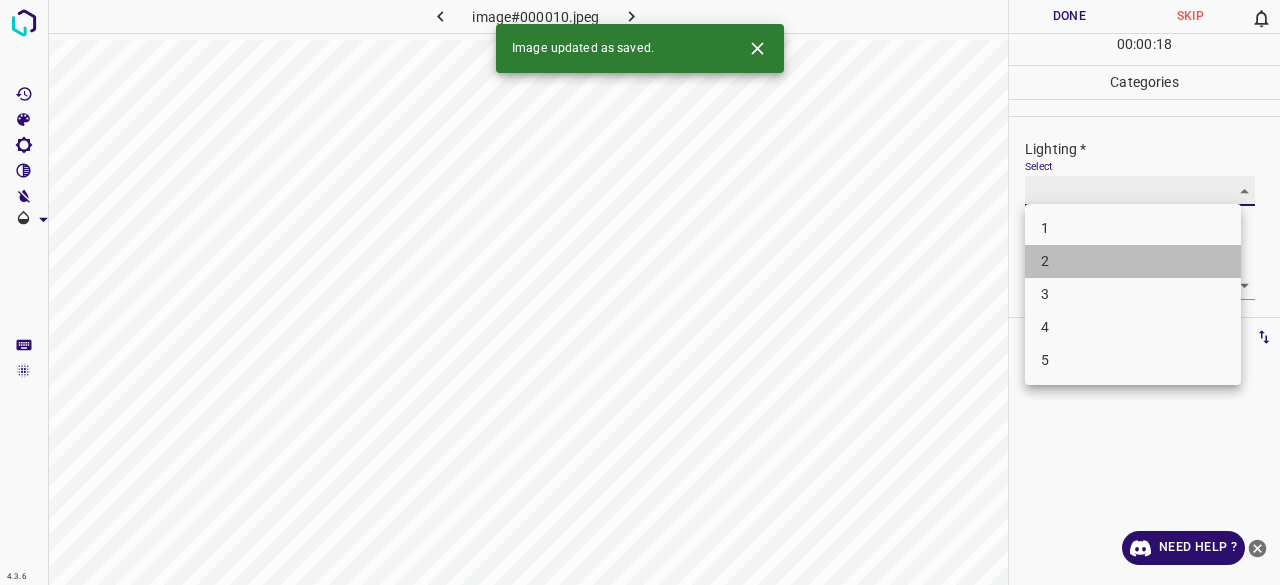 type on "2" 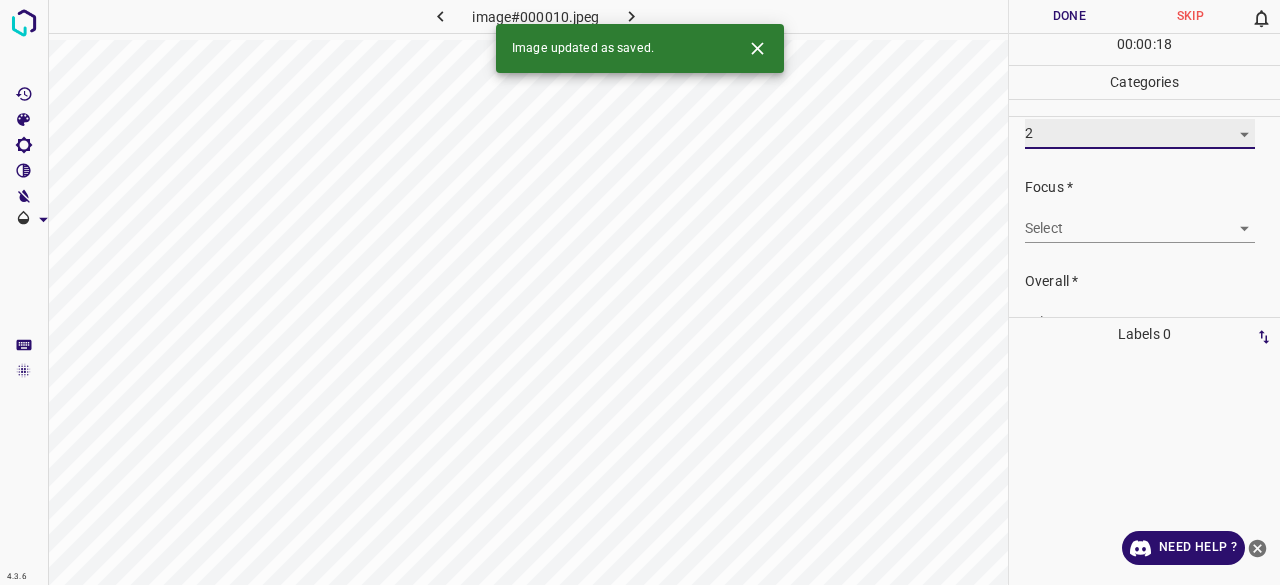 scroll, scrollTop: 98, scrollLeft: 0, axis: vertical 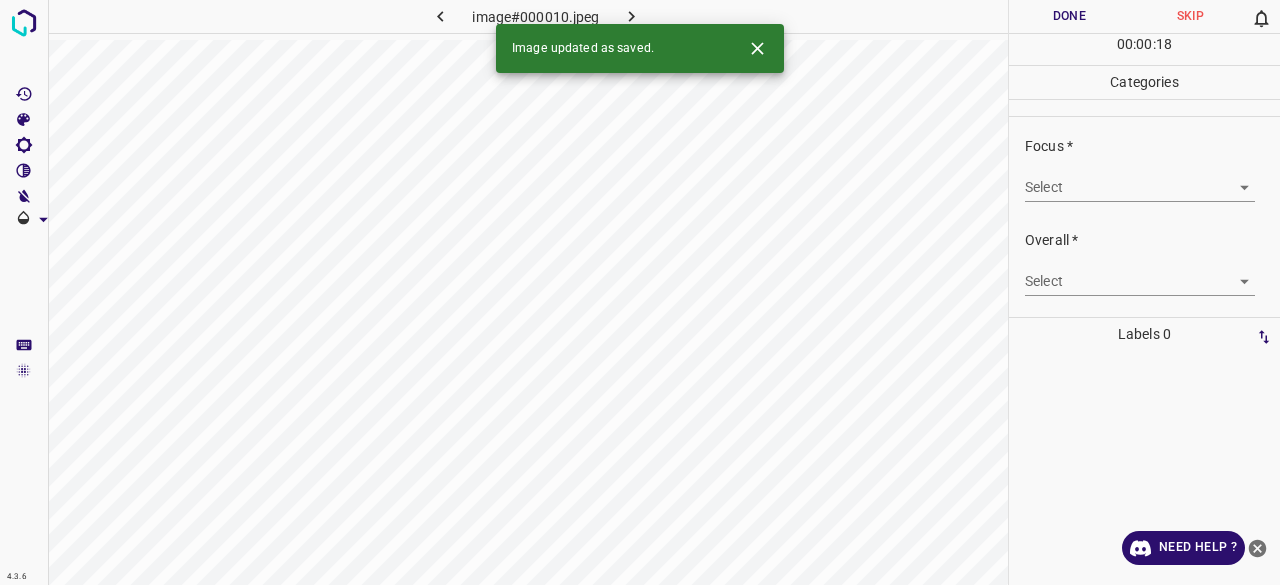 drag, startPoint x: 1053, startPoint y: 225, endPoint x: 1055, endPoint y: 186, distance: 39.051247 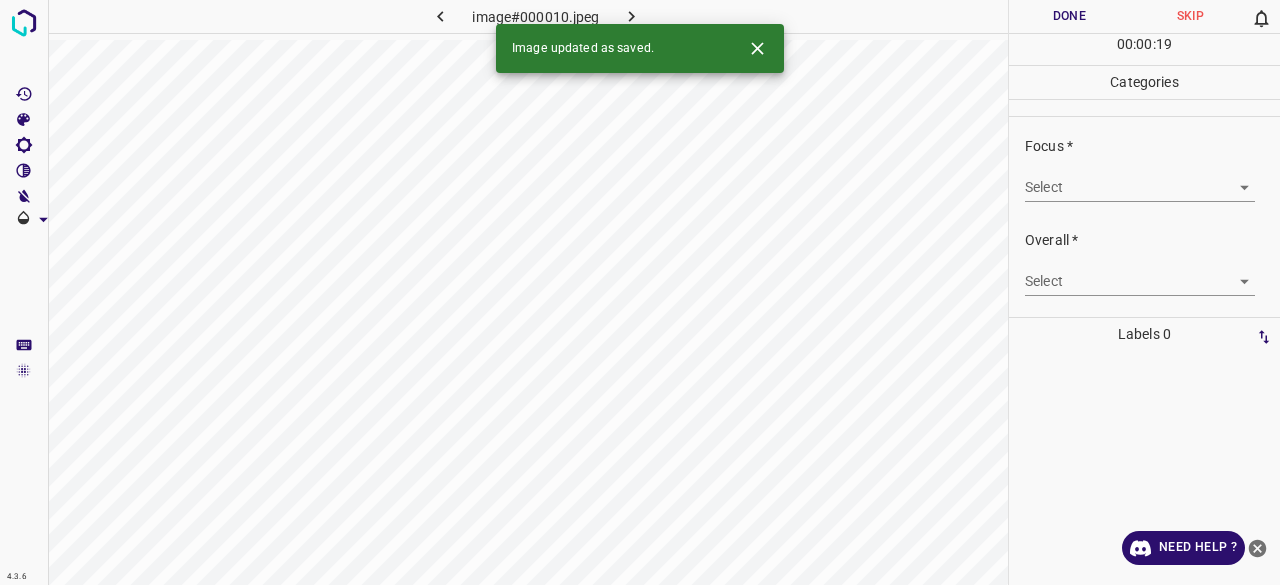click on "4.3.6  image#000010.jpeg Done Skip 0 00   : 00   : 19   Categories Lighting *  Select 2 2 Focus *  Select ​ Overall *  Select ​ Labels   0 Categories 1 Lighting 2 Focus 3 Overall Tools Space Change between modes (Draw & Edit) I Auto labeling R Restore zoom M Zoom in N Zoom out Delete Delete selecte label Filters Z Restore filters X Saturation filter C Brightness filter V Contrast filter B Gray scale filter General O Download Image updated as saved. Need Help ? - Text - Hide - Delete" at bounding box center [640, 292] 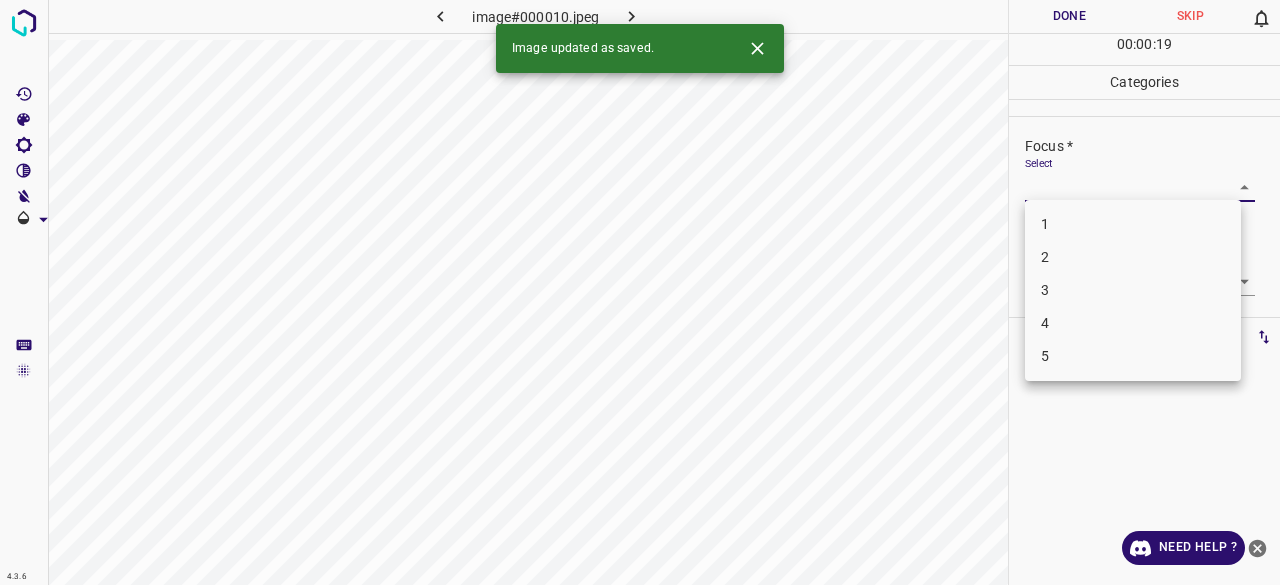click on "1" at bounding box center [1133, 224] 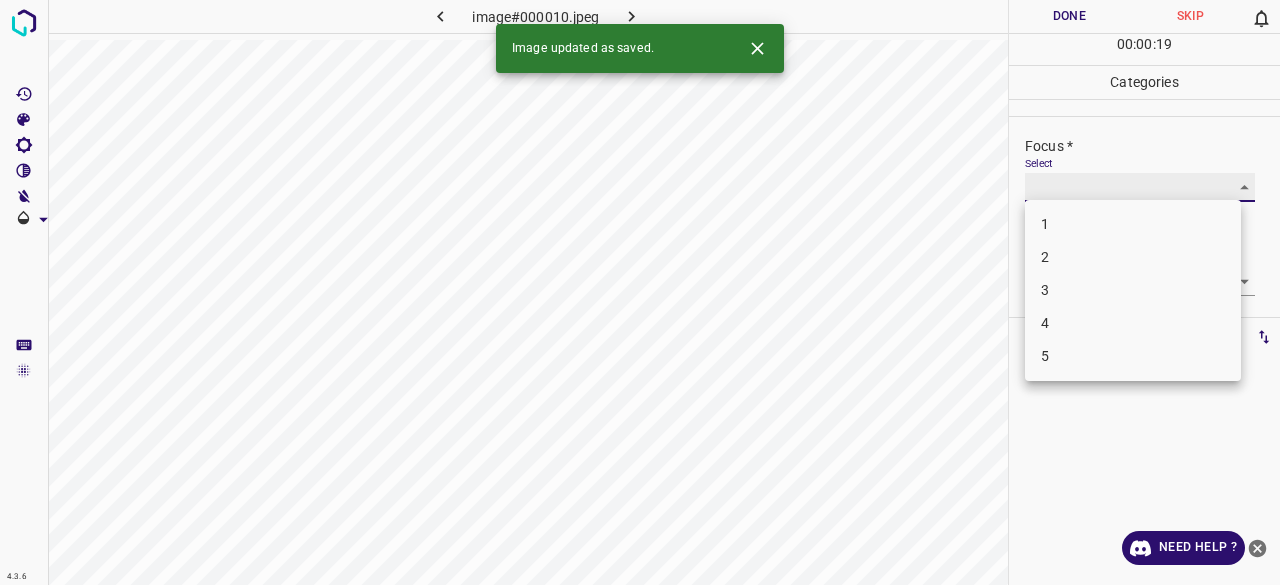 type on "1" 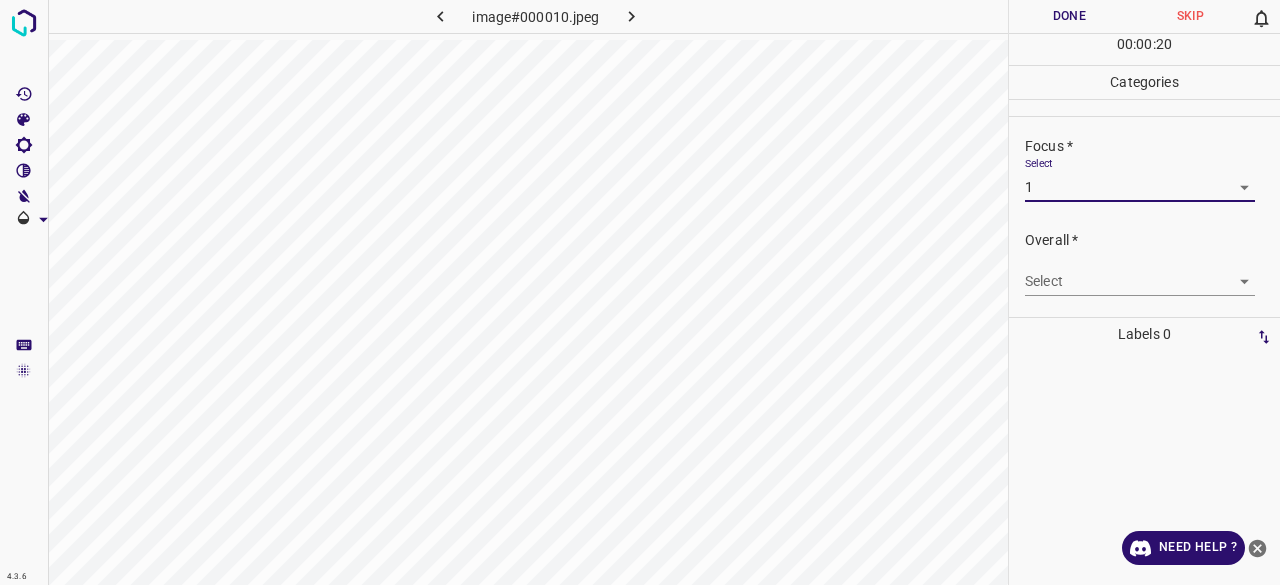 click on "Overall *  Select ​" at bounding box center [1144, 263] 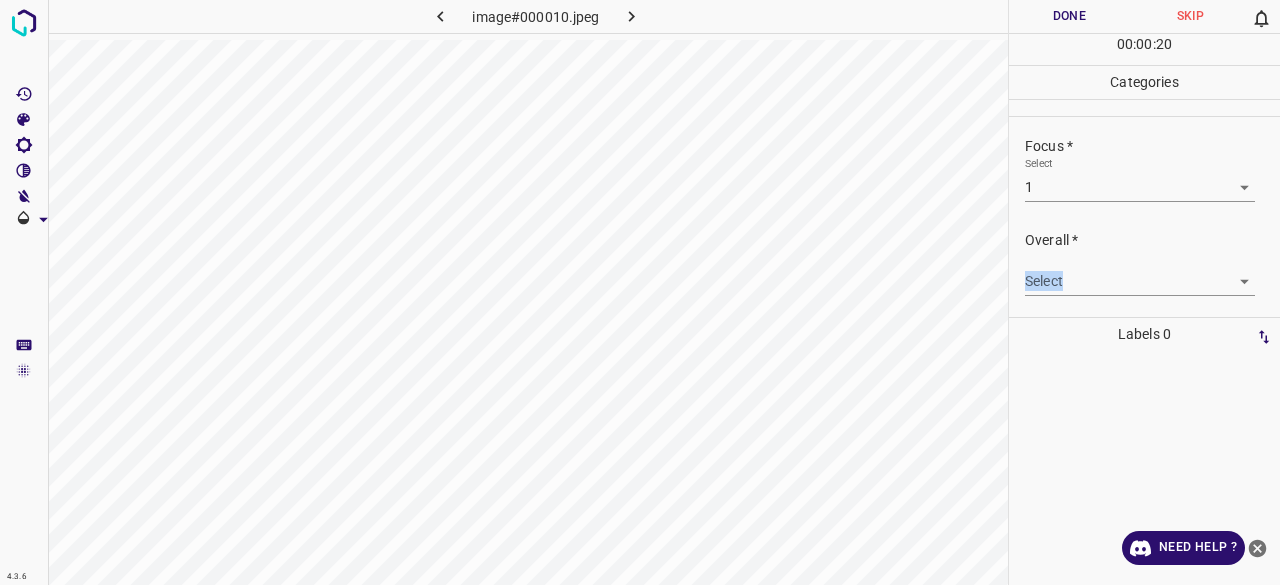 click on "4.3.6  image#000010.jpeg Done Skip 0 00   : 00   : 20   Categories Lighting *  Select 2 2 Focus *  Select 1 1 Overall *  Select ​ Labels   0 Categories 1 Lighting 2 Focus 3 Overall Tools Space Change between modes (Draw & Edit) I Auto labeling R Restore zoom M Zoom in N Zoom out Delete Delete selecte label Filters Z Restore filters X Saturation filter C Brightness filter V Contrast filter B Gray scale filter General O Download Need Help ? - Text - Hide - Delete" at bounding box center [640, 292] 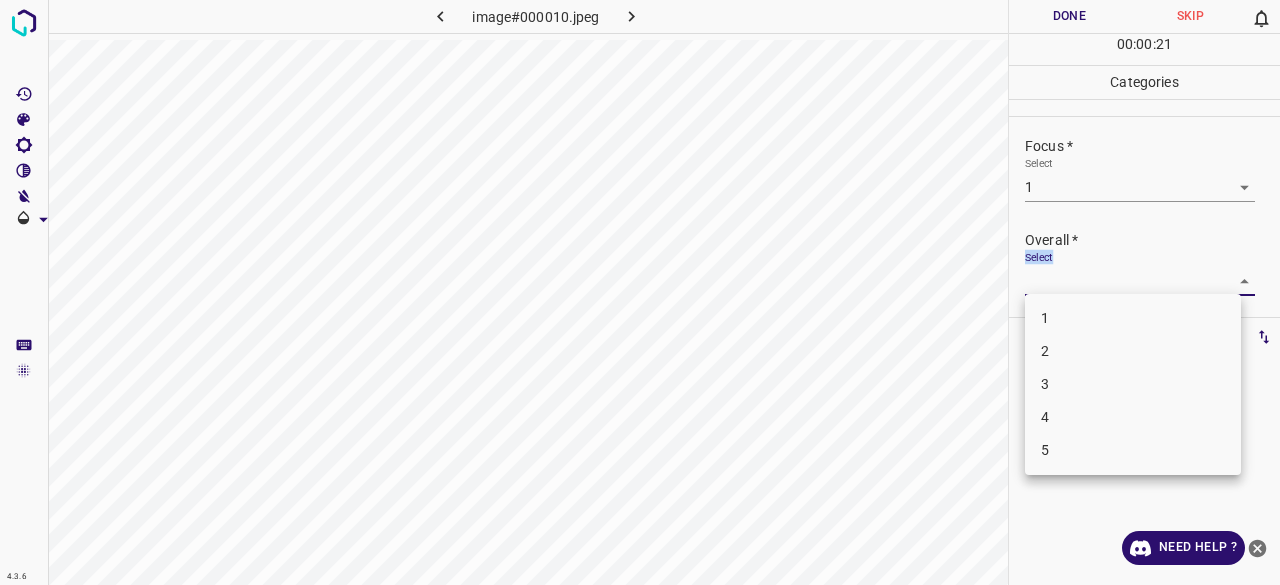 click on "2" at bounding box center (1133, 351) 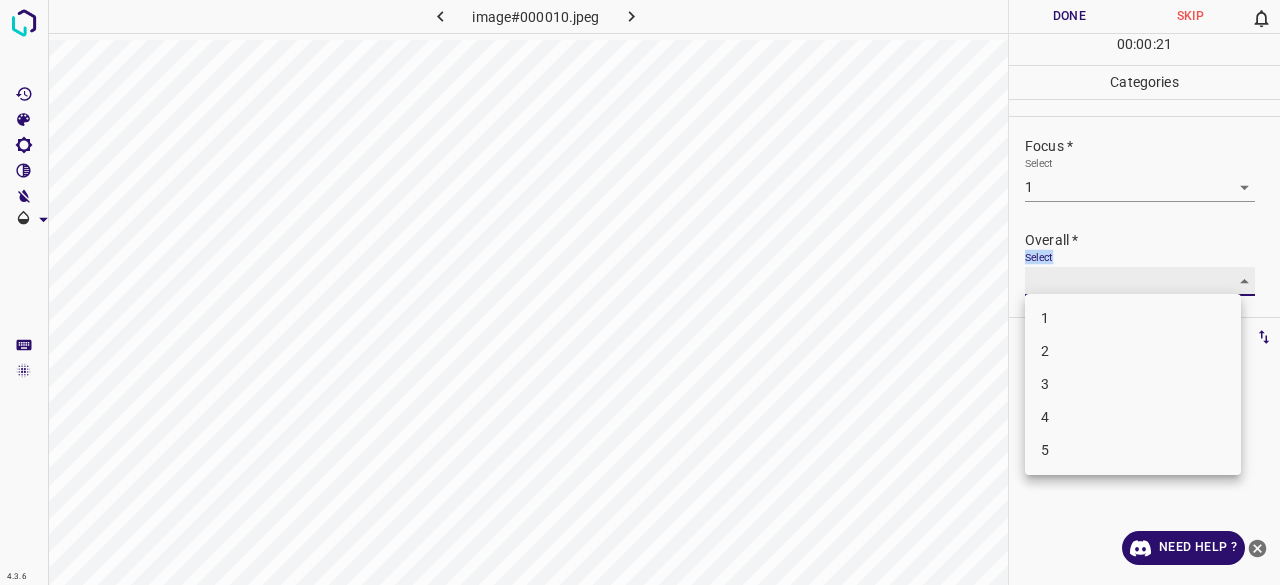 type on "2" 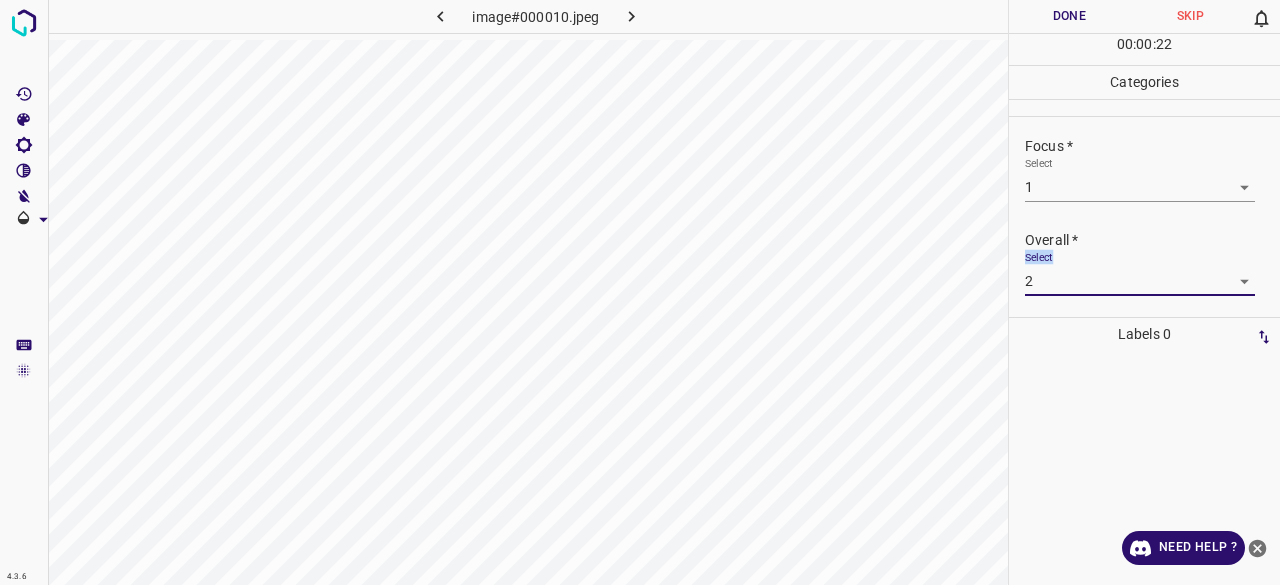 click on "Done" at bounding box center [1069, 16] 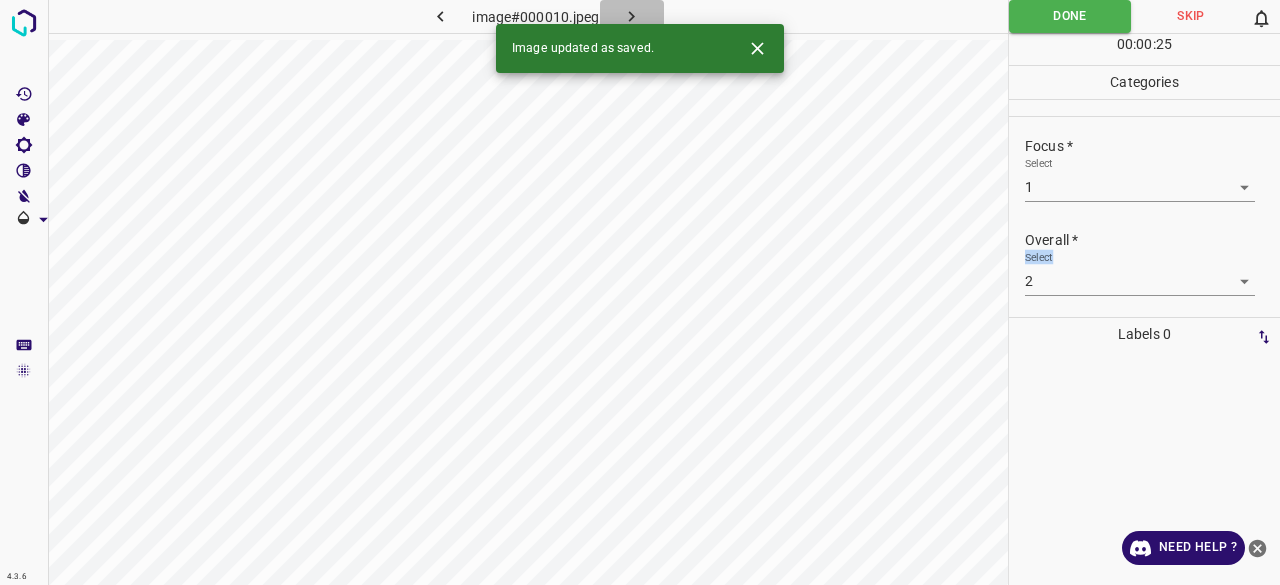 click 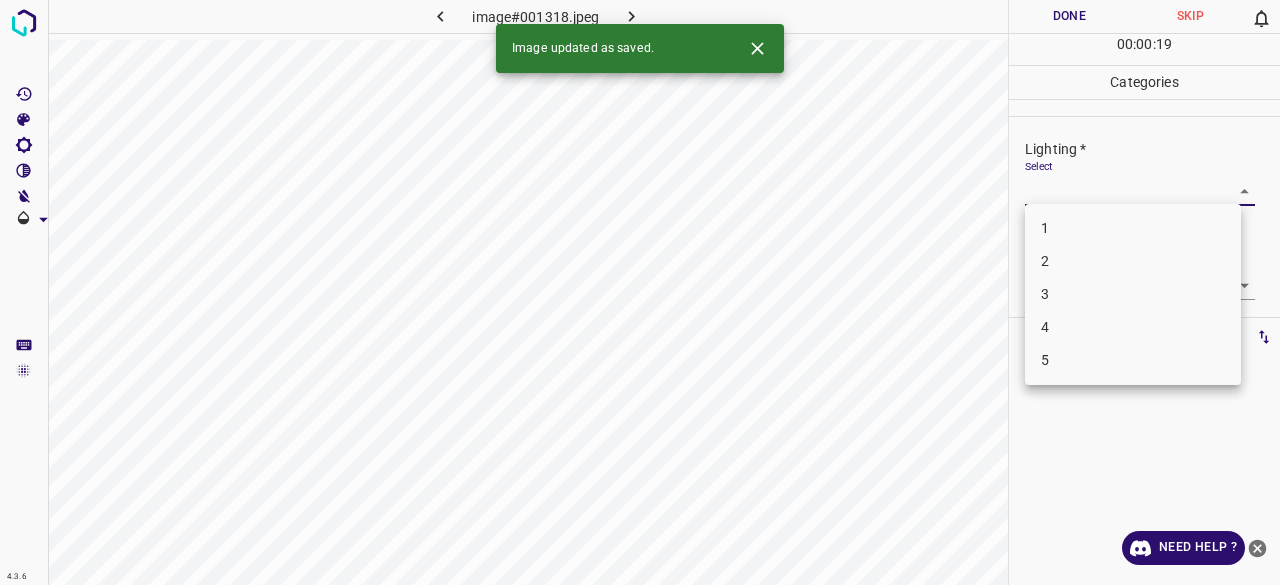 click on "4.3.6  image#001318.jpeg Done Skip 0 00   : 00   : 19   Categories Lighting *  Select ​ Focus *  Select ​ Overall *  Select ​ Labels   0 Categories 1 Lighting 2 Focus 3 Overall Tools Space Change between modes (Draw & Edit) I Auto labeling R Restore zoom M Zoom in N Zoom out Delete Delete selecte label Filters Z Restore filters X Saturation filter C Brightness filter V Contrast filter B Gray scale filter General O Download Image updated as saved. Need Help ? - Text - Hide - Delete 1 2 3 4 5" at bounding box center (640, 292) 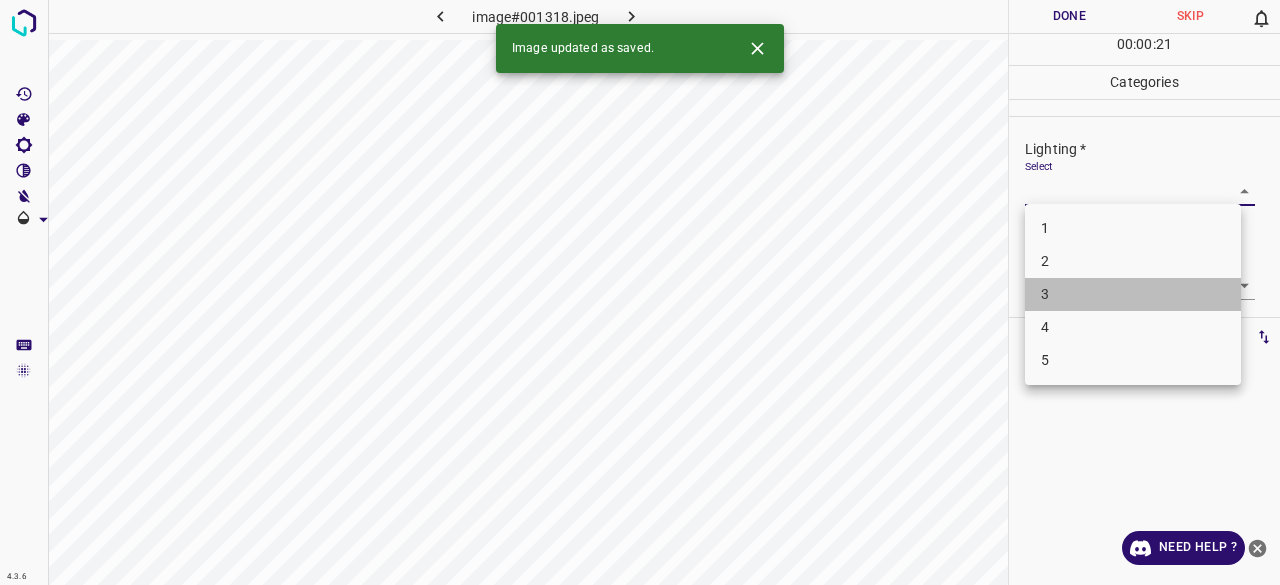 click on "3" at bounding box center (1133, 294) 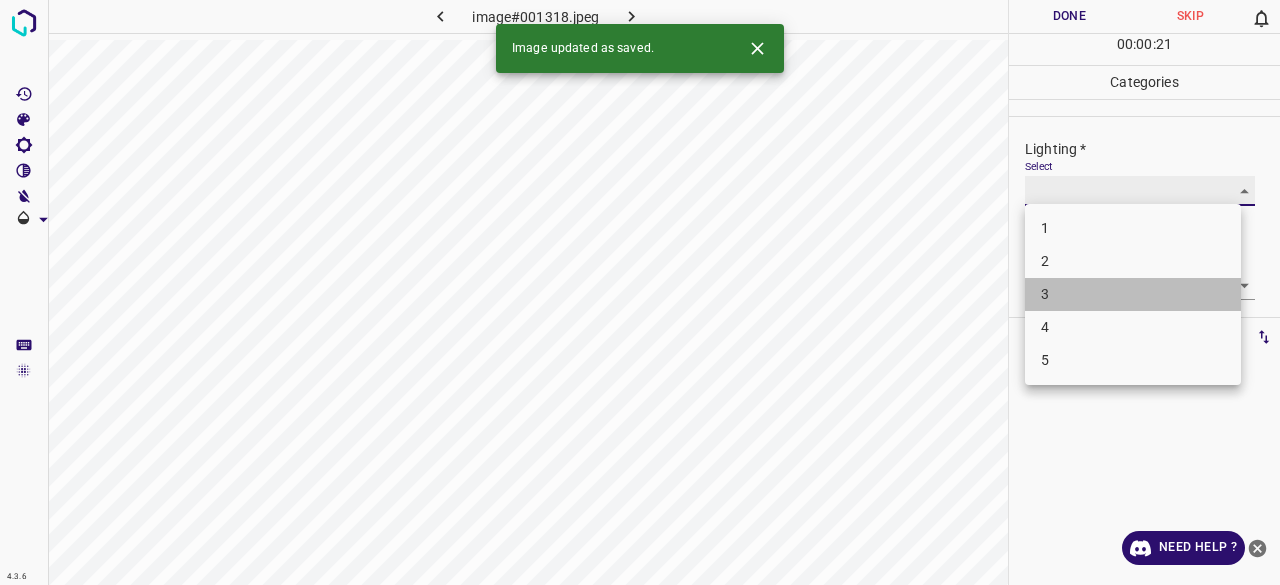 type on "3" 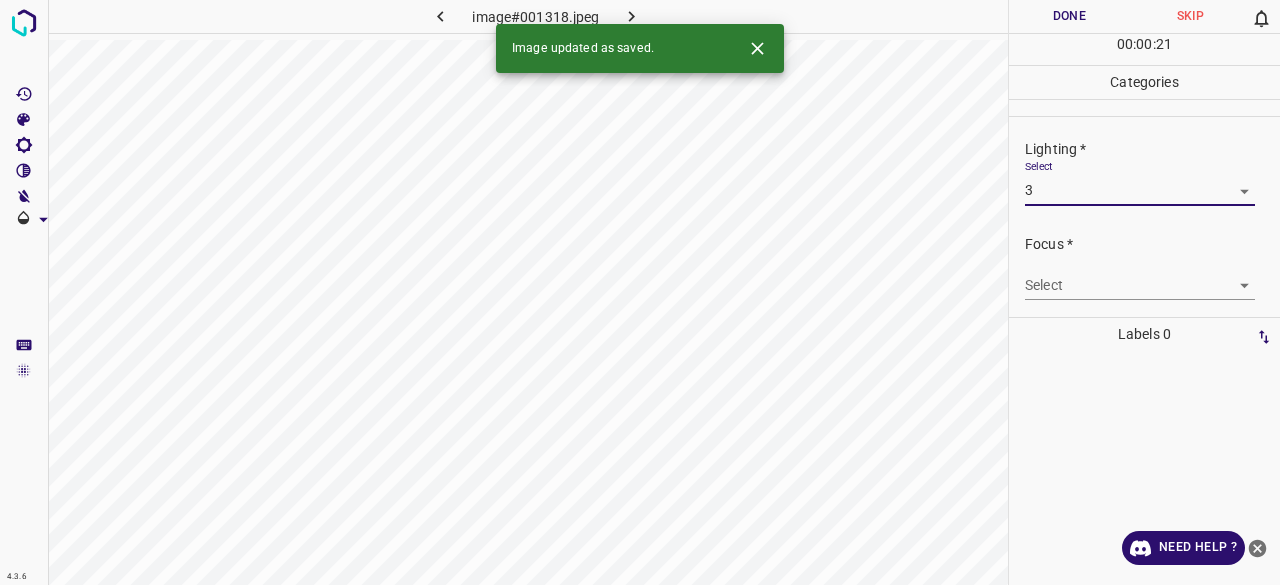 click on "4.3.6  image#001318.jpeg Done Skip 0 00   : 00   : 21   Categories Lighting *  Select 3 3 Focus *  Select ​ Overall *  Select ​ Labels   0 Categories 1 Lighting 2 Focus 3 Overall Tools Space Change between modes (Draw & Edit) I Auto labeling R Restore zoom M Zoom in N Zoom out Delete Delete selecte label Filters Z Restore filters X Saturation filter C Brightness filter V Contrast filter B Gray scale filter General O Download Image updated as saved. Need Help ? - Text - Hide - Delete 1 2 3 4 5" at bounding box center (640, 292) 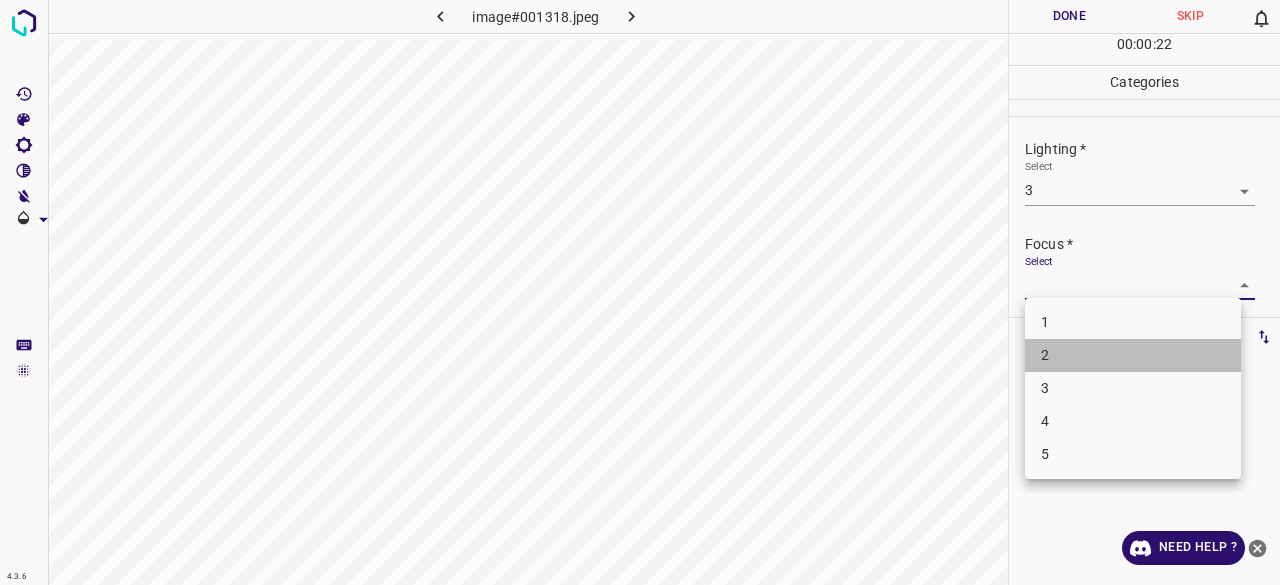 click on "1 2 3 4 5" at bounding box center [1133, 388] 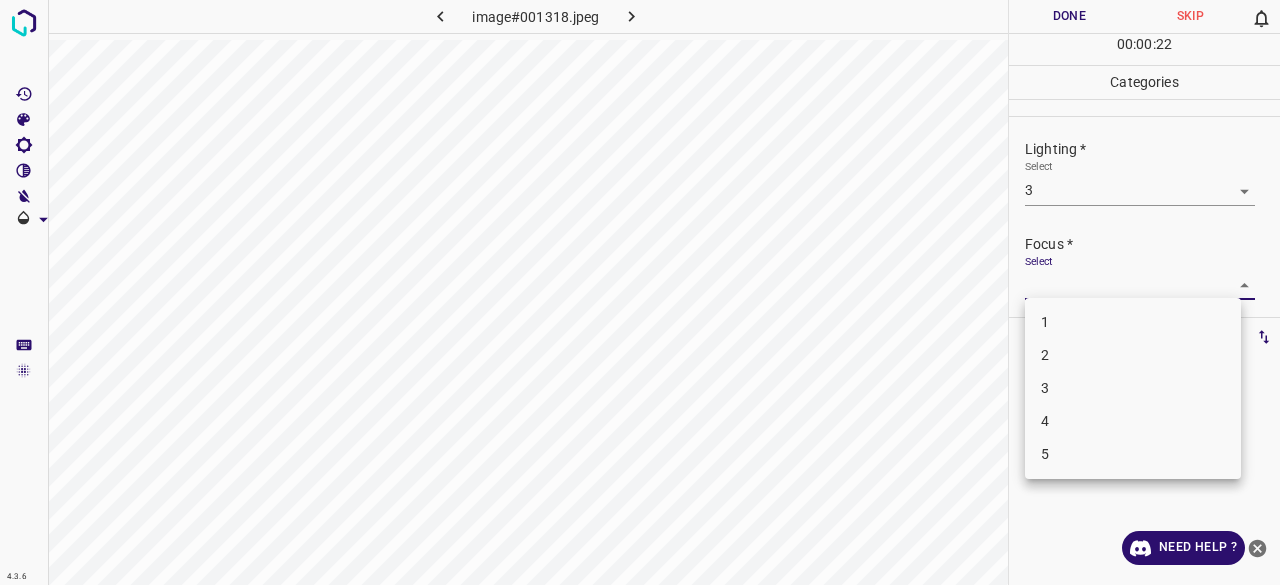 click on "3" at bounding box center (1133, 388) 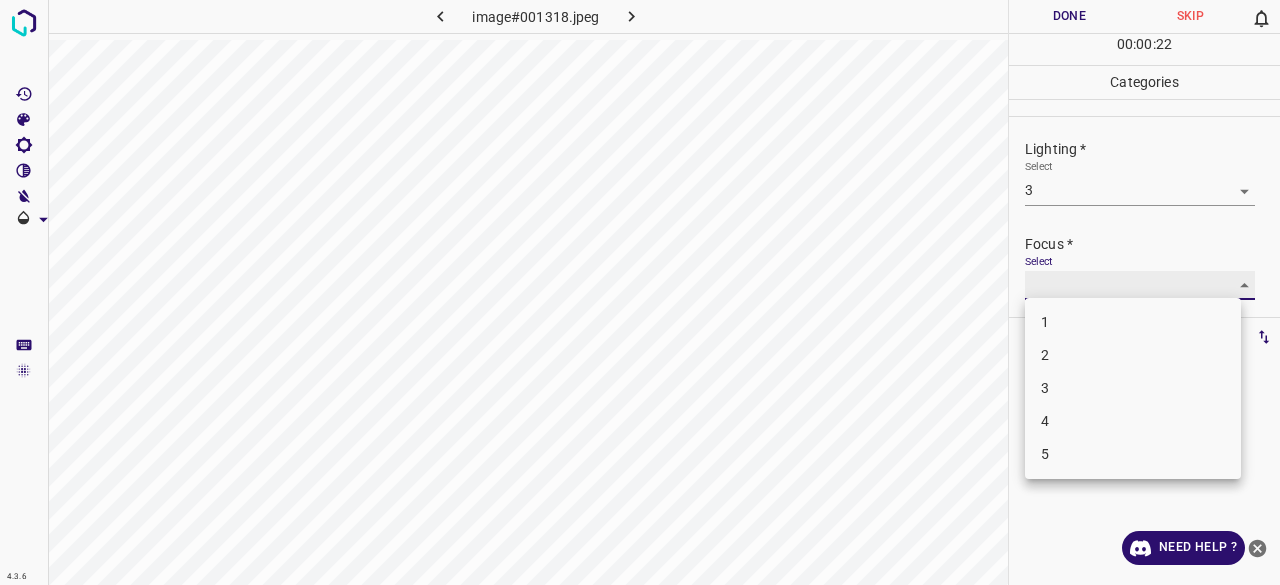 type on "3" 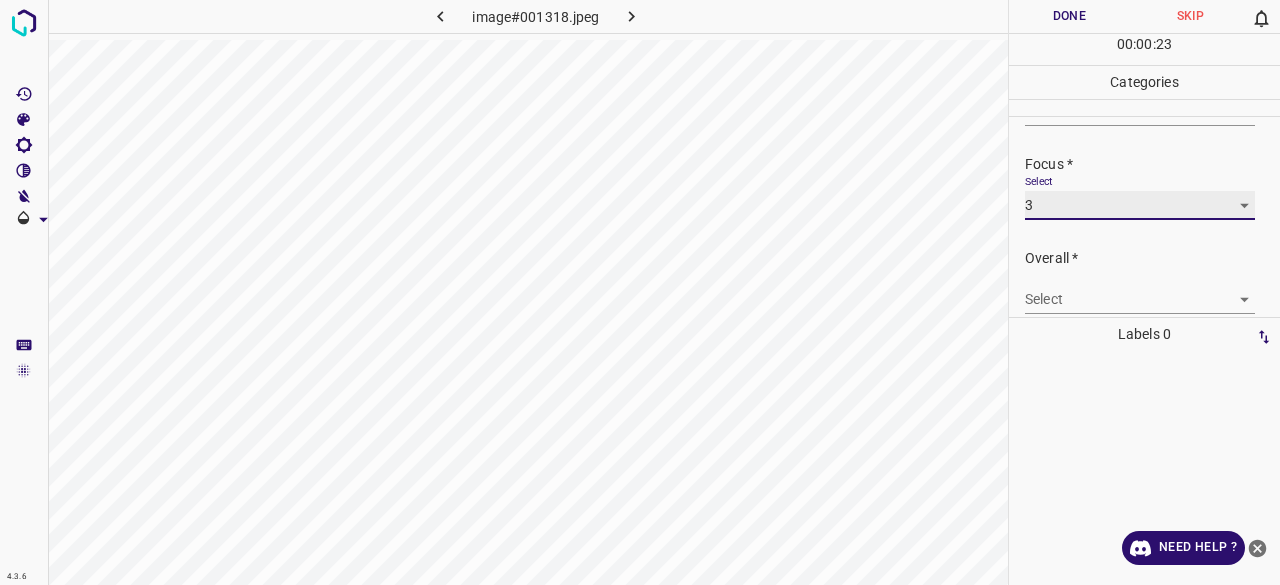 scroll, scrollTop: 98, scrollLeft: 0, axis: vertical 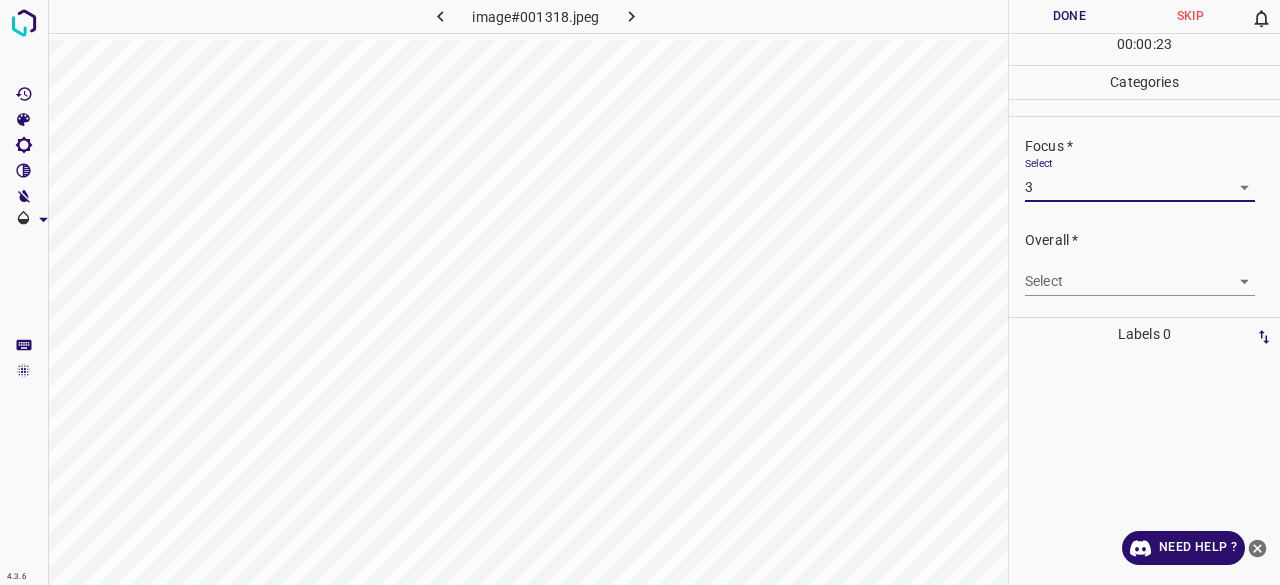 click on "4.3.6  image#001318.jpeg Done Skip 0 00   : 00   : 23   Categories Lighting *  Select 3 3 Focus *  Select 3 3 Overall *  Select ​ Labels   0 Categories 1 Lighting 2 Focus 3 Overall Tools Space Change between modes (Draw & Edit) I Auto labeling R Restore zoom M Zoom in N Zoom out Delete Delete selecte label Filters Z Restore filters X Saturation filter C Brightness filter V Contrast filter B Gray scale filter General O Download Need Help ? - Text - Hide - Delete" at bounding box center [640, 292] 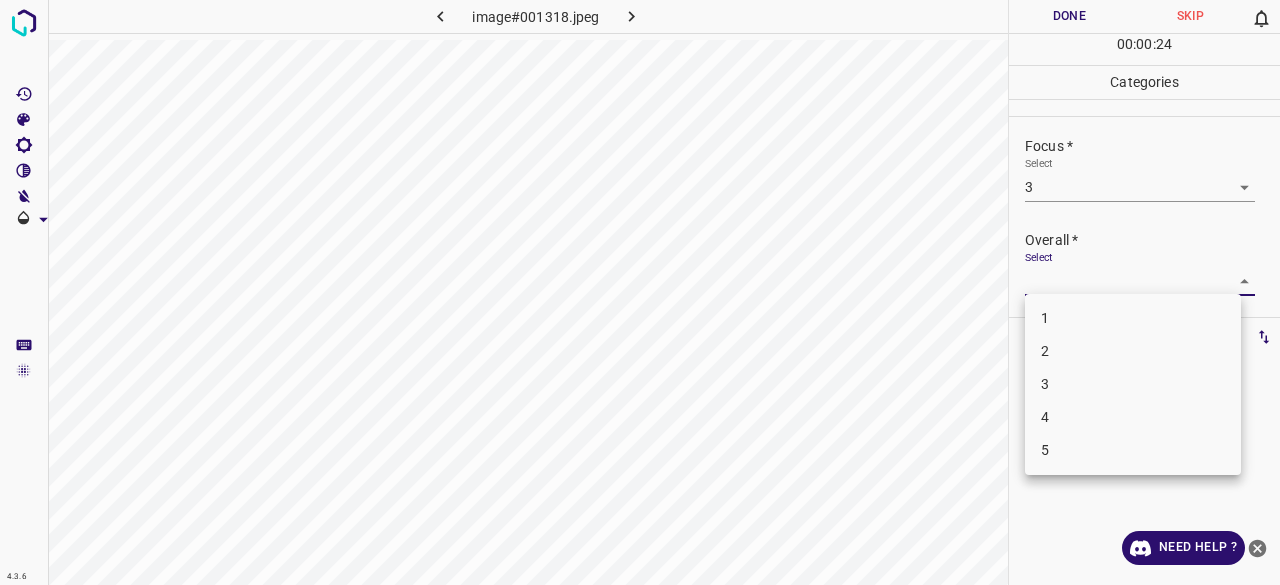 click on "3" at bounding box center [1133, 384] 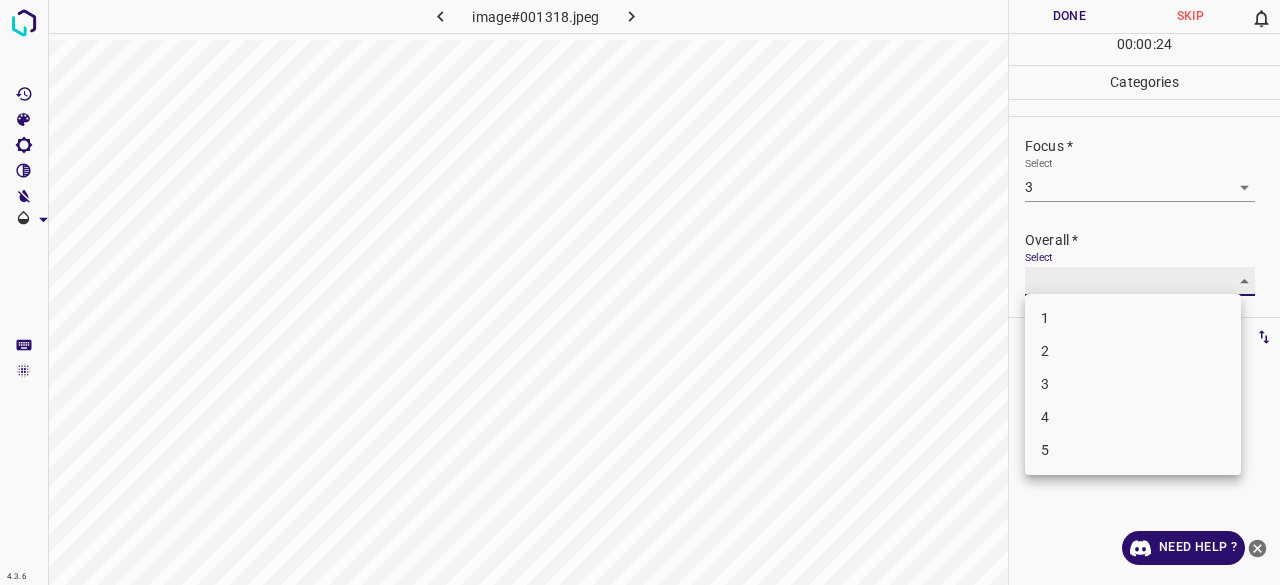 type on "3" 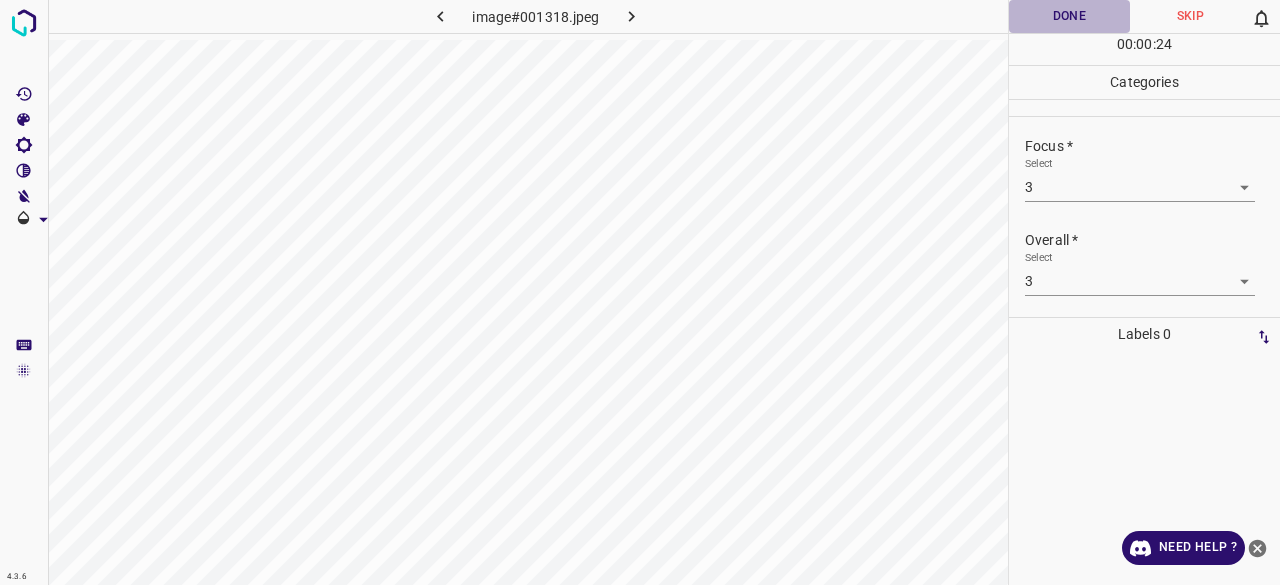 click on "Done" at bounding box center [1069, 16] 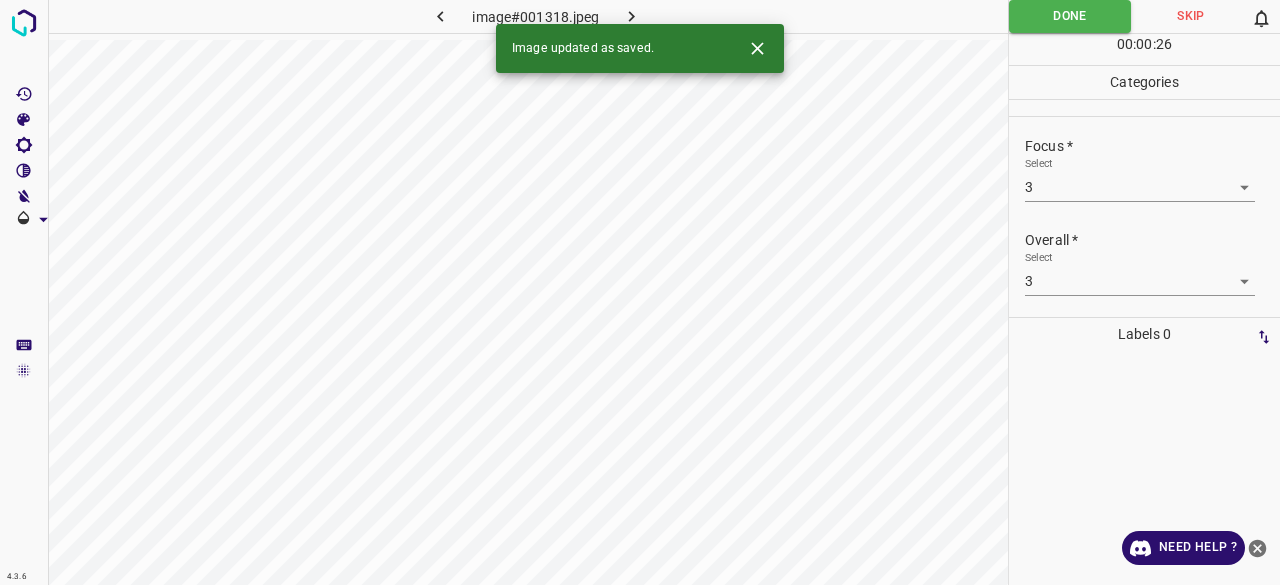 click at bounding box center [632, 16] 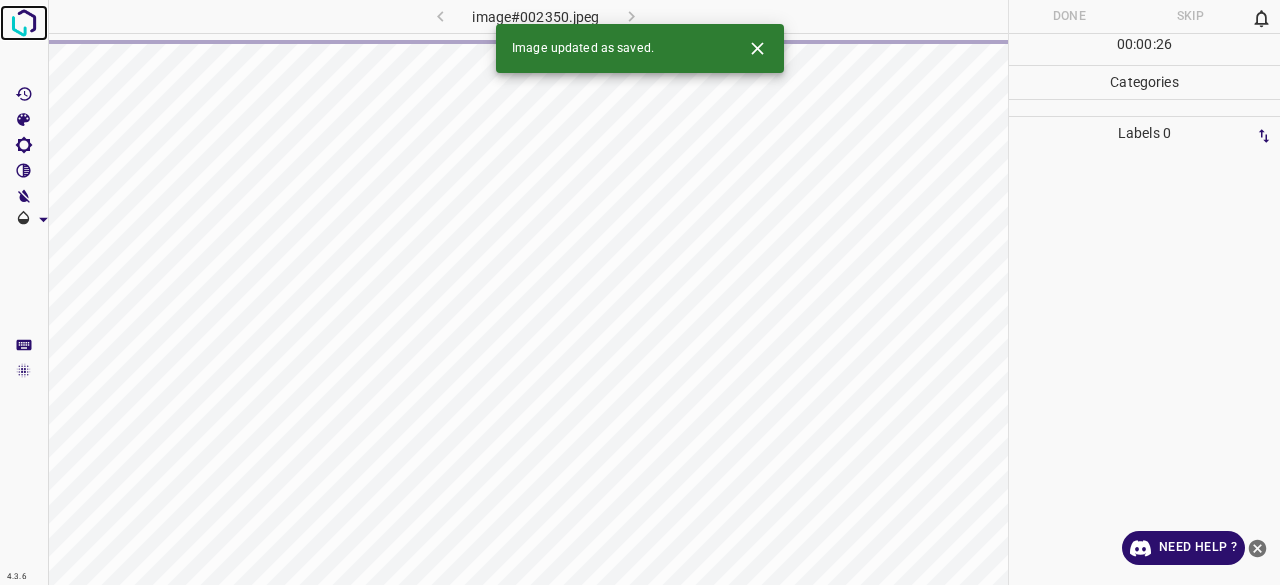 click at bounding box center [24, 23] 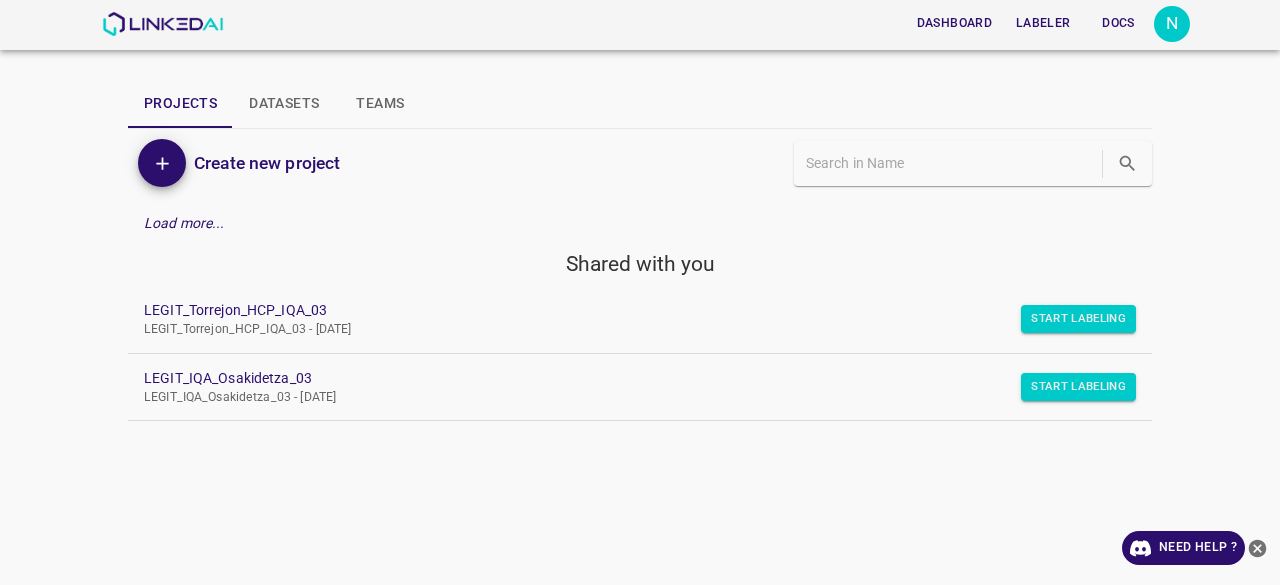 click on "LEGIT_Torrejon_HCP_IQA_03 LEGIT_Torrejon_HCP_IQA_03 - Thu Jun 05 2025" at bounding box center [640, 319] 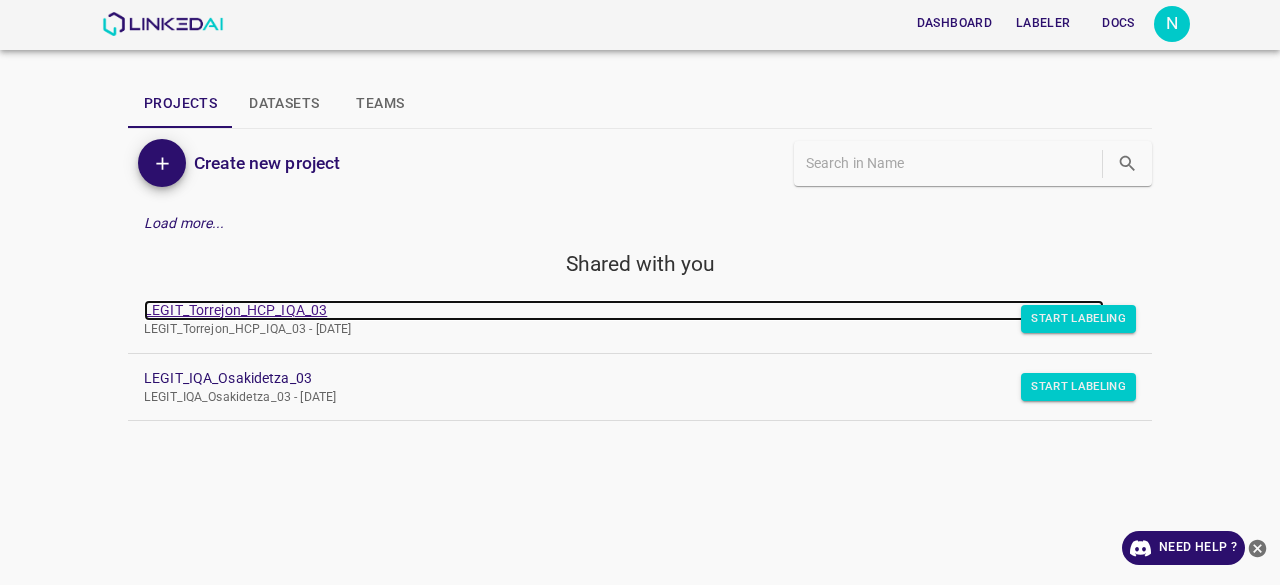 click on "LEGIT_Torrejon_HCP_IQA_03" at bounding box center (624, 310) 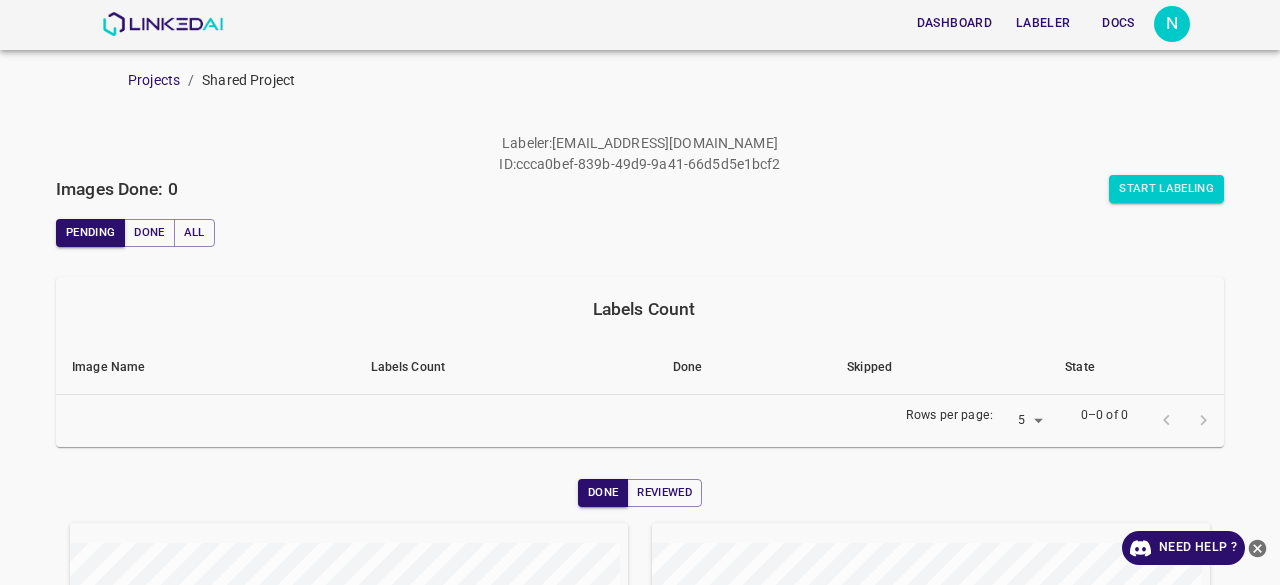 scroll, scrollTop: 0, scrollLeft: 0, axis: both 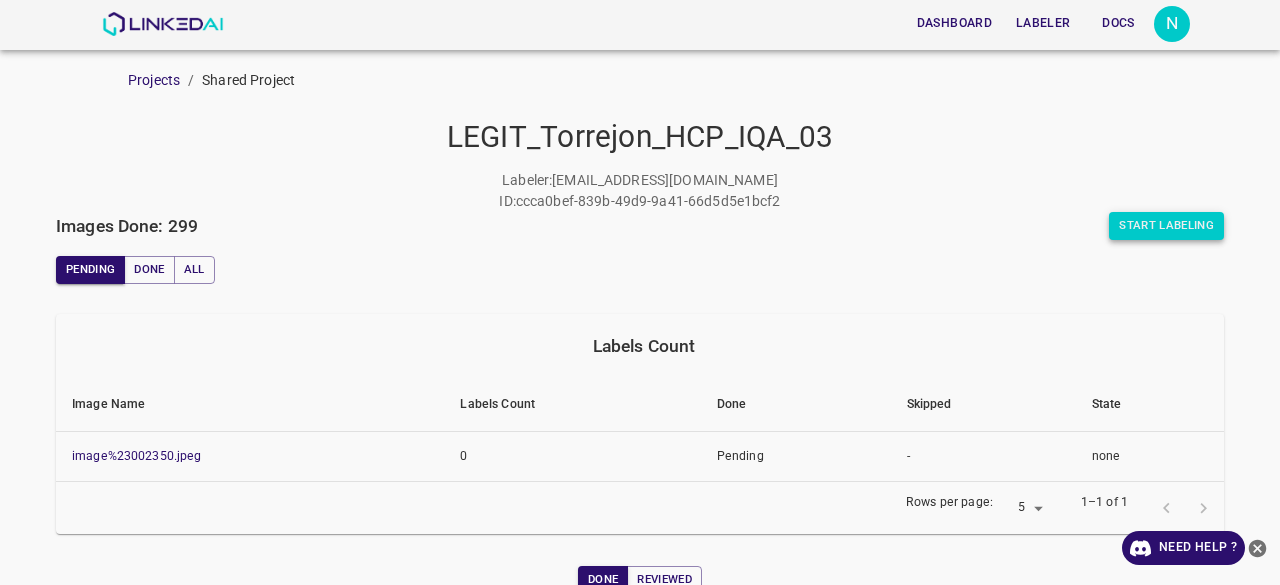 click on "Start Labeling" at bounding box center [1166, 226] 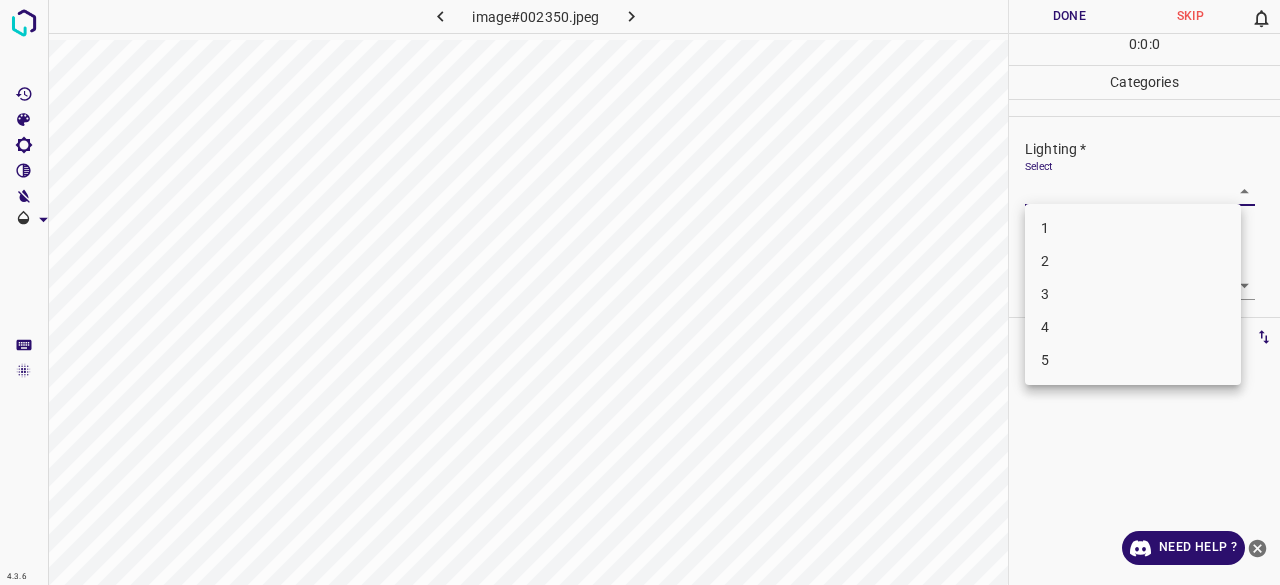 click on "4.3.6  image#002350.jpeg Done Skip 0 0   : 0   : 0   Categories Lighting *  Select ​ Focus *  Select ​ Overall *  Select ​ Labels   0 Categories 1 Lighting 2 Focus 3 Overall Tools Space Change between modes (Draw & Edit) I Auto labeling R Restore zoom M Zoom in N Zoom out Delete Delete selecte label Filters Z Restore filters X Saturation filter C Brightness filter V Contrast filter B Gray scale filter General O Download Need Help ? - Text - Hide - Delete 1 2 3 4 5" at bounding box center [640, 292] 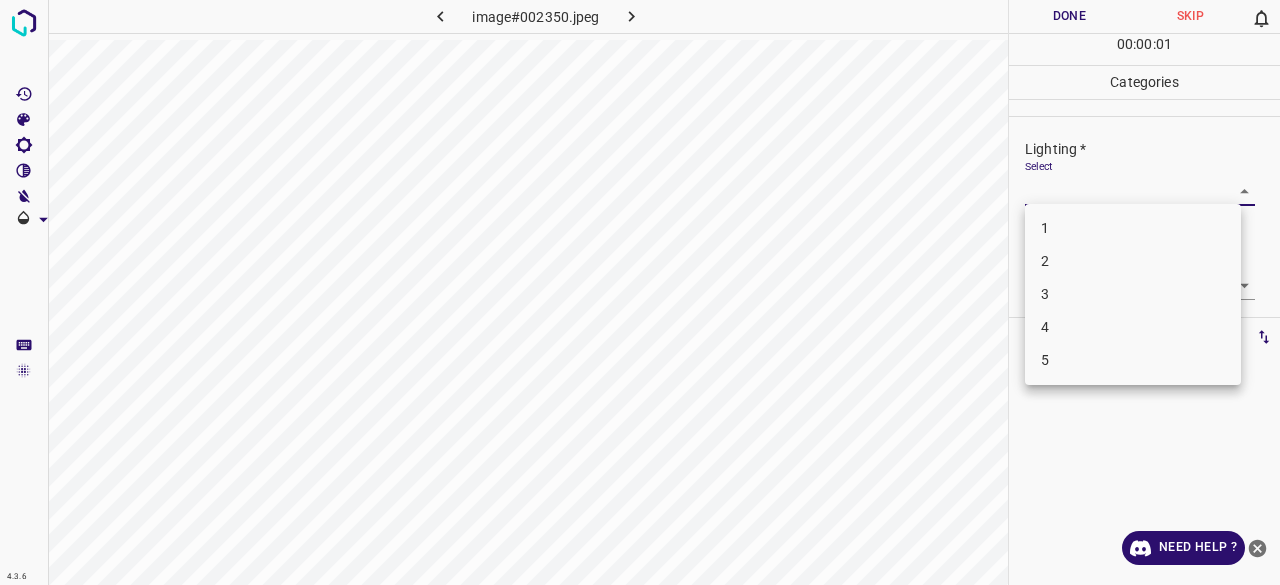 click on "3" at bounding box center [1133, 294] 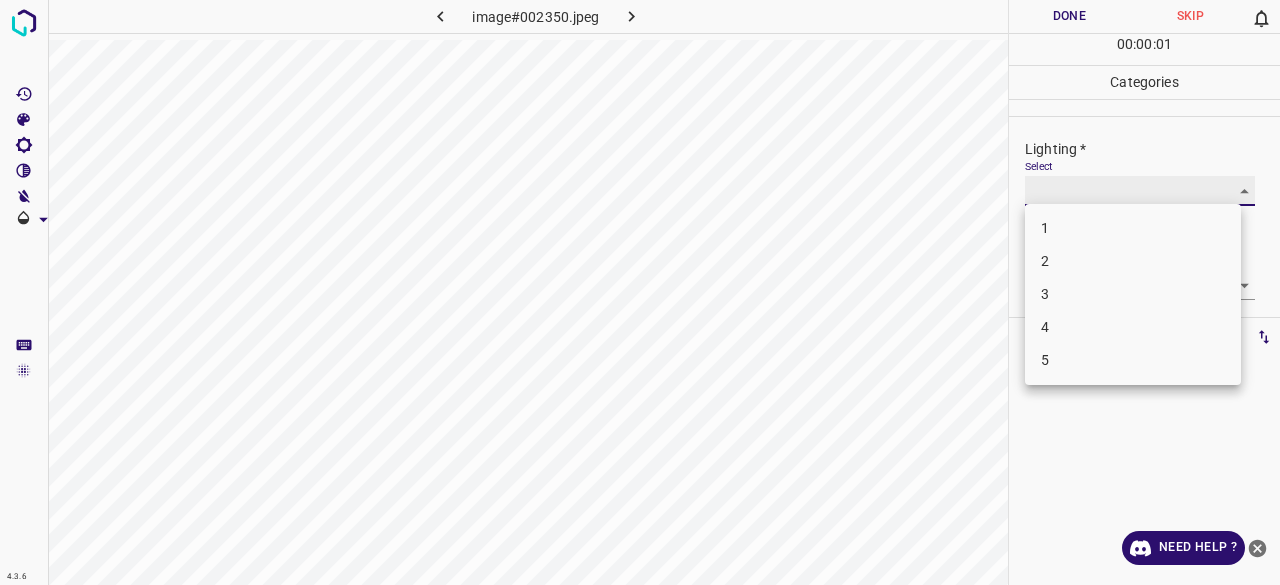 type on "3" 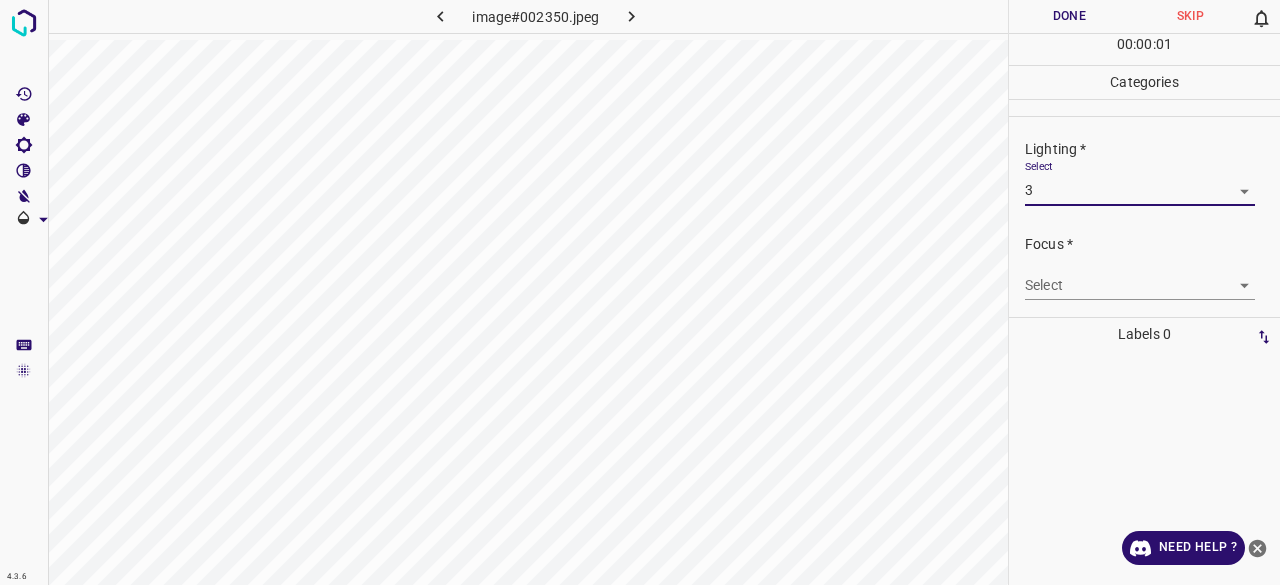 click on "4.3.6  image#002350.jpeg Done Skip 0 00   : 00   : 01   Categories Lighting *  Select 3 3 Focus *  Select ​ Overall *  Select ​ Labels   0 Categories 1 Lighting 2 Focus 3 Overall Tools Space Change between modes (Draw & Edit) I Auto labeling R Restore zoom M Zoom in N Zoom out Delete Delete selecte label Filters Z Restore filters X Saturation filter C Brightness filter V Contrast filter B Gray scale filter General O Download Need Help ? - Text - Hide - Delete 1 2 3 4 5" at bounding box center [640, 292] 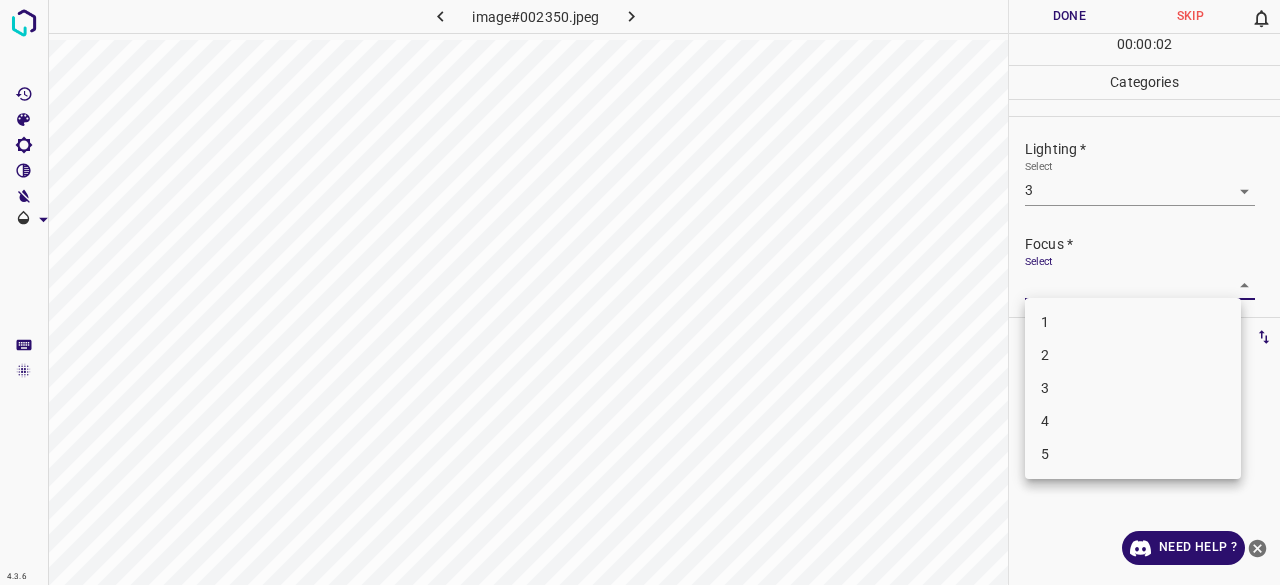 click on "3" at bounding box center [1133, 388] 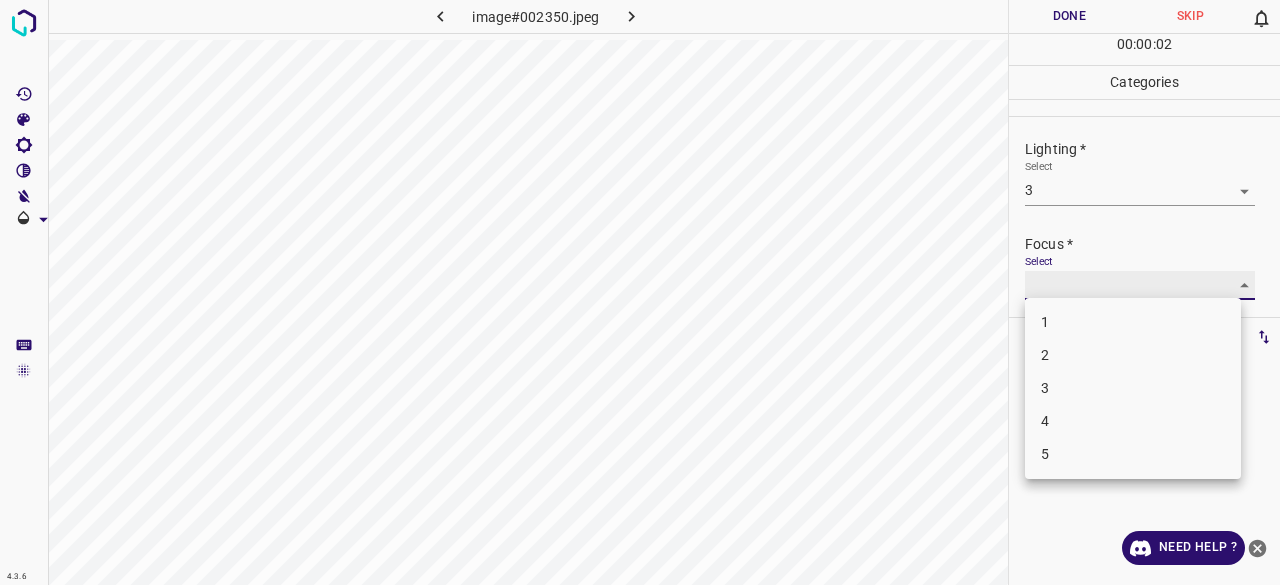 type on "3" 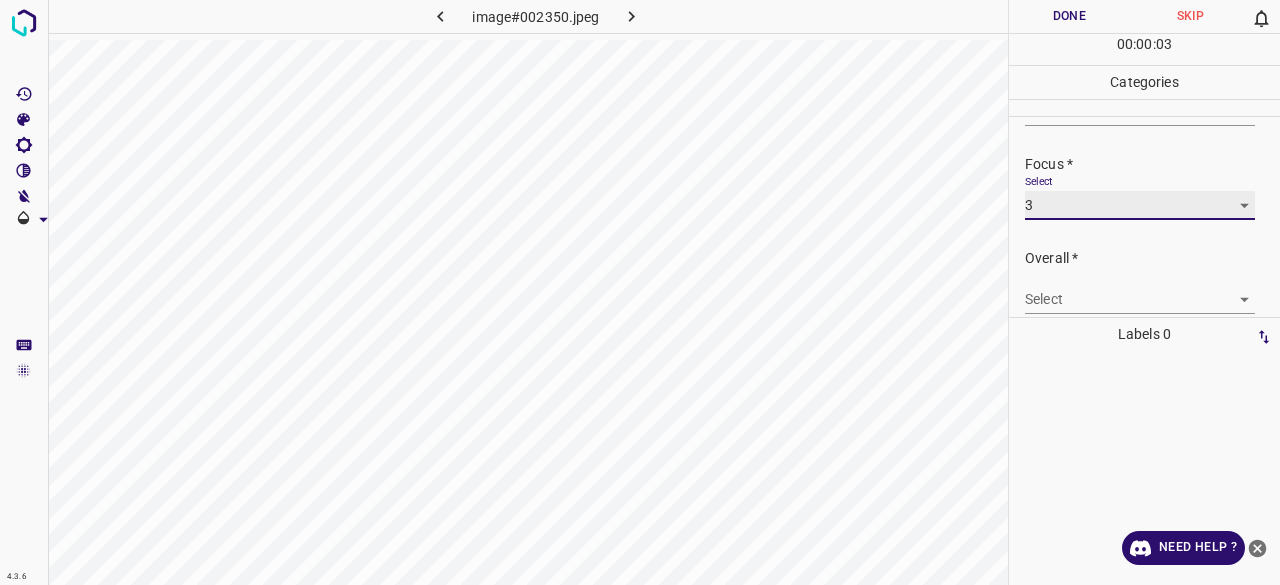 scroll, scrollTop: 98, scrollLeft: 0, axis: vertical 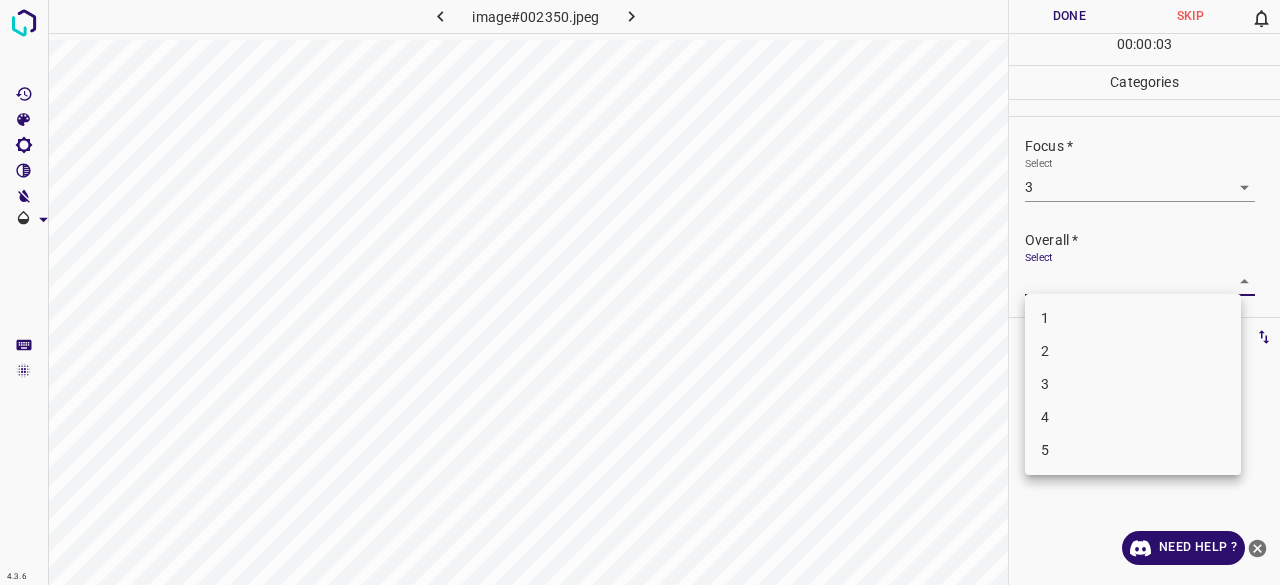 click on "4.3.6  image#002350.jpeg Done Skip 0 00   : 00   : 03   Categories Lighting *  Select 3 3 Focus *  Select 3 3 Overall *  Select ​ Labels   0 Categories 1 Lighting 2 Focus 3 Overall Tools Space Change between modes (Draw & Edit) I Auto labeling R Restore zoom M Zoom in N Zoom out Delete Delete selecte label Filters Z Restore filters X Saturation filter C Brightness filter V Contrast filter B Gray scale filter General O Download Need Help ? - Text - Hide - Delete 1 2 3 4 5" at bounding box center (640, 292) 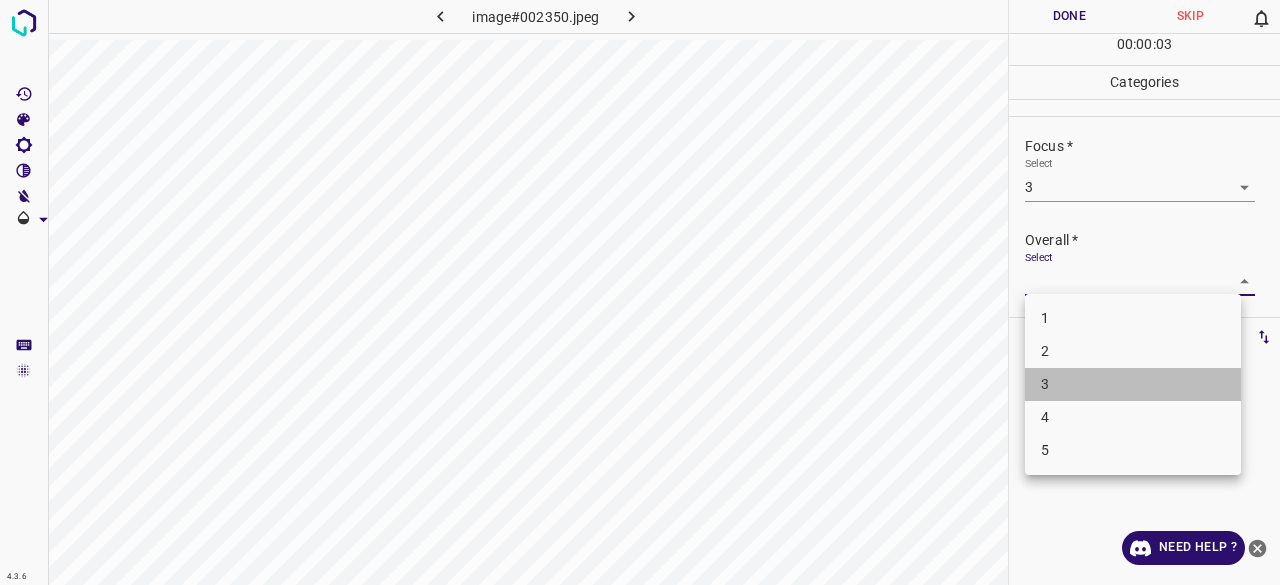 click on "3" at bounding box center [1133, 384] 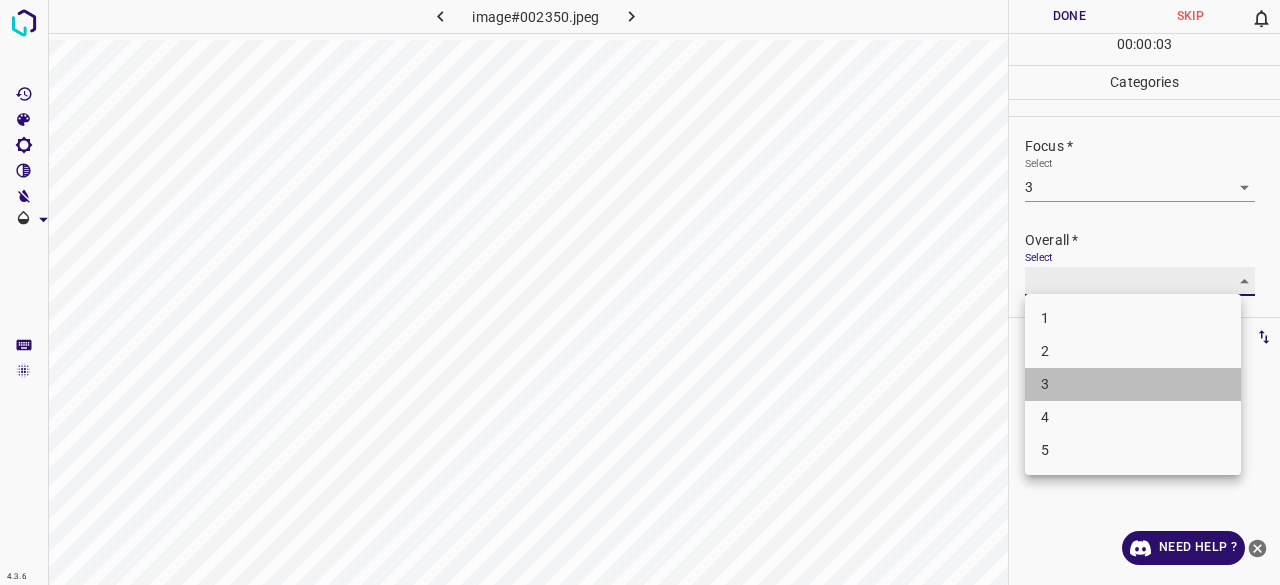 type on "3" 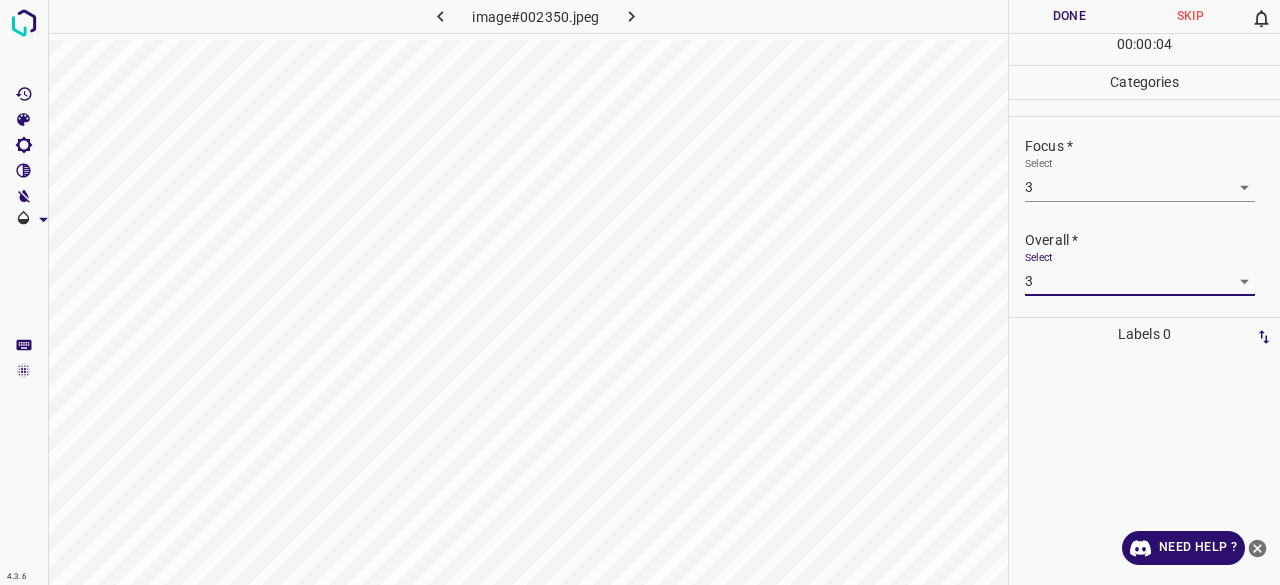click on "Done" at bounding box center [1069, 16] 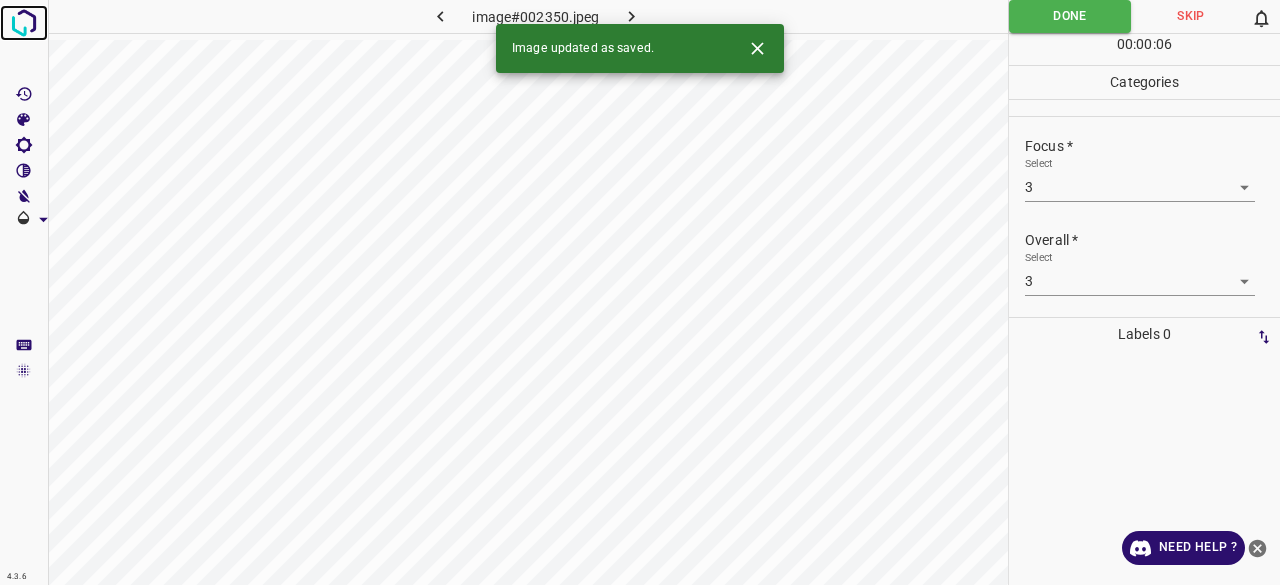 click at bounding box center (24, 23) 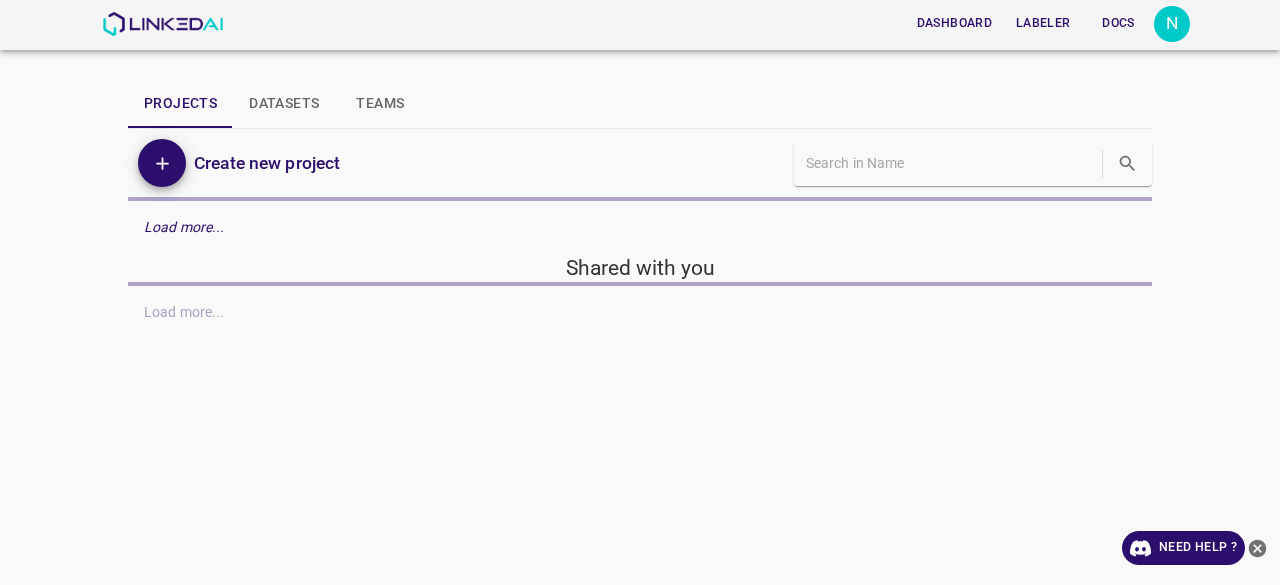 scroll, scrollTop: 0, scrollLeft: 0, axis: both 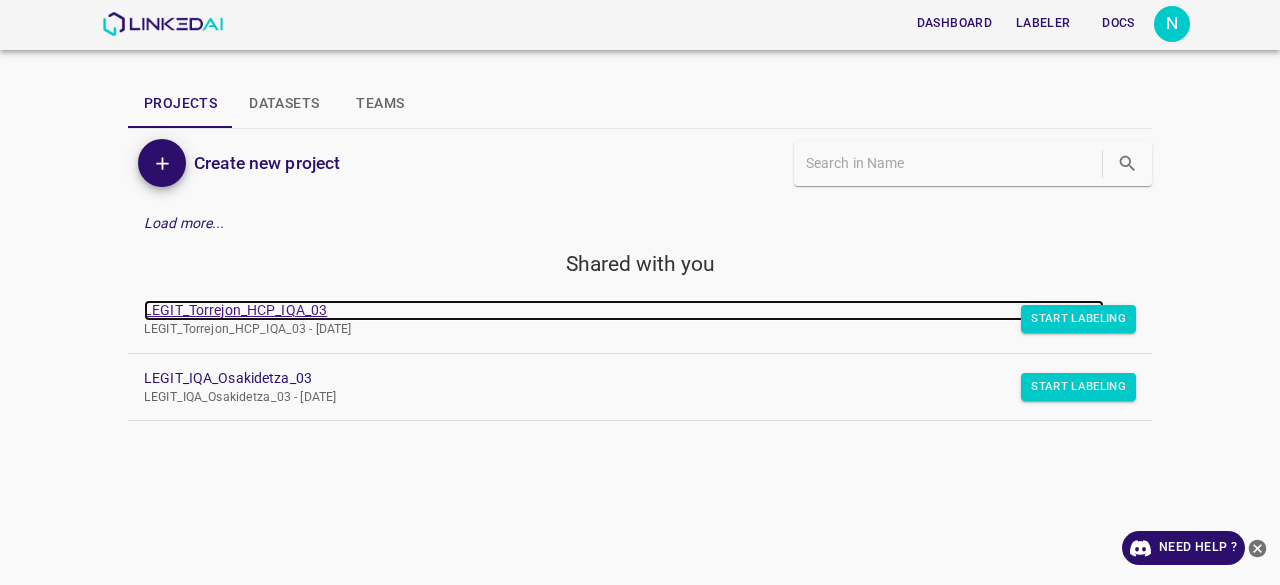 click on "LEGIT_Torrejon_HCP_IQA_03" at bounding box center [624, 310] 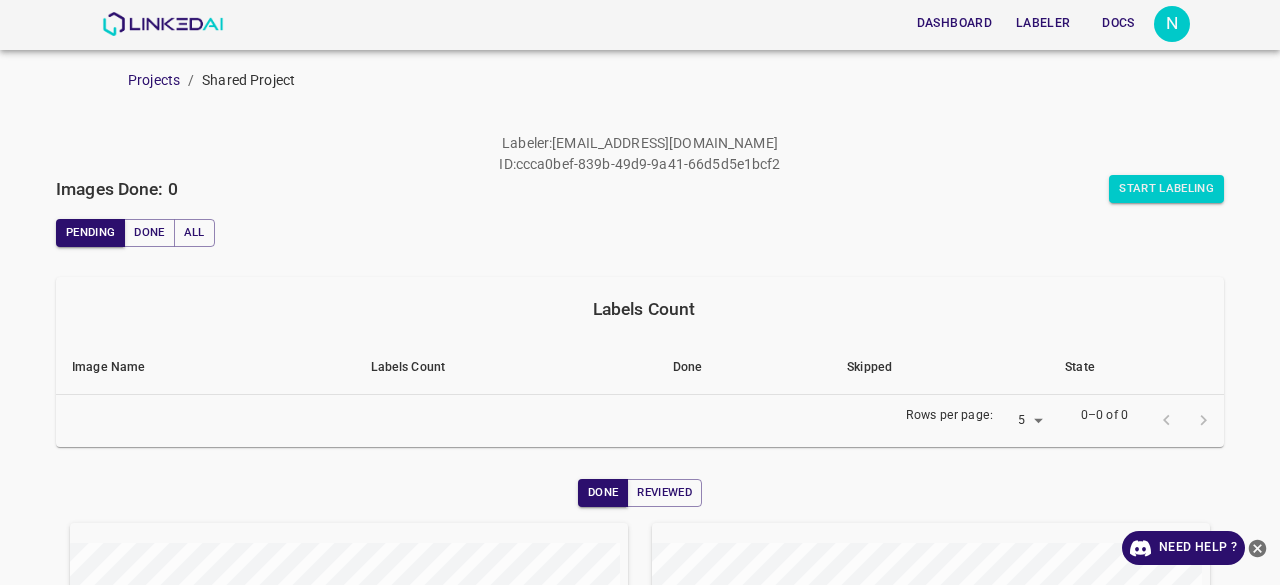 scroll, scrollTop: 0, scrollLeft: 0, axis: both 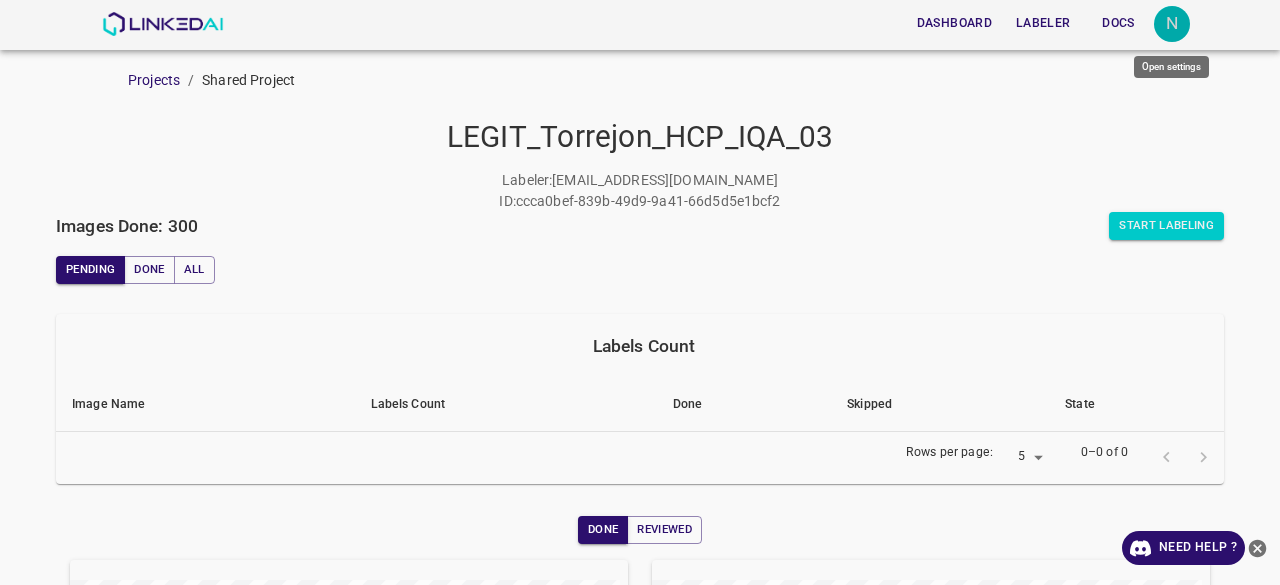 click on "N" at bounding box center (1172, 24) 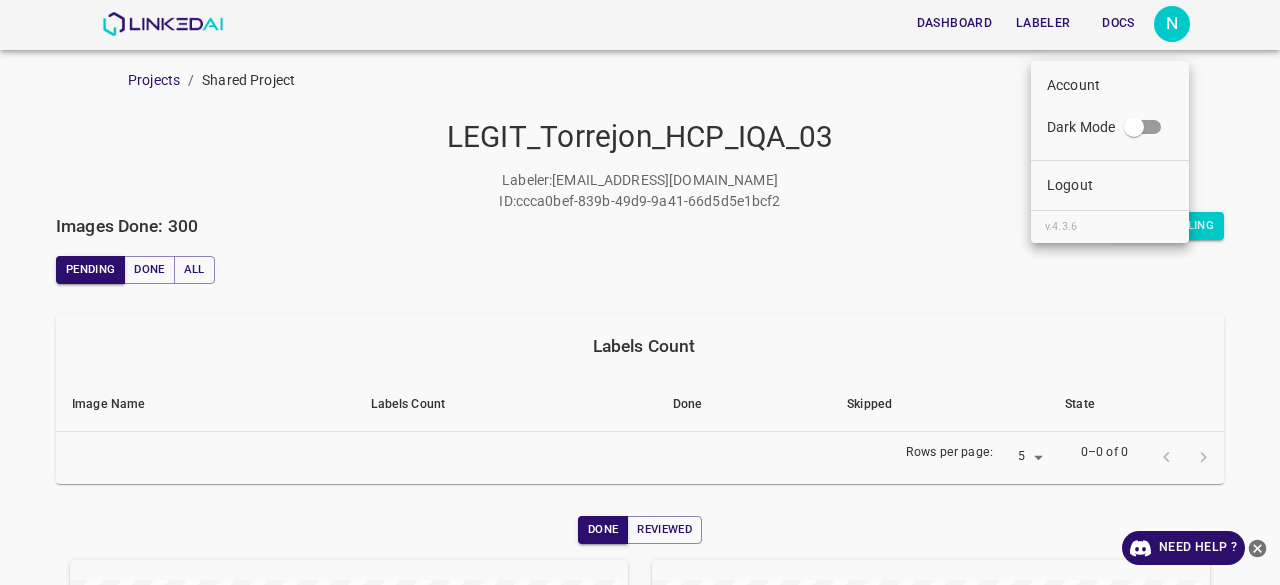 click at bounding box center (640, 292) 